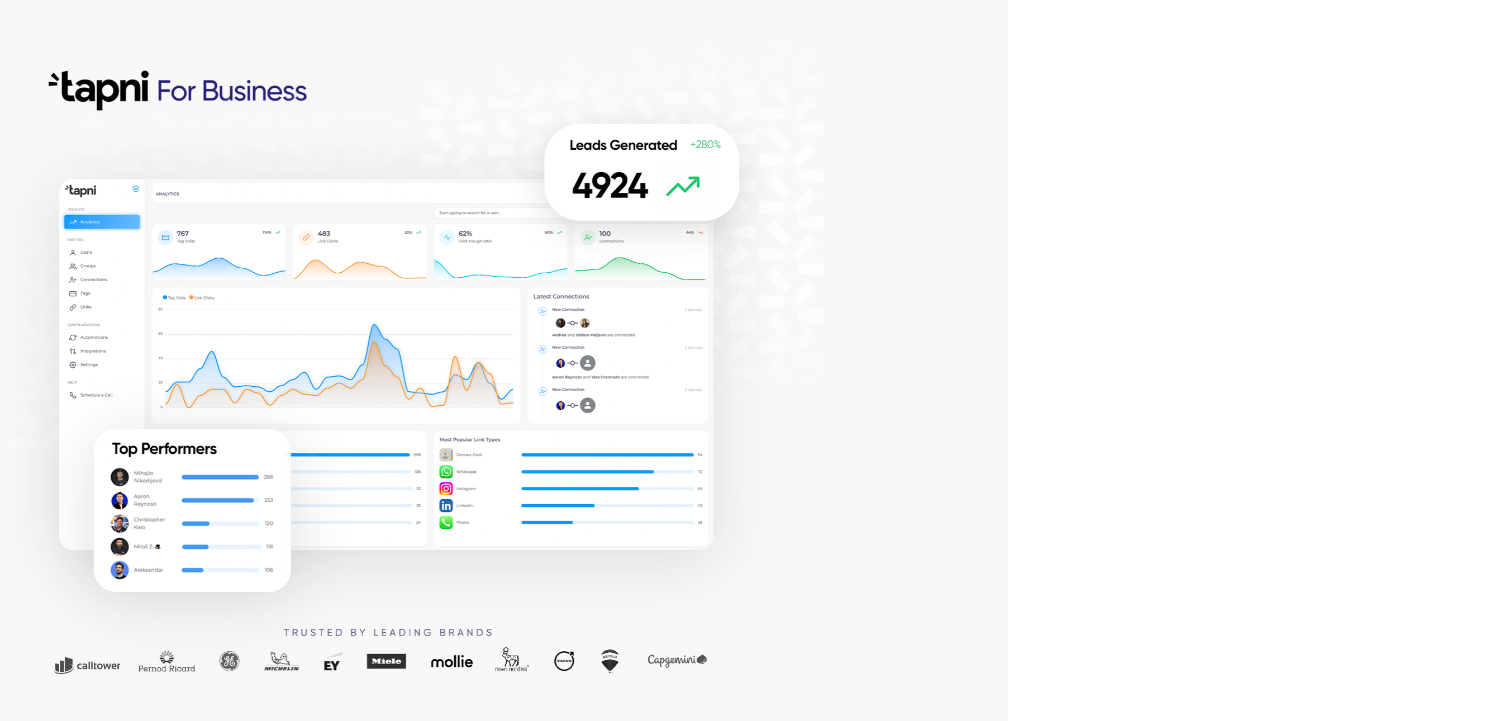 scroll, scrollTop: 0, scrollLeft: 0, axis: both 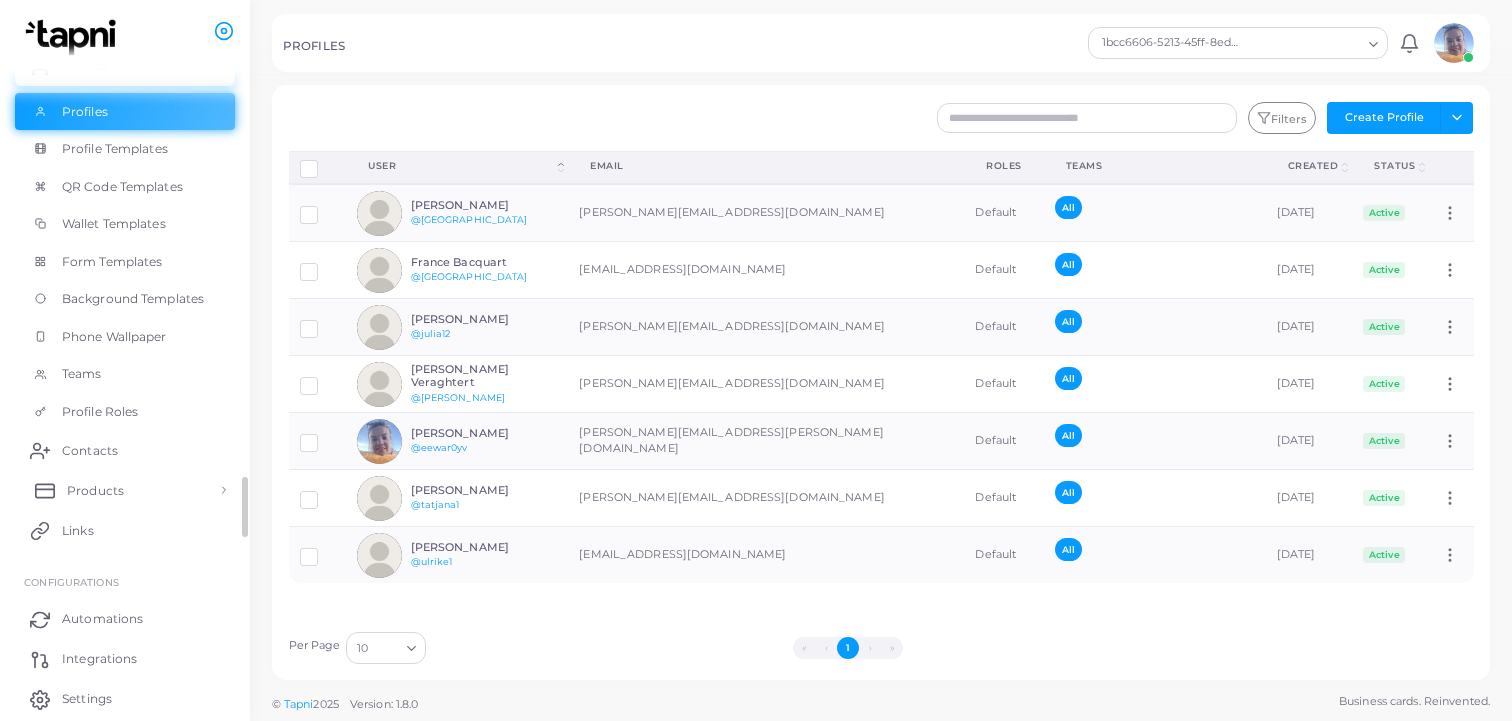 click on "Products" at bounding box center (125, 490) 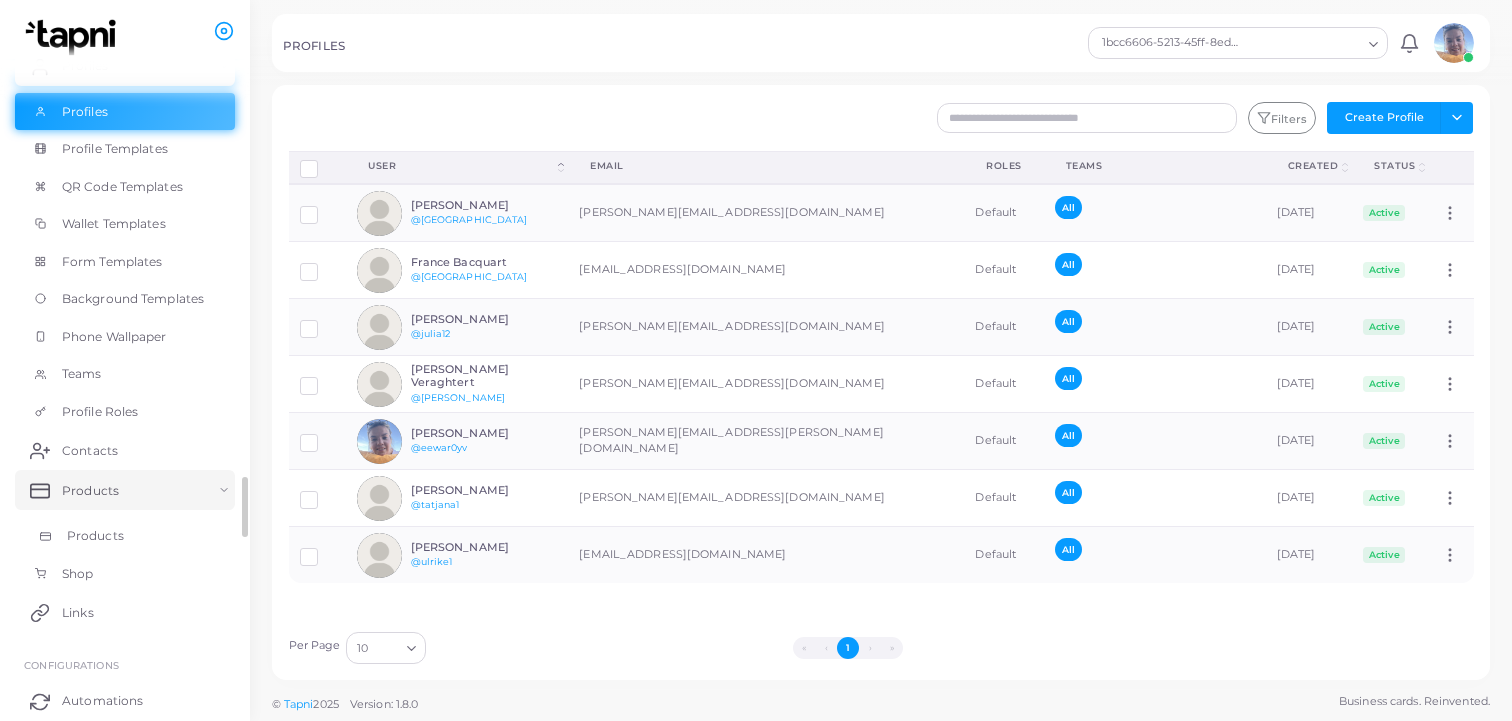 click on "Products" at bounding box center (95, 536) 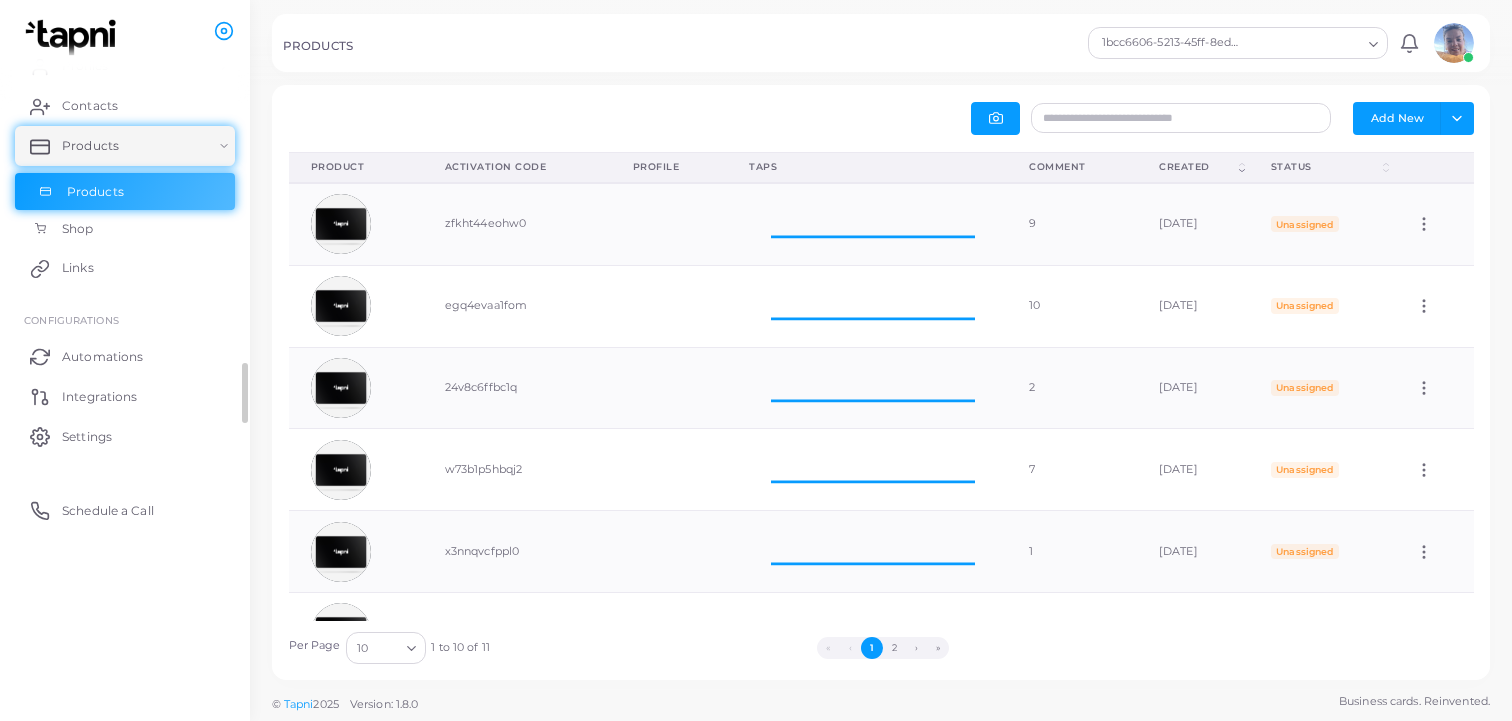 scroll, scrollTop: 1, scrollLeft: 1, axis: both 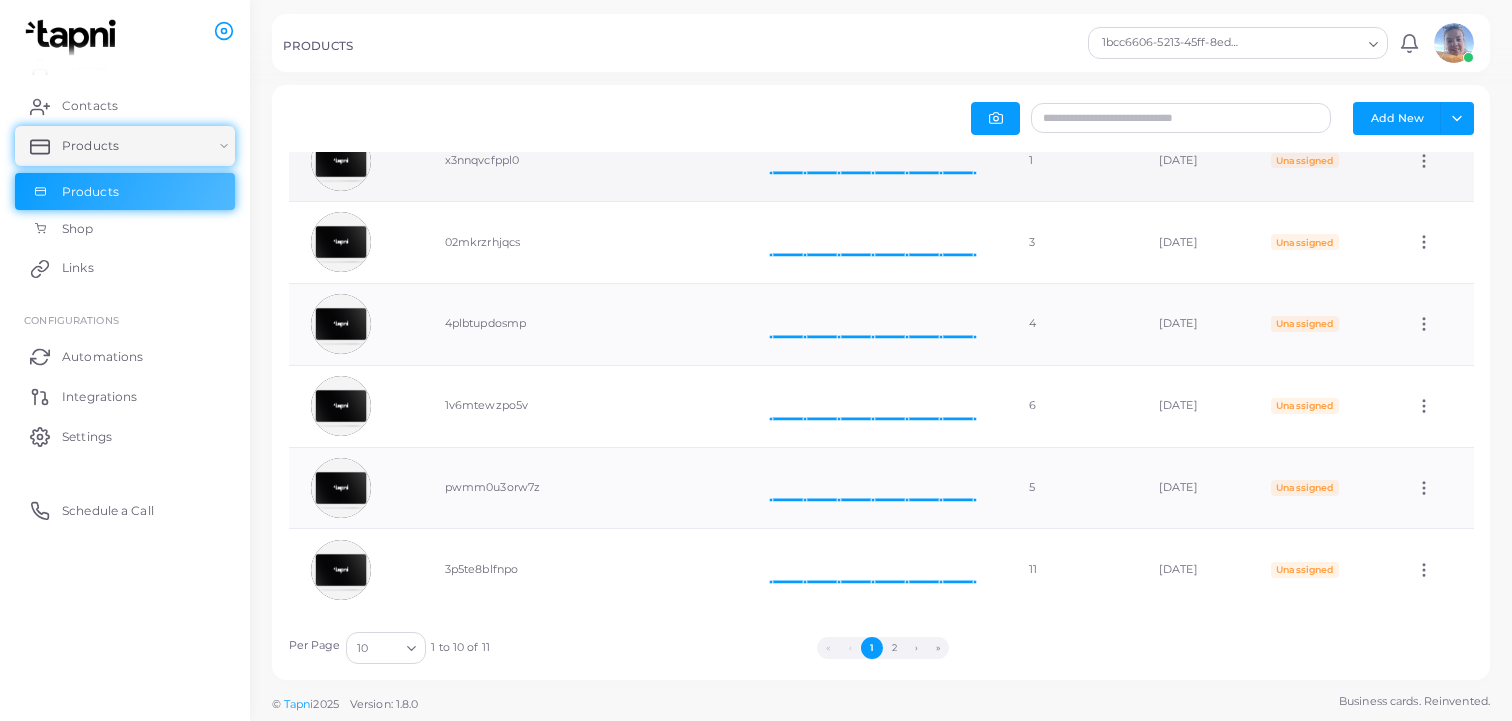 click 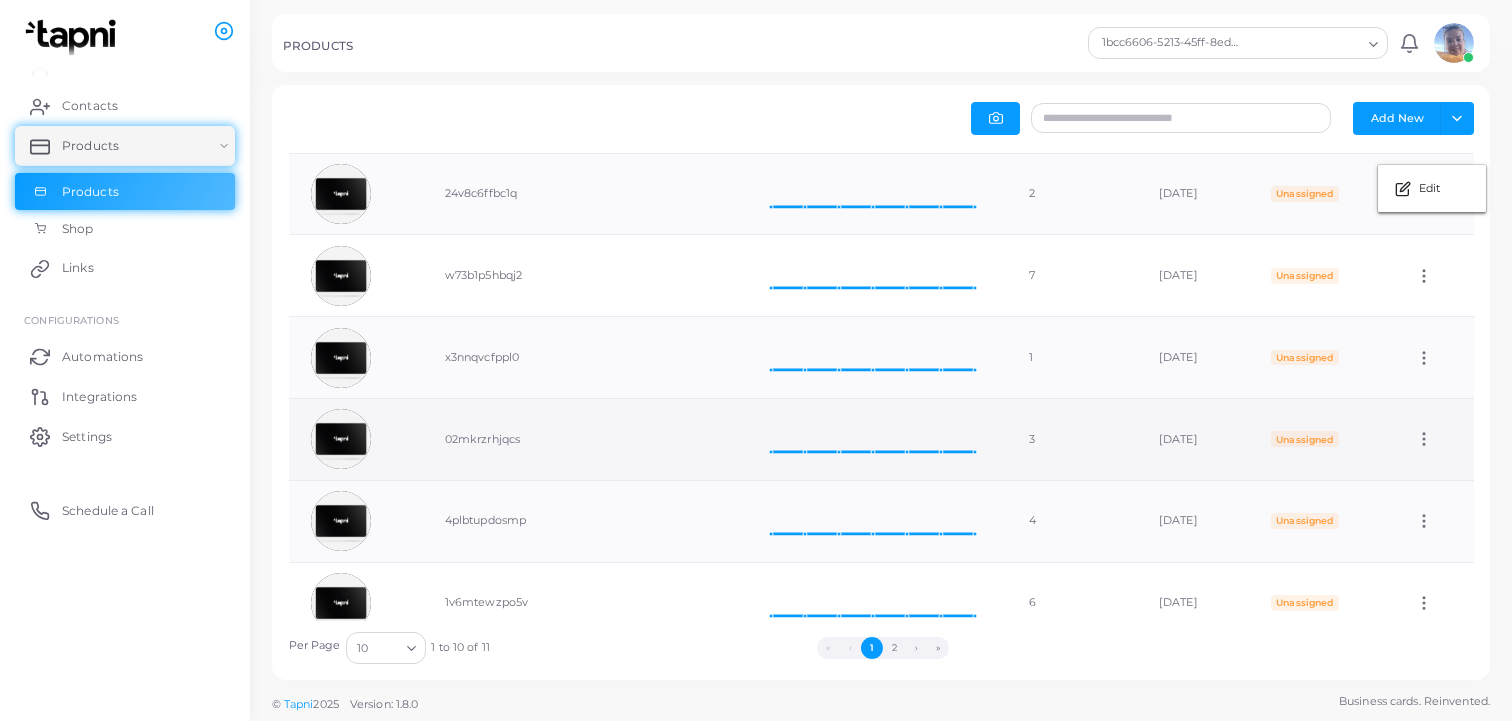 scroll, scrollTop: 0, scrollLeft: 0, axis: both 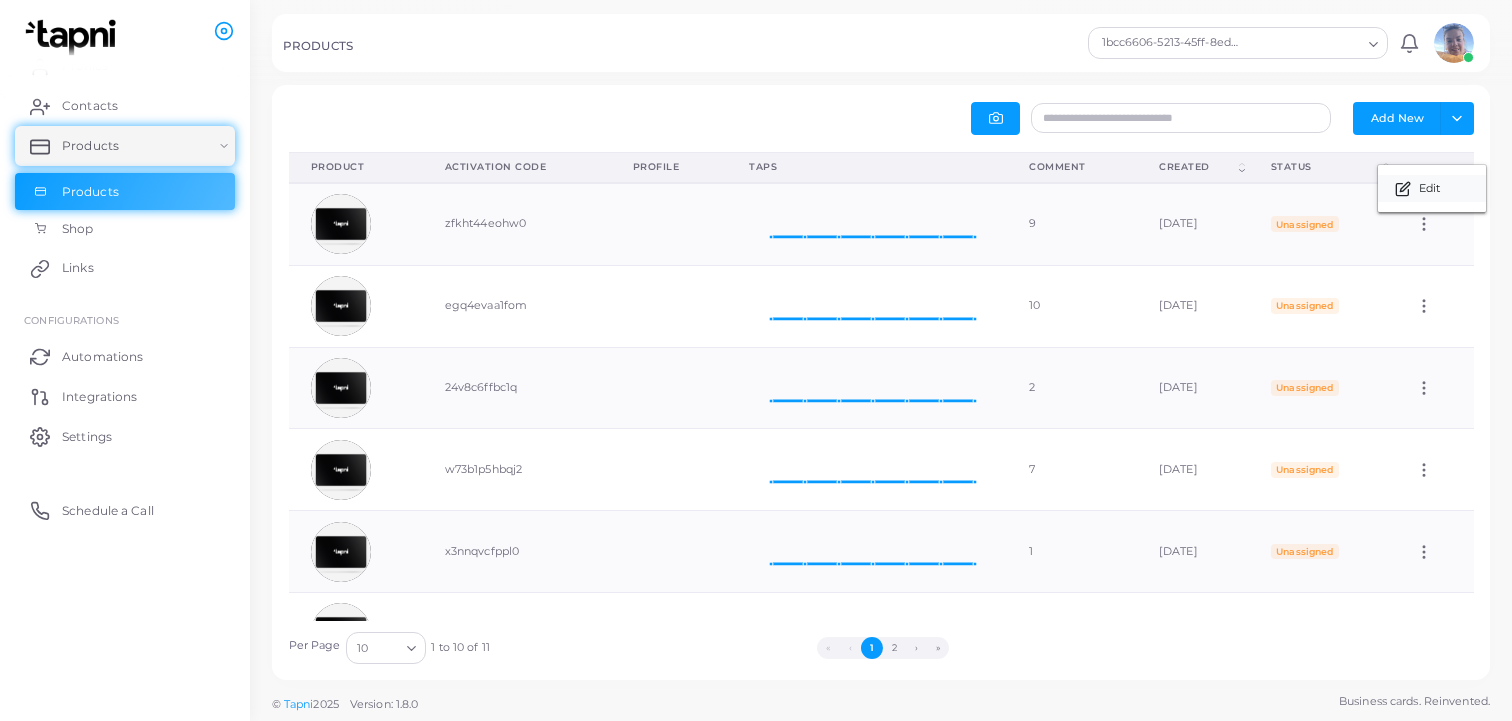 click on "Edit" at bounding box center [1429, 189] 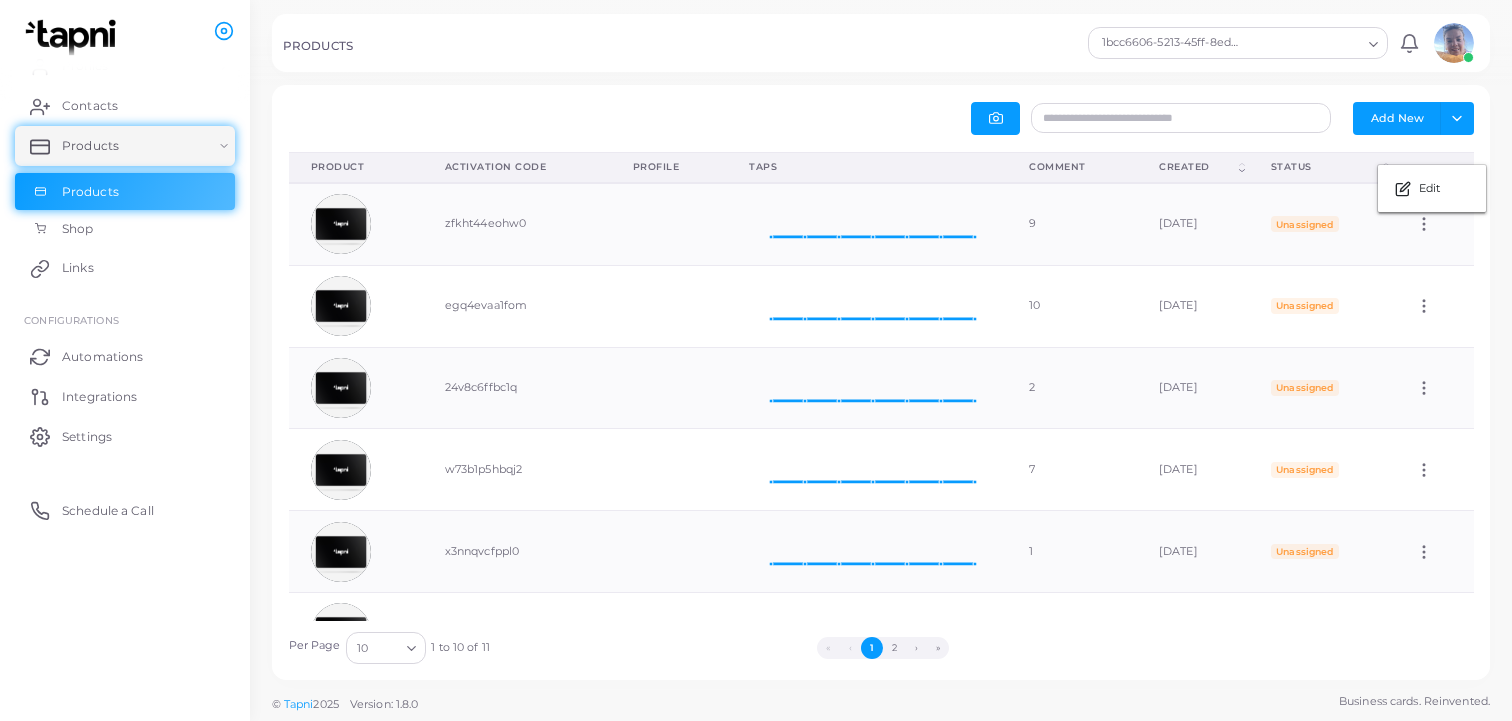 scroll, scrollTop: 1, scrollLeft: 1, axis: both 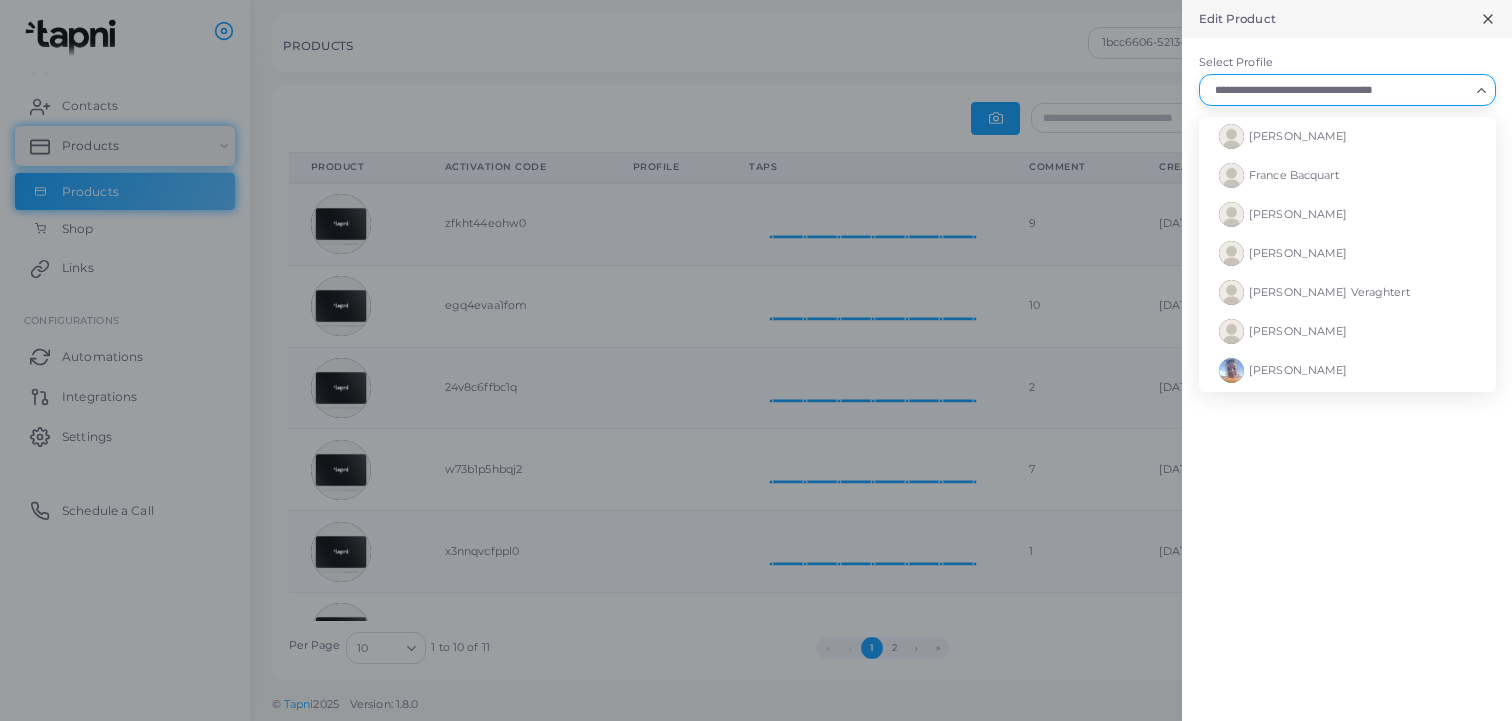 click on "Select Profile" at bounding box center (1338, 90) 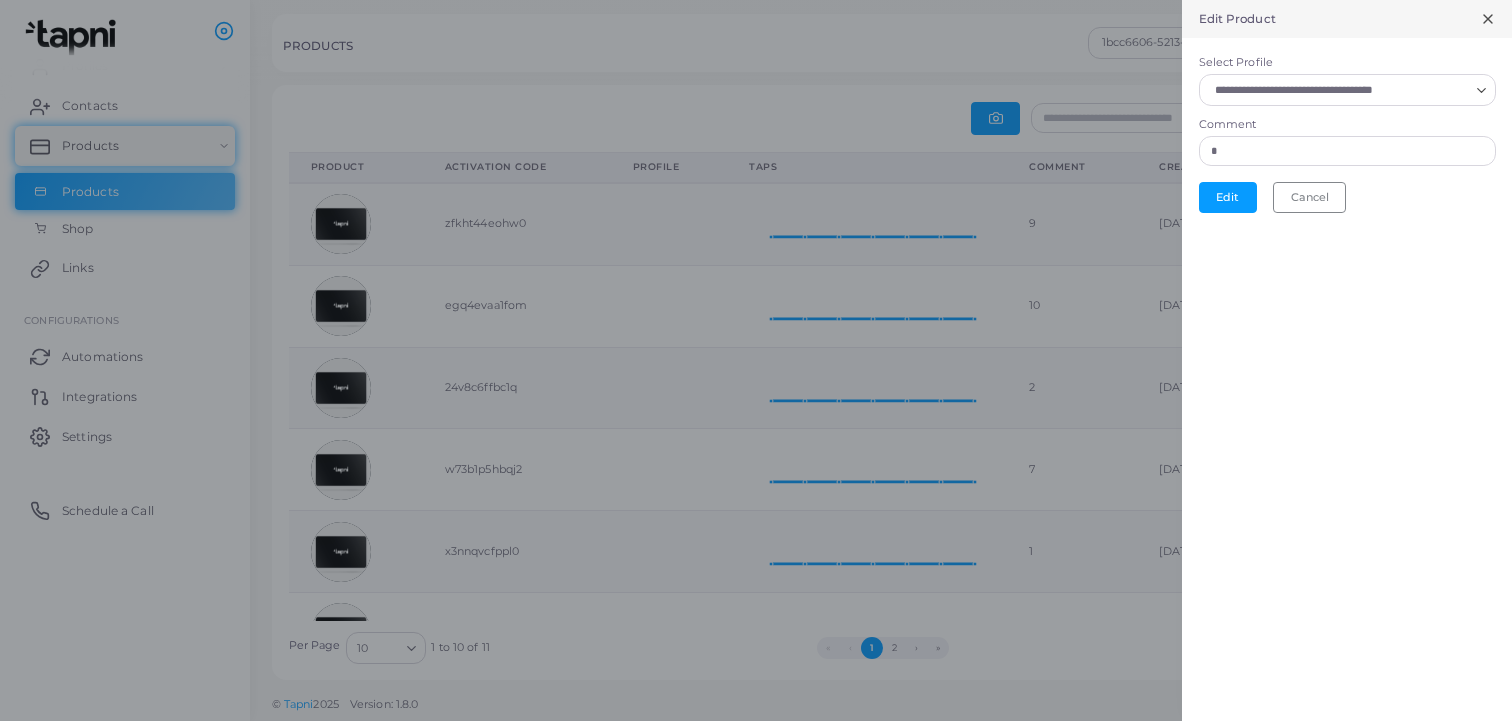 click on "Select Profile           Loading...      [PERSON_NAME]  France [PERSON_NAME] [PERSON_NAME]  [PERSON_NAME] Veraghtert  [PERSON_NAME]  [PERSON_NAME]      Start typing to search for a user...        Comment  *    Edit  Cancel" at bounding box center (1347, 133) 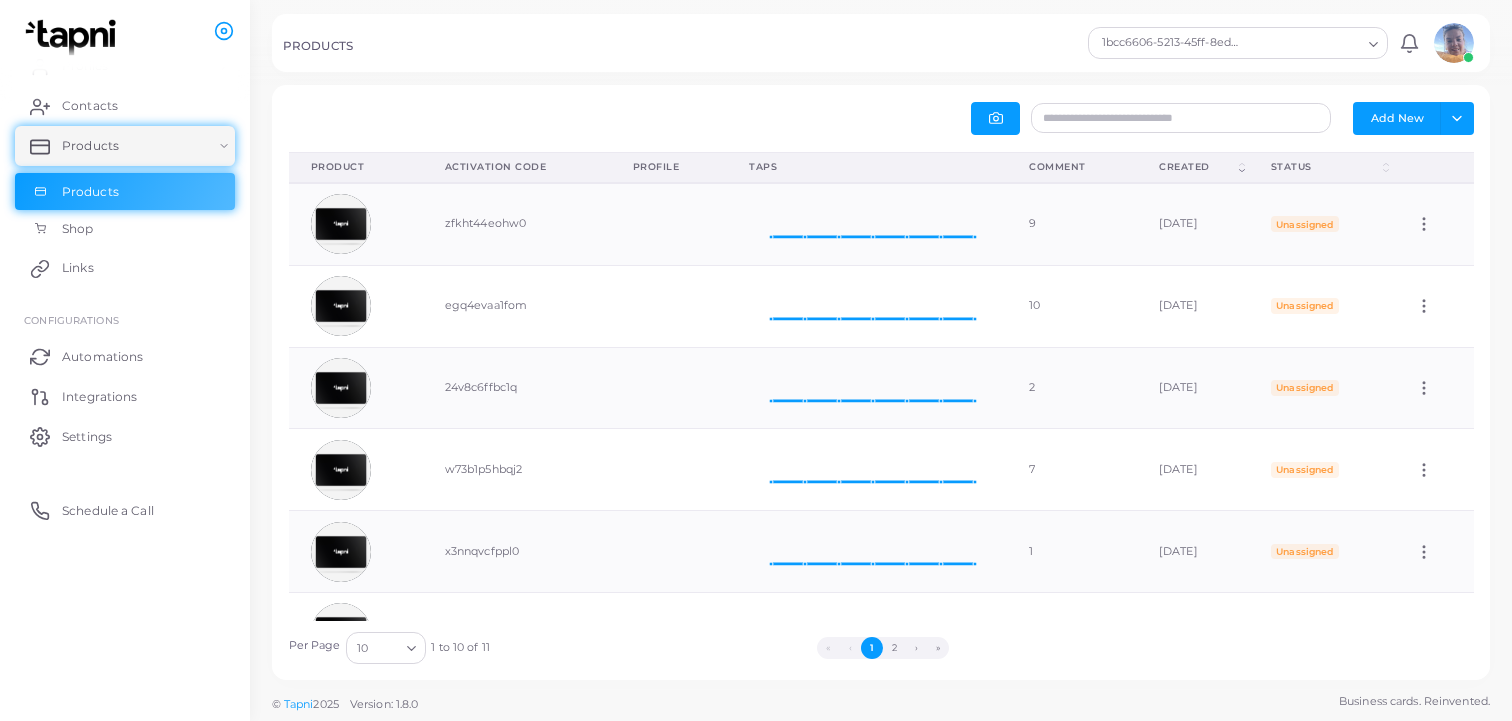 click on "Comment" at bounding box center [1072, 167] 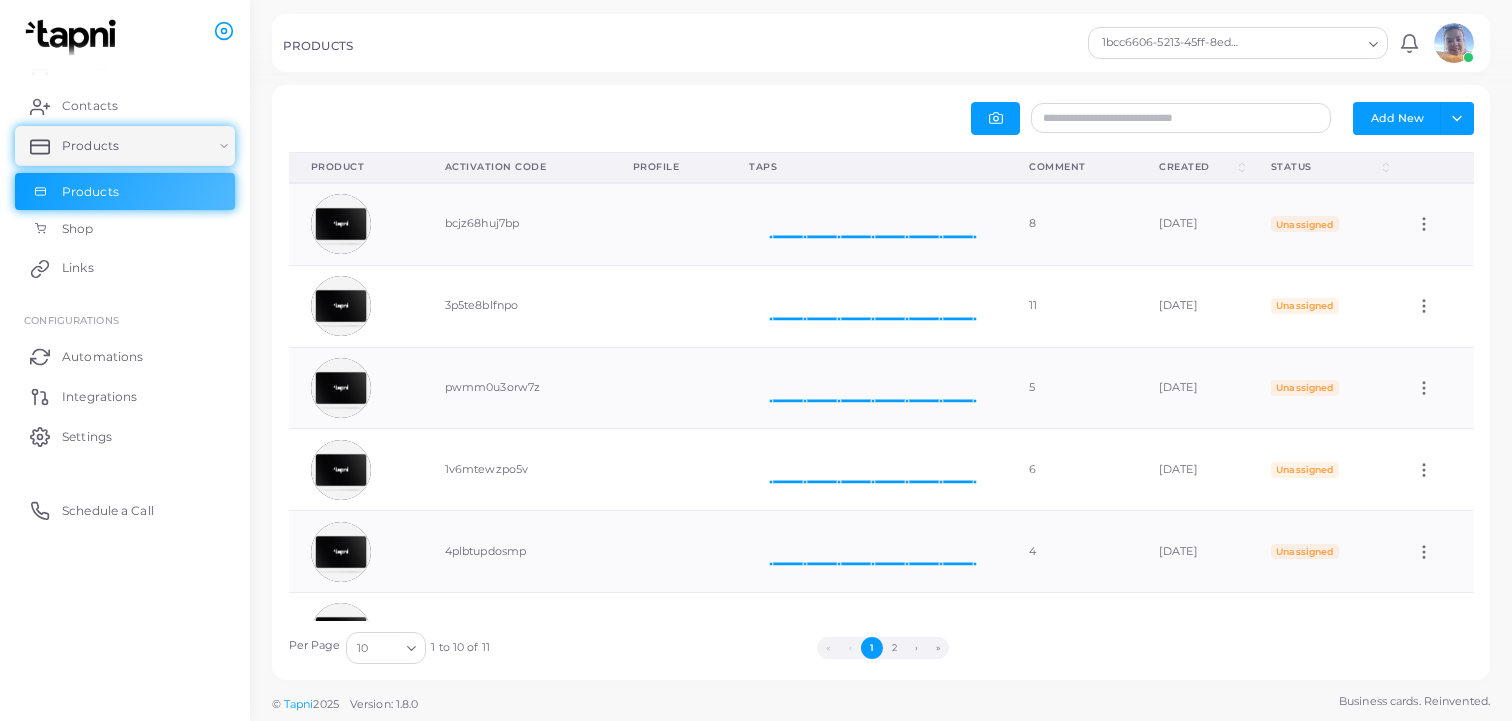 click on "Comment" at bounding box center (1072, 167) 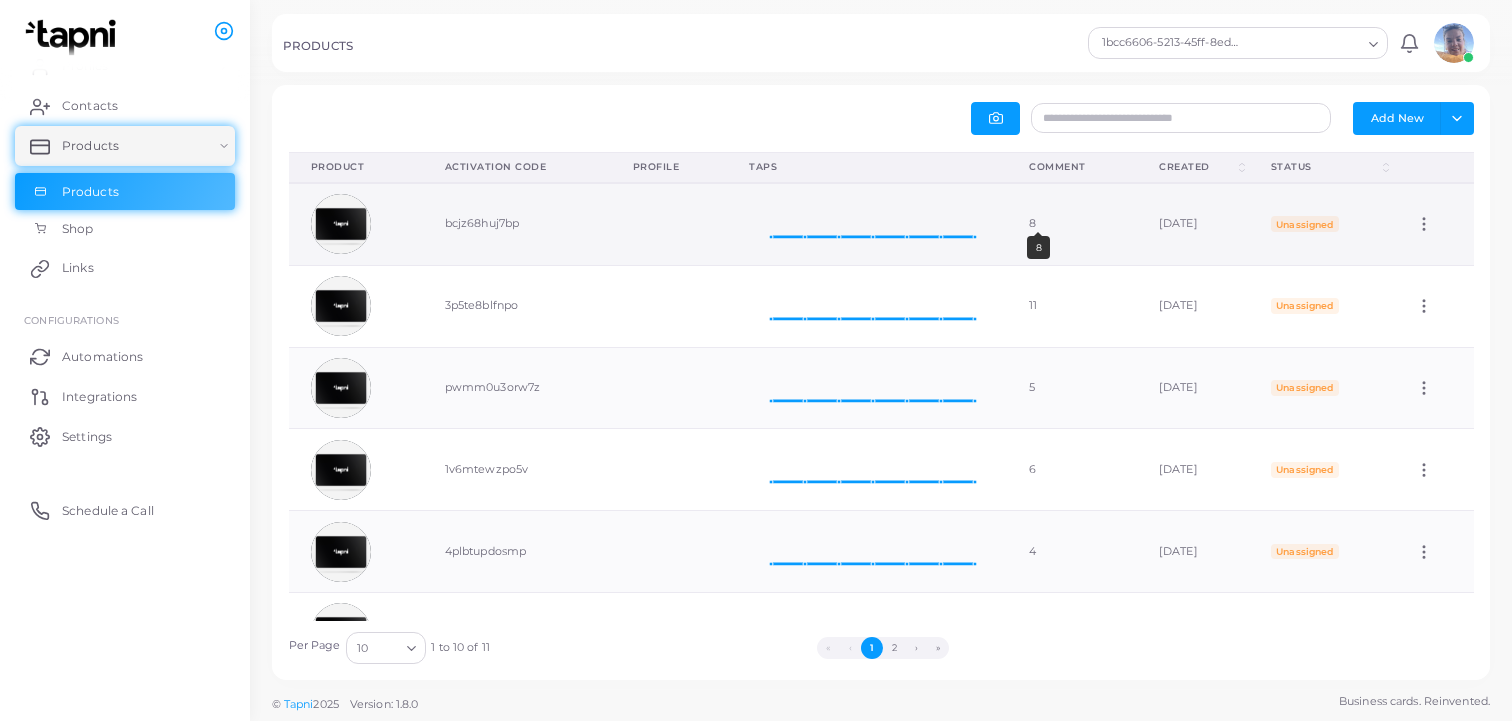 click on "8" at bounding box center (1072, 224) 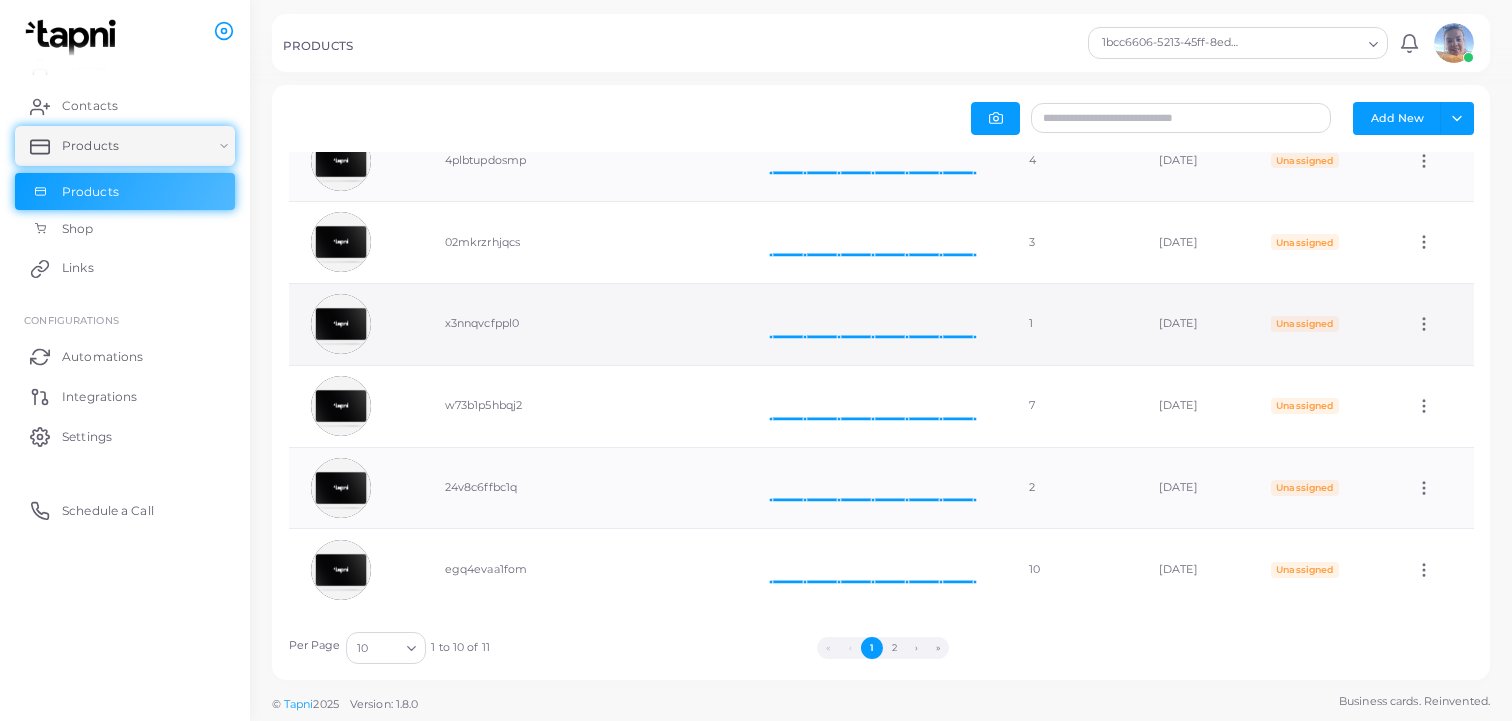 click 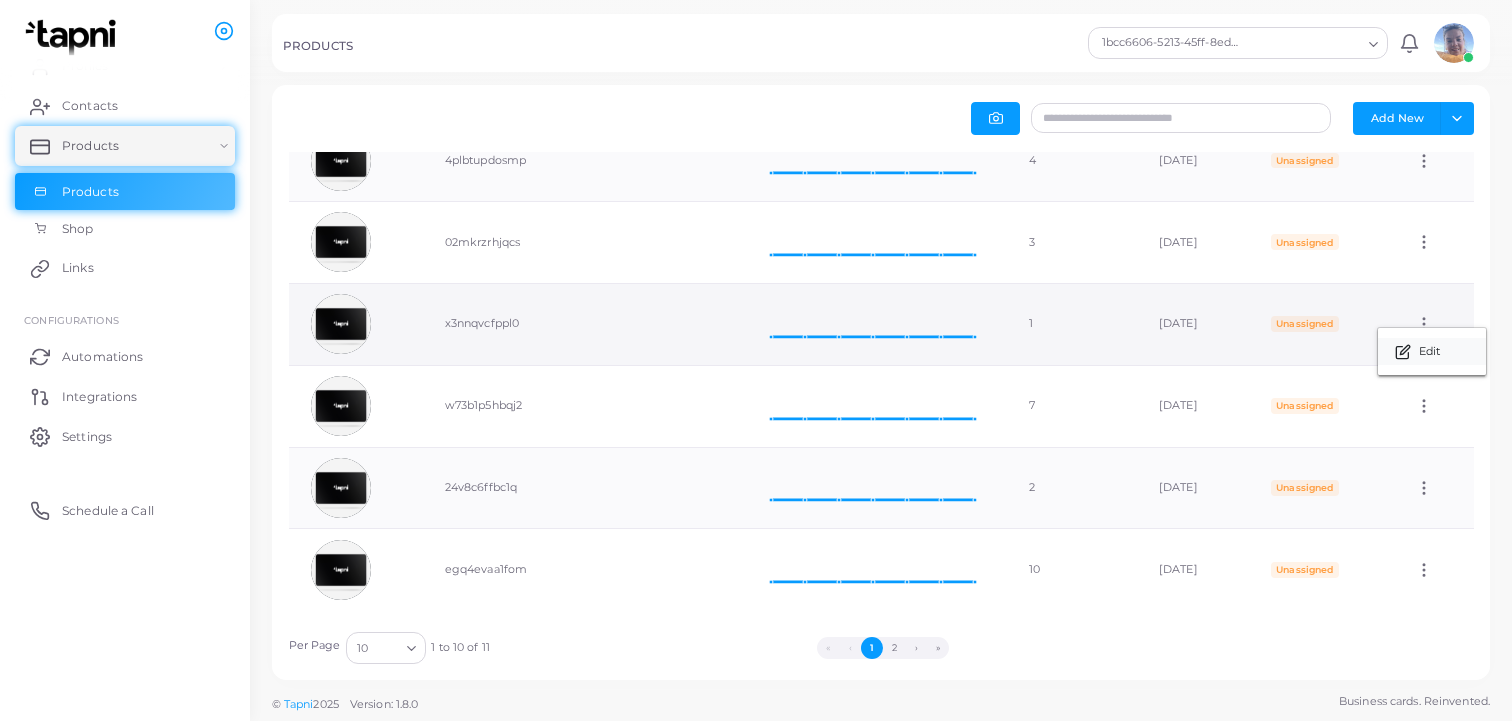 click on "Edit" at bounding box center [1432, 351] 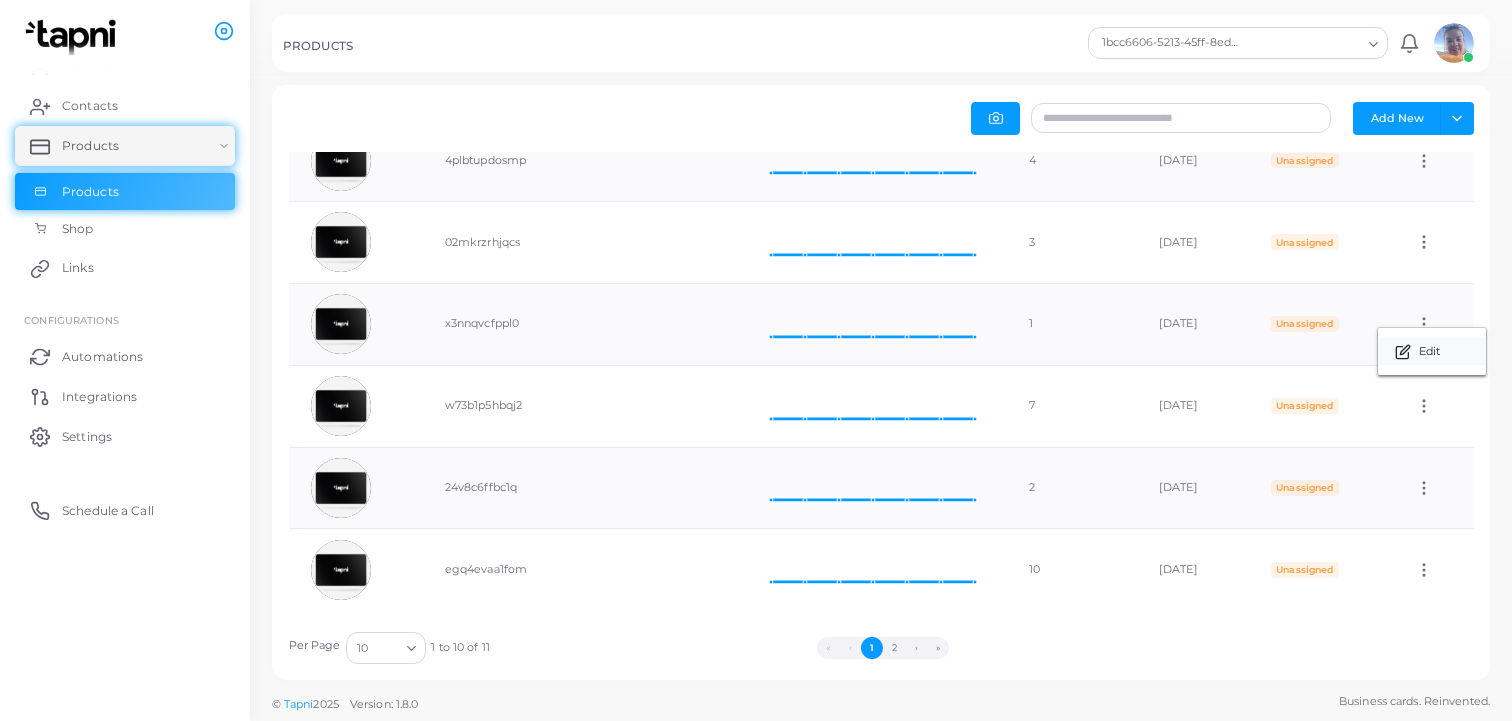 type on "*" 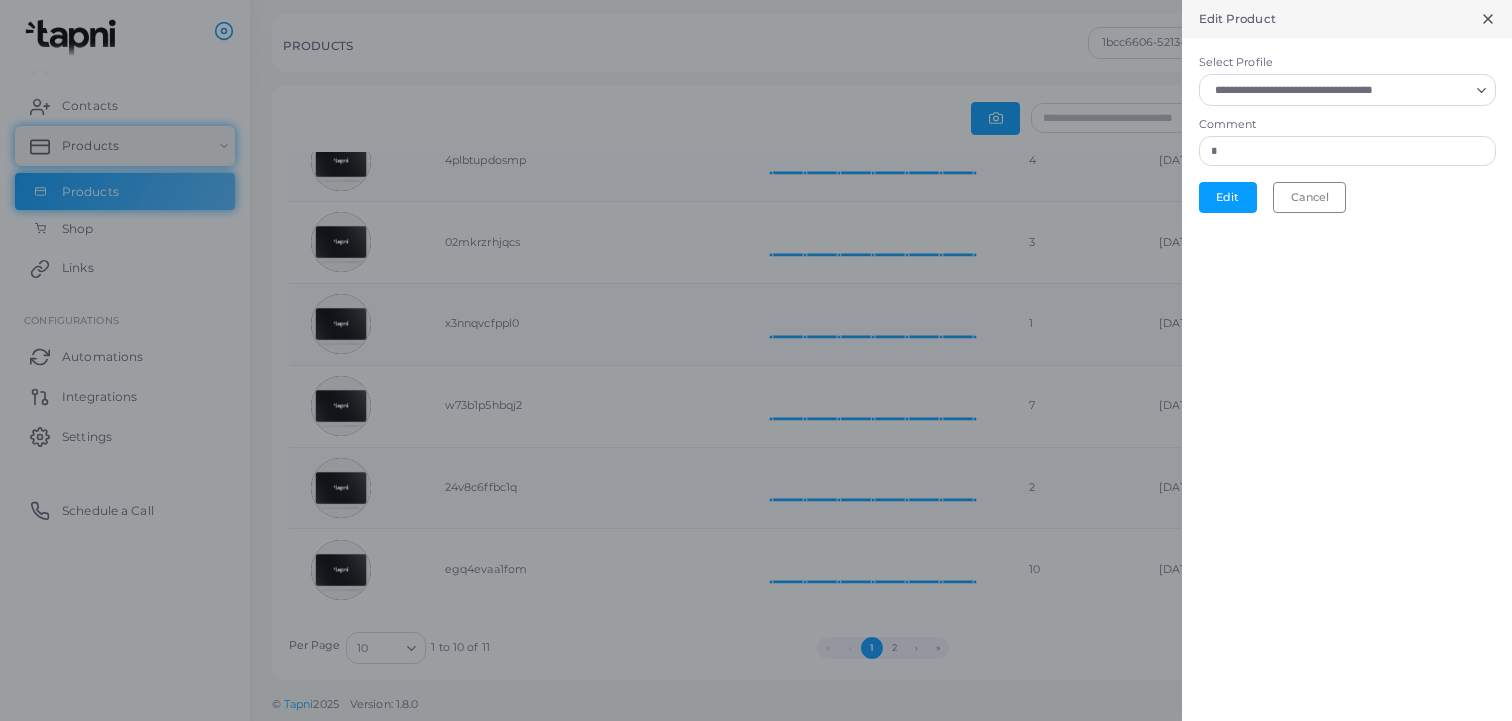click on "Select Profile" at bounding box center [1338, 90] 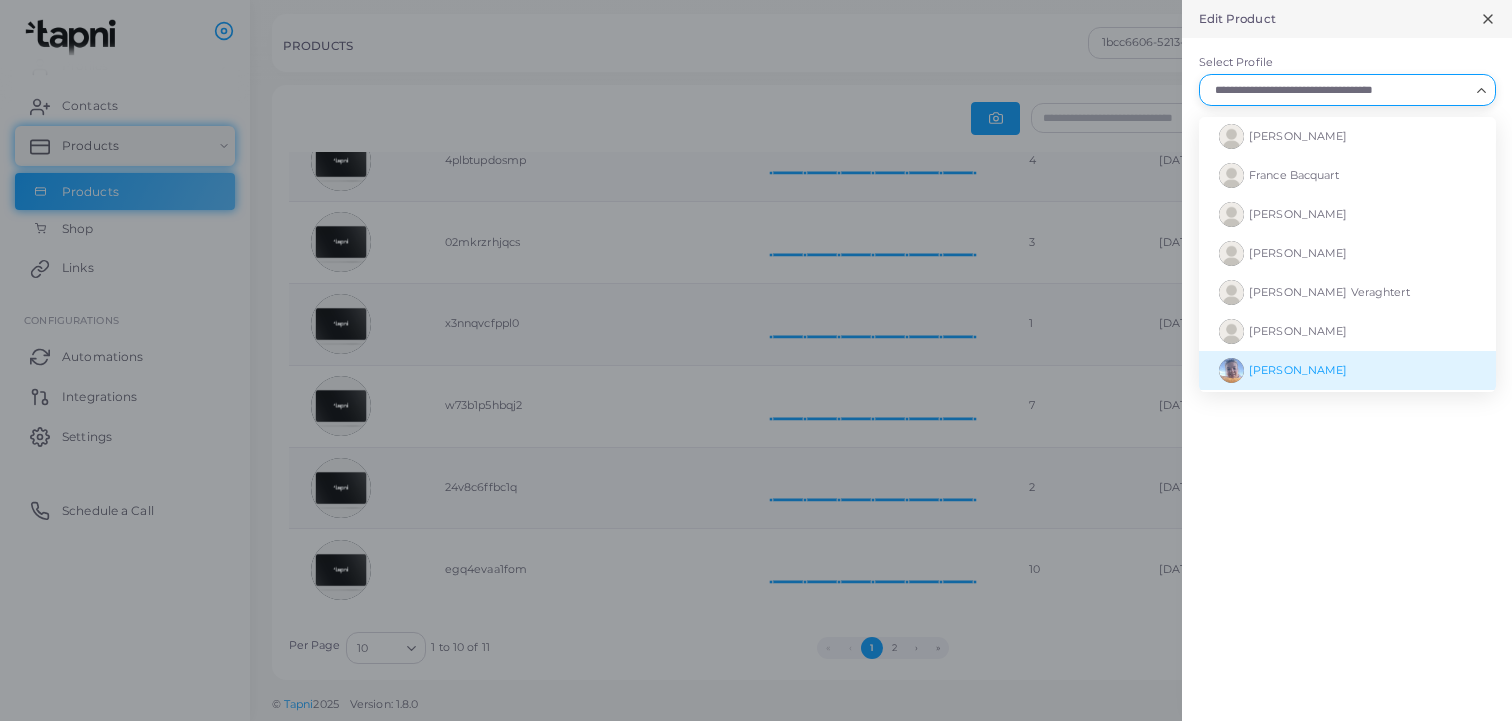 click on "[PERSON_NAME]" at bounding box center [1298, 370] 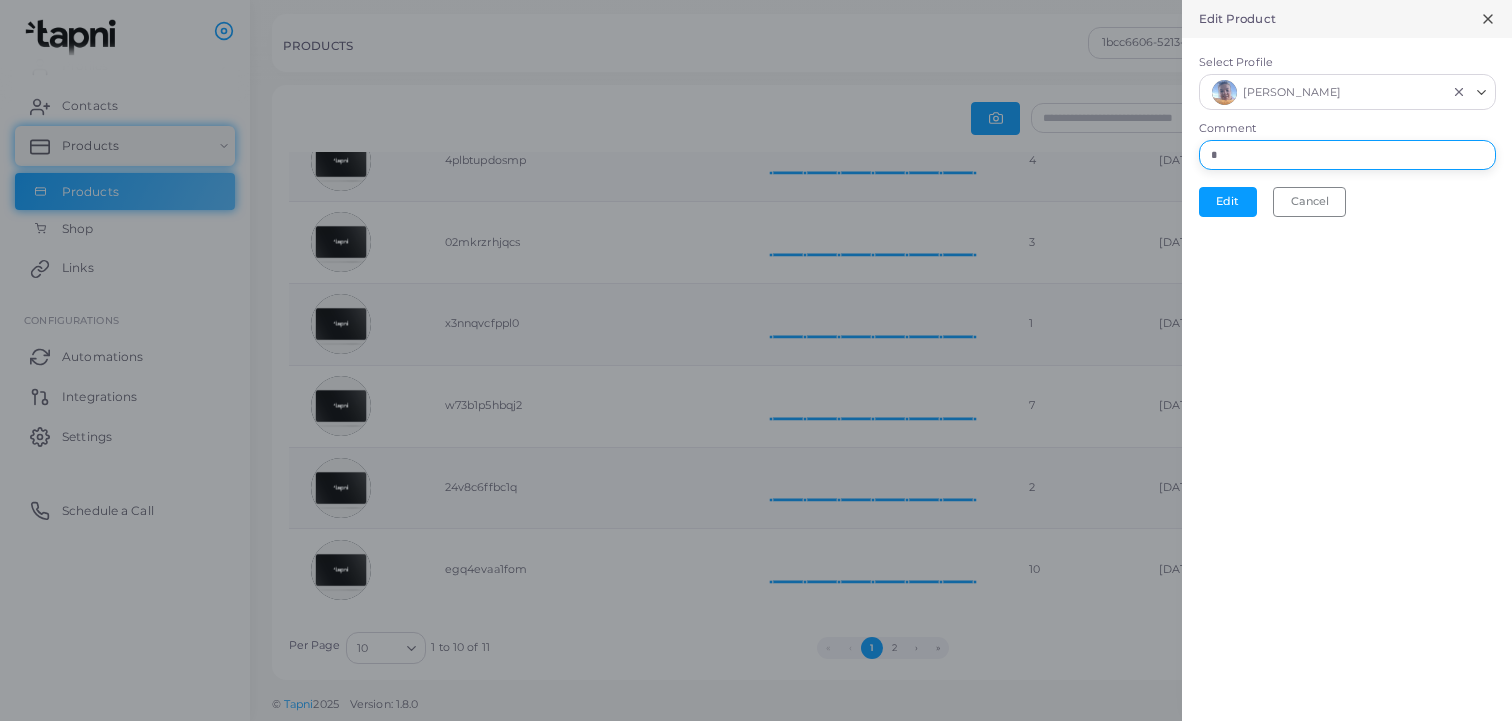 click on "*" at bounding box center (1347, 155) 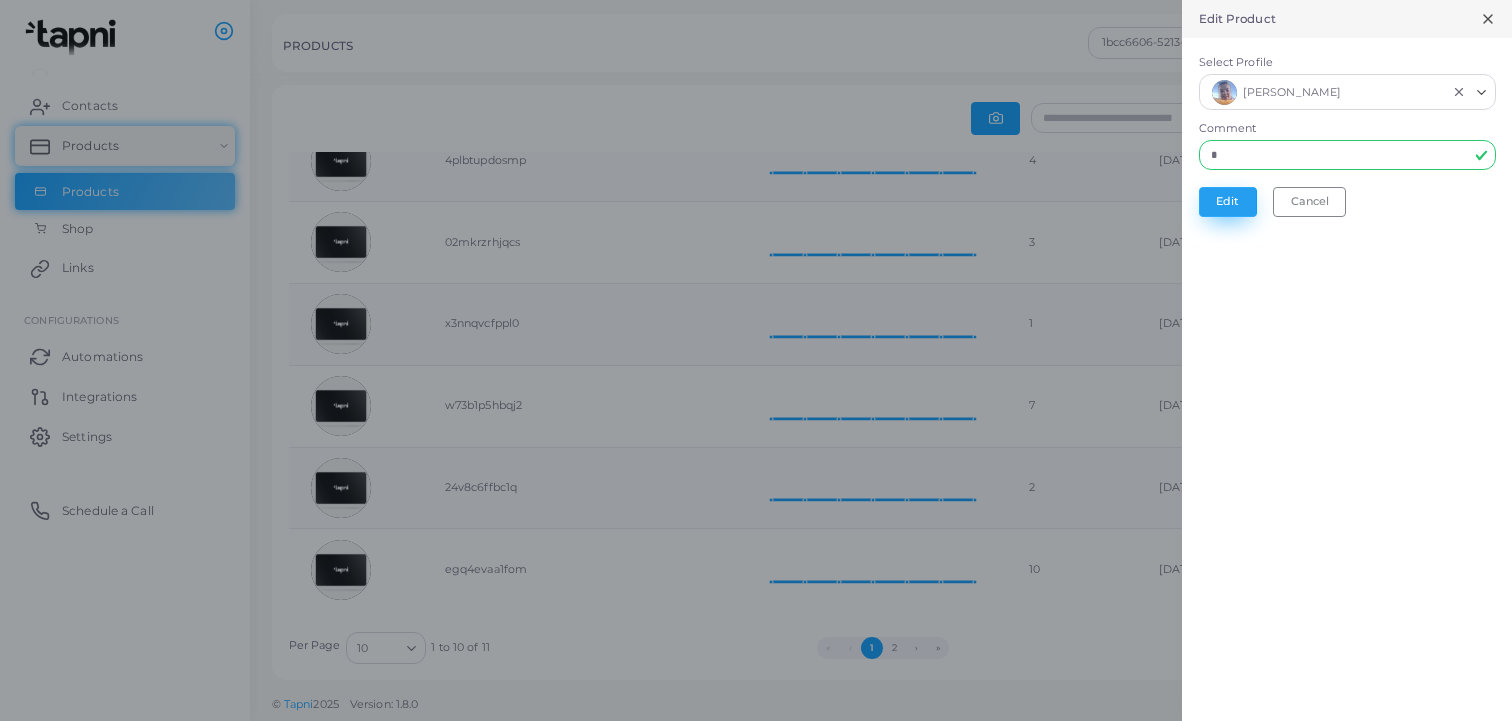 click on "Edit" at bounding box center [1228, 202] 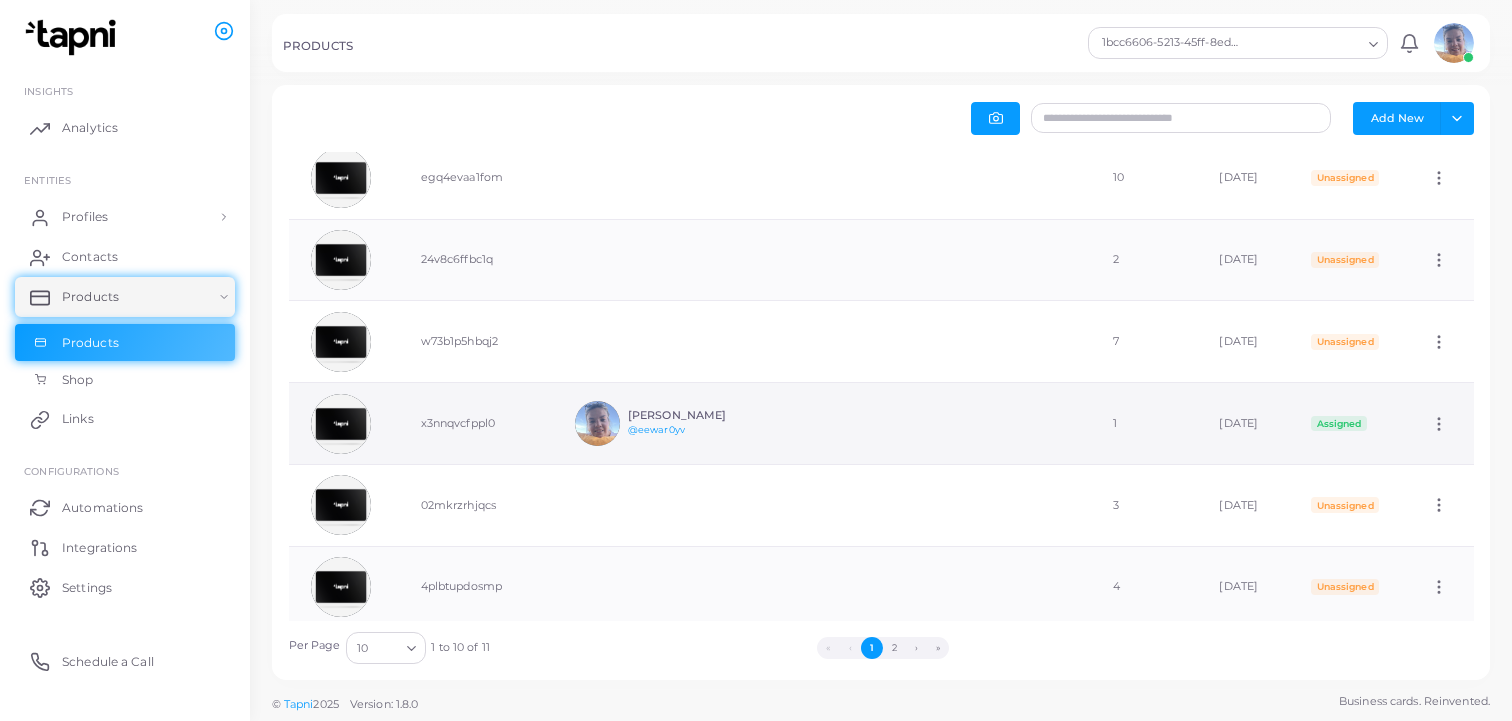 click 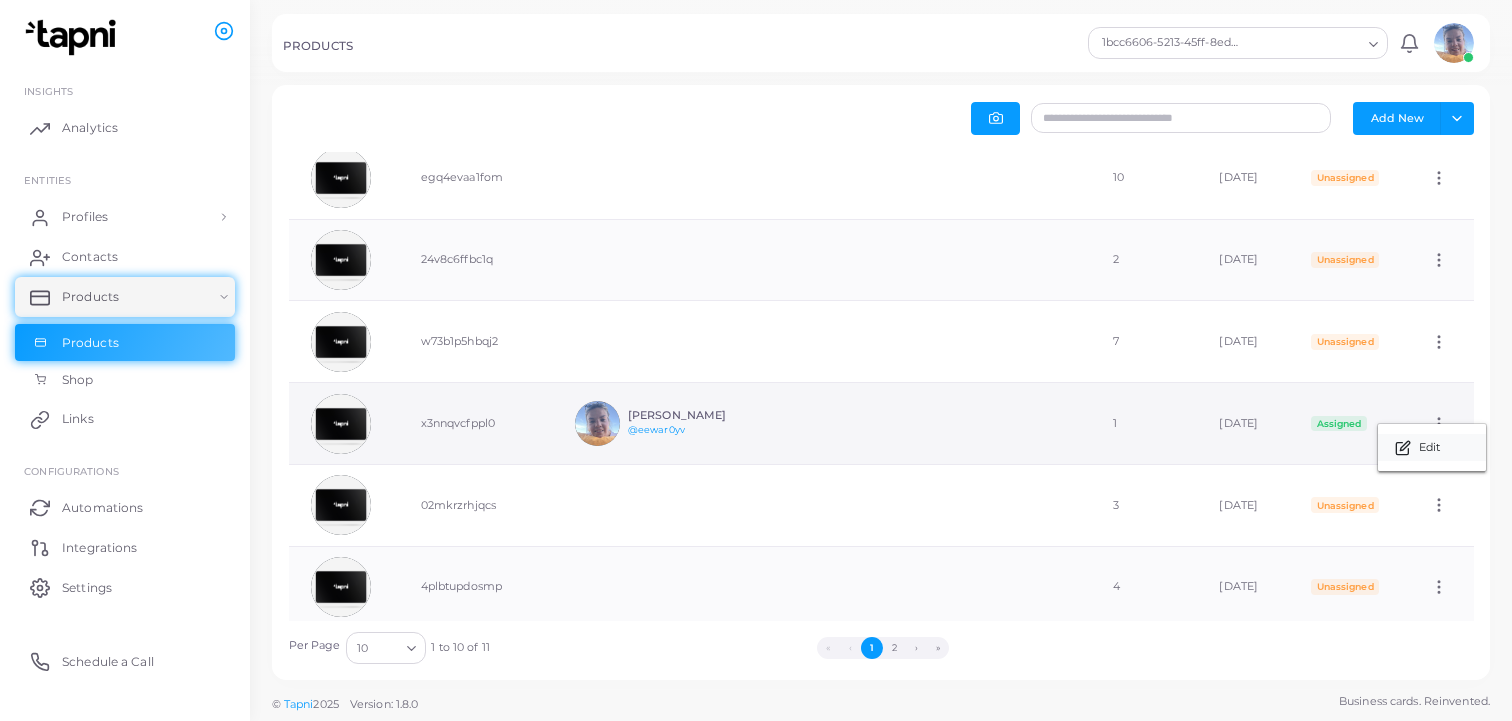 click on "Edit" at bounding box center [1429, 448] 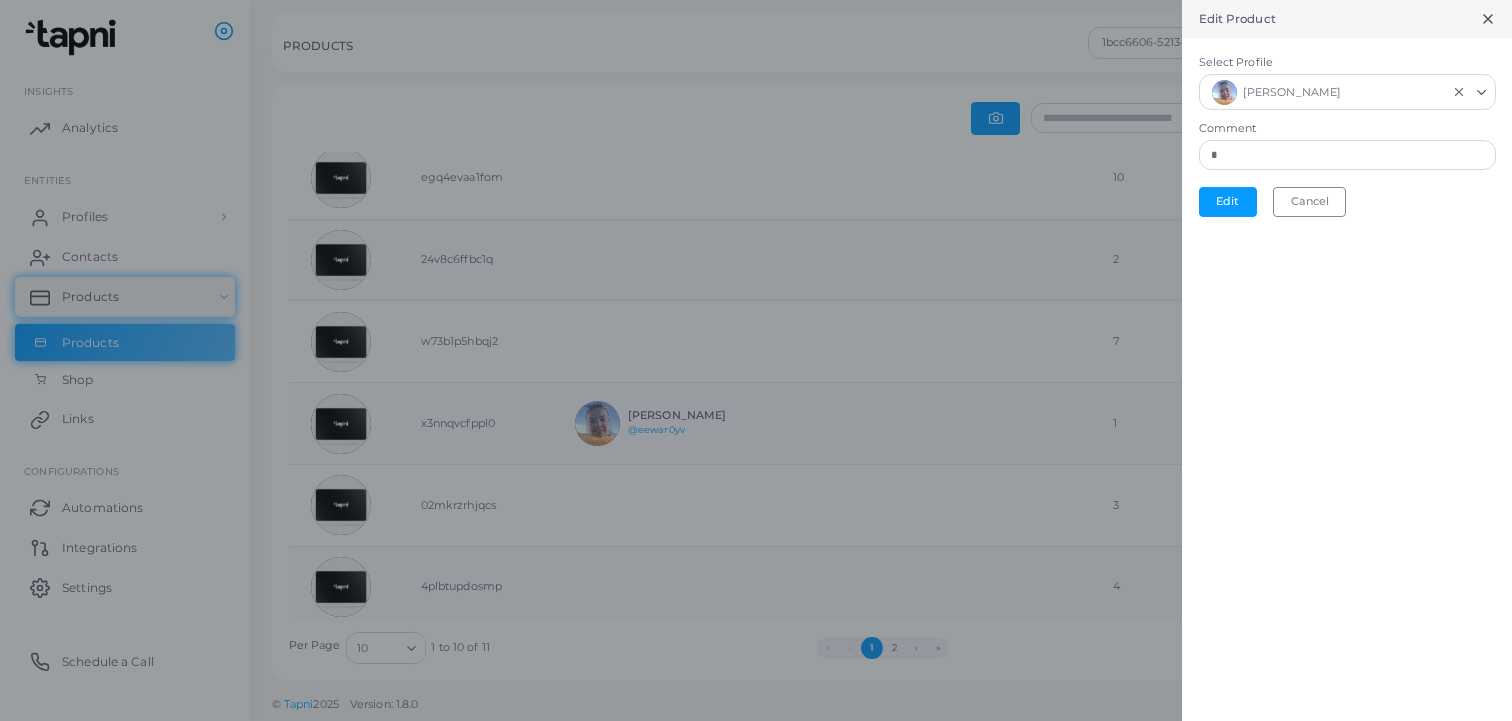 click 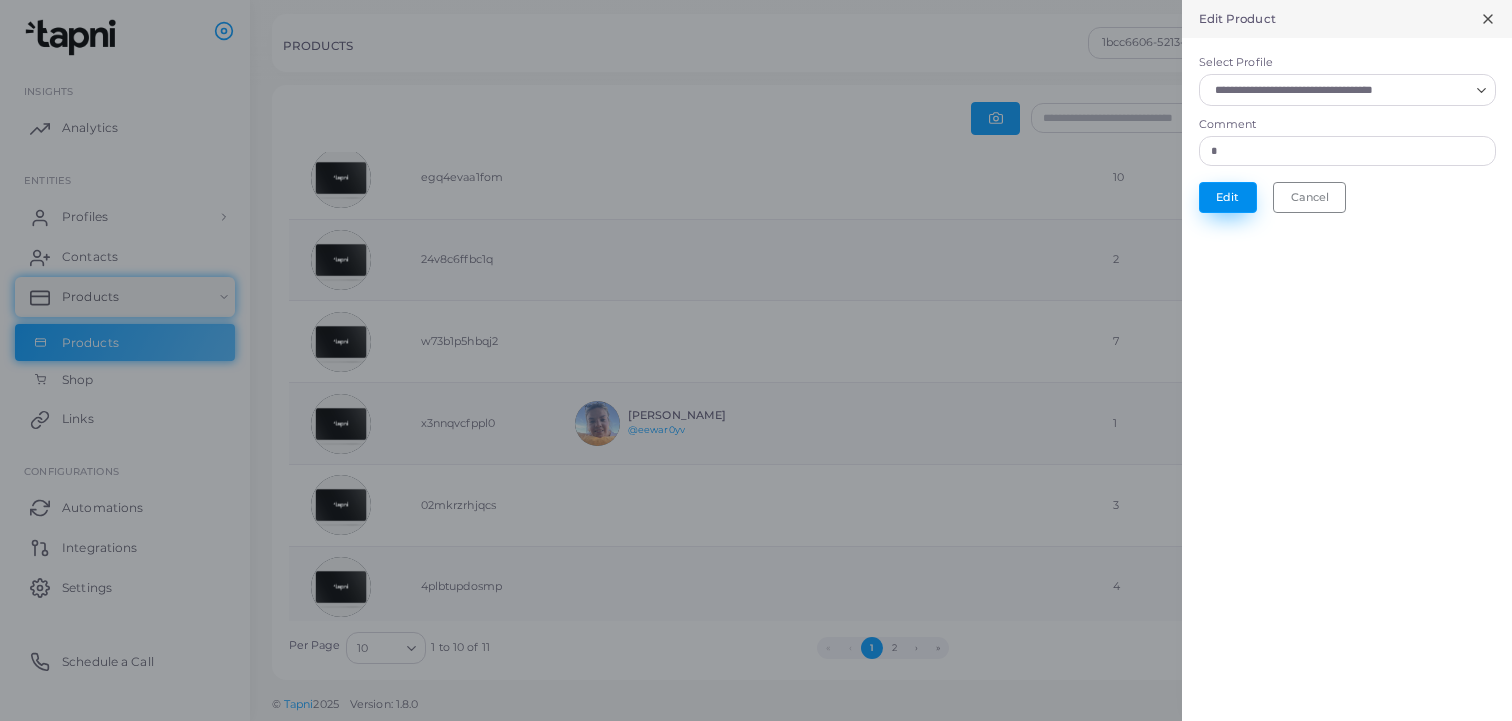 click on "Edit" at bounding box center [1228, 197] 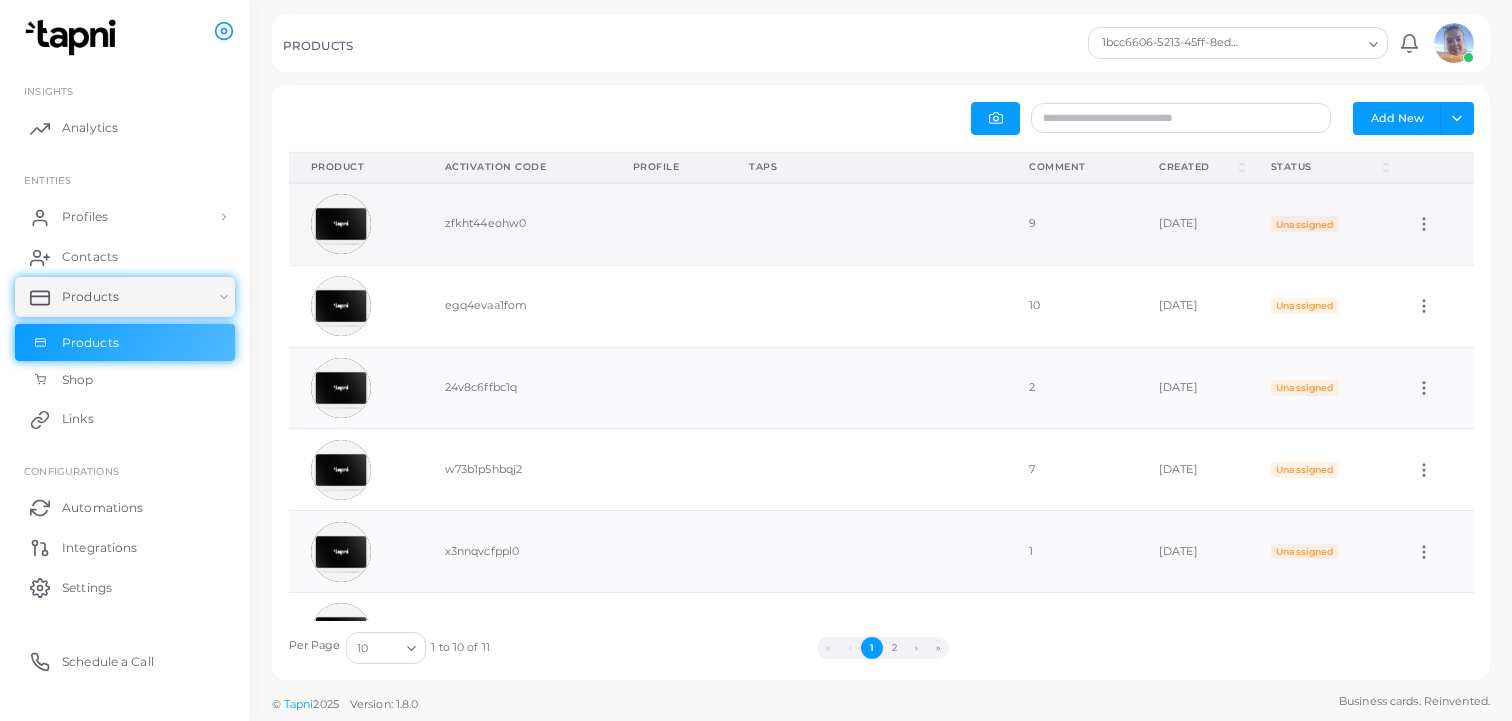click 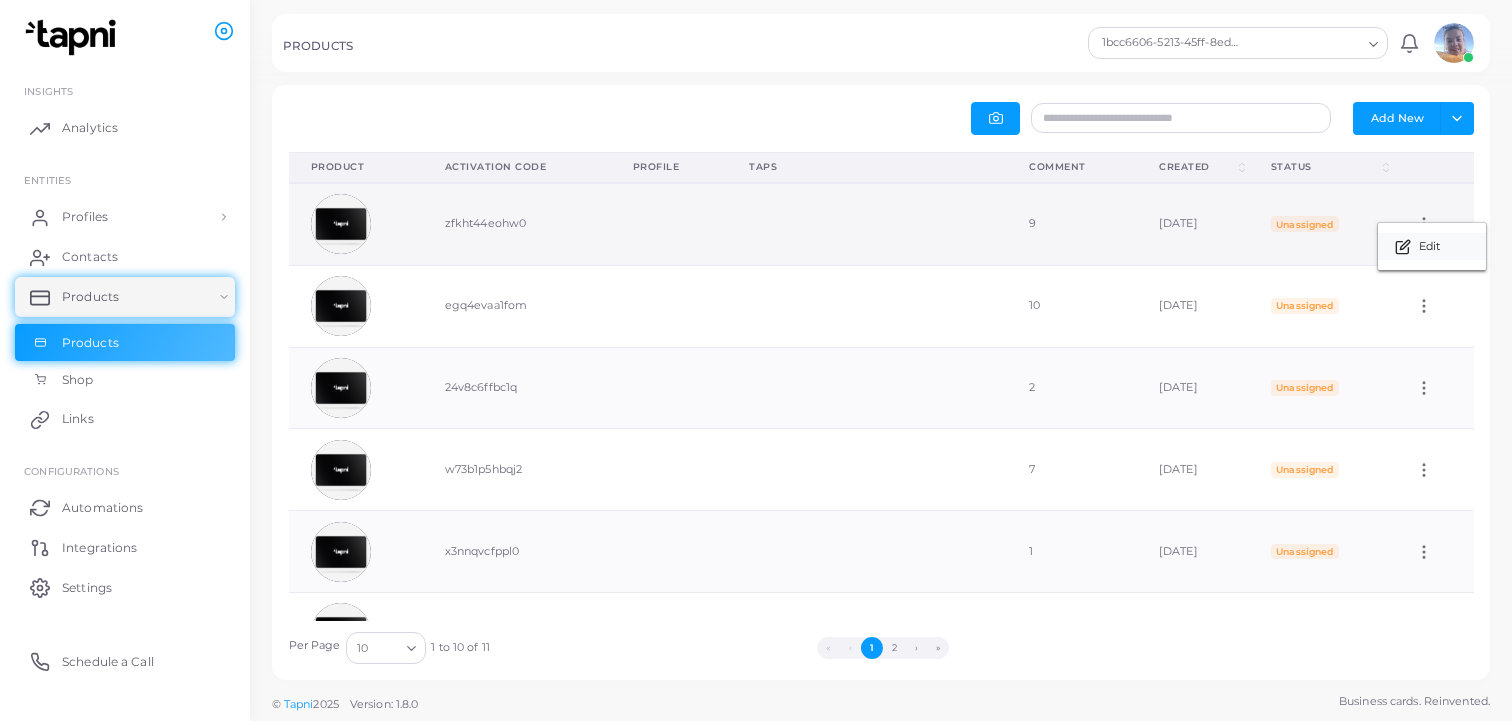 click on "Edit" at bounding box center [1432, 246] 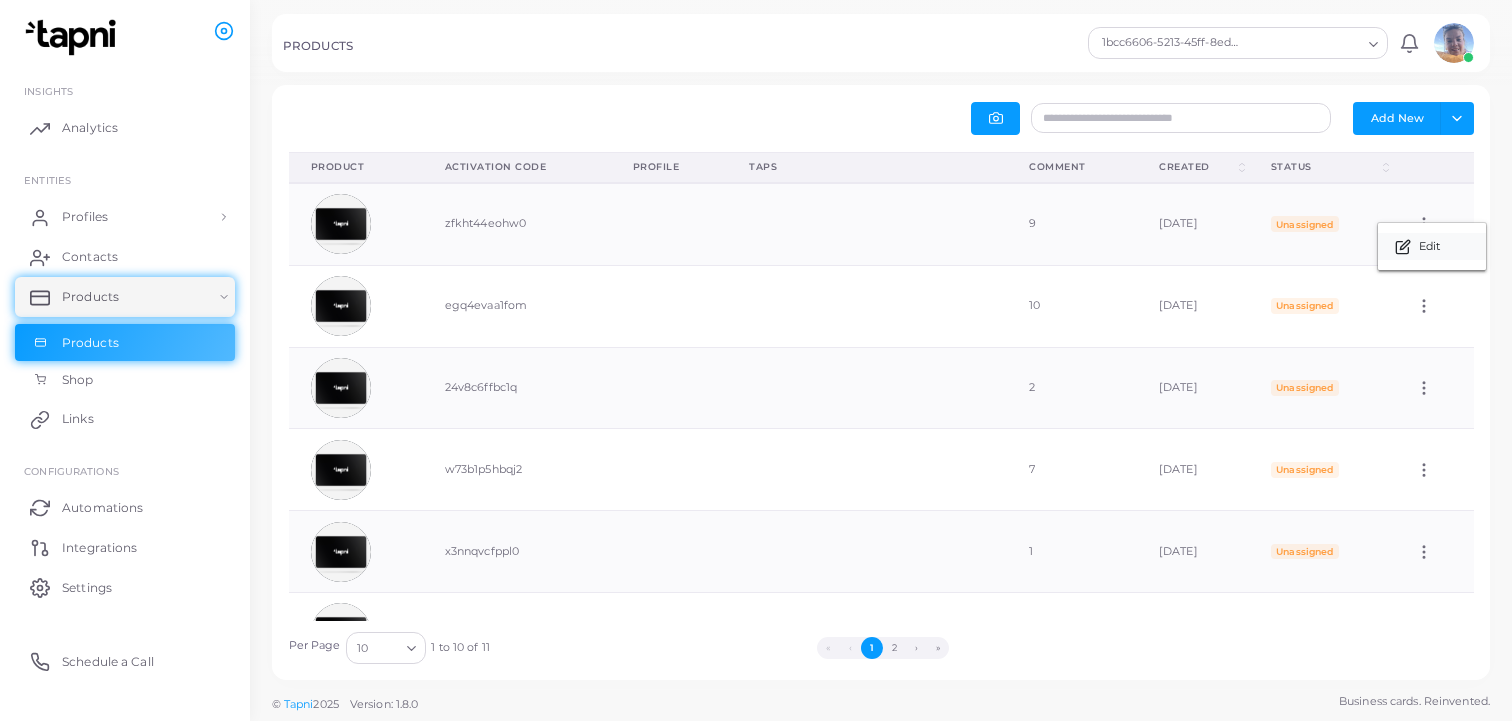 type on "*" 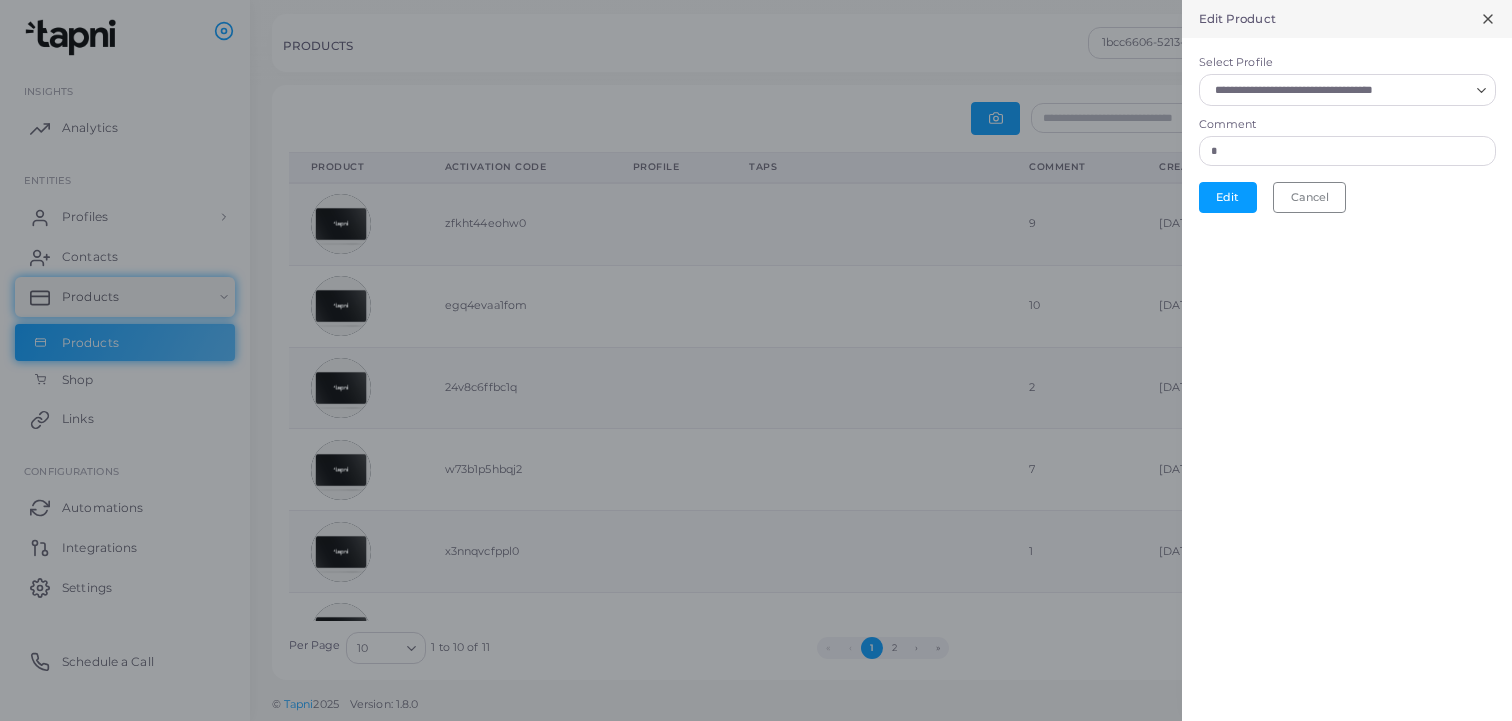 click on "Select Profile" at bounding box center [1338, 90] 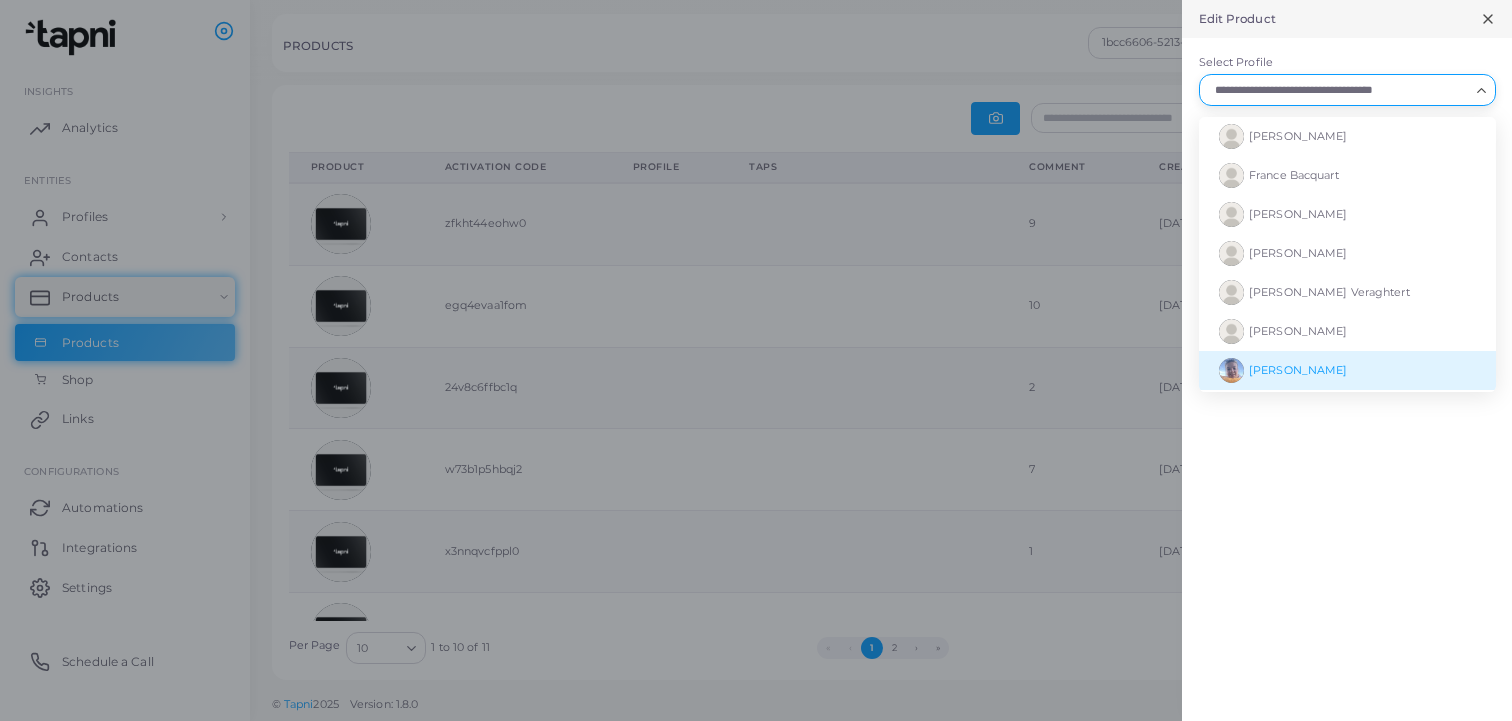 click on "[PERSON_NAME]" at bounding box center [1347, 370] 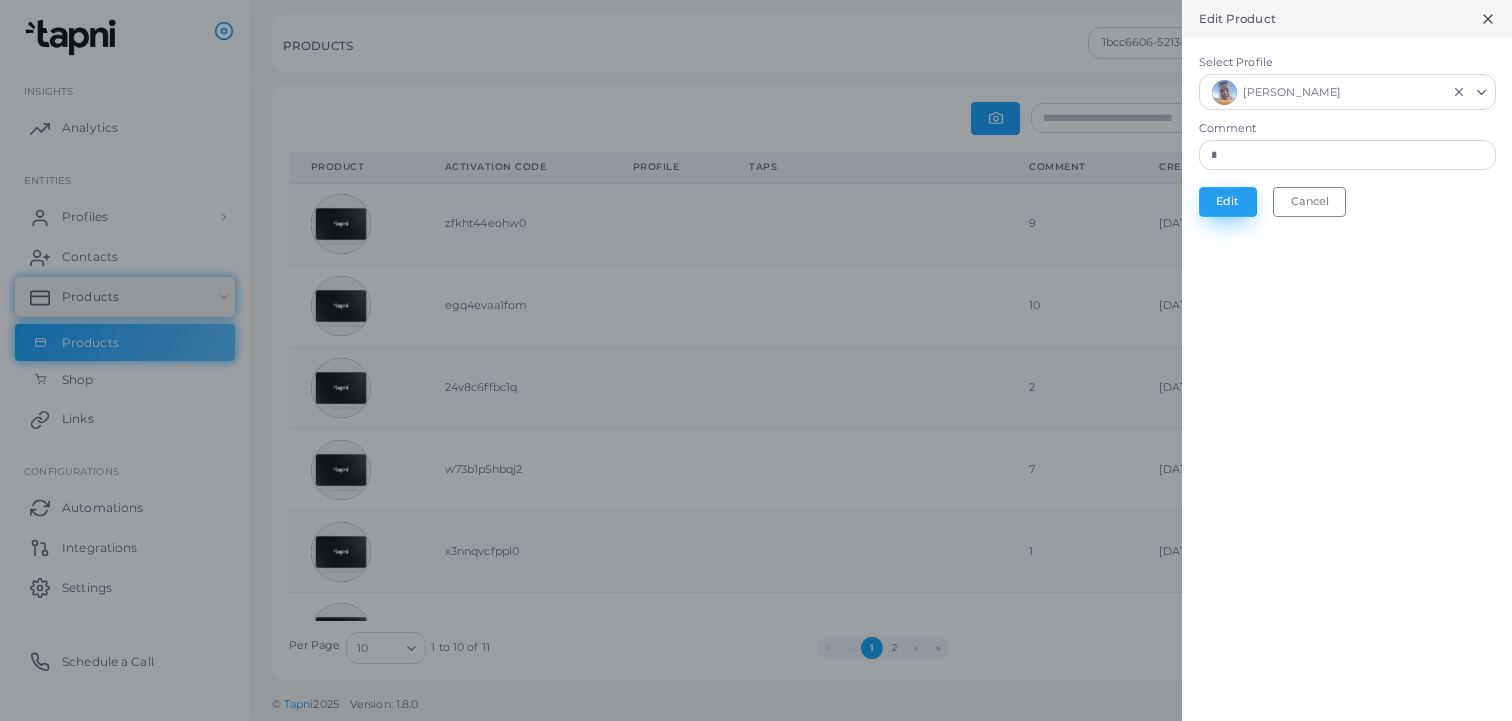 click on "Edit" at bounding box center (1228, 202) 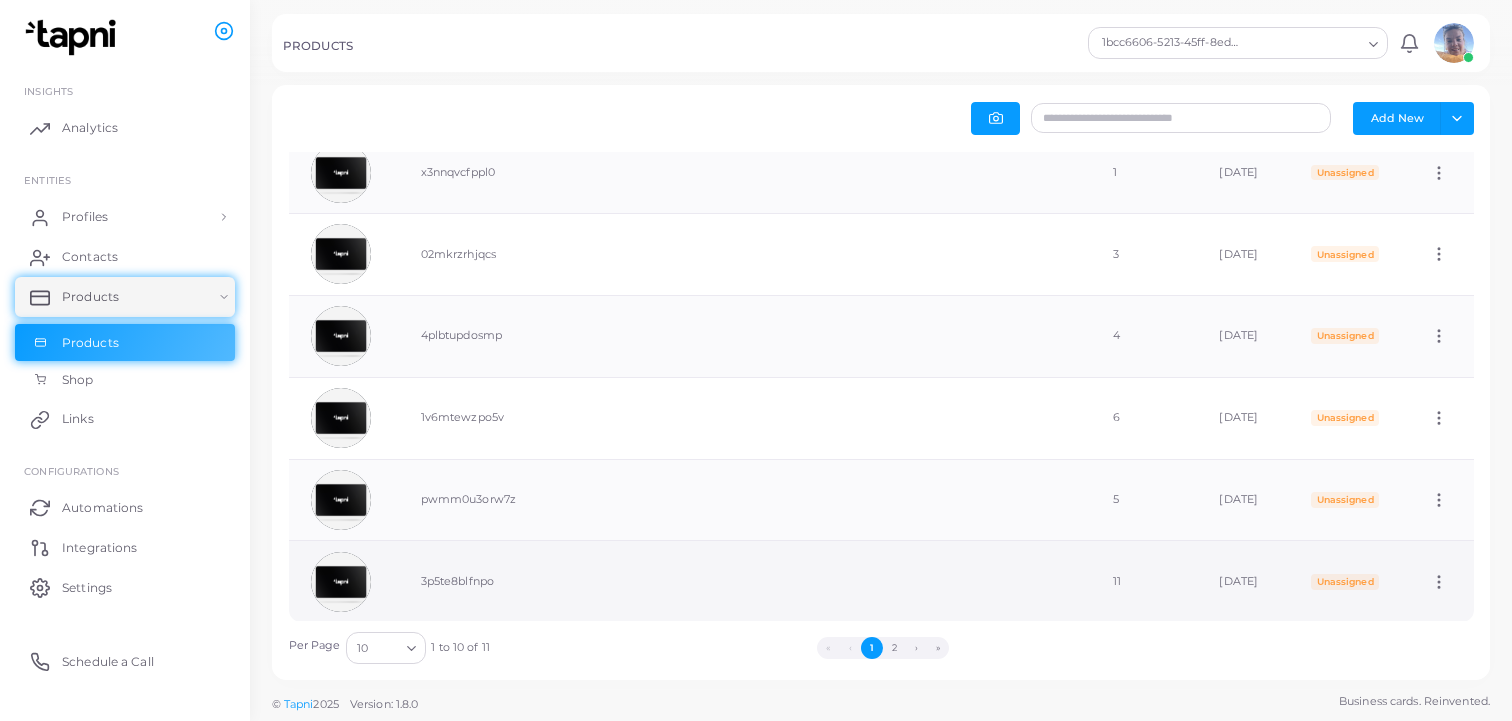 scroll, scrollTop: 391, scrollLeft: 0, axis: vertical 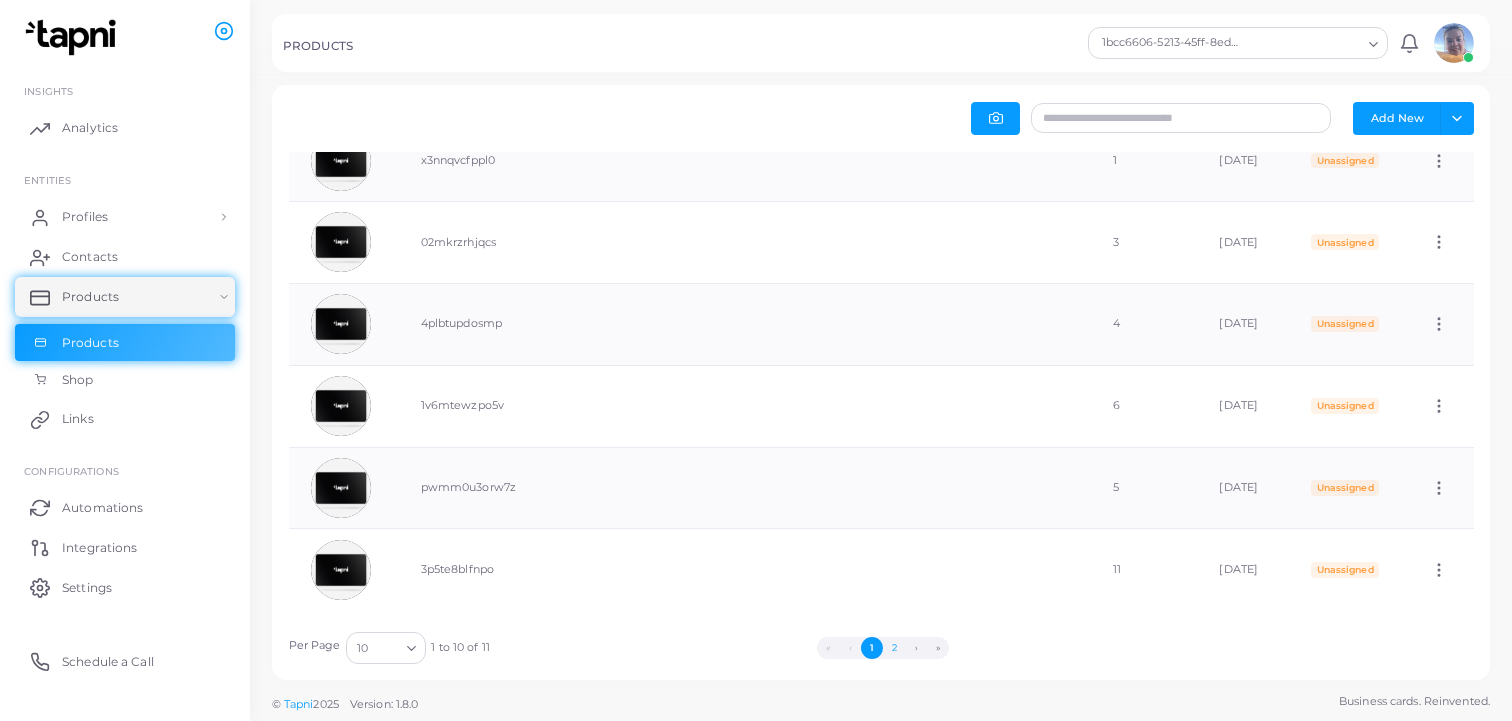 click on "2" at bounding box center (894, 648) 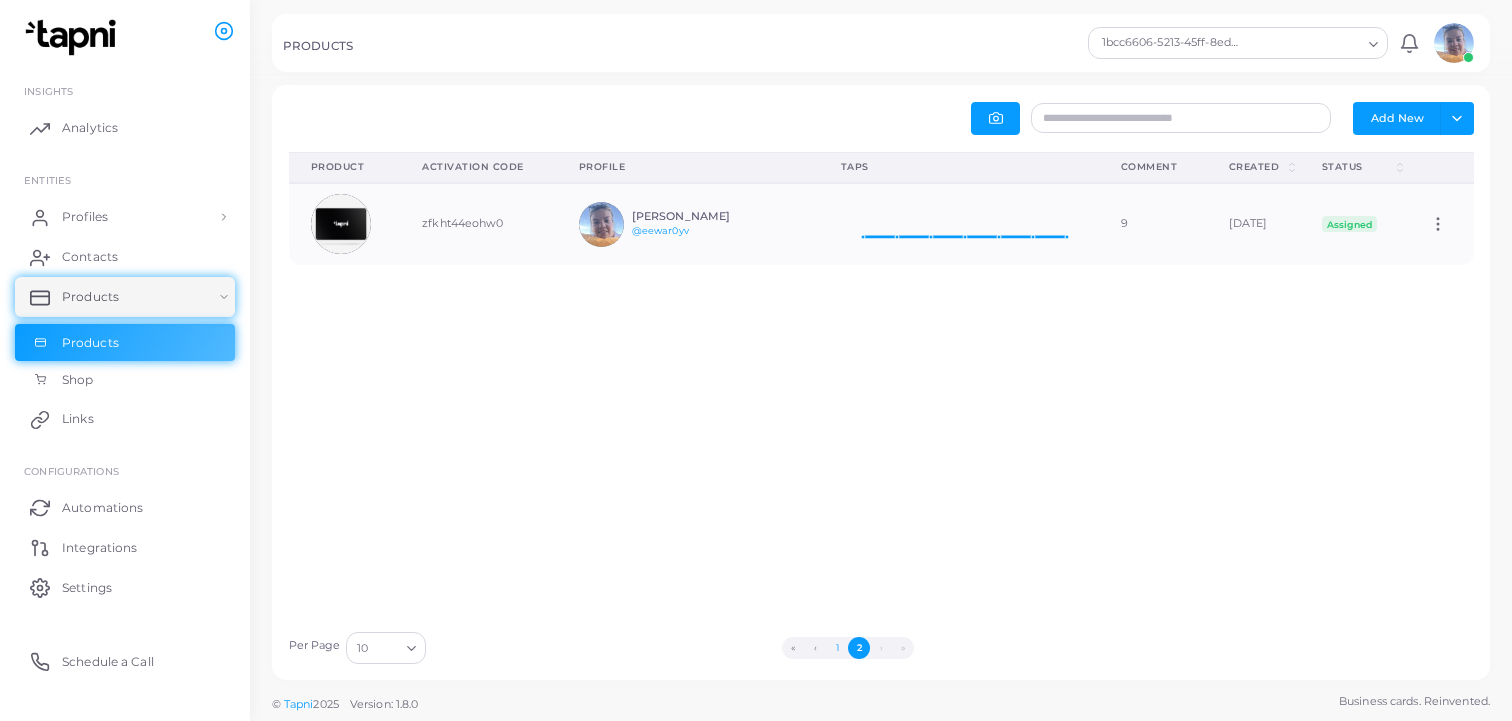 click on "1" at bounding box center (837, 648) 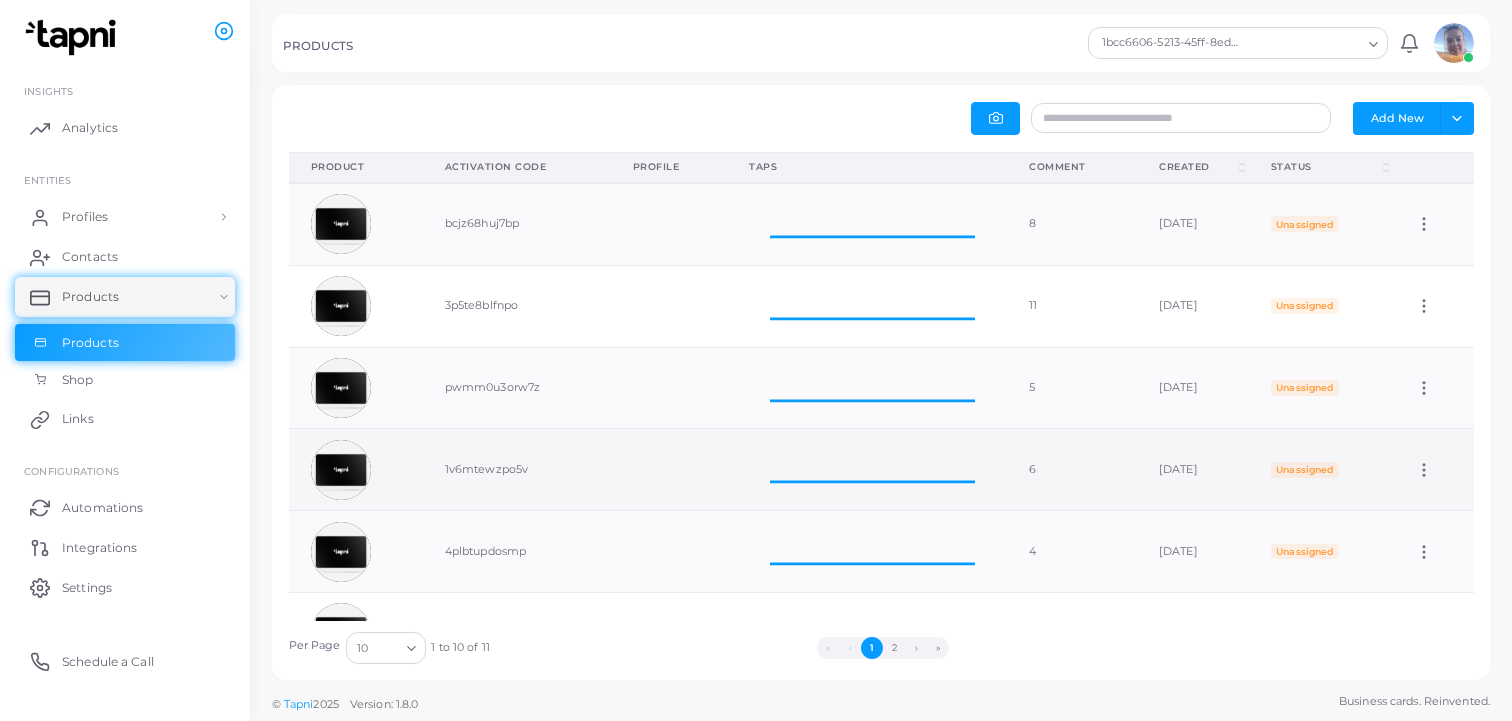 scroll, scrollTop: 1, scrollLeft: 1, axis: both 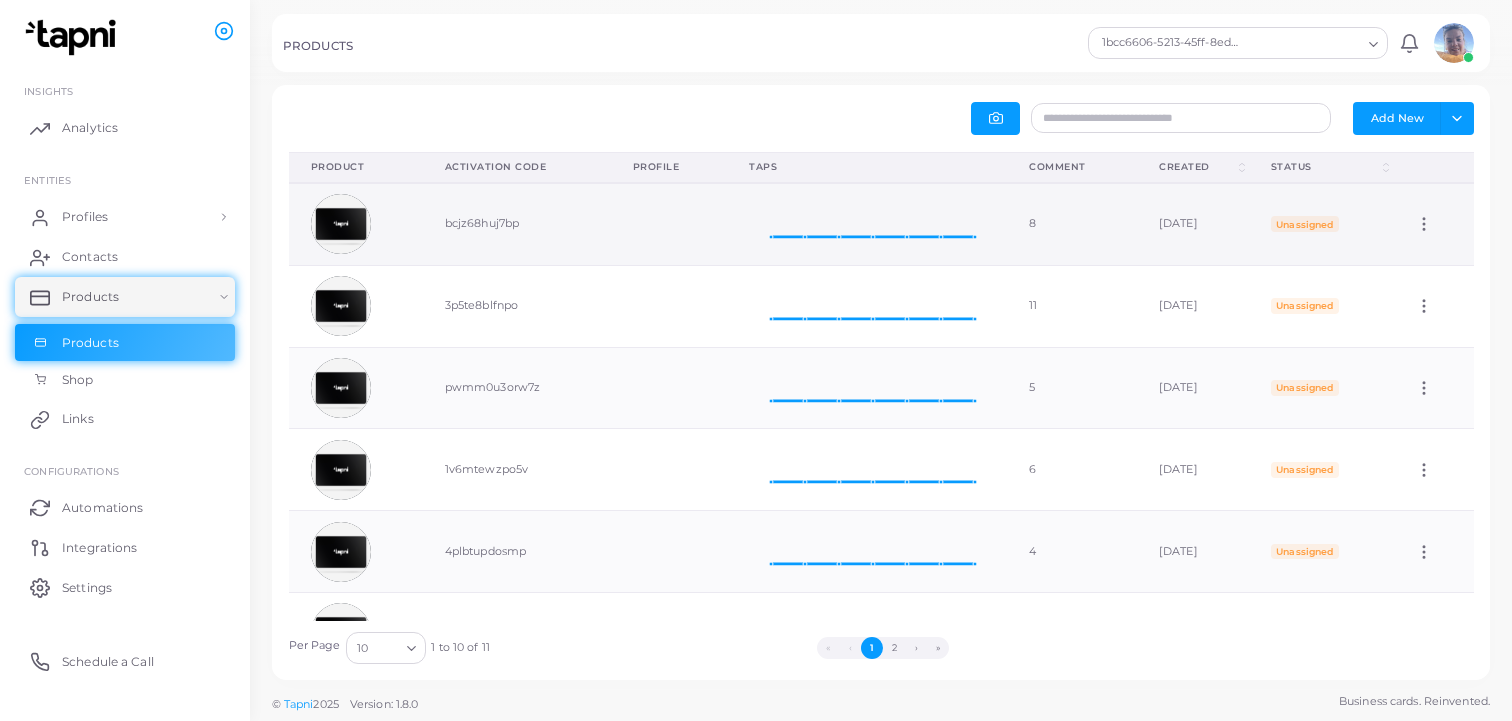 click 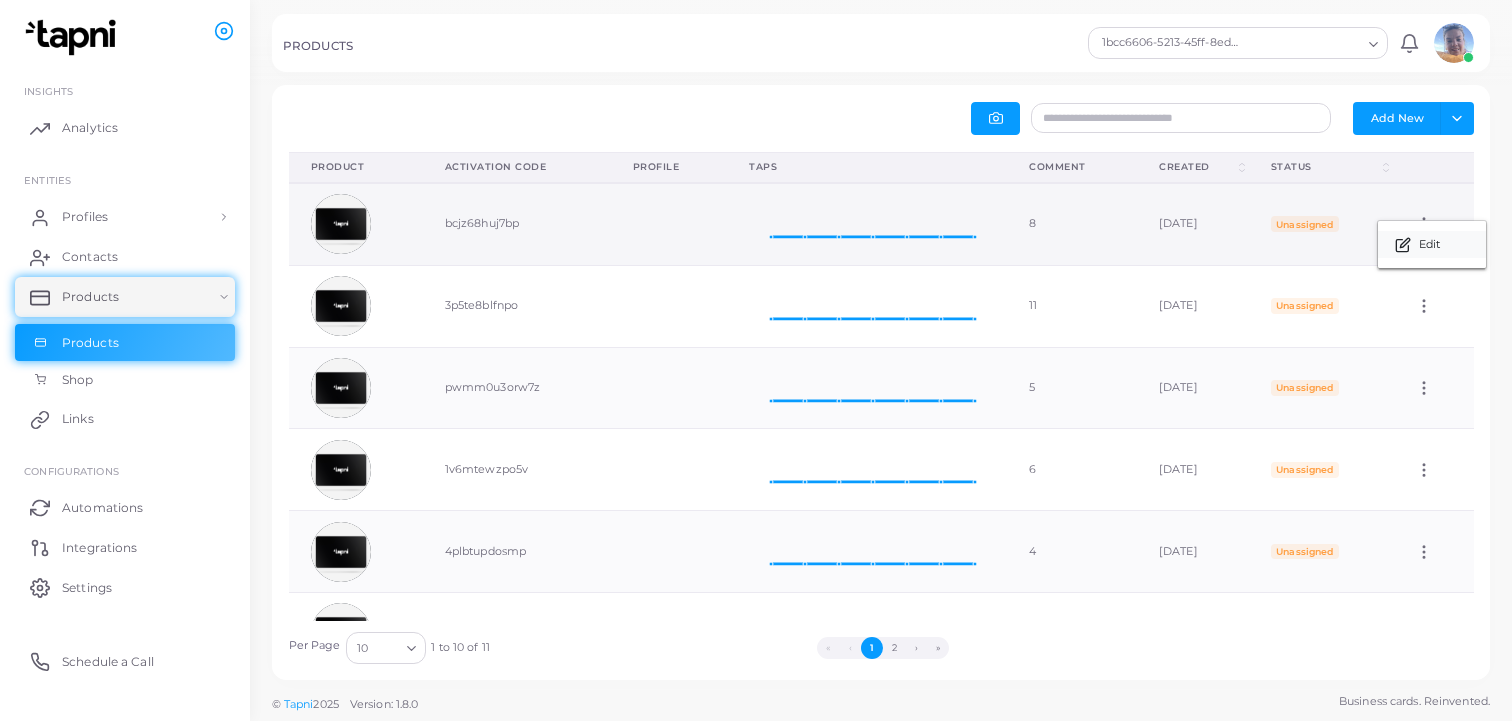 click on "Edit" at bounding box center (1429, 245) 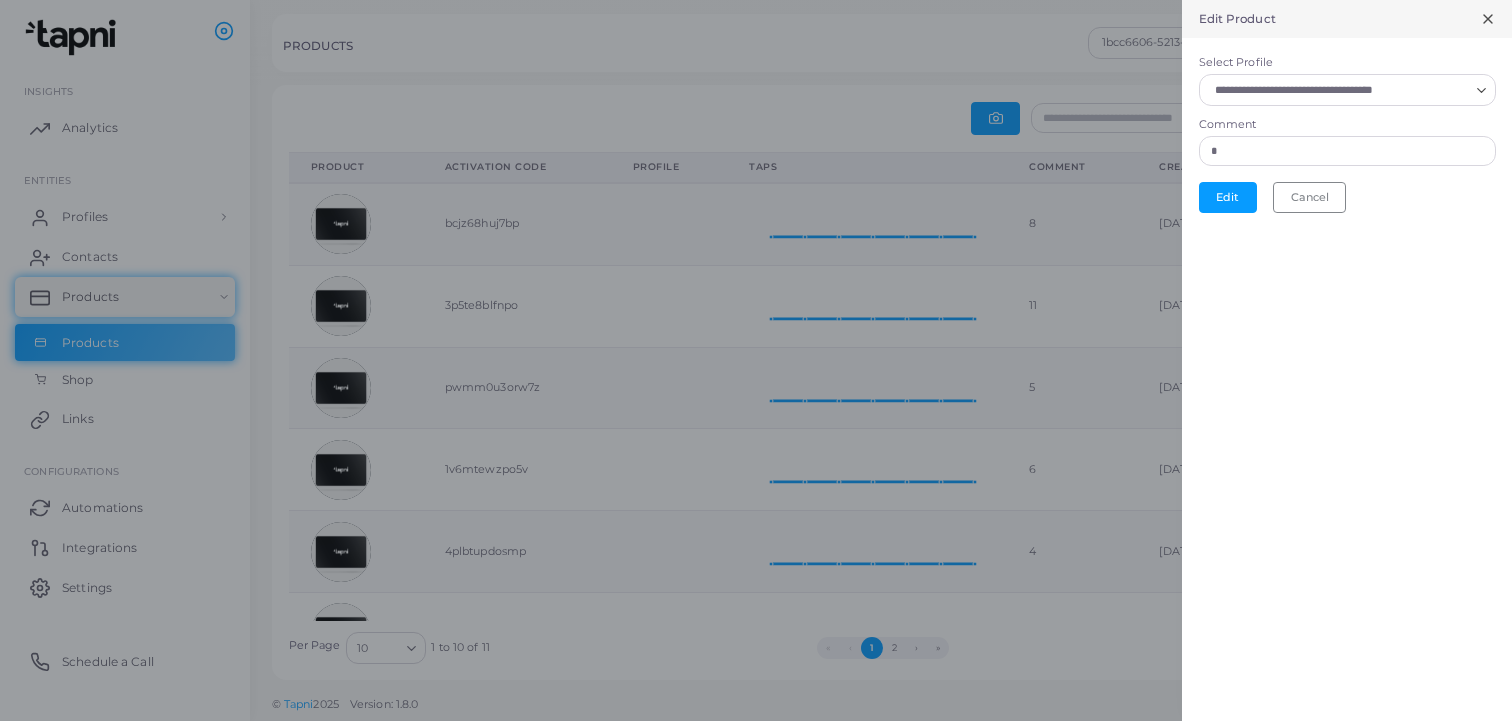 click on "Select Profile" at bounding box center (1338, 90) 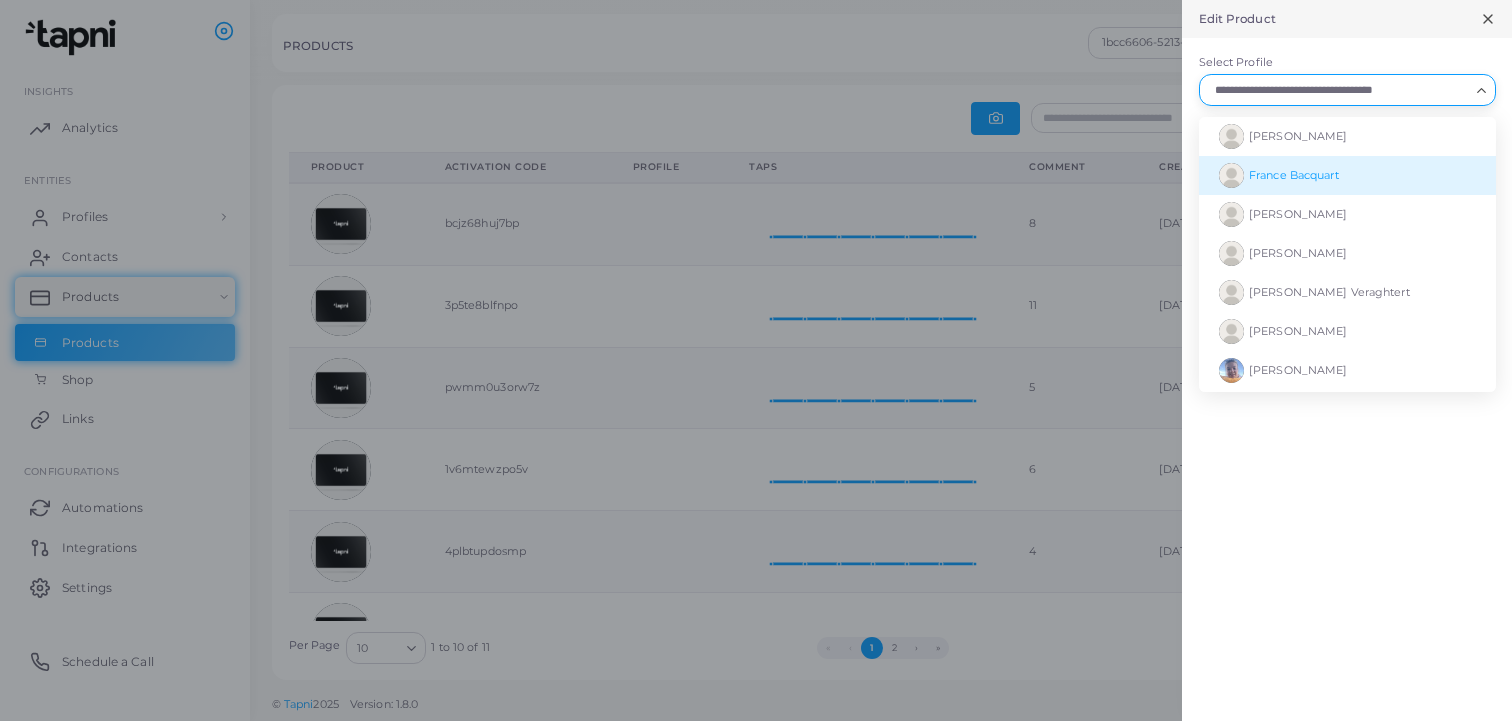 click on "France Bacquart" at bounding box center (1294, 175) 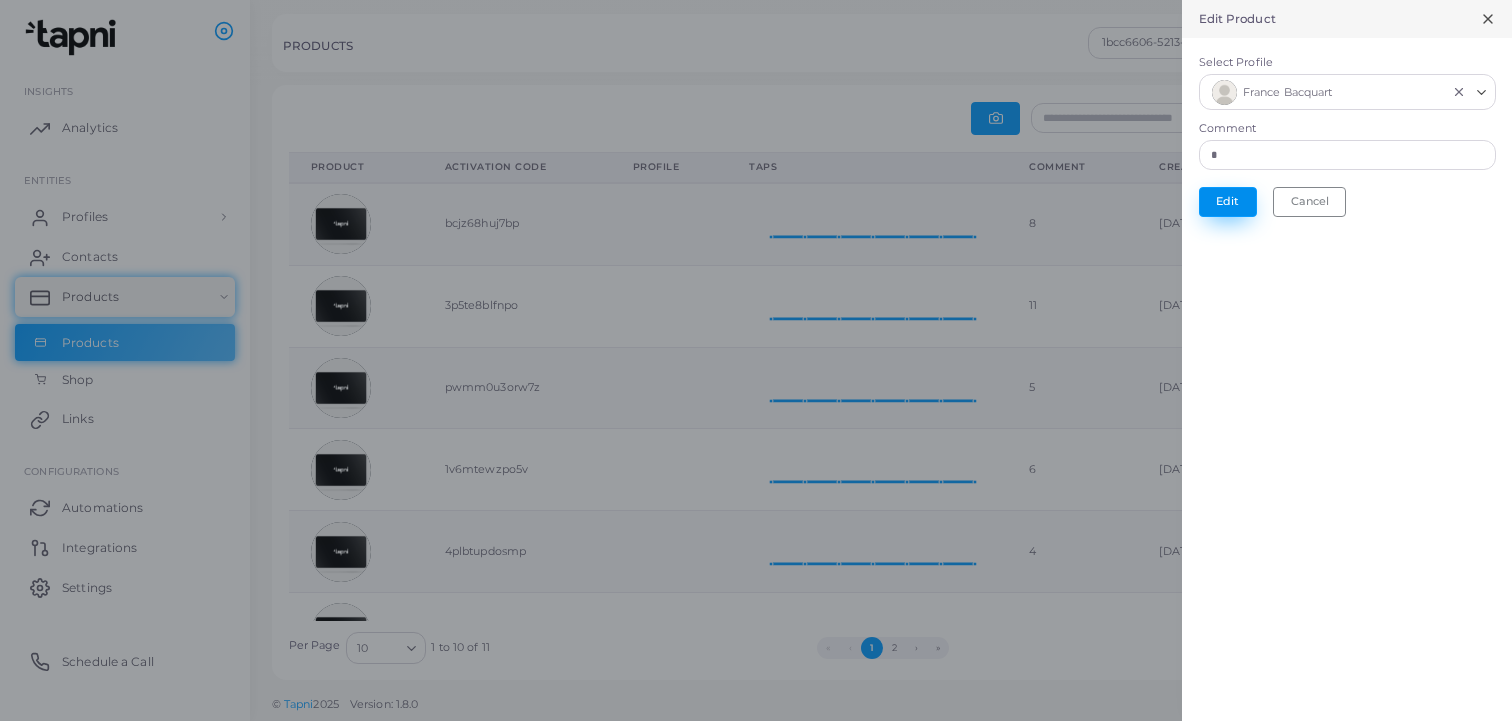 click on "Edit" at bounding box center [1228, 202] 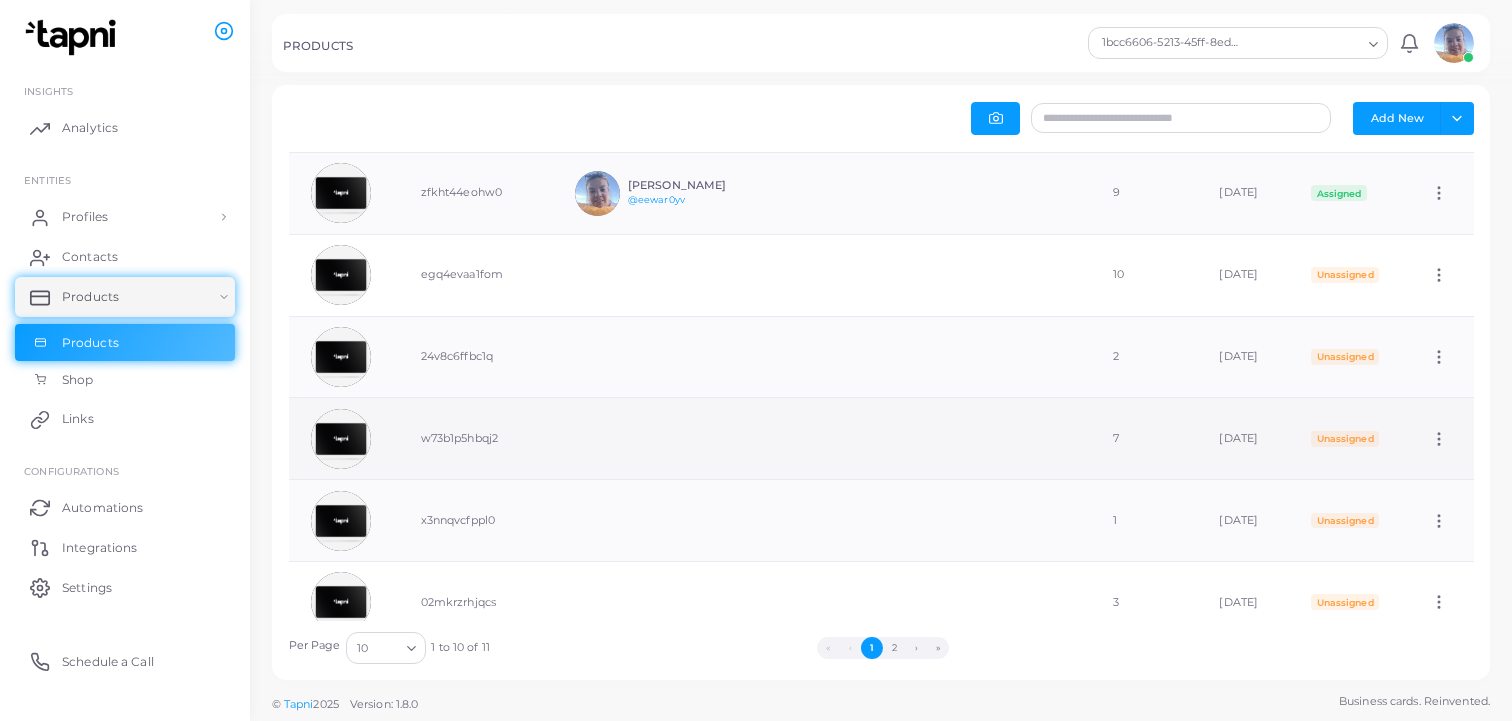 click 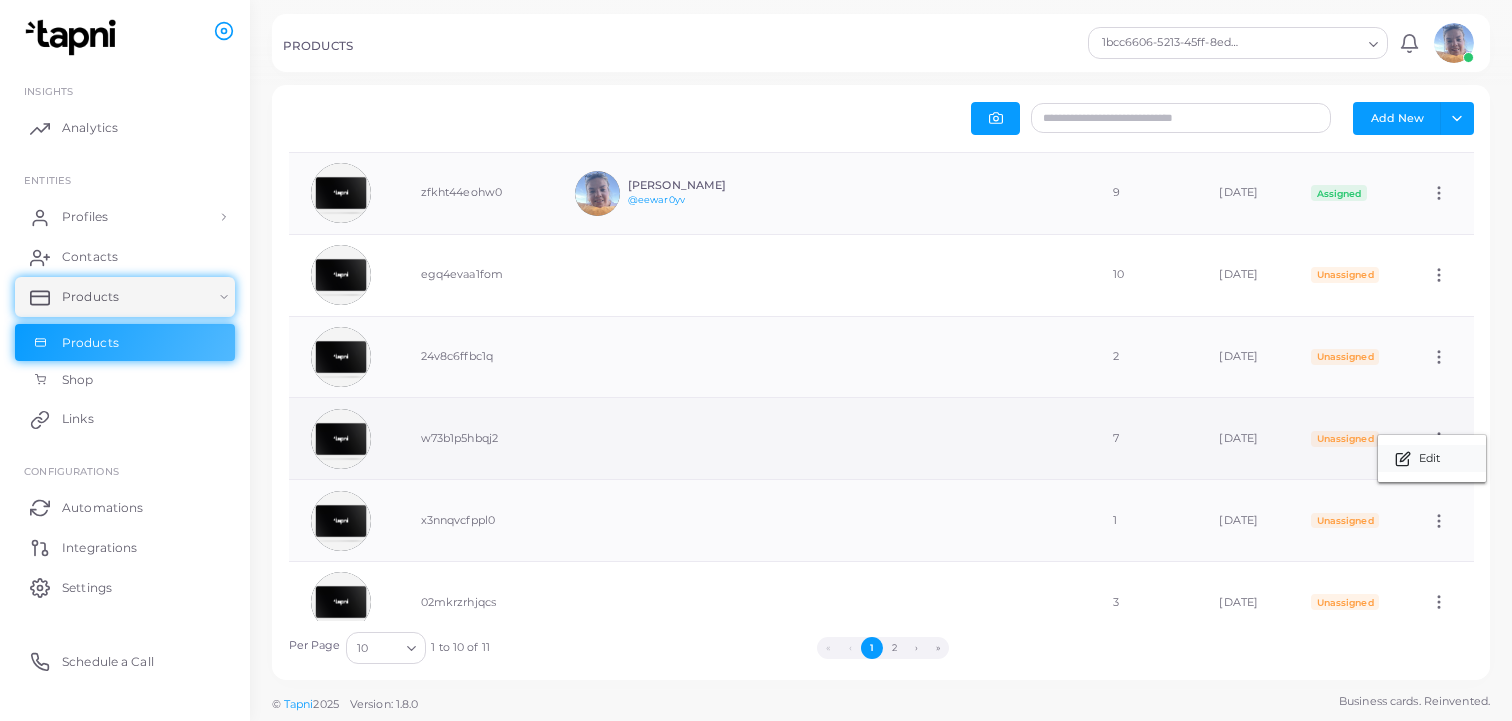 click on "Edit" at bounding box center (1432, 458) 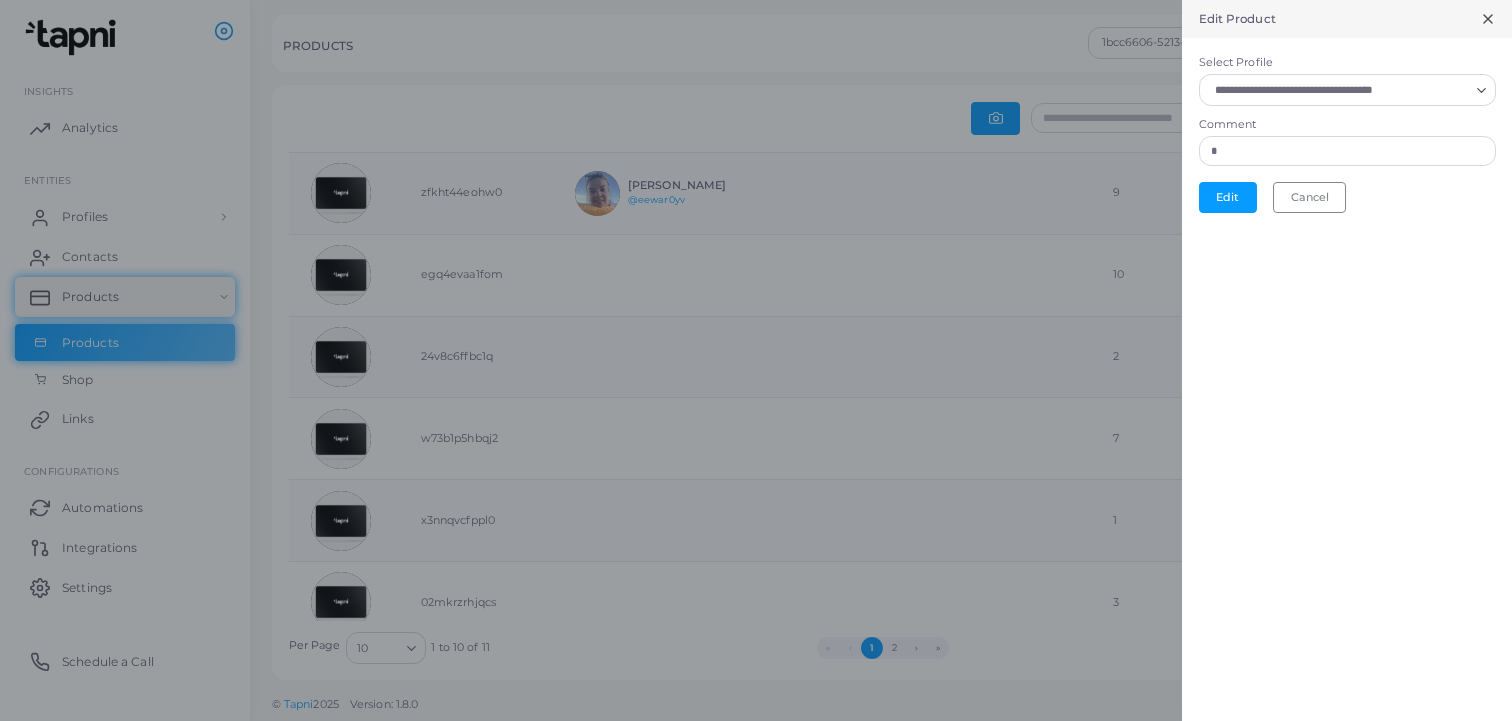 click on "Select Profile" at bounding box center (1338, 90) 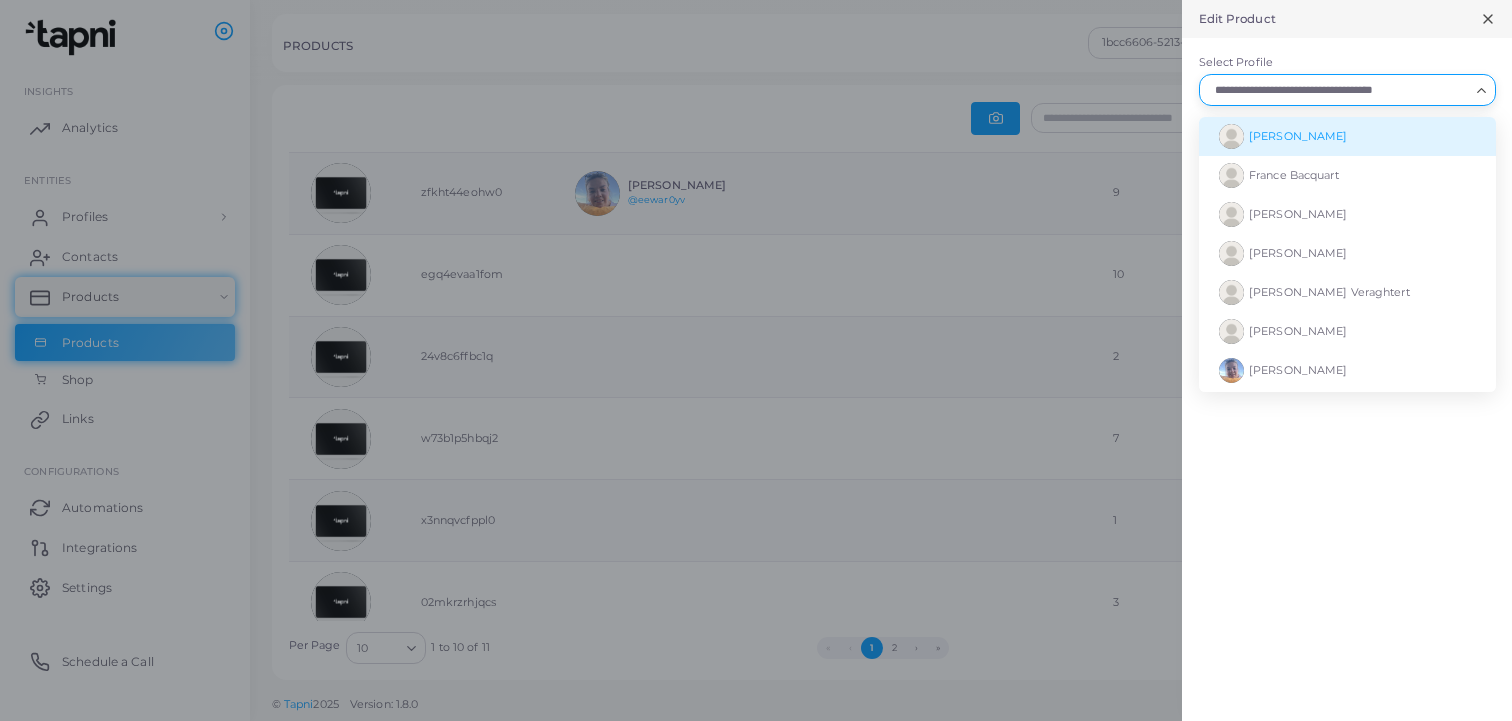 click on "[PERSON_NAME]" at bounding box center (1347, 136) 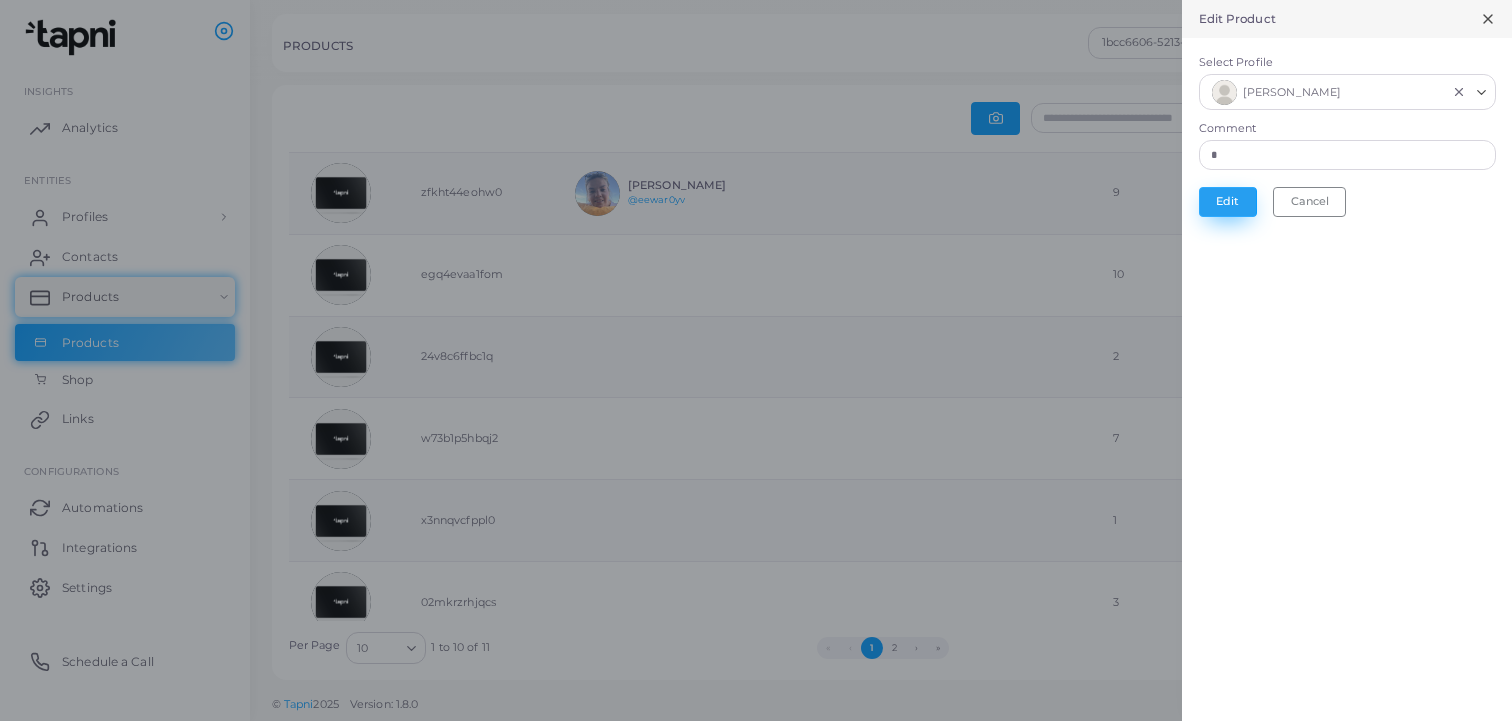 click on "Edit" at bounding box center [1228, 202] 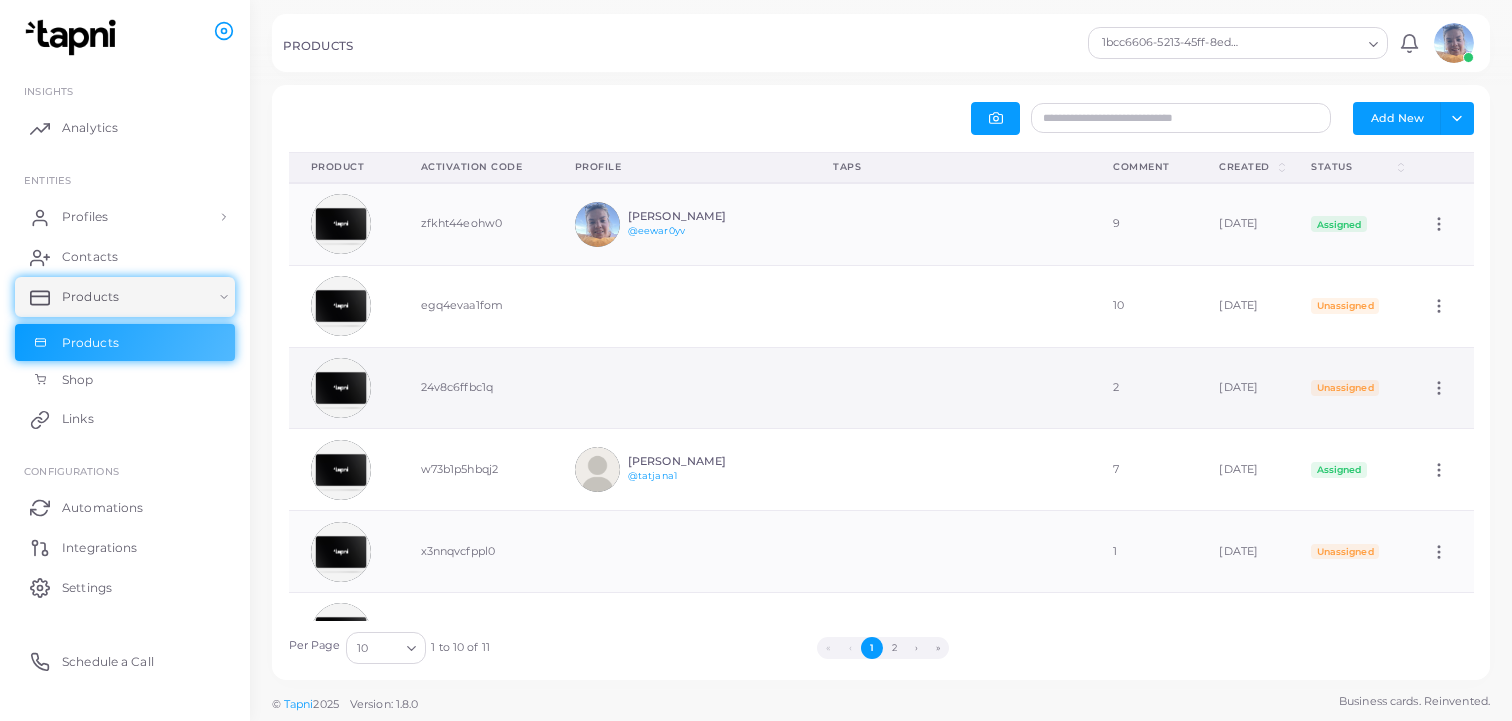 click 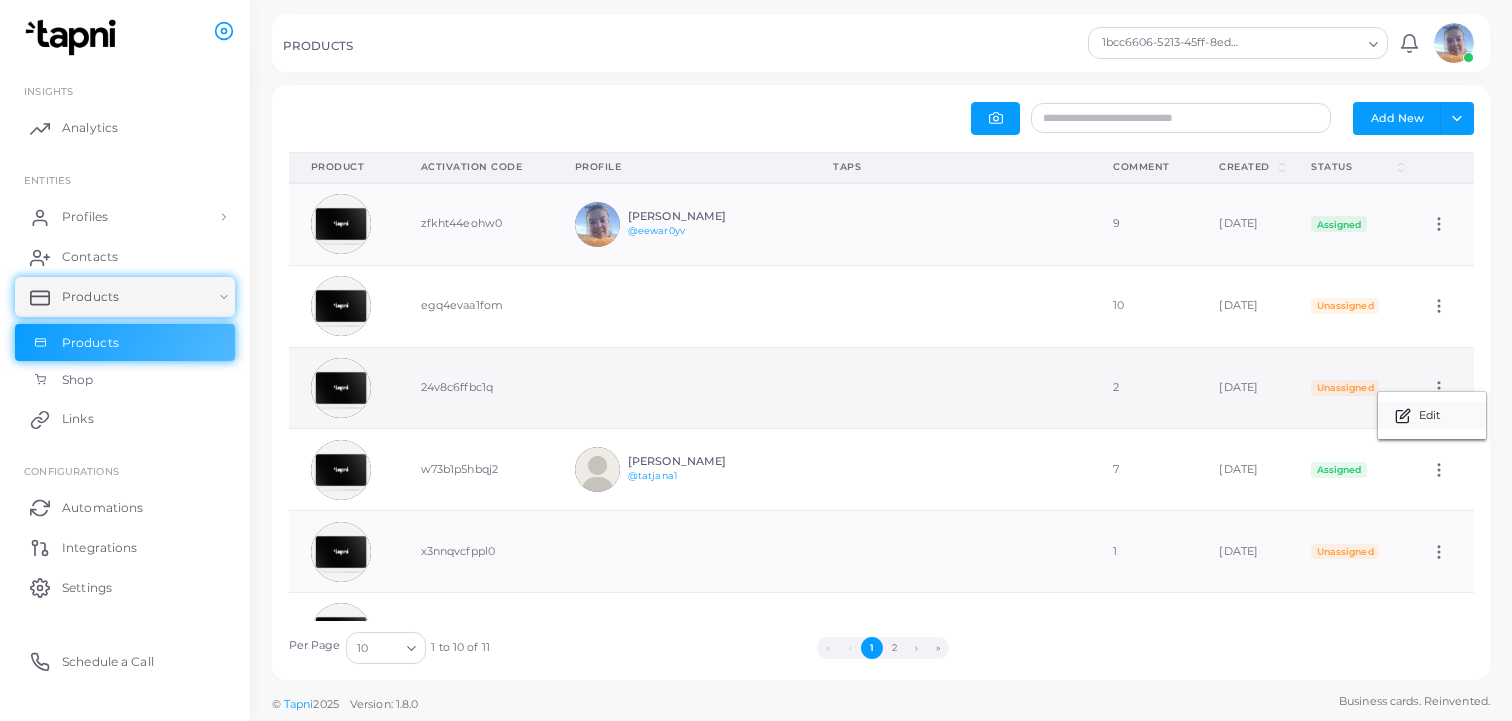 click on "Edit" at bounding box center [1429, 416] 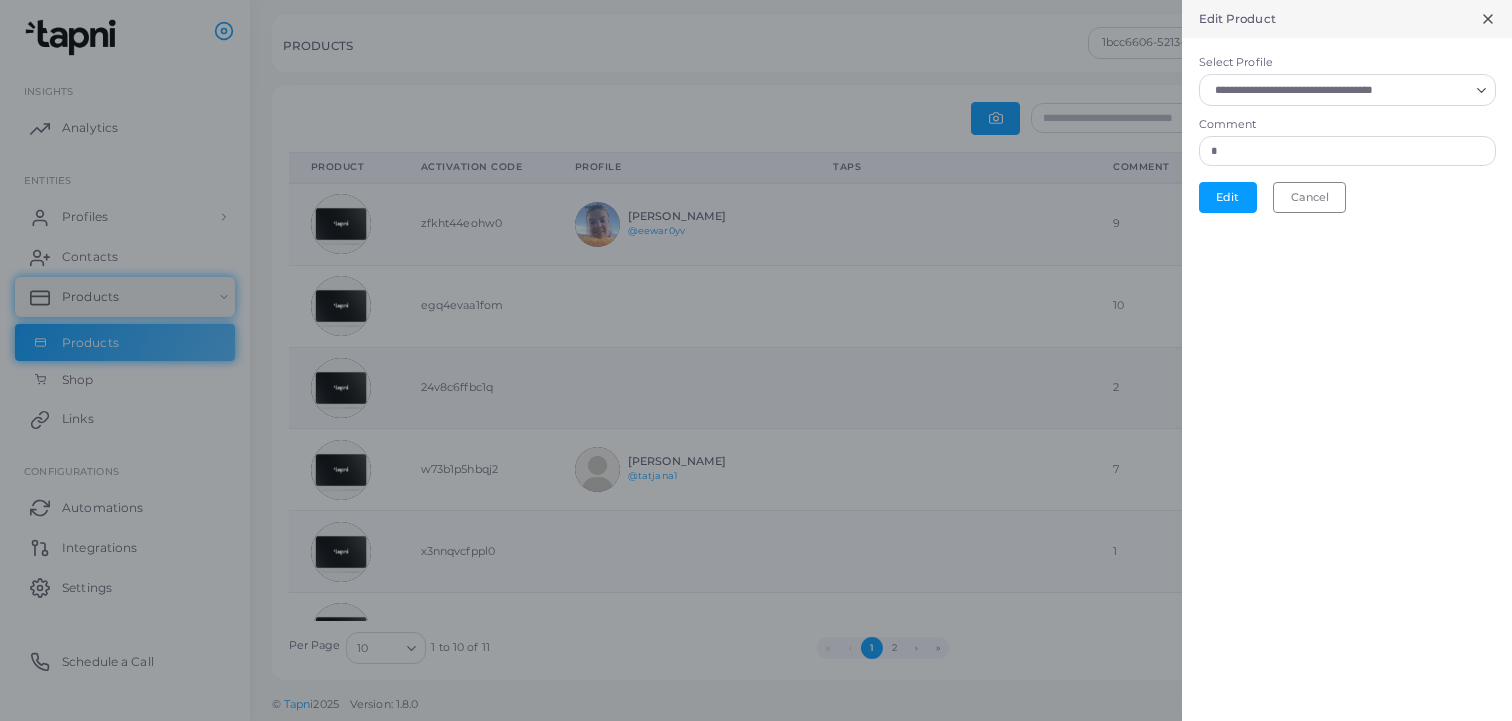 scroll, scrollTop: 1, scrollLeft: 1, axis: both 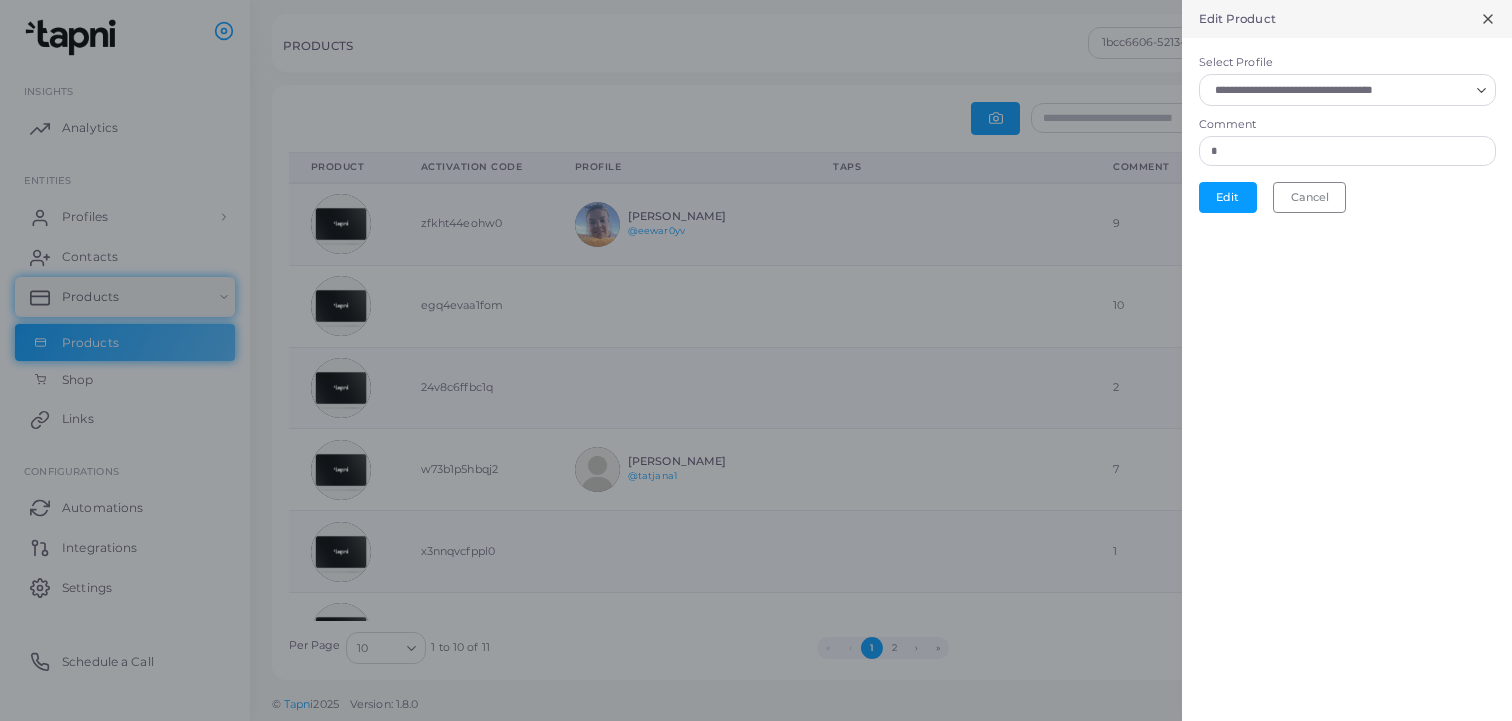 click on "Select Profile" at bounding box center [1338, 90] 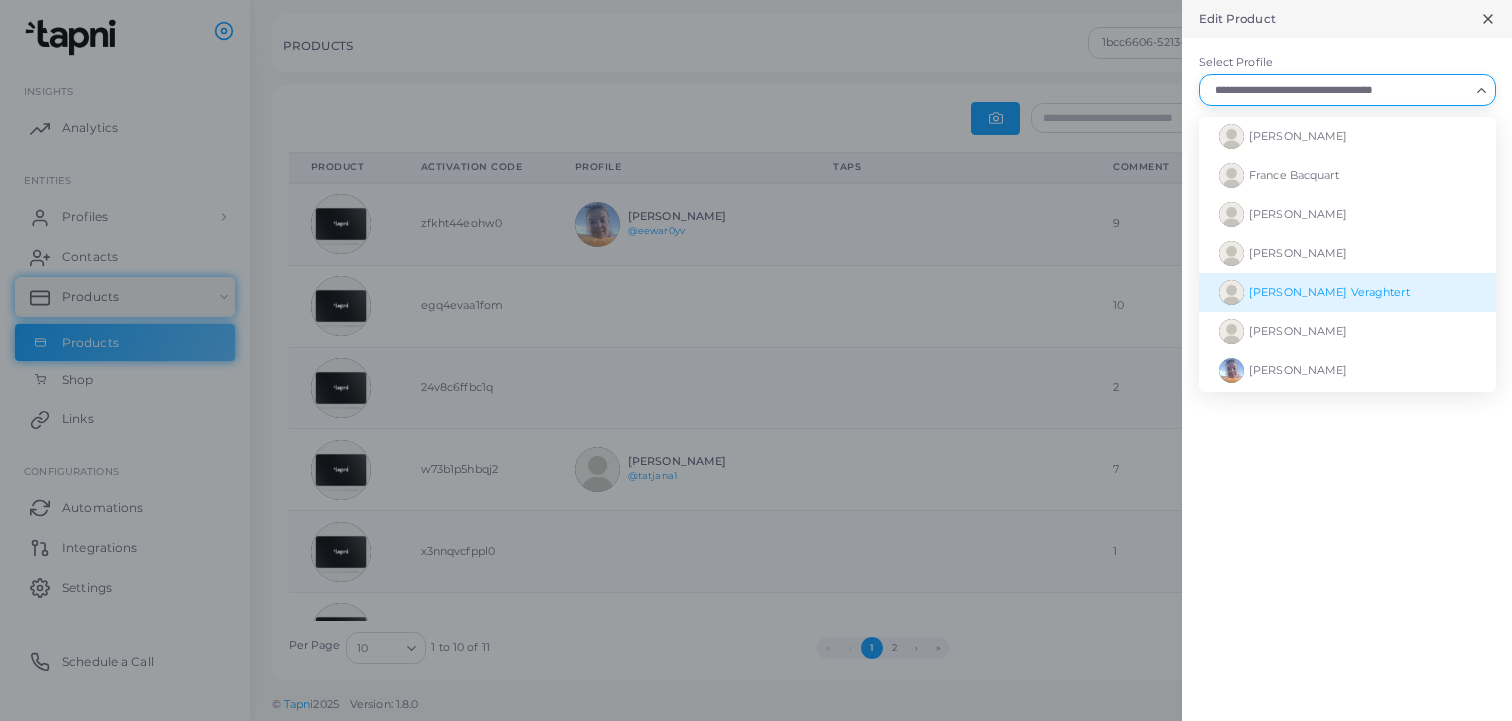 scroll, scrollTop: 47, scrollLeft: 0, axis: vertical 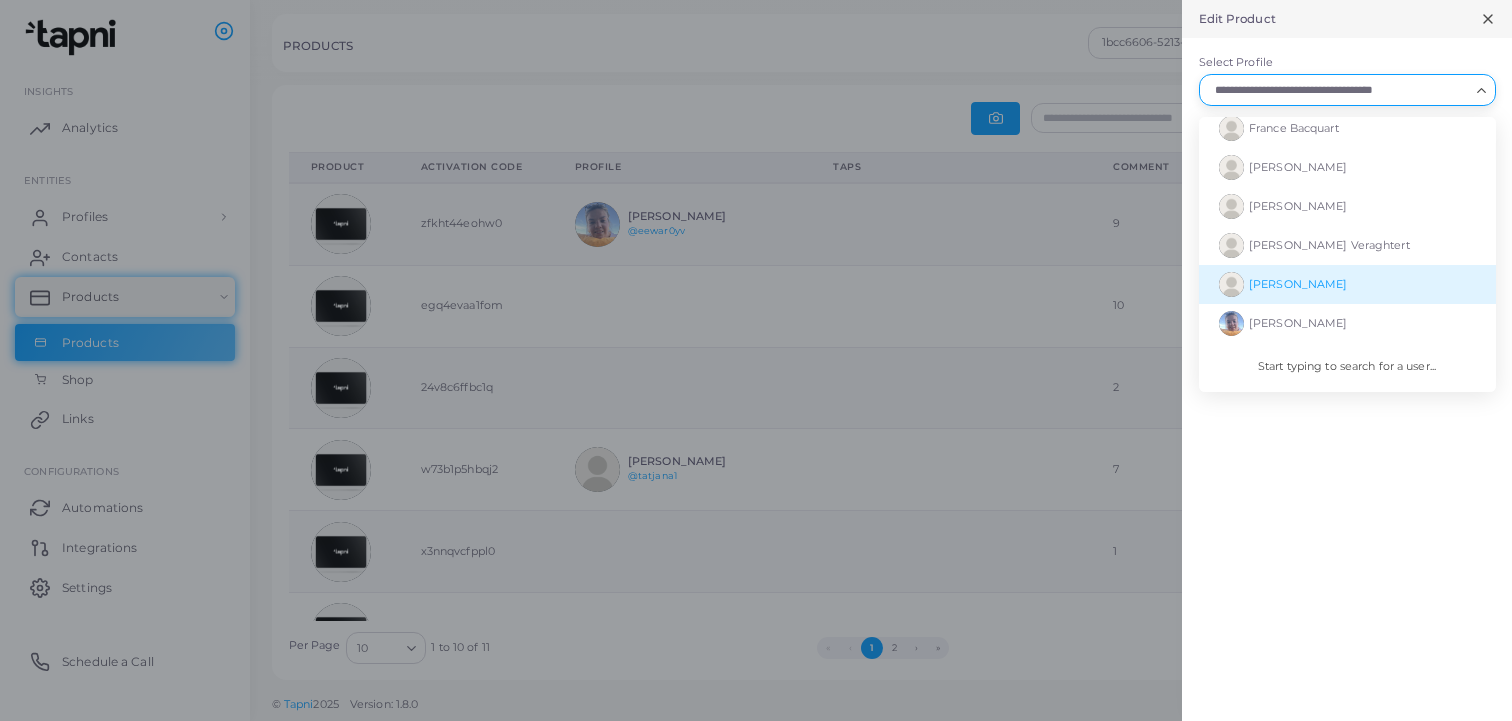 click on "[PERSON_NAME]" at bounding box center (1347, 284) 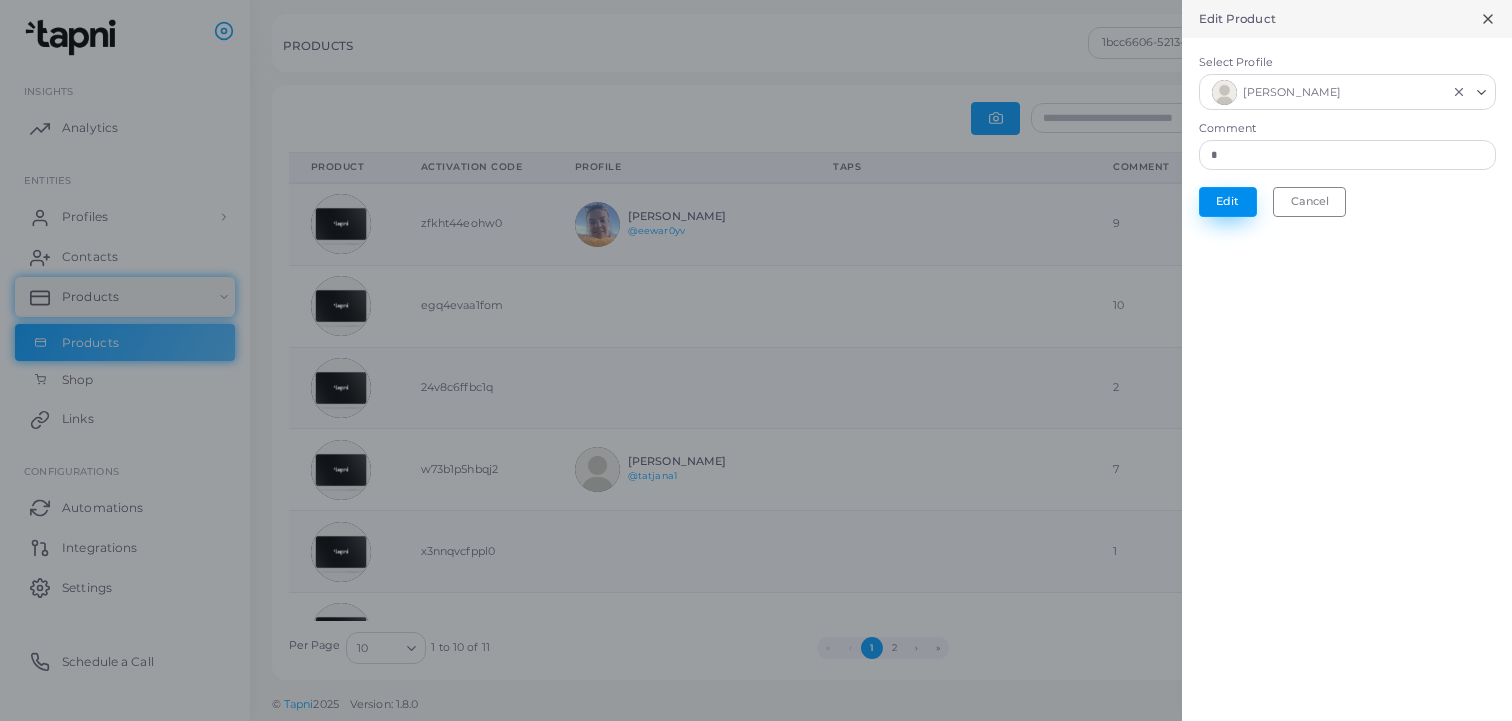 click on "Edit" at bounding box center (1228, 202) 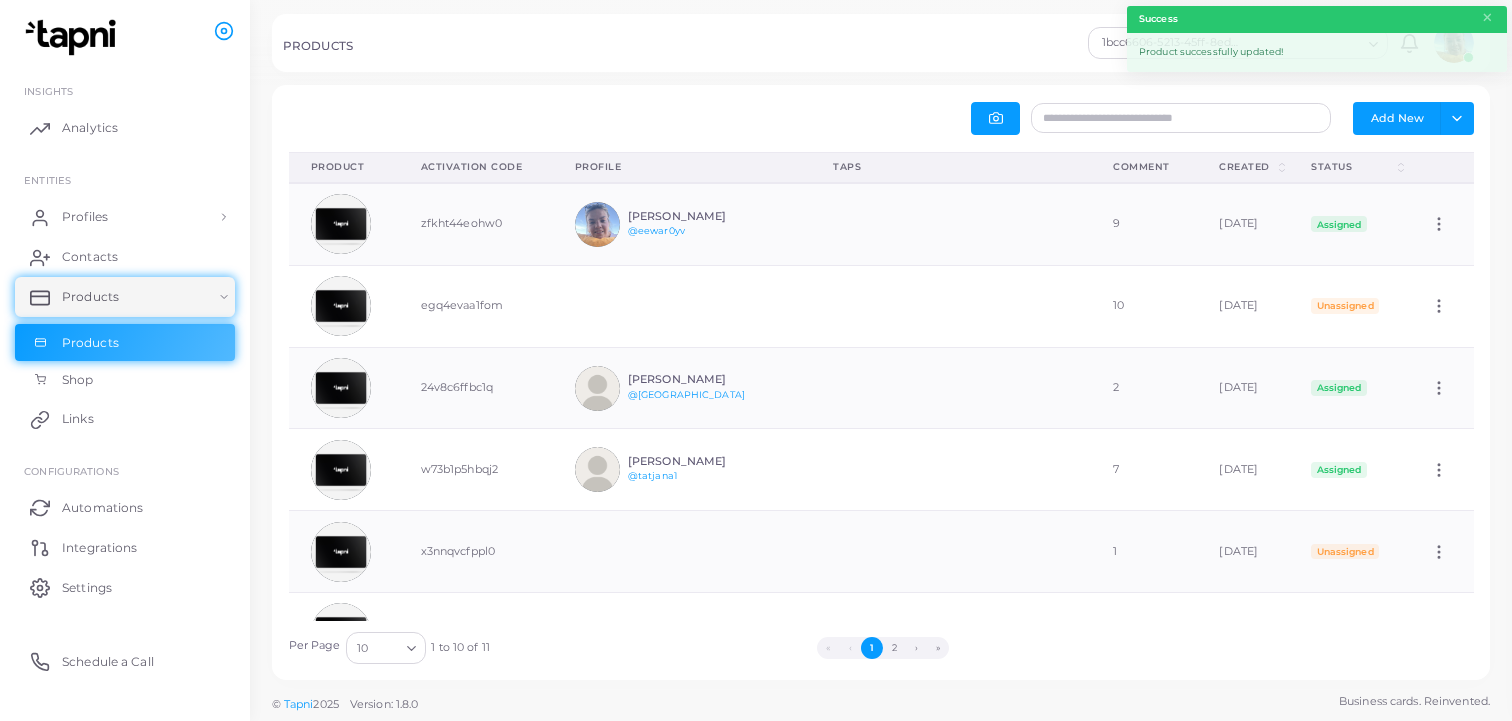 scroll, scrollTop: 1, scrollLeft: 1, axis: both 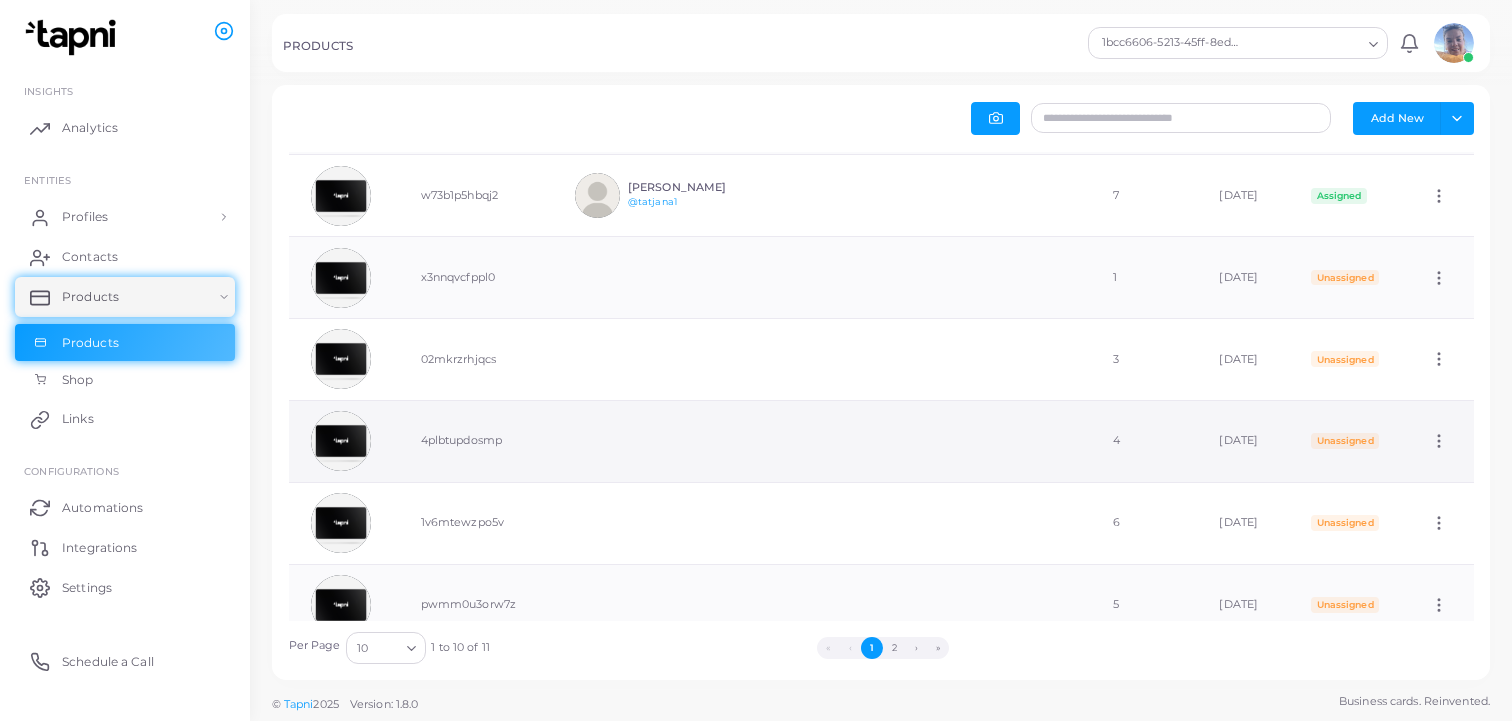 click 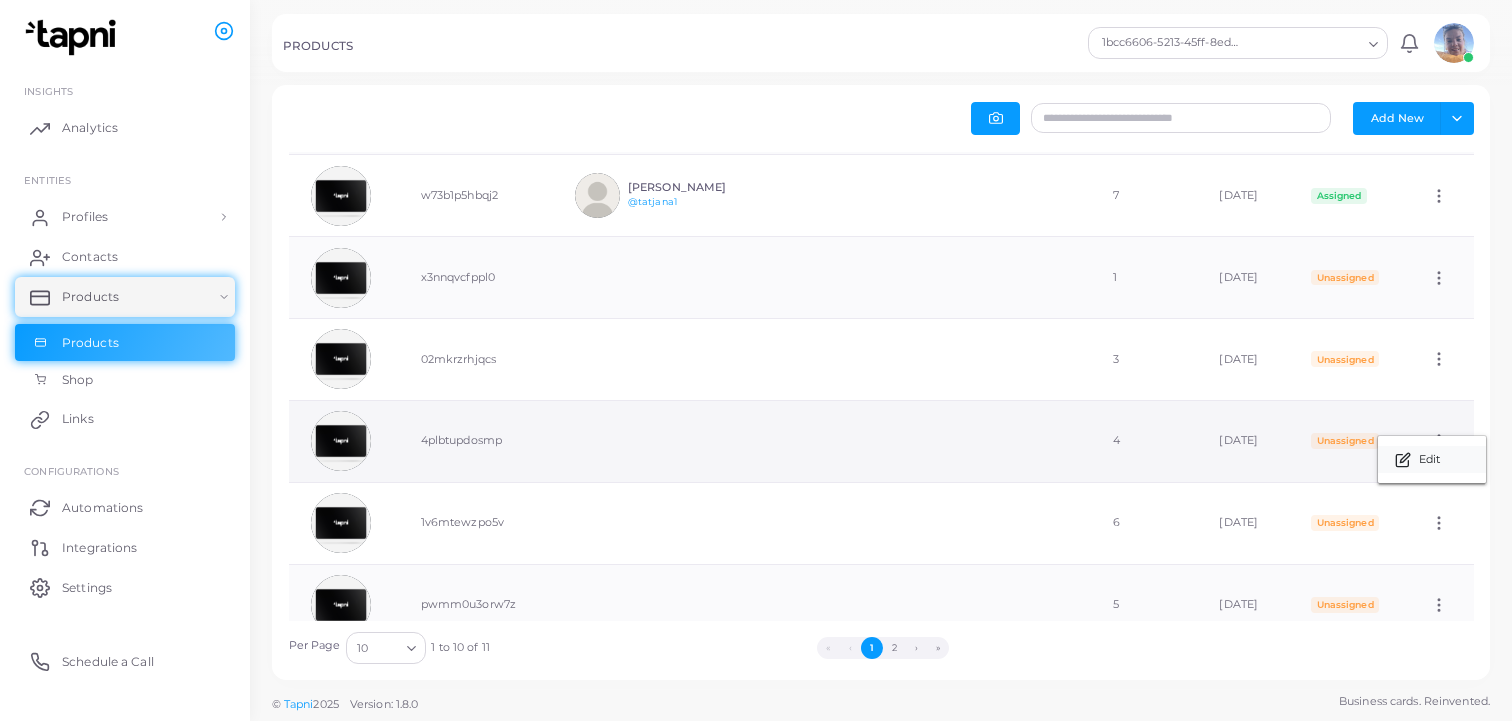 click on "Edit" at bounding box center [1429, 460] 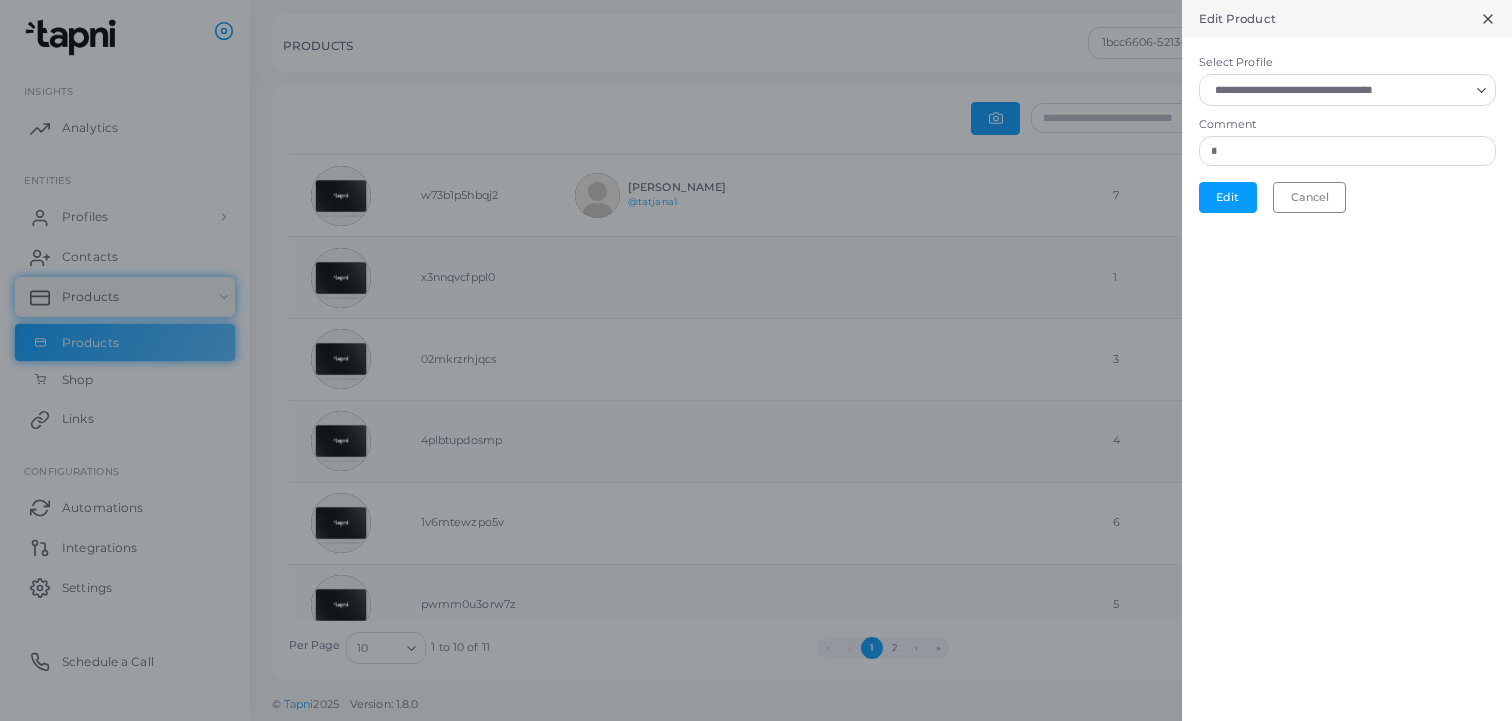 click on "Select Profile" at bounding box center (1338, 90) 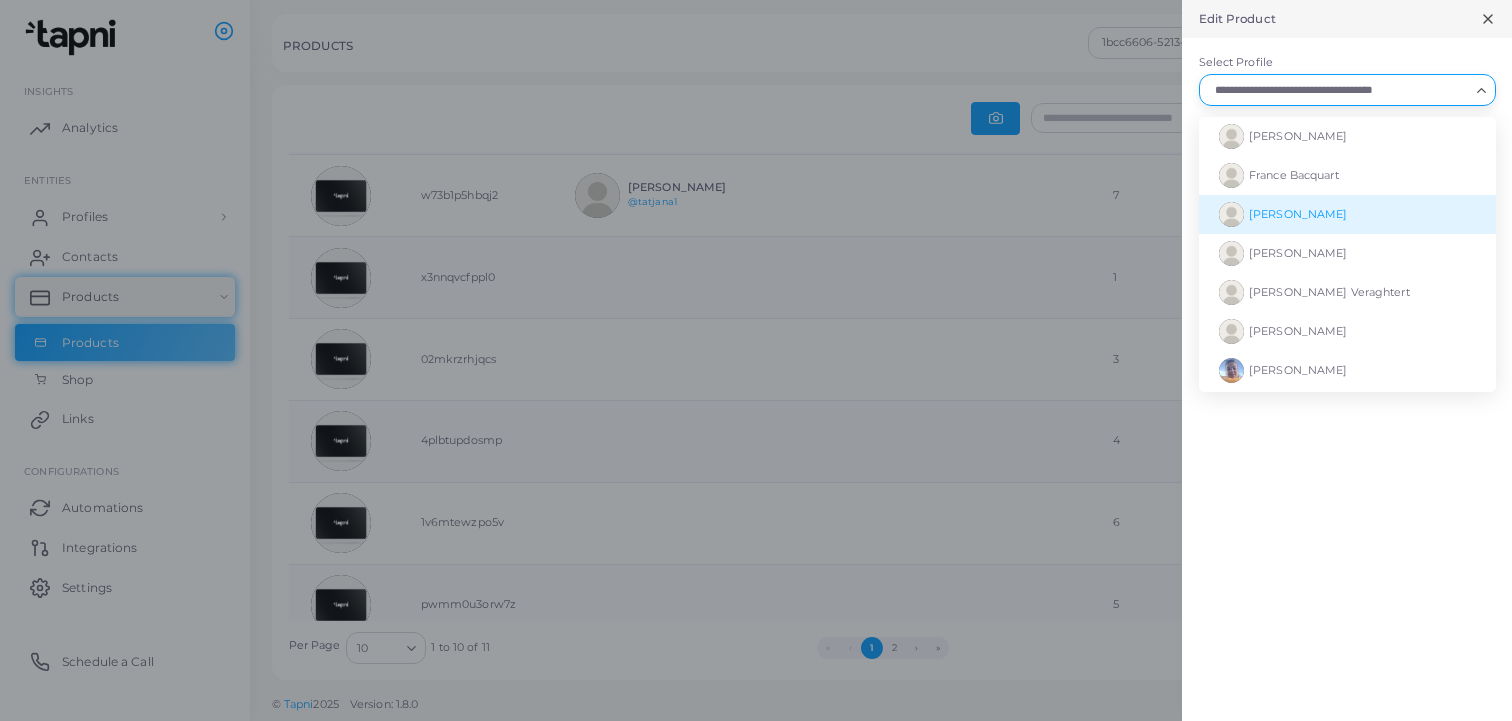 click on "[PERSON_NAME]" at bounding box center [1347, 214] 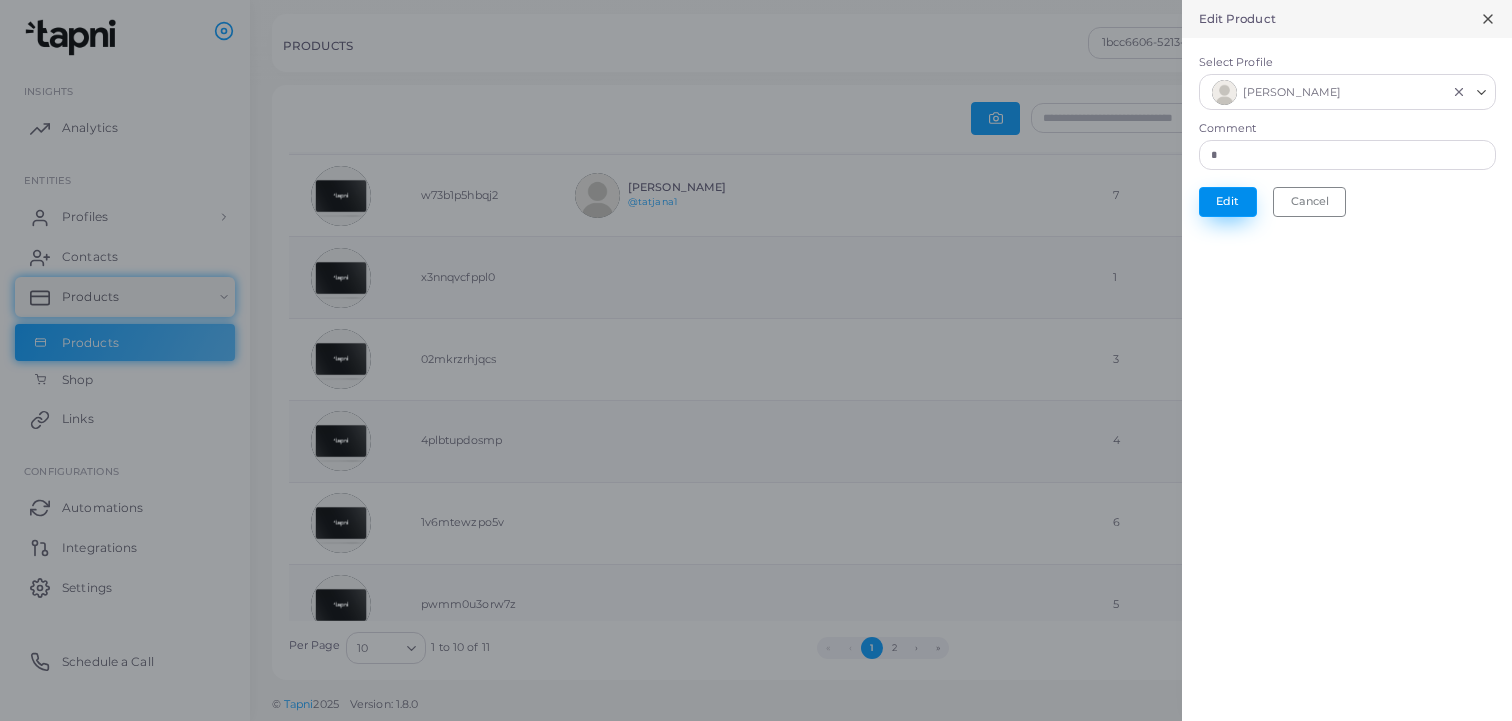 click on "Edit" at bounding box center (1228, 202) 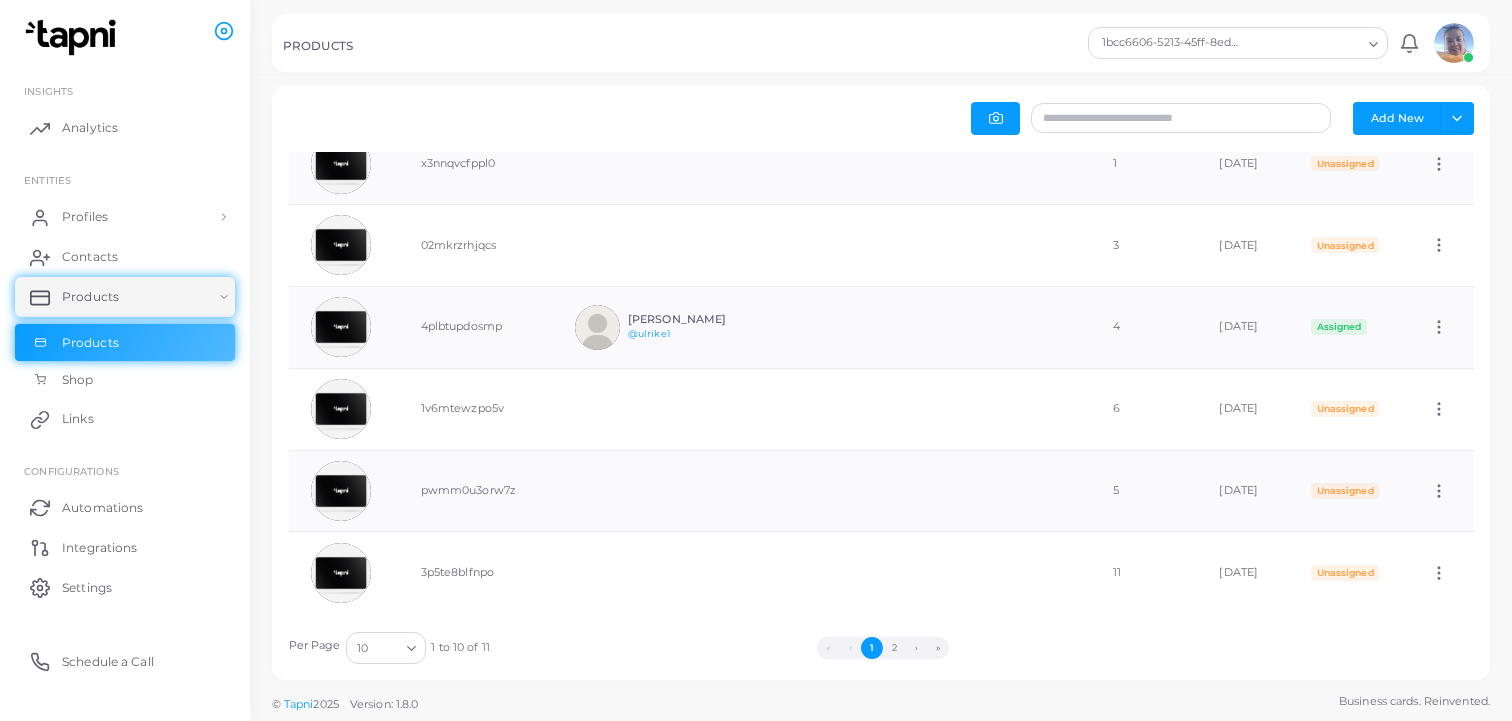 click on "2" at bounding box center [894, 648] 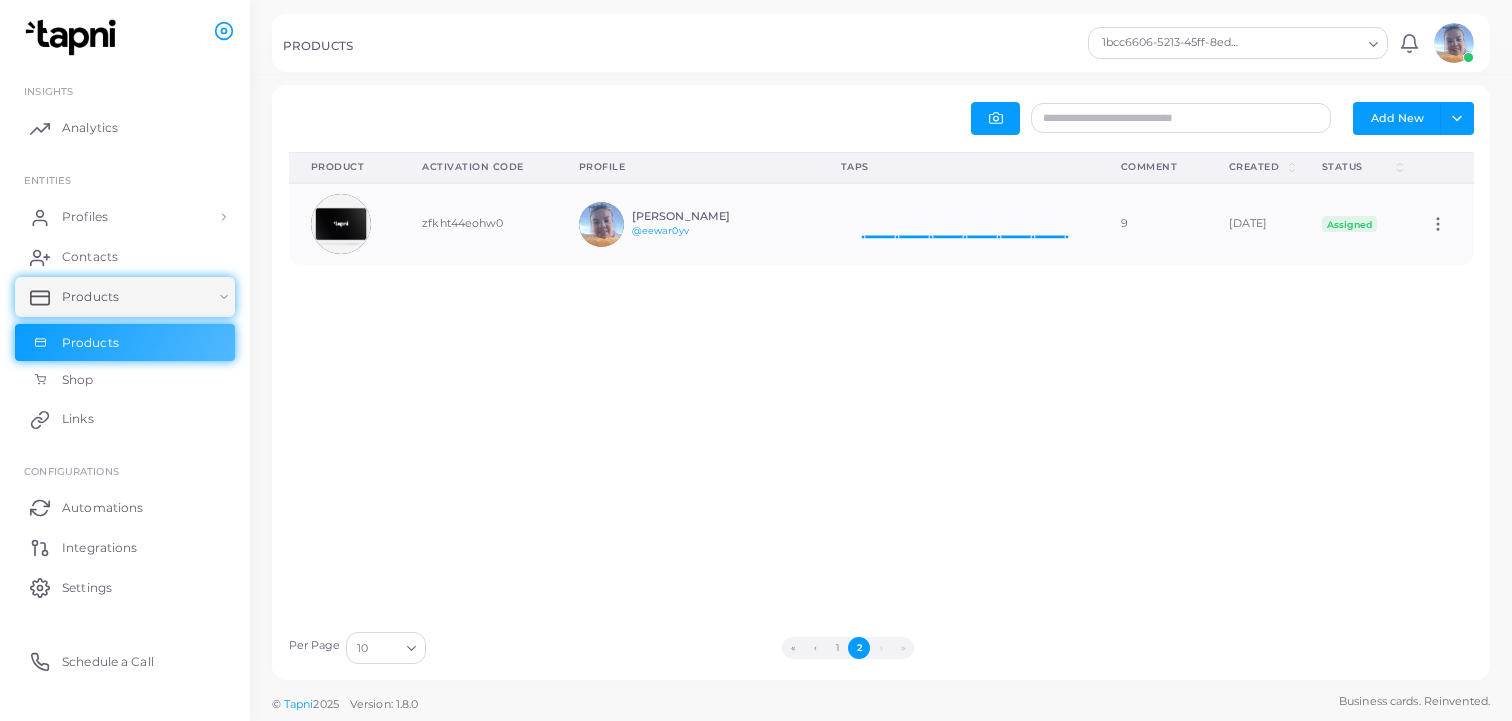 click on "1" at bounding box center (837, 648) 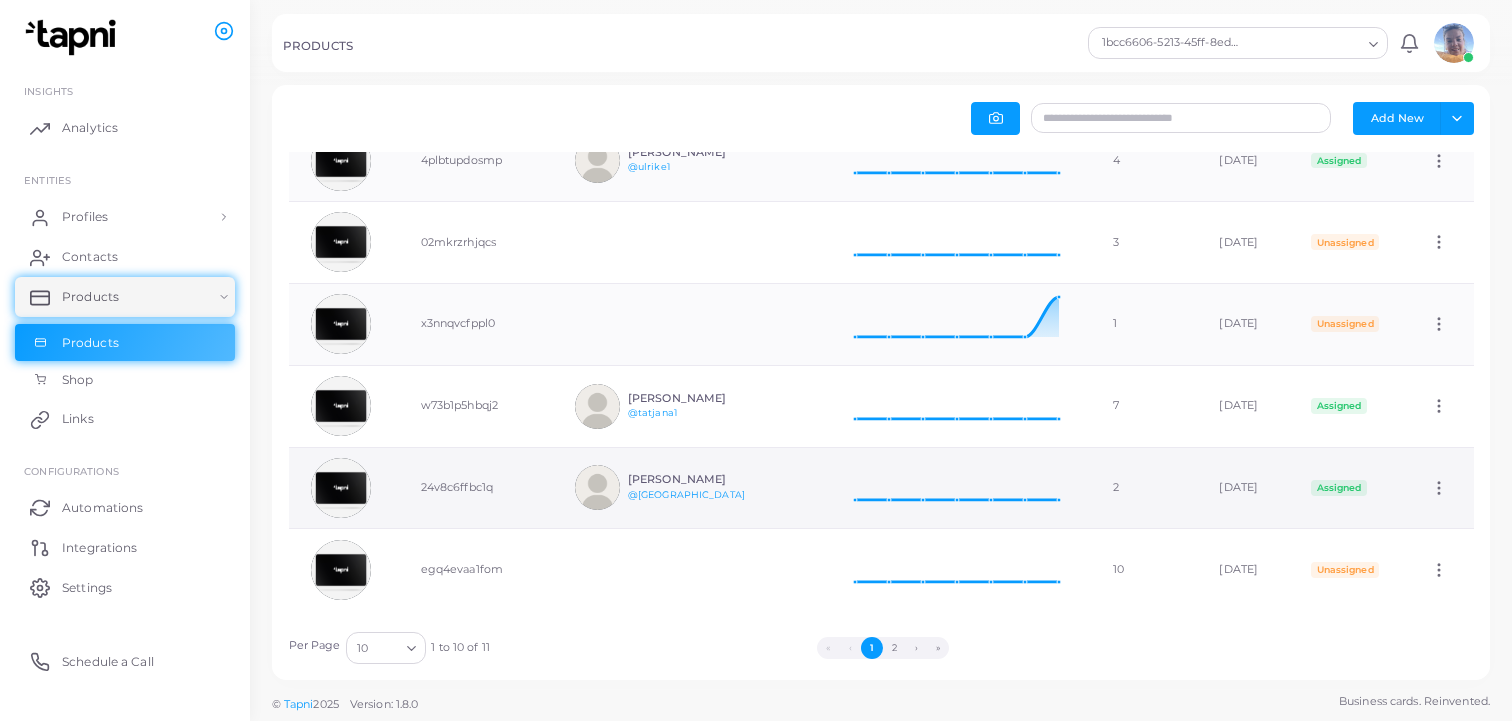 click 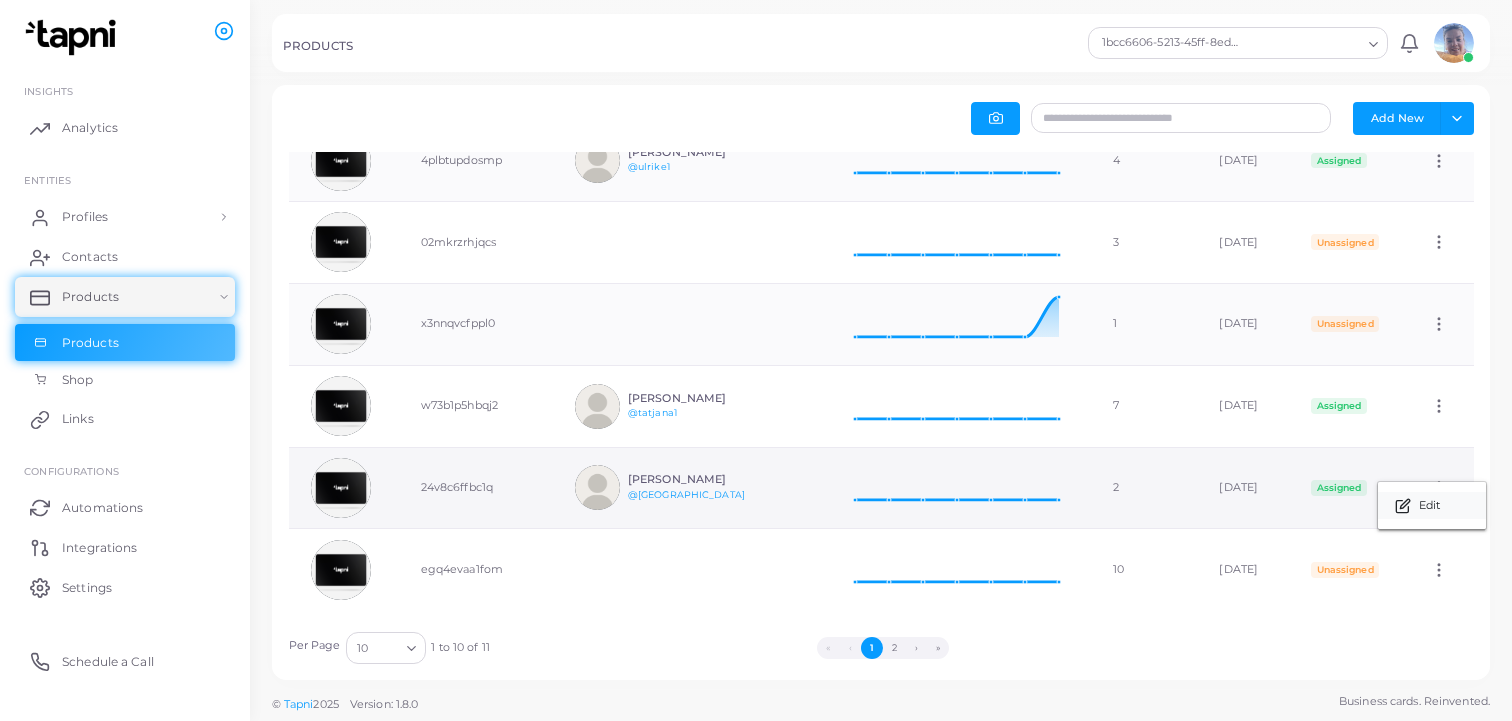 click on "Edit" at bounding box center [1429, 506] 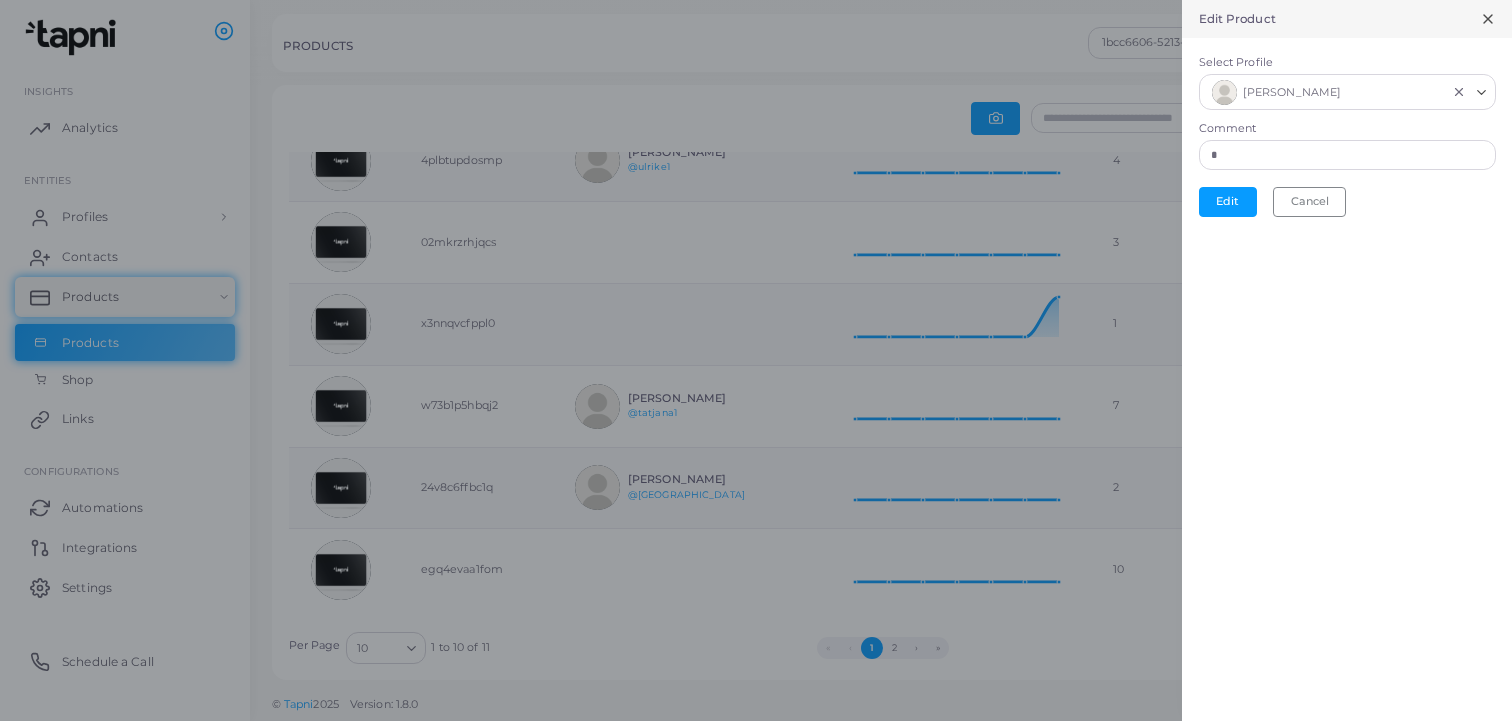 click 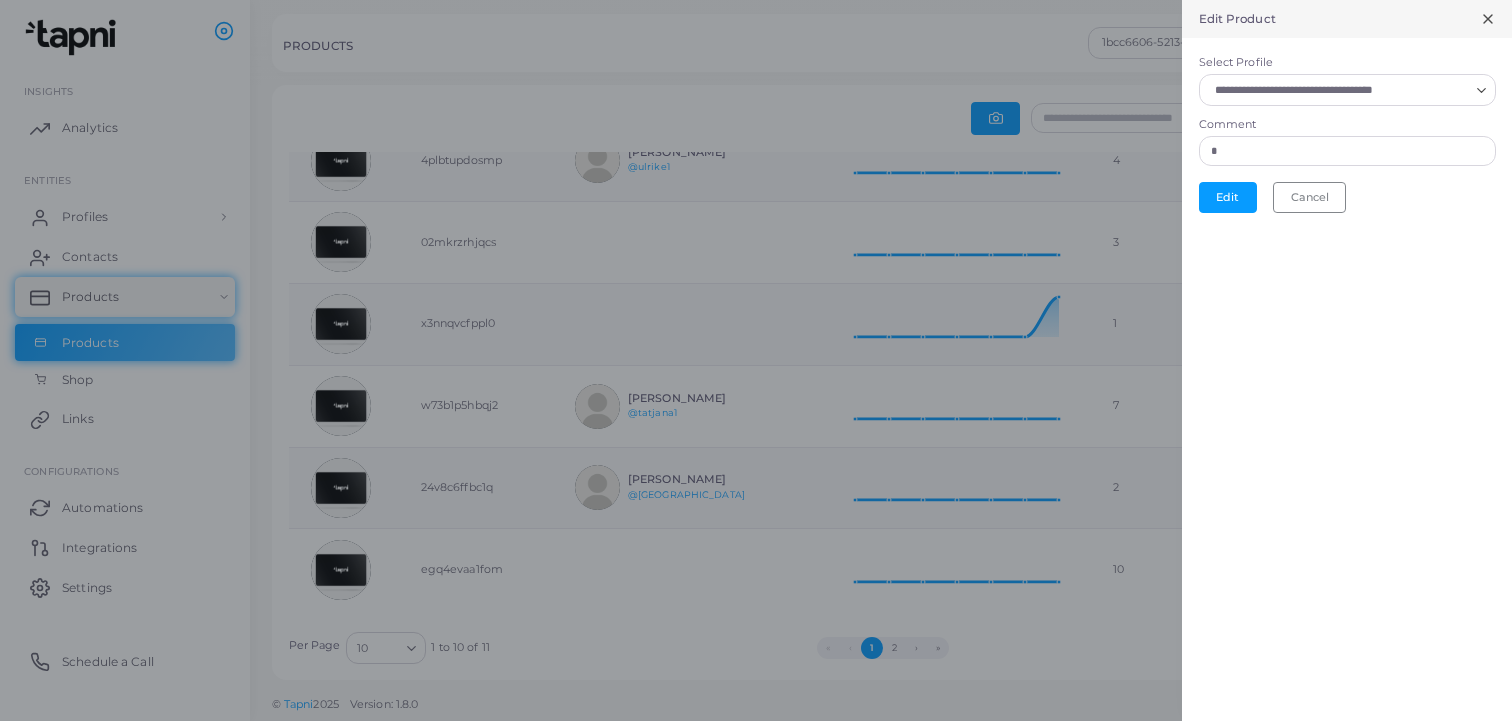 click 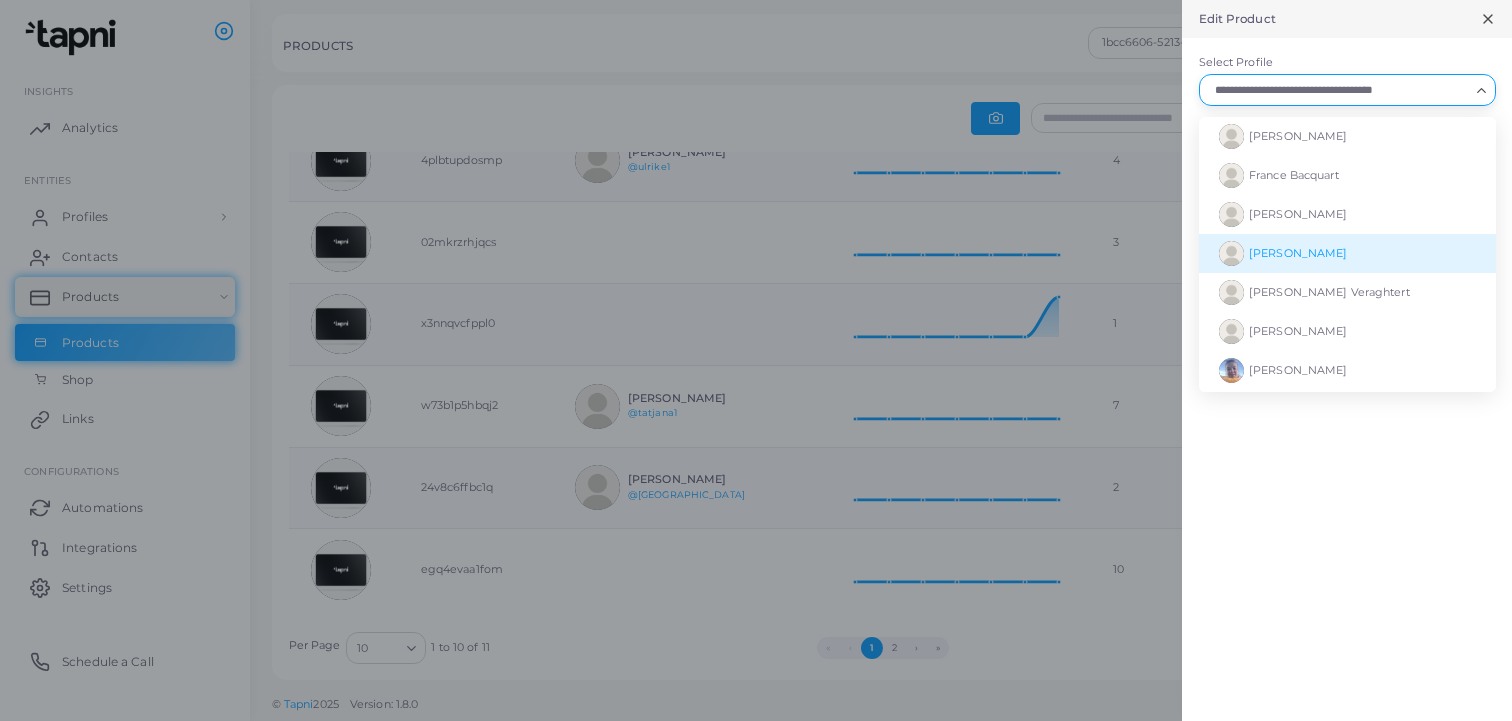 click on "[PERSON_NAME]" at bounding box center (1347, 253) 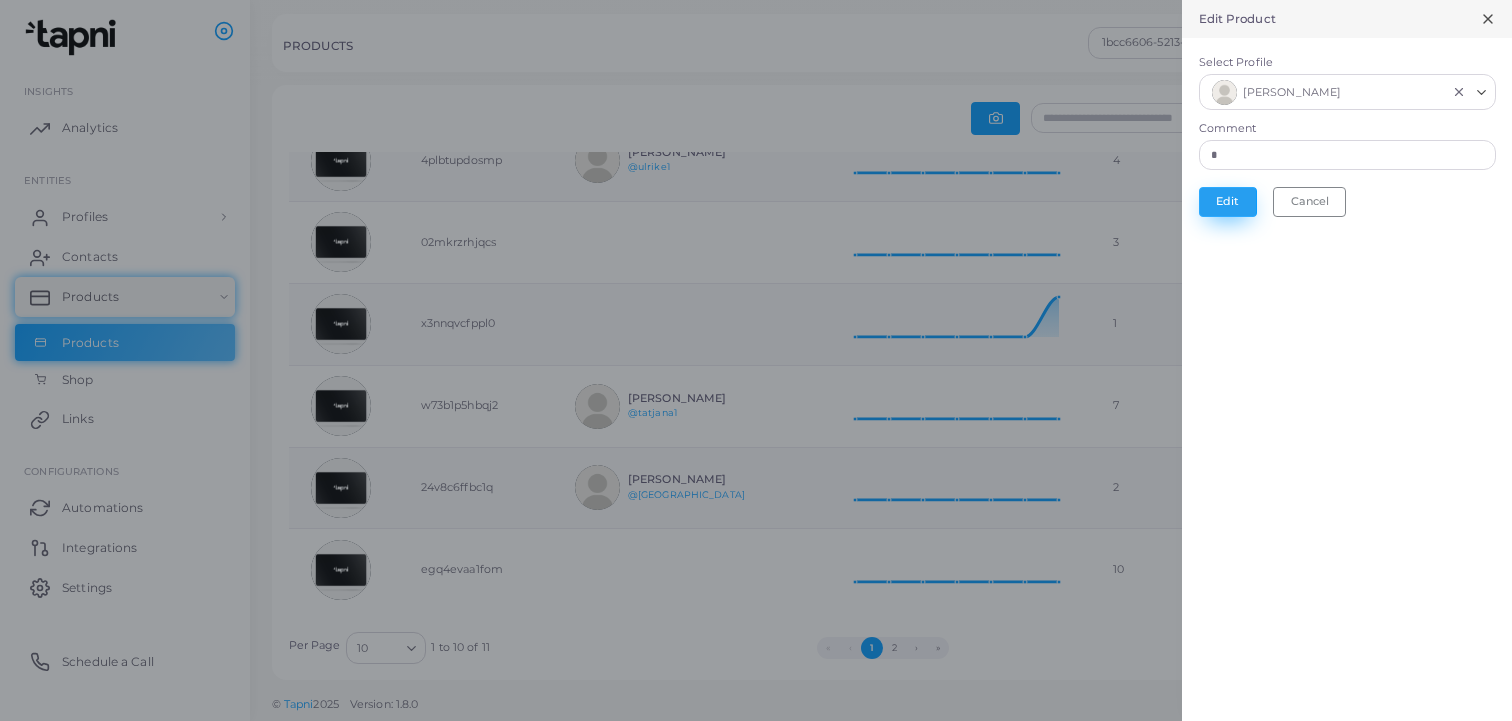 click on "Edit" at bounding box center (1228, 202) 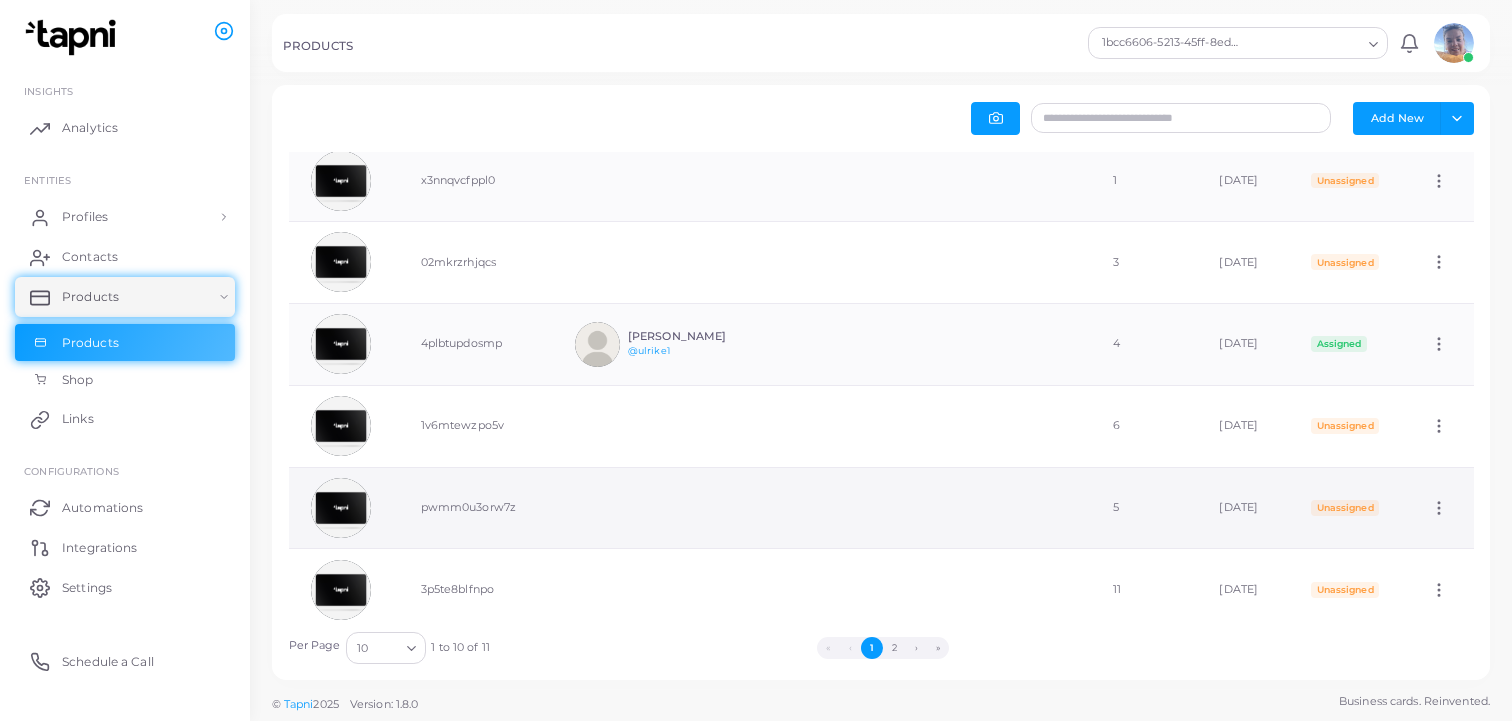click 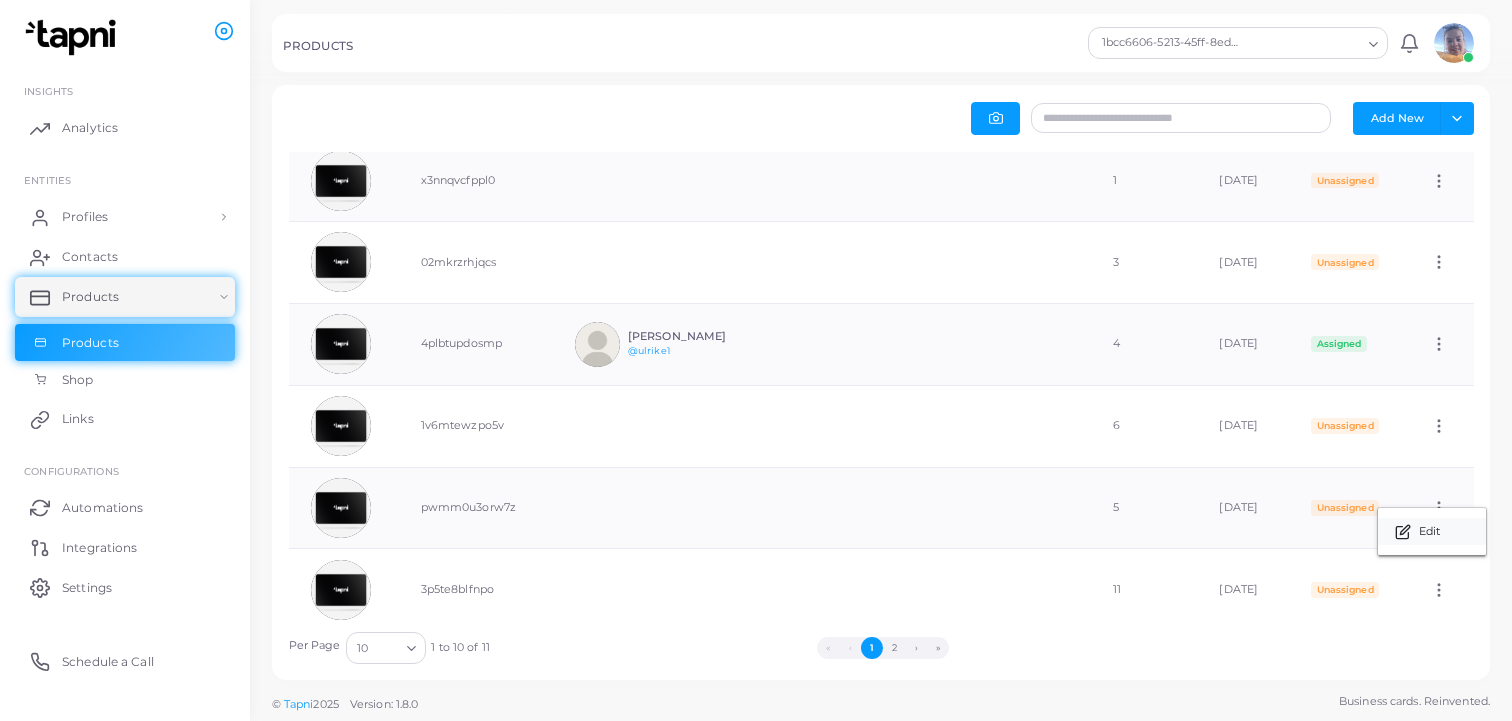 click on "Edit" at bounding box center [1429, 532] 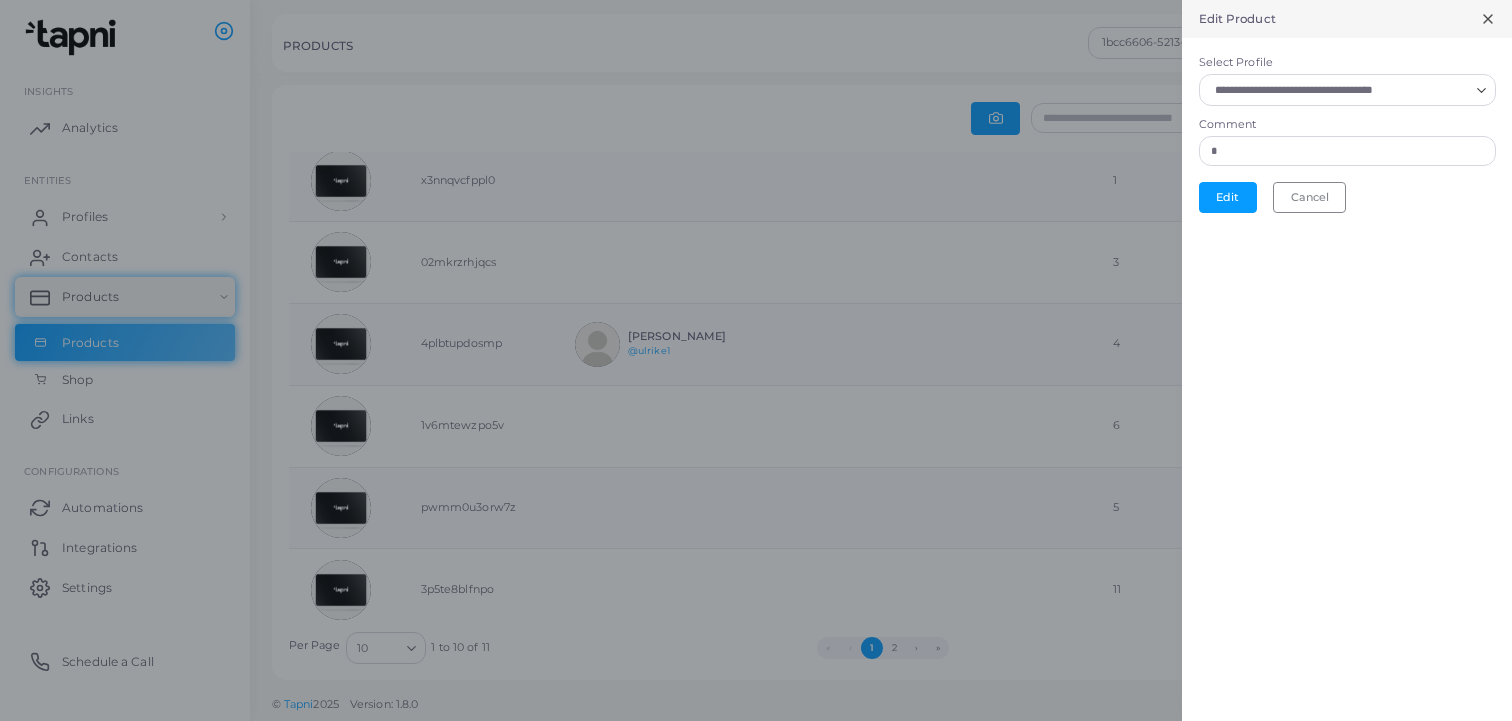 click on "Select Profile" at bounding box center [1338, 90] 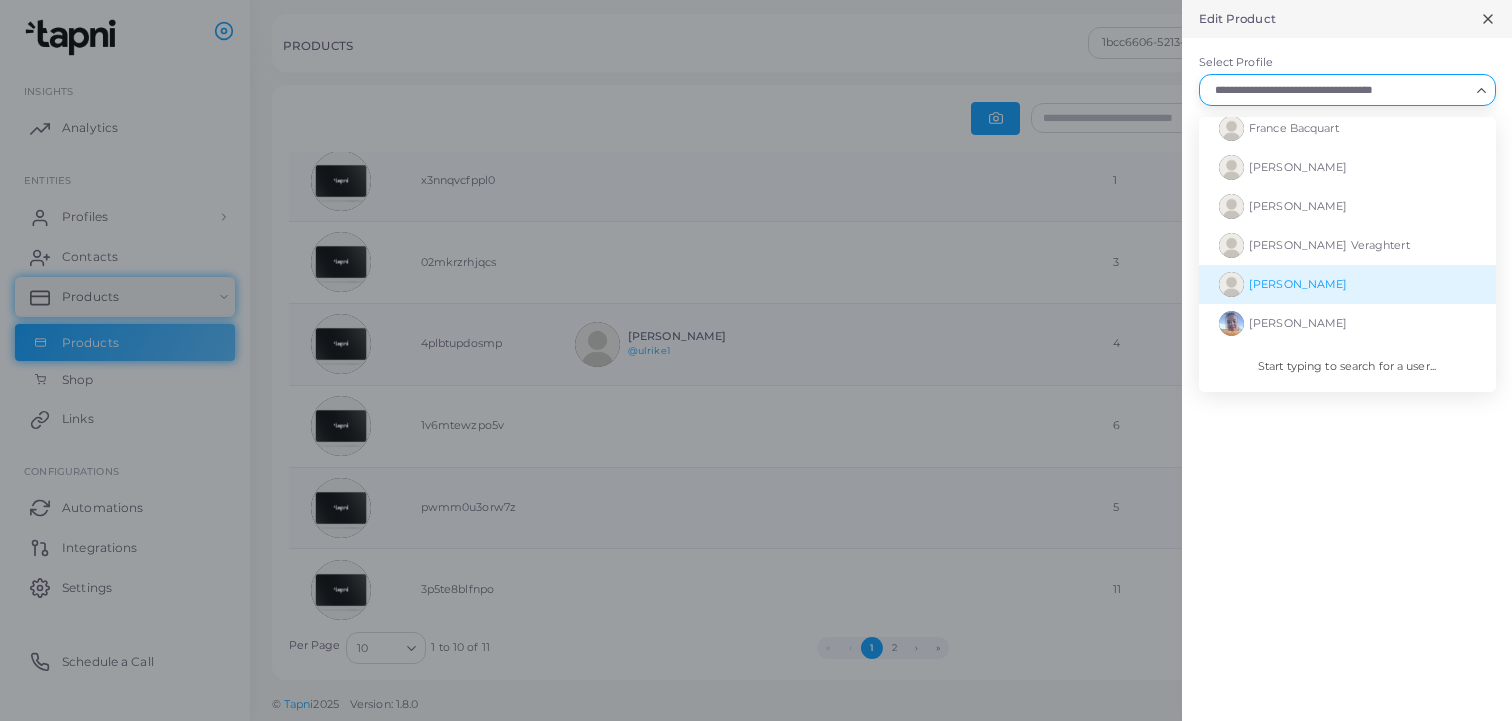 click on "[PERSON_NAME]" at bounding box center (1347, 284) 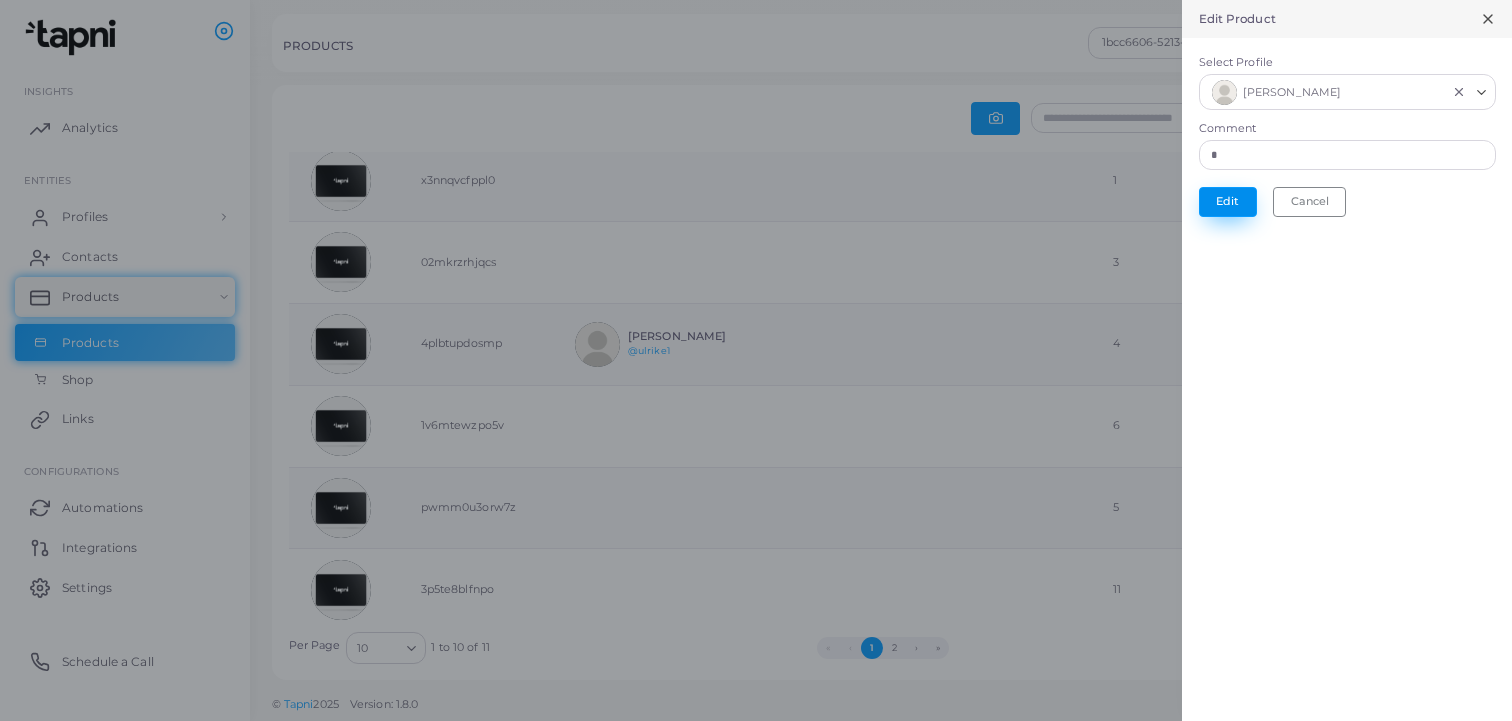 click on "Edit" at bounding box center (1228, 202) 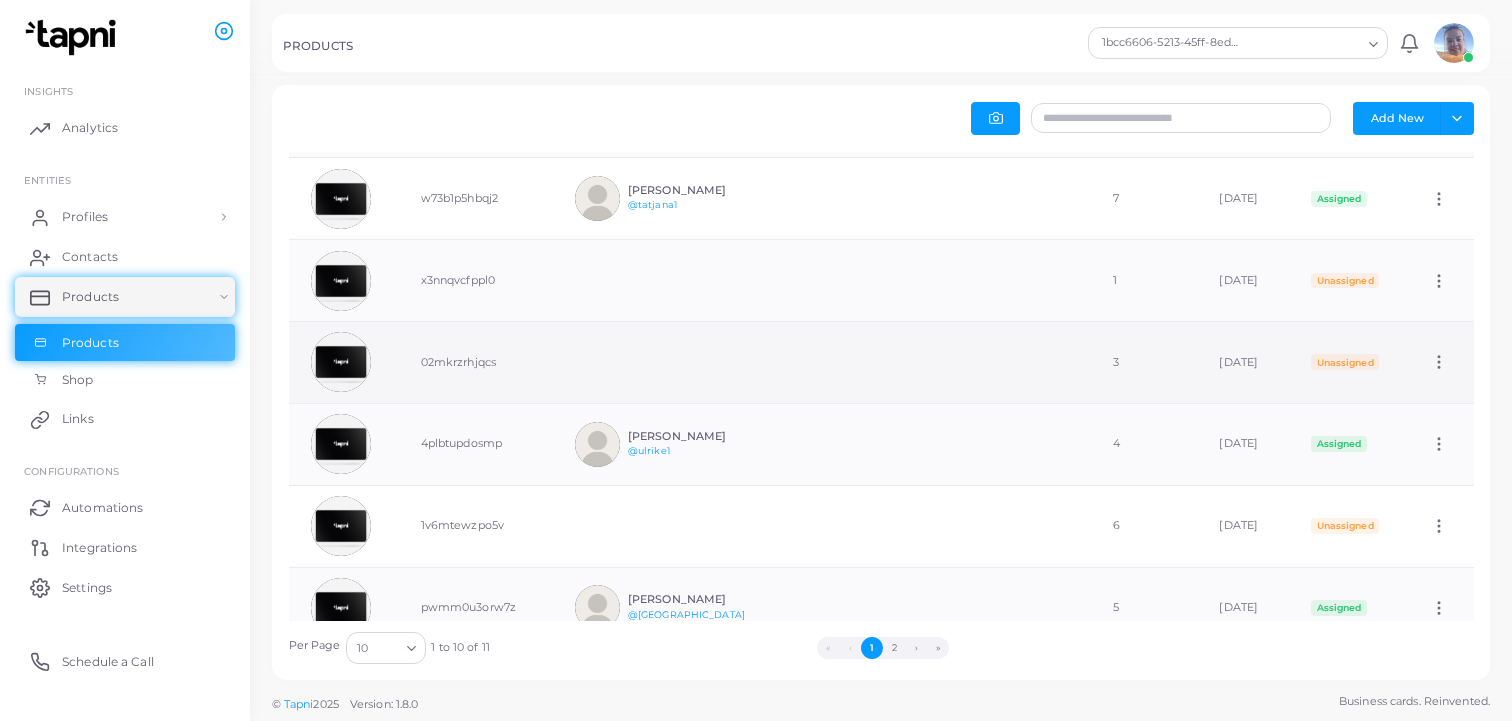 click 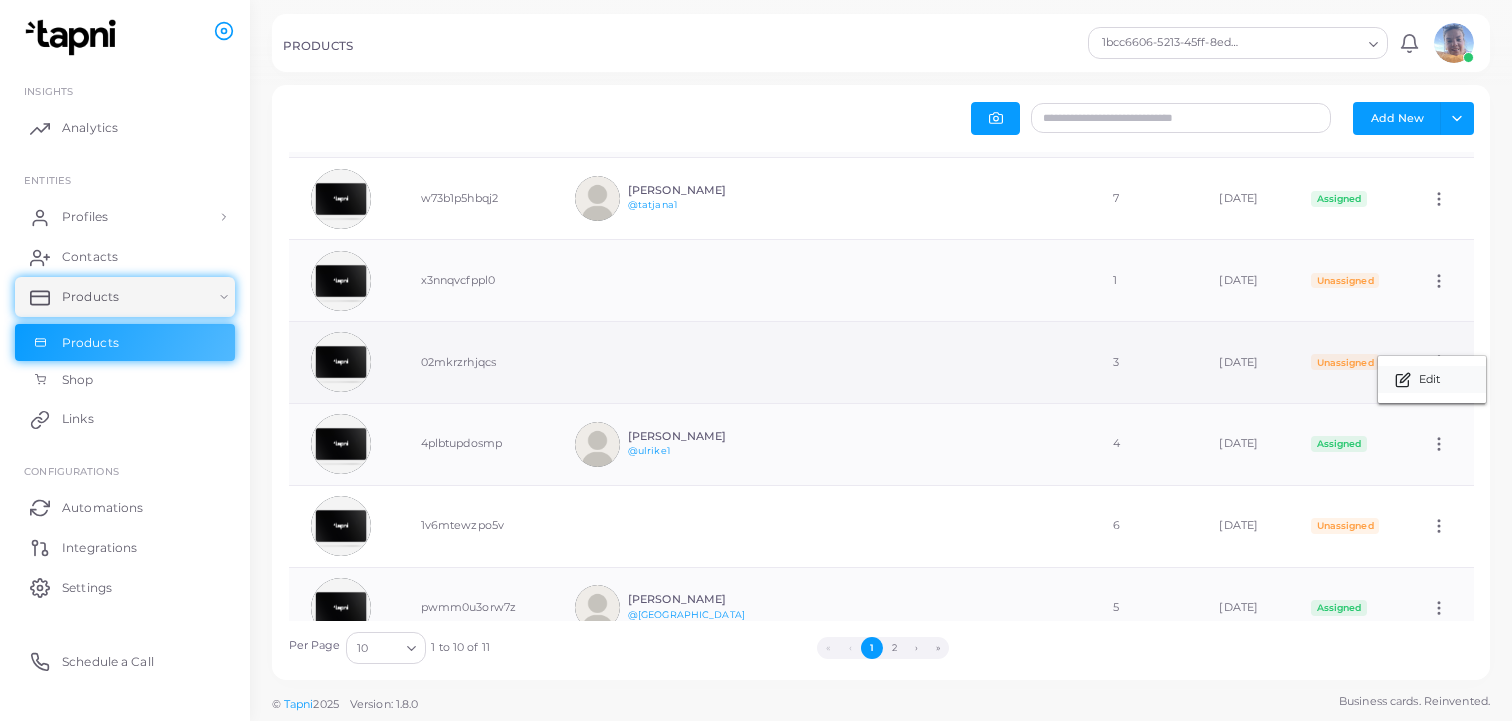 click on "Edit" at bounding box center (1429, 380) 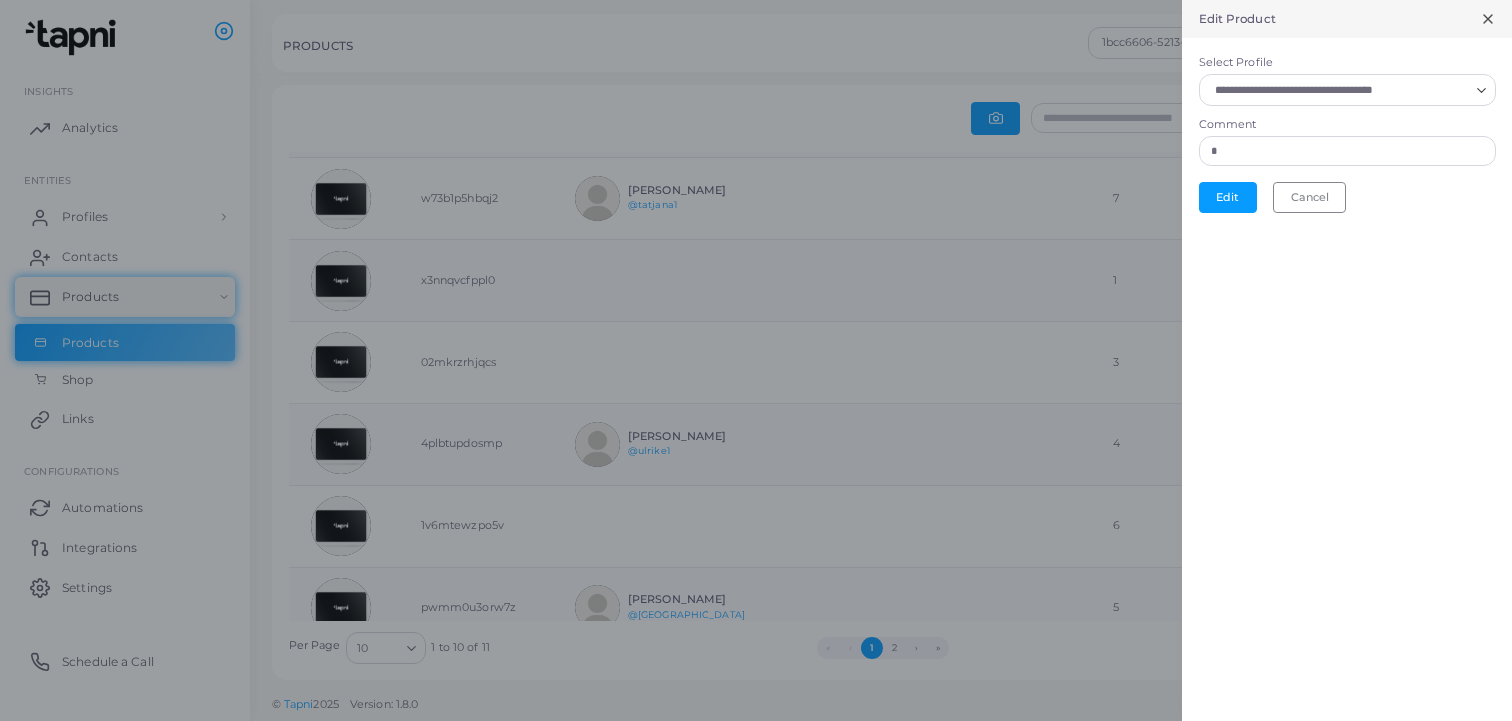 click on "Select Profile" at bounding box center (1338, 90) 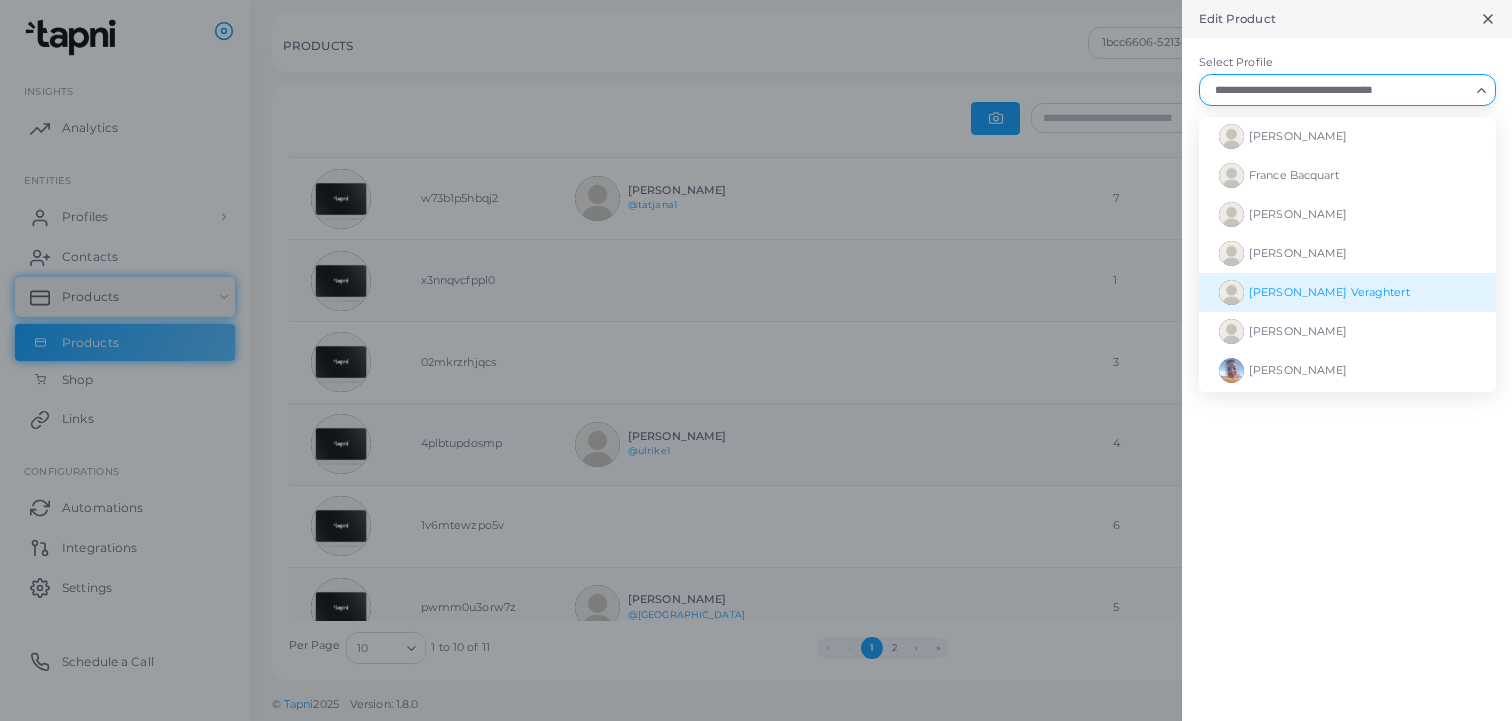 click on "[PERSON_NAME] Veraghtert" at bounding box center (1347, 292) 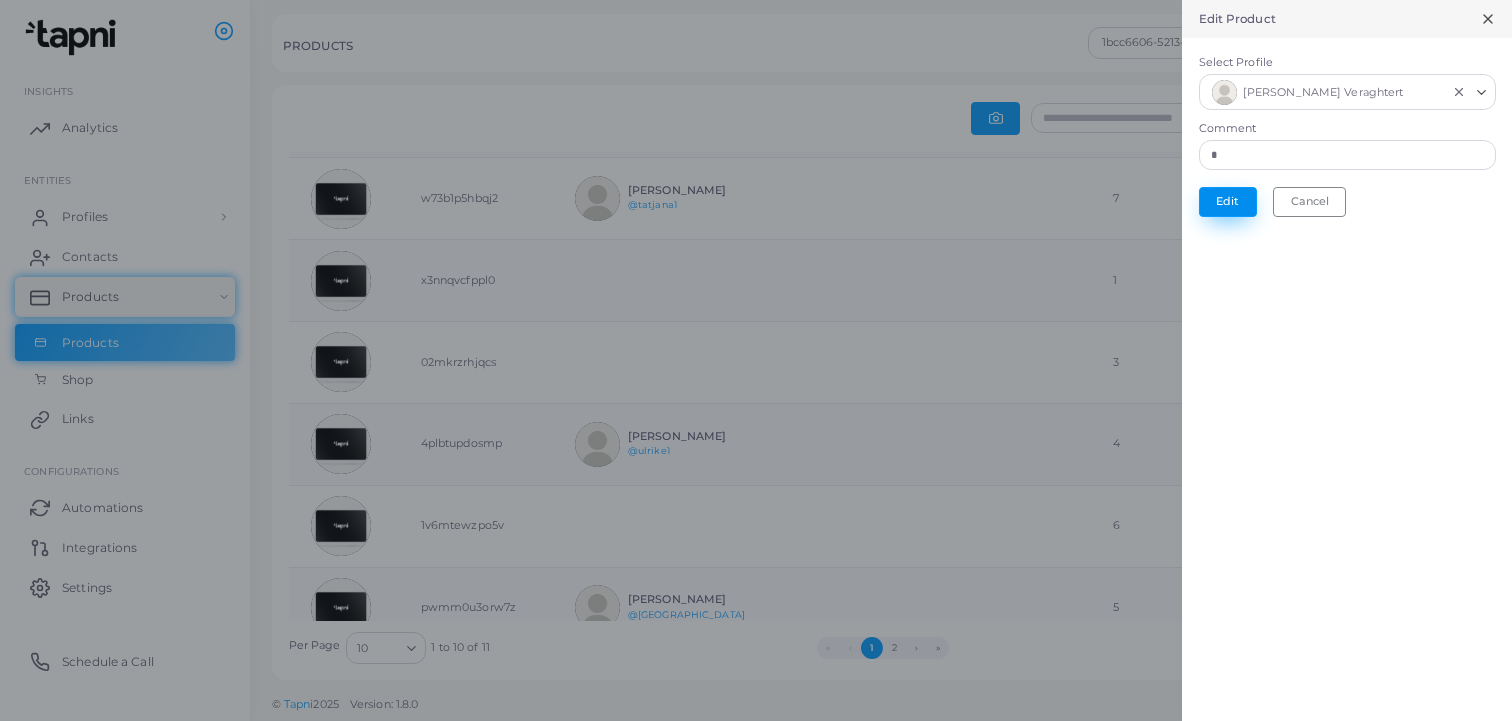 click on "Edit" at bounding box center [1228, 202] 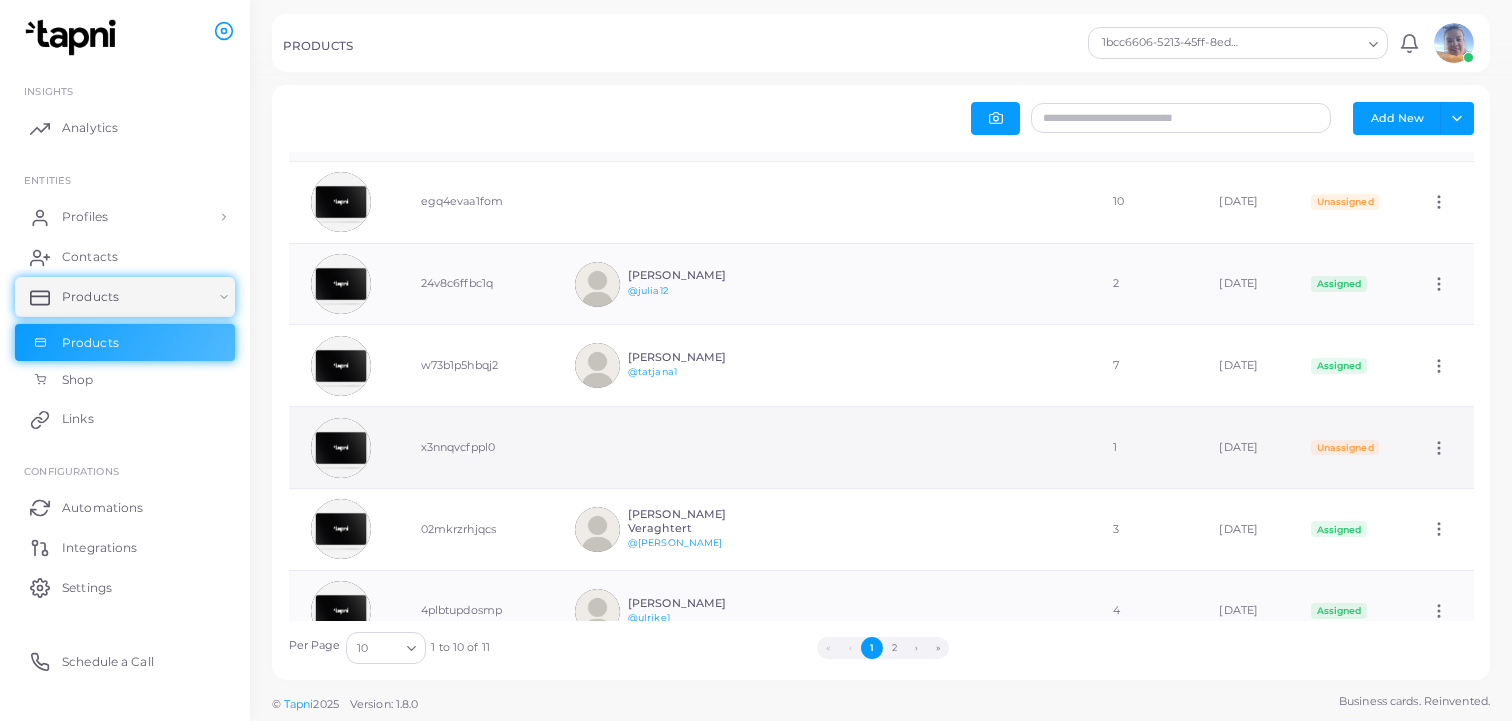 click 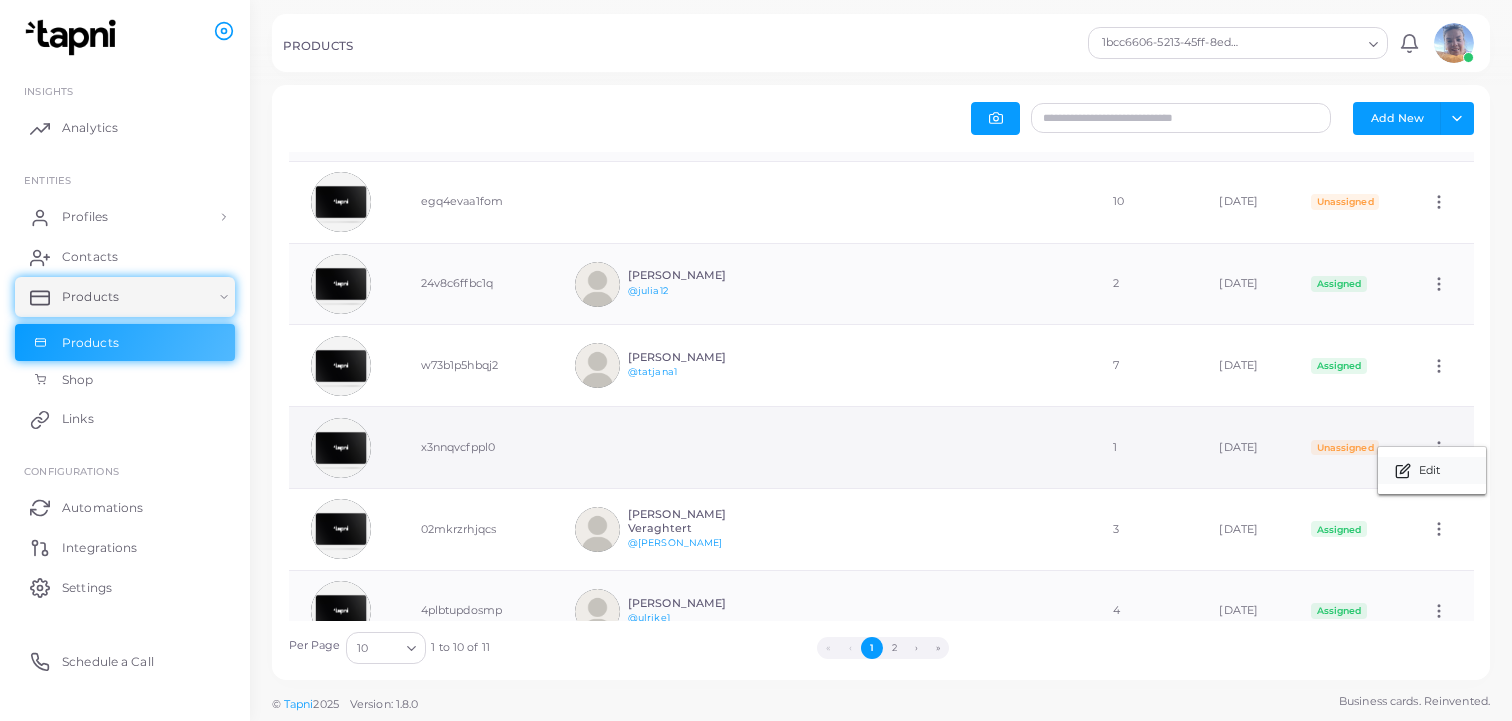 click on "Edit" at bounding box center (1432, 470) 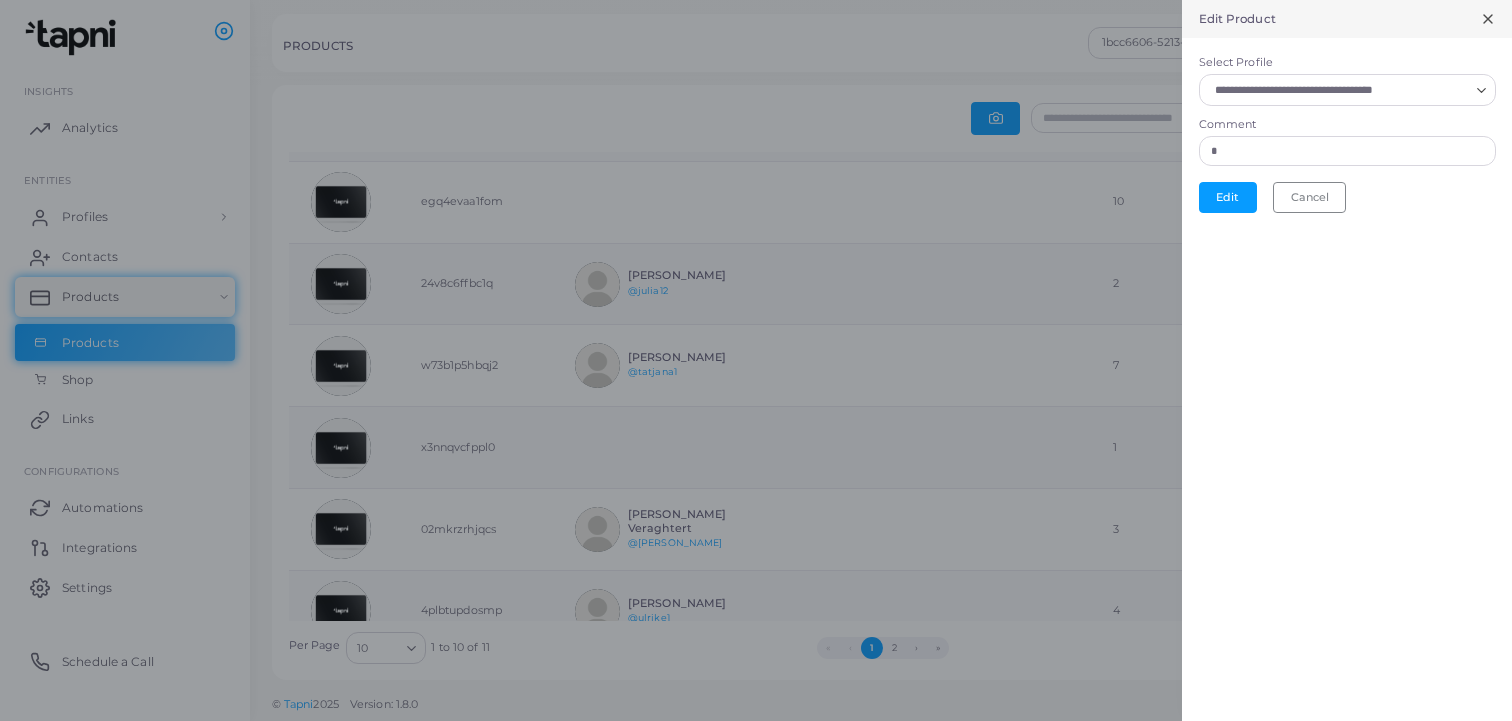 click on "Select Profile" at bounding box center [1338, 90] 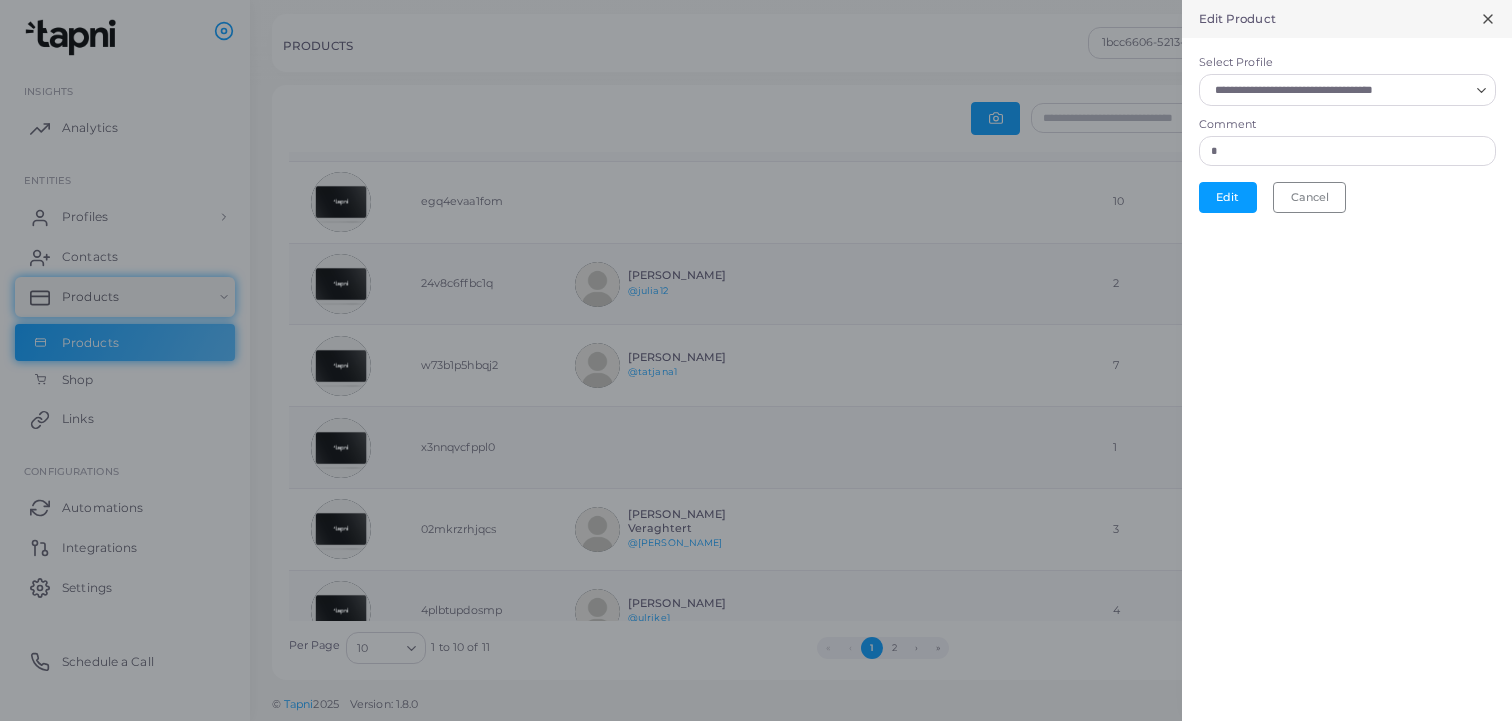click at bounding box center [756, 360] 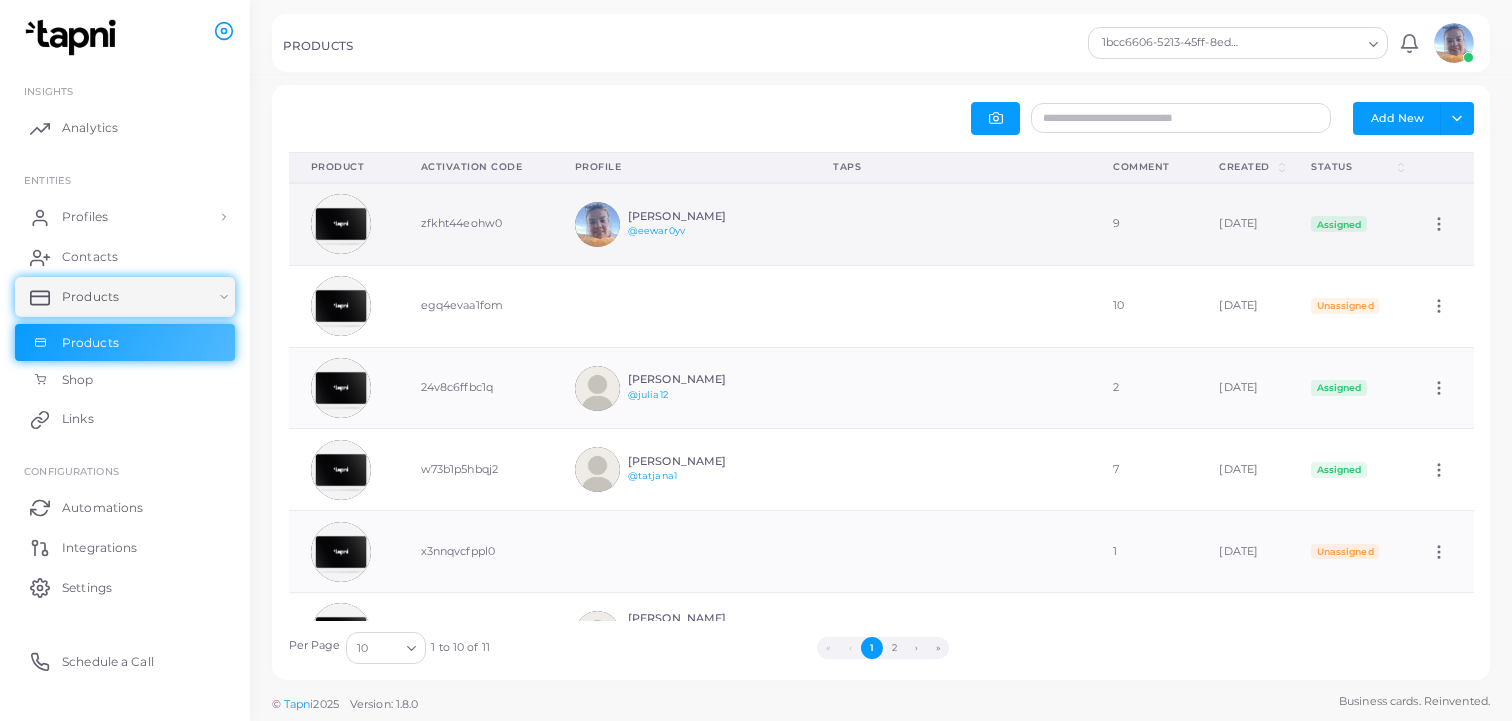 click 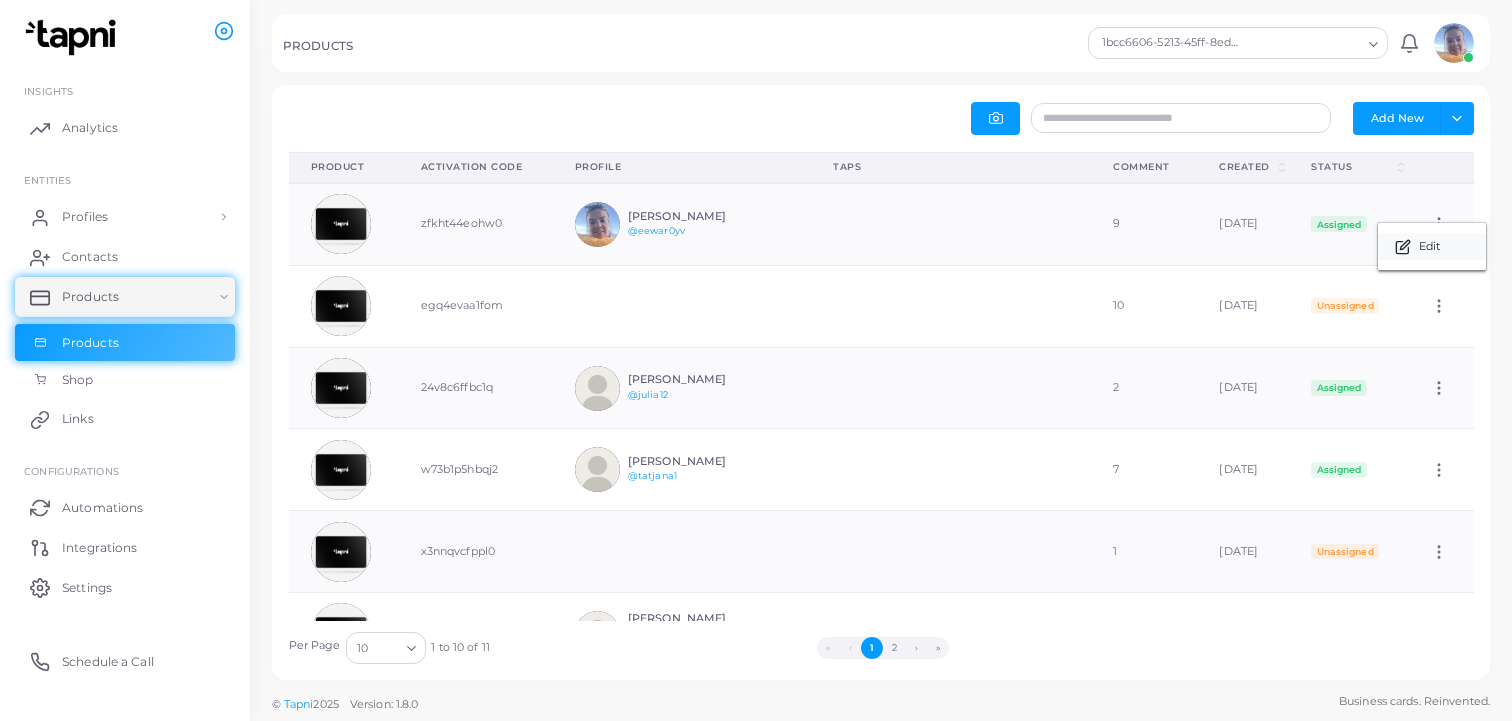 click on "Edit" at bounding box center [1429, 247] 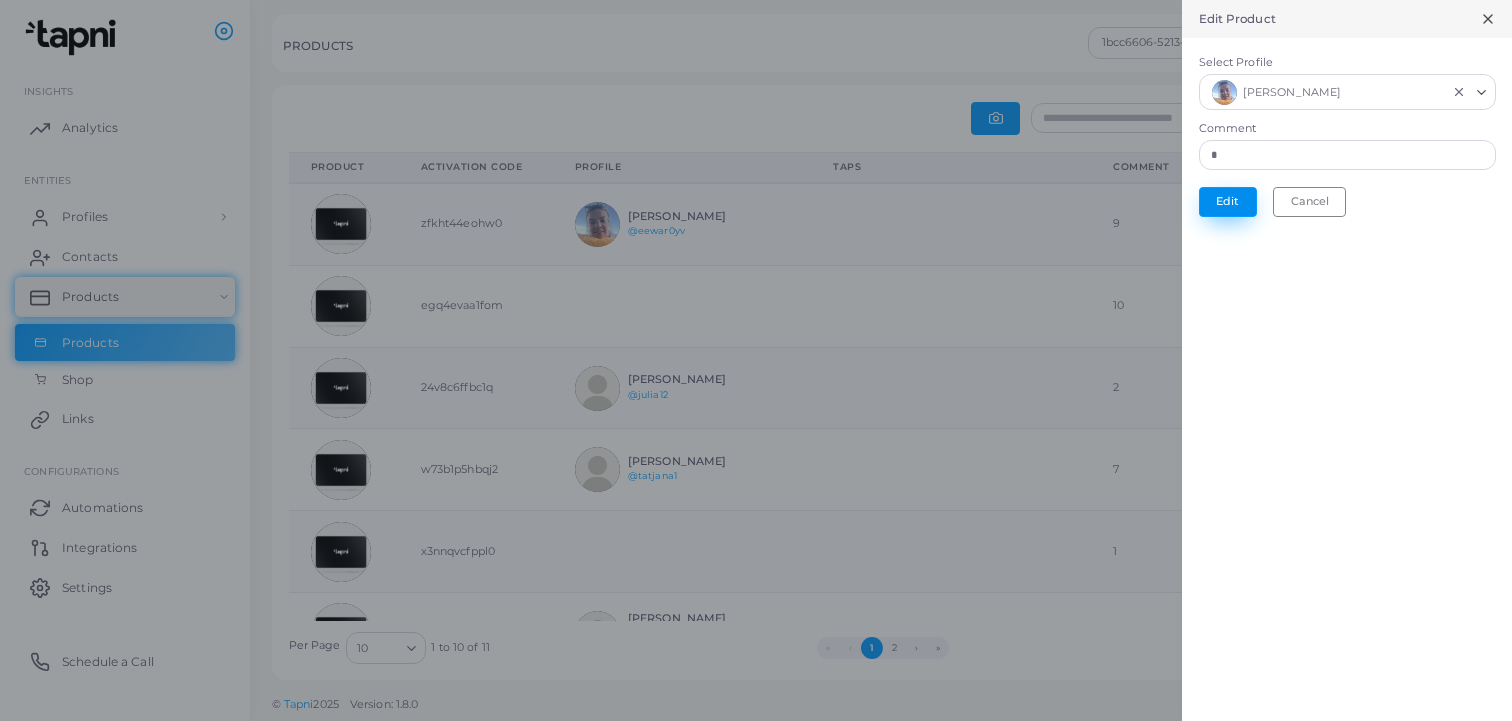 click on "Edit" at bounding box center (1228, 202) 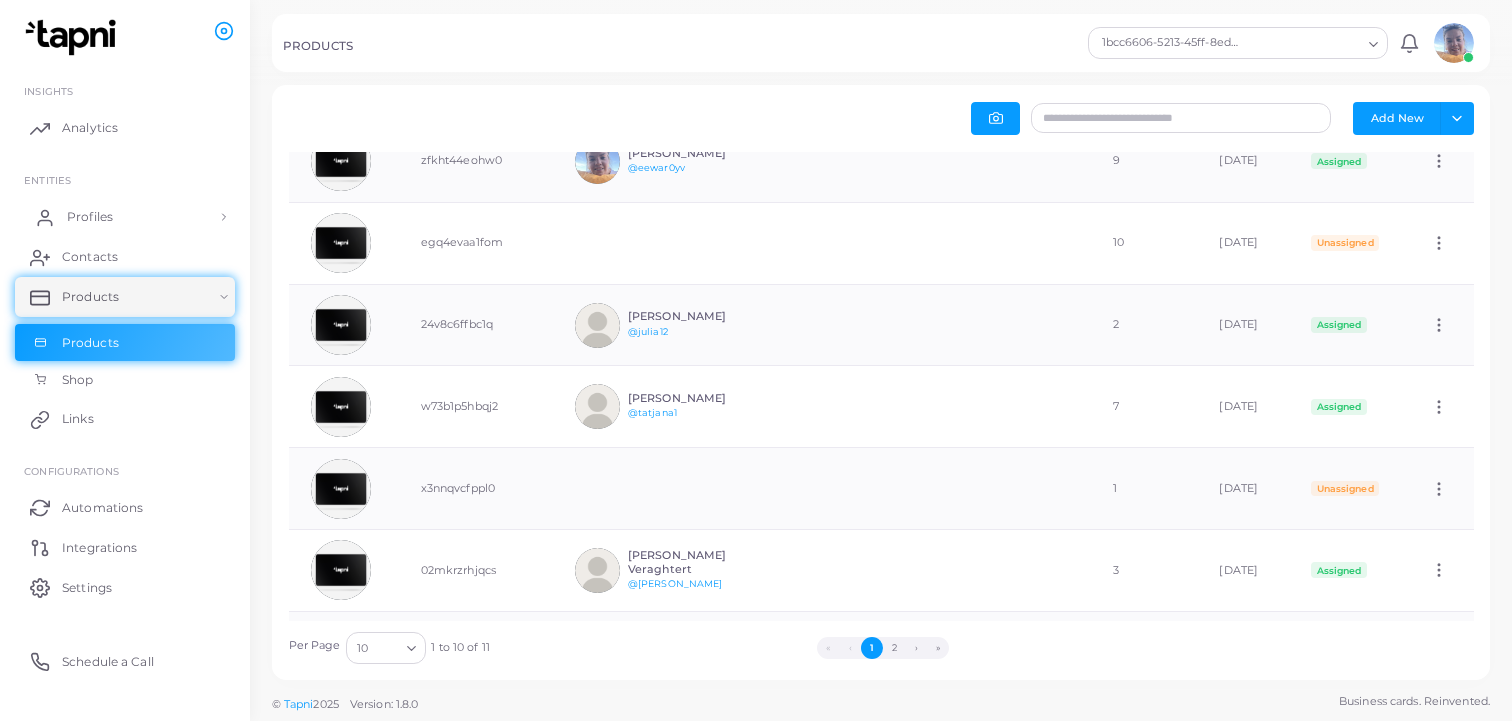 click on "Profiles" at bounding box center [90, 217] 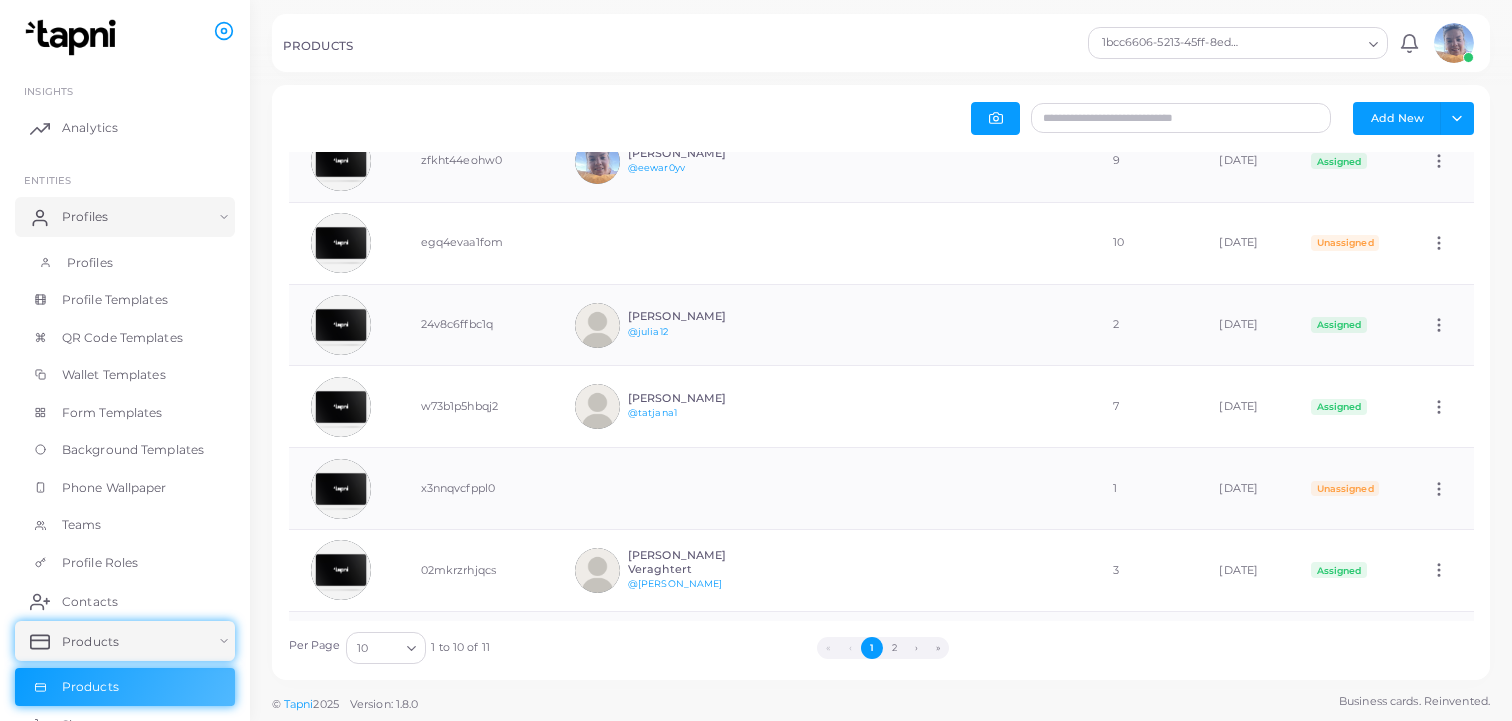 click on "Profiles" at bounding box center (125, 263) 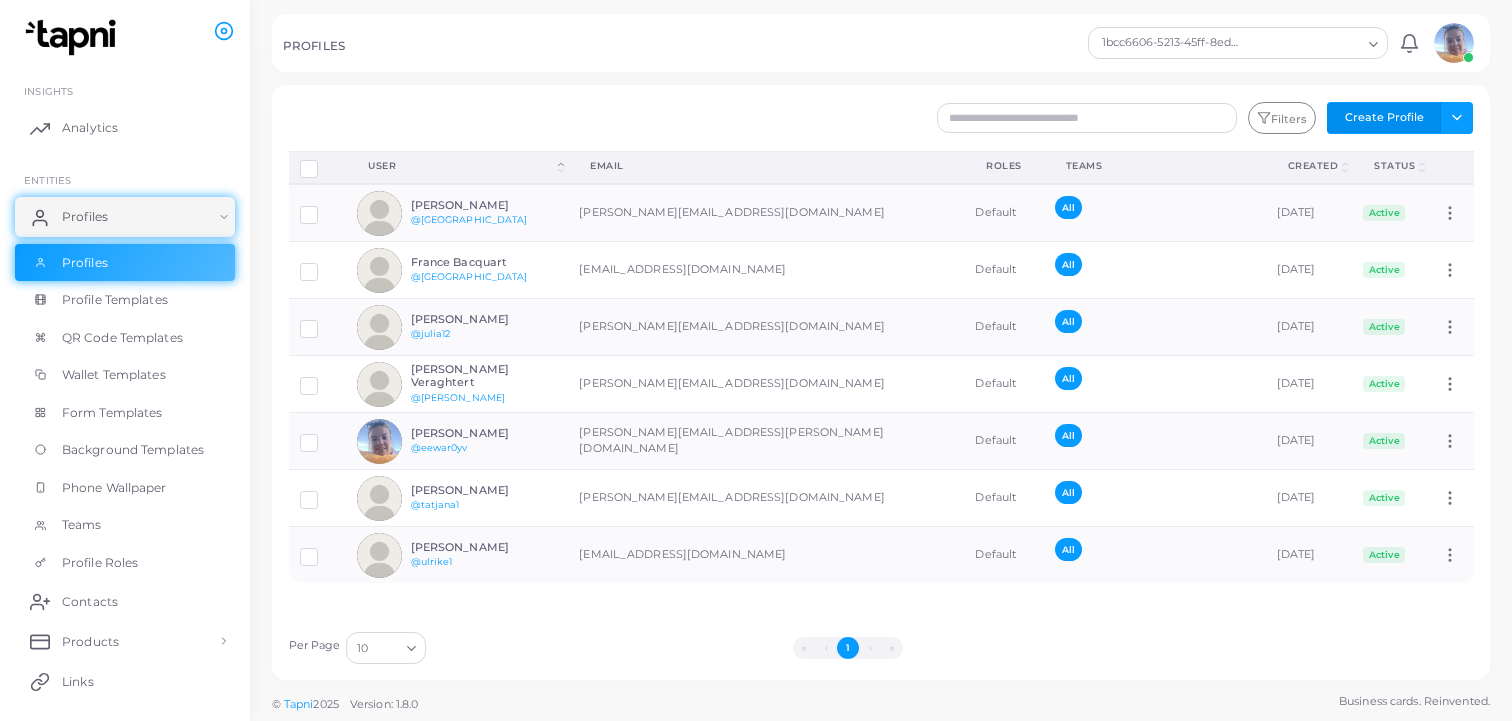 click on "Create Profile" at bounding box center [1384, 118] 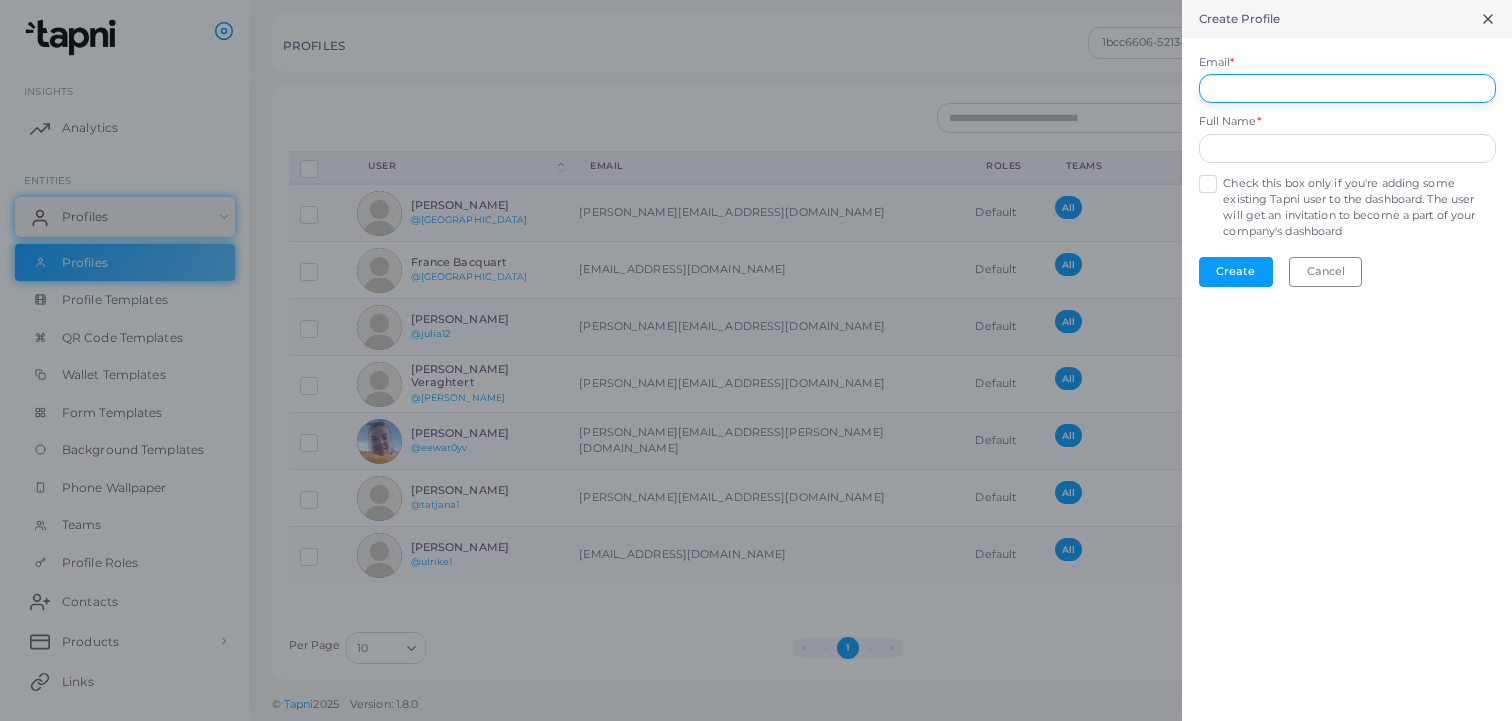 click on "Email  *" at bounding box center [1347, 89] 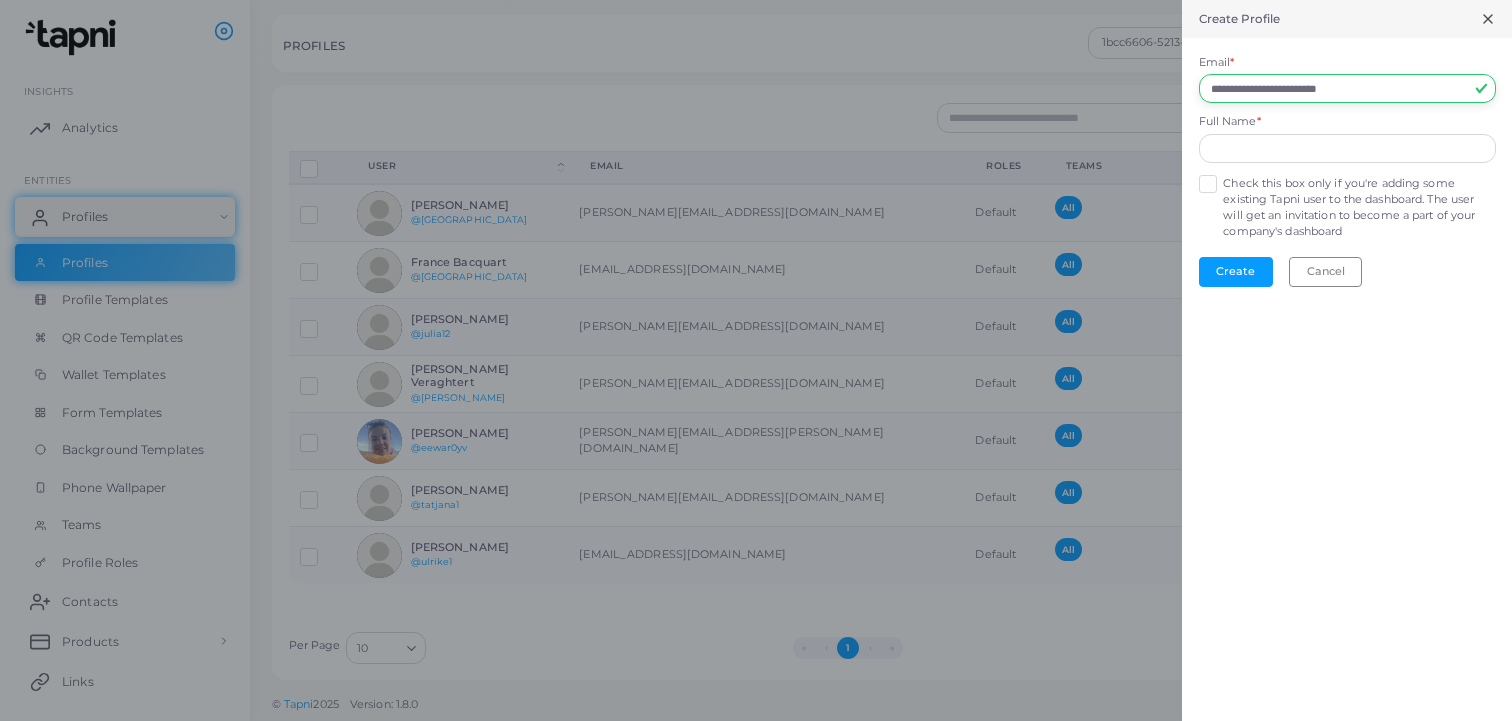 type on "**********" 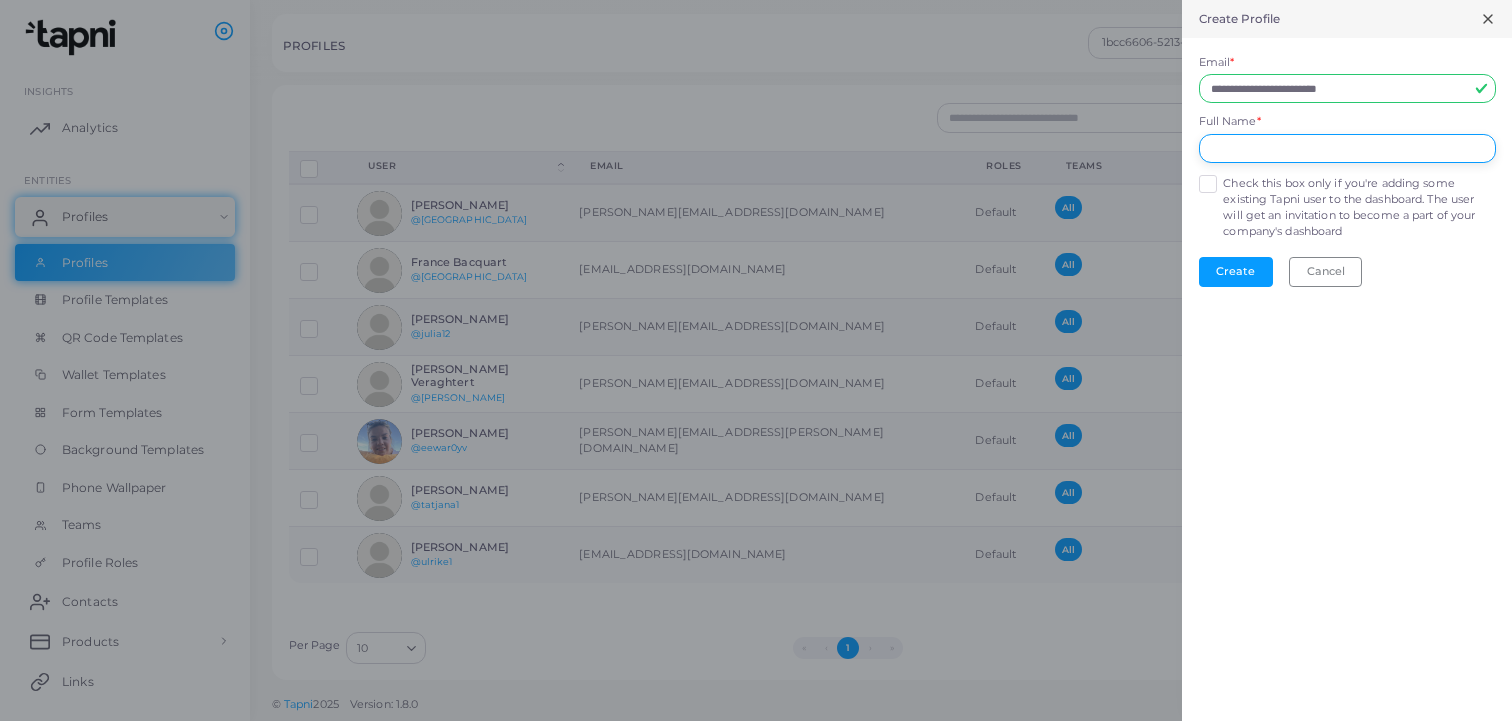 click at bounding box center [1347, 149] 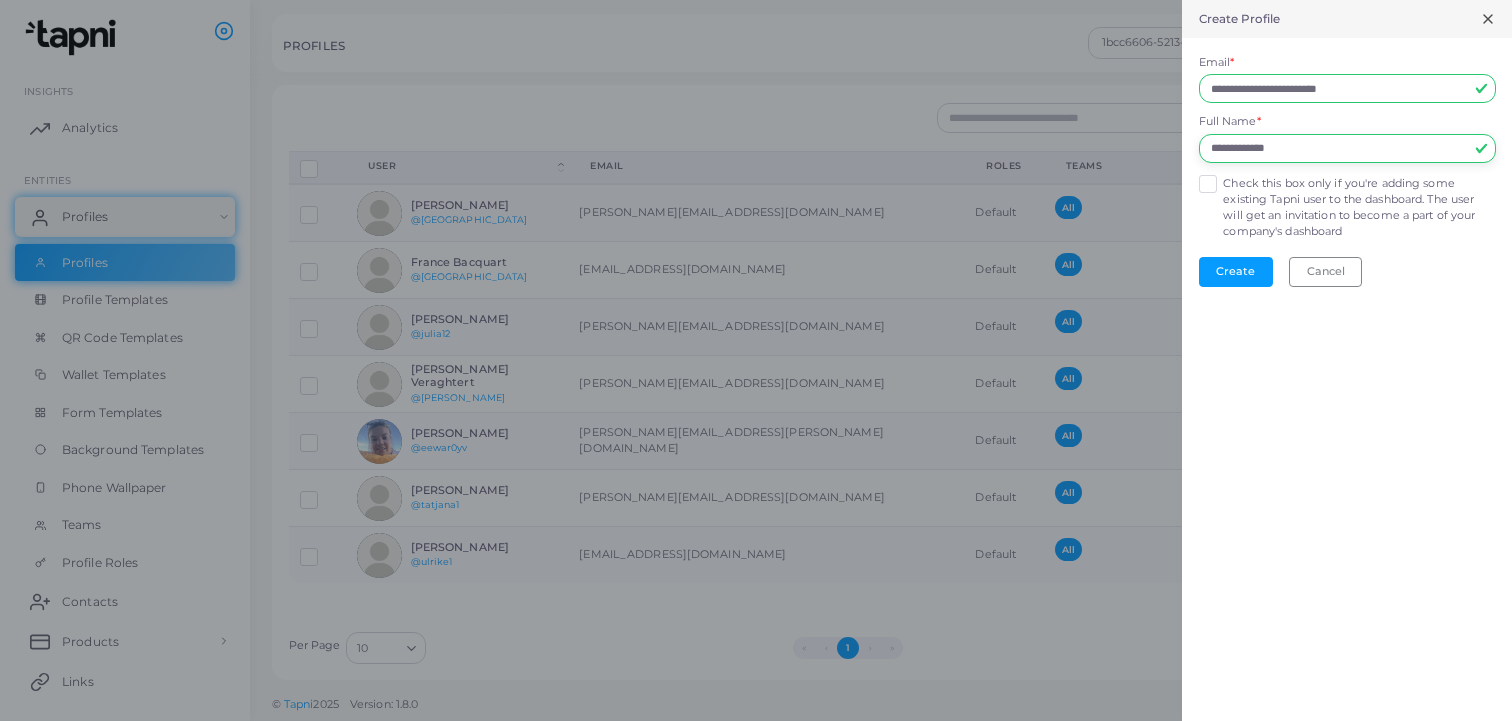 type on "**********" 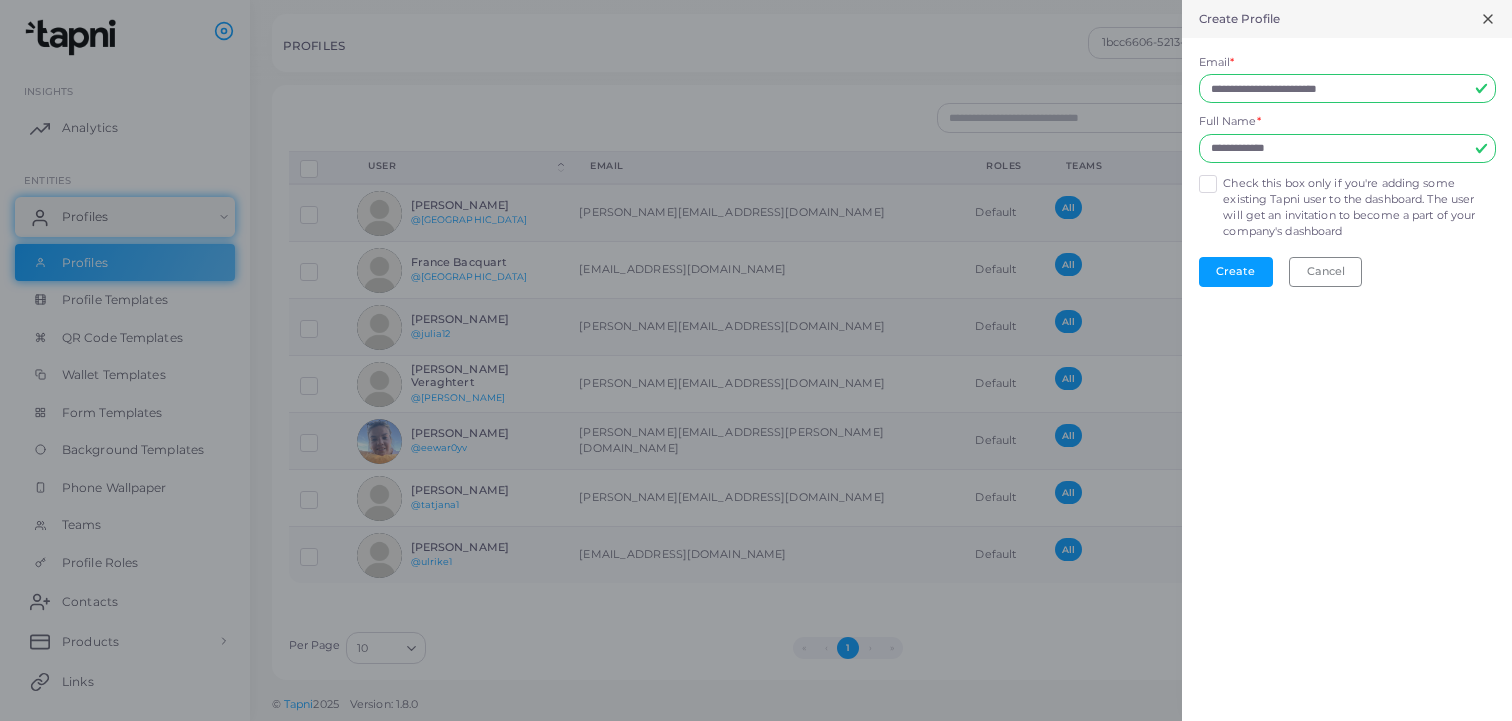 click on "Check this box only if you're adding some existing Tapni user to the dashboard. The user will get an invitation to become a part of your company's dashboard" at bounding box center [1359, 208] 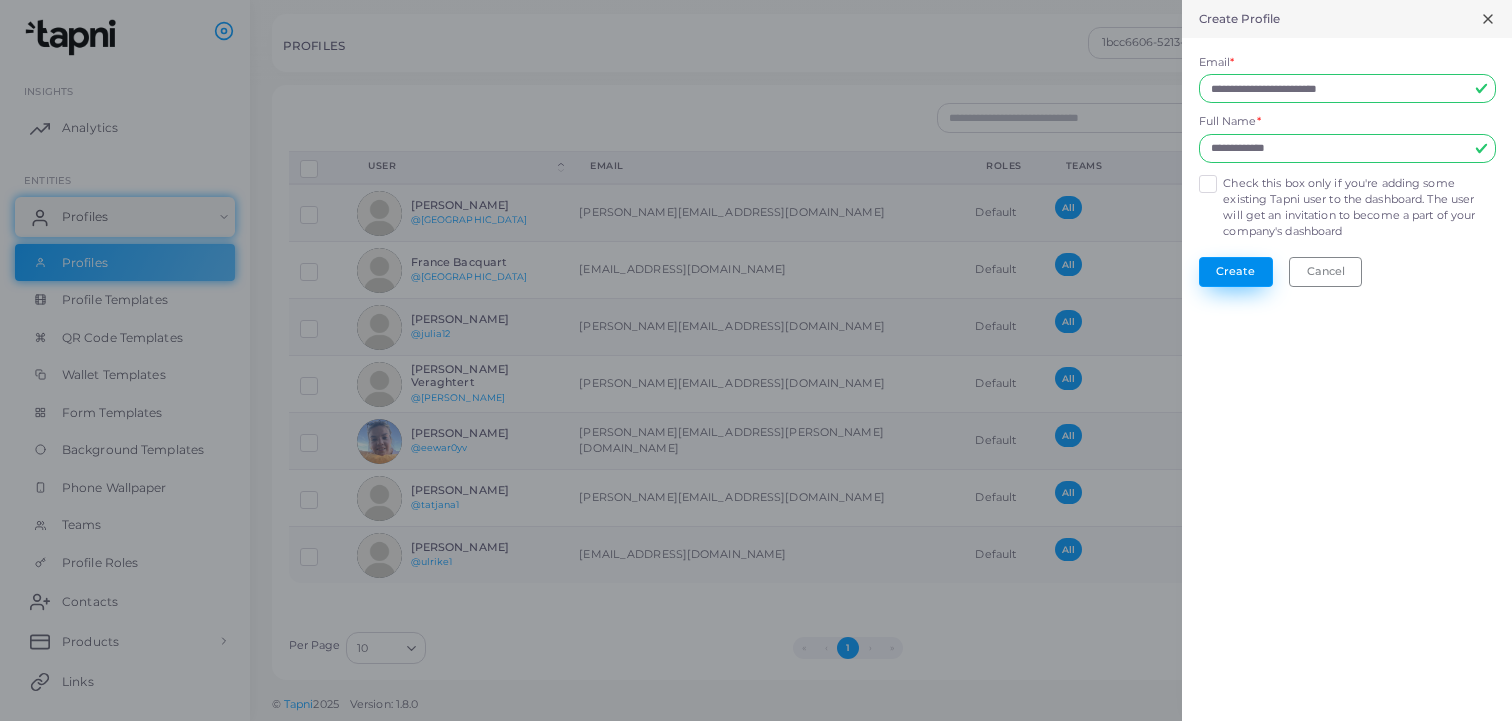 click on "Create" at bounding box center (1236, 272) 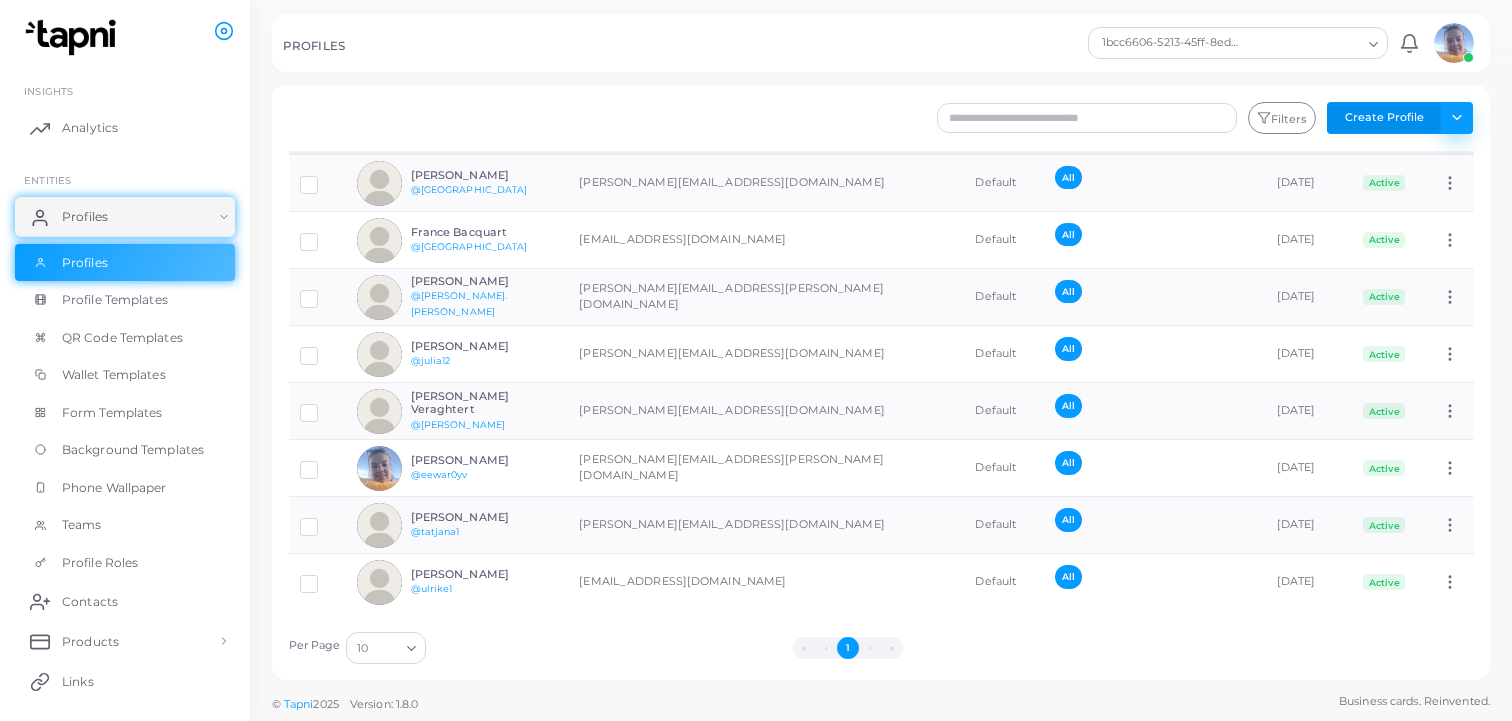 click on "Toggle dropdown" at bounding box center (1456, 118) 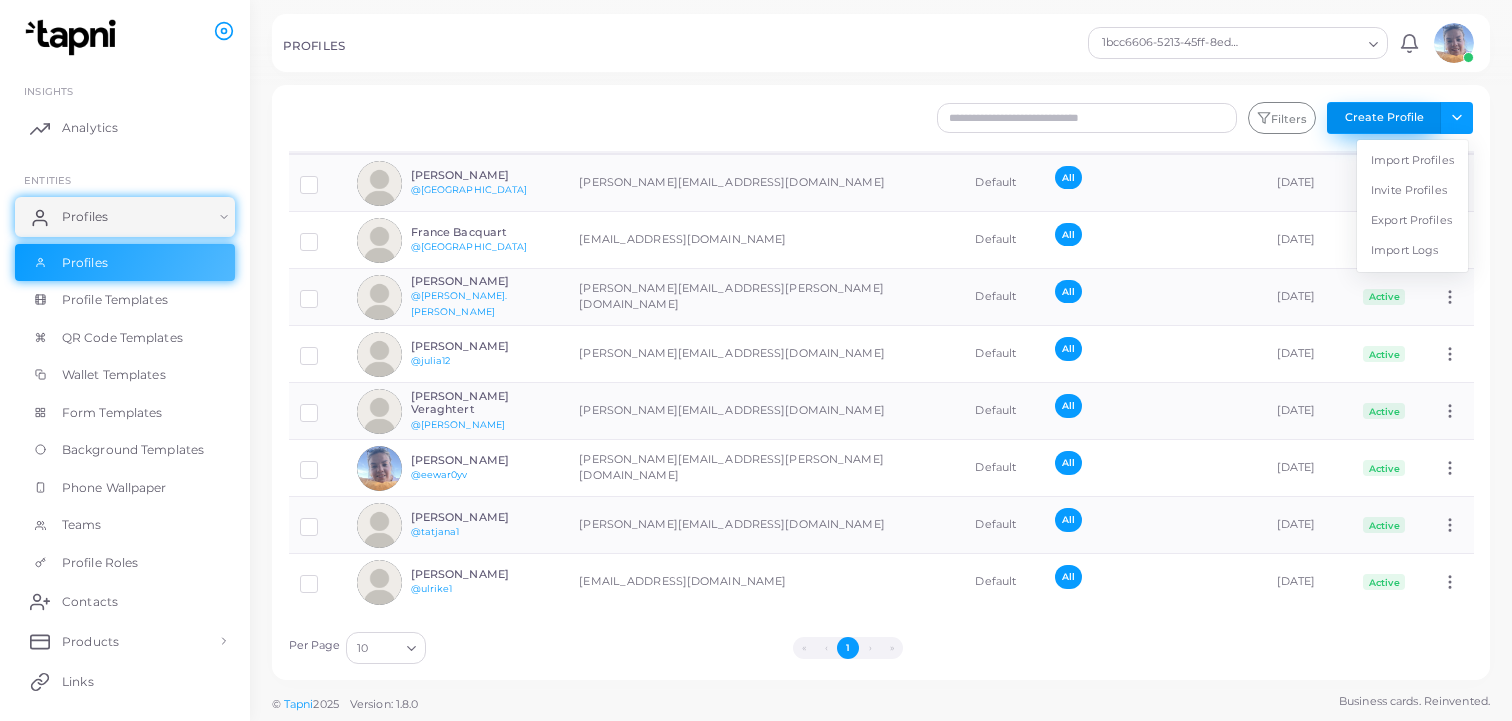 click on "Create Profile" at bounding box center (1384, 118) 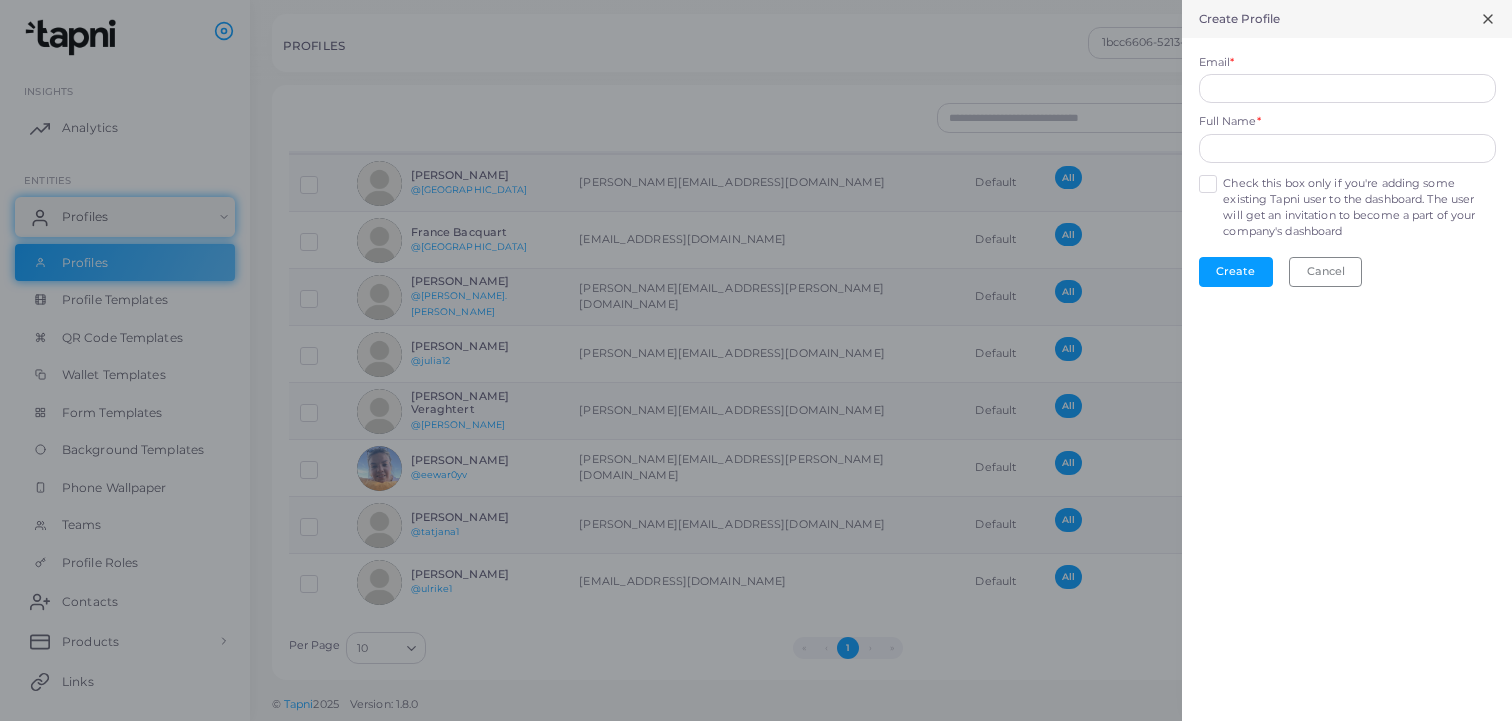 click on "Check this box only if you're adding some existing Tapni user to the dashboard. The user will get an invitation to become a part of your company's dashboard" at bounding box center (1359, 208) 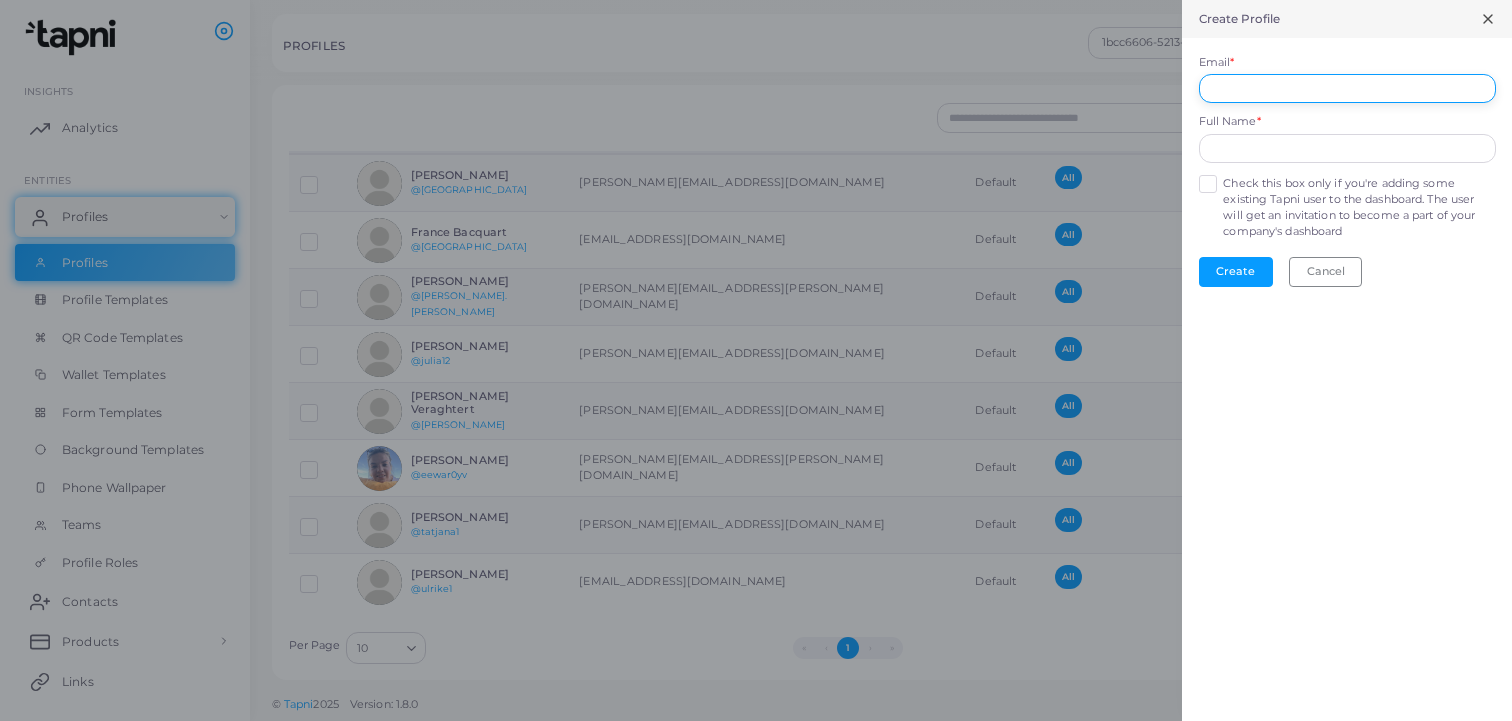 click on "Email  *" at bounding box center [1347, 89] 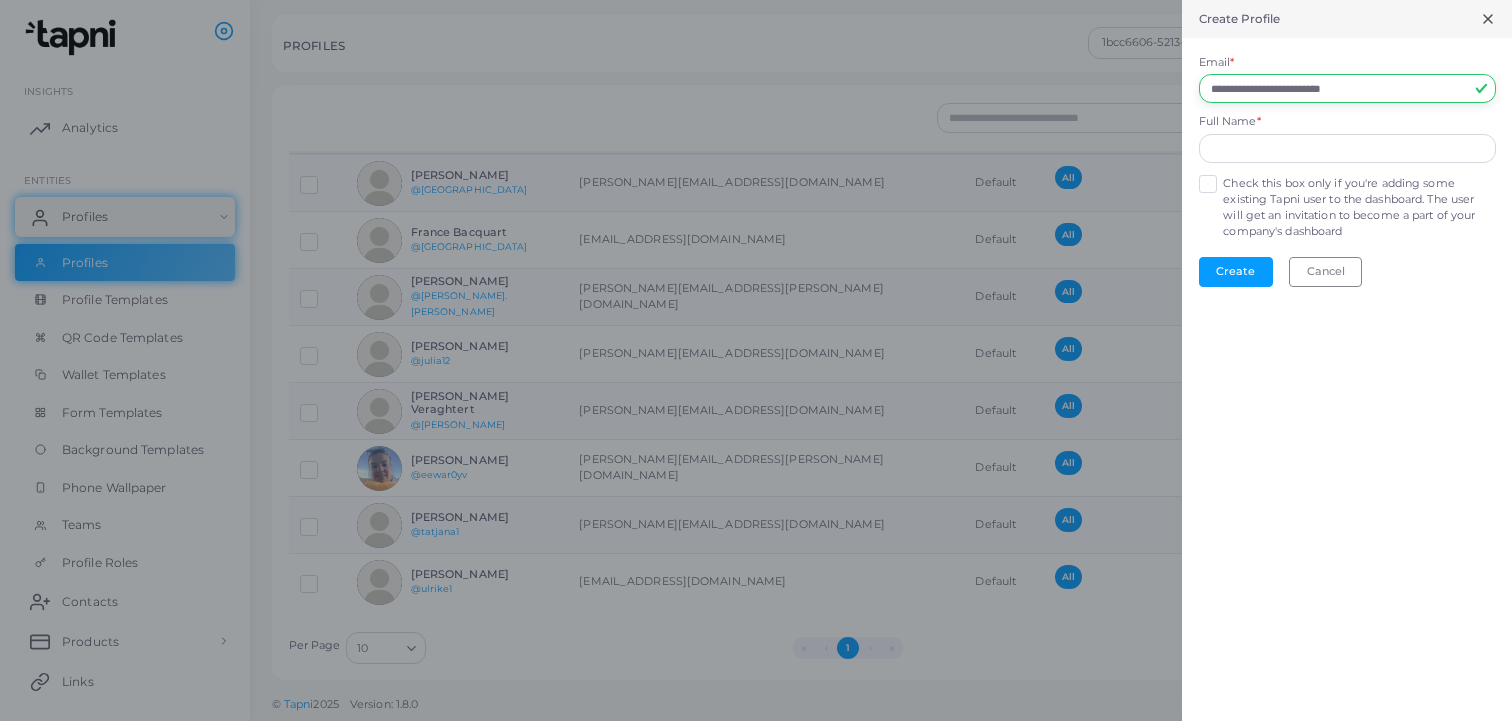 type on "**********" 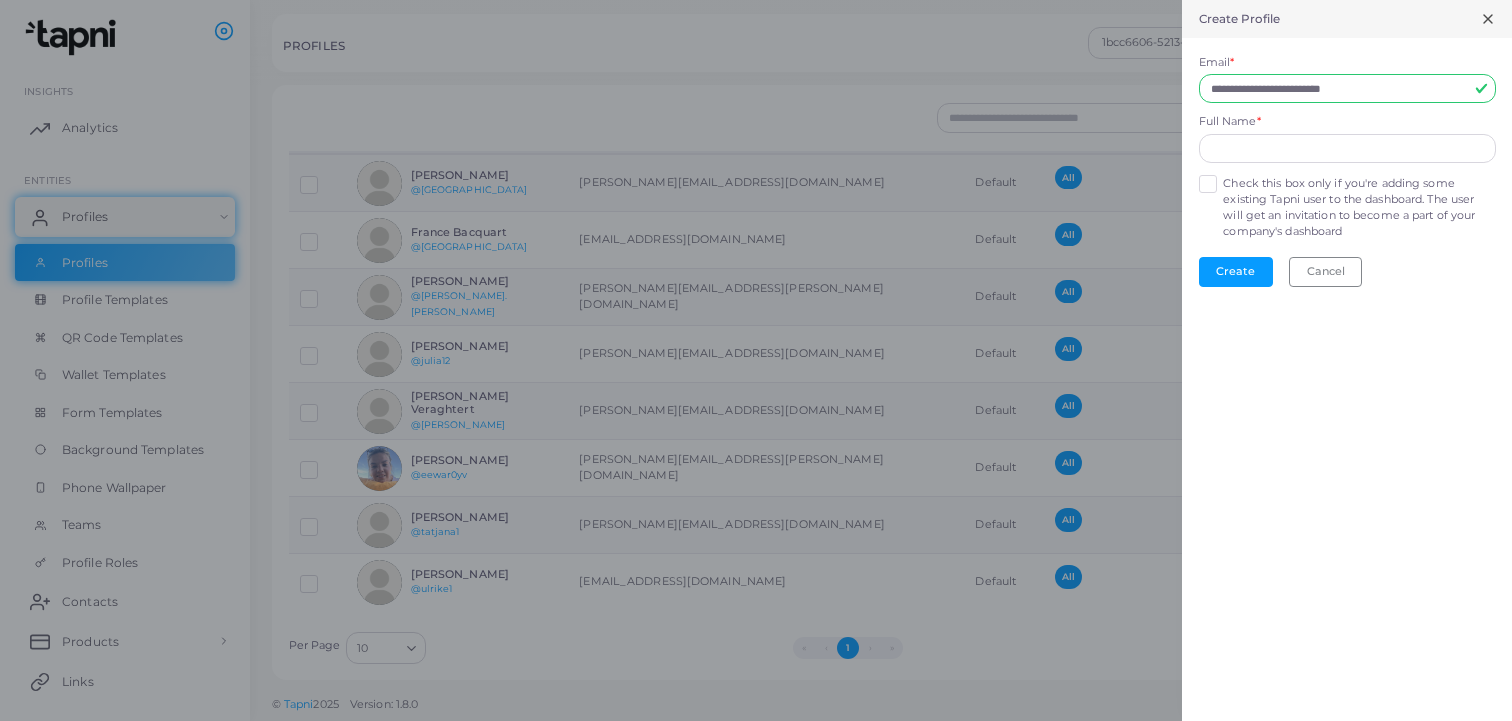 click on "**********" at bounding box center [1347, 170] 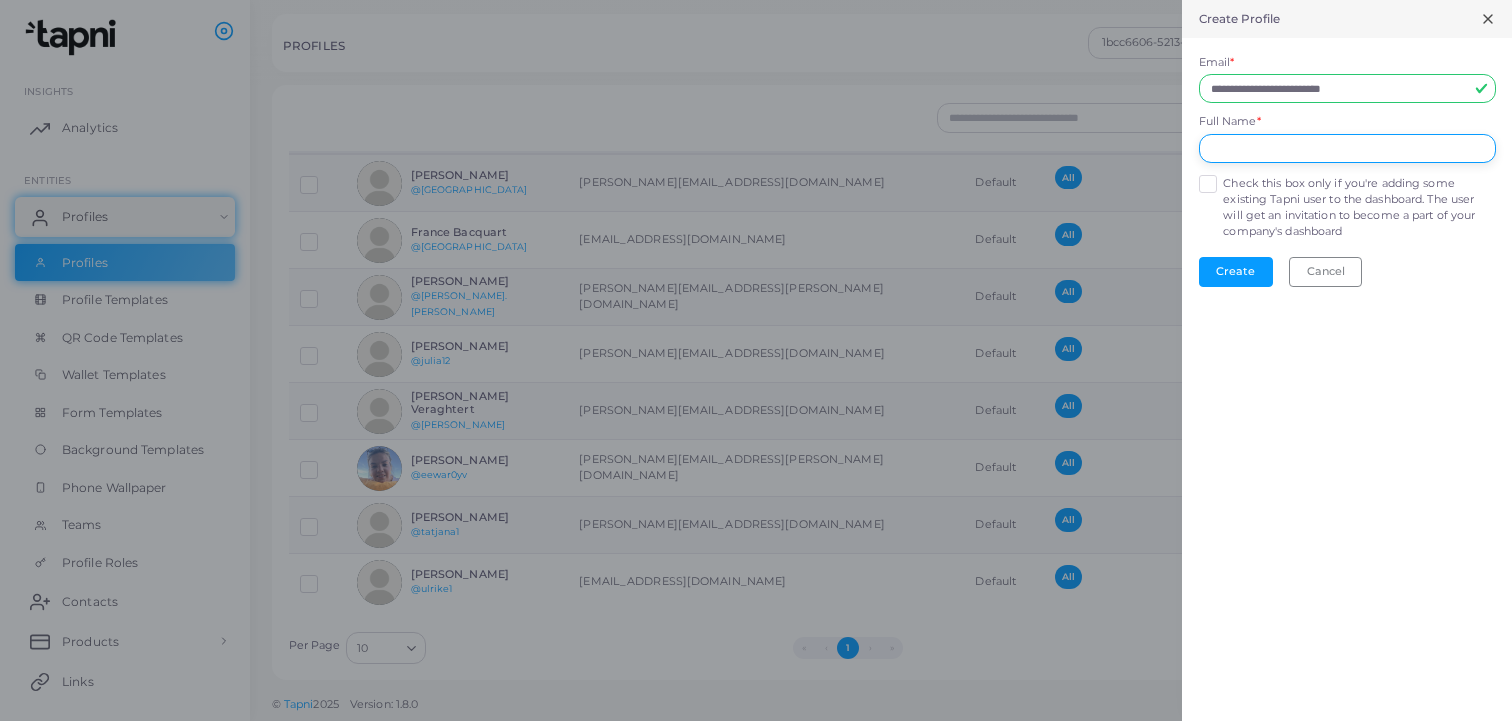 click at bounding box center (1347, 149) 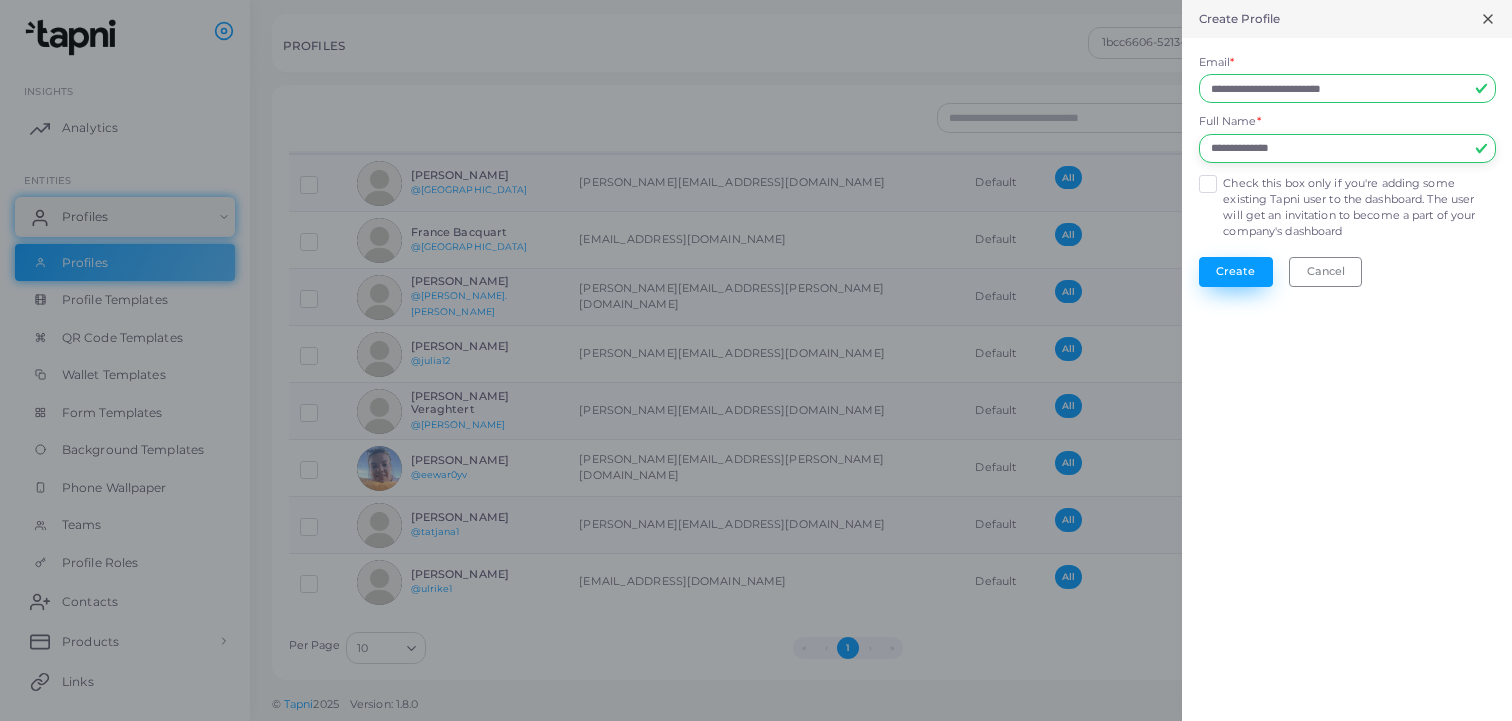 type on "**********" 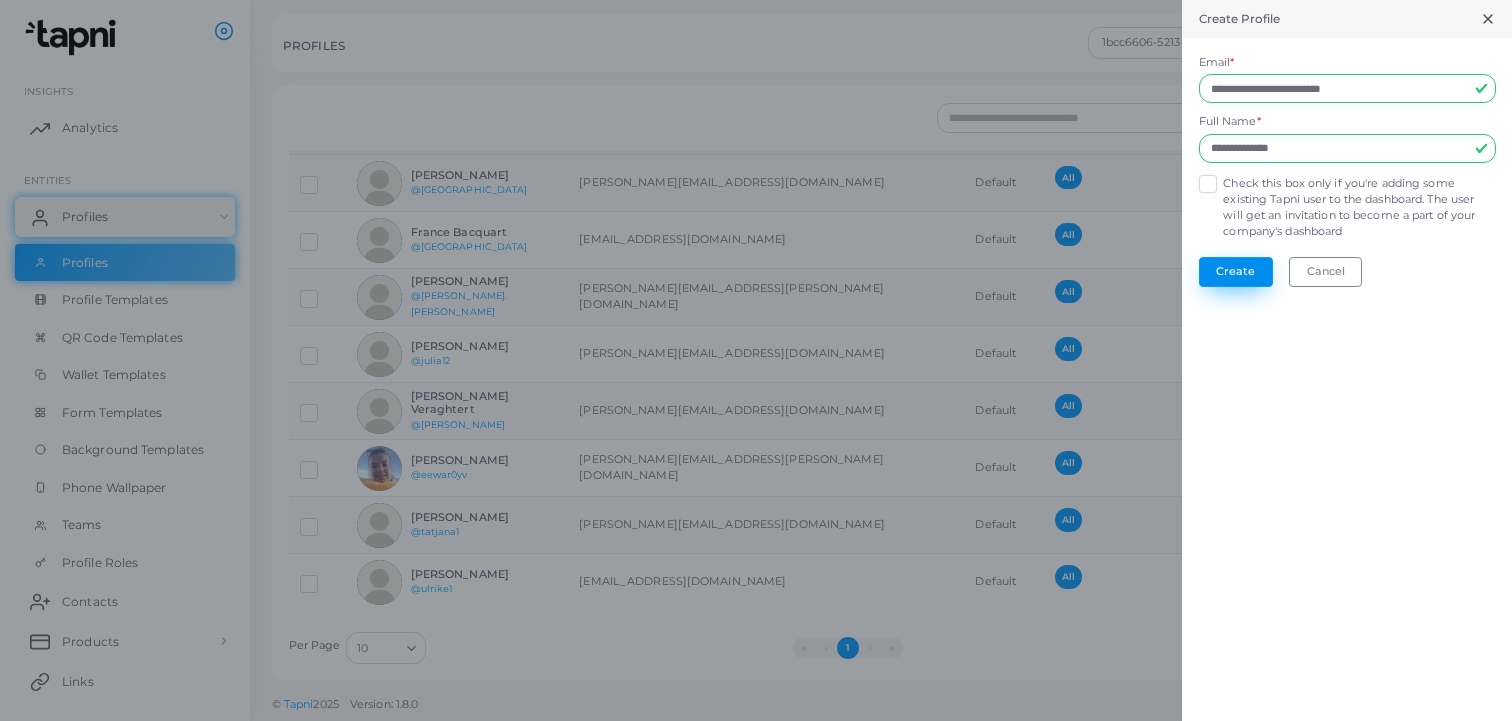 click on "Create" at bounding box center (1236, 272) 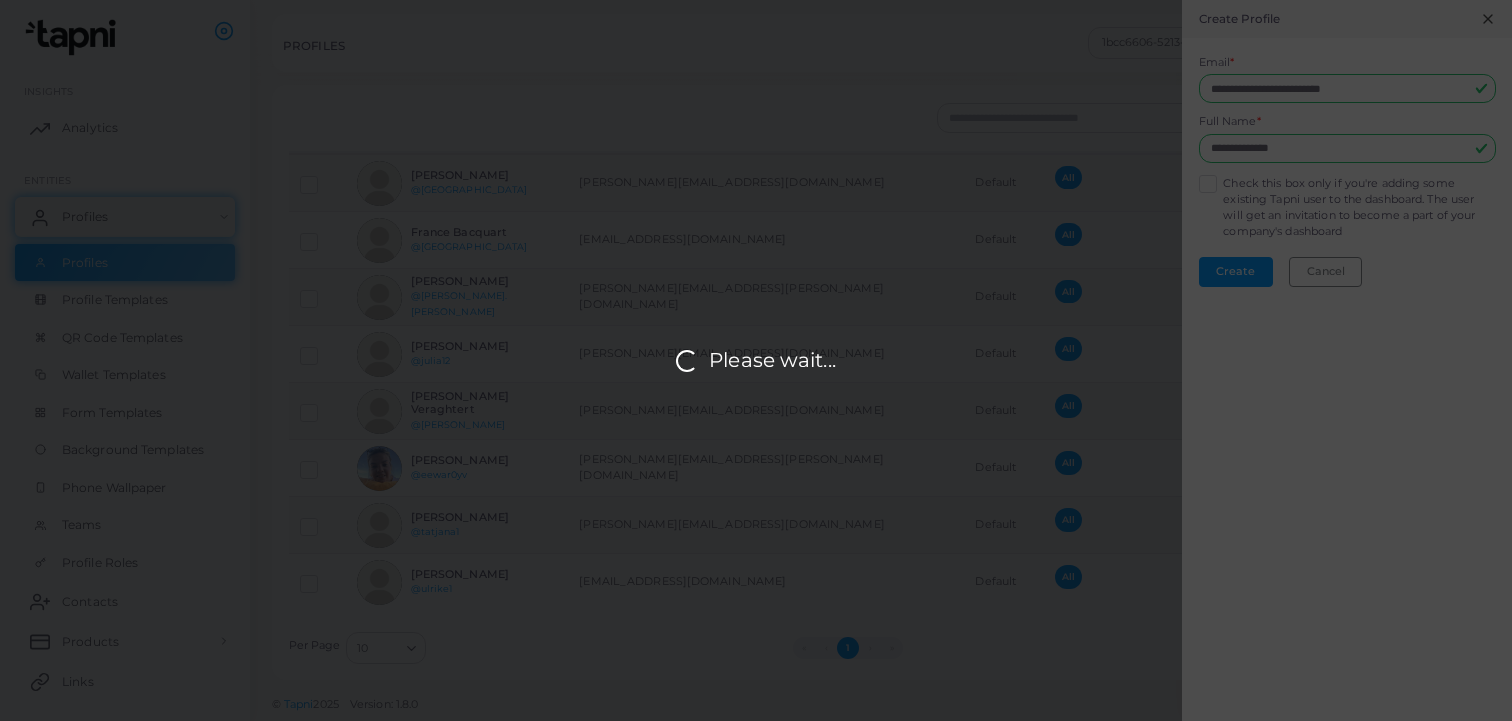 scroll, scrollTop: 0, scrollLeft: 0, axis: both 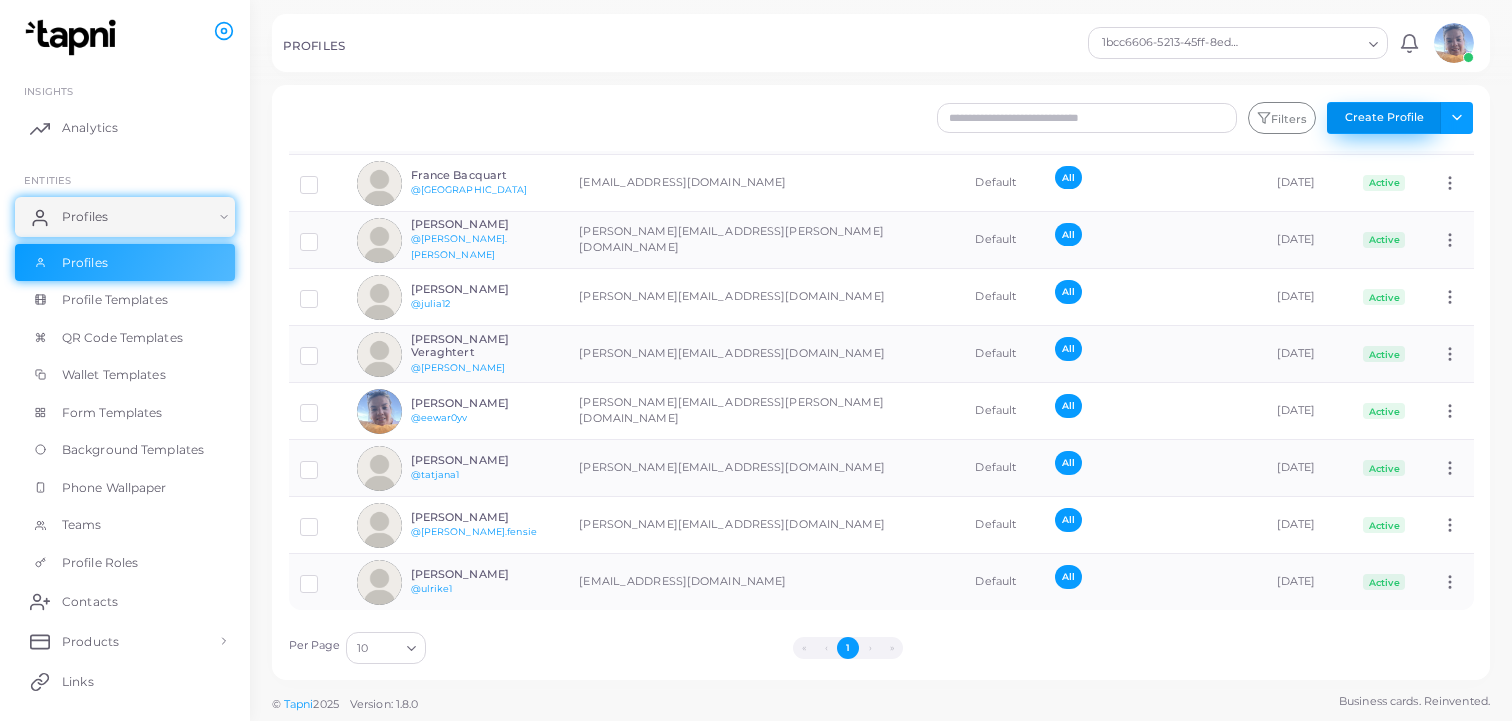 click on "Create Profile" at bounding box center [1384, 118] 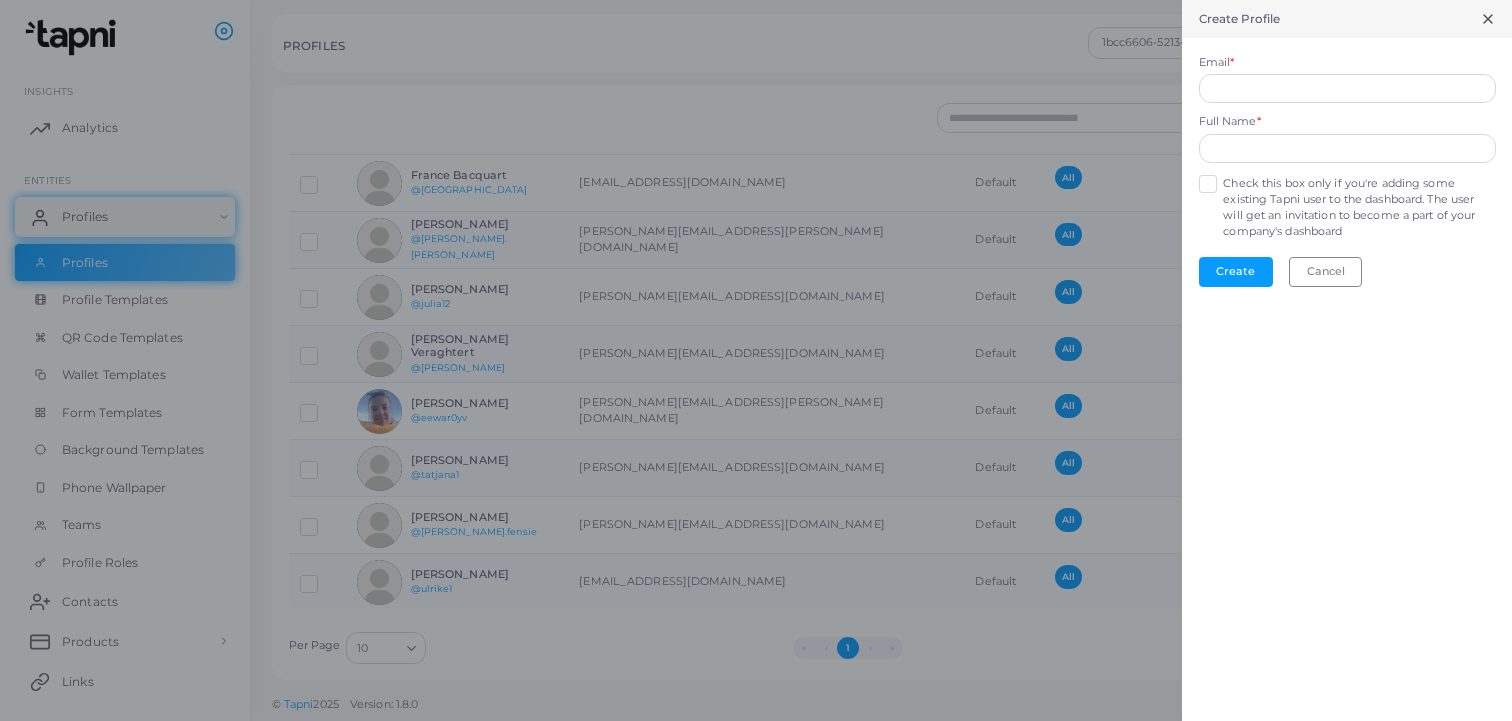 drag, startPoint x: 1207, startPoint y: 182, endPoint x: 1235, endPoint y: 126, distance: 62.609905 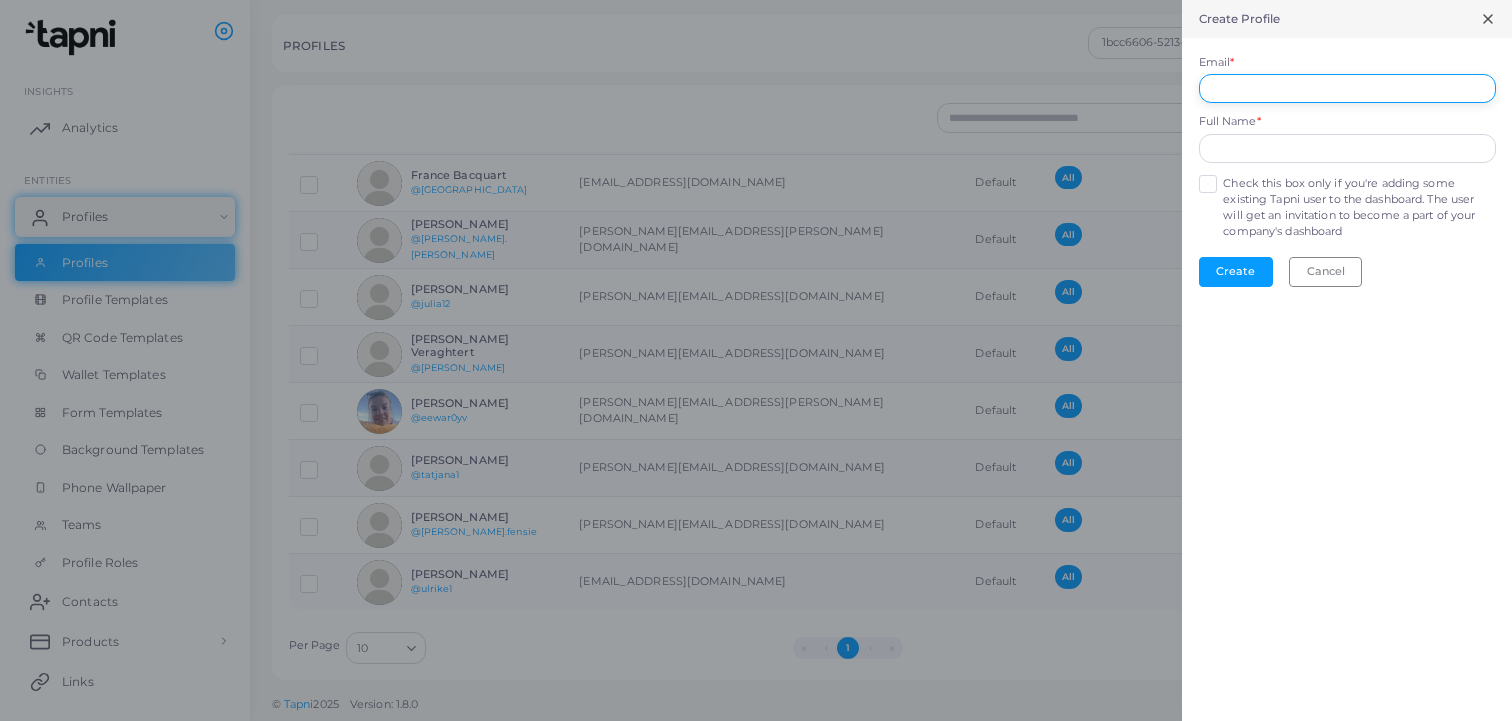 click on "Email  *" at bounding box center [1347, 89] 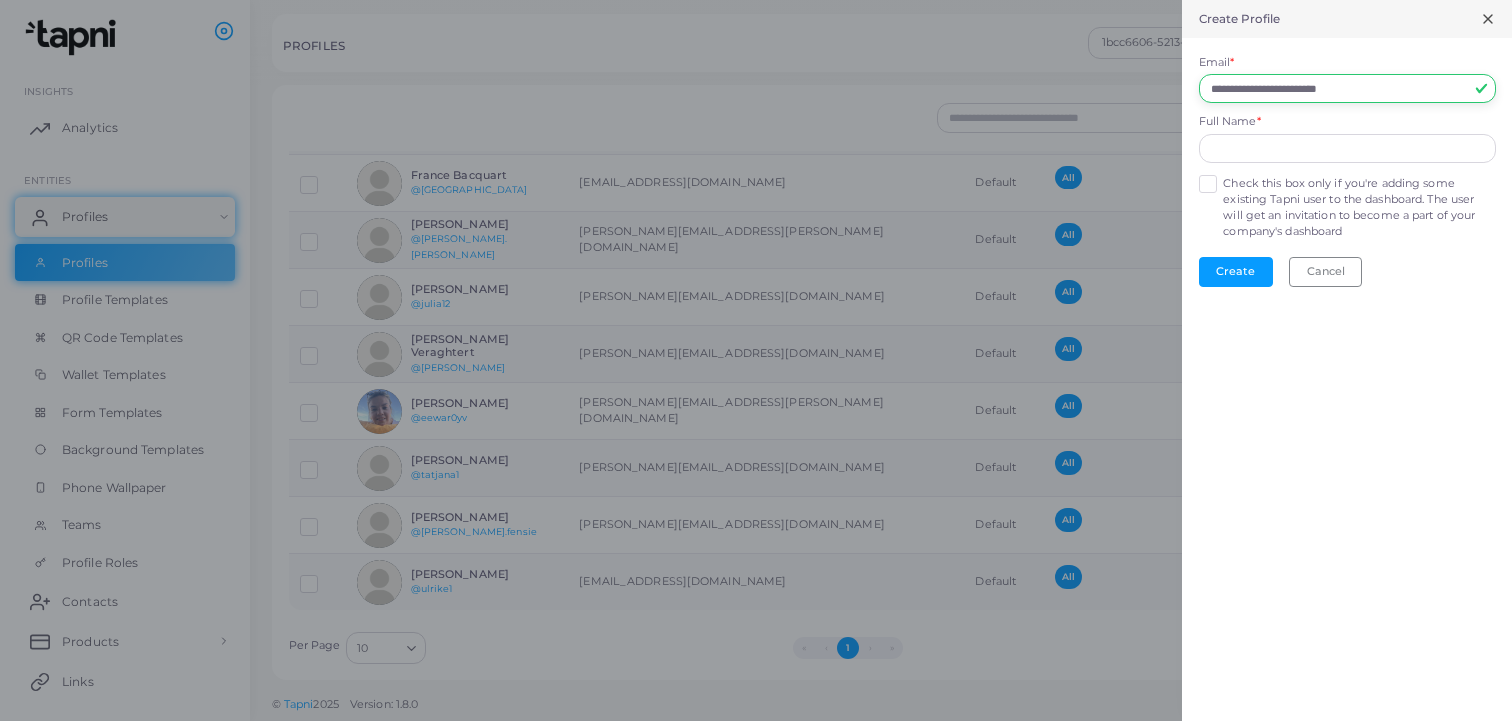 type on "**********" 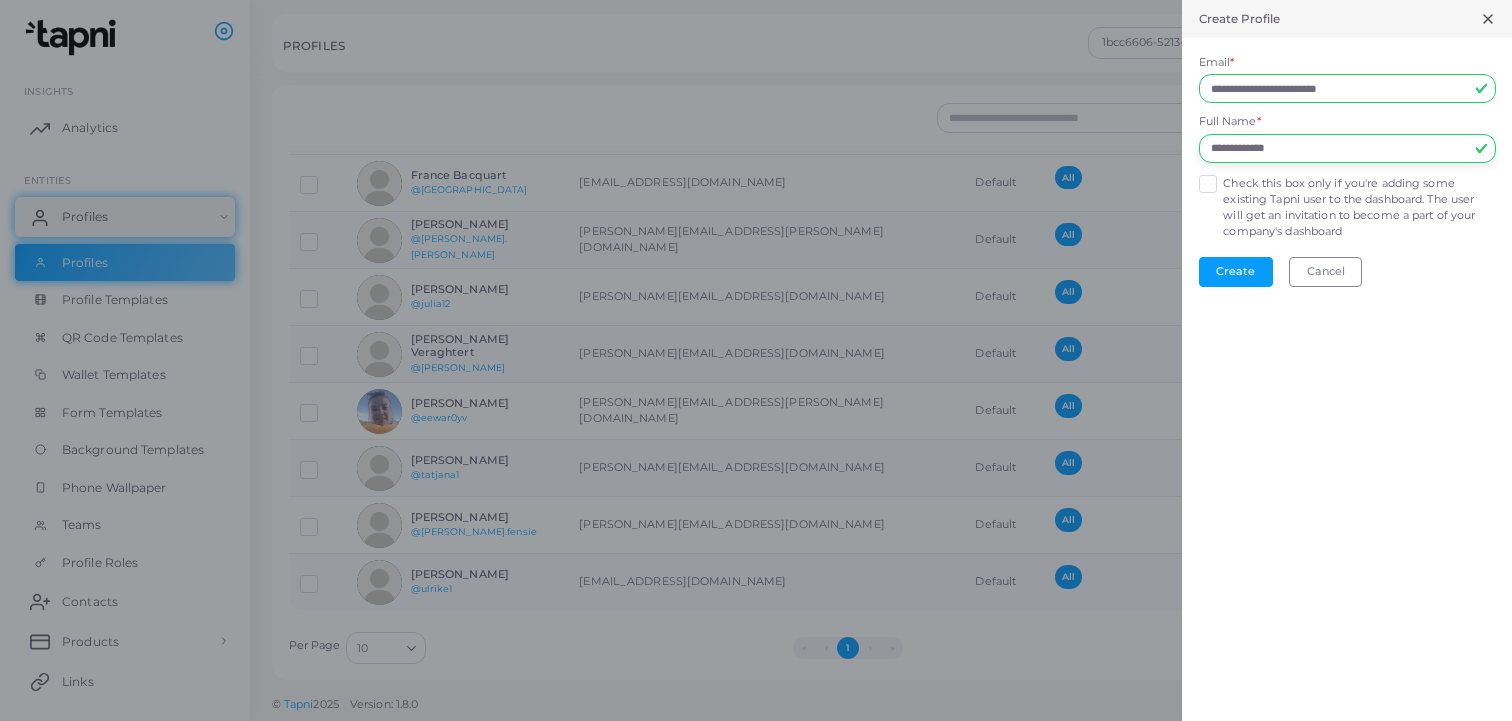 type on "**********" 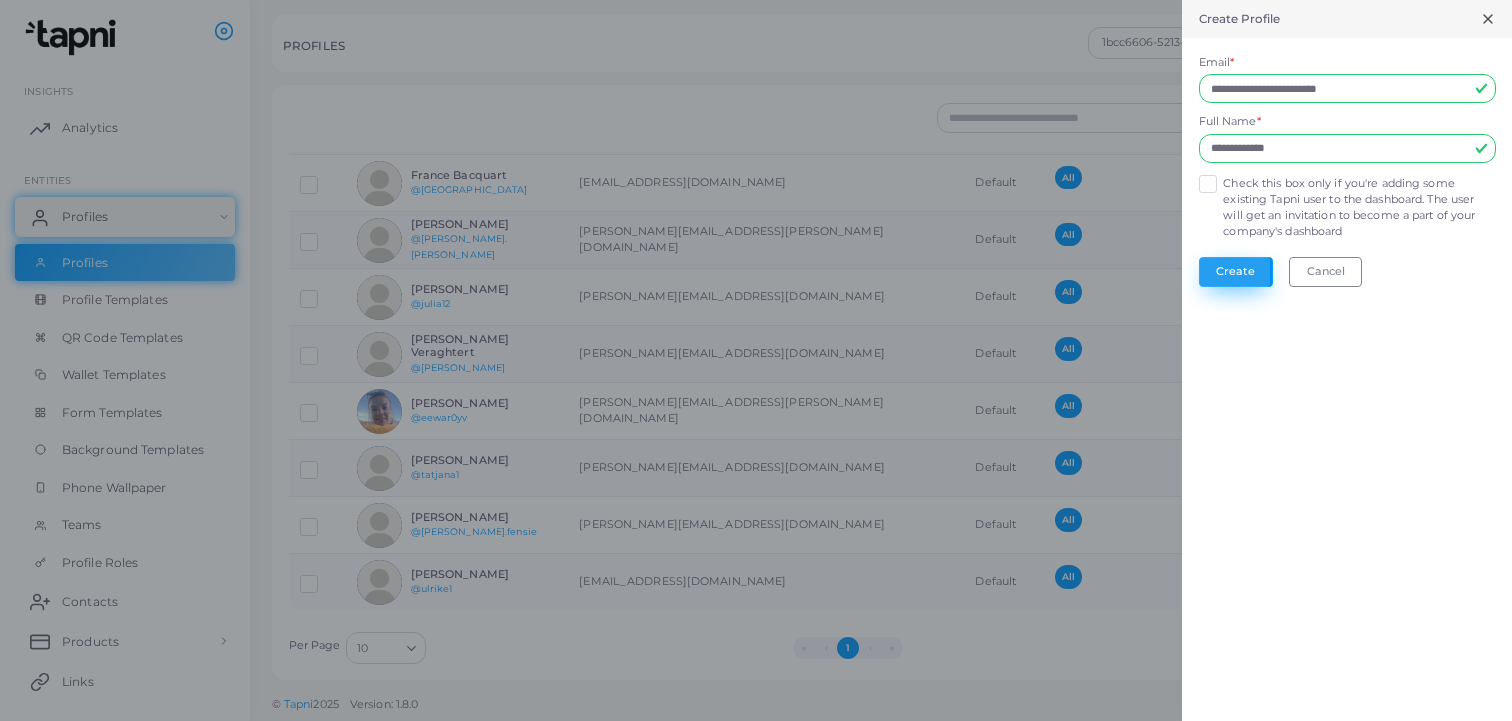 click on "Create" at bounding box center (1236, 272) 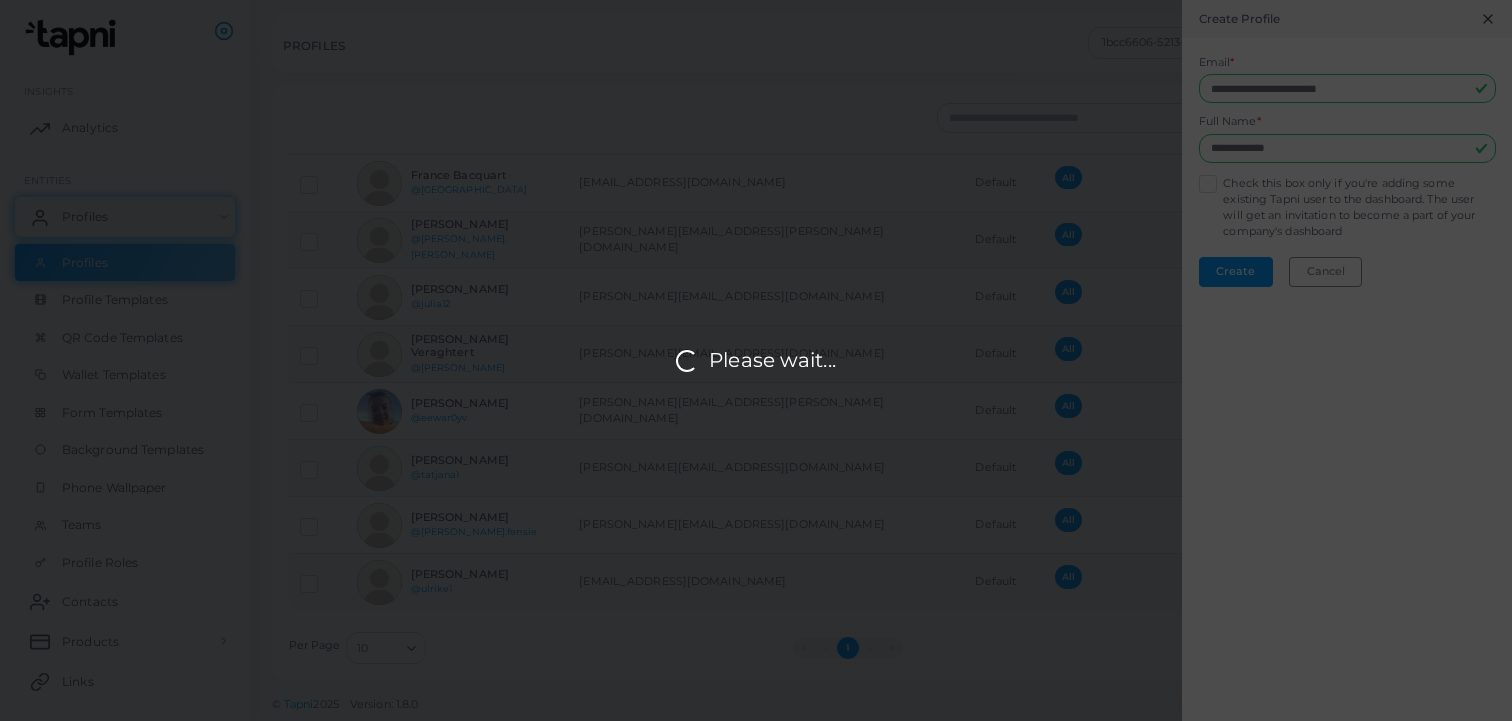 scroll, scrollTop: 0, scrollLeft: 0, axis: both 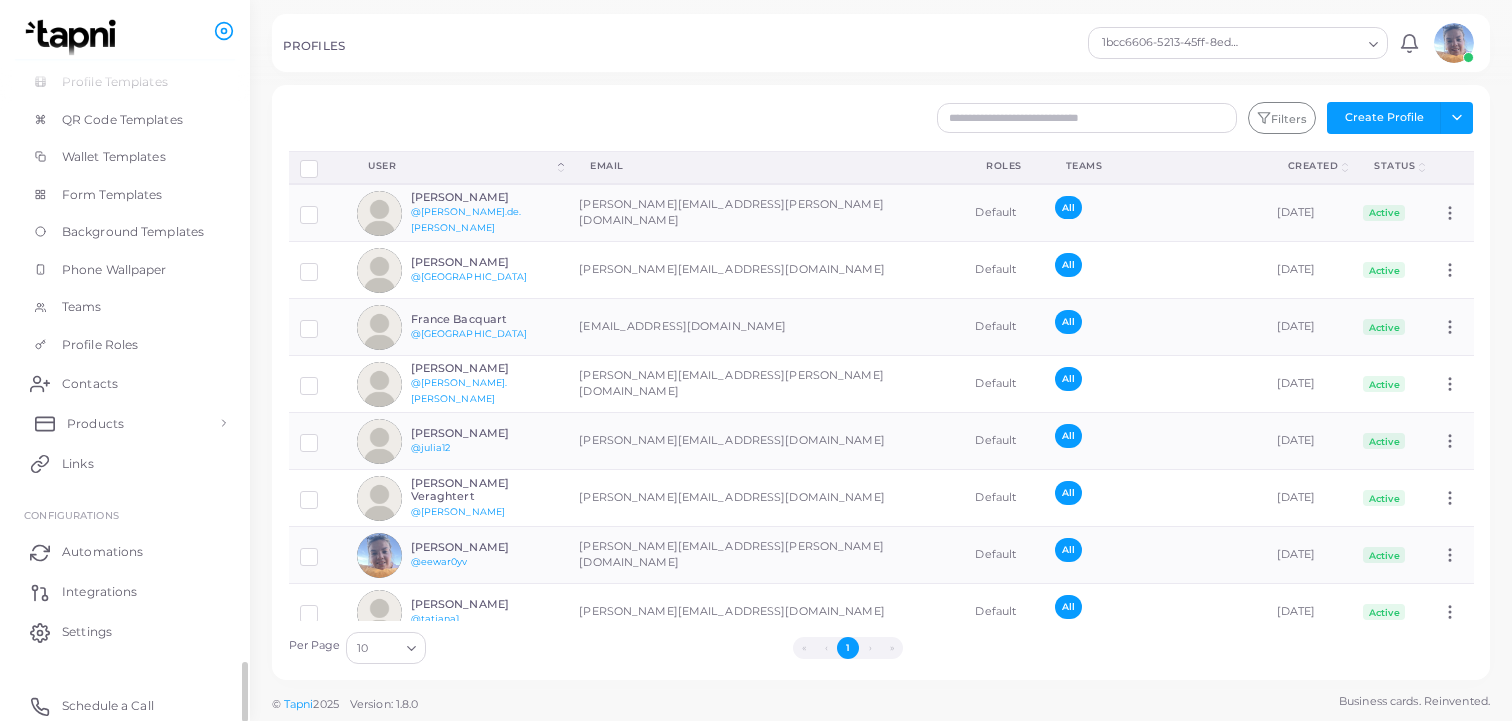 click on "Products" at bounding box center (95, 424) 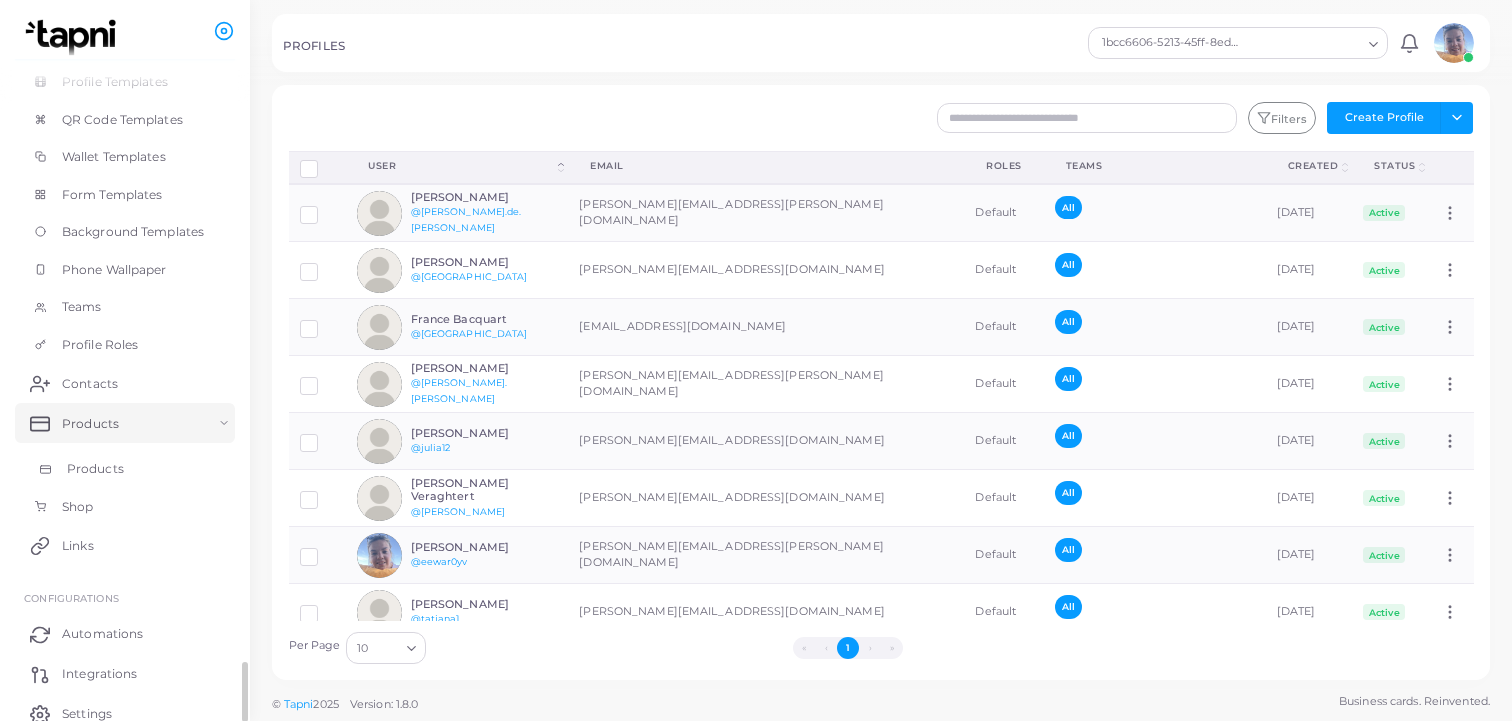 click on "Products" at bounding box center [125, 469] 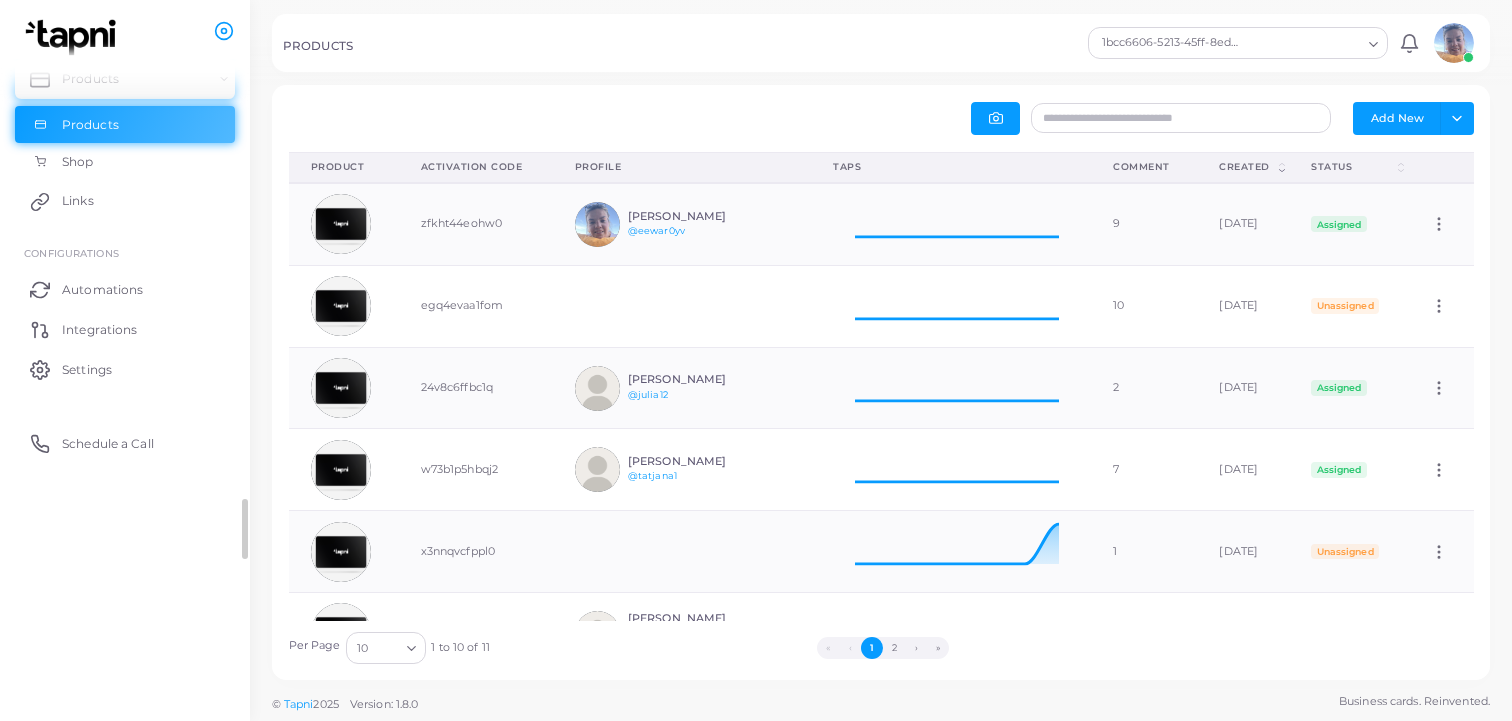 scroll, scrollTop: 1, scrollLeft: 1, axis: both 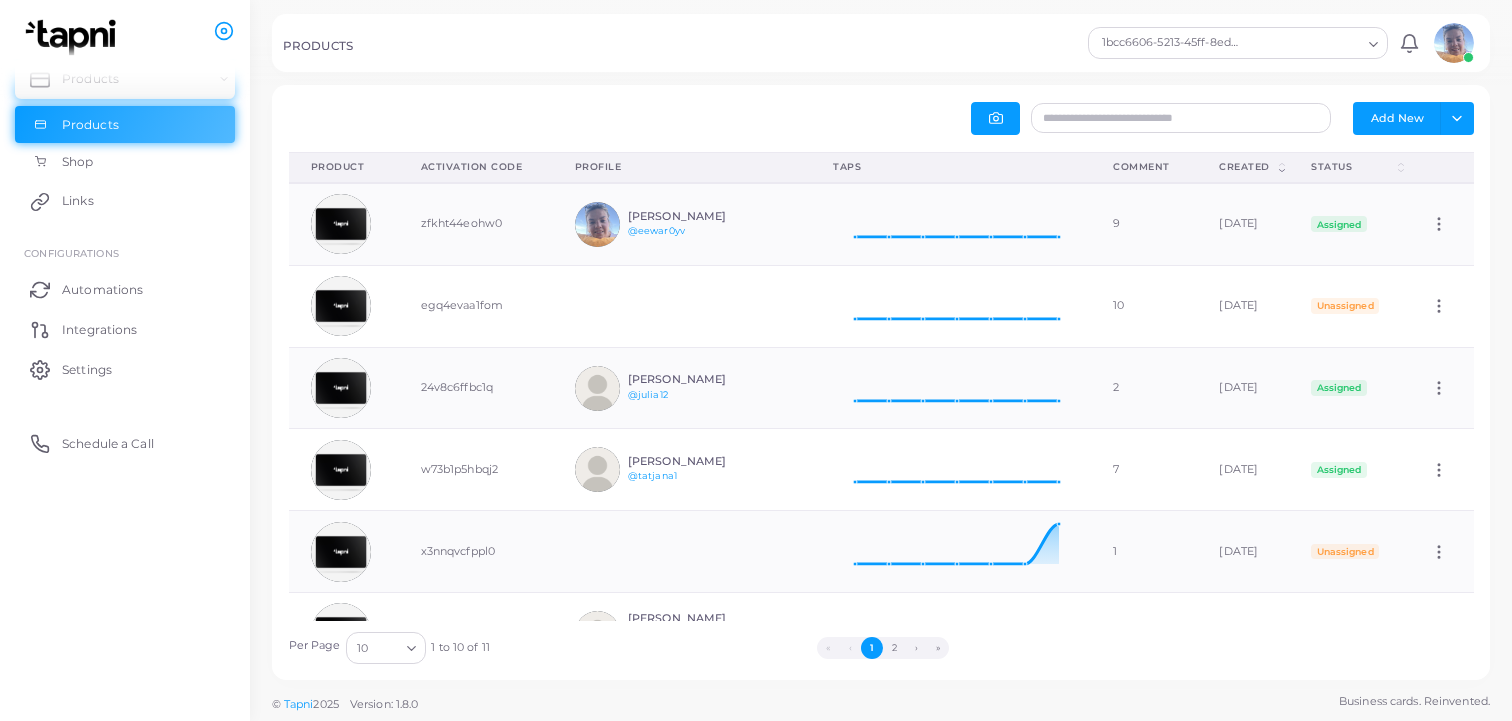 click on "Comment" at bounding box center [1144, 167] 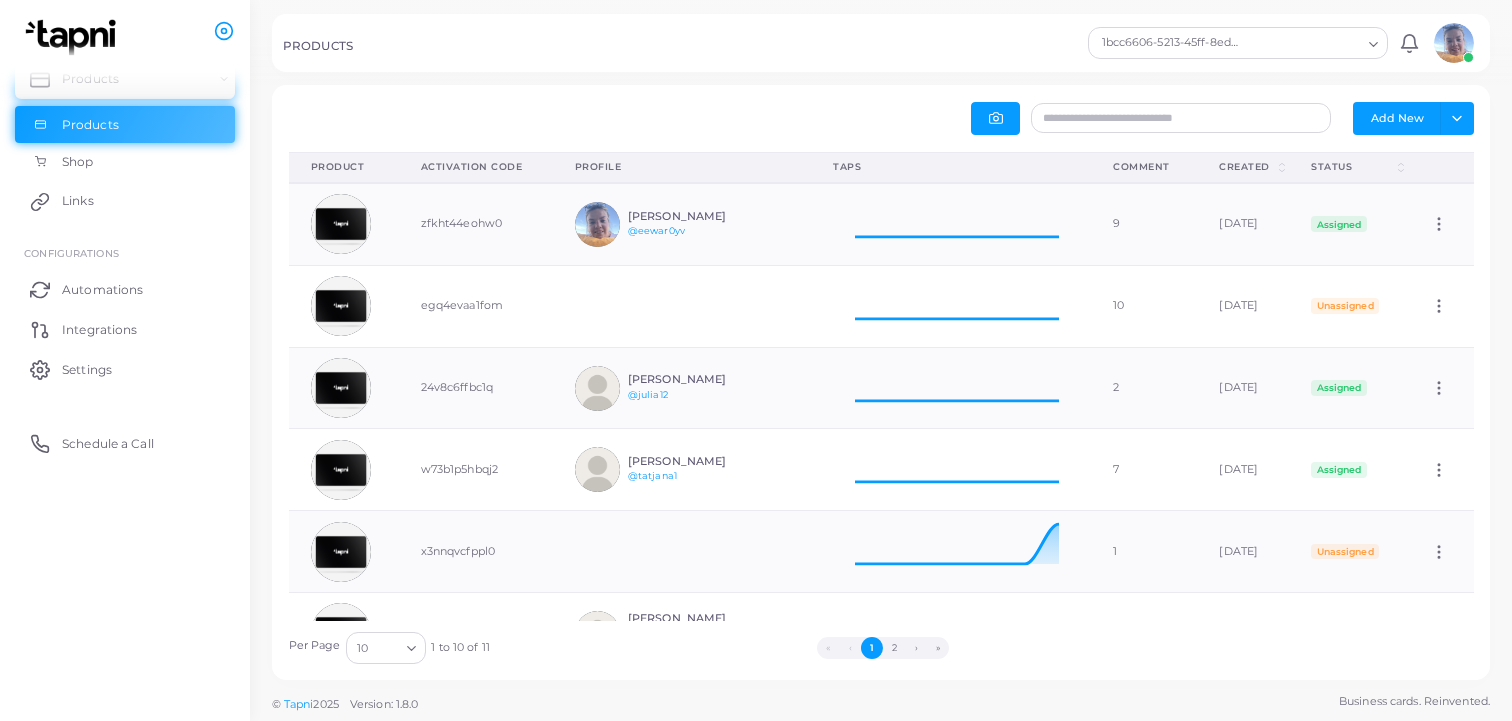 scroll, scrollTop: 0, scrollLeft: 0, axis: both 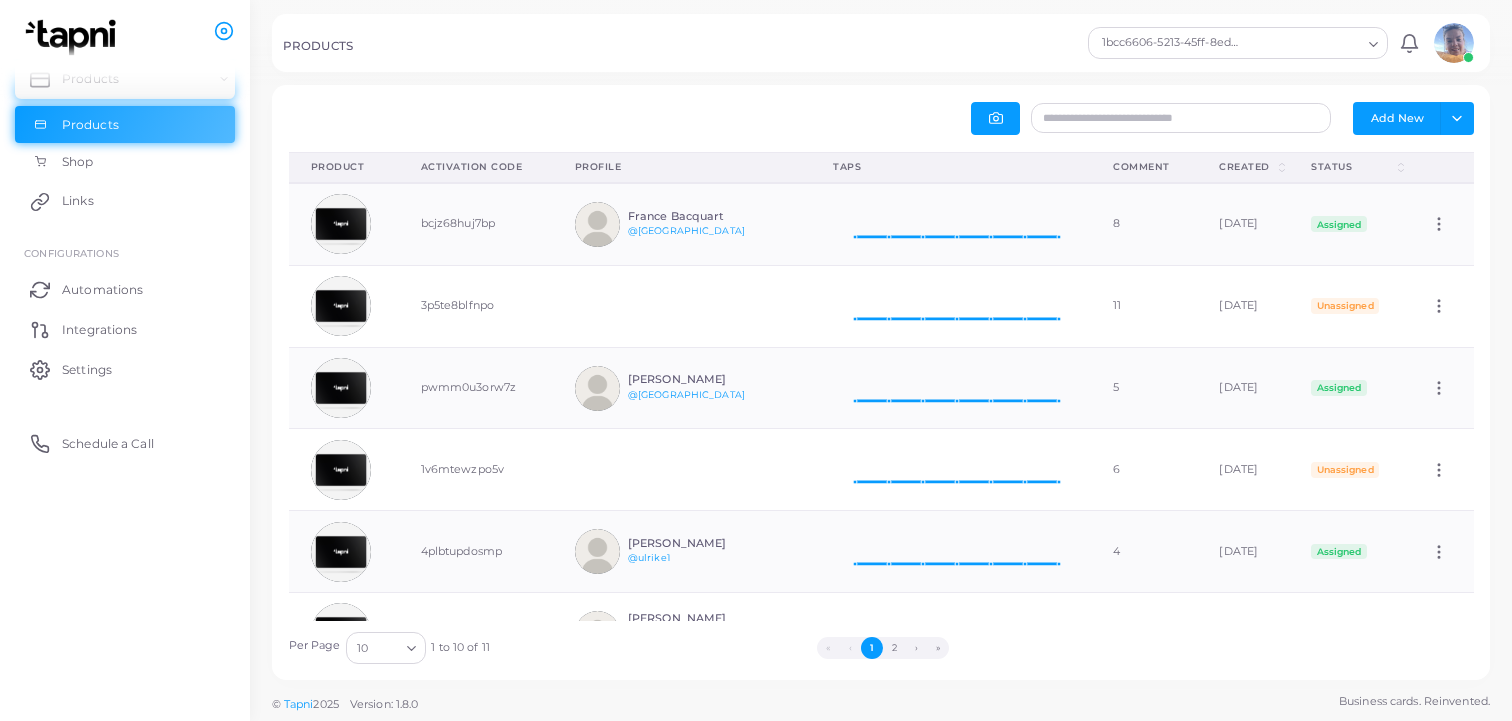 click on "Comment" at bounding box center (1144, 167) 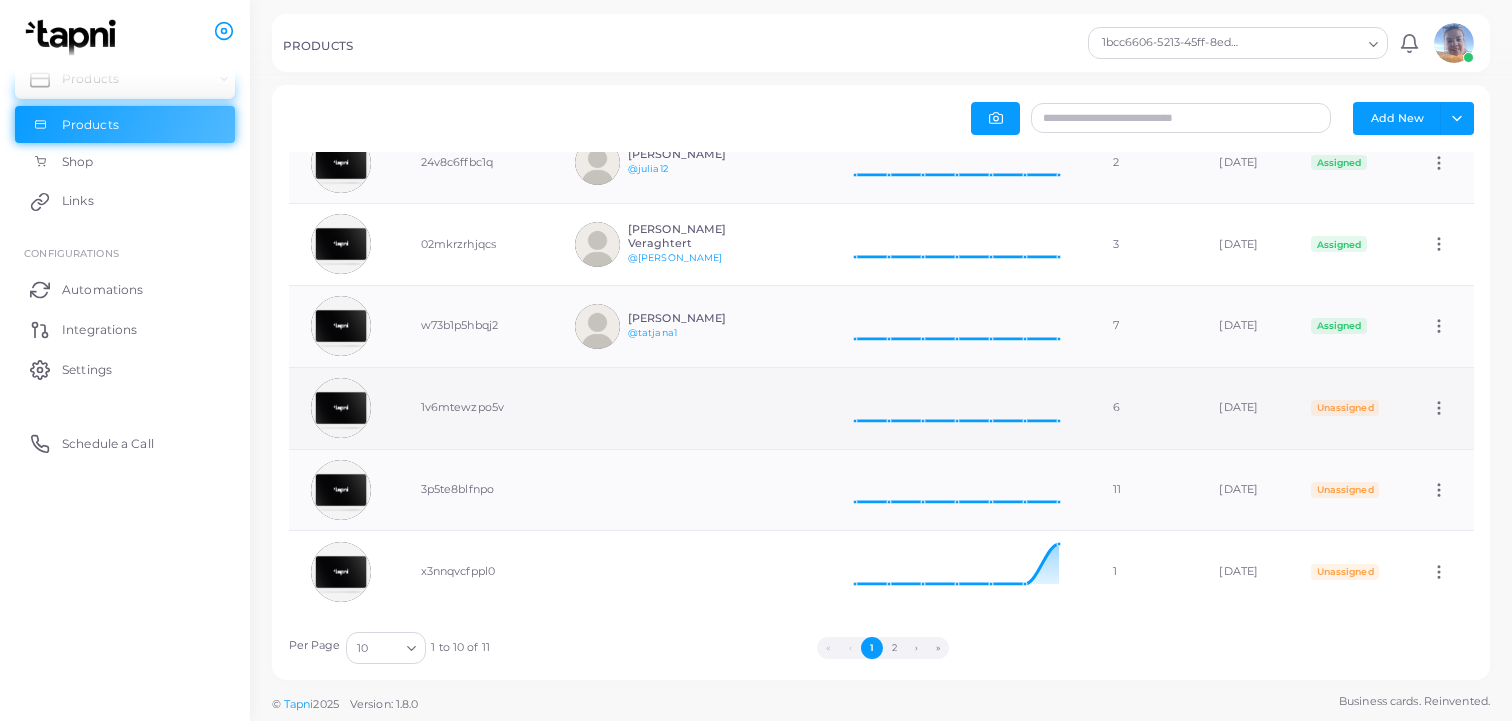click 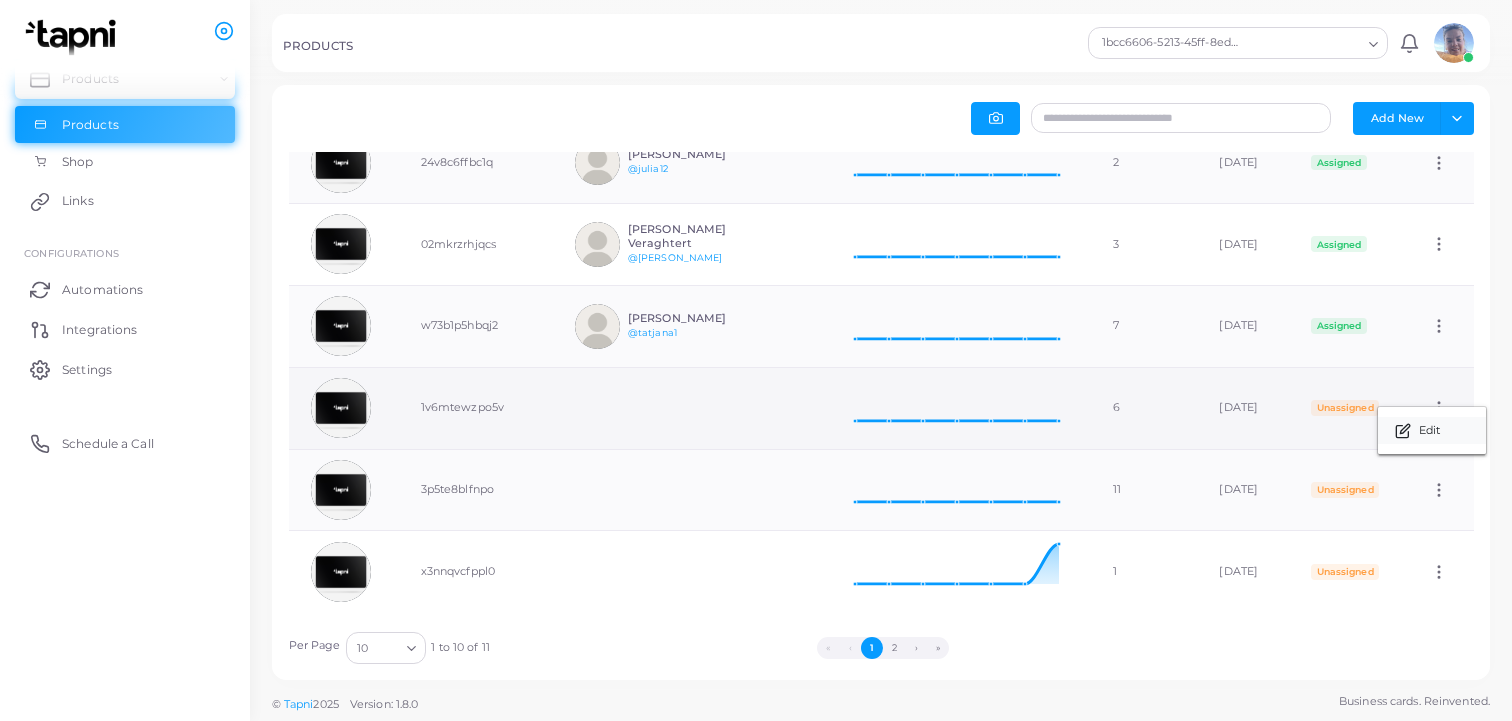 click on "Edit" at bounding box center (1429, 431) 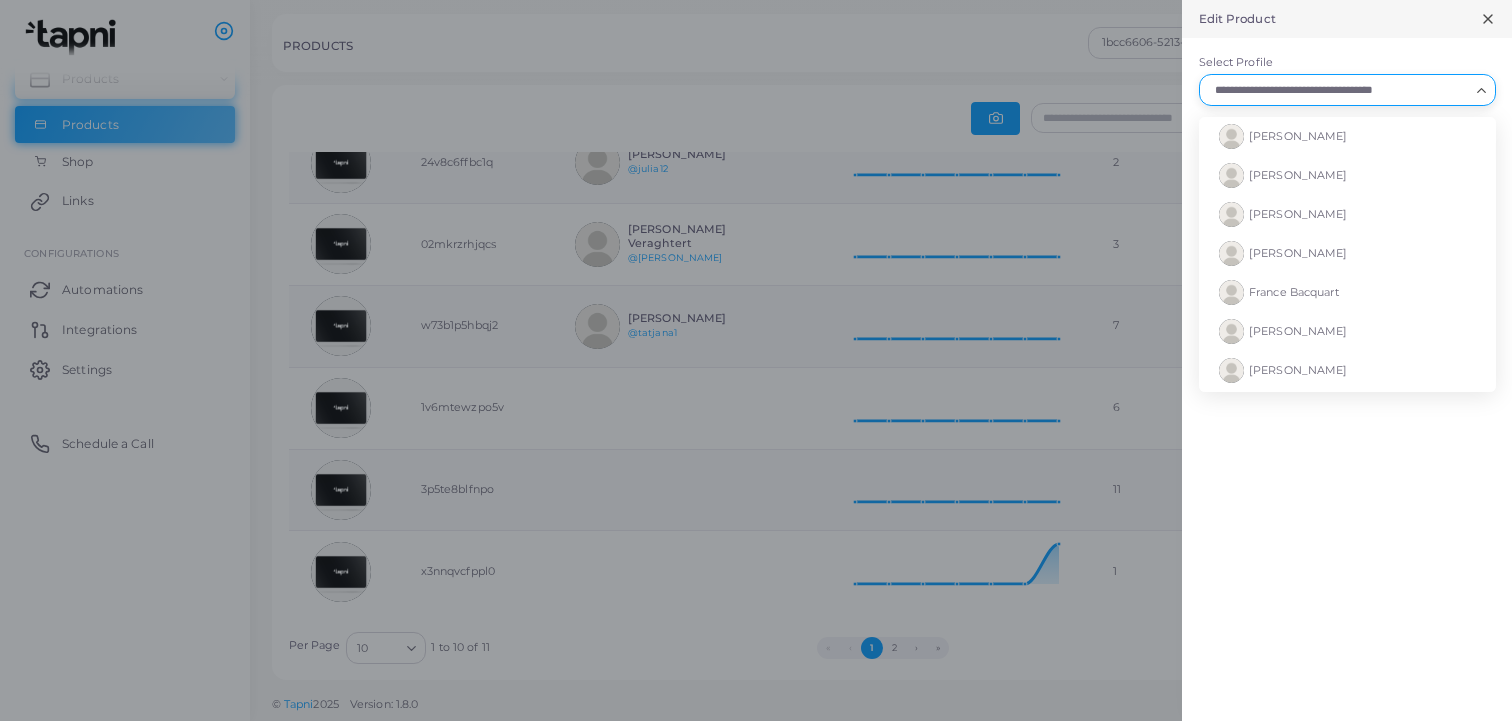 click on "Select Profile" at bounding box center [1338, 90] 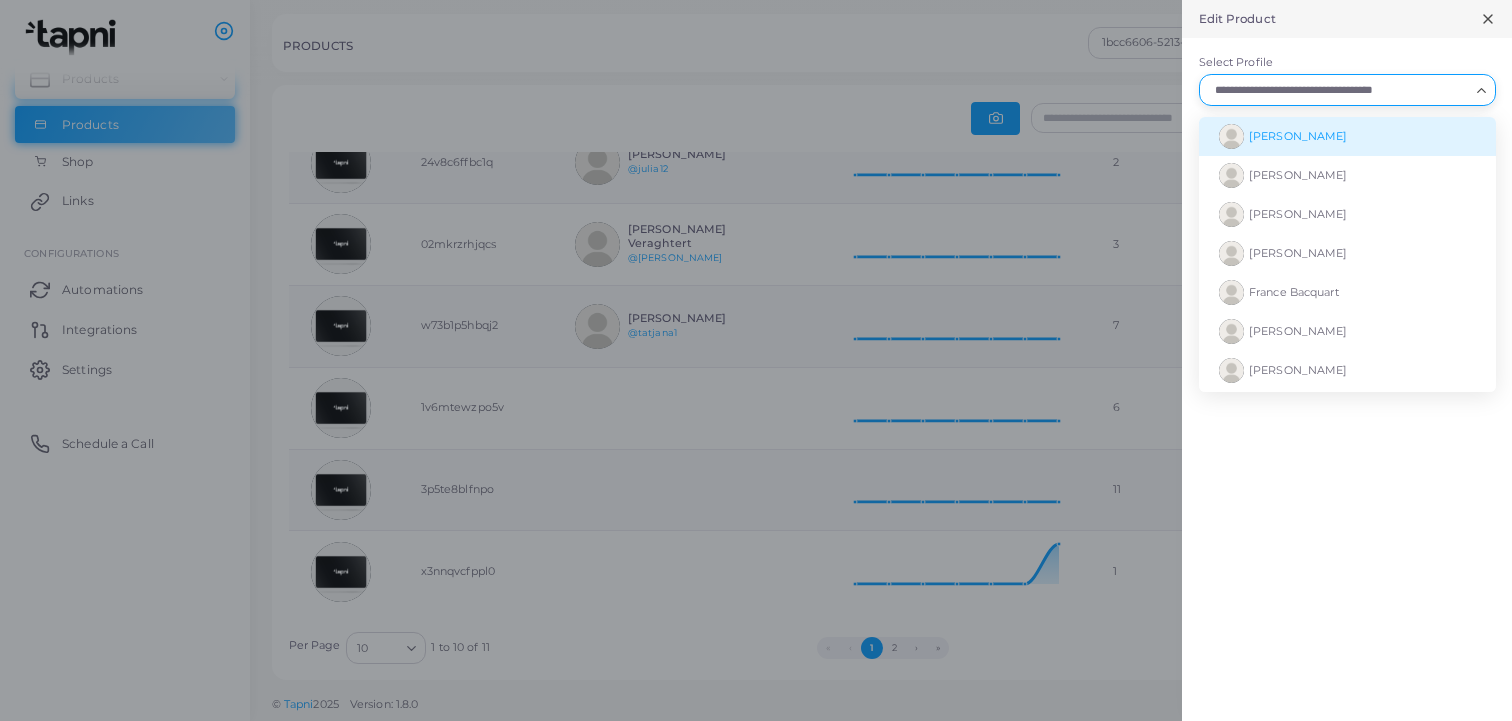 click on "[PERSON_NAME]" at bounding box center [1347, 136] 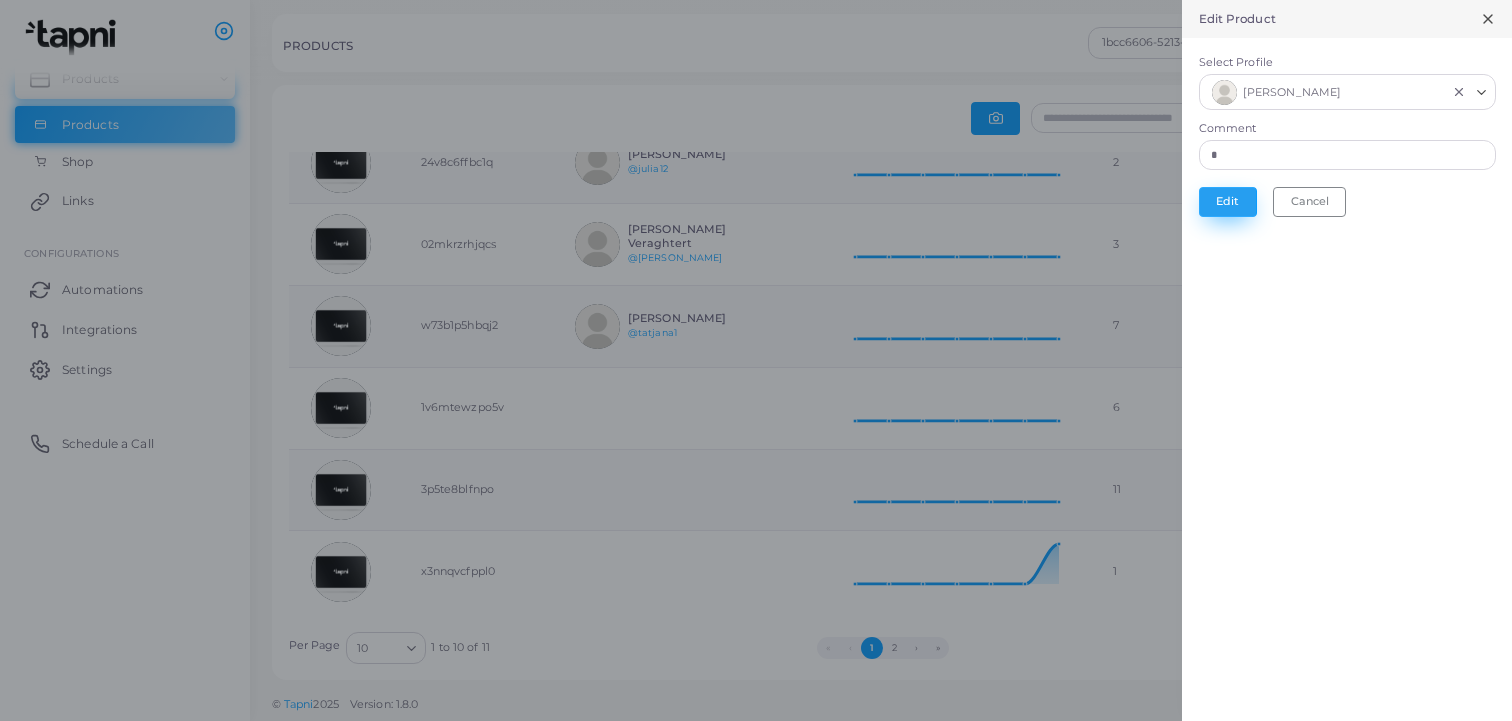 click on "Edit" at bounding box center (1228, 202) 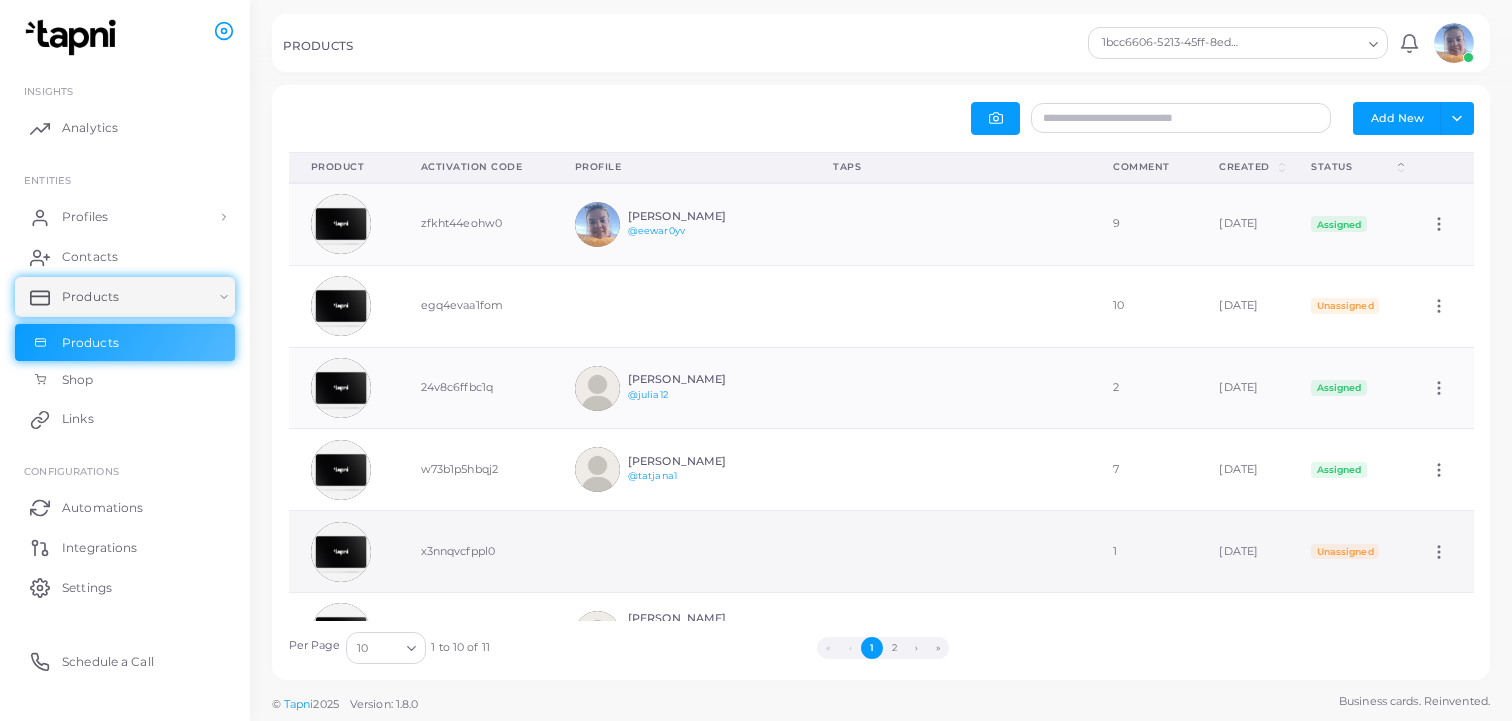 click 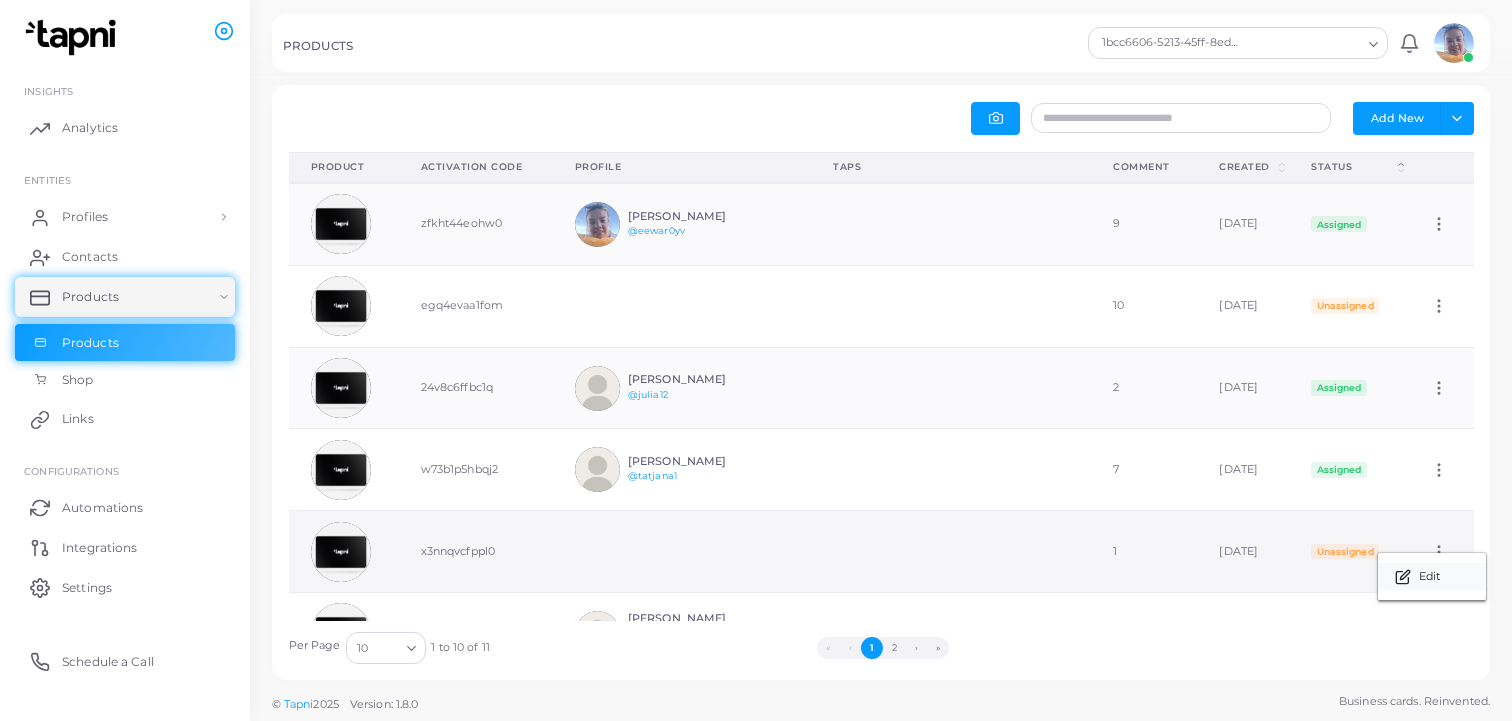 click on "Edit" at bounding box center (1429, 577) 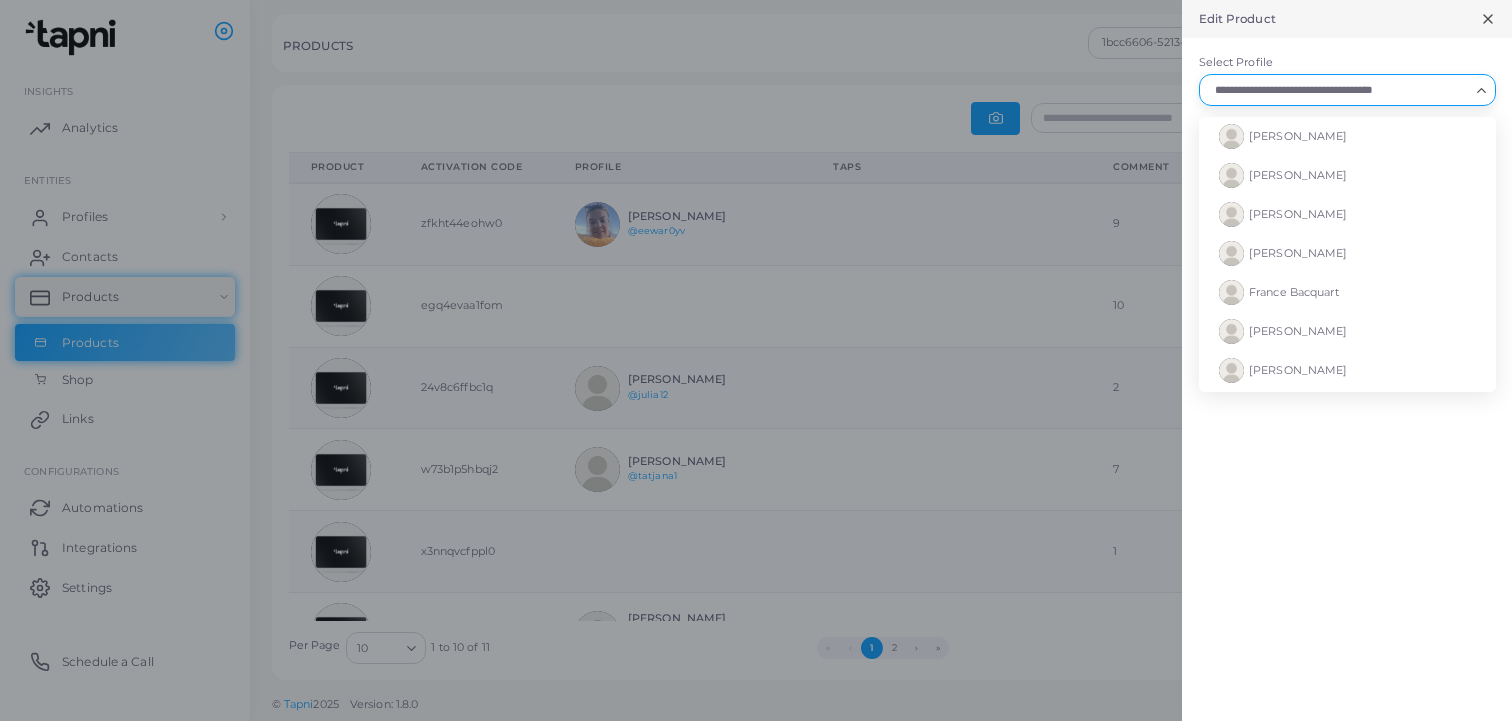 click on "Select Profile" at bounding box center [1338, 90] 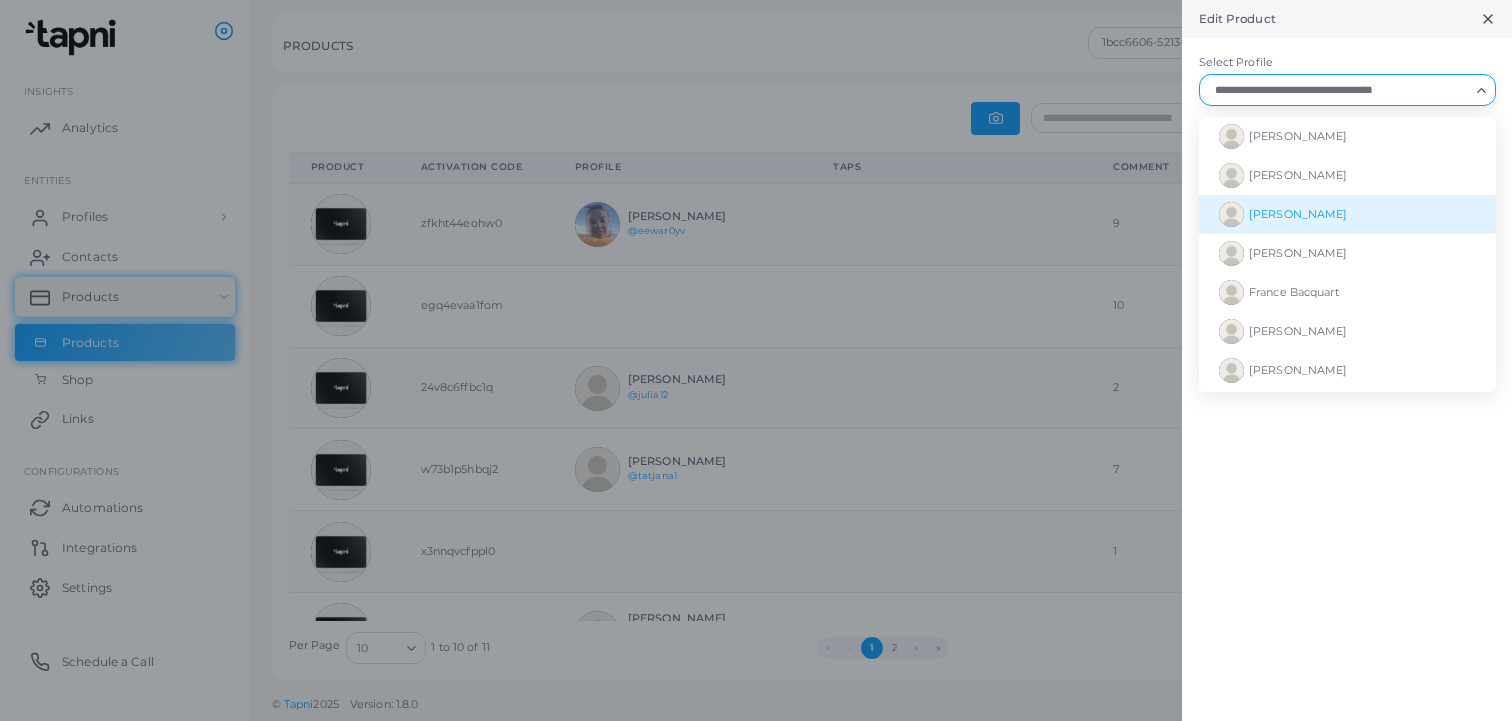 click on "[PERSON_NAME]" at bounding box center [1347, 214] 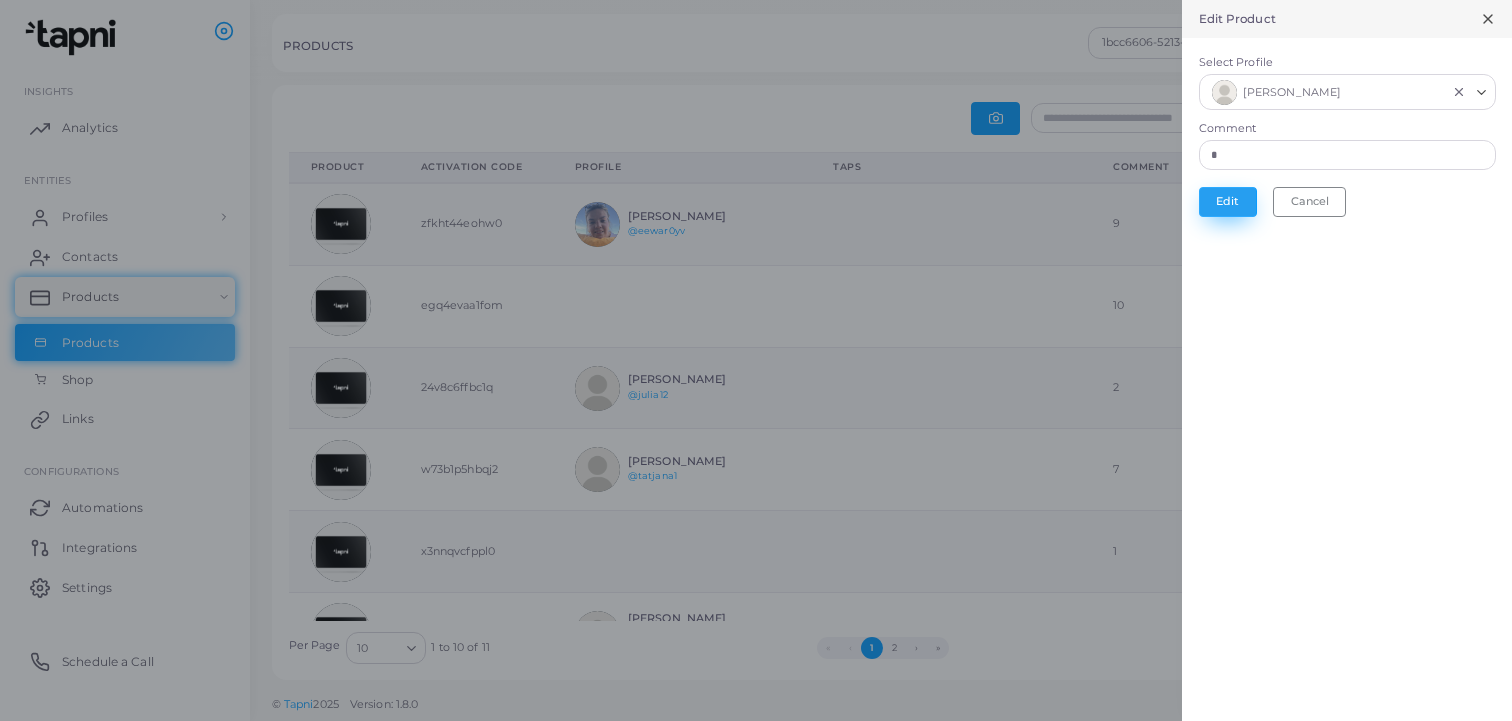 click on "Edit" at bounding box center [1228, 202] 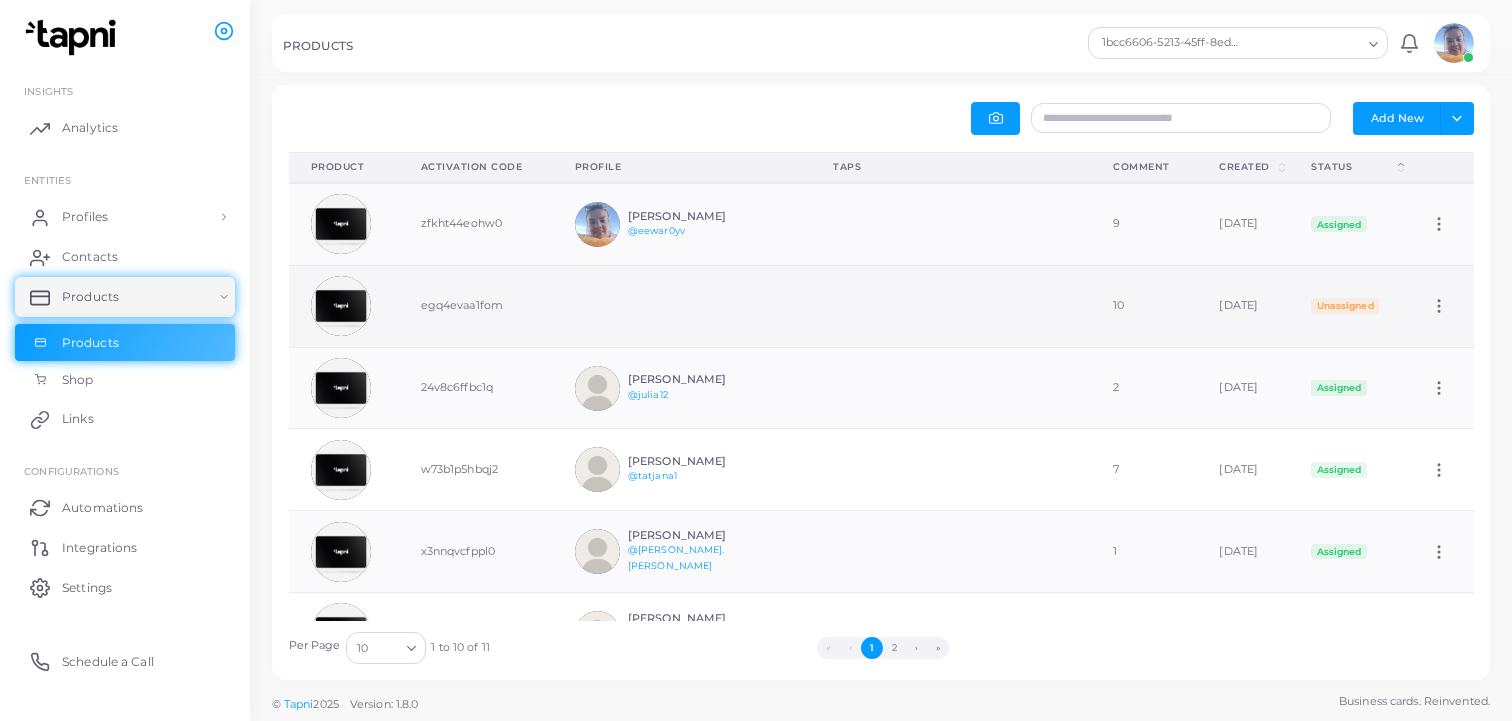 click 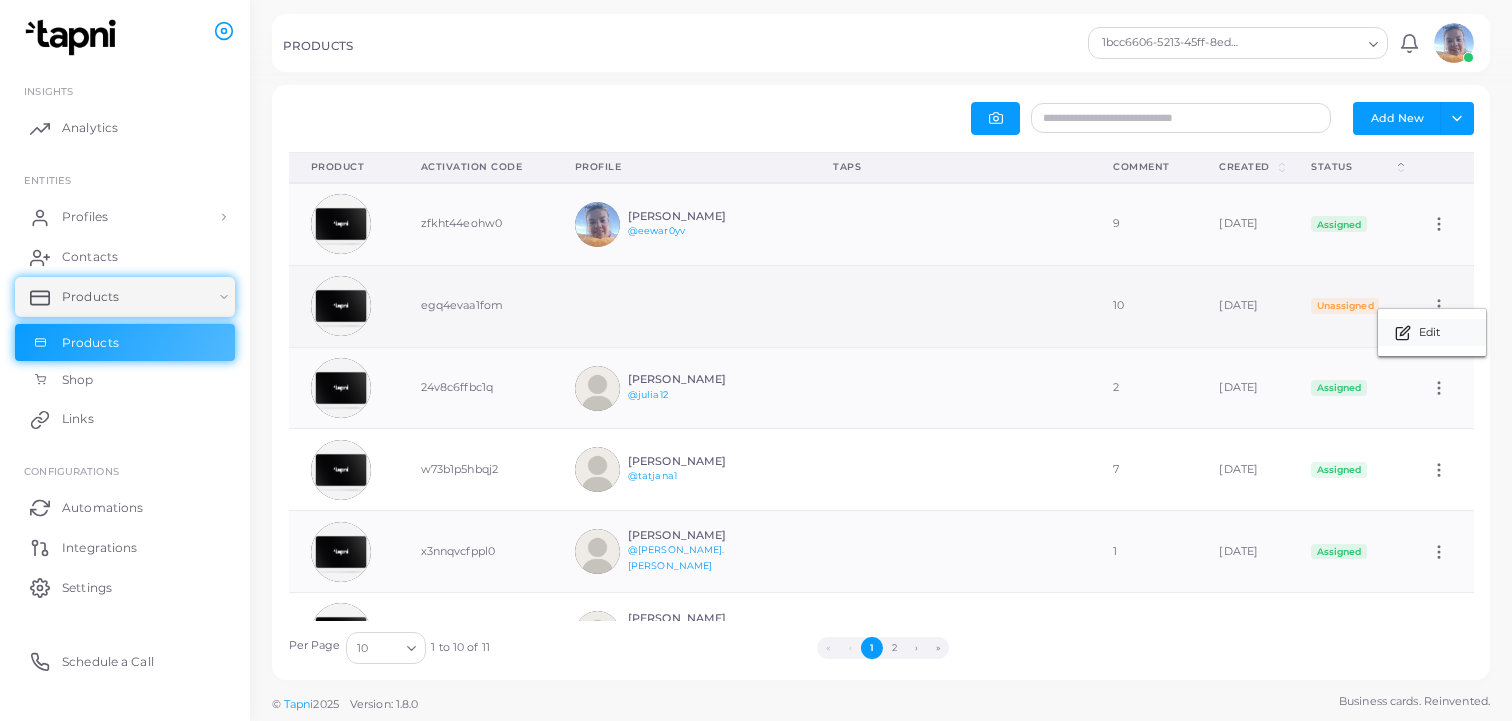 click on "Edit" at bounding box center [1429, 333] 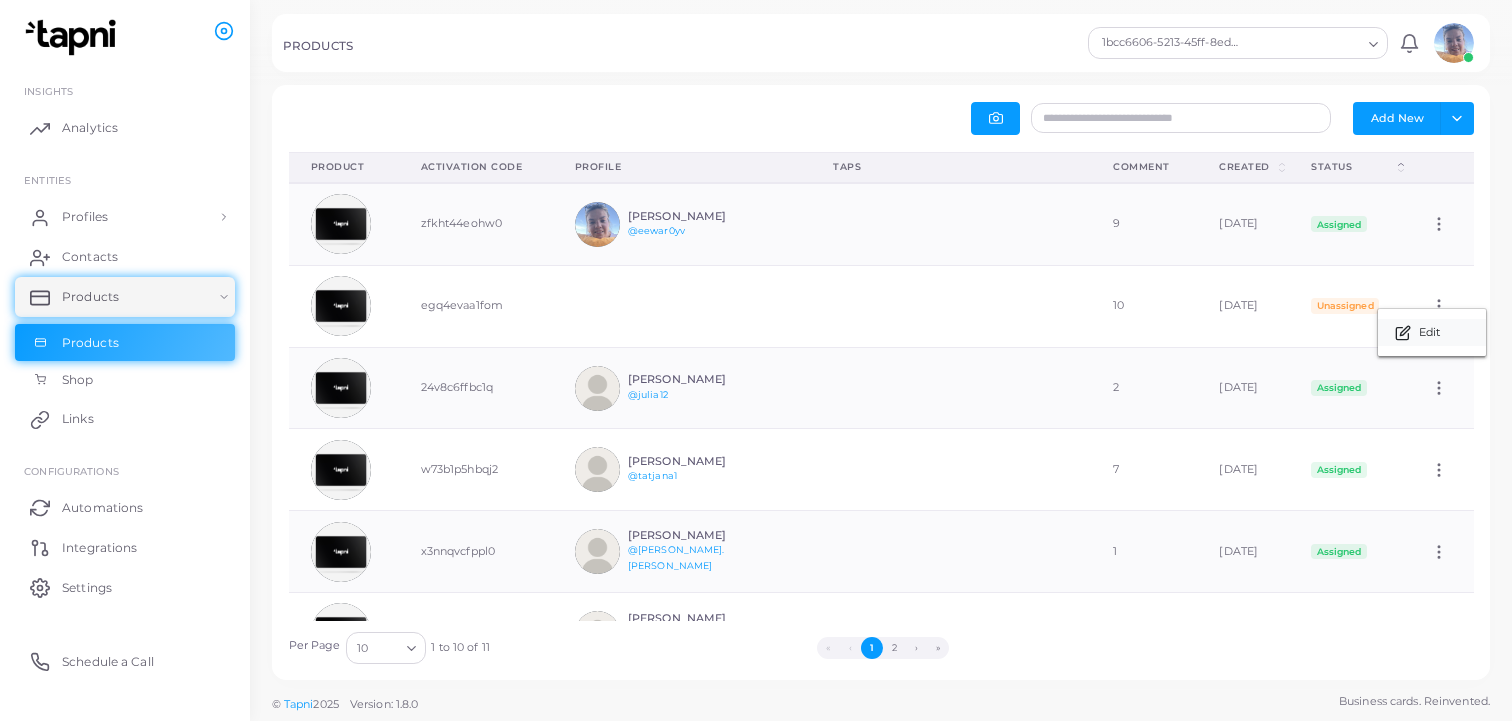 type on "**" 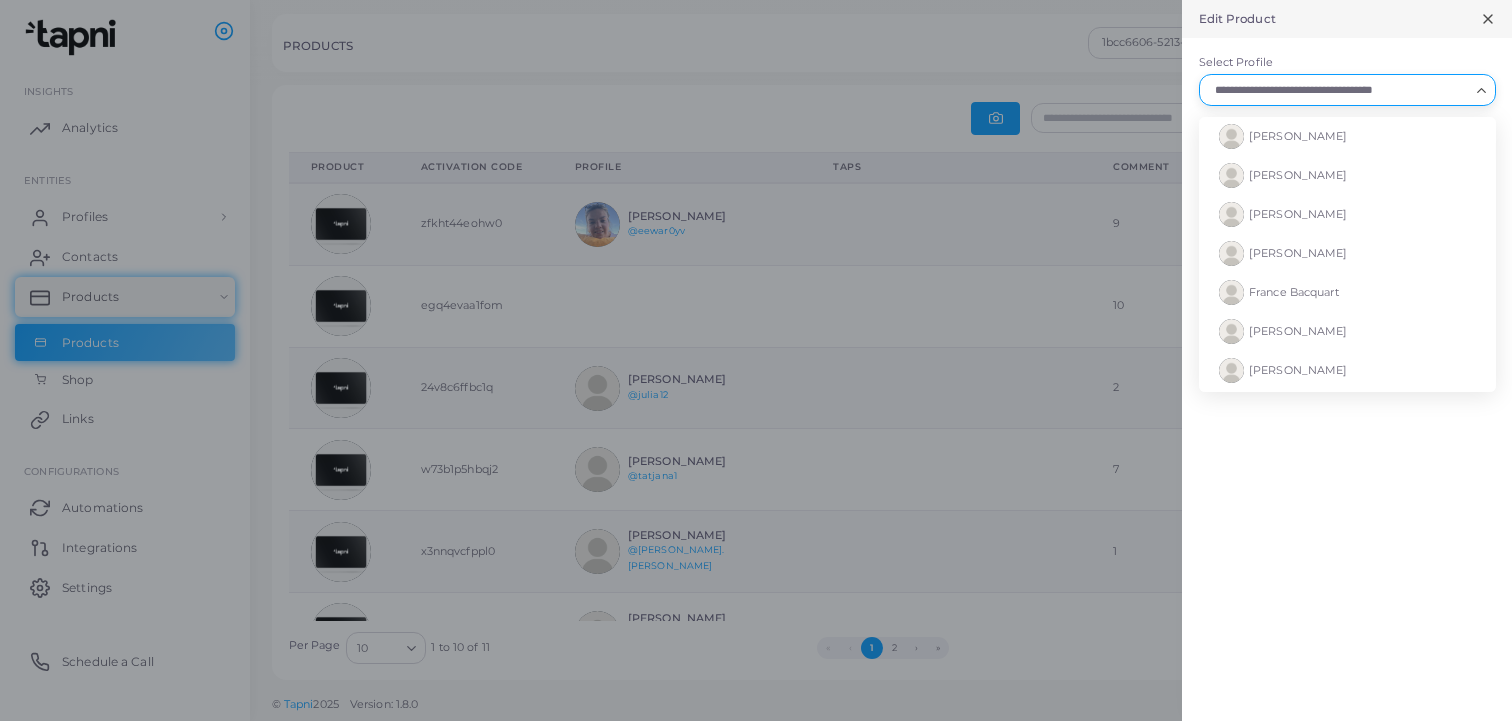 click on "Select Profile" at bounding box center (1338, 90) 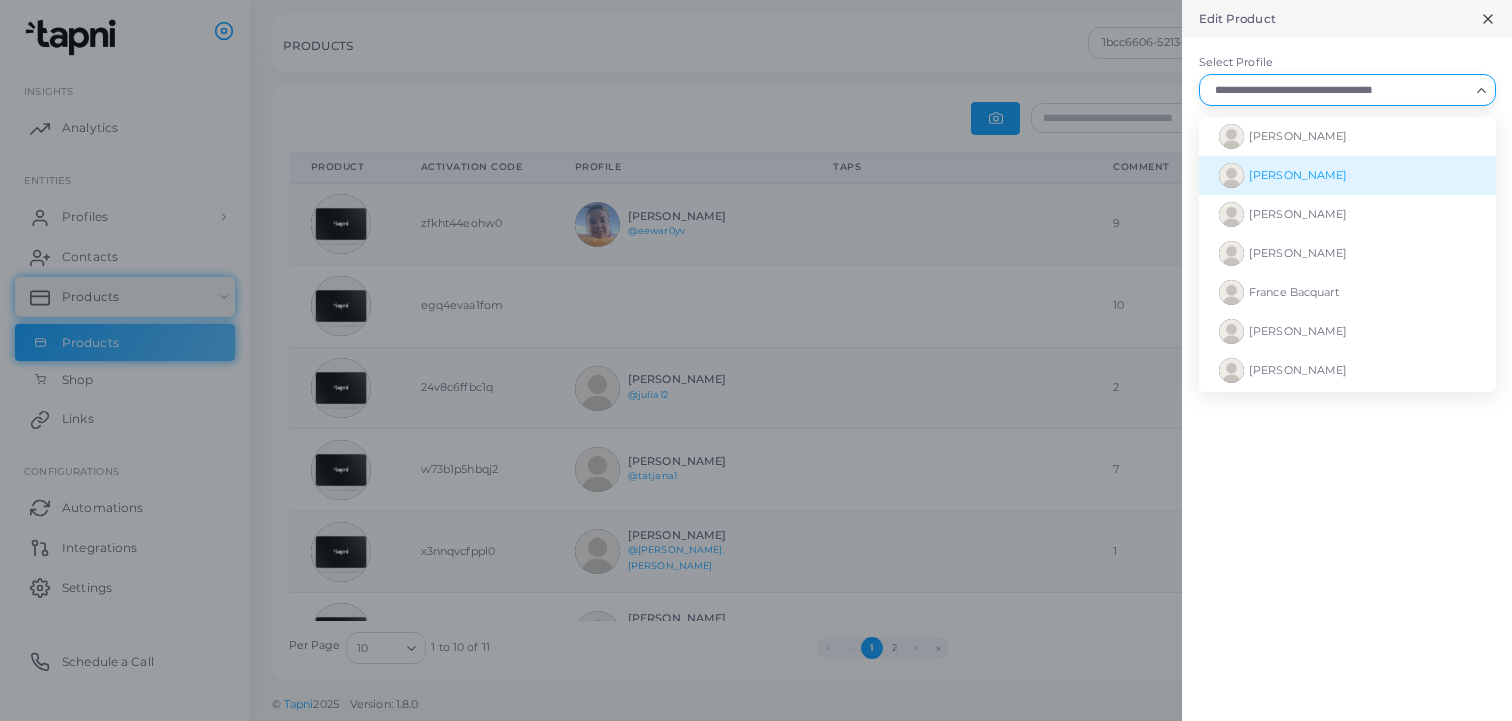 click on "[PERSON_NAME]" at bounding box center (1347, 175) 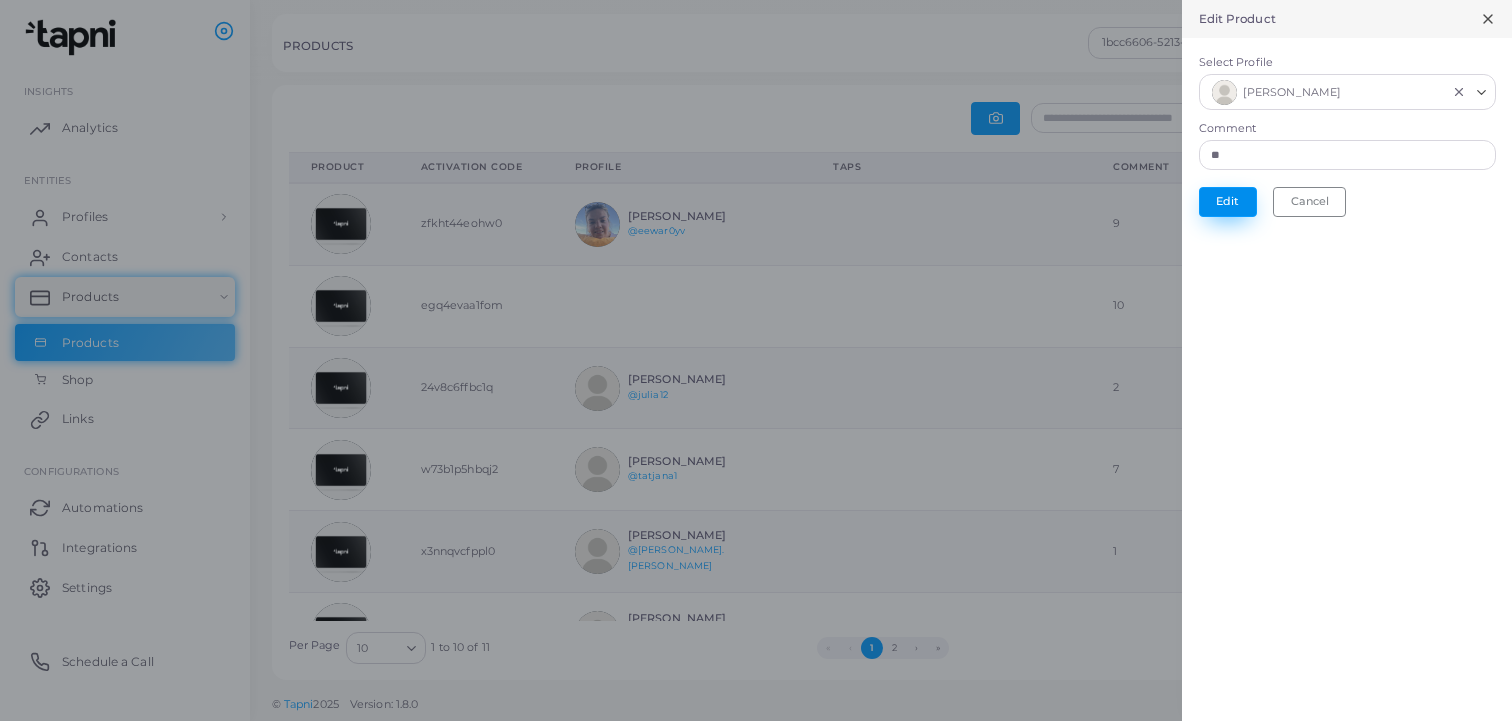 click on "Edit" at bounding box center (1228, 202) 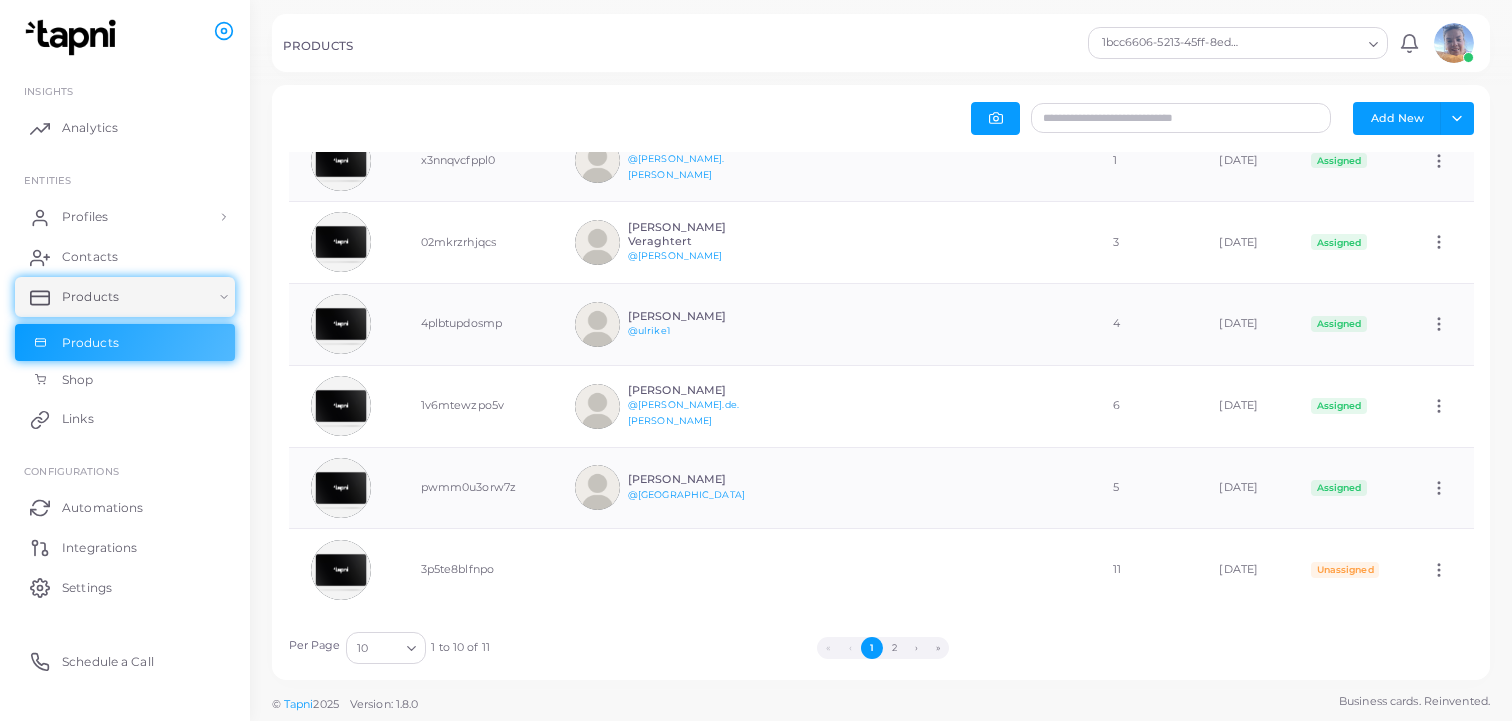 click on "2" at bounding box center (894, 648) 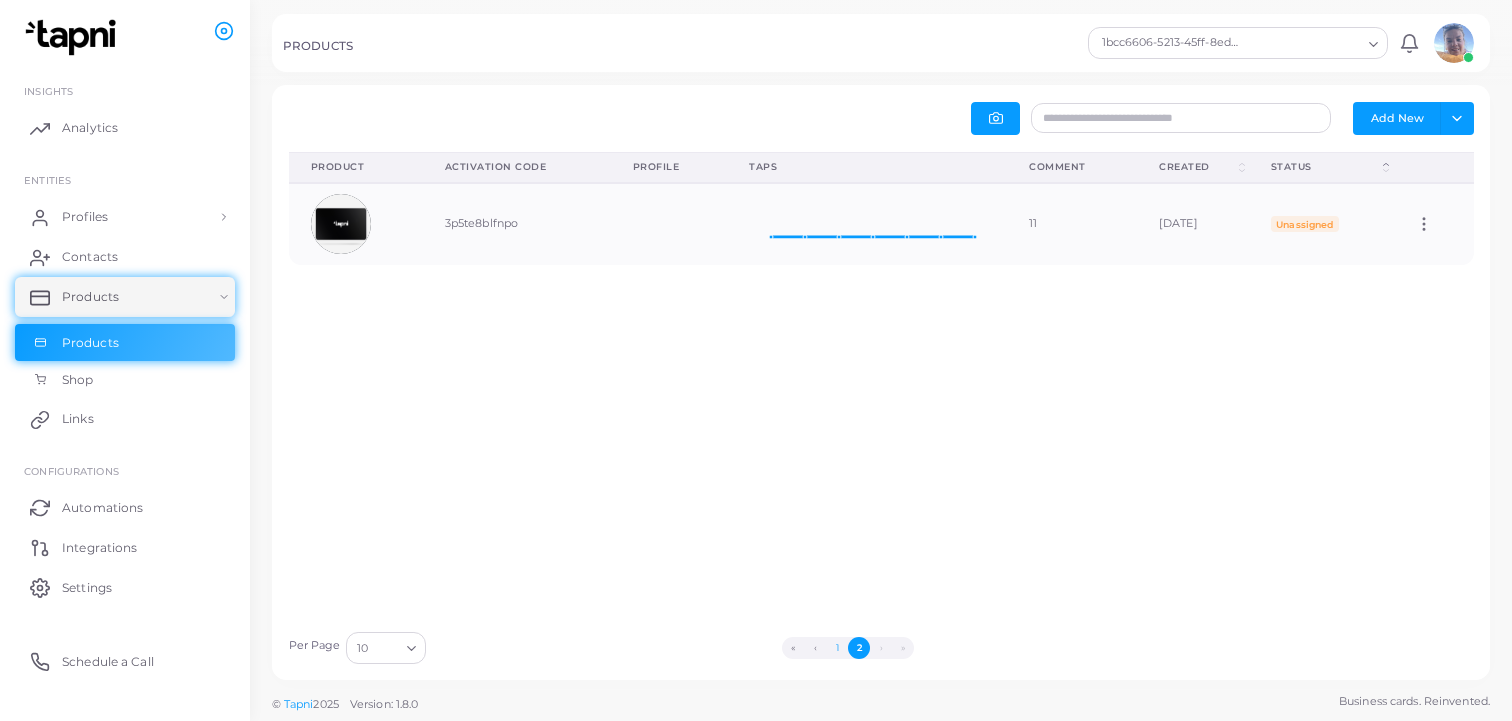click on "1" at bounding box center (837, 648) 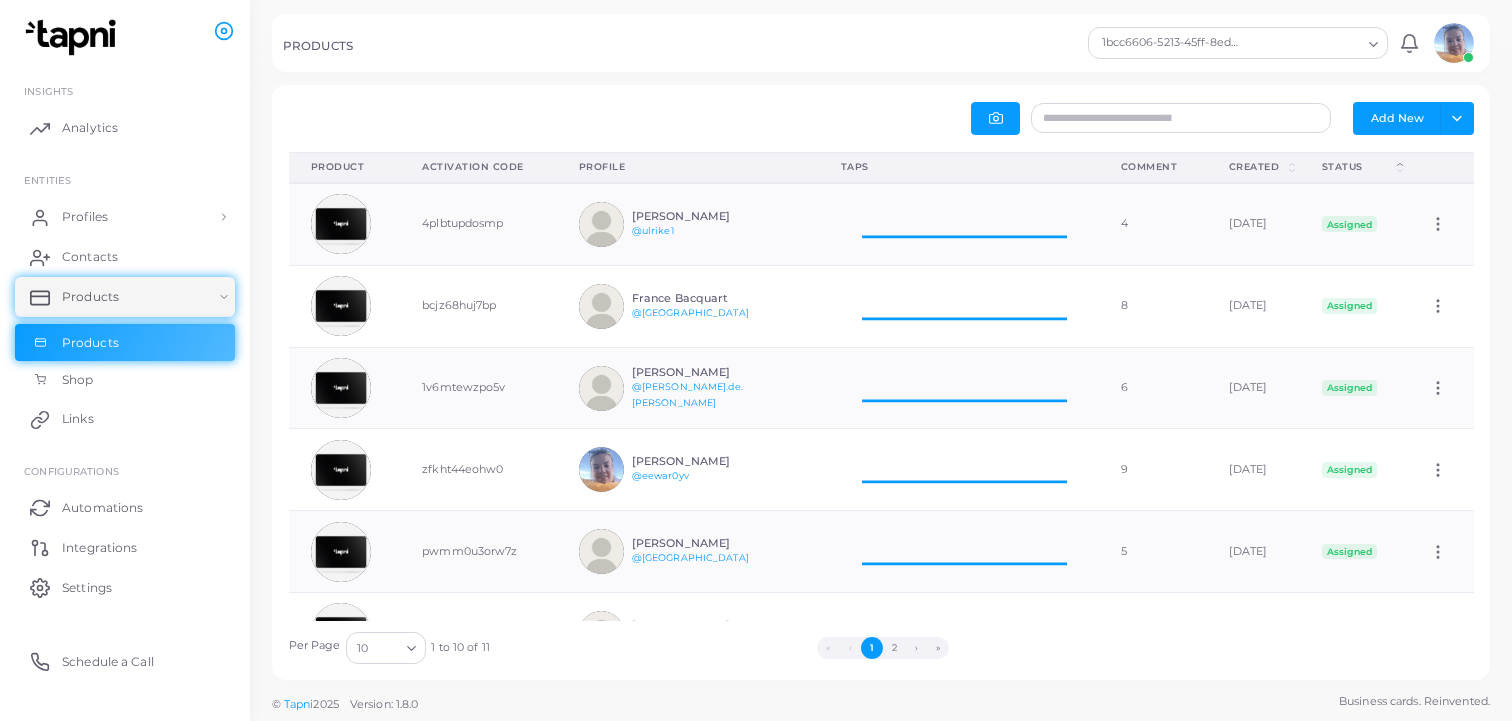 scroll, scrollTop: 1, scrollLeft: 1, axis: both 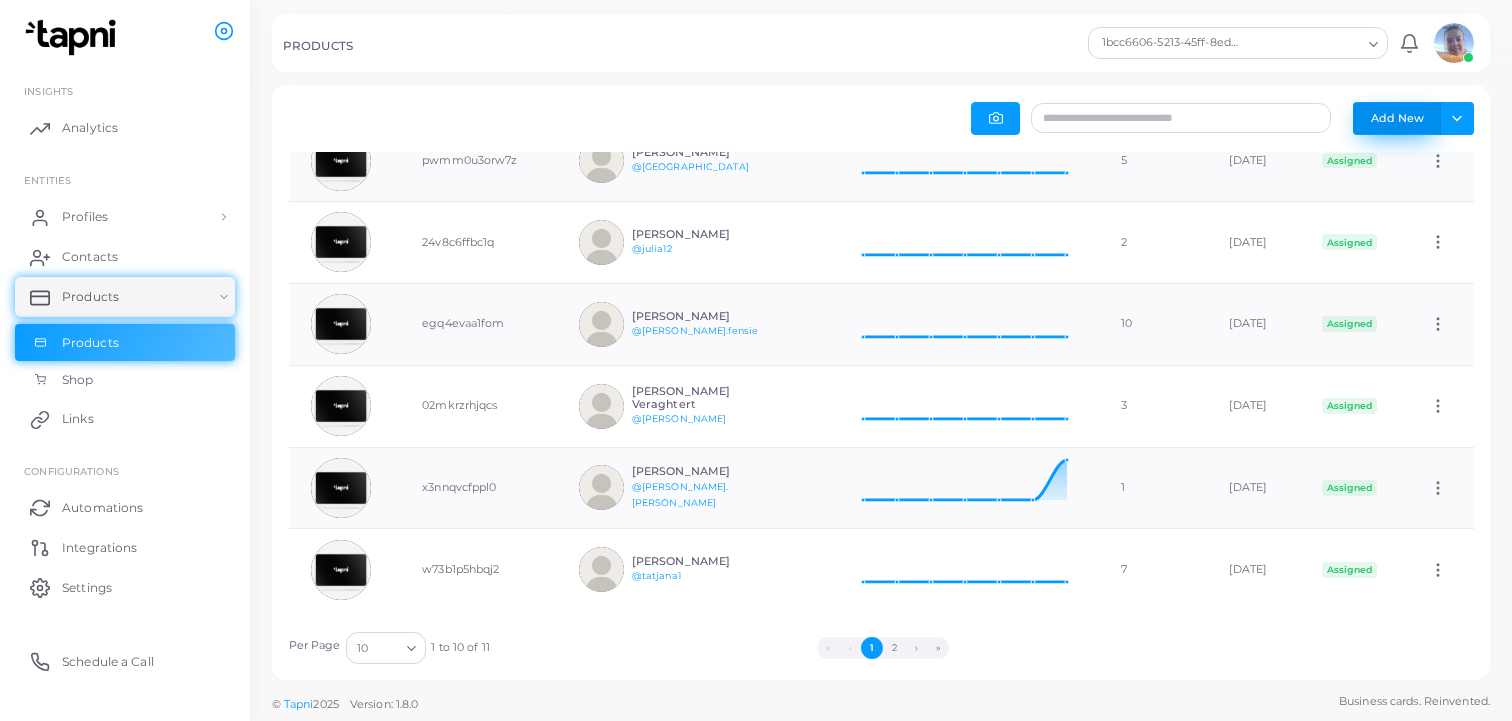 click on "Add New" at bounding box center [1397, 118] 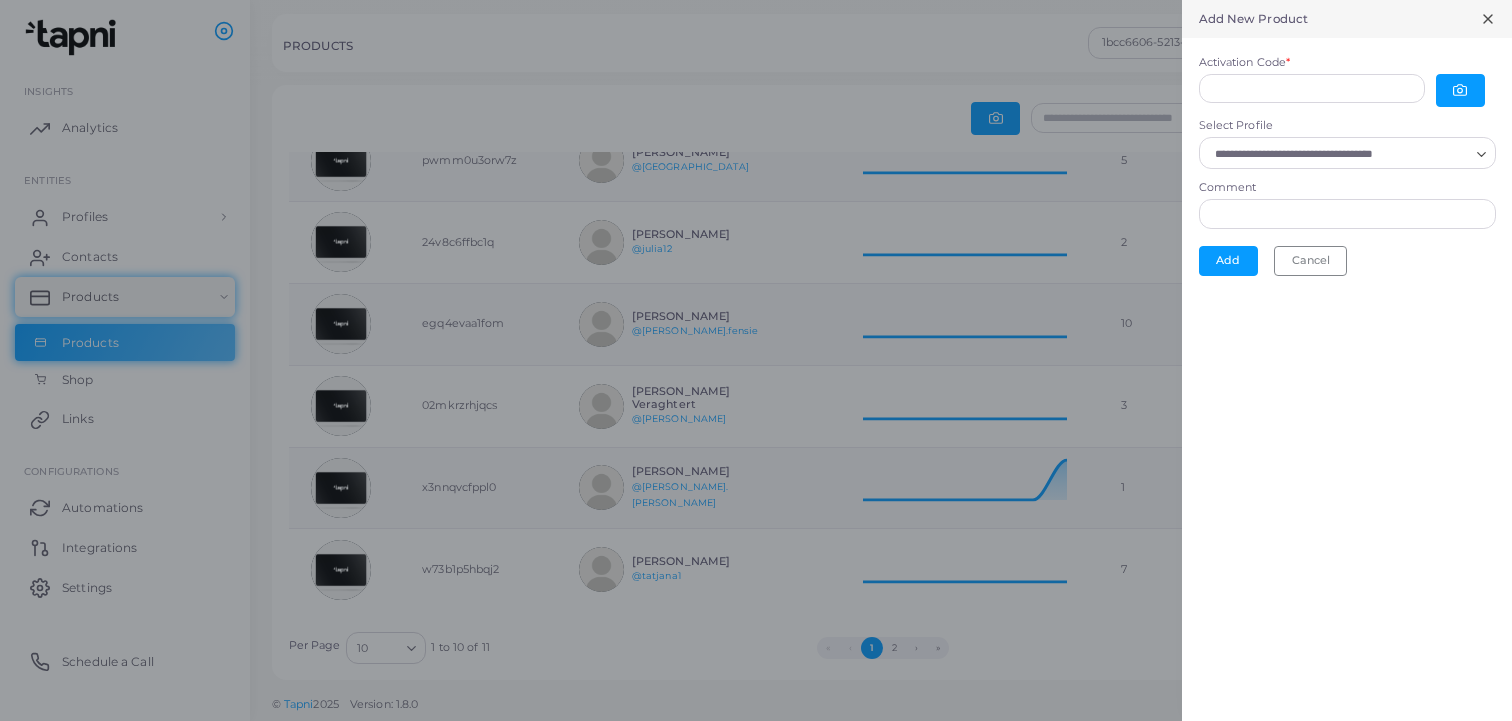 scroll, scrollTop: 1, scrollLeft: 1, axis: both 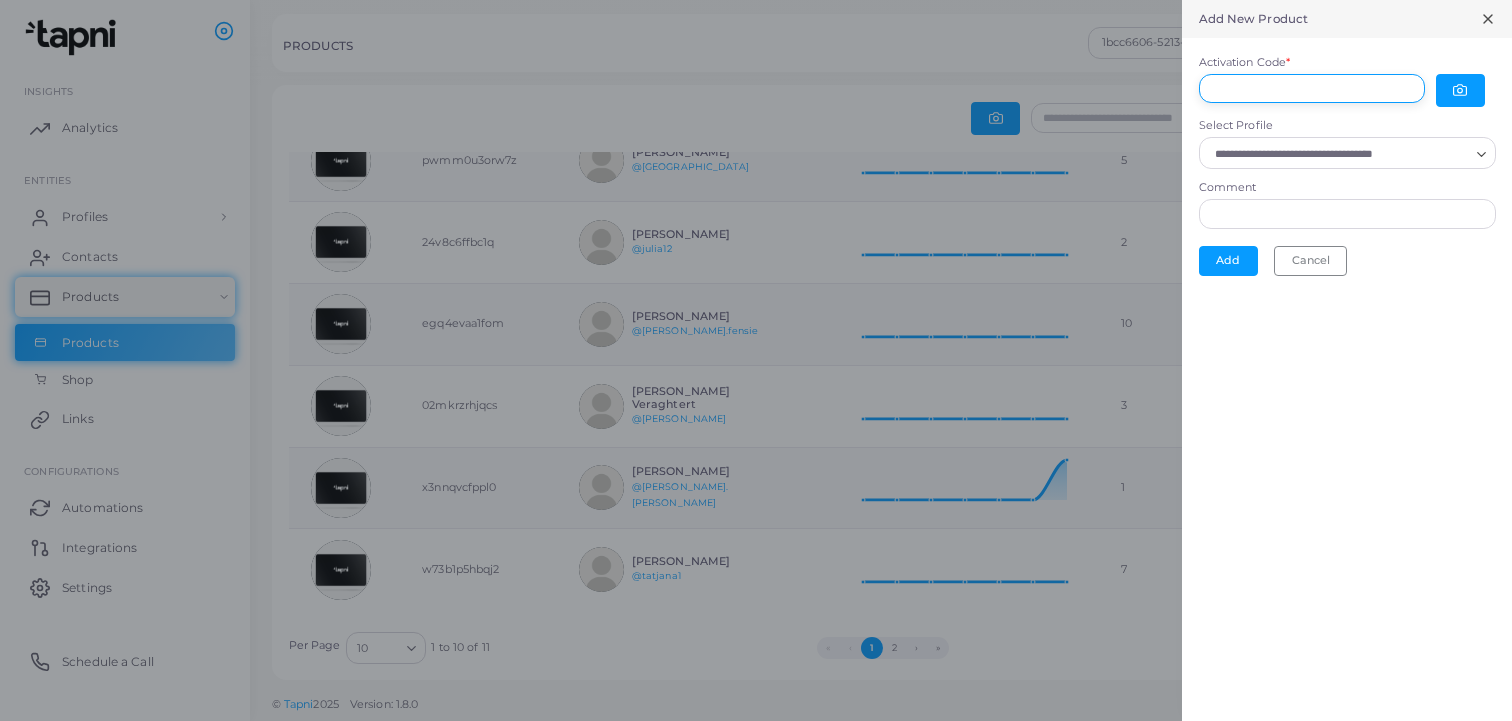 click on "Activation Code  *" at bounding box center (1312, 89) 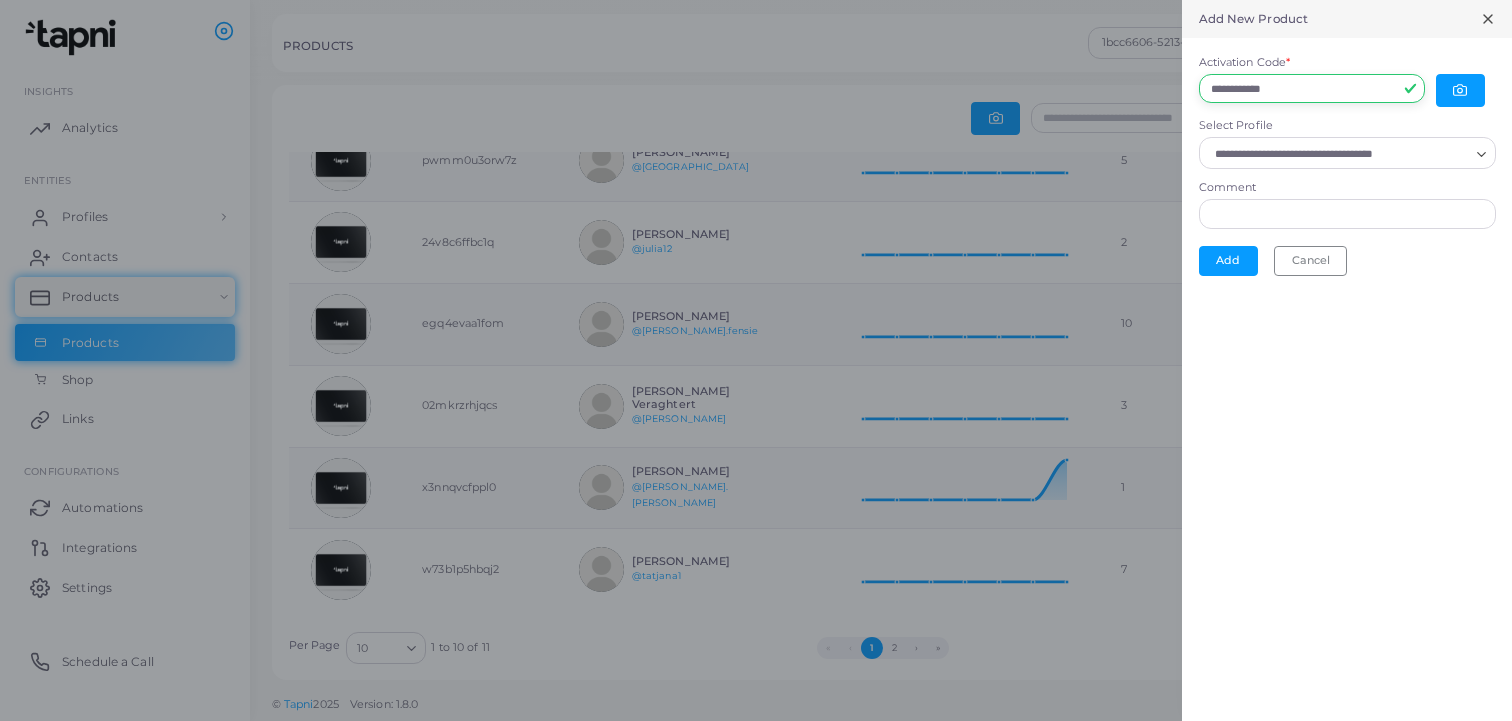 type on "**********" 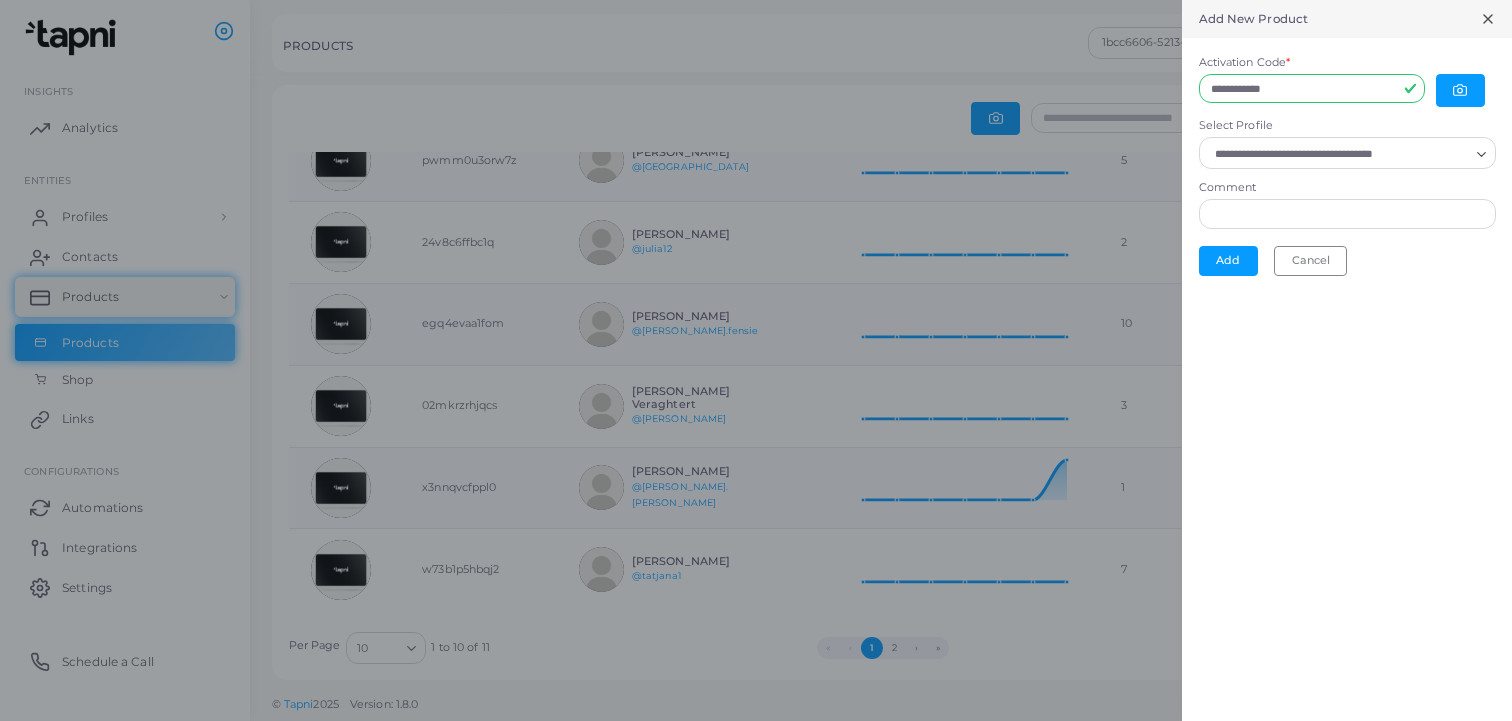 click on "Select Profile" at bounding box center [1338, 154] 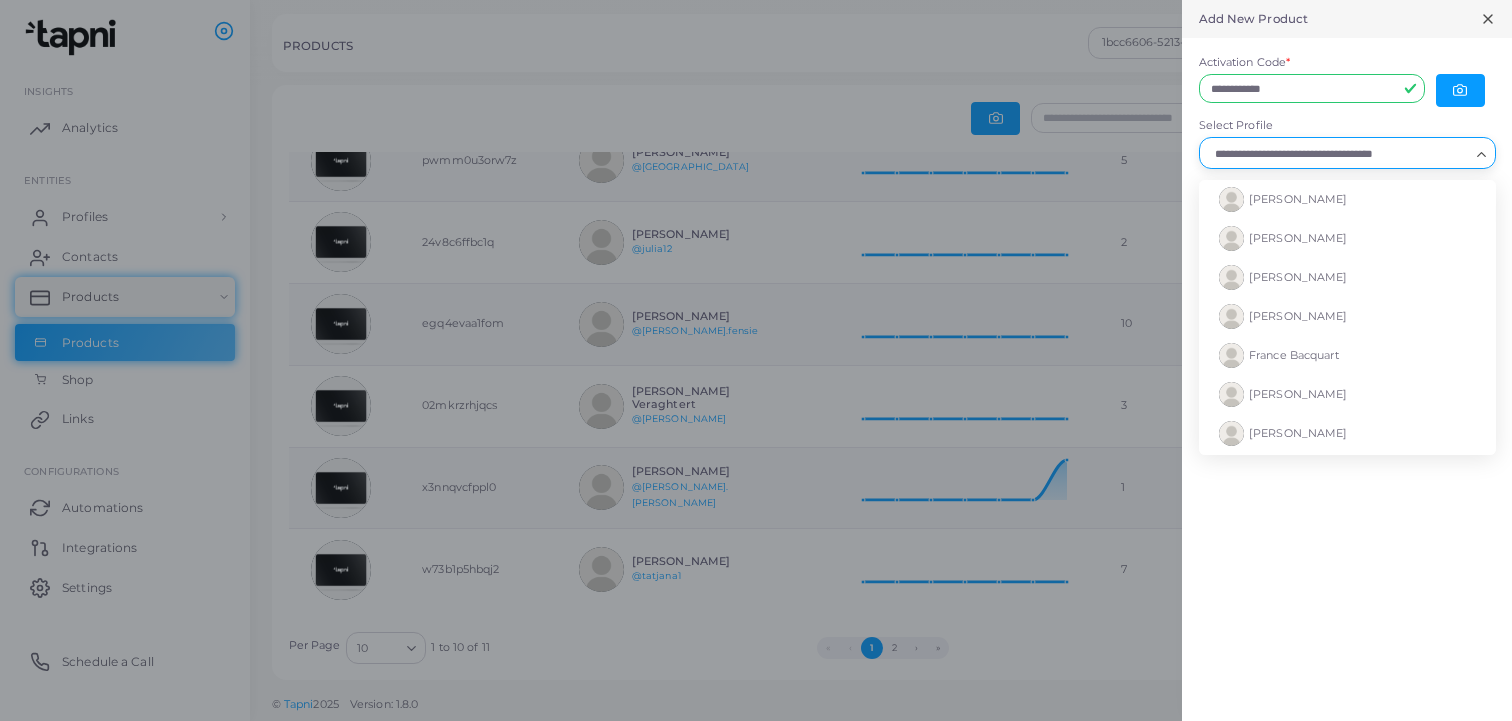 click on "Select Profile" at bounding box center (1347, 126) 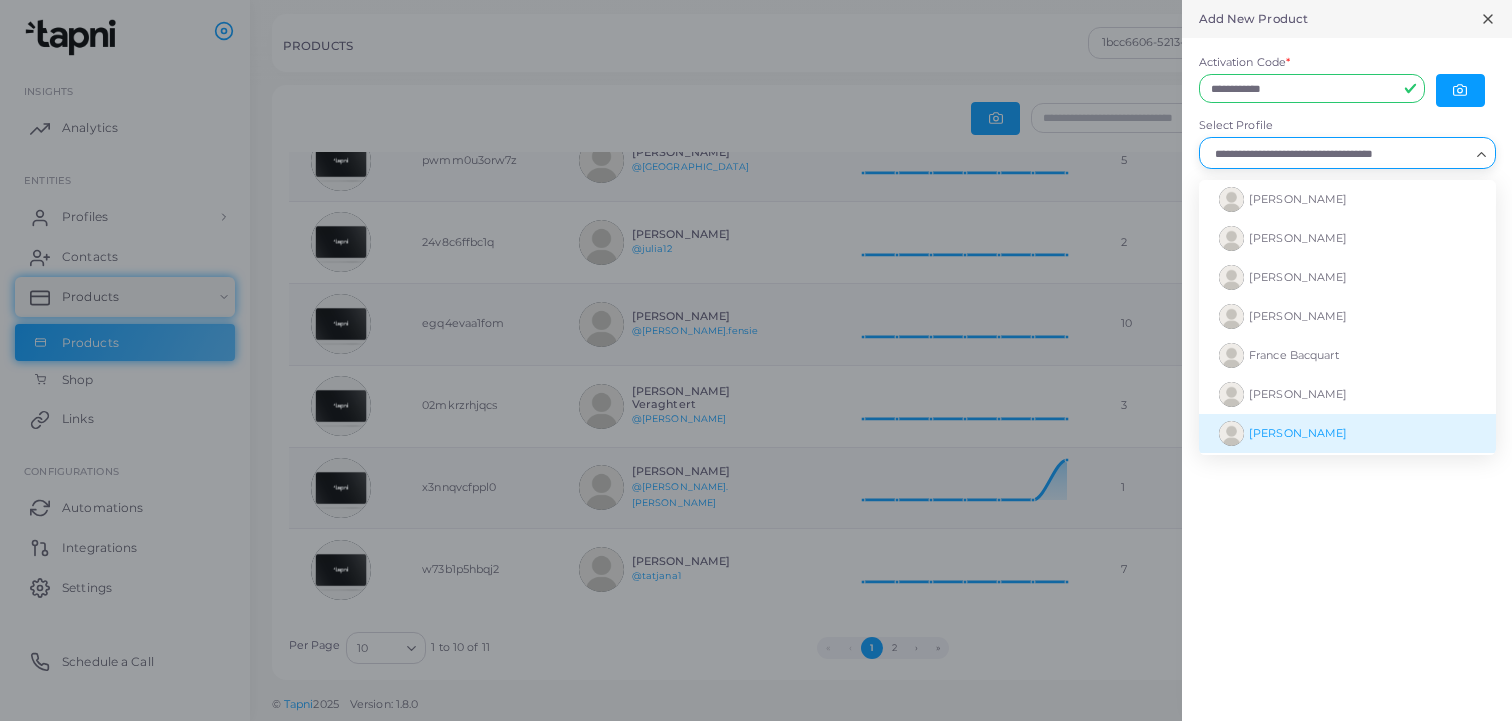 click on "**********" at bounding box center [1347, 360] 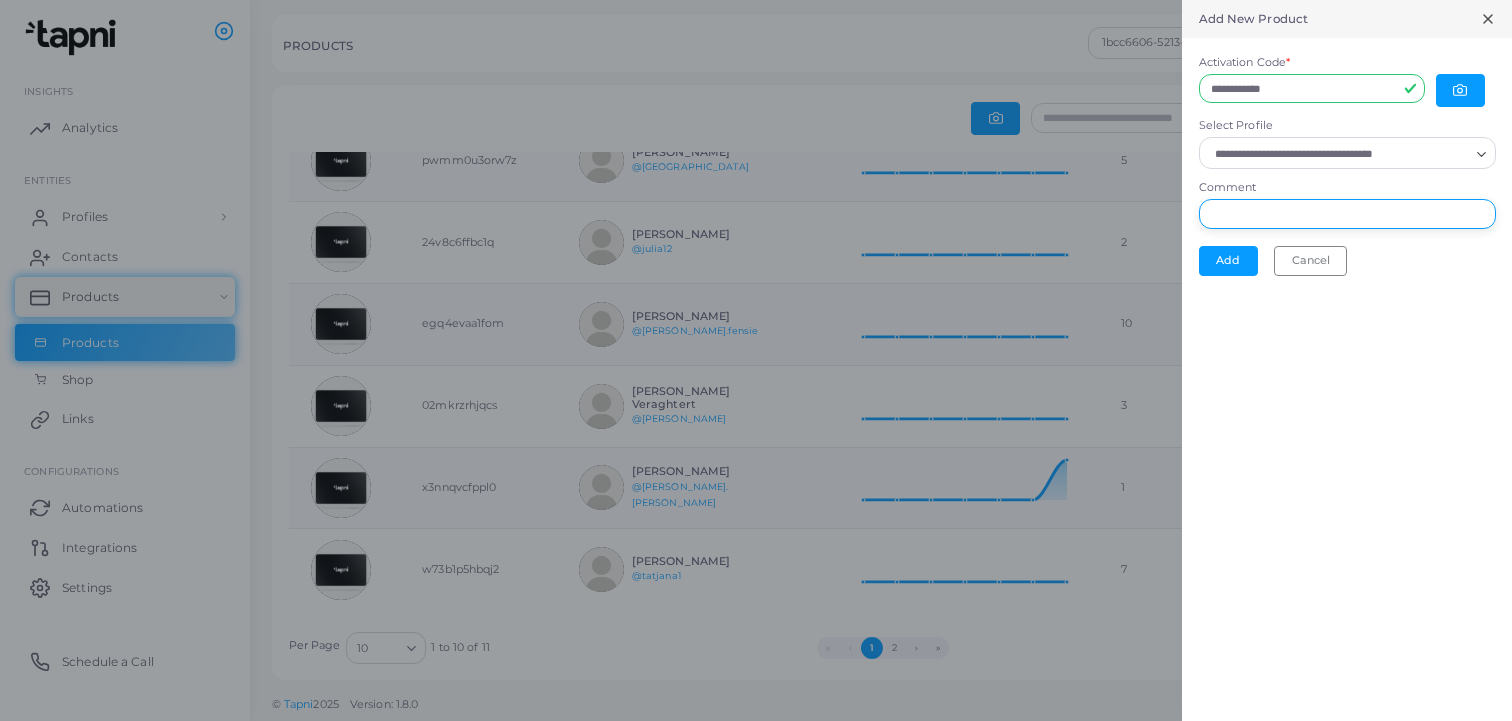 click on "Comment" at bounding box center (1347, 214) 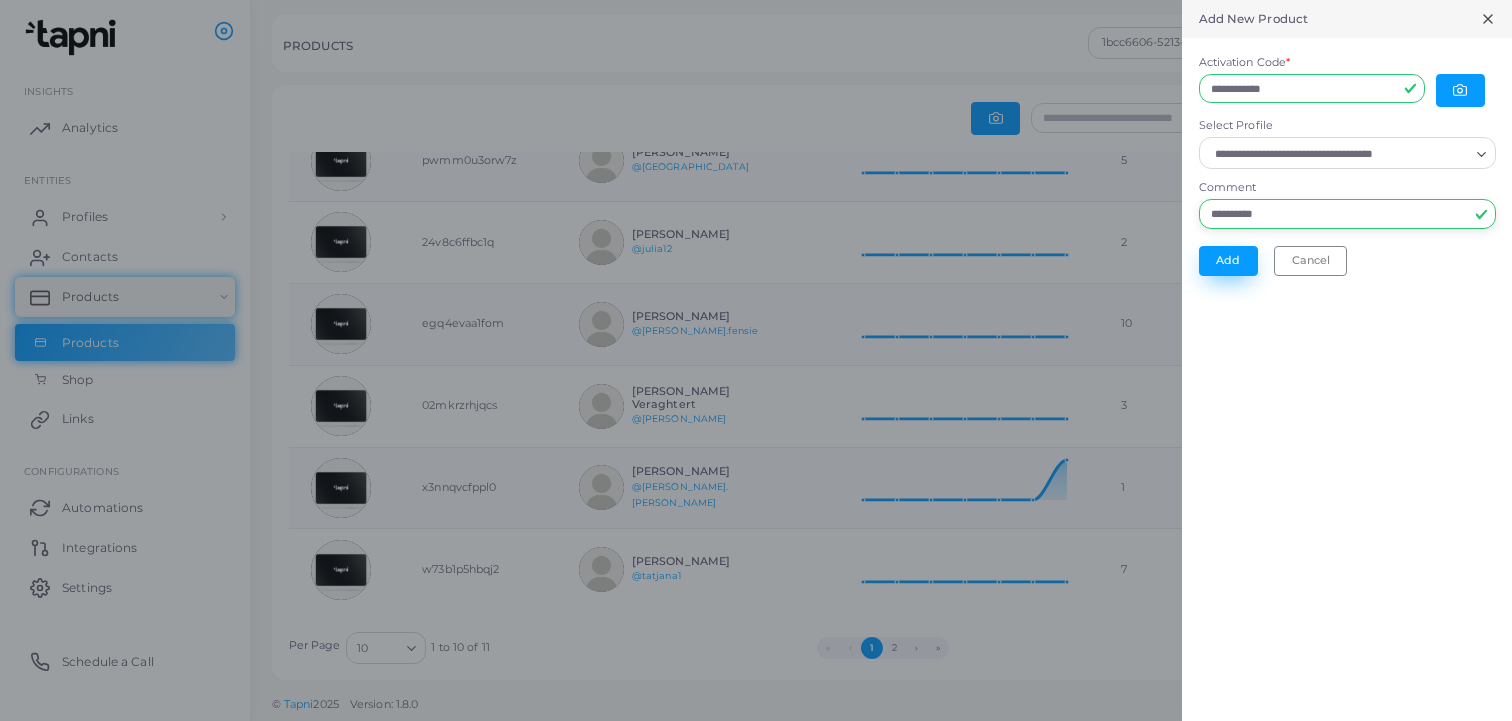 type on "**********" 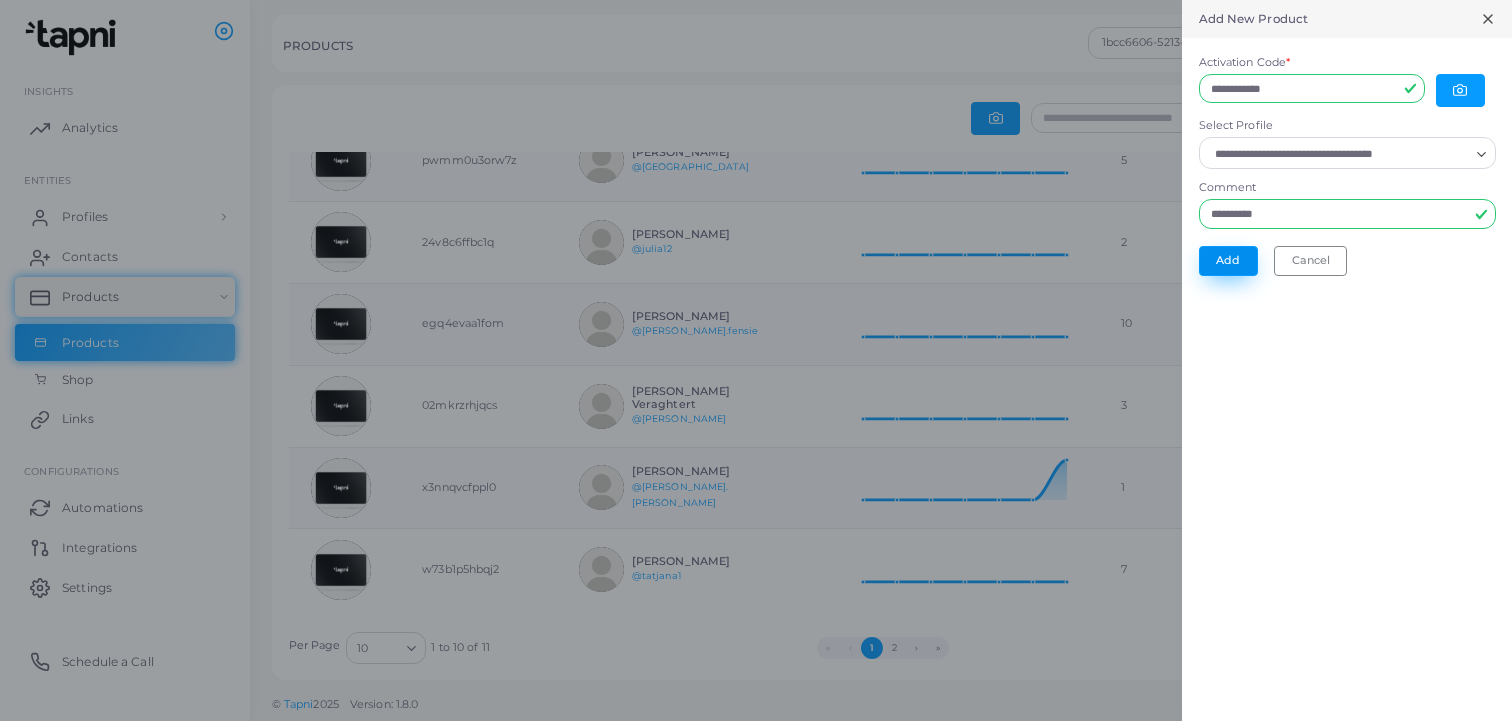 click on "Add" at bounding box center (1228, 261) 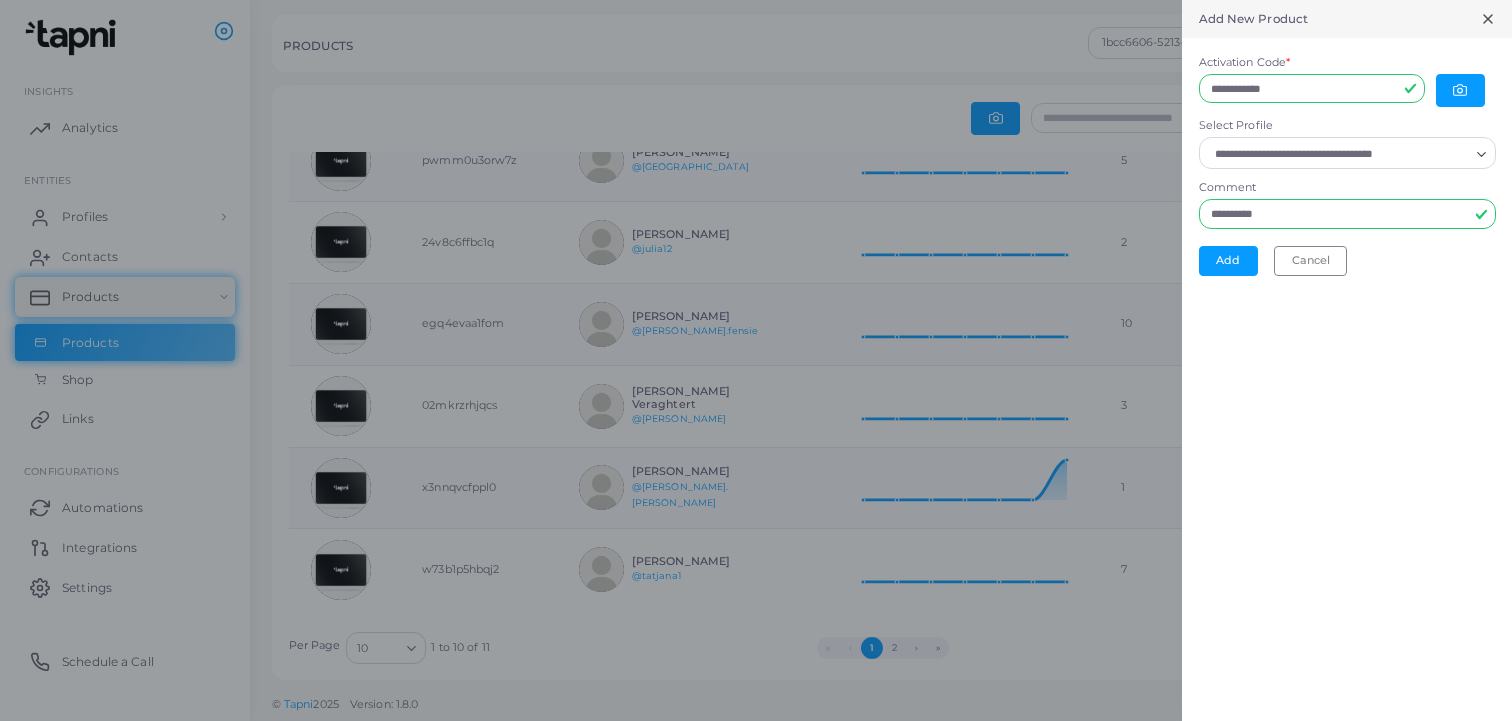 scroll, scrollTop: 1, scrollLeft: 1, axis: both 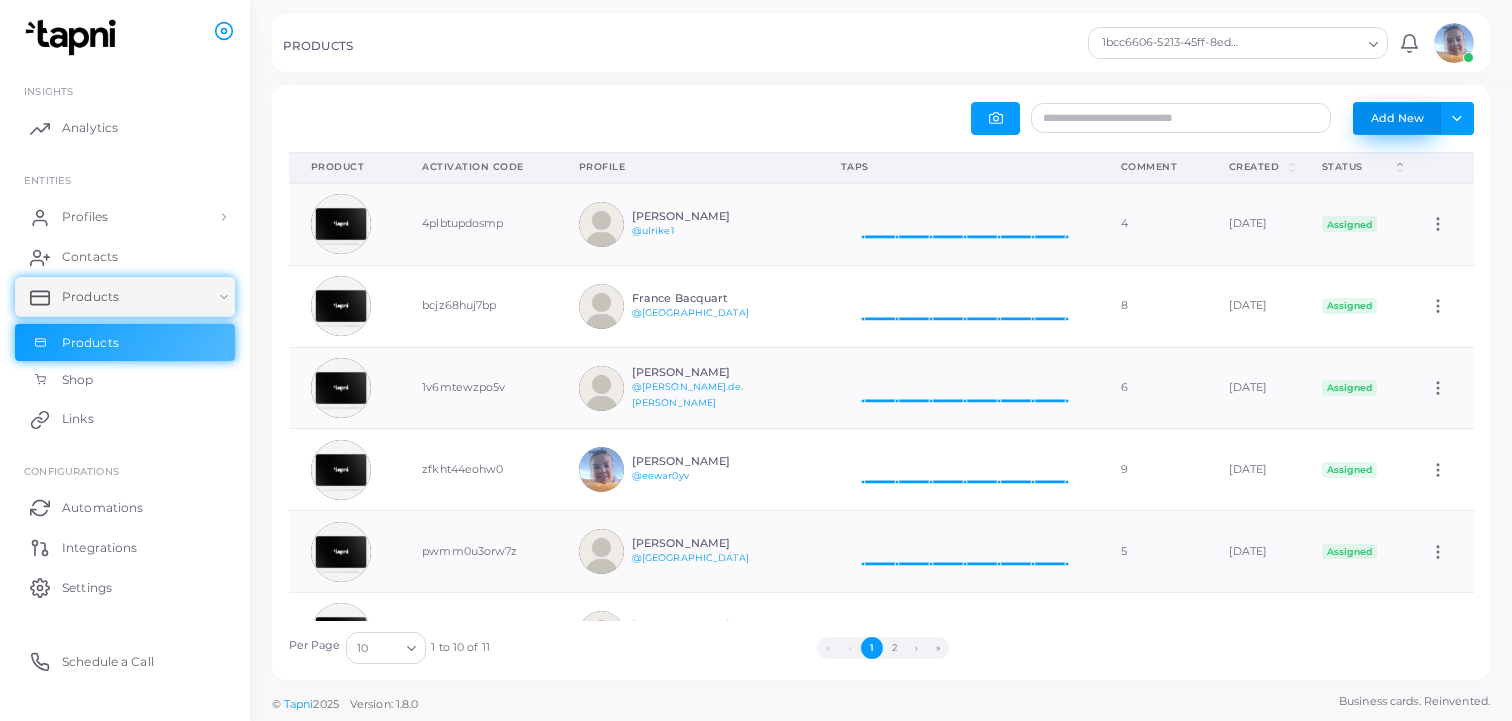 click on "Add New" at bounding box center (1397, 118) 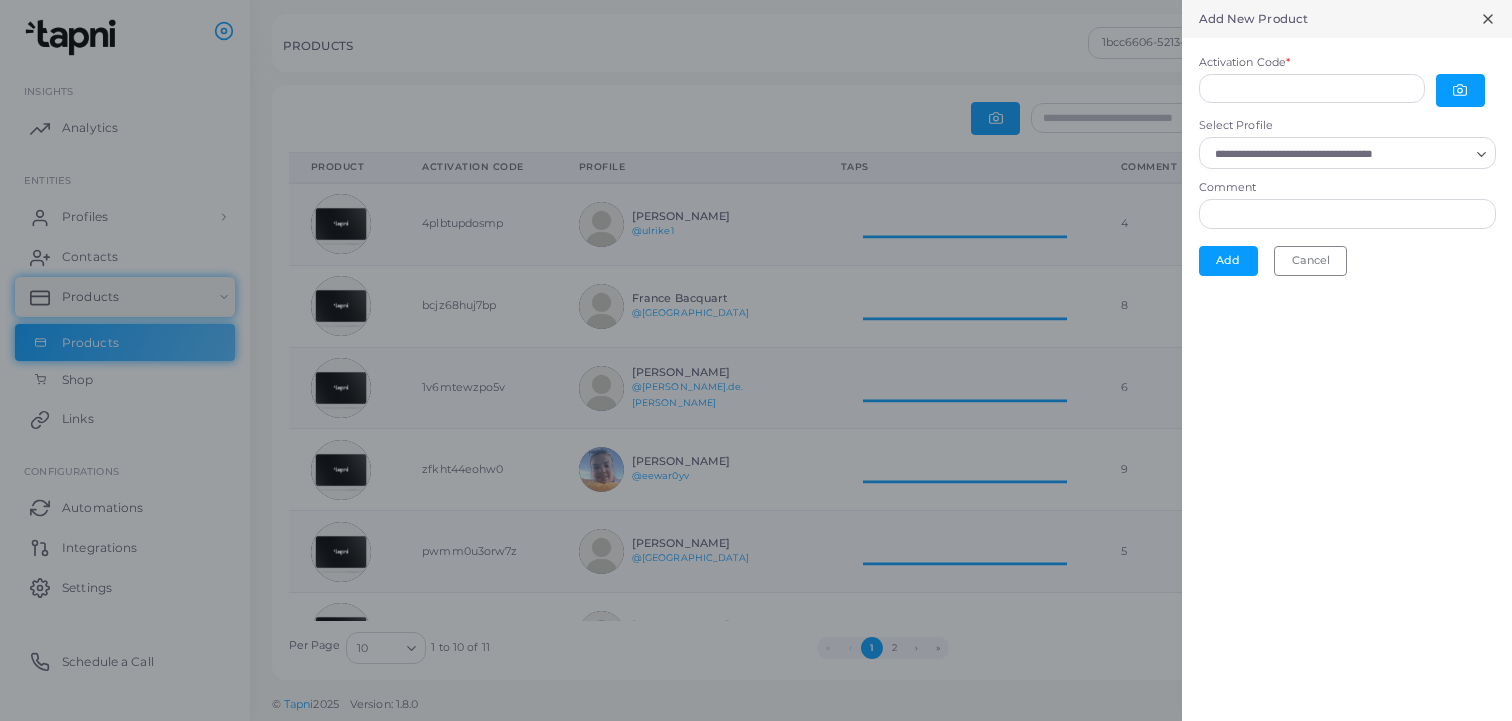 scroll, scrollTop: 1, scrollLeft: 1, axis: both 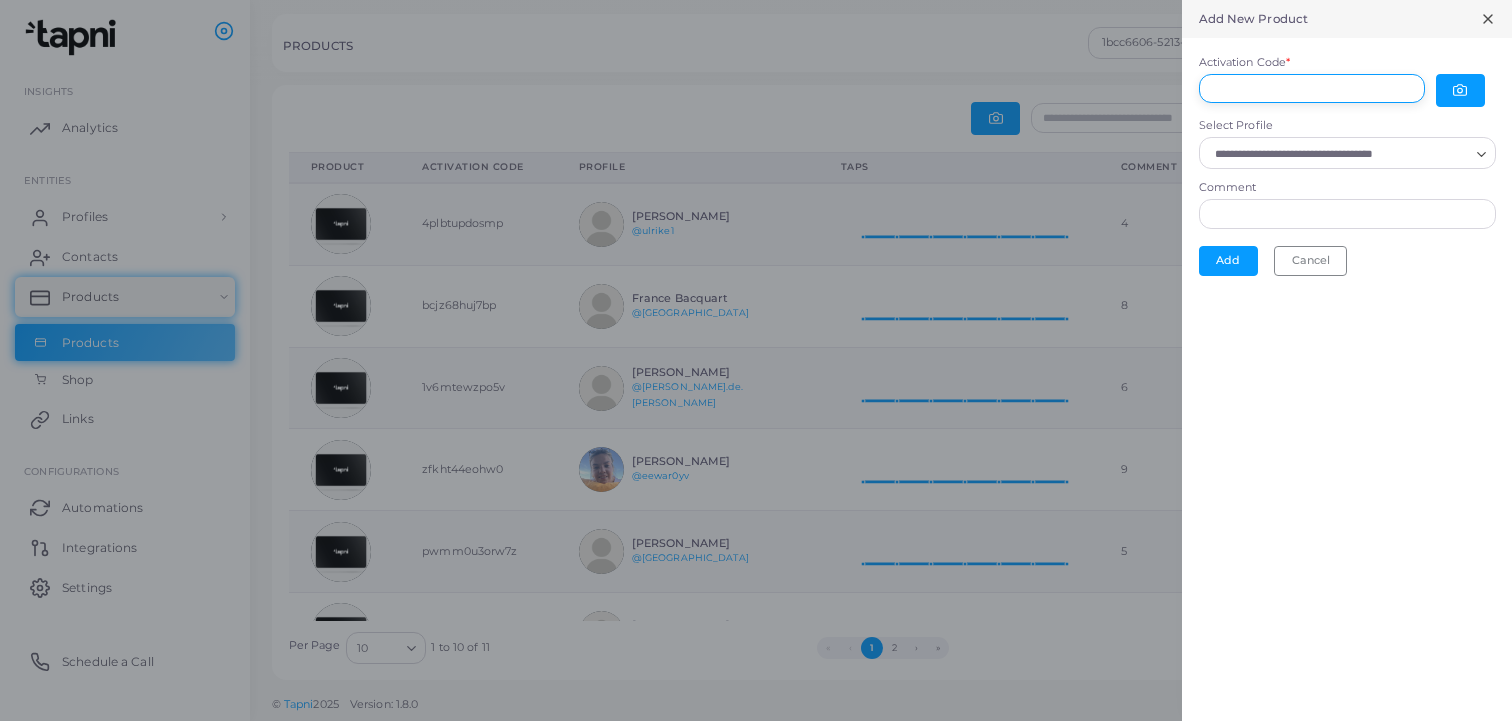 click on "Activation Code  *" at bounding box center (1312, 89) 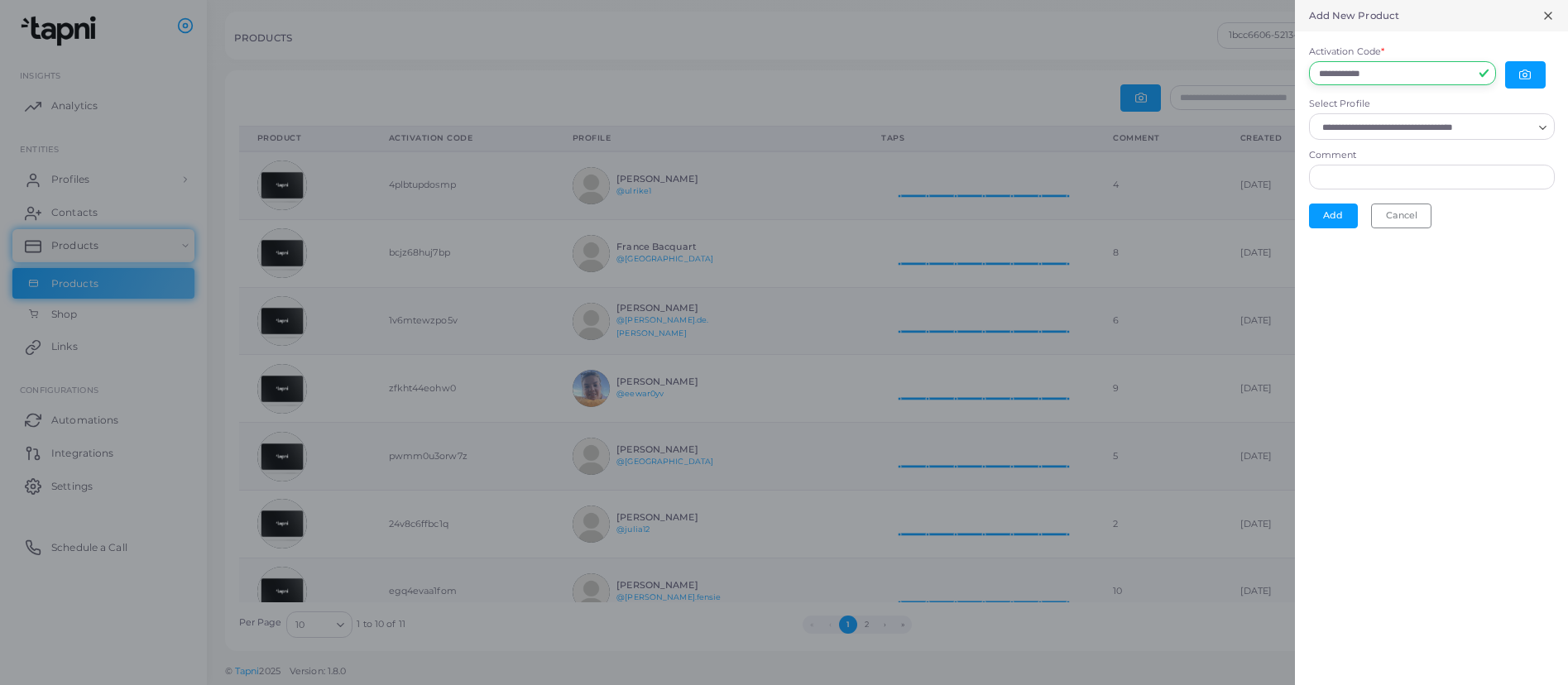 scroll, scrollTop: 1, scrollLeft: 1, axis: both 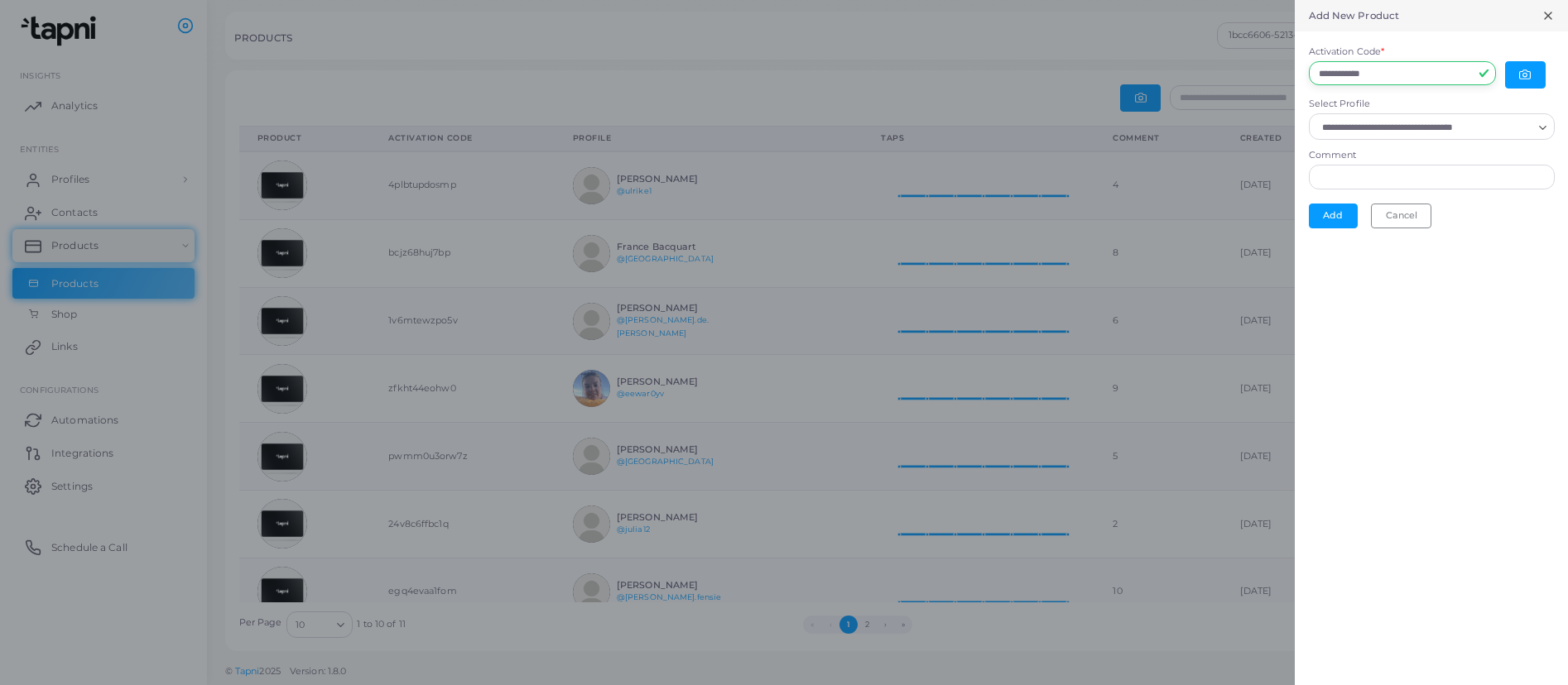 drag, startPoint x: 1343, startPoint y: 72, endPoint x: 1354, endPoint y: 79, distance: 13.038405 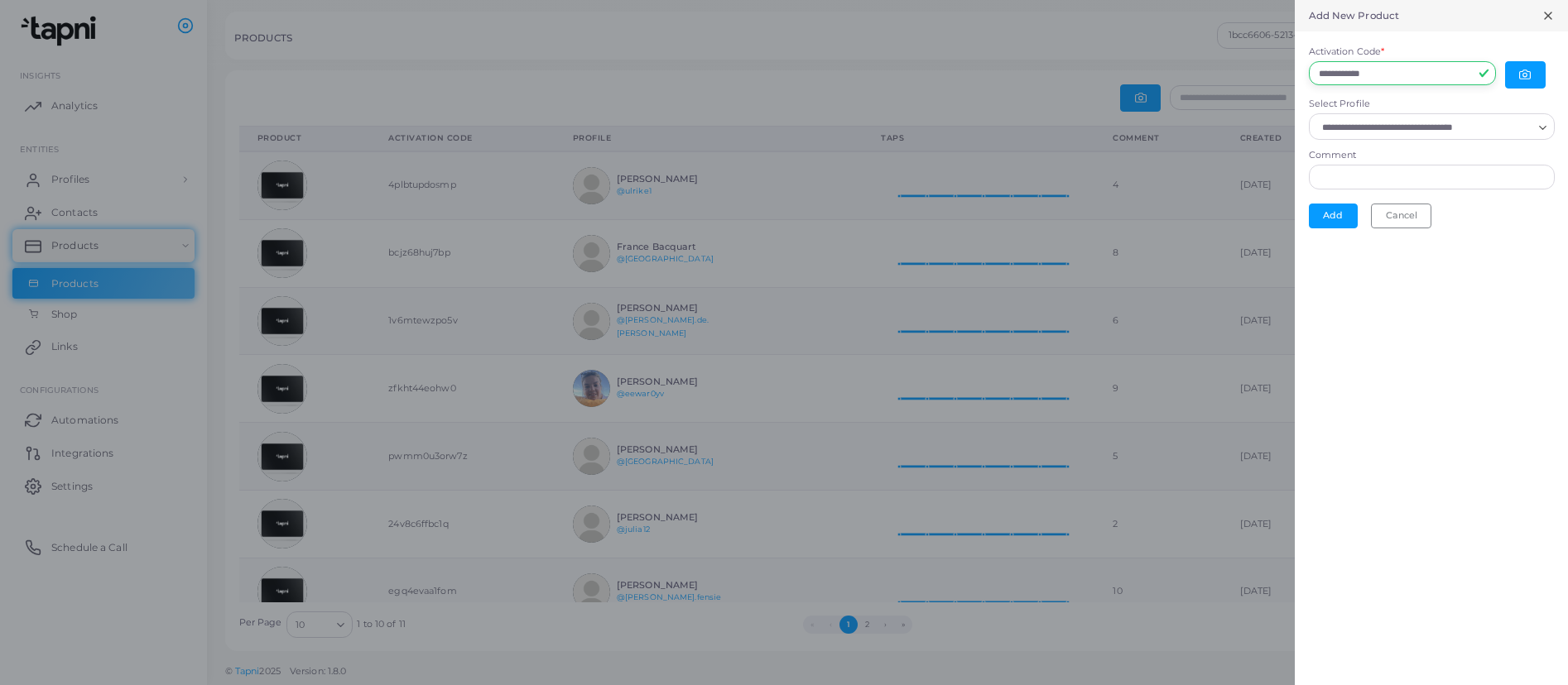 click on "**********" at bounding box center [1402, 74] 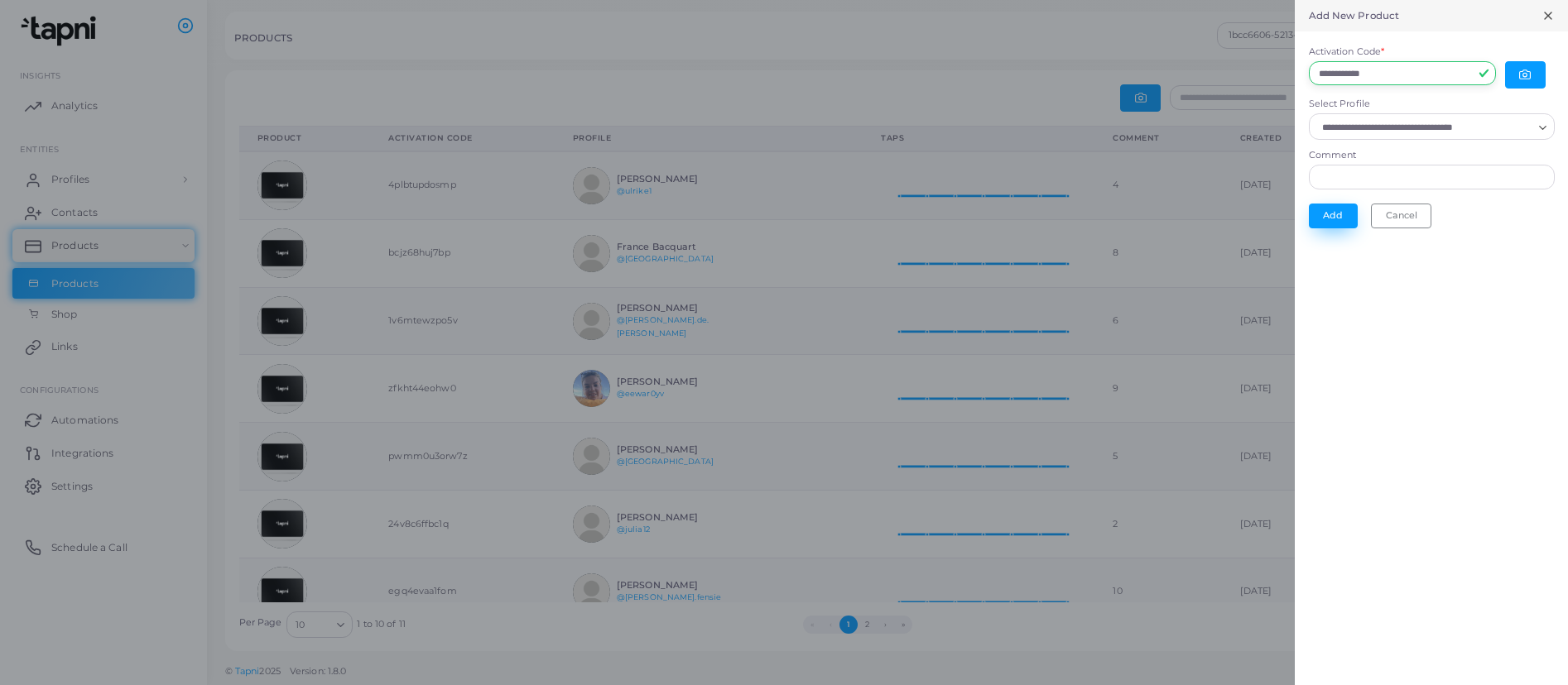 type on "**********" 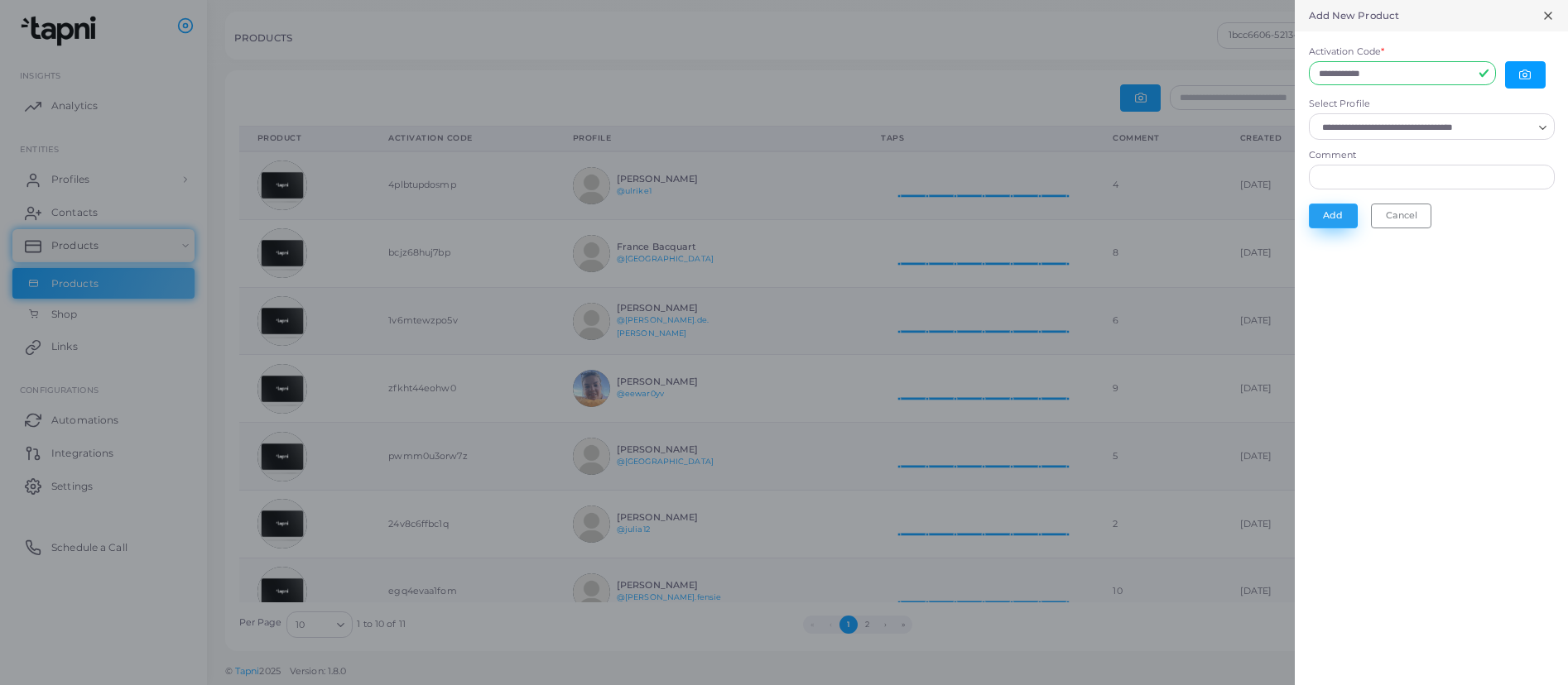 click on "Add" at bounding box center (1333, 216) 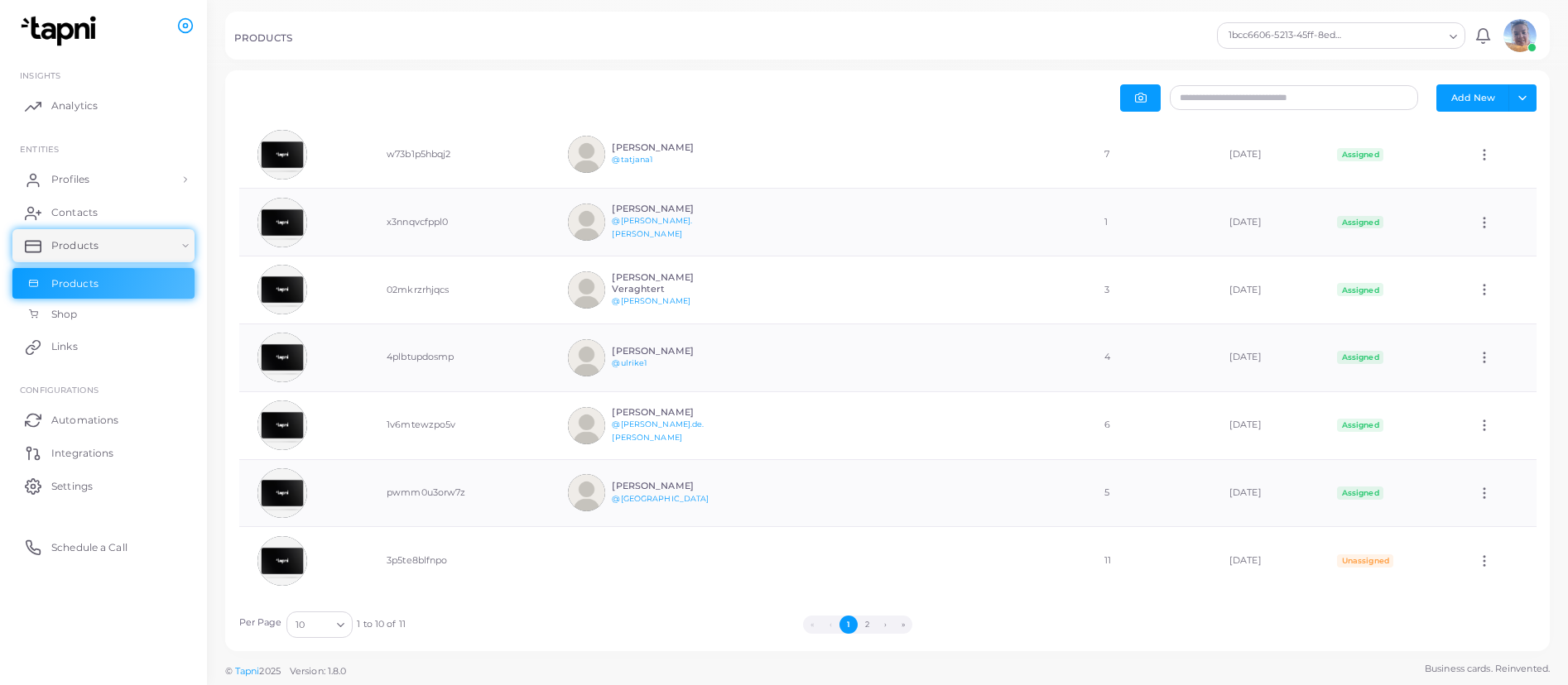 click on "2" at bounding box center [867, 625] 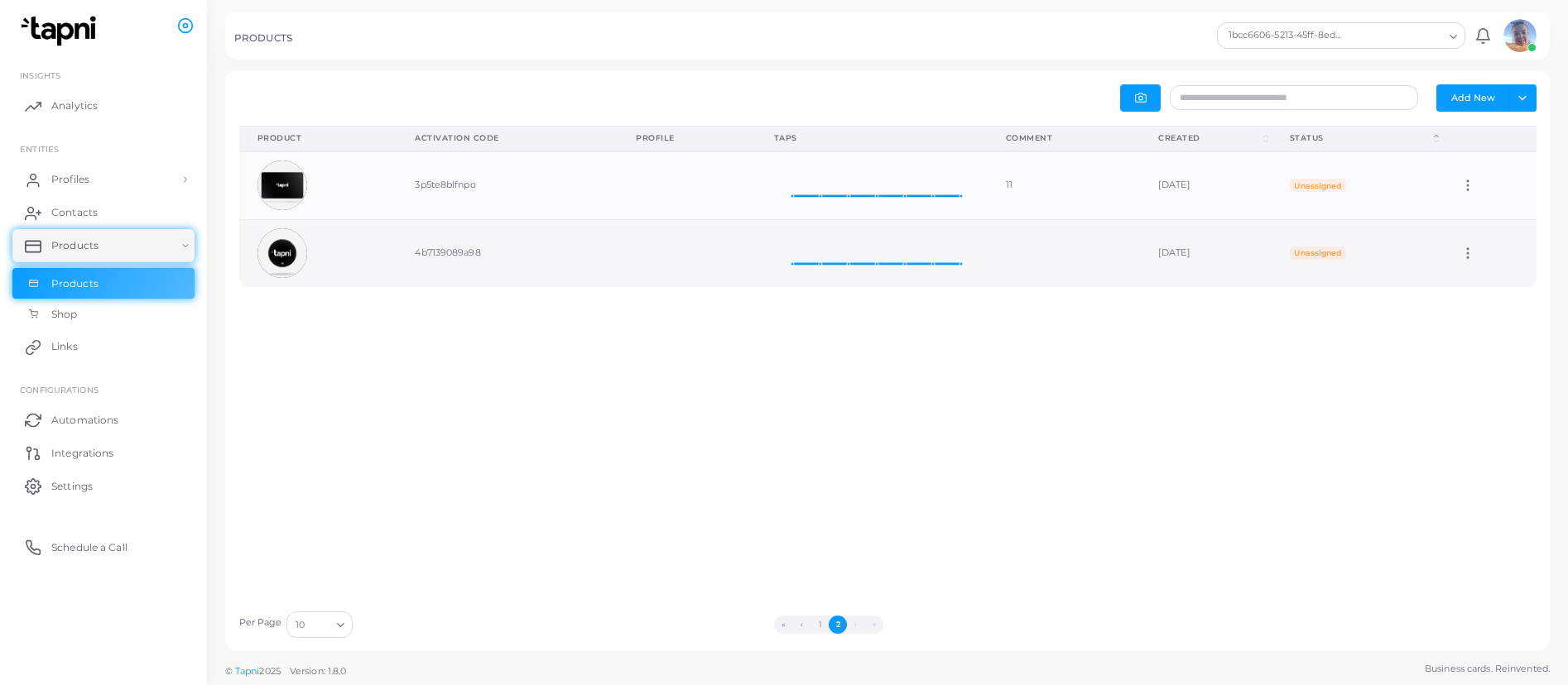 click 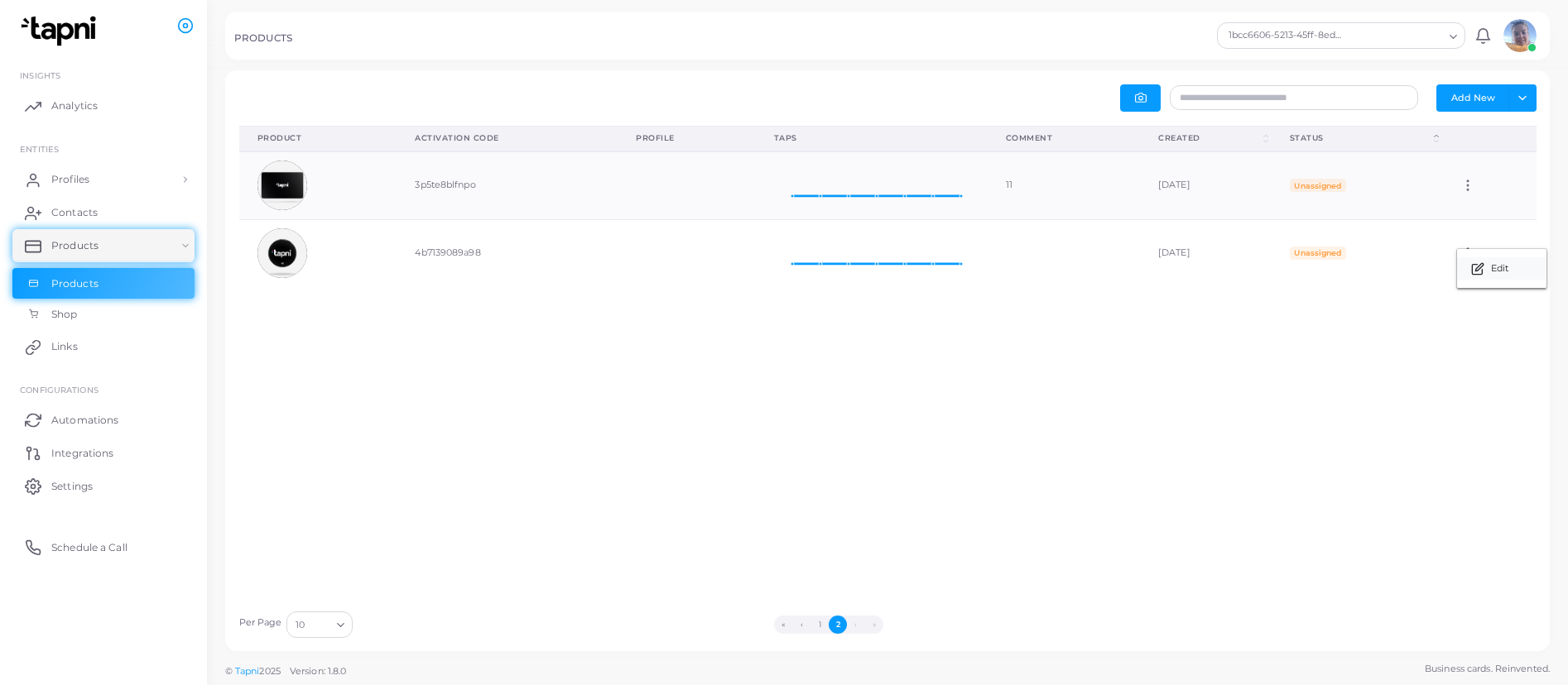 click on "Edit" at bounding box center (1502, 268) 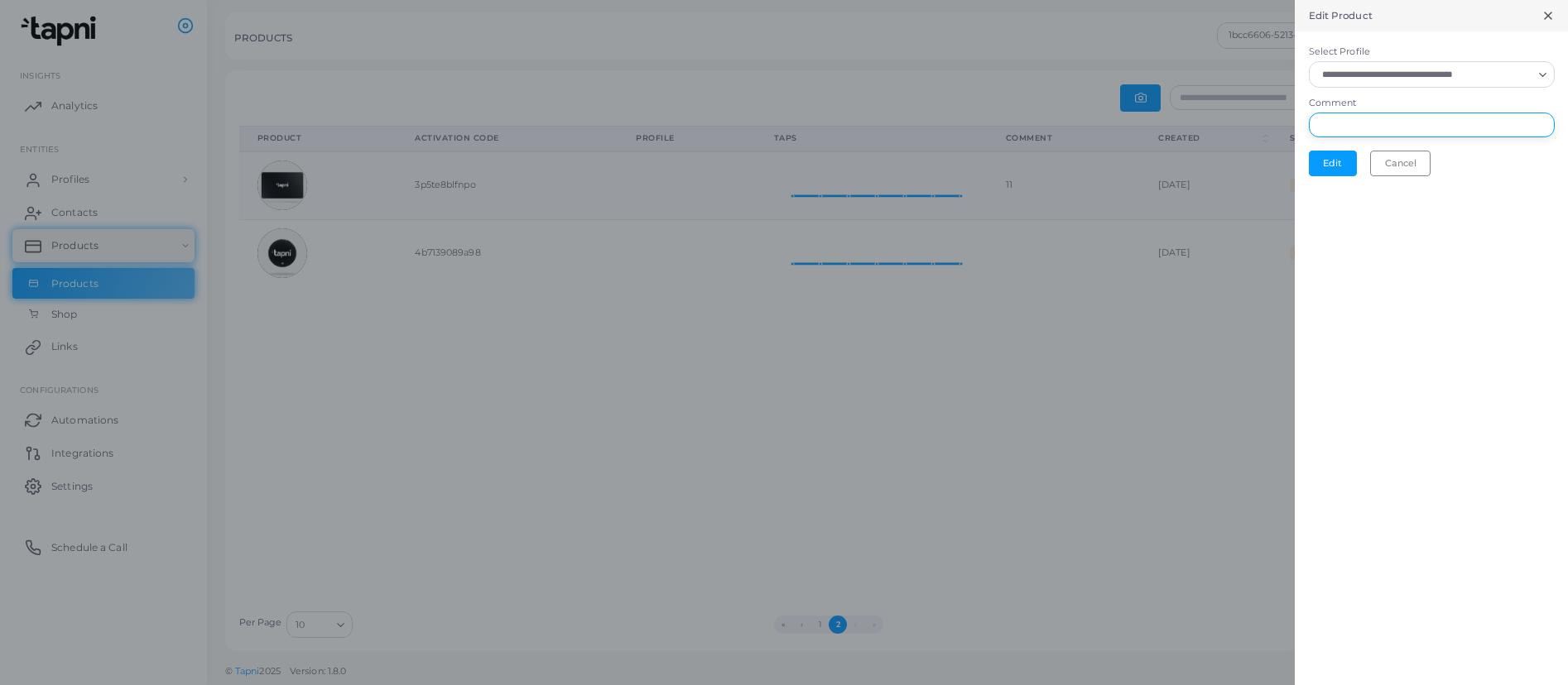 click on "Comment" at bounding box center (1431, 125) 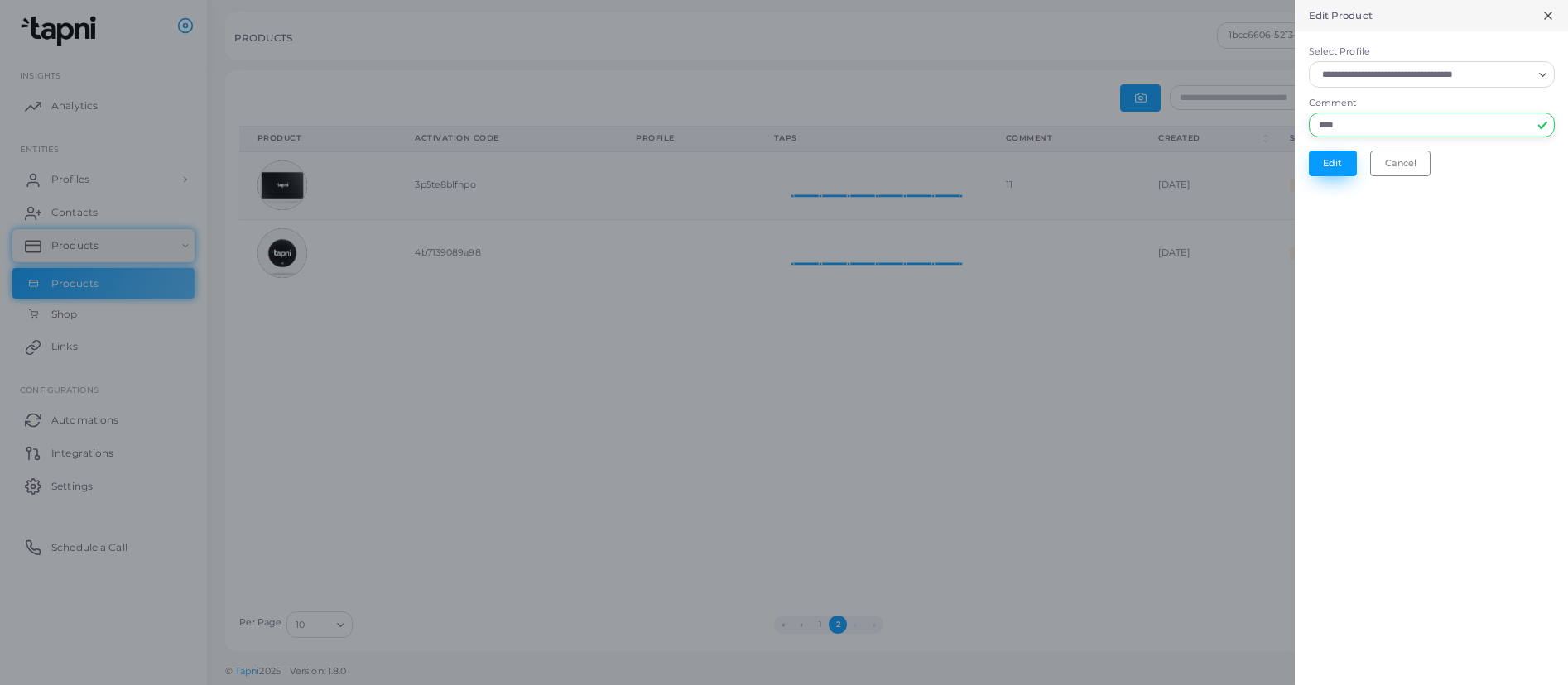 type on "****" 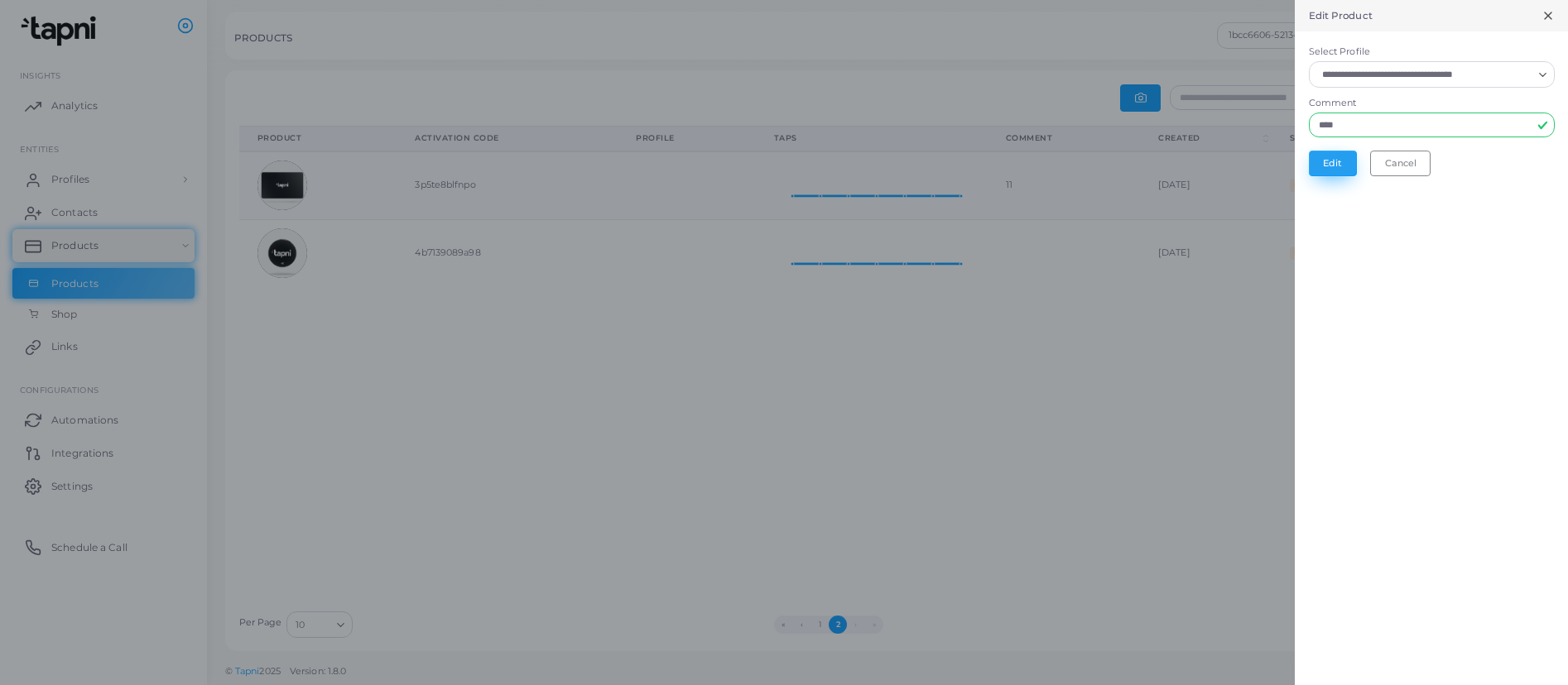 click on "Edit" at bounding box center (1333, 163) 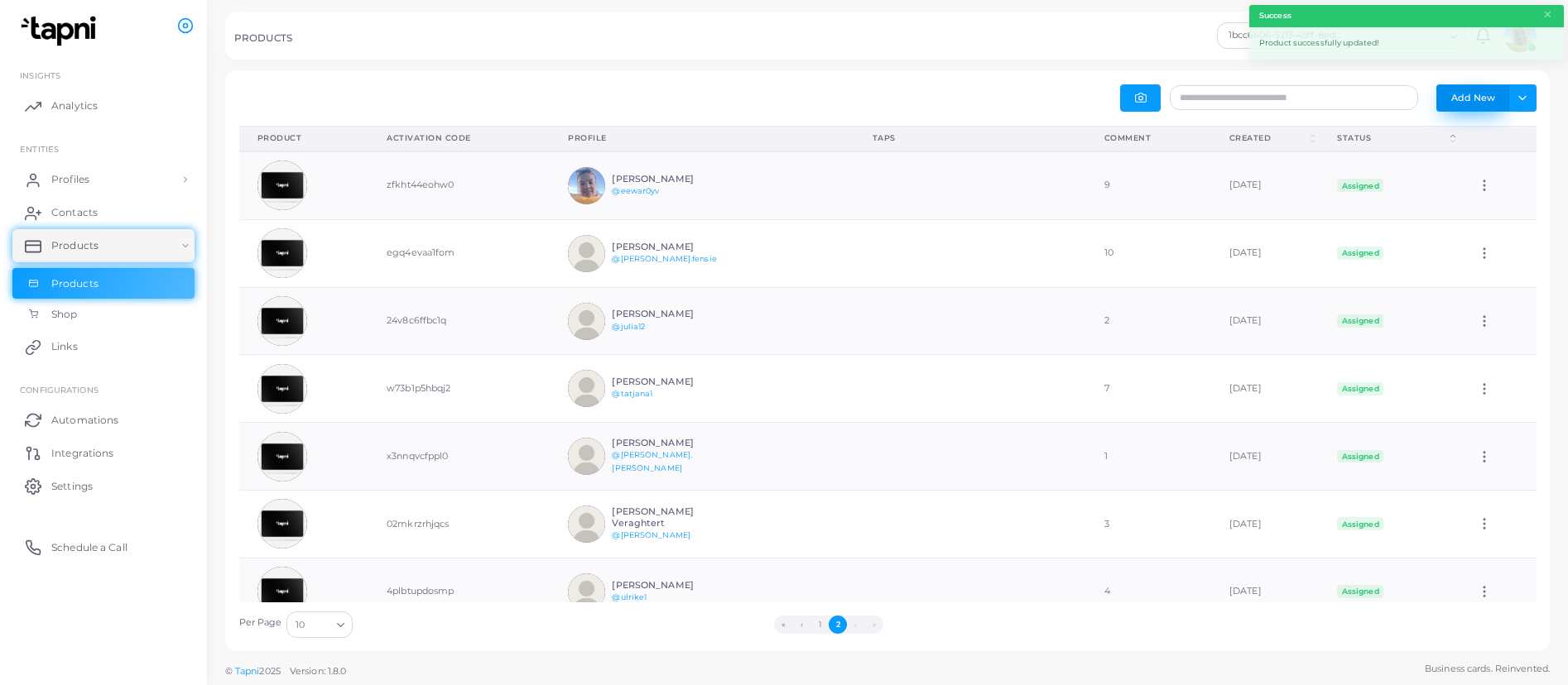 click on "Add New" at bounding box center [1473, 98] 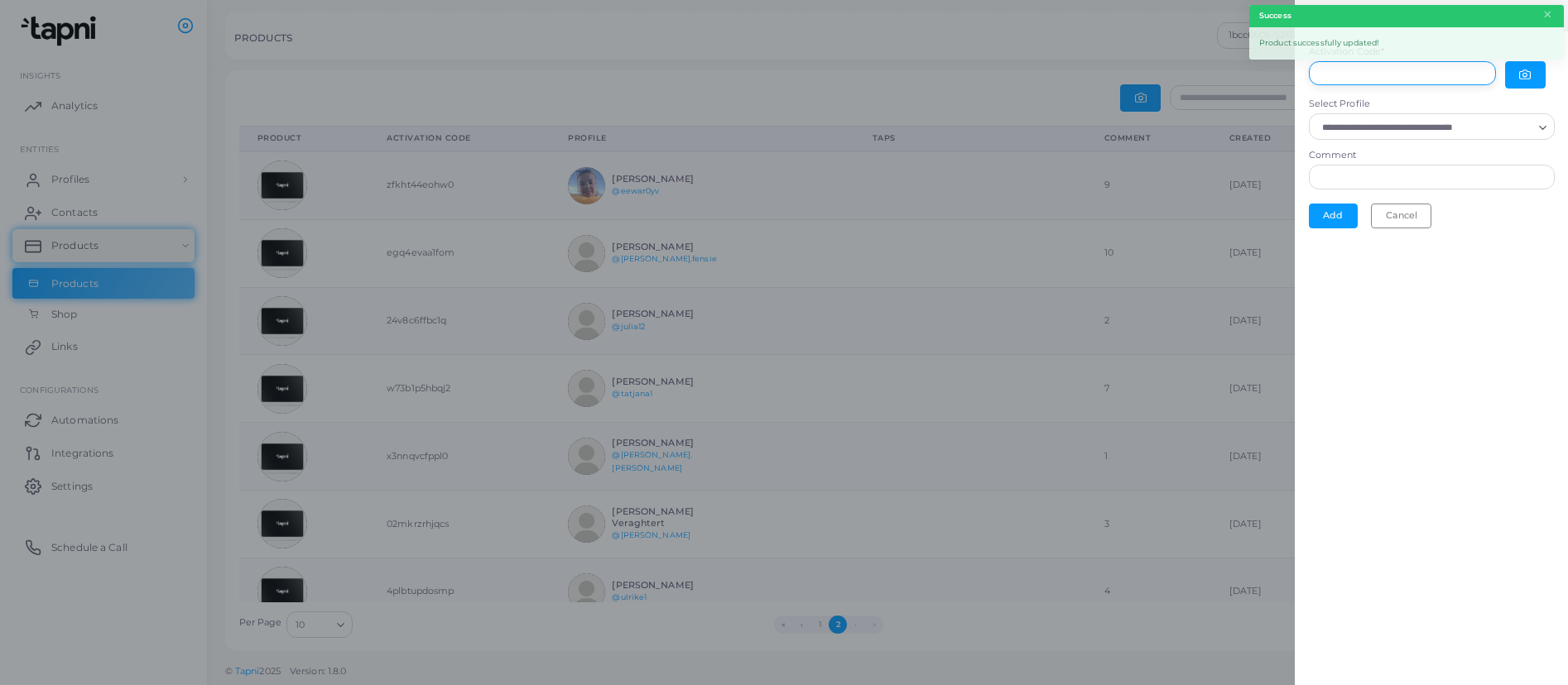 click on "Activation Code  *" at bounding box center (1402, 74) 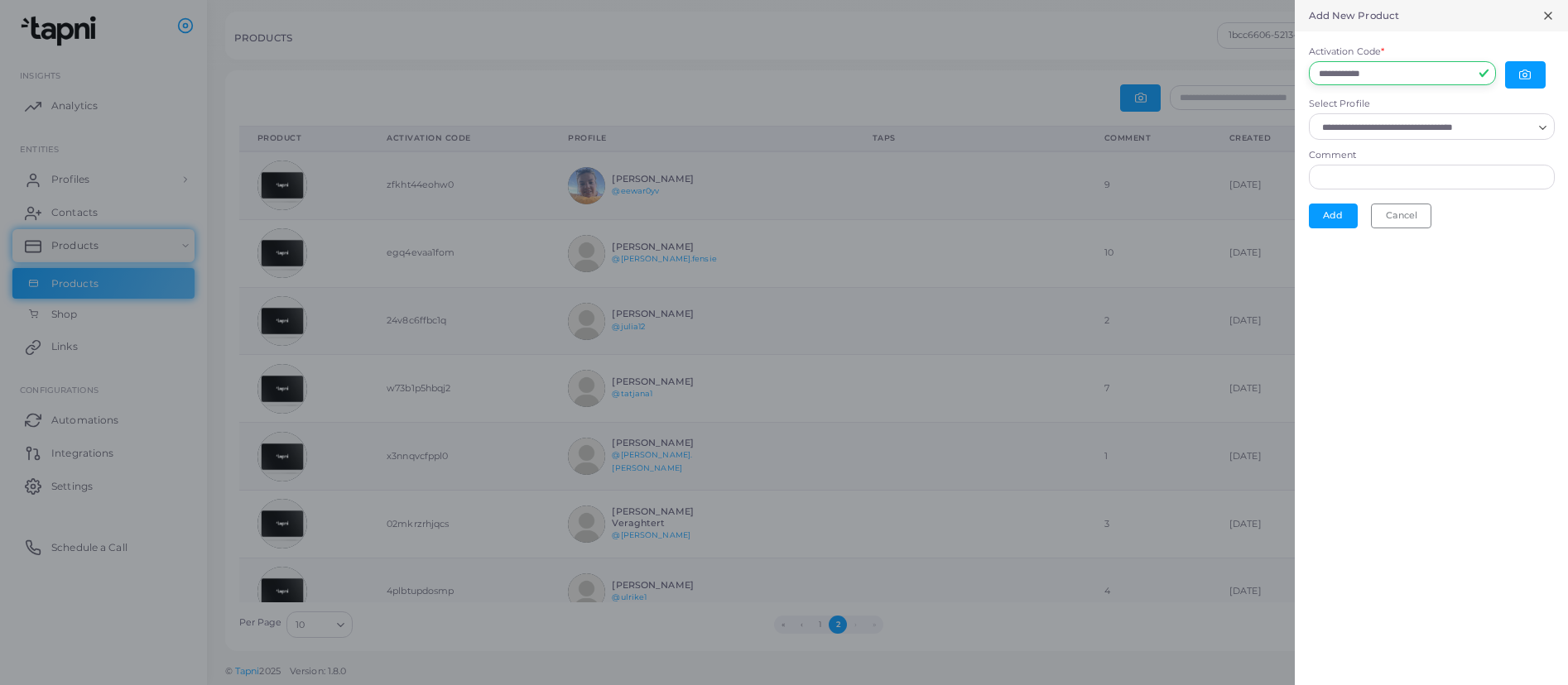 click on "**********" at bounding box center (1402, 74) 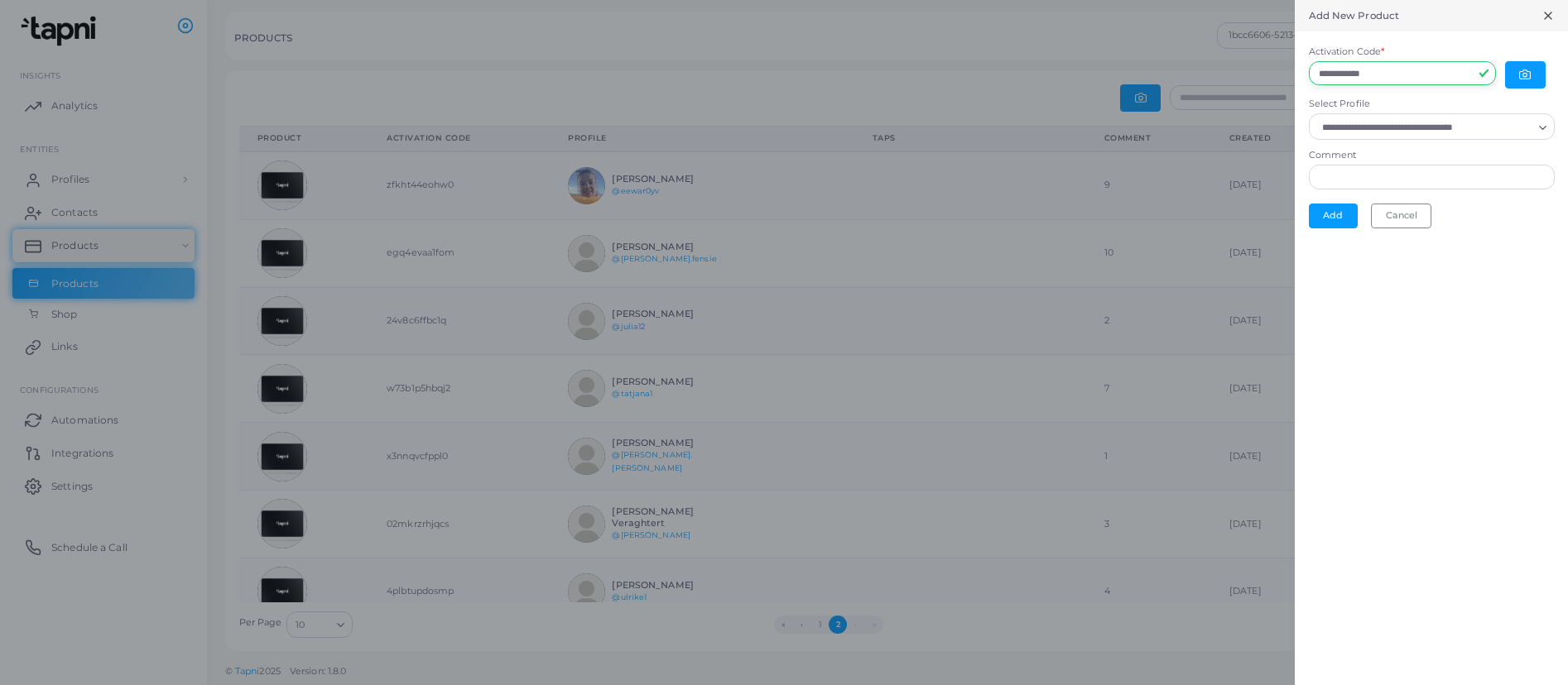 type on "**********" 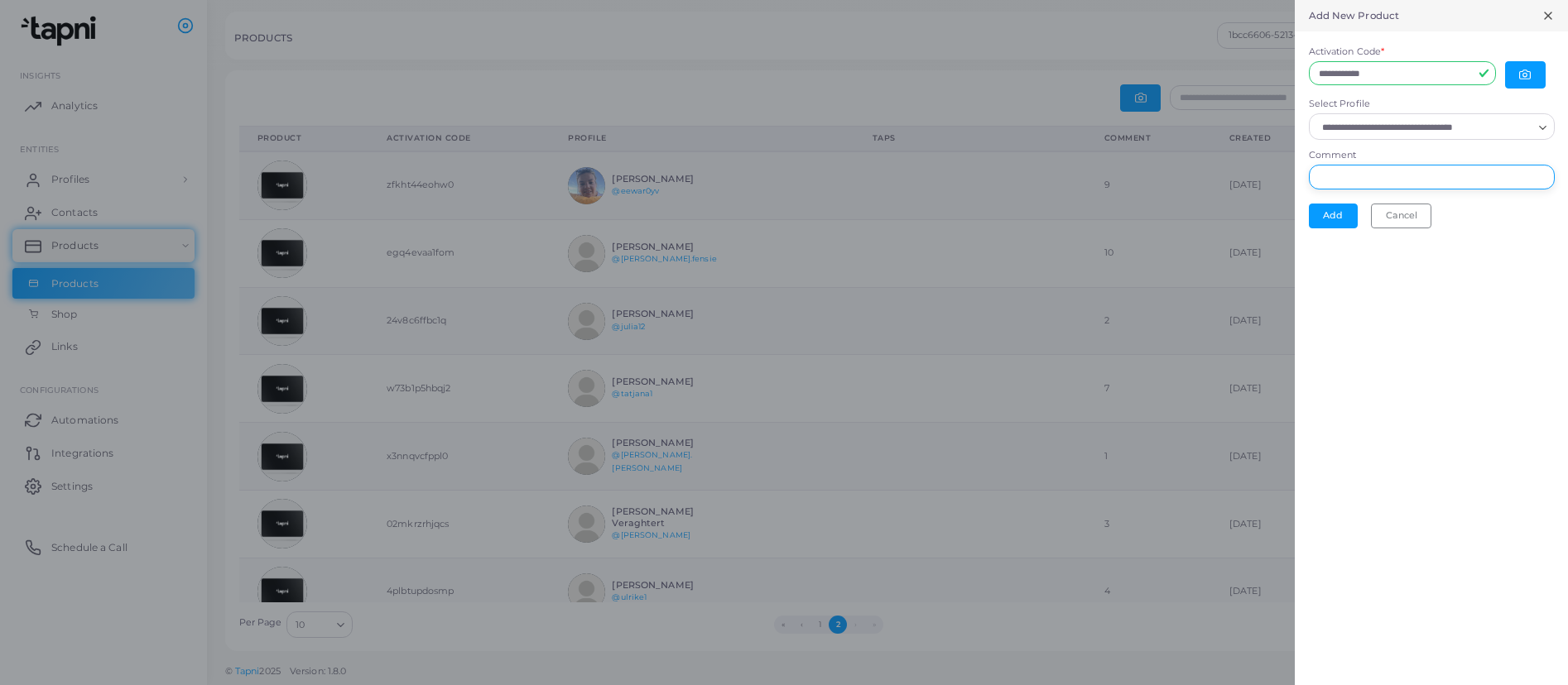 click on "Comment" at bounding box center (1431, 177) 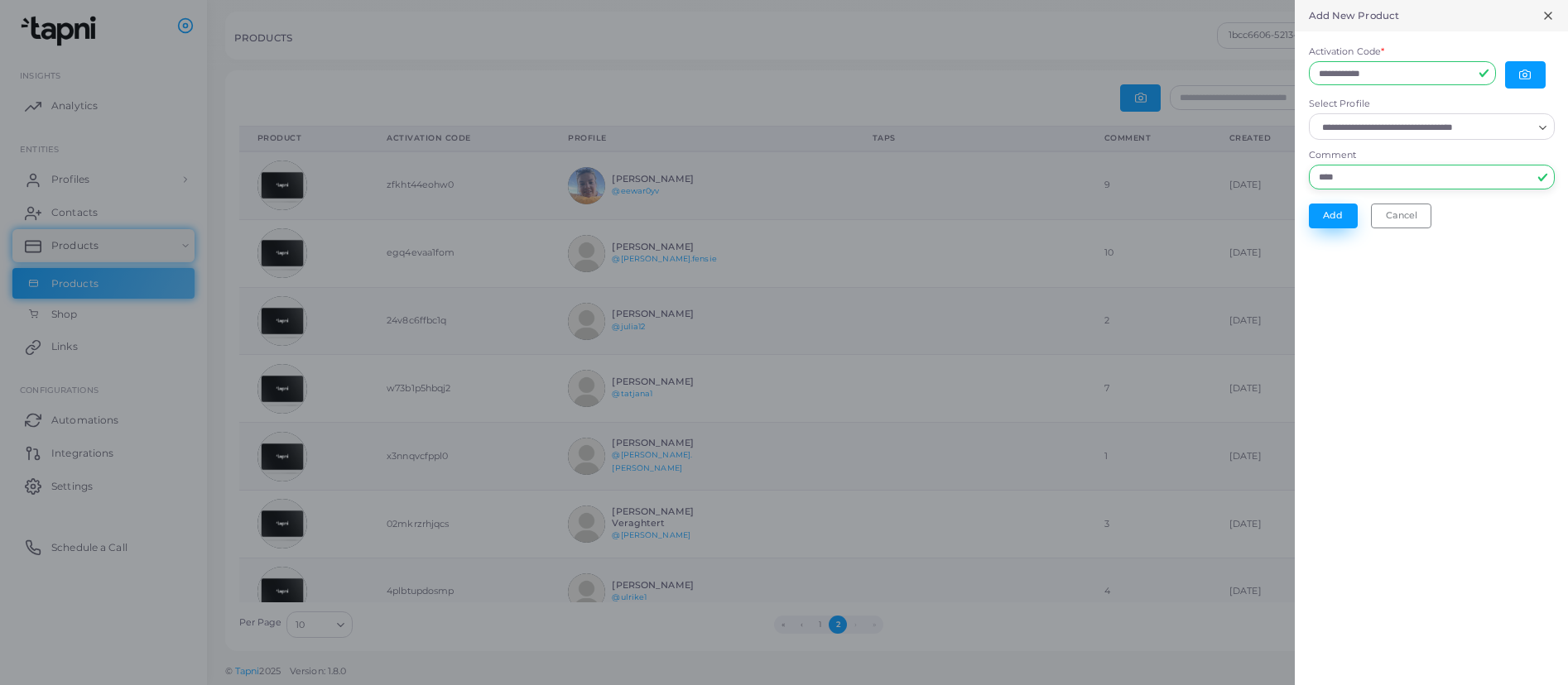 type on "****" 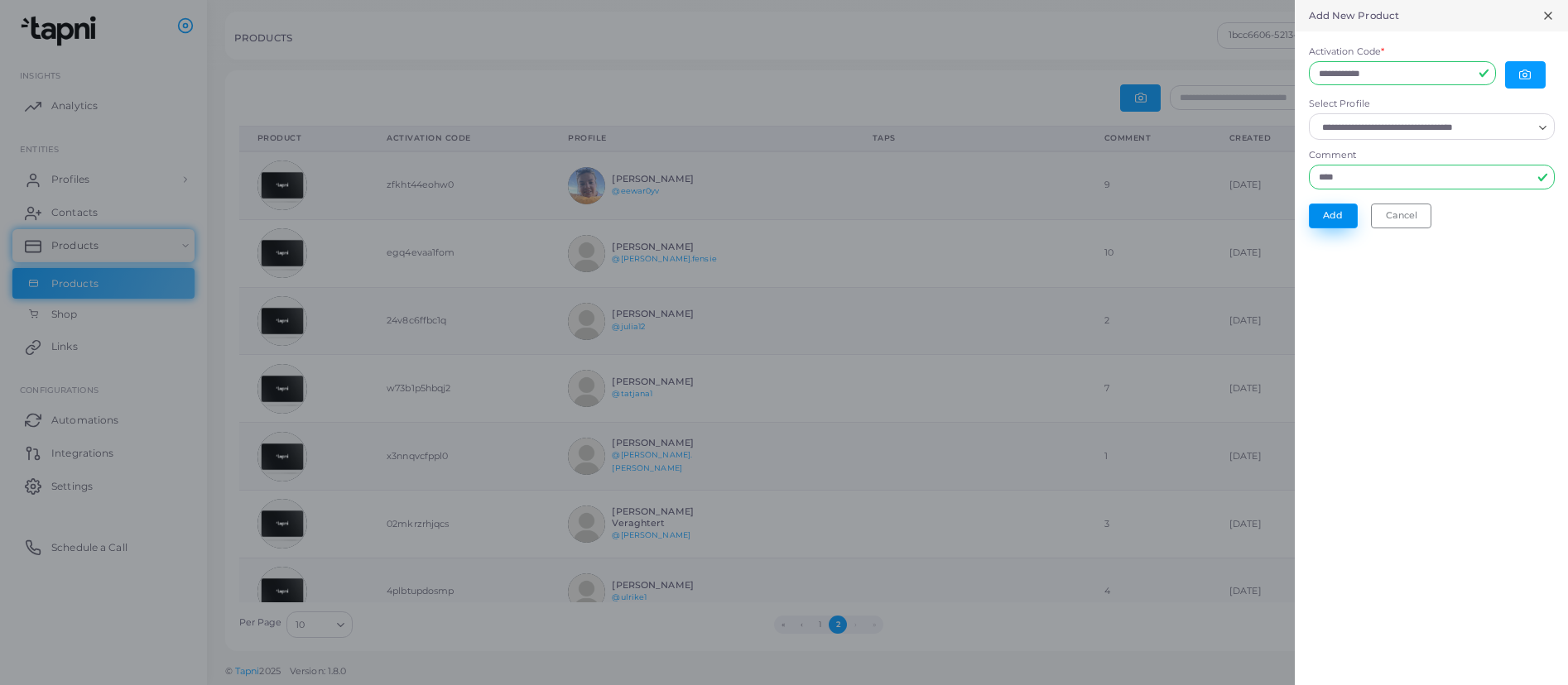click on "Add" at bounding box center (1333, 216) 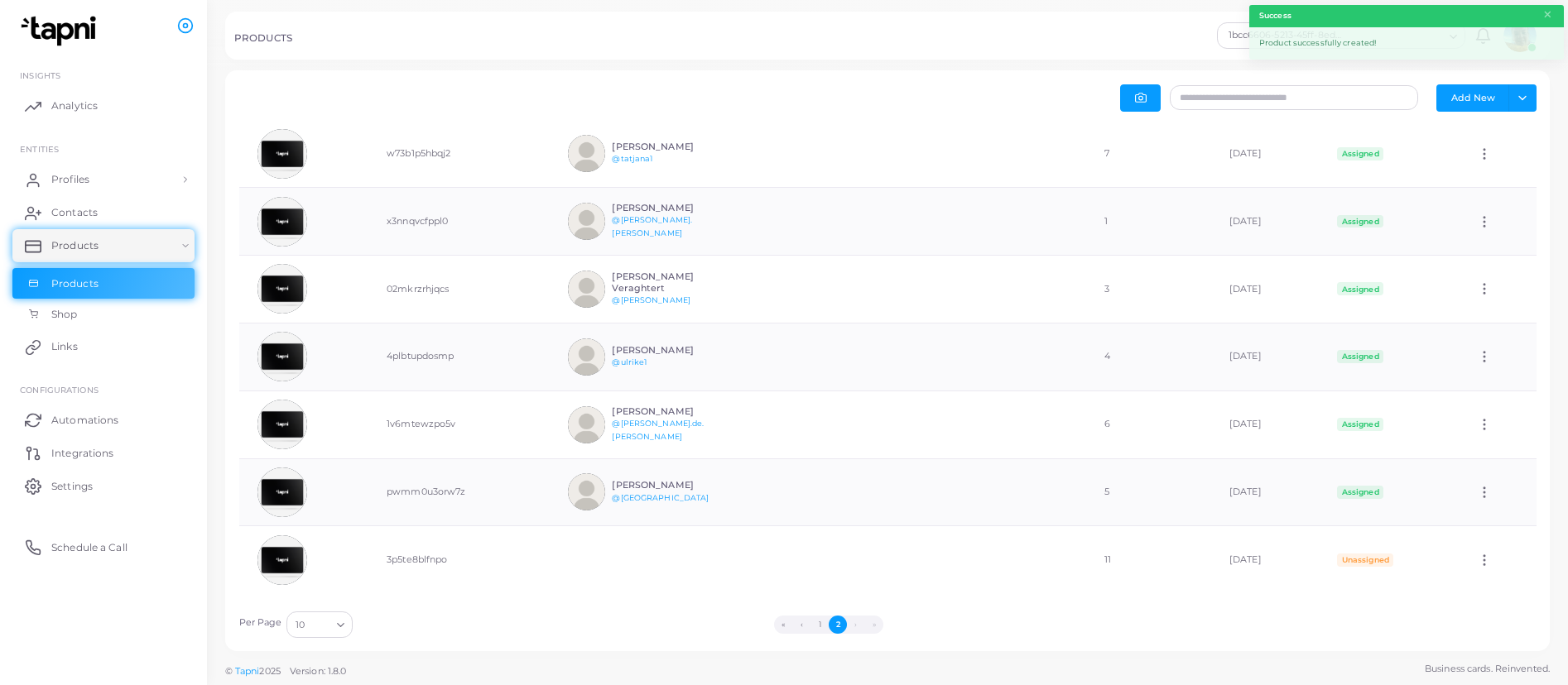 click on "2" at bounding box center [838, 625] 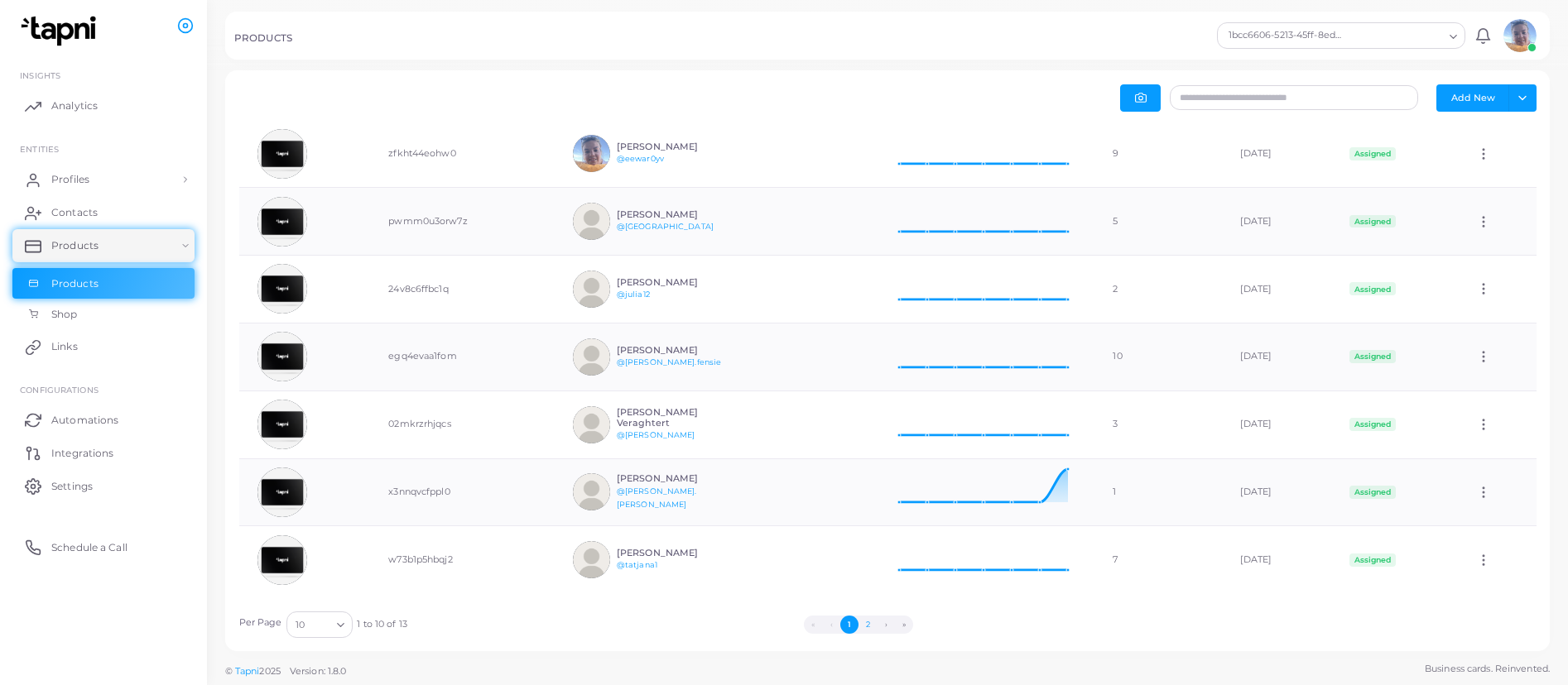 click on "2" at bounding box center [868, 625] 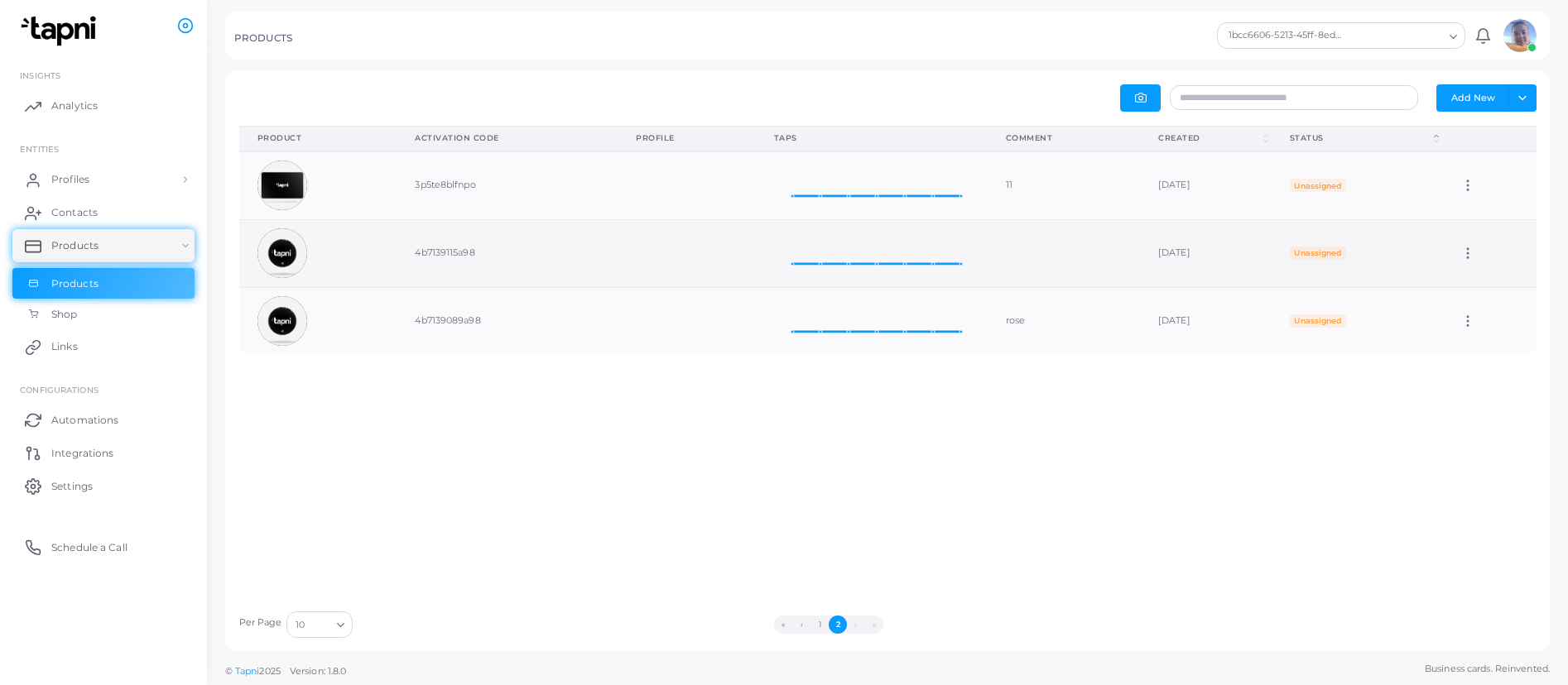 click on "Edit" at bounding box center (1489, 253) 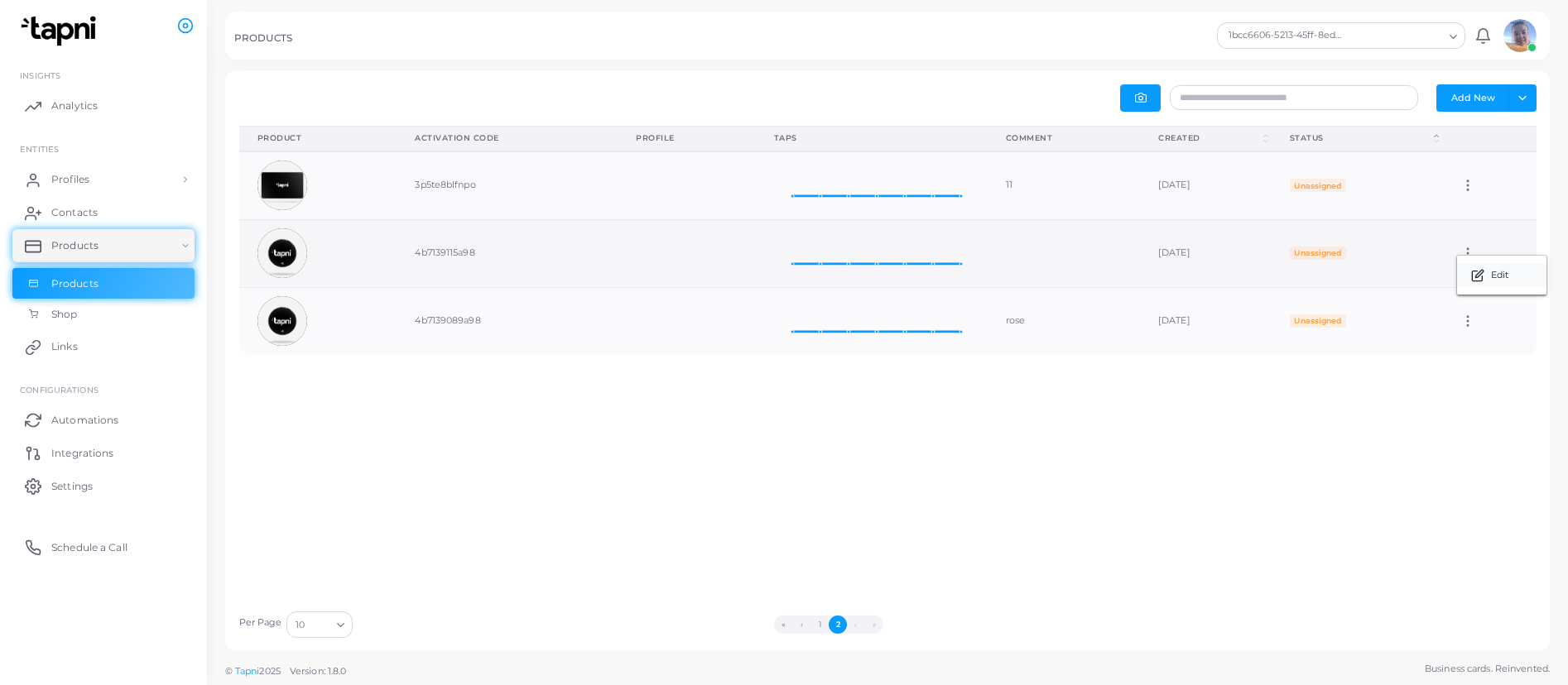 click 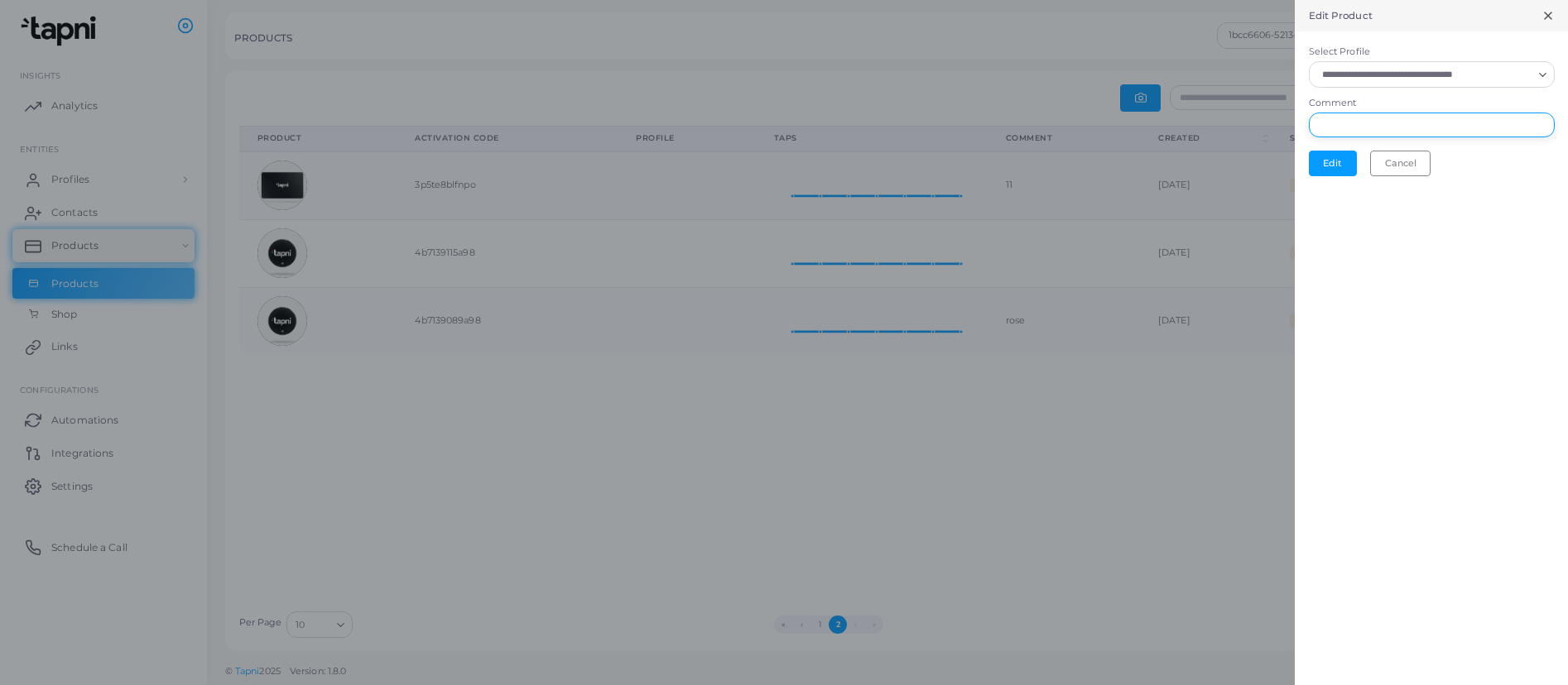 click on "Comment" at bounding box center [1431, 125] 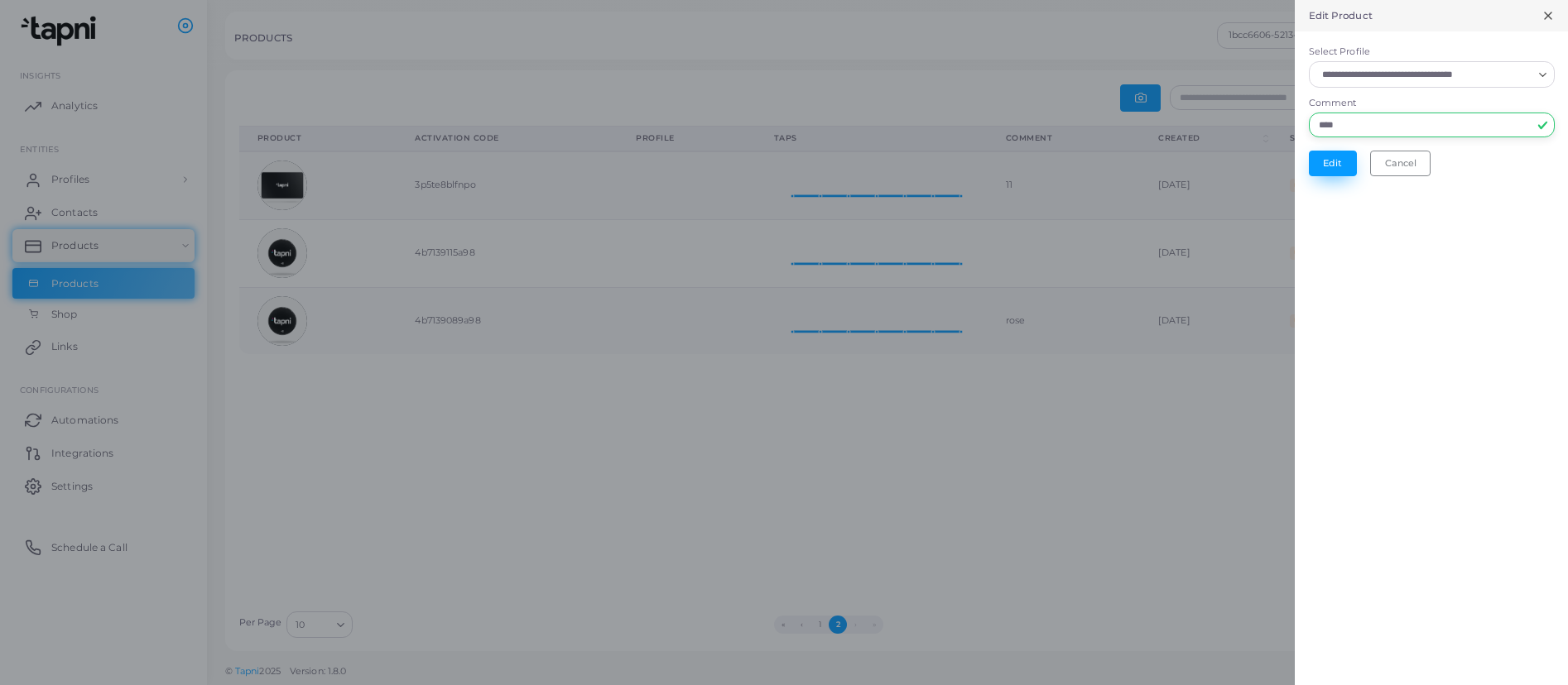 type on "****" 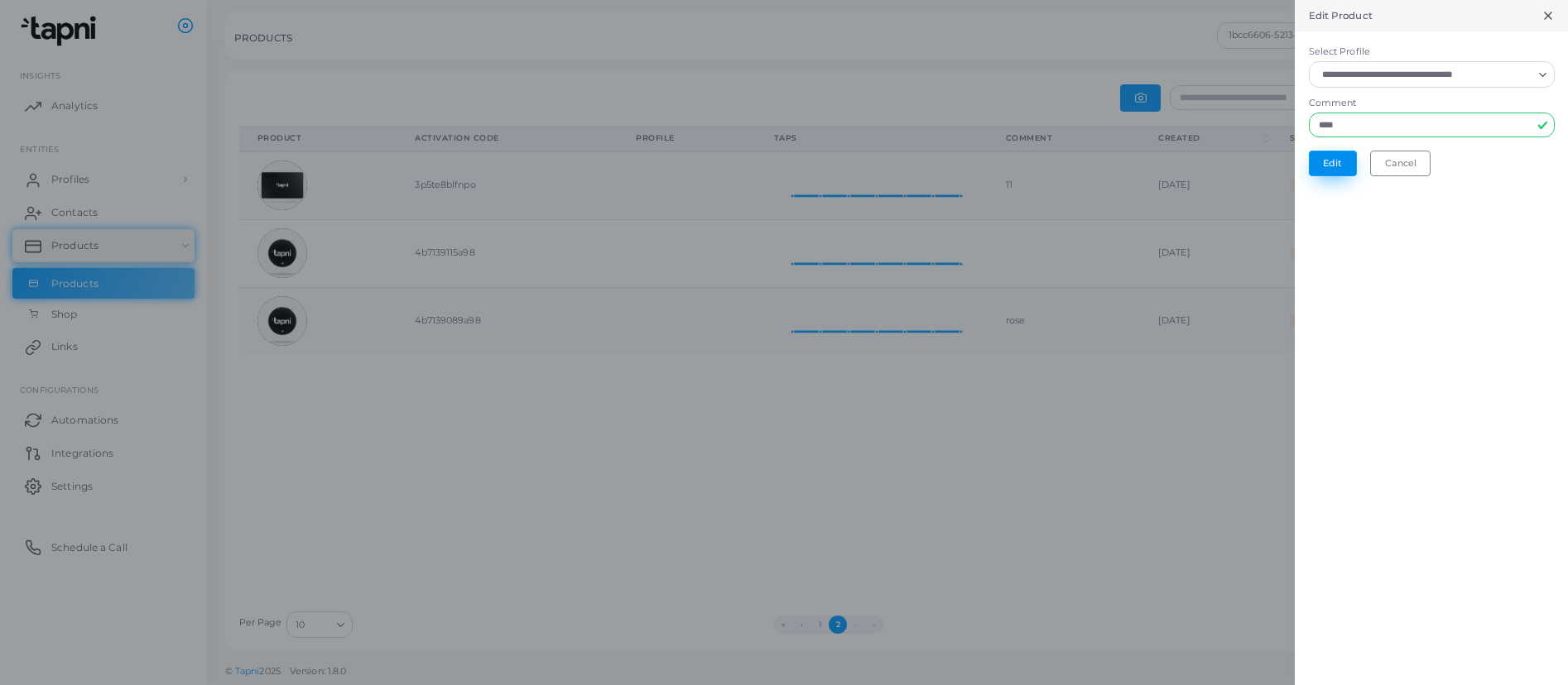 click on "Edit" at bounding box center (1333, 163) 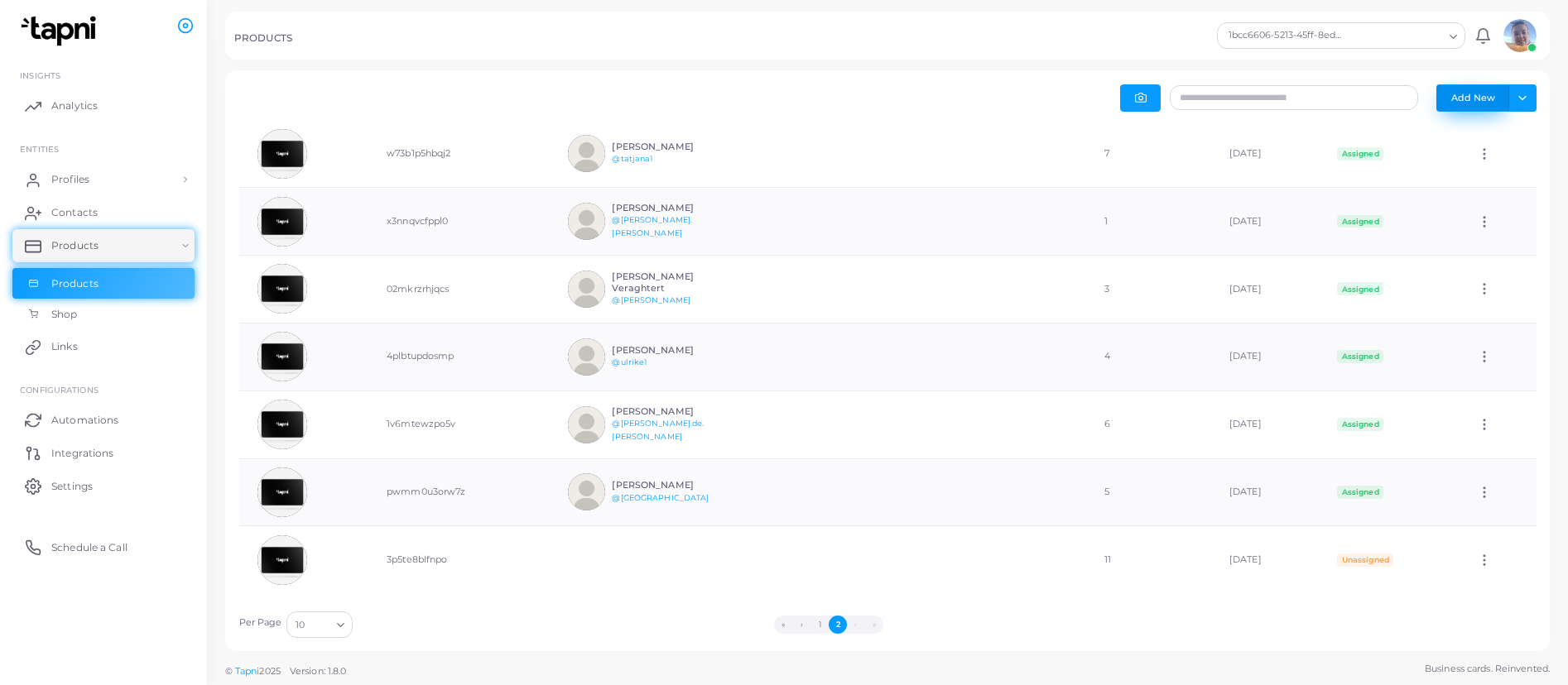 click on "Add New" at bounding box center [1473, 98] 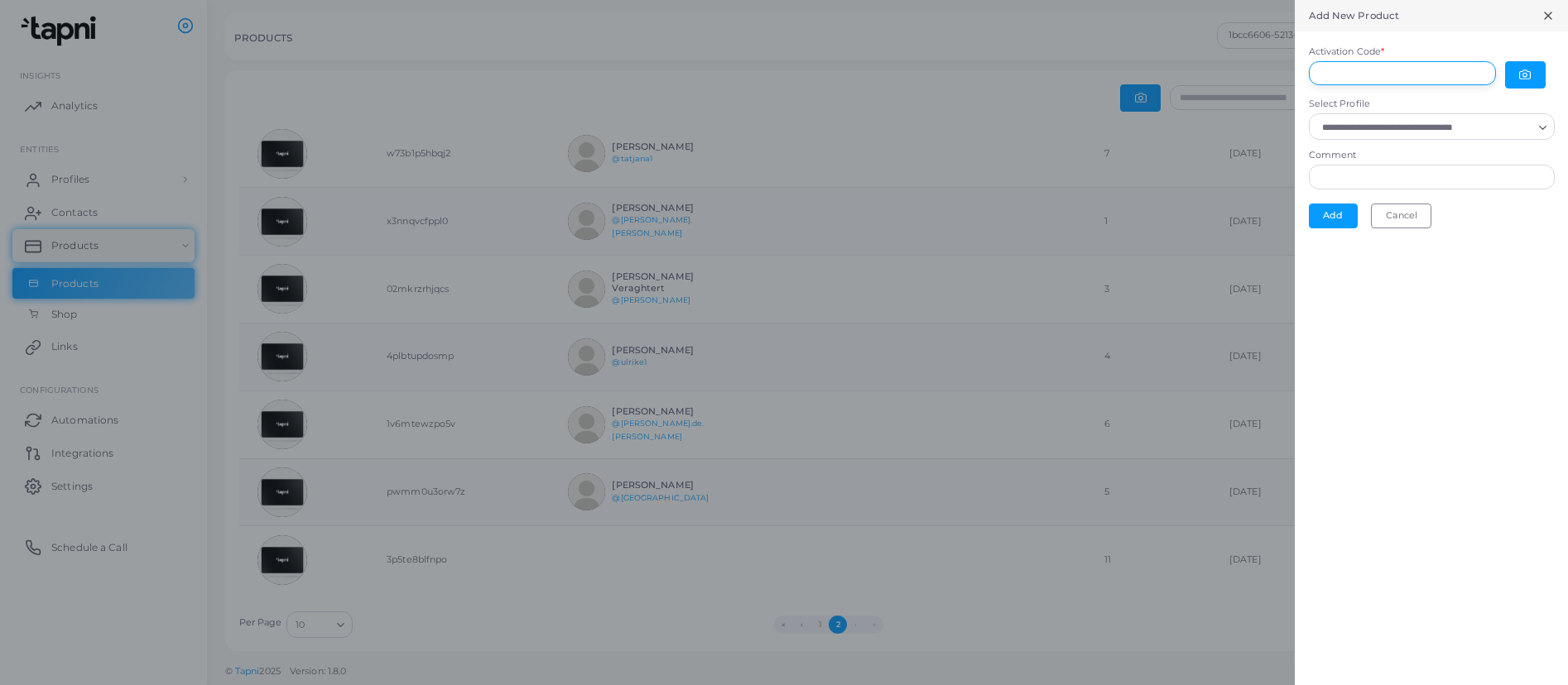 click on "Activation Code  *" at bounding box center (1402, 74) 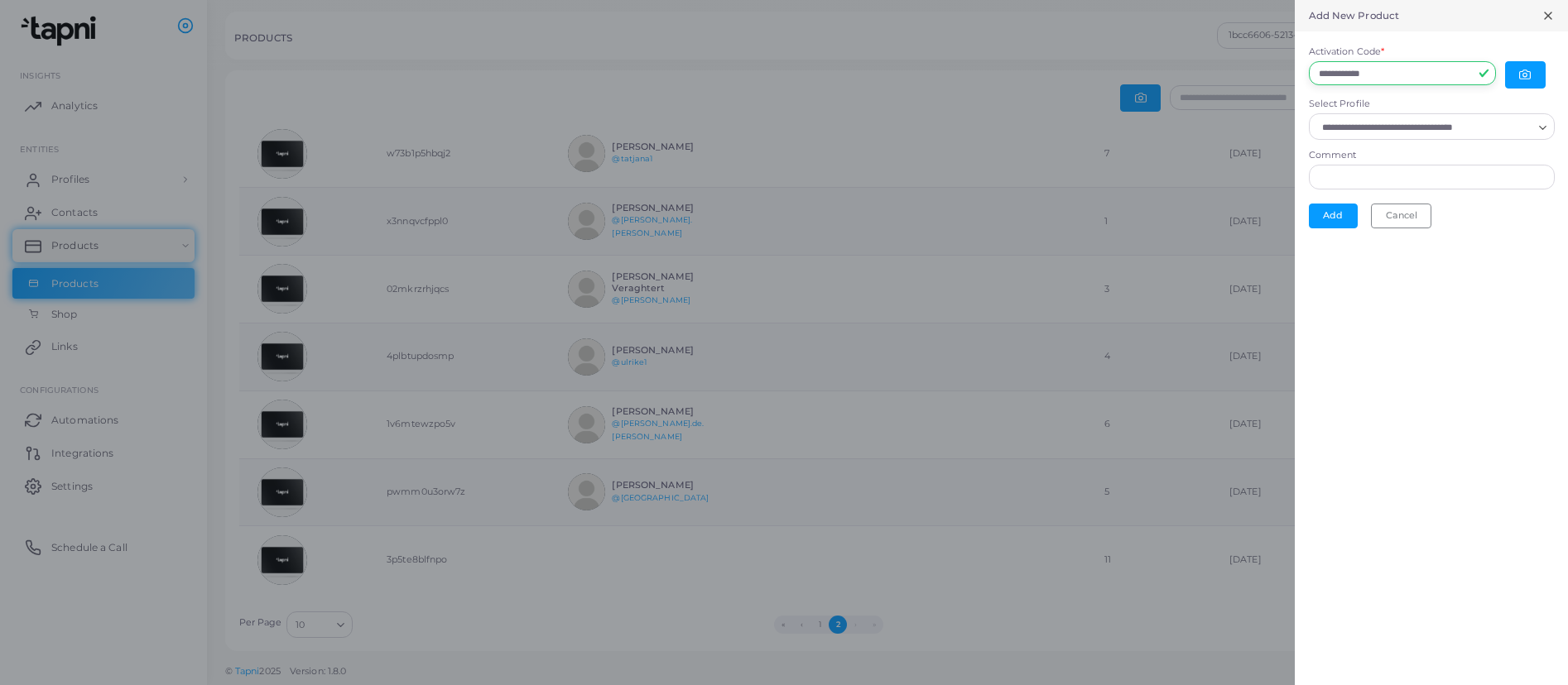 drag, startPoint x: 1344, startPoint y: 73, endPoint x: 1355, endPoint y: 78, distance: 12.083046 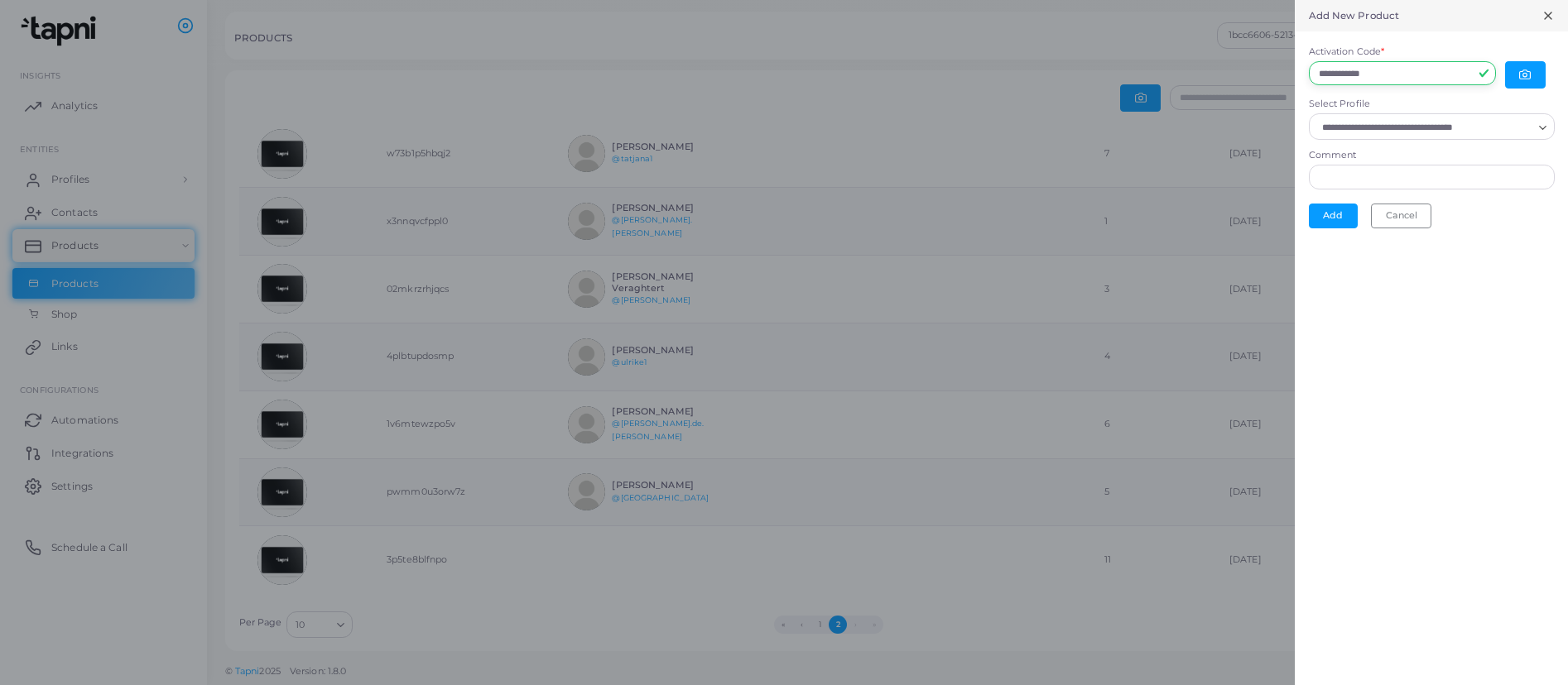 type on "**********" 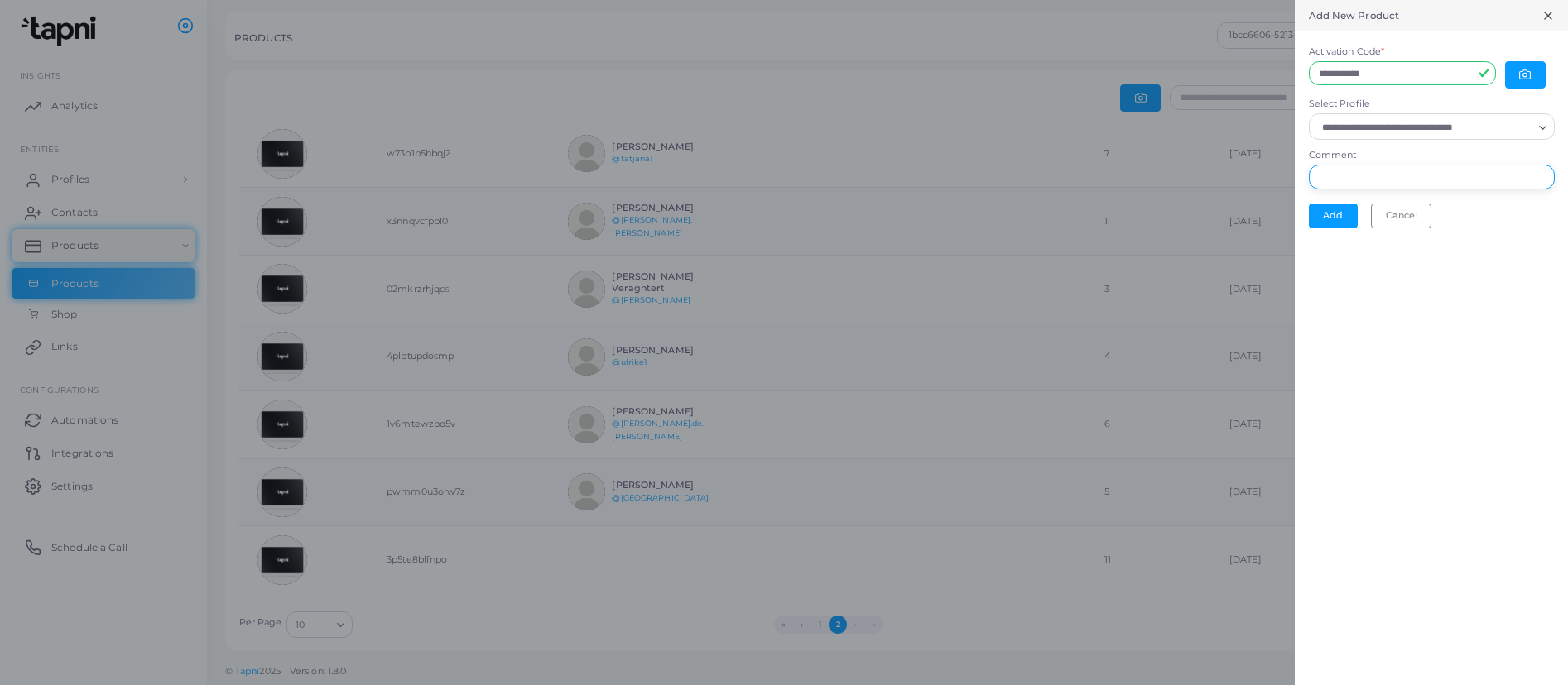 click on "Comment" at bounding box center (1431, 177) 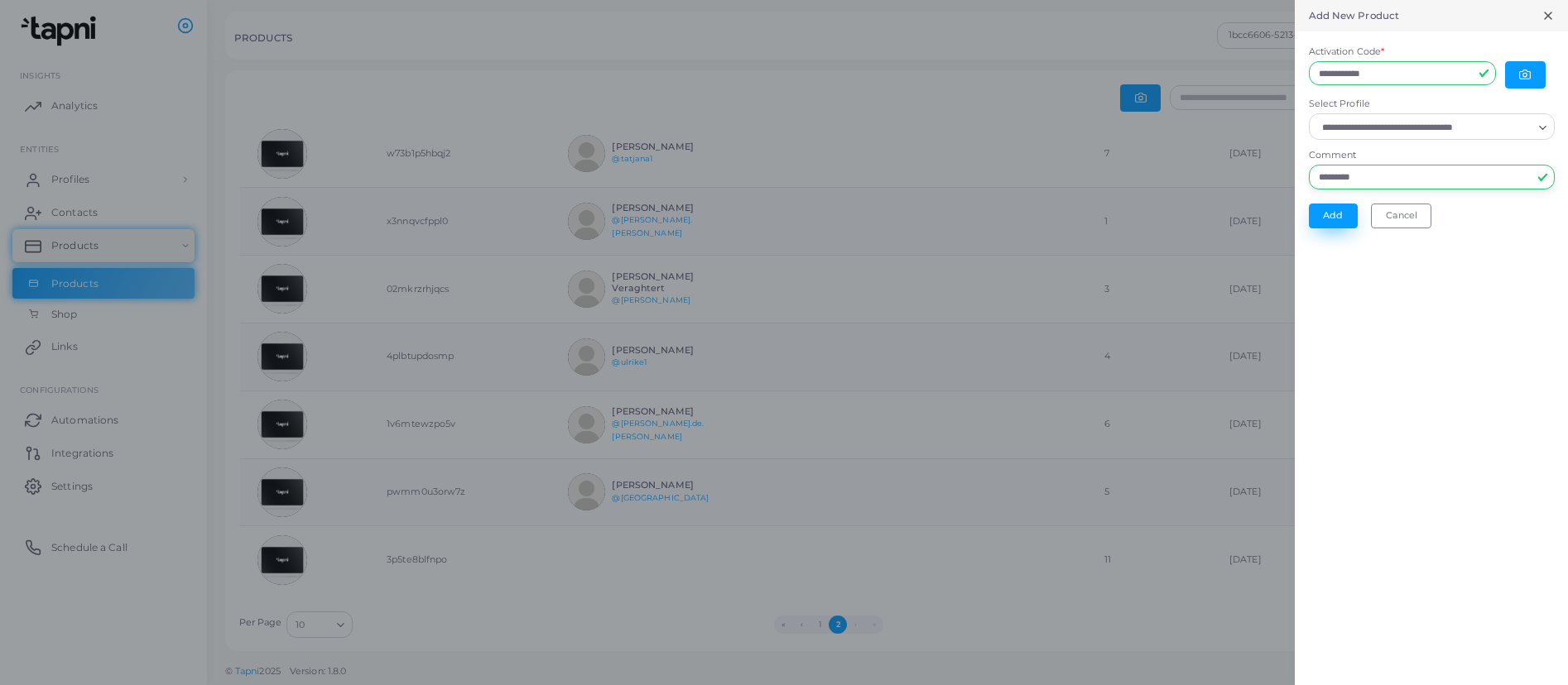 type on "*********" 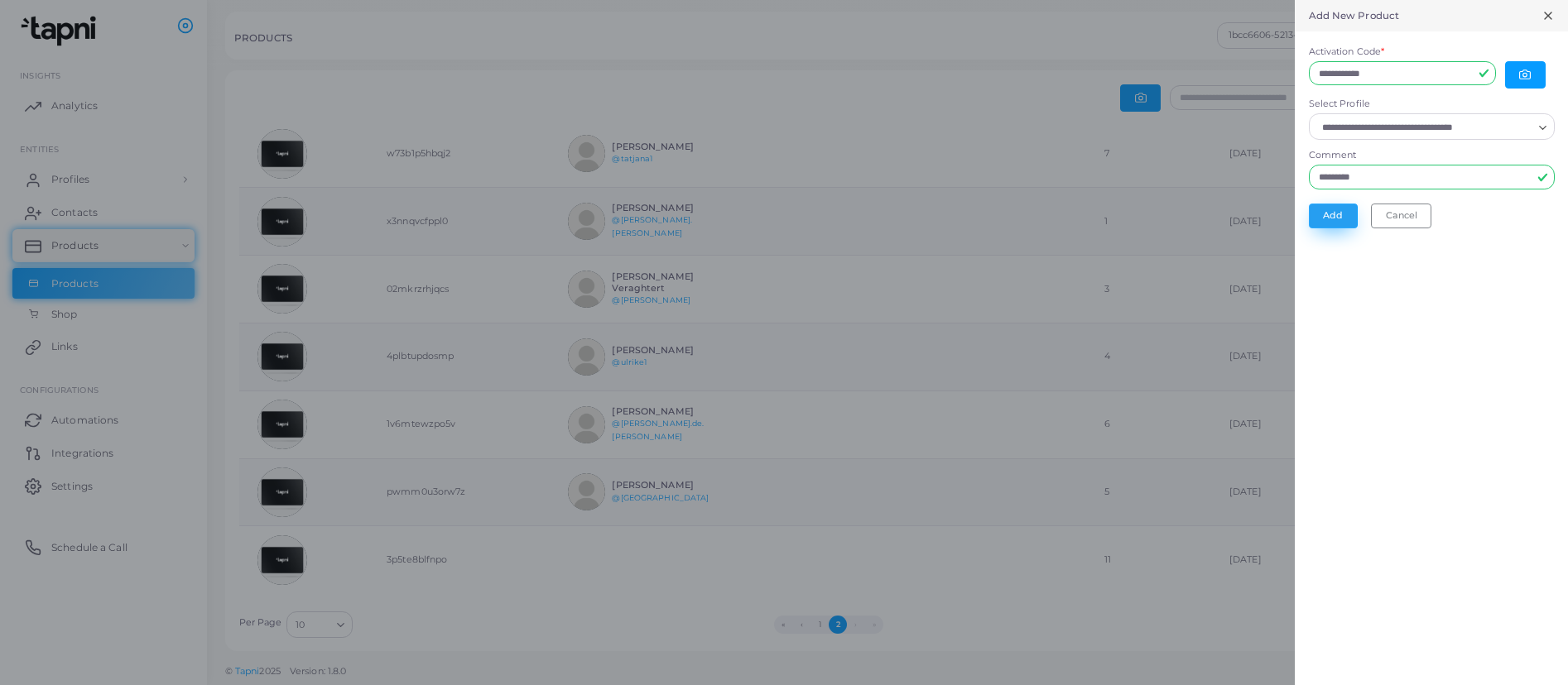 click on "Add" at bounding box center [1333, 216] 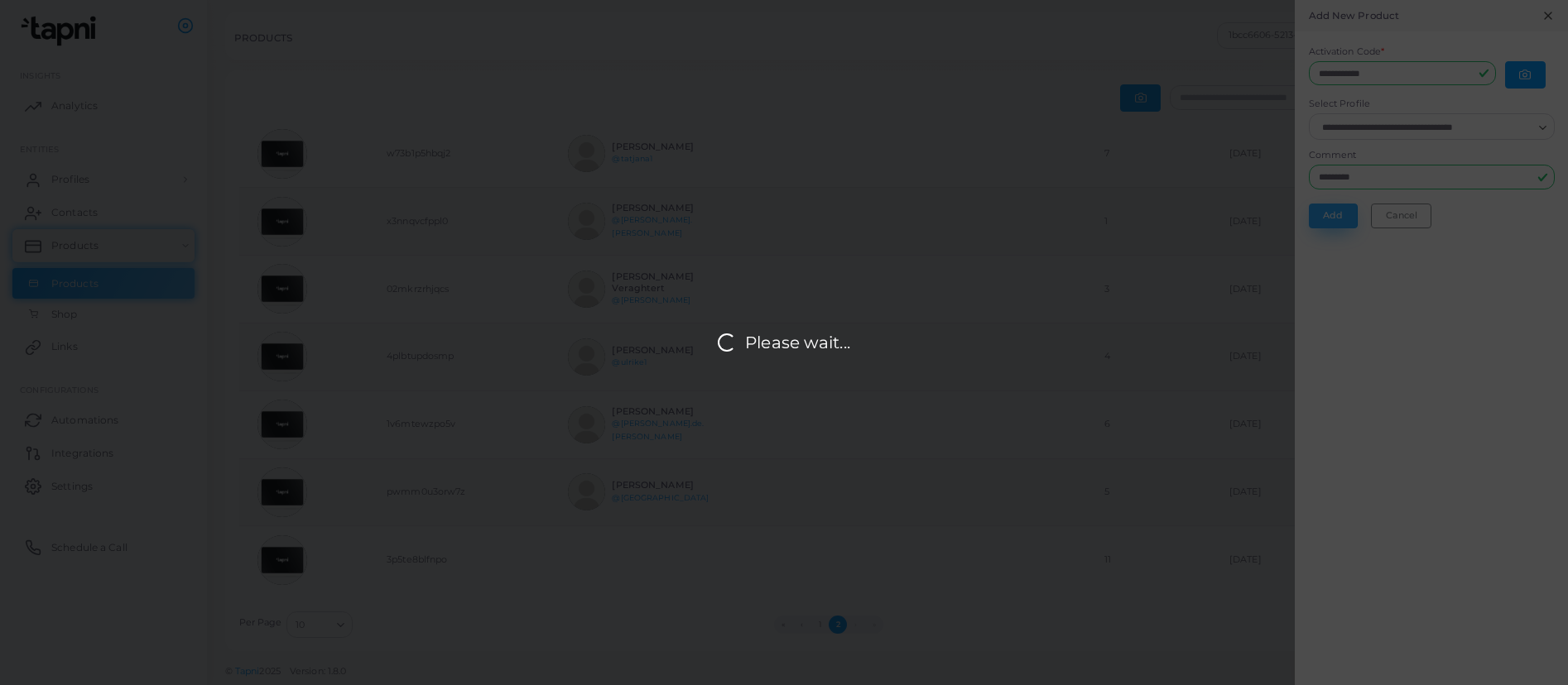 scroll, scrollTop: 0, scrollLeft: 0, axis: both 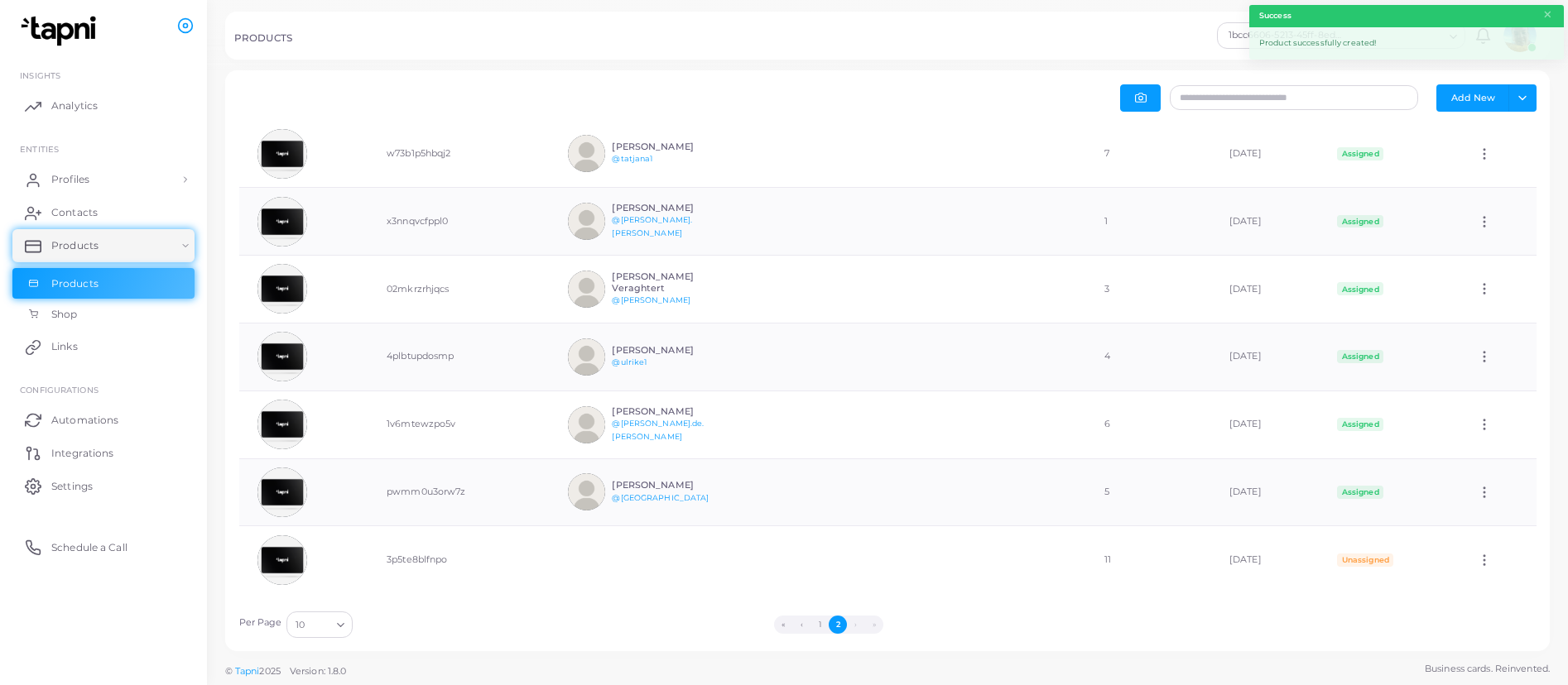 click on "2" at bounding box center (838, 625) 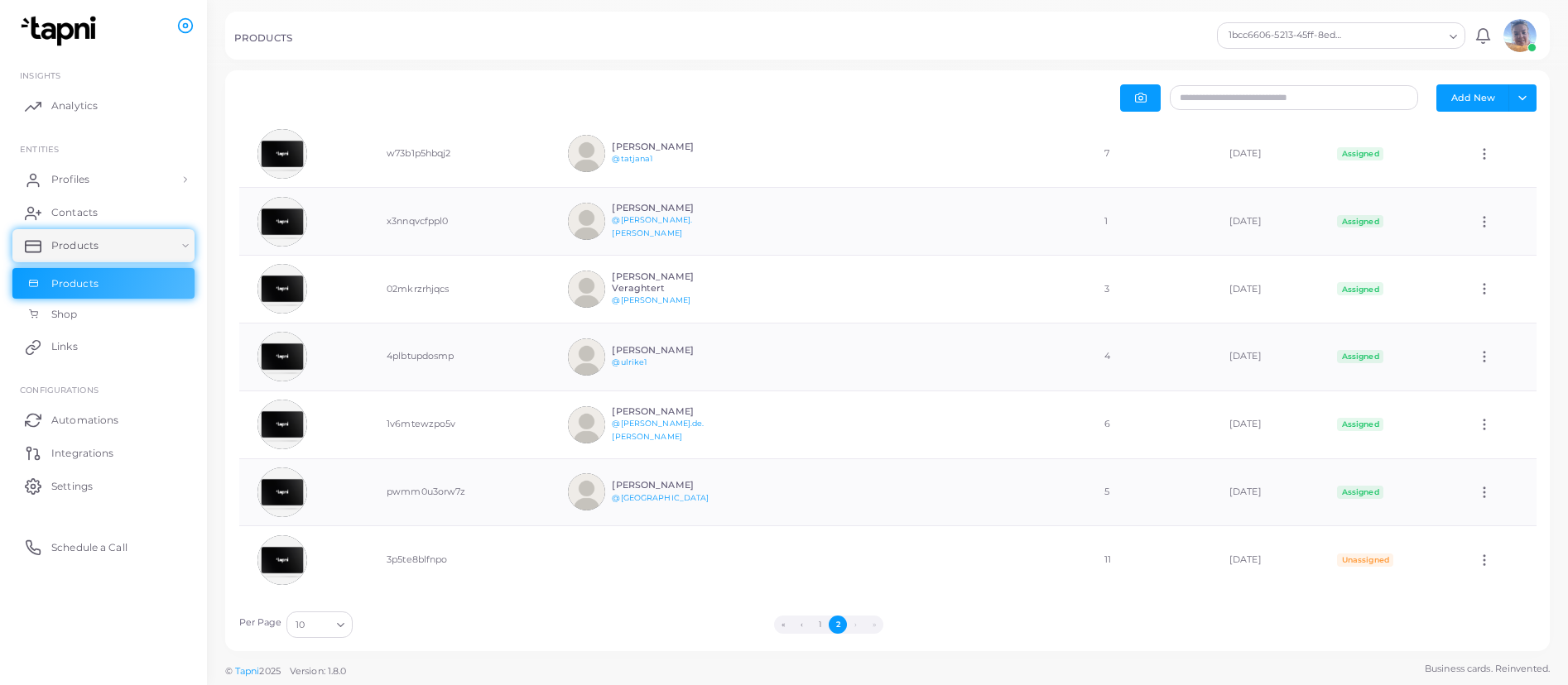 click on "1" at bounding box center [820, 625] 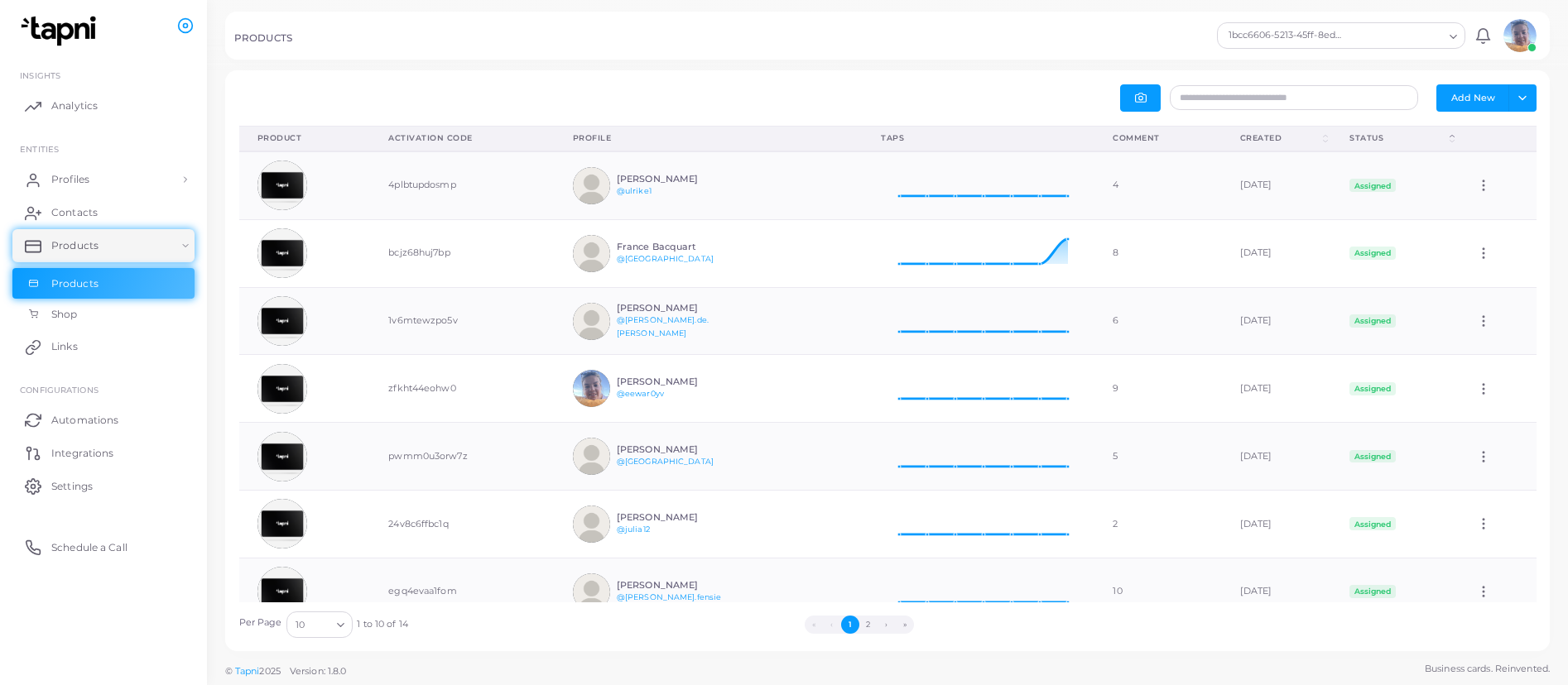 click on "2" at bounding box center [868, 625] 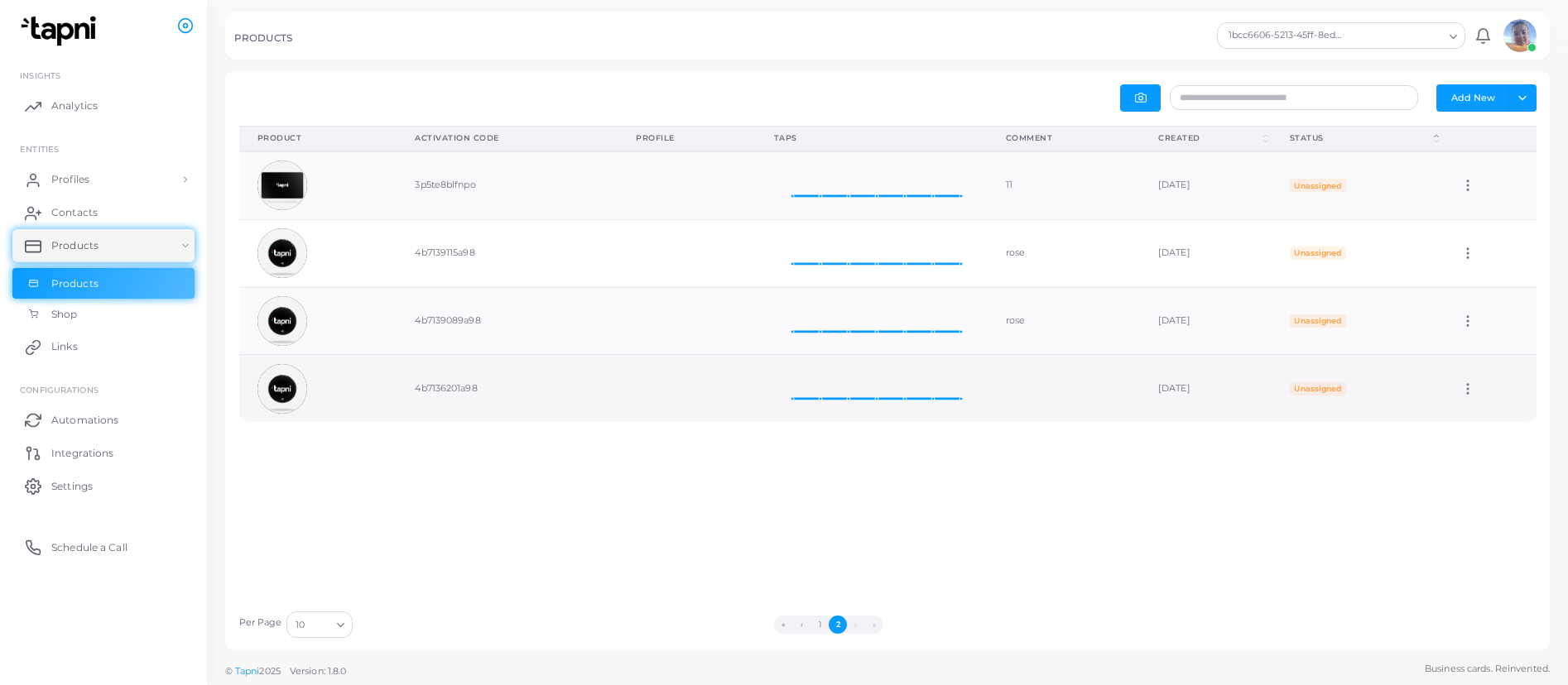 click 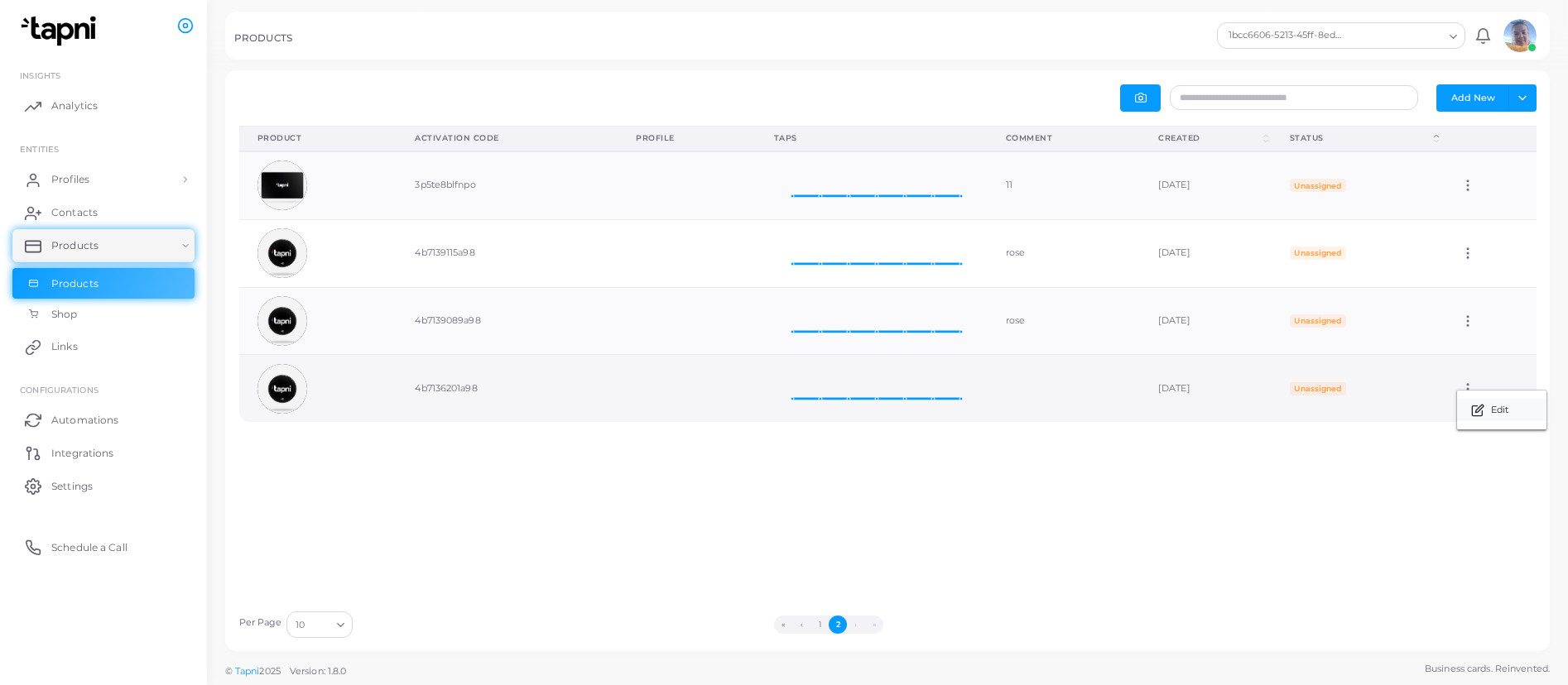 click 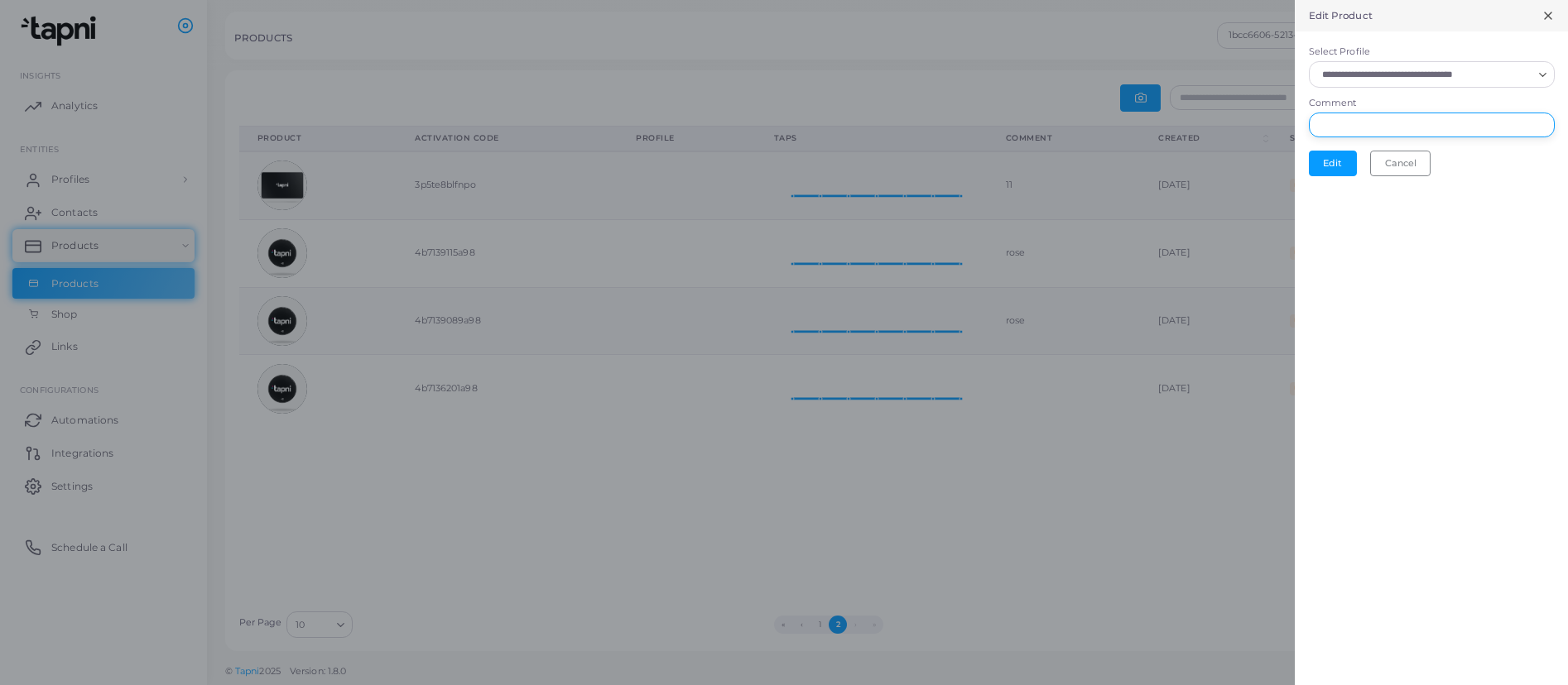 click on "Comment" at bounding box center (1431, 125) 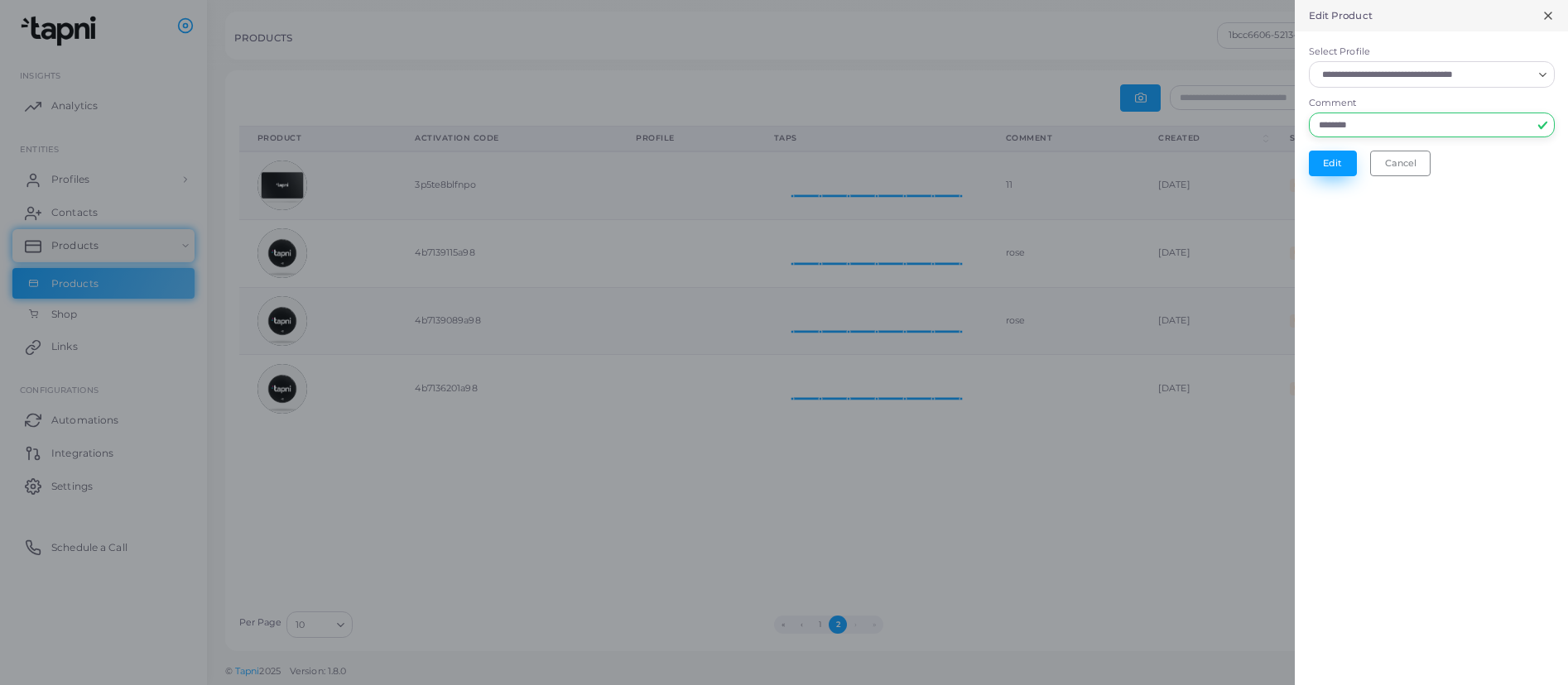 type on "********" 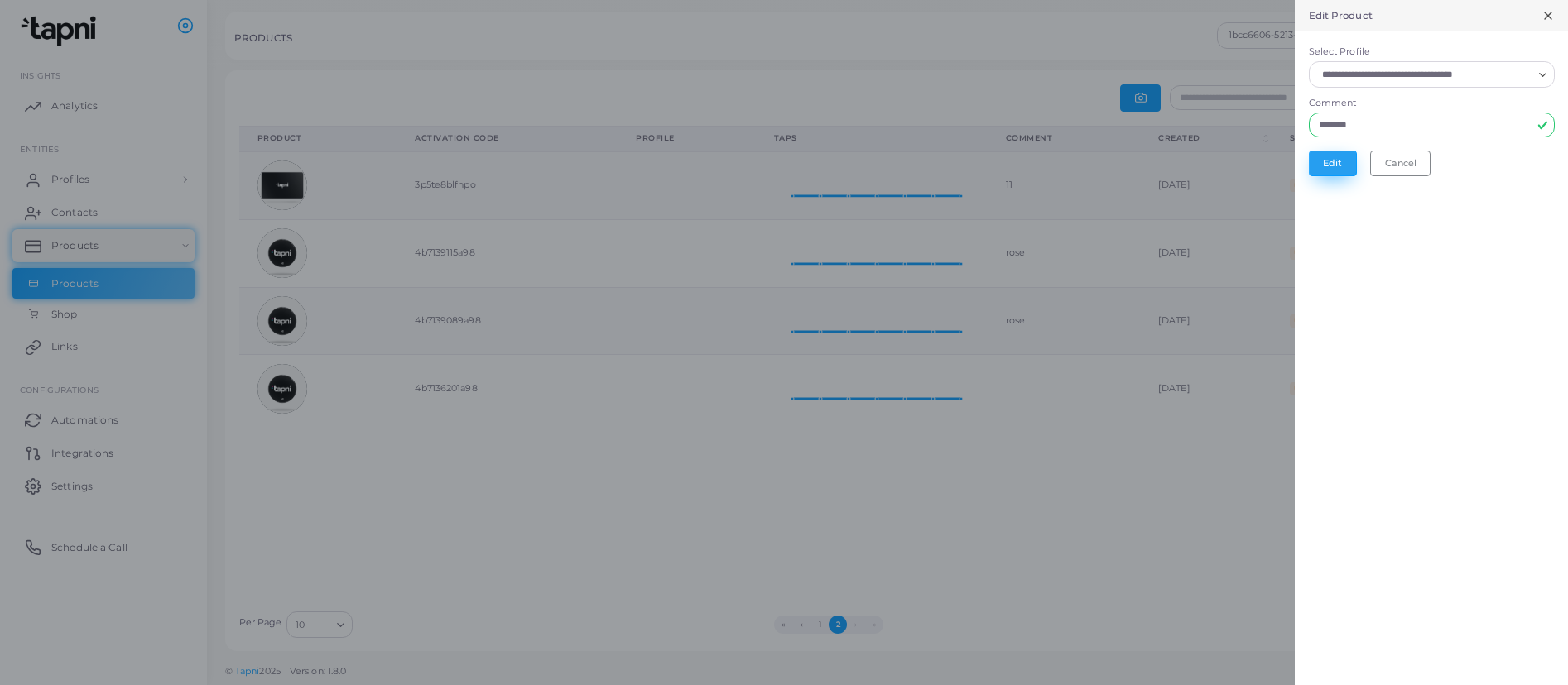click on "Edit" at bounding box center (1333, 163) 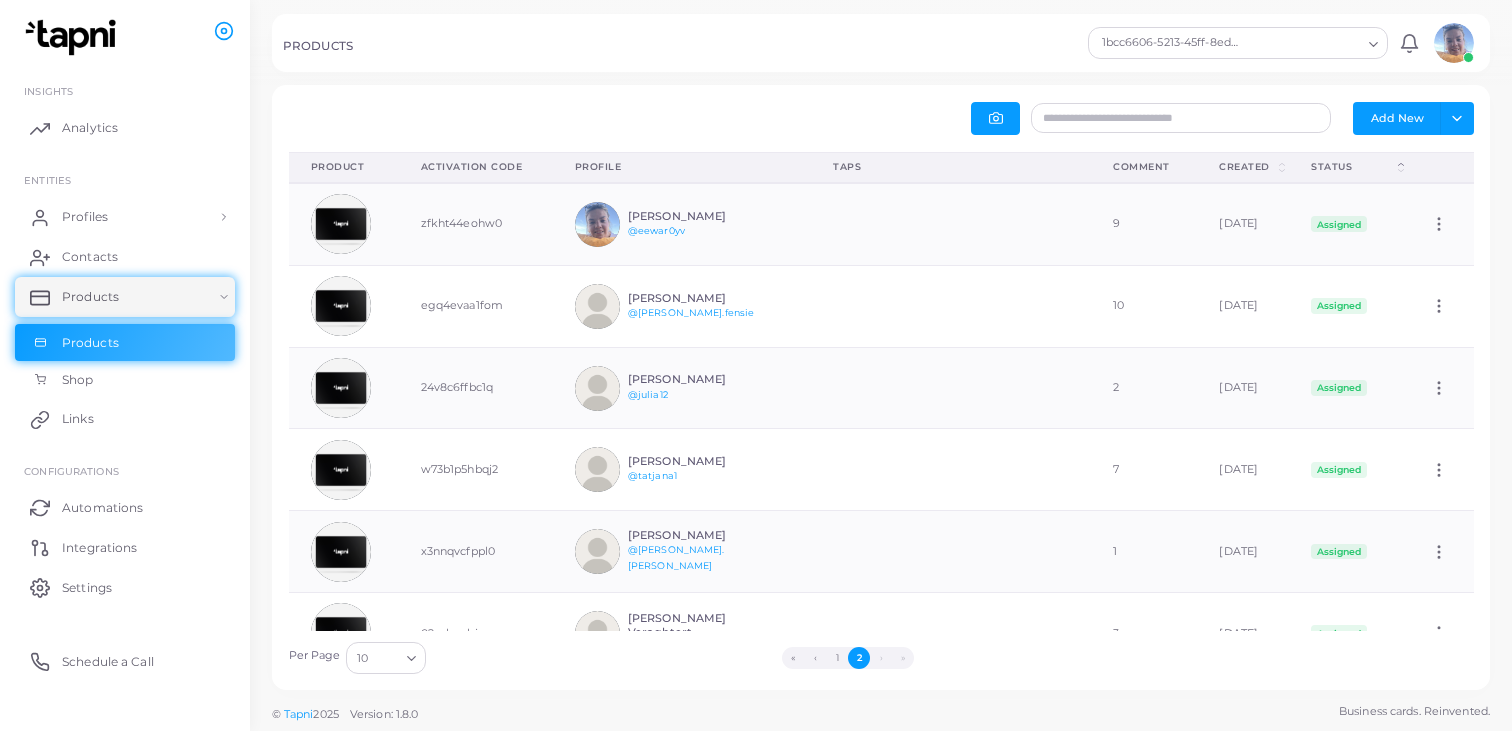 scroll, scrollTop: 1, scrollLeft: 1, axis: both 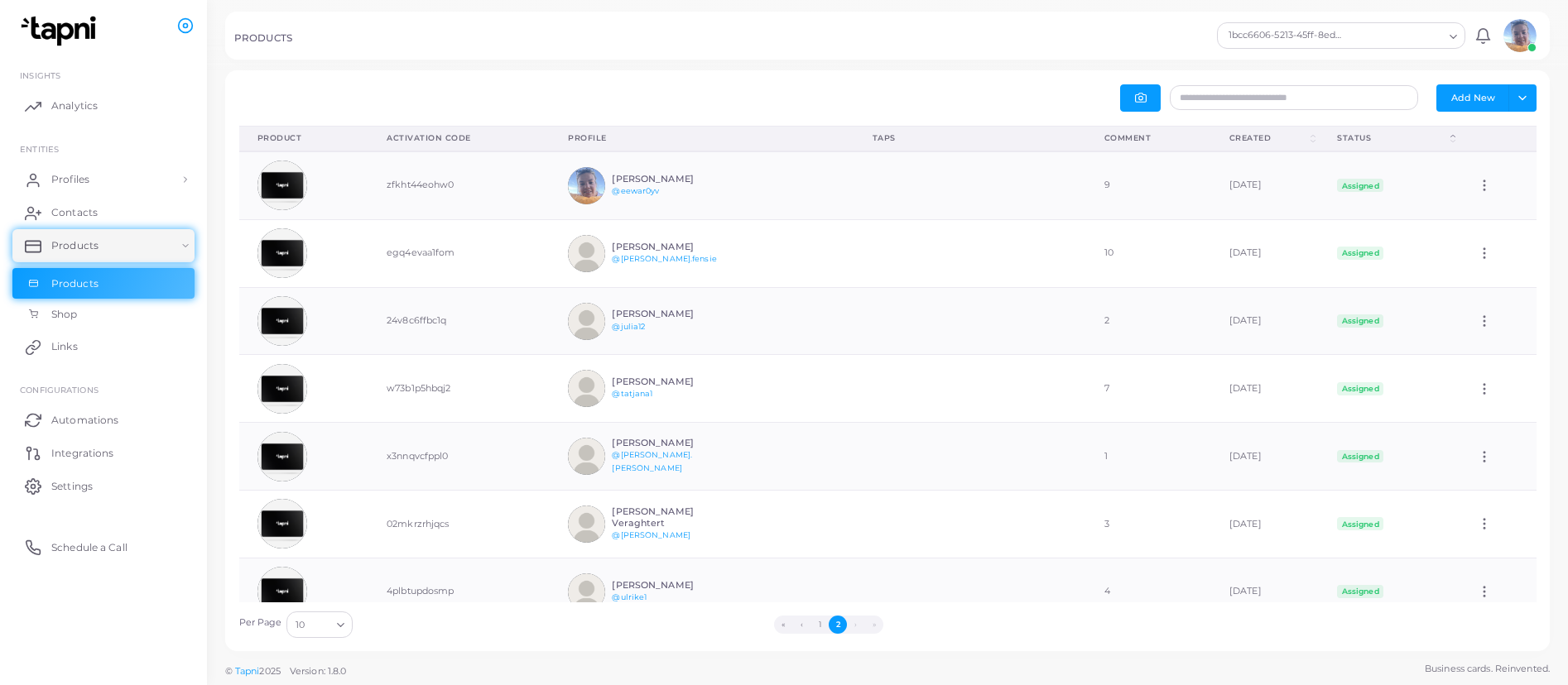 click on "INSIGHTS Analytics ENTITIES Profiles  Profiles Profile Templates QR Code Templates Wallet Templates Form Templates Background Templates Phone Wallpaper Teams Profile Roles Contacts Products  Products Shop Links Configurations Automations Integrations Settings Schedule a Call" at bounding box center (103, 371) 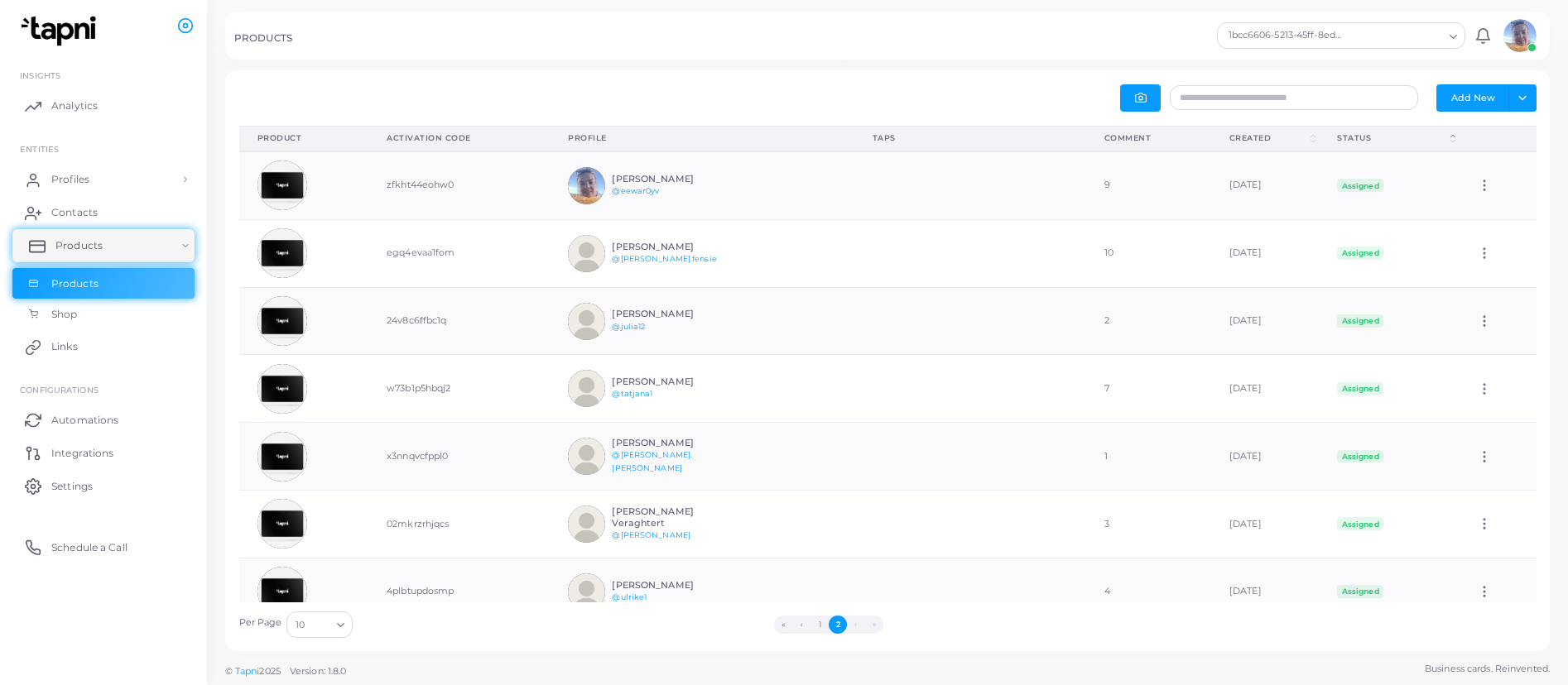 click on "Products" at bounding box center (103, 246) 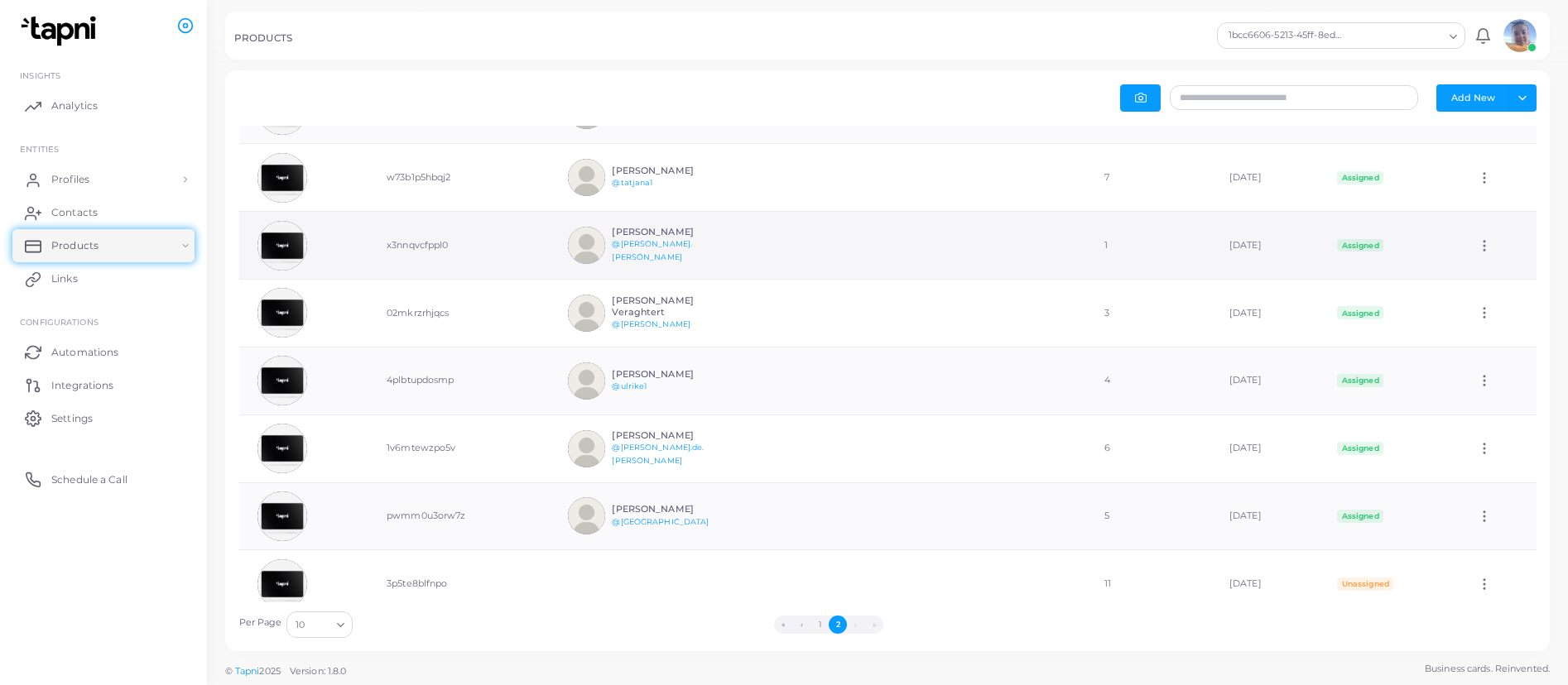 scroll, scrollTop: 235, scrollLeft: 0, axis: vertical 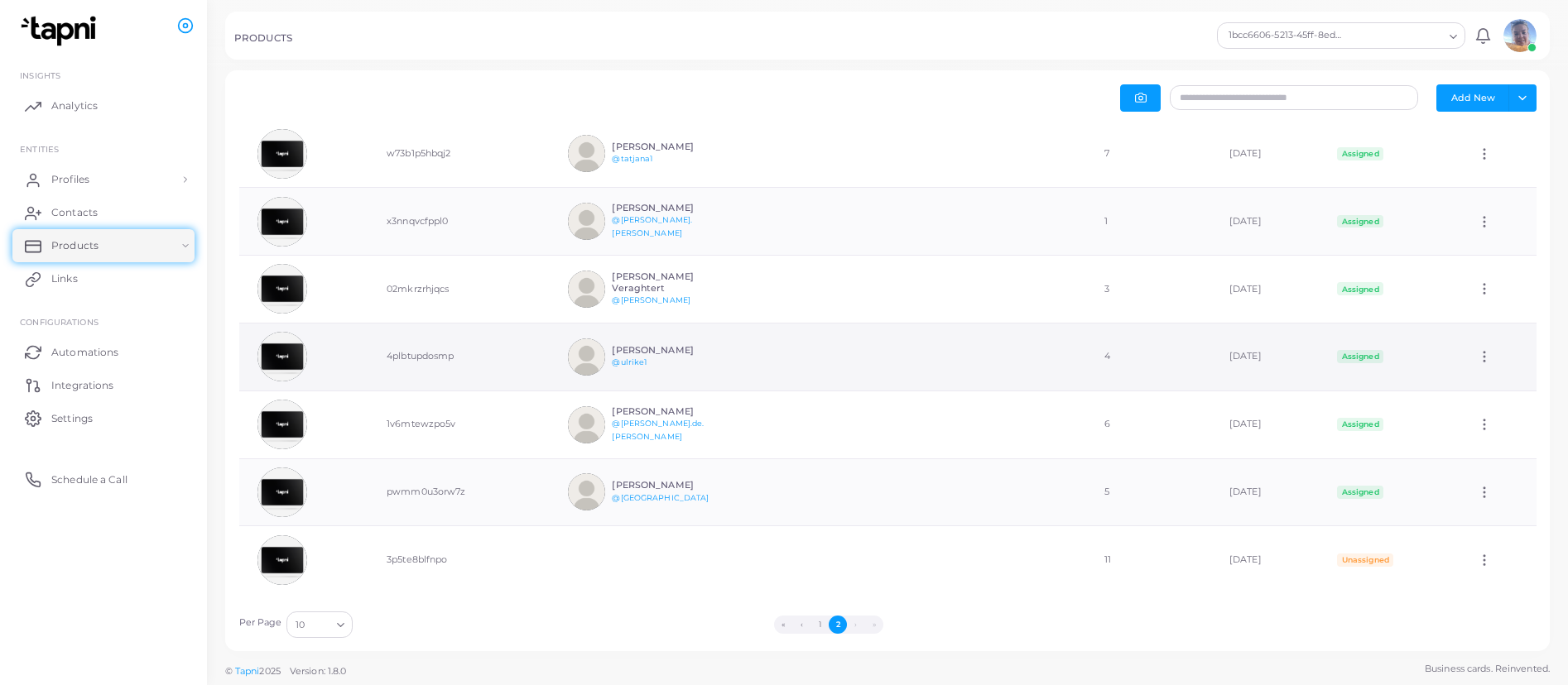 click at bounding box center (586, 357) 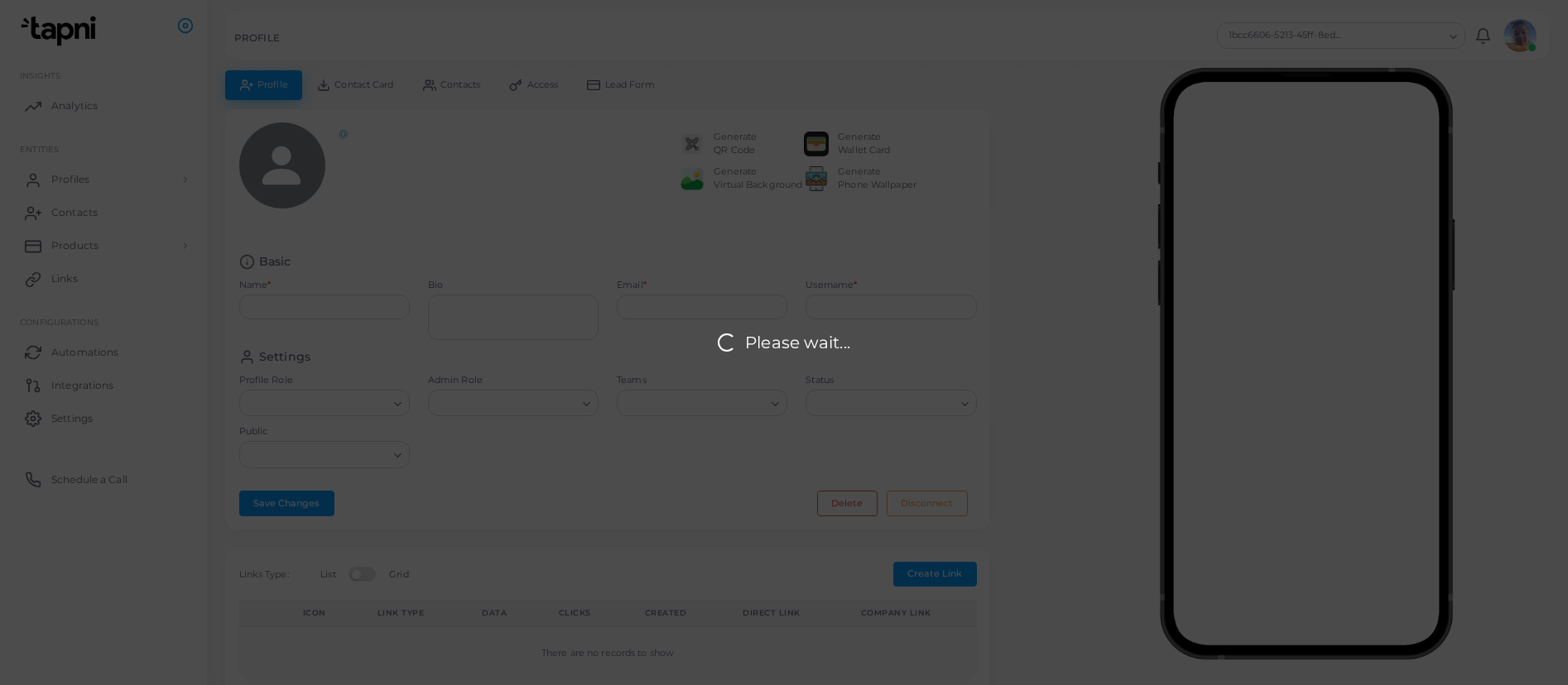 type on "**********" 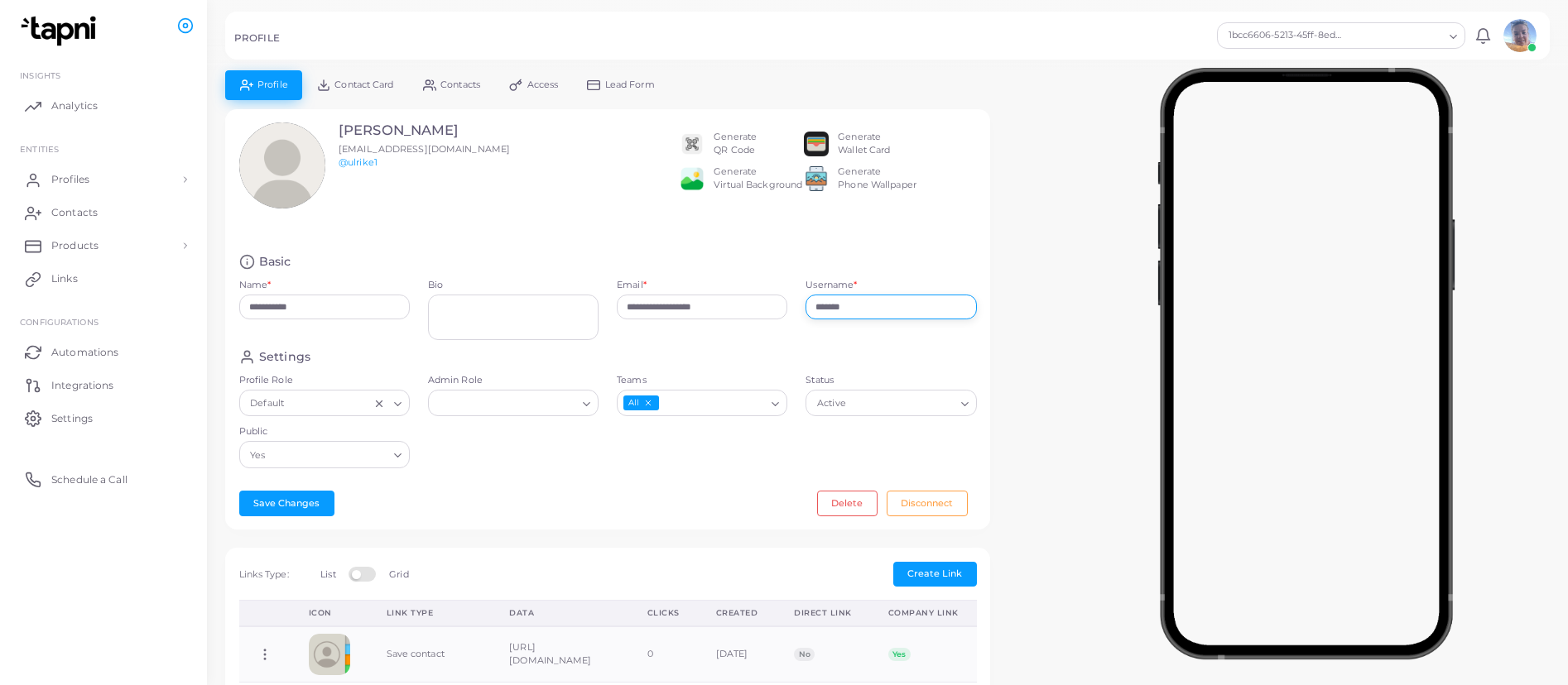 click on "*******" at bounding box center (891, 307) 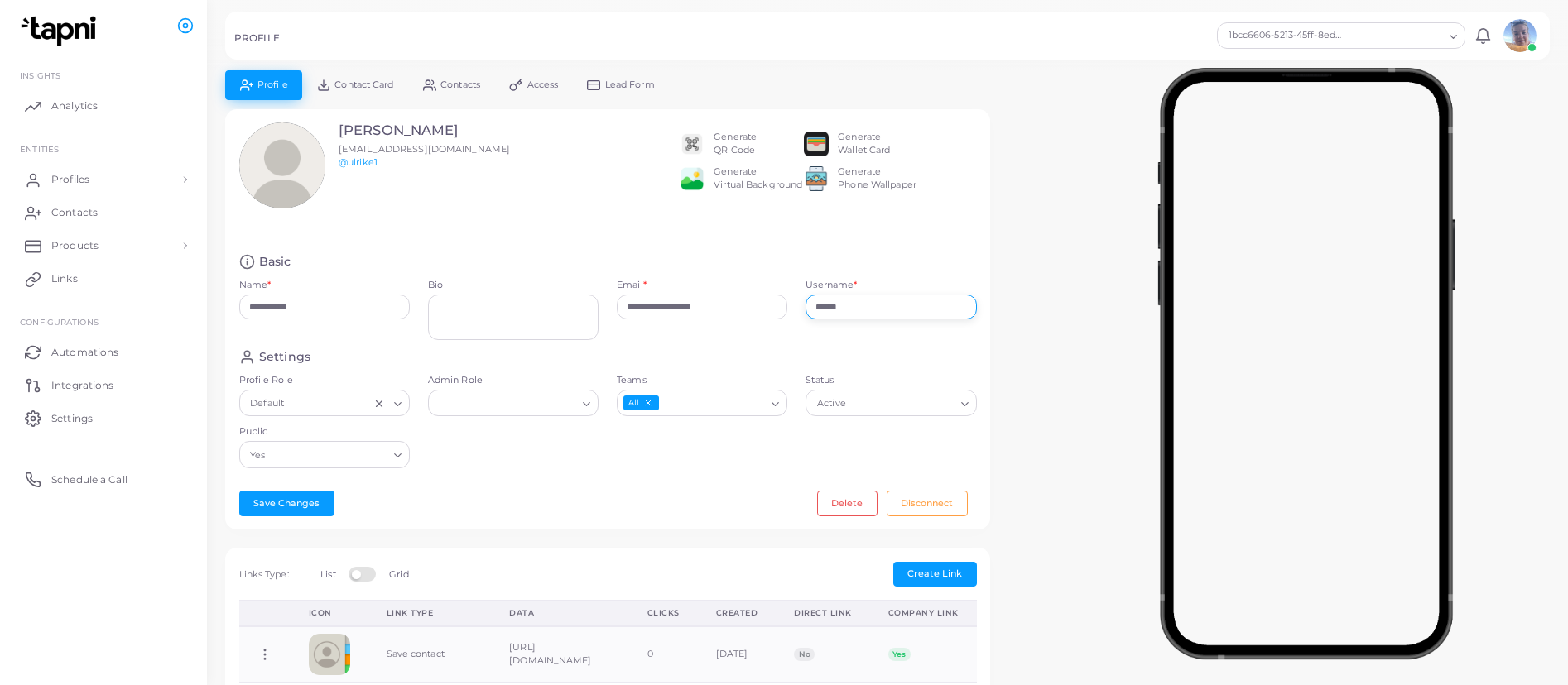 click on "******" at bounding box center [891, 307] 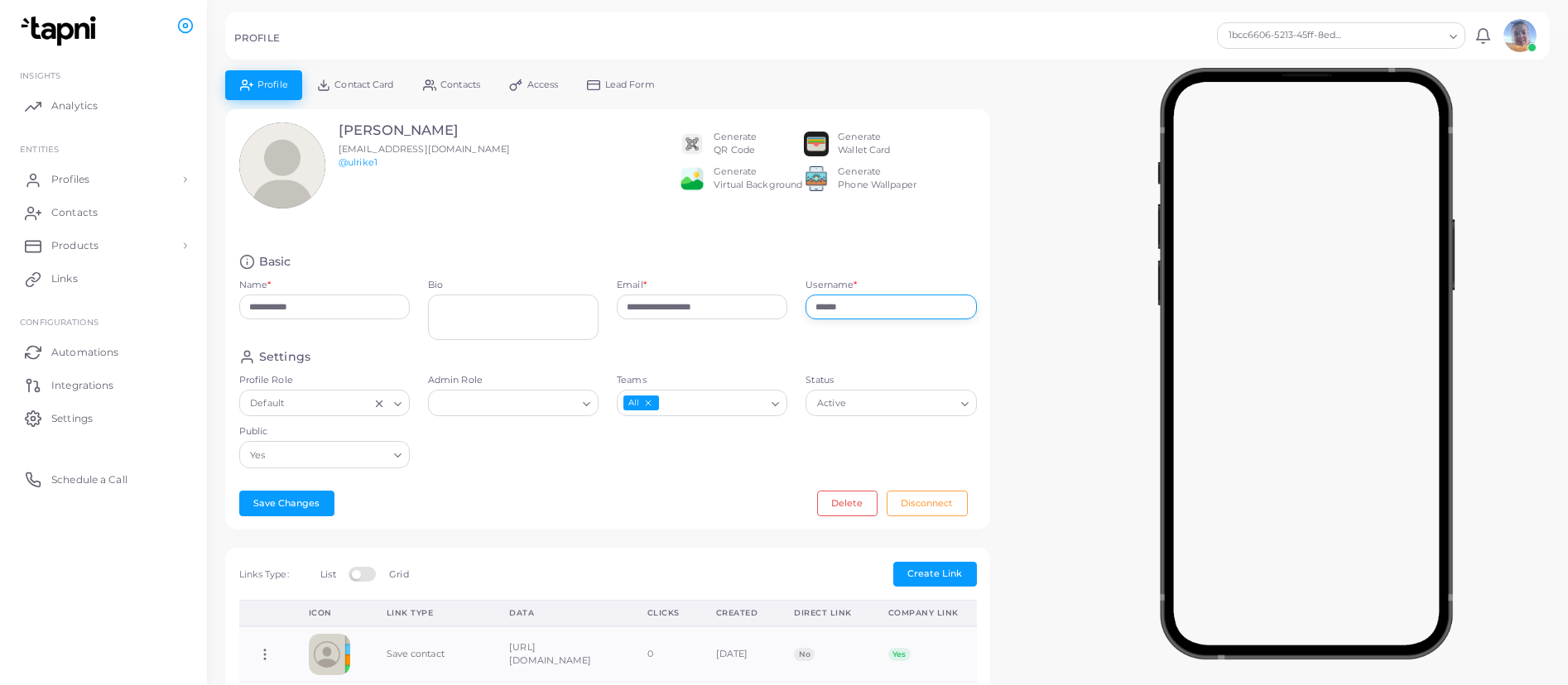 click 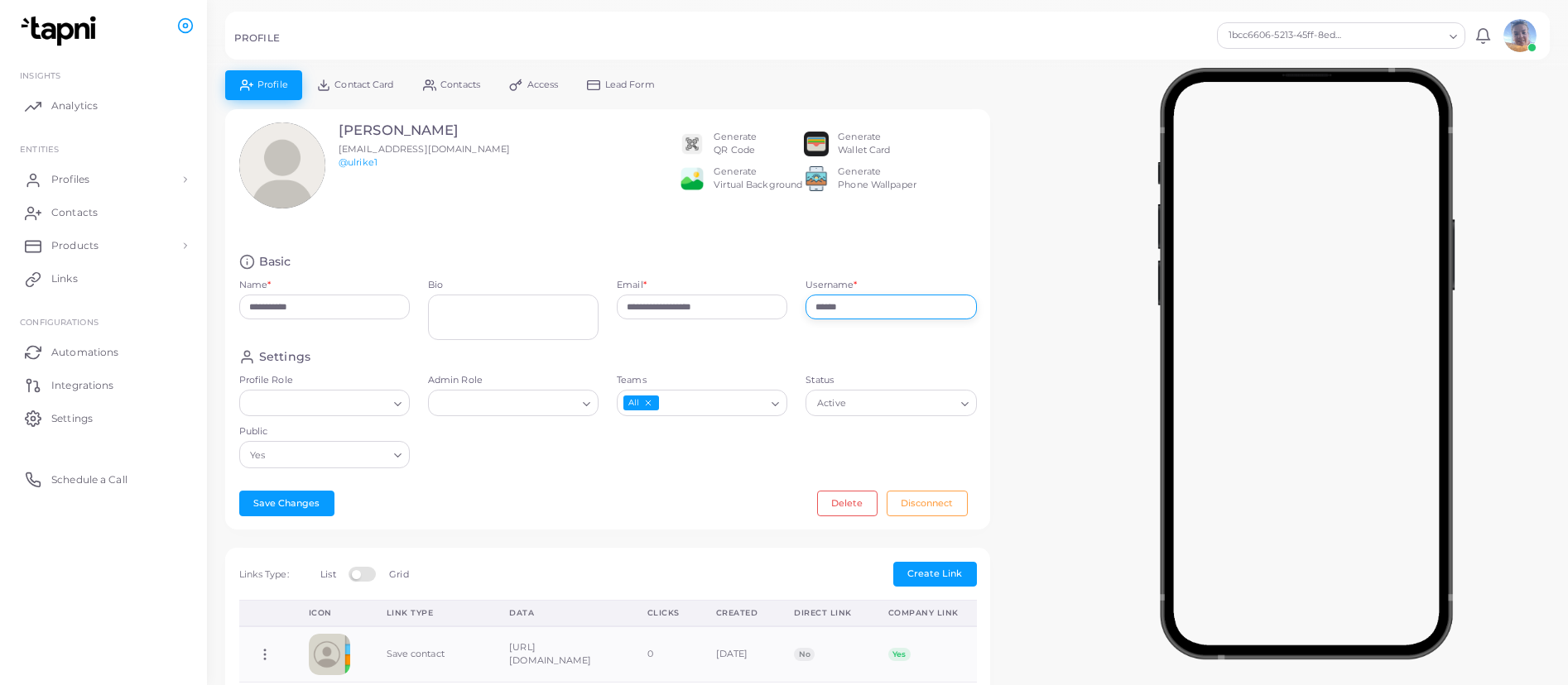 type on "******" 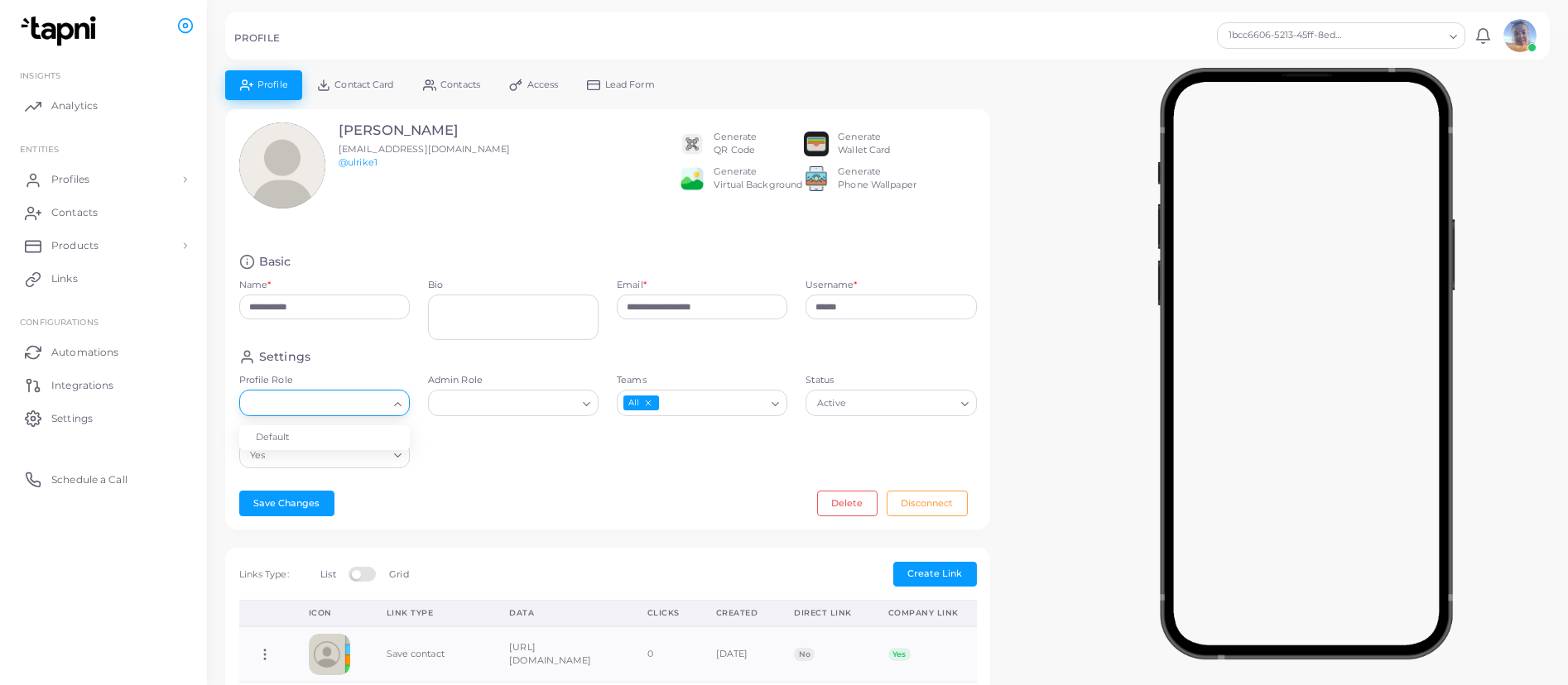 click 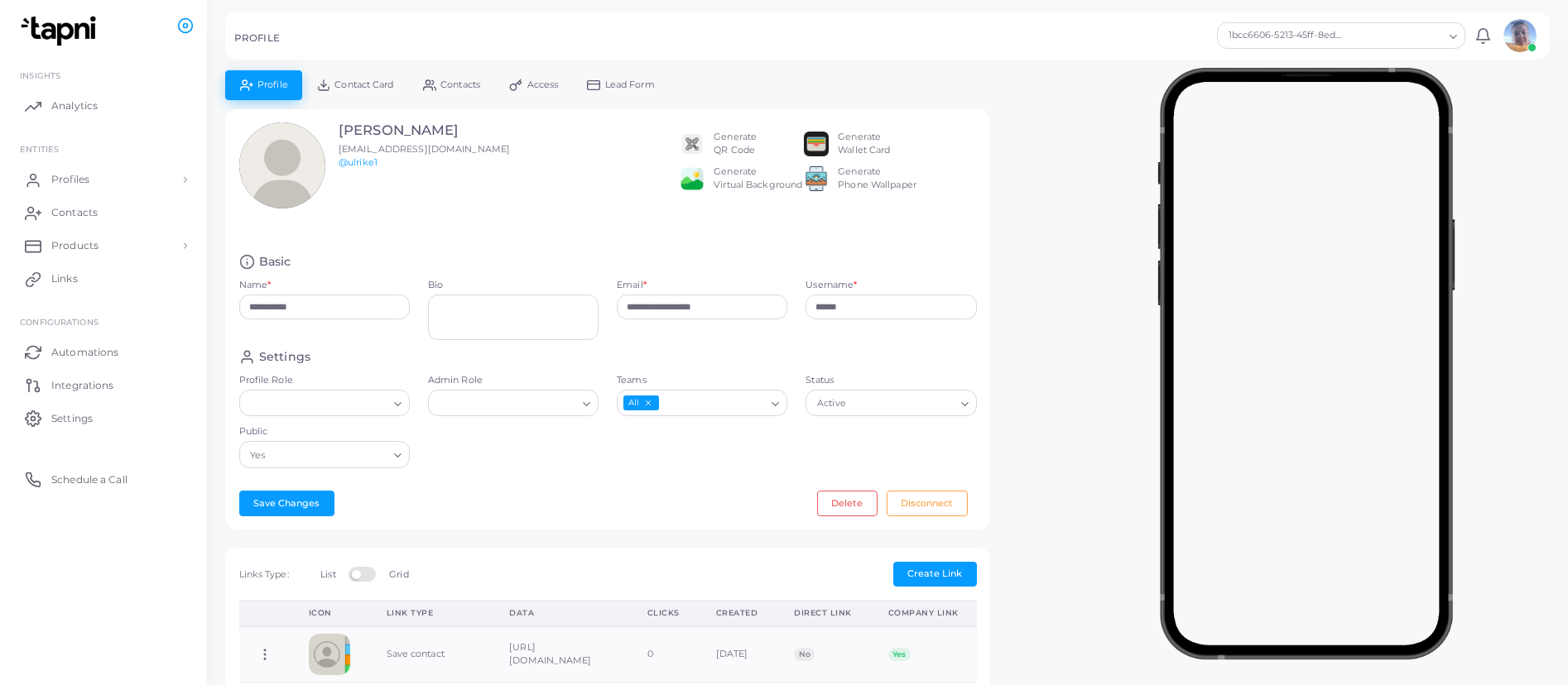 click 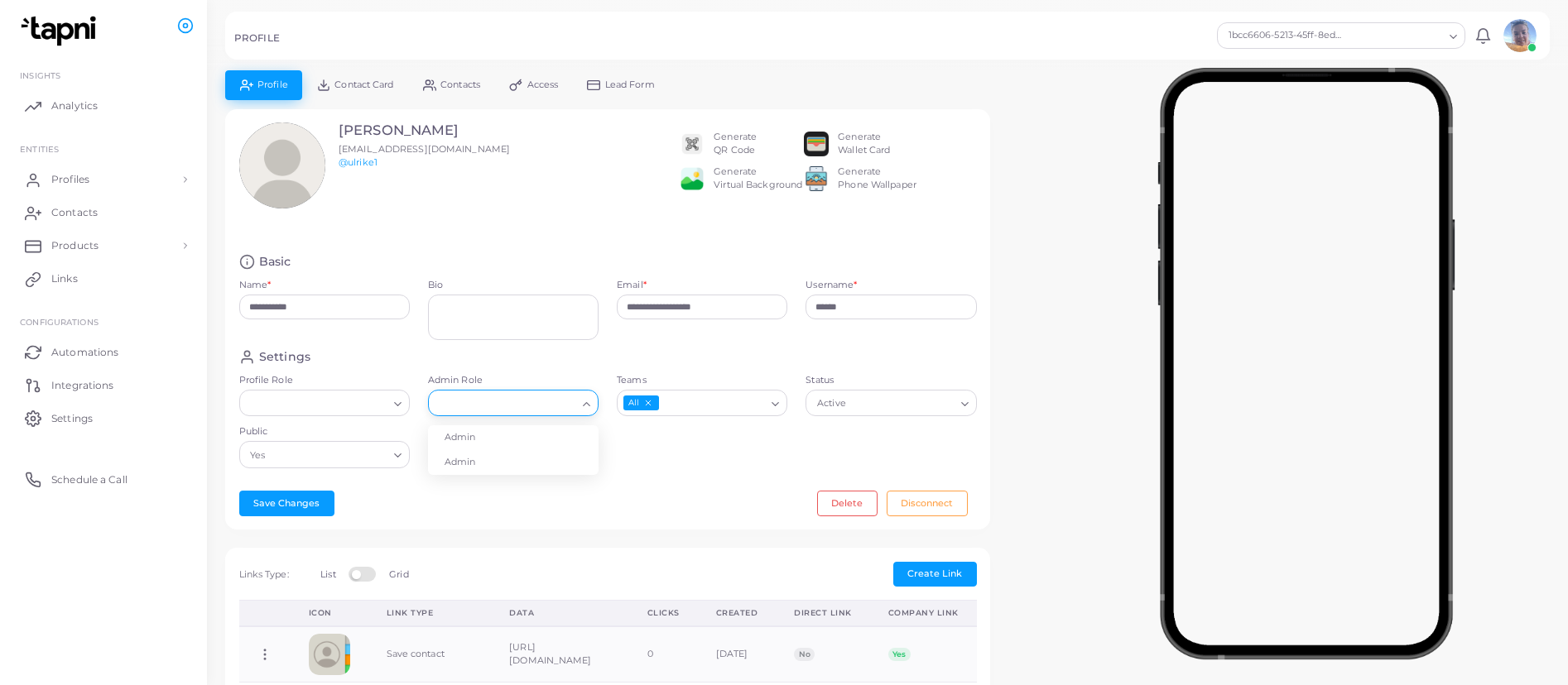 click on "Admin Role" at bounding box center (513, 381) 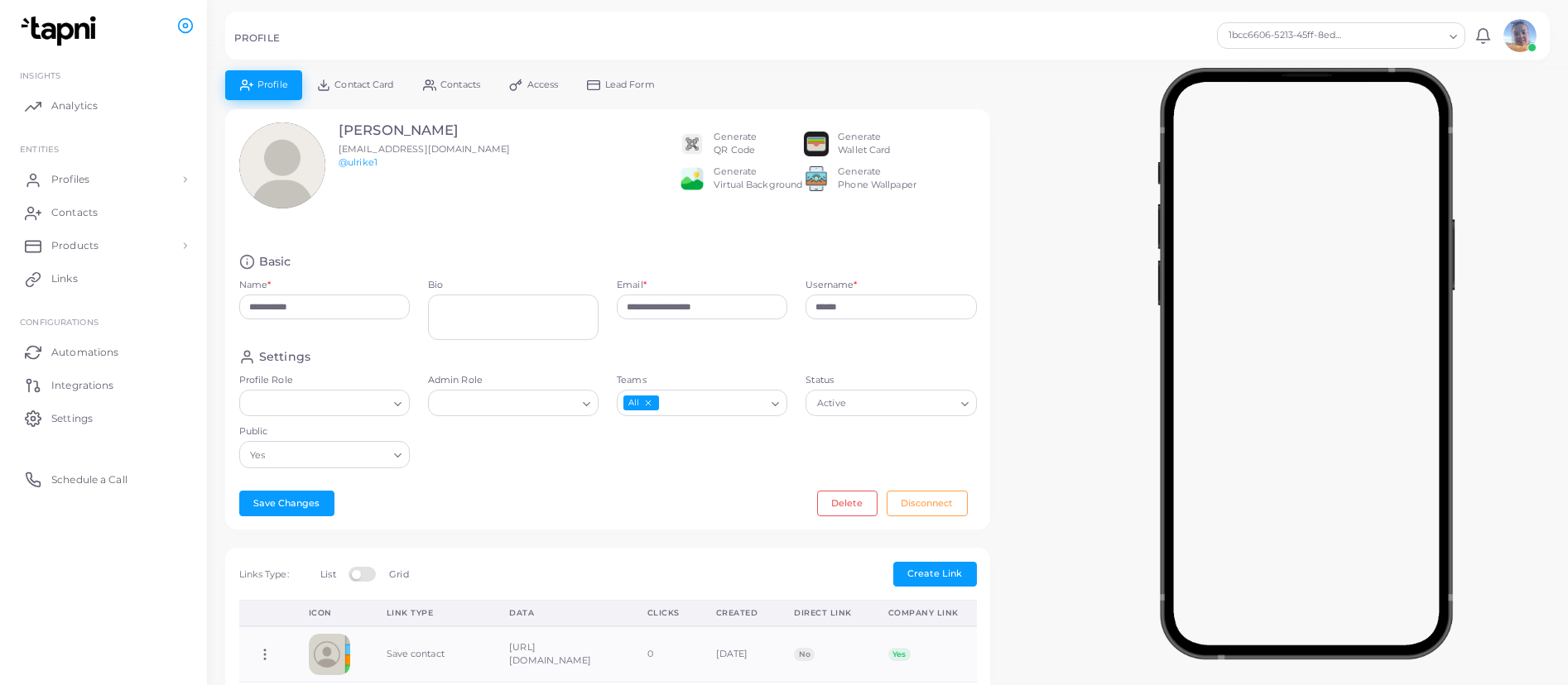 click 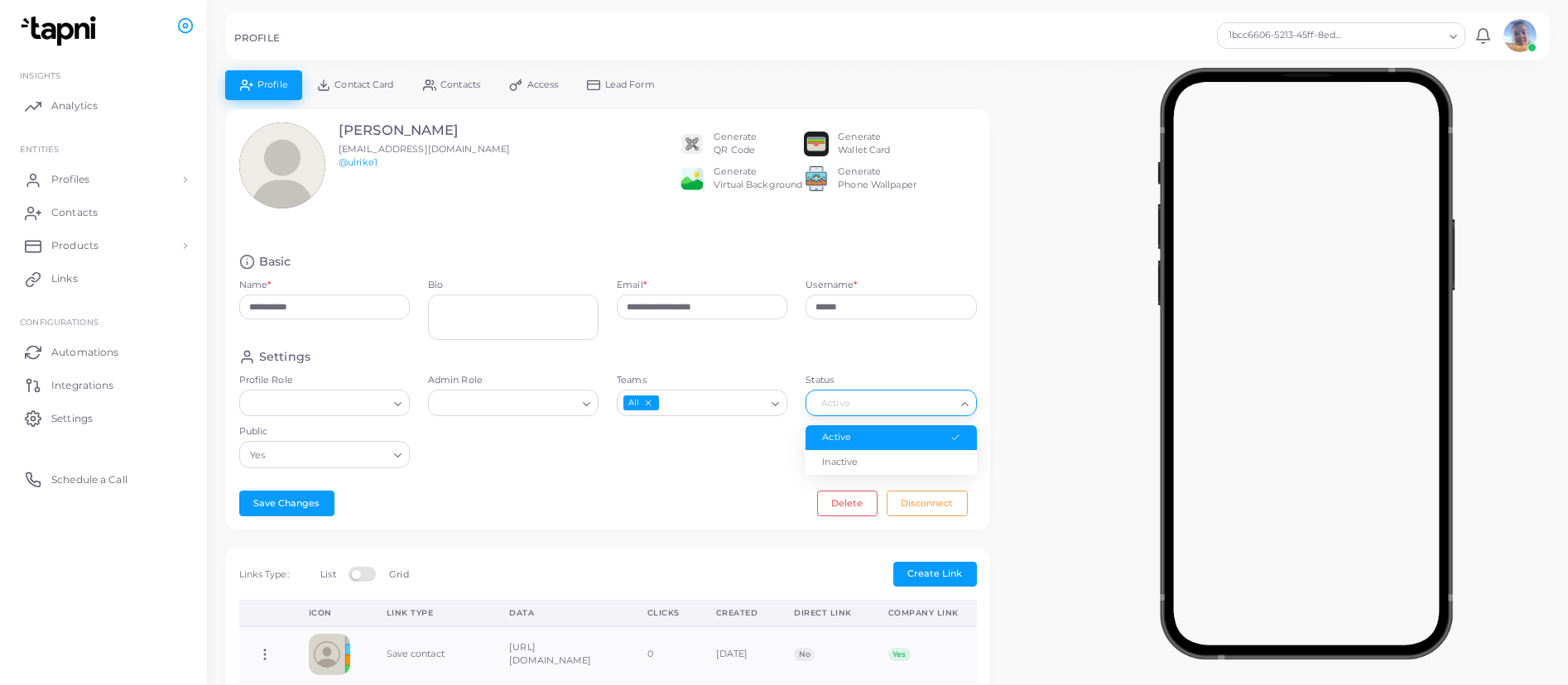 click on "Status" at bounding box center [883, 404] 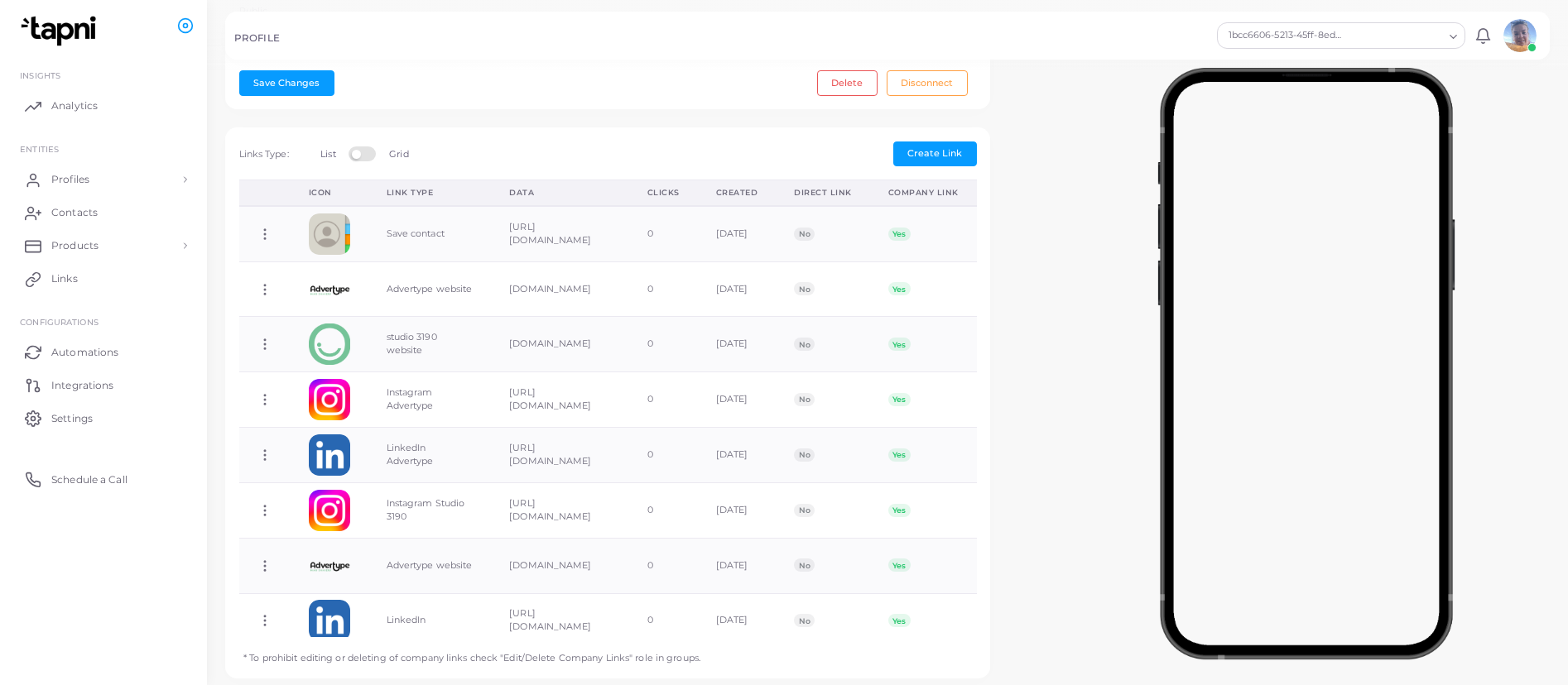 scroll, scrollTop: 462, scrollLeft: 0, axis: vertical 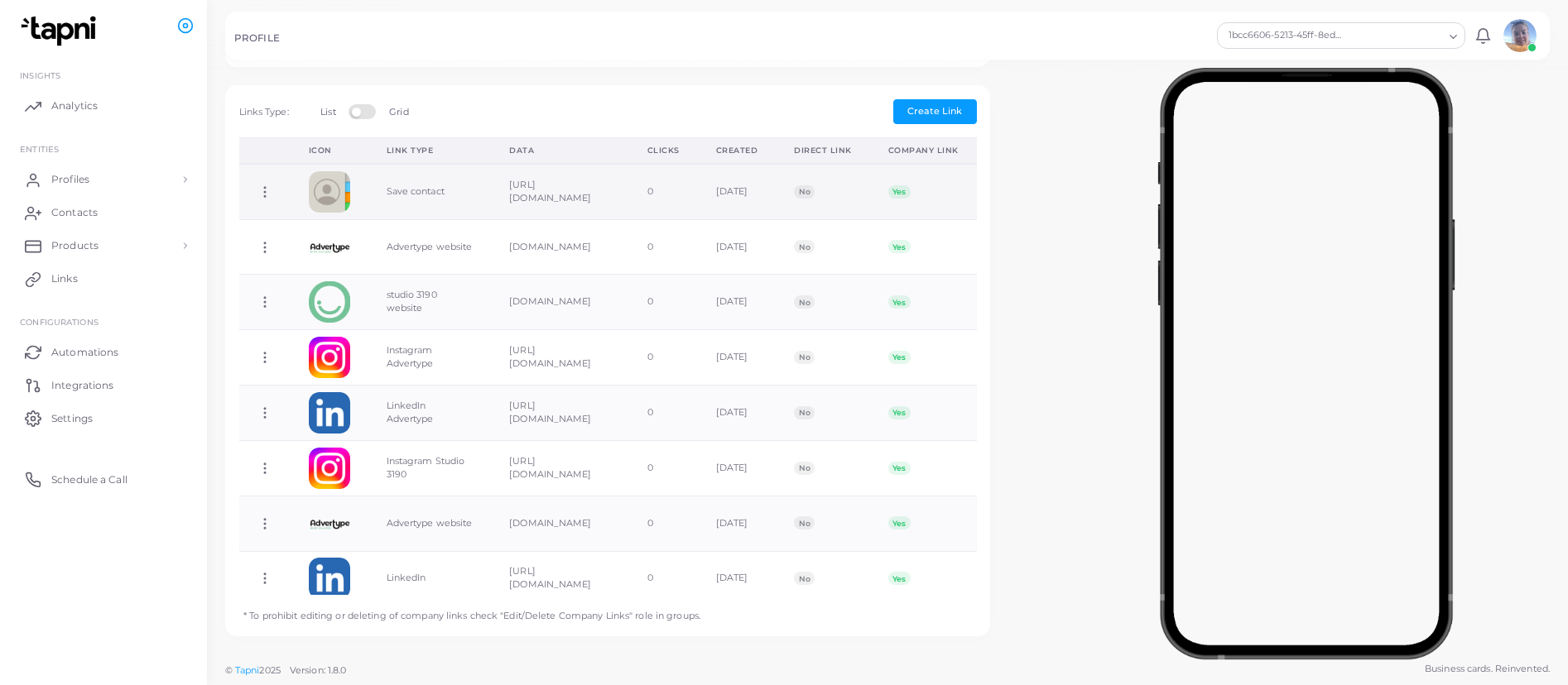 click on "[URL][DOMAIN_NAME]" at bounding box center (560, 191) 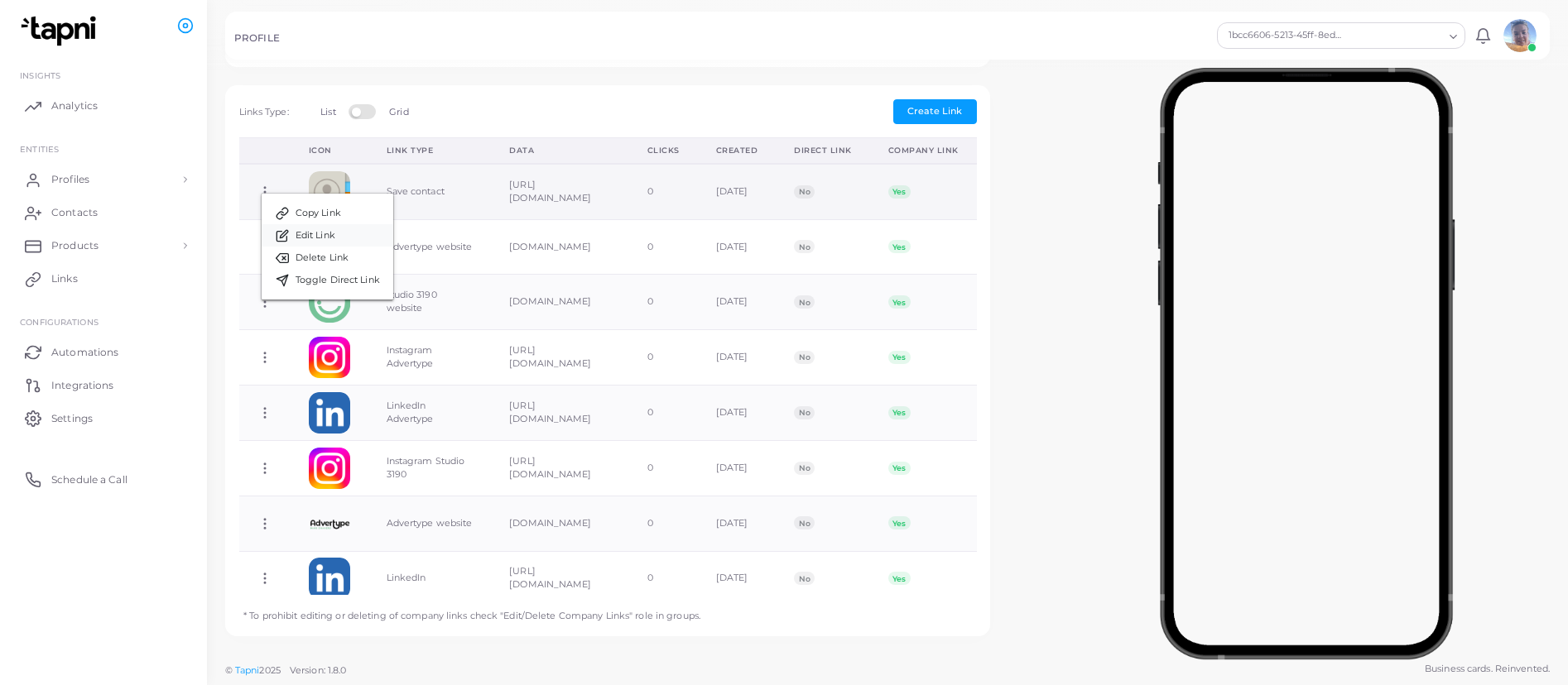 click on "Edit Link" at bounding box center [327, 235] 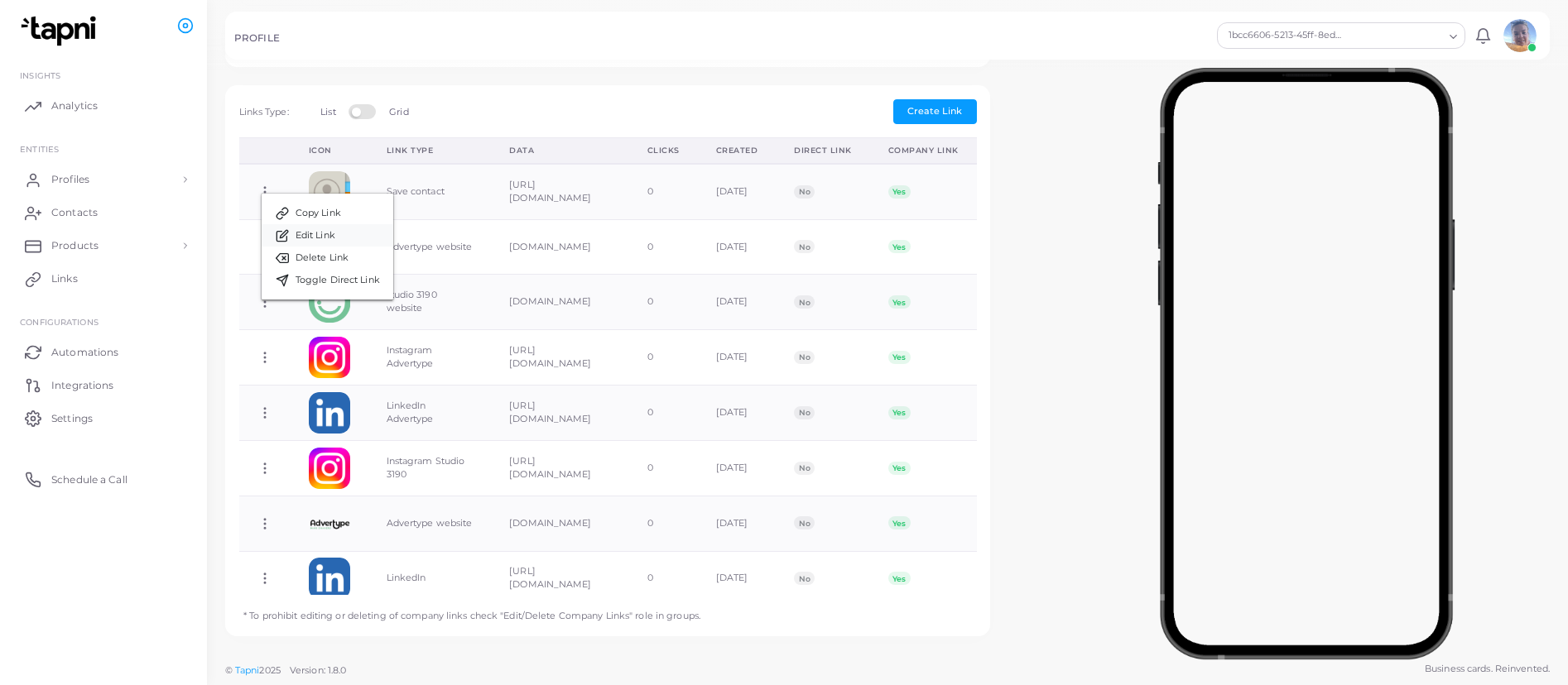 type on "**********" 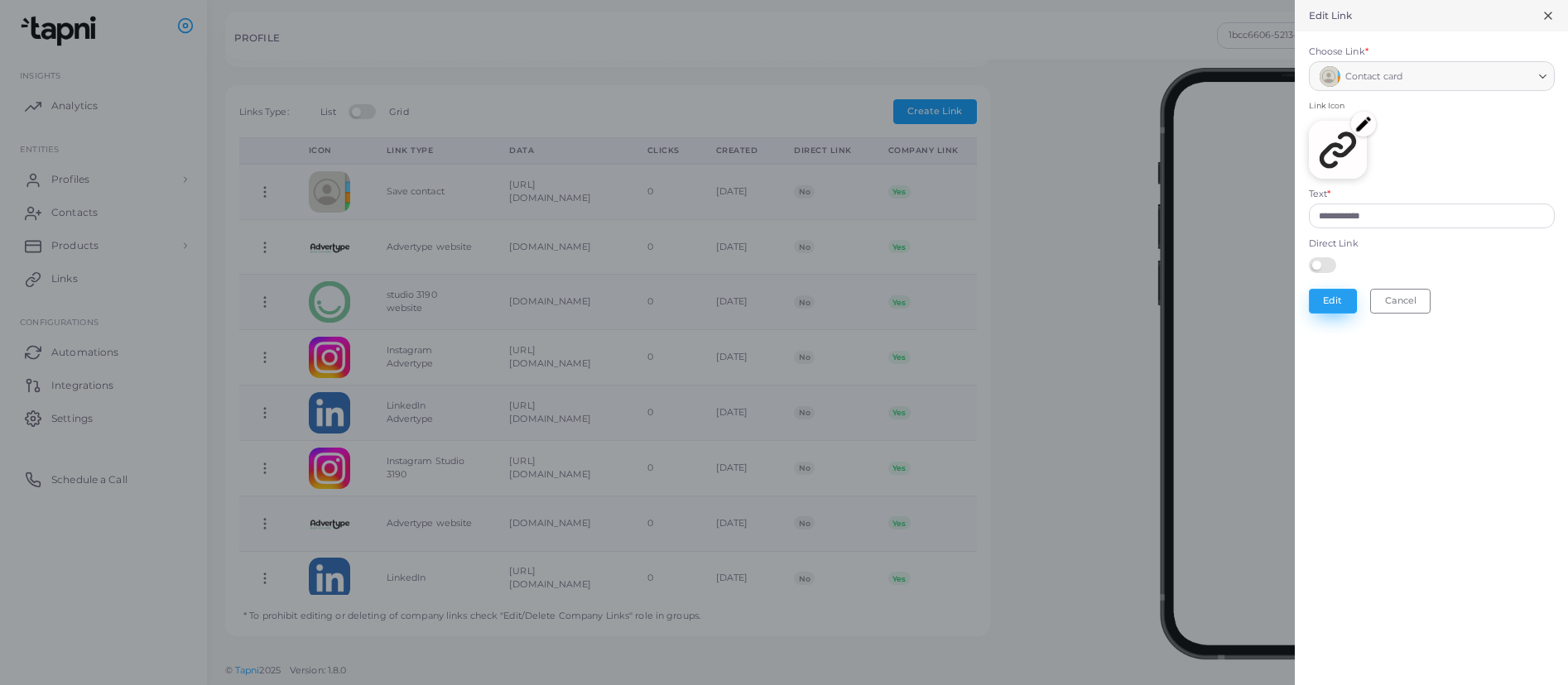 click on "Edit" at bounding box center [1333, 301] 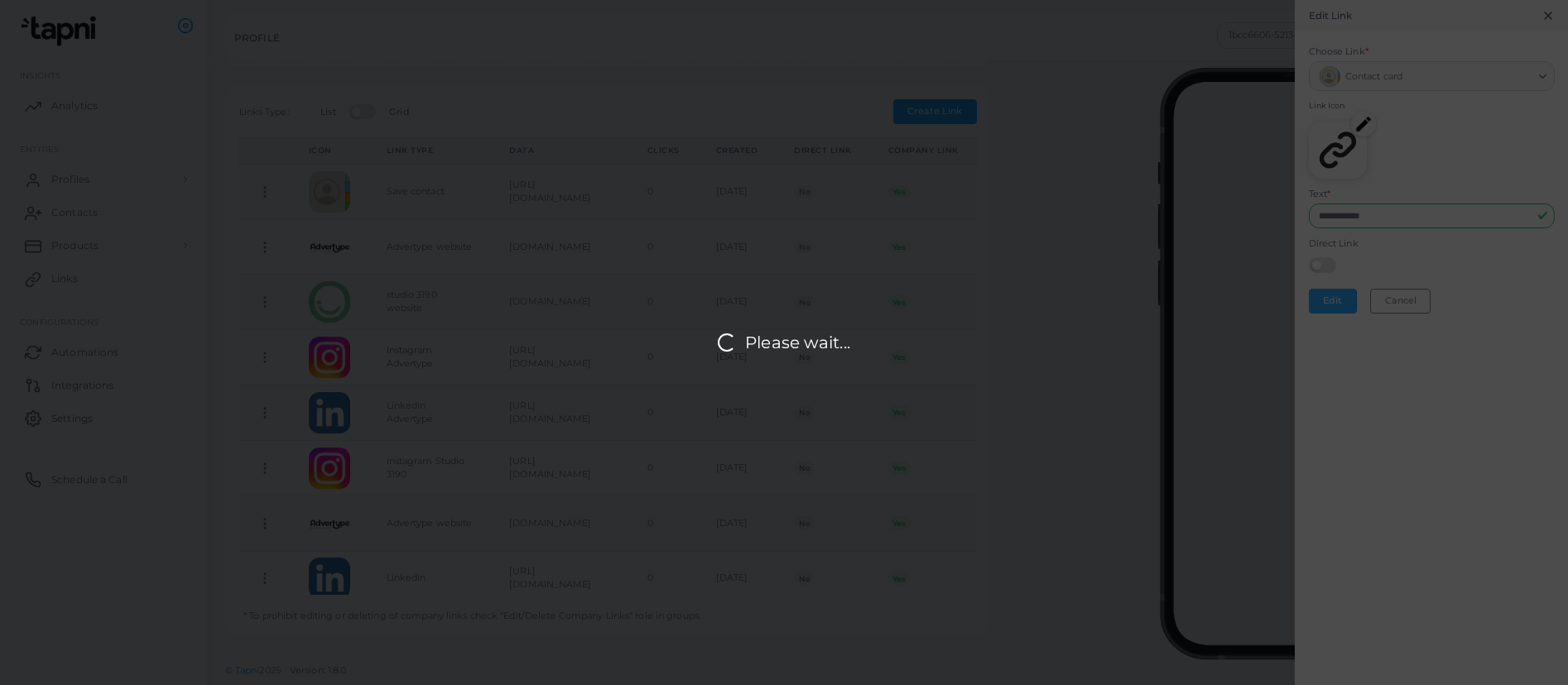 type on "*******" 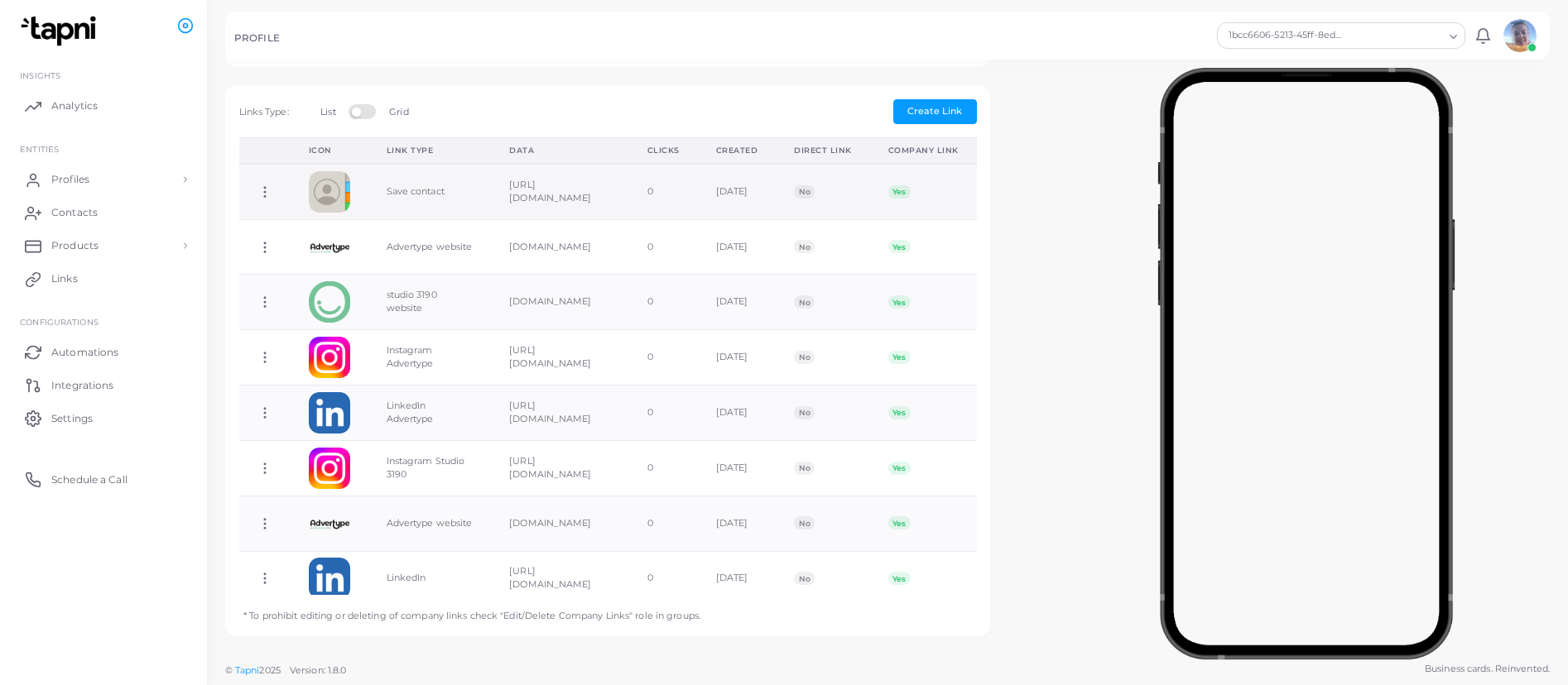 scroll, scrollTop: 0, scrollLeft: 70, axis: horizontal 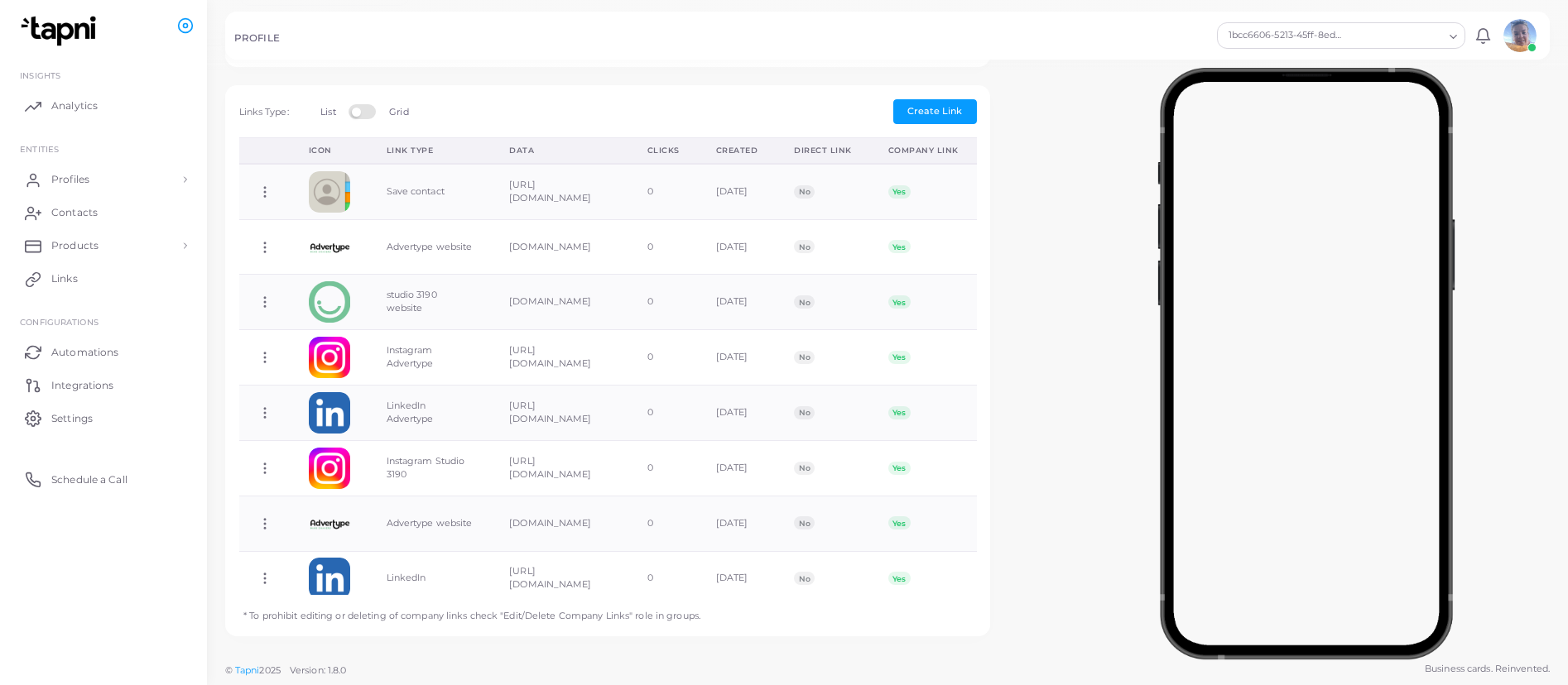 click at bounding box center (364, 111) 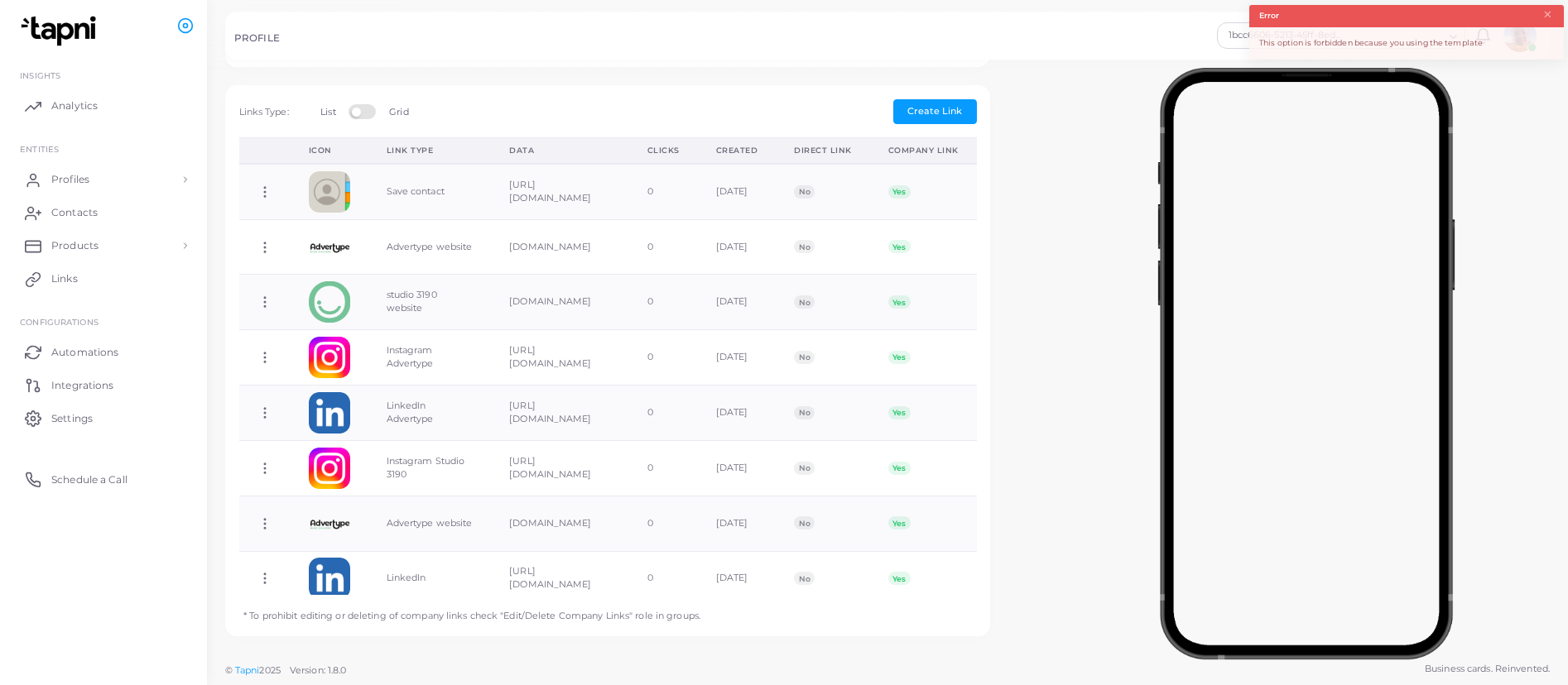 click at bounding box center [364, 111] 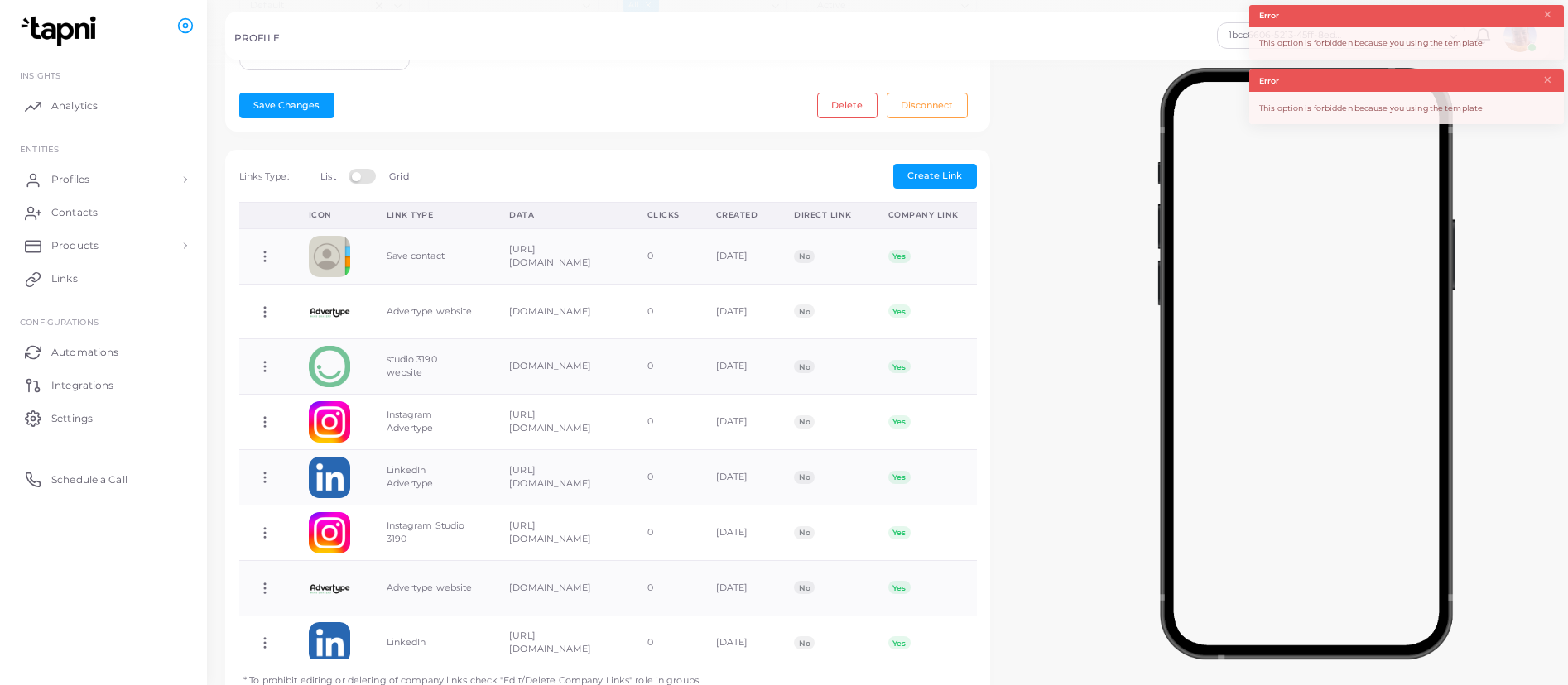 scroll, scrollTop: 442, scrollLeft: 0, axis: vertical 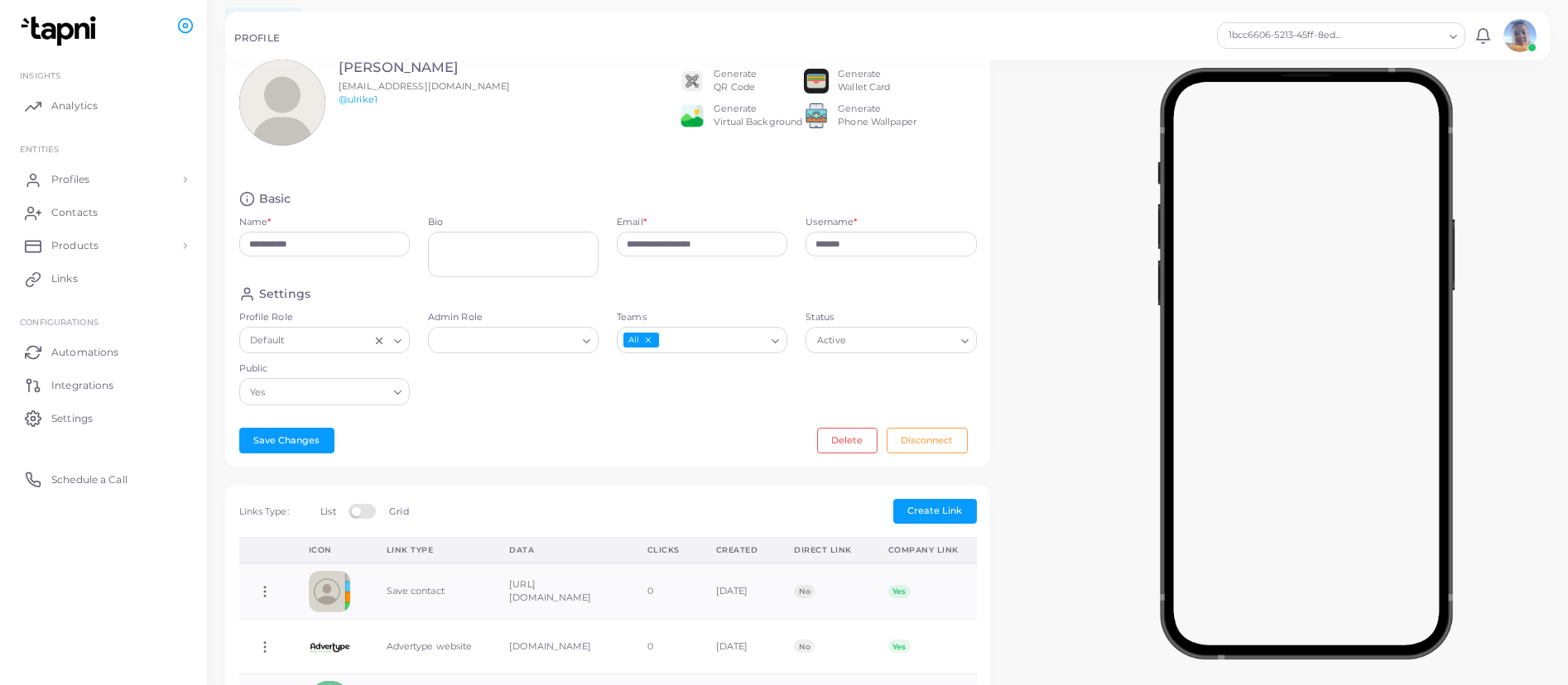 click on "1bcc6606-5213-45ff-8edf-c05ebed66d30" at bounding box center [1334, 34] 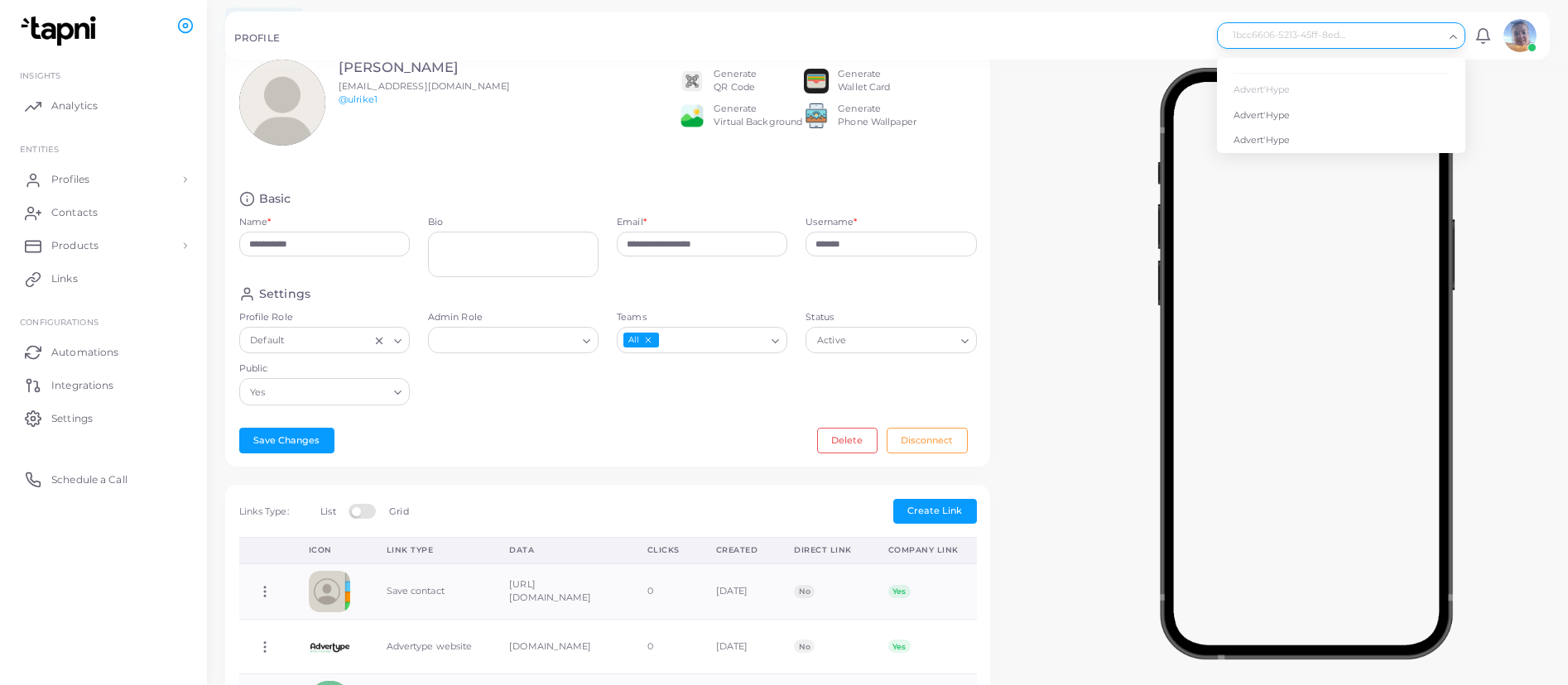 click on "PROFILE" at bounding box center [723, 41] 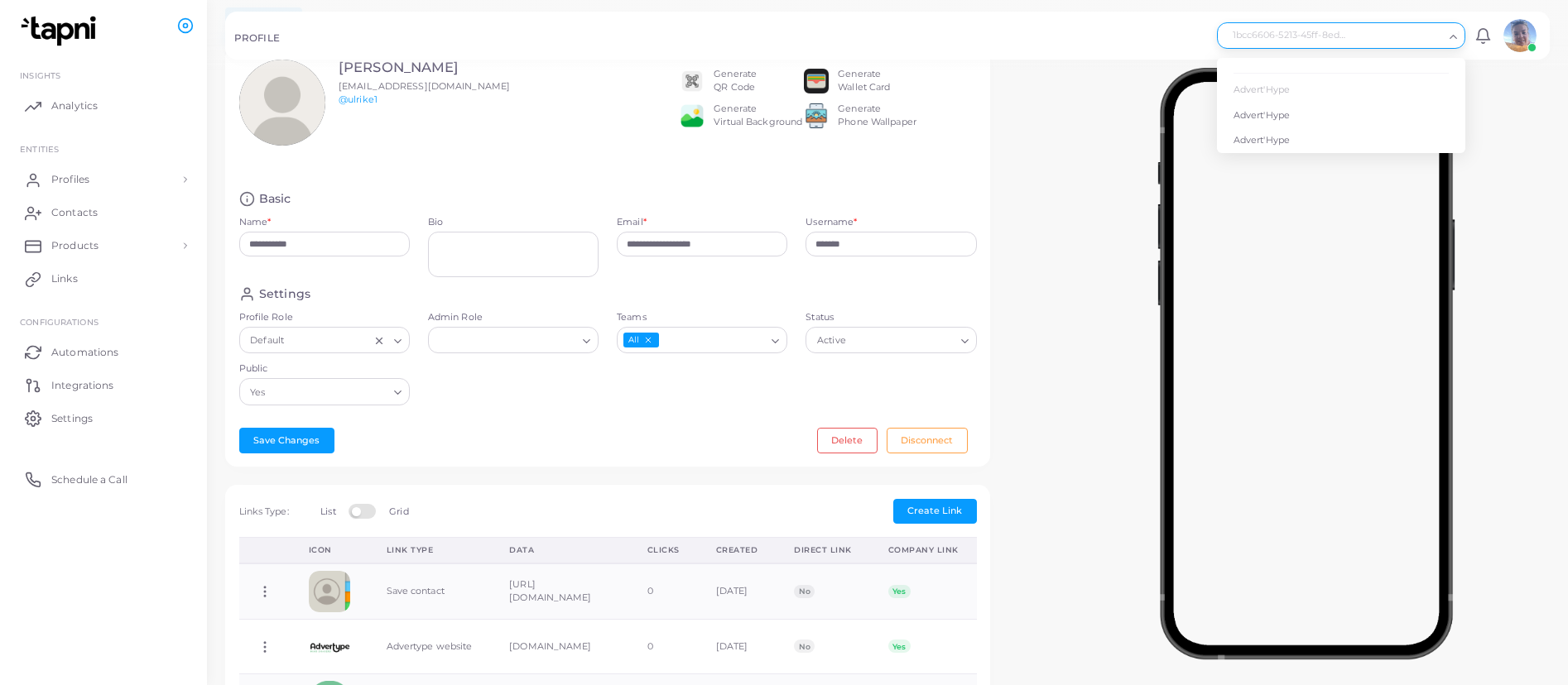 click on "1bcc6606-5213-45ff-8edf-c05ebed66d30" at bounding box center (1334, 34) 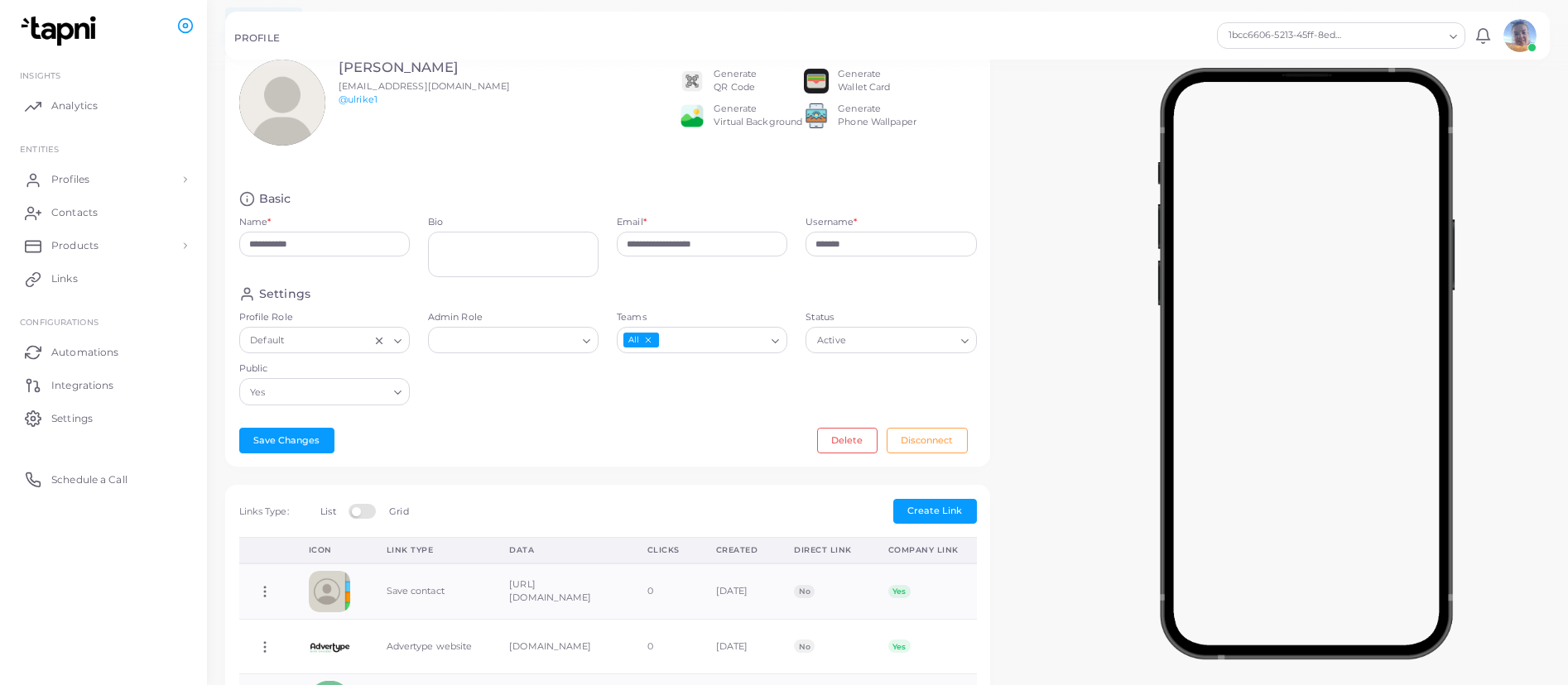 click at bounding box center (1306, 360) 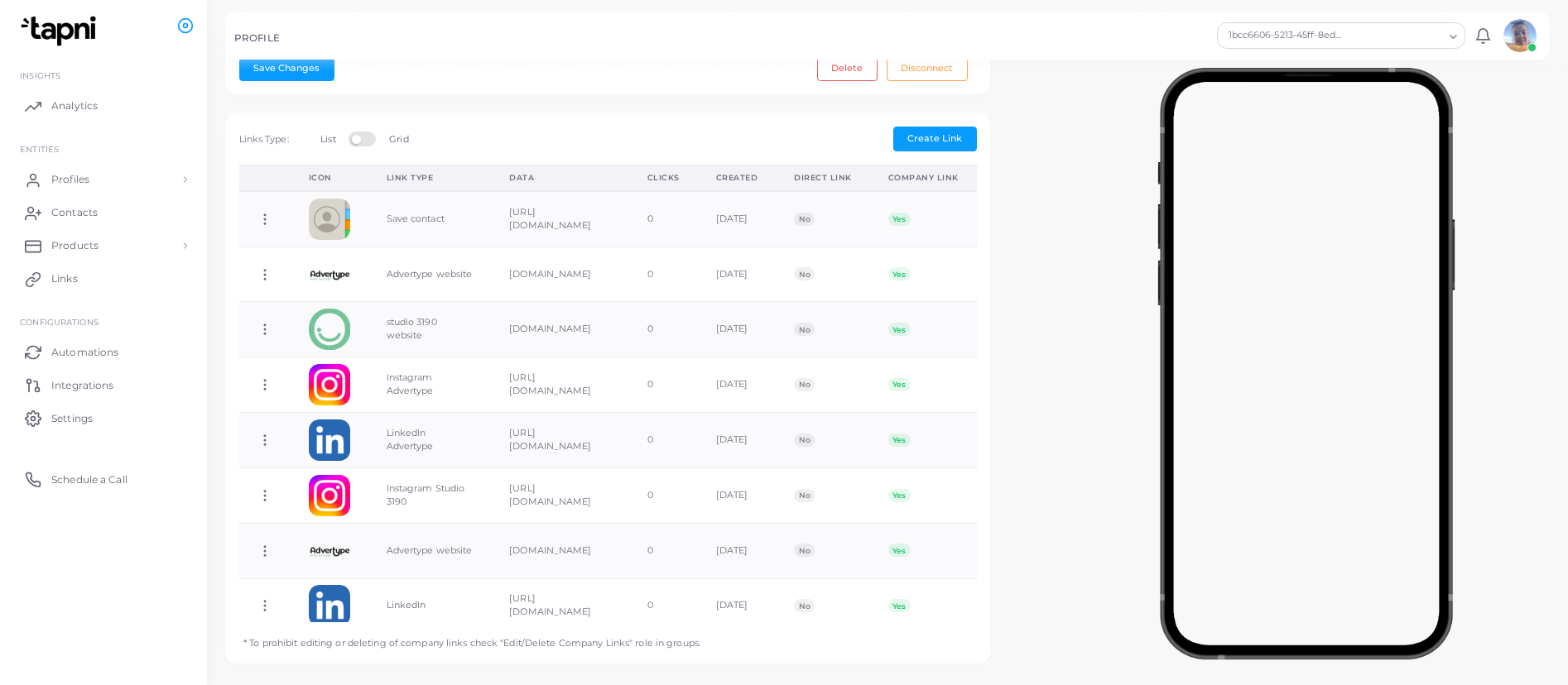scroll, scrollTop: 462, scrollLeft: 0, axis: vertical 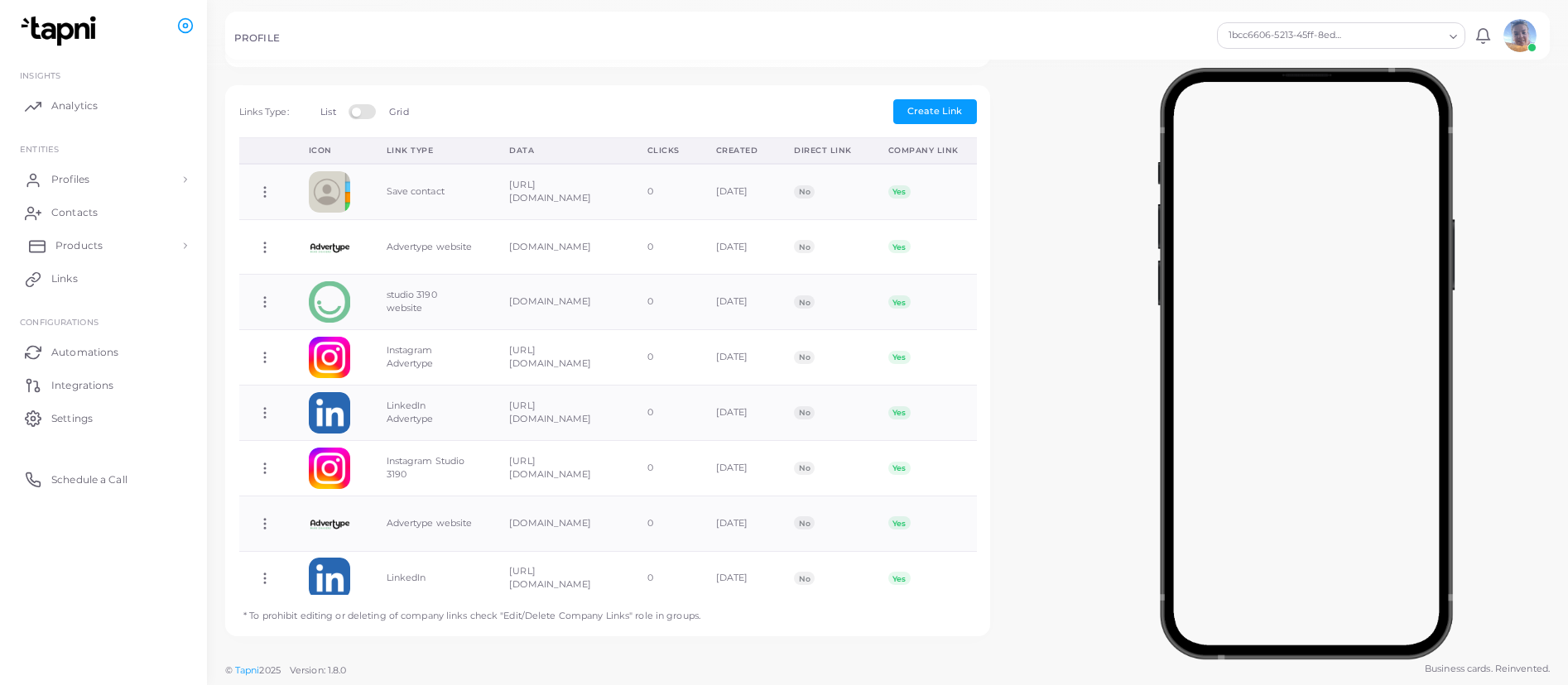 click on "Products" at bounding box center (103, 246) 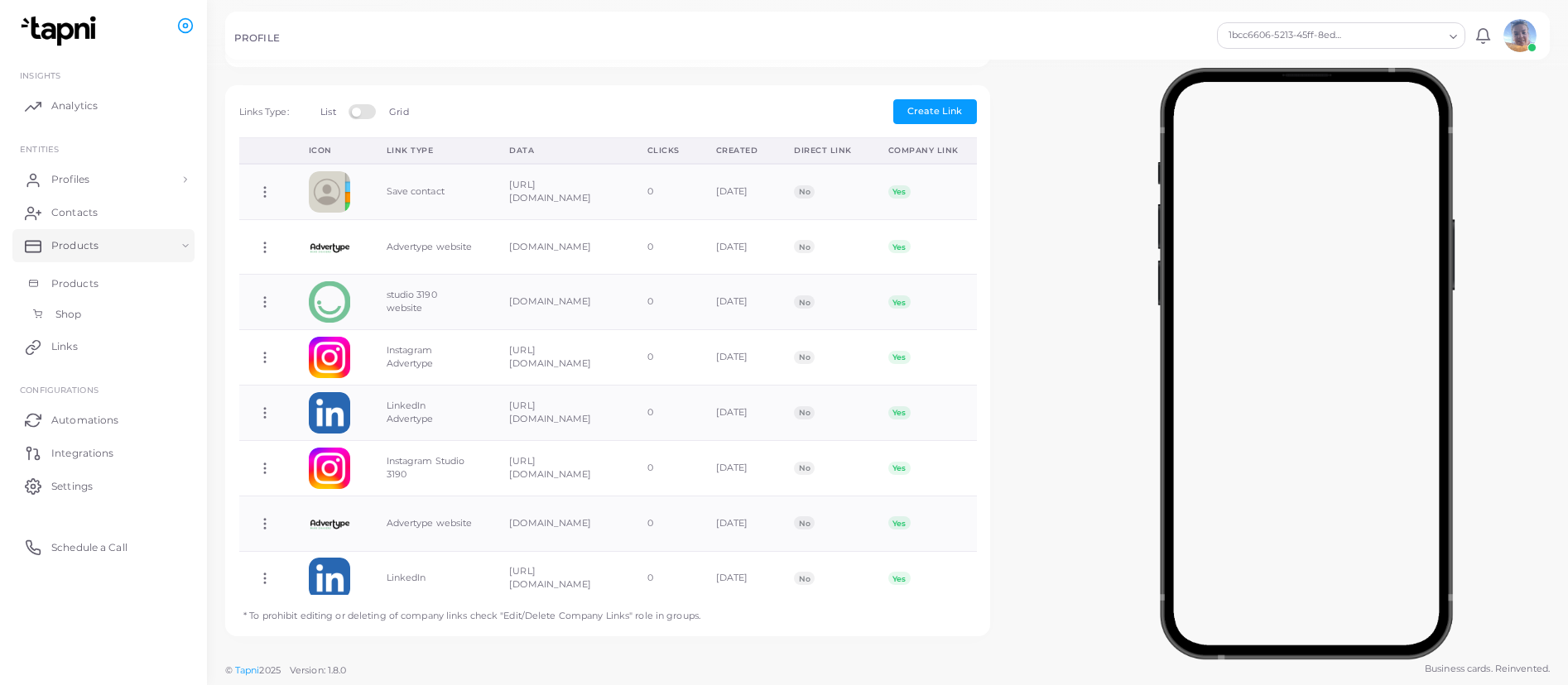 click on "Shop" at bounding box center (103, 314) 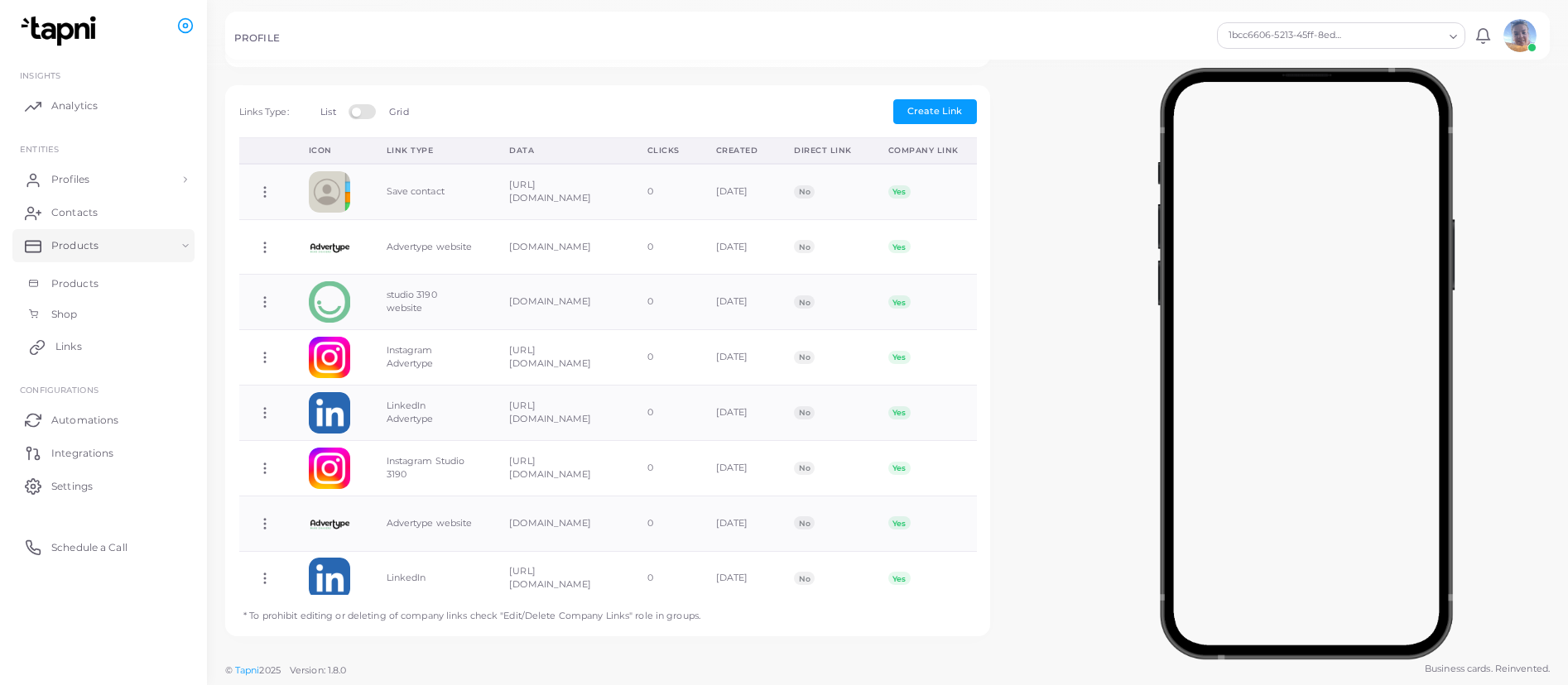 click on "Links" at bounding box center [69, 347] 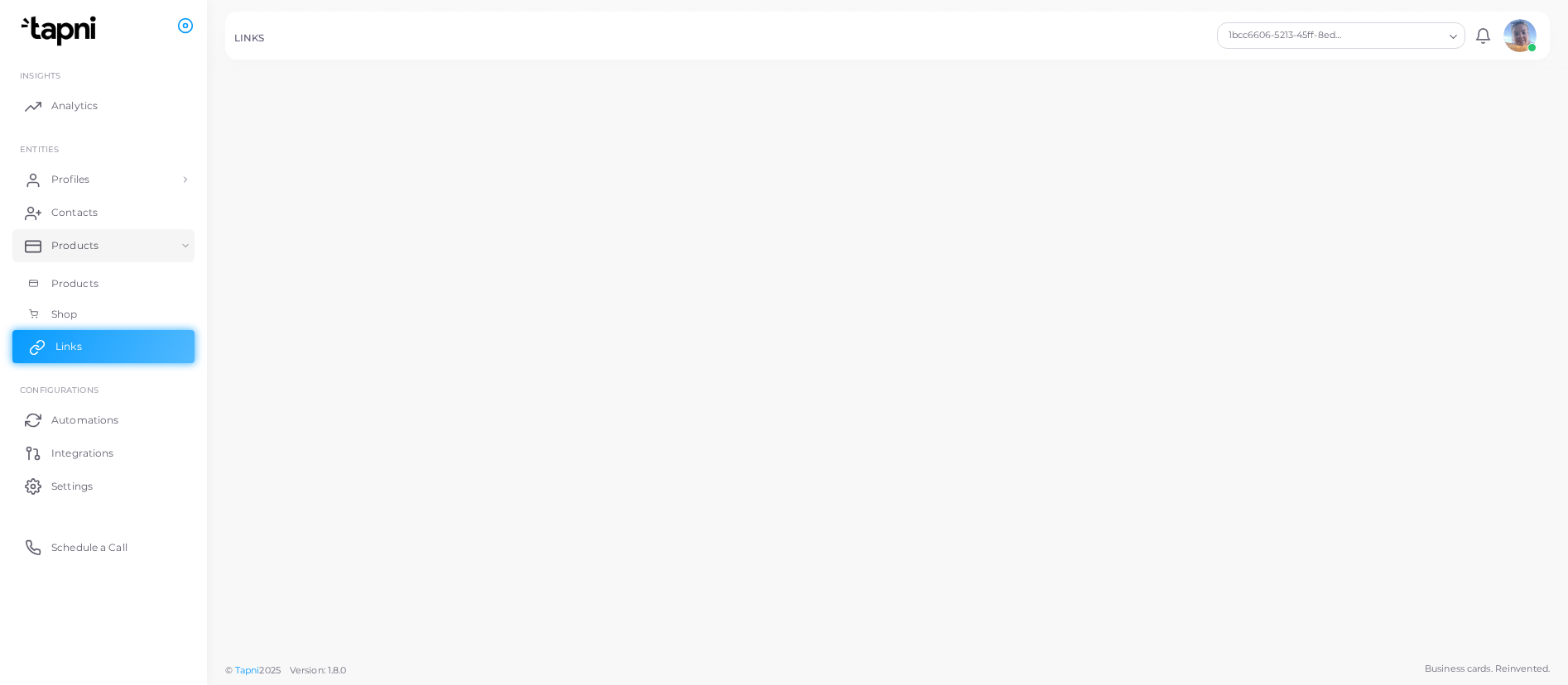 scroll, scrollTop: 0, scrollLeft: 0, axis: both 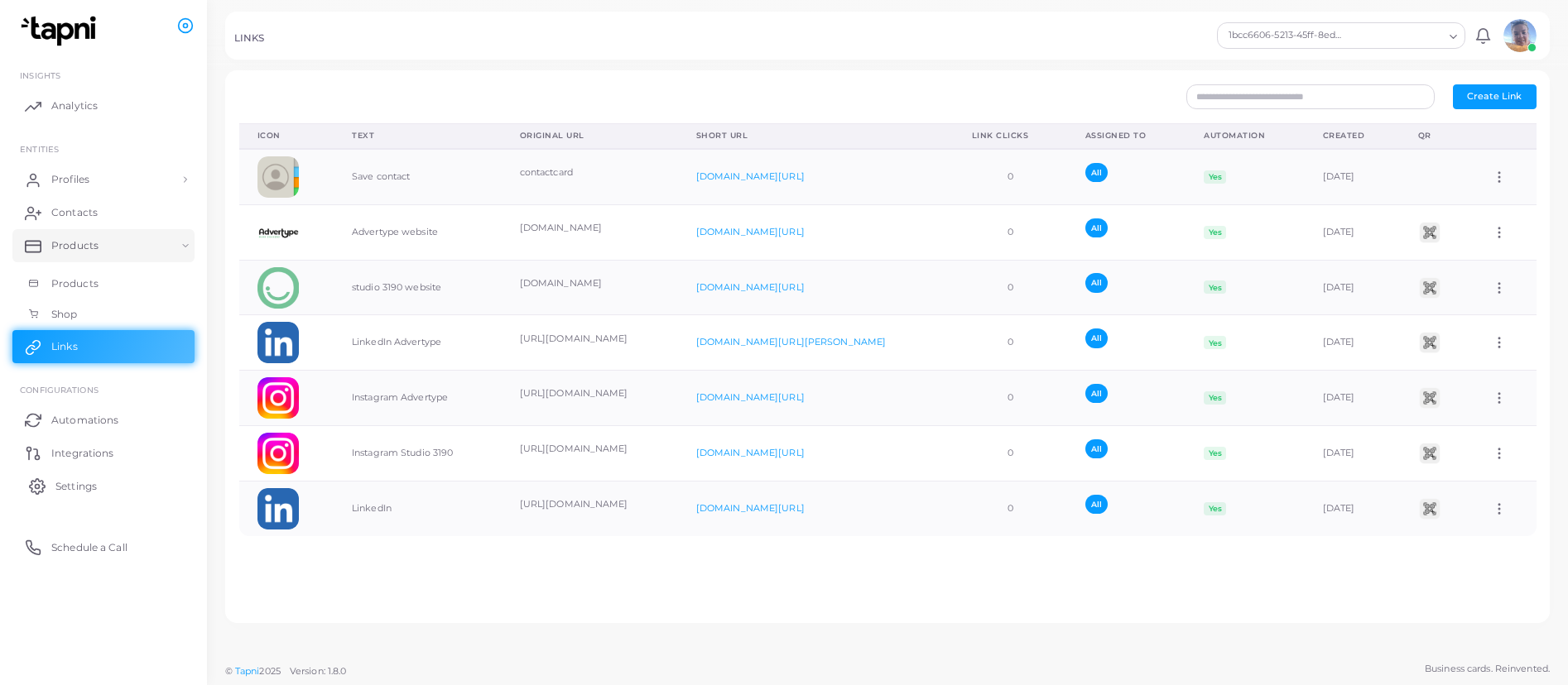 click on "Settings" at bounding box center (103, 486) 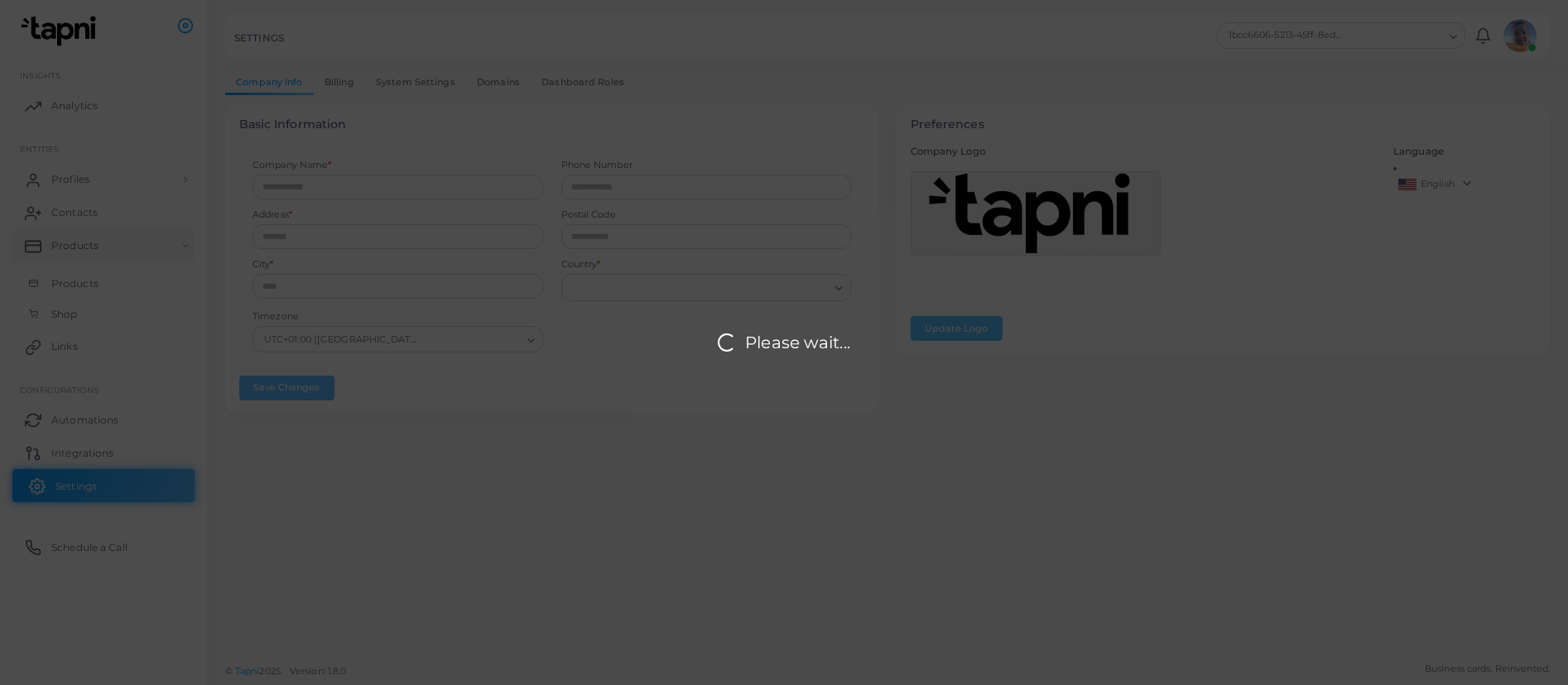 type on "**********" 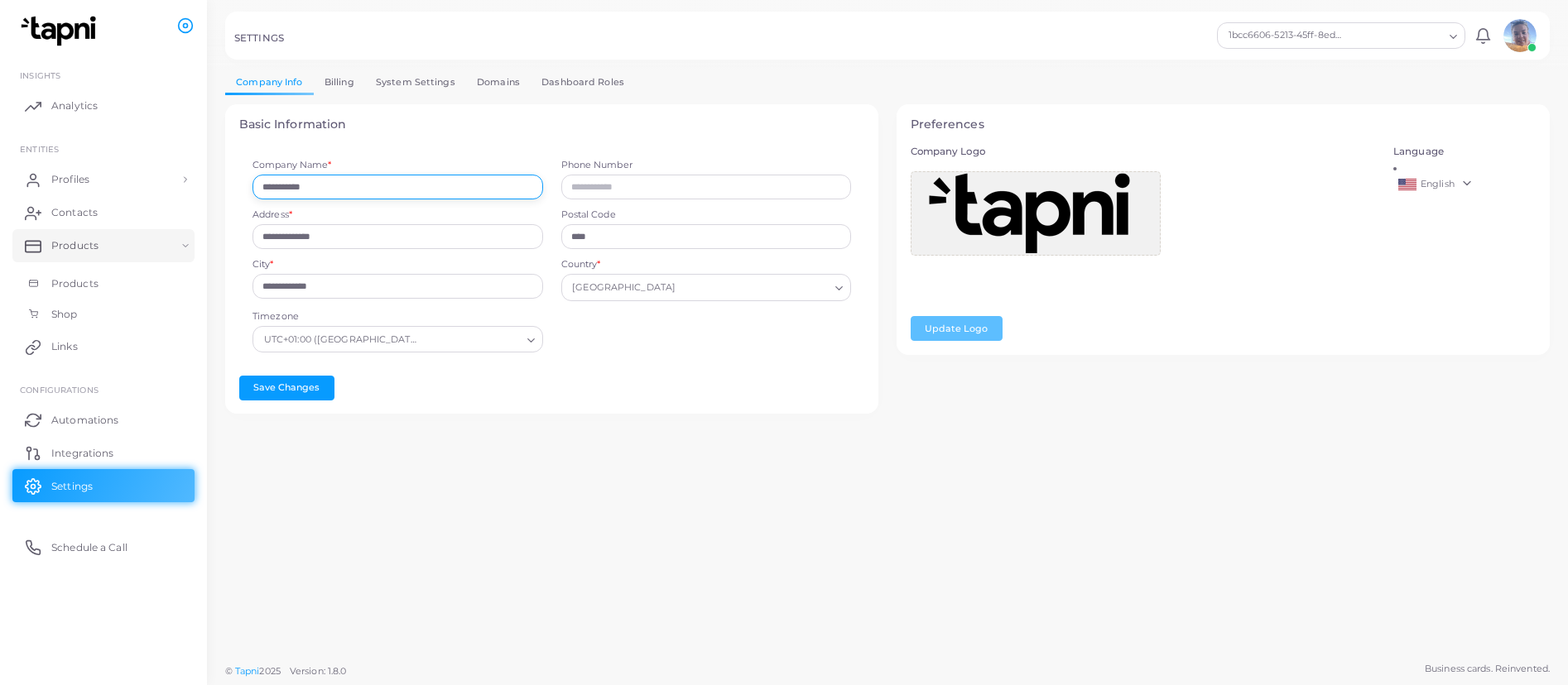 click on "**********" at bounding box center [397, 187] 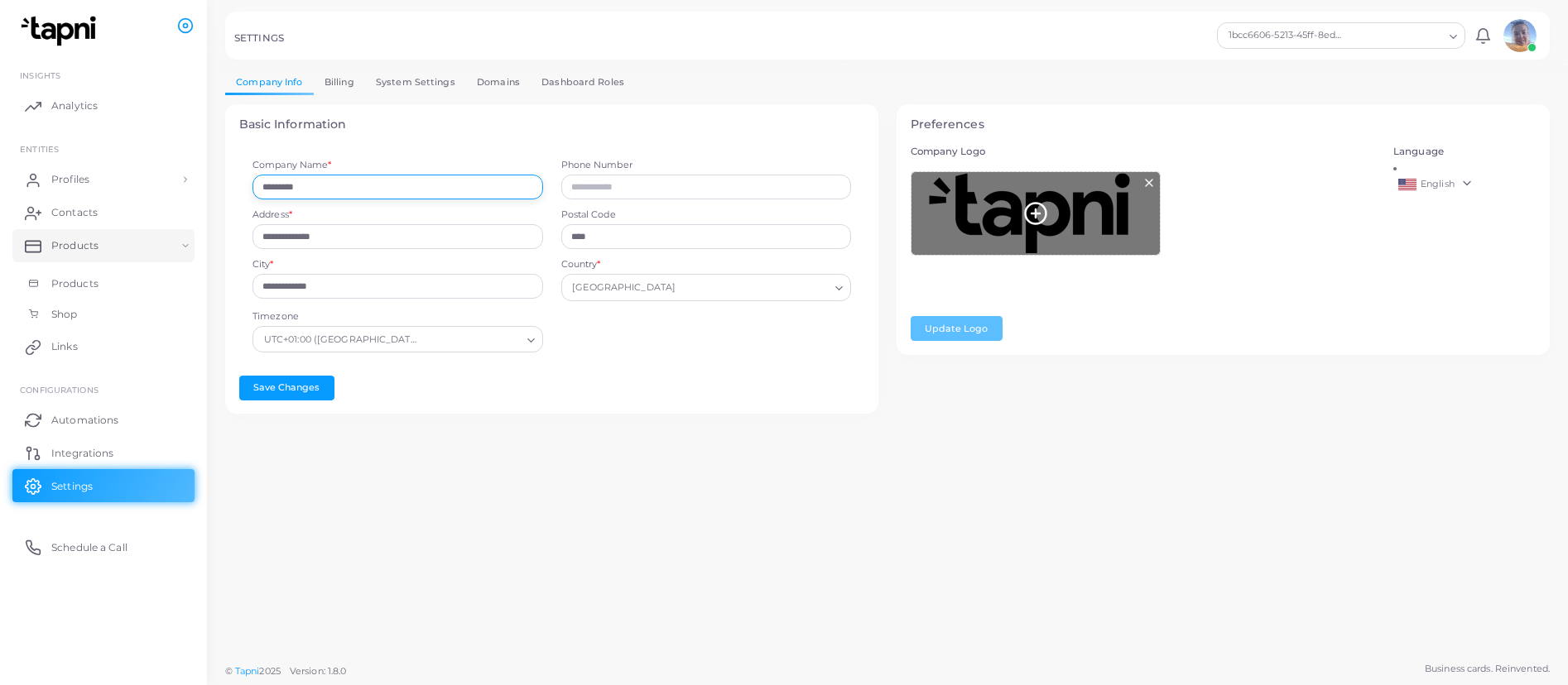 type on "*********" 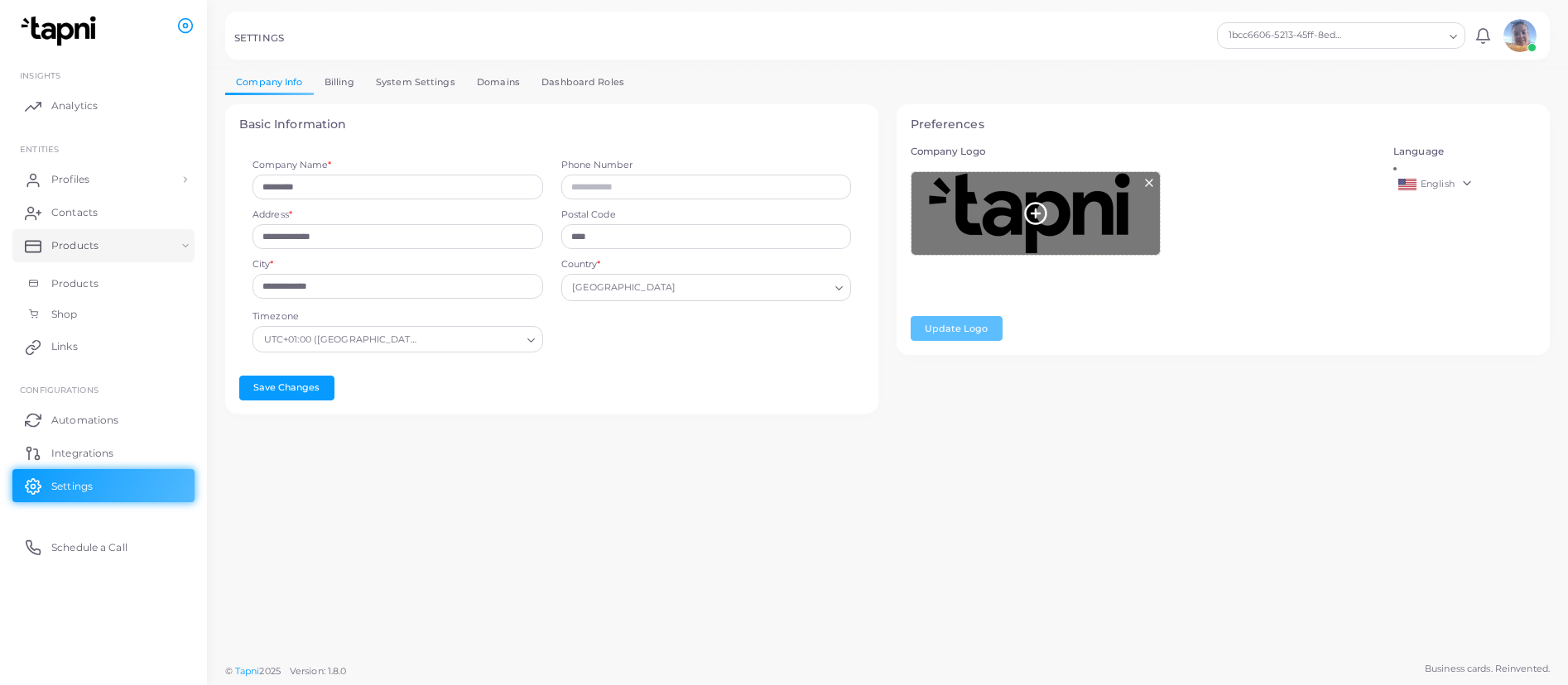 click 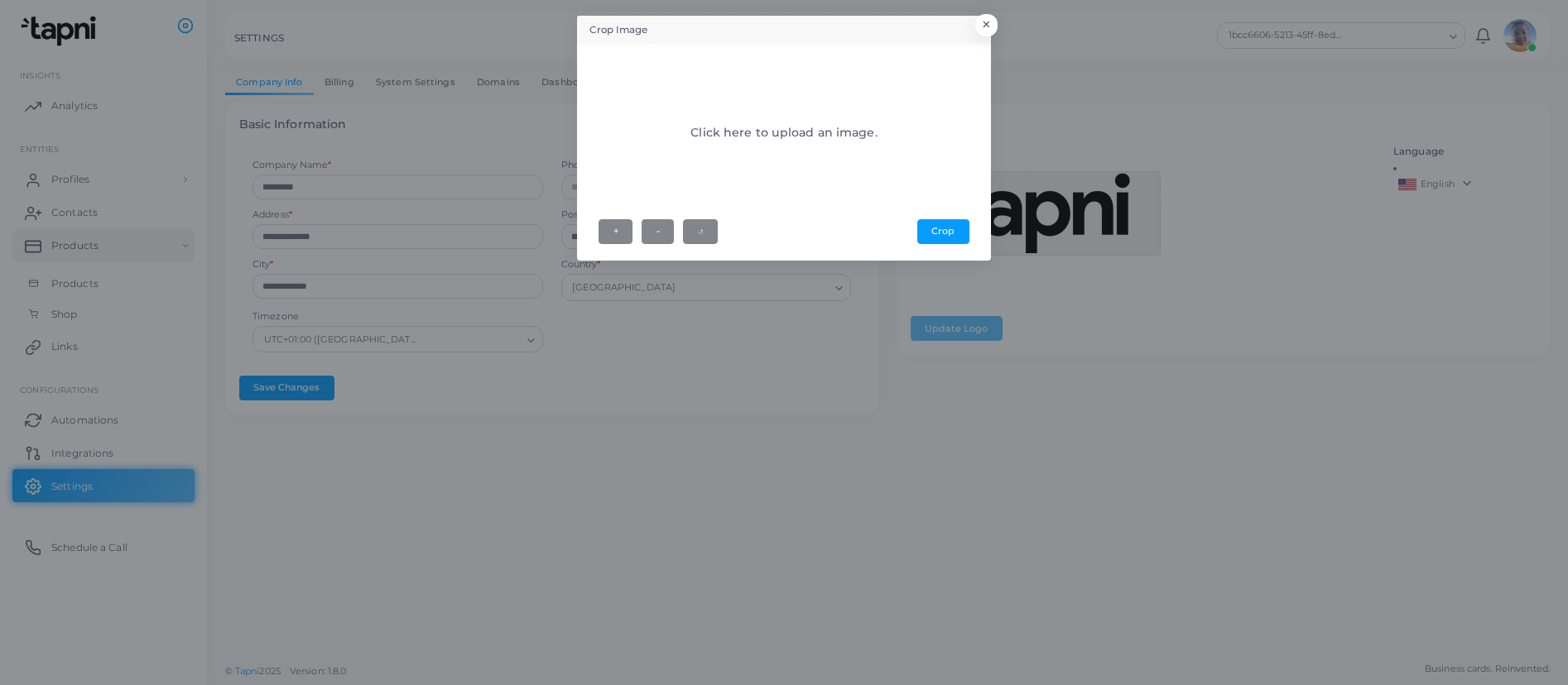click on "Click here to upload an image." at bounding box center (783, 136) 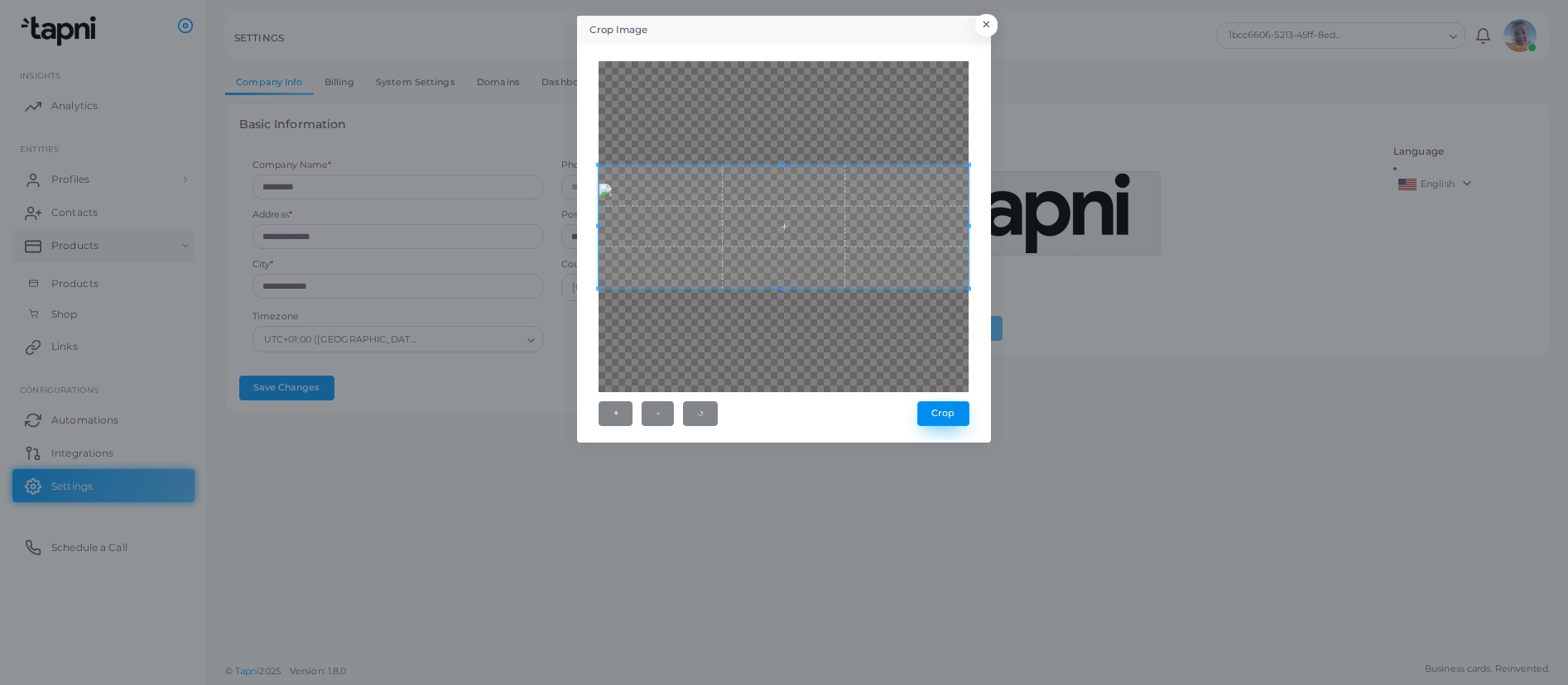 click on "Crop" at bounding box center [943, 414] 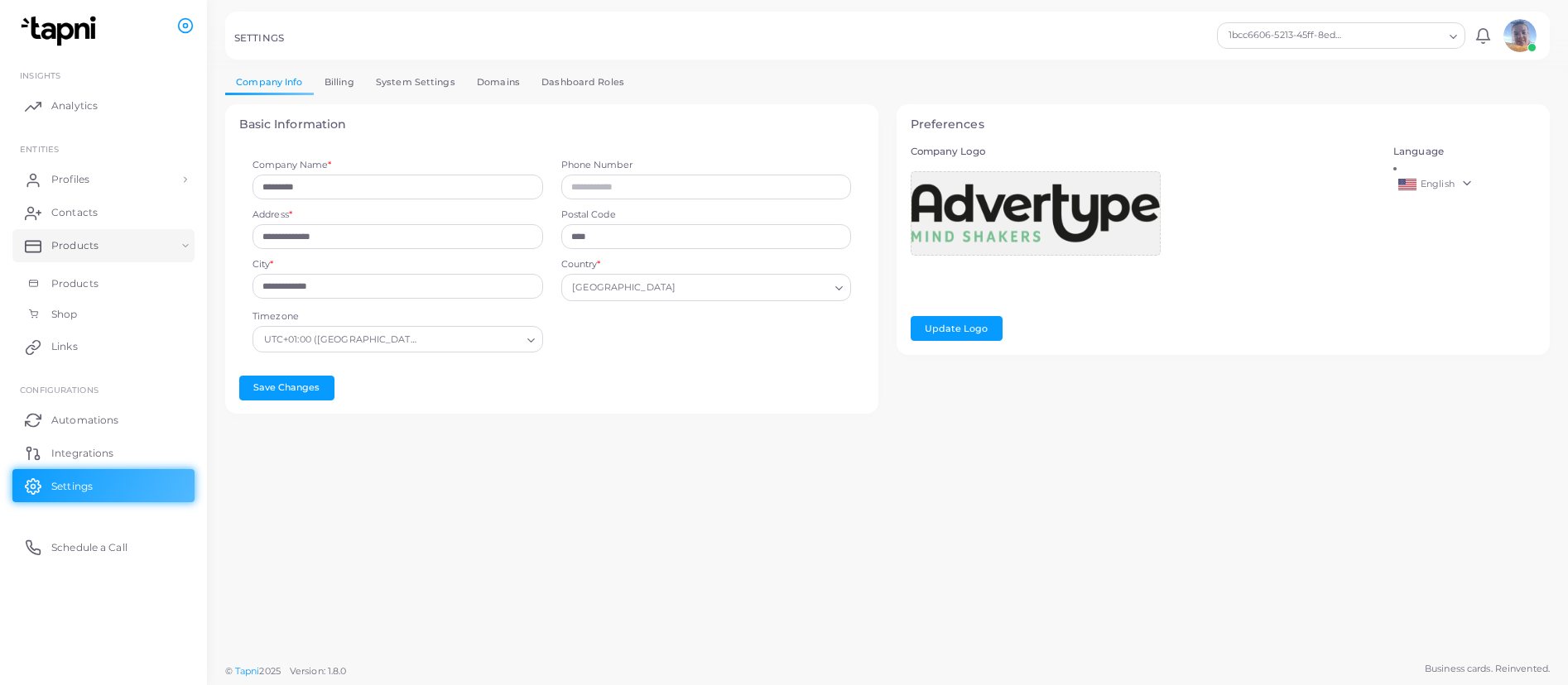 click on "English" at bounding box center (1465, 184) 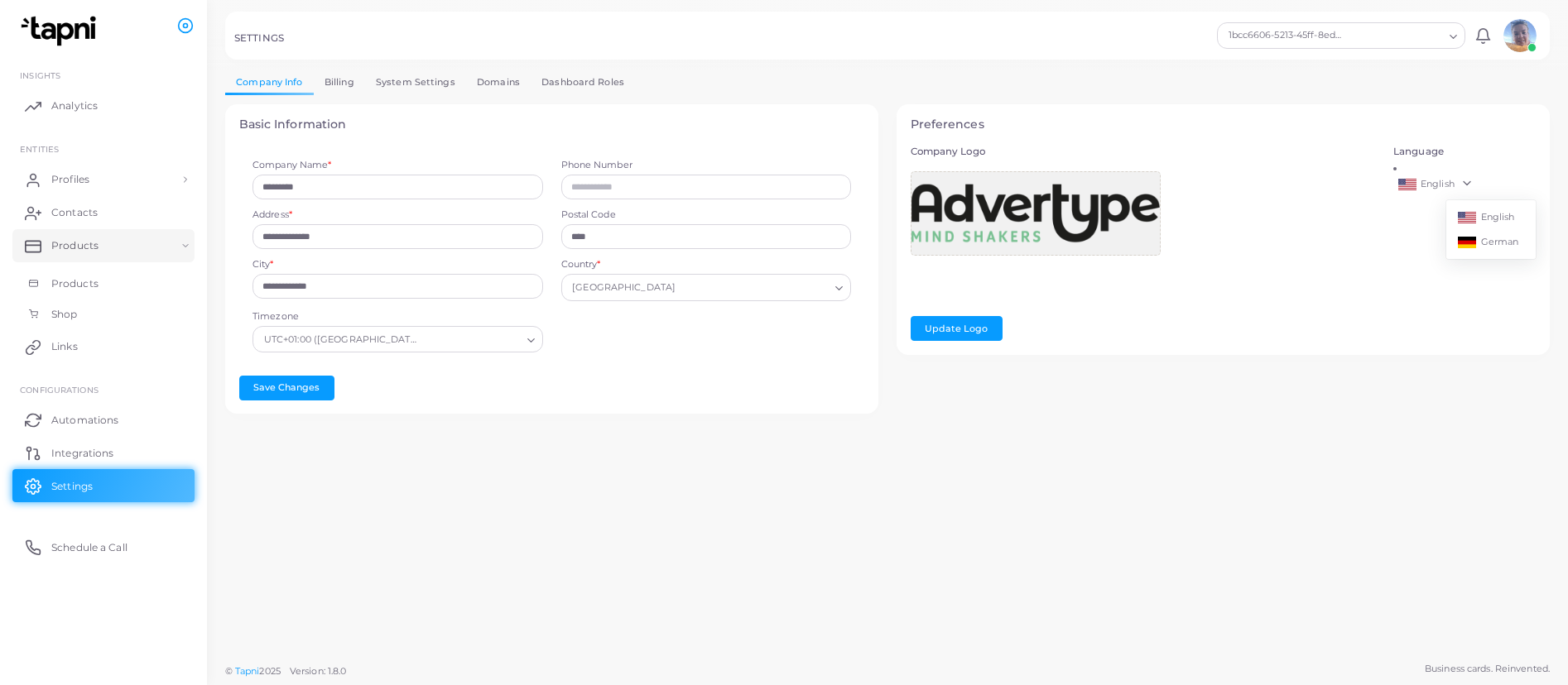 click on "Company Logo  Update Logo" at bounding box center [1143, 243] 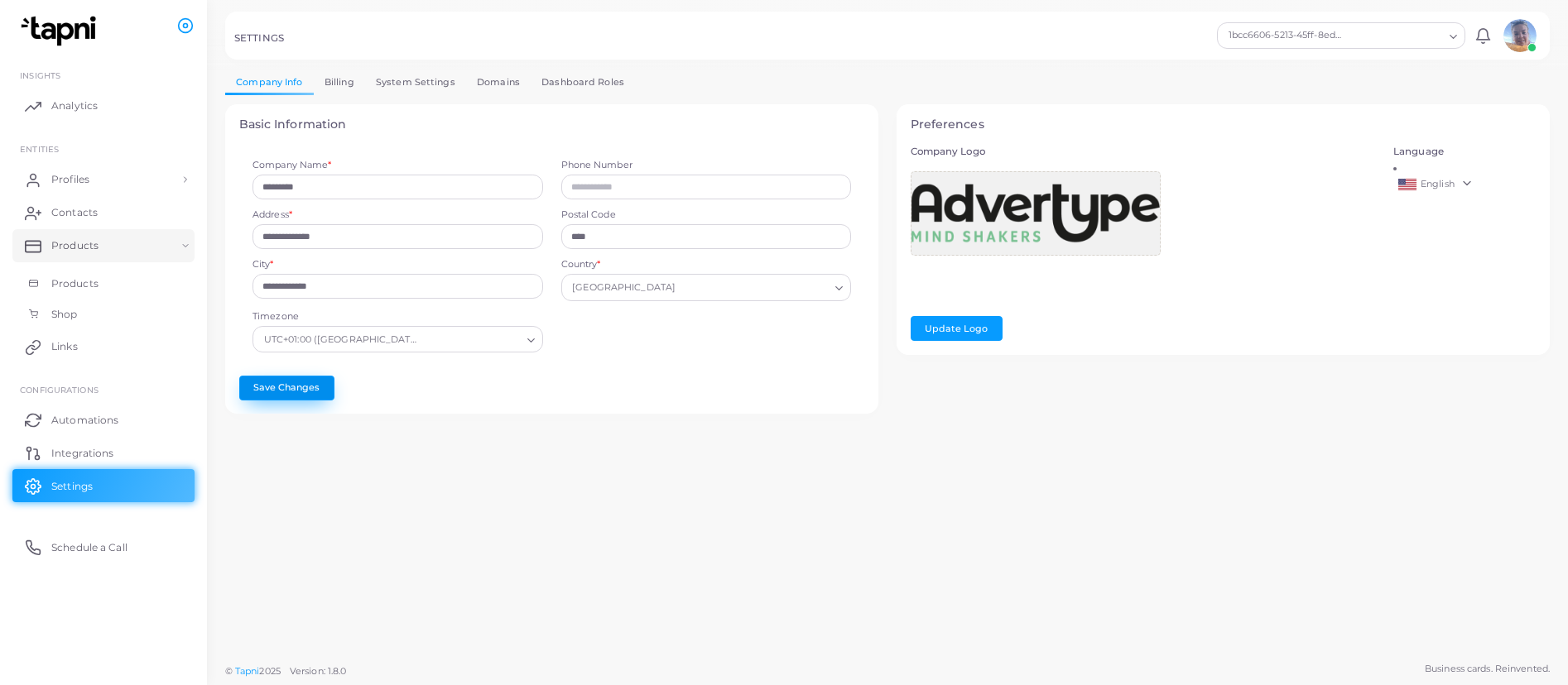 click on "Save Changes" at bounding box center [286, 388] 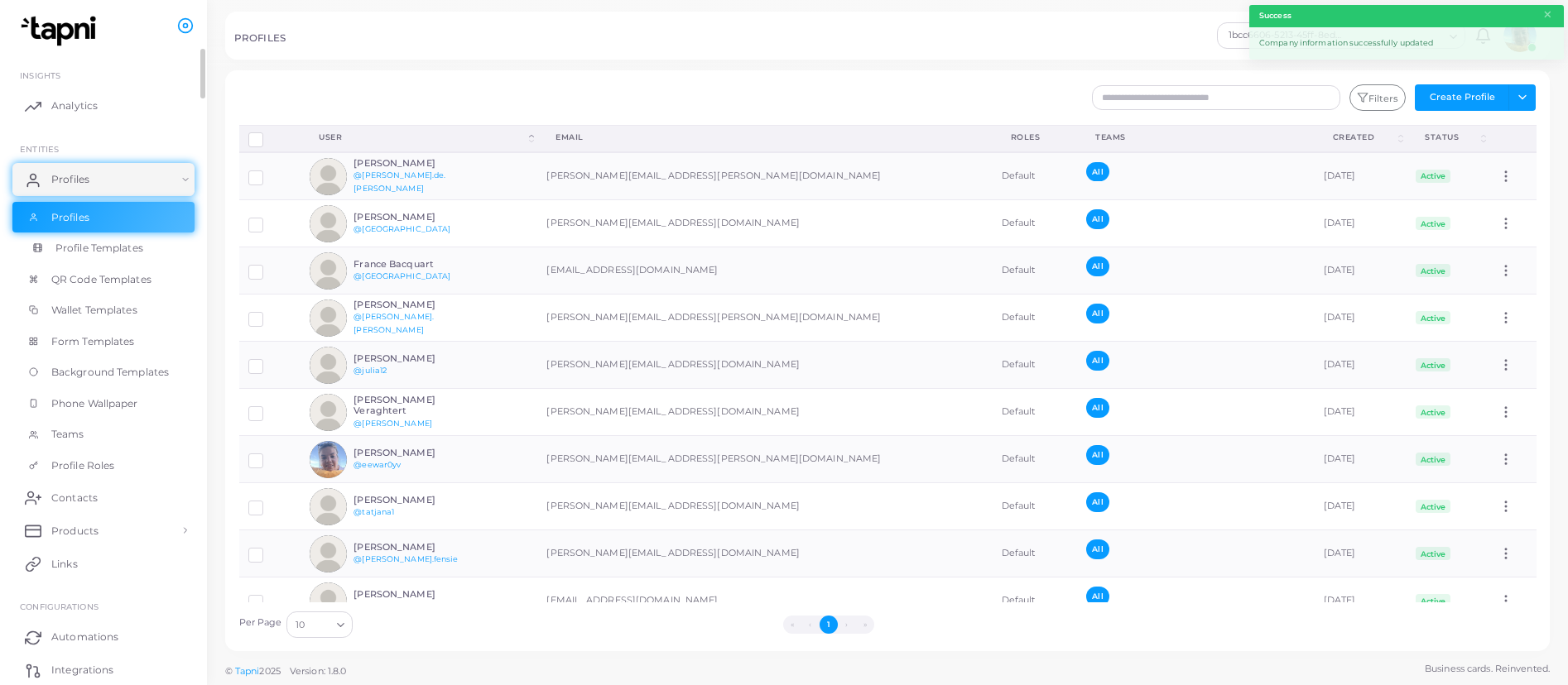 click on "Profile Templates" at bounding box center [99, 248] 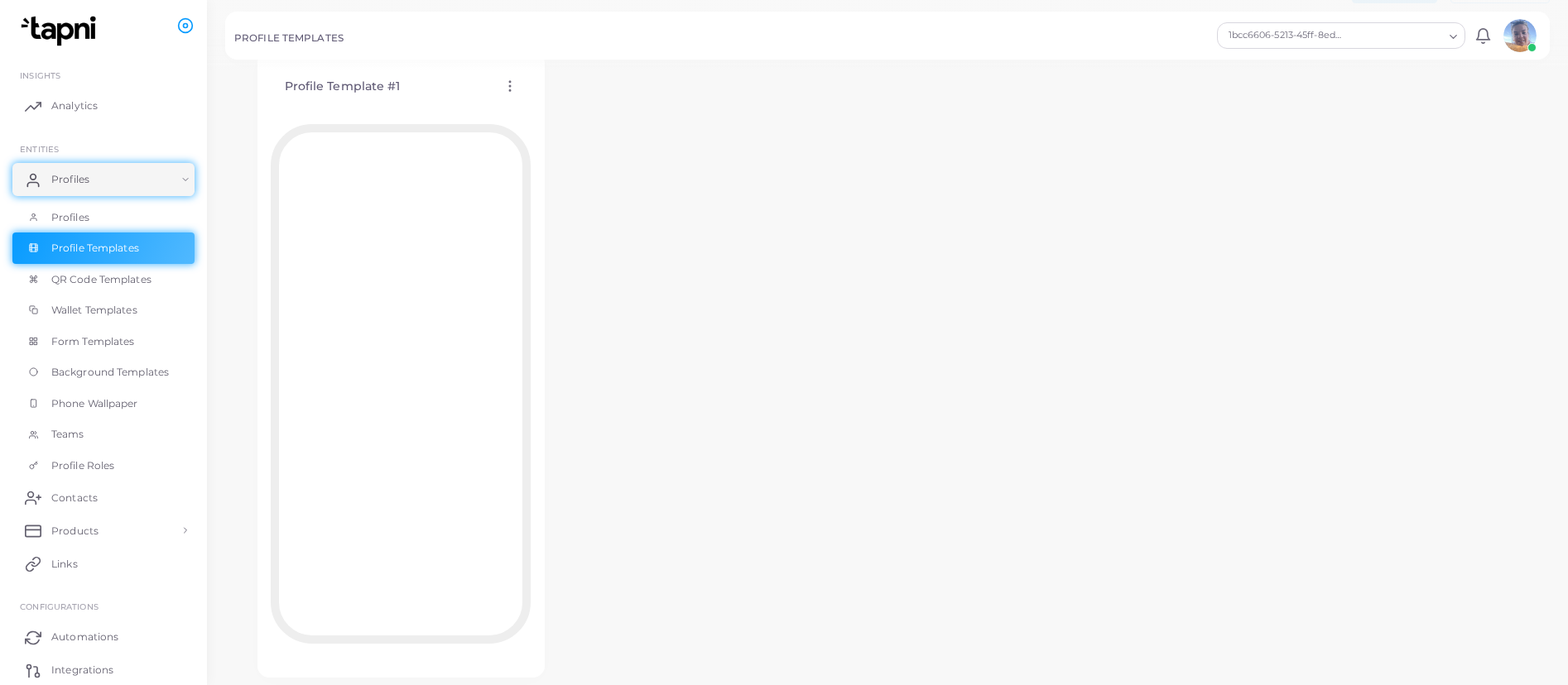 scroll, scrollTop: 147, scrollLeft: 0, axis: vertical 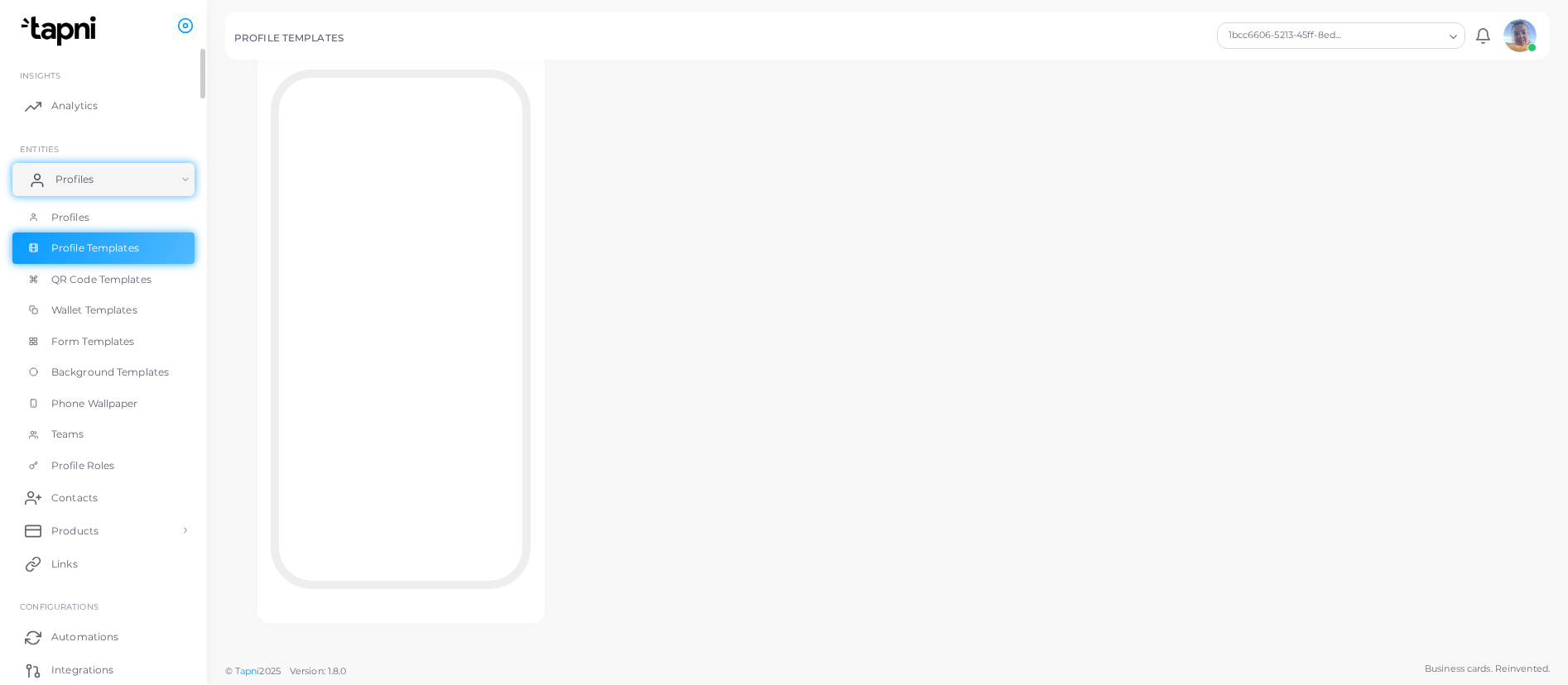 click on "Profiles" at bounding box center [103, 180] 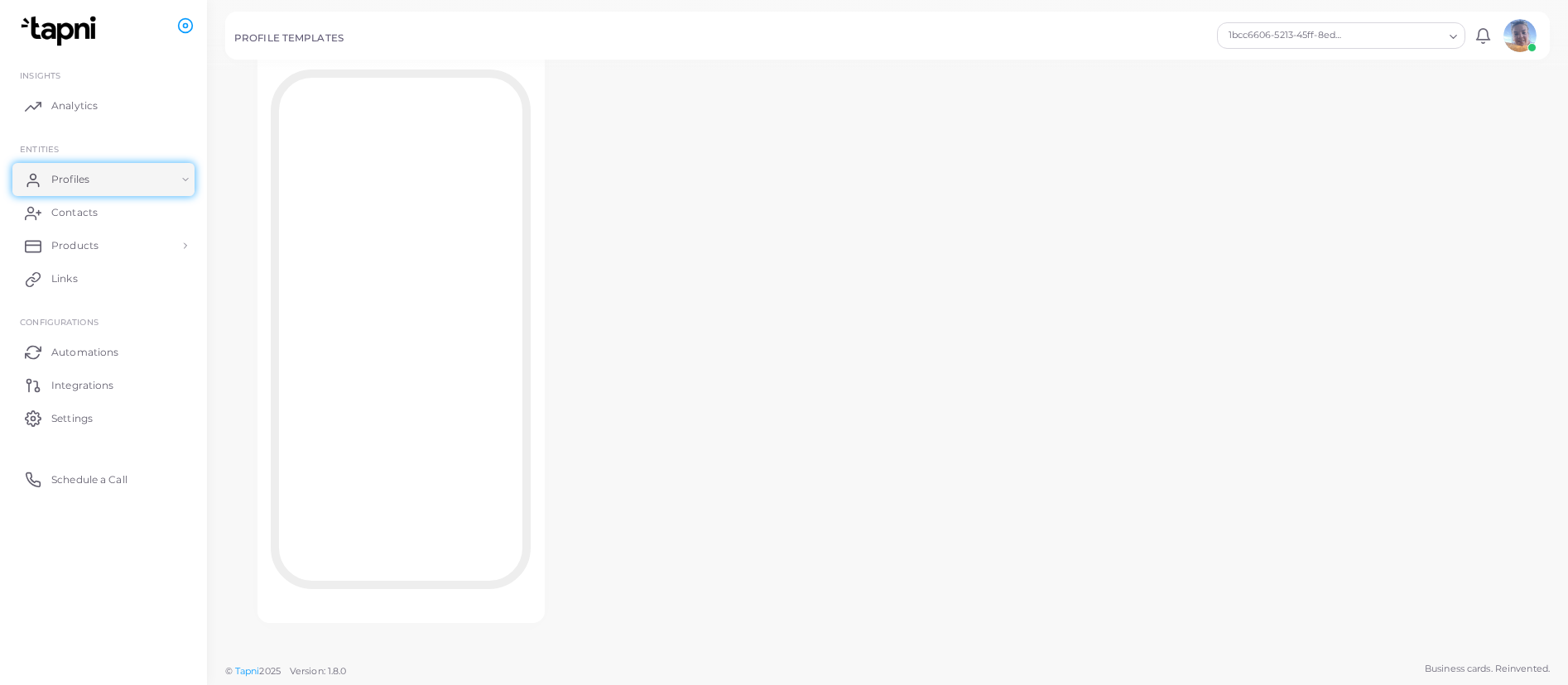 scroll, scrollTop: 0, scrollLeft: 0, axis: both 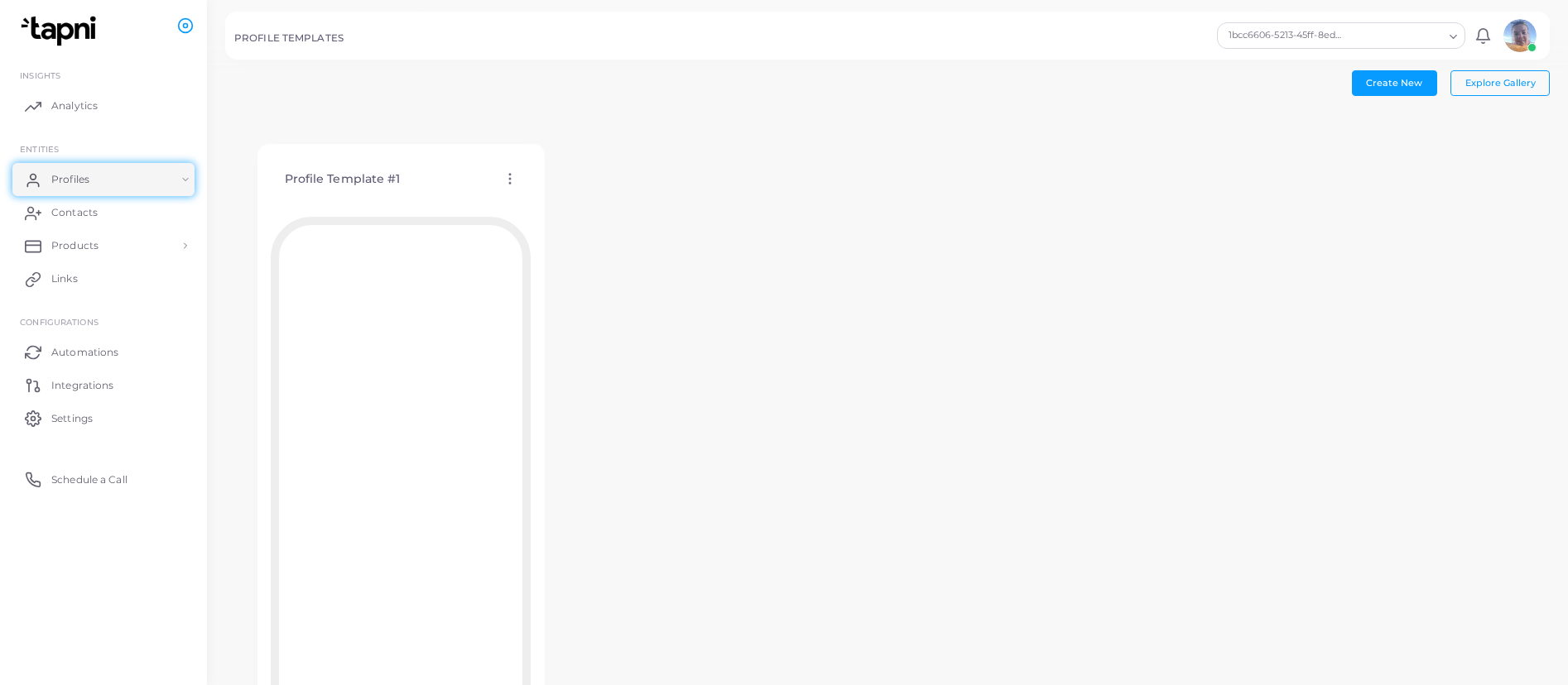 click 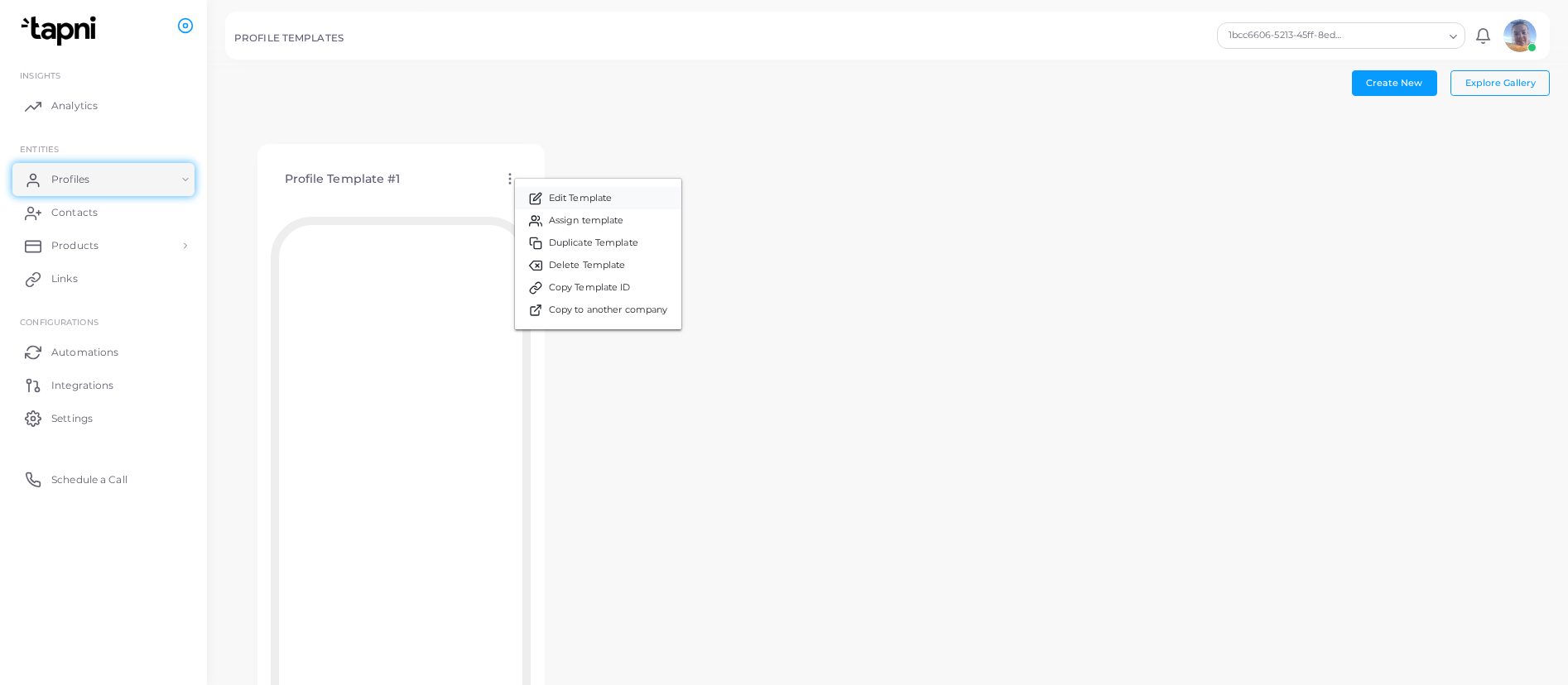click on "Edit Template" at bounding box center (580, 199) 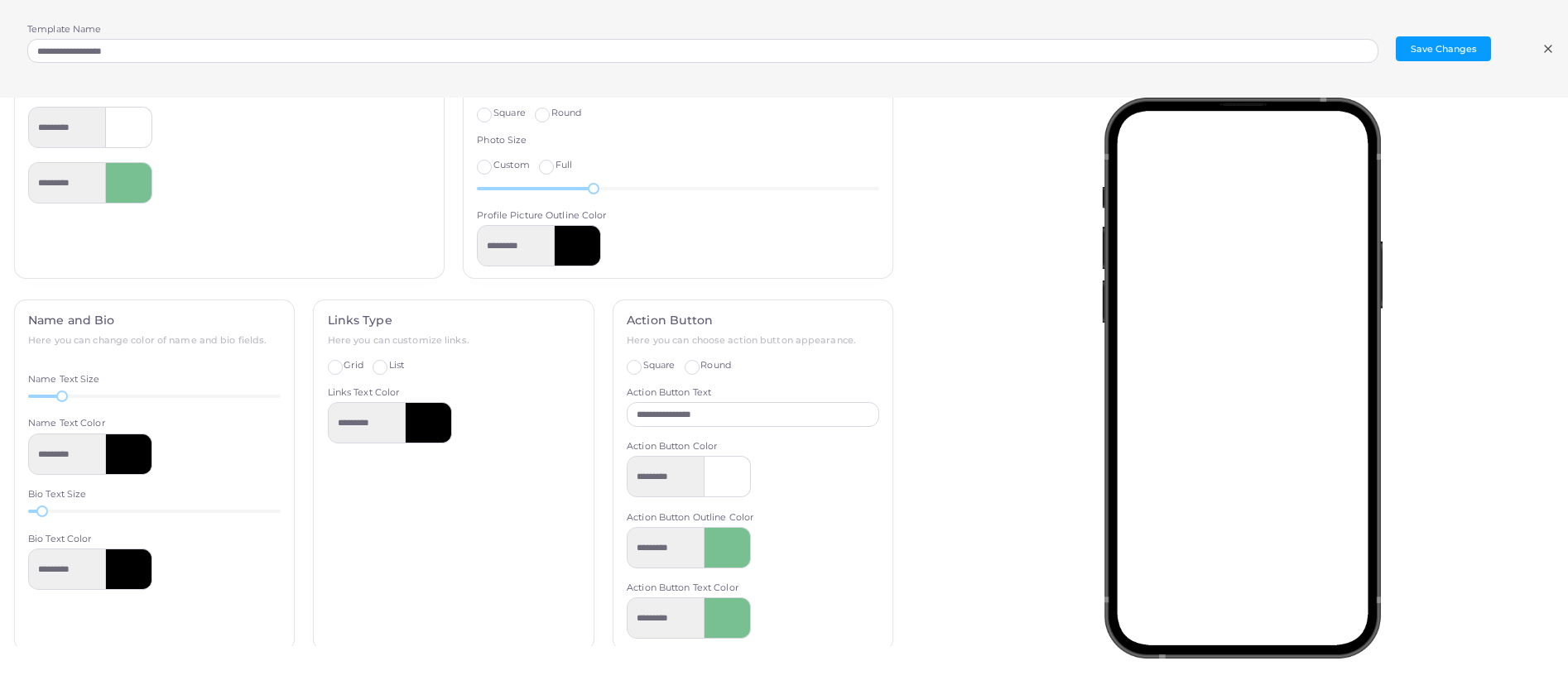 scroll, scrollTop: 490, scrollLeft: 0, axis: vertical 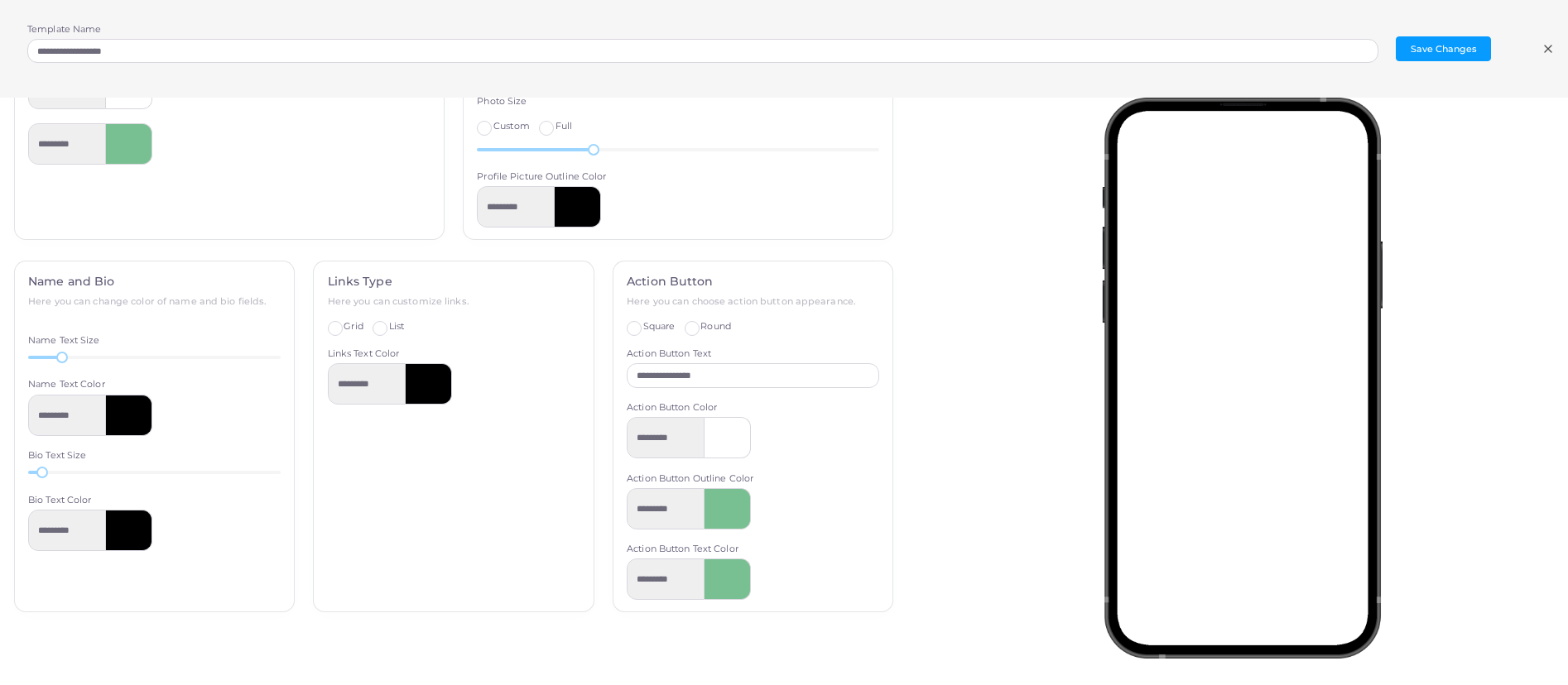 click on "Round" at bounding box center [715, 327] 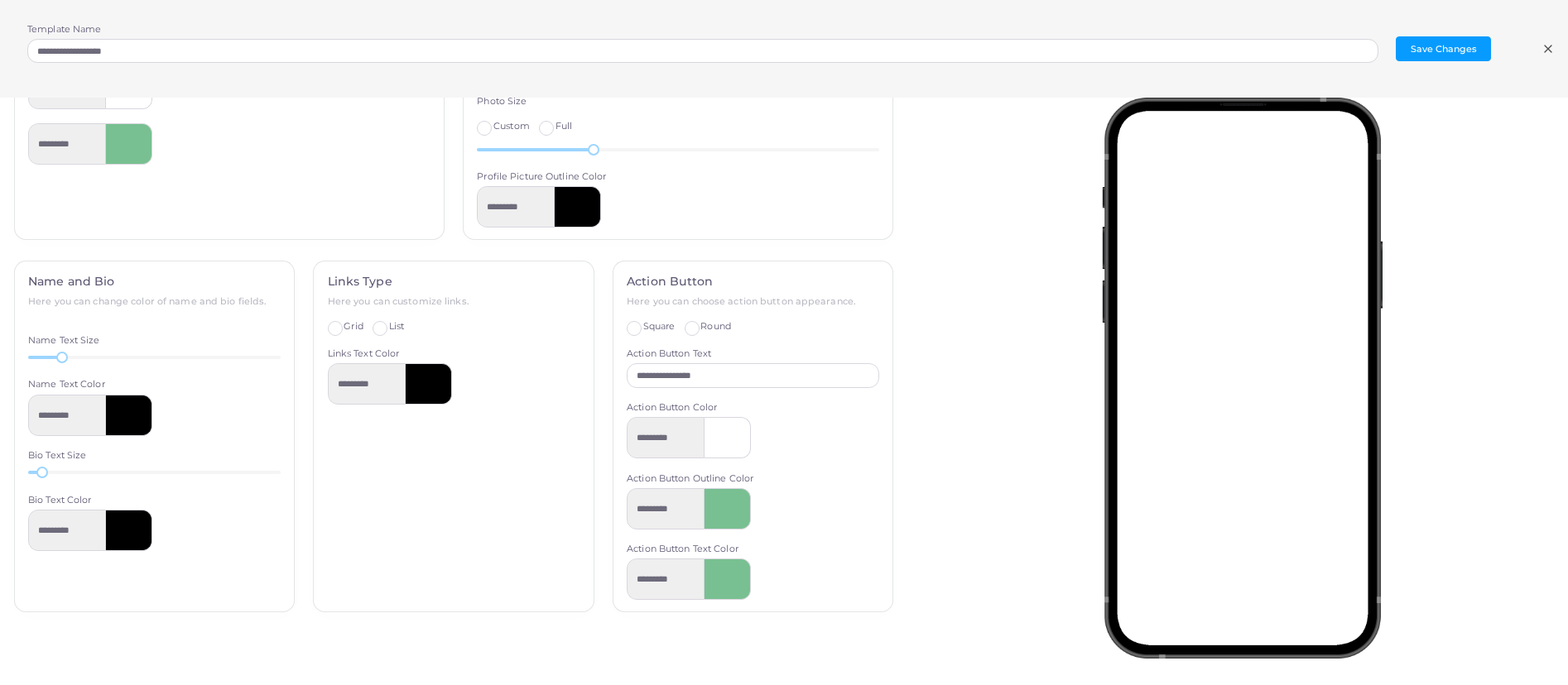 click at bounding box center (728, 579) 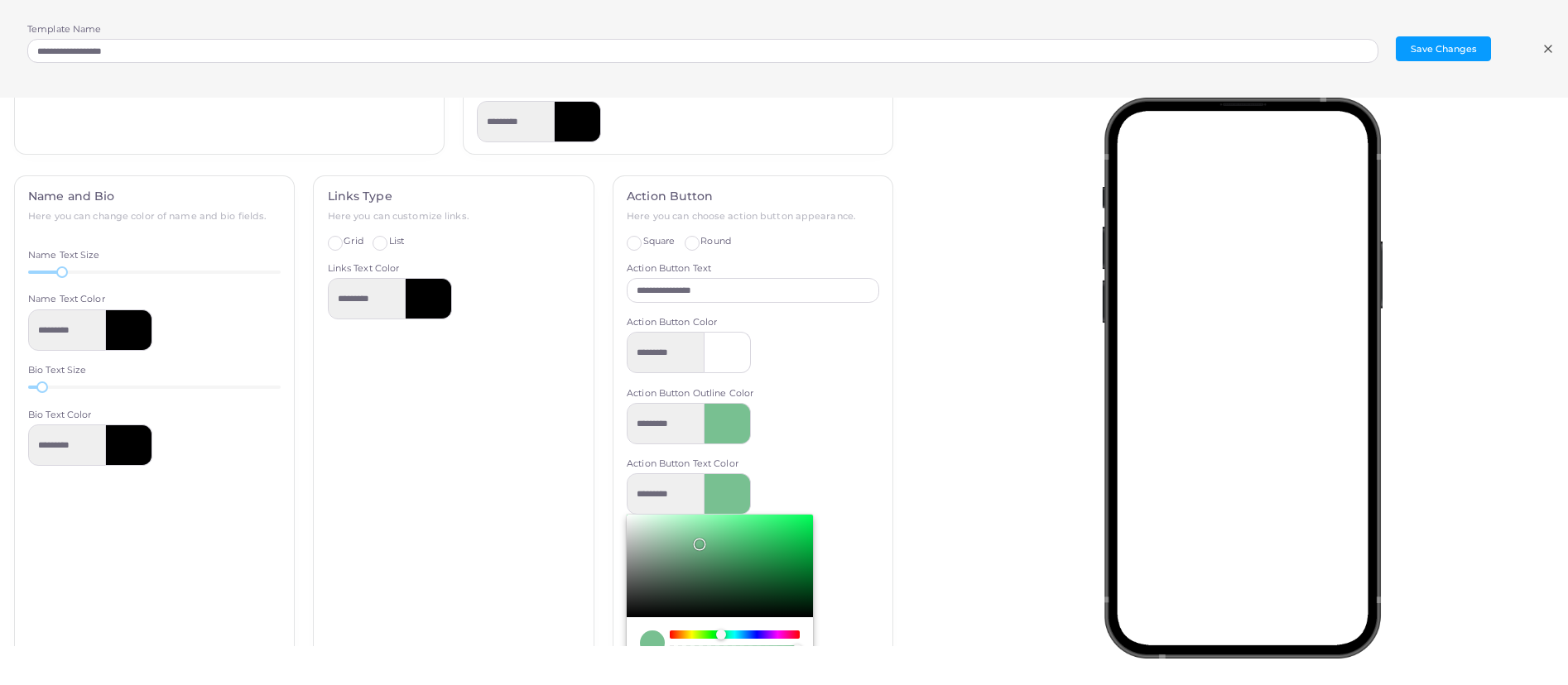scroll, scrollTop: 582, scrollLeft: 0, axis: vertical 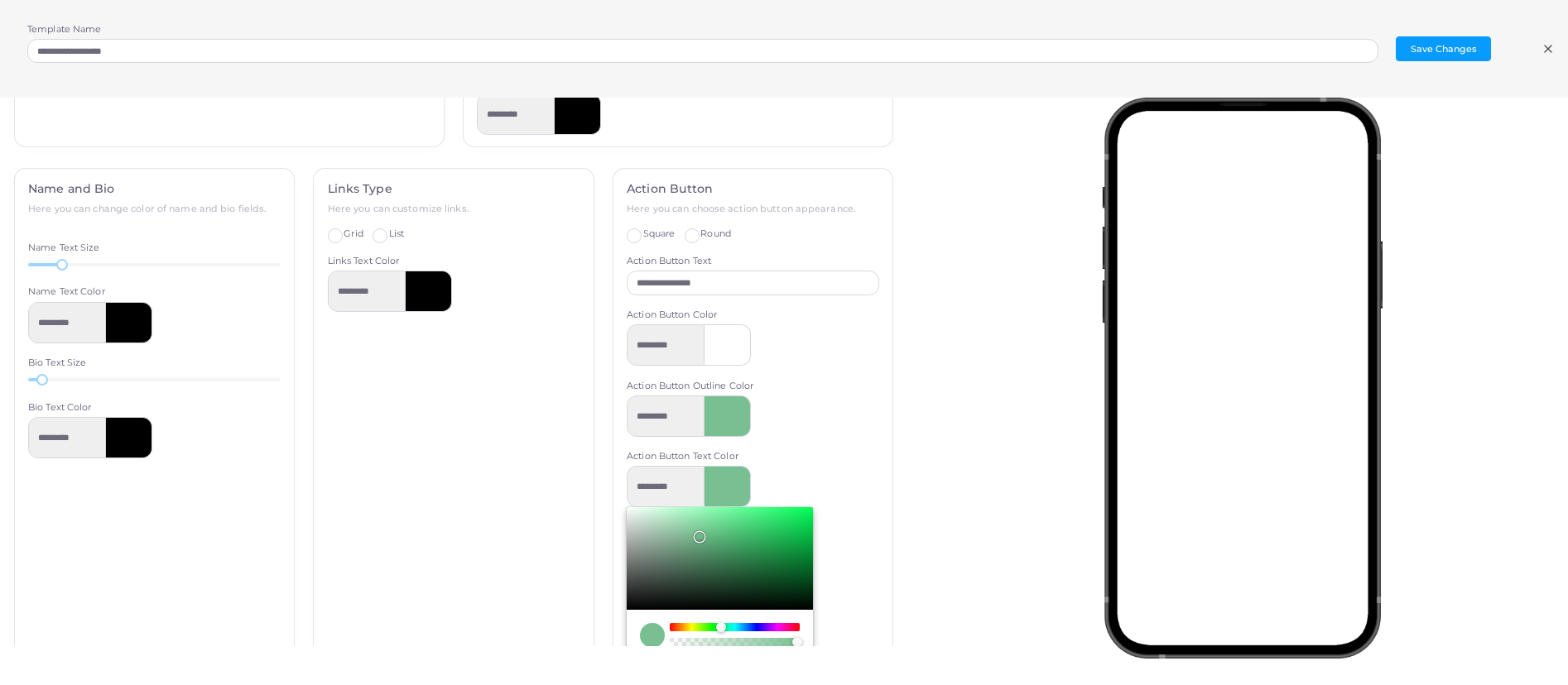 type on "*********" 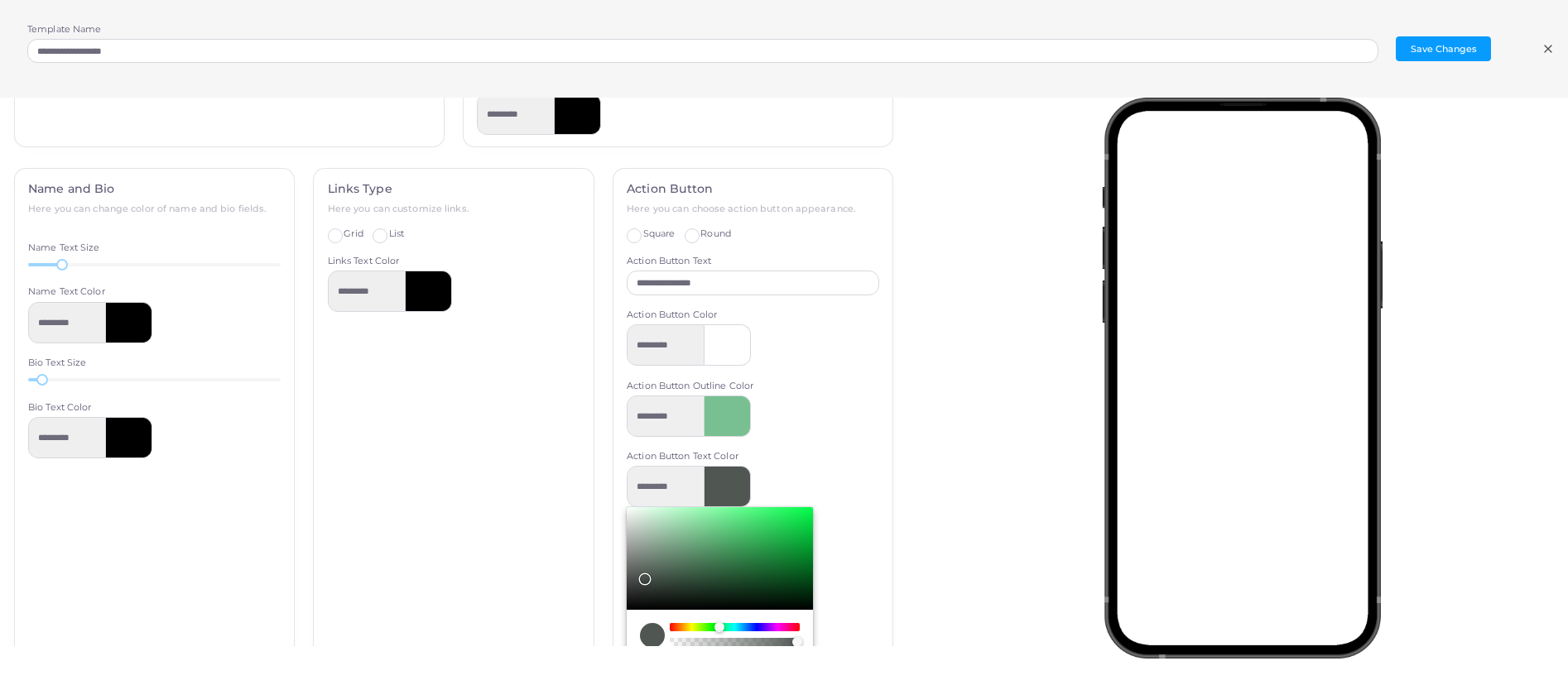 type on "*********" 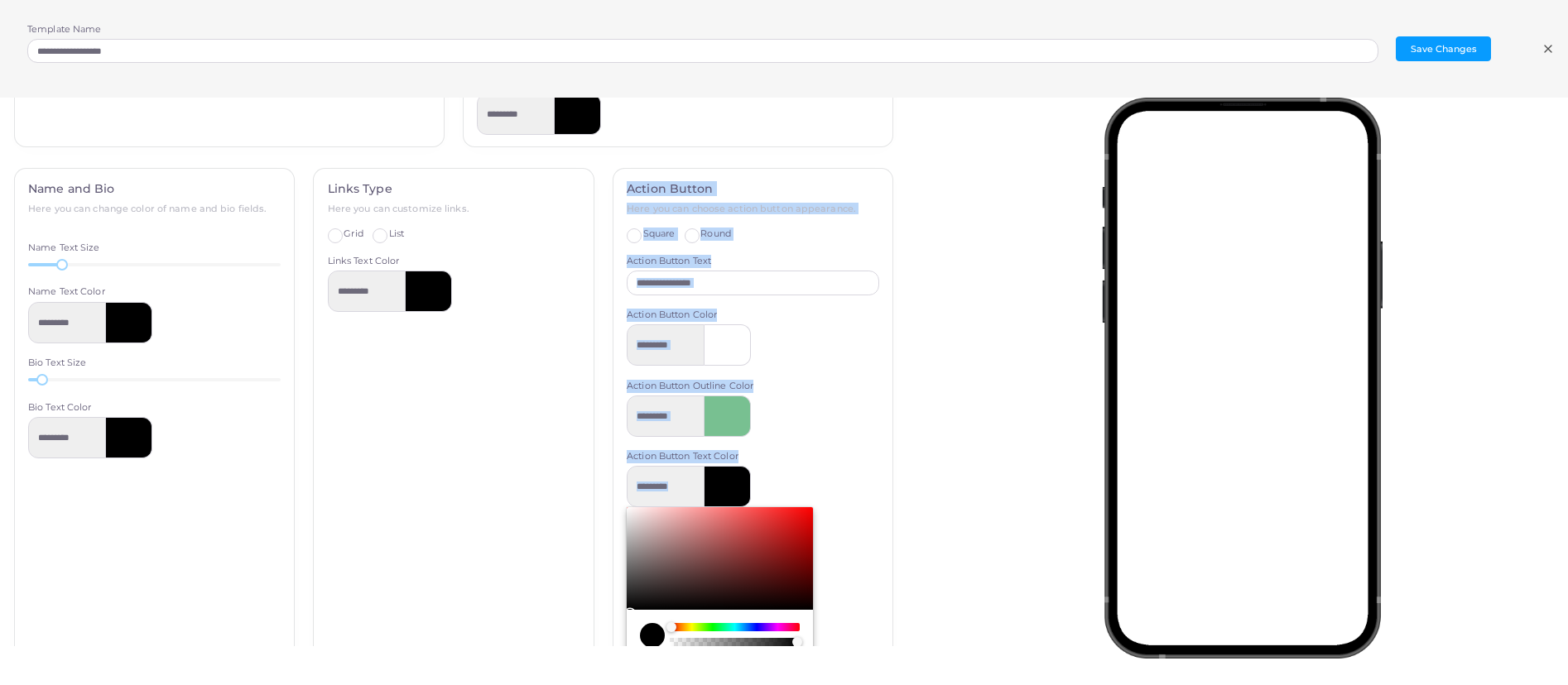 drag, startPoint x: 632, startPoint y: 584, endPoint x: 601, endPoint y: 625, distance: 51.400389 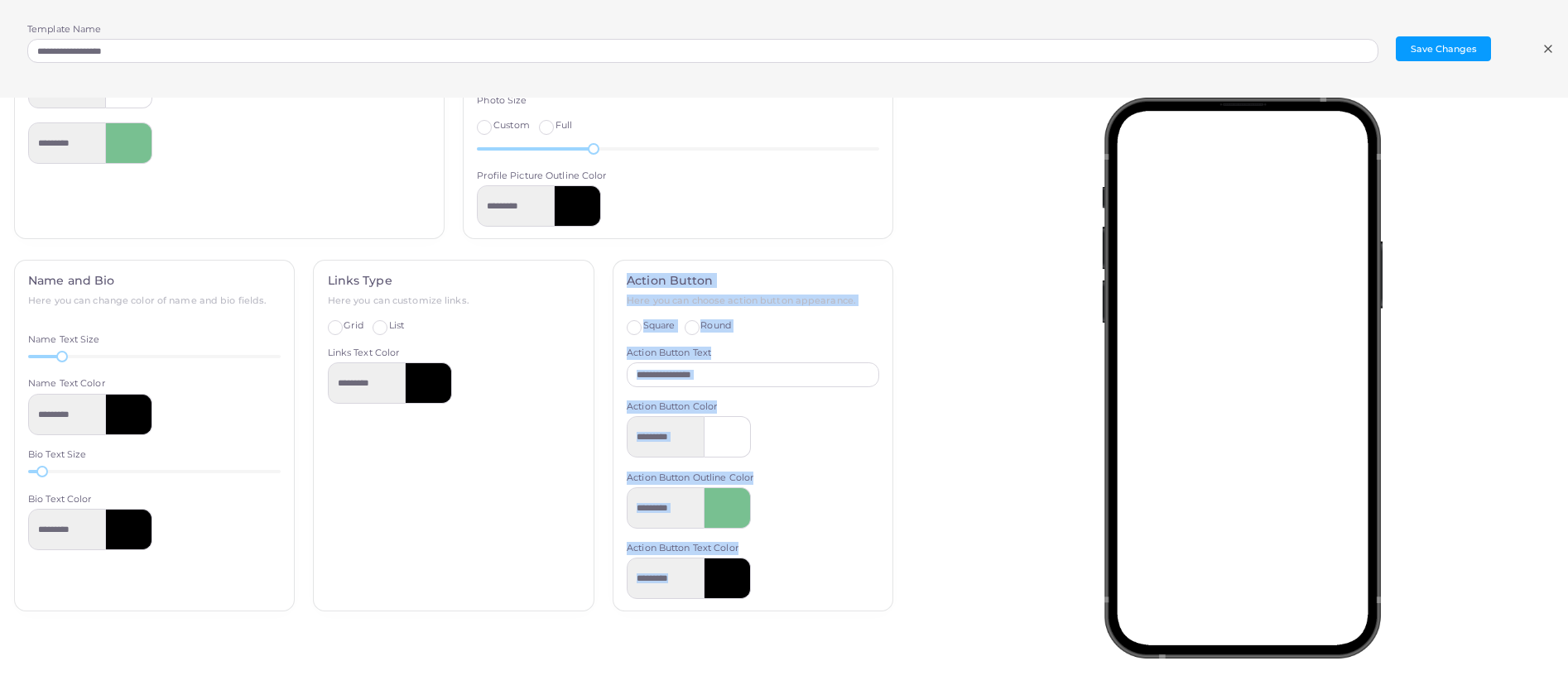 scroll, scrollTop: 491, scrollLeft: 0, axis: vertical 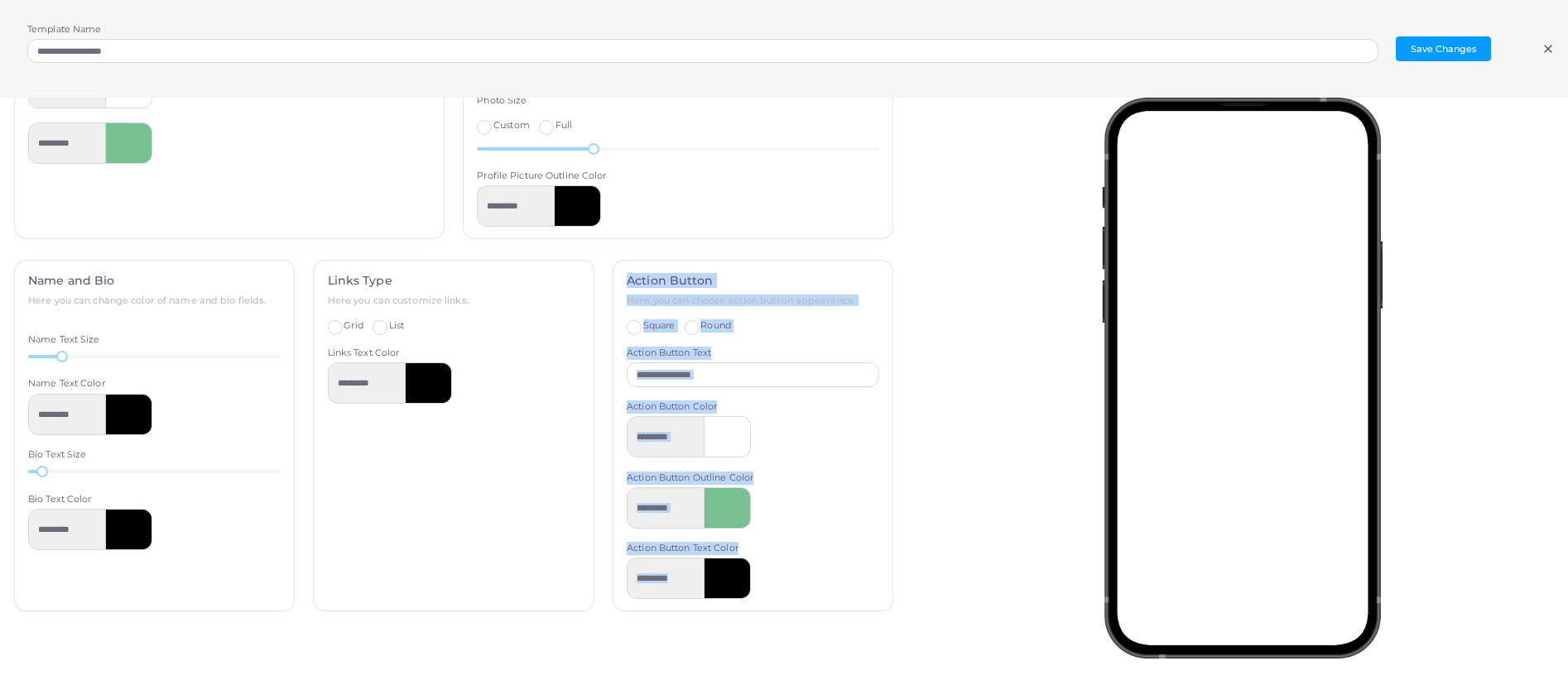 click on "*********" at bounding box center (753, 508) 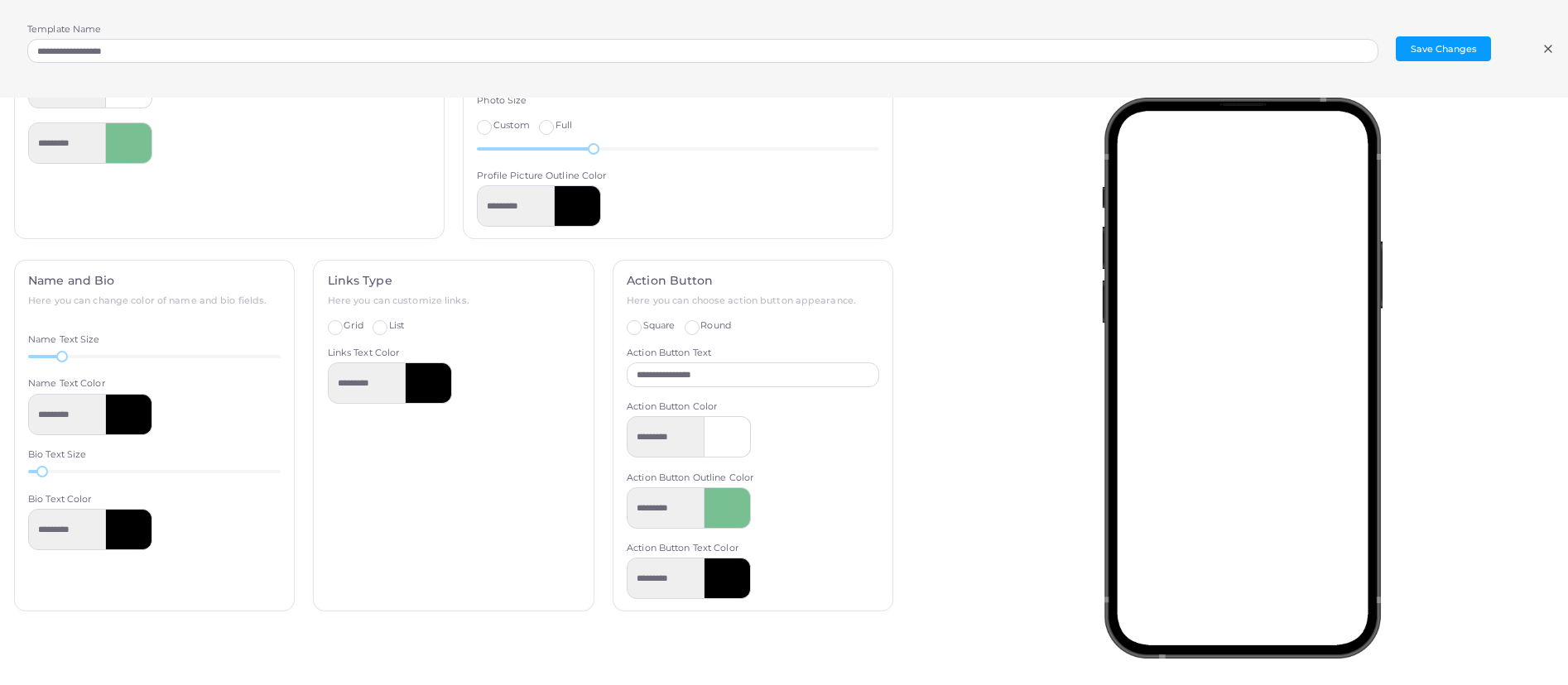 click on "List" at bounding box center [397, 326] 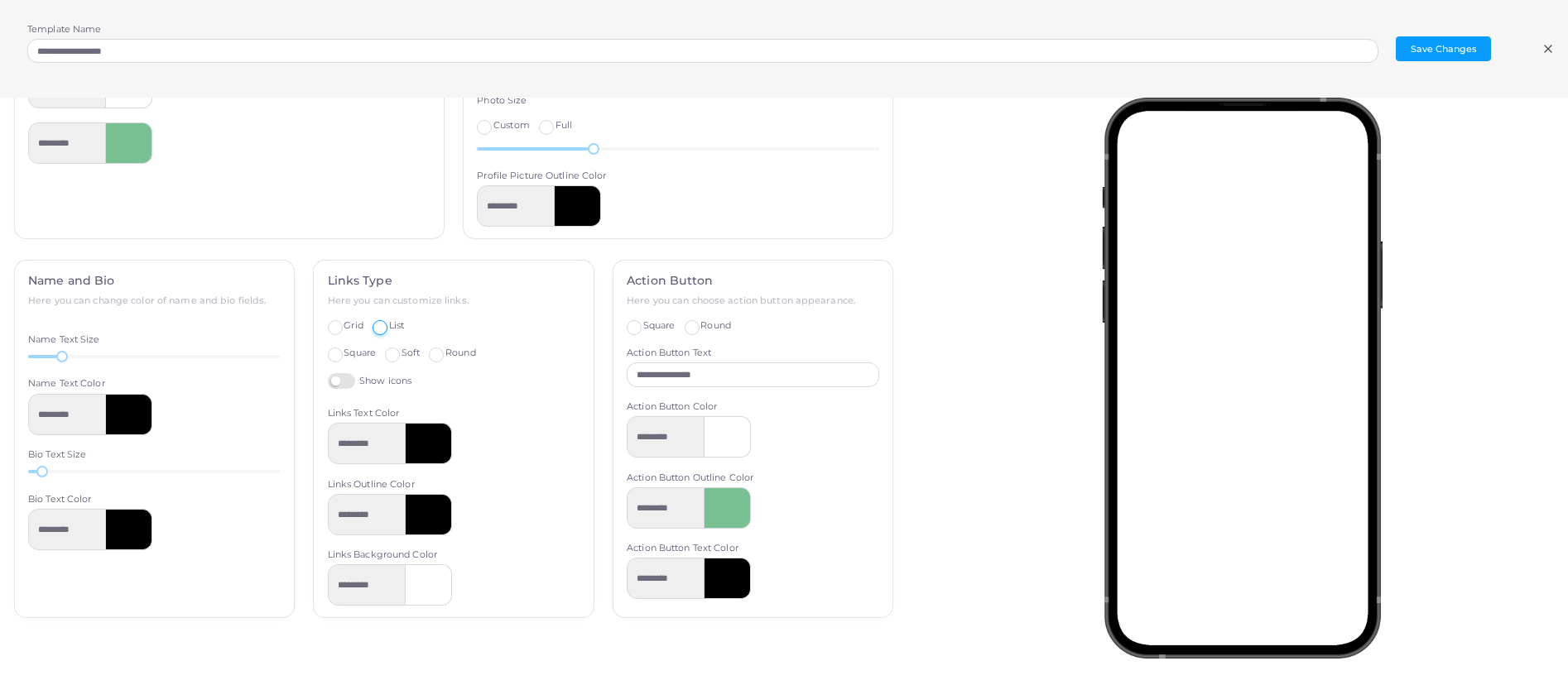scroll, scrollTop: 496, scrollLeft: 0, axis: vertical 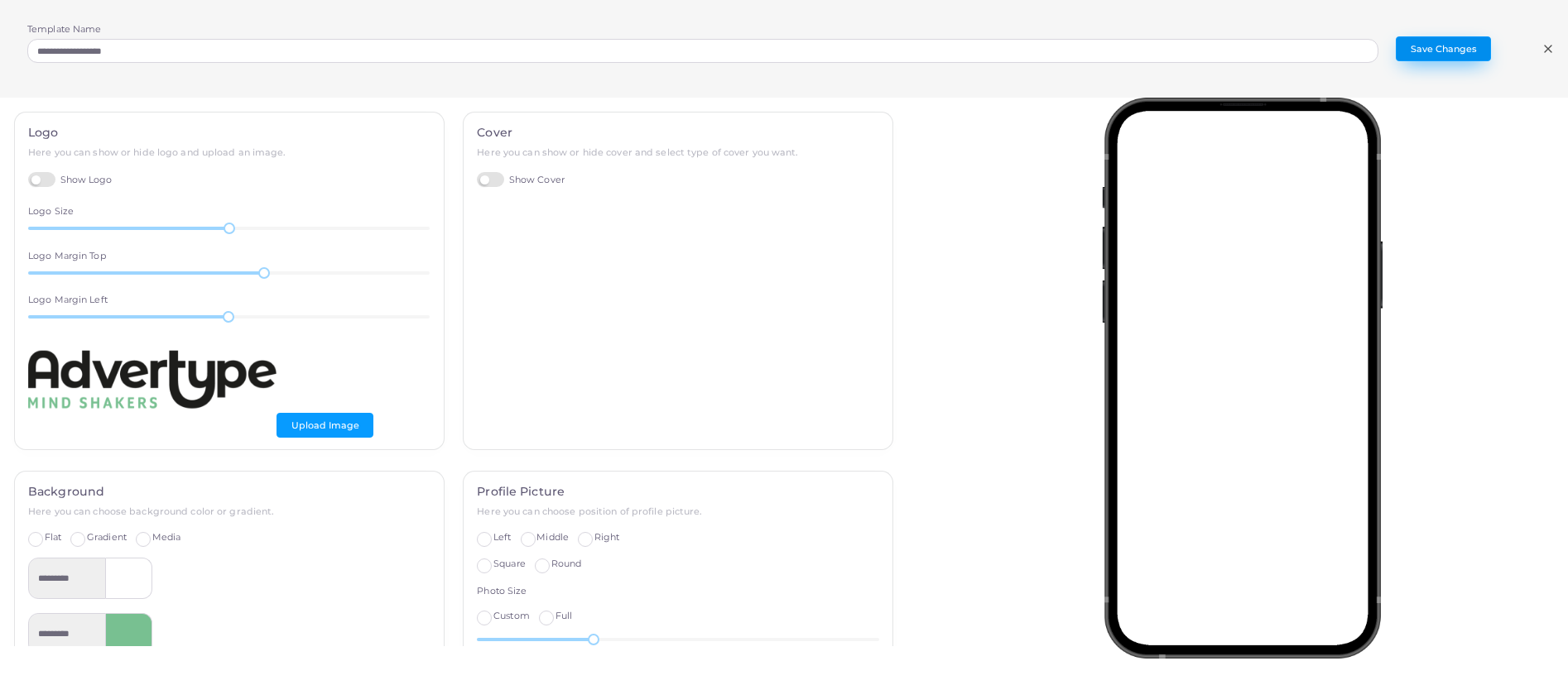 click on "Save Changes" at bounding box center (1443, 49) 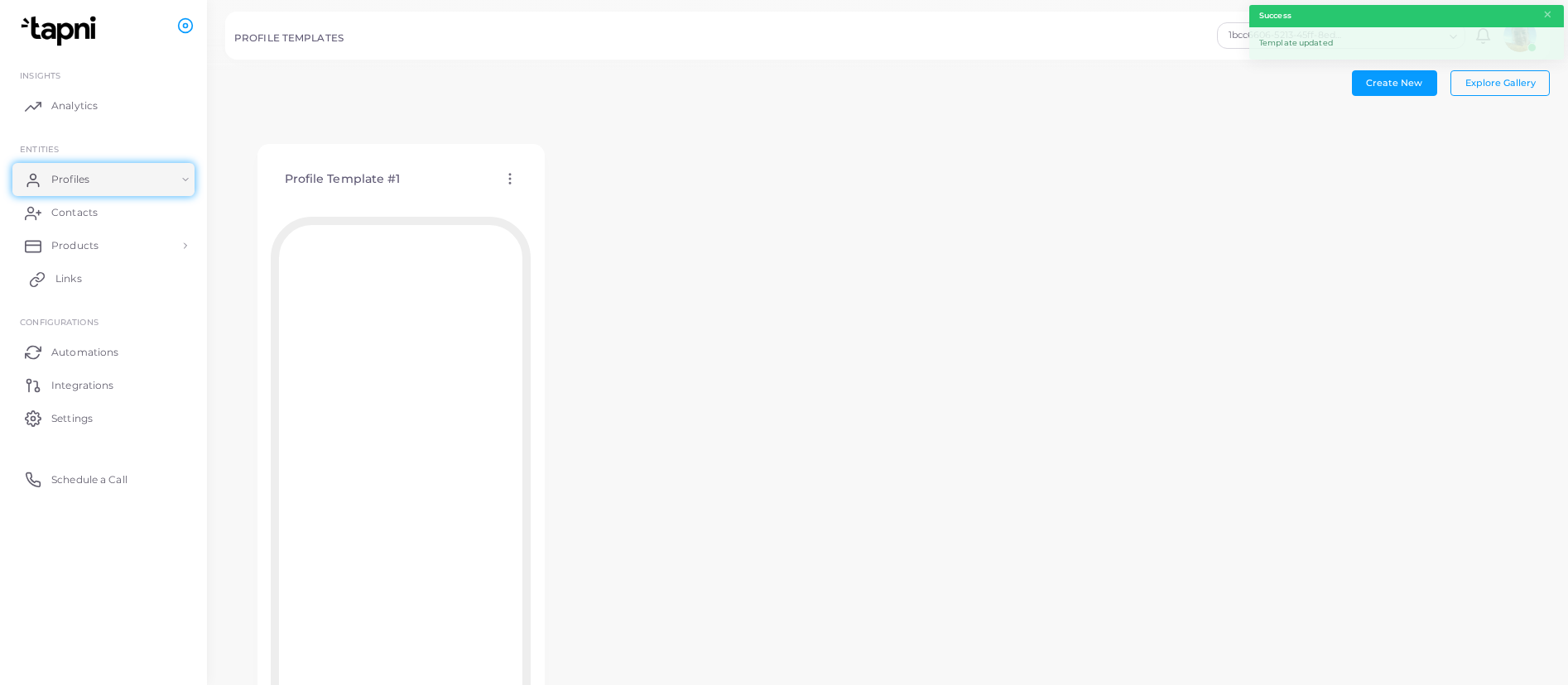 click on "Links" at bounding box center [103, 279] 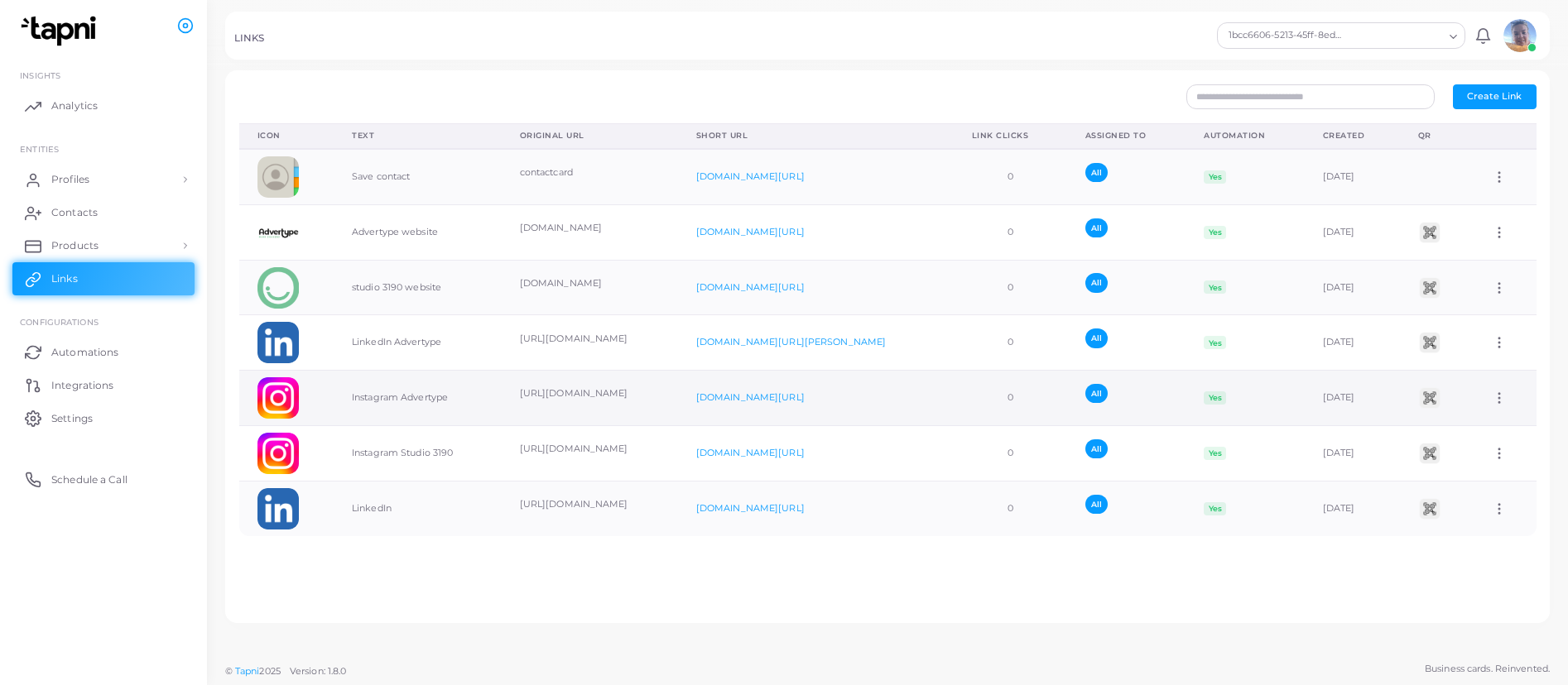 click 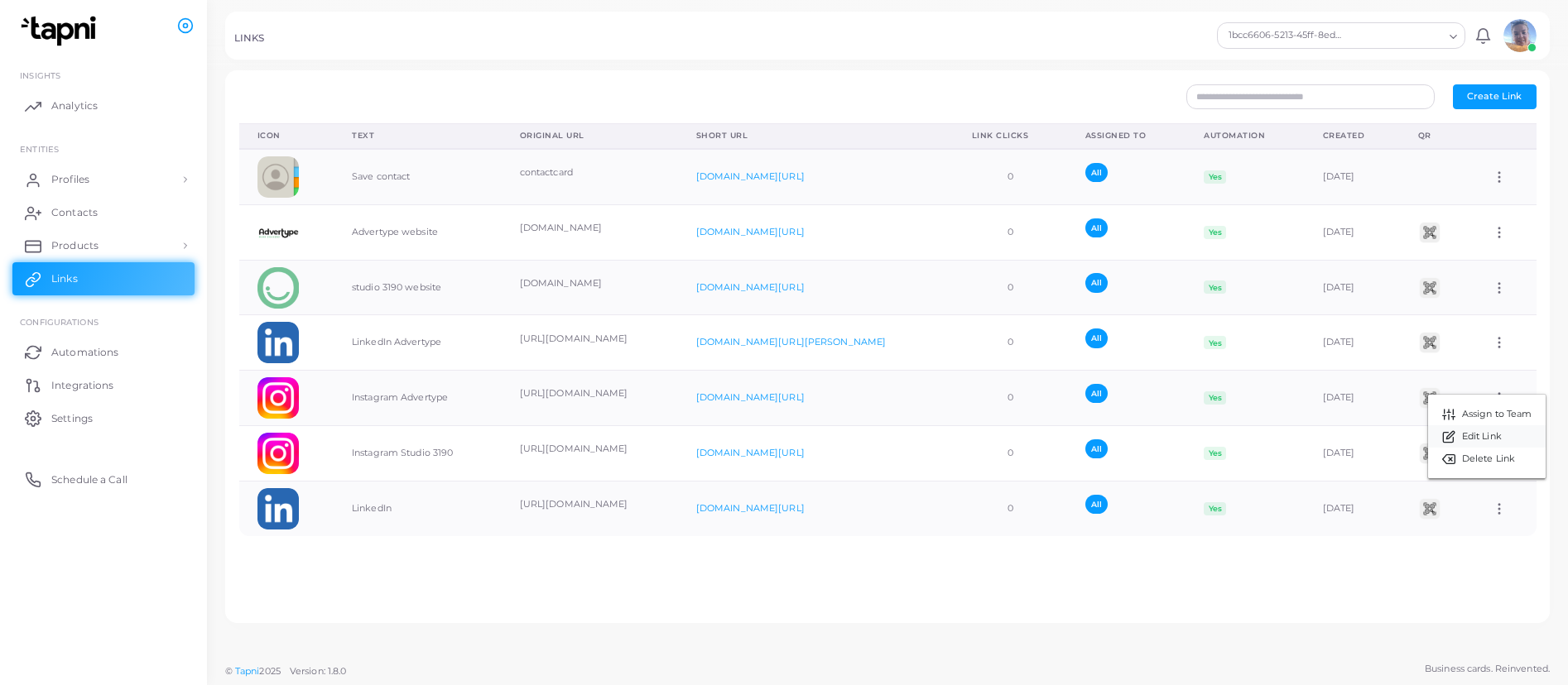 click on "Edit Link" at bounding box center [1482, 437] 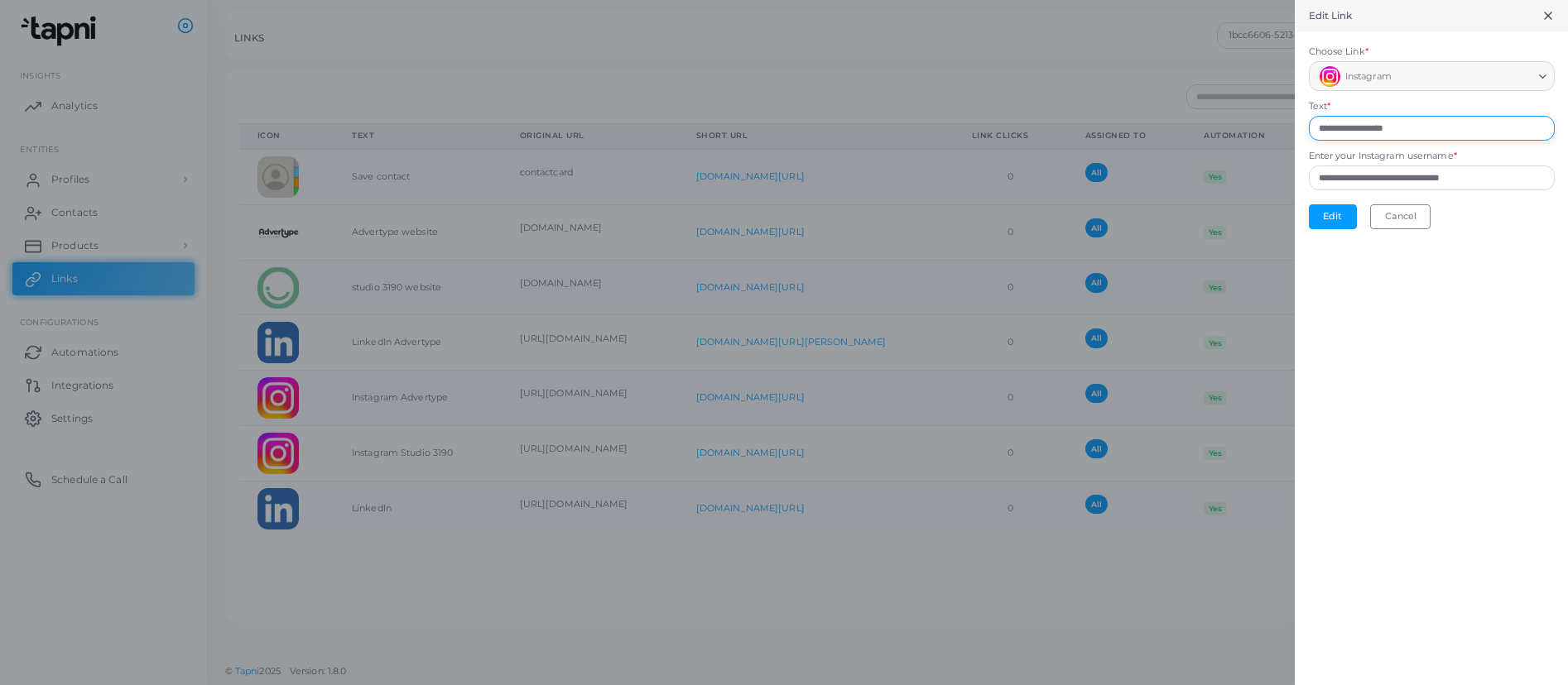 drag, startPoint x: 1368, startPoint y: 129, endPoint x: 1224, endPoint y: 129, distance: 144 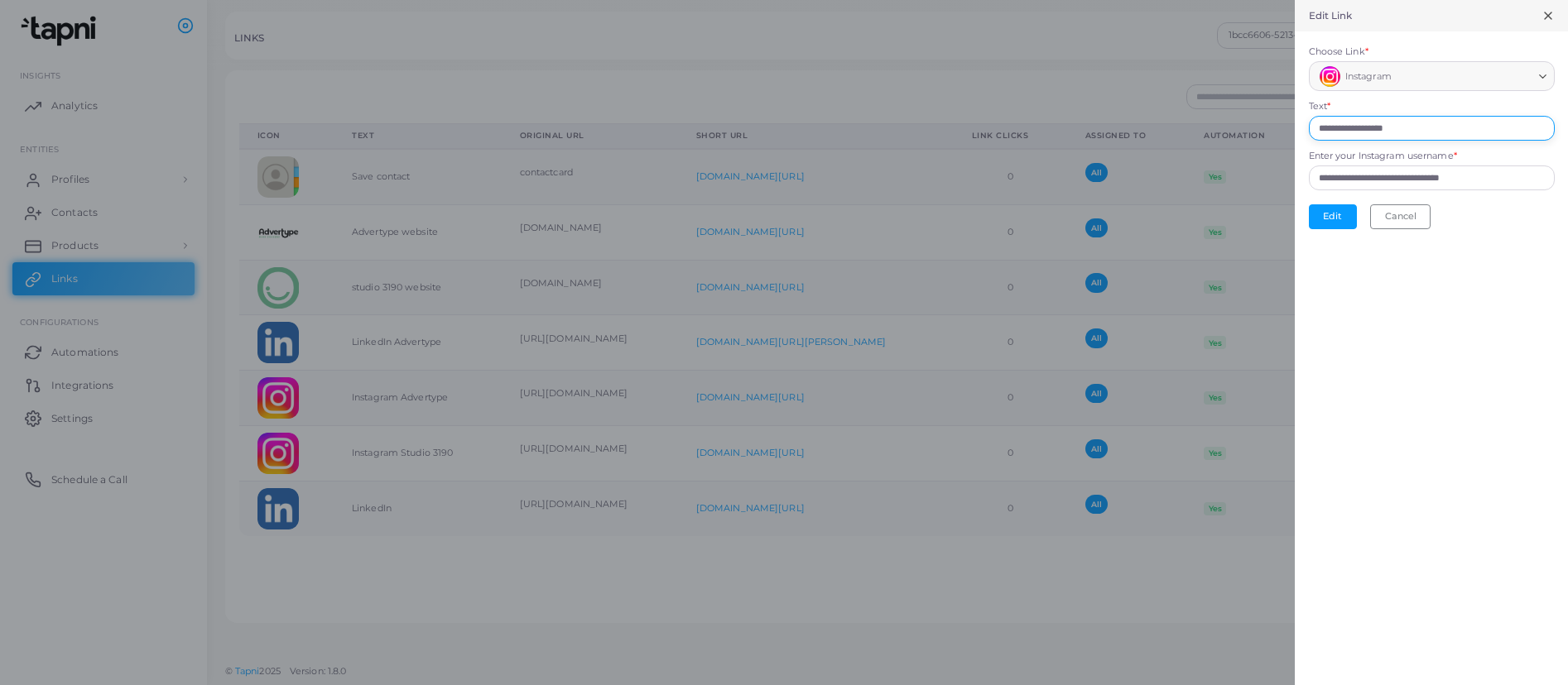 click on "**********" at bounding box center (784, 0) 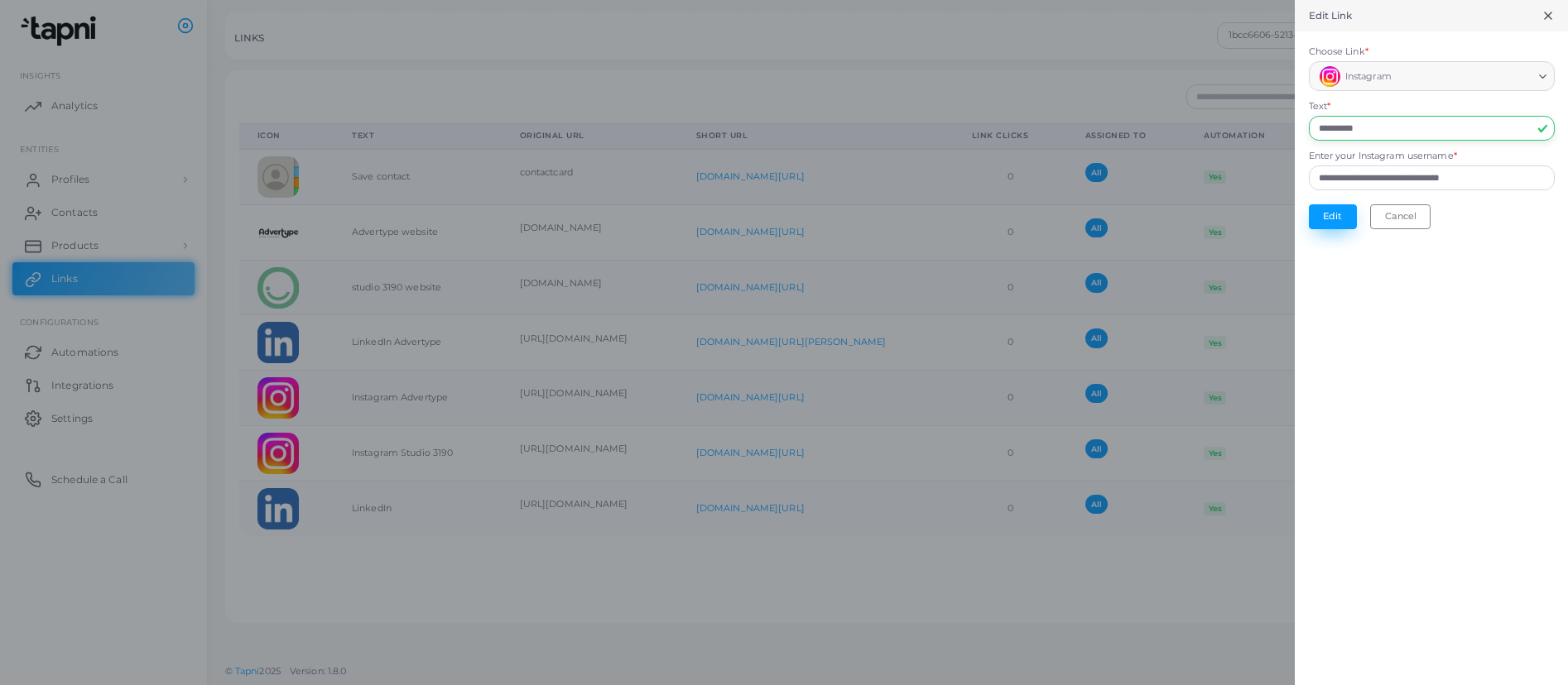 type on "**********" 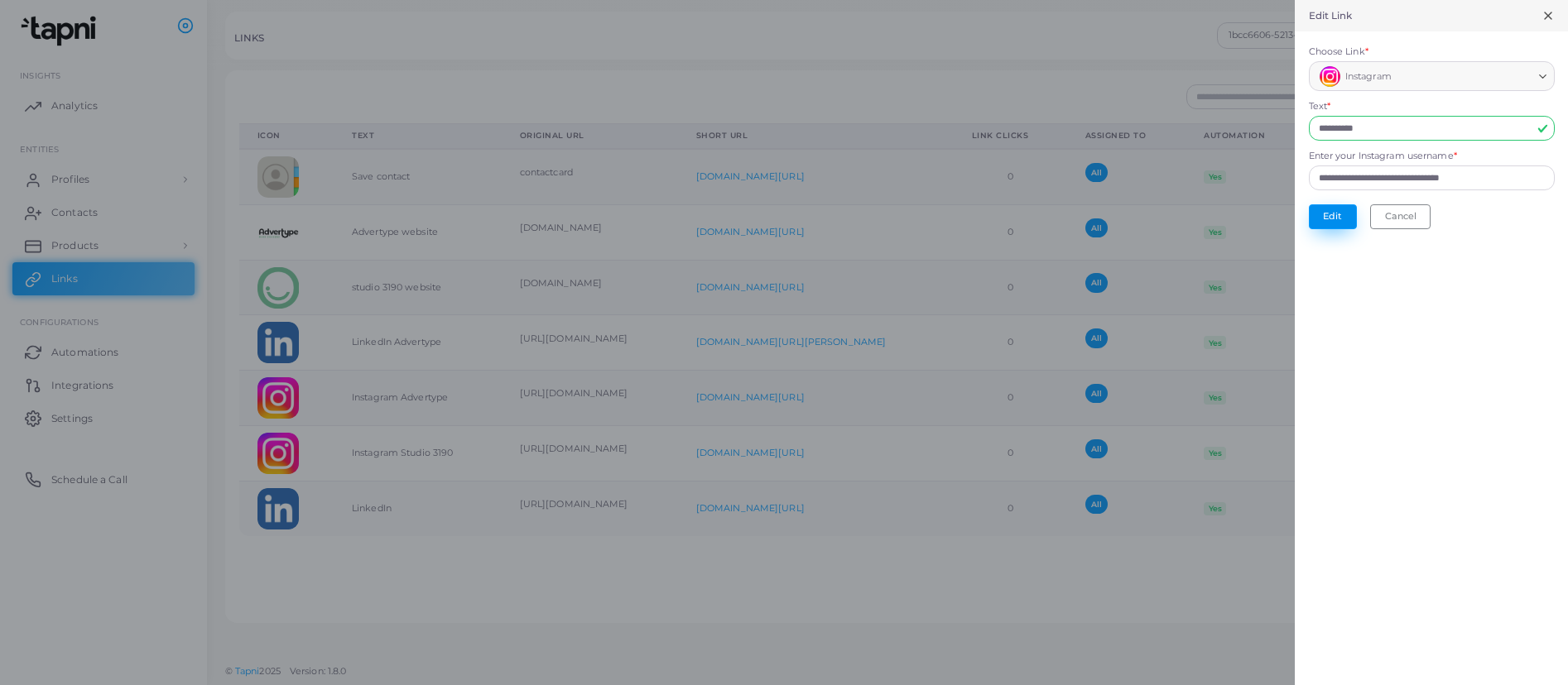 click on "Edit" at bounding box center (1333, 217) 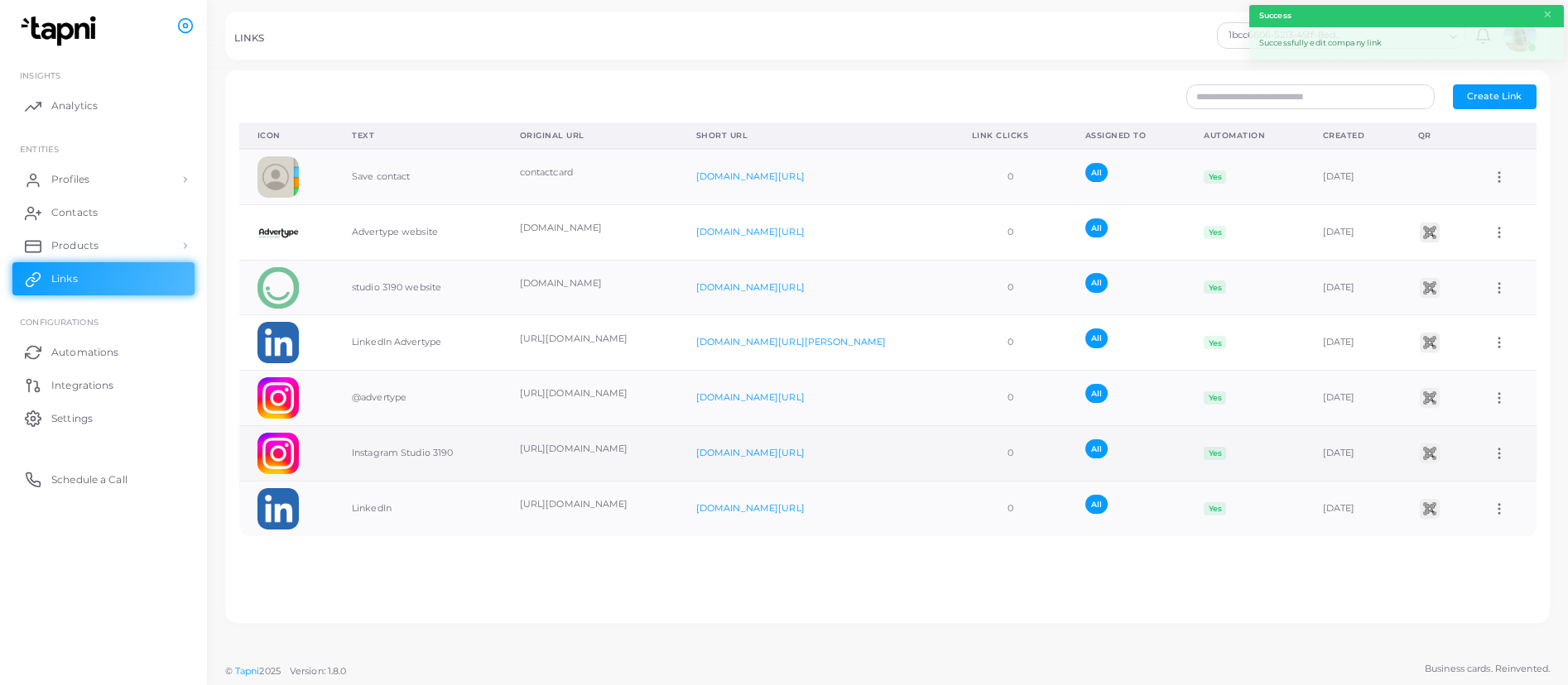 click 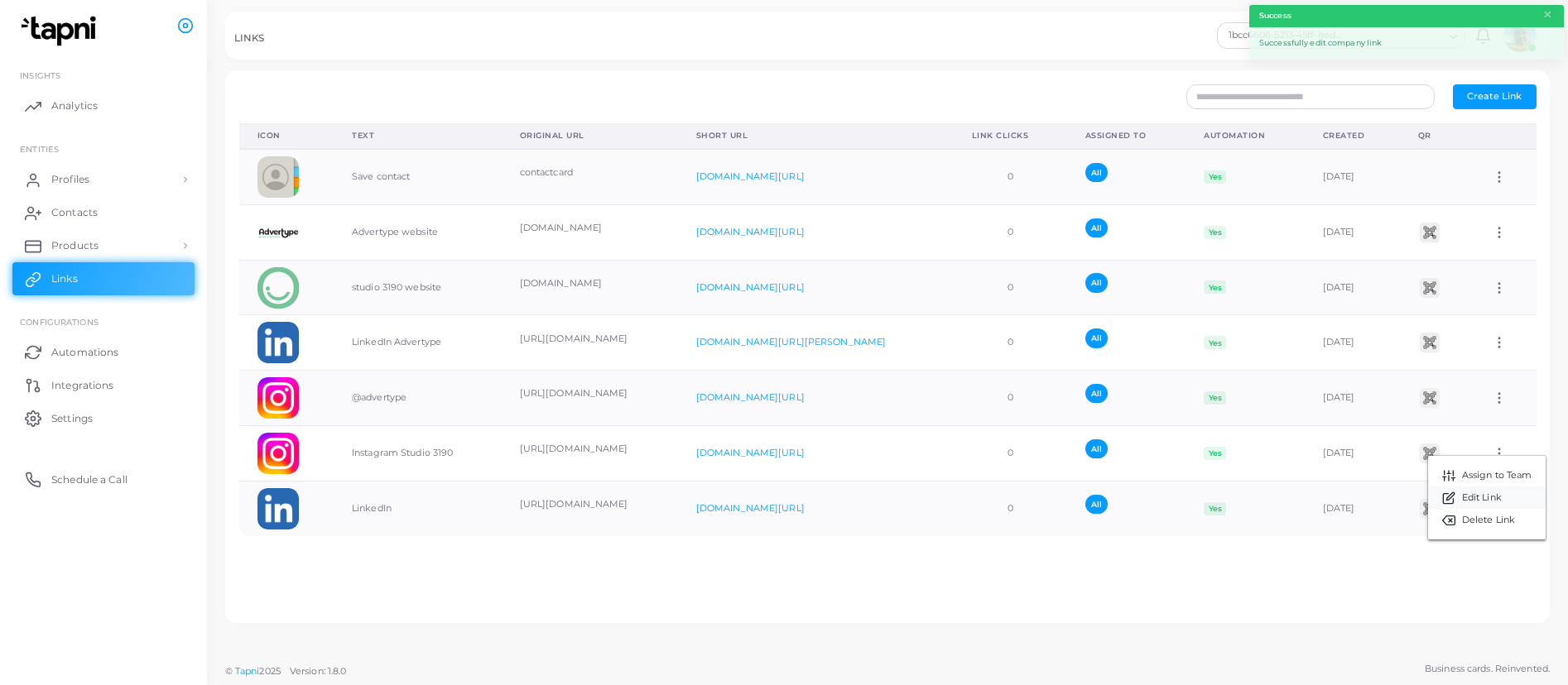 click on "Edit Link" at bounding box center [1487, 497] 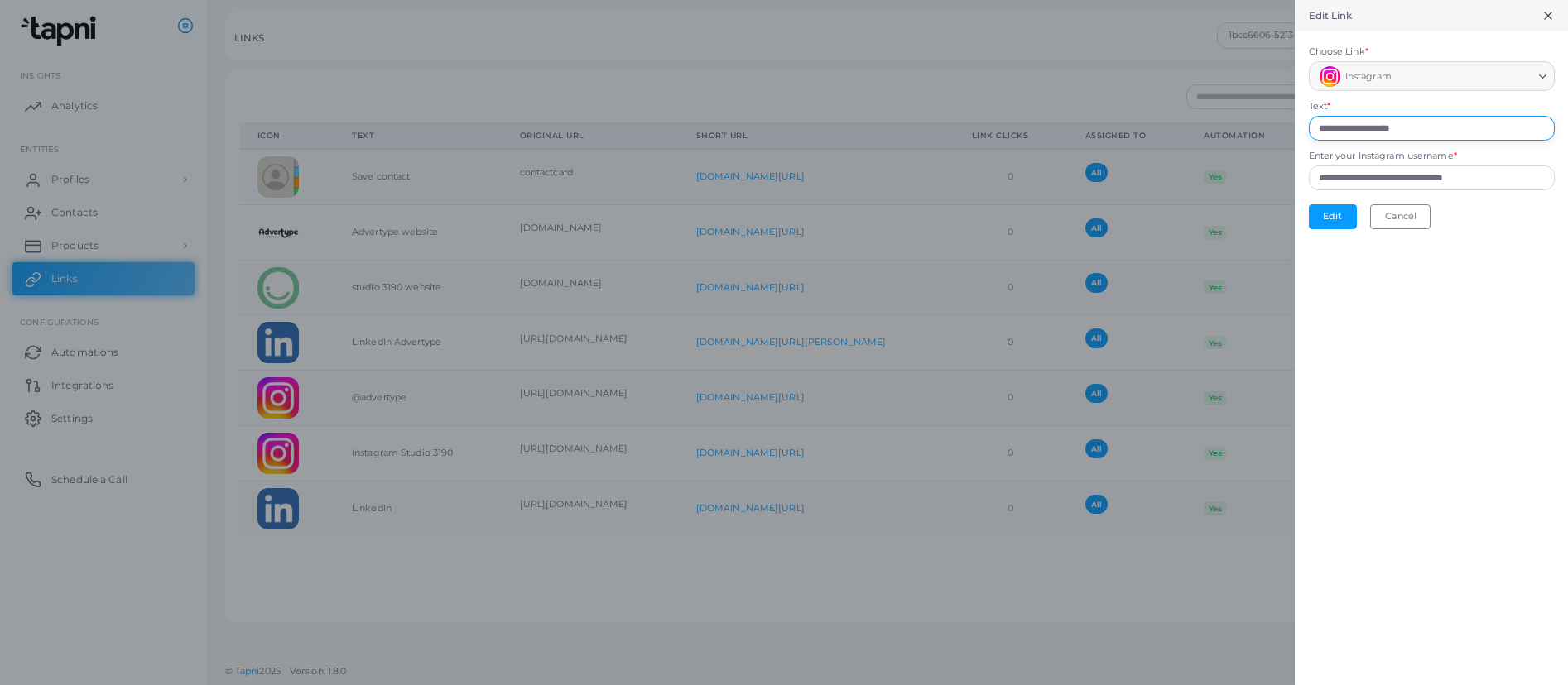 drag, startPoint x: 1368, startPoint y: 129, endPoint x: 1137, endPoint y: 120, distance: 231.17526 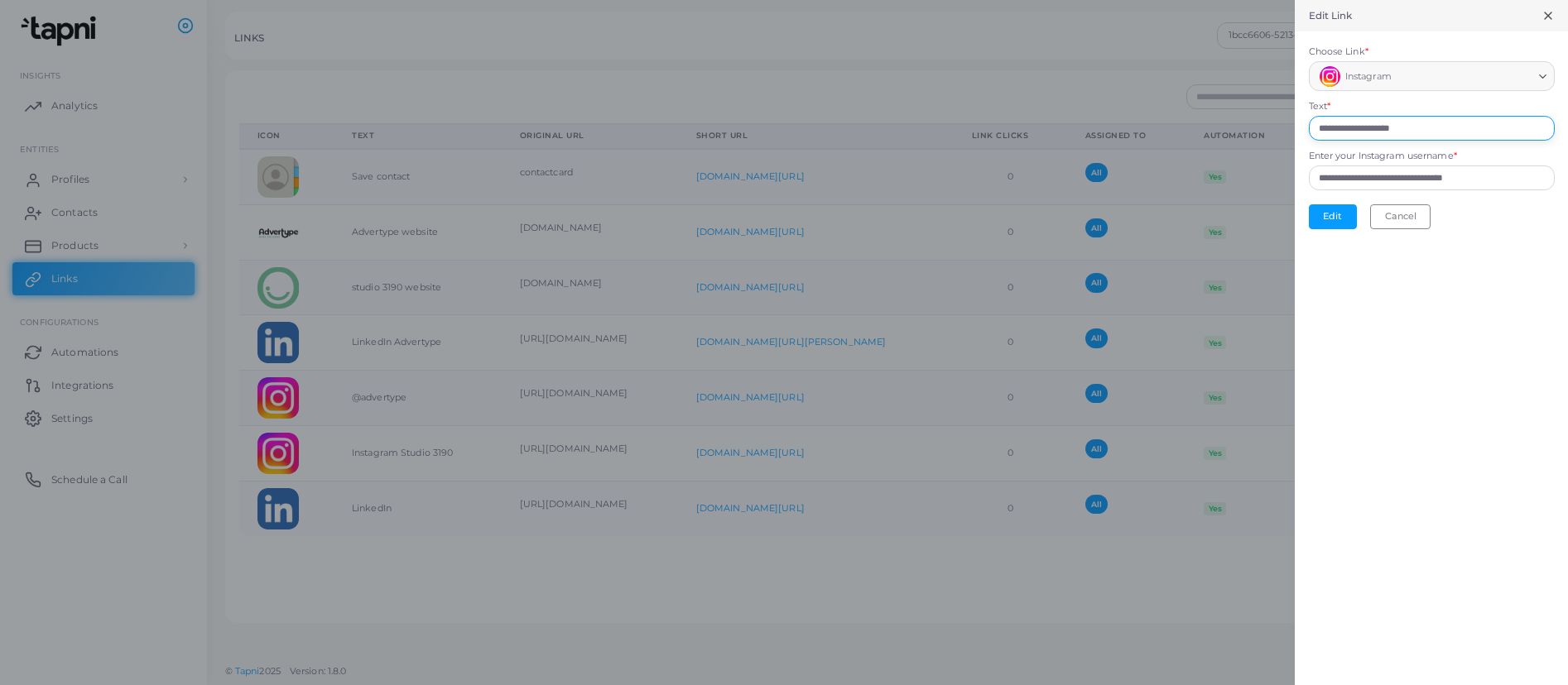 click on "**********" at bounding box center (784, 0) 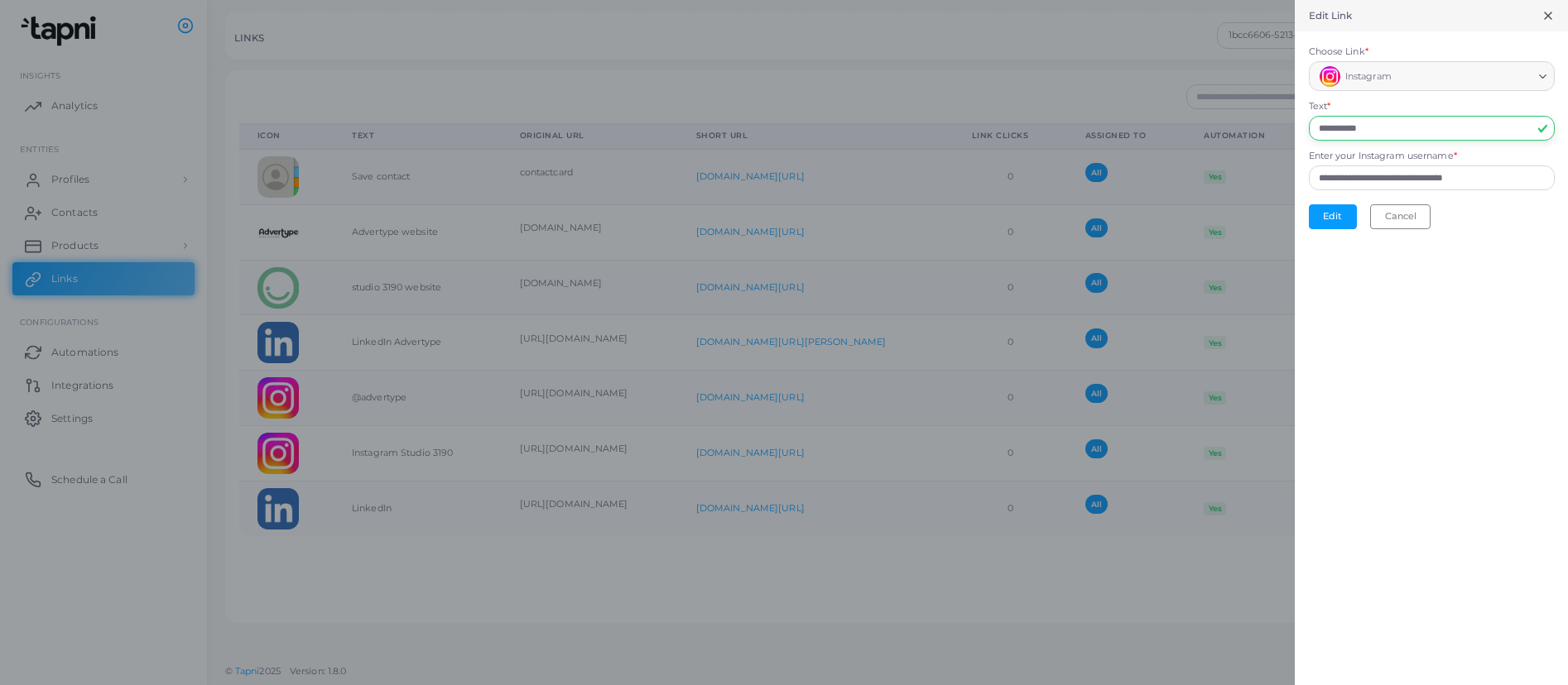 click on "**********" at bounding box center [1431, 128] 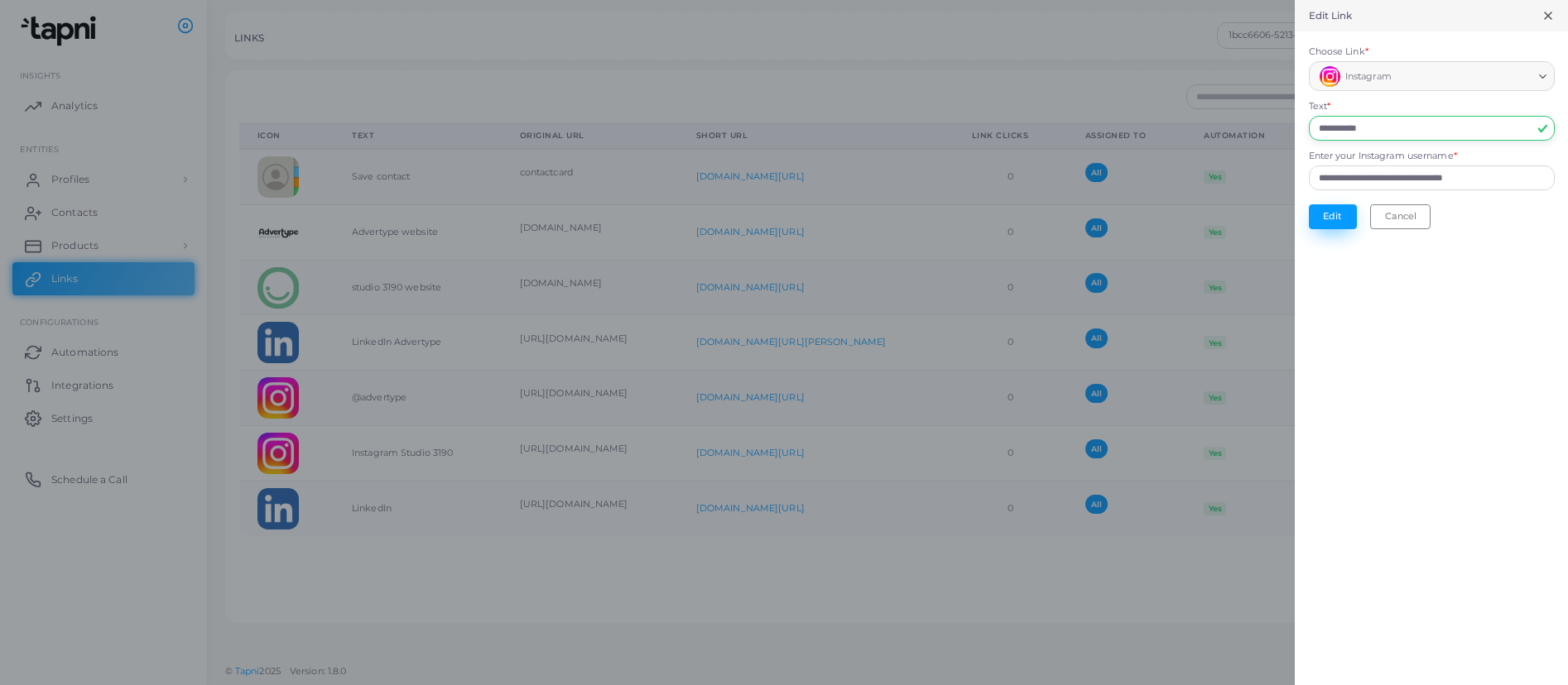 type on "**********" 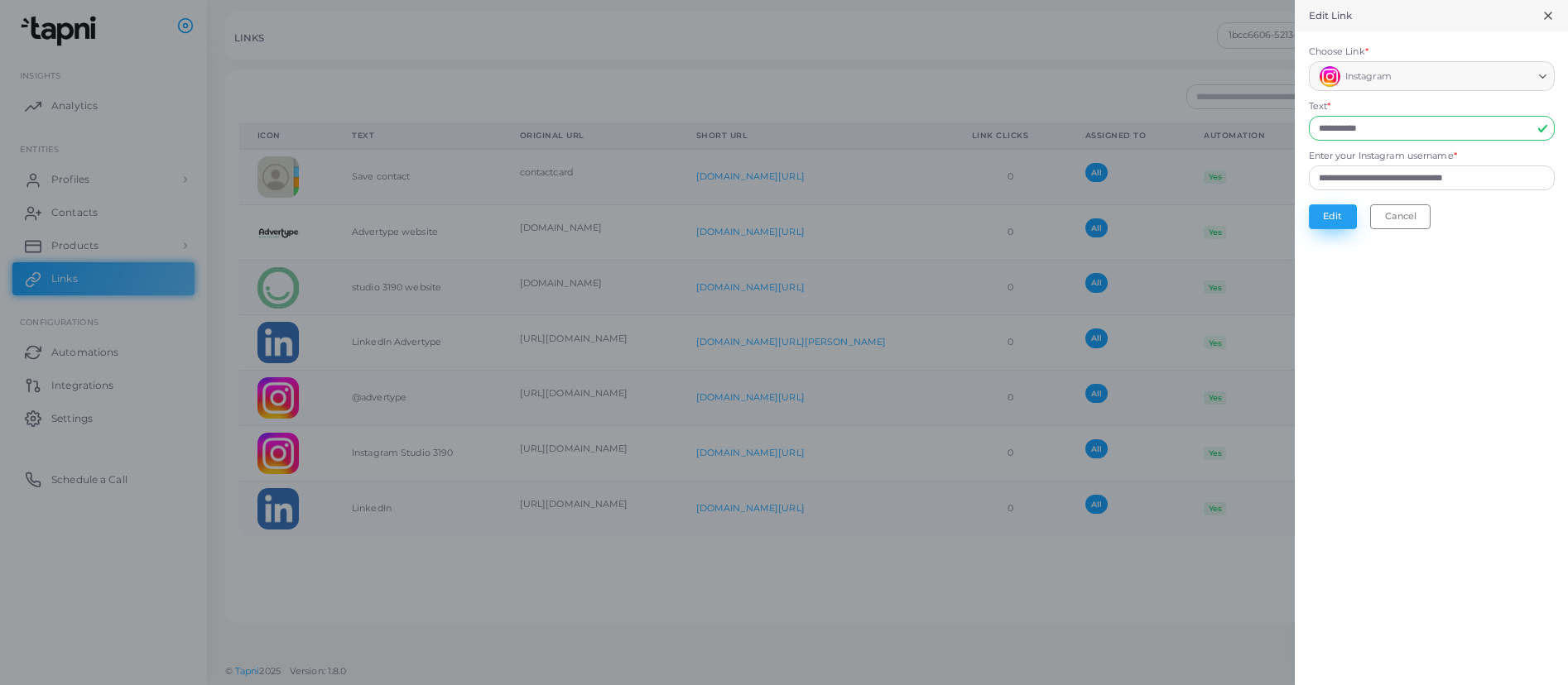 click on "Edit" at bounding box center (1333, 217) 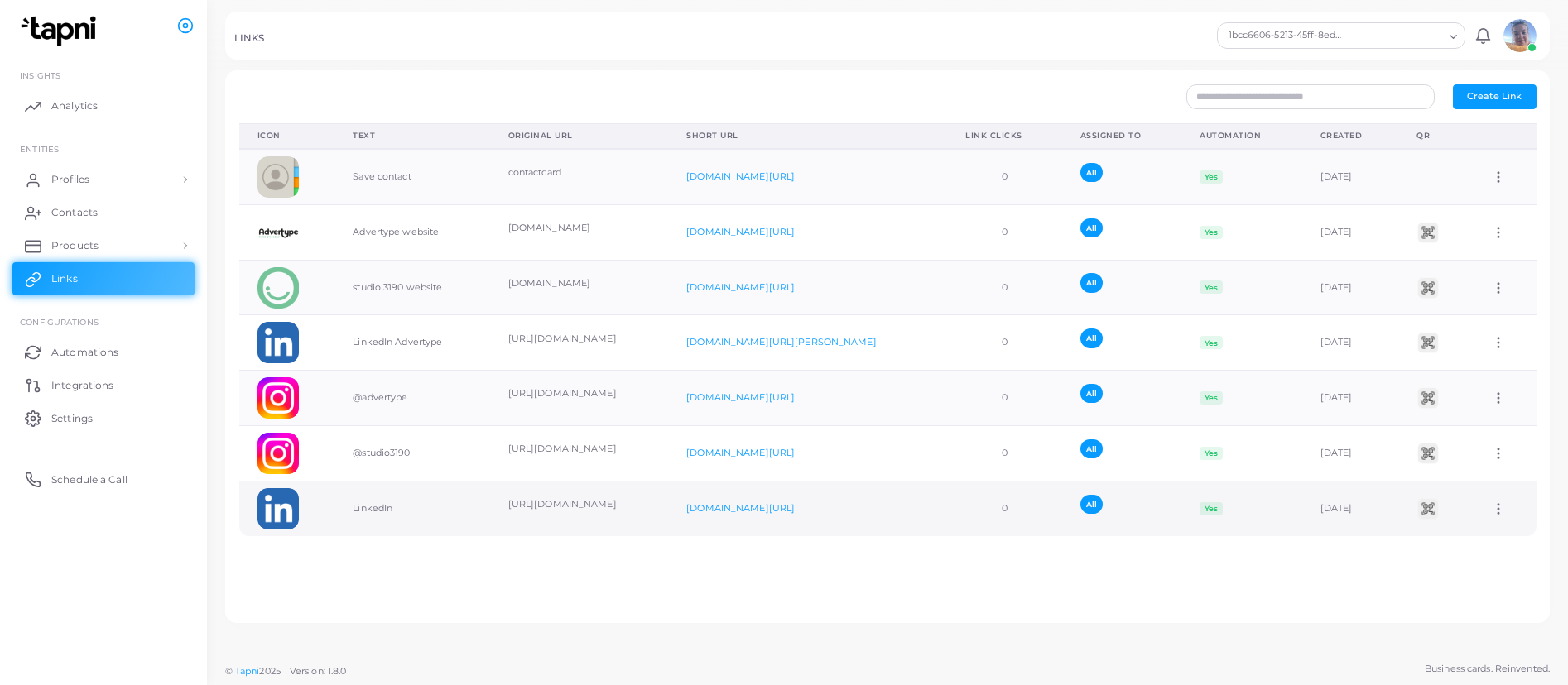 click 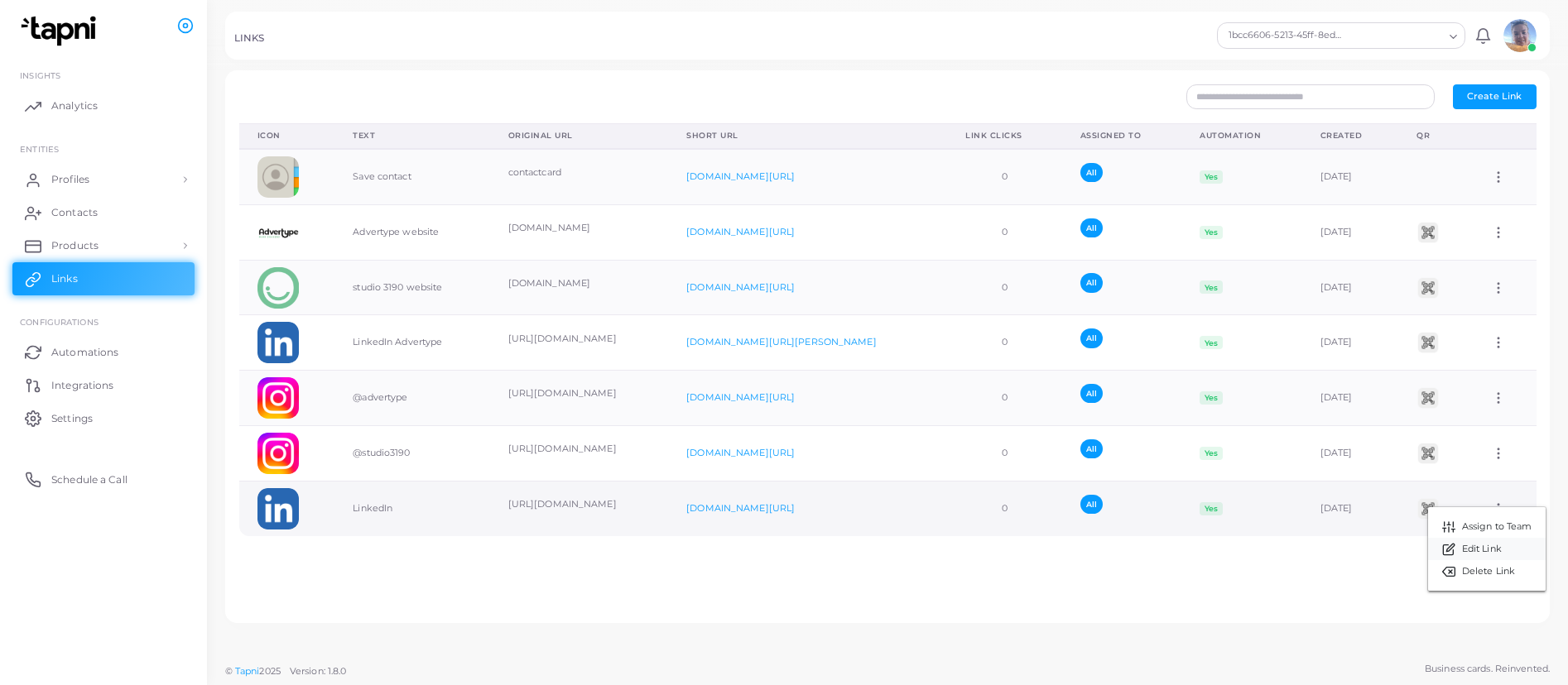 click on "Edit Link" at bounding box center [1482, 549] 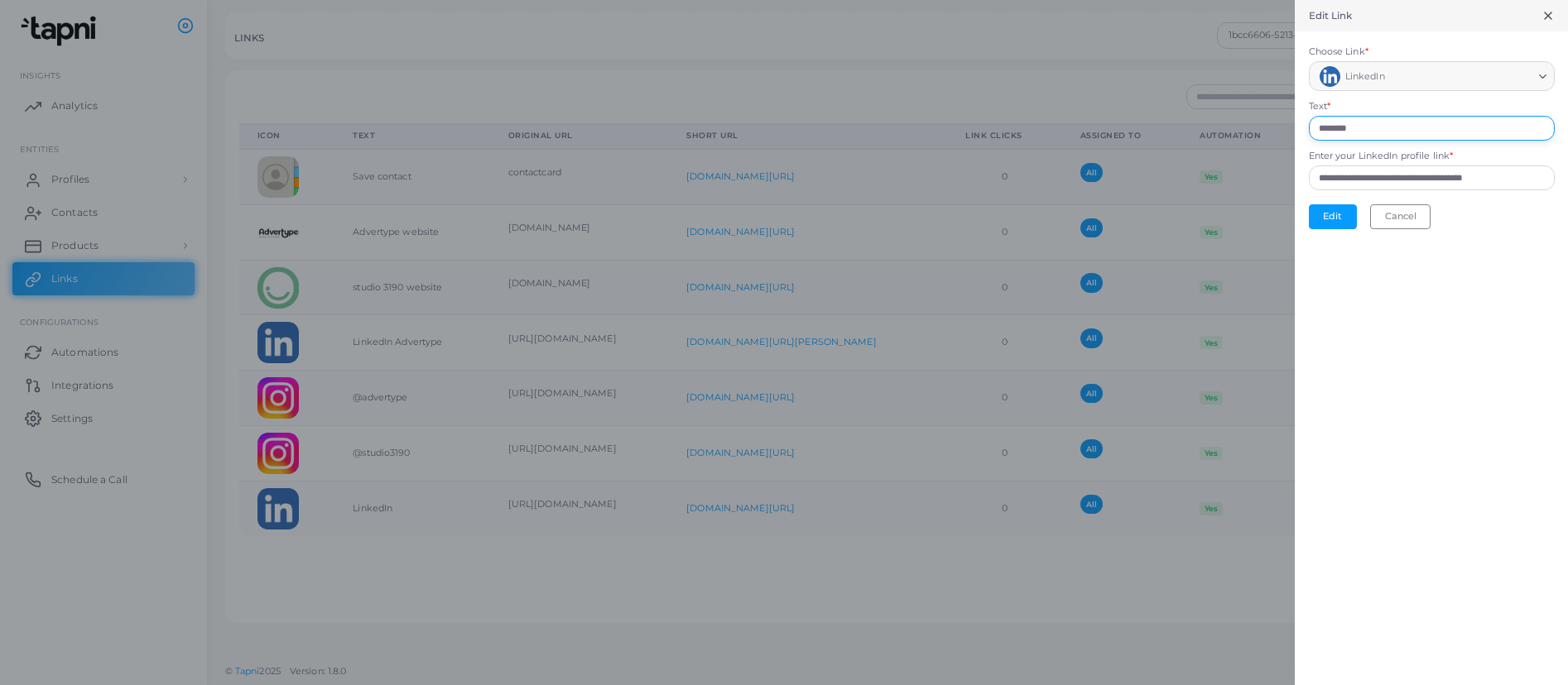 drag, startPoint x: 1228, startPoint y: 119, endPoint x: 1130, endPoint y: 117, distance: 98.02041 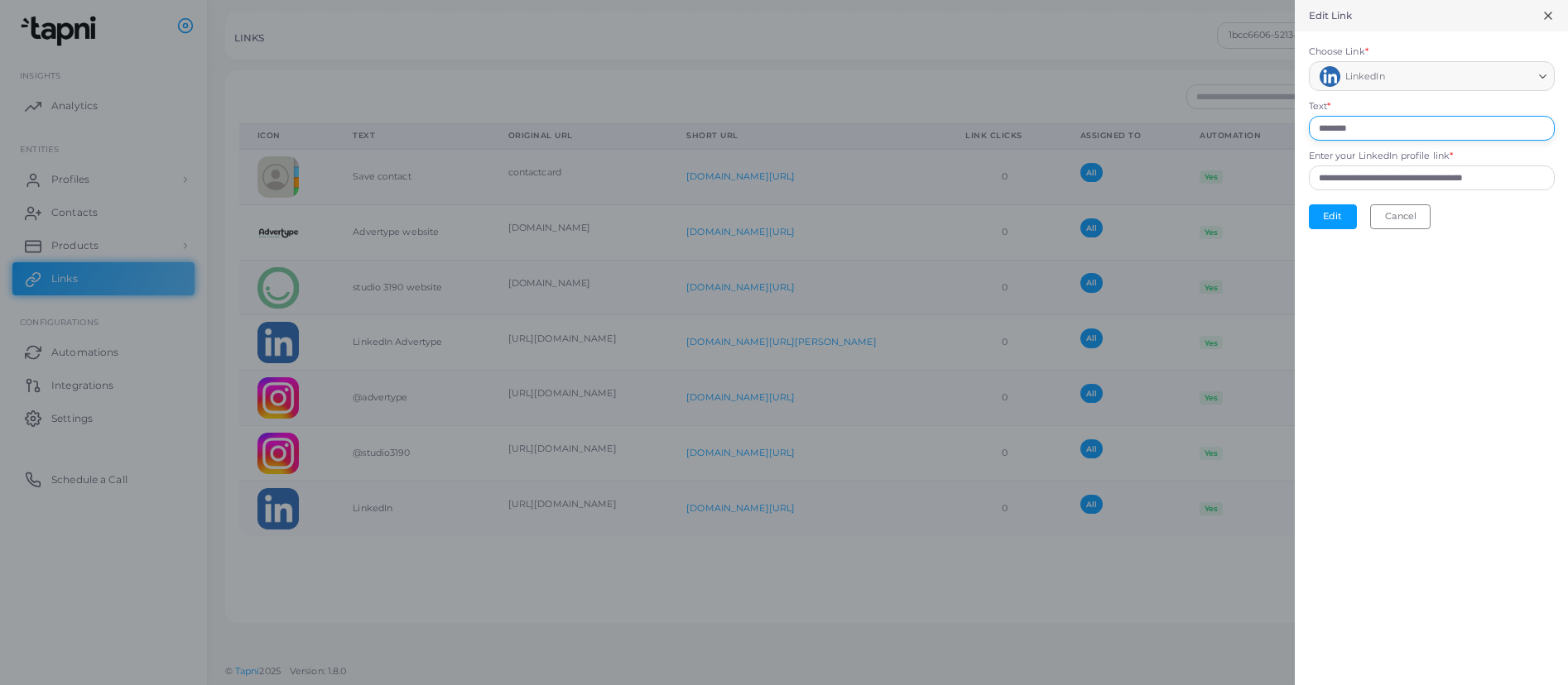 click on "**********" at bounding box center (784, 0) 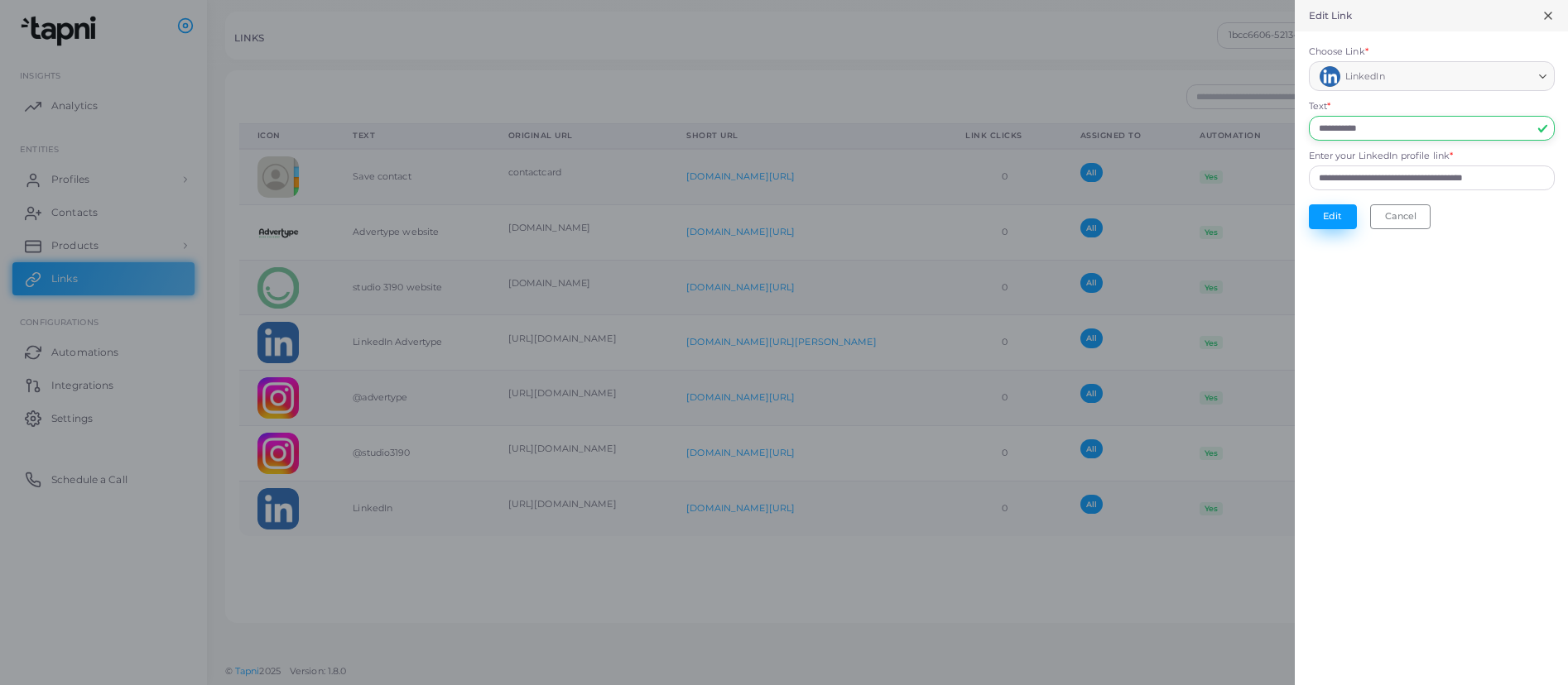 type on "**********" 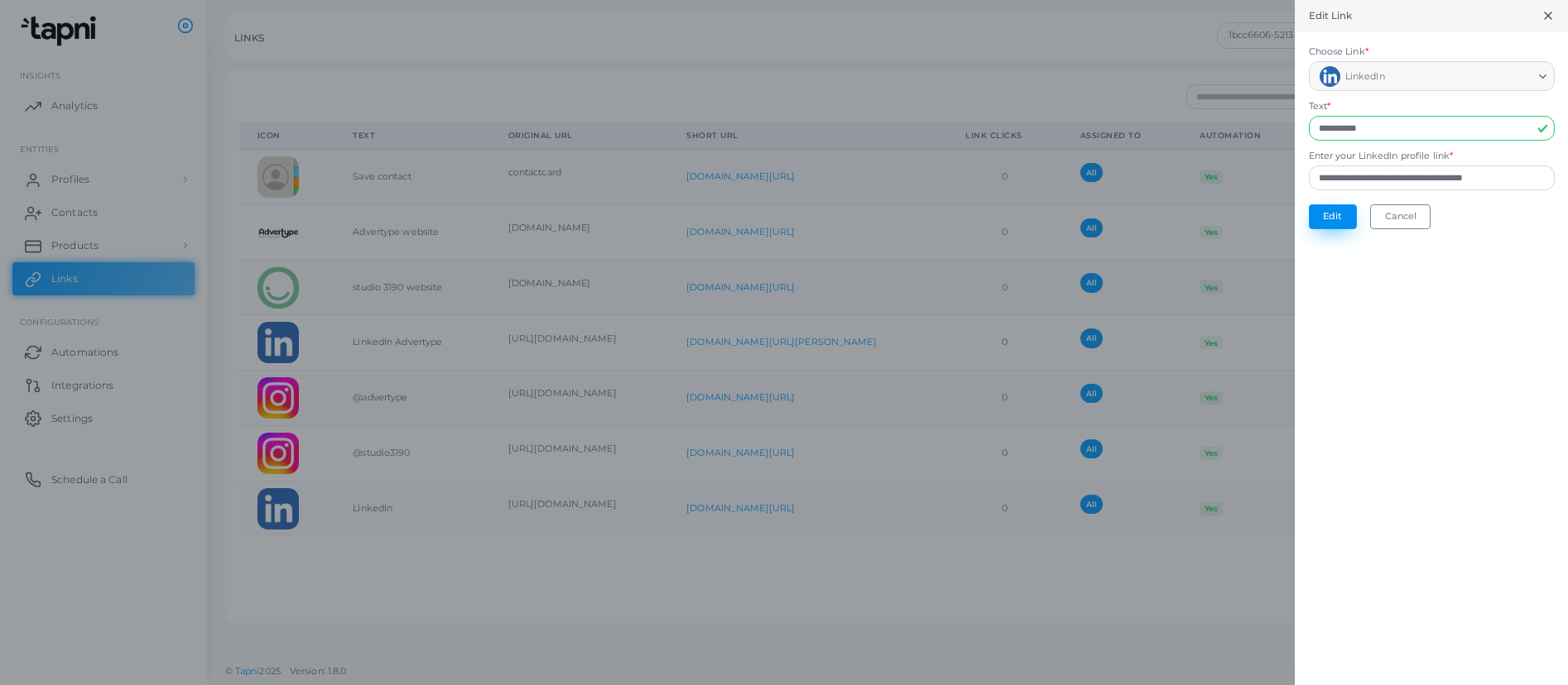 click on "Edit" at bounding box center (1333, 217) 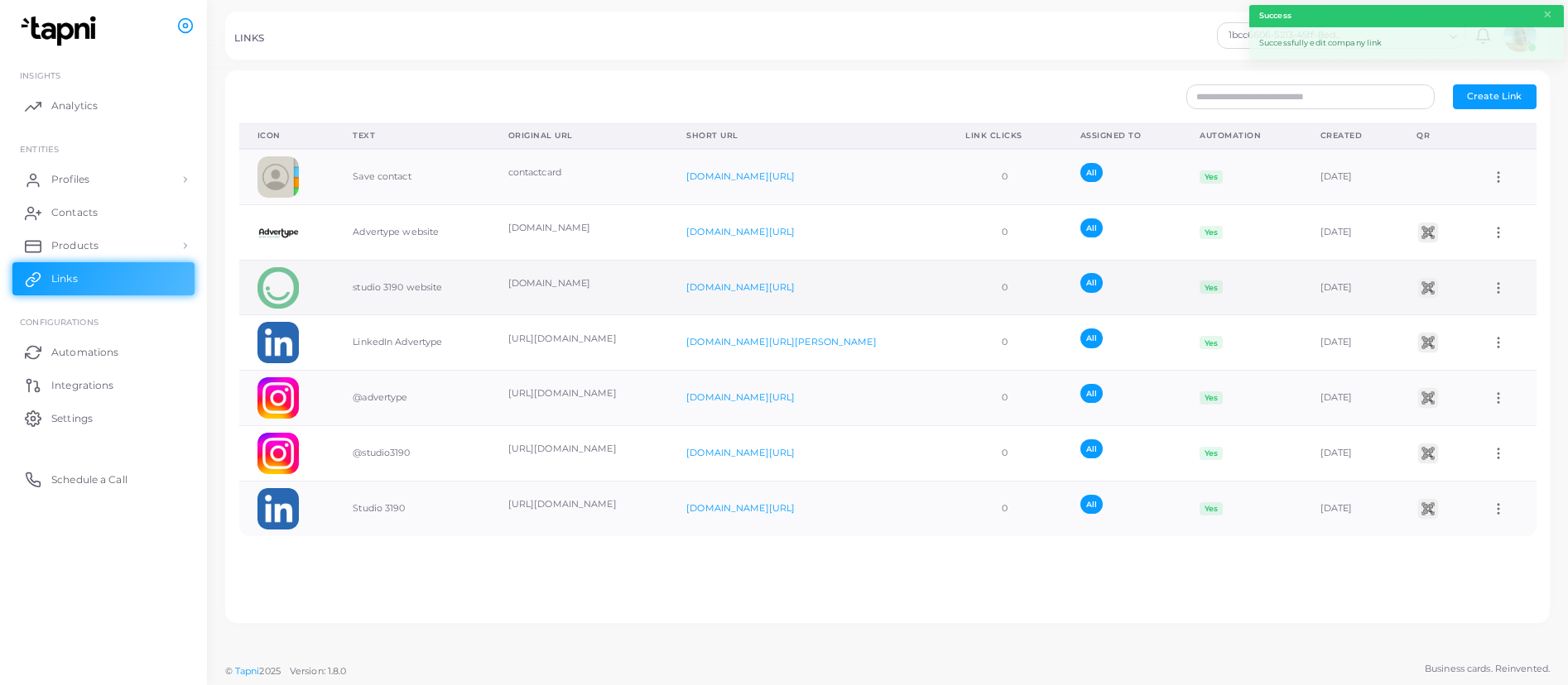 click 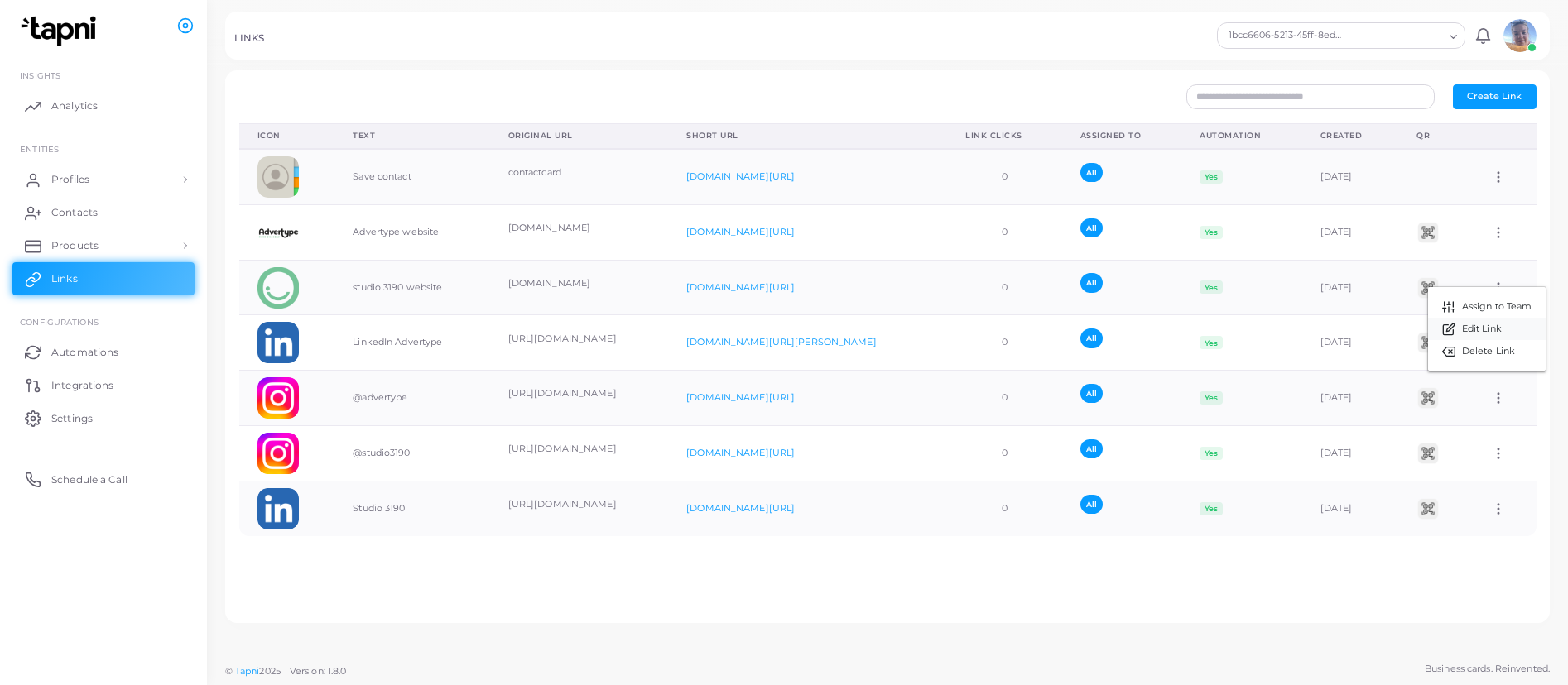 click on "Edit Link" at bounding box center [1487, 328] 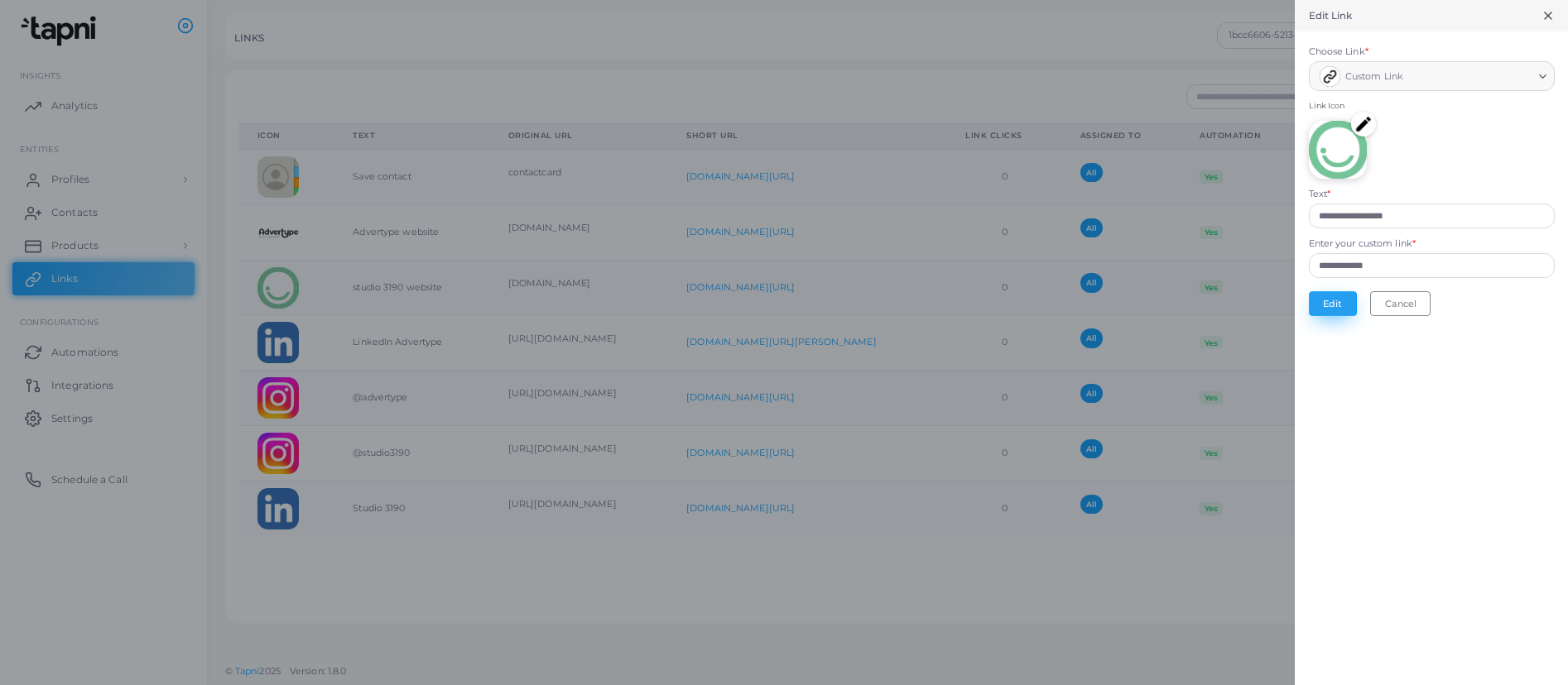 click on "Edit" at bounding box center (1333, 304) 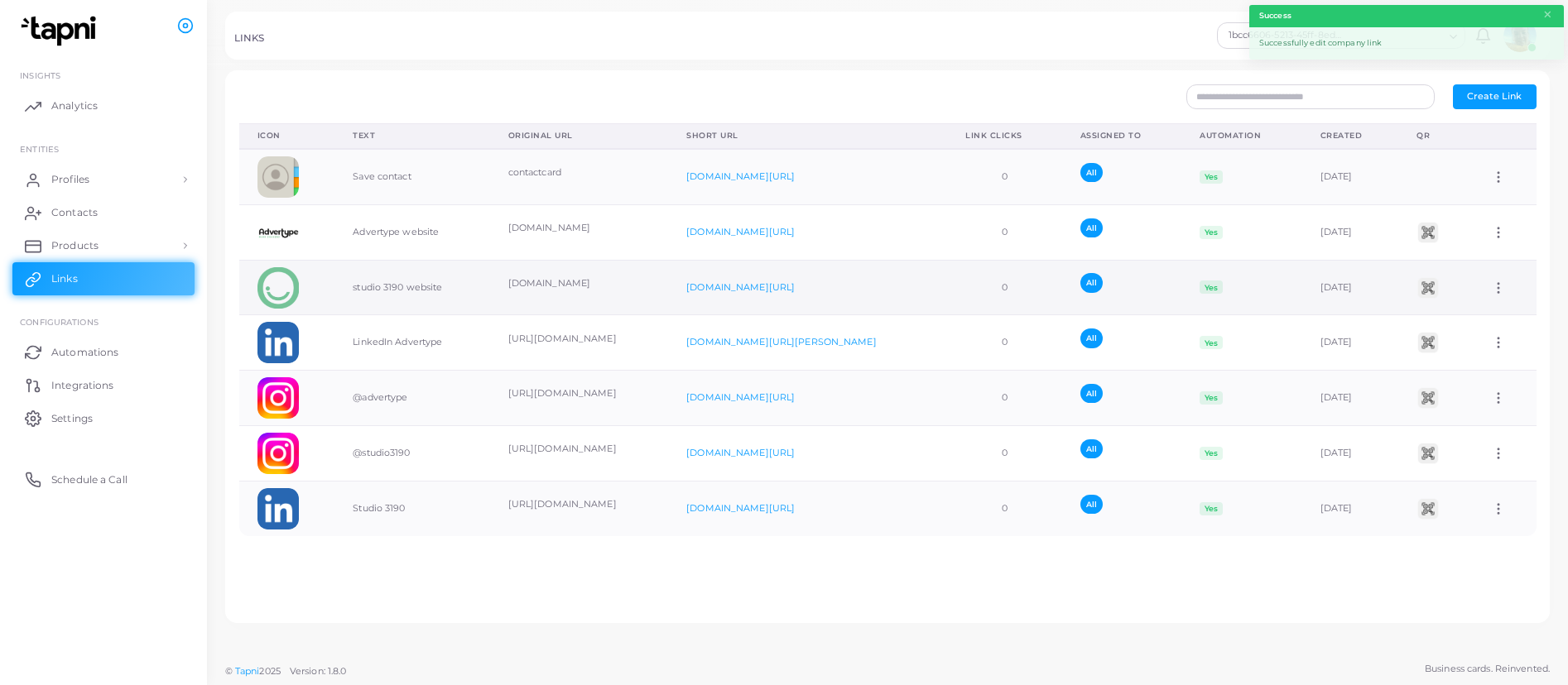 click 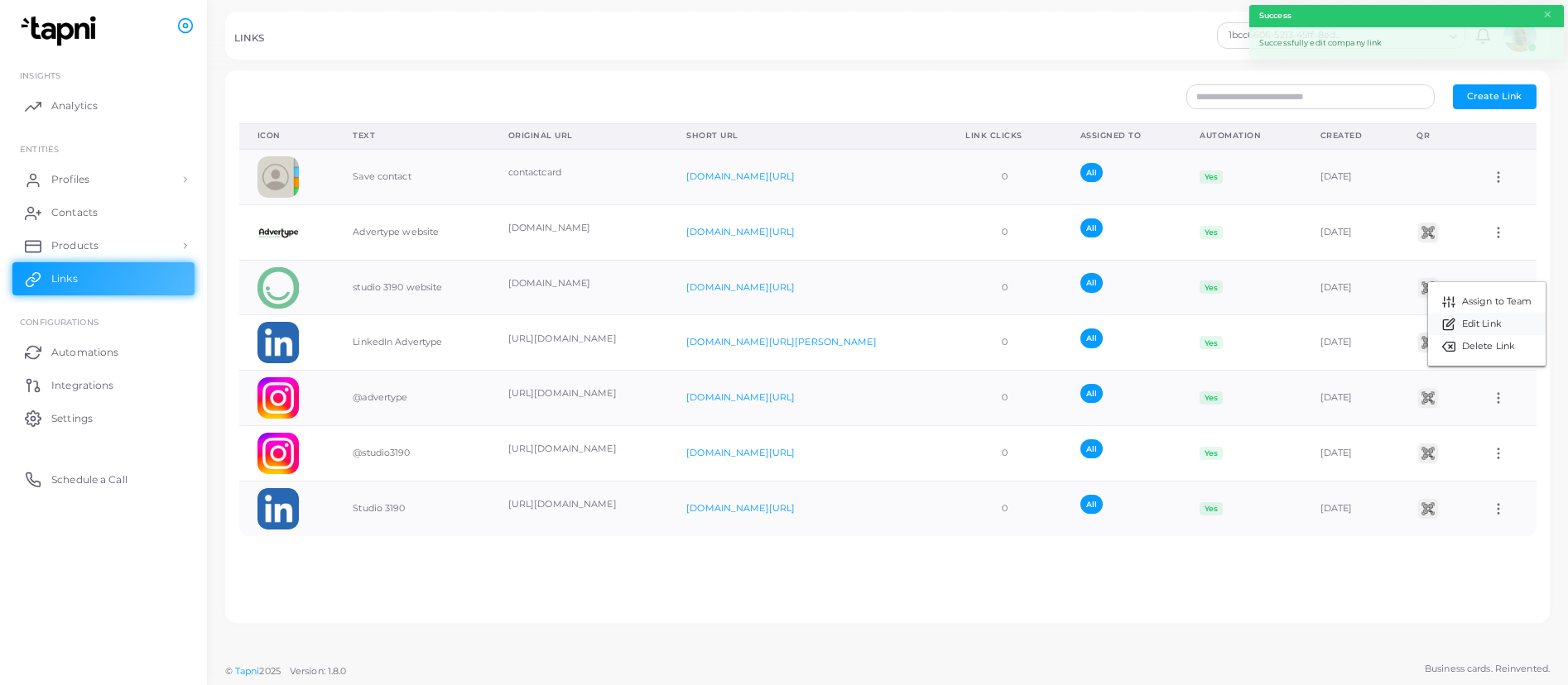 click on "Edit Link" at bounding box center [1482, 324] 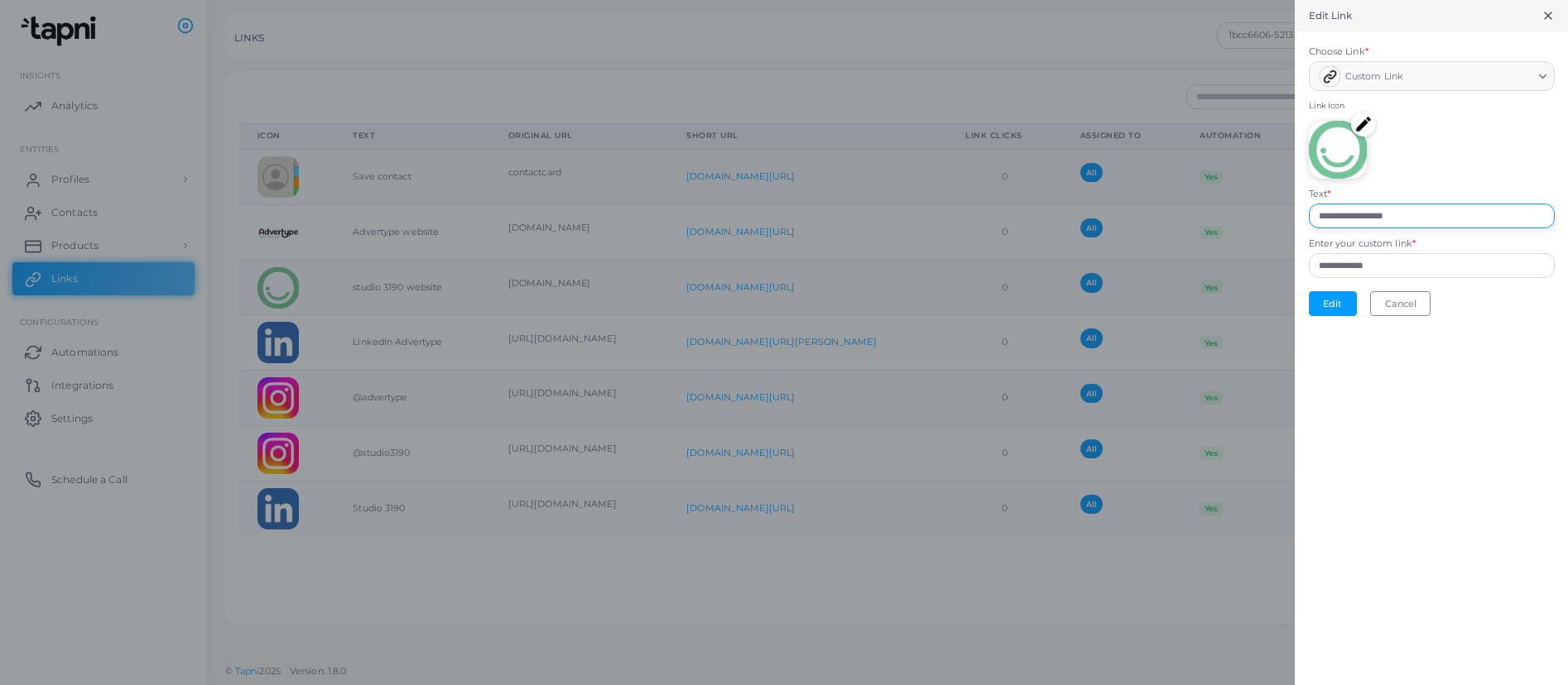 drag, startPoint x: 1322, startPoint y: 216, endPoint x: 1320, endPoint y: 248, distance: 32.062439 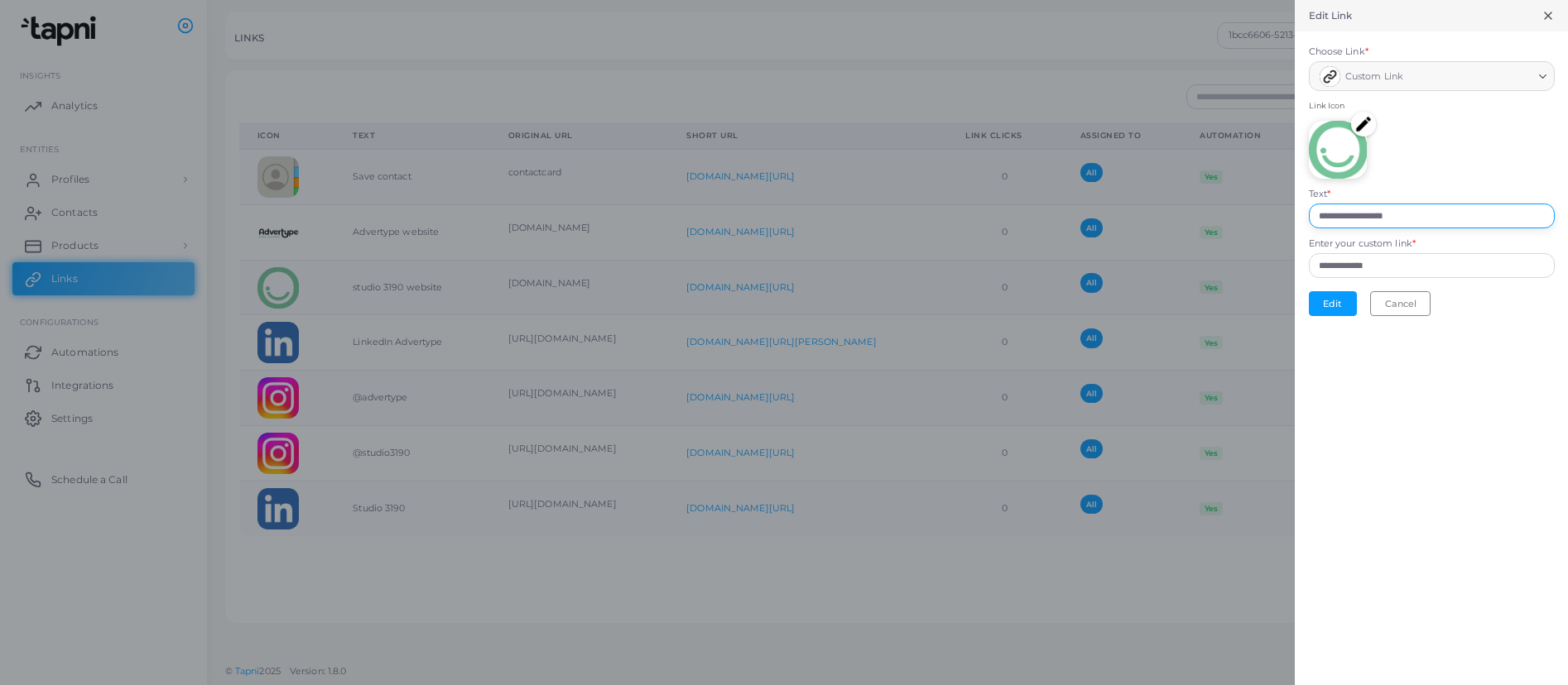 click on "**********" at bounding box center [1431, 216] 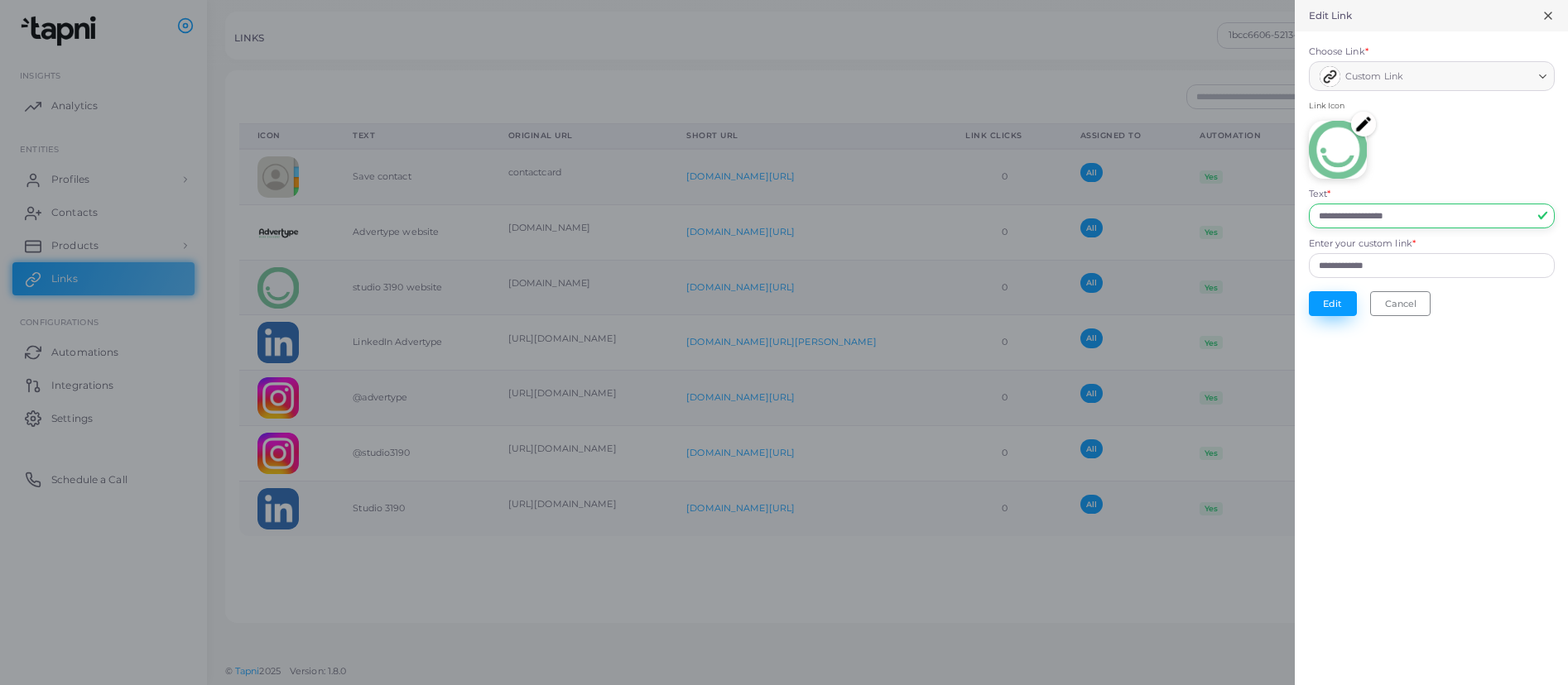 type on "**********" 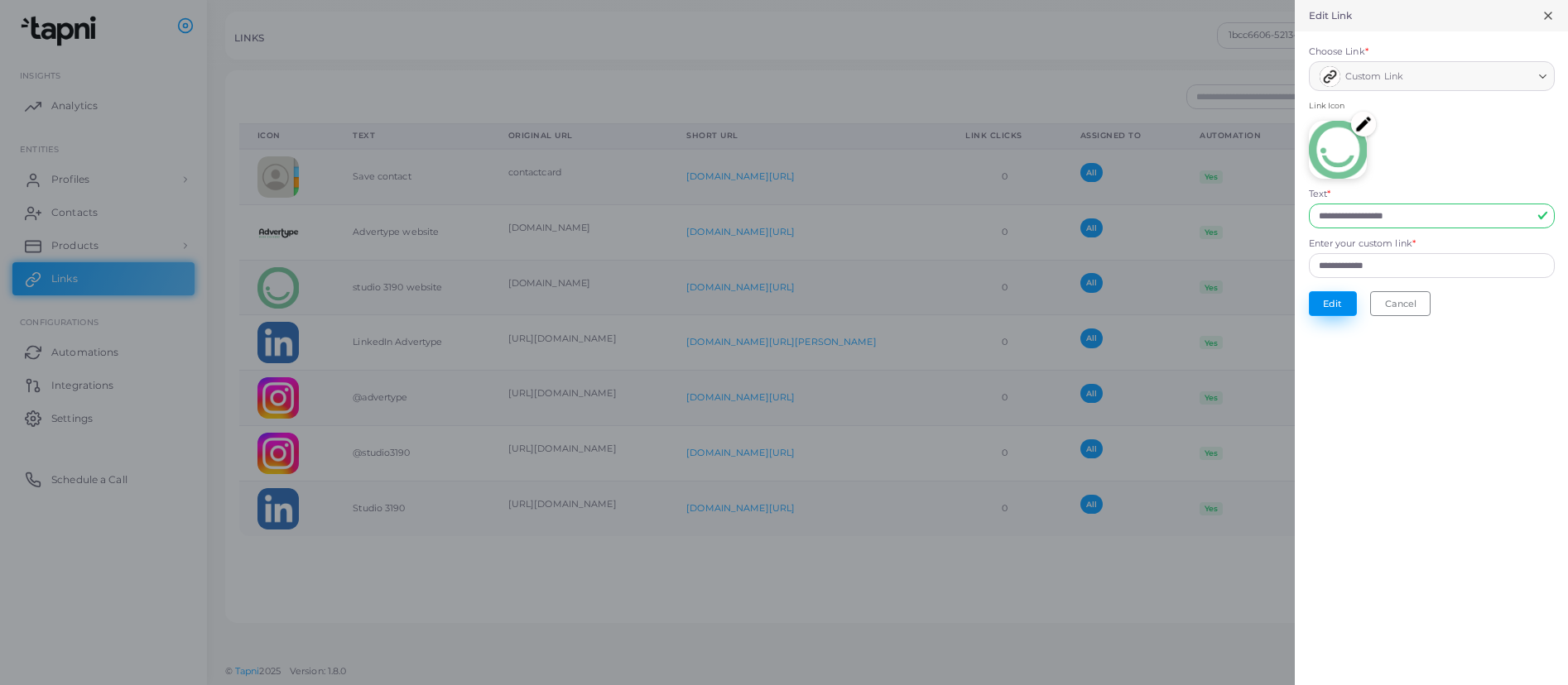 click on "Edit" at bounding box center (1333, 304) 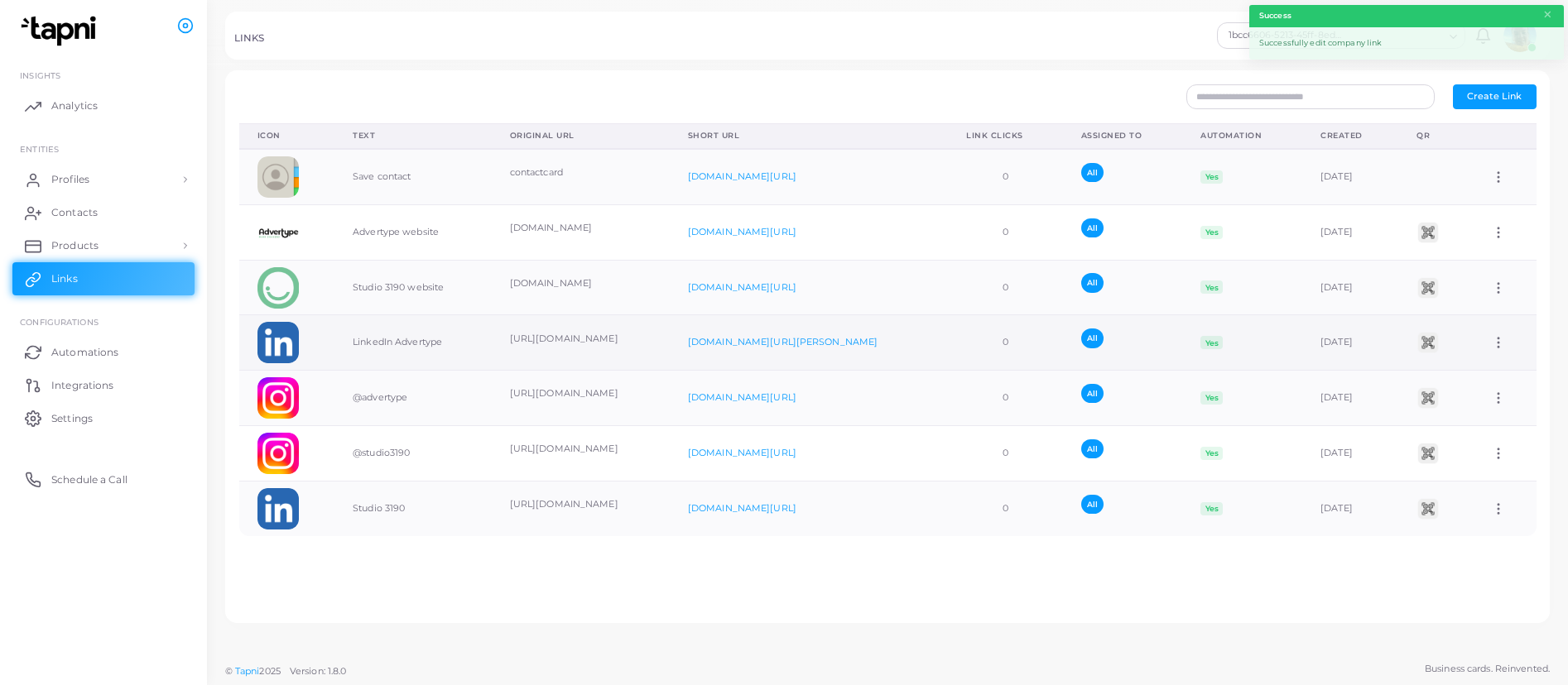 click 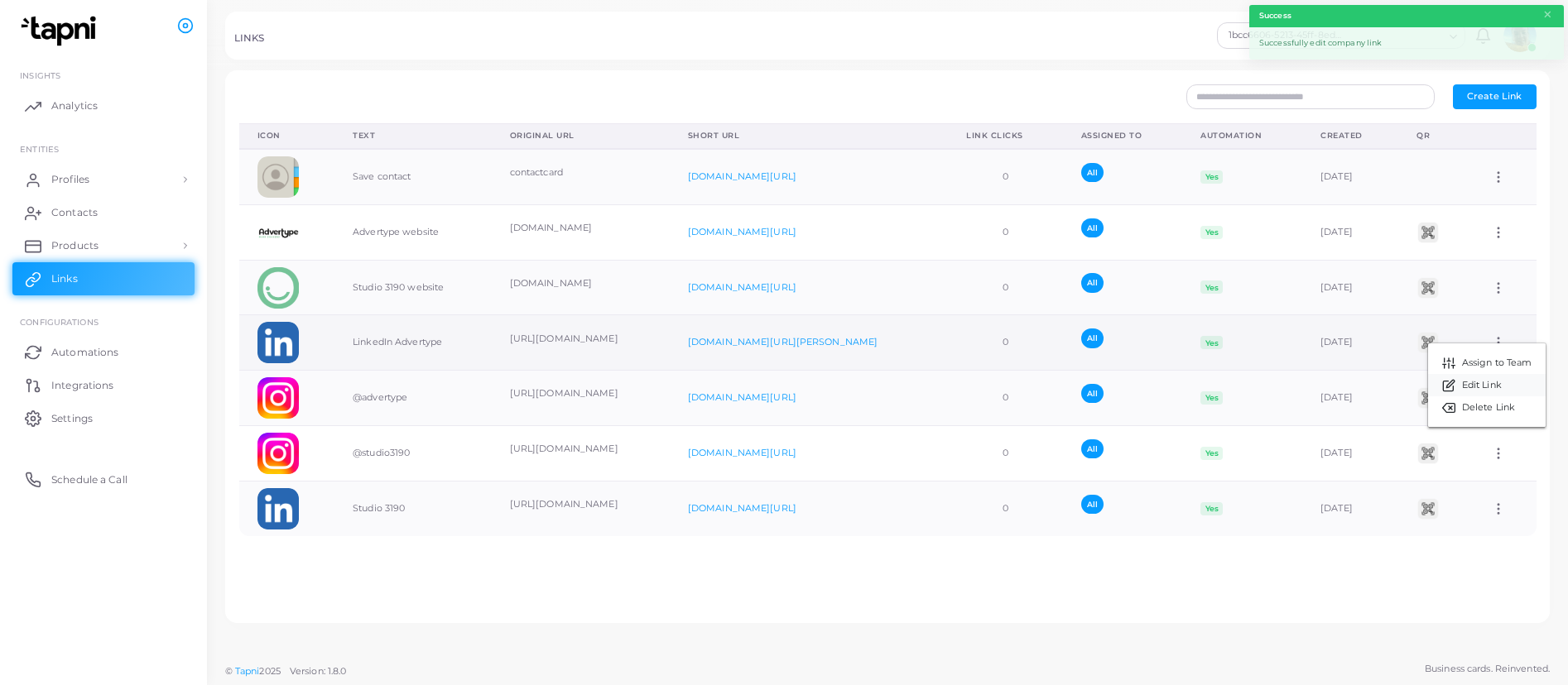 click on "Edit Link" at bounding box center (1482, 386) 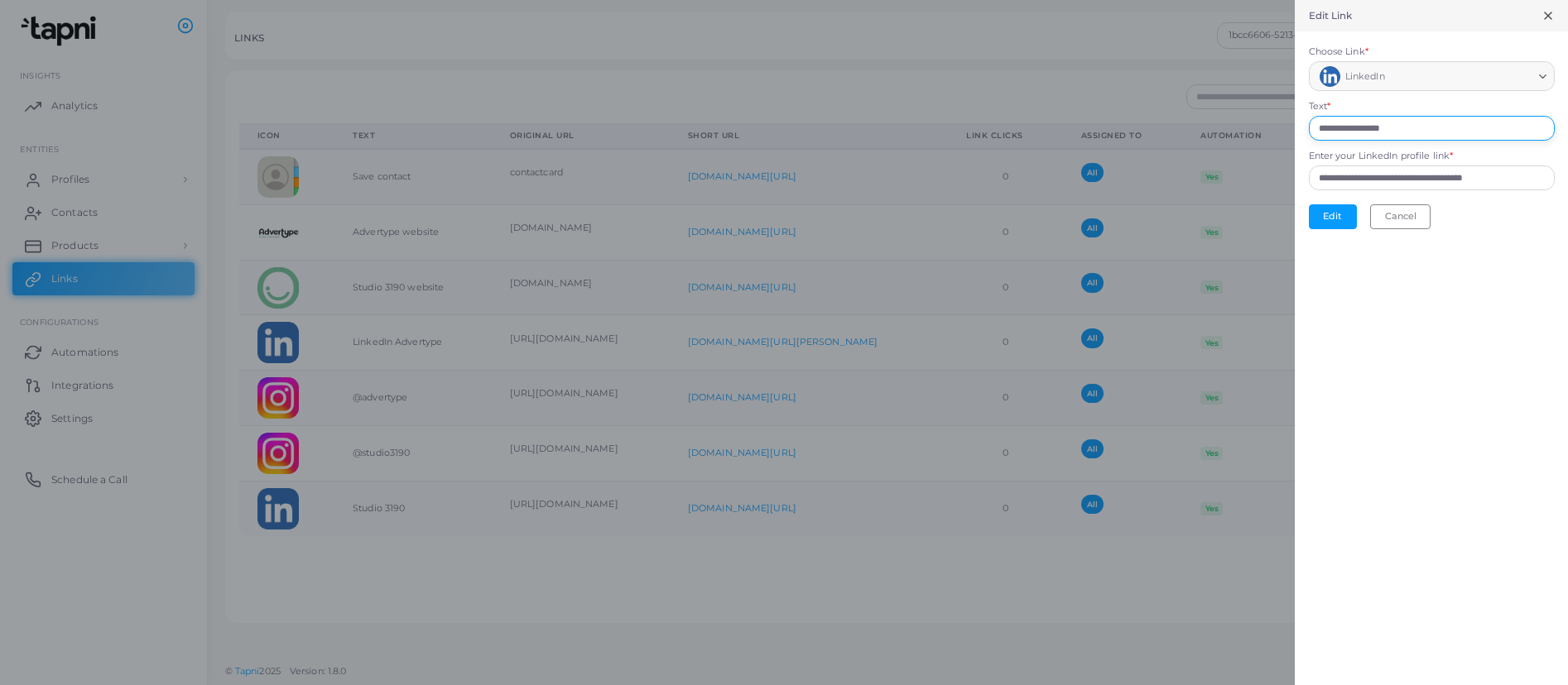 drag, startPoint x: 1356, startPoint y: 126, endPoint x: 1220, endPoint y: 134, distance: 136.2351 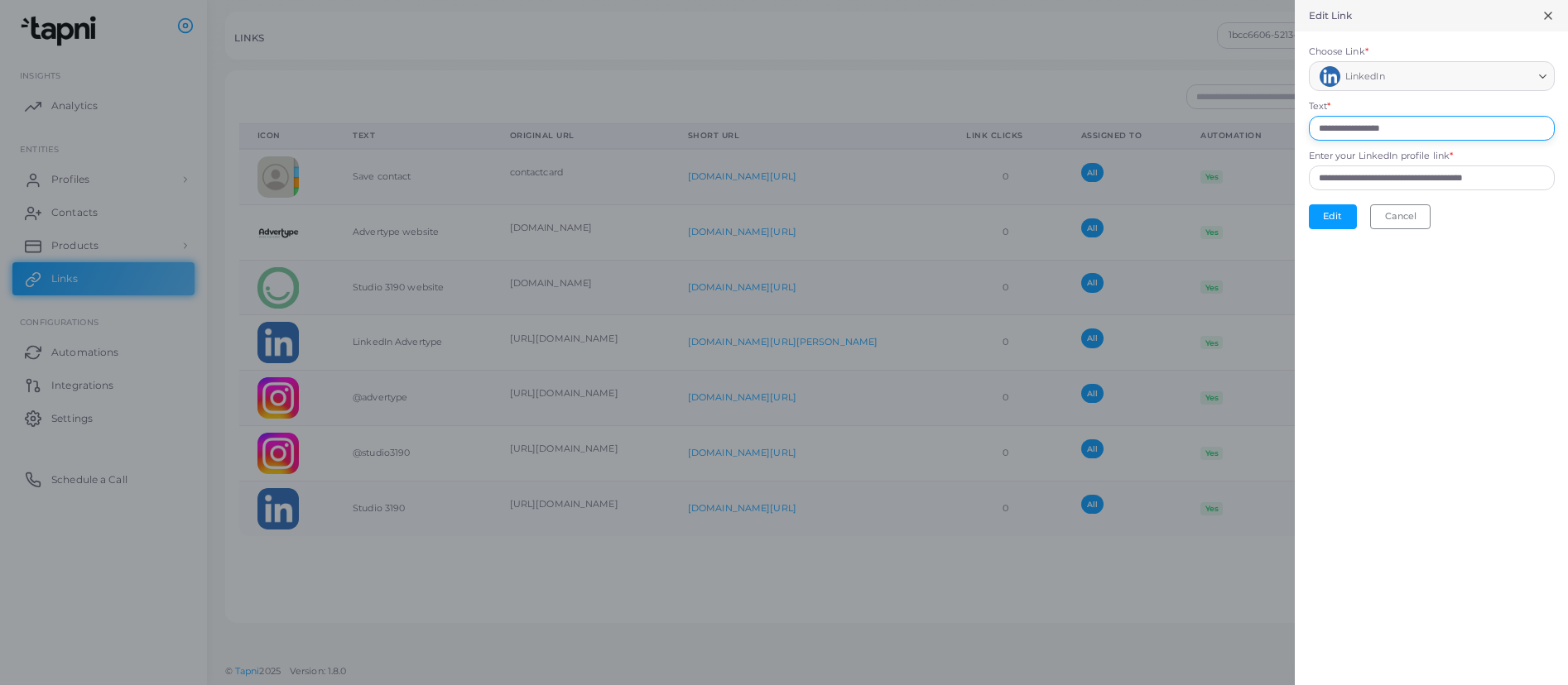 click on "**********" at bounding box center (784, 0) 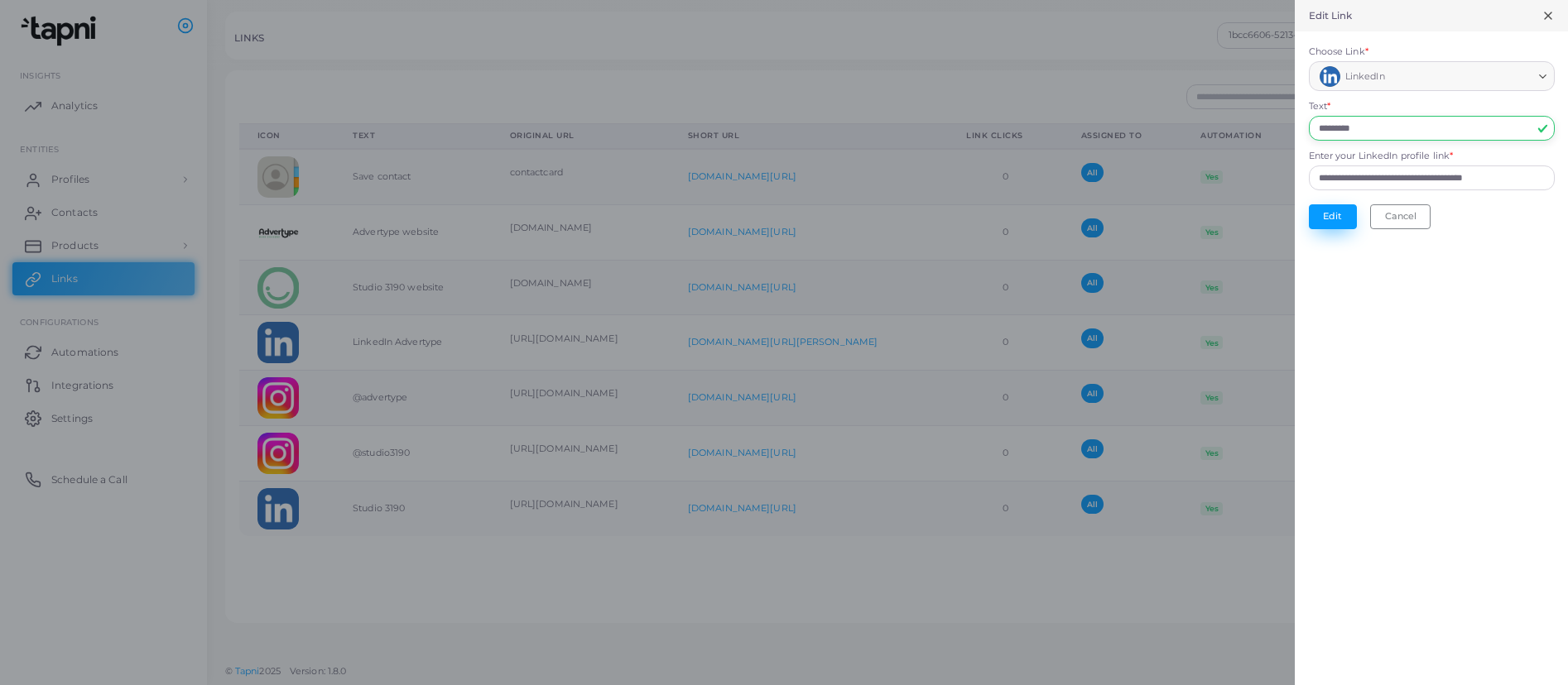 type on "*********" 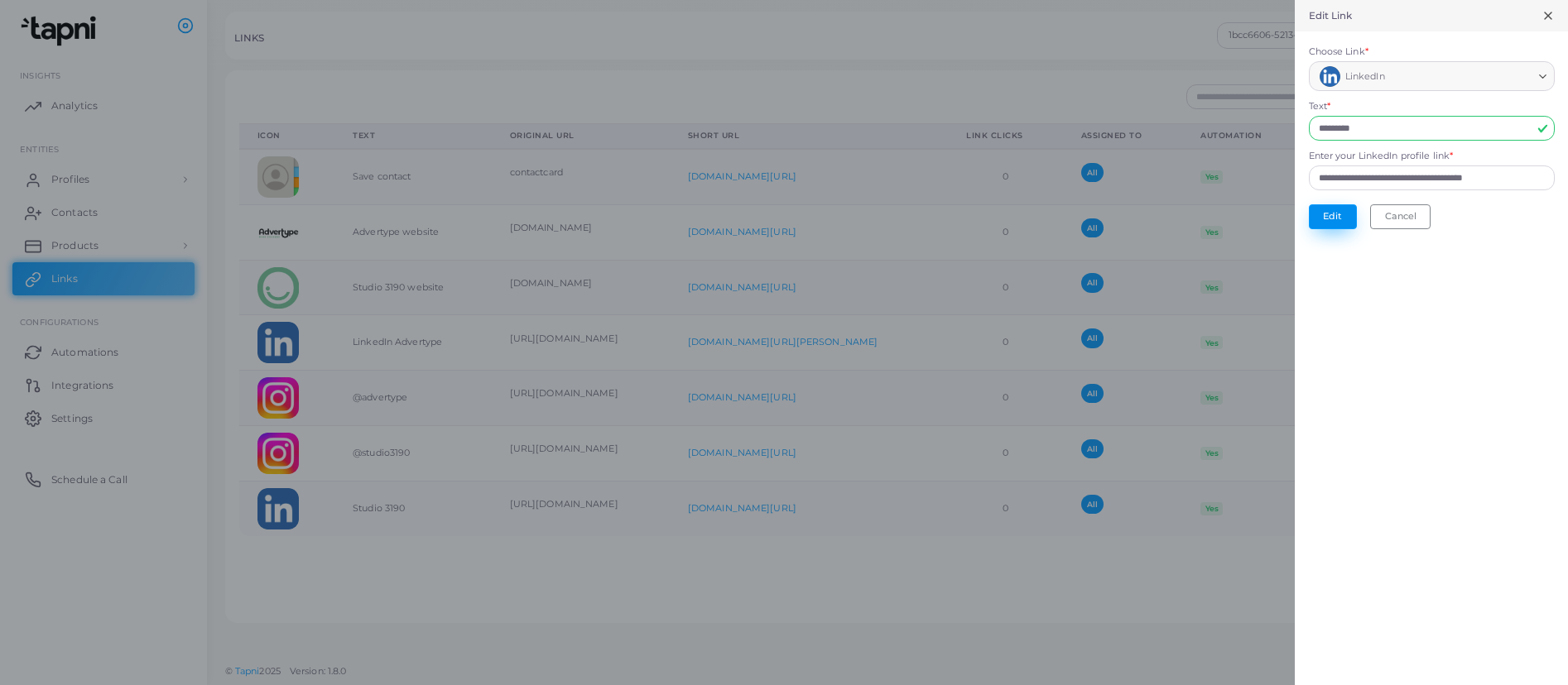 click on "Edit" at bounding box center (1333, 217) 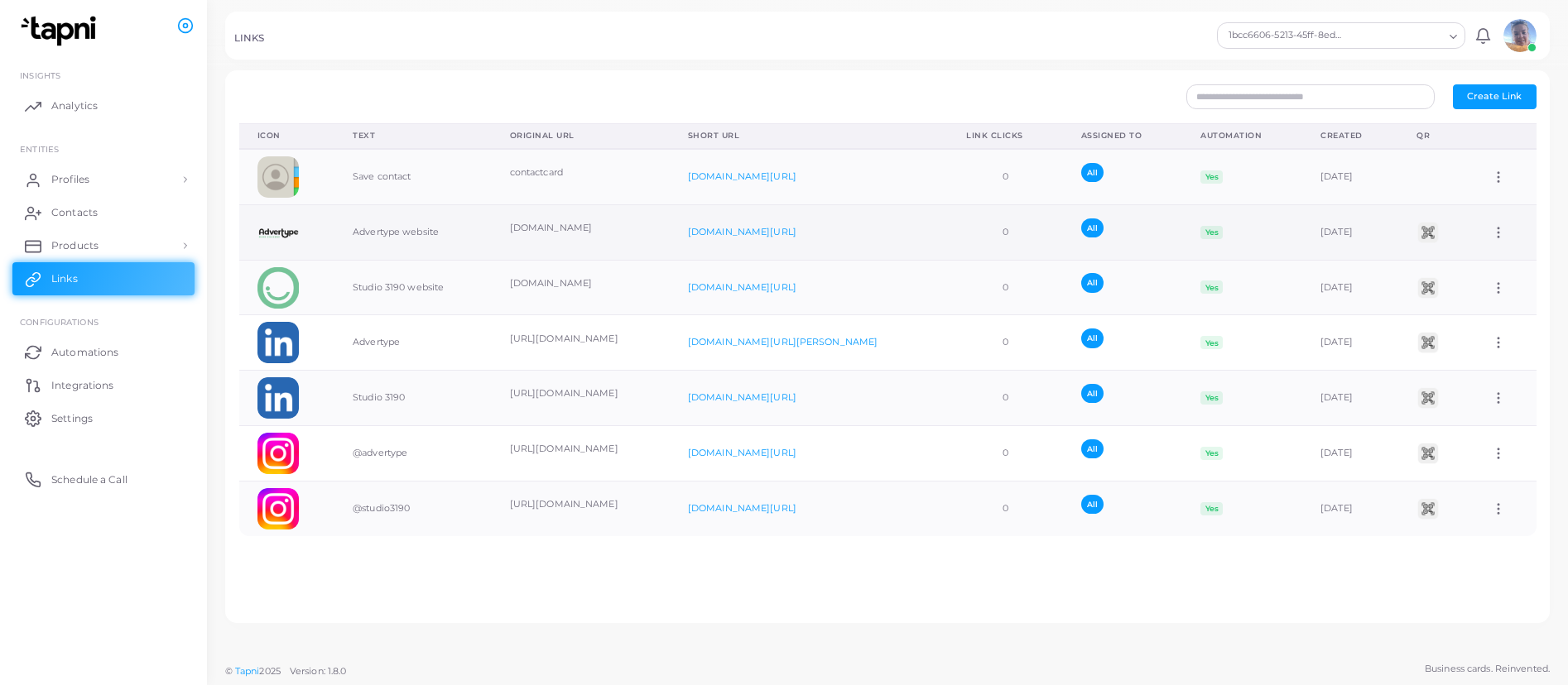 click 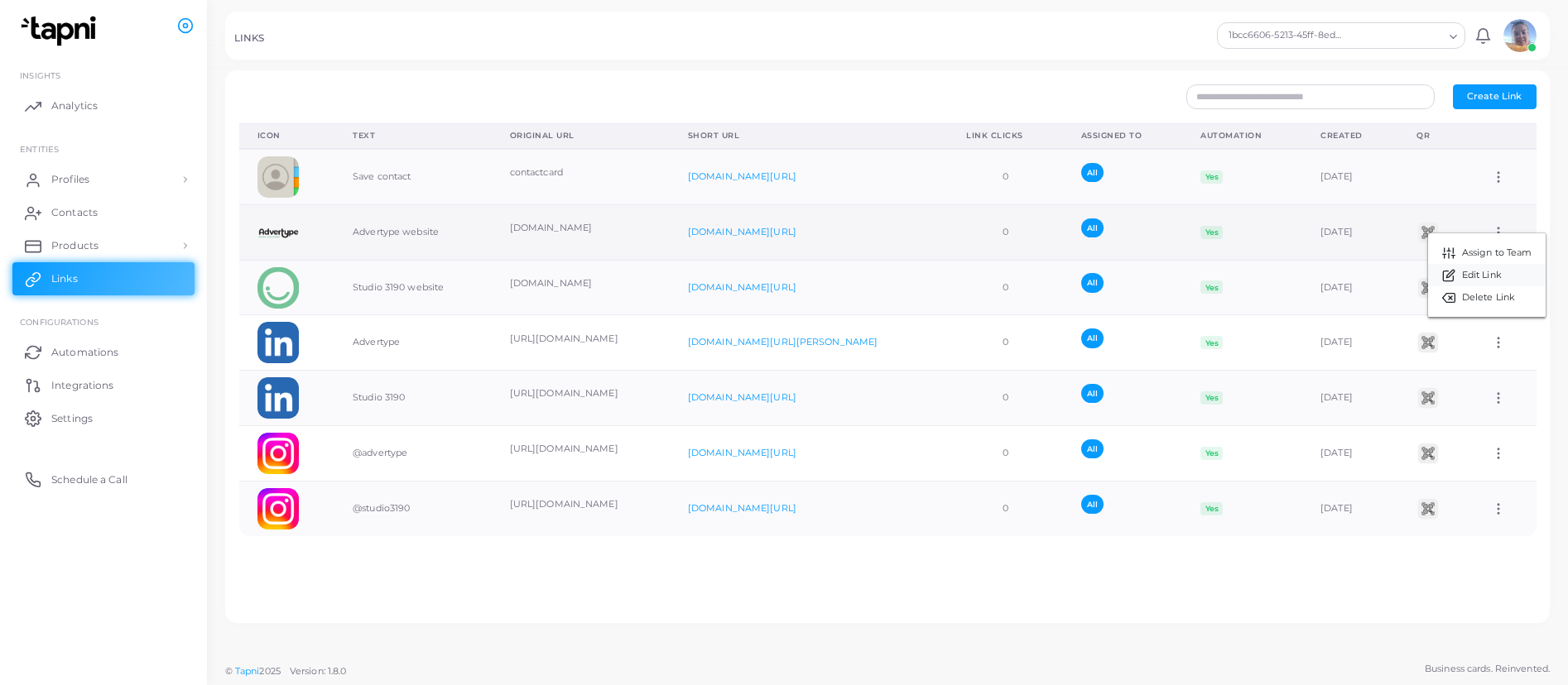 click on "Edit Link" at bounding box center [1482, 275] 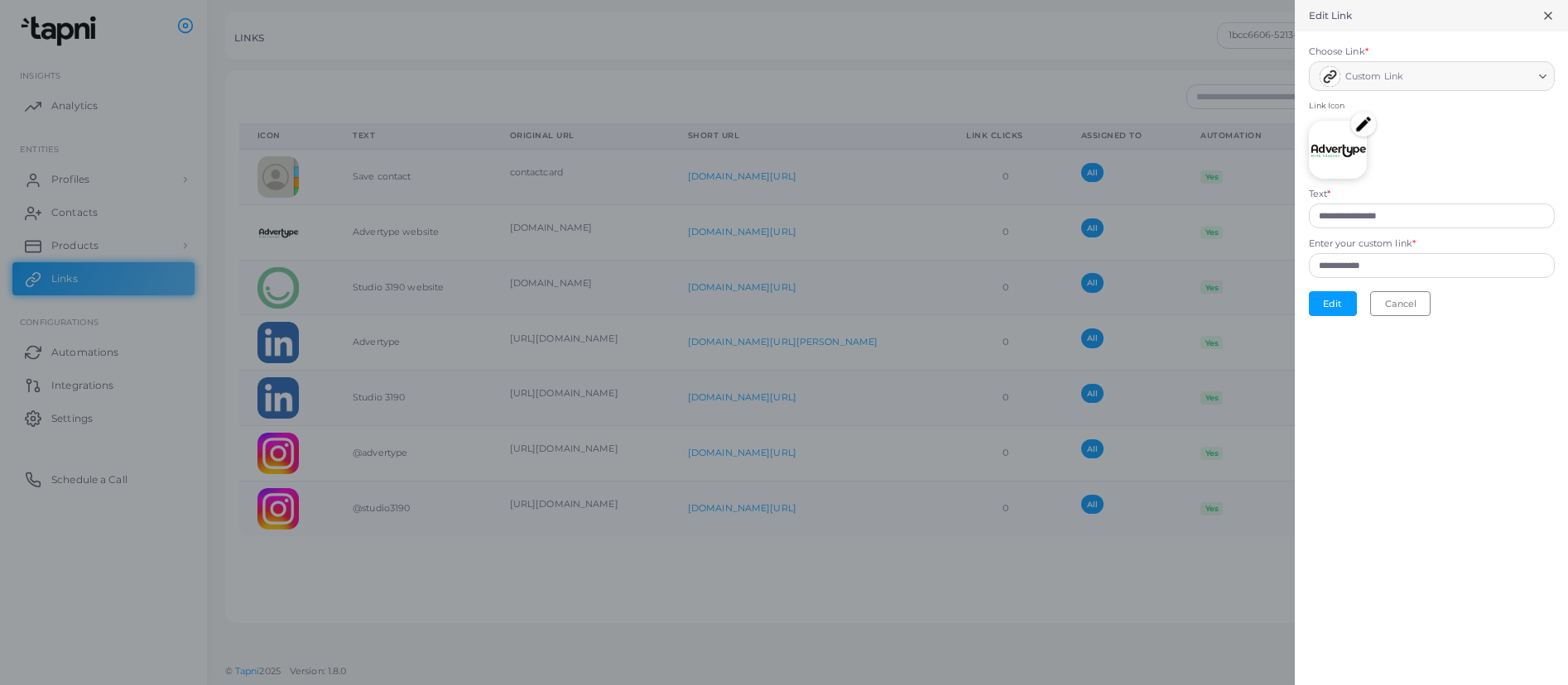 click at bounding box center (1364, 124) 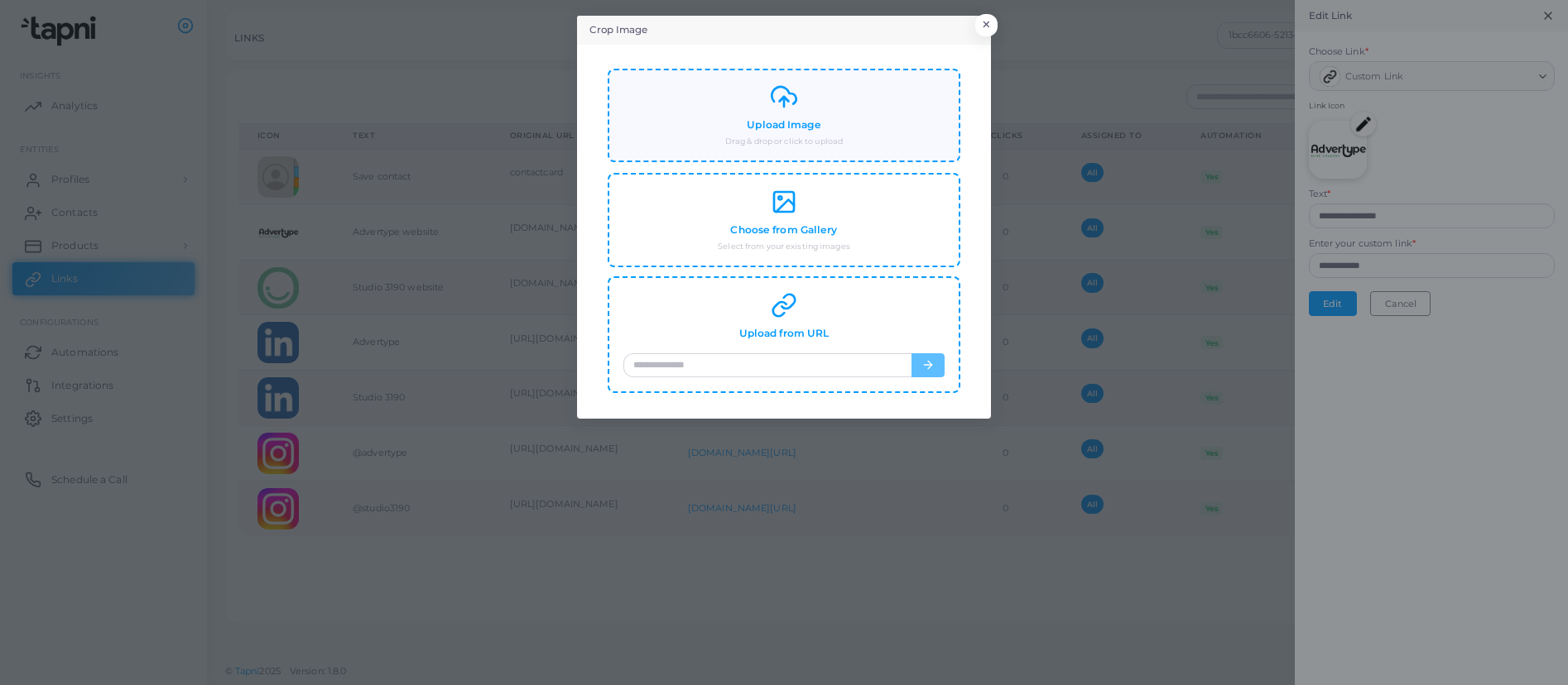 click 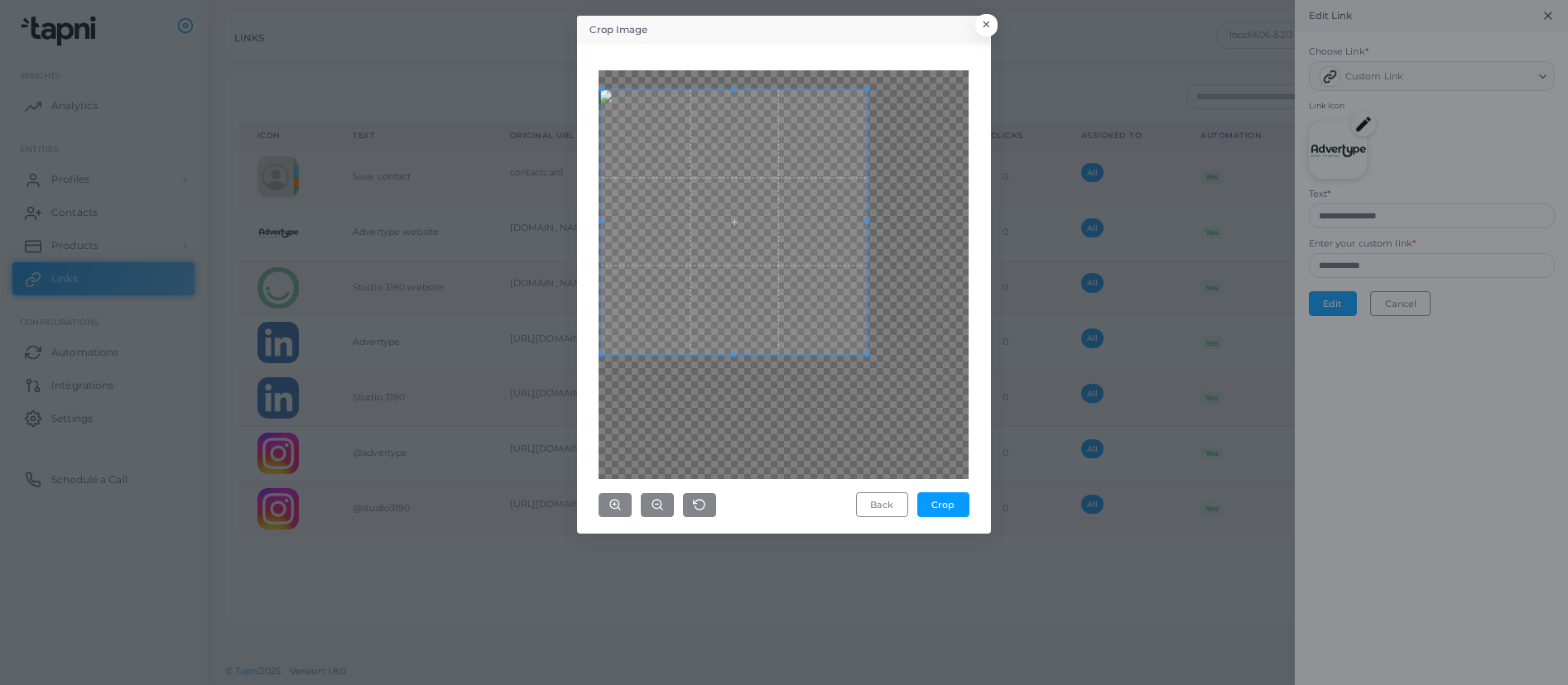 click at bounding box center [734, 222] 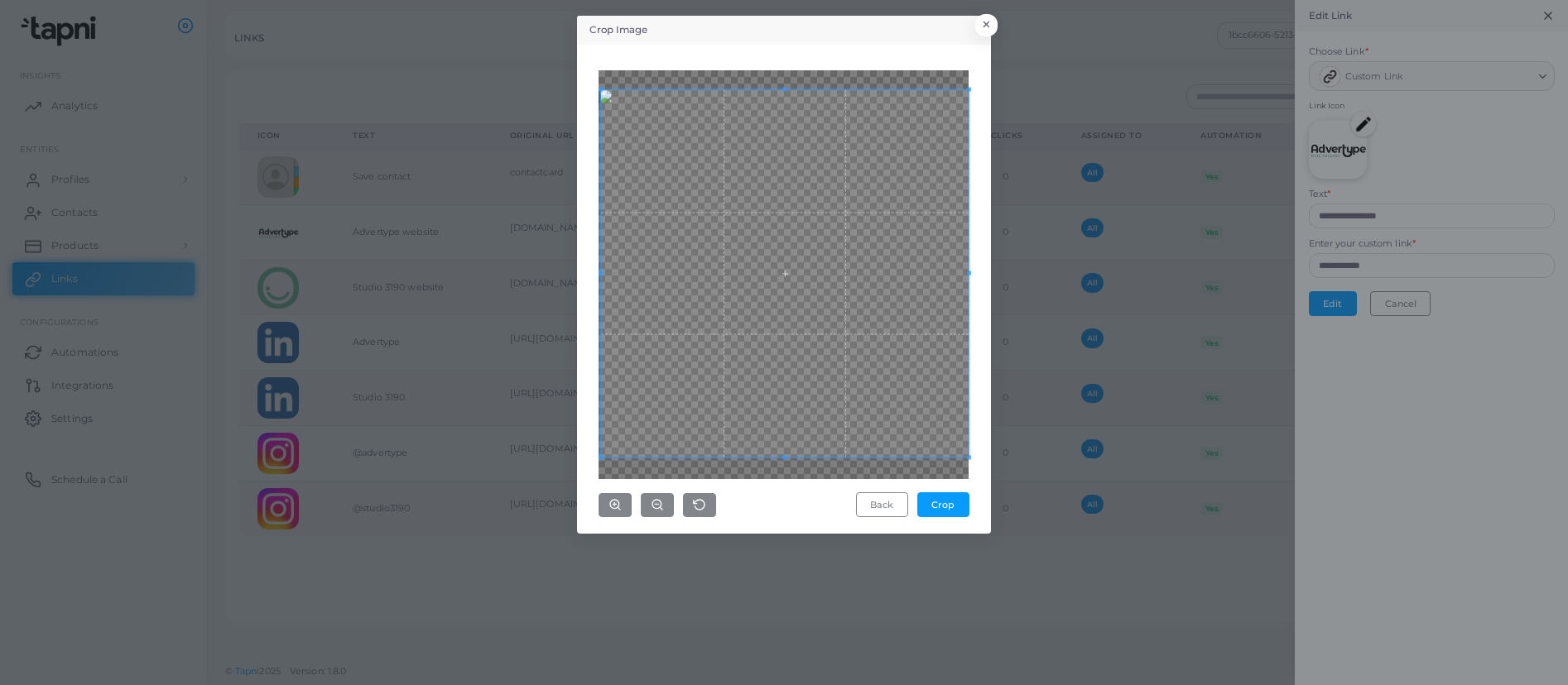 click on "Crop Image ×  Back   Crop" at bounding box center [784, 342] 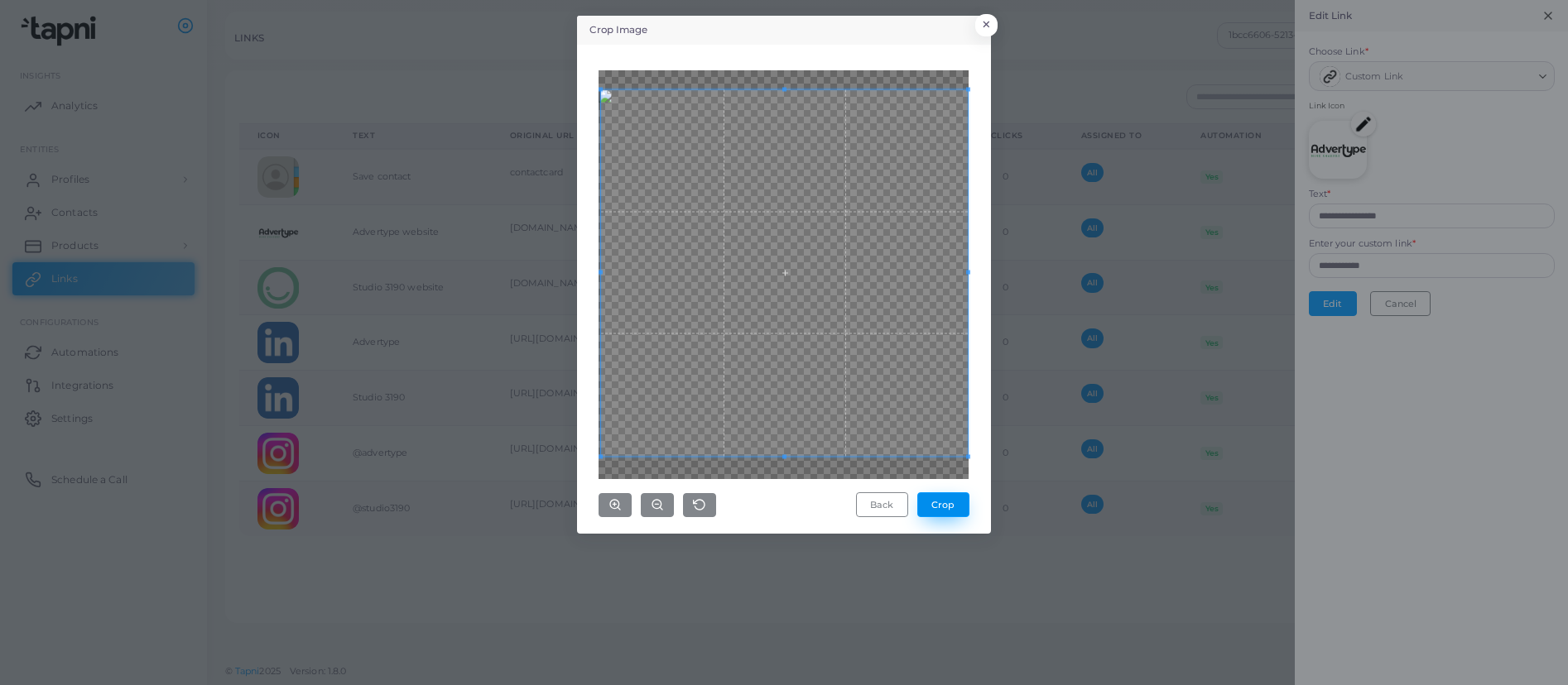 click on "Crop" at bounding box center (943, 505) 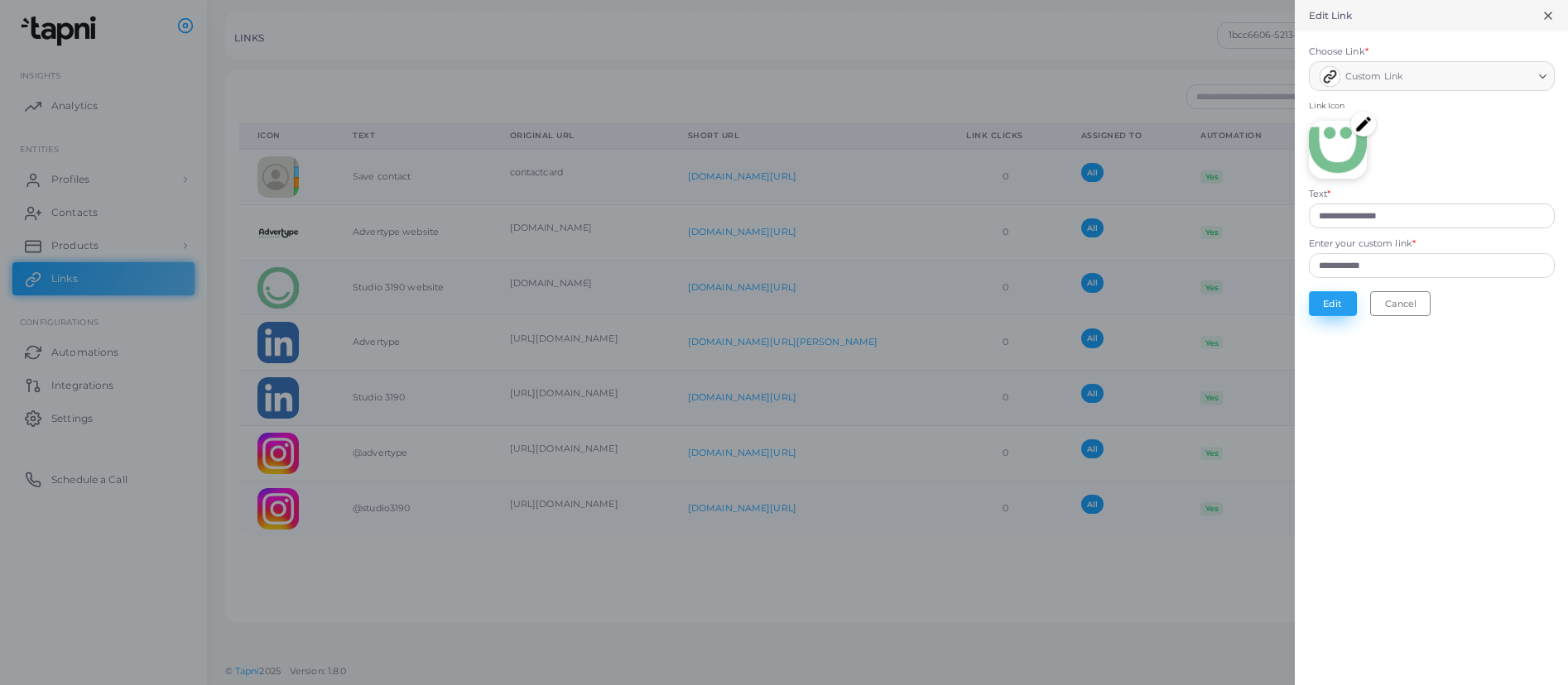 click on "Edit" at bounding box center [1333, 304] 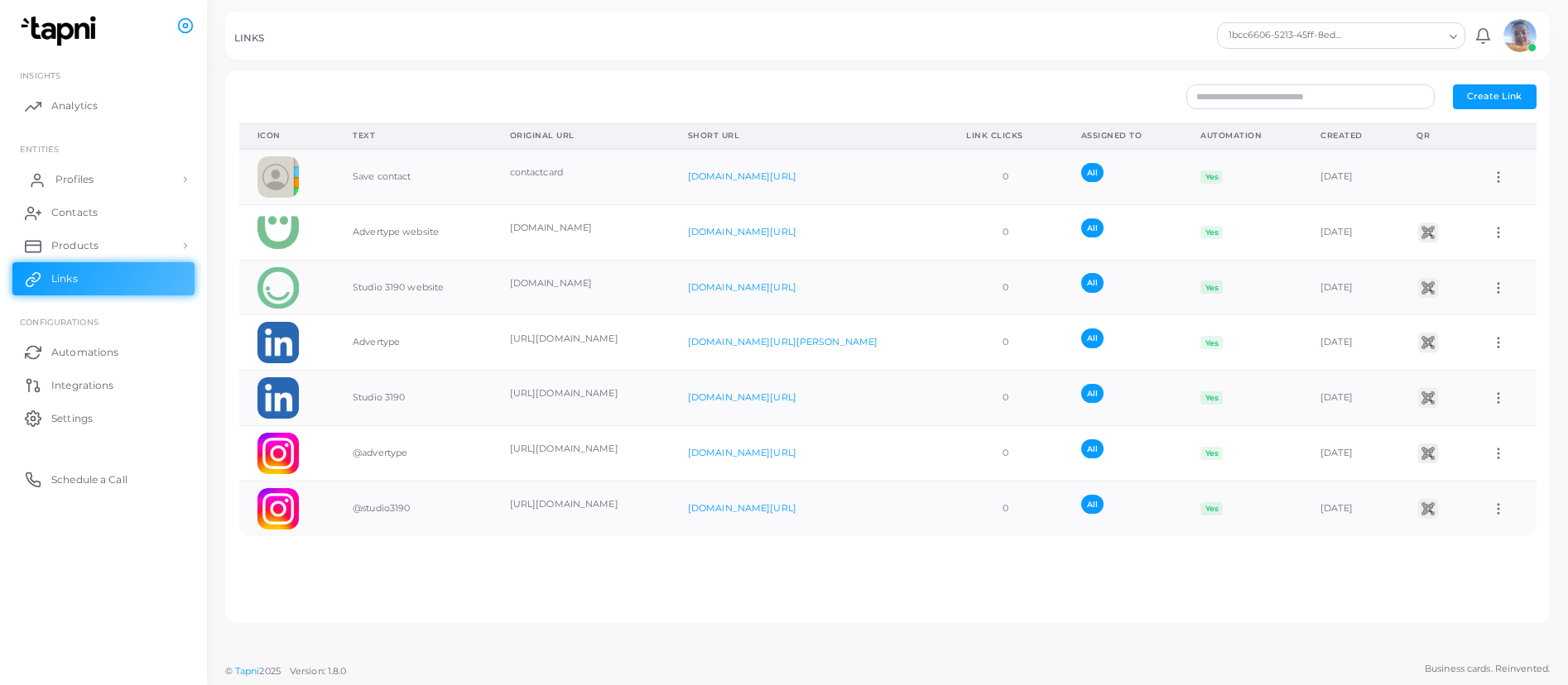 click on "Profiles" at bounding box center [75, 180] 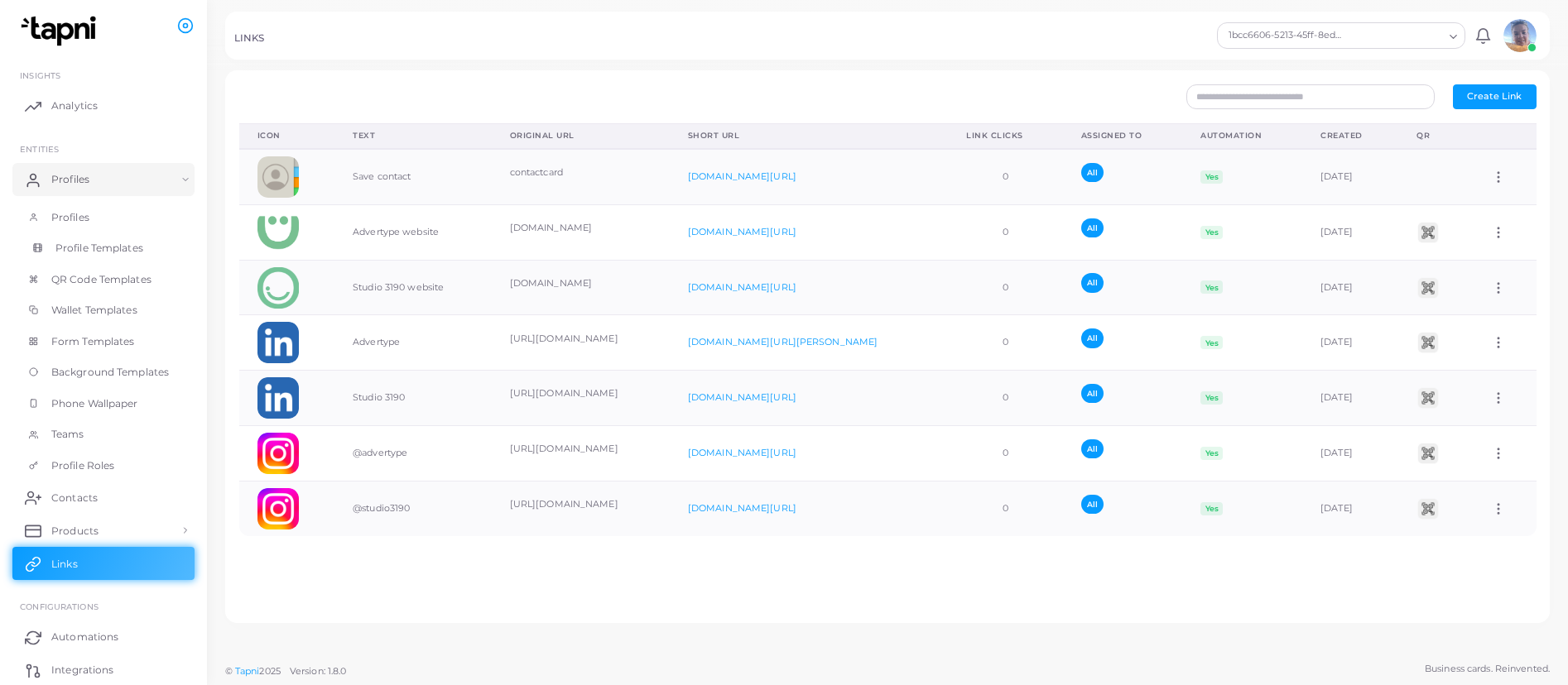 click on "Profile Templates" at bounding box center (99, 248) 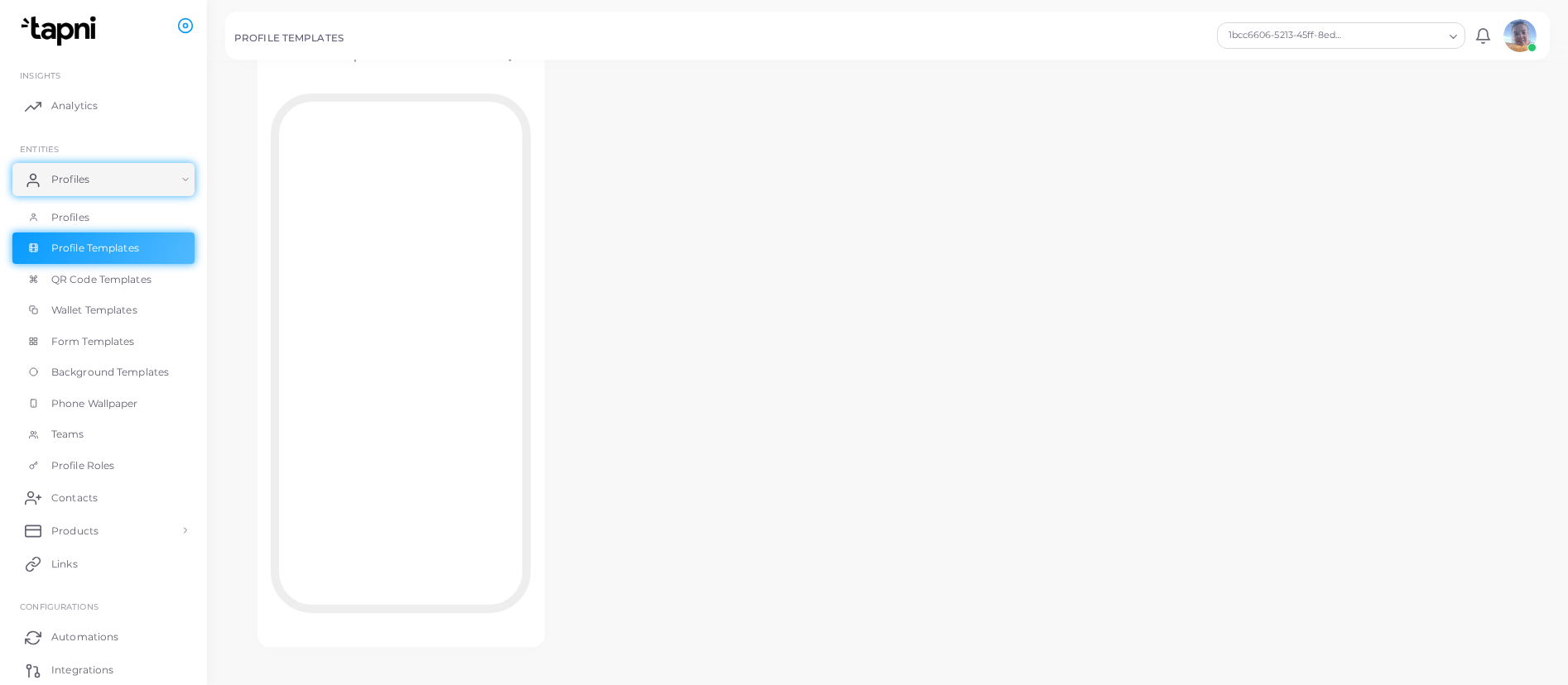 scroll, scrollTop: 127, scrollLeft: 0, axis: vertical 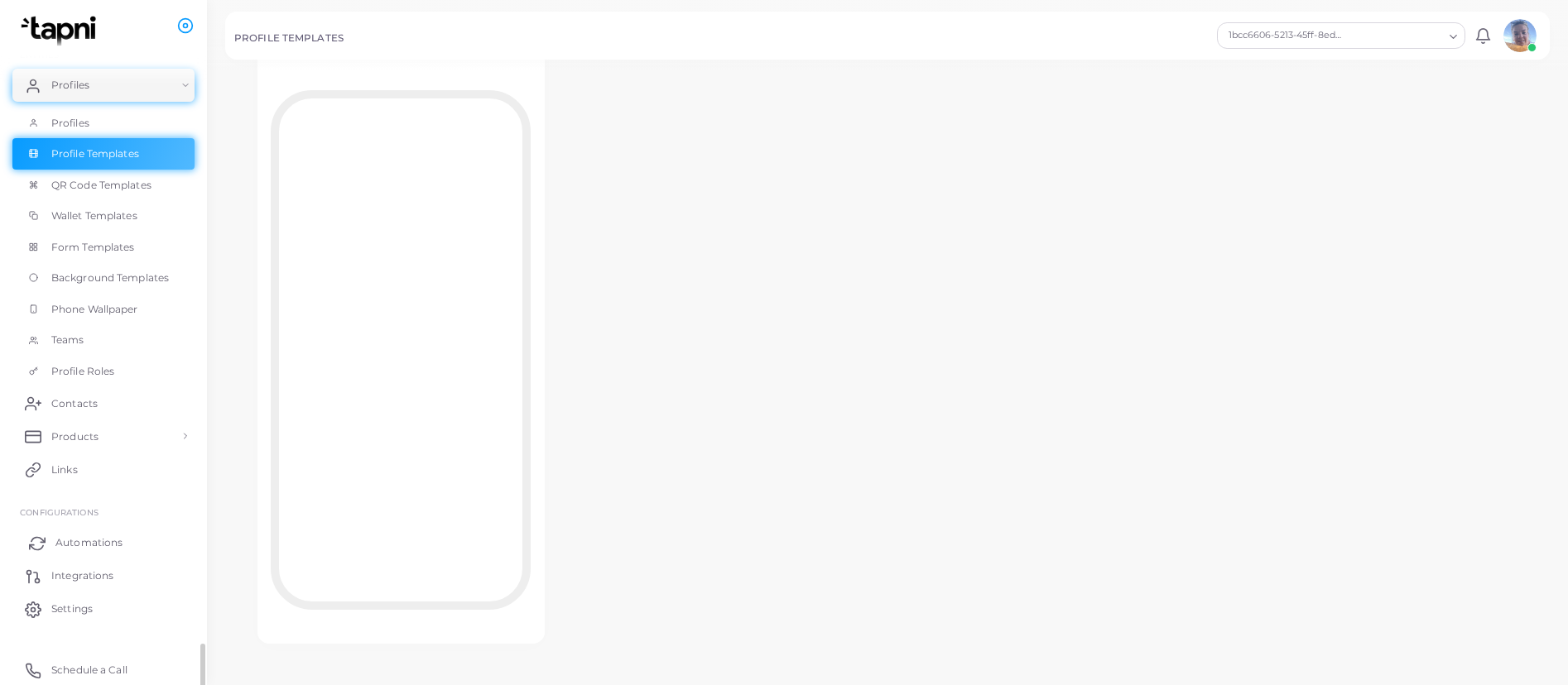 click on "Automations" at bounding box center (103, 543) 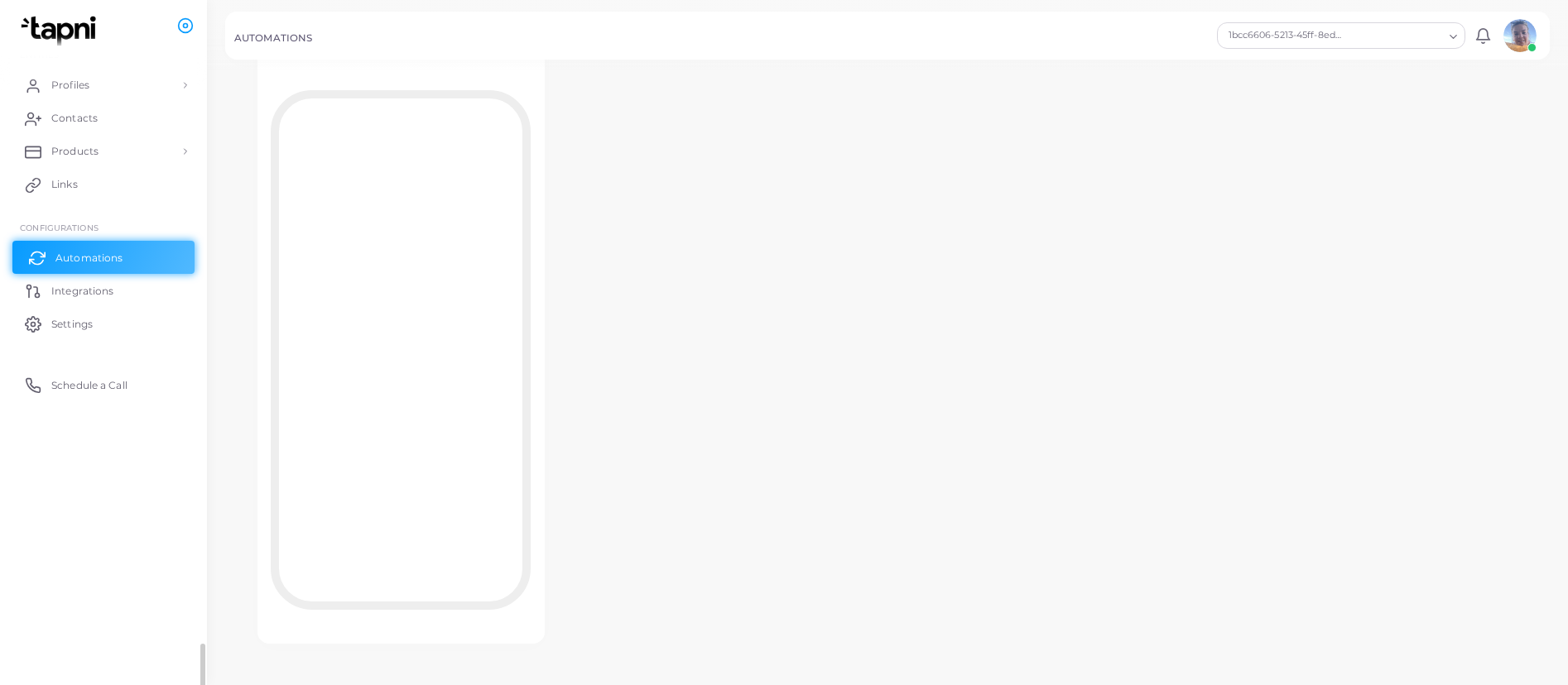 scroll, scrollTop: 0, scrollLeft: 0, axis: both 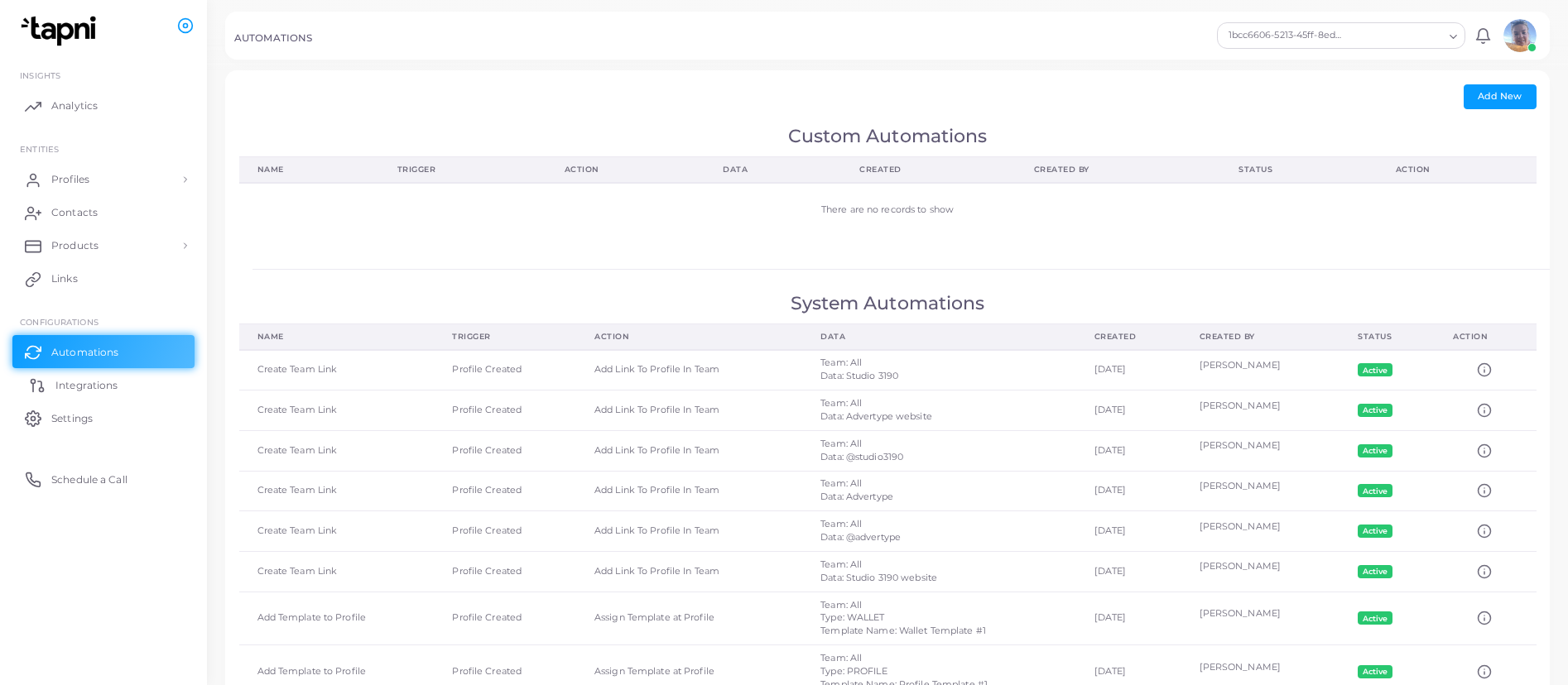 click on "Integrations" at bounding box center (103, 385) 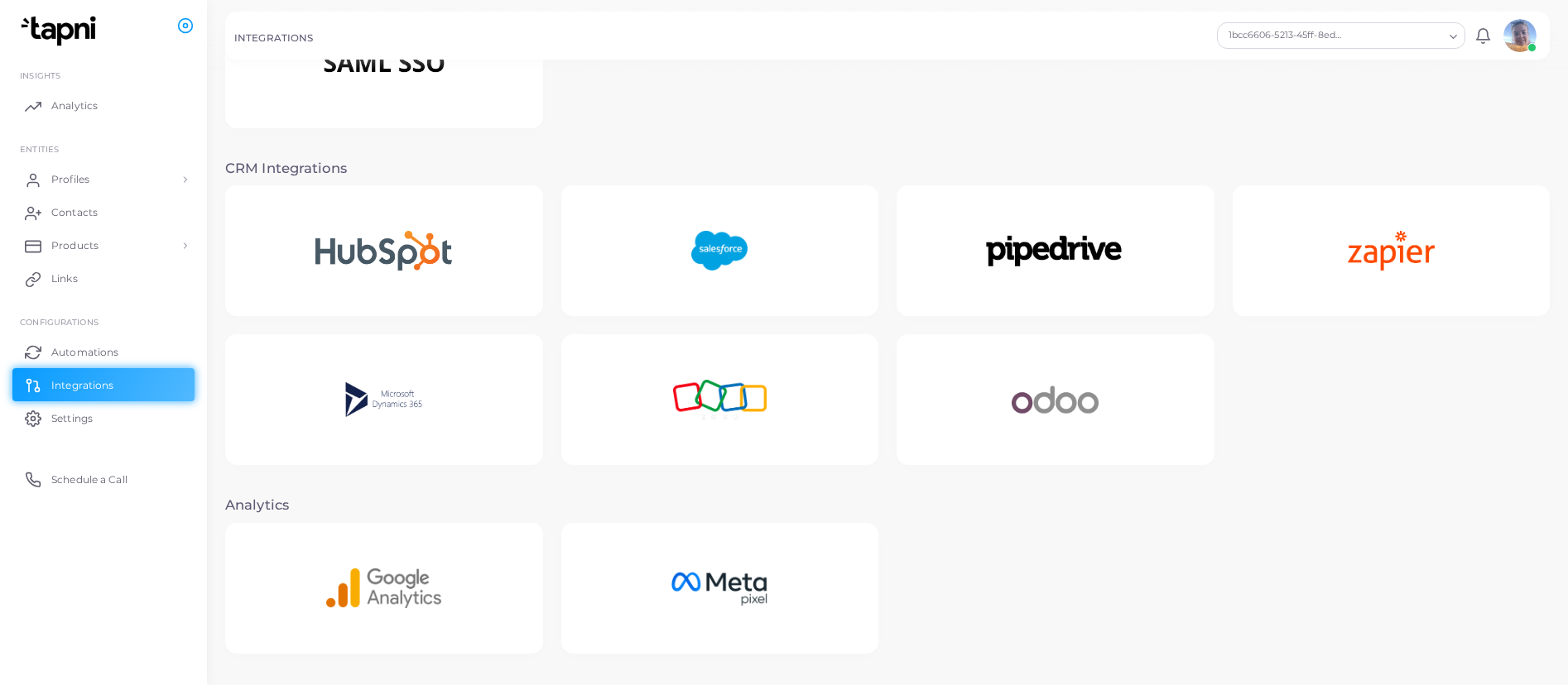 scroll, scrollTop: 278, scrollLeft: 0, axis: vertical 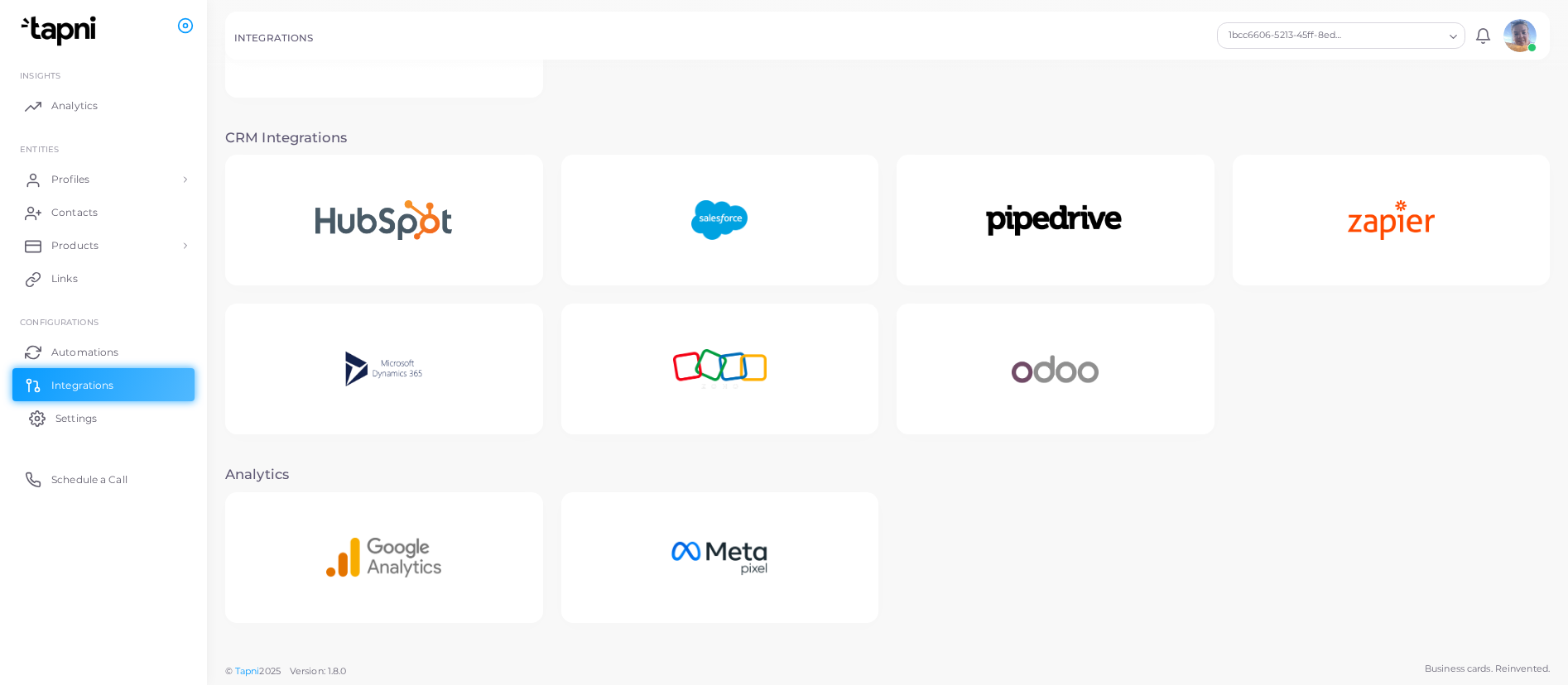 click on "Settings" at bounding box center [76, 419] 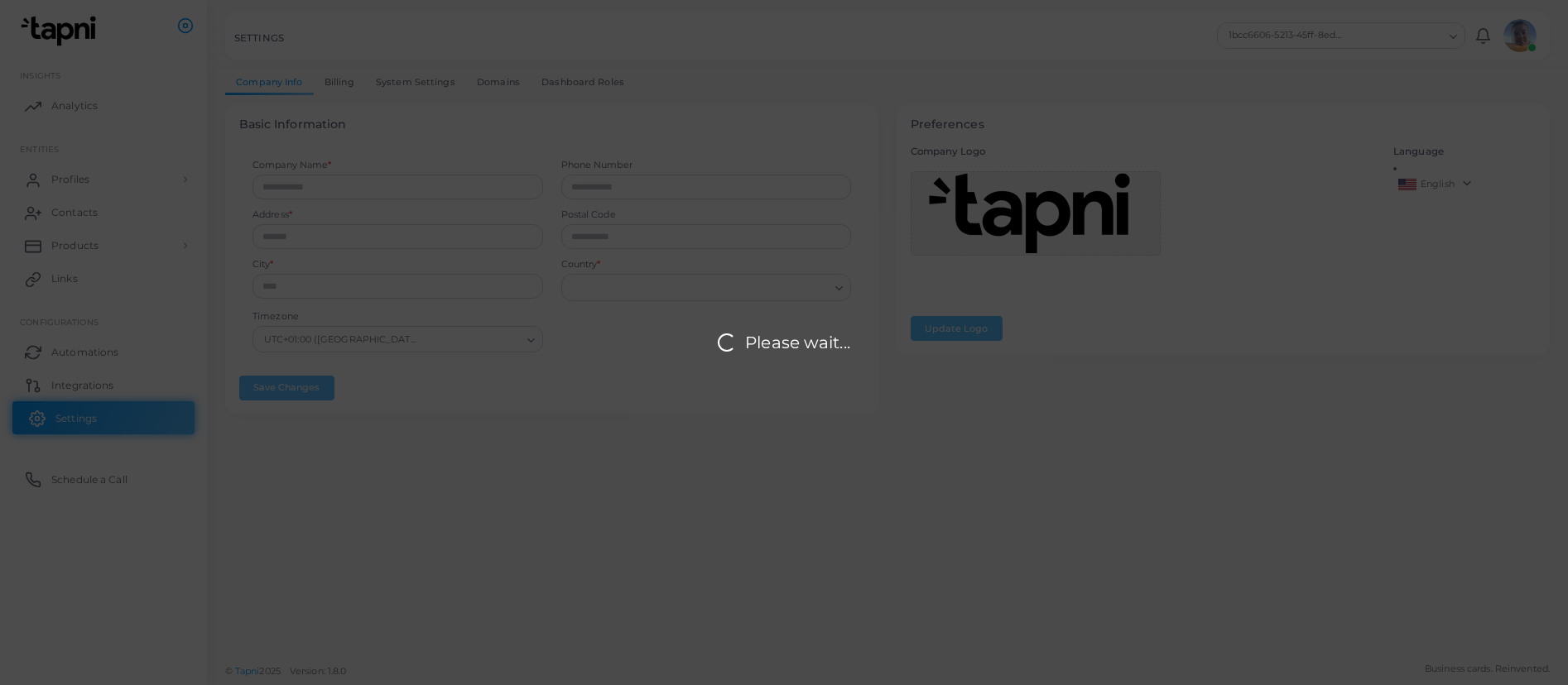 type on "*********" 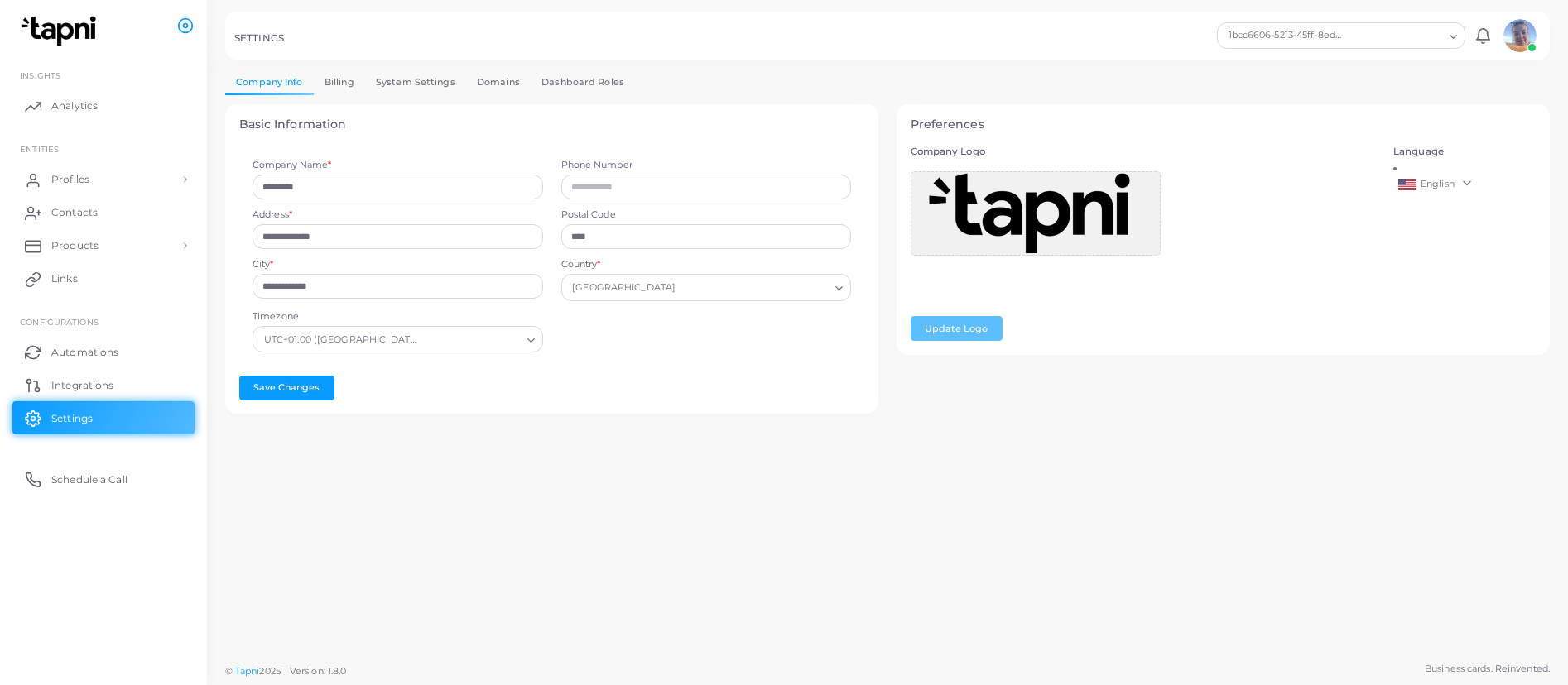 click on "Billing" at bounding box center (339, 82) 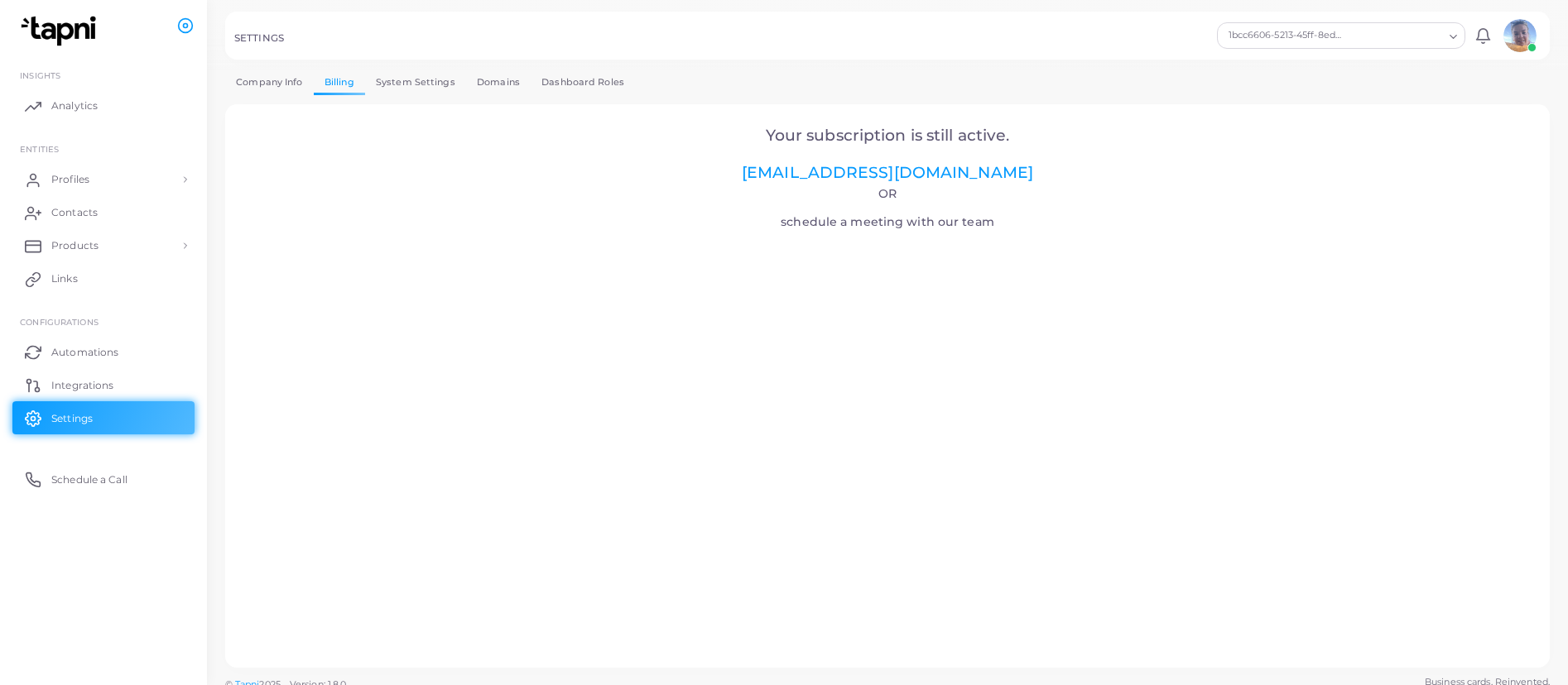 click on "System Settings" at bounding box center [416, 82] 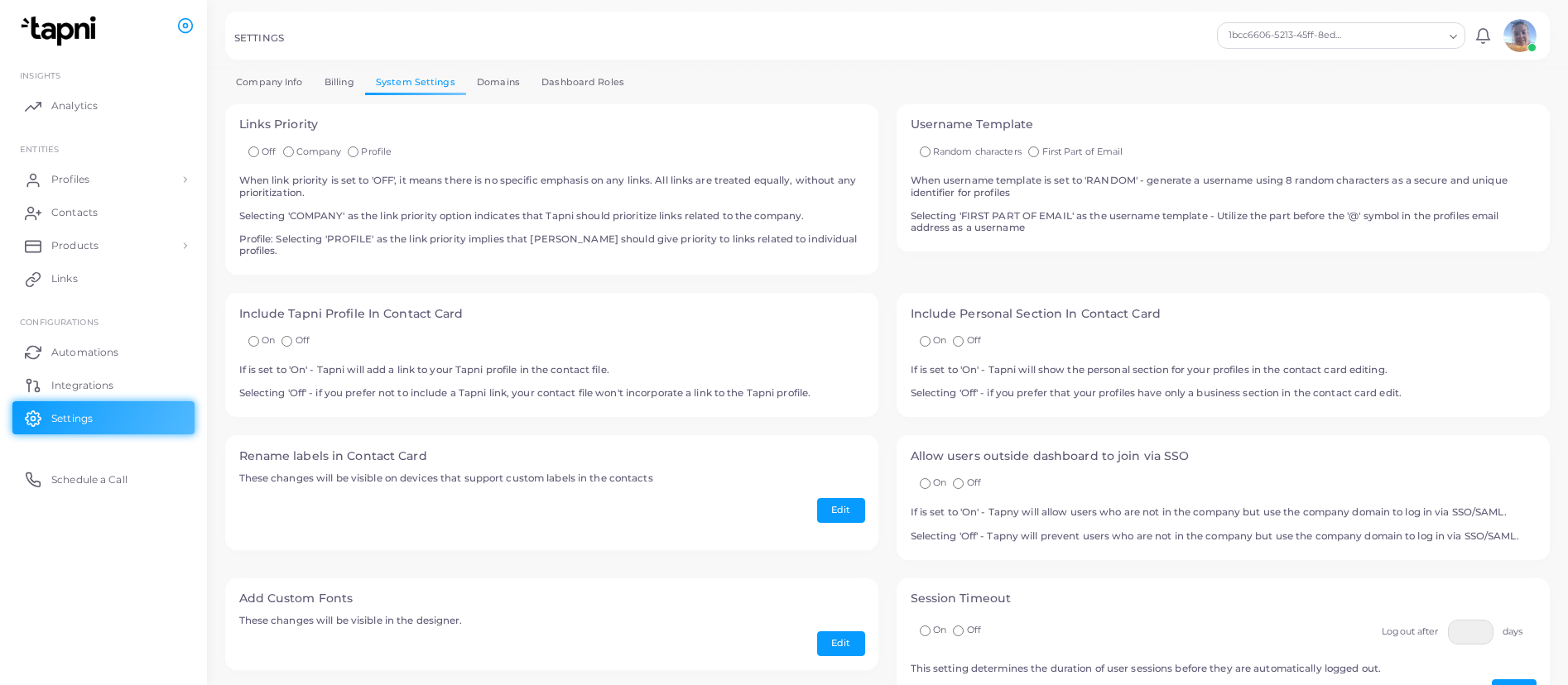 click on "Domains" at bounding box center [498, 82] 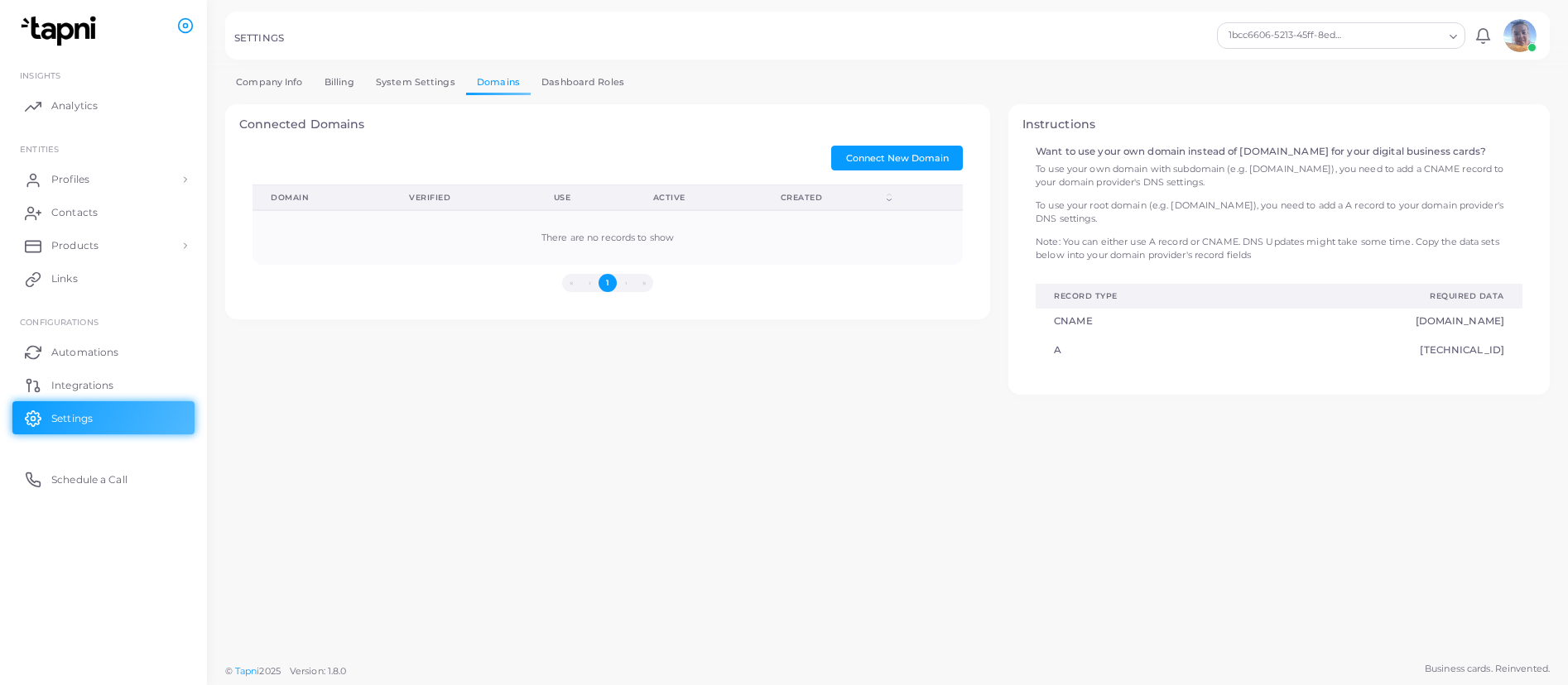 click on "Dashboard Roles" at bounding box center (583, 82) 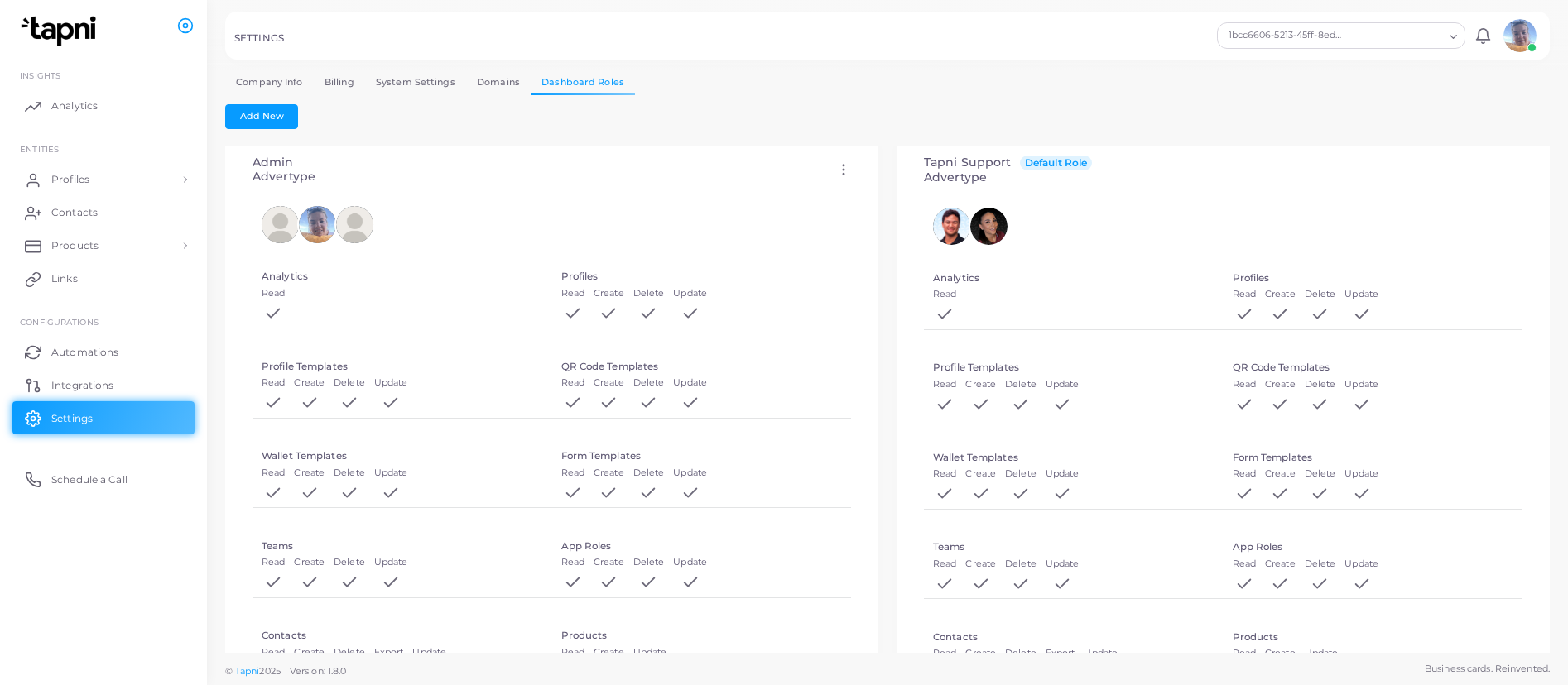 scroll, scrollTop: 0, scrollLeft: 0, axis: both 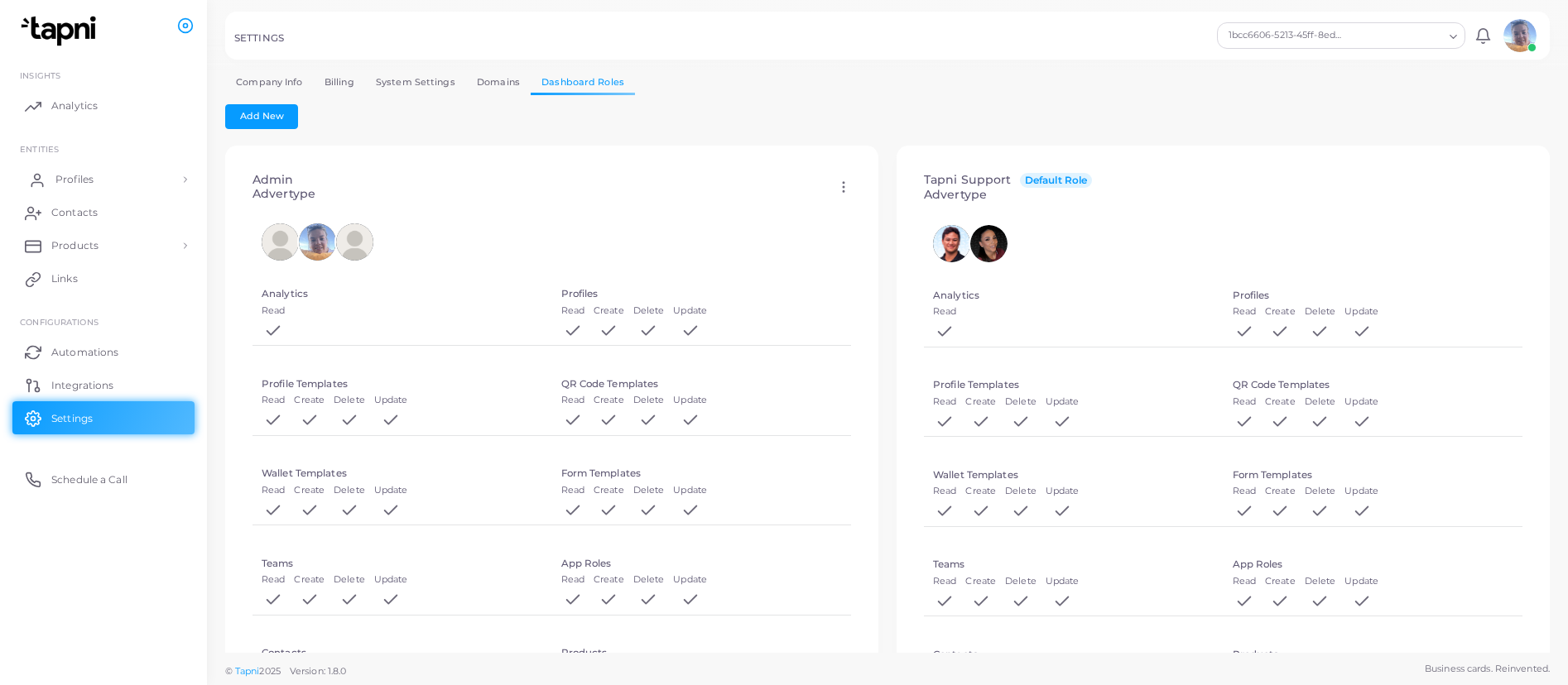 click on "Profiles" at bounding box center (103, 180) 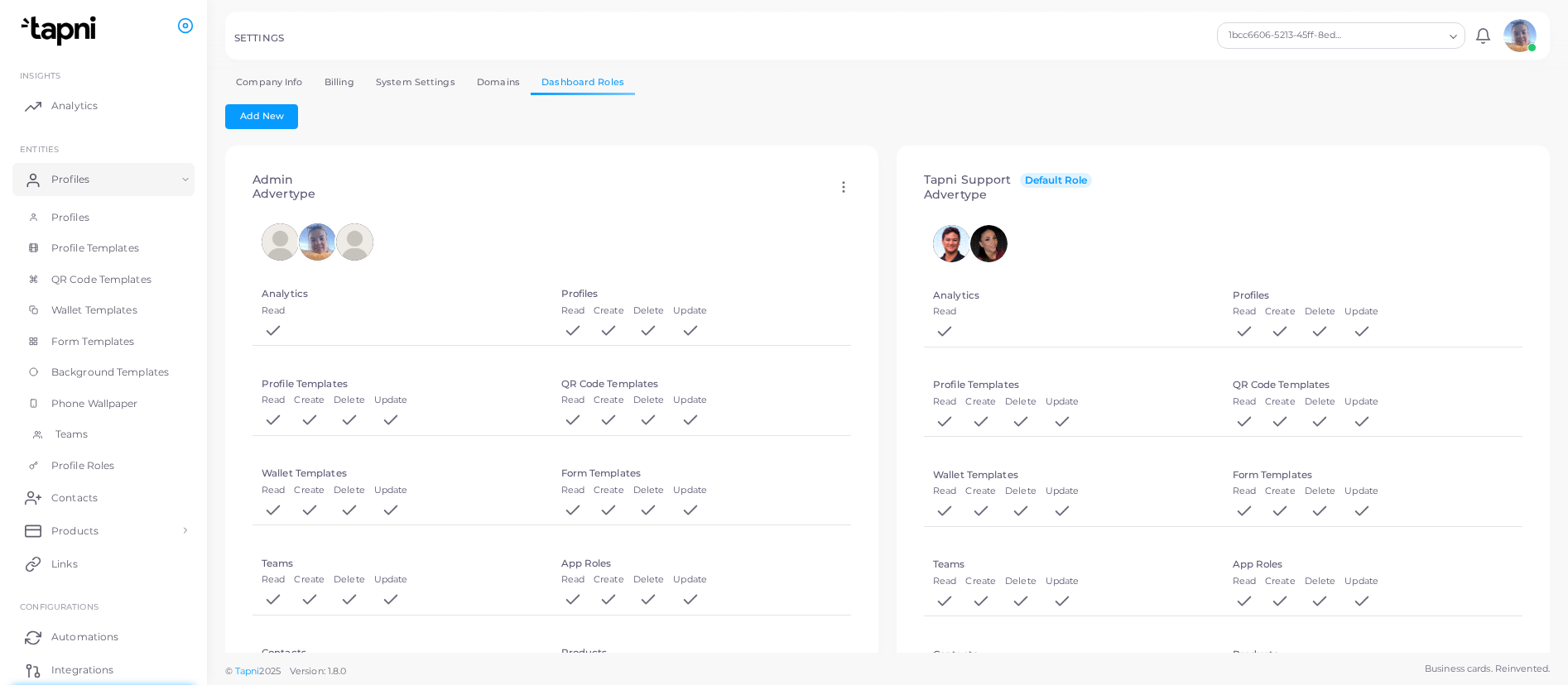 click on "Teams" at bounding box center (72, 434) 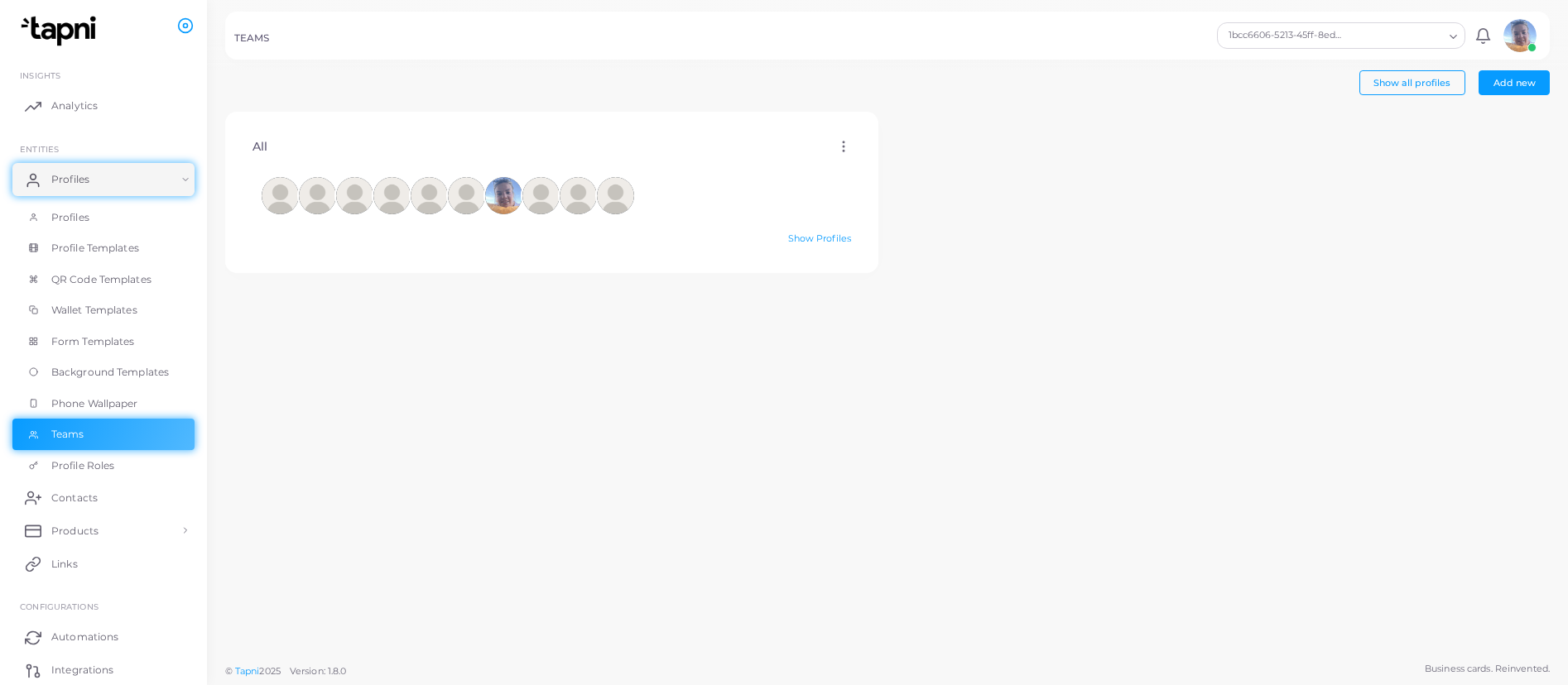 click 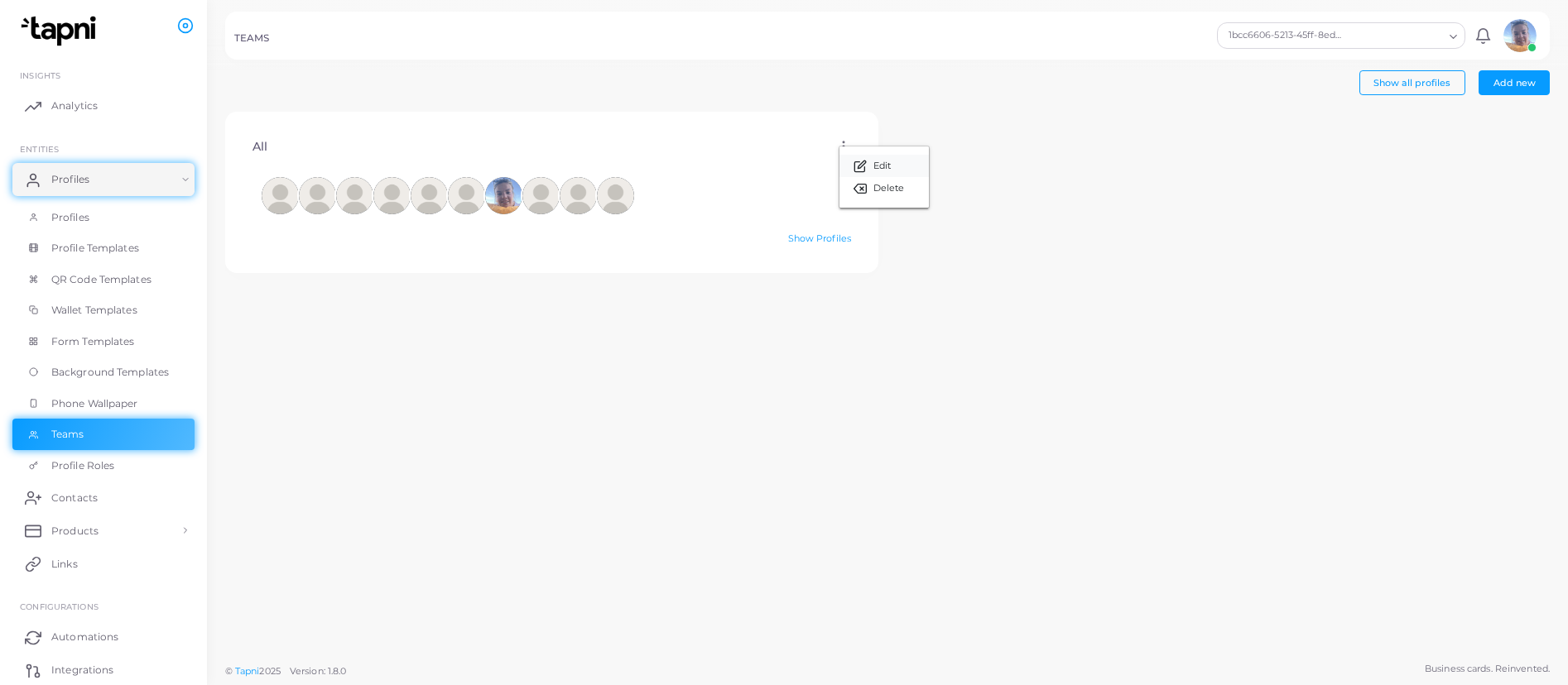 click on "Edit" at bounding box center [882, 166] 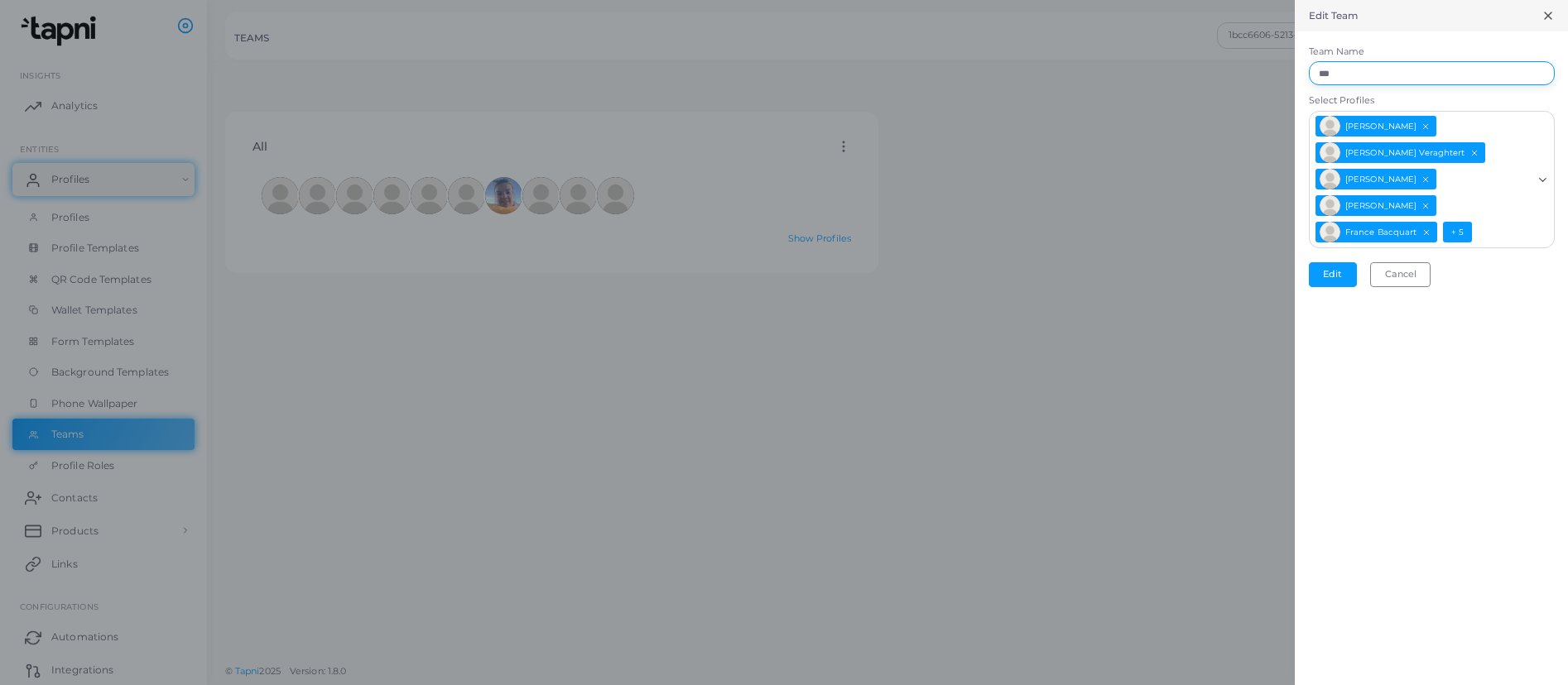 click on "***" at bounding box center (1431, 74) 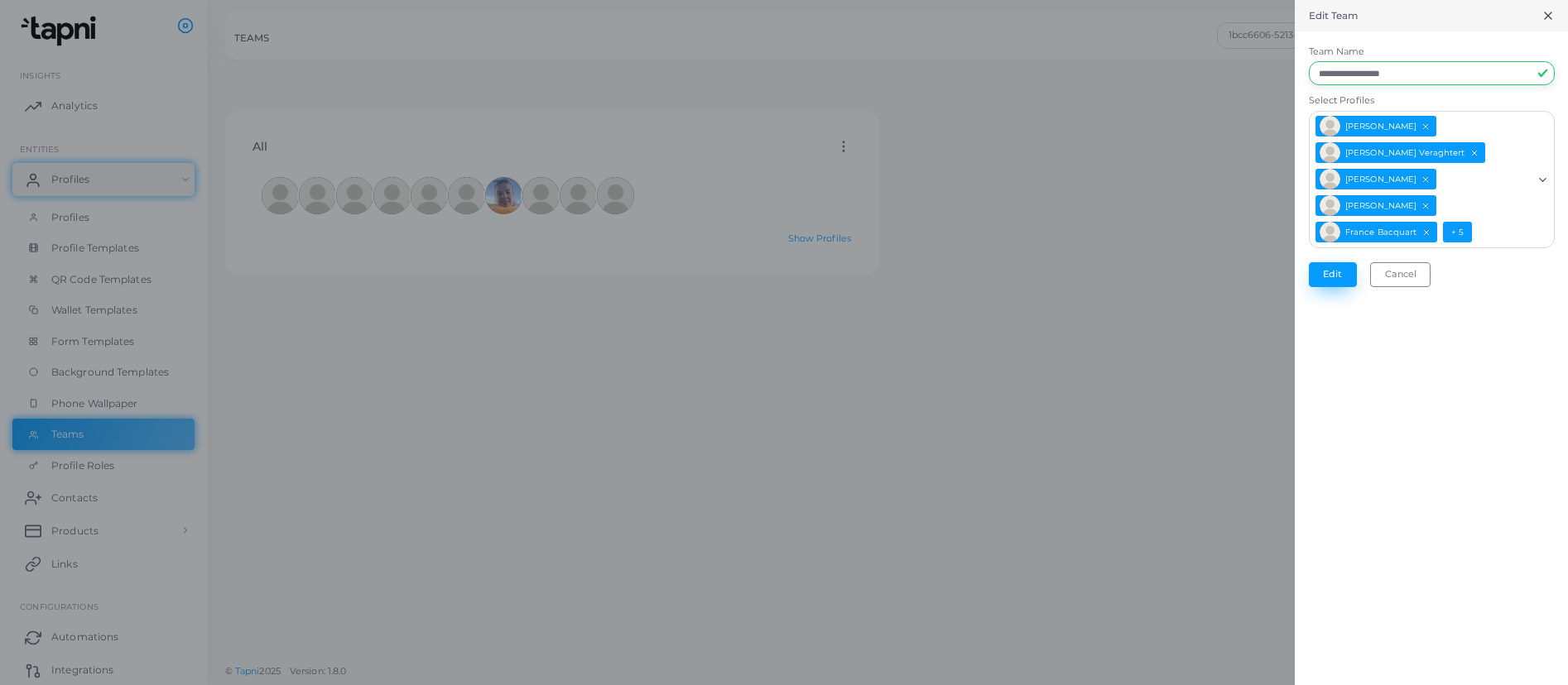type on "**********" 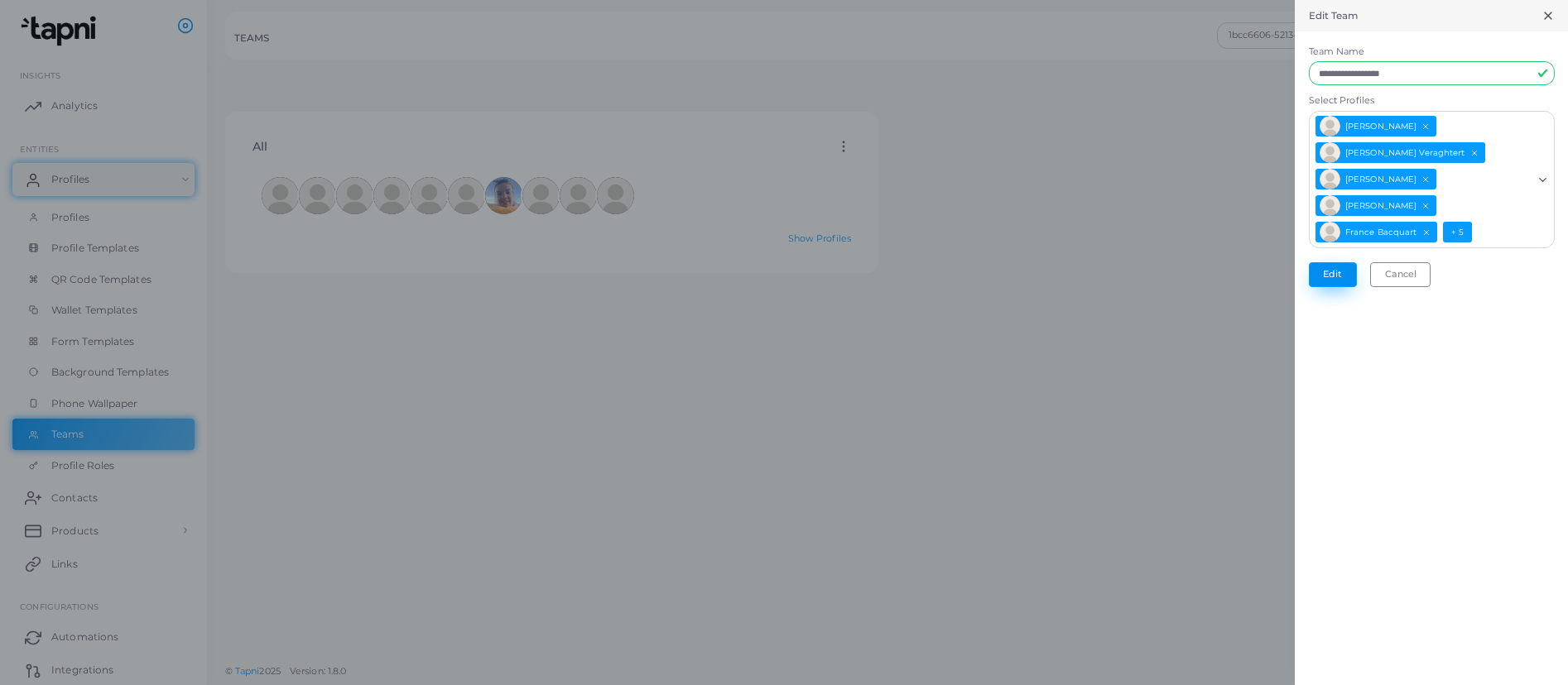 click on "Edit" at bounding box center (1333, 275) 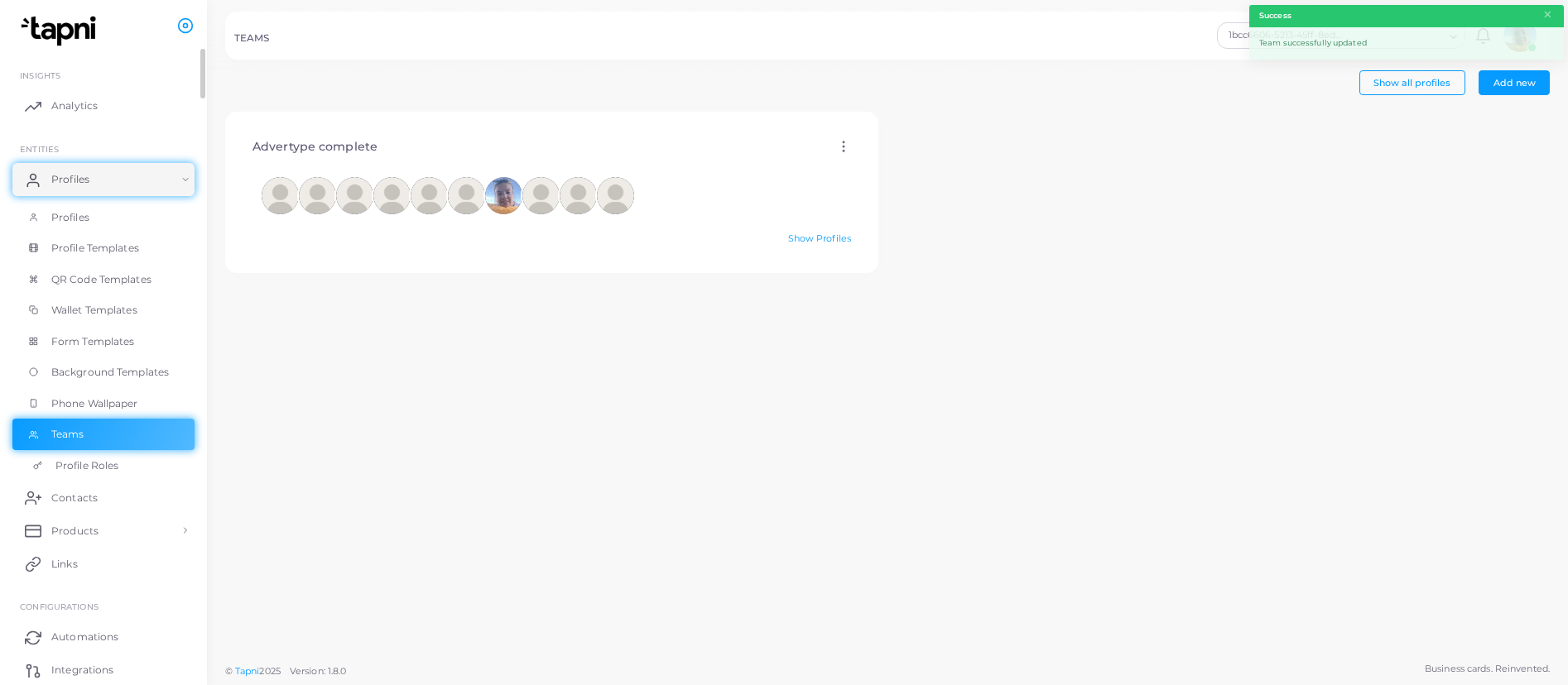 click on "Profile Roles" at bounding box center [87, 466] 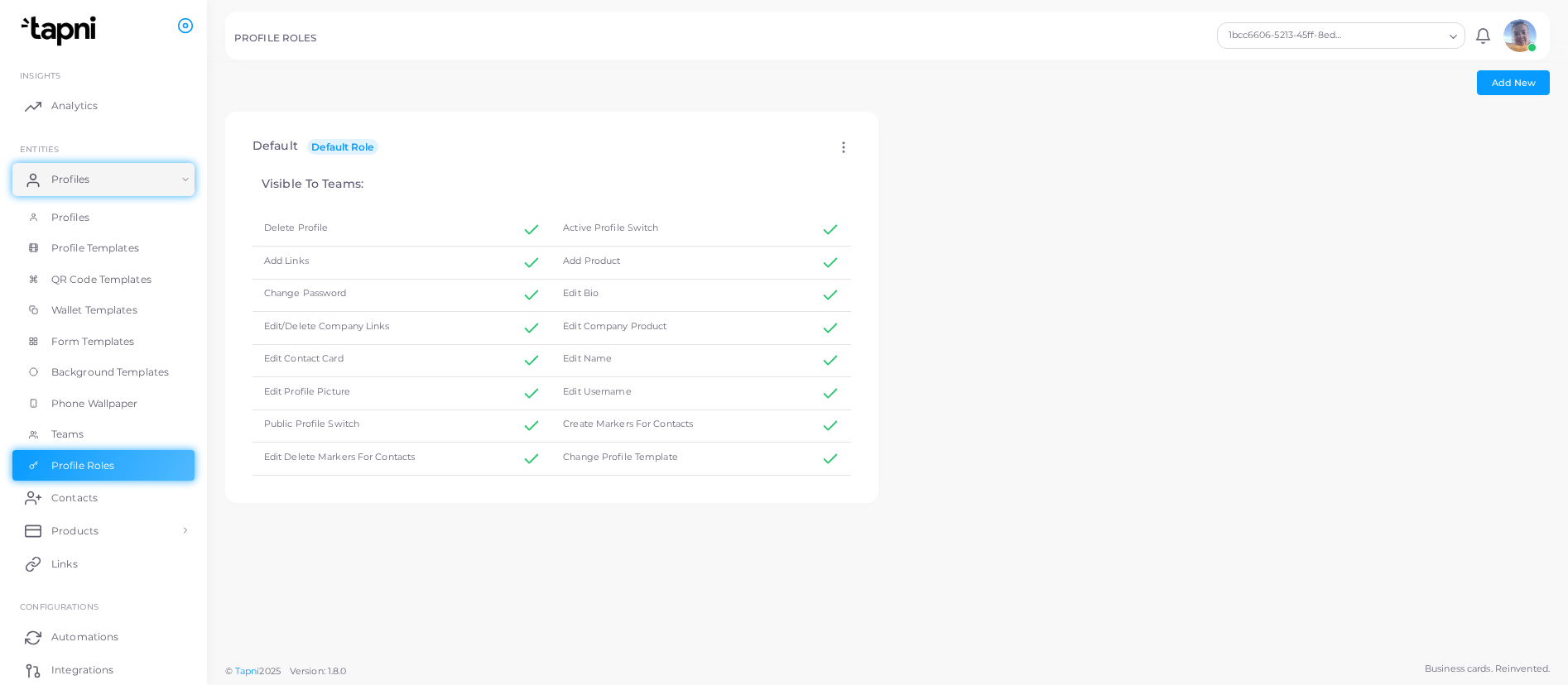 click 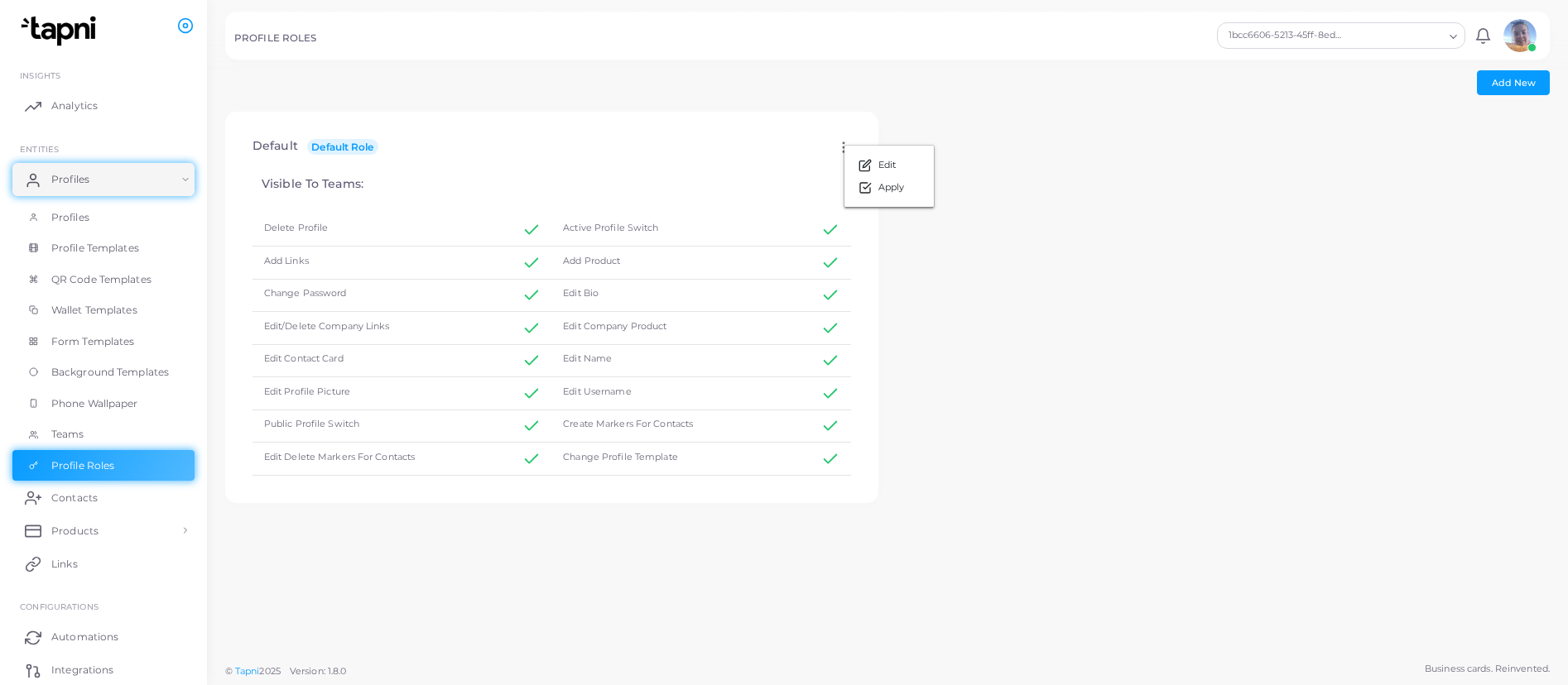 click on "Default   Default Role  Edit Apply" at bounding box center [552, 147] 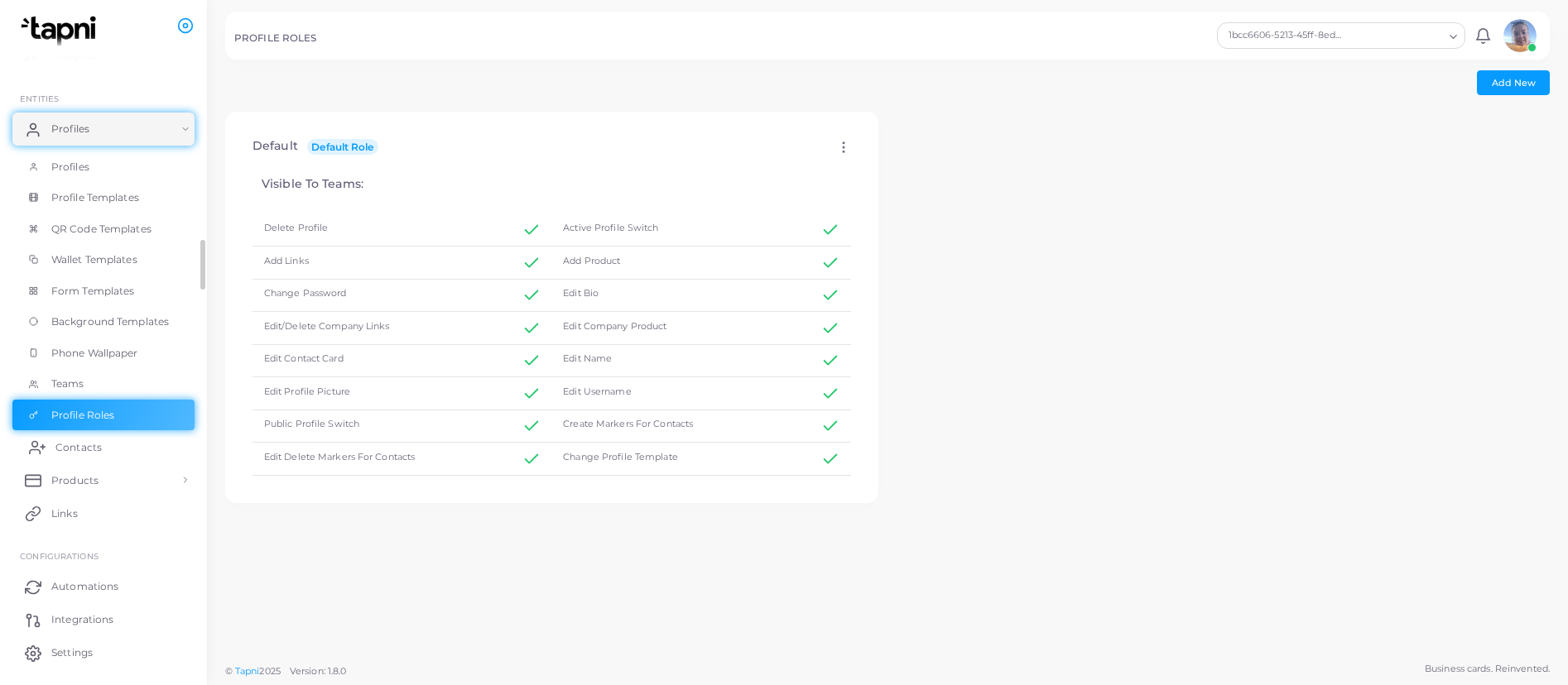 scroll, scrollTop: 54, scrollLeft: 0, axis: vertical 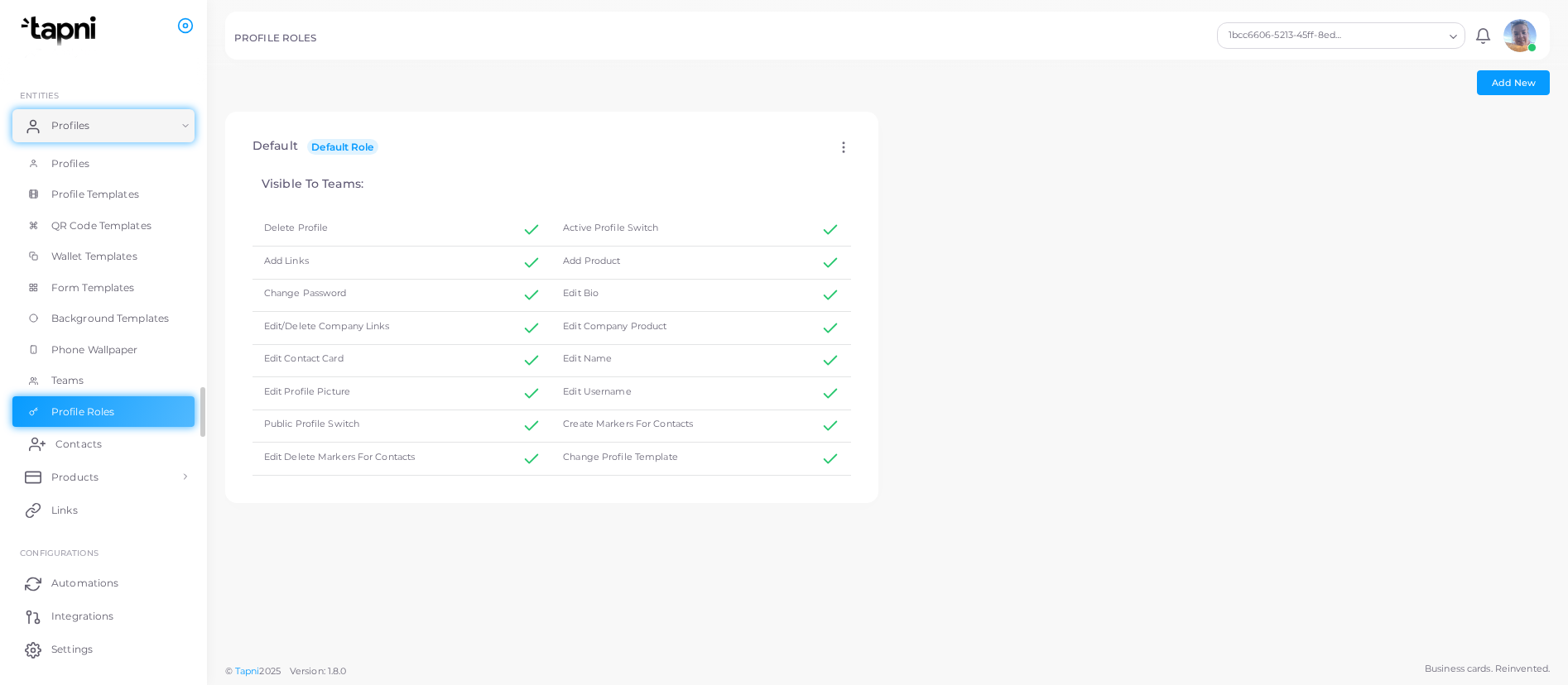 click on "Contacts" at bounding box center [79, 444] 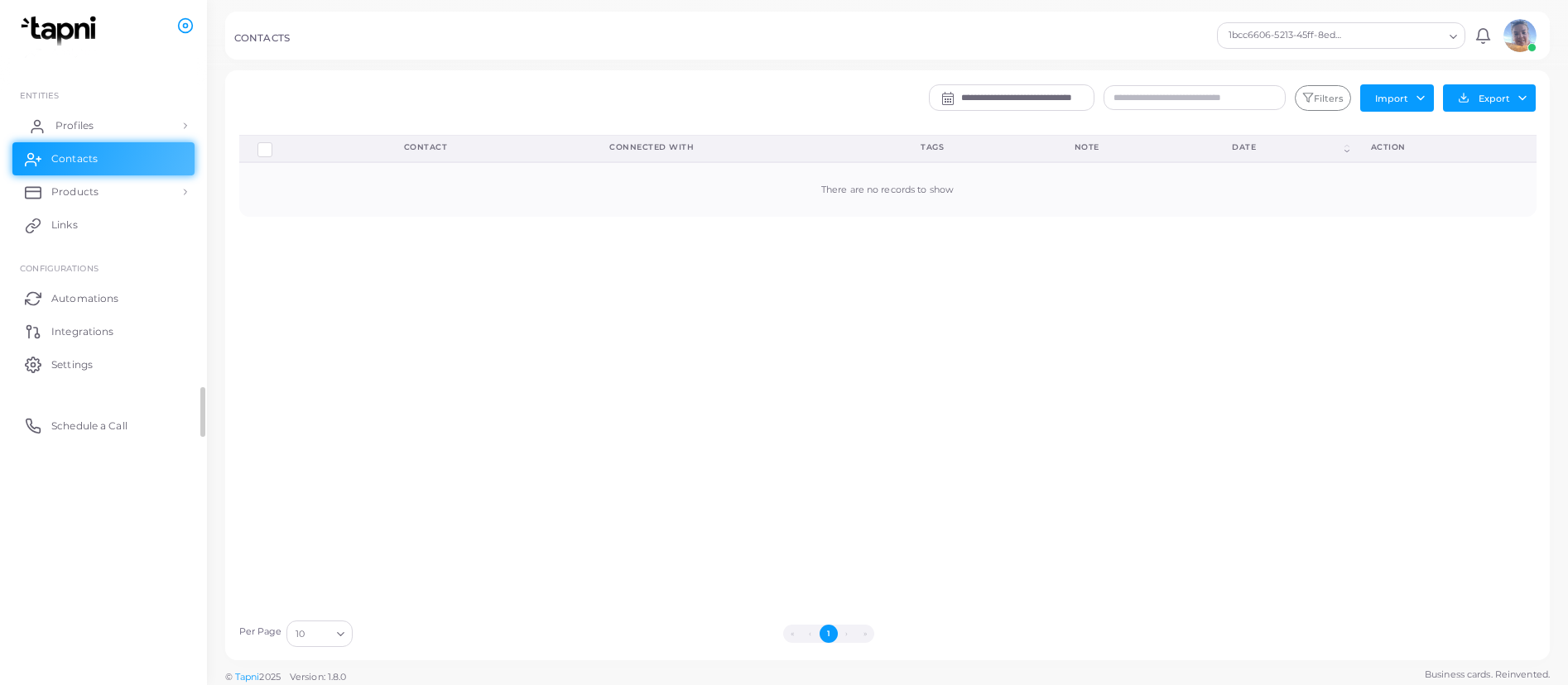 click on "Profiles" at bounding box center (75, 126) 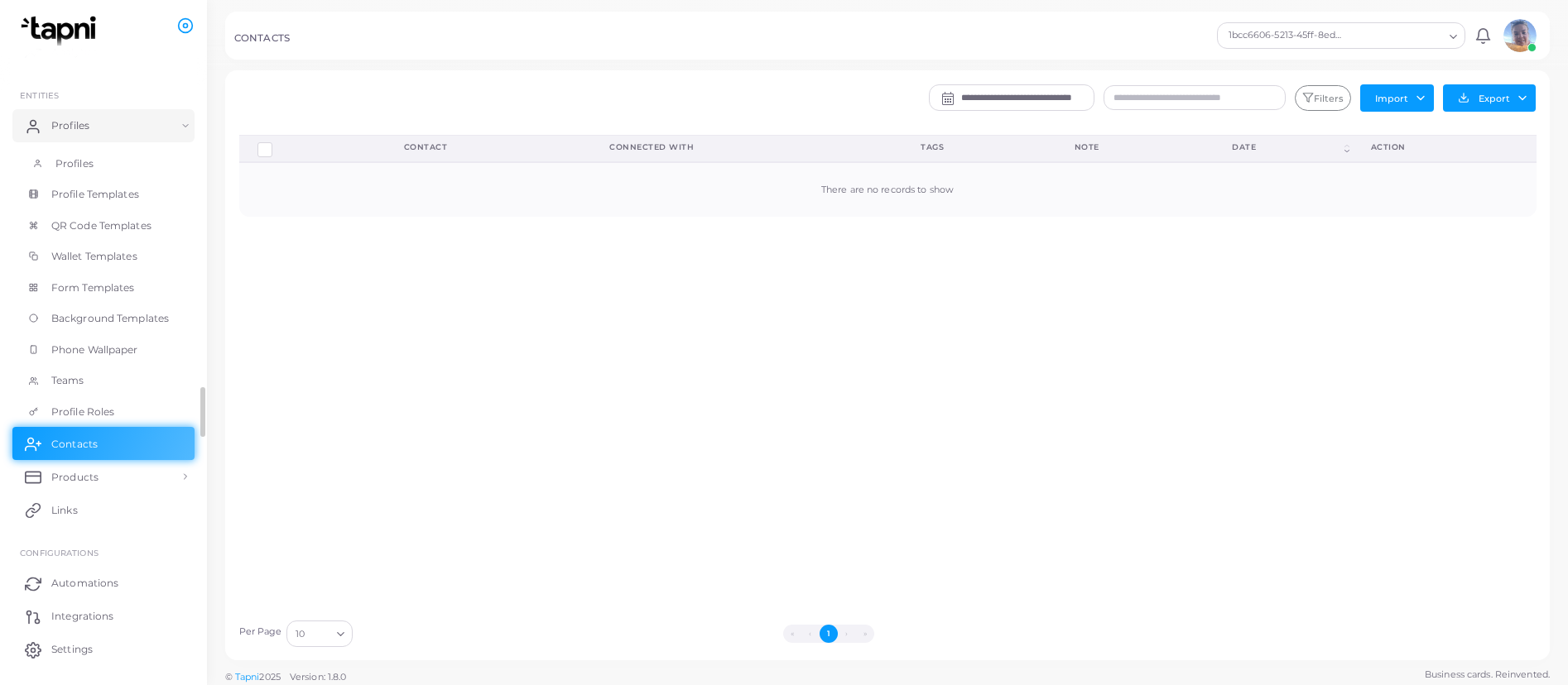 click on "Profiles" at bounding box center [103, 164] 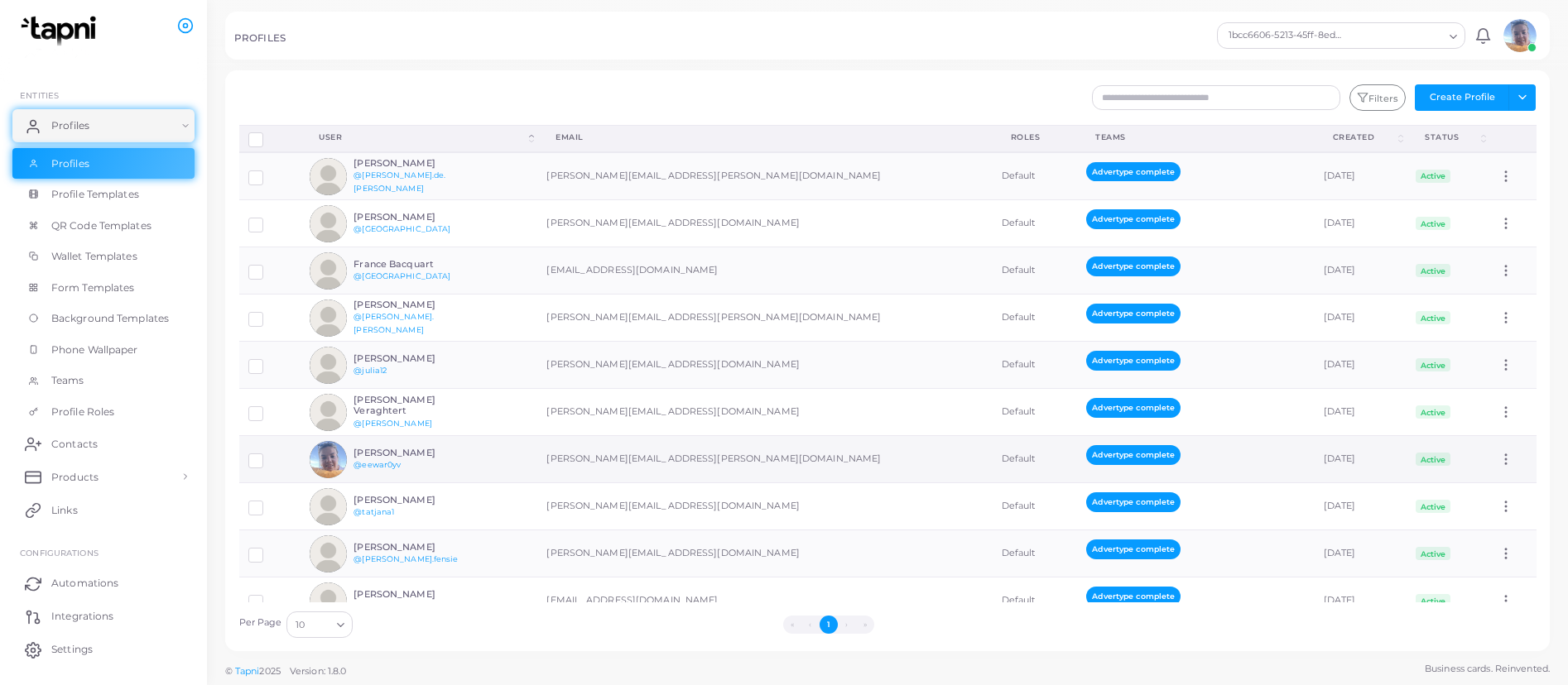 scroll, scrollTop: 31, scrollLeft: 0, axis: vertical 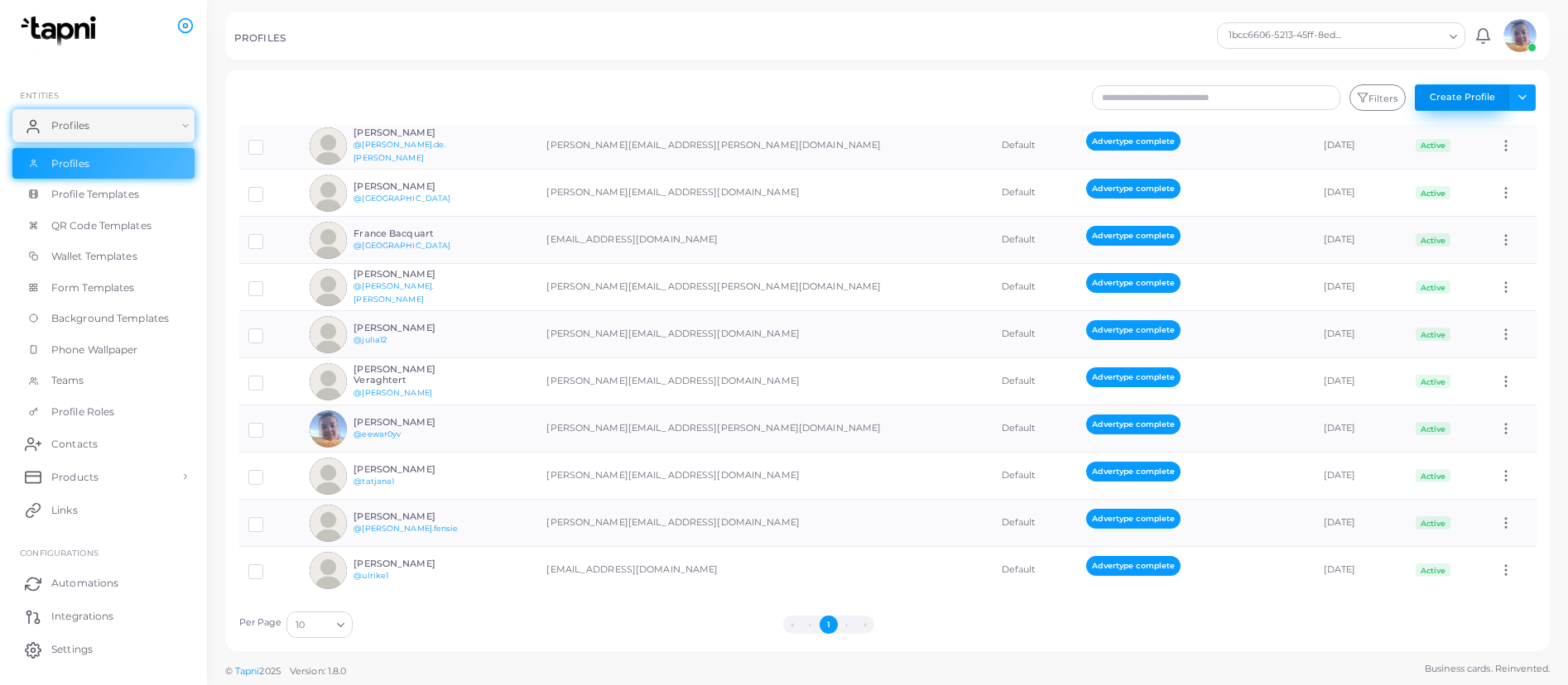 click on "Create Profile" at bounding box center [1462, 98] 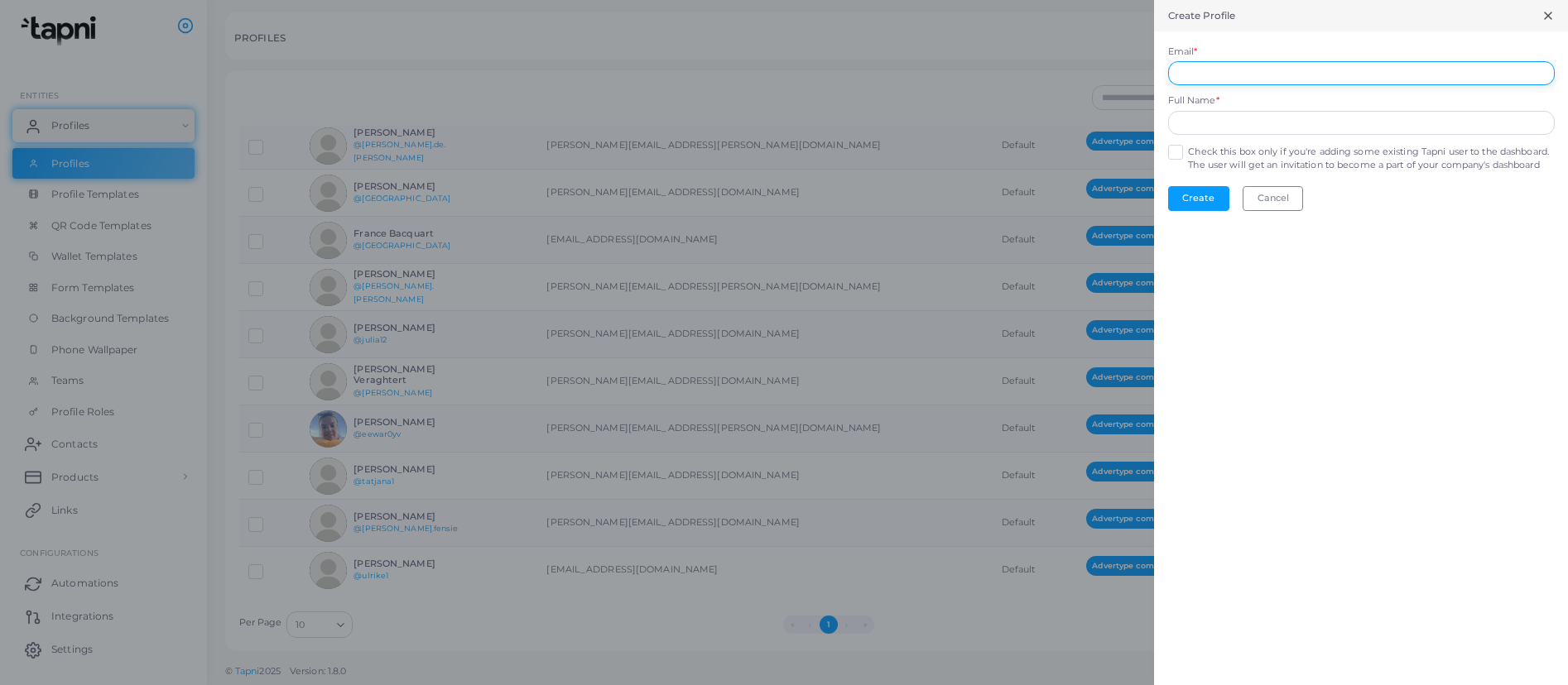 click on "Email  *" at bounding box center [1361, 74] 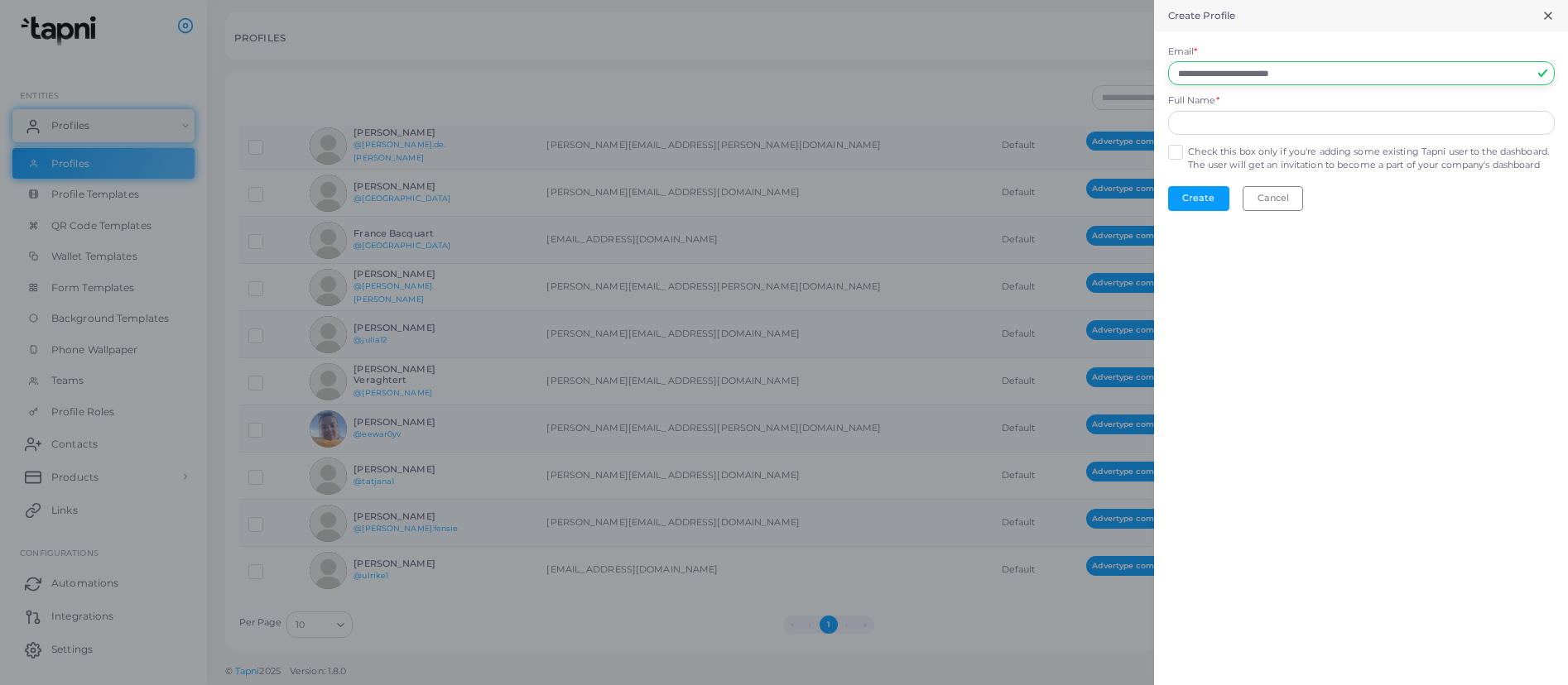type on "**********" 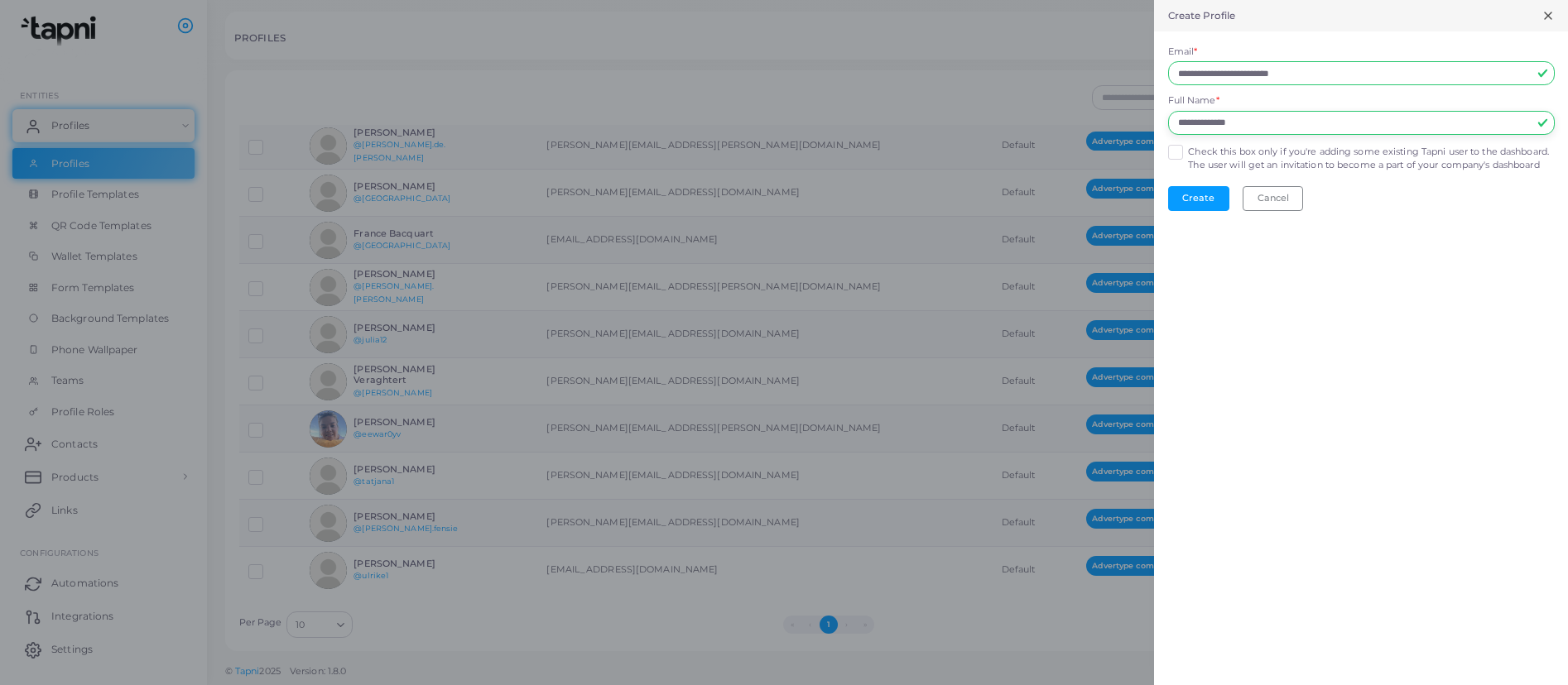 type on "**********" 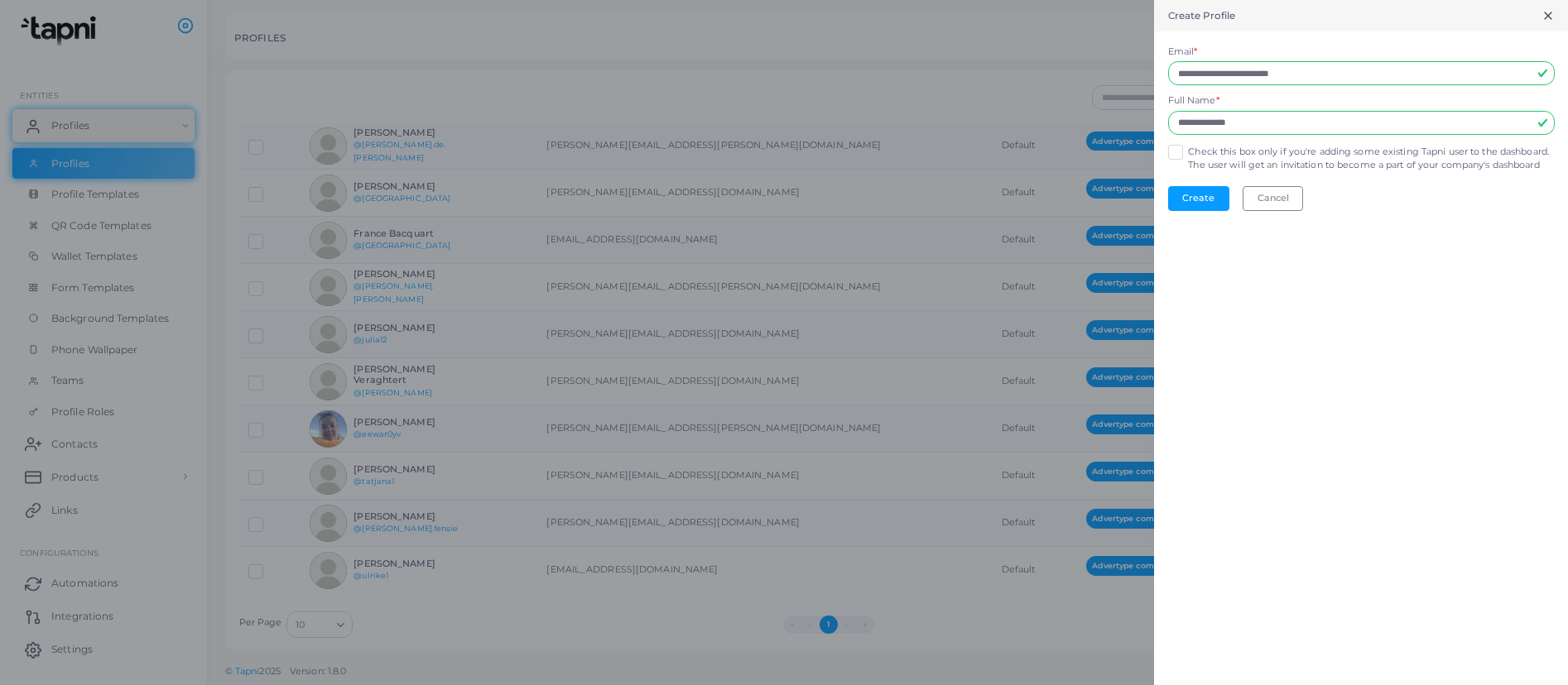 click on "Check this box only if you're adding some existing Tapni user to the dashboard. The user will get an invitation to become a part of your company's dashboard" at bounding box center (1371, 159) 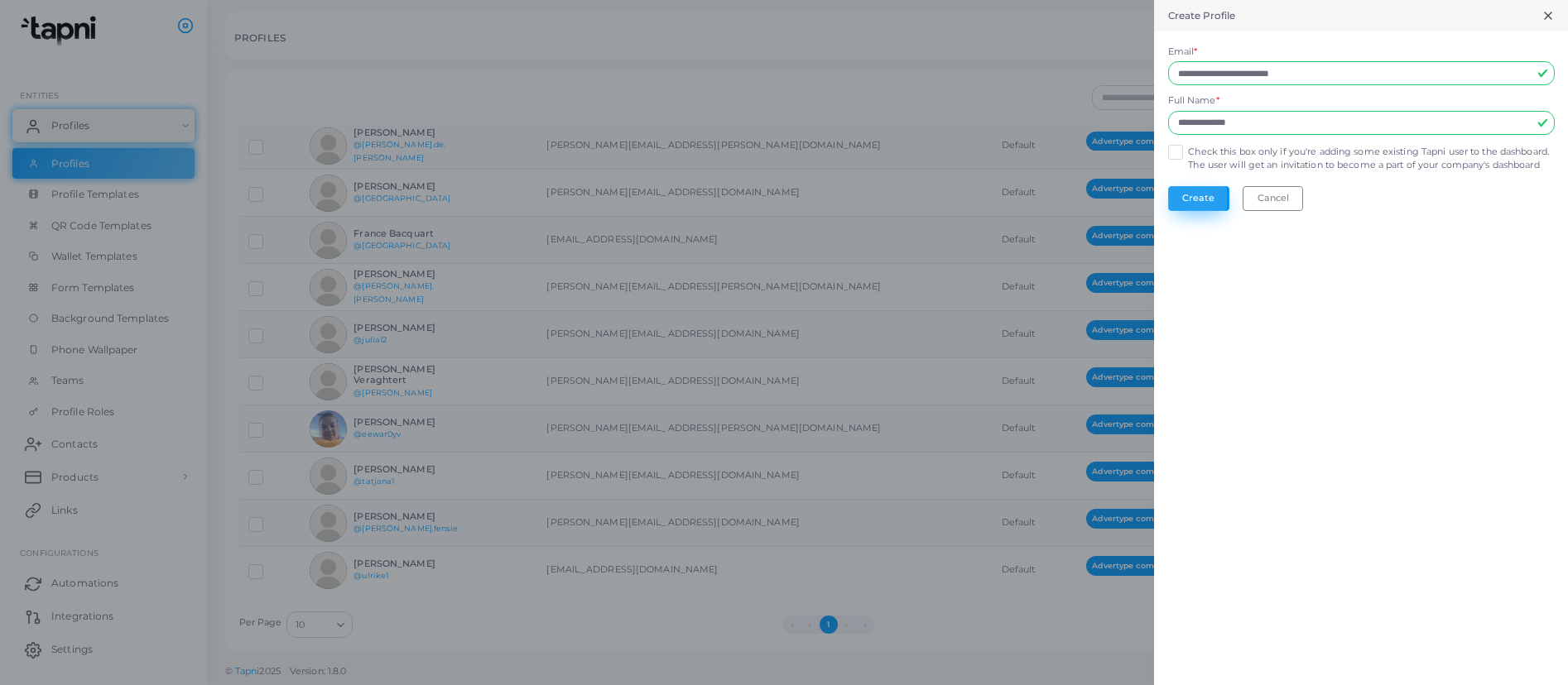 click on "Create" at bounding box center (1199, 199) 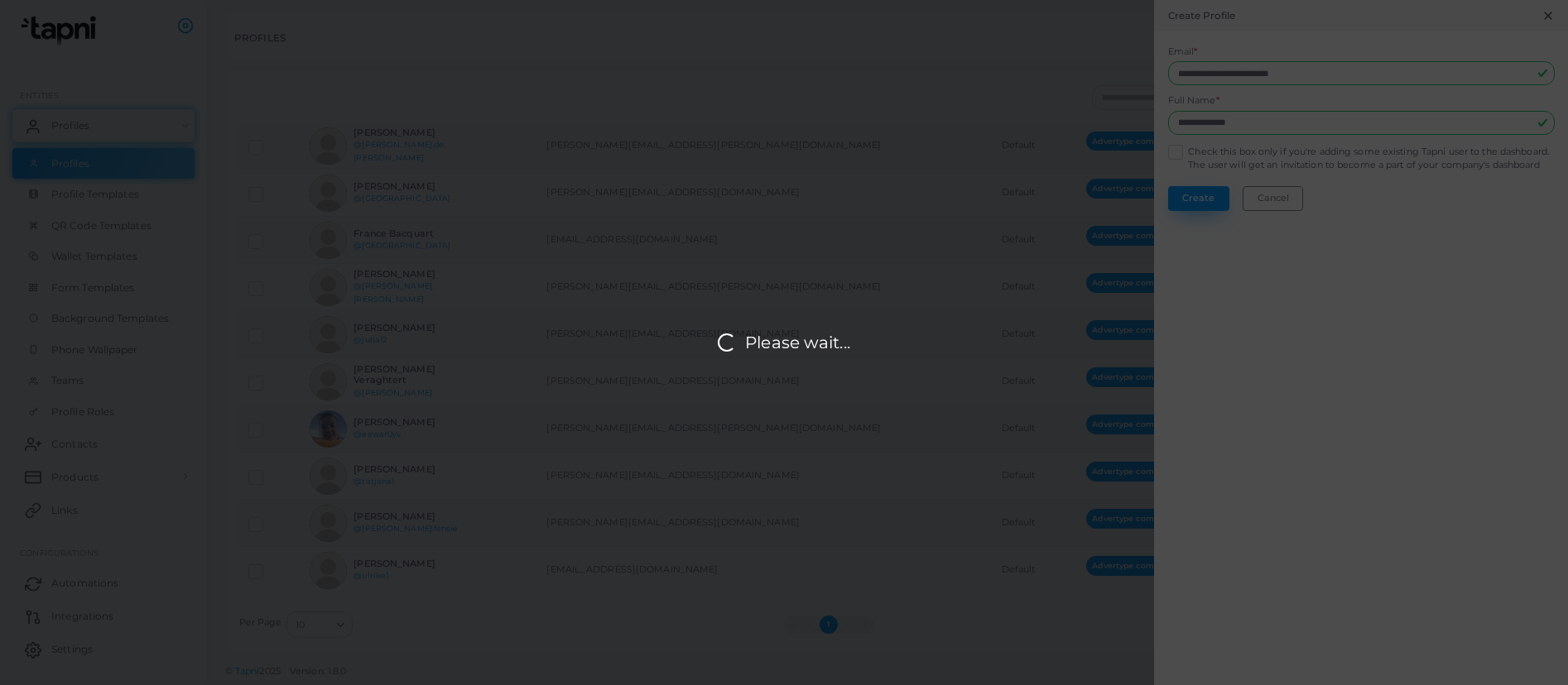 scroll, scrollTop: 0, scrollLeft: 0, axis: both 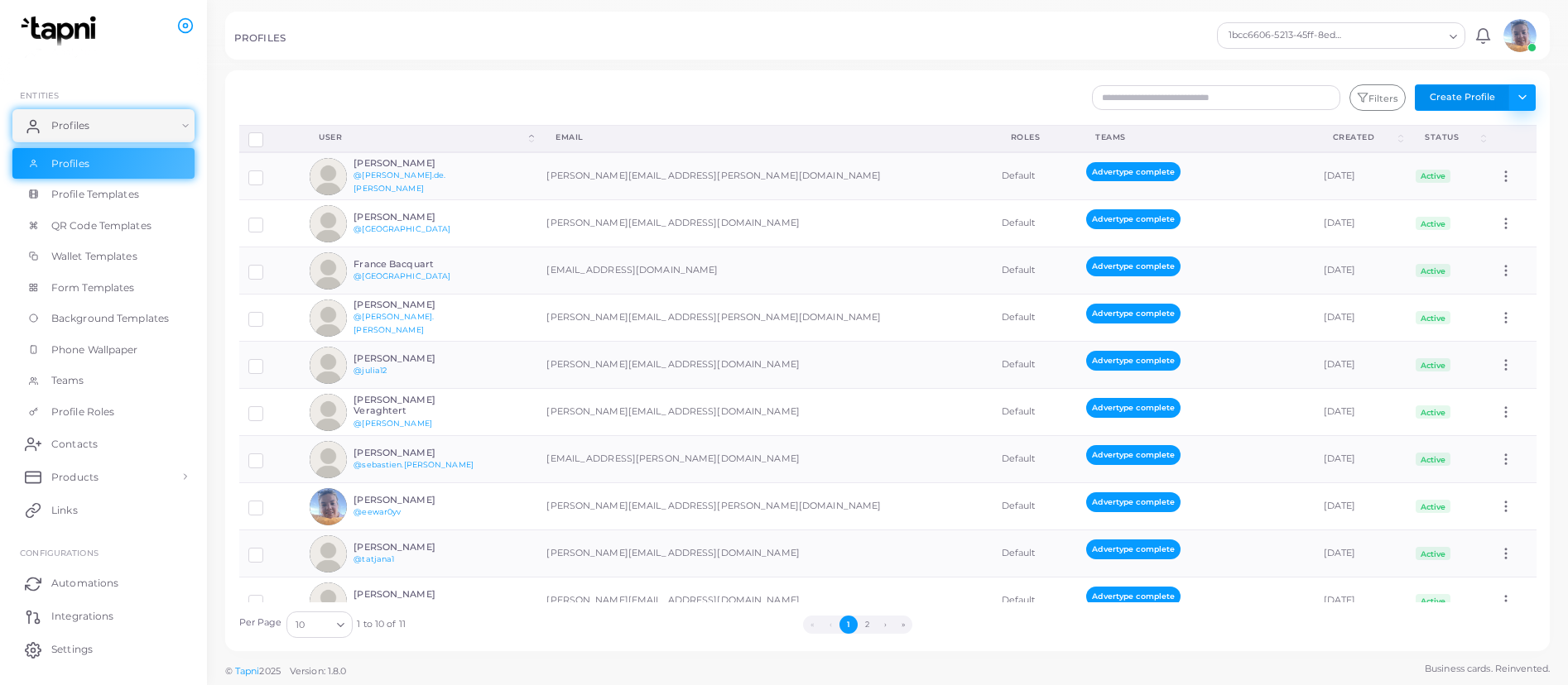 click on "Toggle dropdown" at bounding box center [1522, 98] 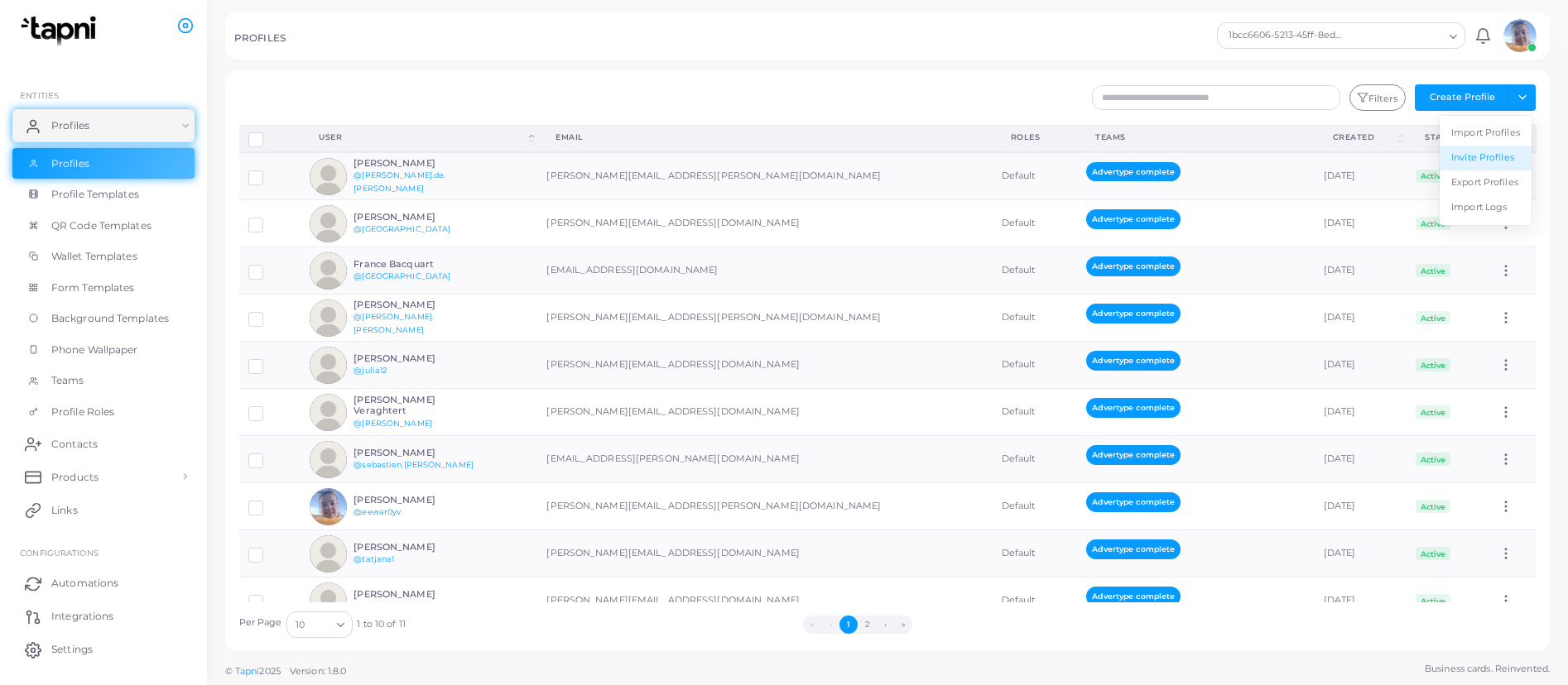 click on "Invite Profiles" at bounding box center [1485, 158] 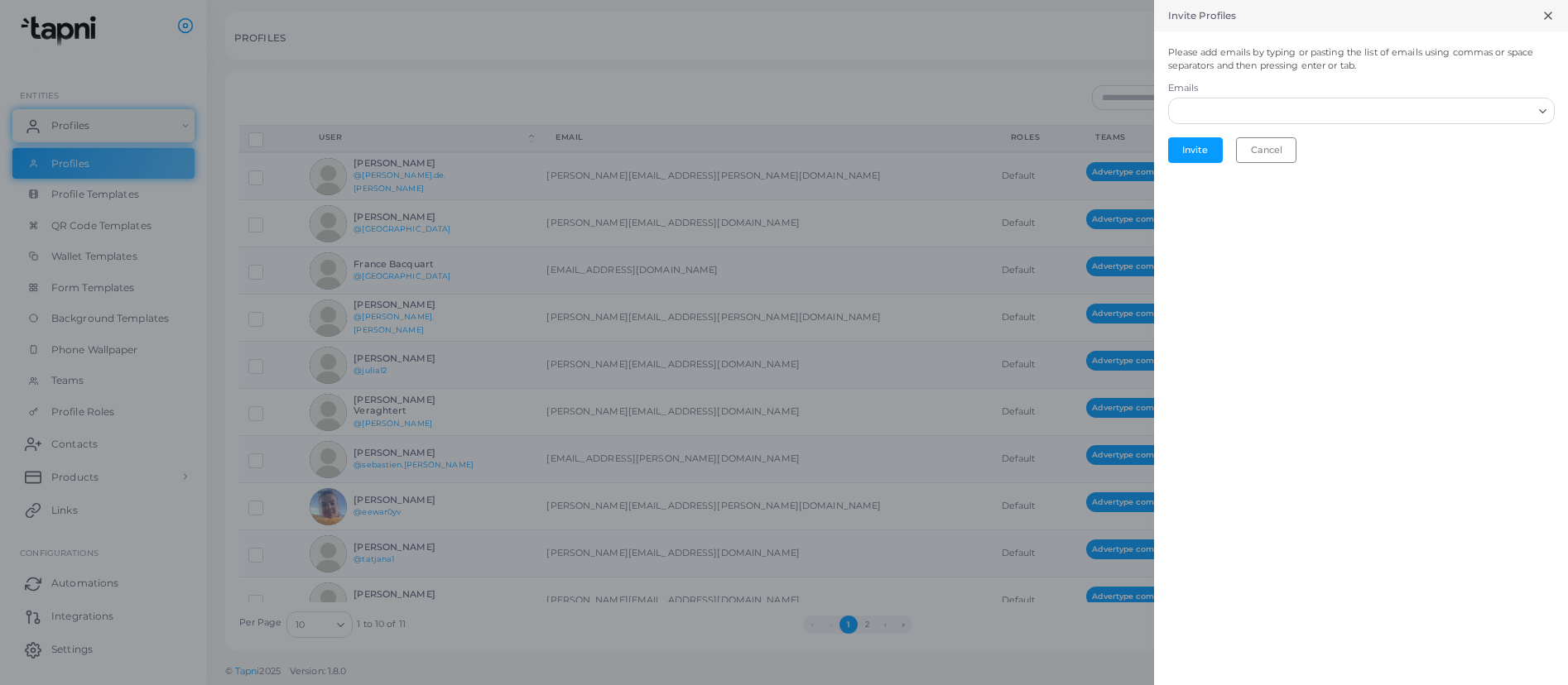click at bounding box center (1351, 111) 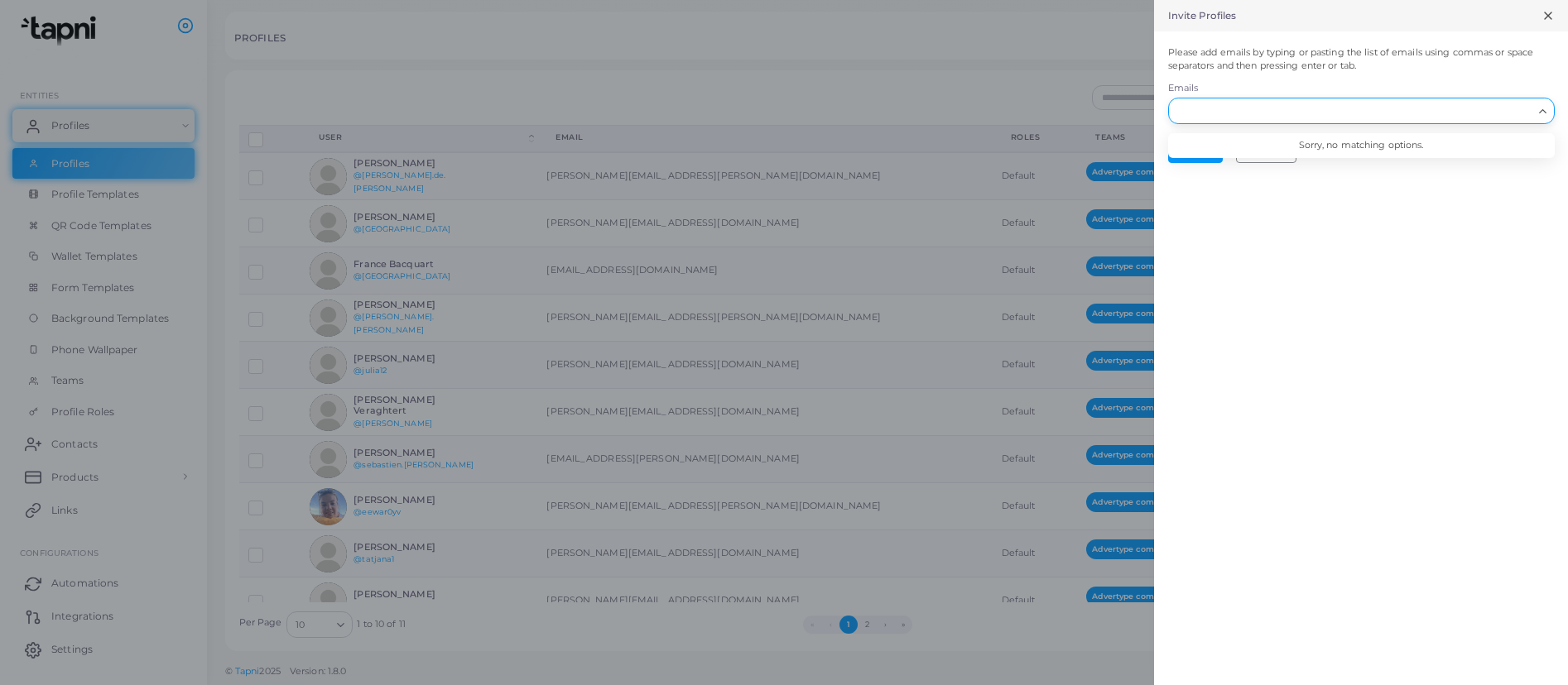 click on "Invite Profiles  Please add emails by typing or pasting the list of emails using commas or space separators and then pressing enter or tab.  Emails           Loading...
Sorry, no matching options.
Invite   Cancel" at bounding box center (0, 0) 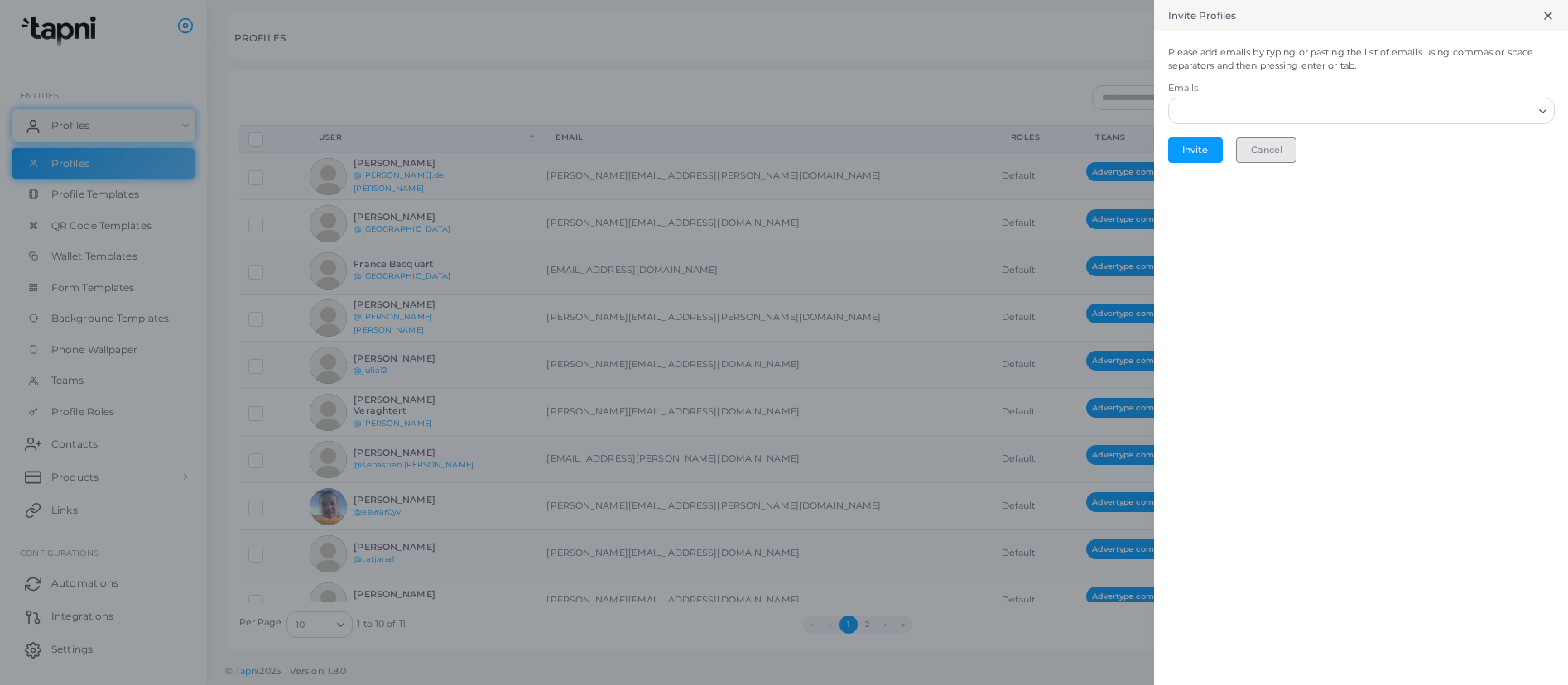 click on "Cancel" at bounding box center [1266, 150] 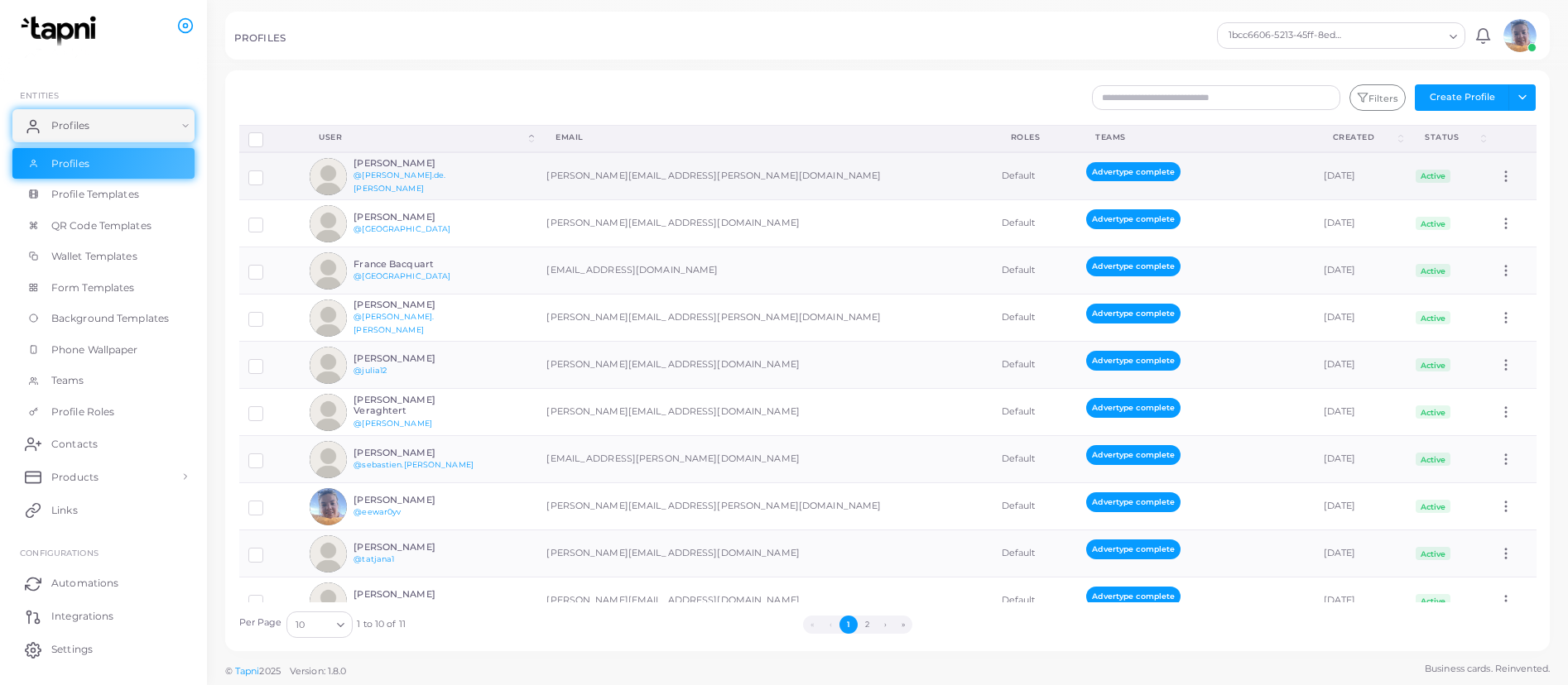 click 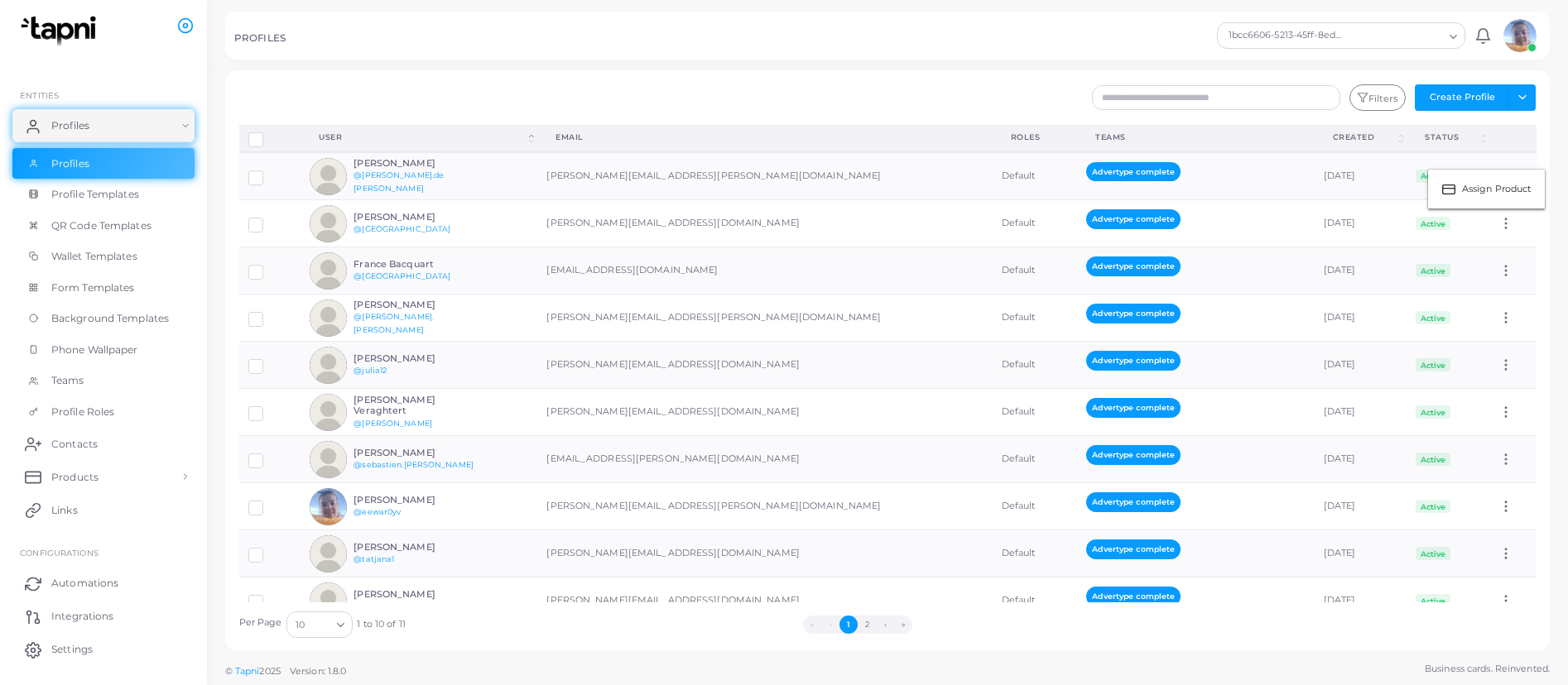 click on "PROFILES
1bcc6606-5213-45ff-8edf-c05ebed66d30
Loading...      Notifications   0 New  Mark All As Read  [PERSON_NAME]   ([PERSON_NAME][EMAIL_ADDRESS][PERSON_NAME][DOMAIN_NAME])  Logout" at bounding box center [887, 36] 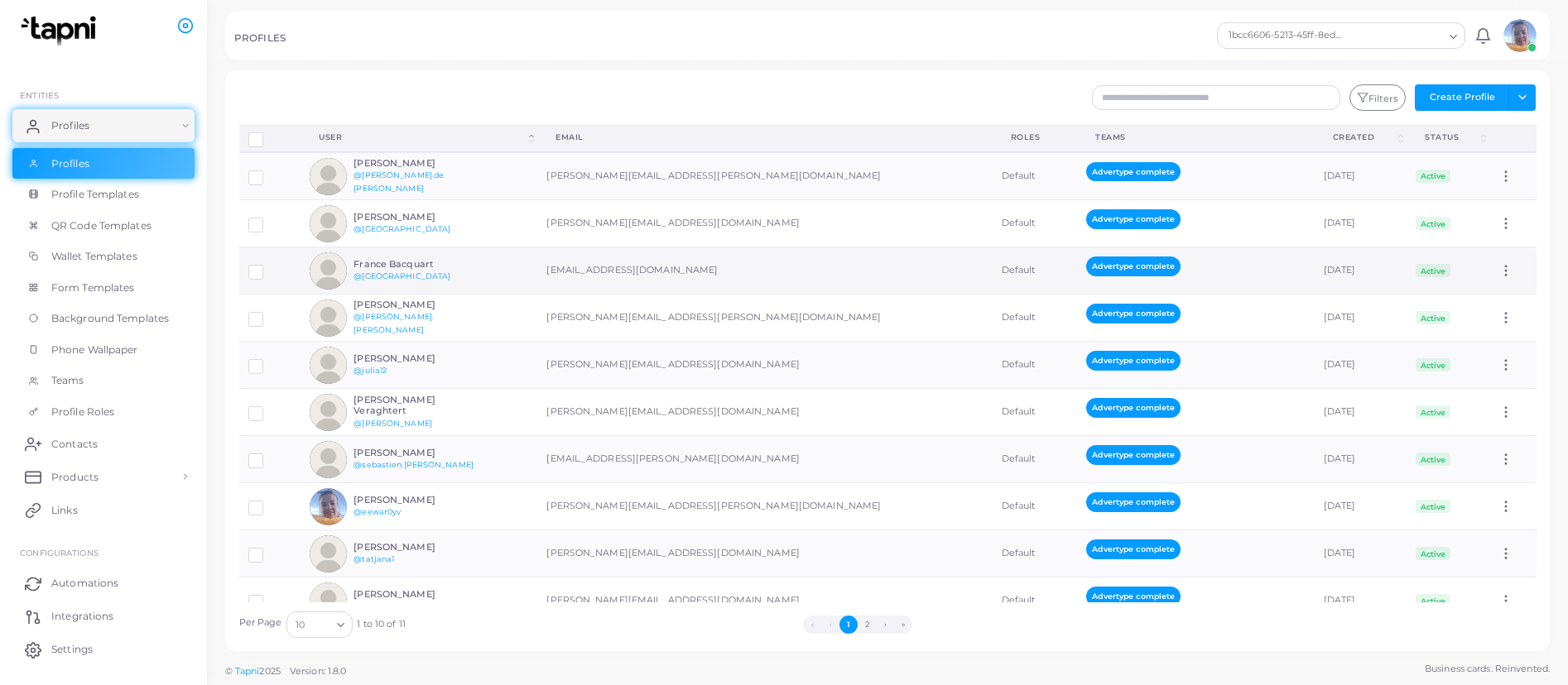 scroll, scrollTop: 31, scrollLeft: 0, axis: vertical 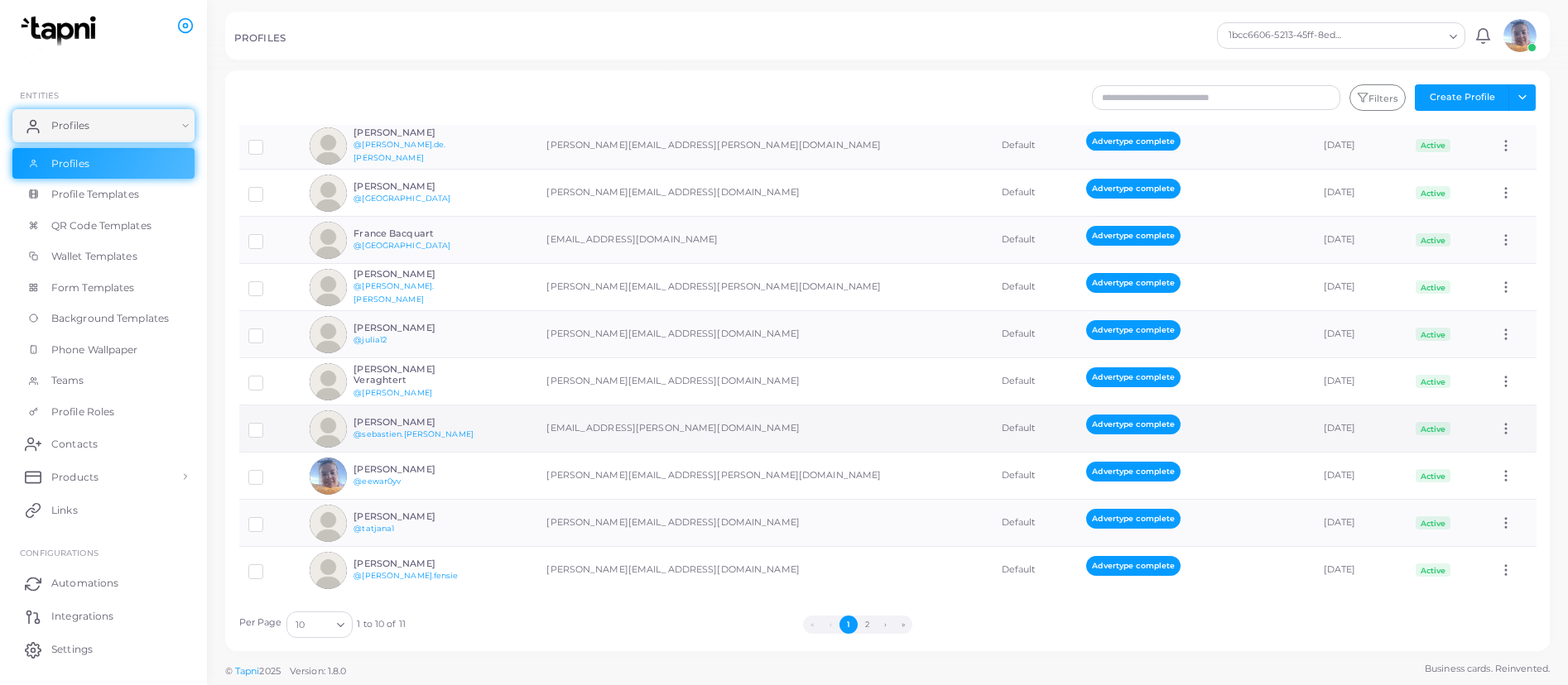 click on "[PERSON_NAME]  @sebastien.[PERSON_NAME]" at bounding box center (392, 429) 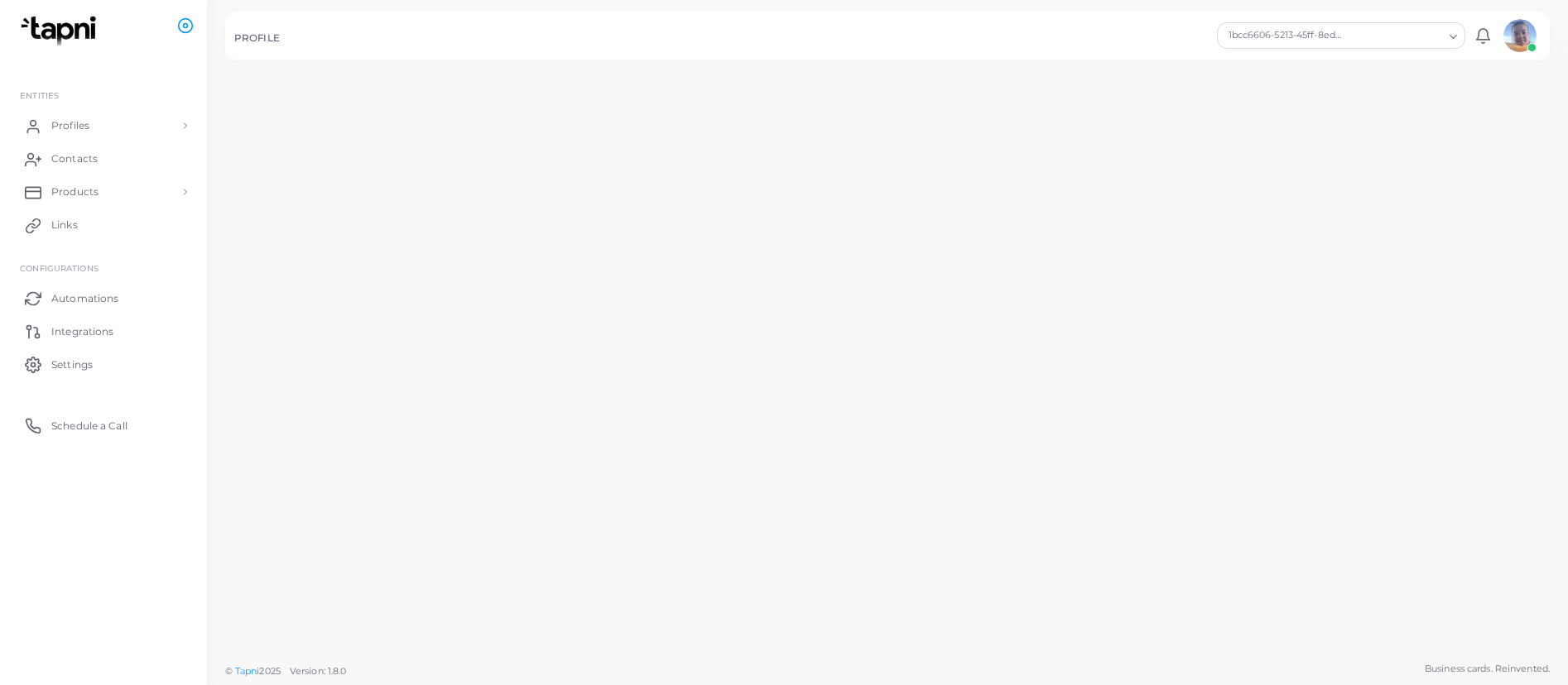 scroll, scrollTop: 0, scrollLeft: 0, axis: both 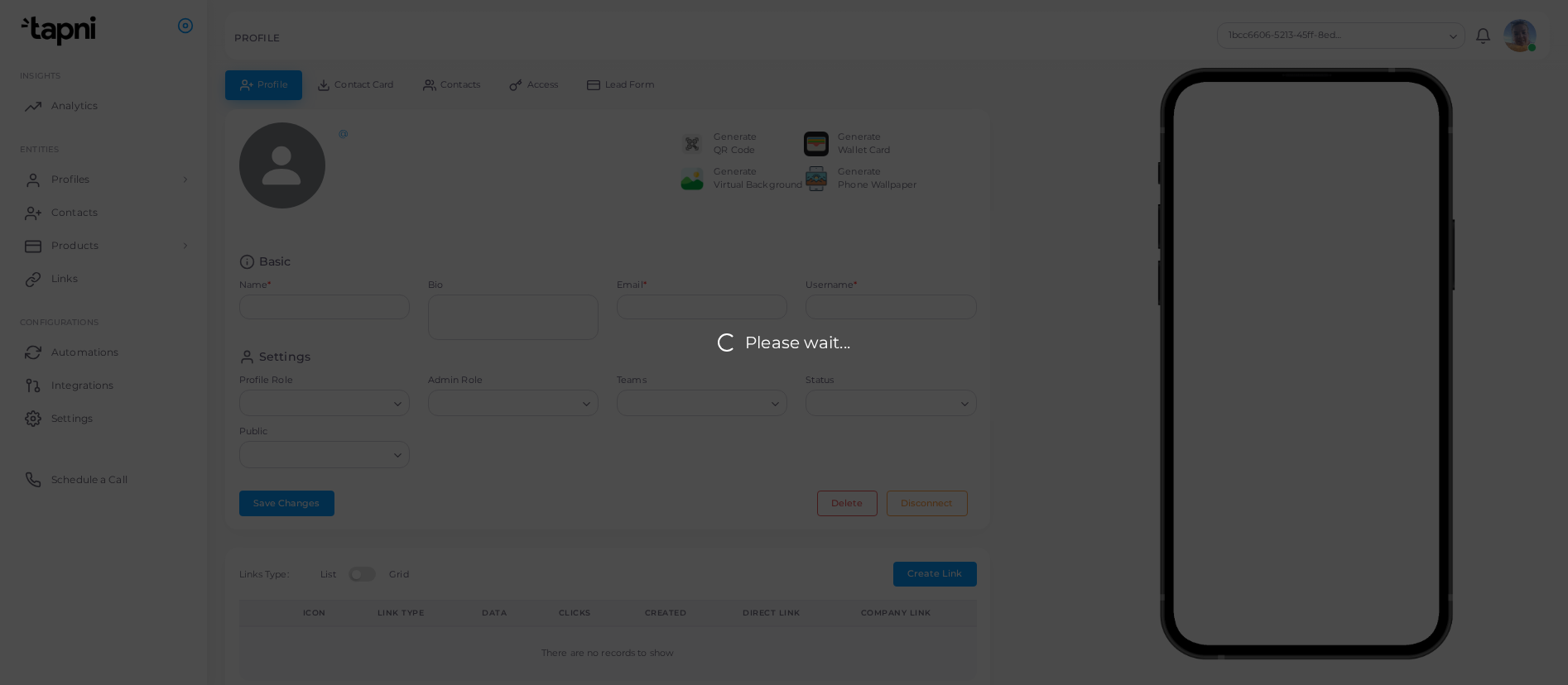 type on "**********" 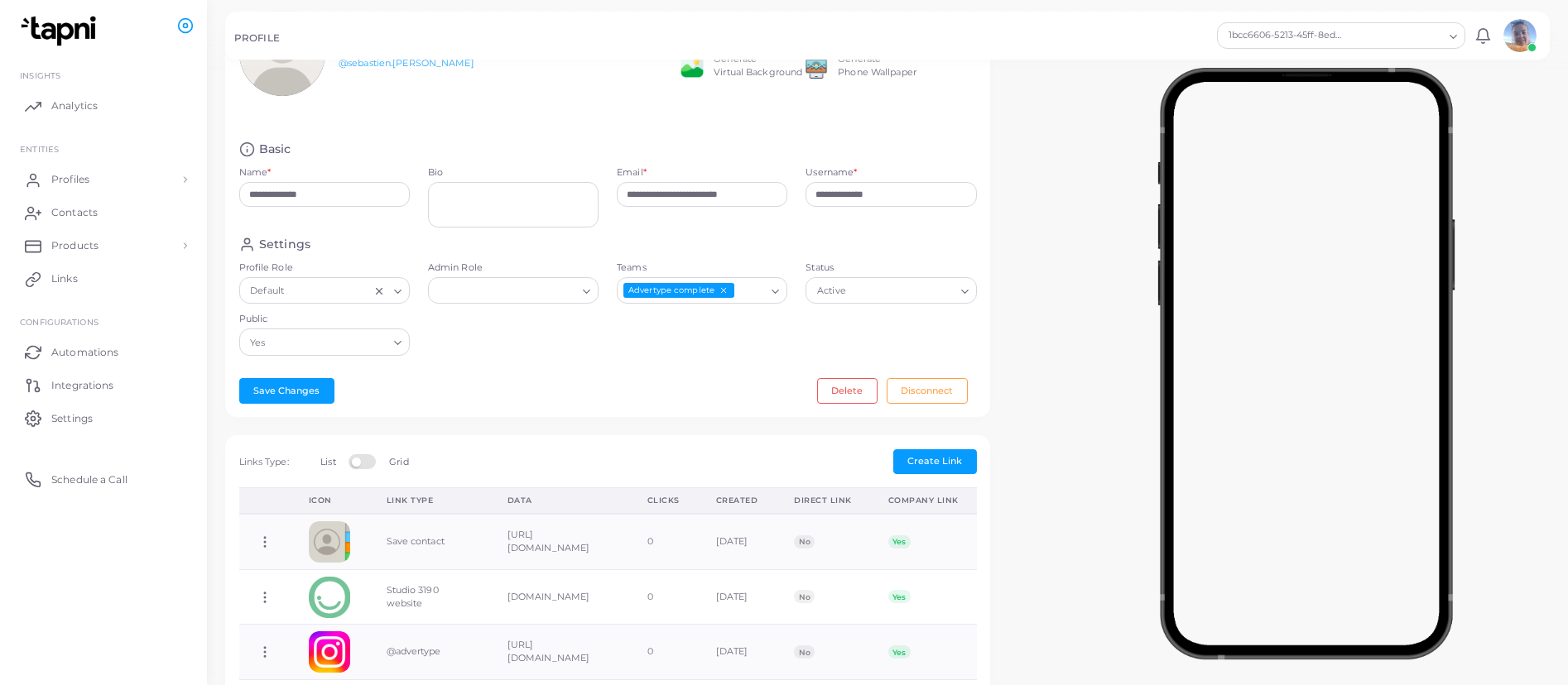 scroll, scrollTop: 0, scrollLeft: 0, axis: both 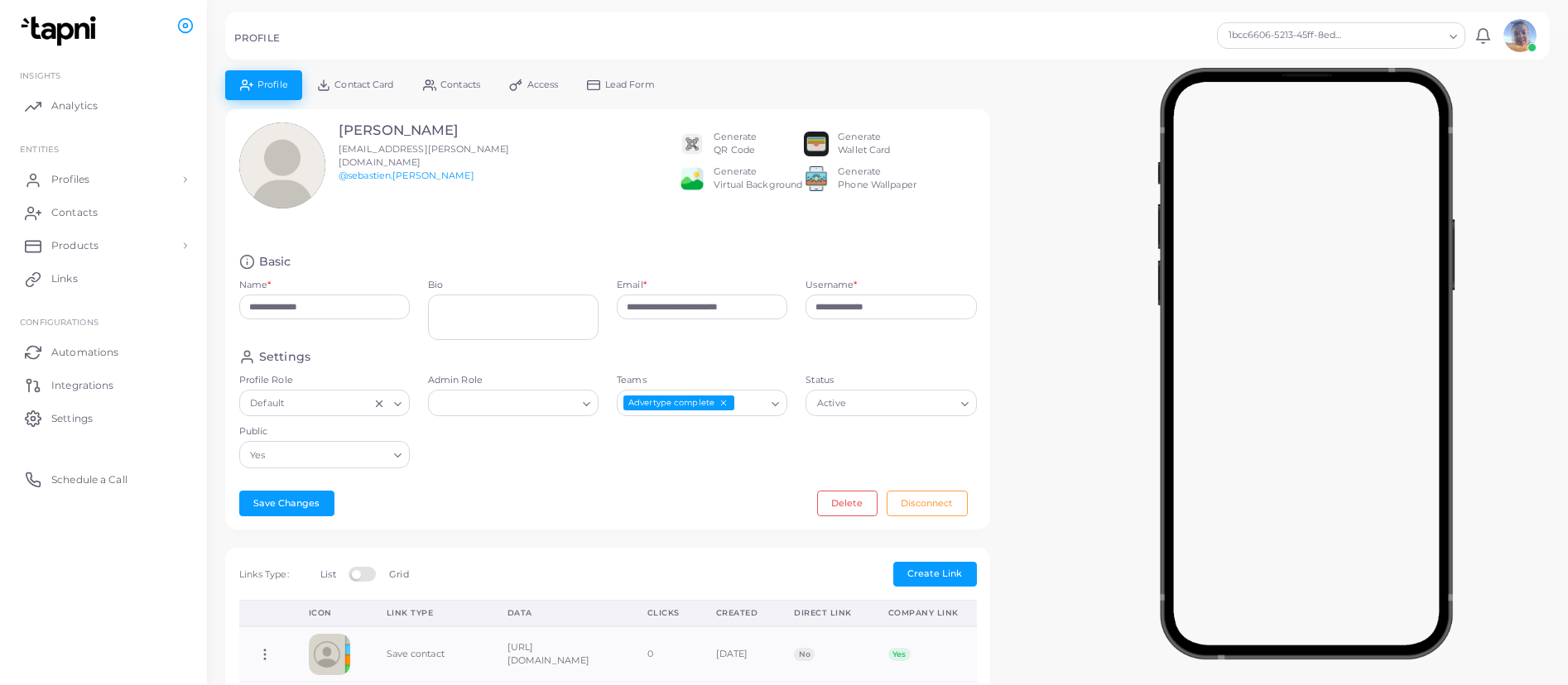 click on "Contact Card" at bounding box center [363, 84] 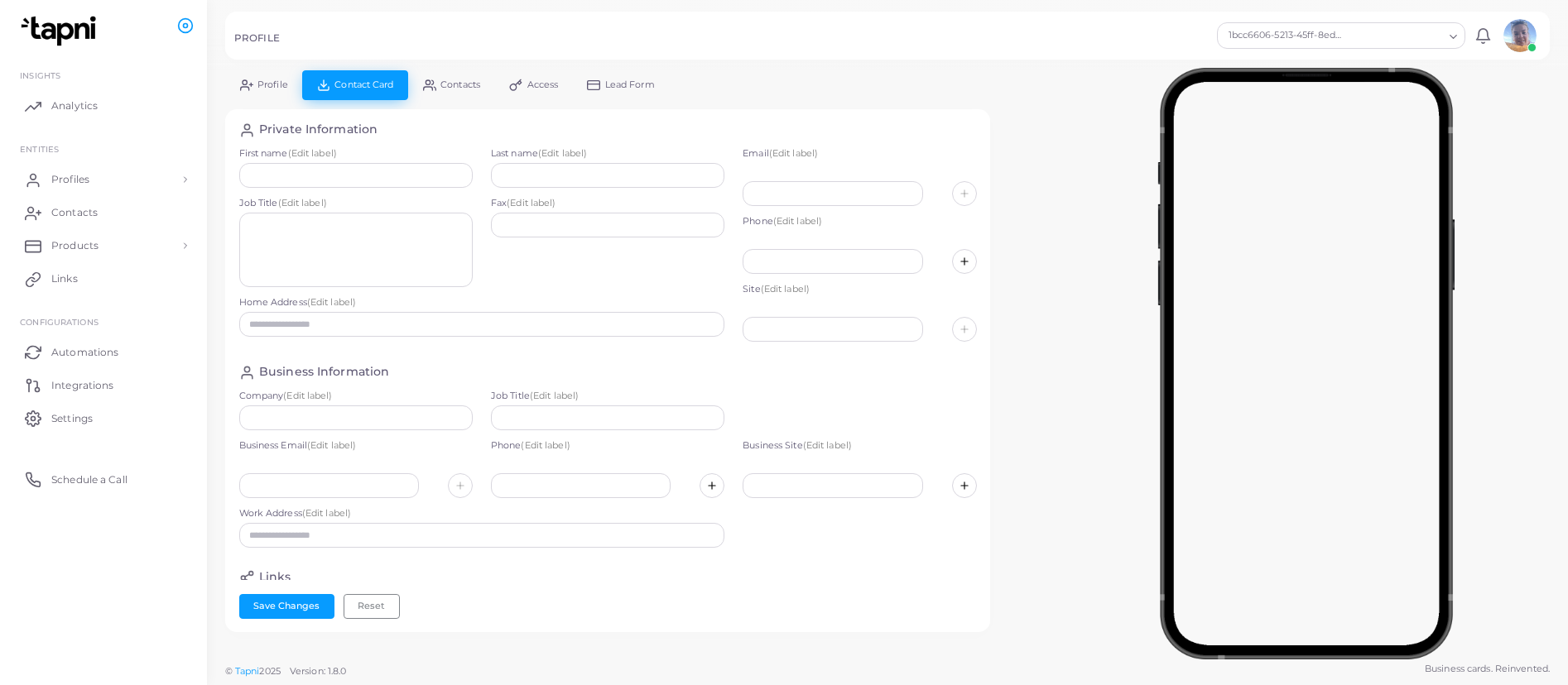 click on "Contacts" at bounding box center [460, 84] 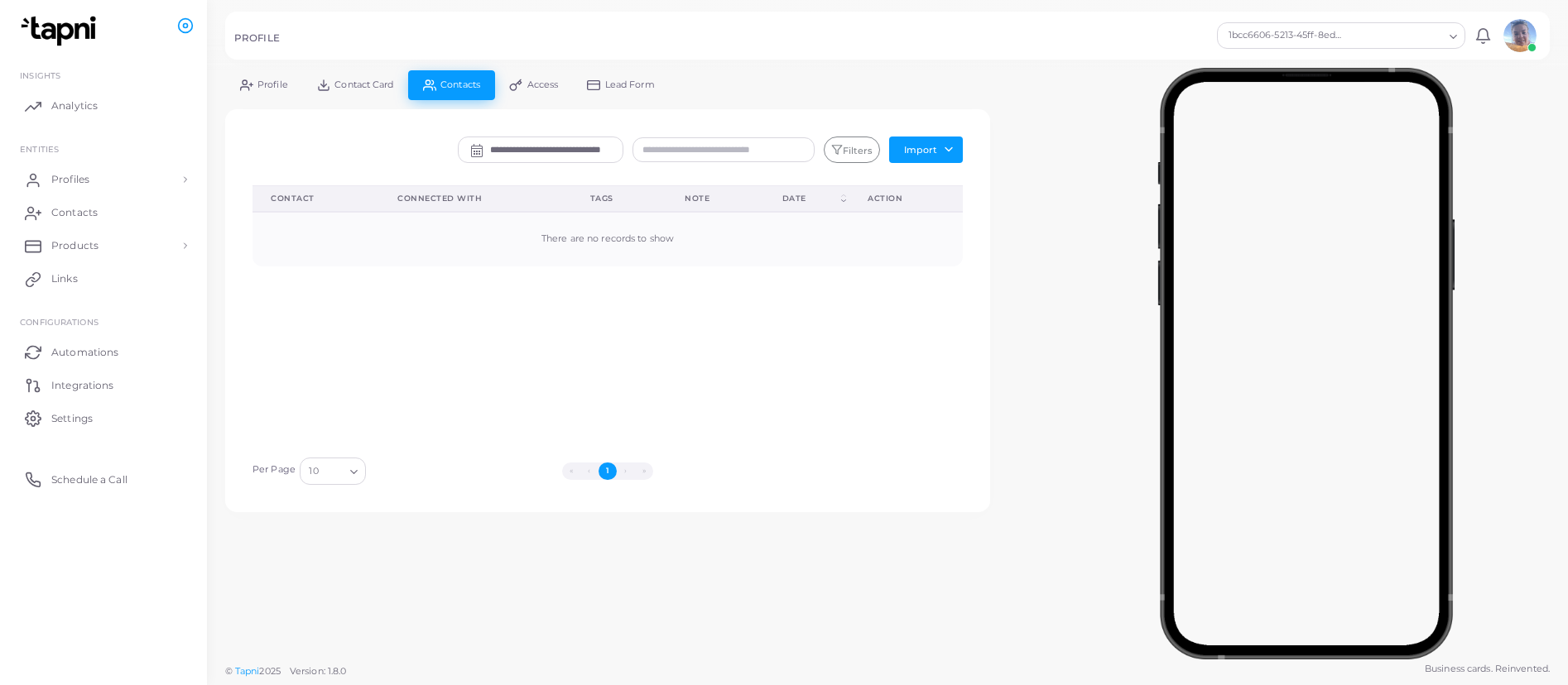 click on "Access" at bounding box center (543, 84) 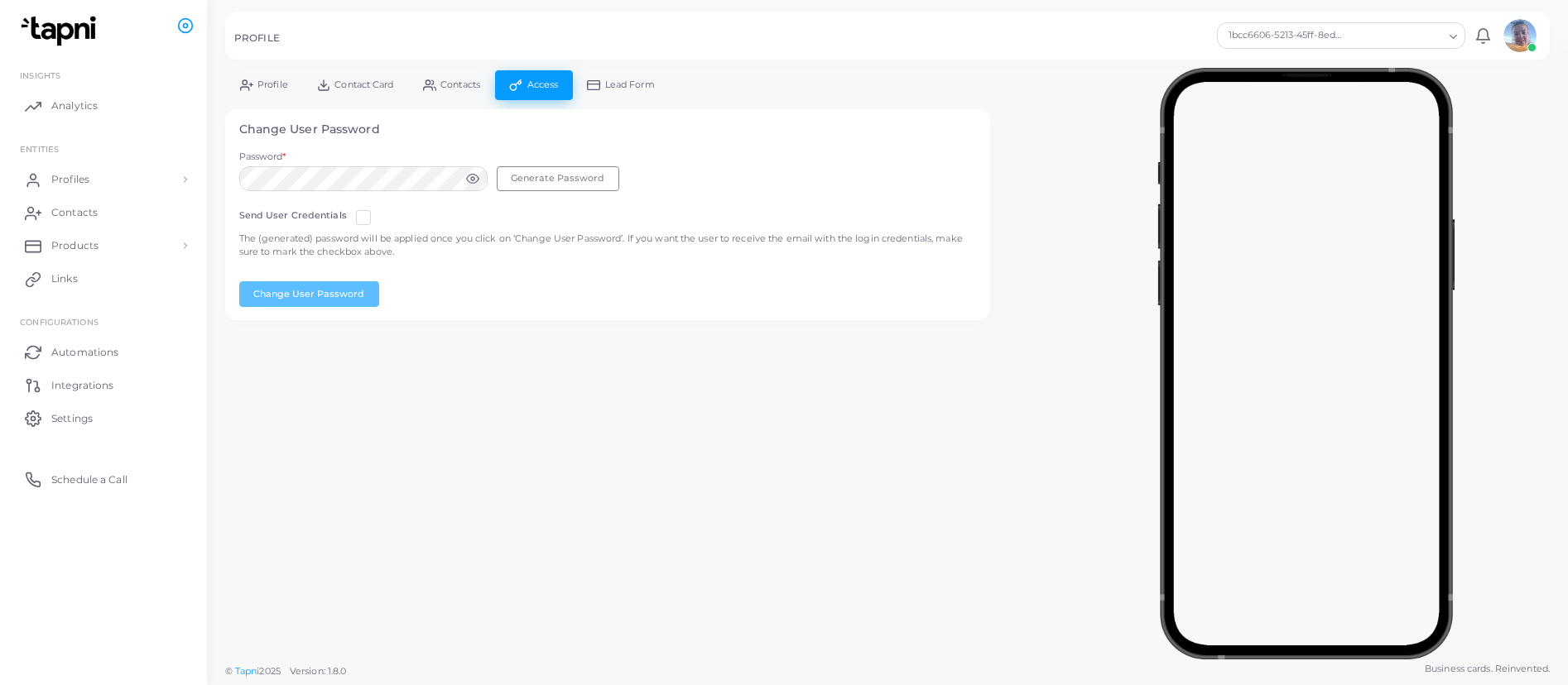 click at bounding box center [377, 211] 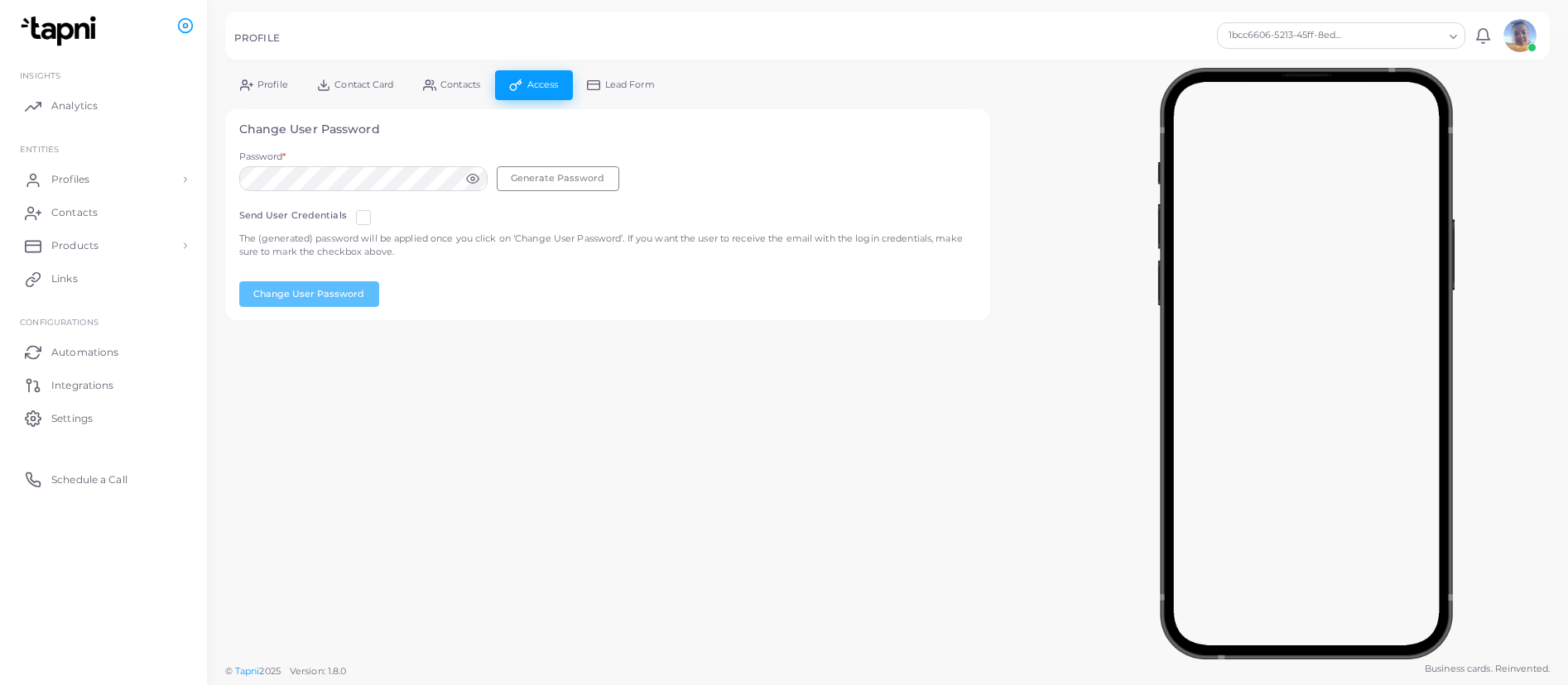click at bounding box center [377, 211] 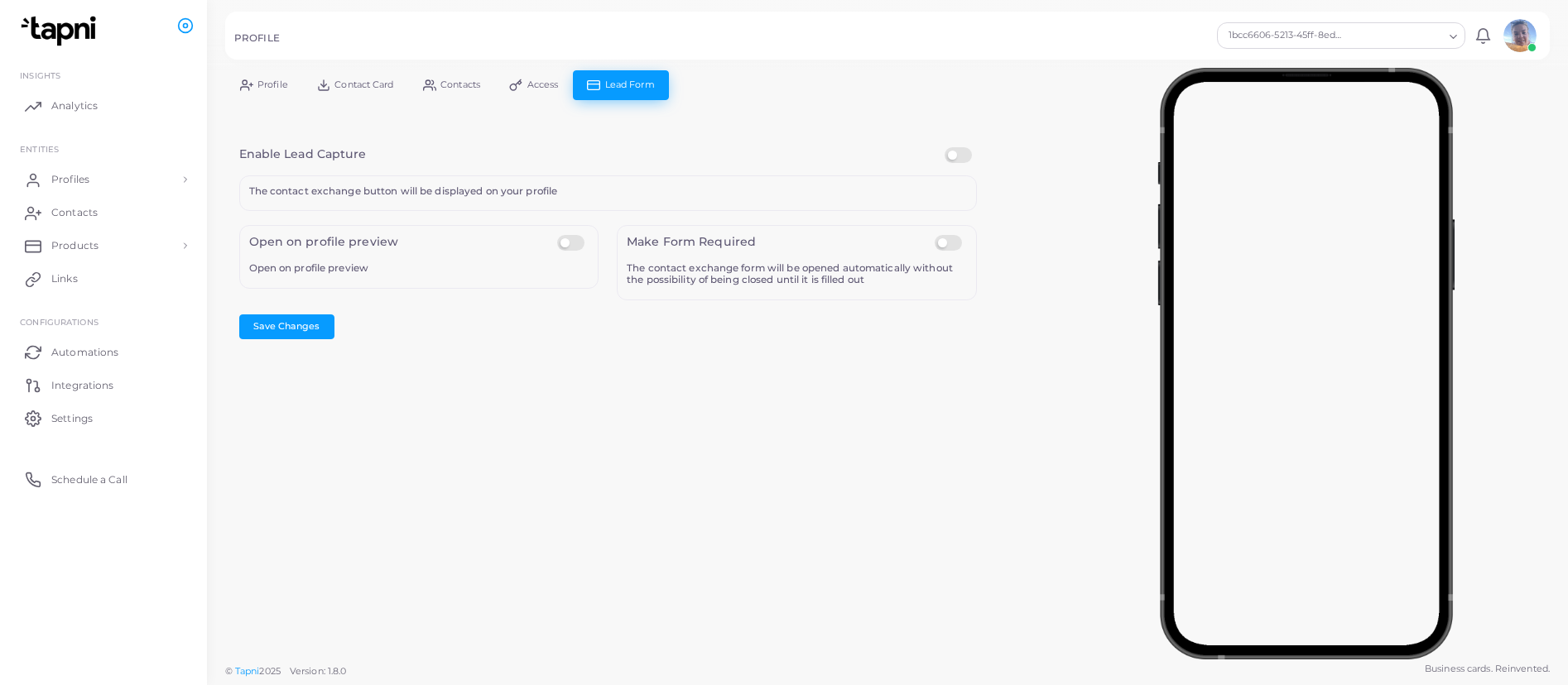 click on "Profile" at bounding box center (272, 84) 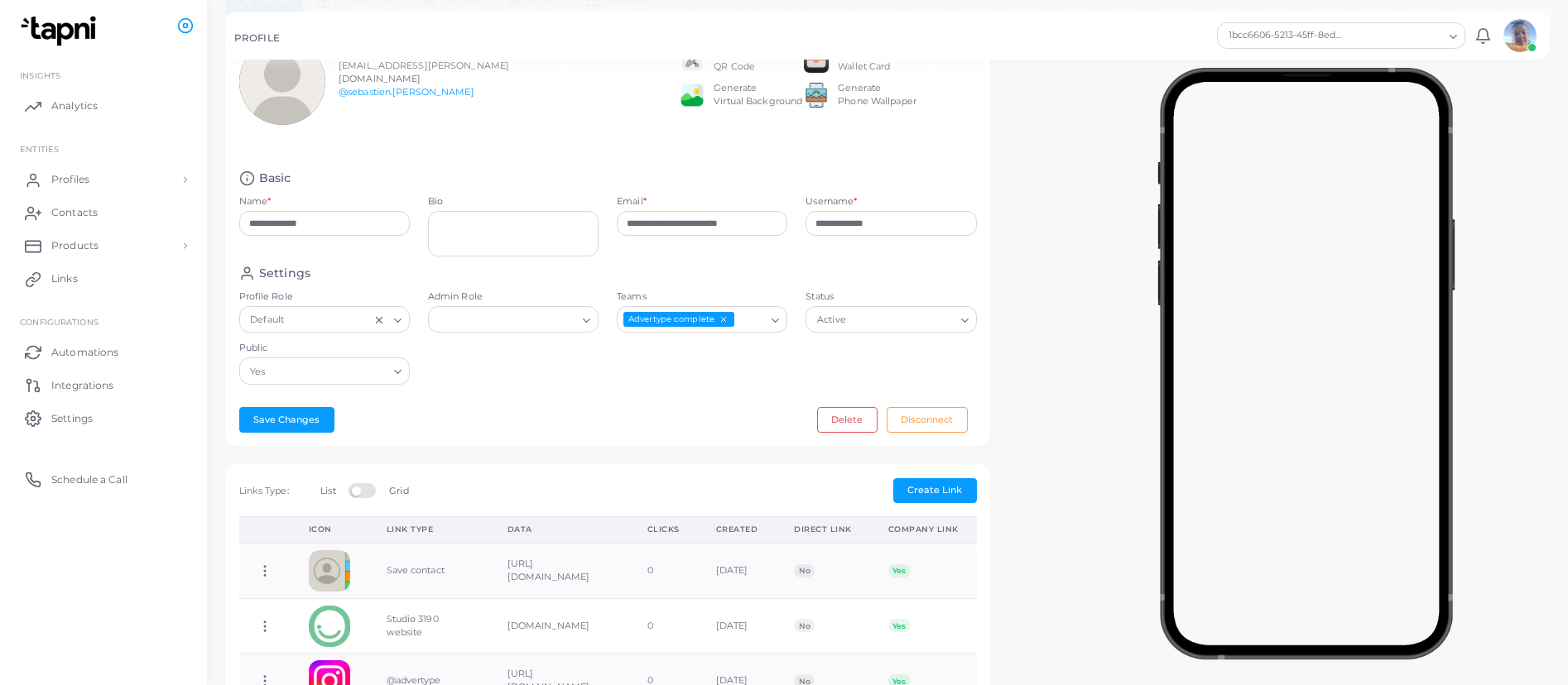 scroll, scrollTop: 0, scrollLeft: 0, axis: both 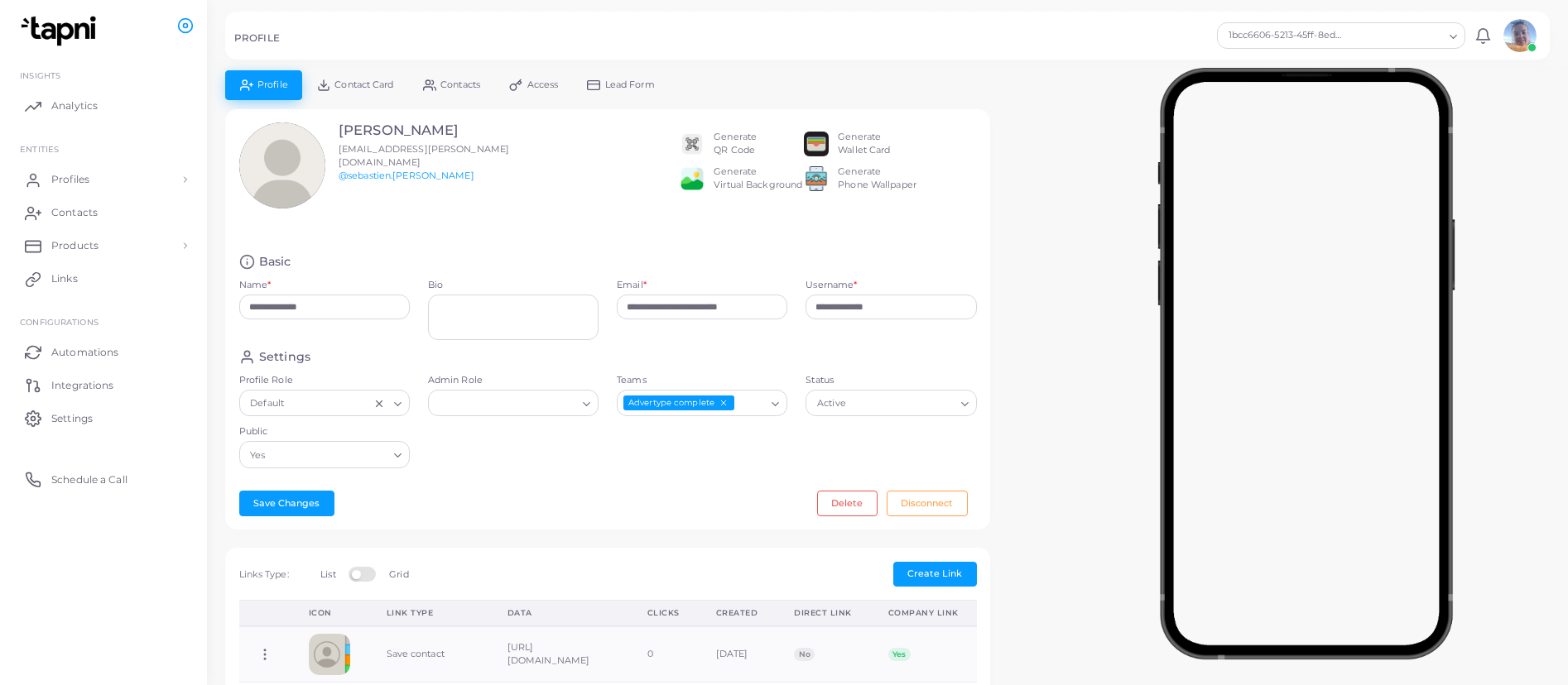click on "Contact Card" at bounding box center [363, 84] 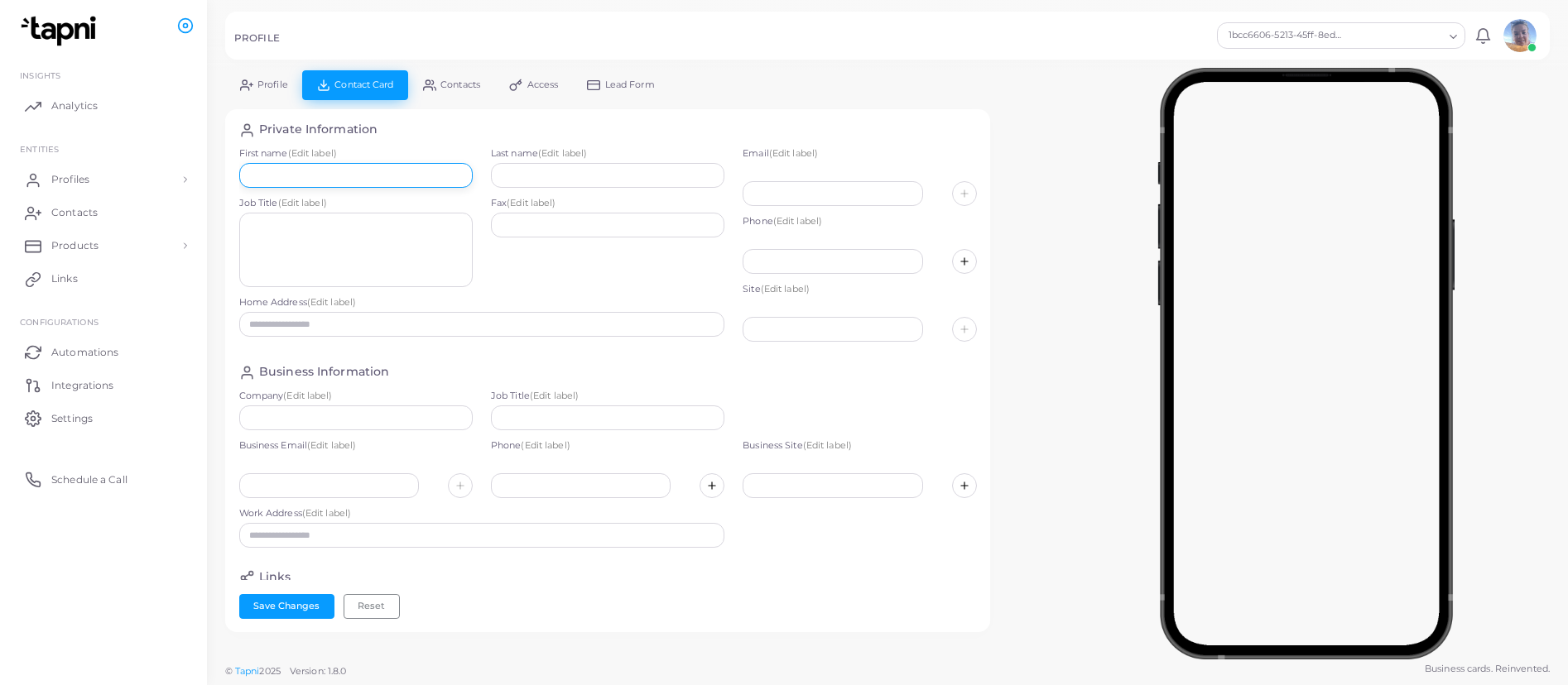 click at bounding box center [356, 175] 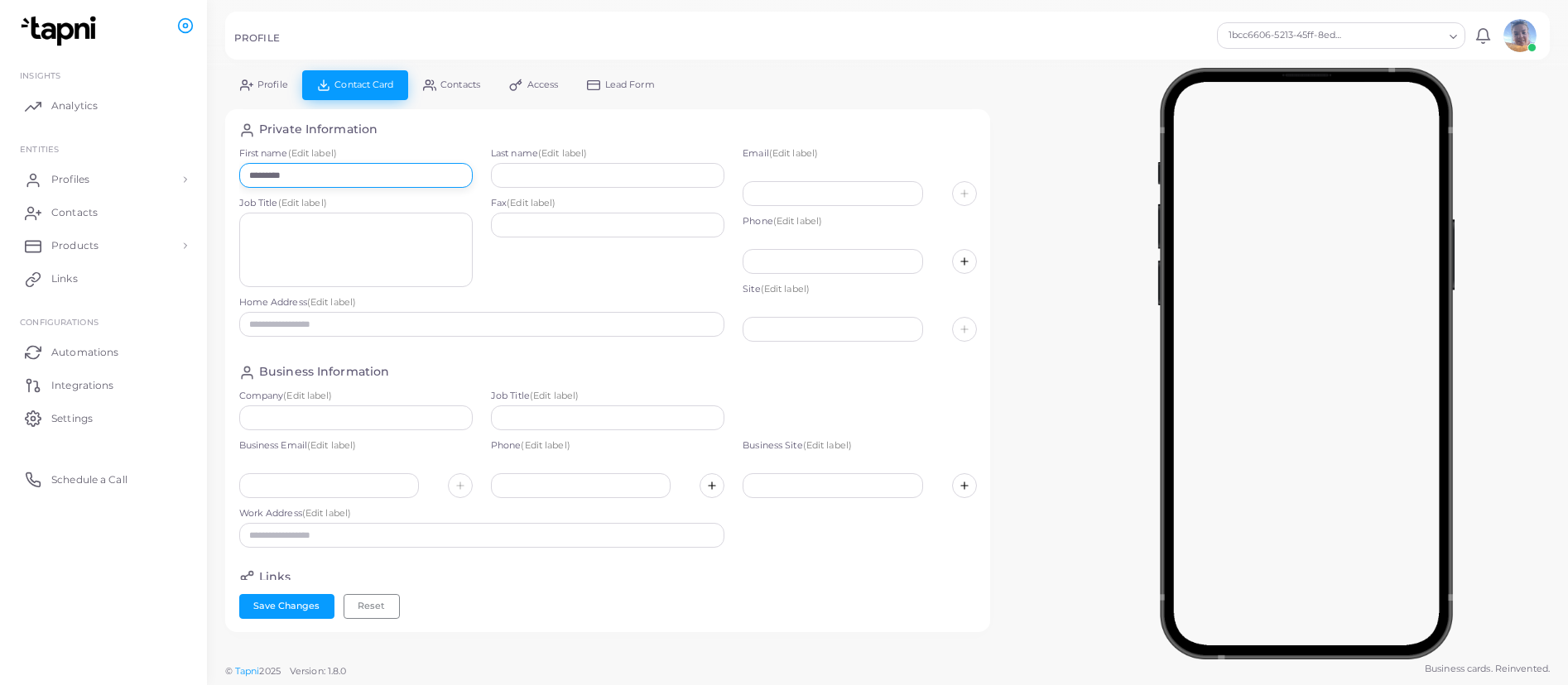 type on "*********" 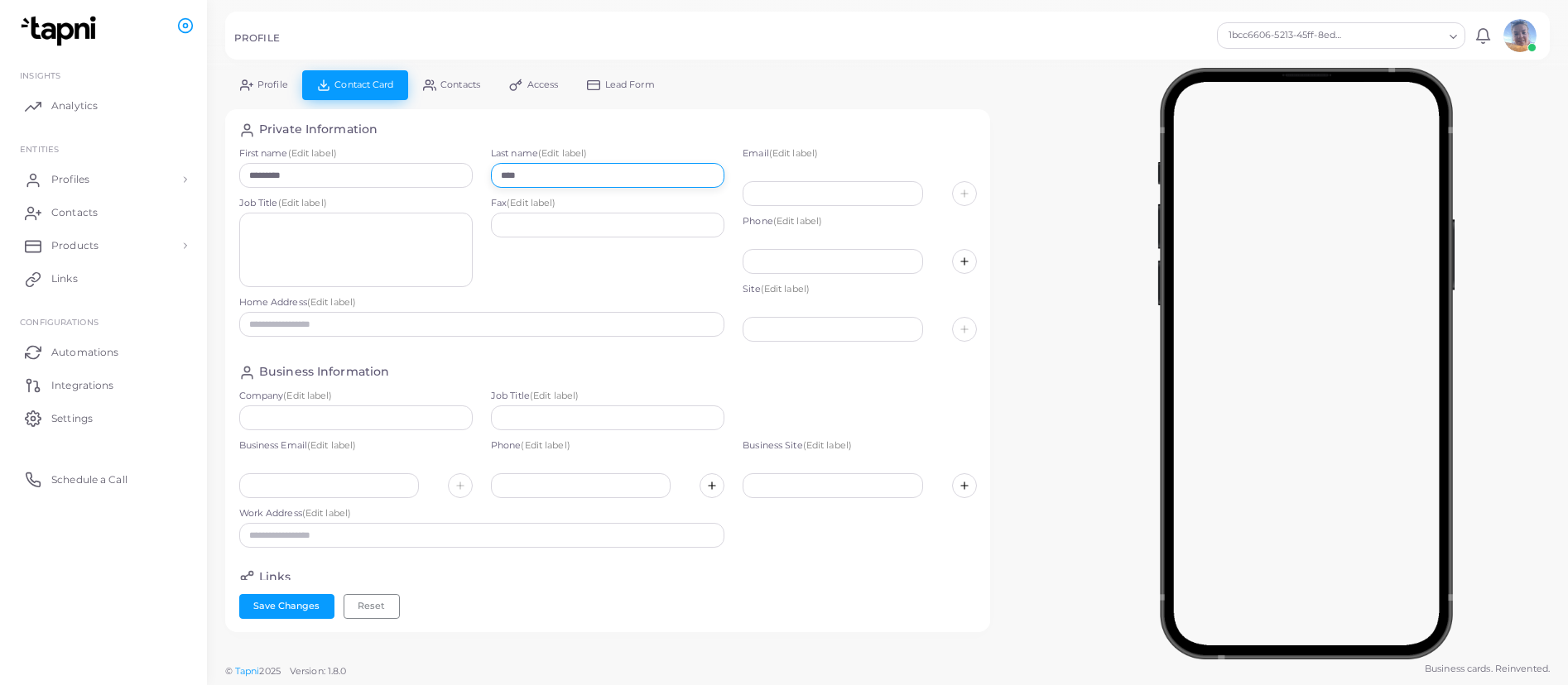type on "****" 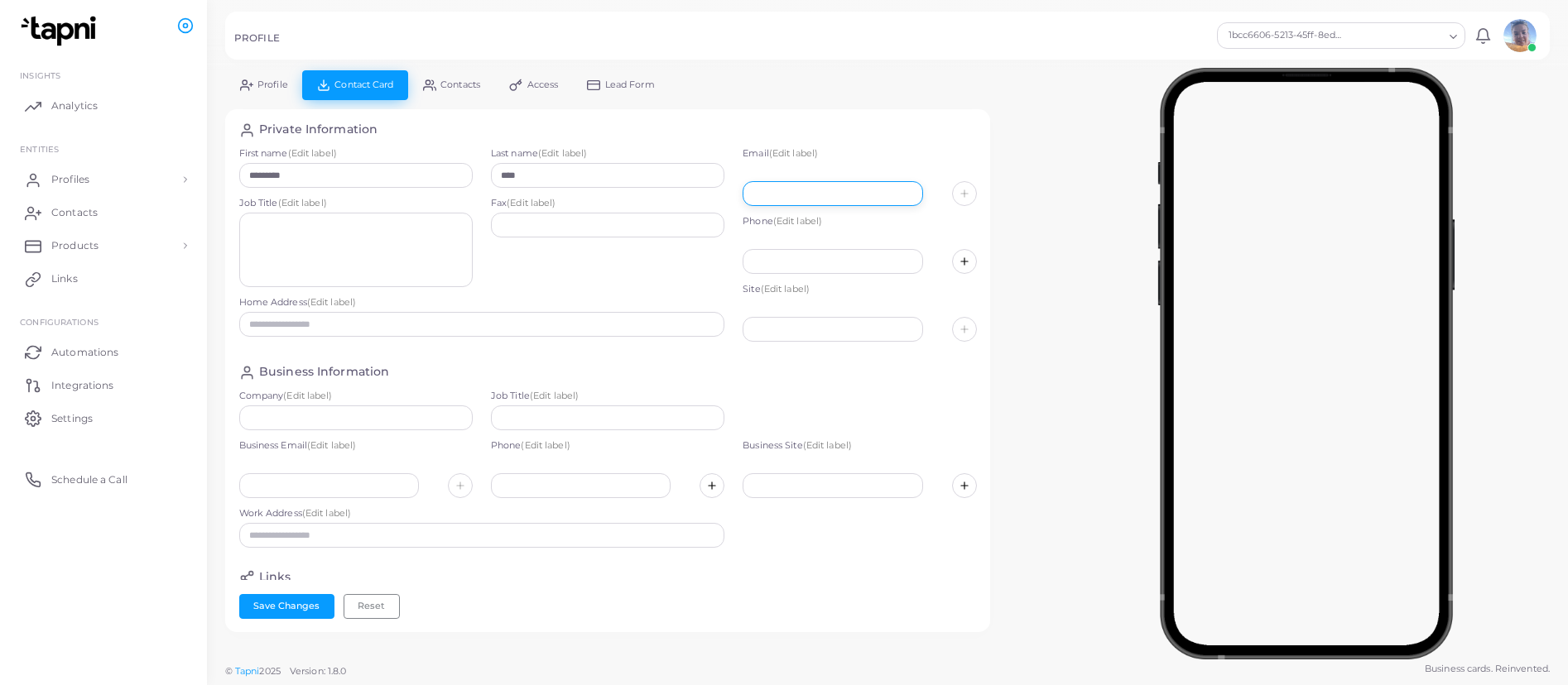 click at bounding box center [832, 194] 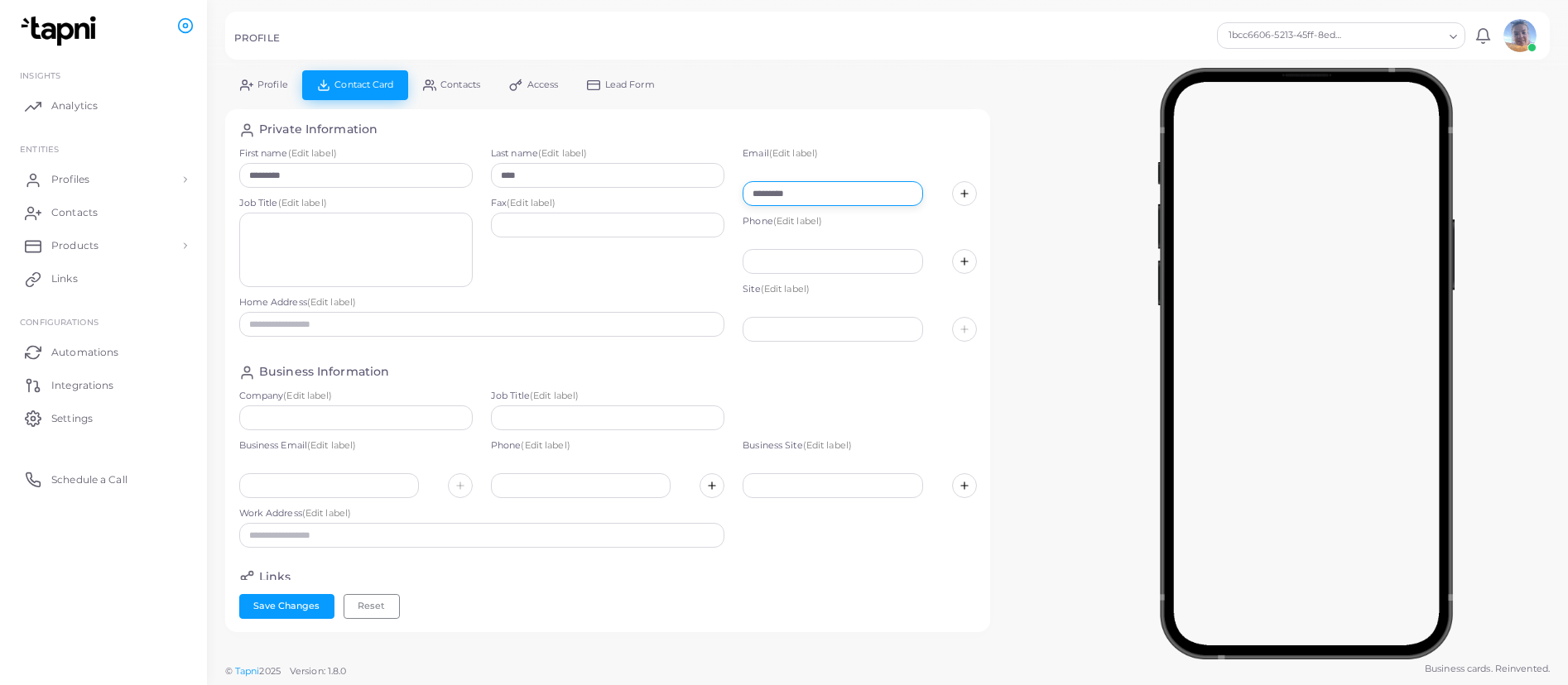 type on "*********" 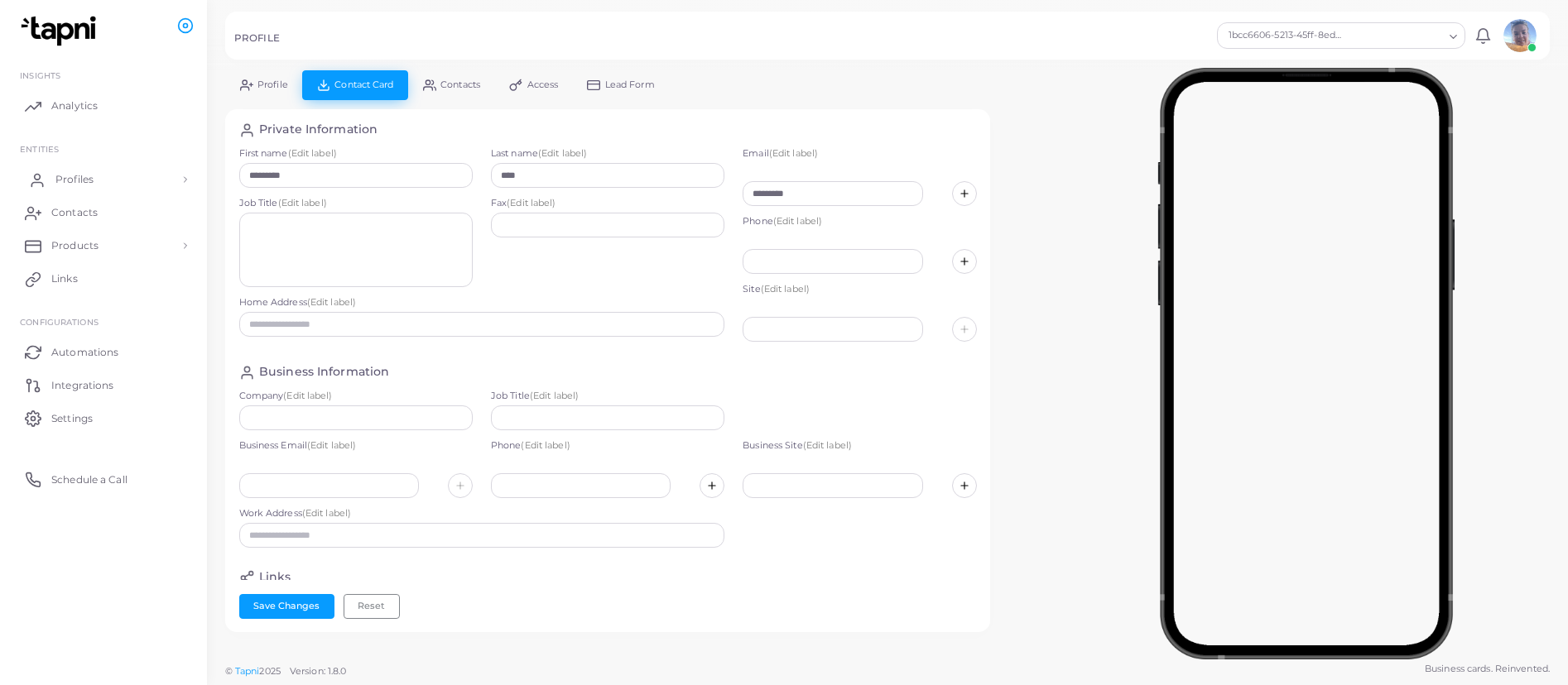 click on "Profiles" at bounding box center [103, 180] 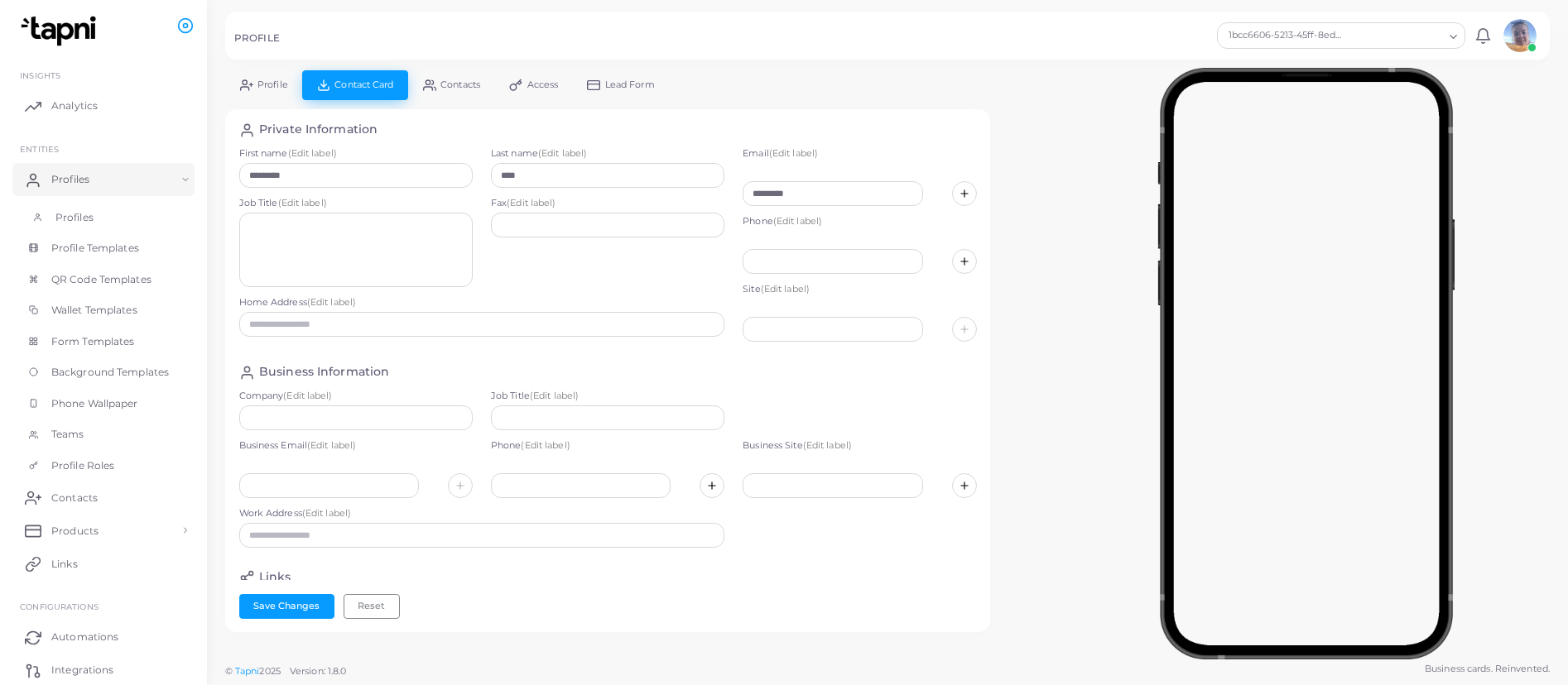 click on "Profiles" at bounding box center (103, 218) 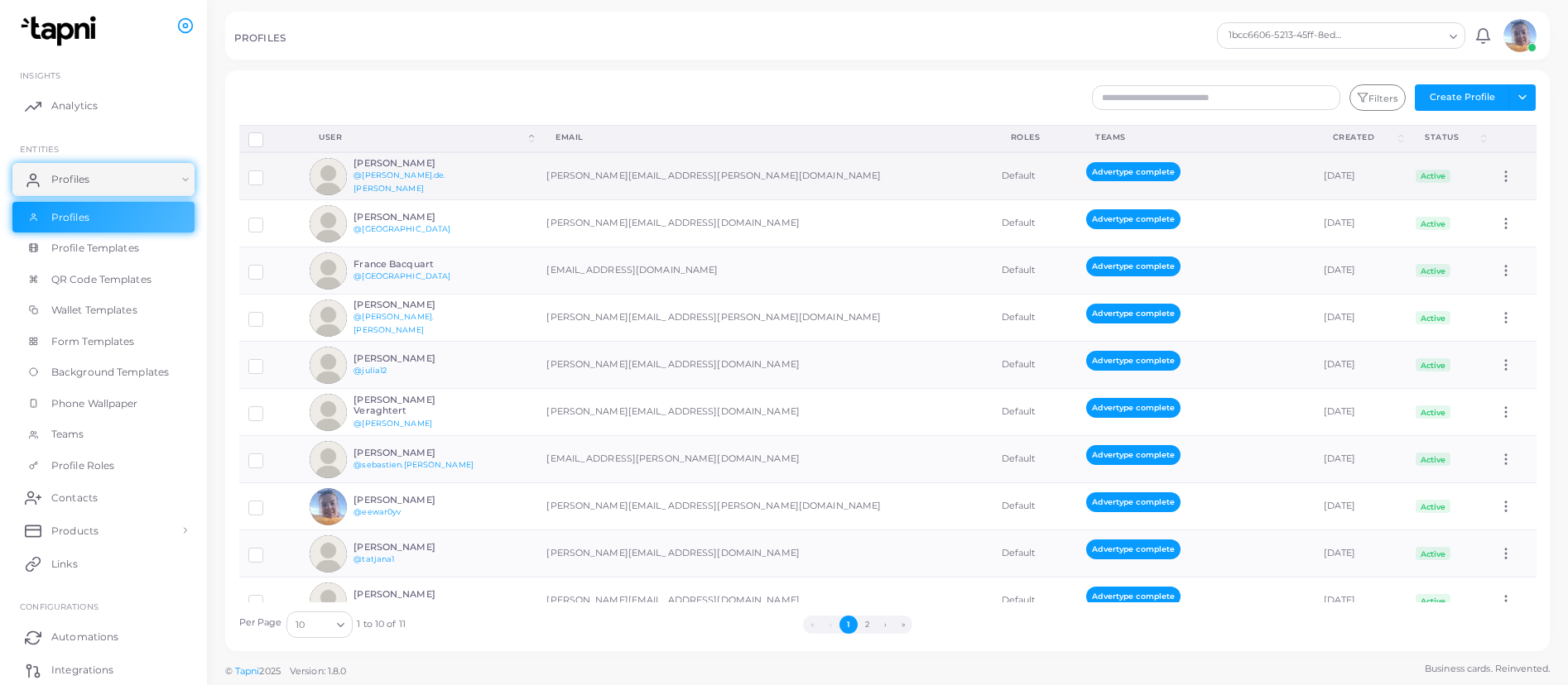 scroll, scrollTop: 7, scrollLeft: 0, axis: vertical 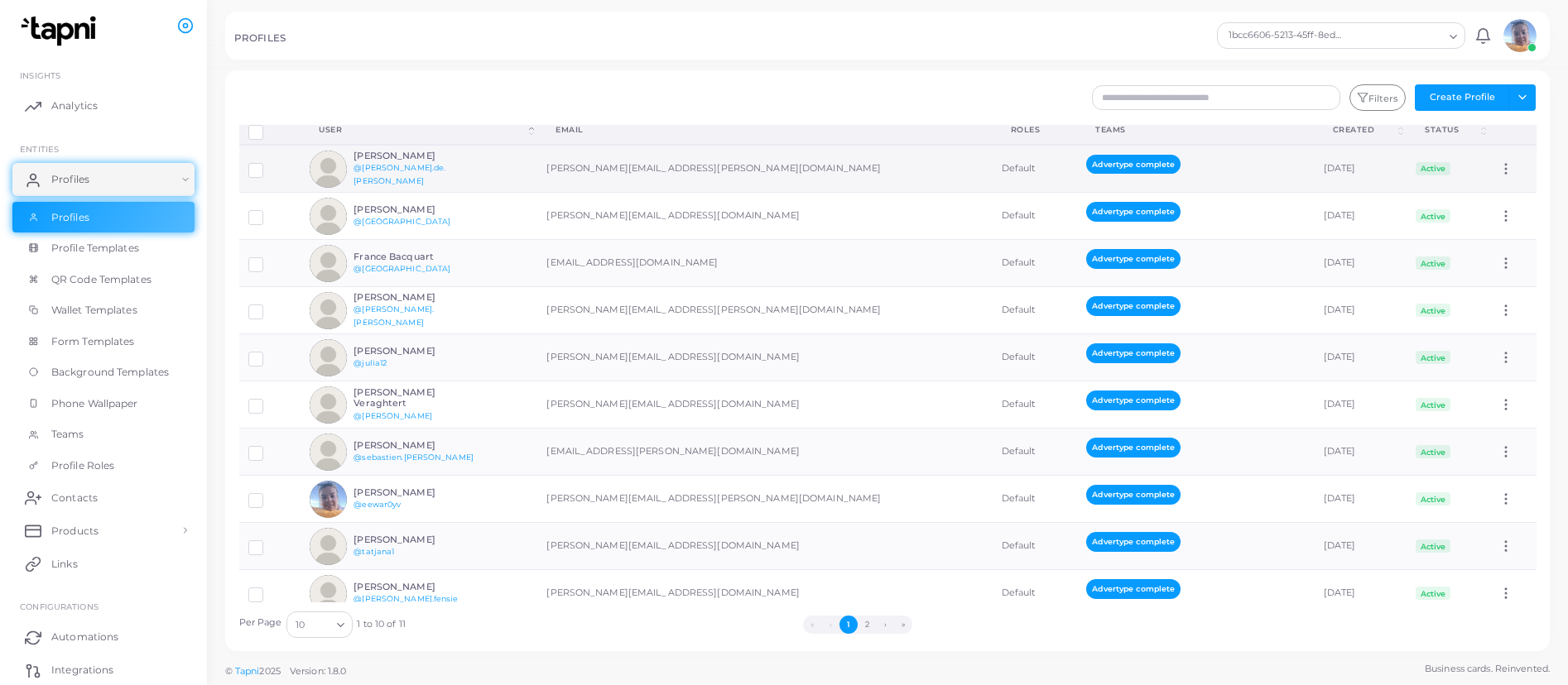 click on "[PERSON_NAME]" at bounding box center (414, 156) 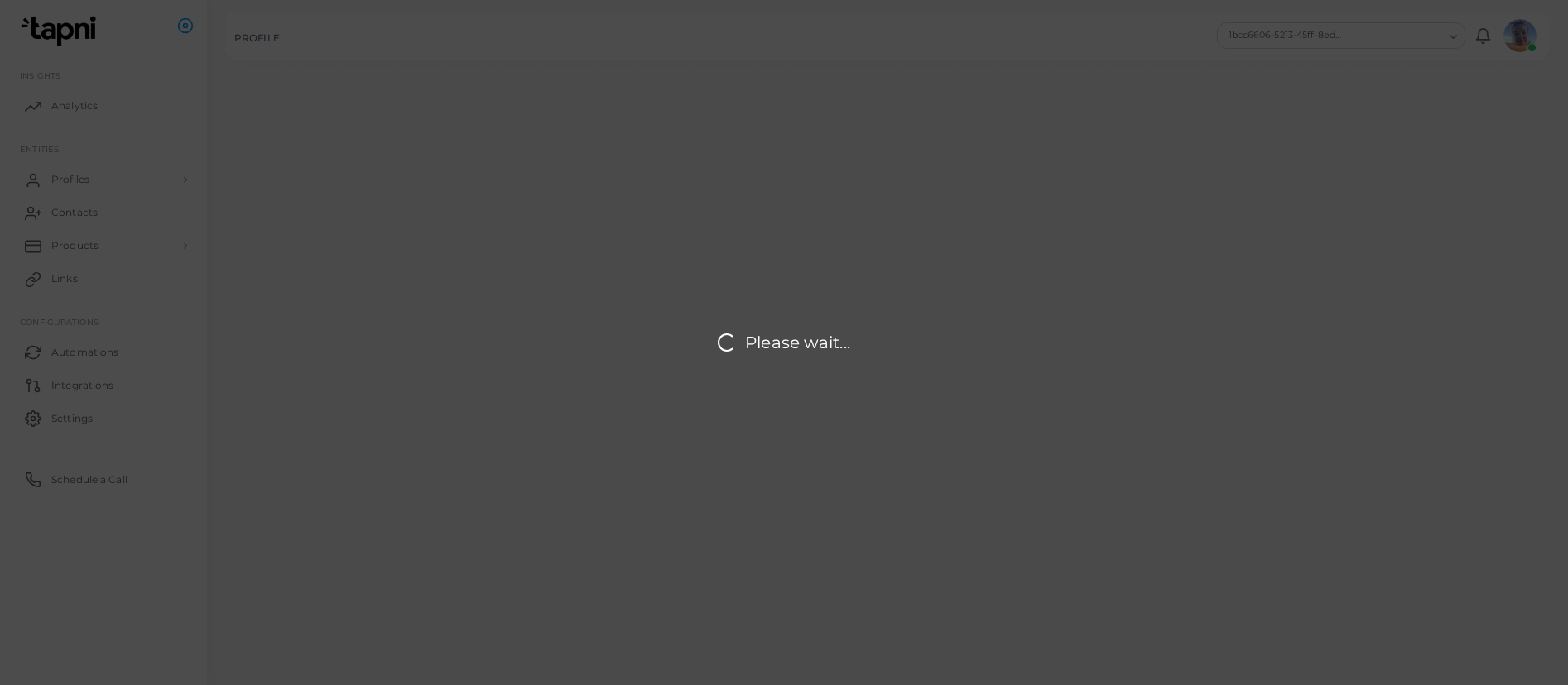type on "**********" 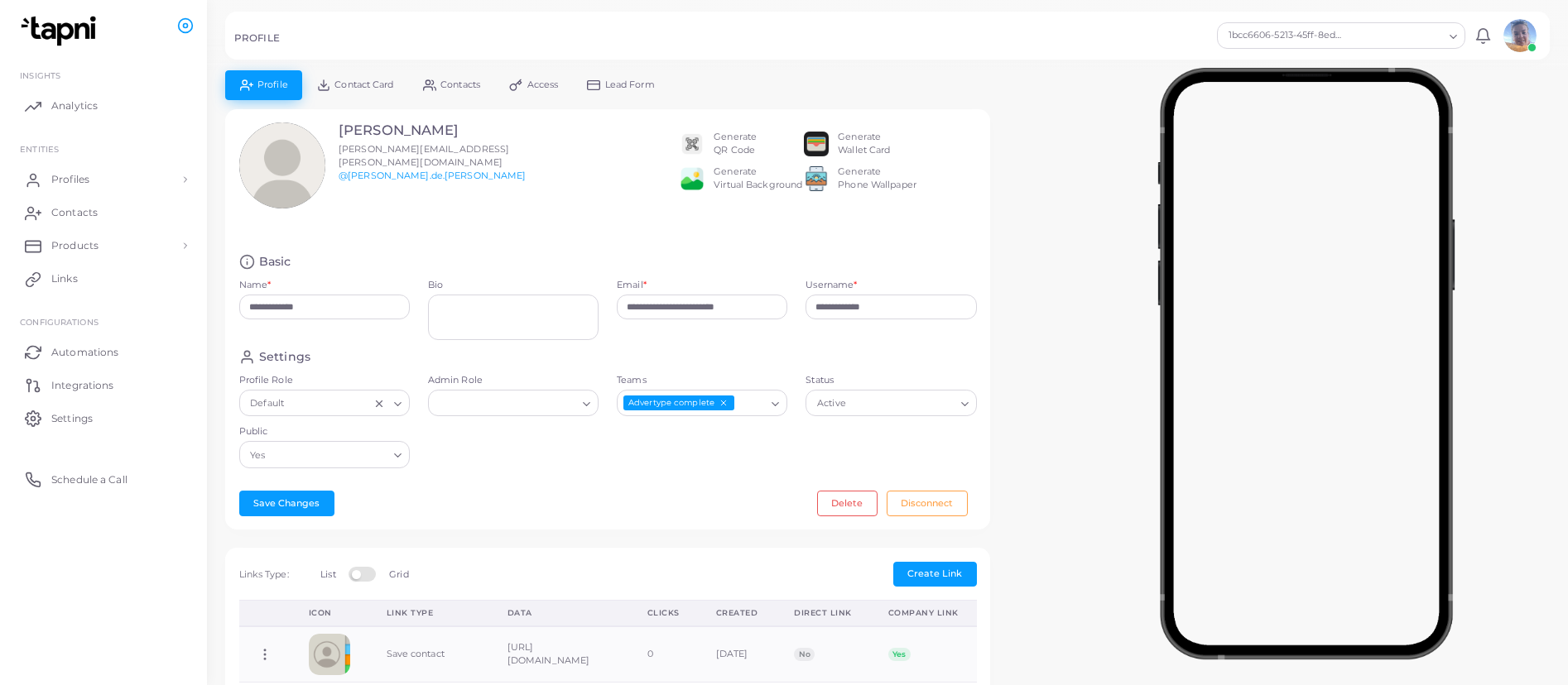 click on "Contact Card" at bounding box center (363, 84) 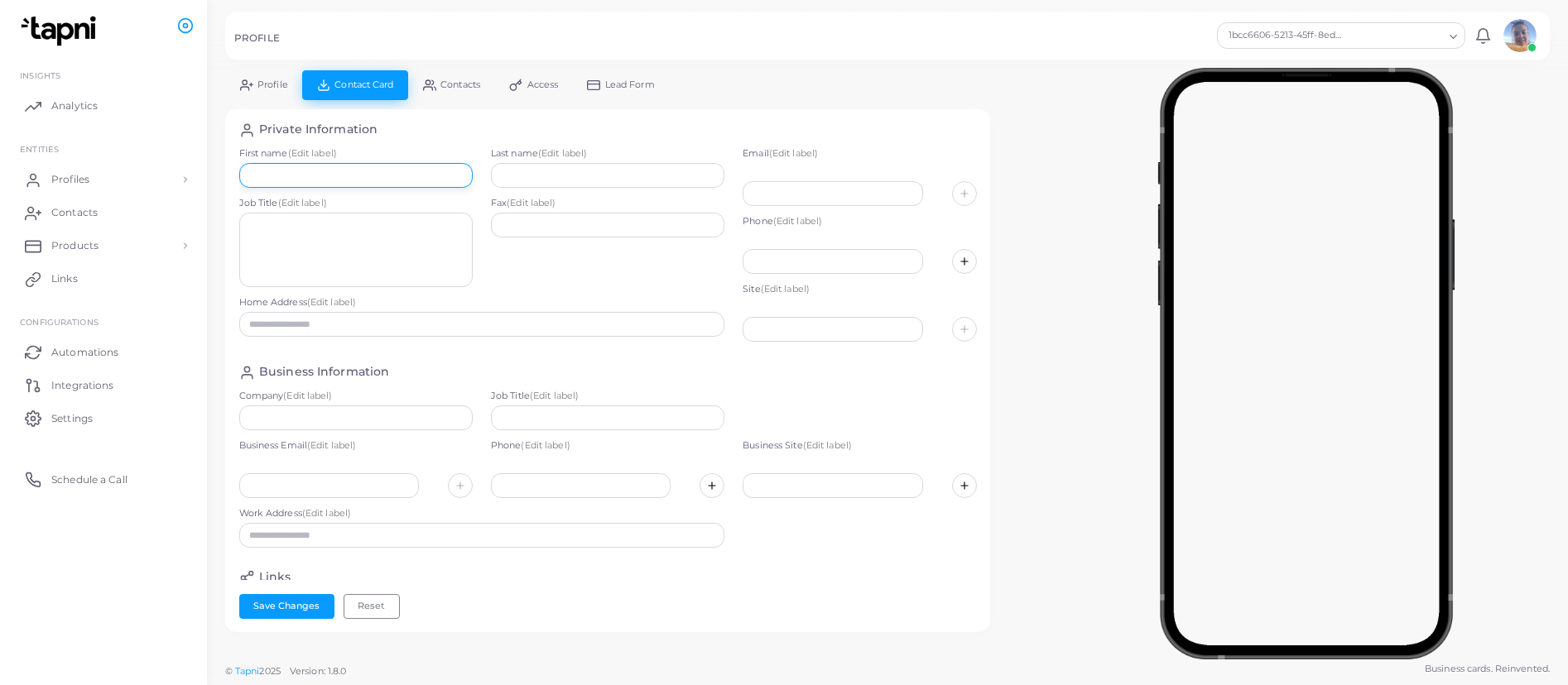 click at bounding box center (356, 175) 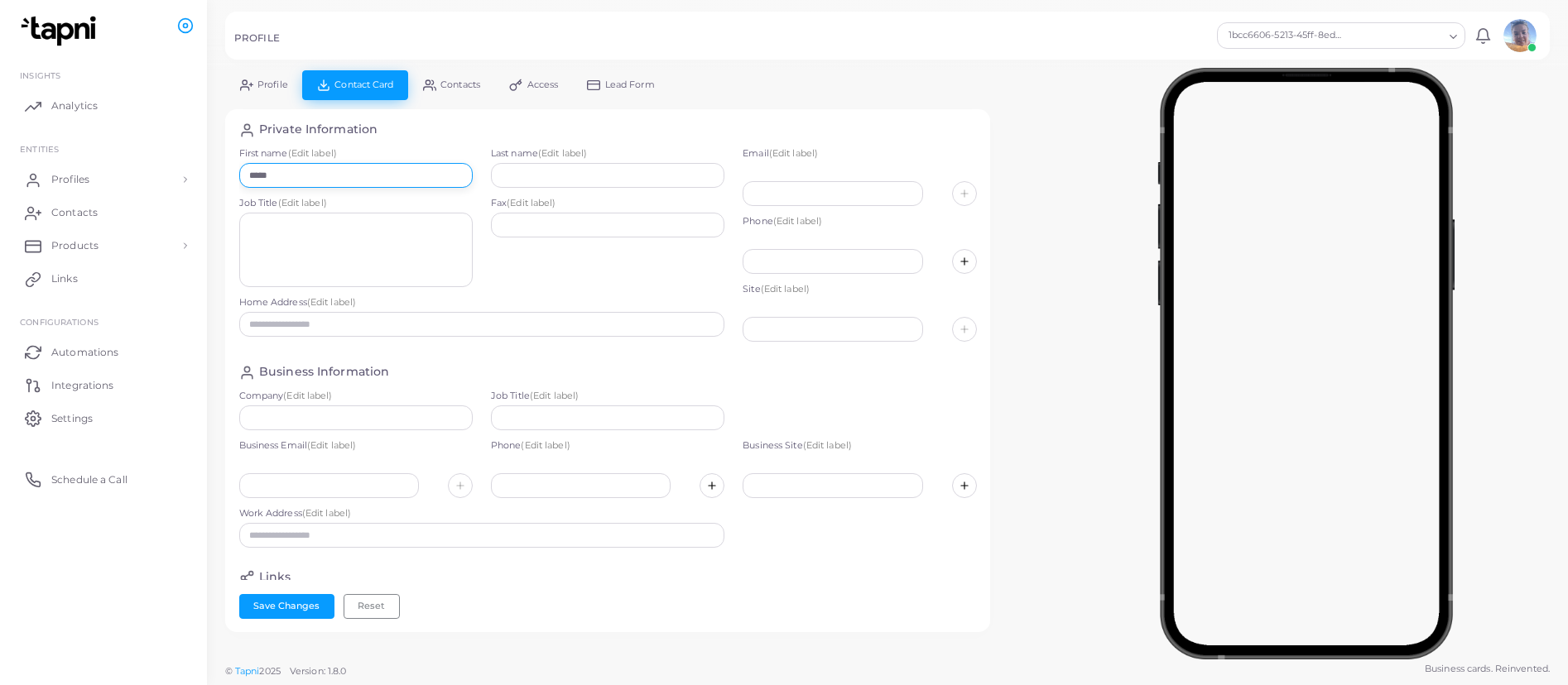 type on "*****" 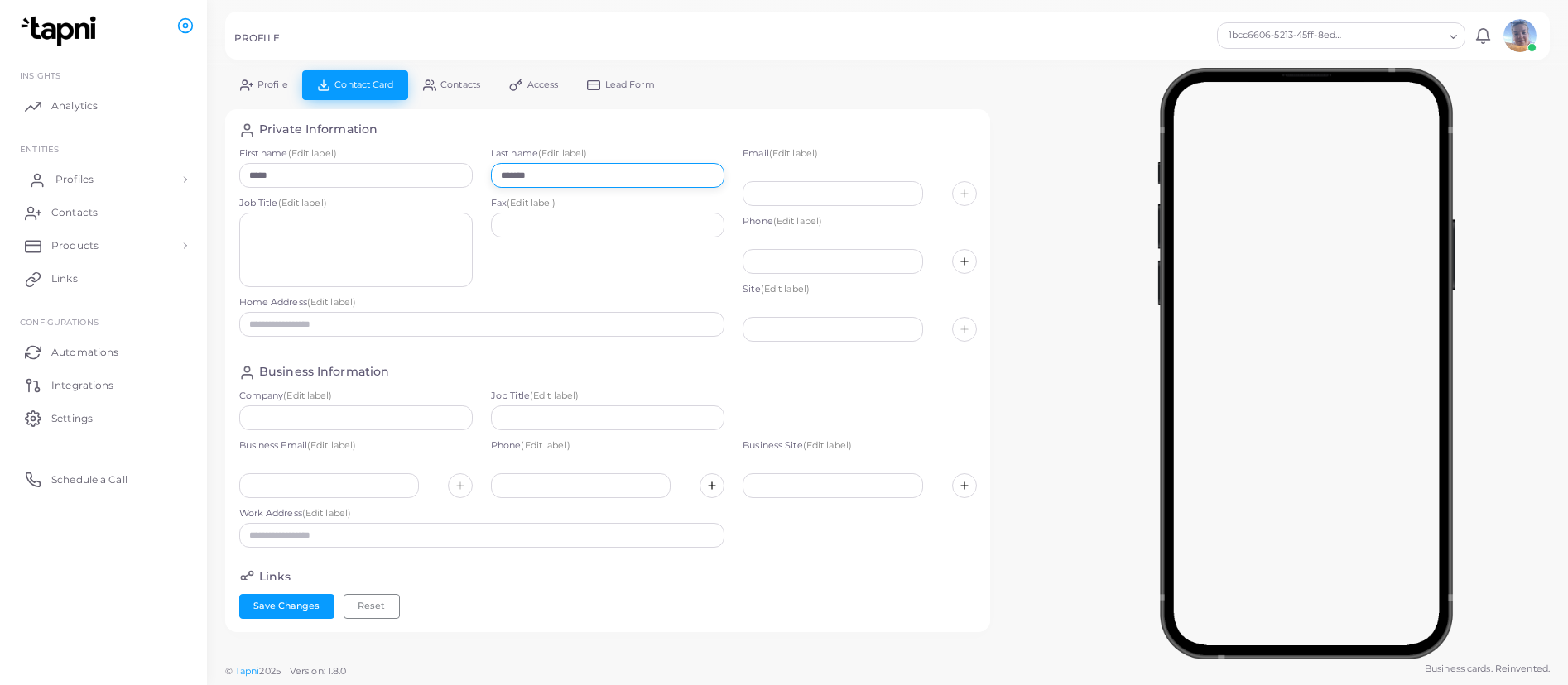 type on "*******" 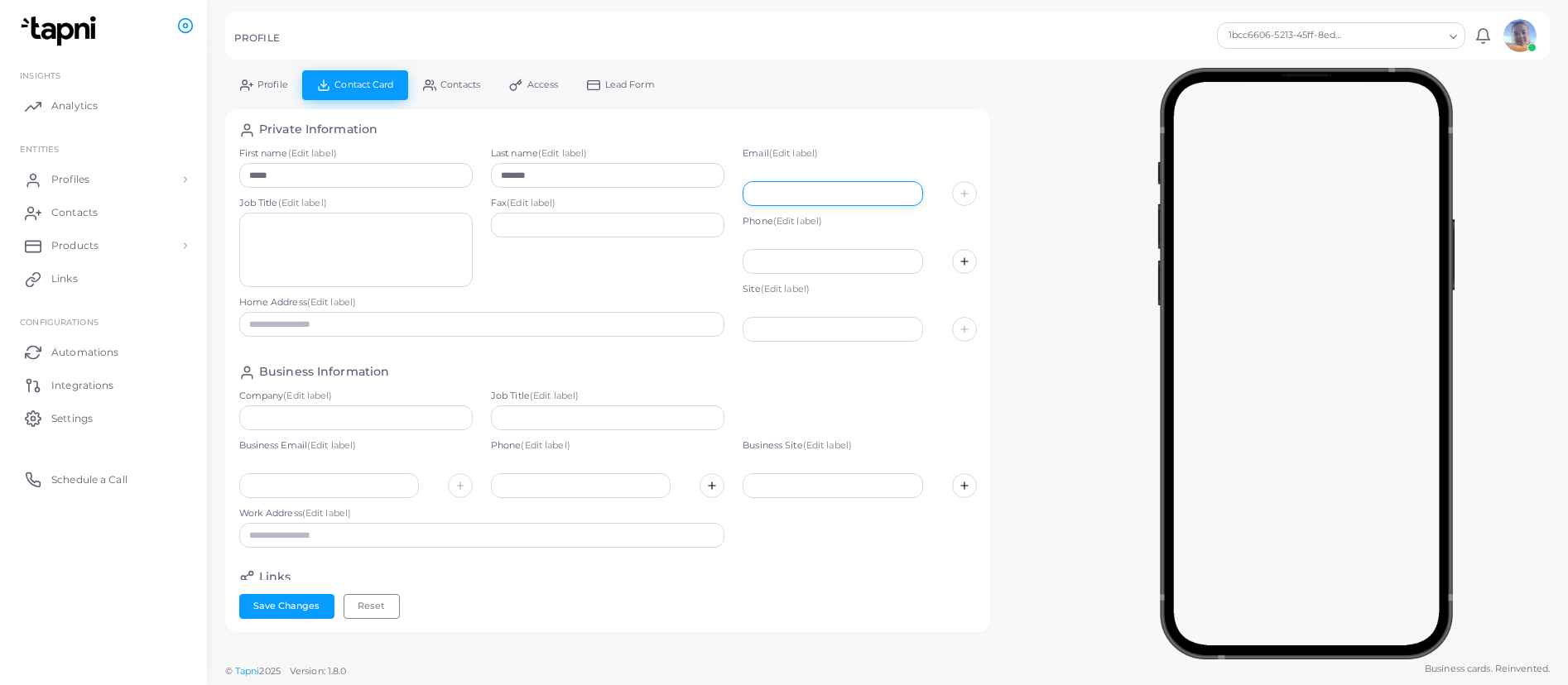 click at bounding box center (832, 194) 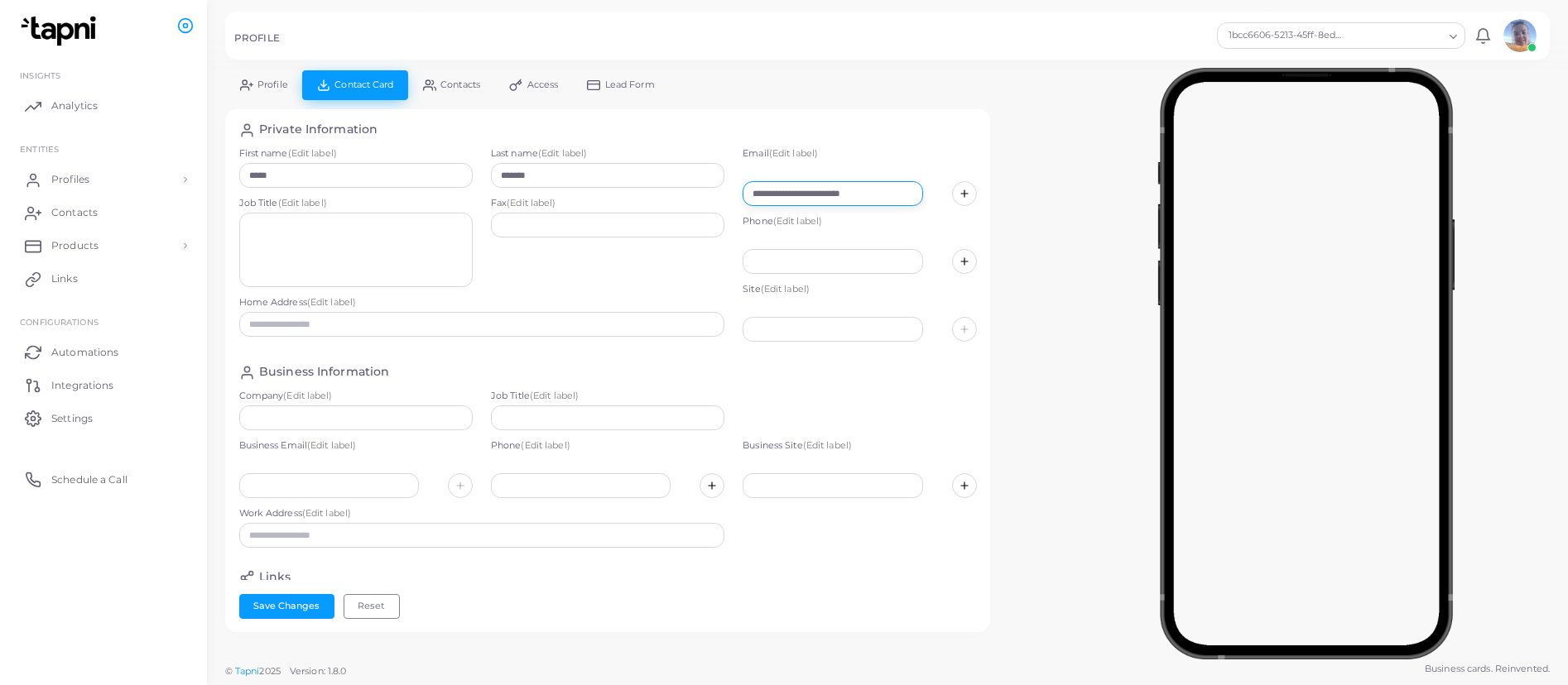 drag, startPoint x: 896, startPoint y: 191, endPoint x: 714, endPoint y: 191, distance: 182 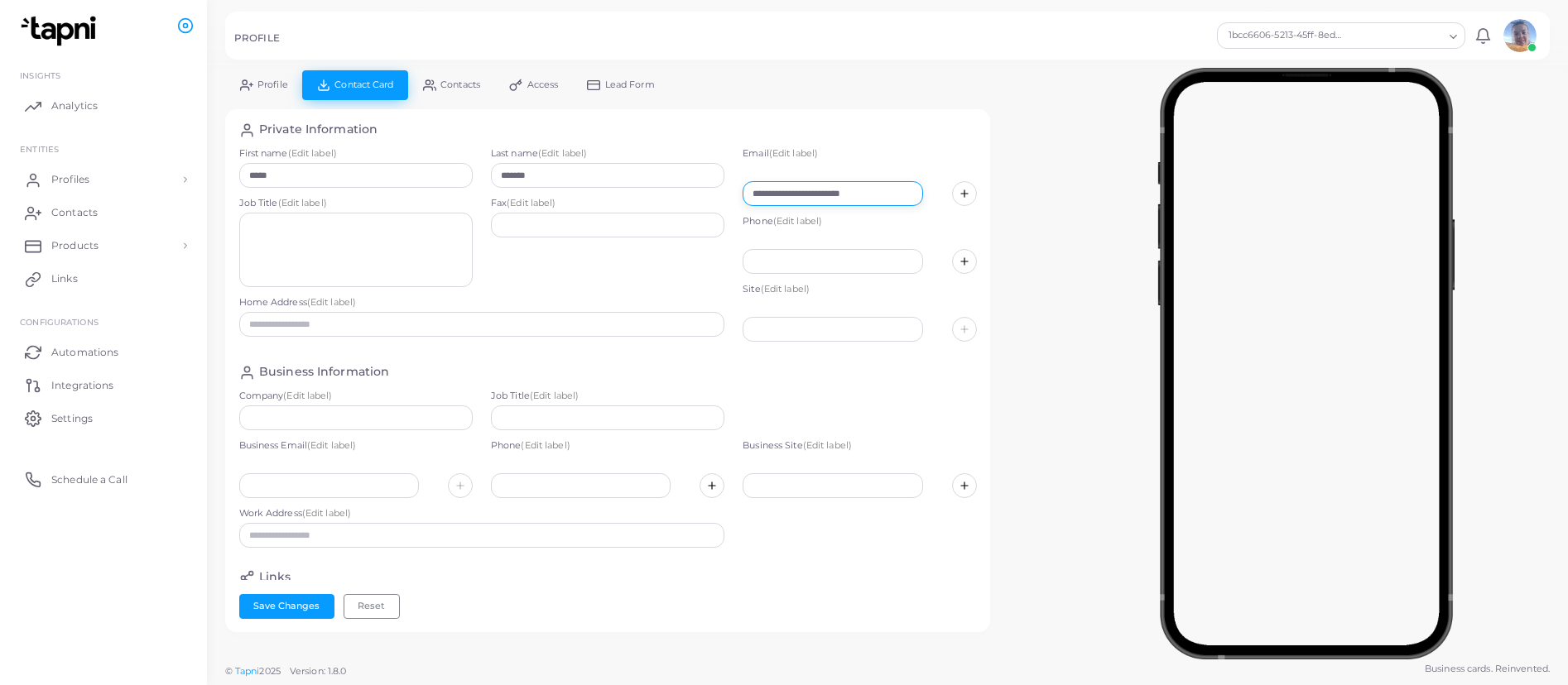 type 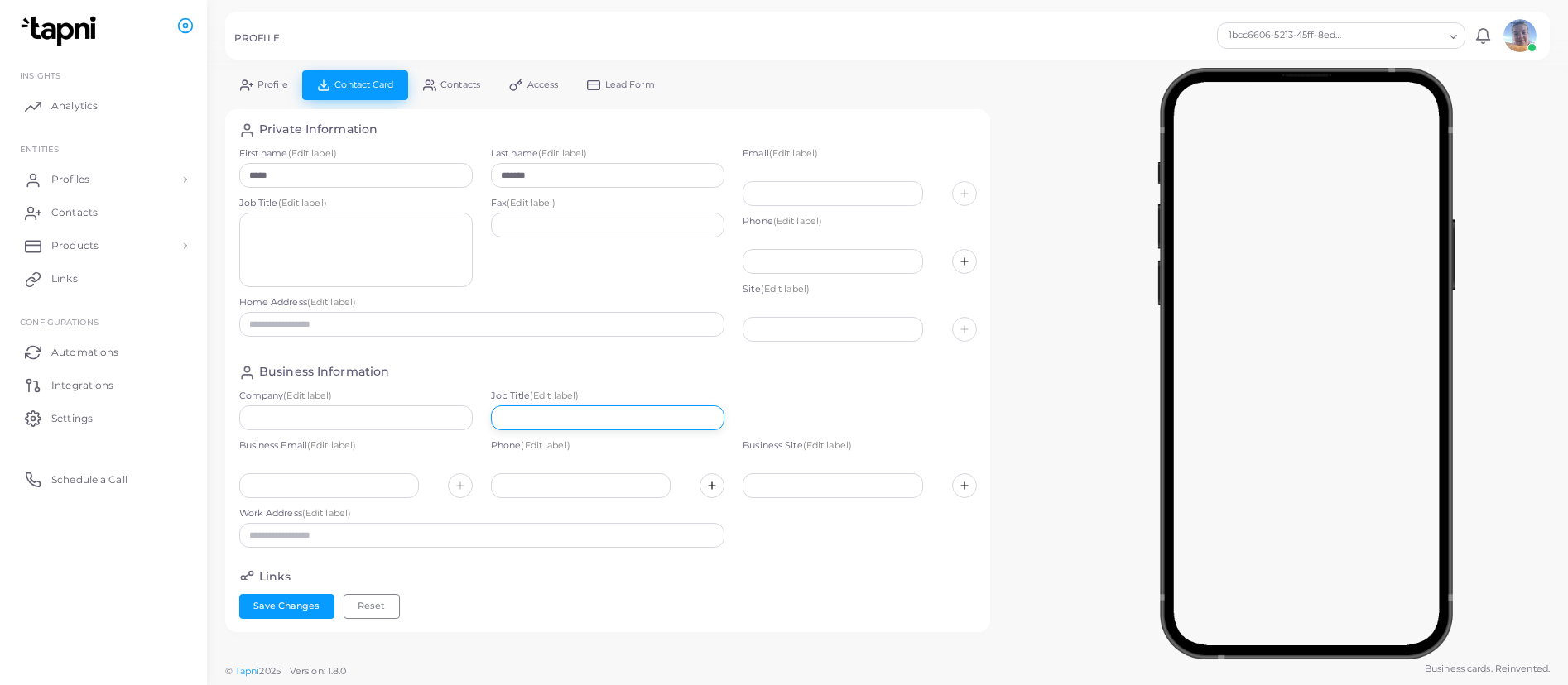 click at bounding box center (608, 418) 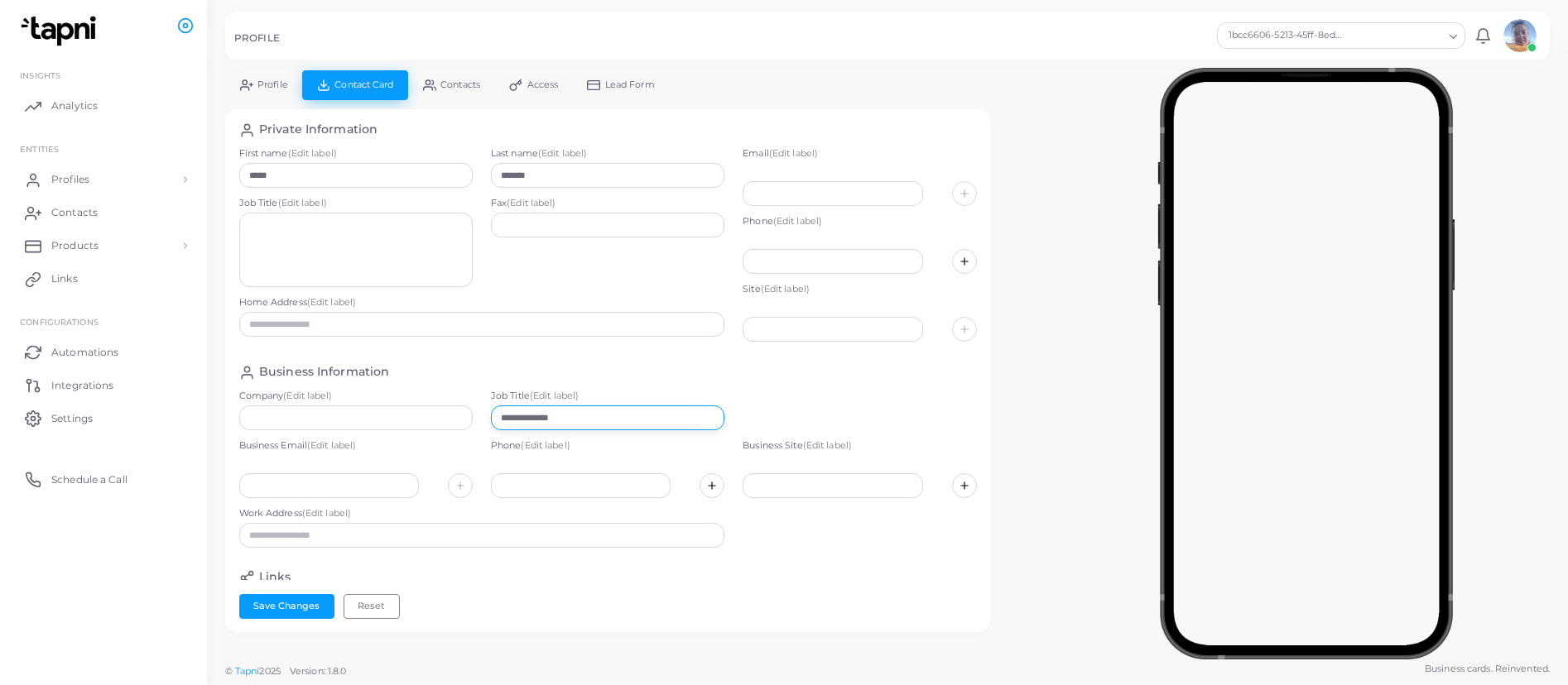 type on "**********" 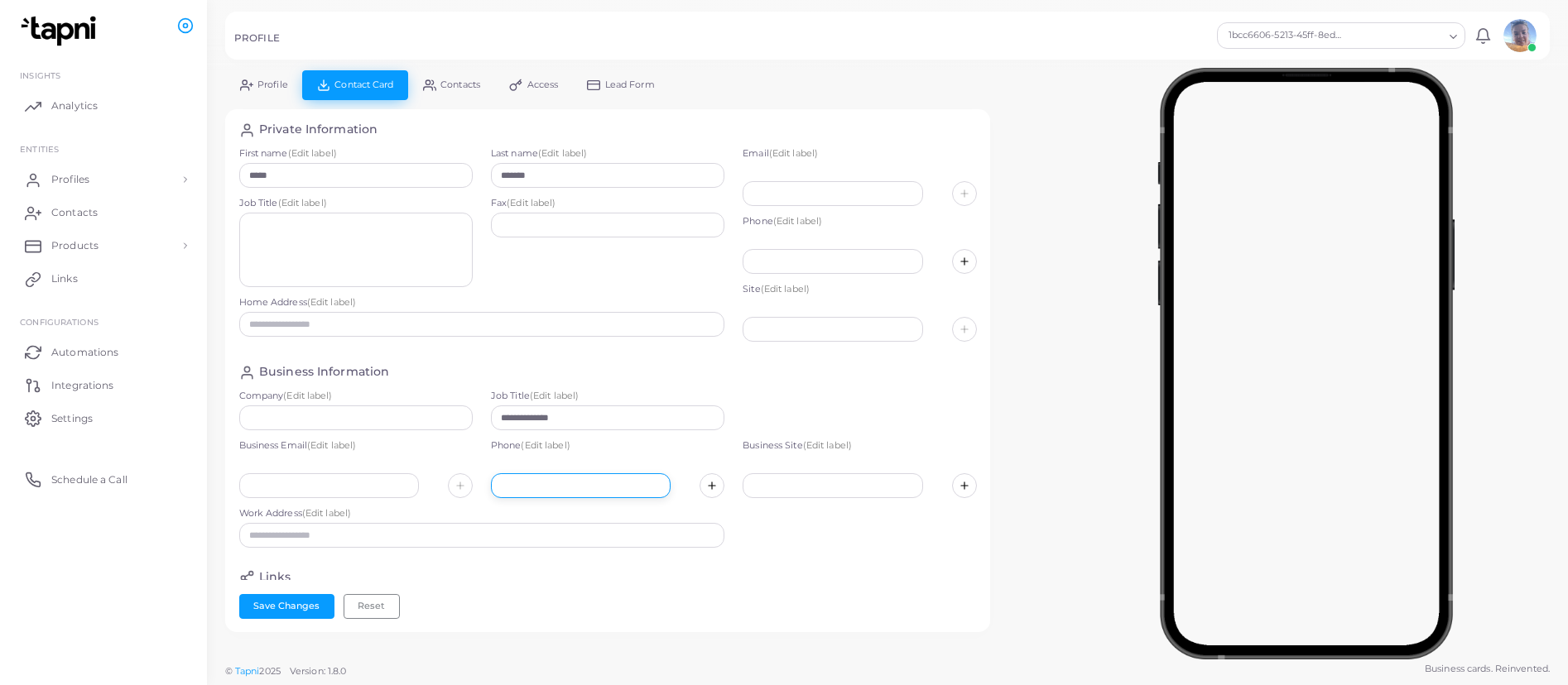click at bounding box center [580, 486] 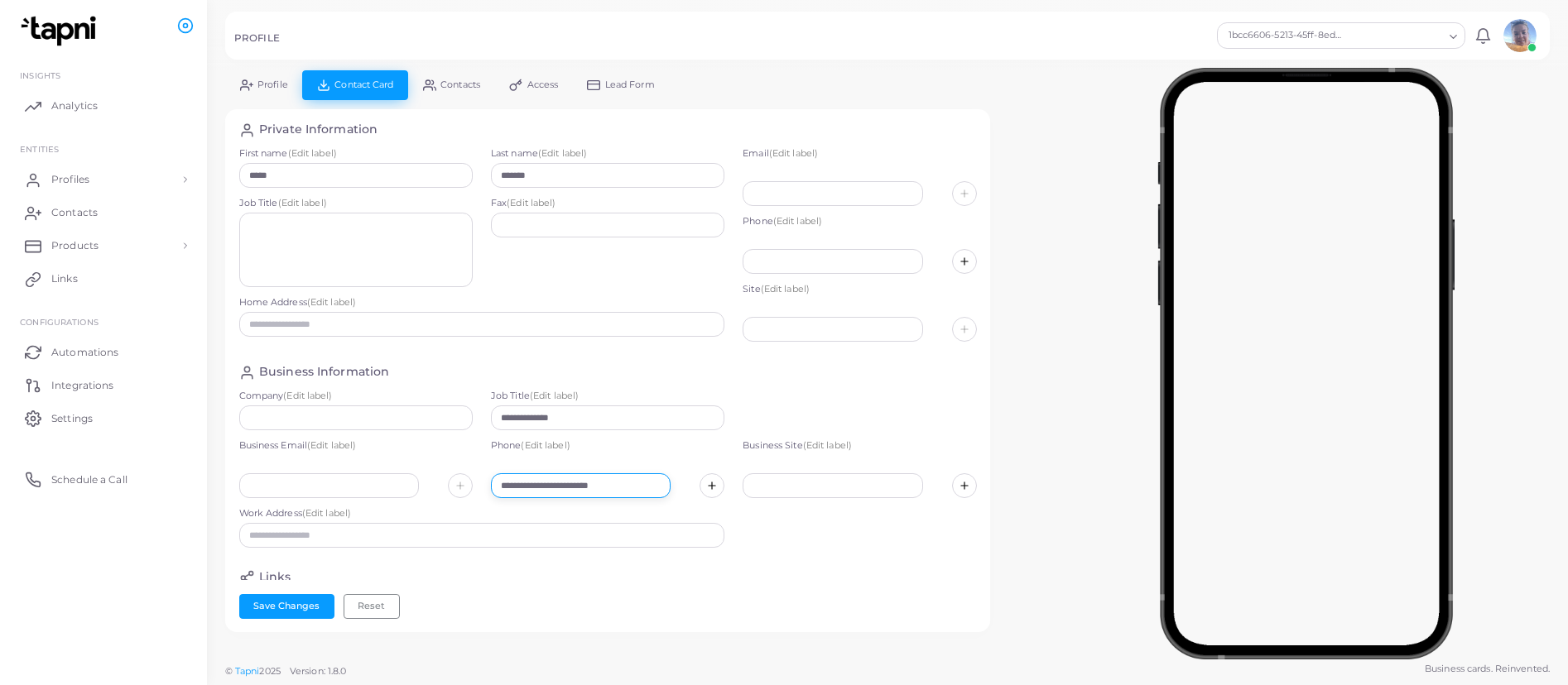 drag, startPoint x: 618, startPoint y: 481, endPoint x: 427, endPoint y: 461, distance: 192.04427 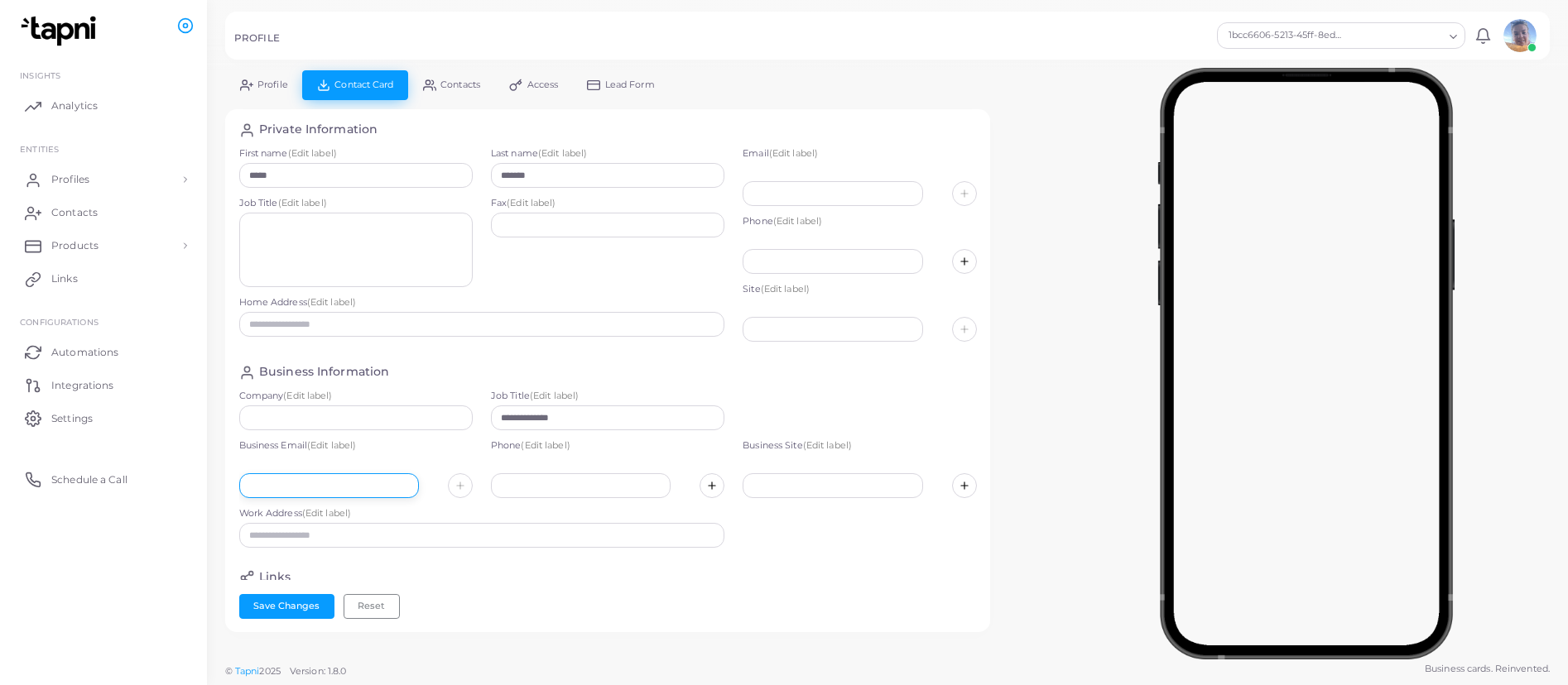 click at bounding box center [329, 486] 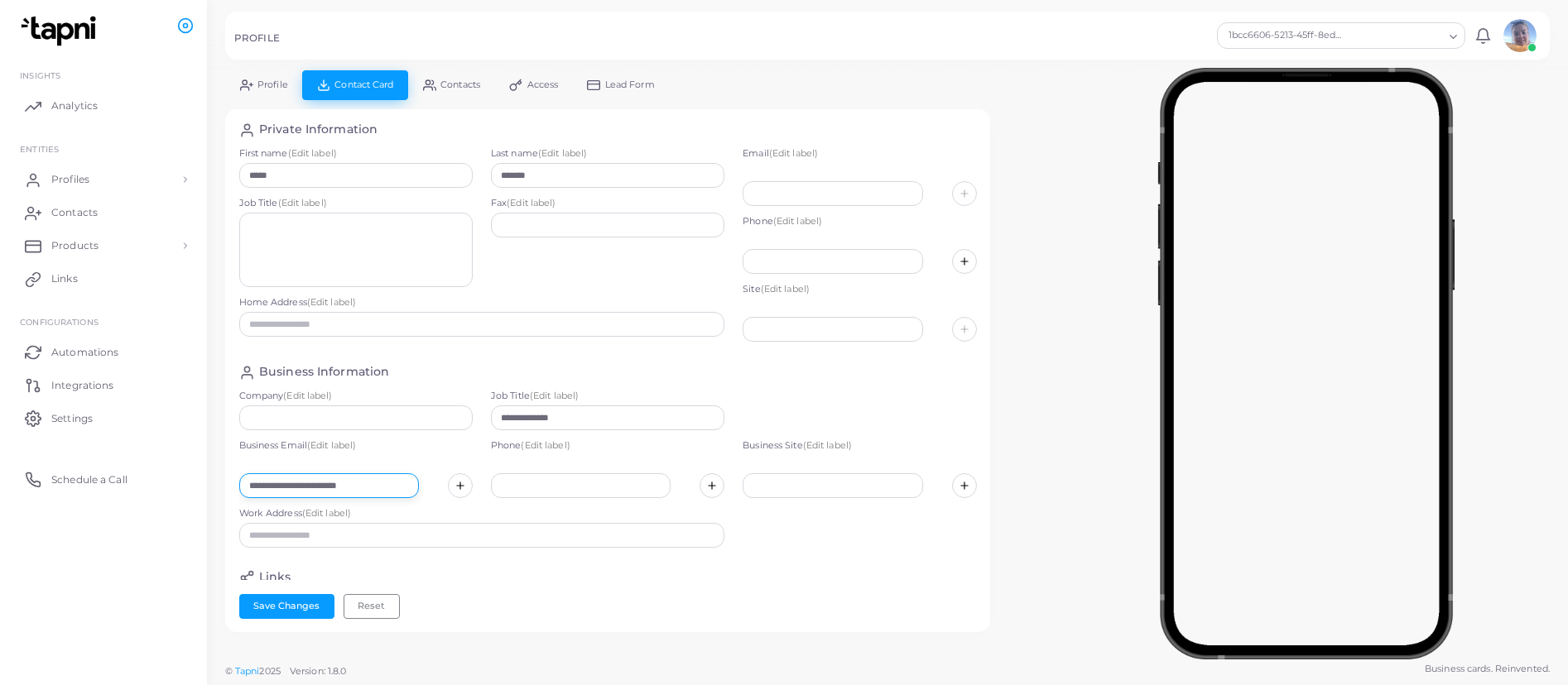 type on "**********" 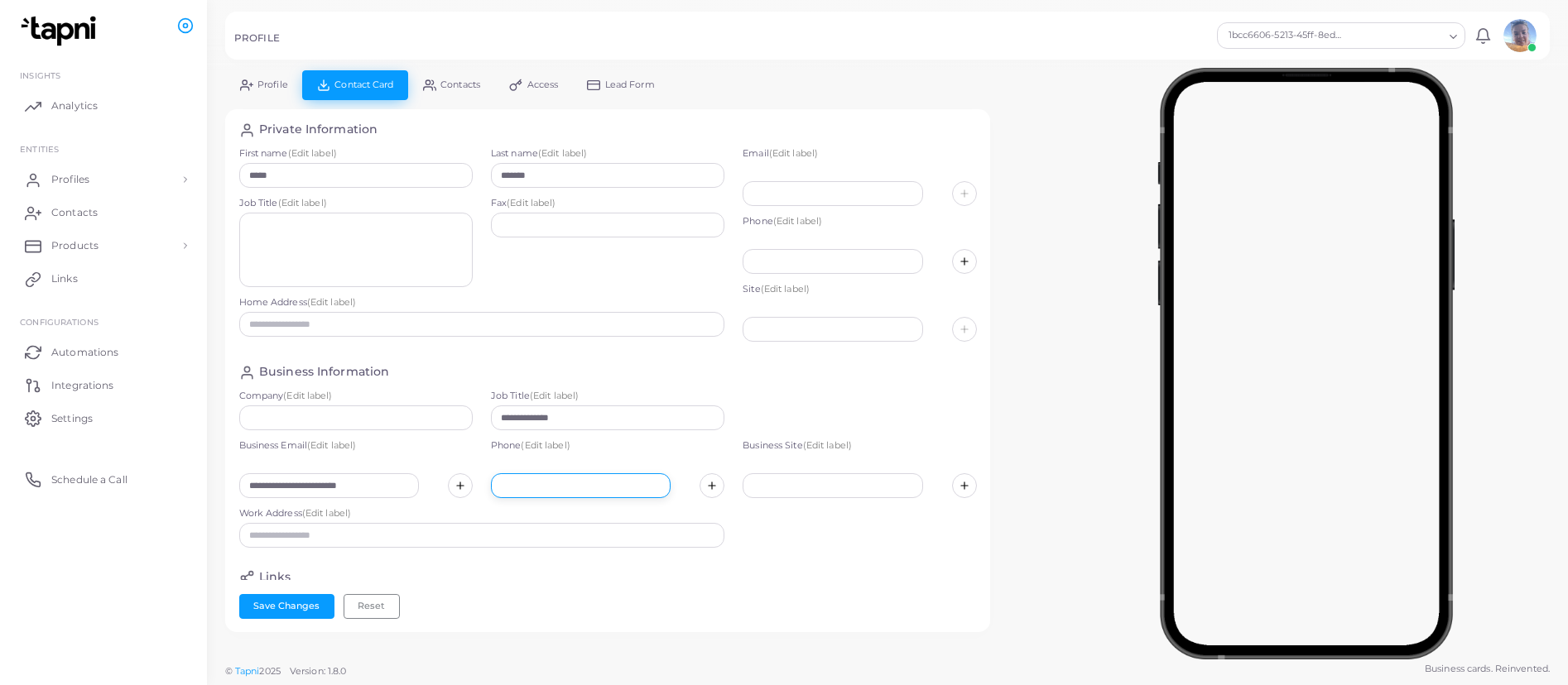 click at bounding box center (580, 486) 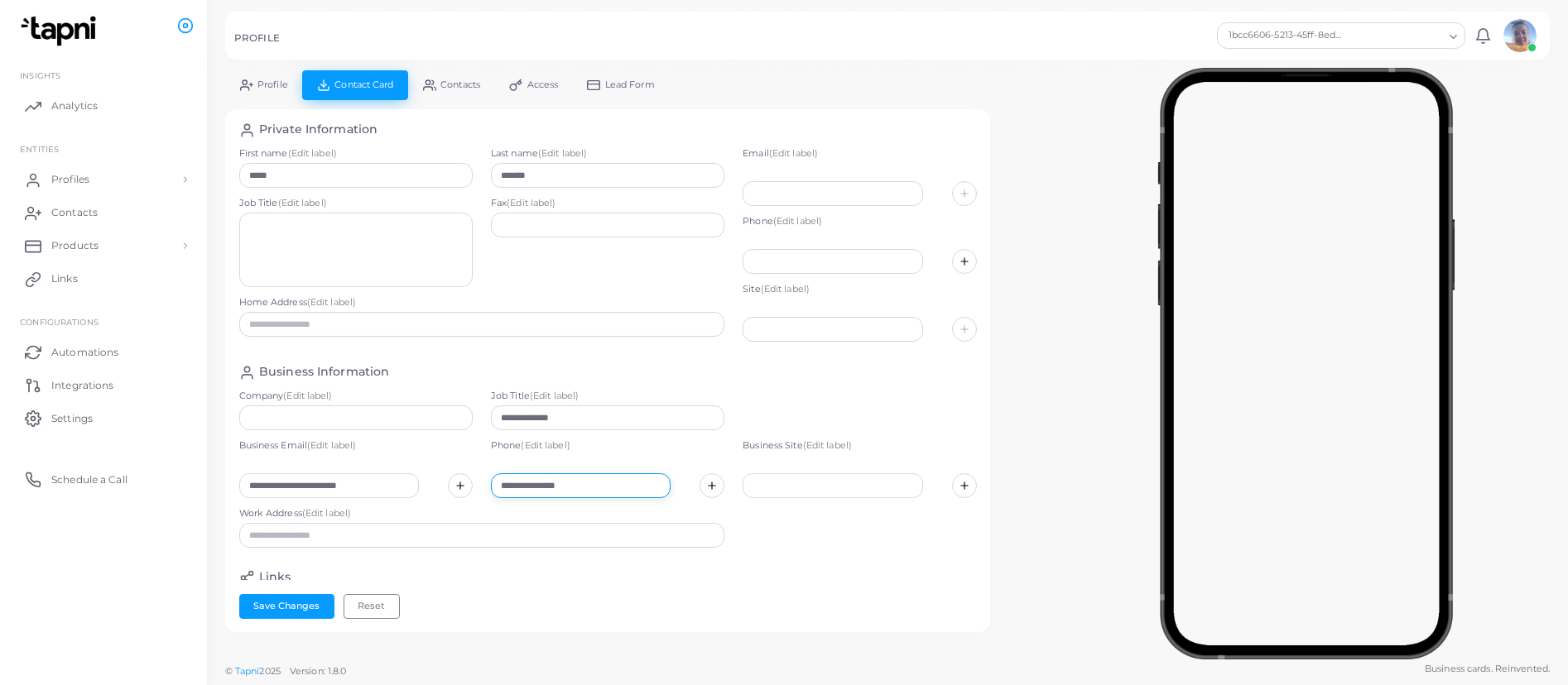 type on "**********" 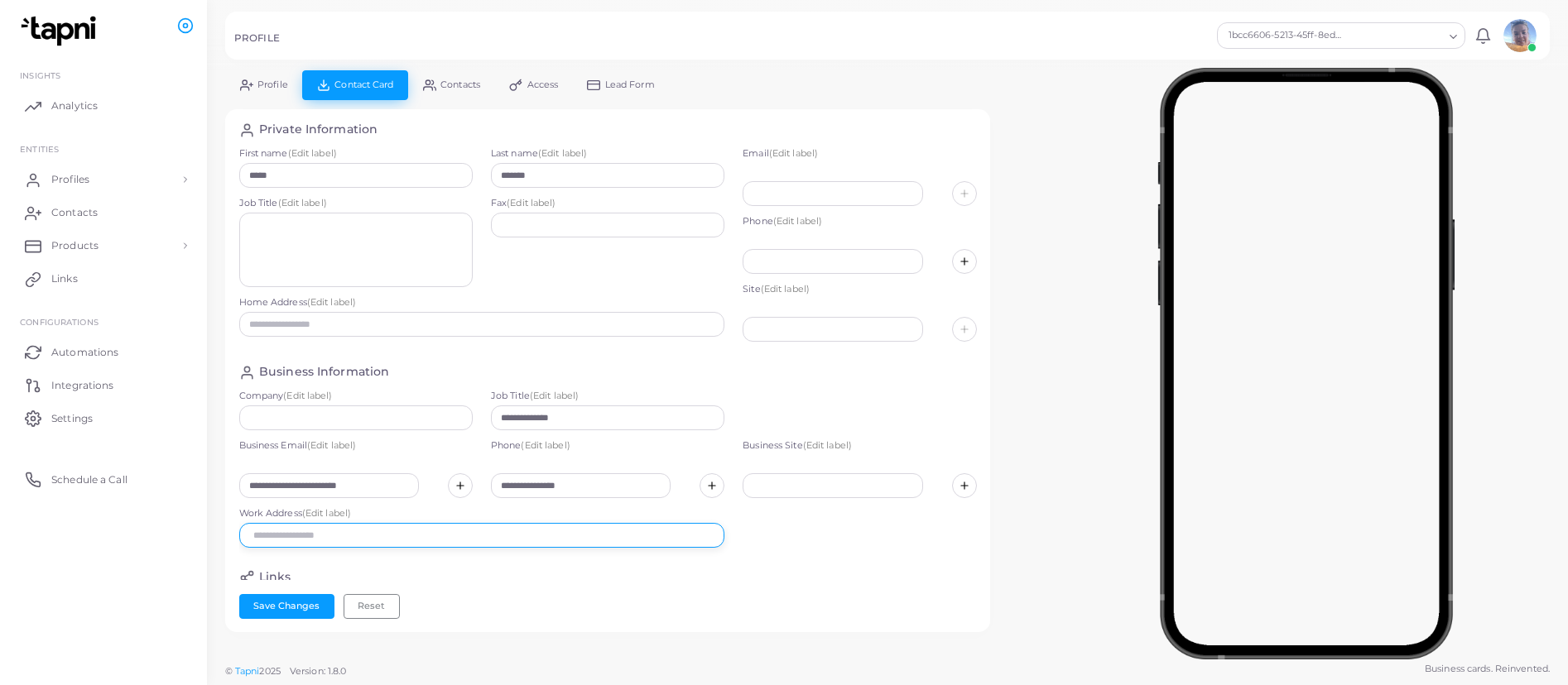click at bounding box center [482, 535] 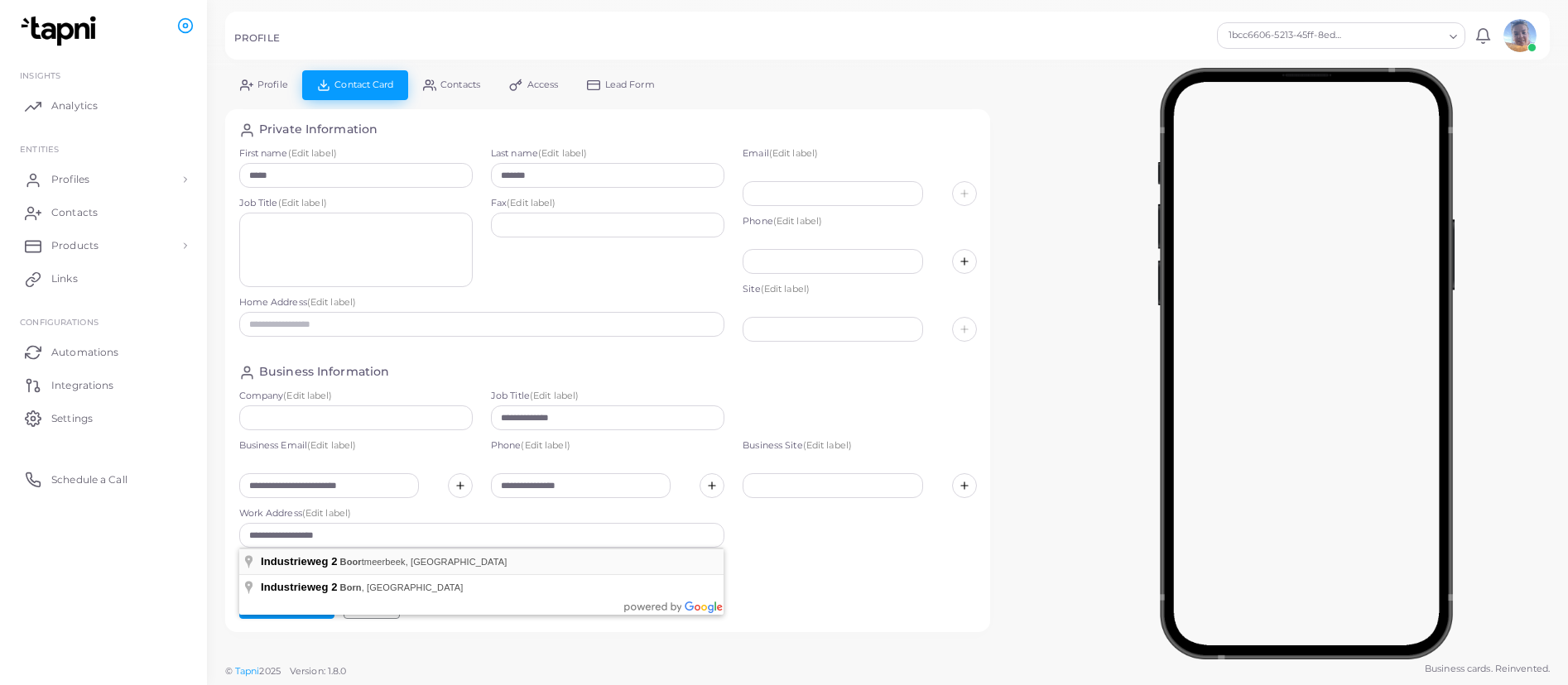 type on "**********" 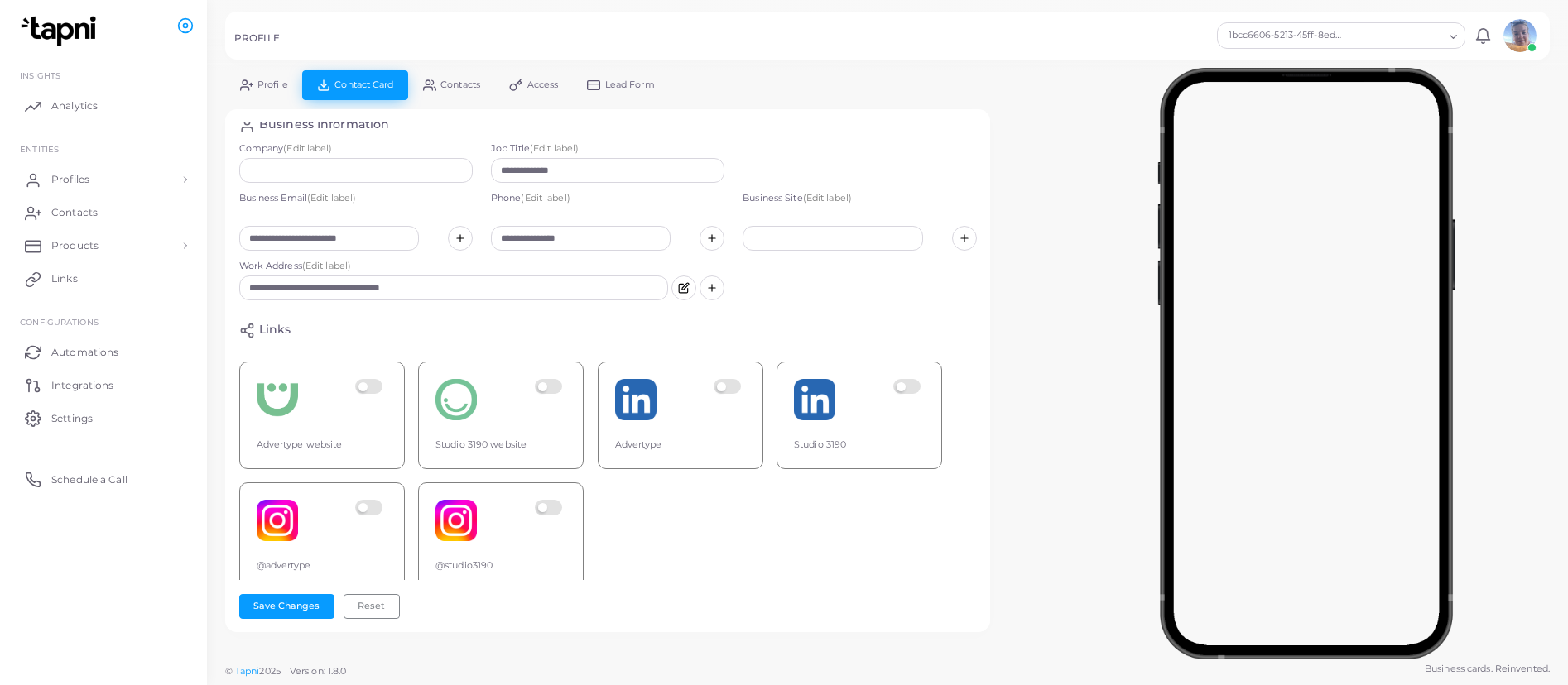 scroll, scrollTop: 266, scrollLeft: 0, axis: vertical 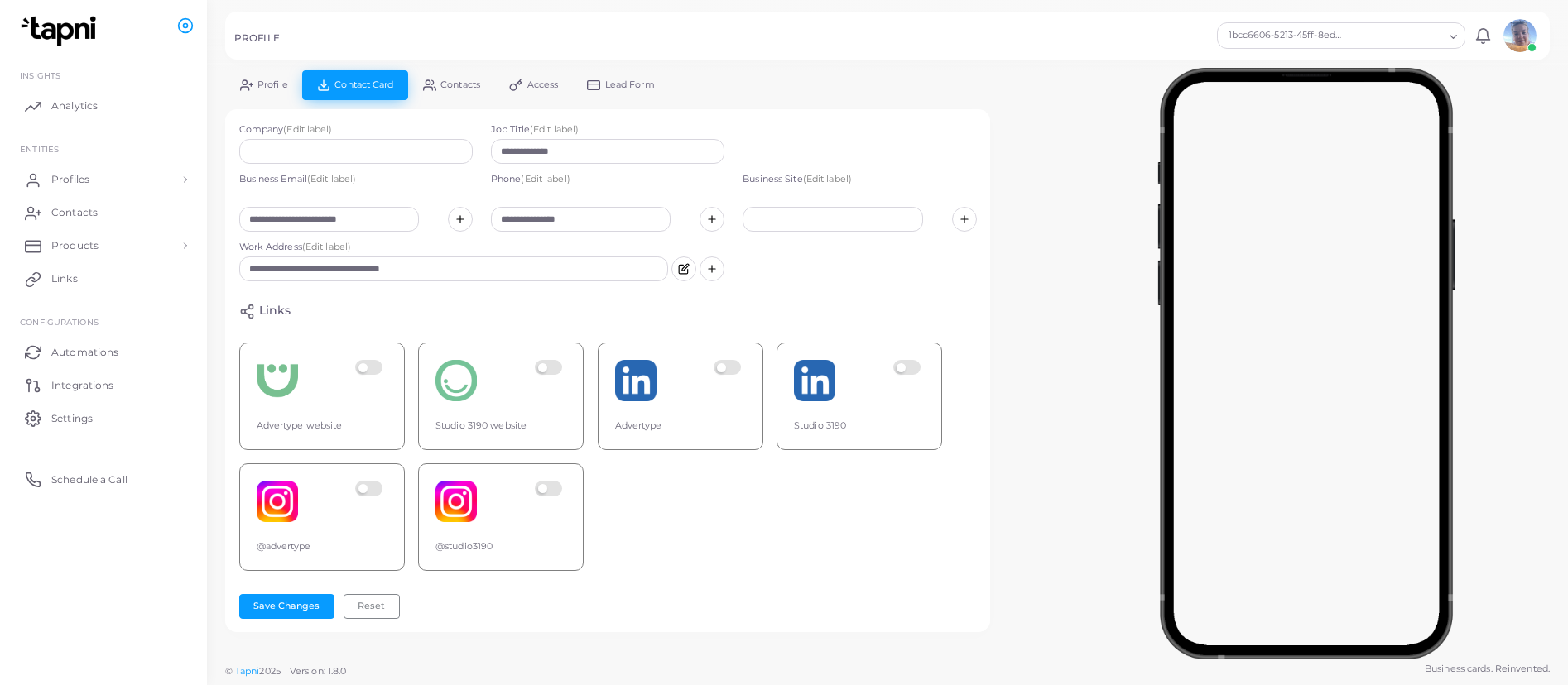 click at bounding box center (371, 381) 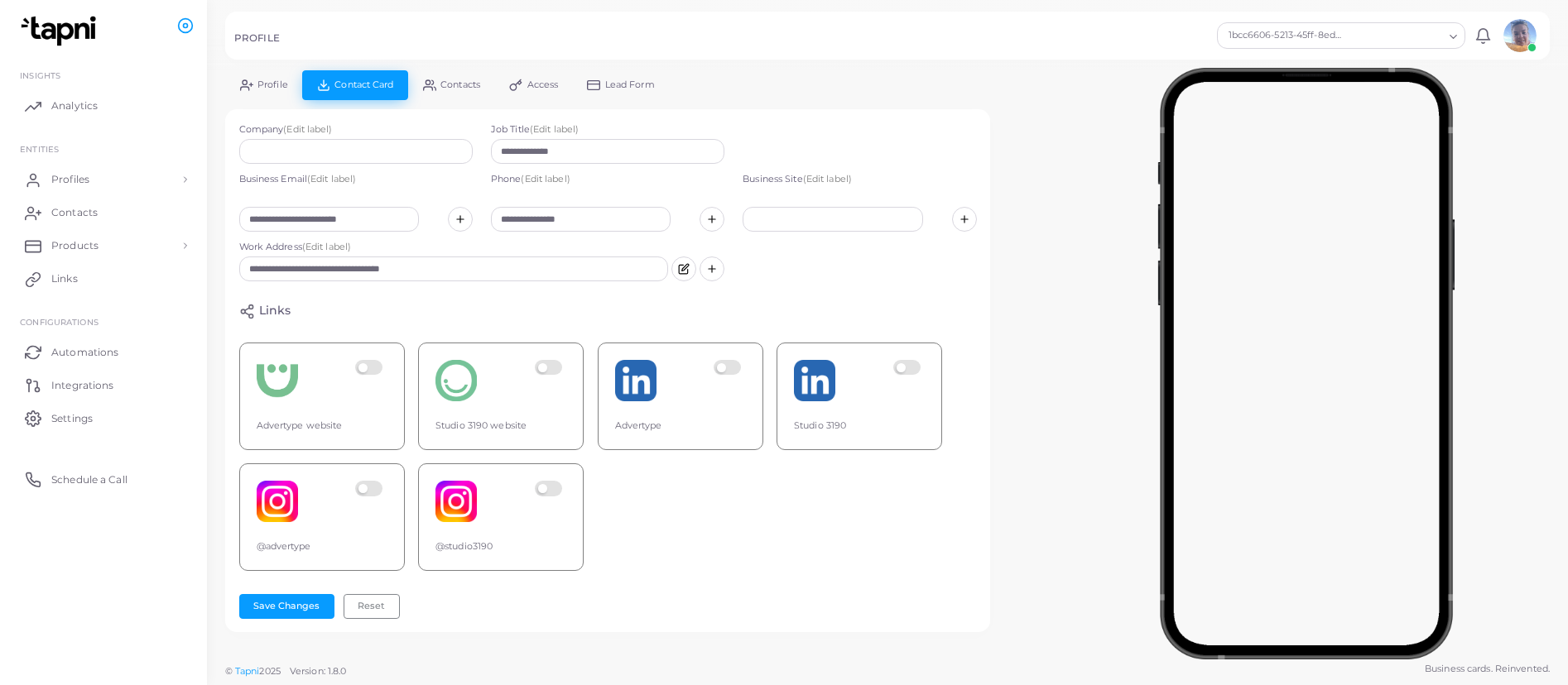 click at bounding box center (729, 381) 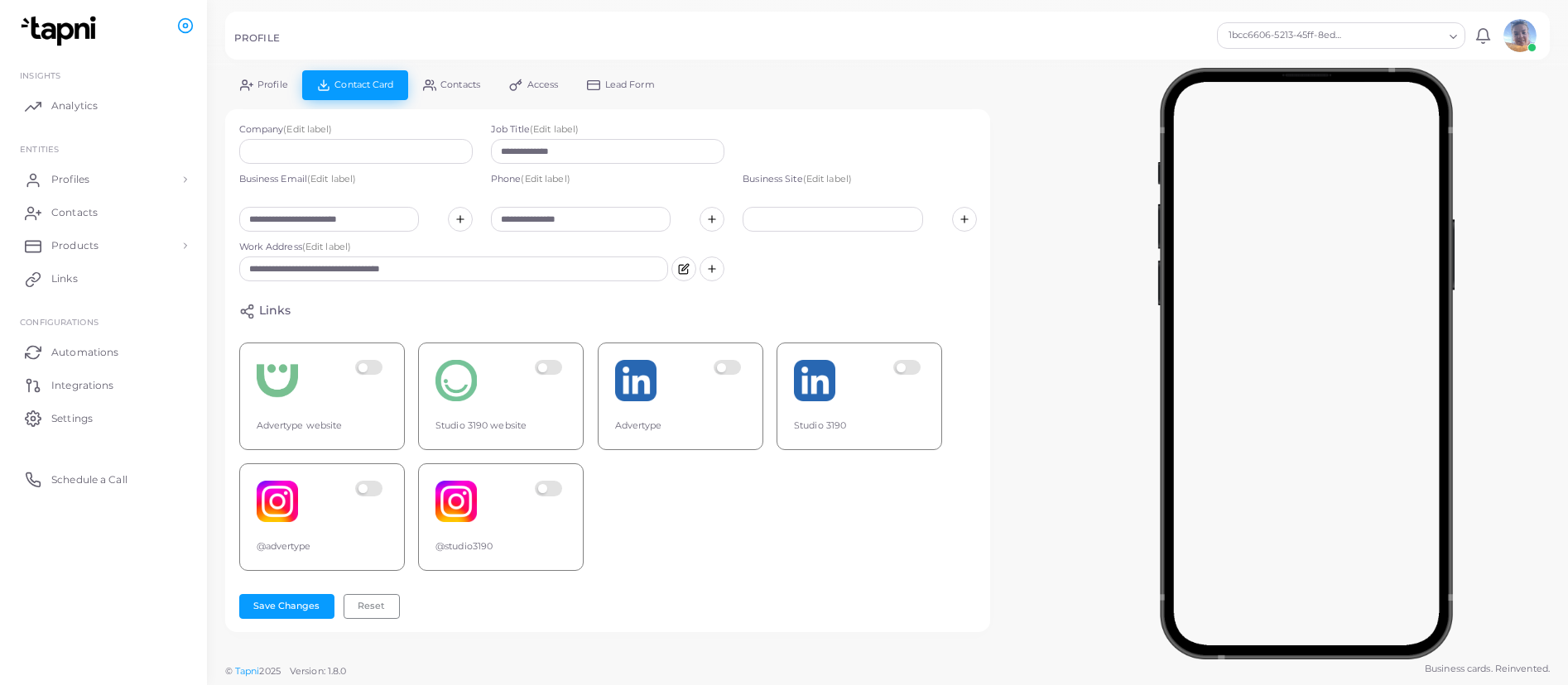 scroll, scrollTop: 0, scrollLeft: 0, axis: both 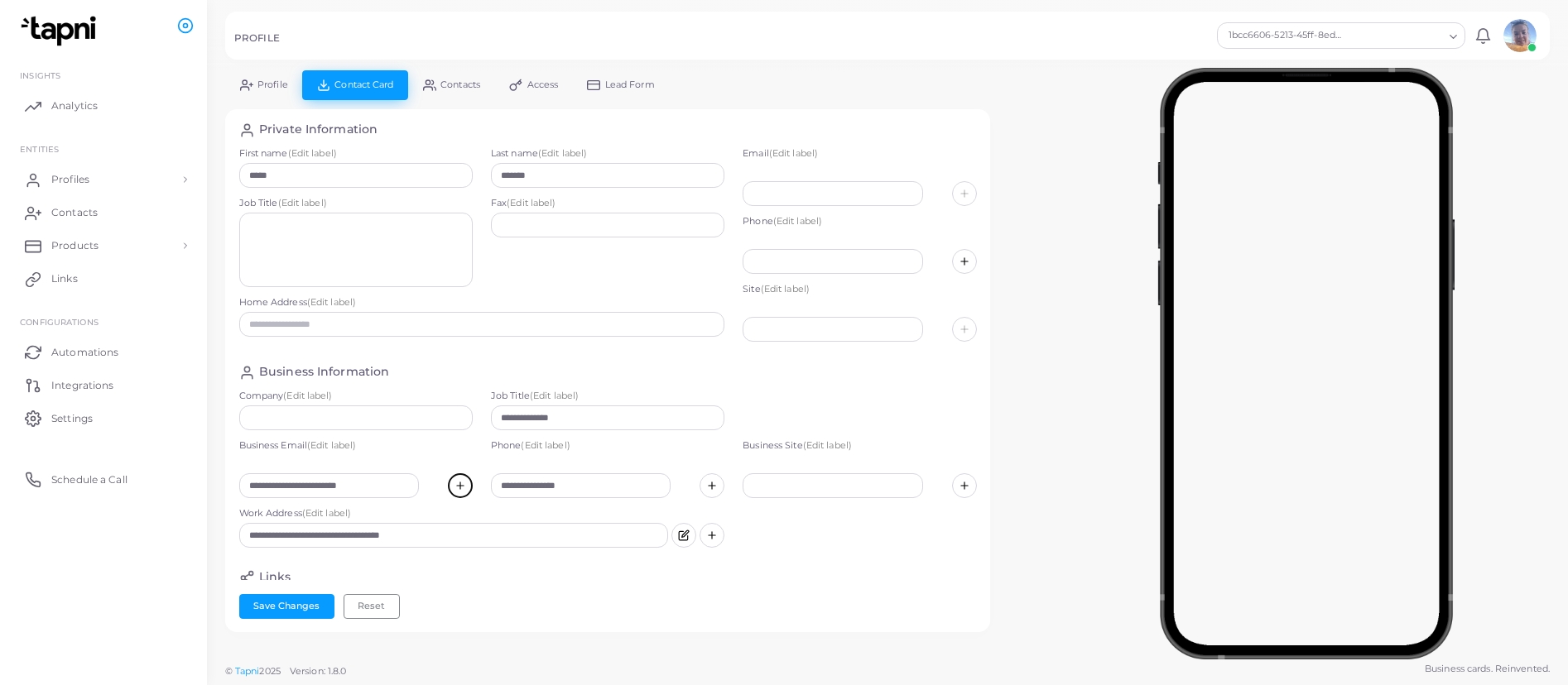 click 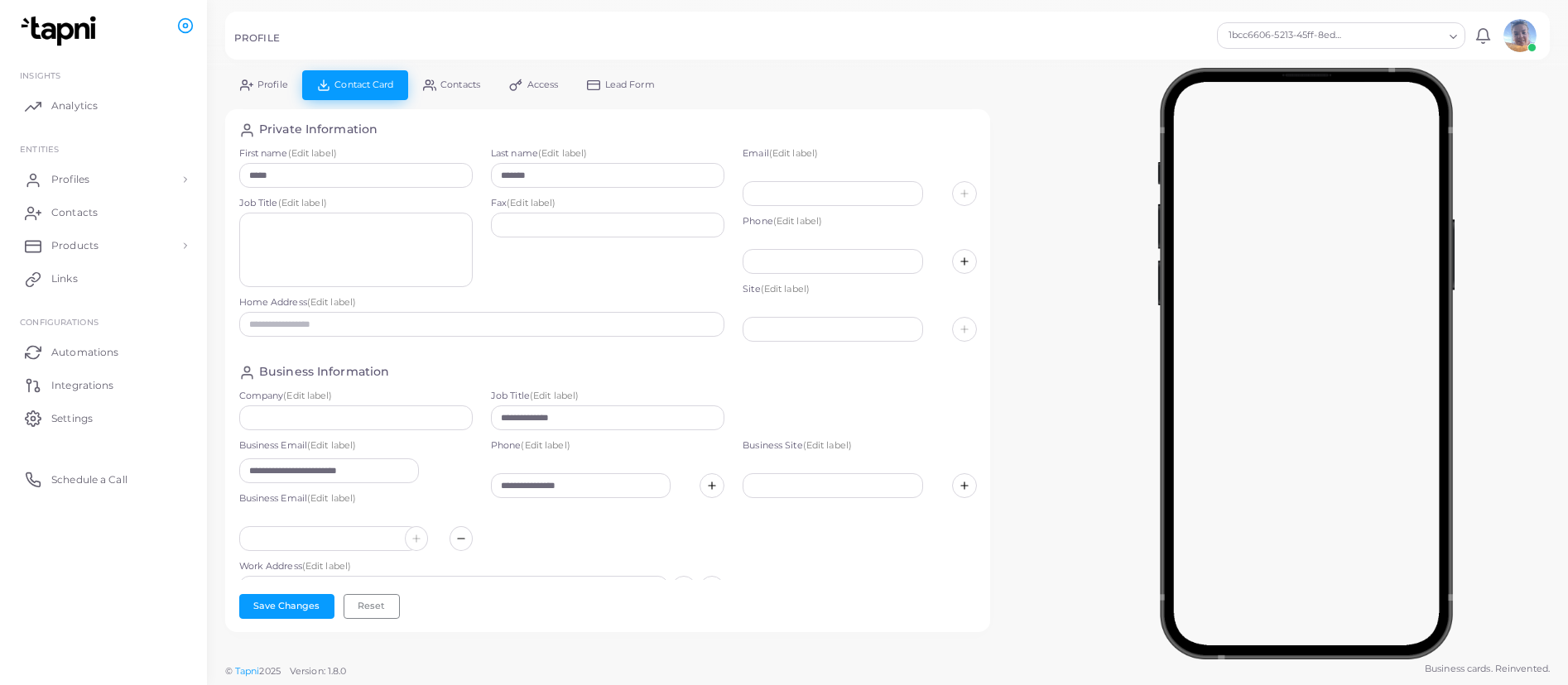click on "(Edit label)" at bounding box center (331, 498) 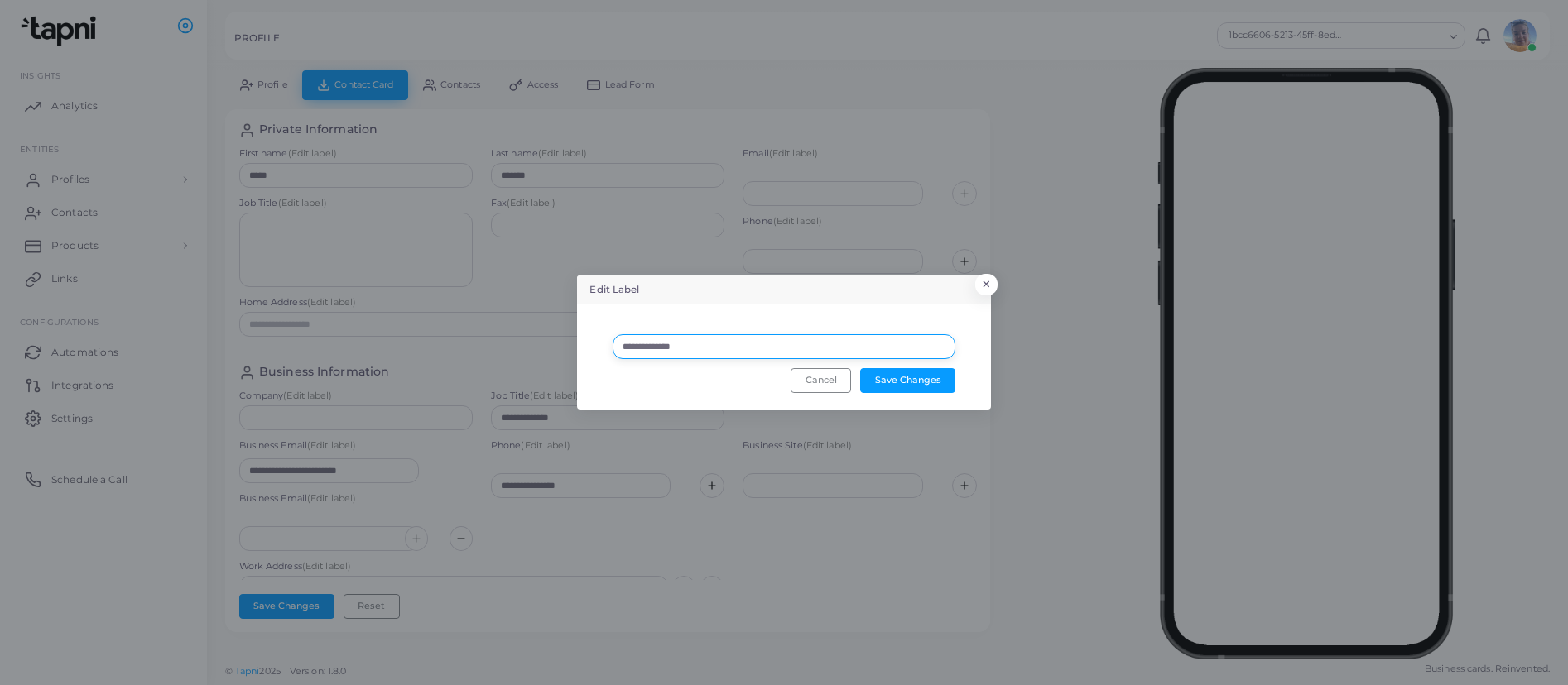 click on "**********" at bounding box center [784, 347] 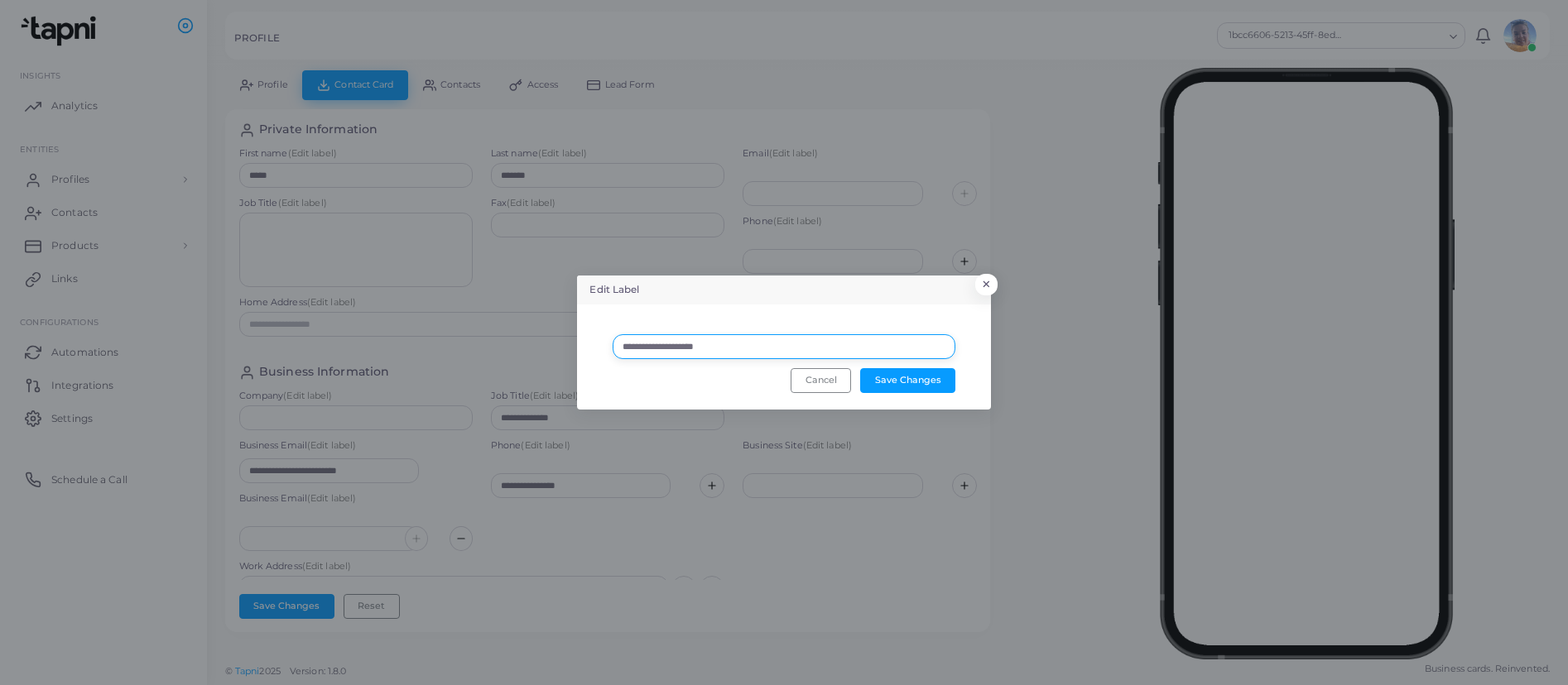 click on "**********" at bounding box center (784, 347) 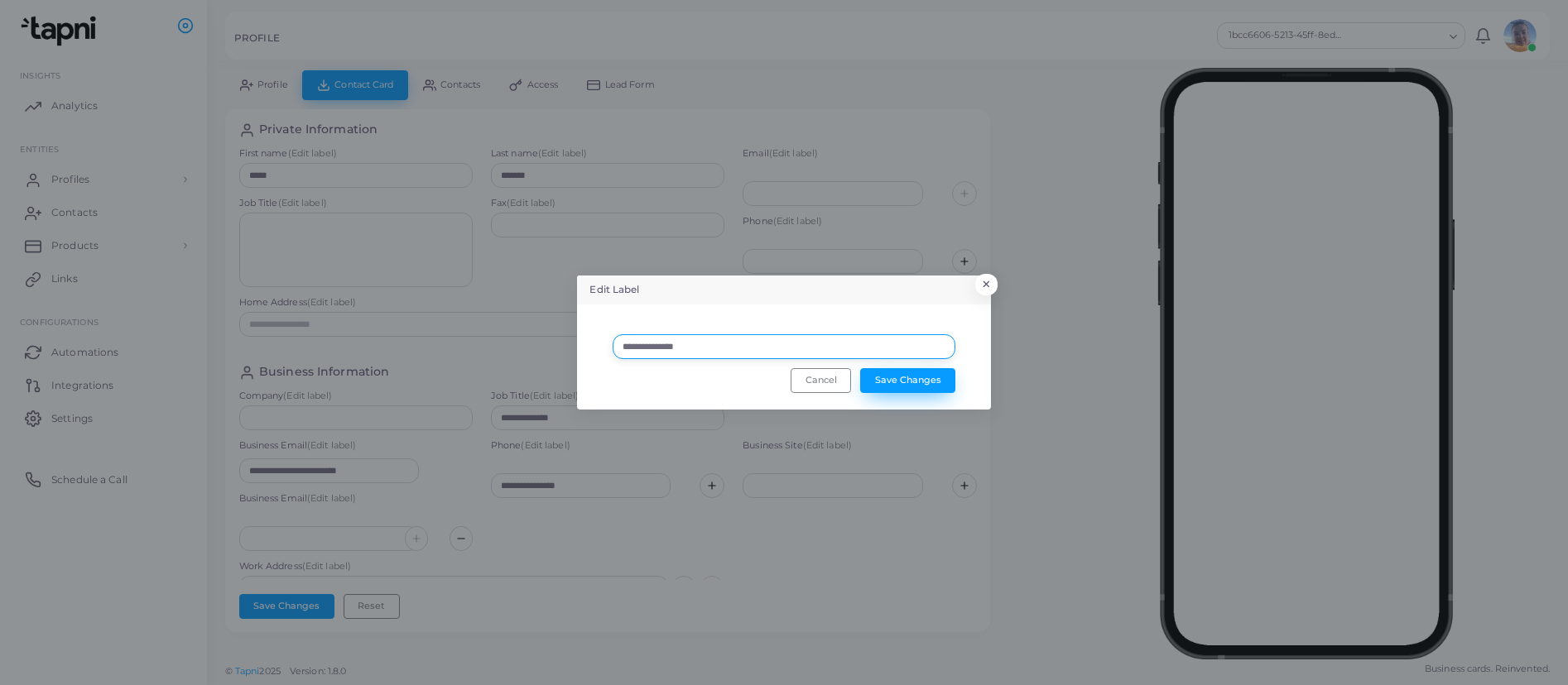 type on "**********" 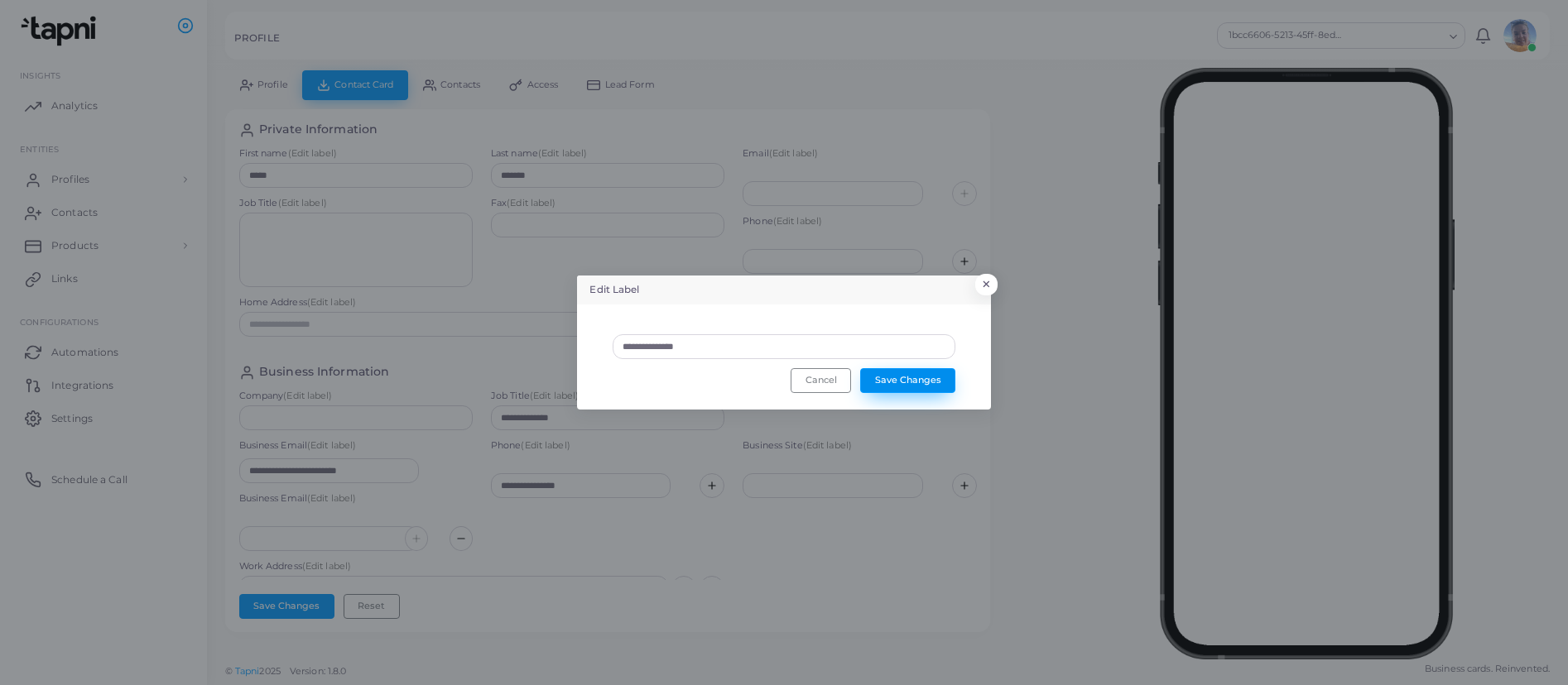 click on "Save Changes" at bounding box center (907, 381) 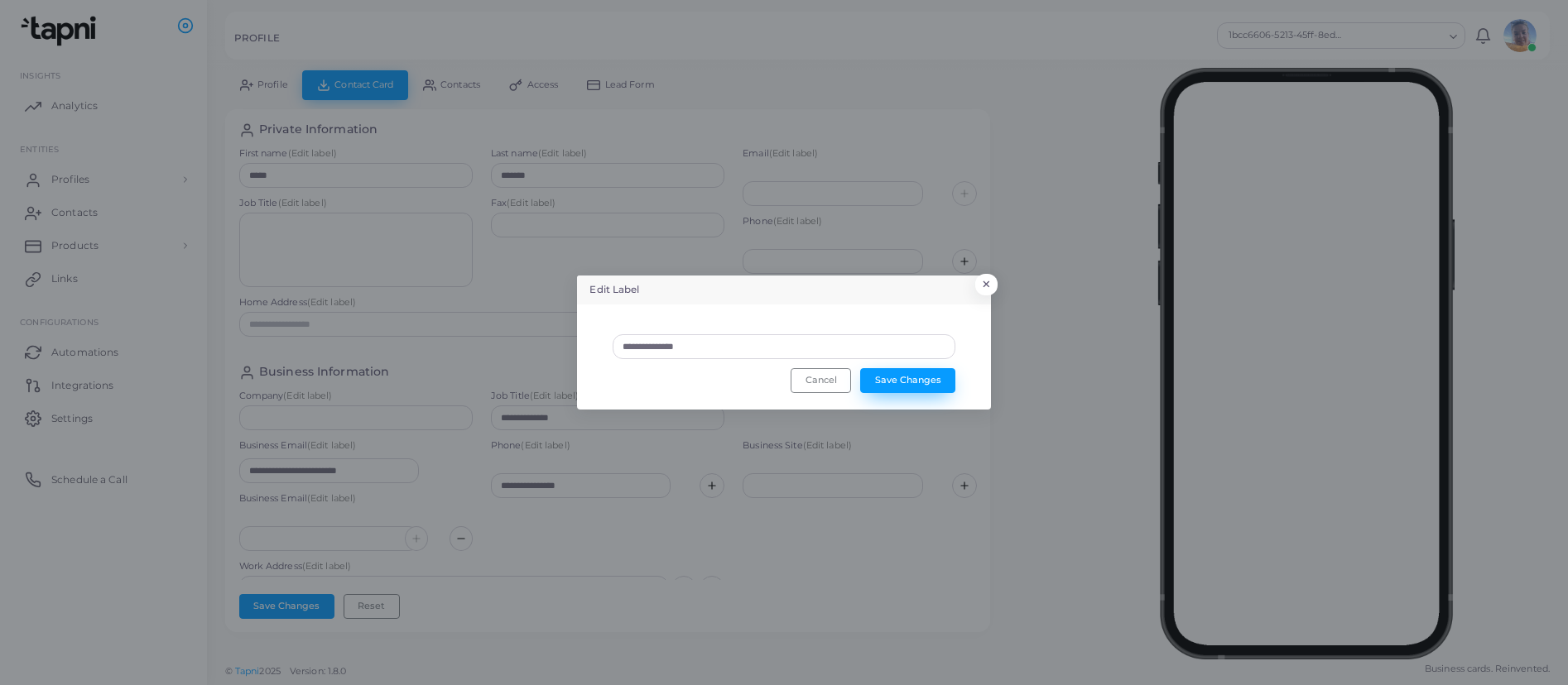 type 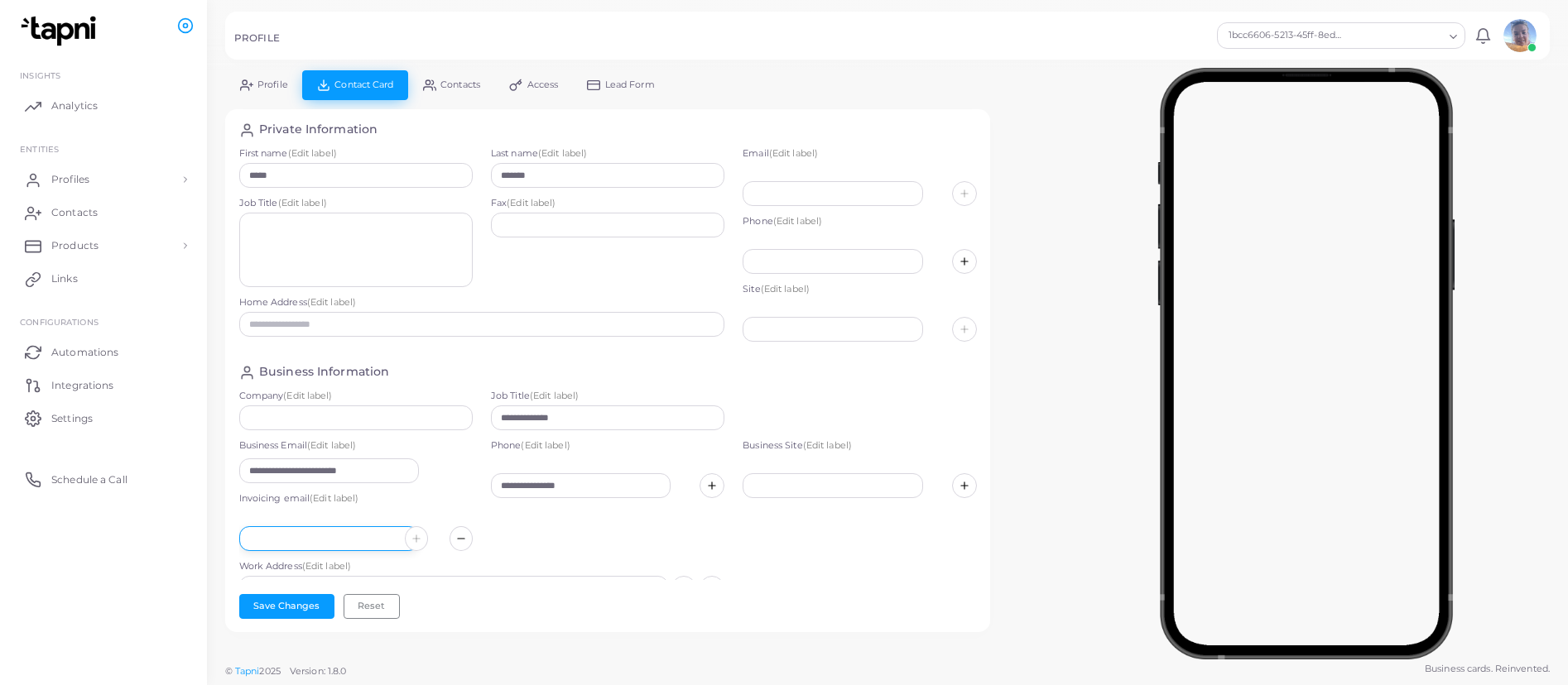 click at bounding box center (329, 539) 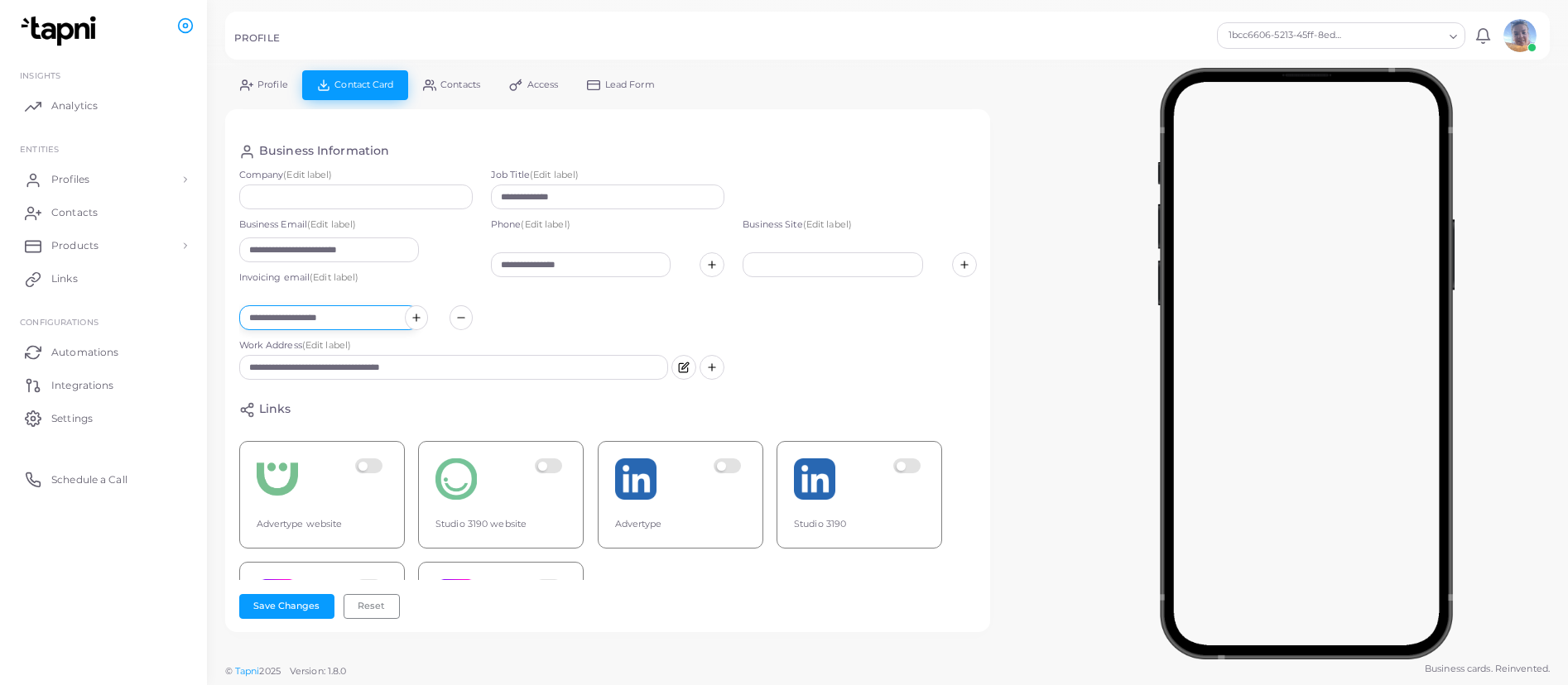 scroll, scrollTop: 319, scrollLeft: 0, axis: vertical 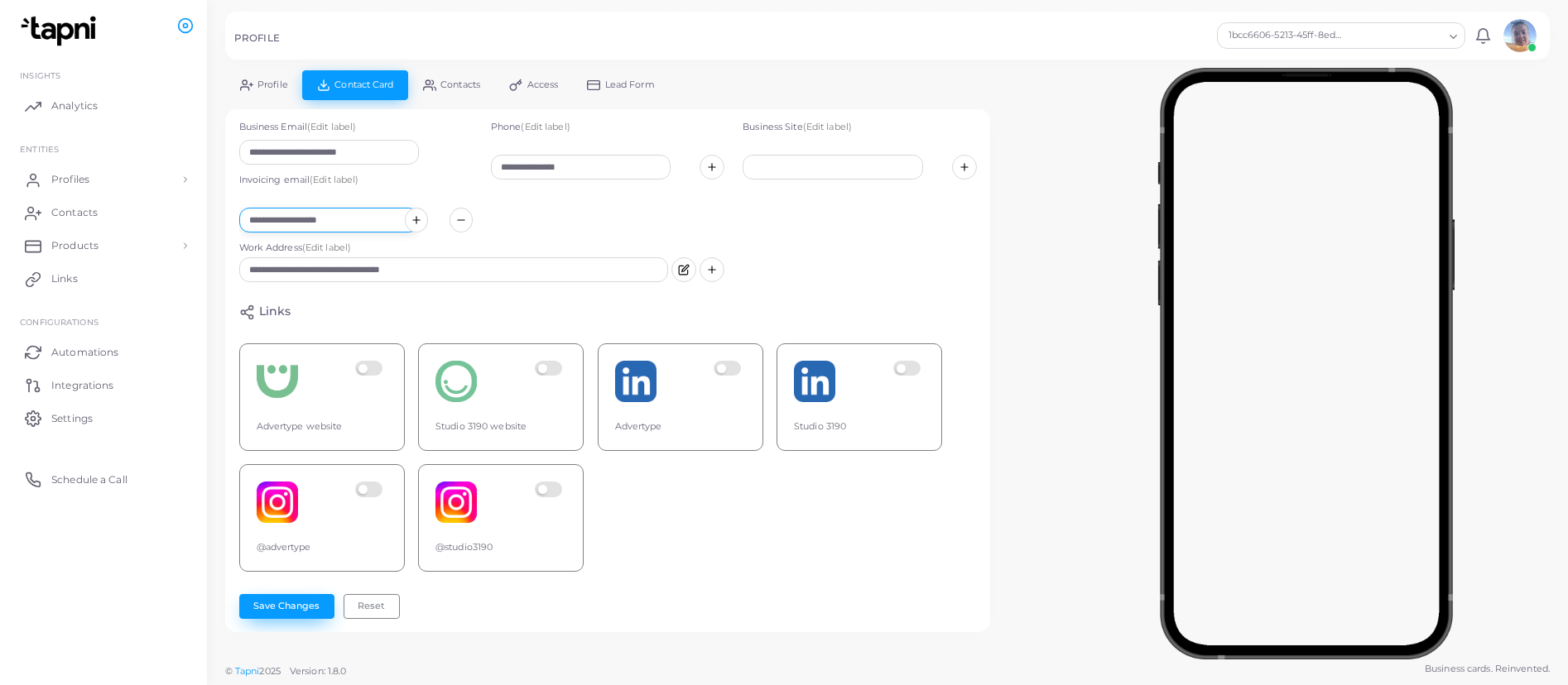 type on "**********" 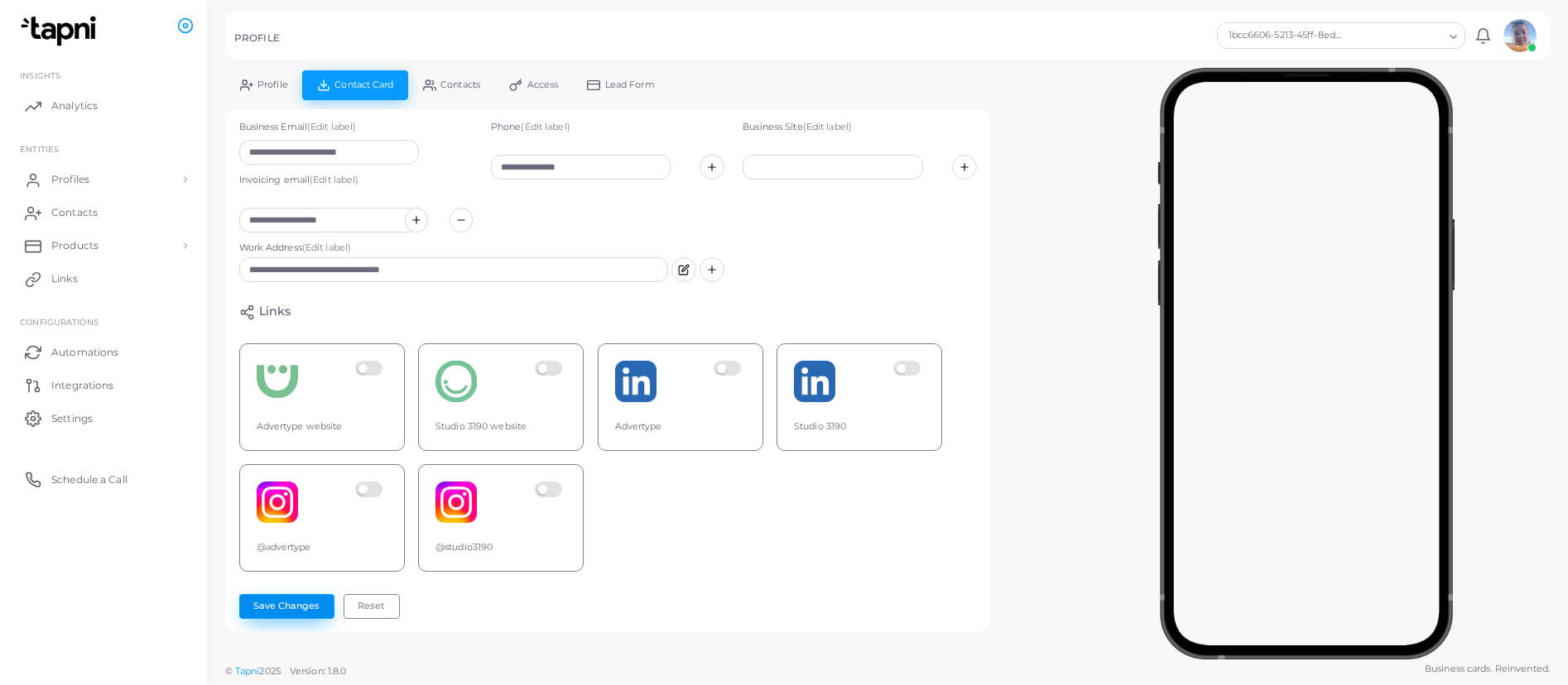 click on "Save Changes" at bounding box center [286, 606] 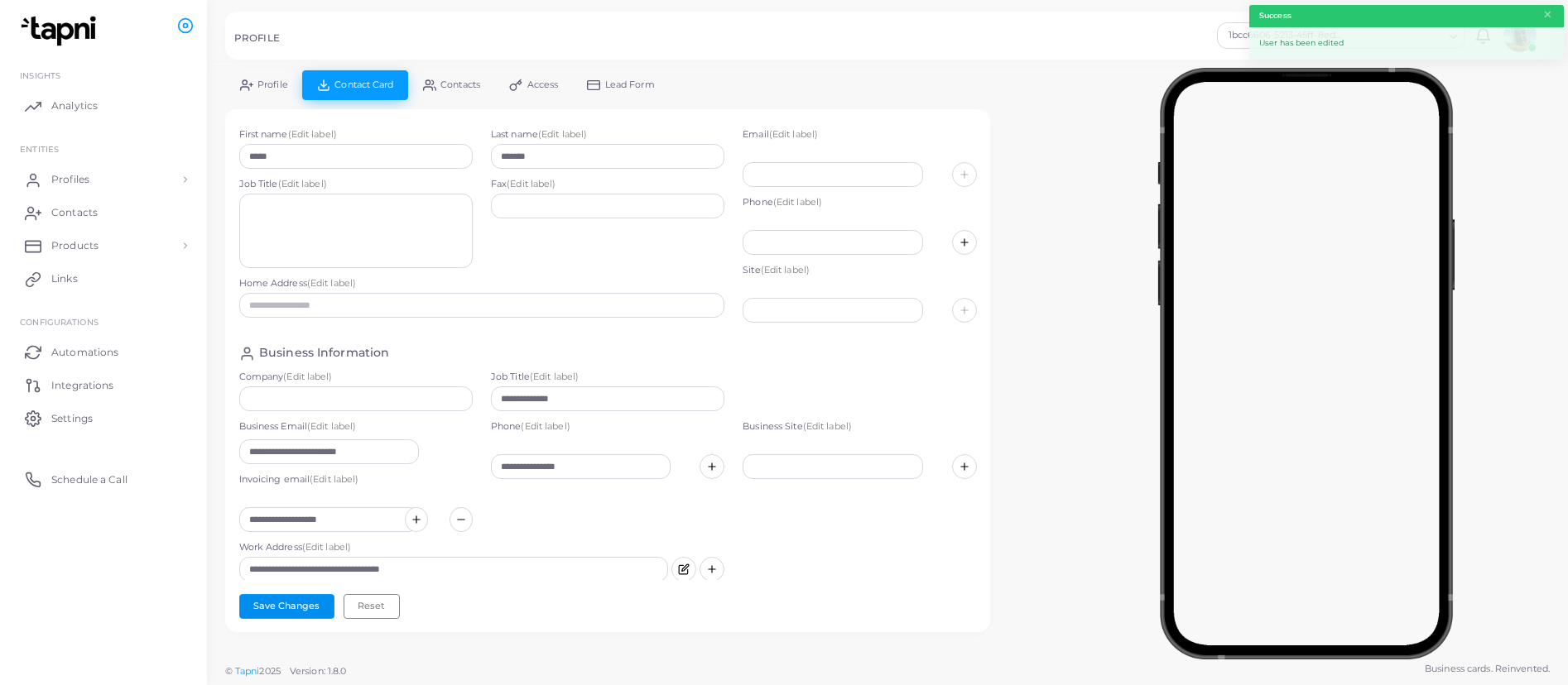 scroll, scrollTop: 0, scrollLeft: 0, axis: both 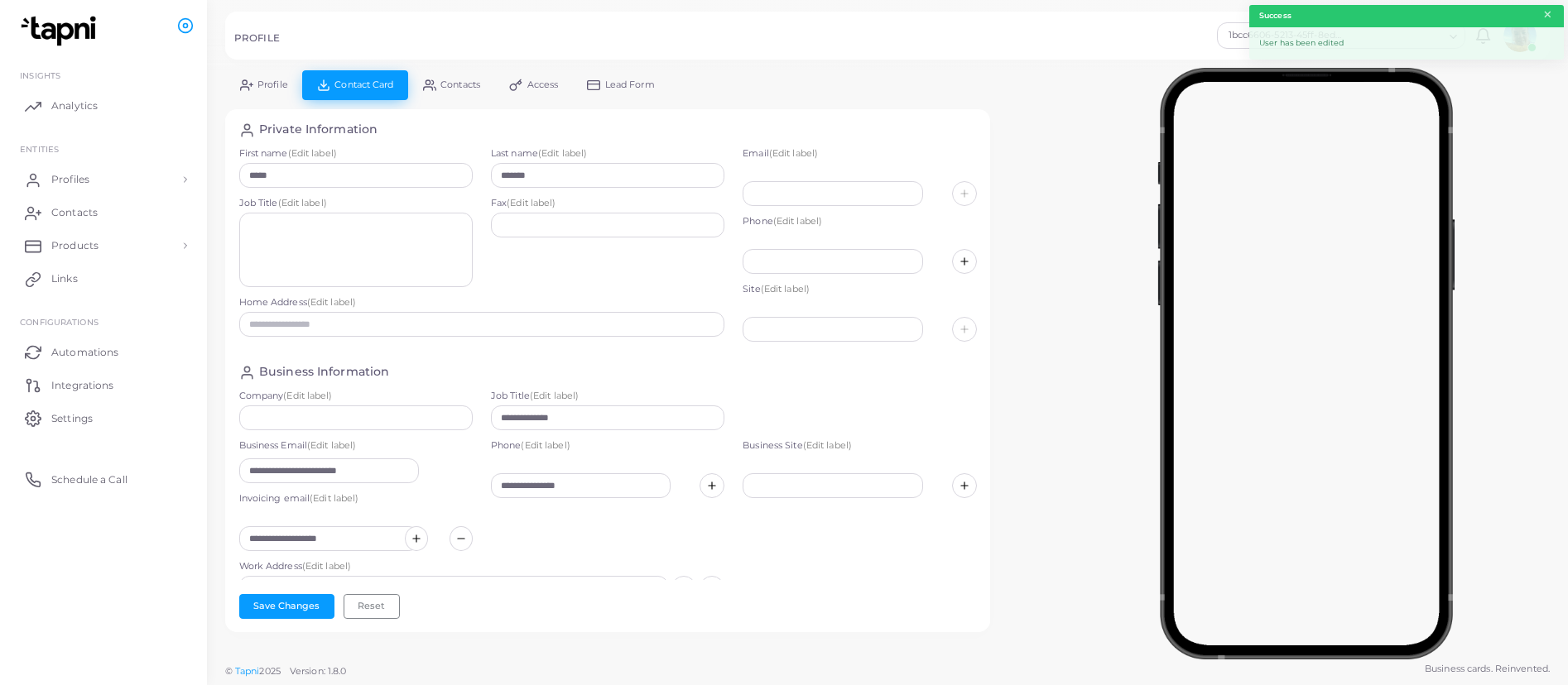 click on "×" at bounding box center (1547, 15) 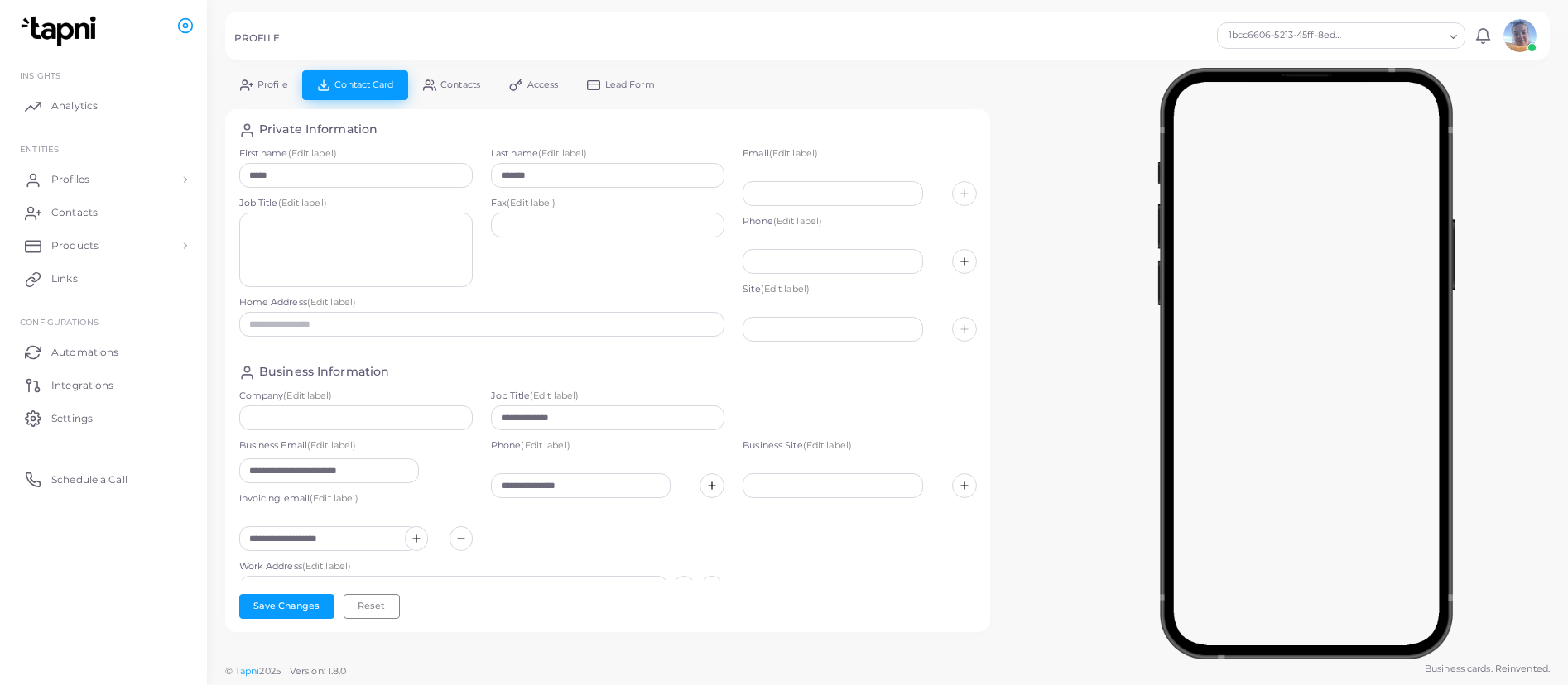 click at bounding box center [1395, 36] 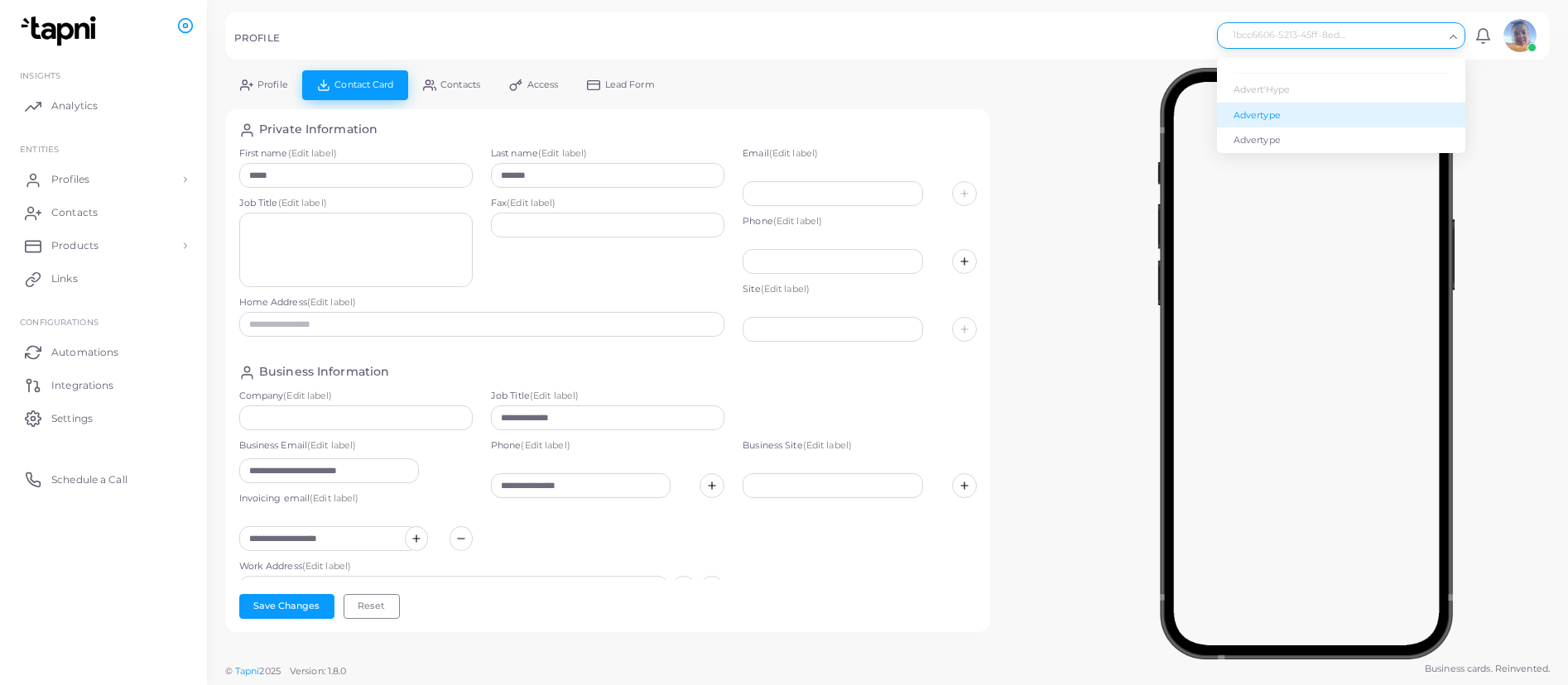 click on "Advertype" at bounding box center [1341, 115] 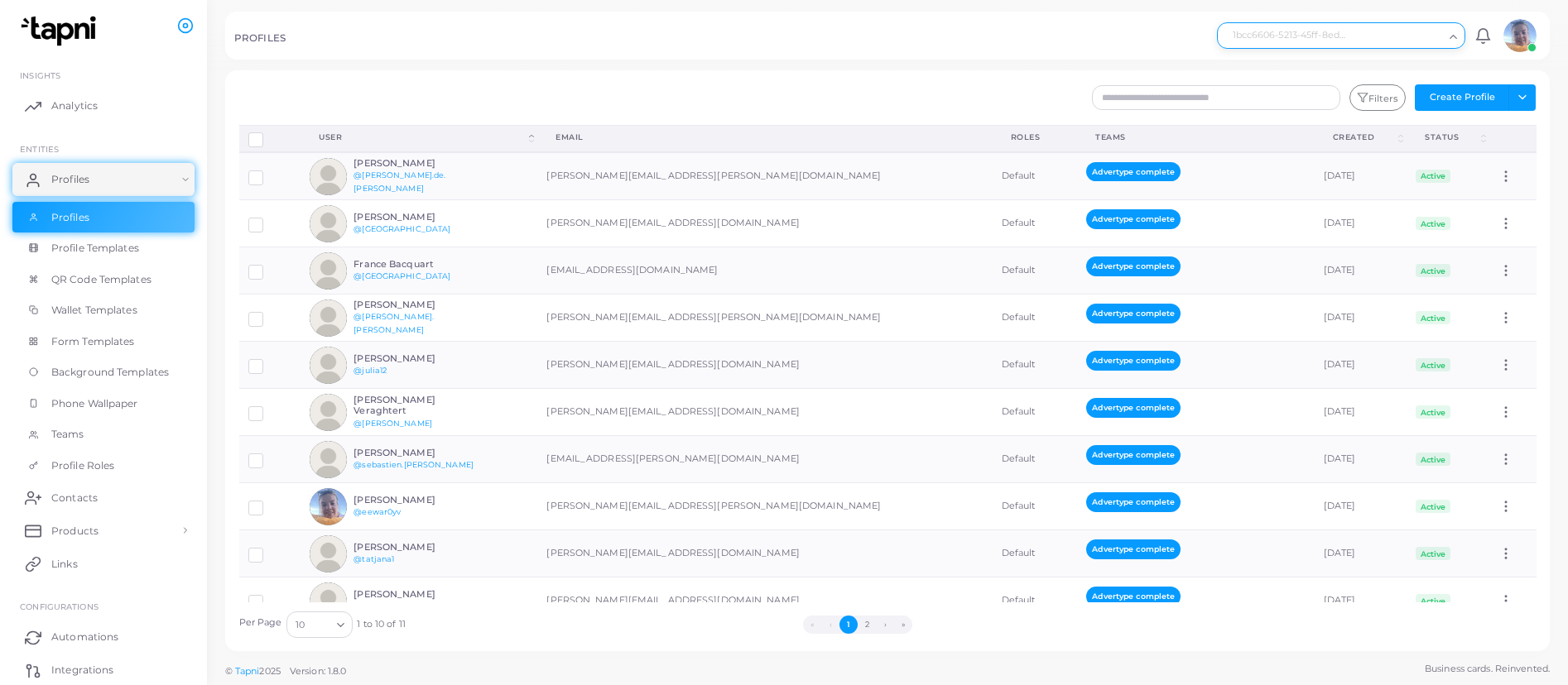 click on "1bcc6606-5213-45ff-8edf-c05ebed66d30" at bounding box center [1334, 34] 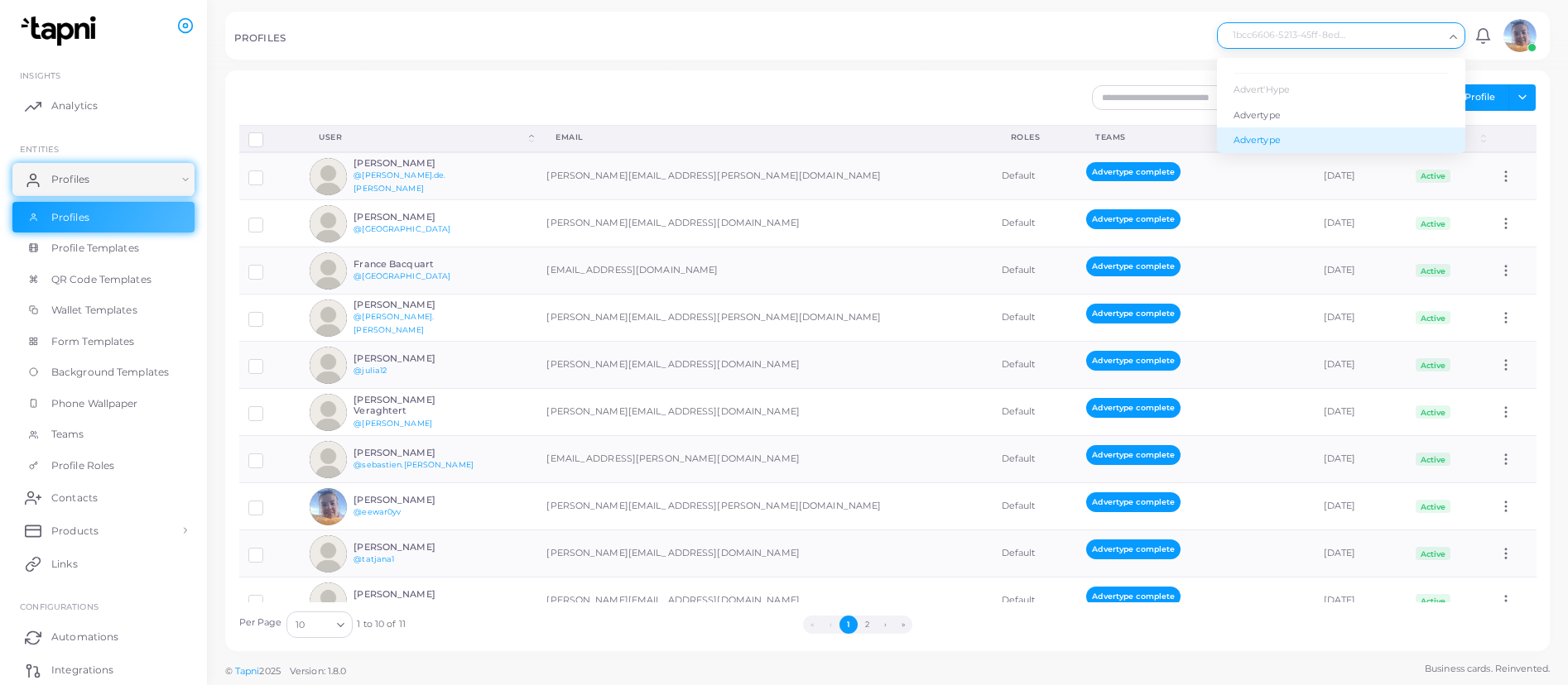 click on "Advertype" at bounding box center [1341, 140] 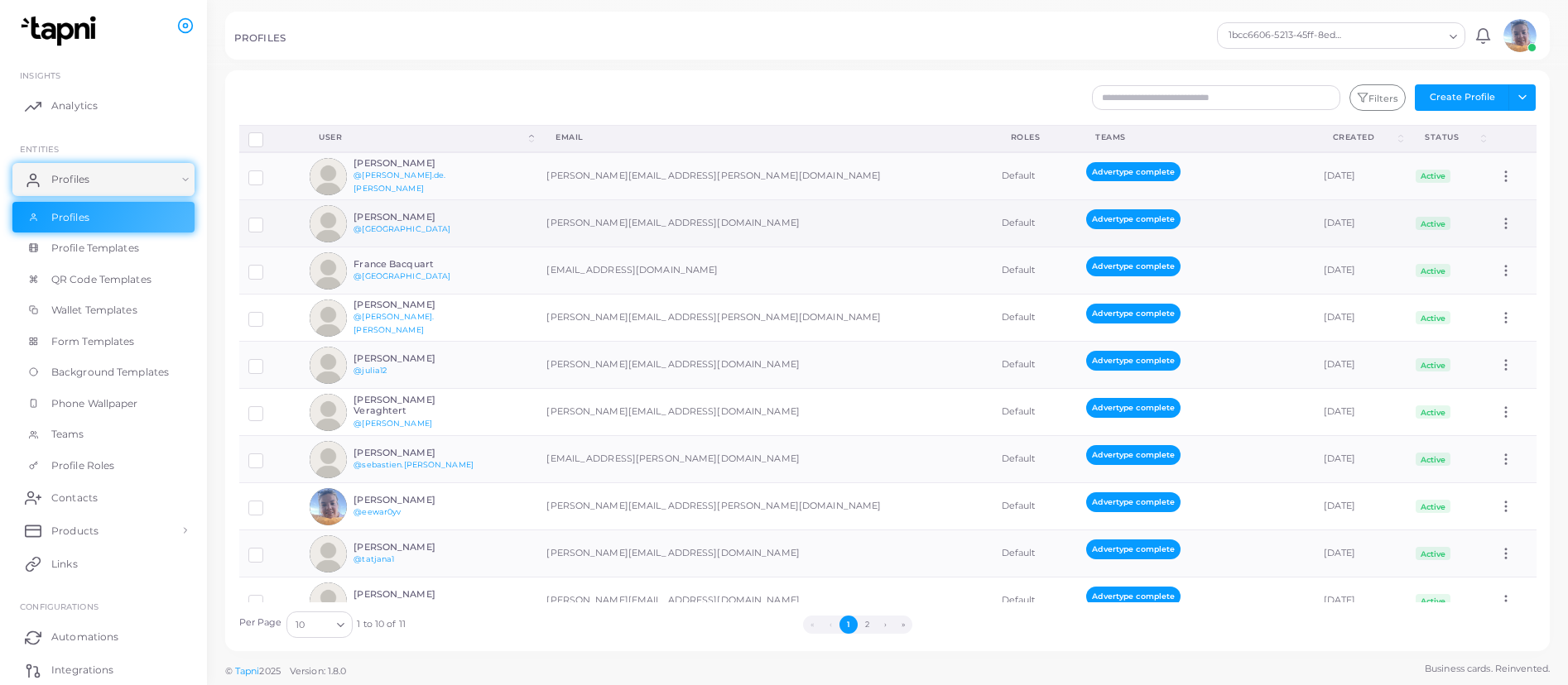 click on "[PERSON_NAME]" at bounding box center [414, 217] 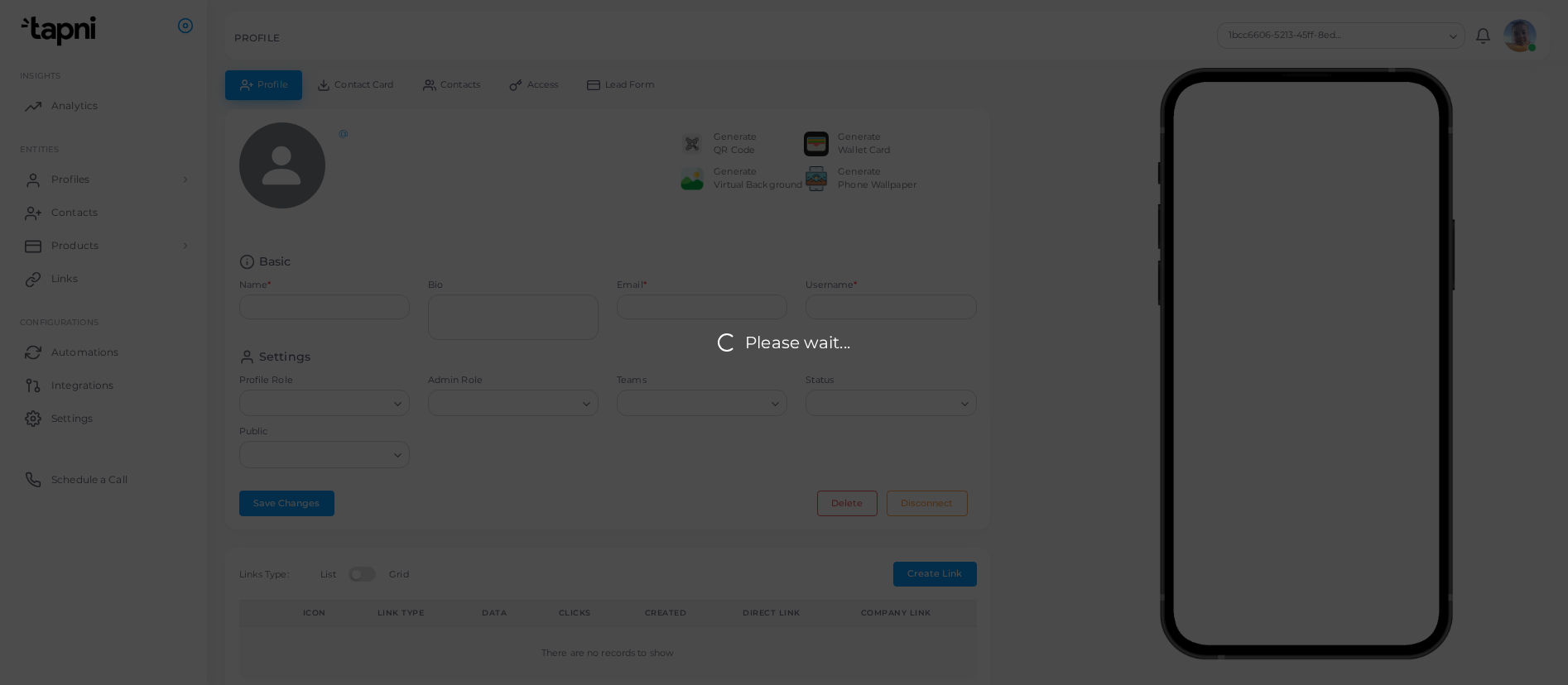 type on "**********" 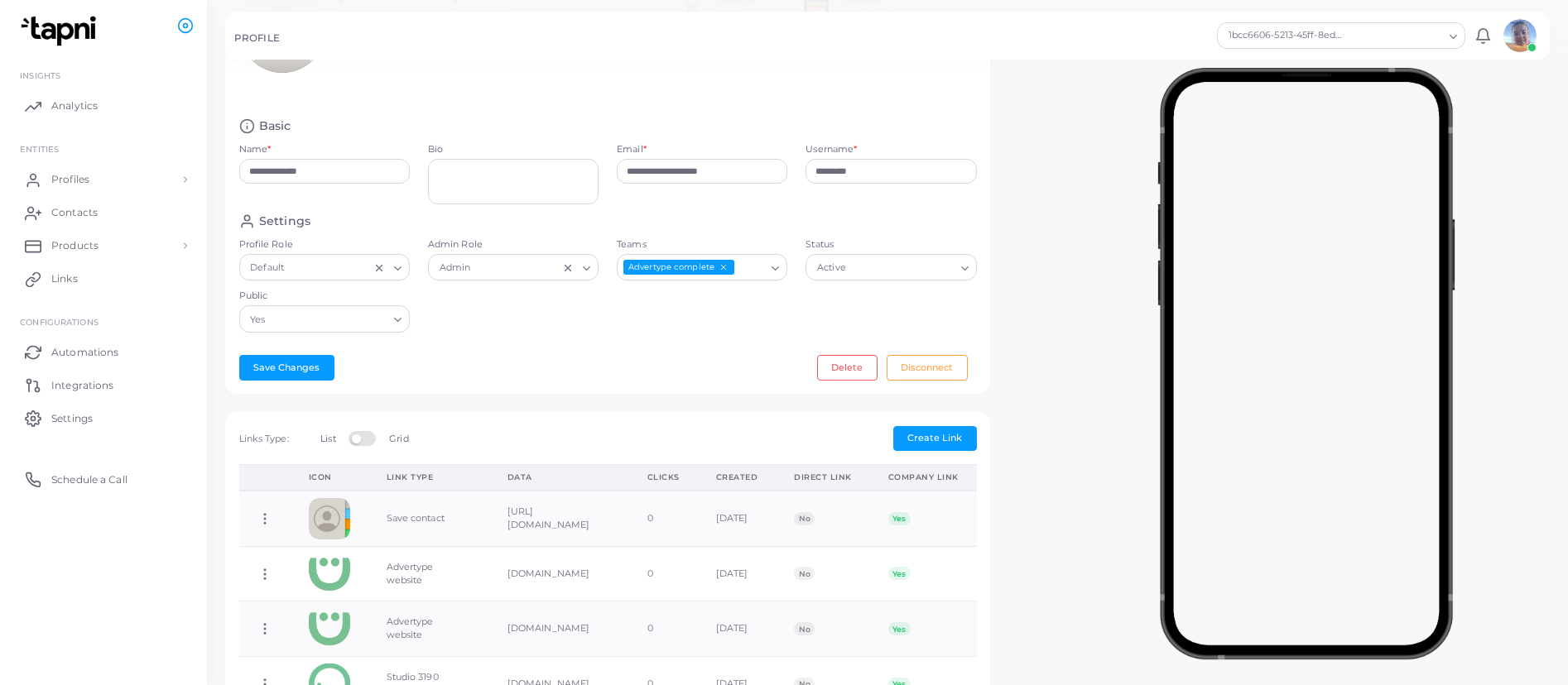 scroll, scrollTop: 0, scrollLeft: 0, axis: both 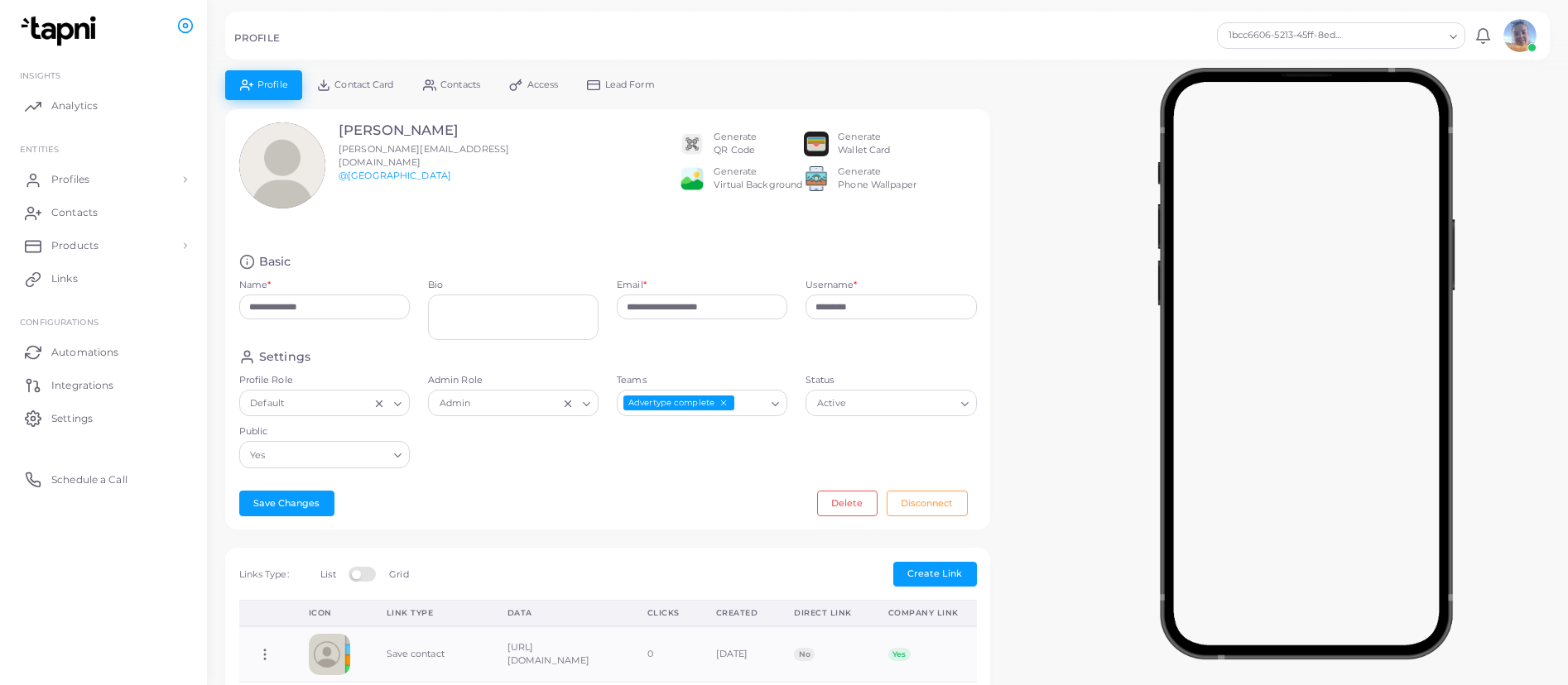 click on "Contact Card" at bounding box center (355, 84) 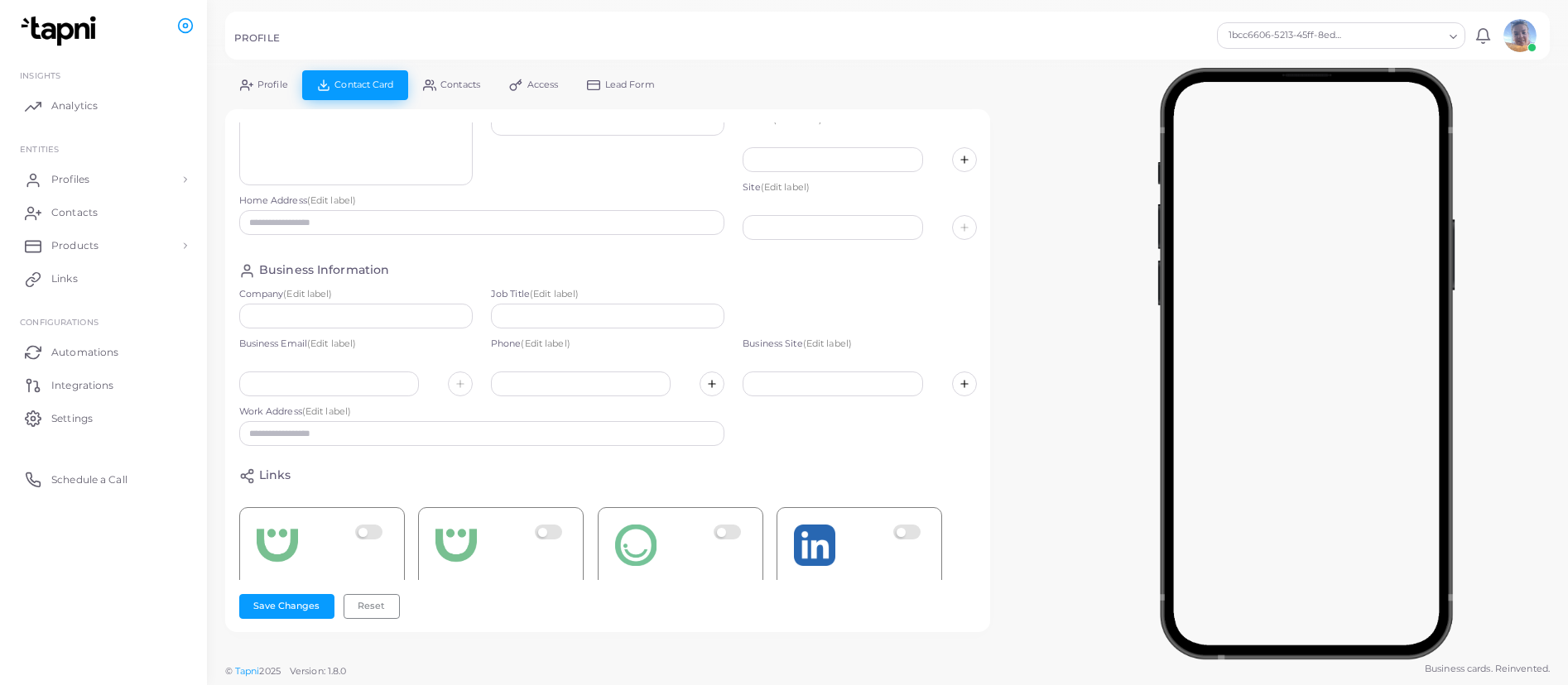 scroll, scrollTop: 266, scrollLeft: 0, axis: vertical 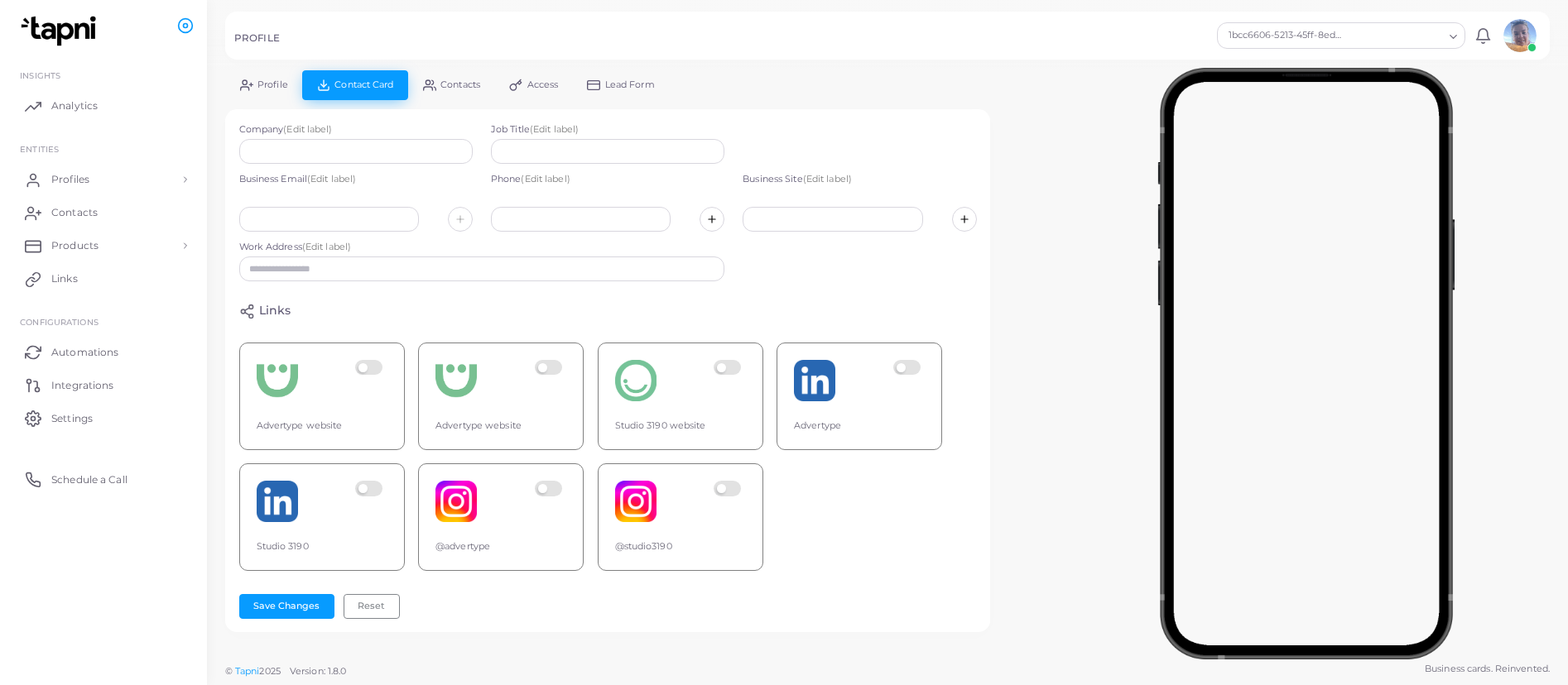 click on "Profile" at bounding box center (263, 84) 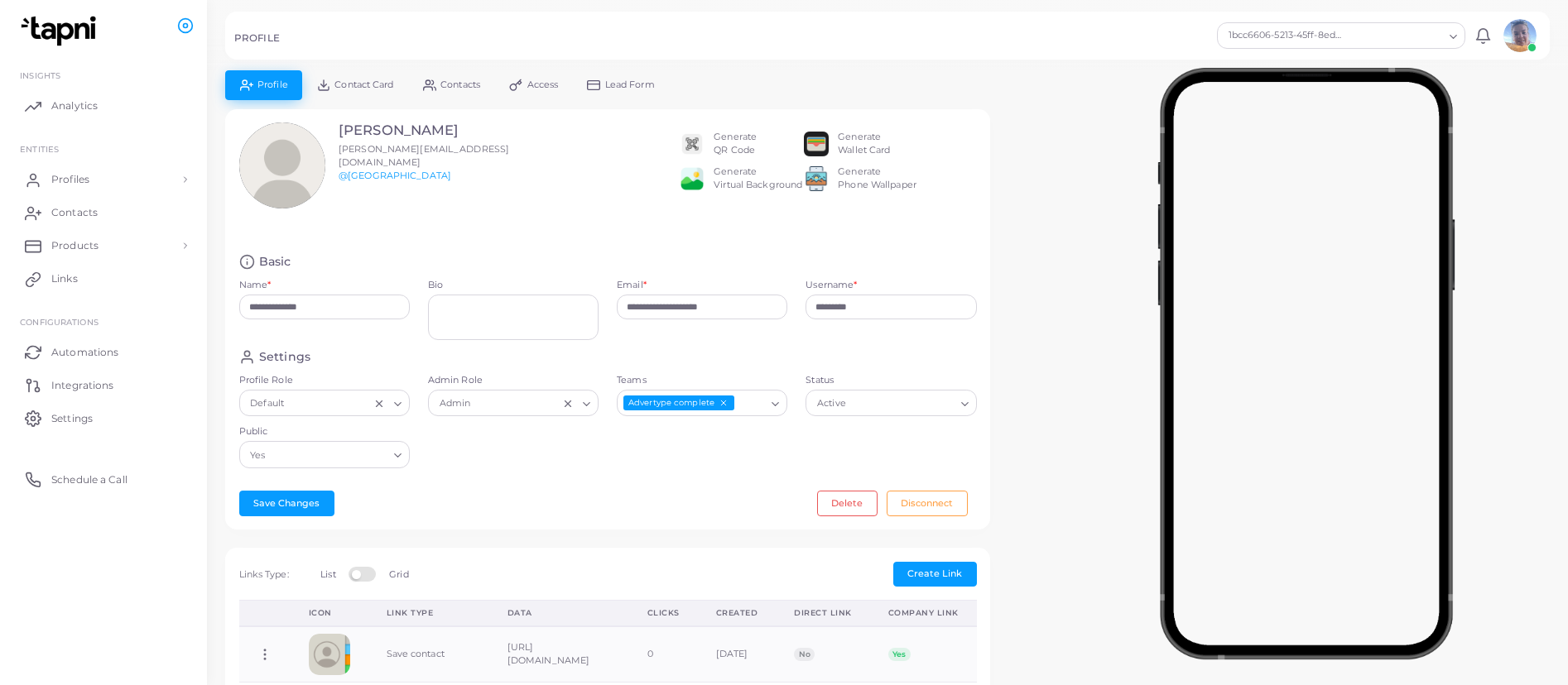 click on "Contact Card" at bounding box center (363, 84) 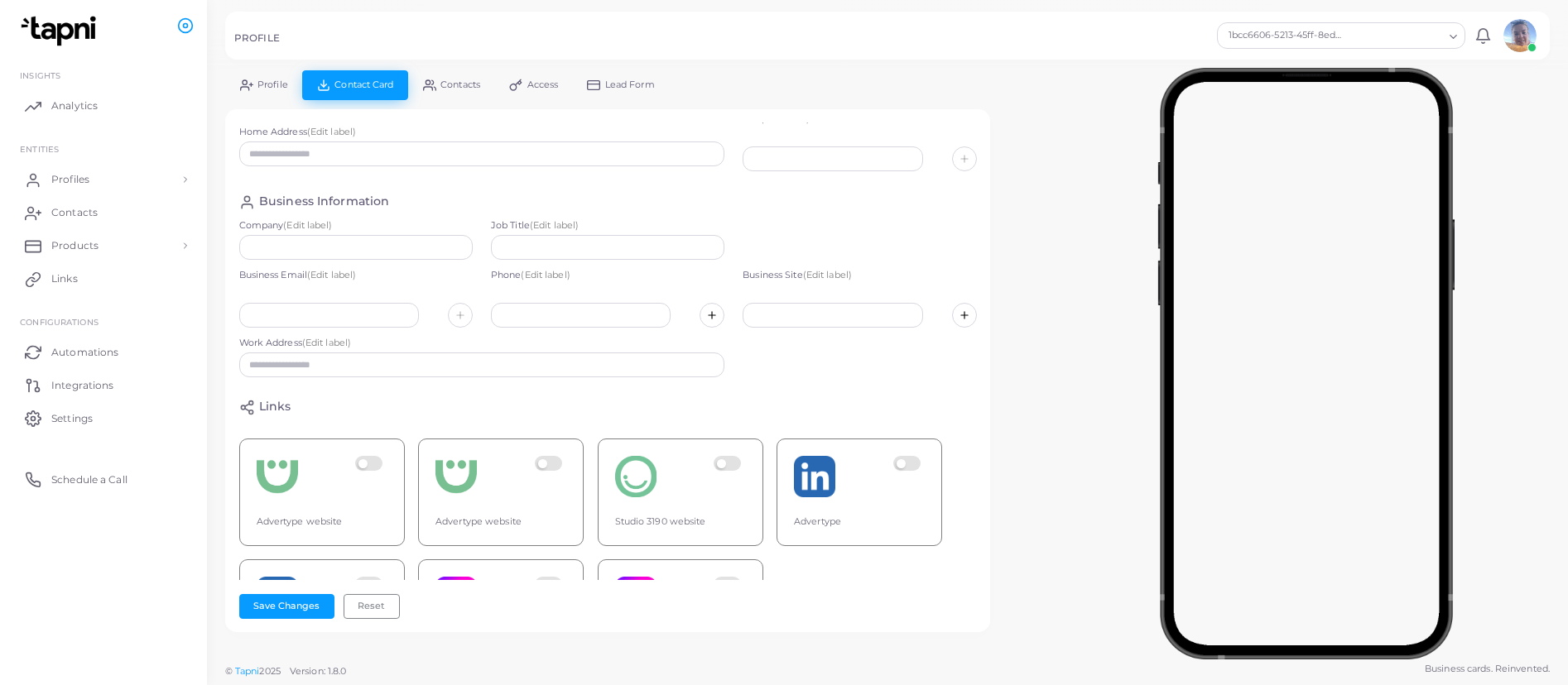 scroll, scrollTop: 0, scrollLeft: 0, axis: both 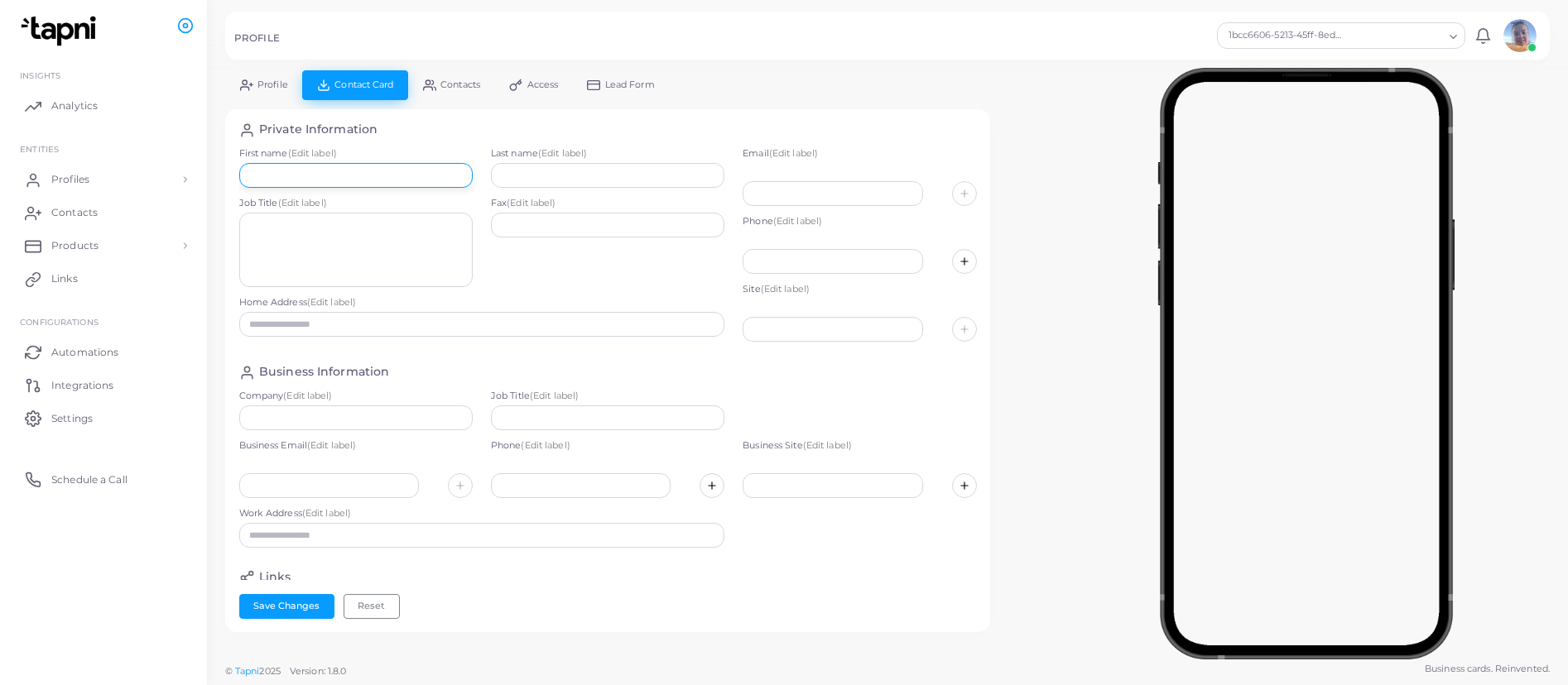 click at bounding box center [356, 175] 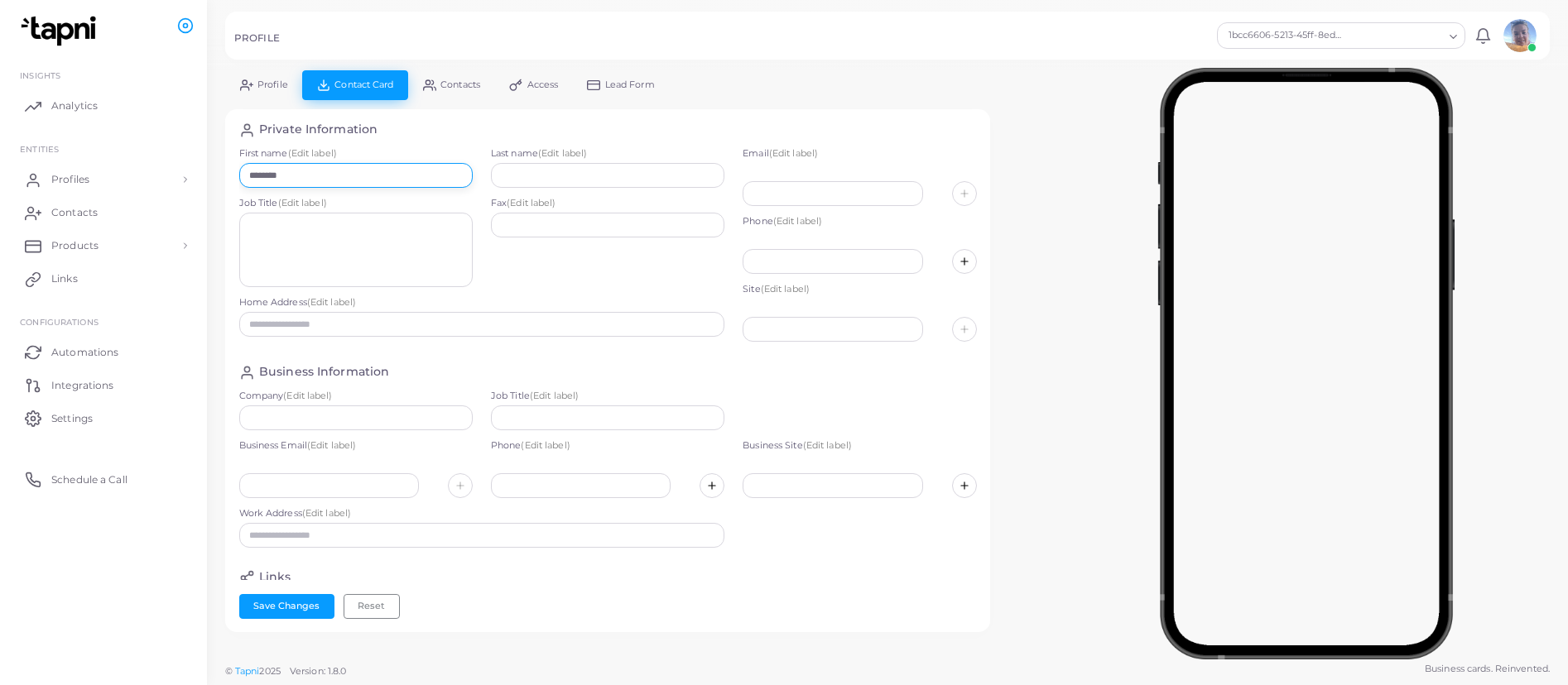 type on "********" 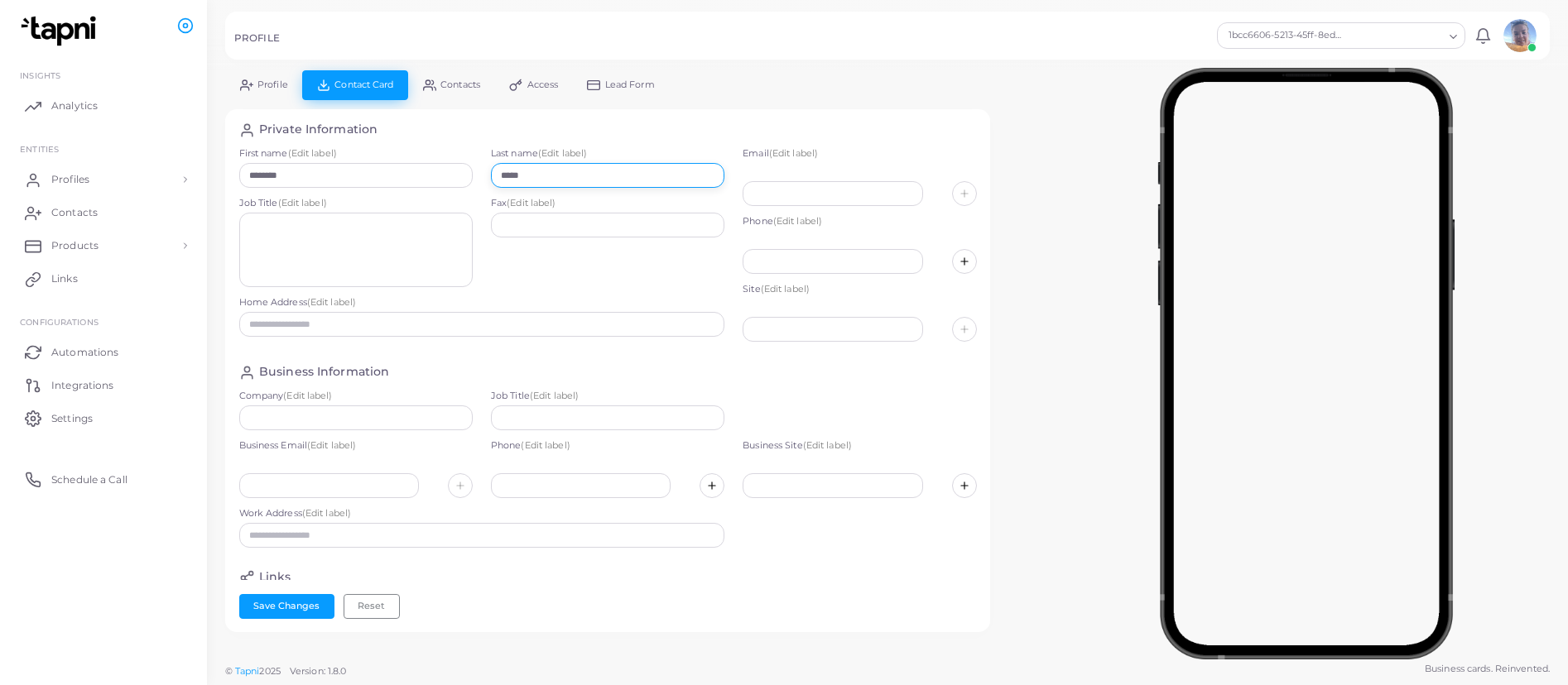 type on "*****" 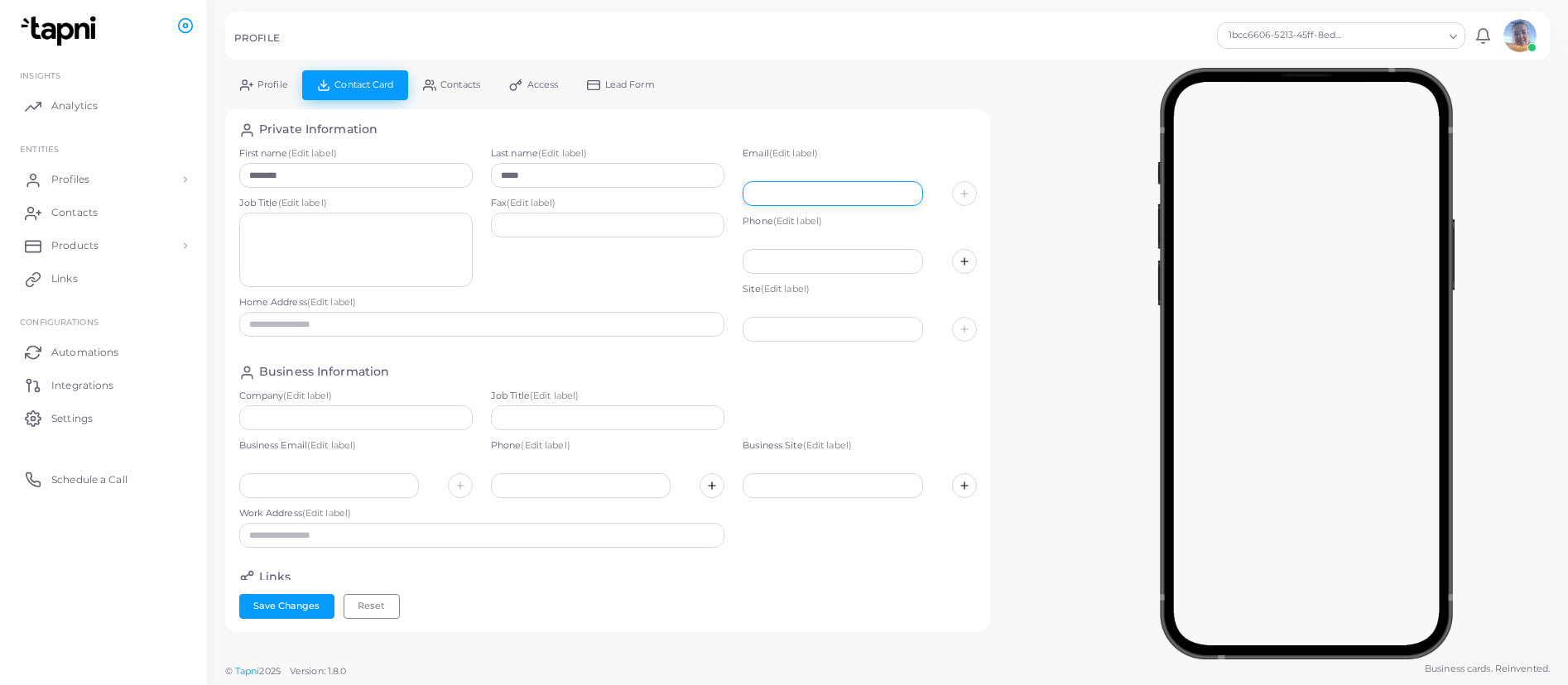 click at bounding box center [832, 194] 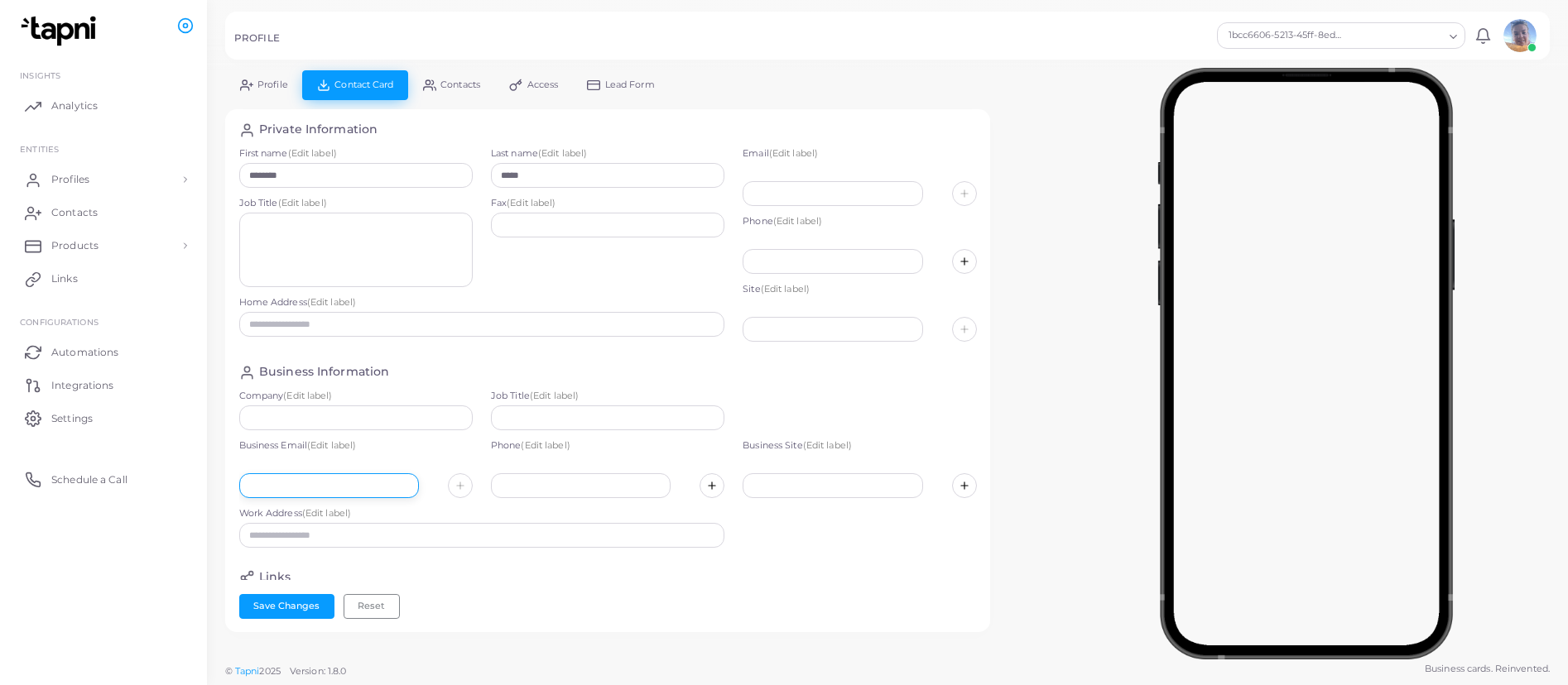 click at bounding box center [329, 486] 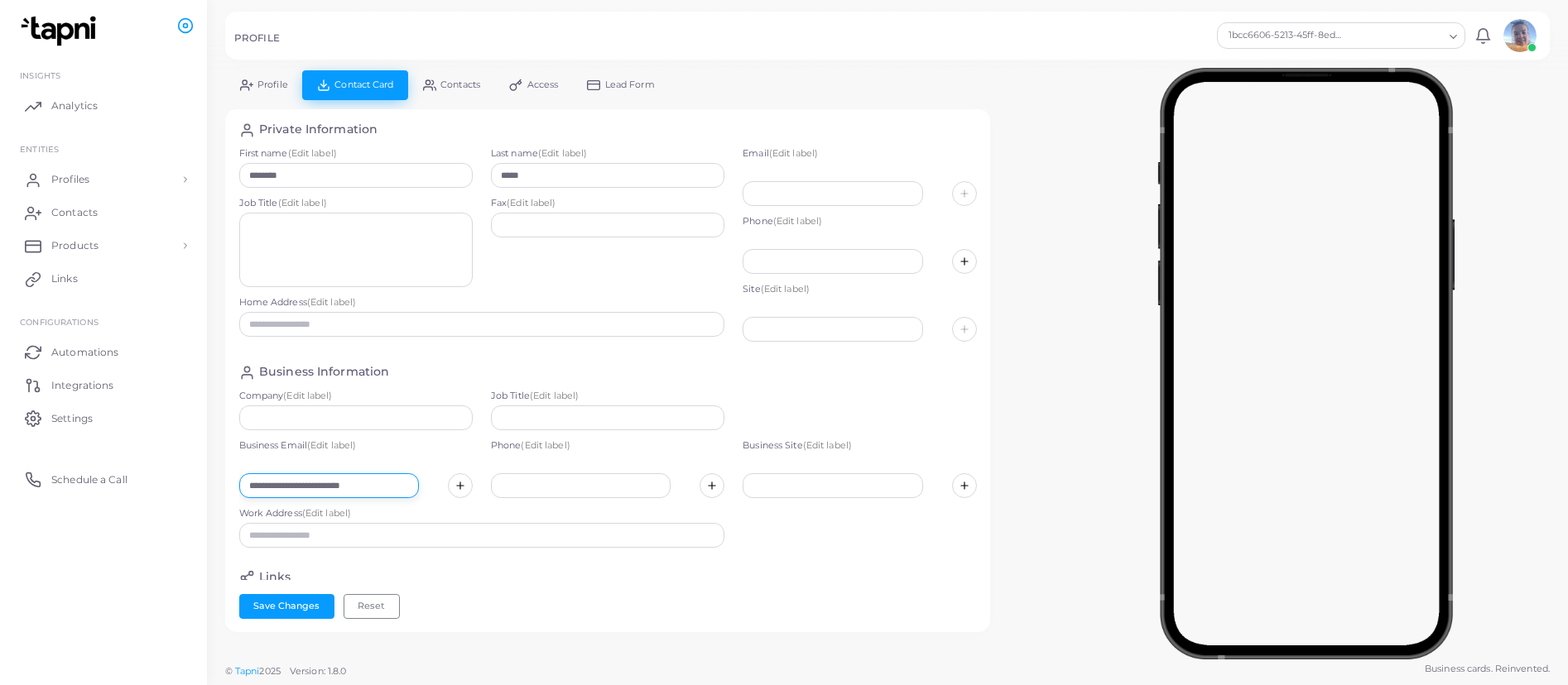 type on "**********" 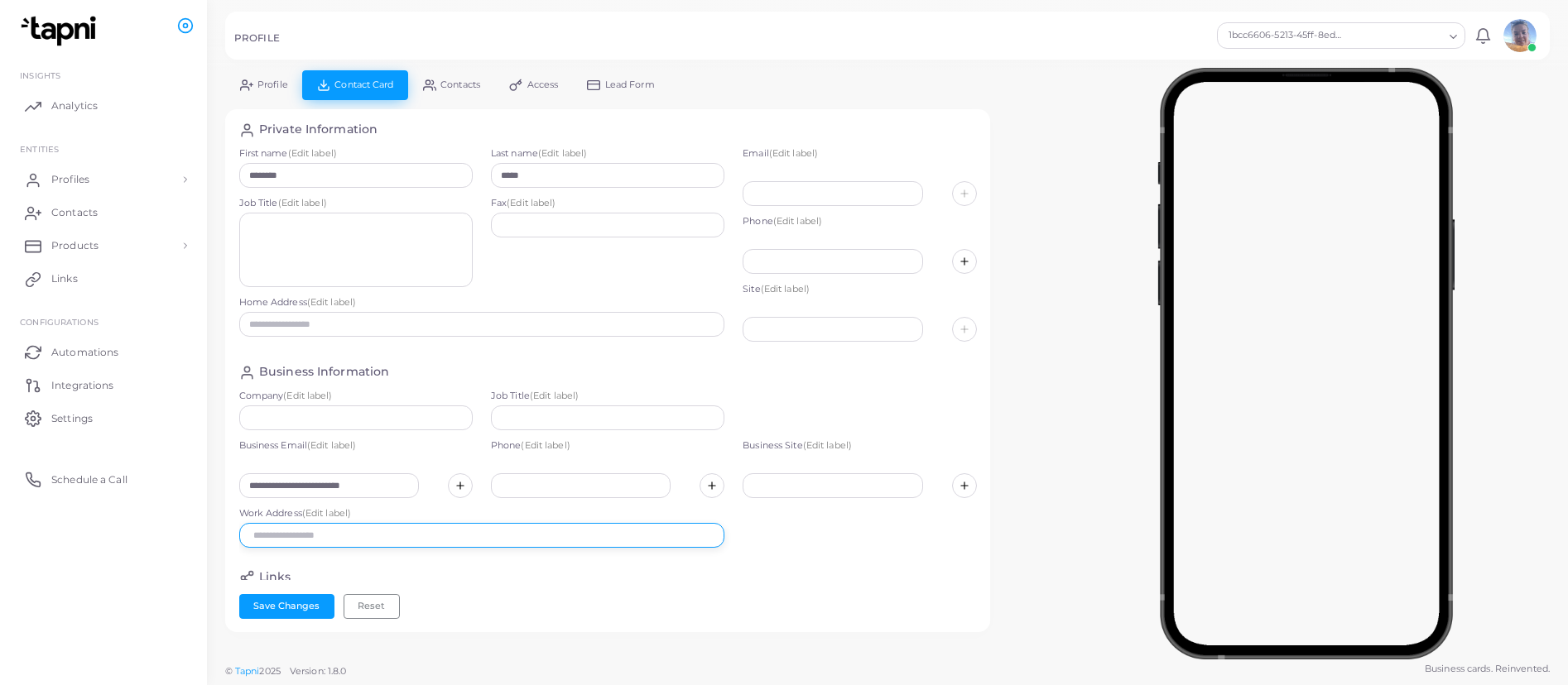 click at bounding box center [482, 535] 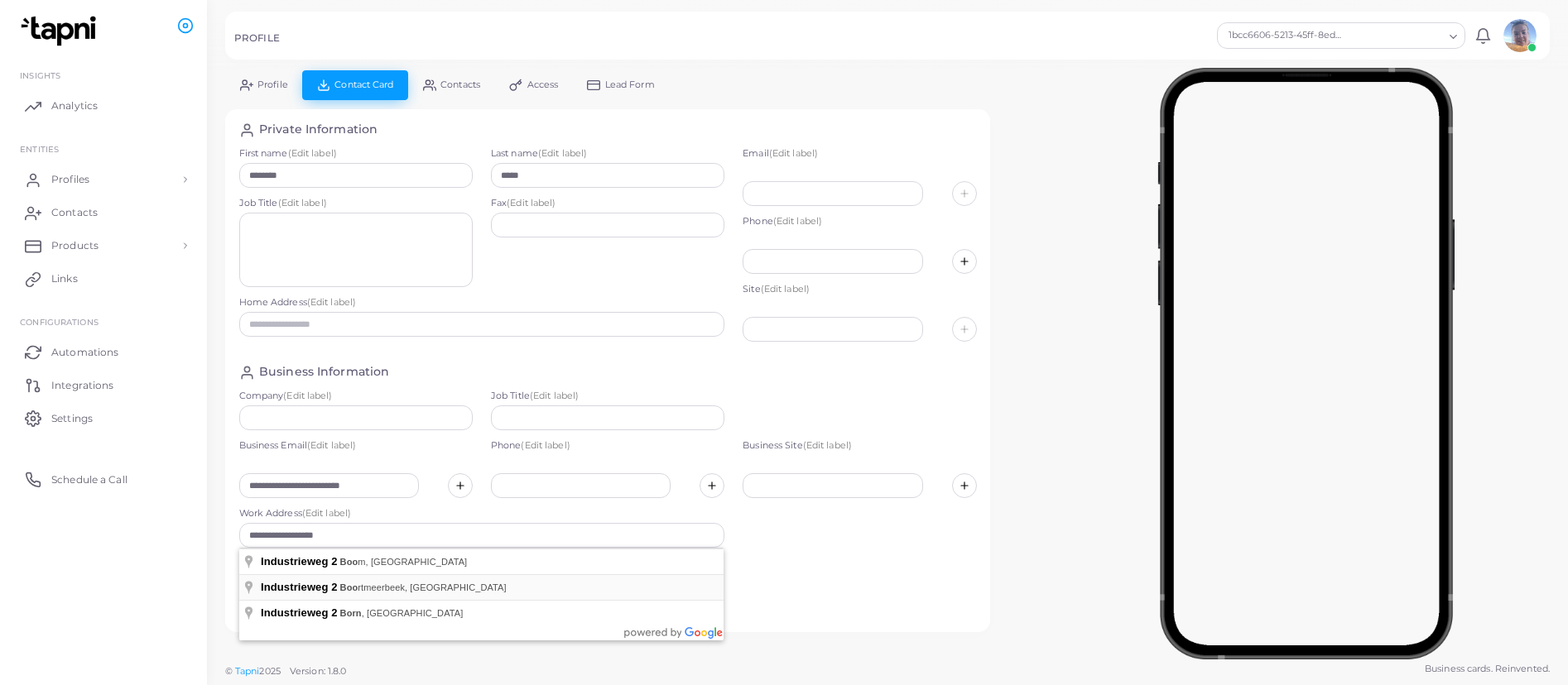 type on "**********" 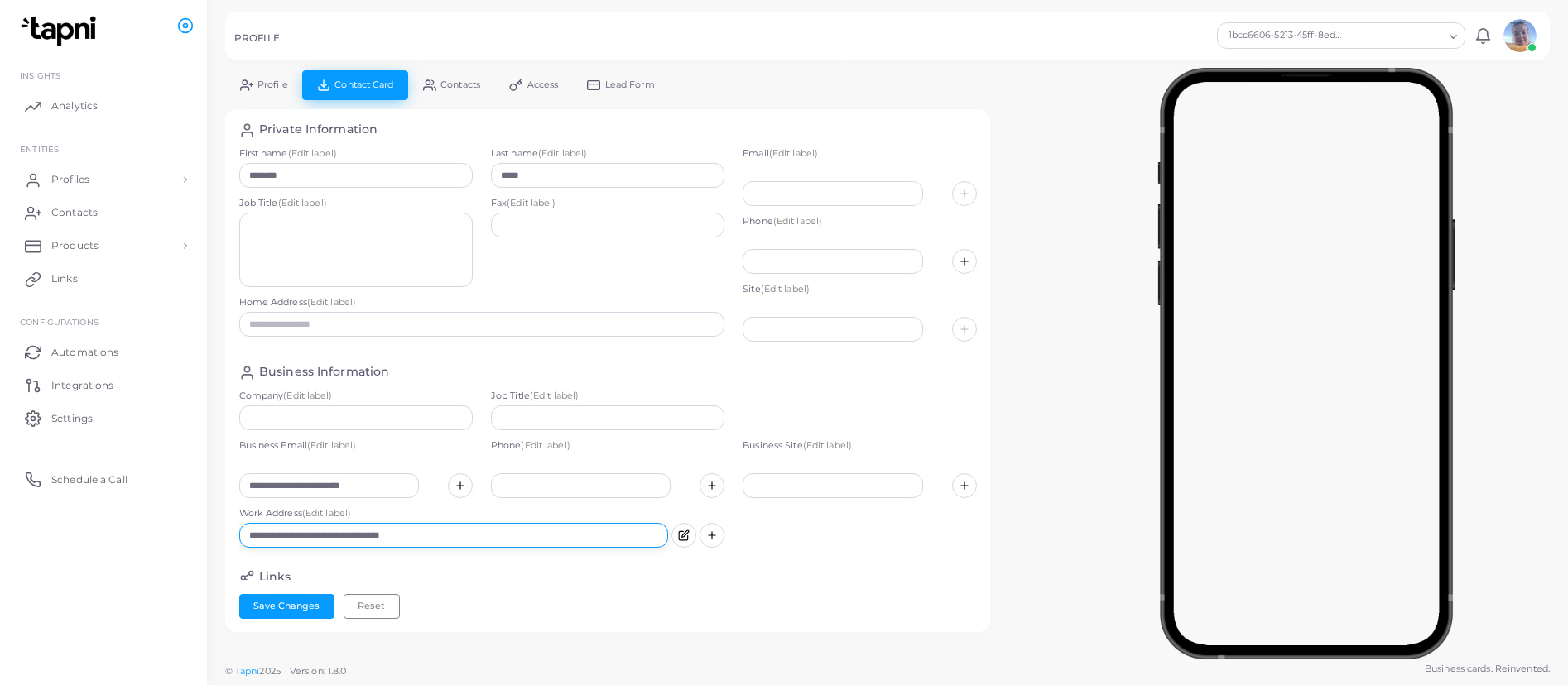 drag, startPoint x: 506, startPoint y: 538, endPoint x: 189, endPoint y: 527, distance: 317.19079 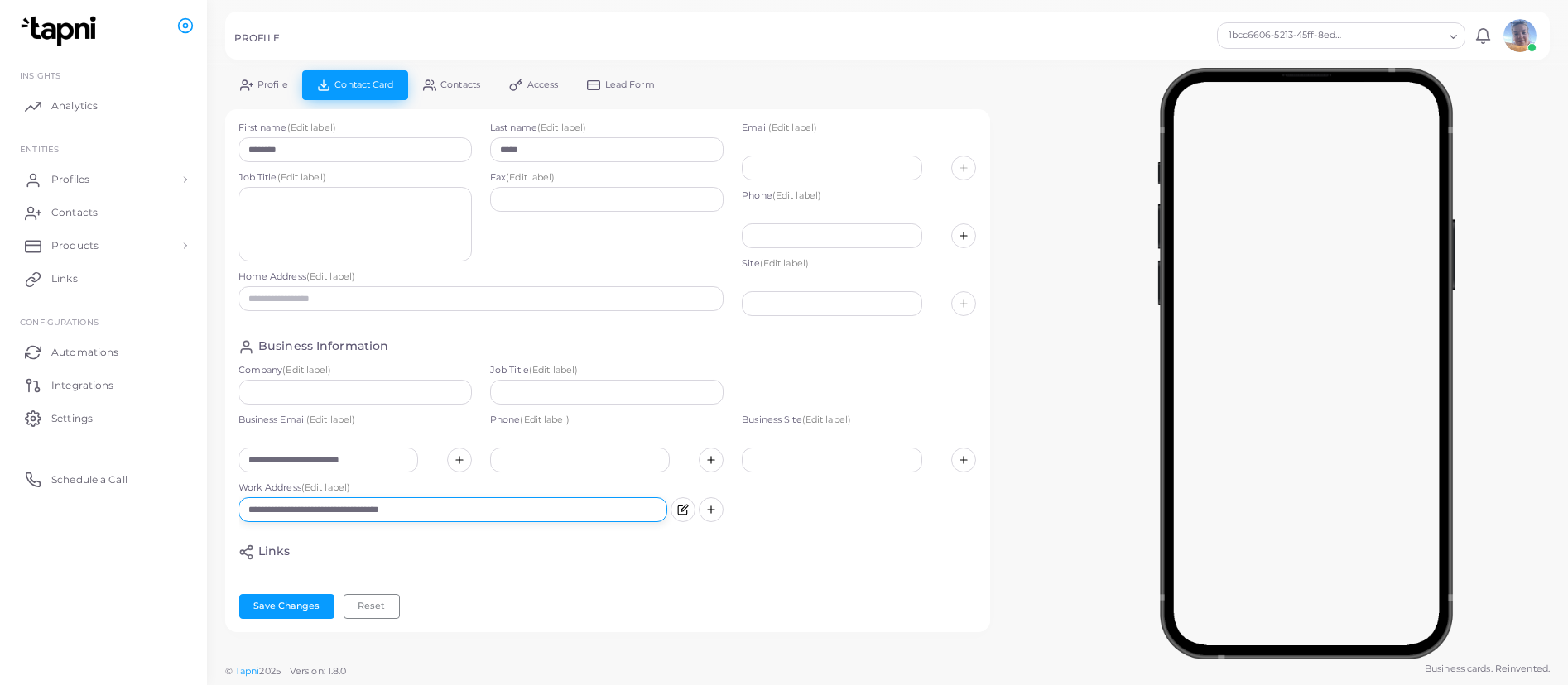 scroll, scrollTop: 24, scrollLeft: 1, axis: both 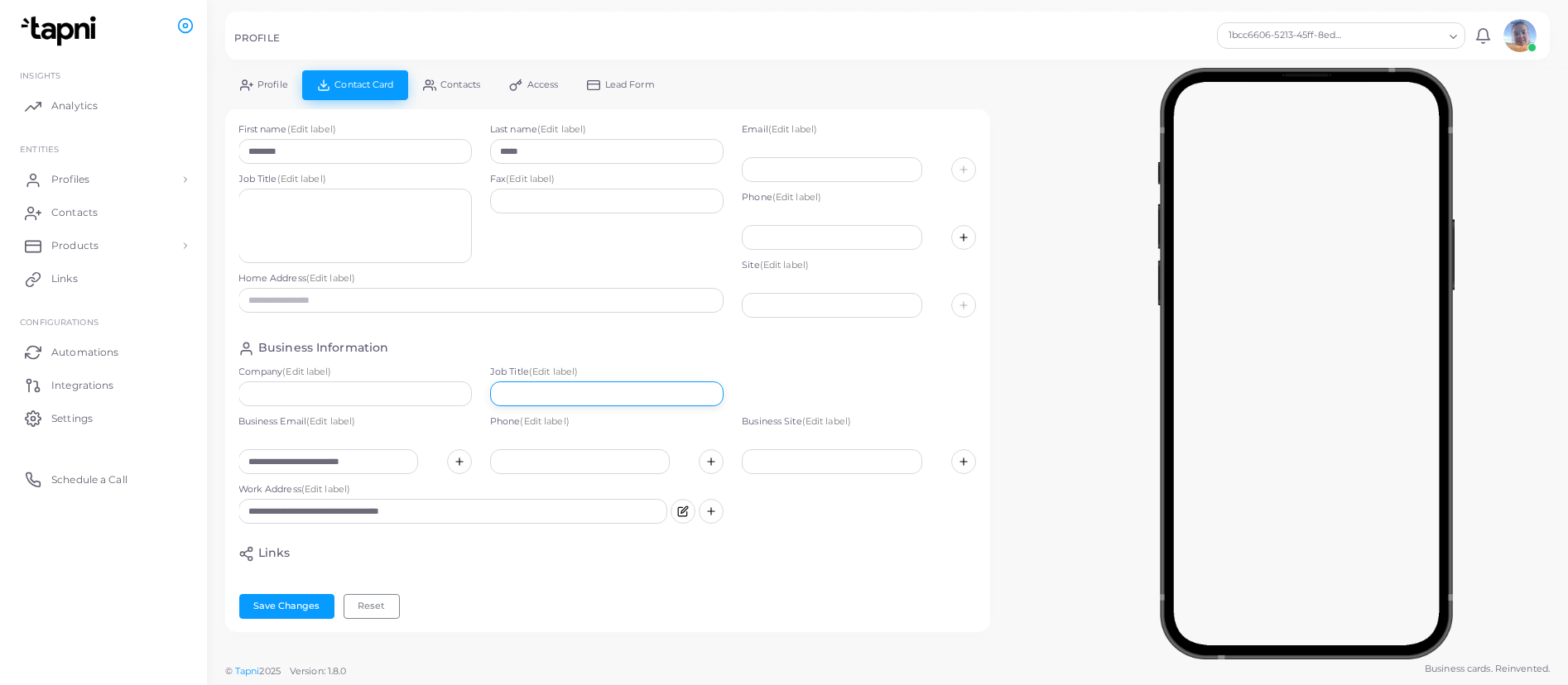 click at bounding box center (607, 394) 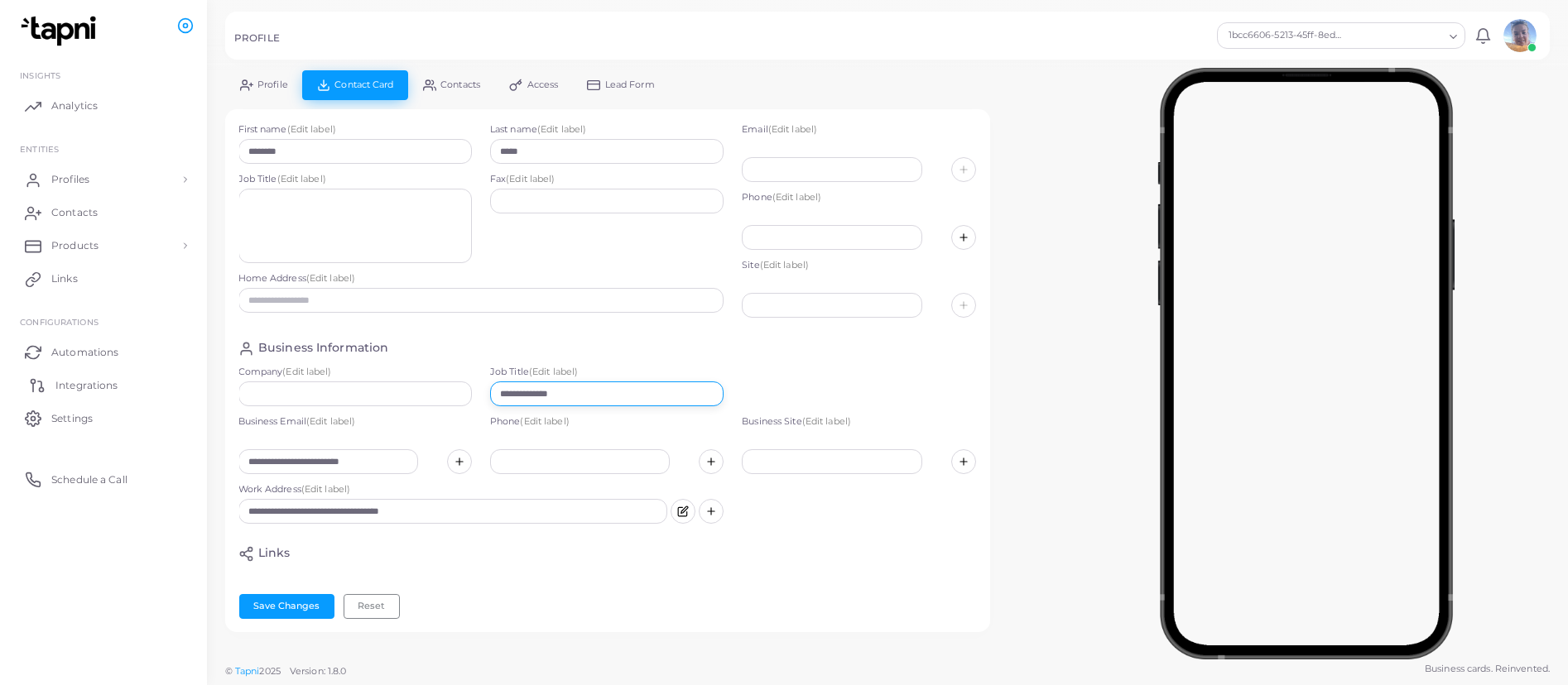 type on "**********" 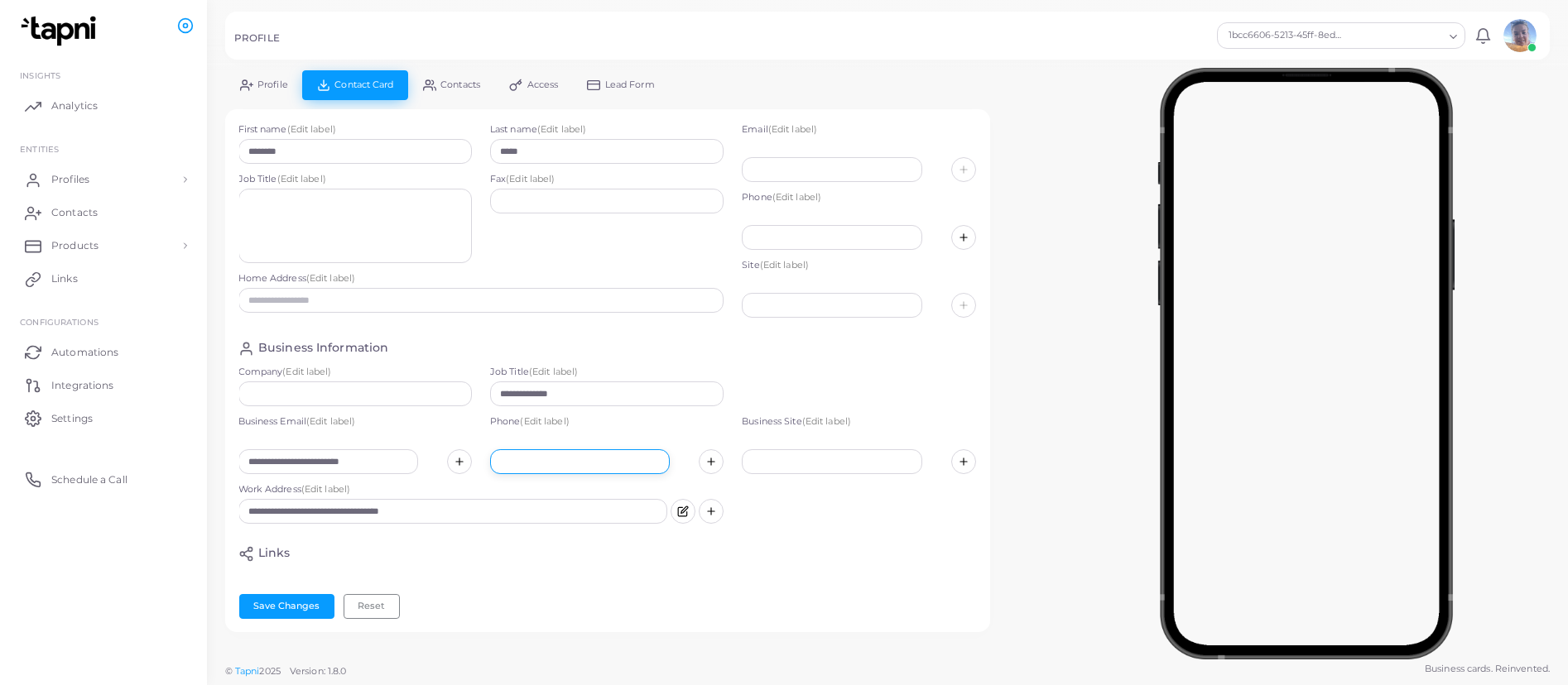 click at bounding box center (580, 462) 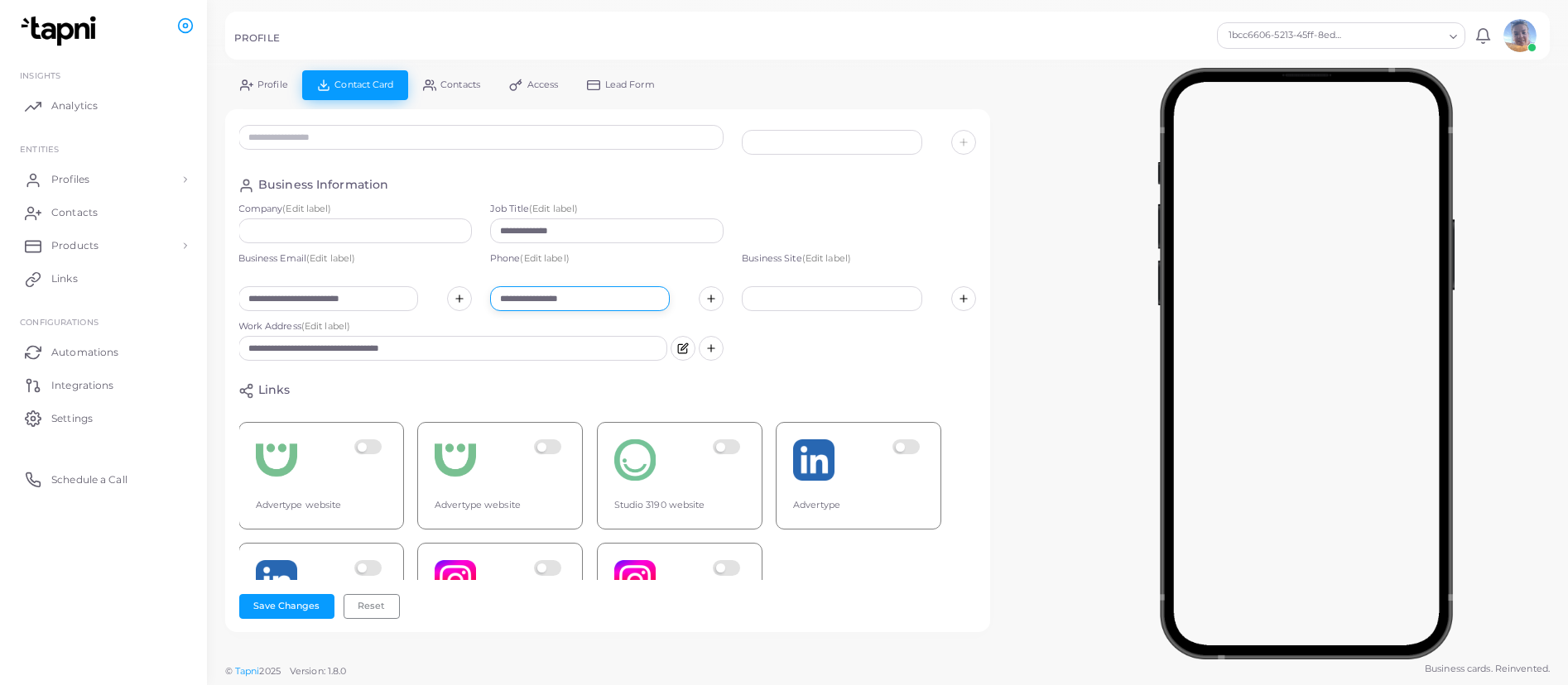 scroll, scrollTop: 266, scrollLeft: 1, axis: both 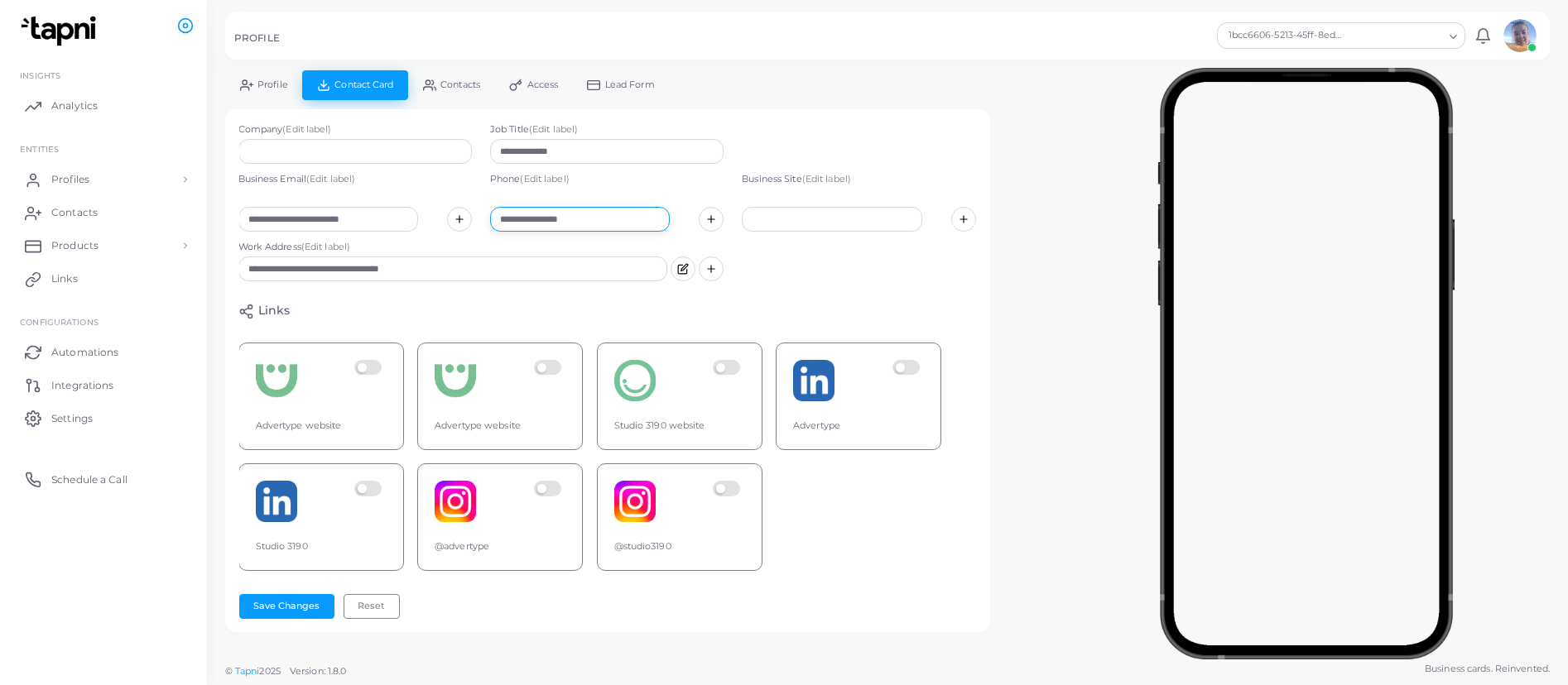 type on "**********" 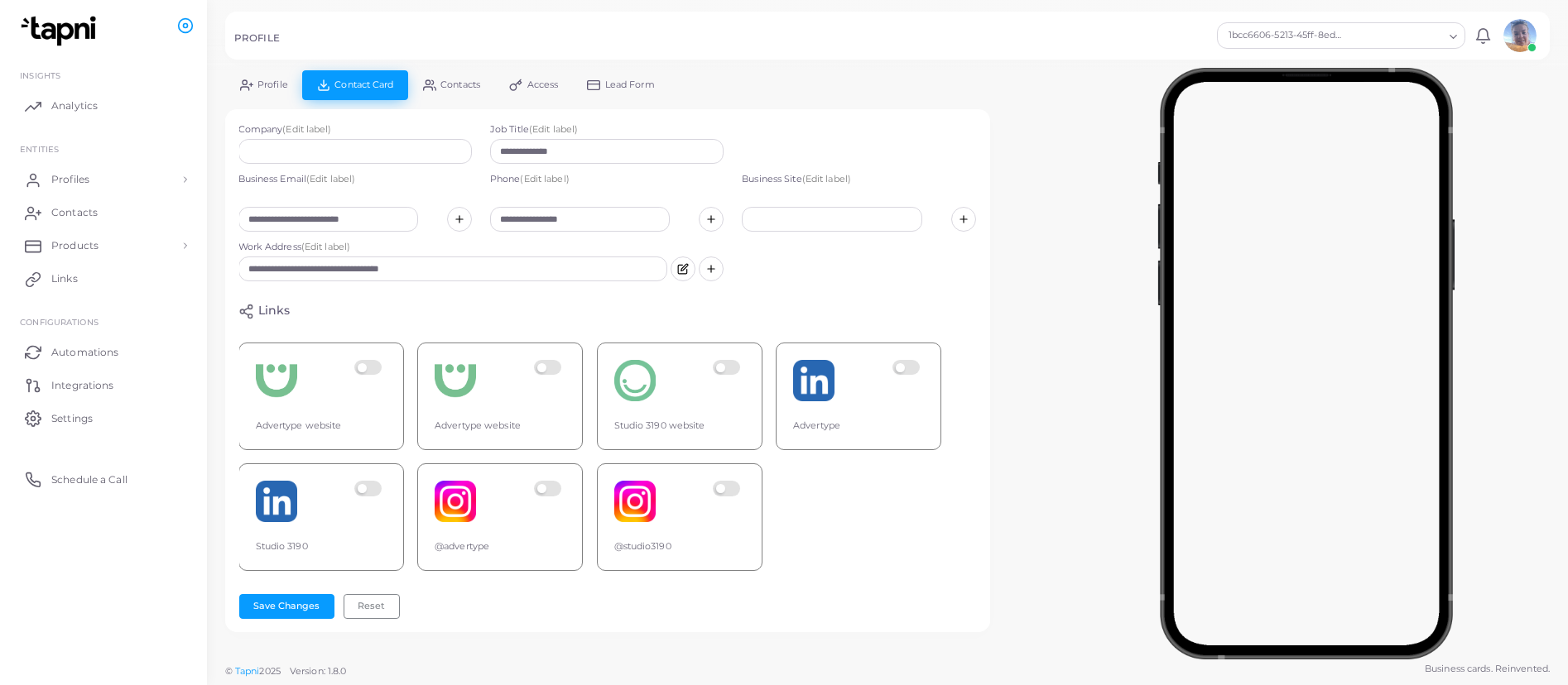 click at bounding box center (370, 381) 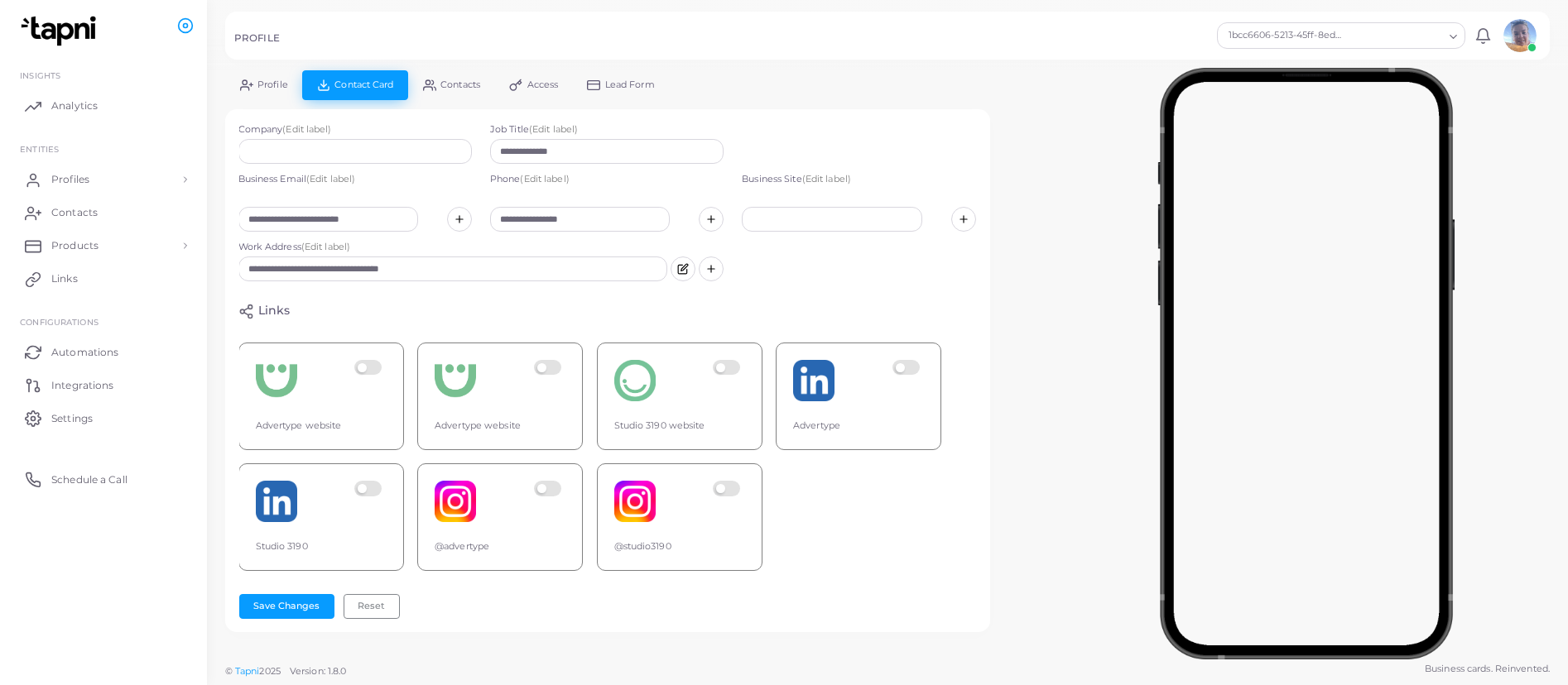 click at bounding box center (729, 381) 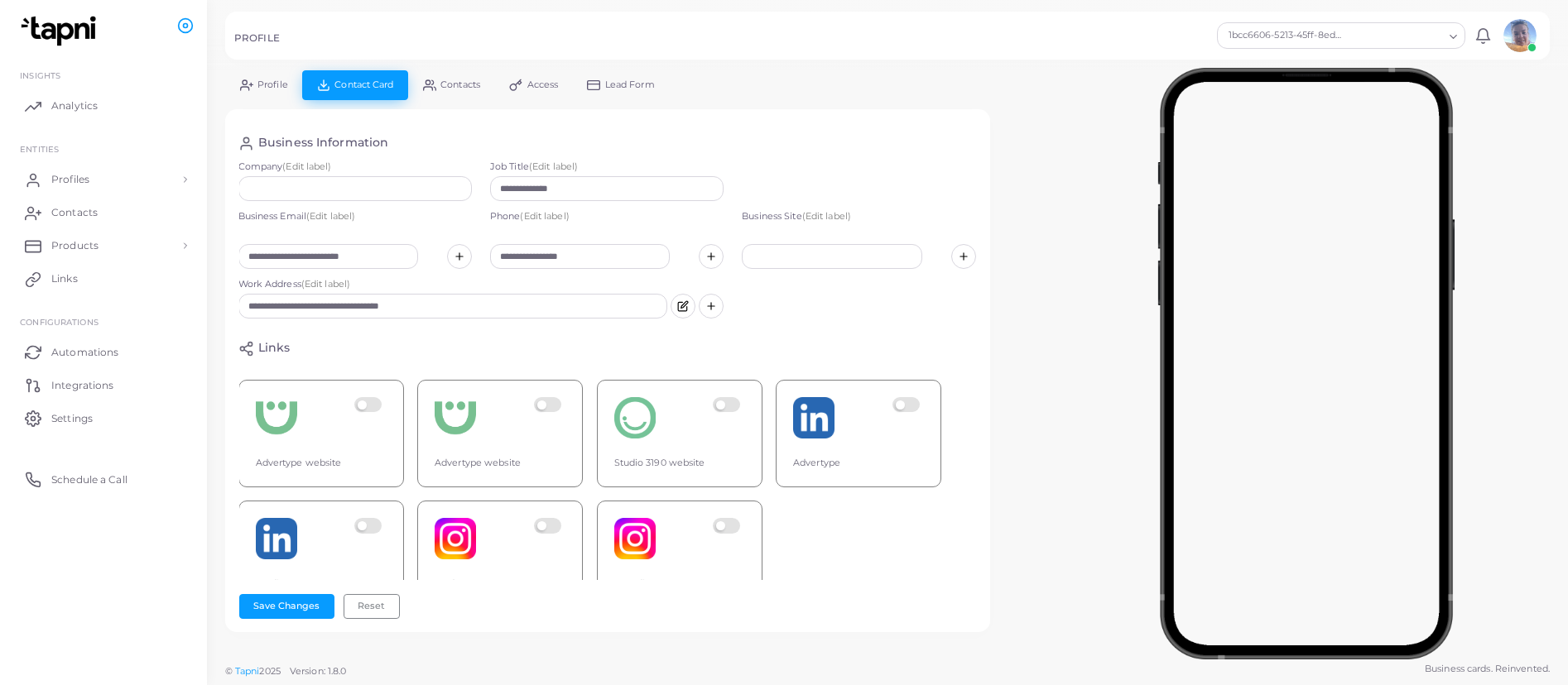 scroll, scrollTop: 266, scrollLeft: 1, axis: both 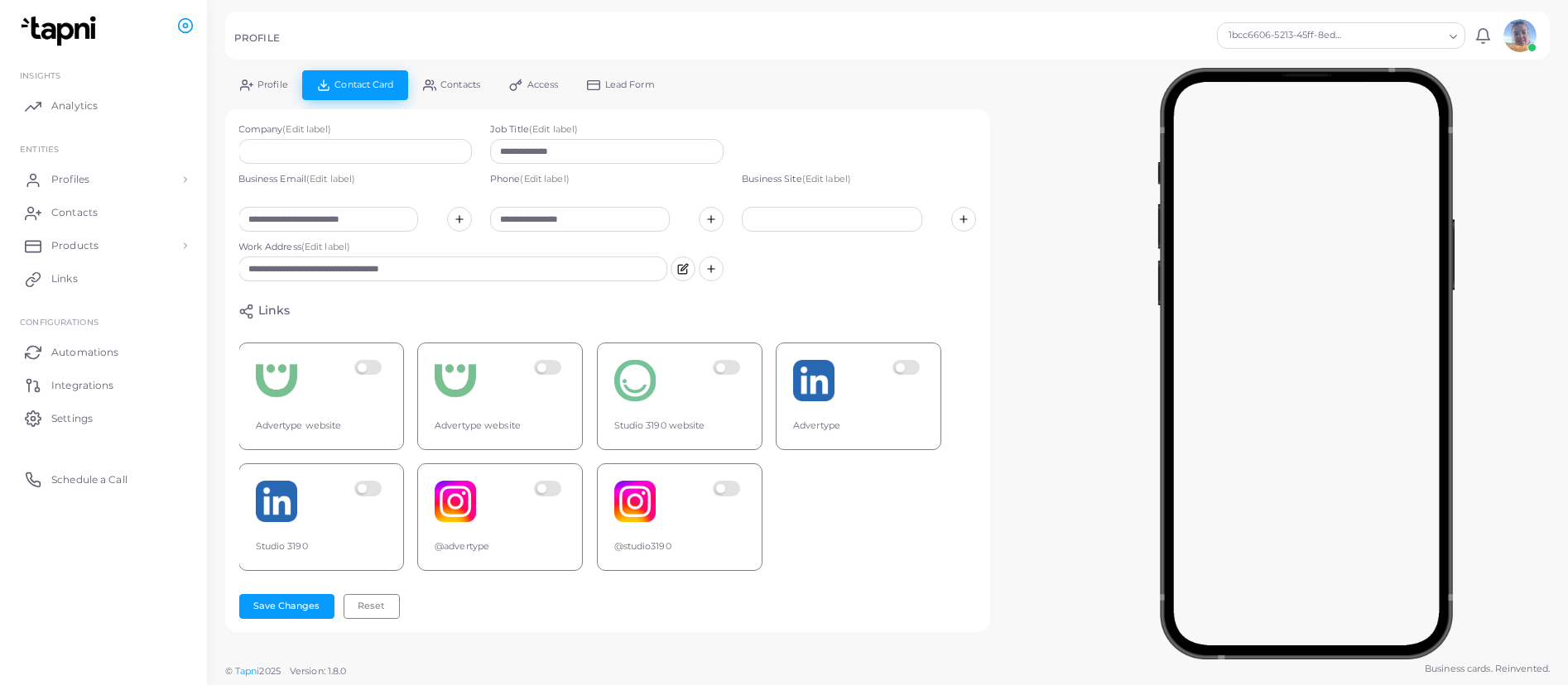 click at bounding box center (370, 501) 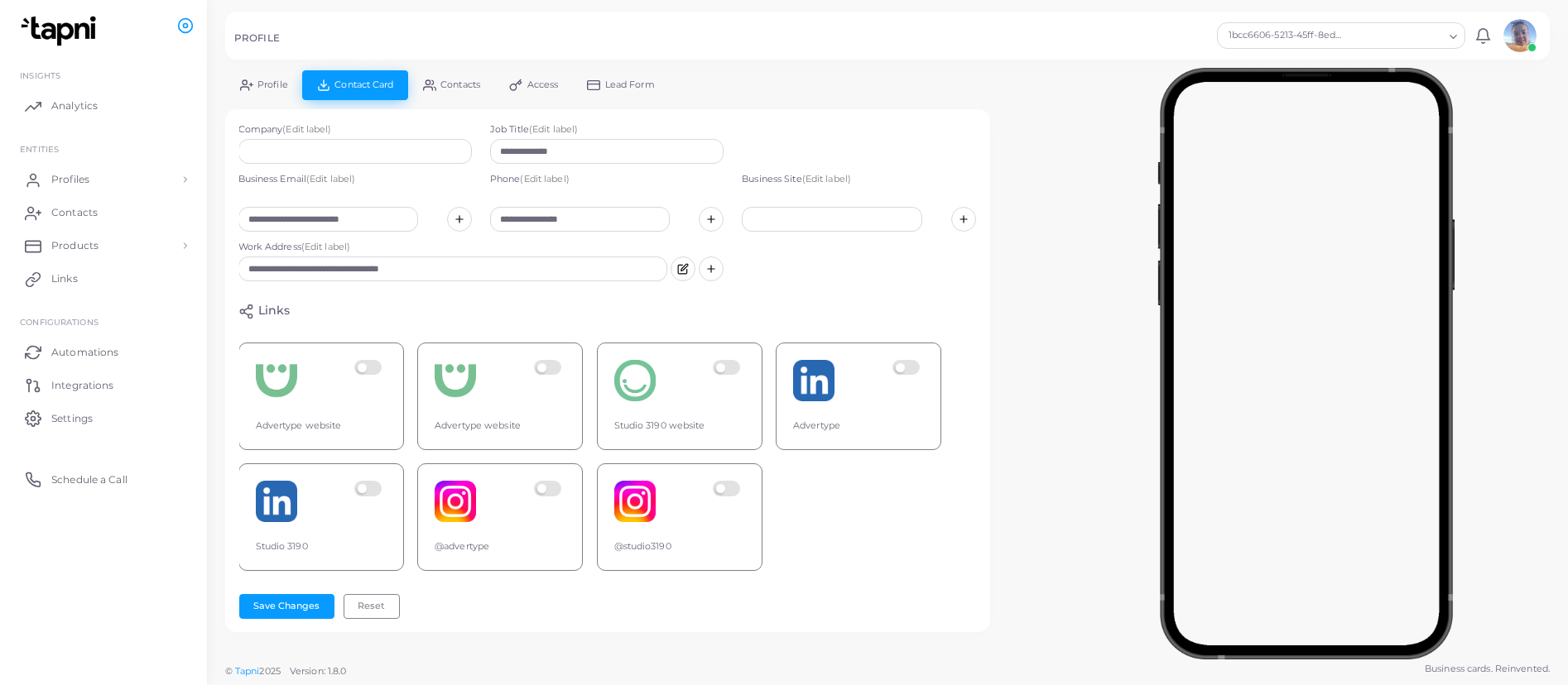 scroll, scrollTop: 0, scrollLeft: 1, axis: horizontal 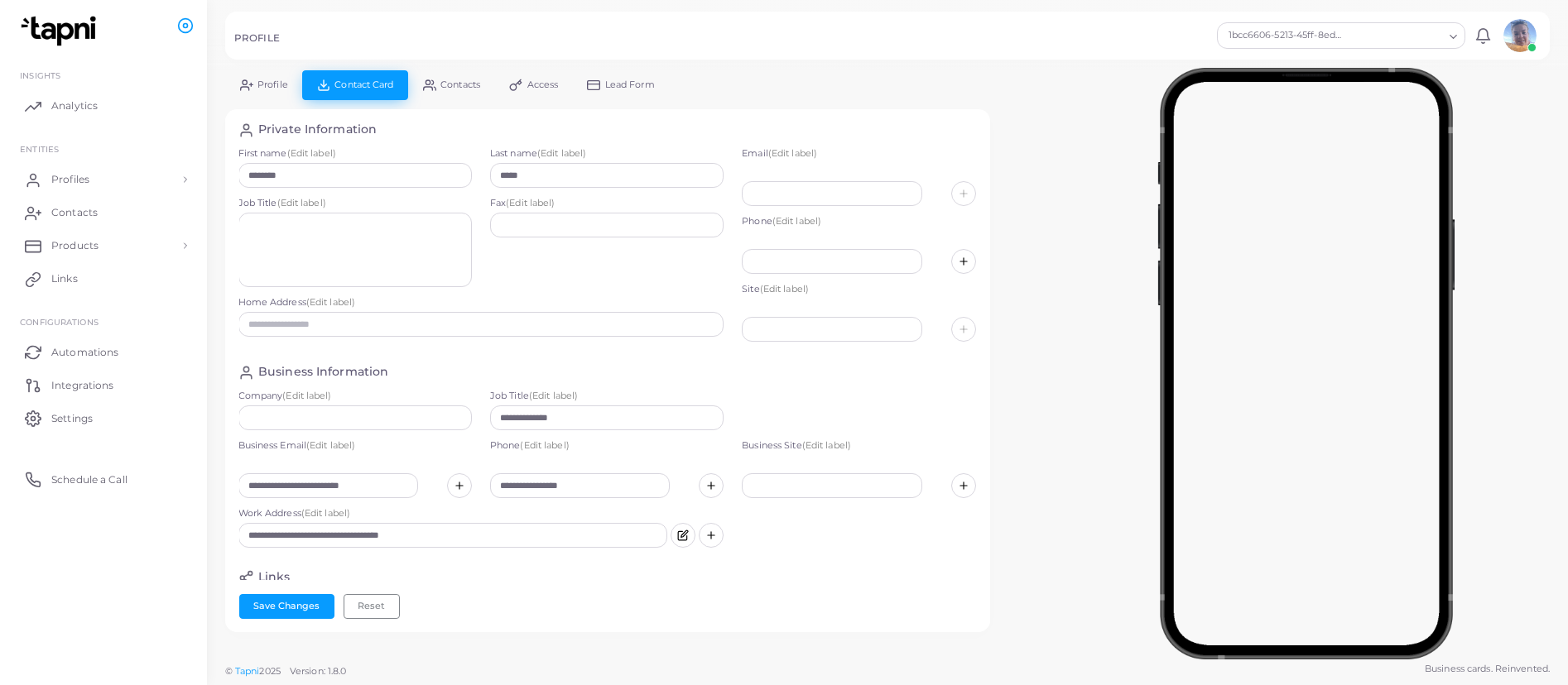 click on "(Edit label)" at bounding box center (301, 203) 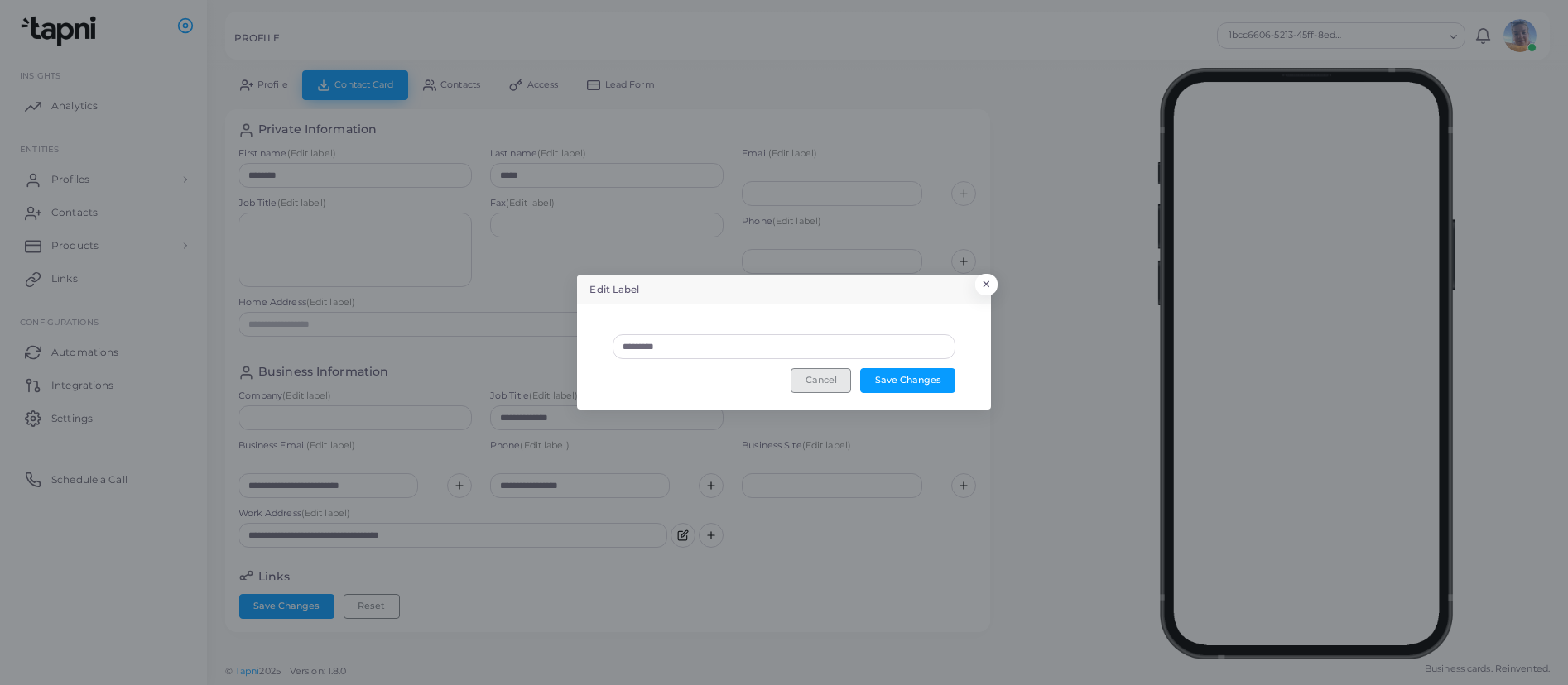 click on "Cancel" at bounding box center (820, 381) 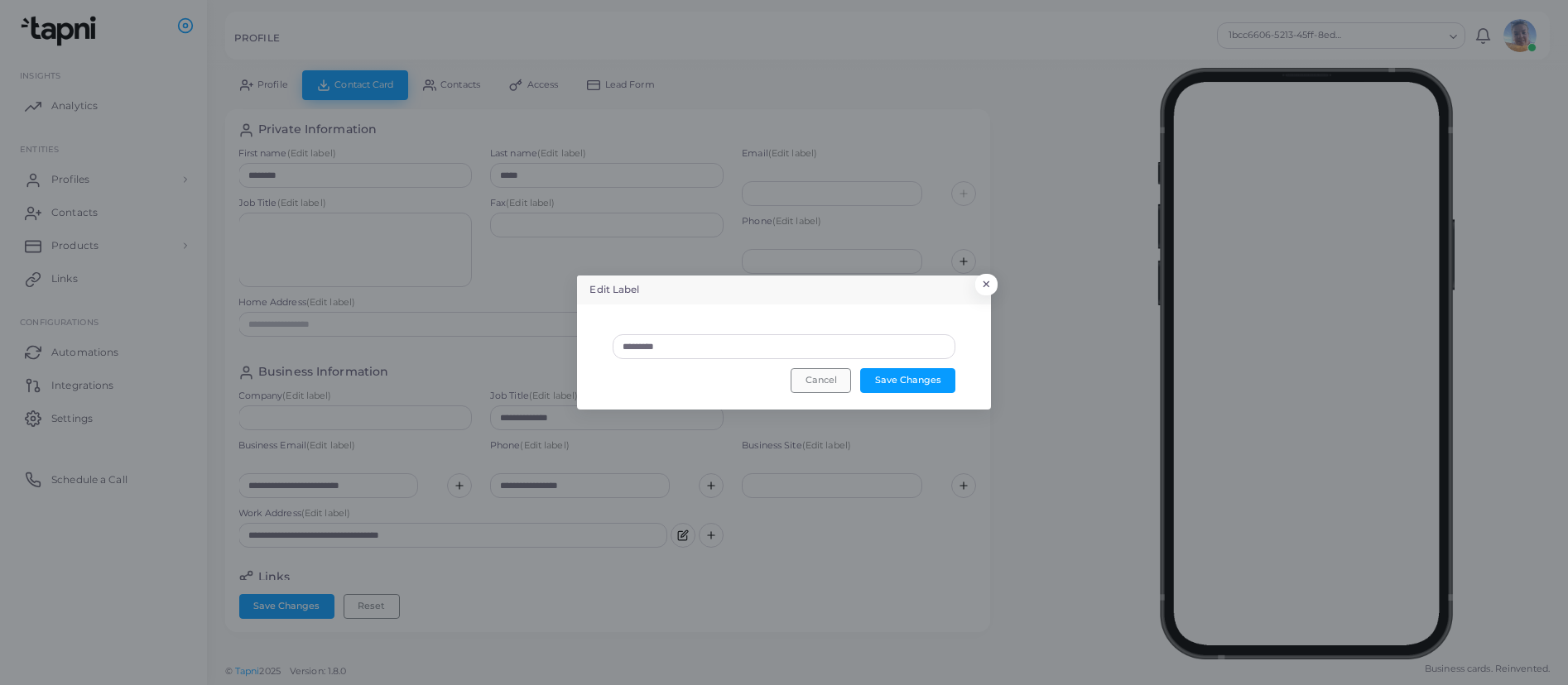 type 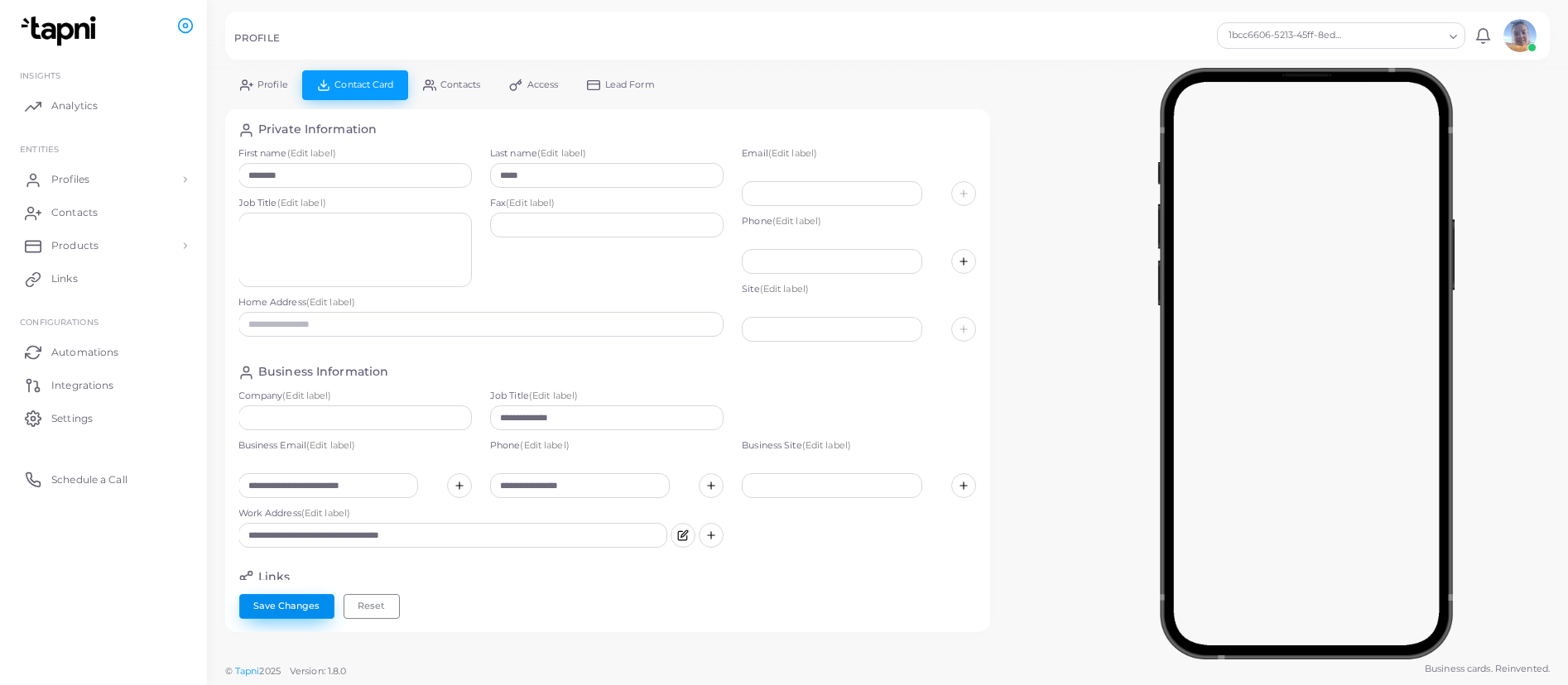 click on "Save Changes" at bounding box center (286, 606) 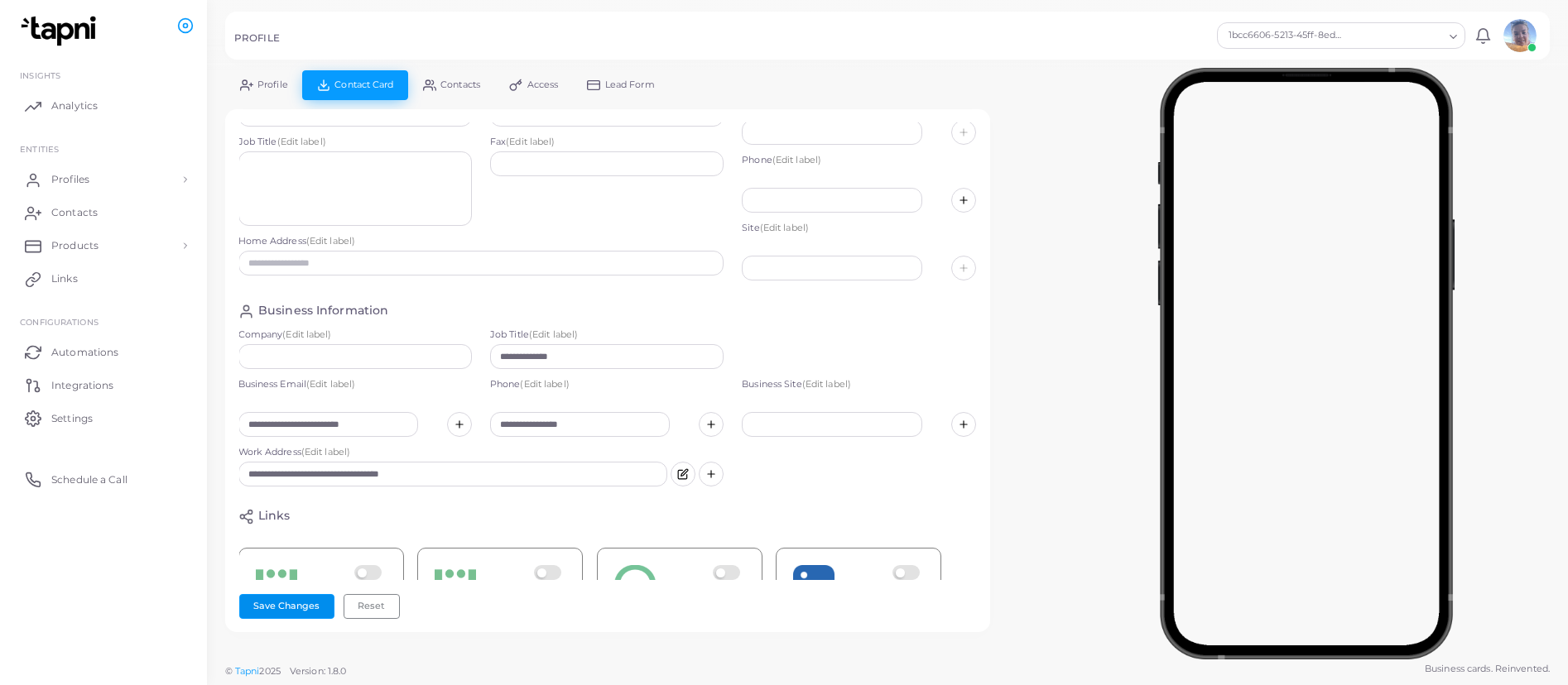 scroll, scrollTop: 0, scrollLeft: 1, axis: horizontal 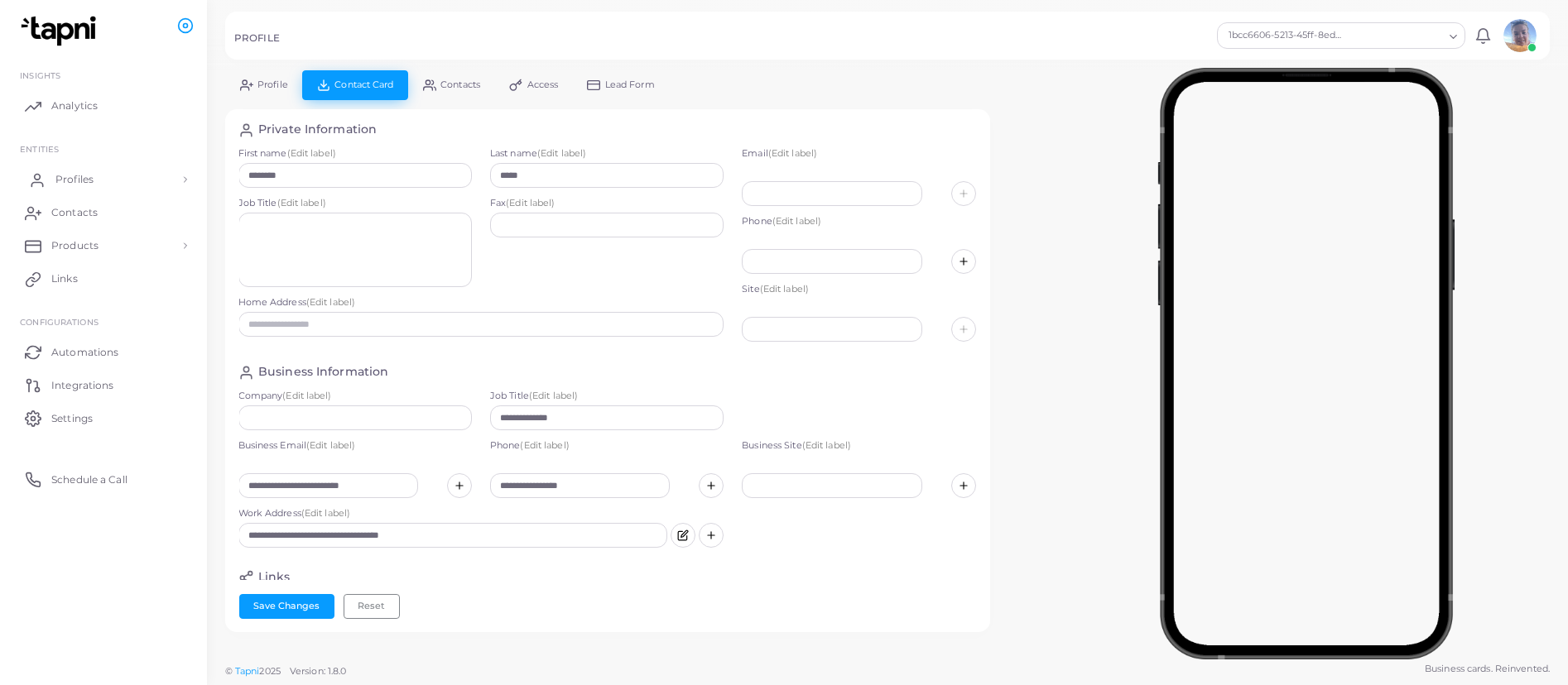 click on "Profiles" at bounding box center [75, 180] 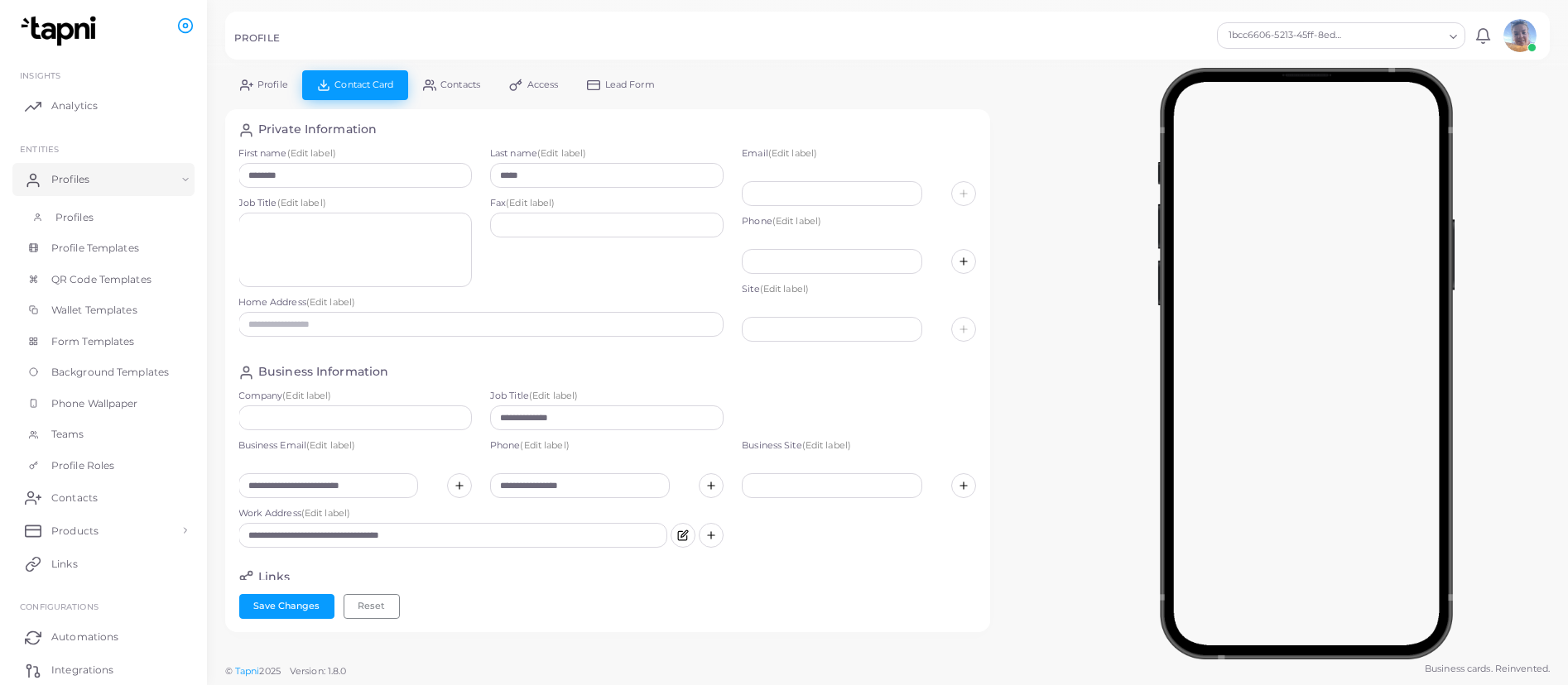 click on "Profiles" at bounding box center [103, 218] 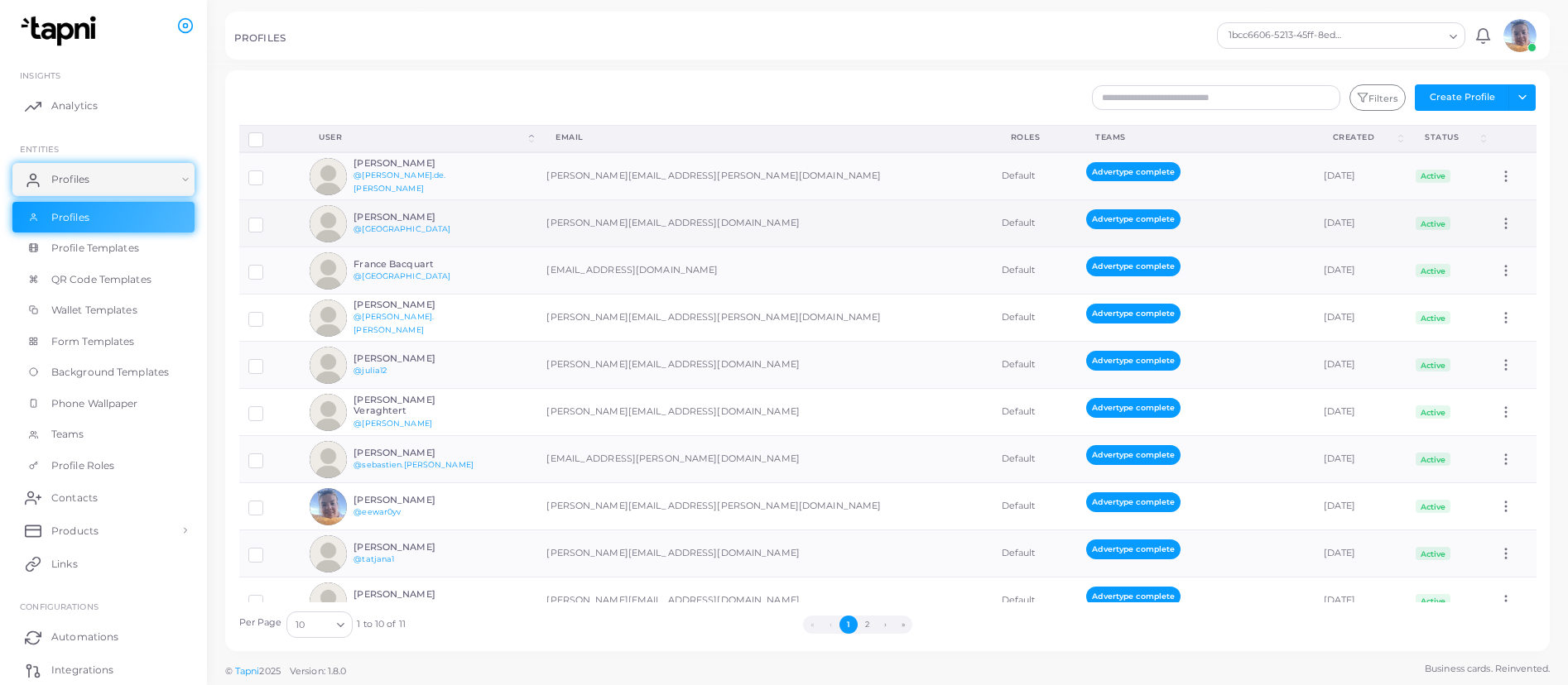 click on "[PERSON_NAME]  @[GEOGRAPHIC_DATA]" at bounding box center (419, 223) 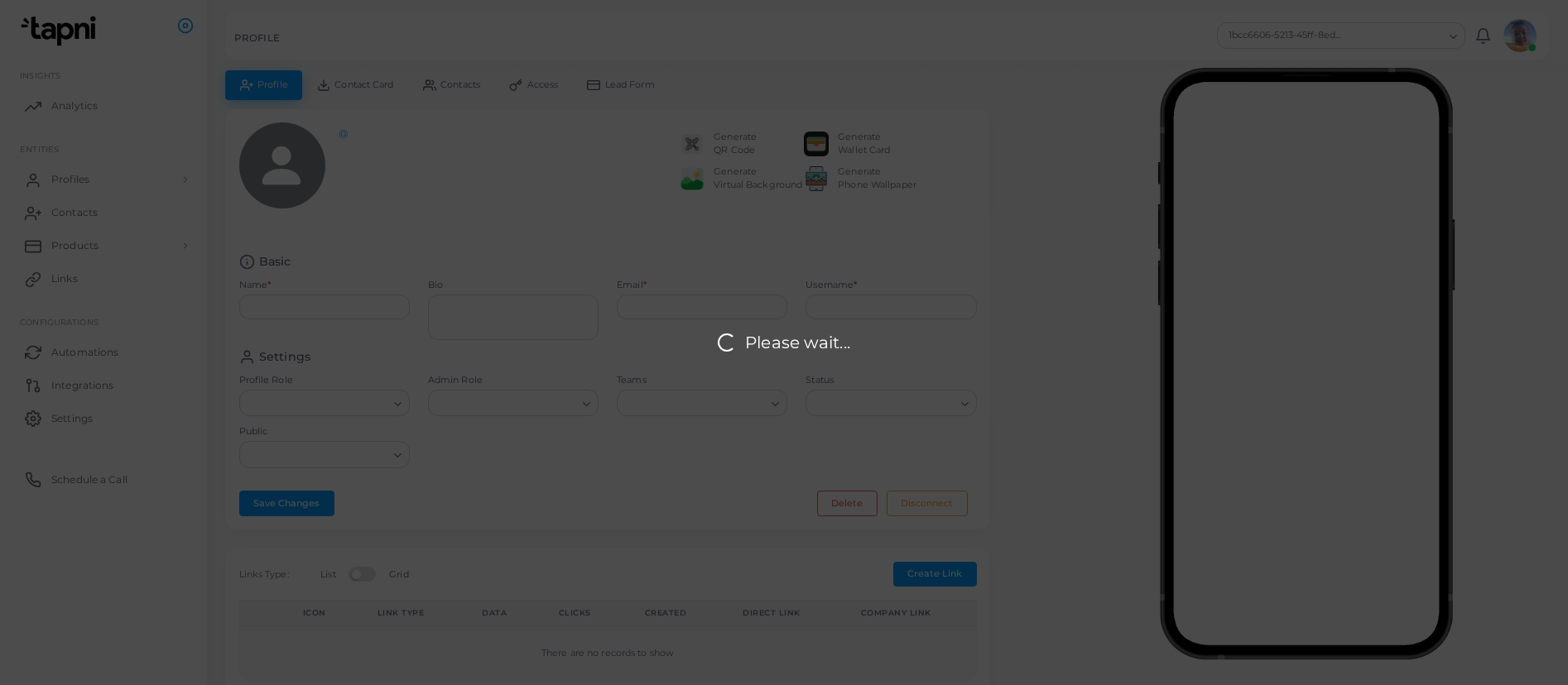 type on "**********" 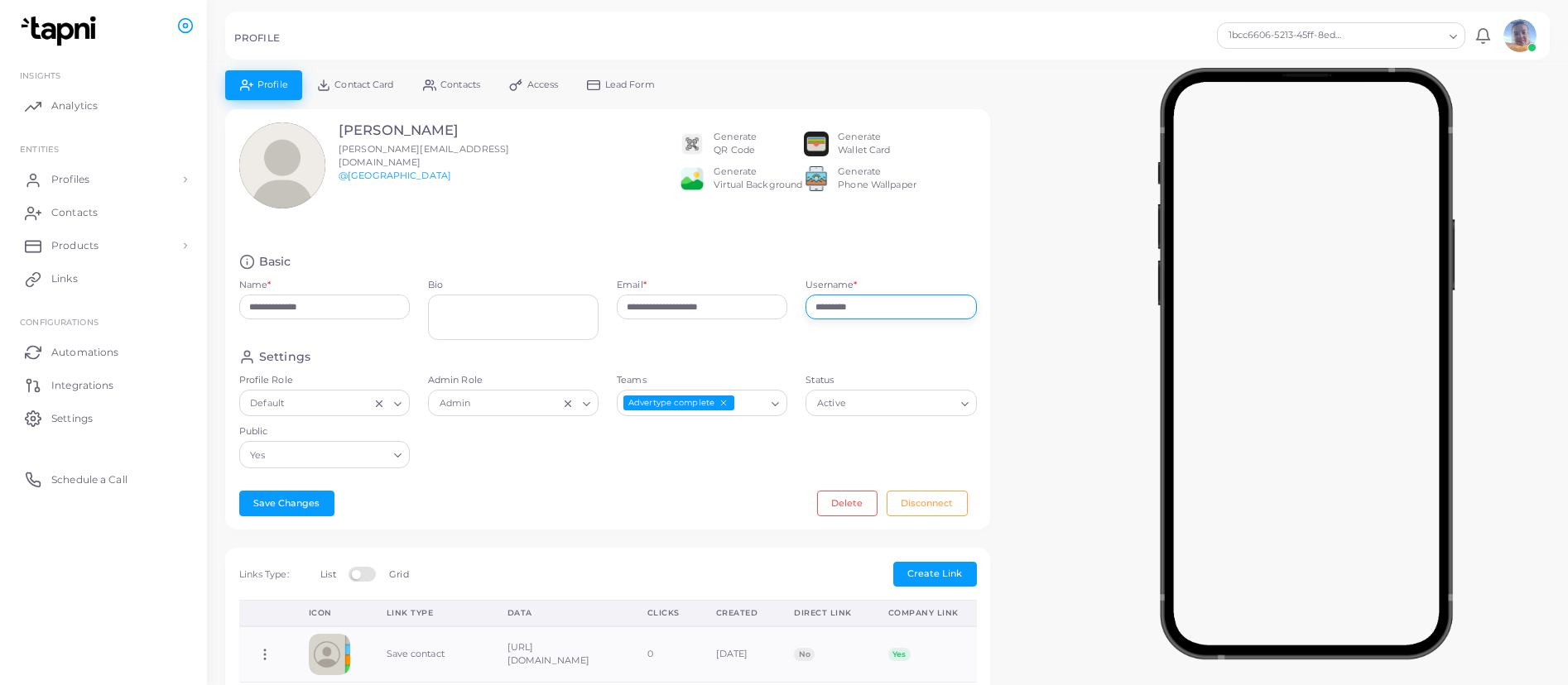 click on "*********" at bounding box center [891, 307] 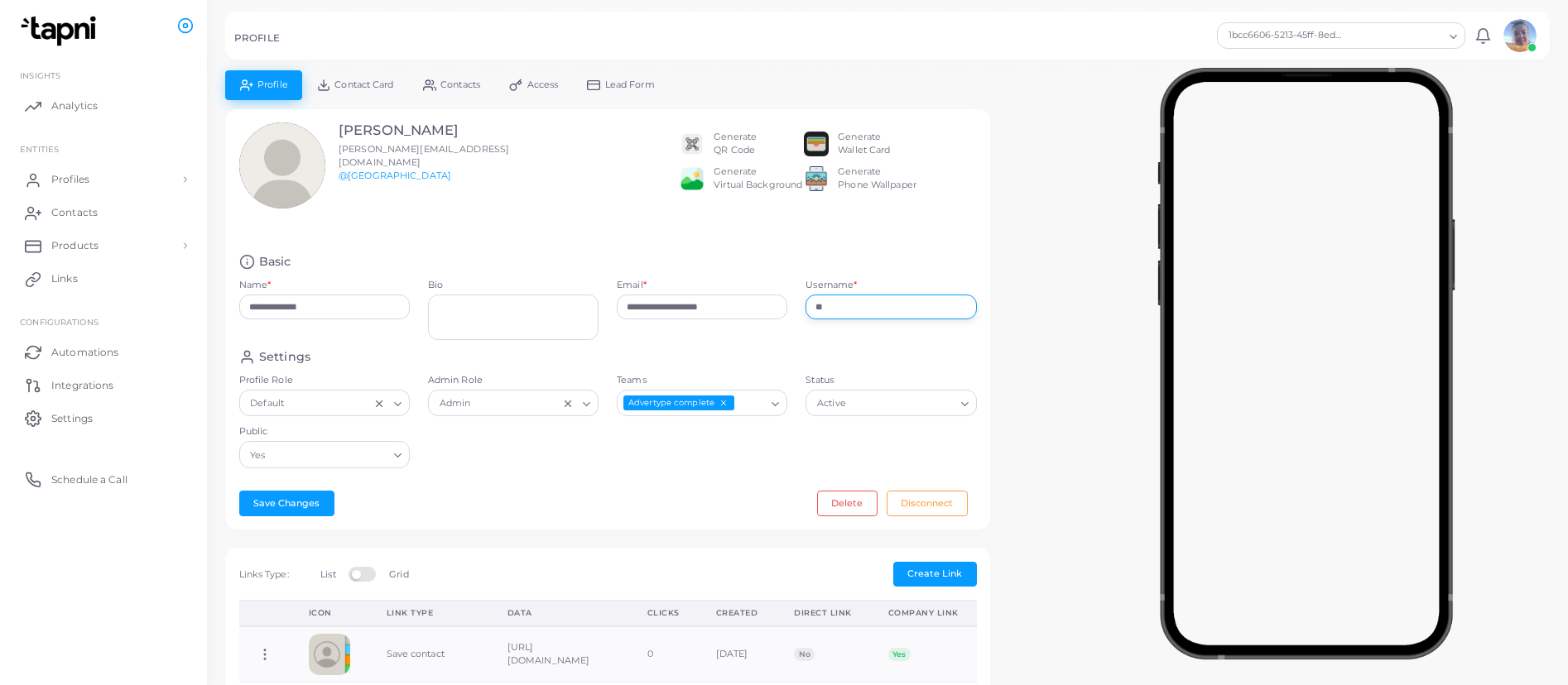 type on "*" 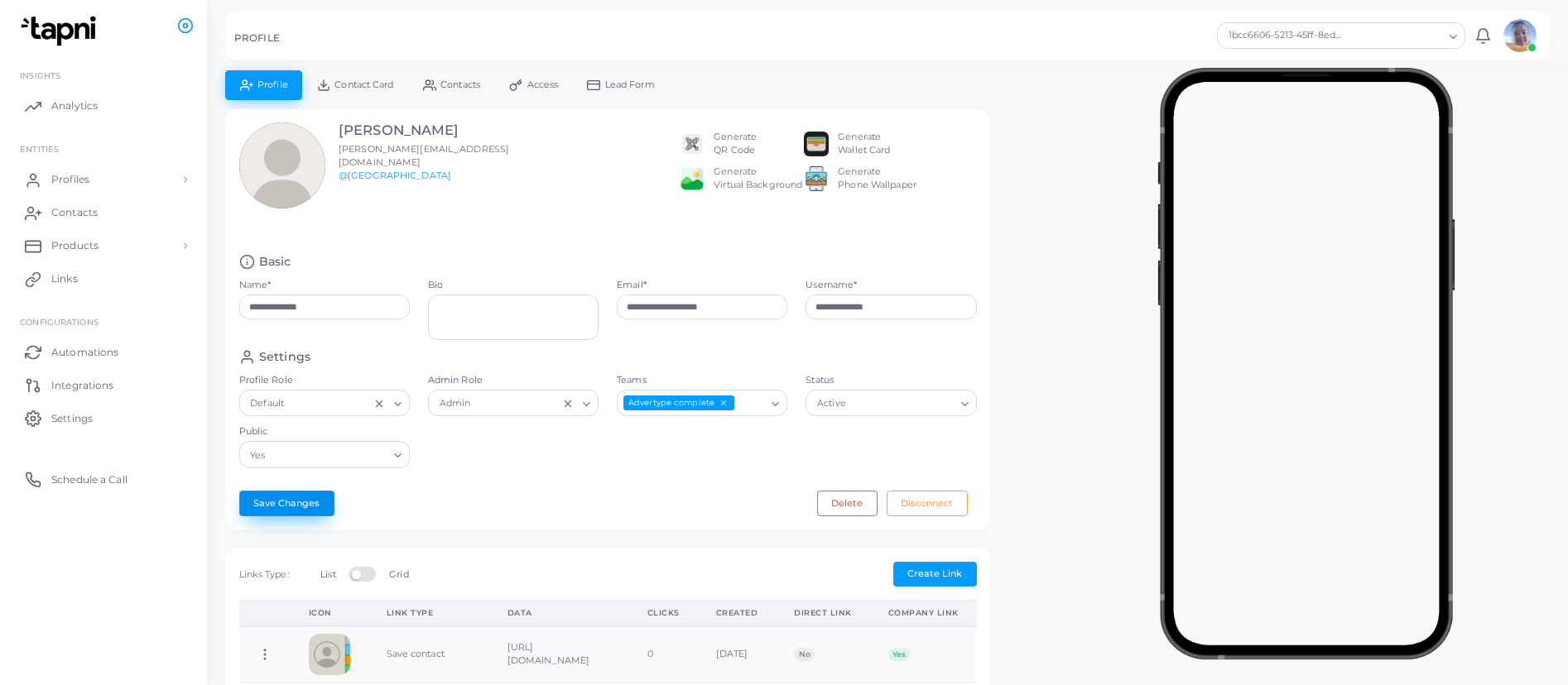 click on "Save Changes" at bounding box center [286, 503] 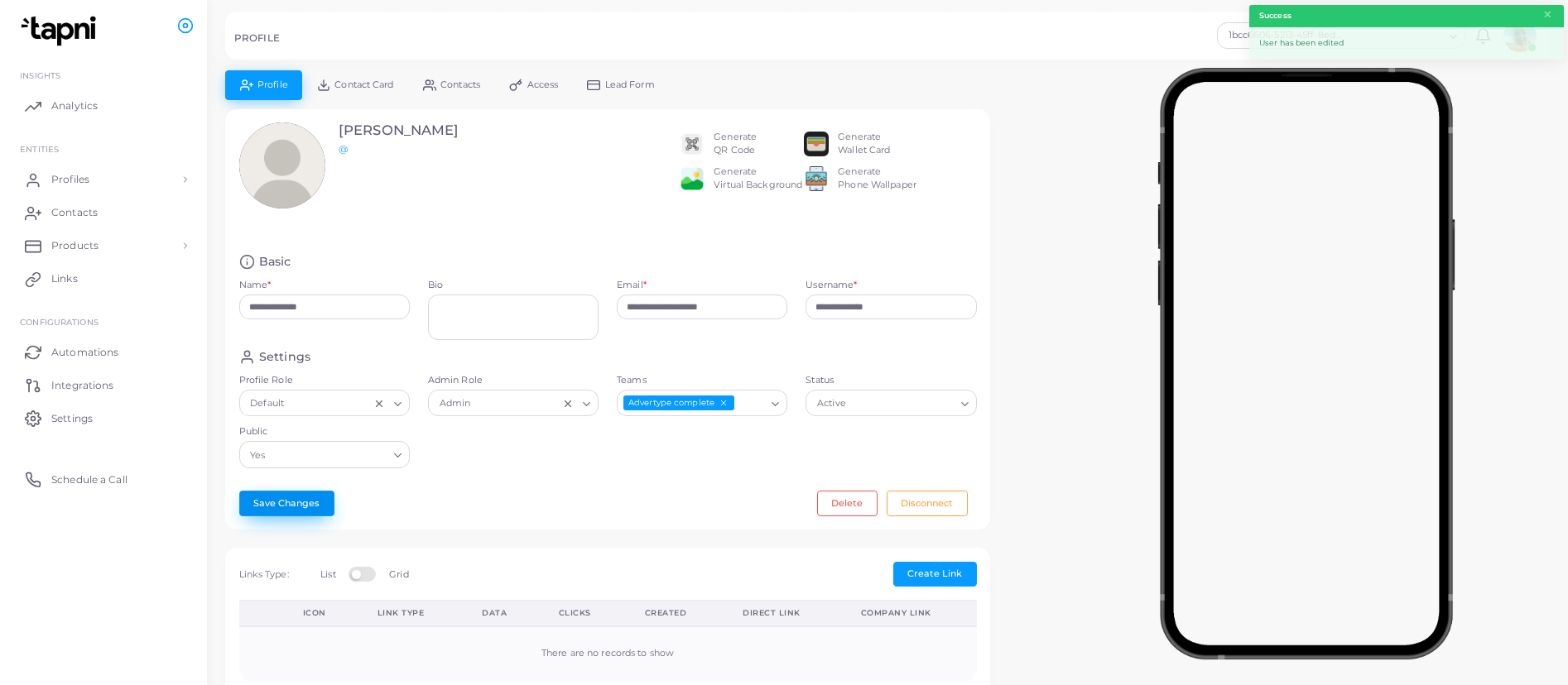 type on "**********" 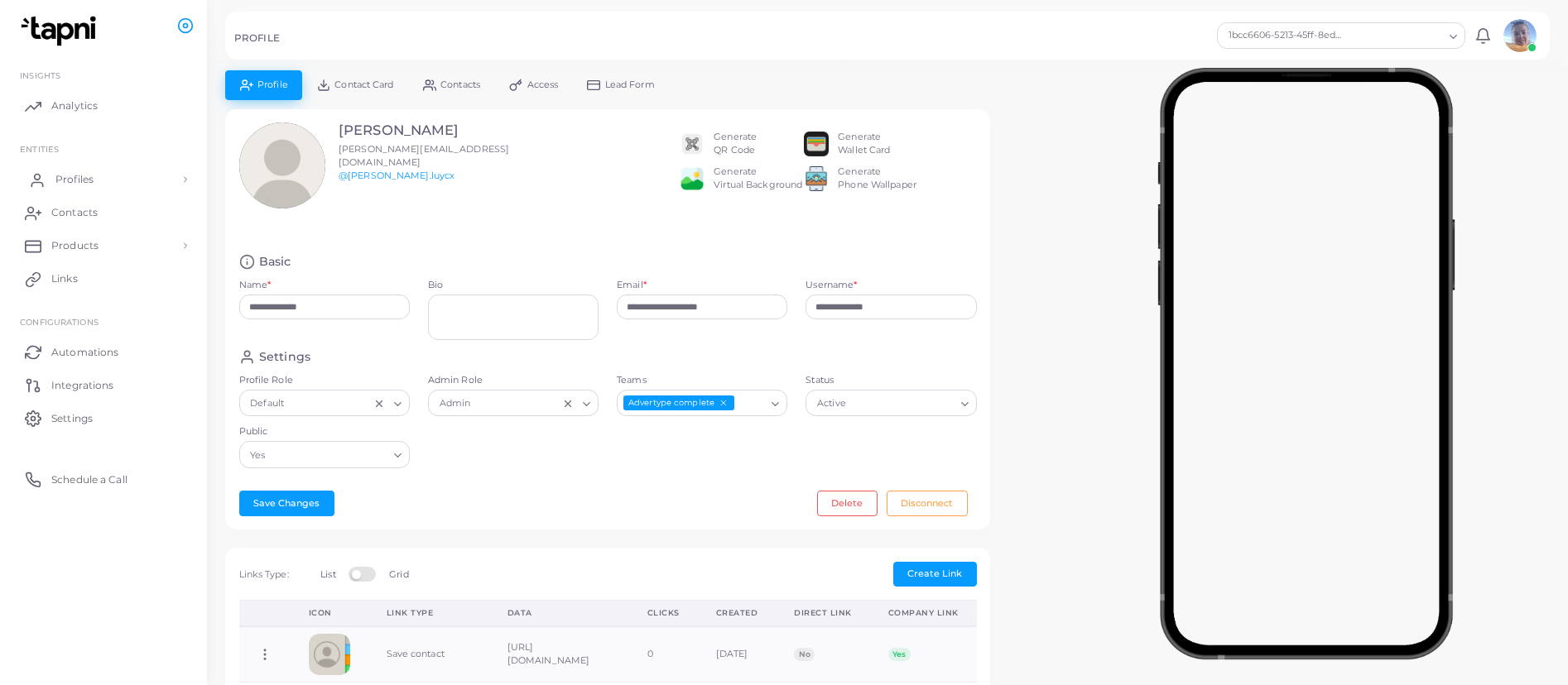 click on "Profiles" at bounding box center [75, 180] 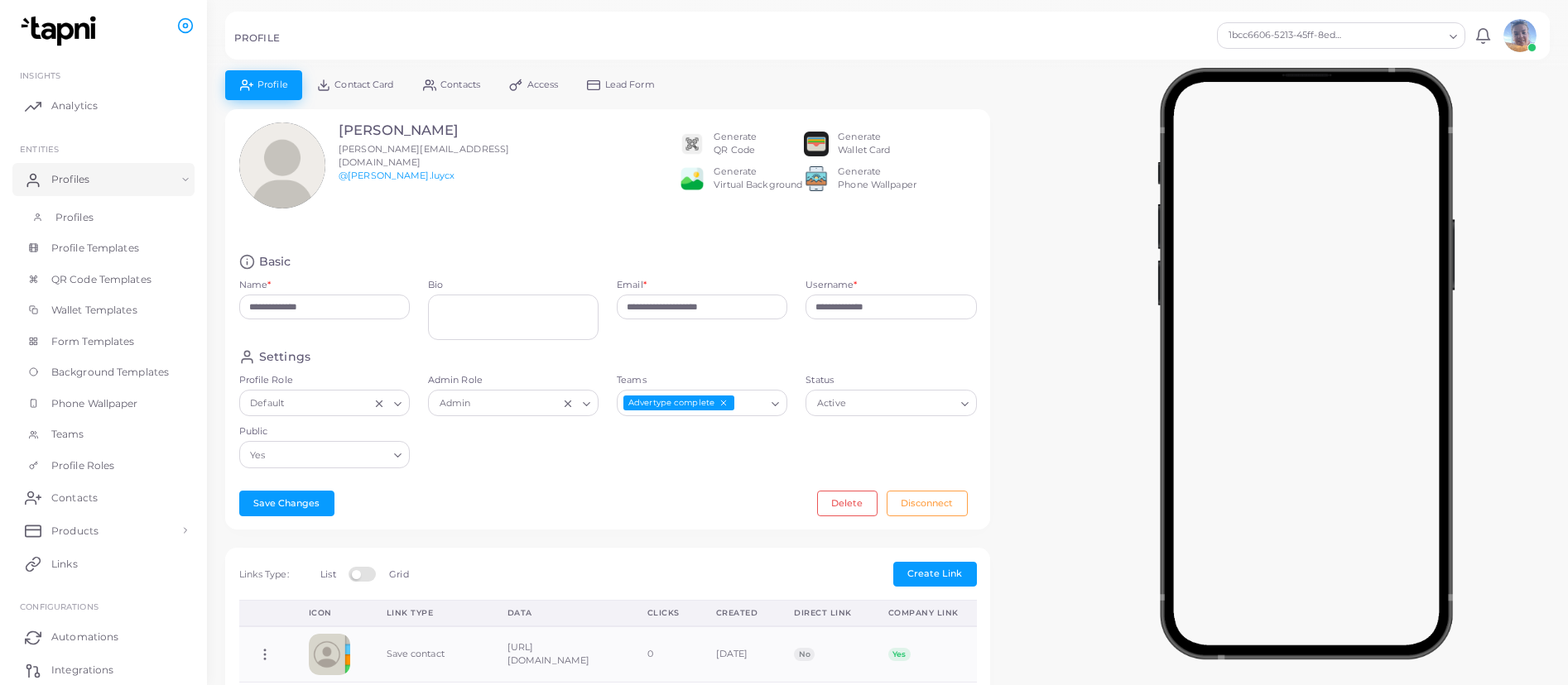click on "Profiles" at bounding box center (103, 218) 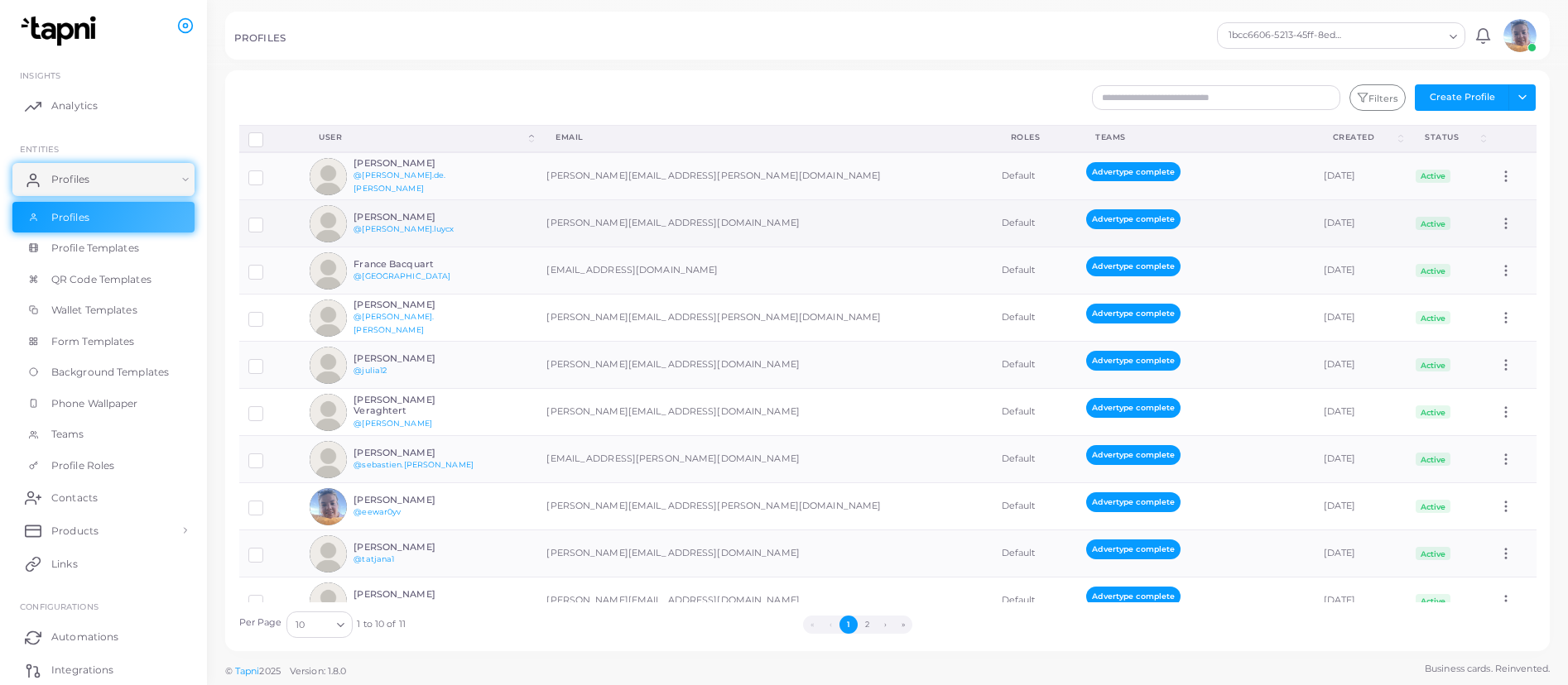 click 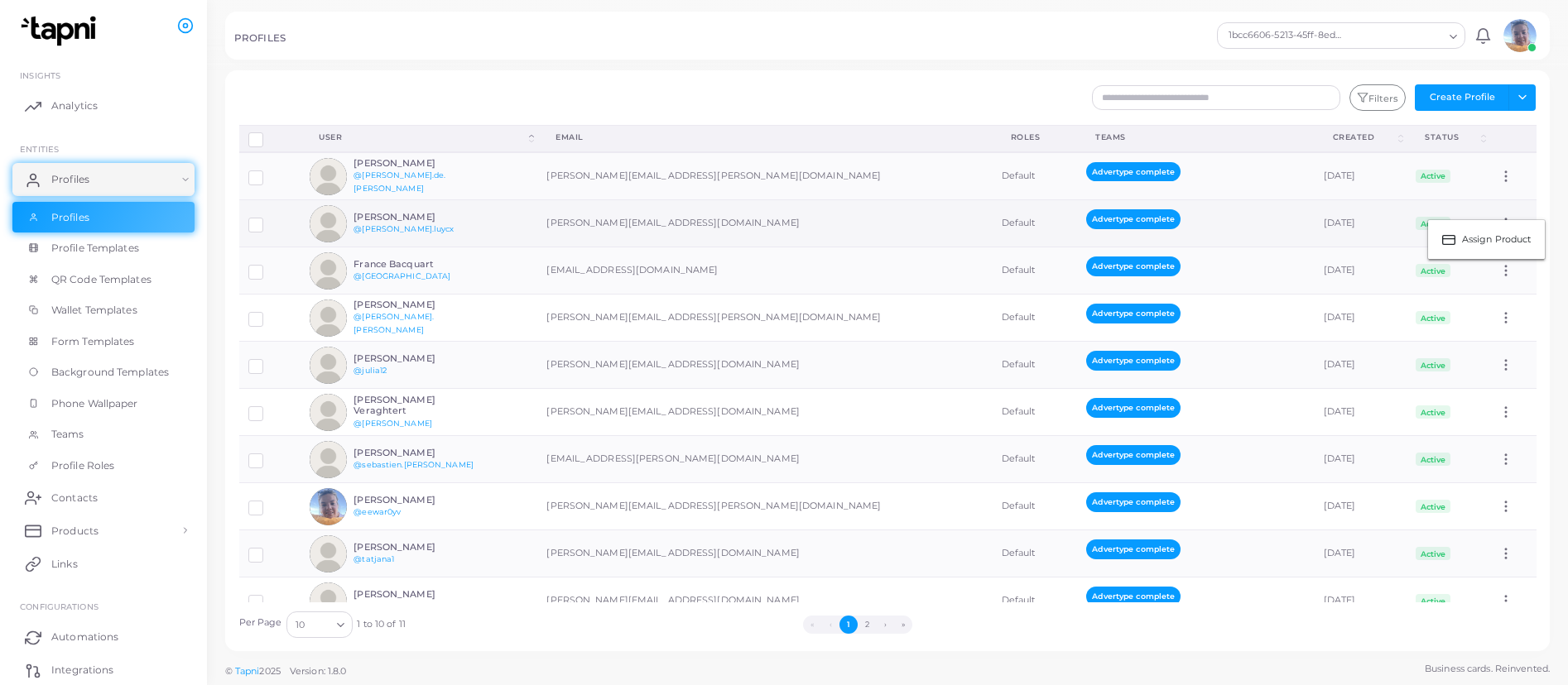 click on "[PERSON_NAME]" at bounding box center (414, 217) 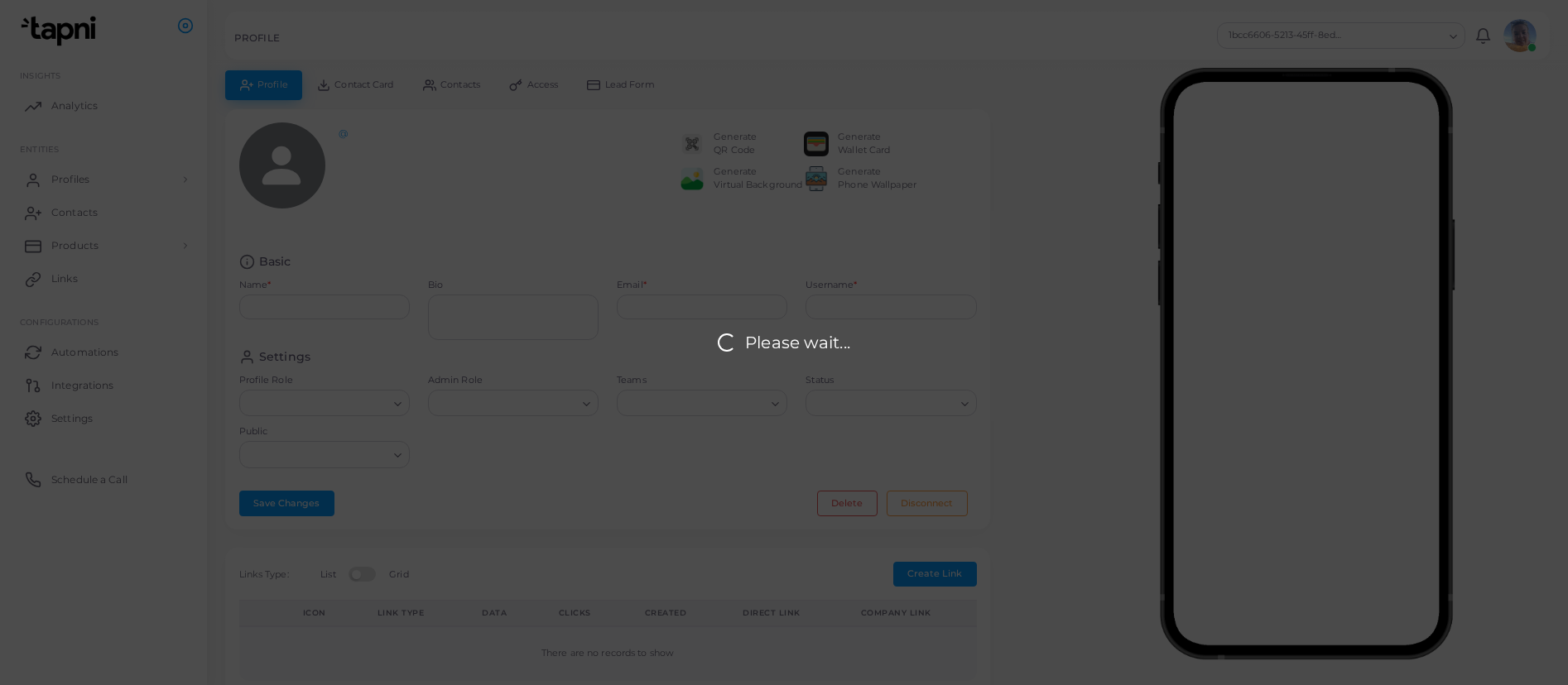 type on "**********" 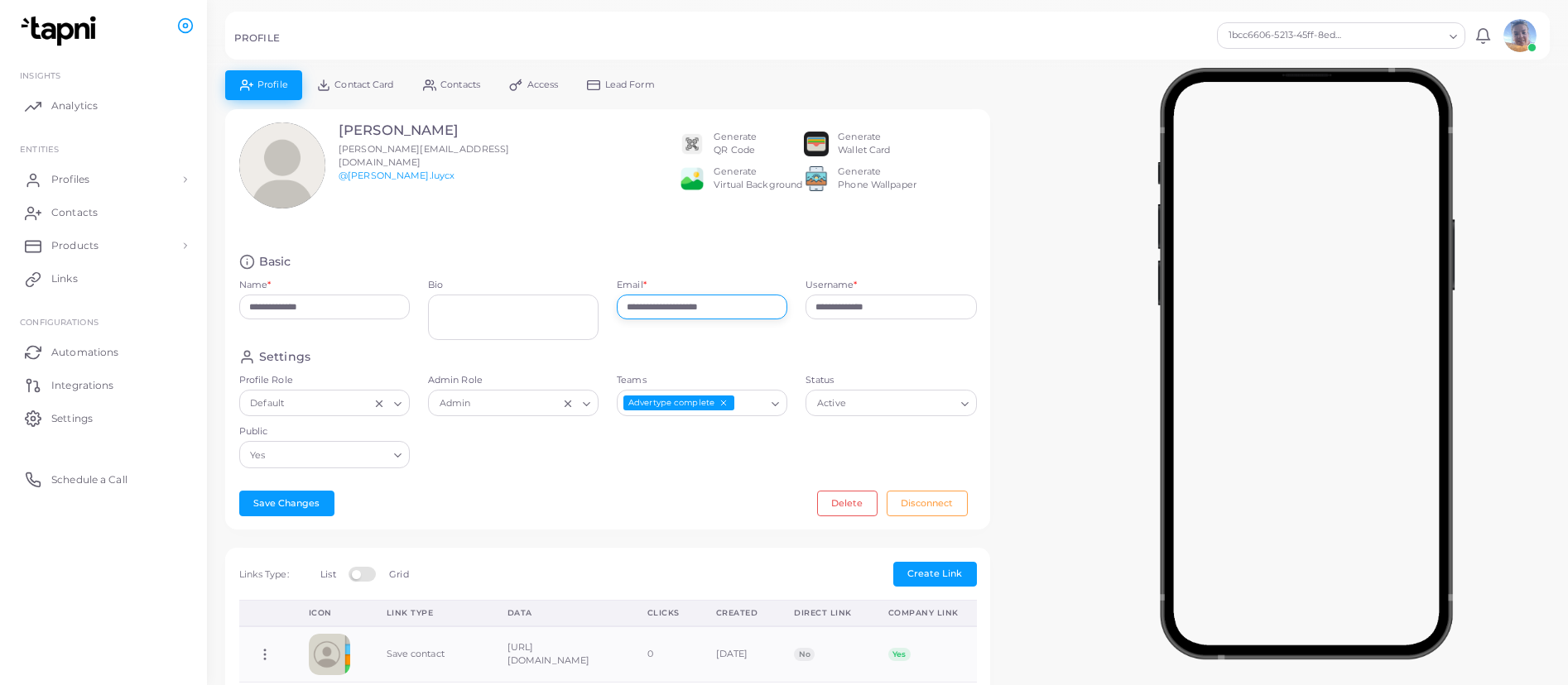 click on "**********" at bounding box center (702, 307) 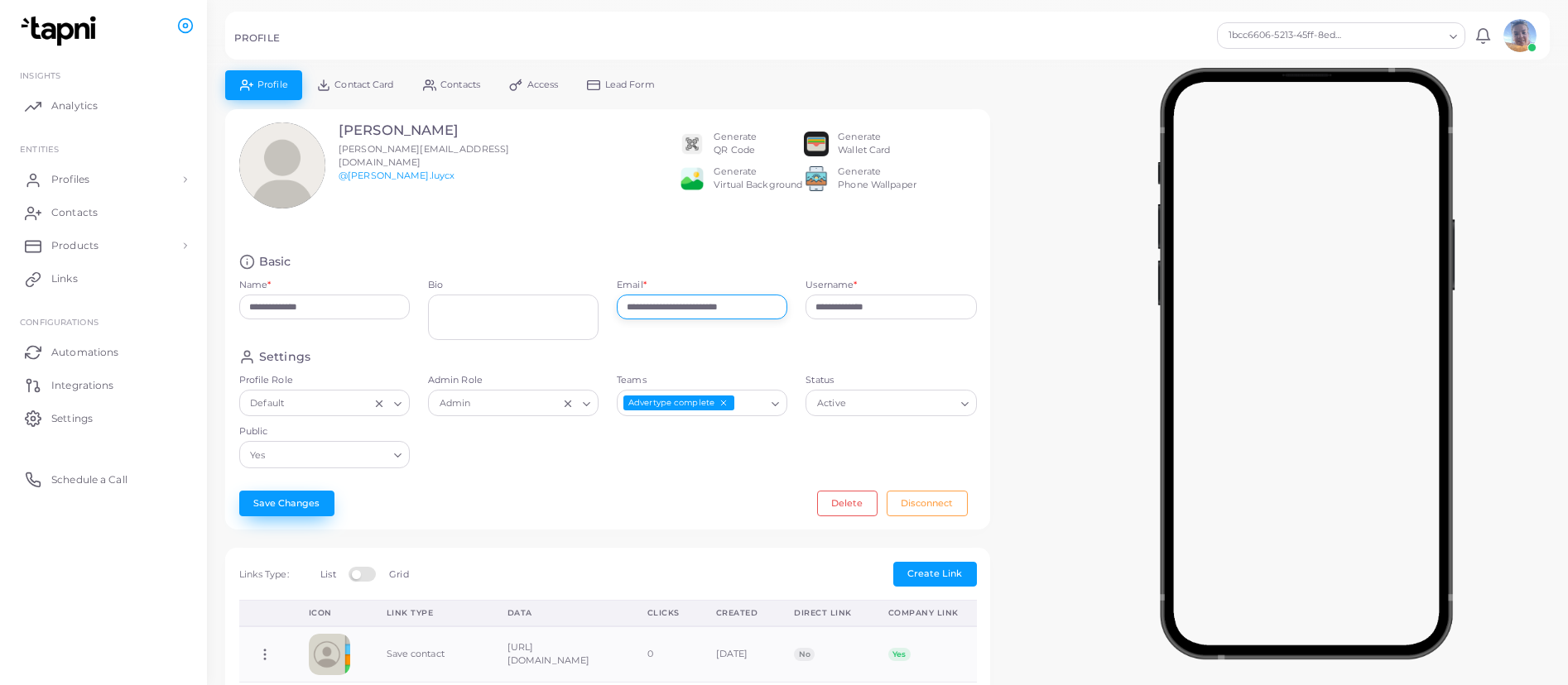type on "**********" 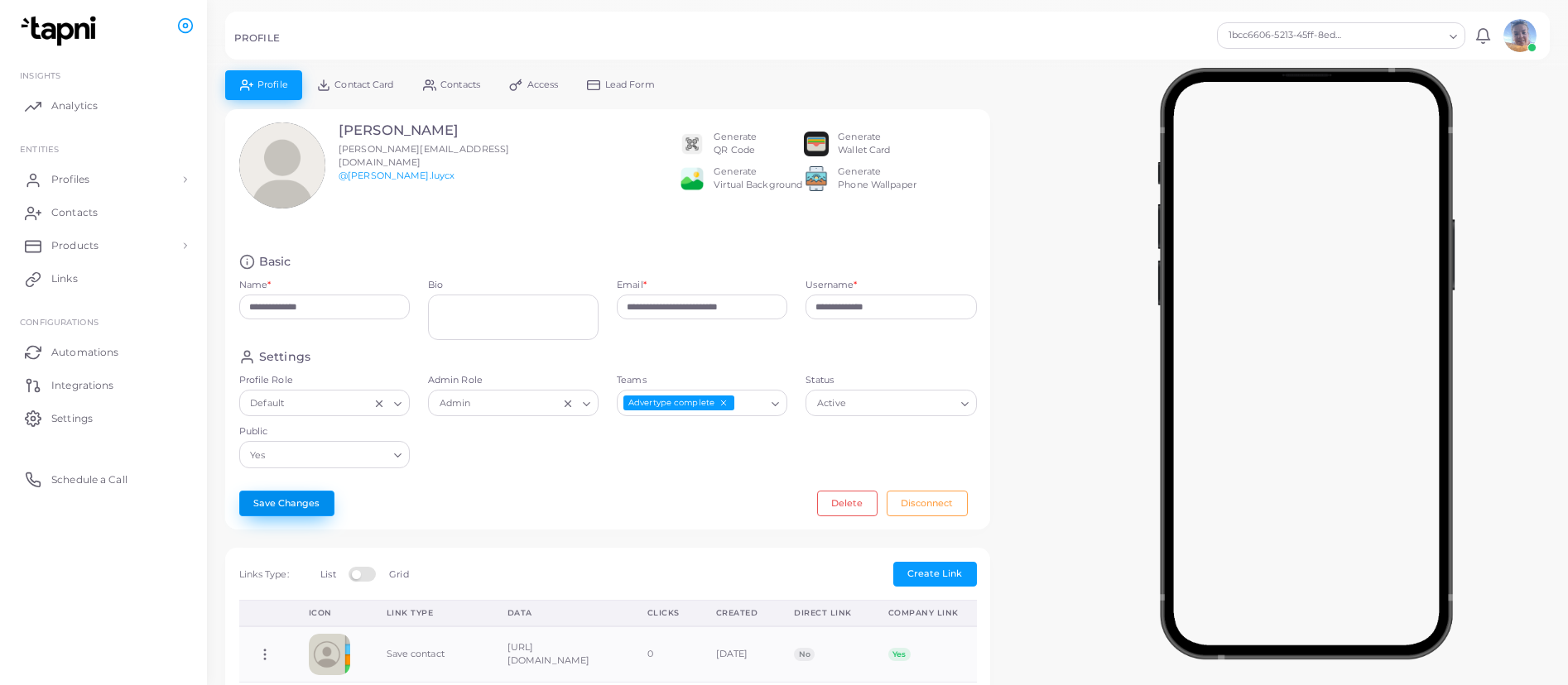 click on "Save Changes" at bounding box center (286, 503) 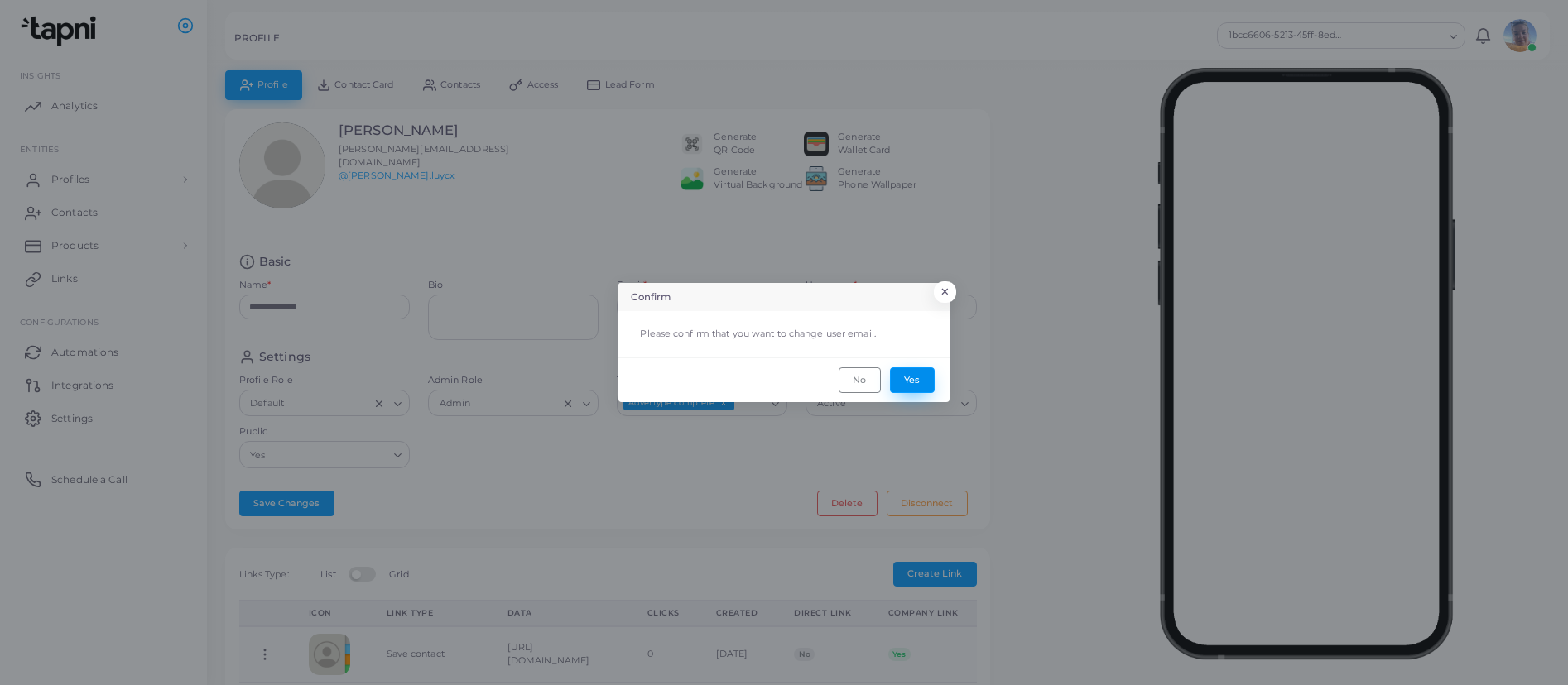 click on "Yes" at bounding box center (912, 380) 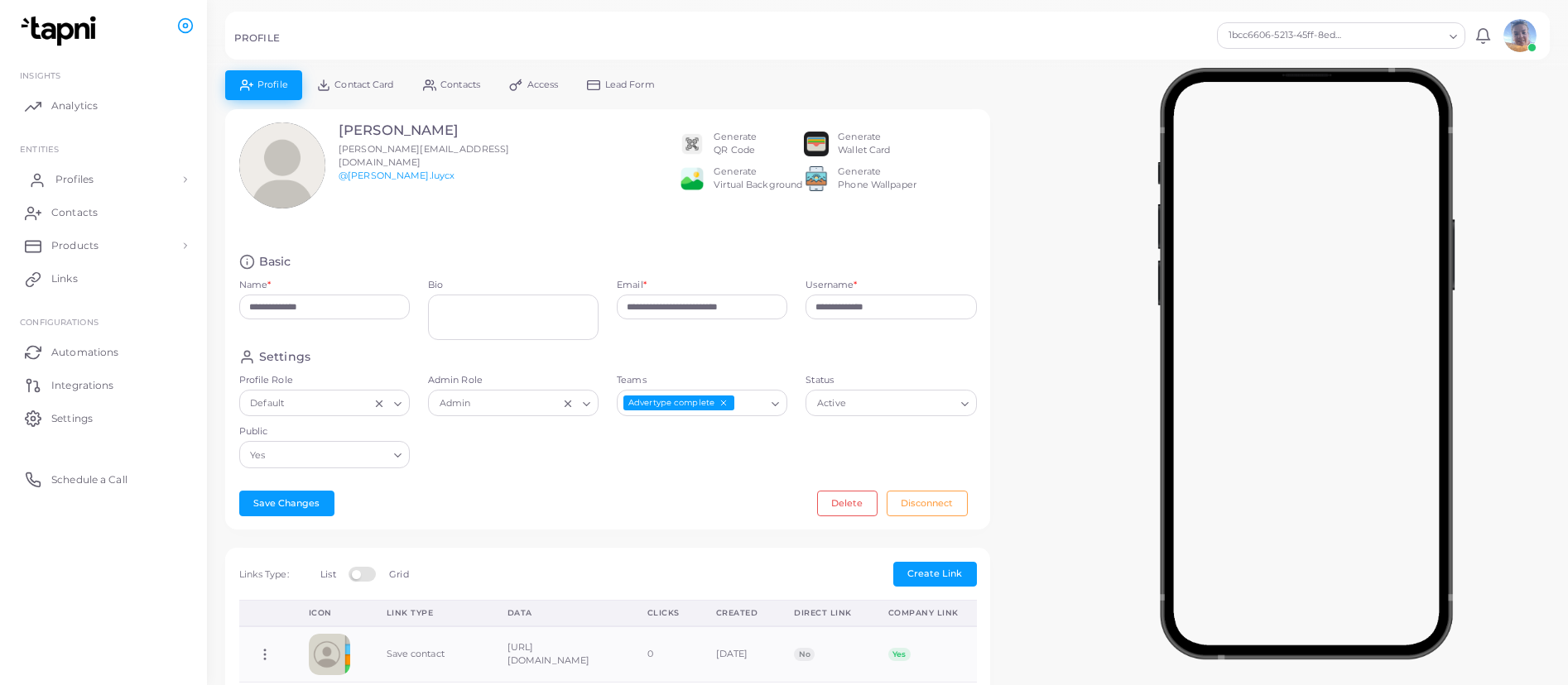 click on "Profiles" at bounding box center (103, 180) 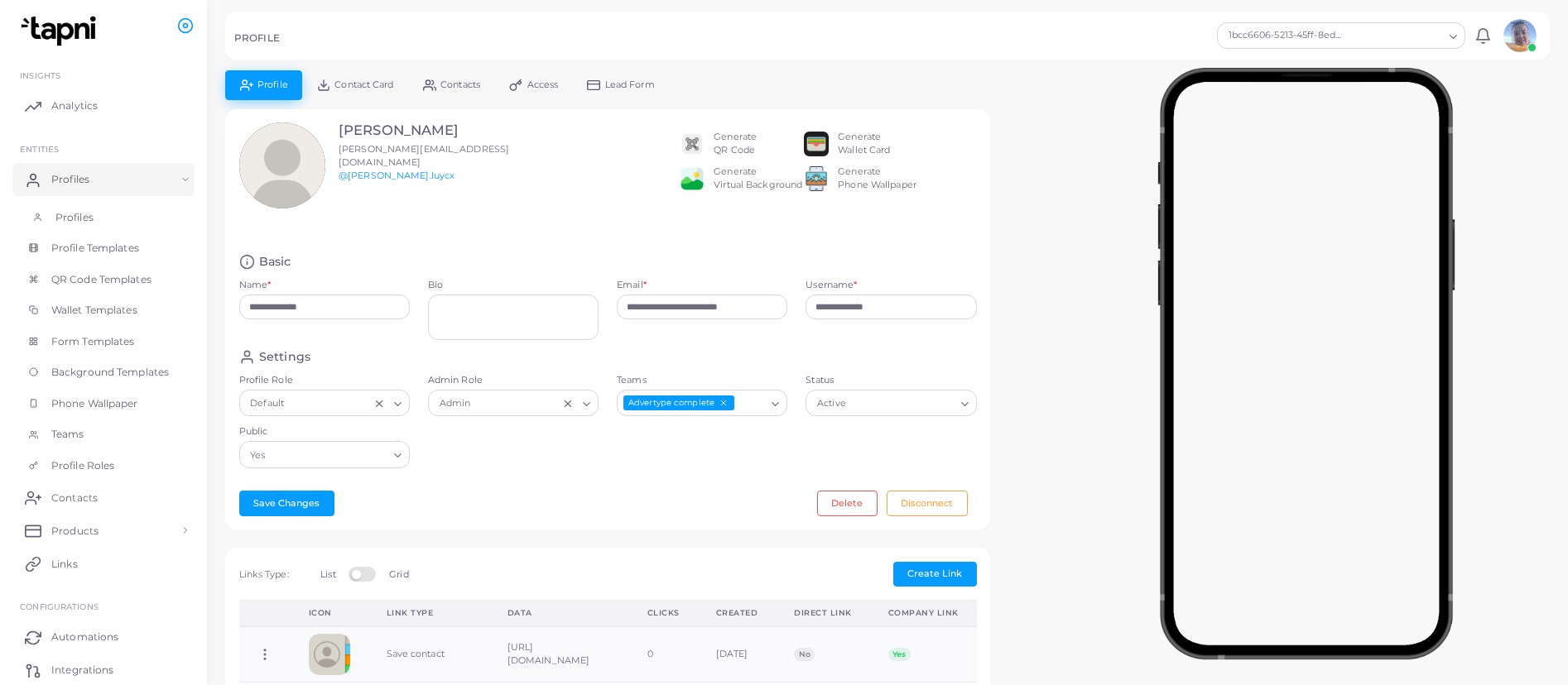 click on "Profiles" at bounding box center (103, 218) 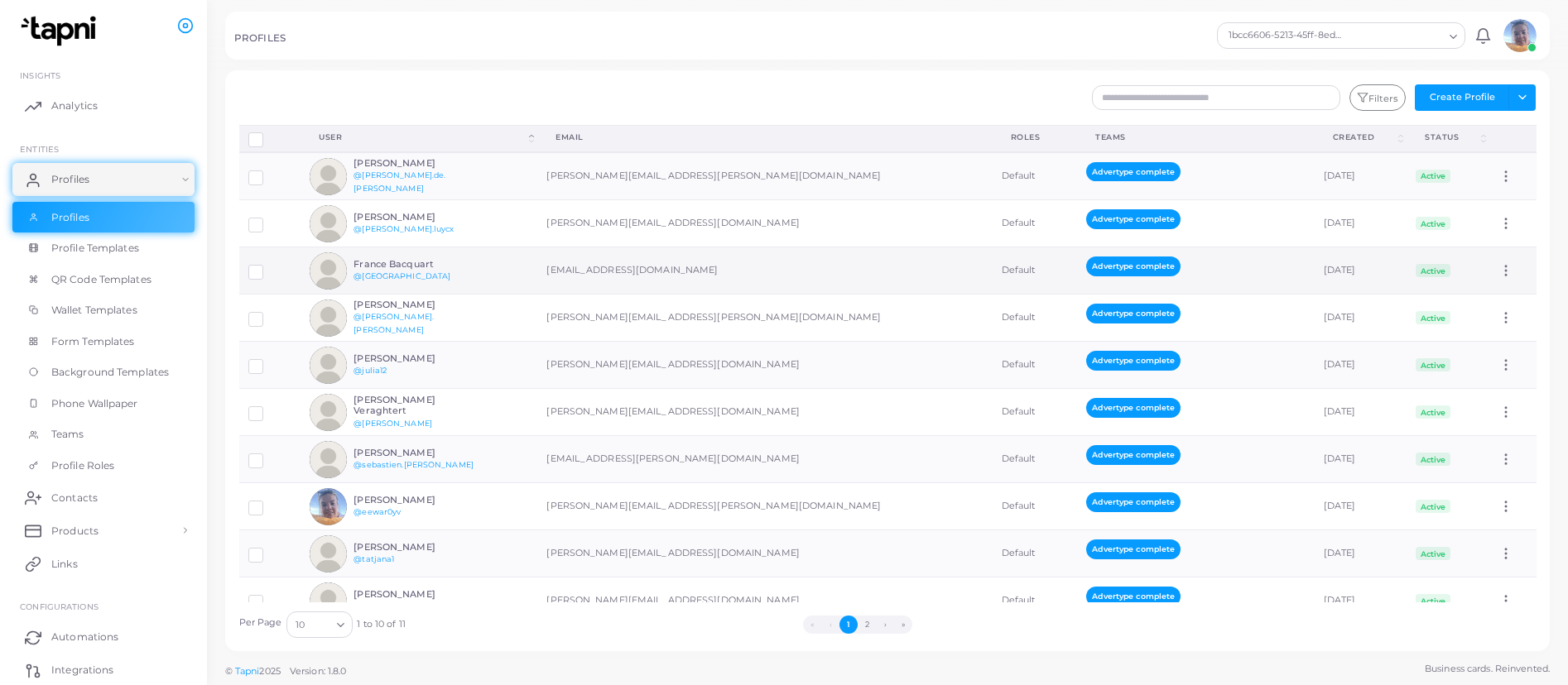 click on "France Bacquart" at bounding box center [414, 264] 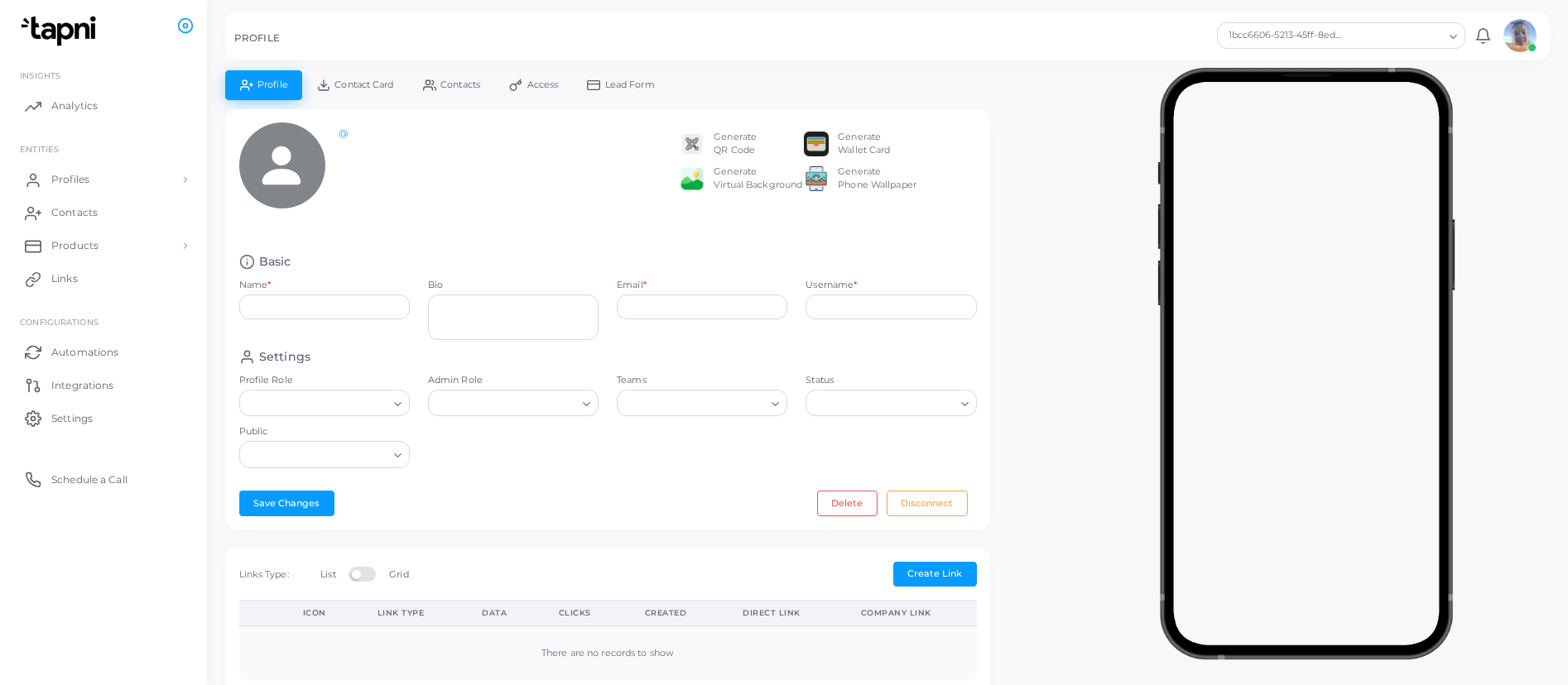 type on "**********" 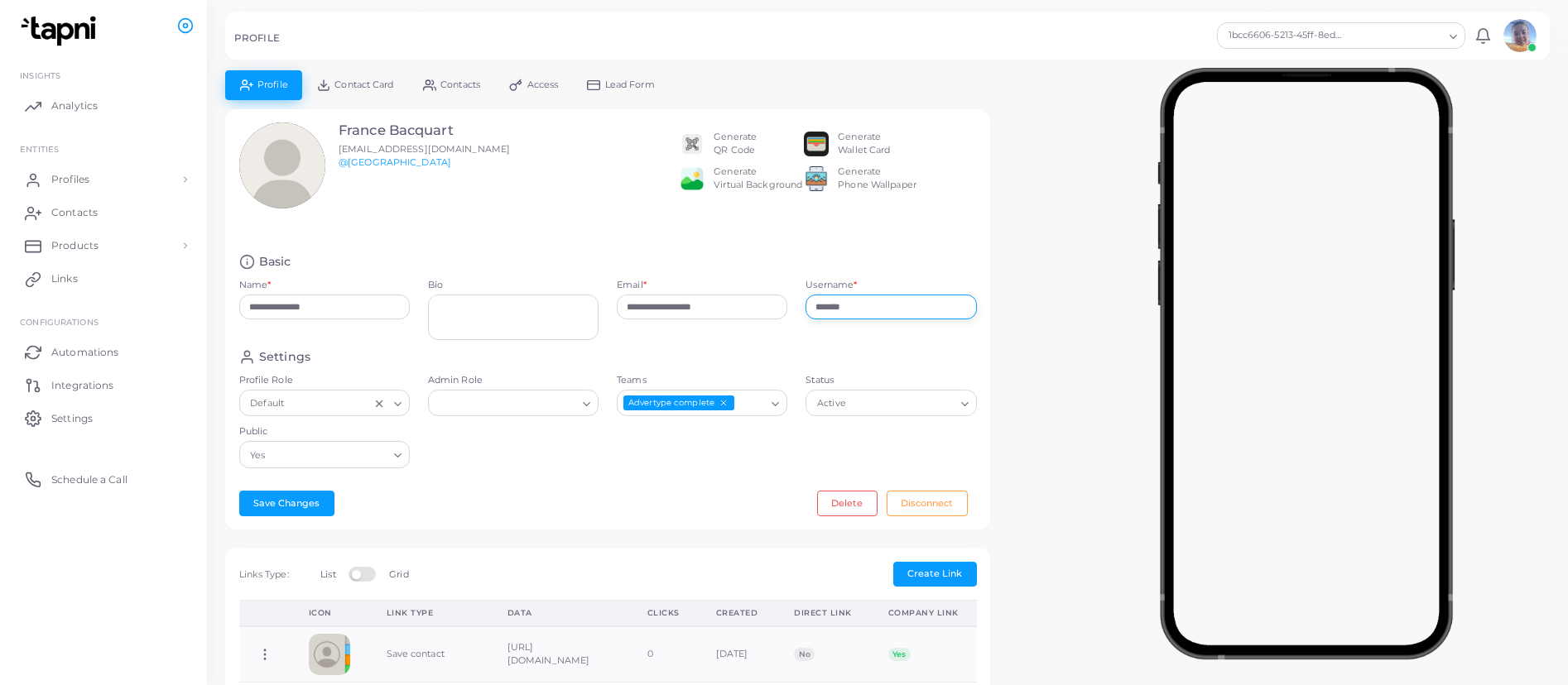 click on "*******" at bounding box center [891, 307] 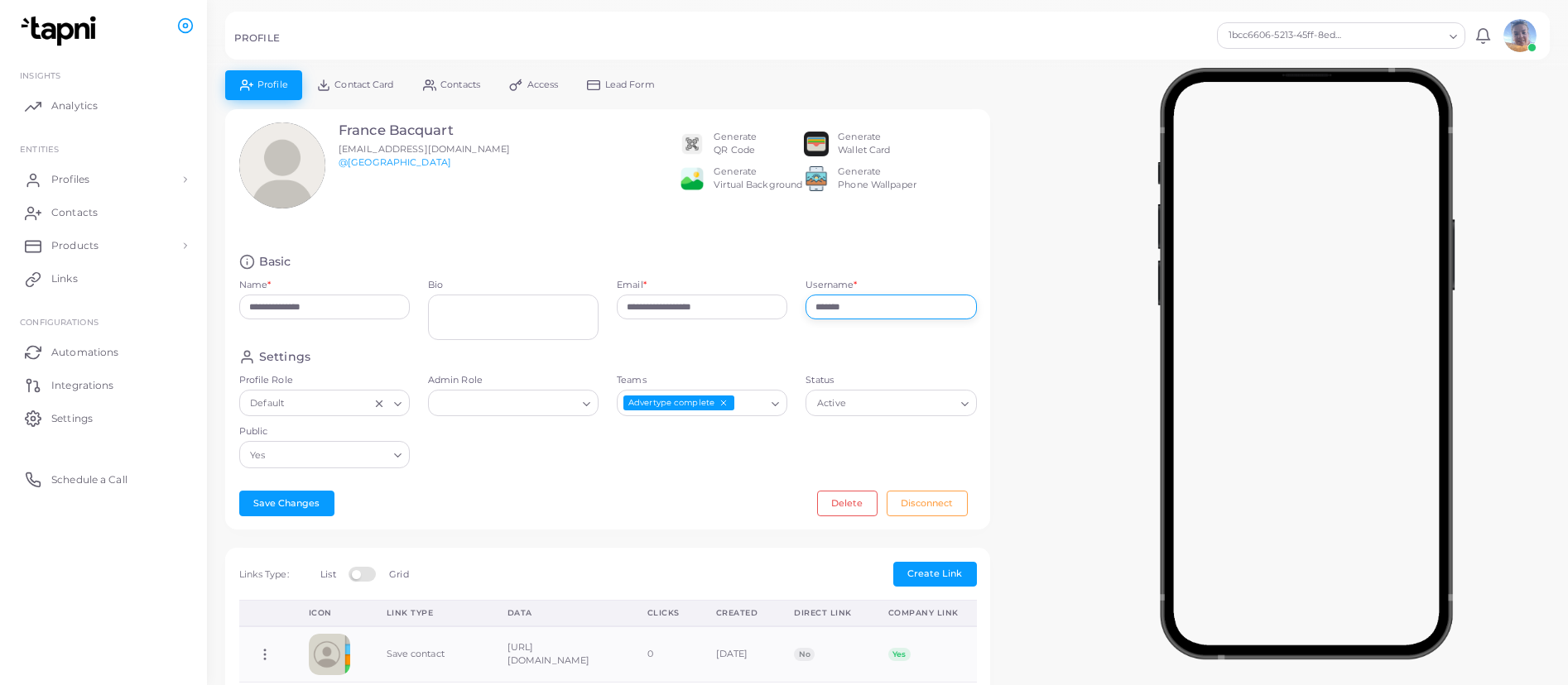 click on "*******" at bounding box center (891, 307) 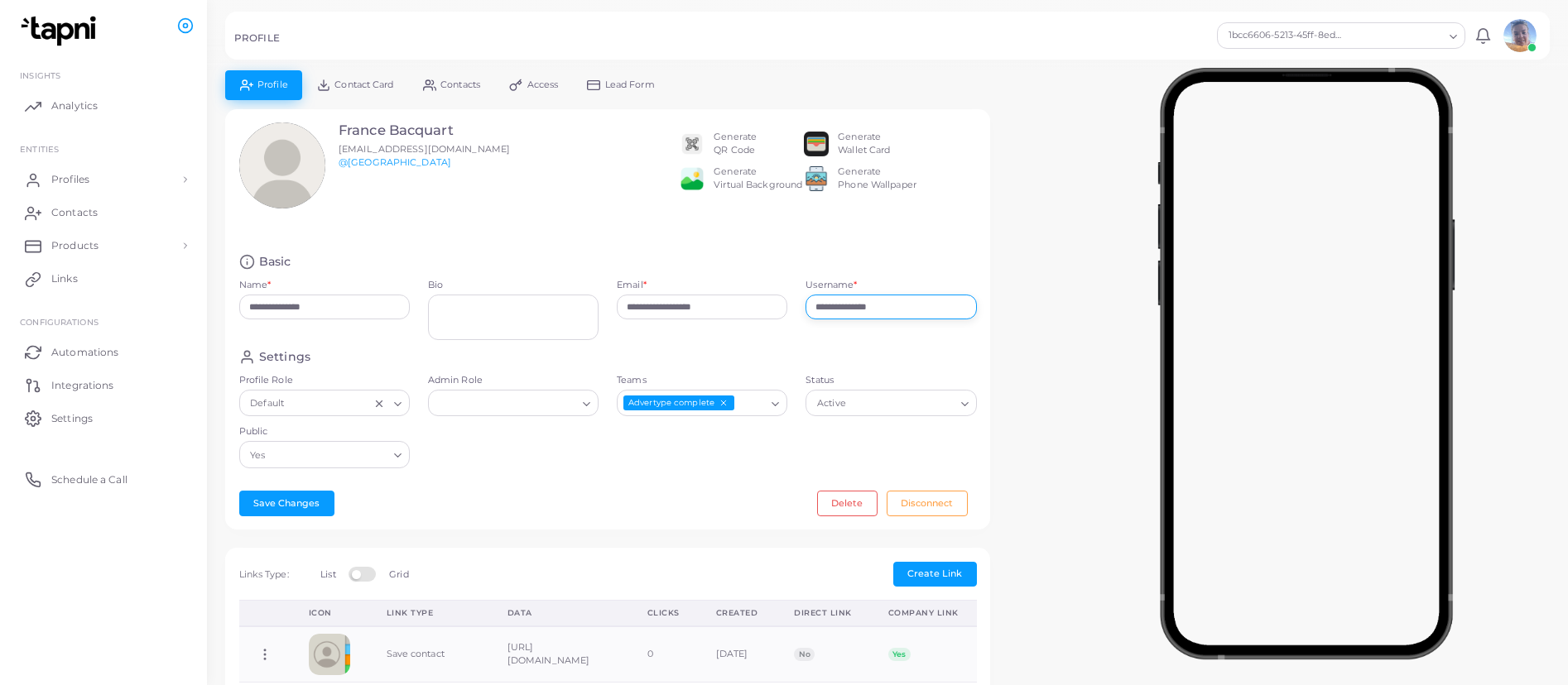 type on "**********" 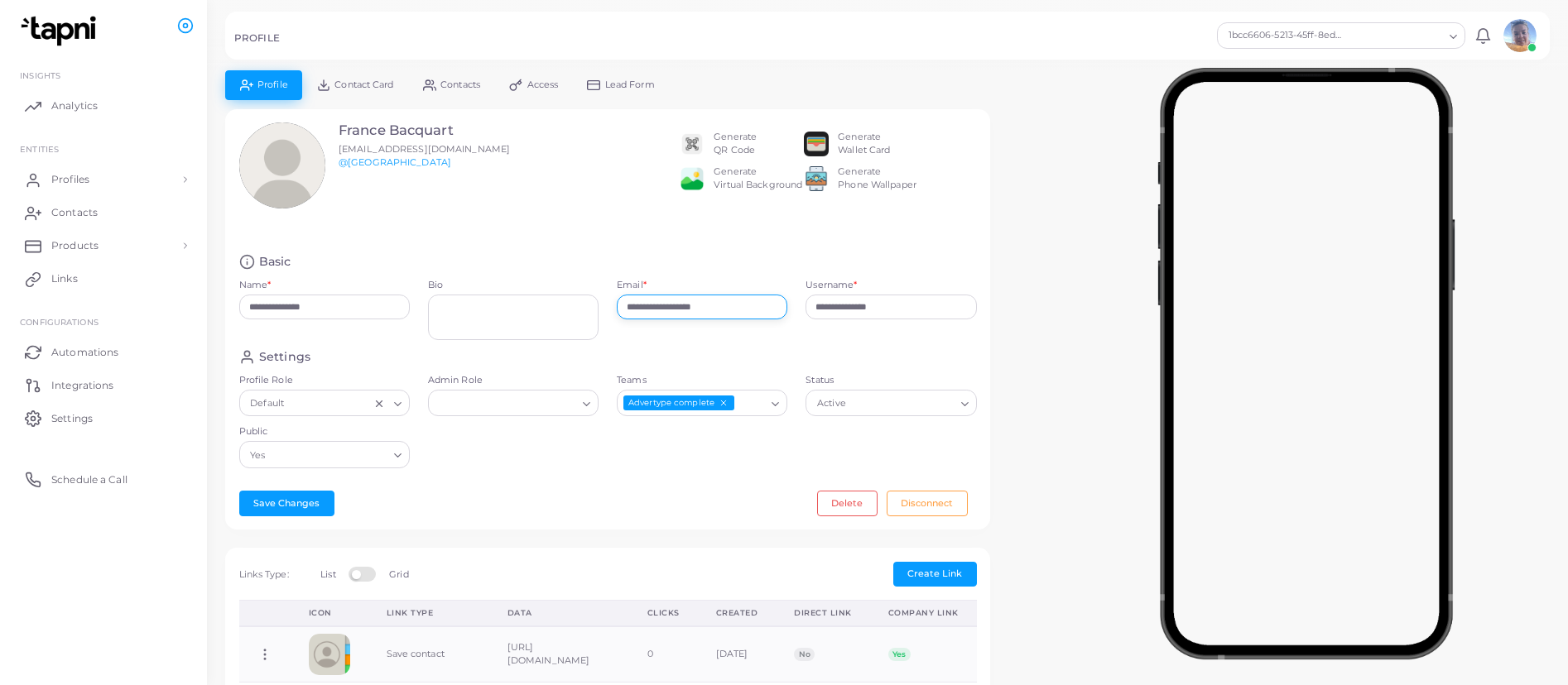 click on "**********" at bounding box center (702, 307) 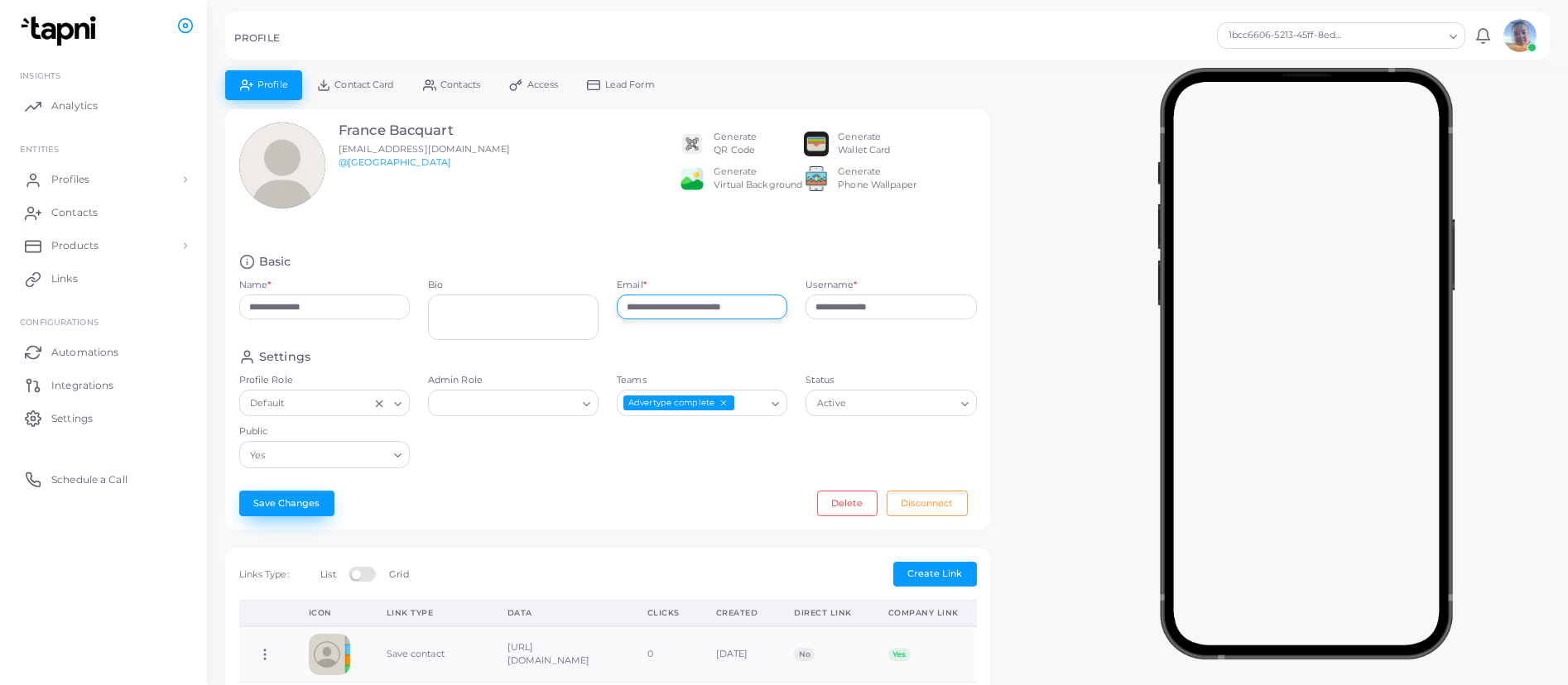 type on "**********" 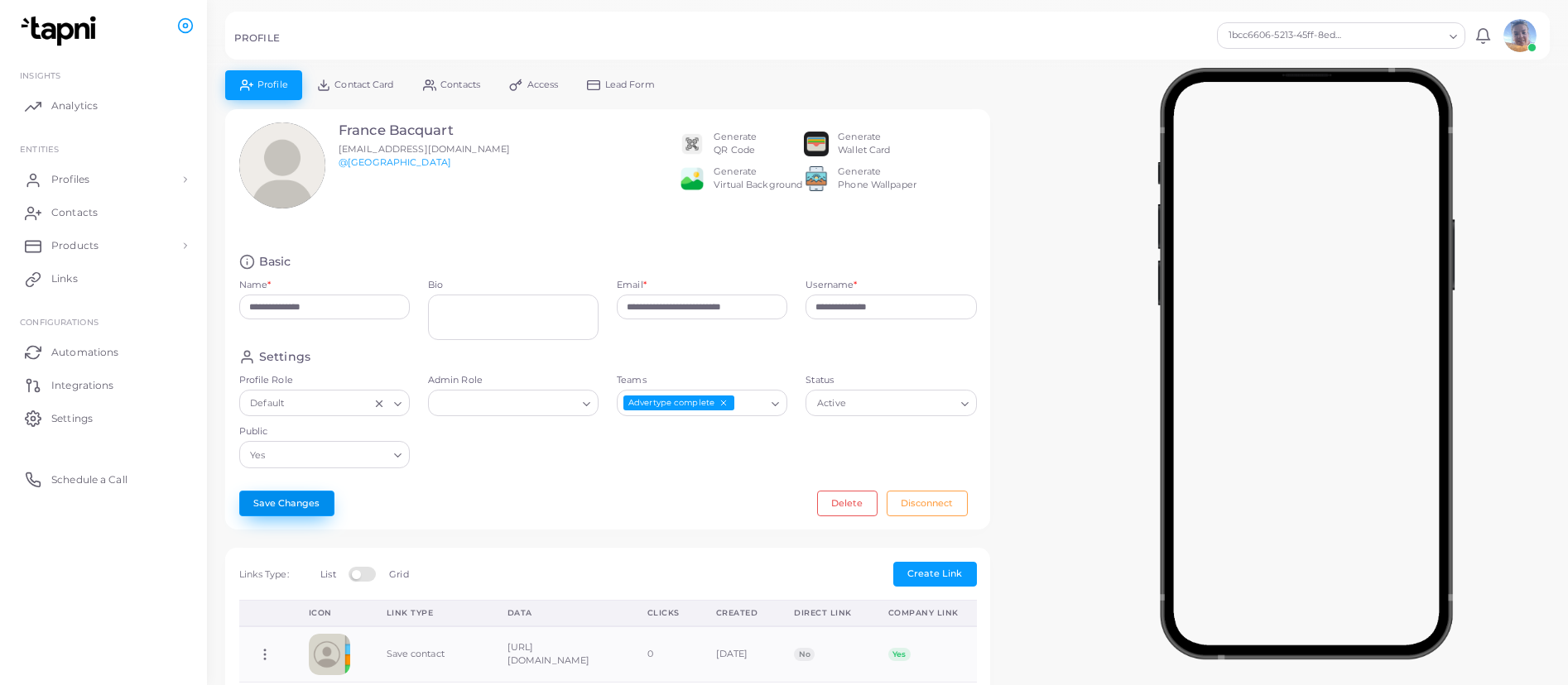 click on "Save Changes" at bounding box center (286, 503) 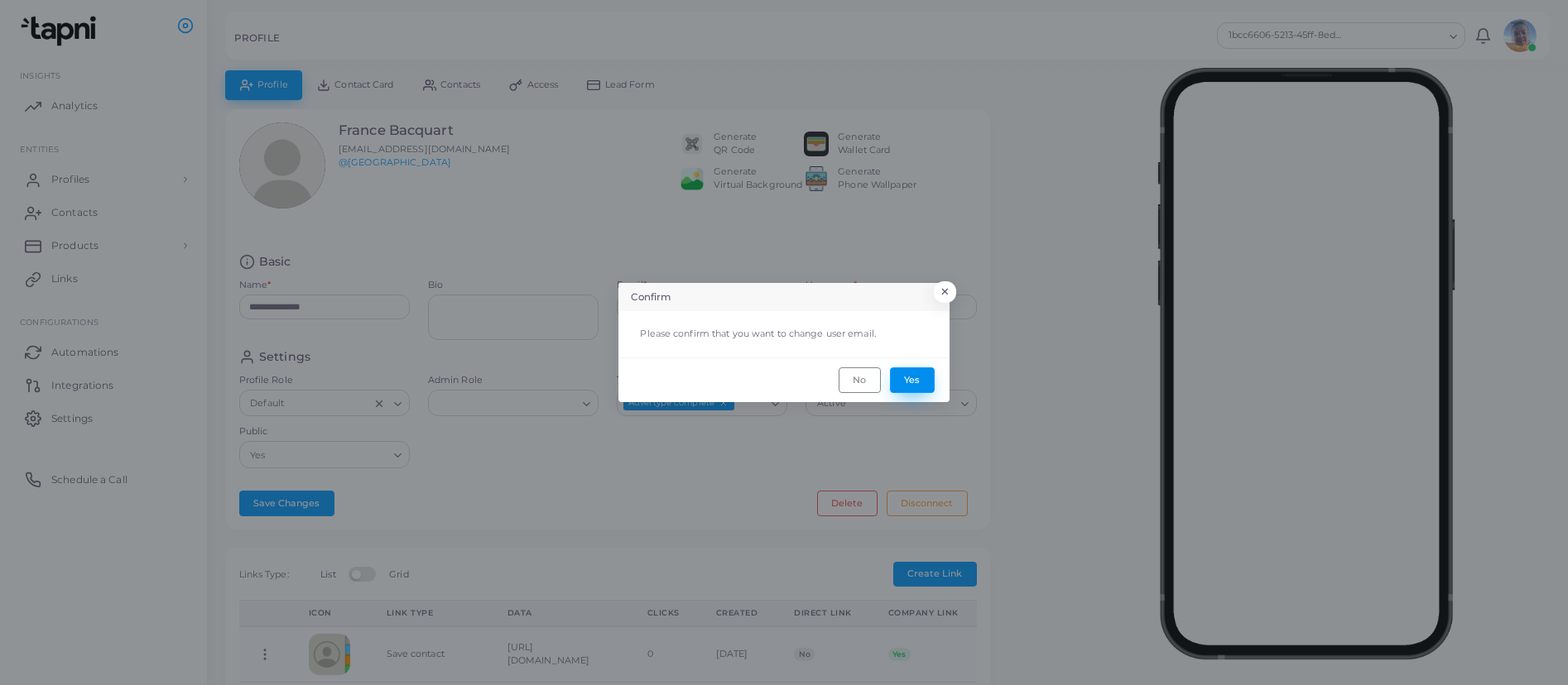 click on "Yes" at bounding box center [912, 380] 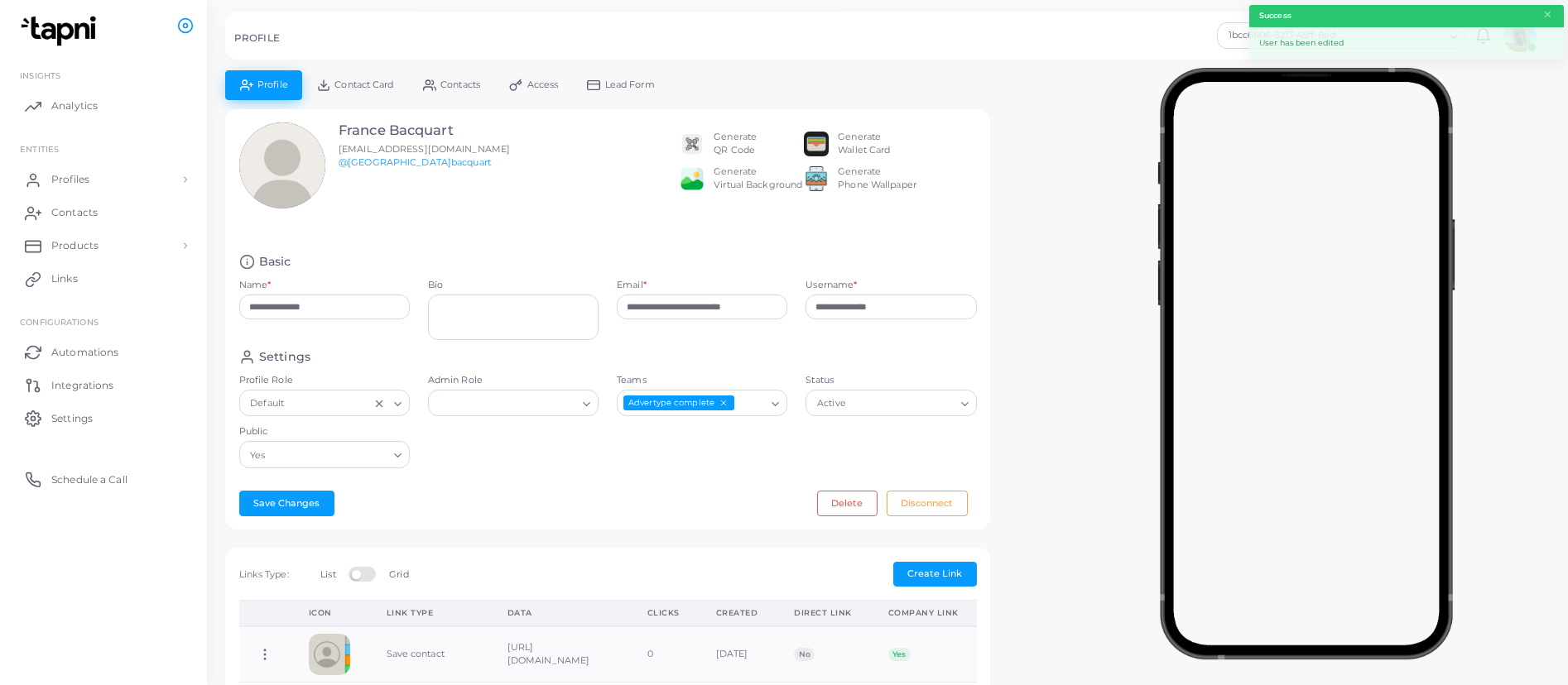click on "Contact Card" at bounding box center (363, 84) 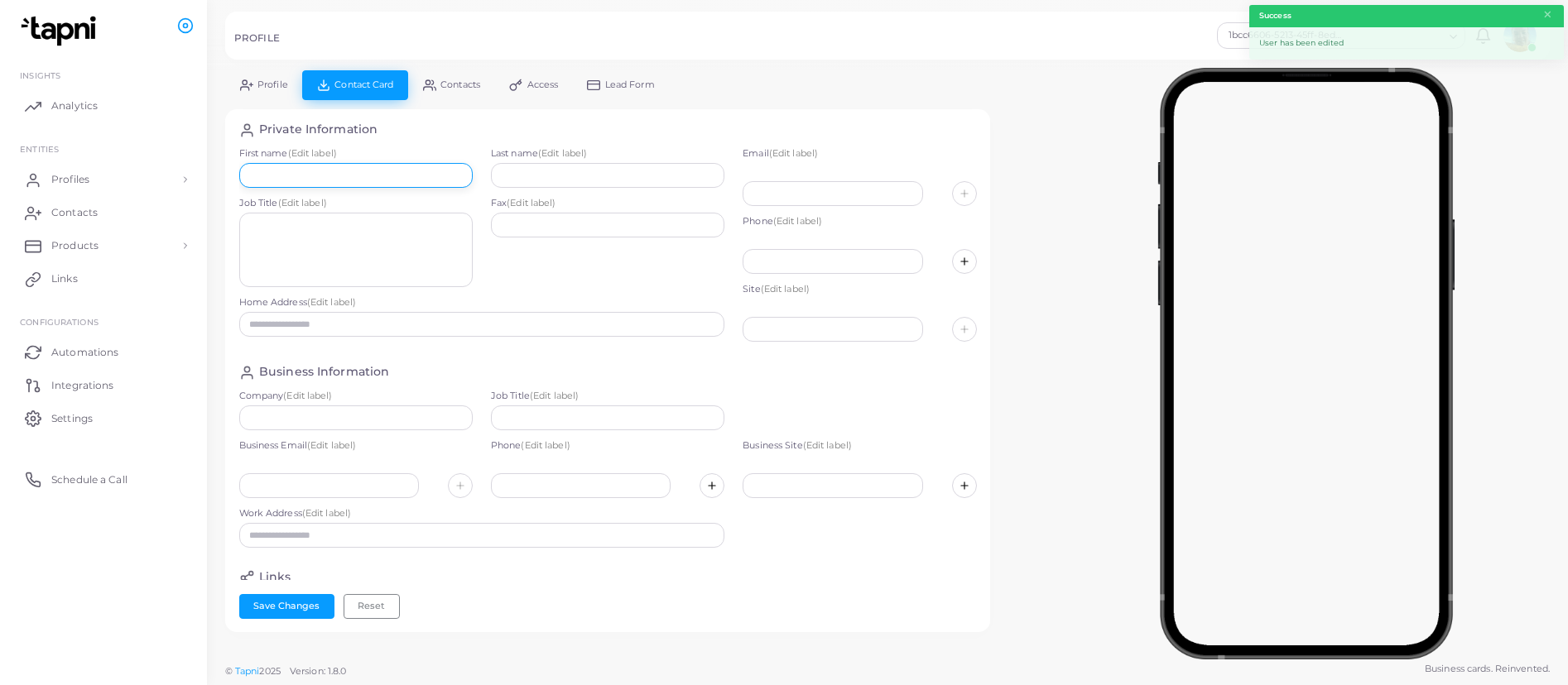 click at bounding box center [356, 175] 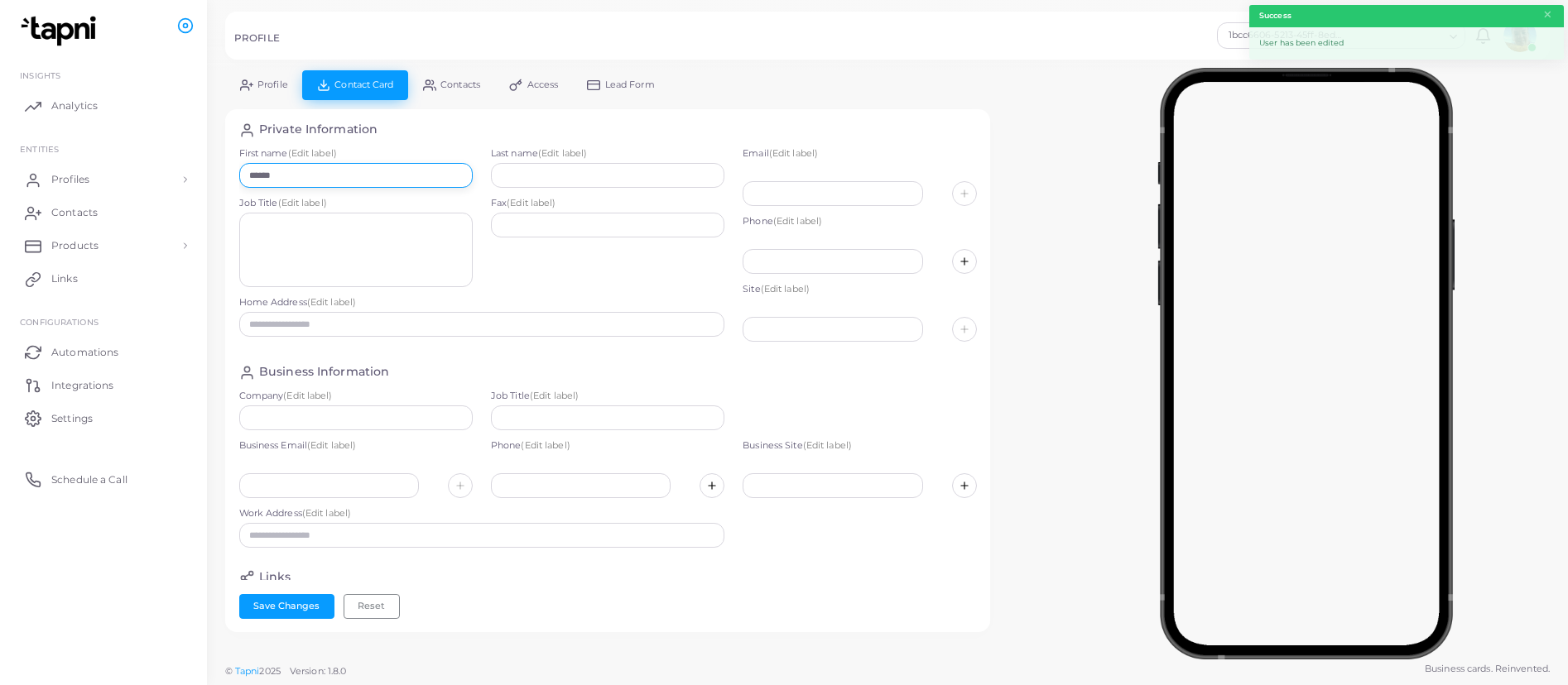 type on "******" 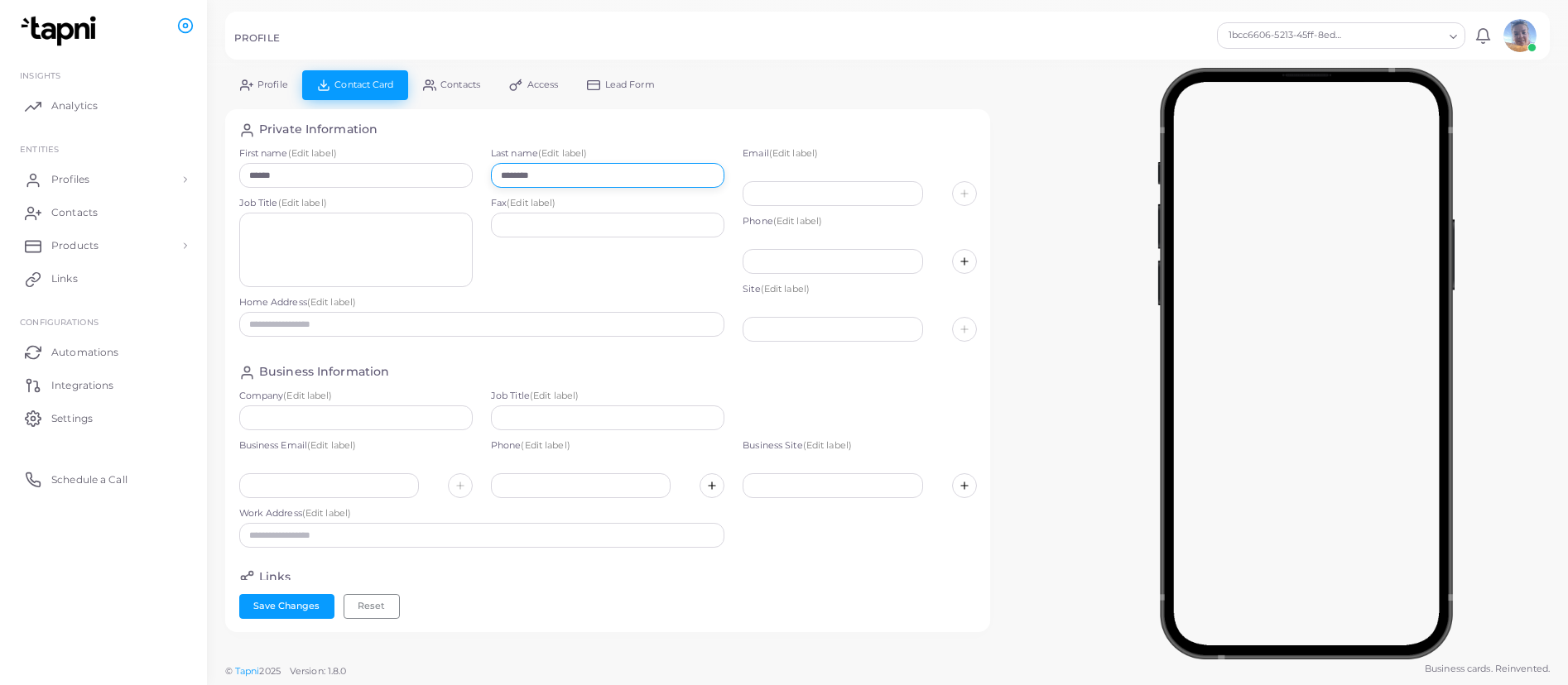 type on "********" 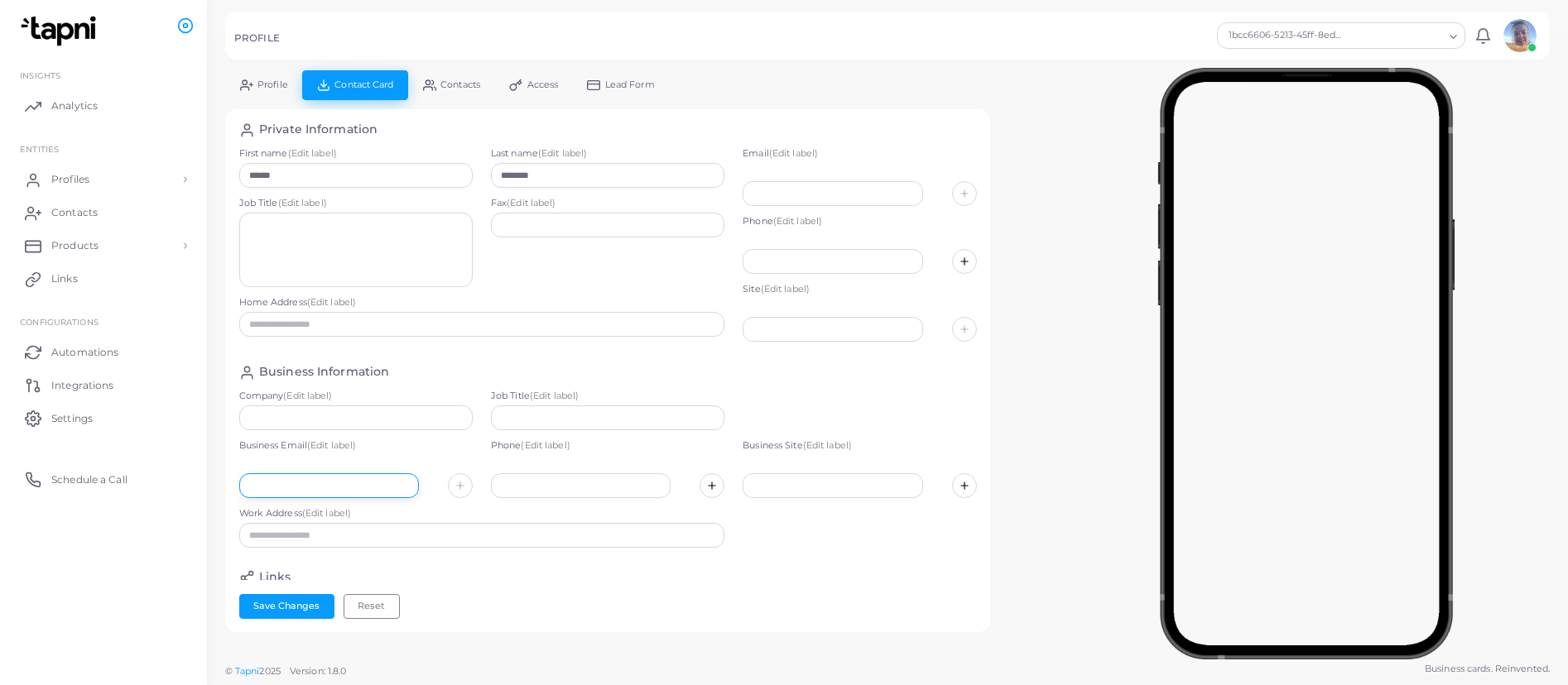 click at bounding box center (329, 486) 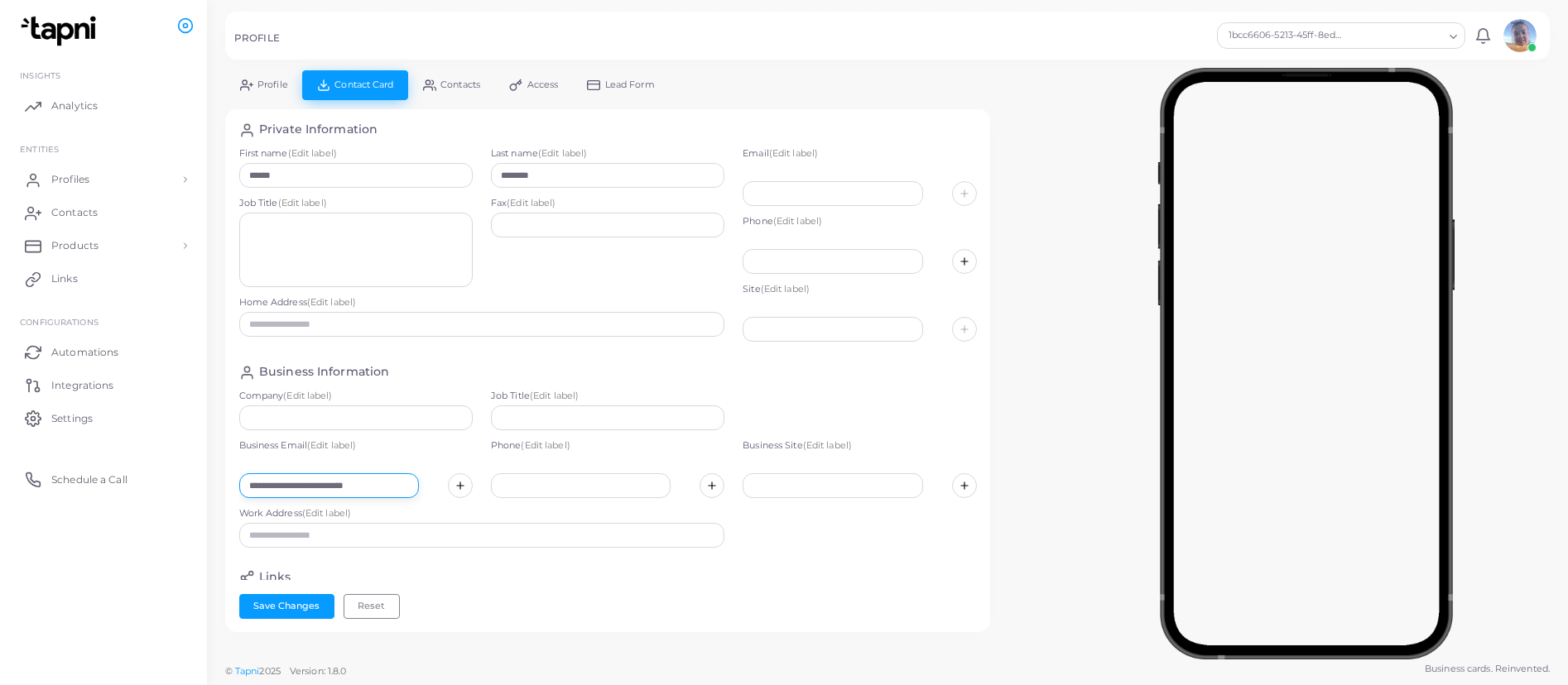 type on "**********" 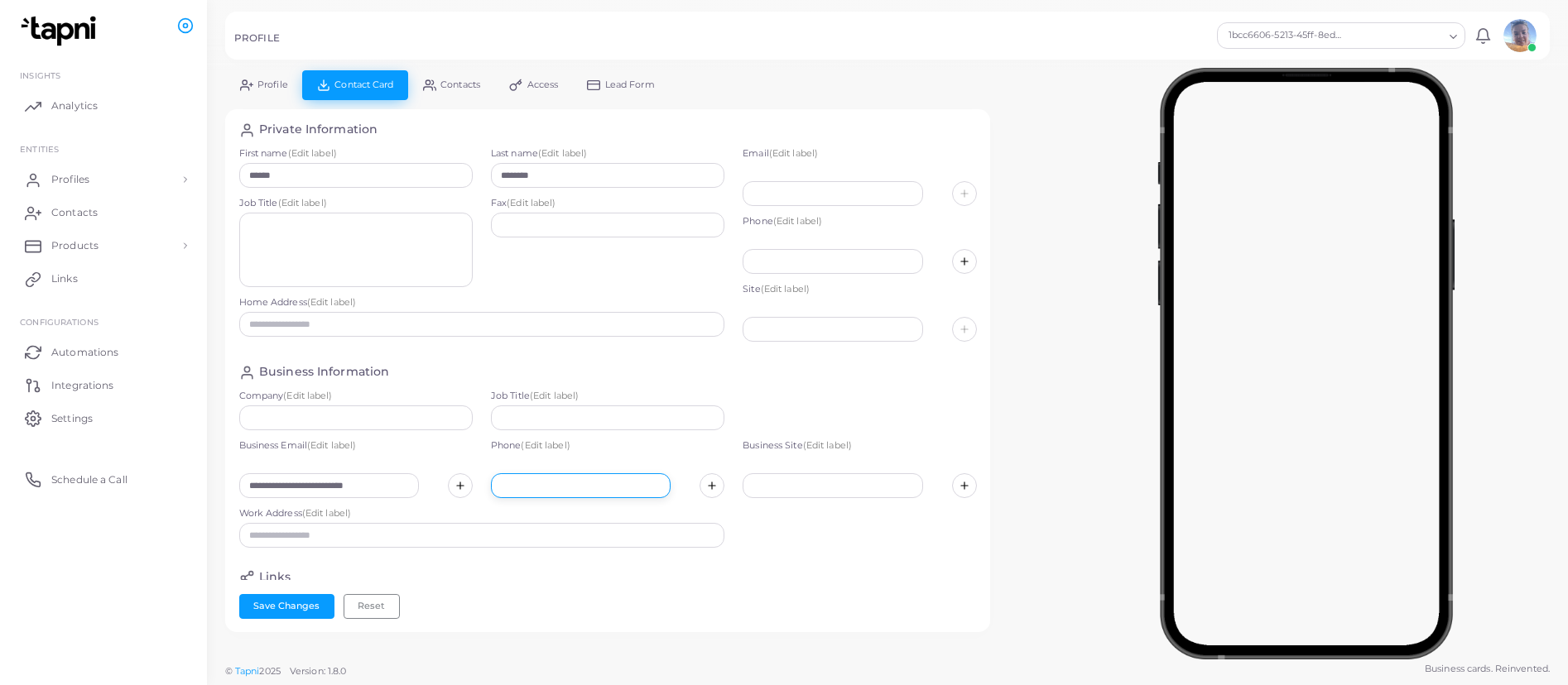 click at bounding box center (580, 486) 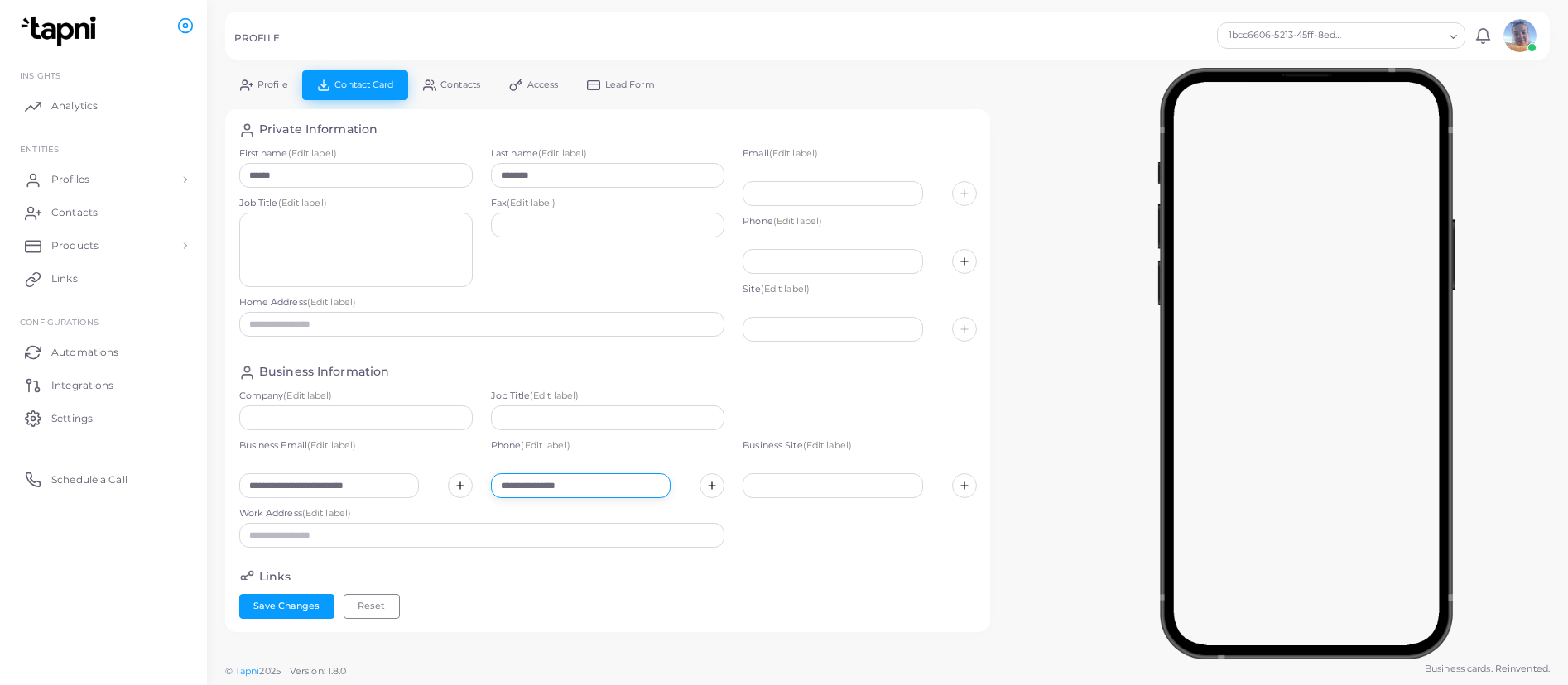 type on "**********" 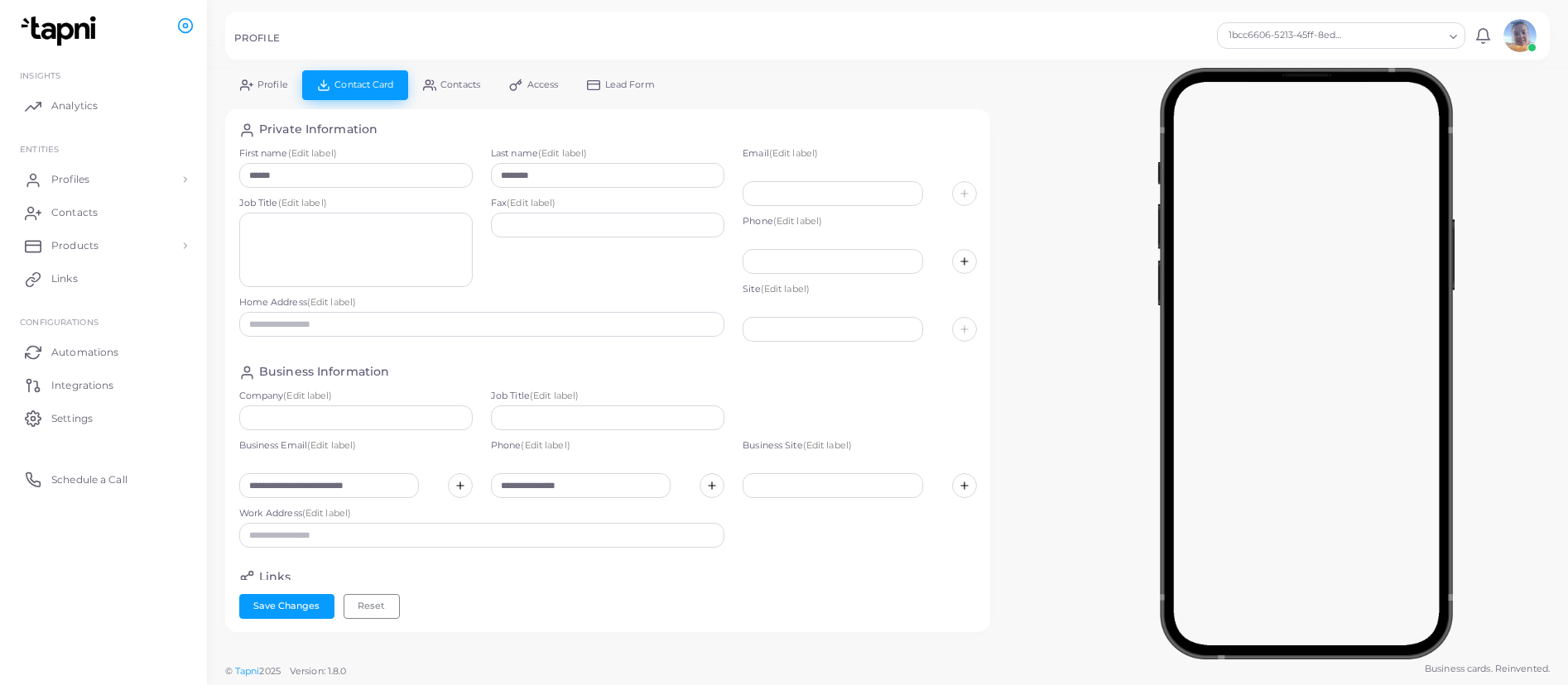drag, startPoint x: 537, startPoint y: 606, endPoint x: 453, endPoint y: 601, distance: 84.148678 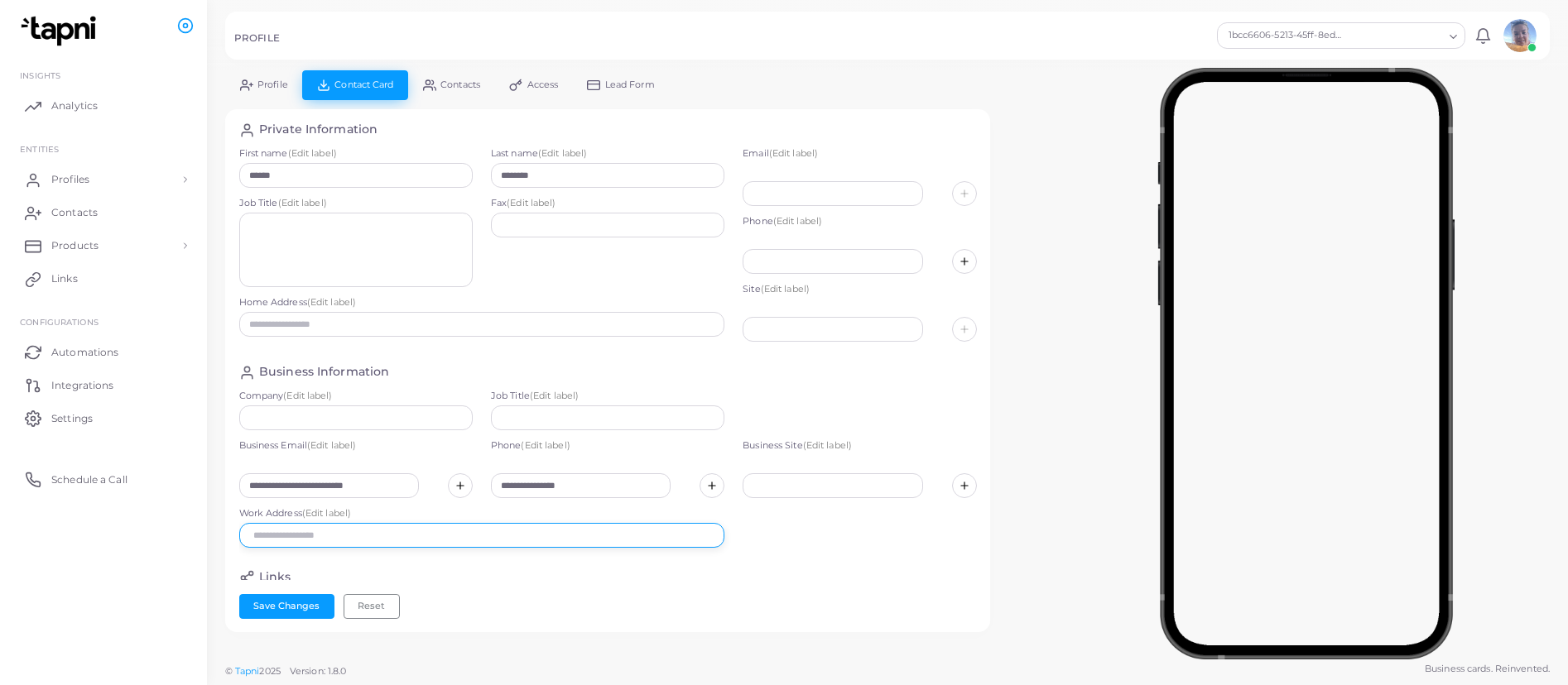click at bounding box center [482, 535] 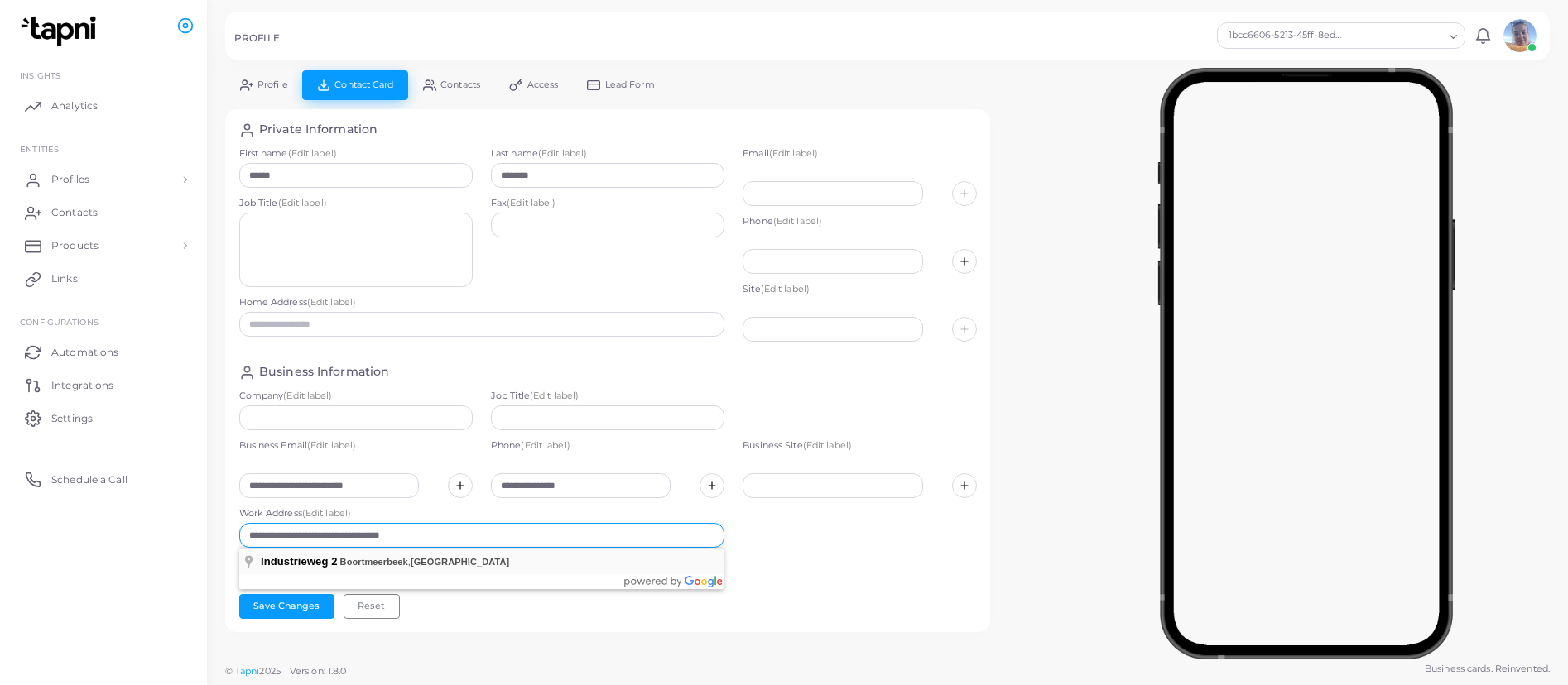 type on "**********" 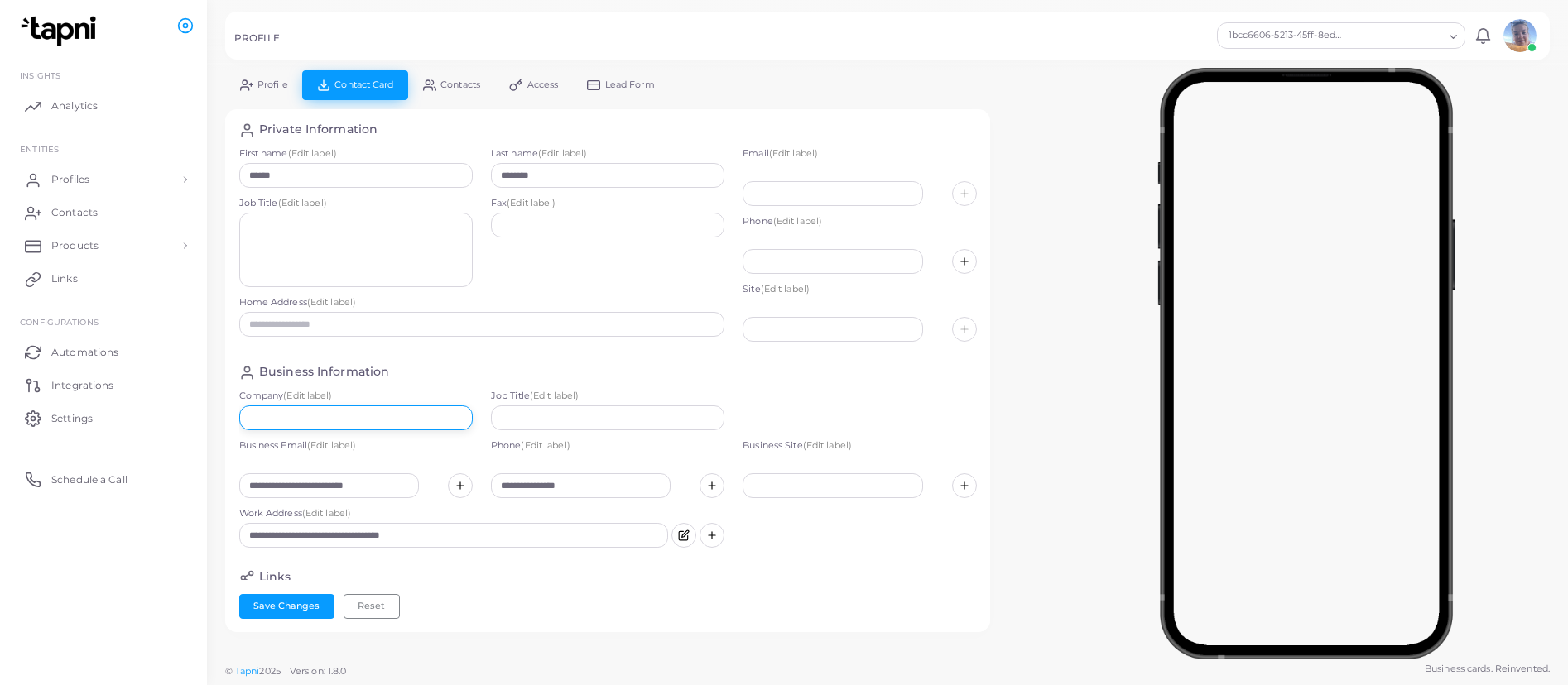 click at bounding box center (356, 418) 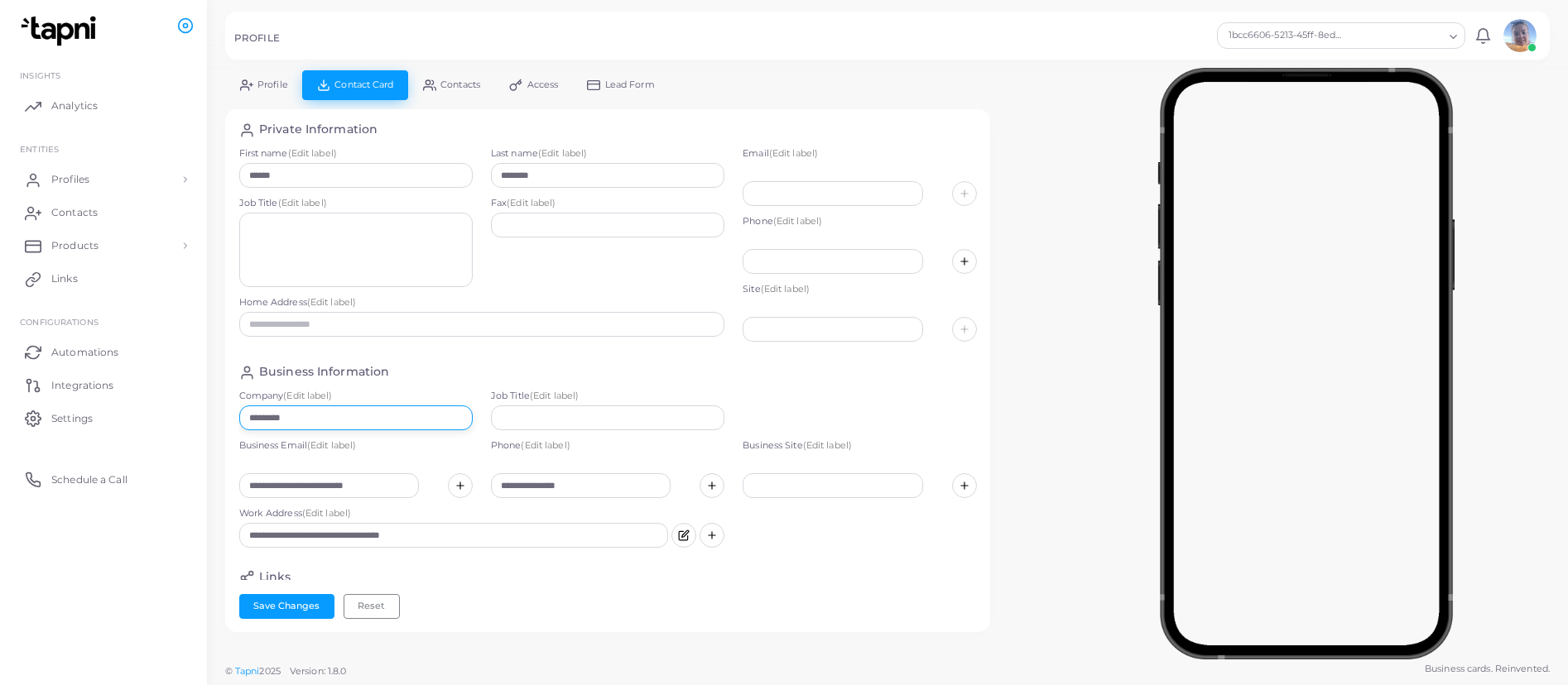 type on "*********" 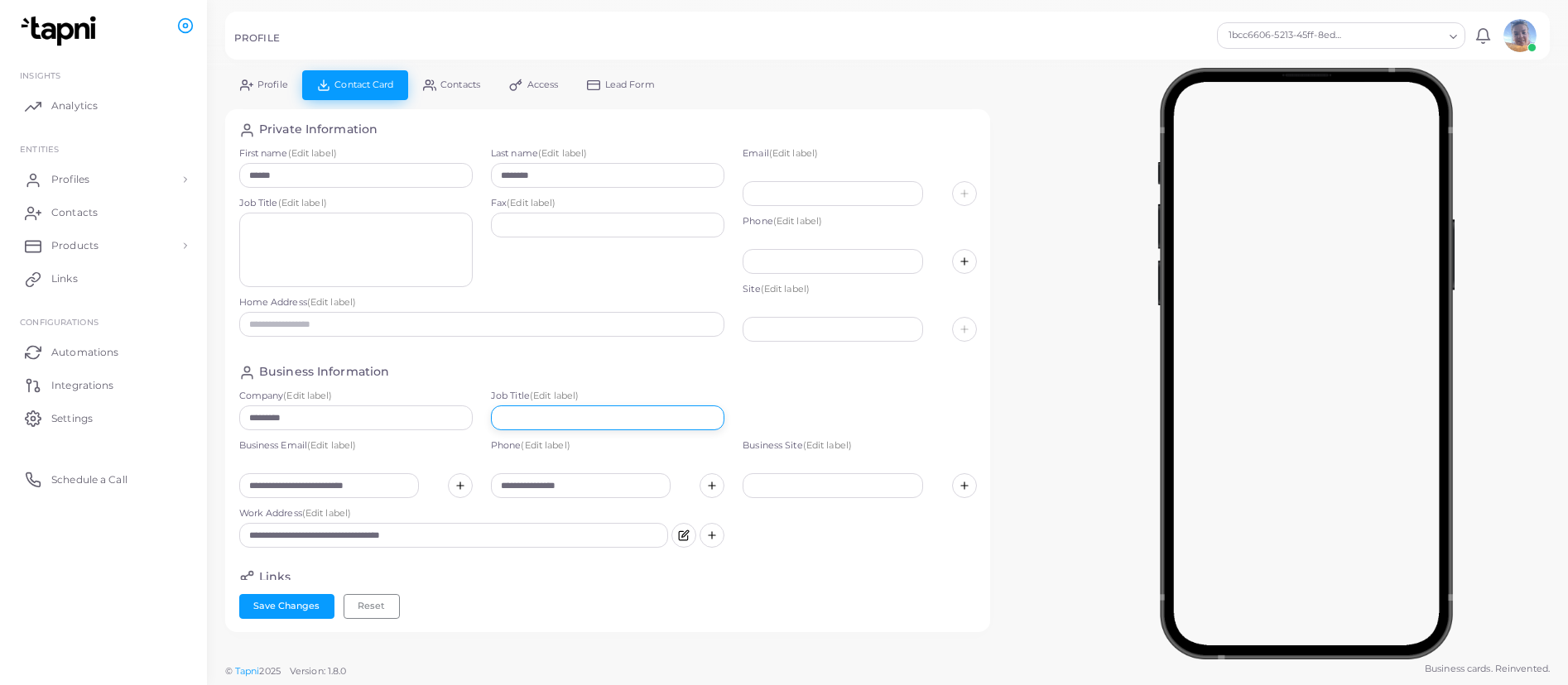 click at bounding box center (608, 418) 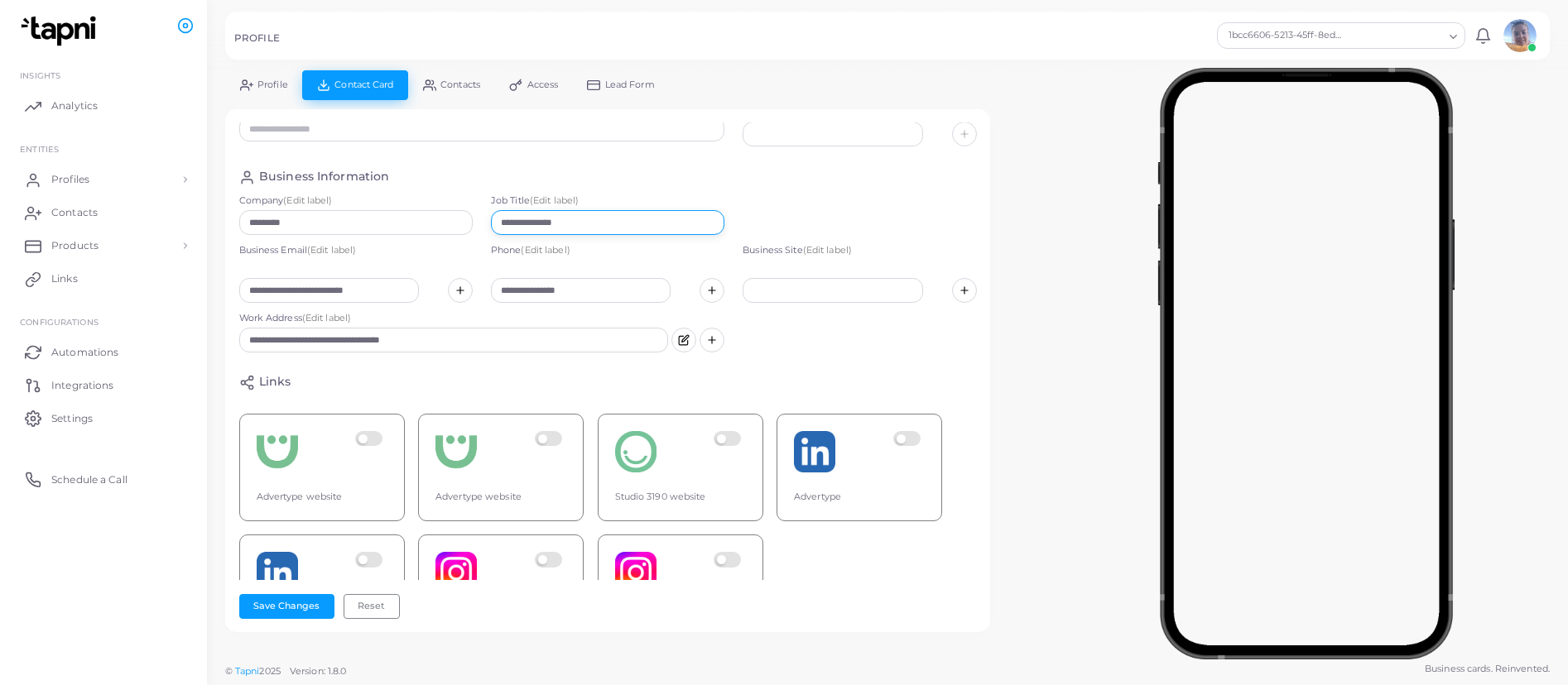 scroll, scrollTop: 266, scrollLeft: 0, axis: vertical 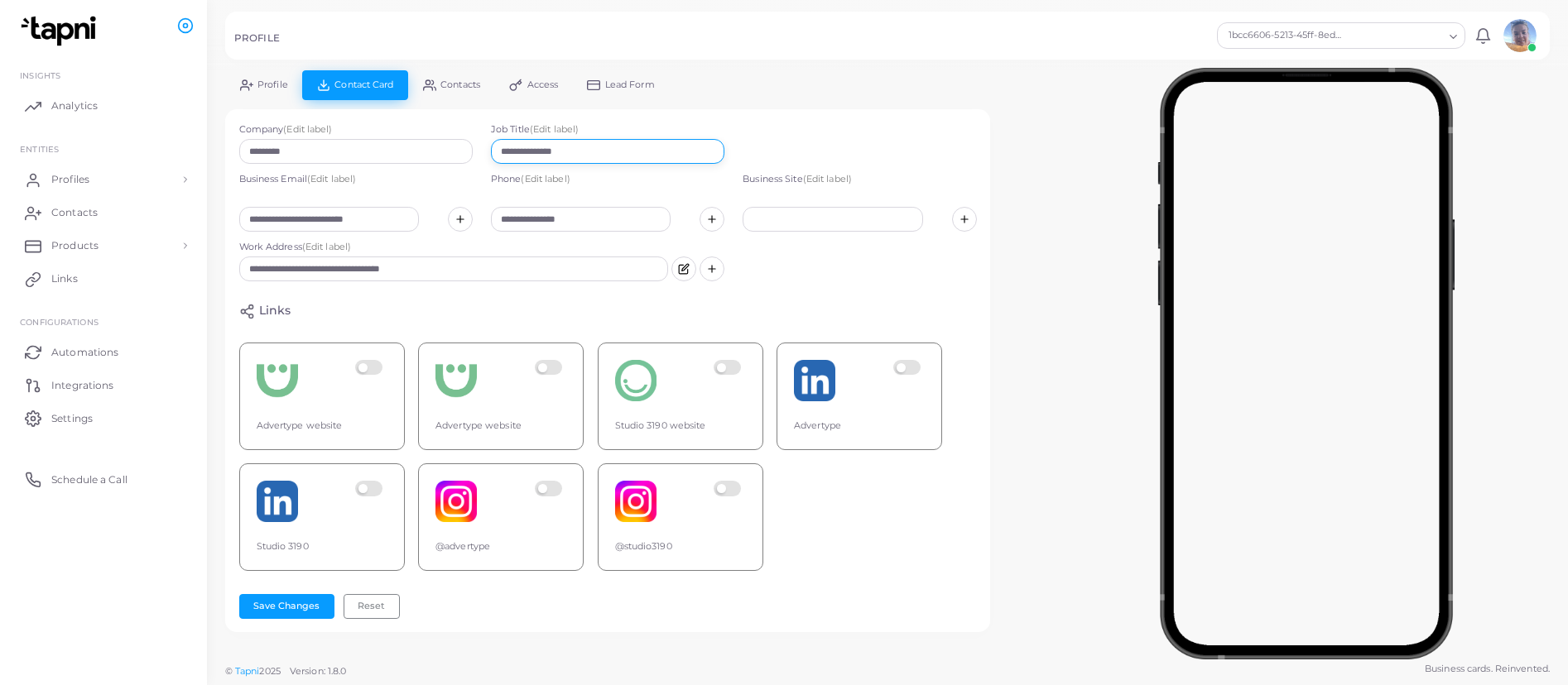 type on "**********" 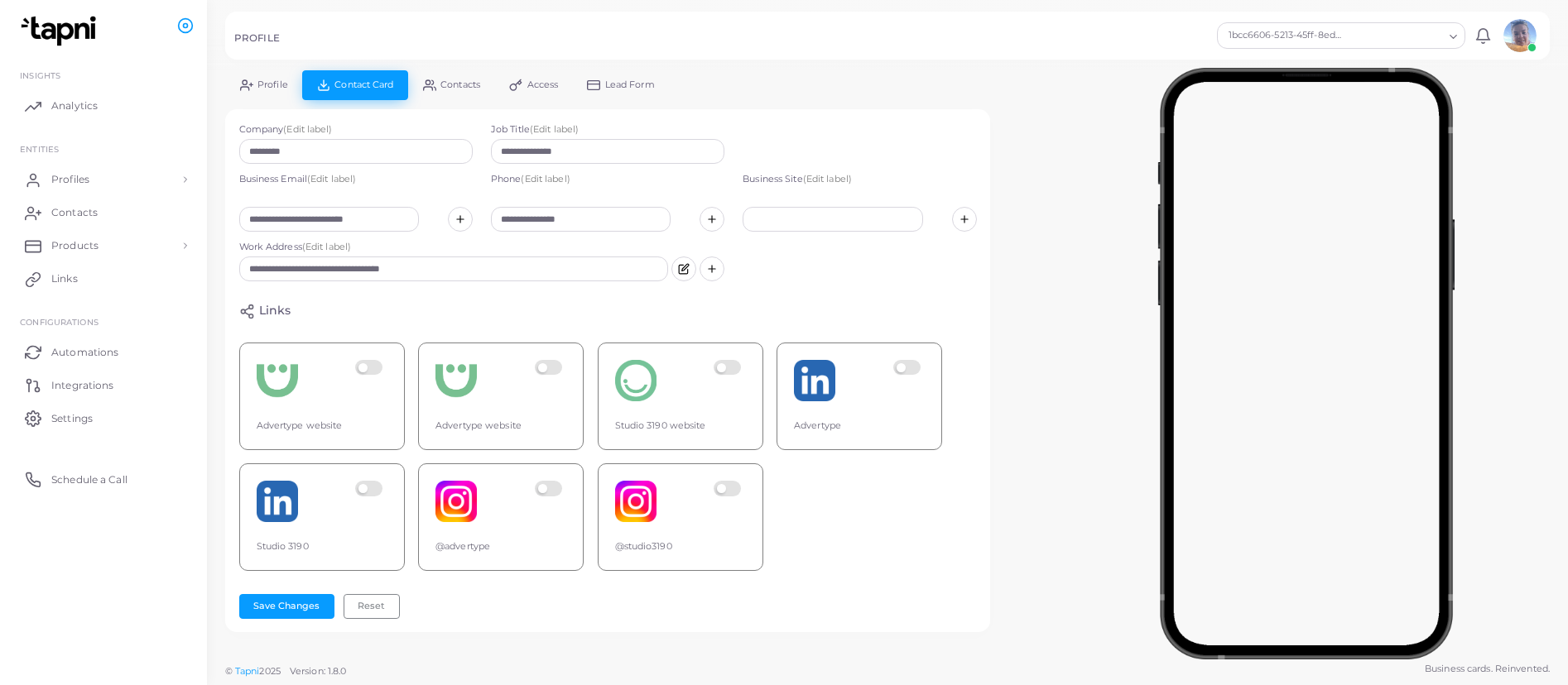 click at bounding box center (371, 381) 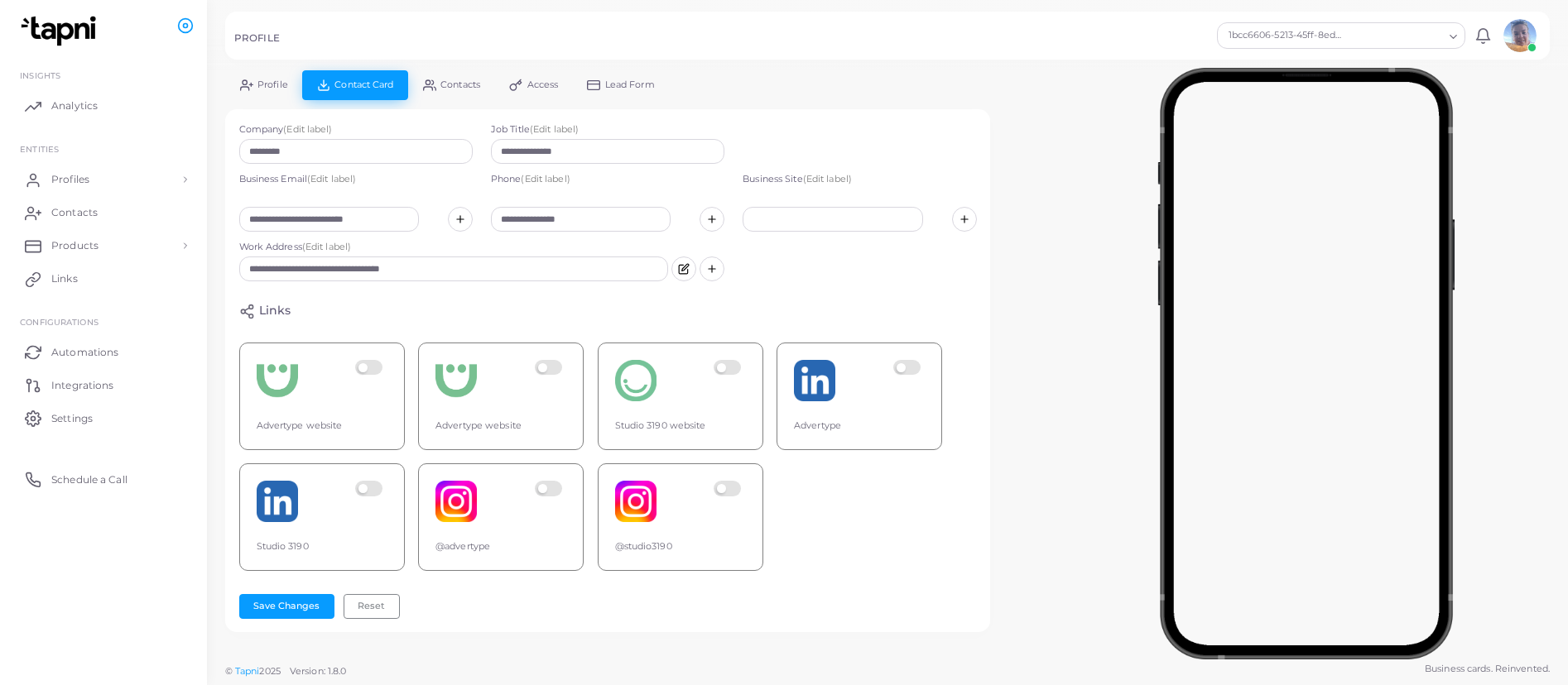 click at bounding box center (371, 501) 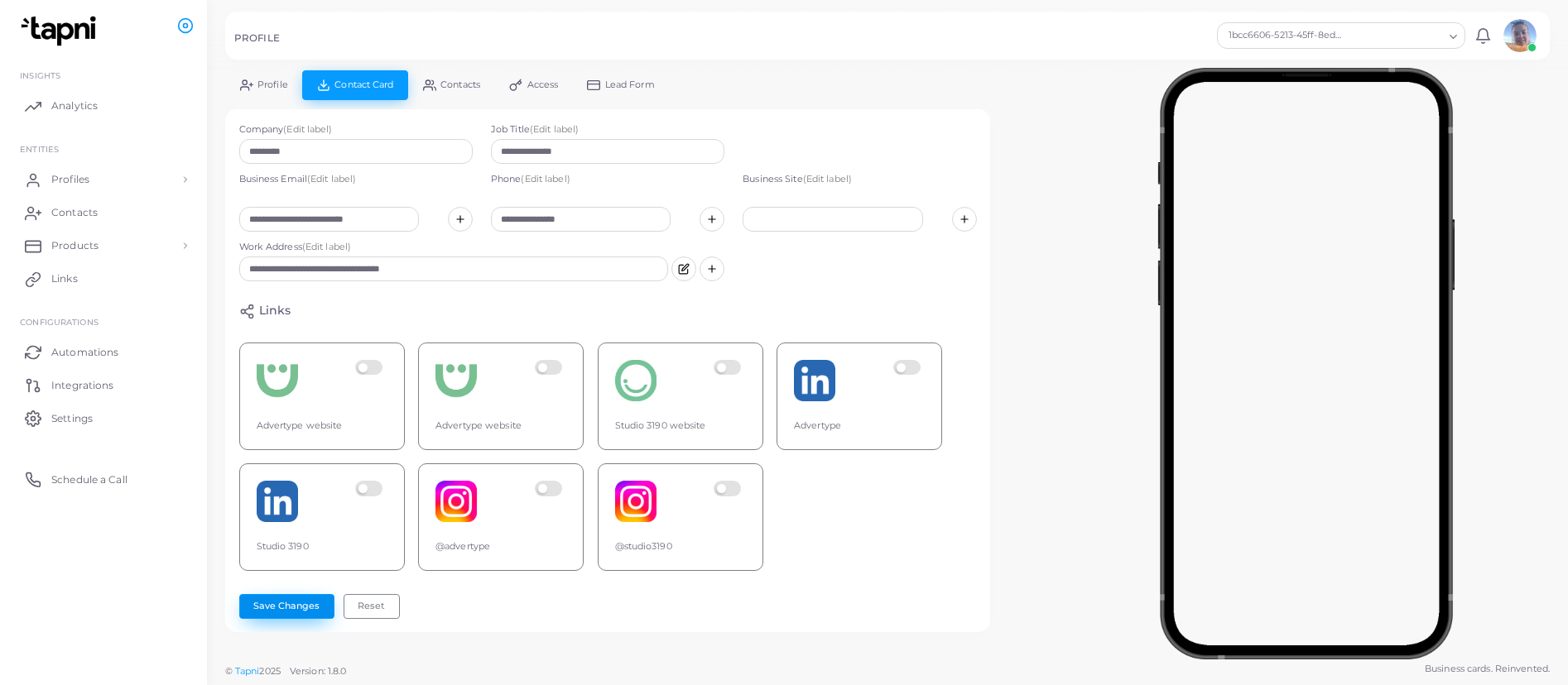 click on "Save Changes" at bounding box center (286, 606) 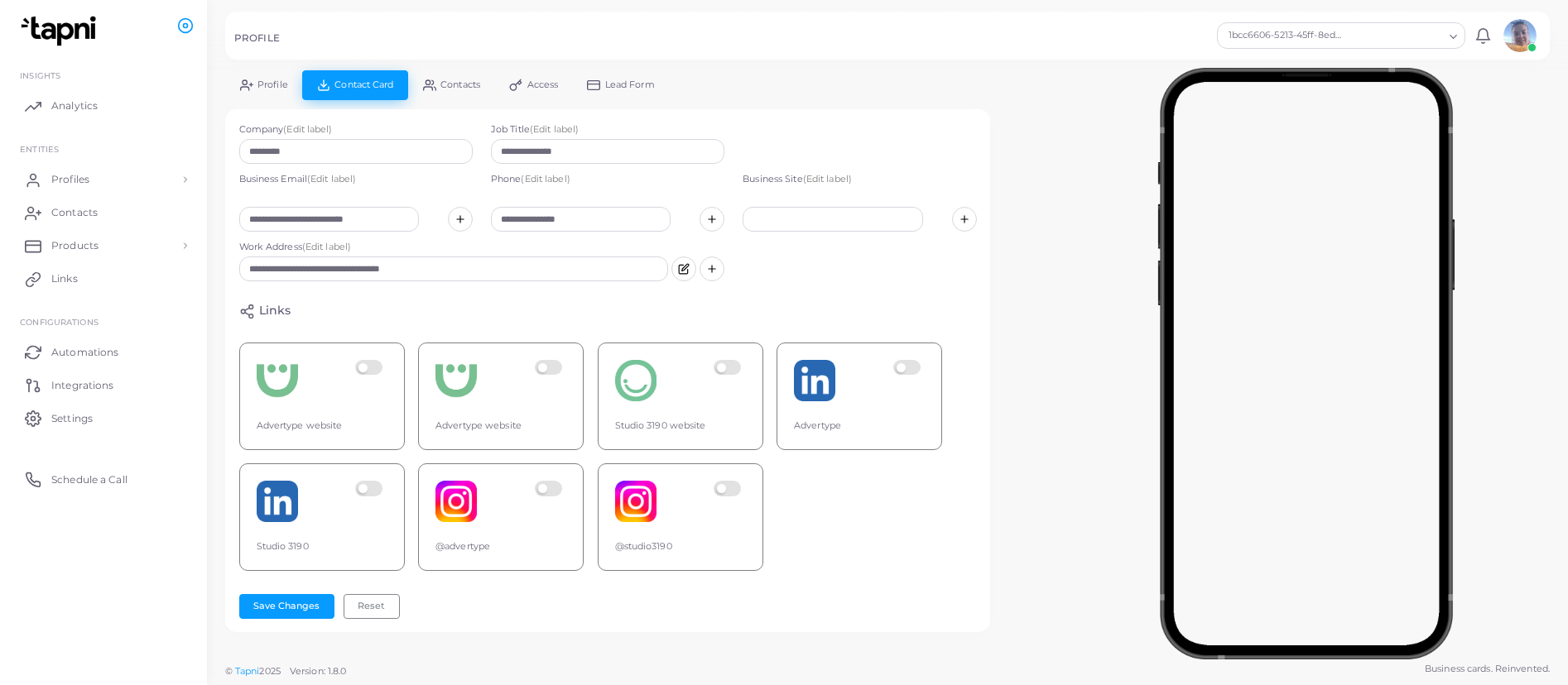 click on "PROFILE" at bounding box center (257, 38) 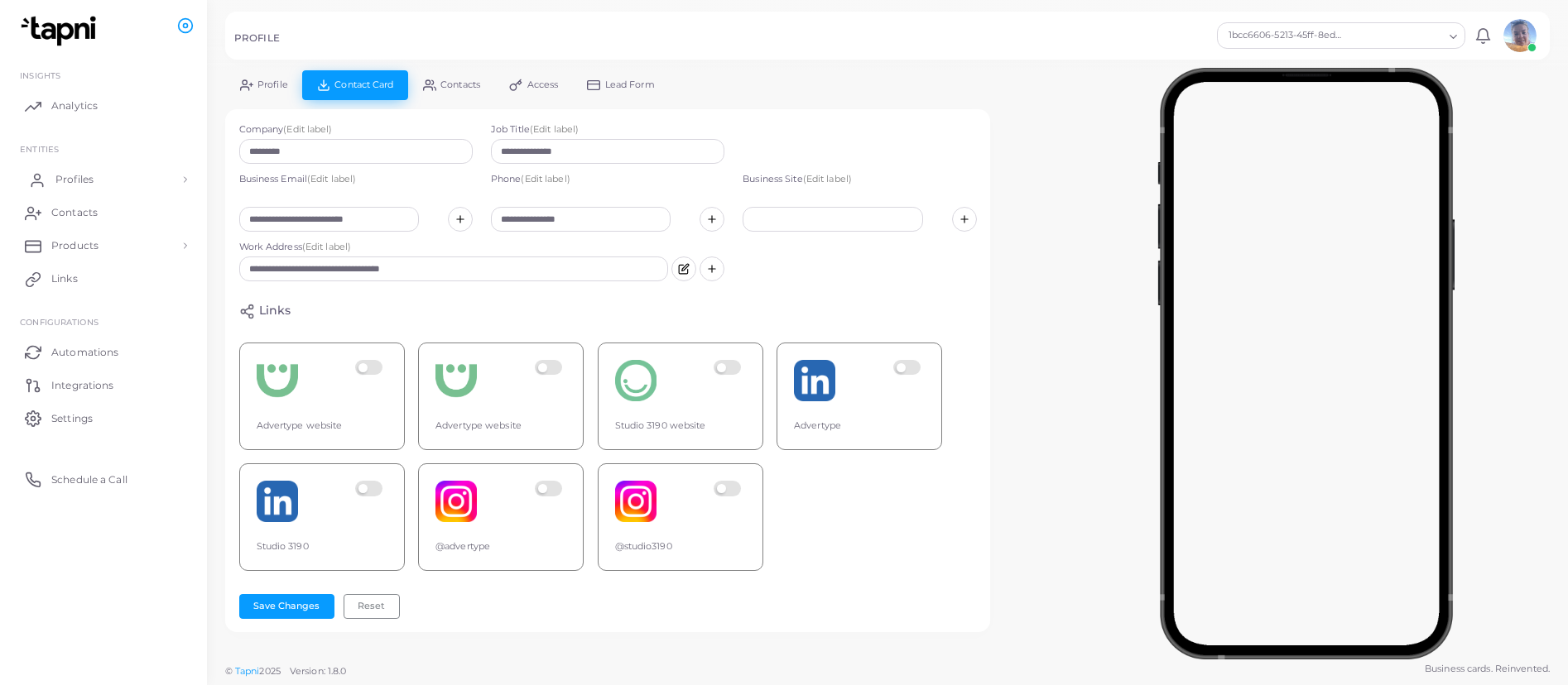 click on "Profiles" at bounding box center (75, 180) 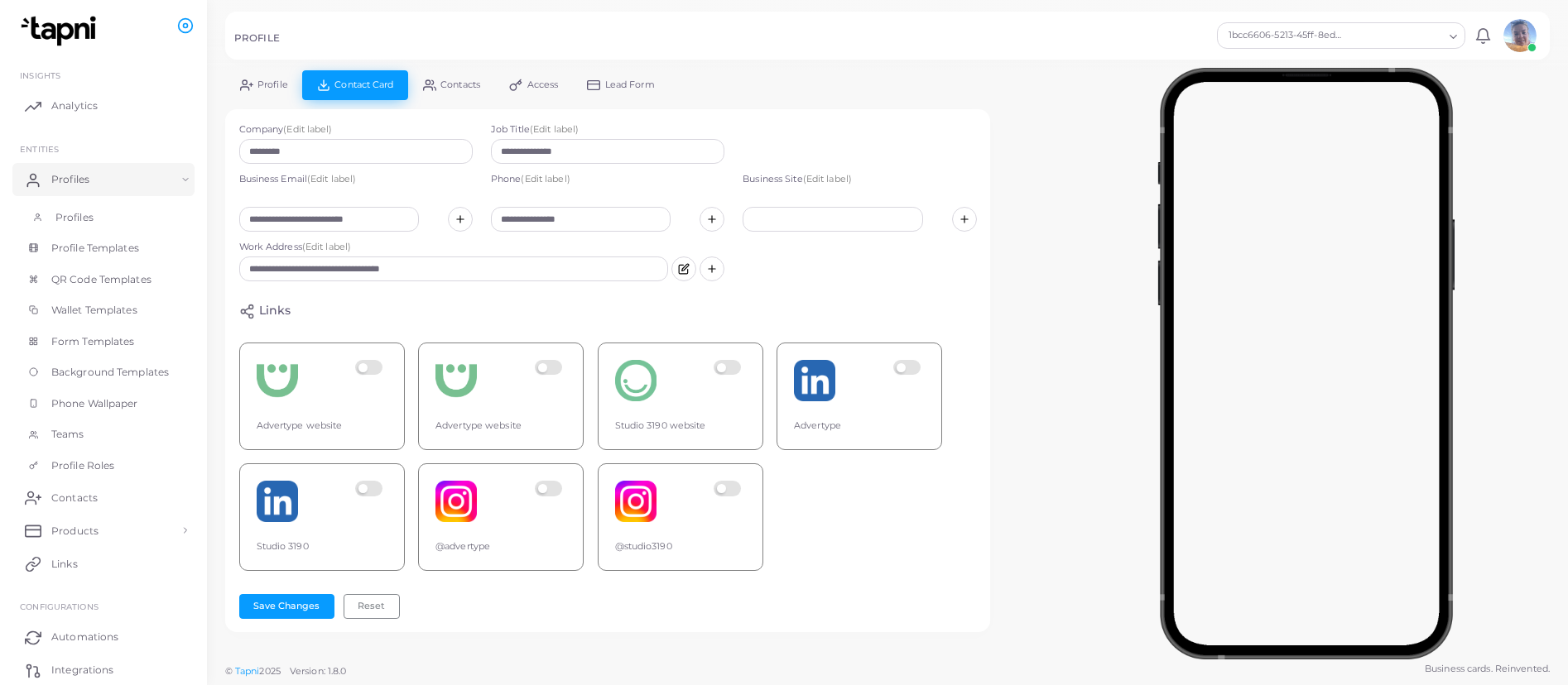 click on "Profiles" at bounding box center (103, 218) 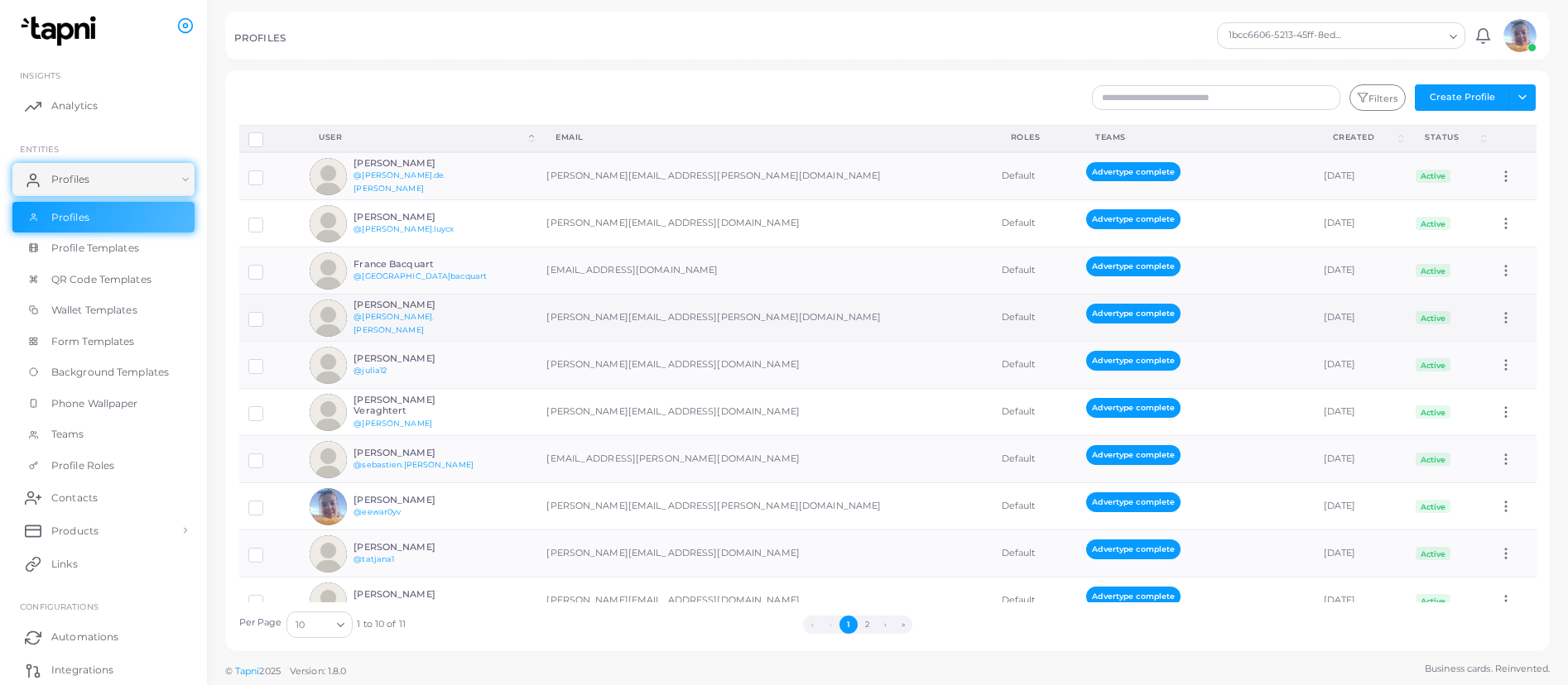 click on "[PERSON_NAME]" at bounding box center [414, 304] 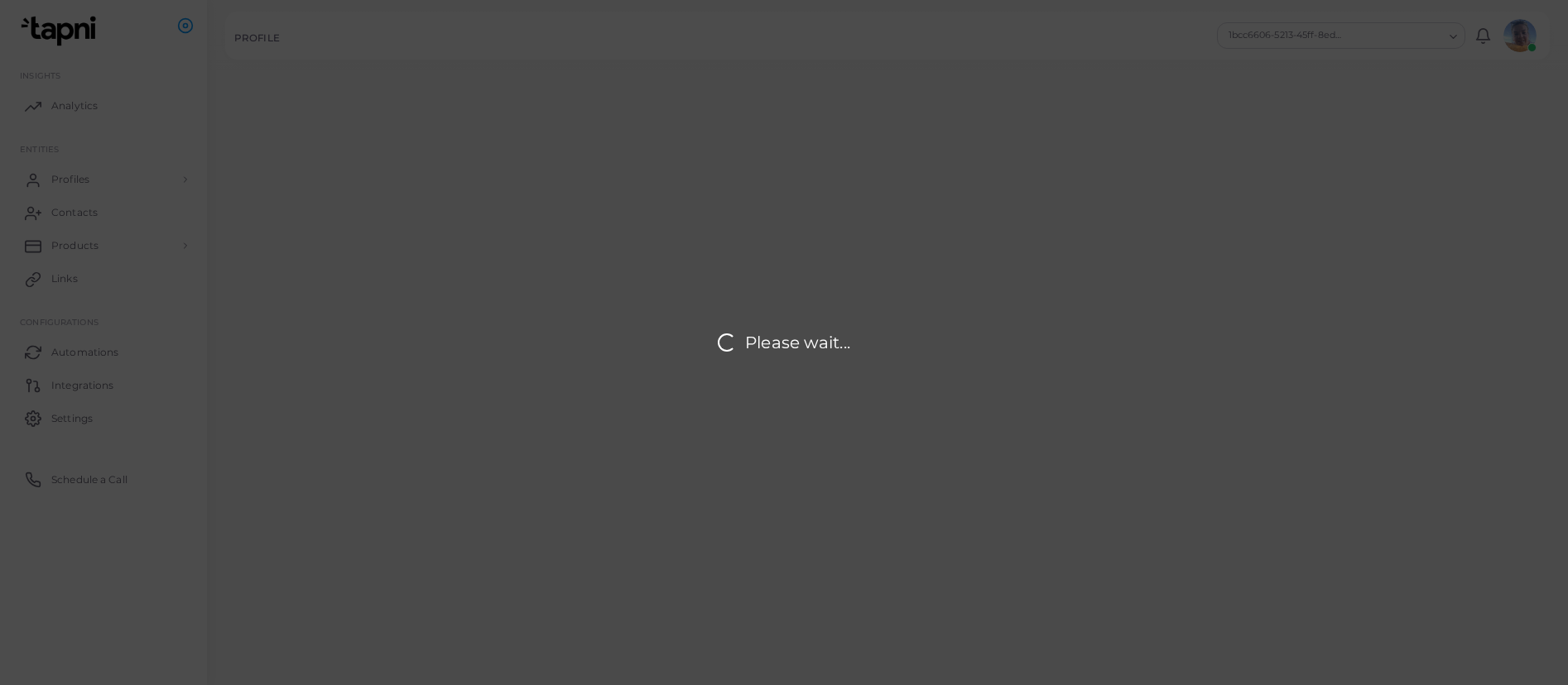 type on "**********" 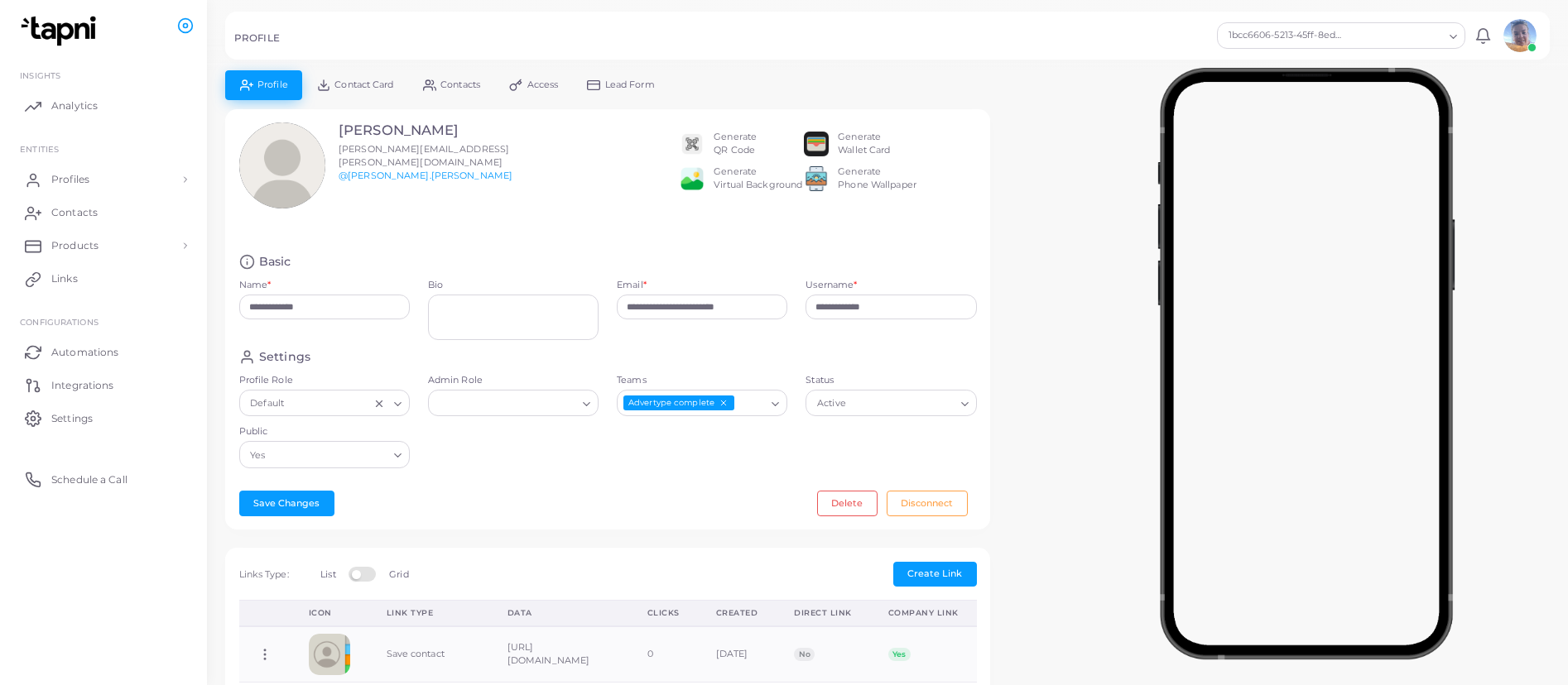 click on "Contact Card" at bounding box center [363, 84] 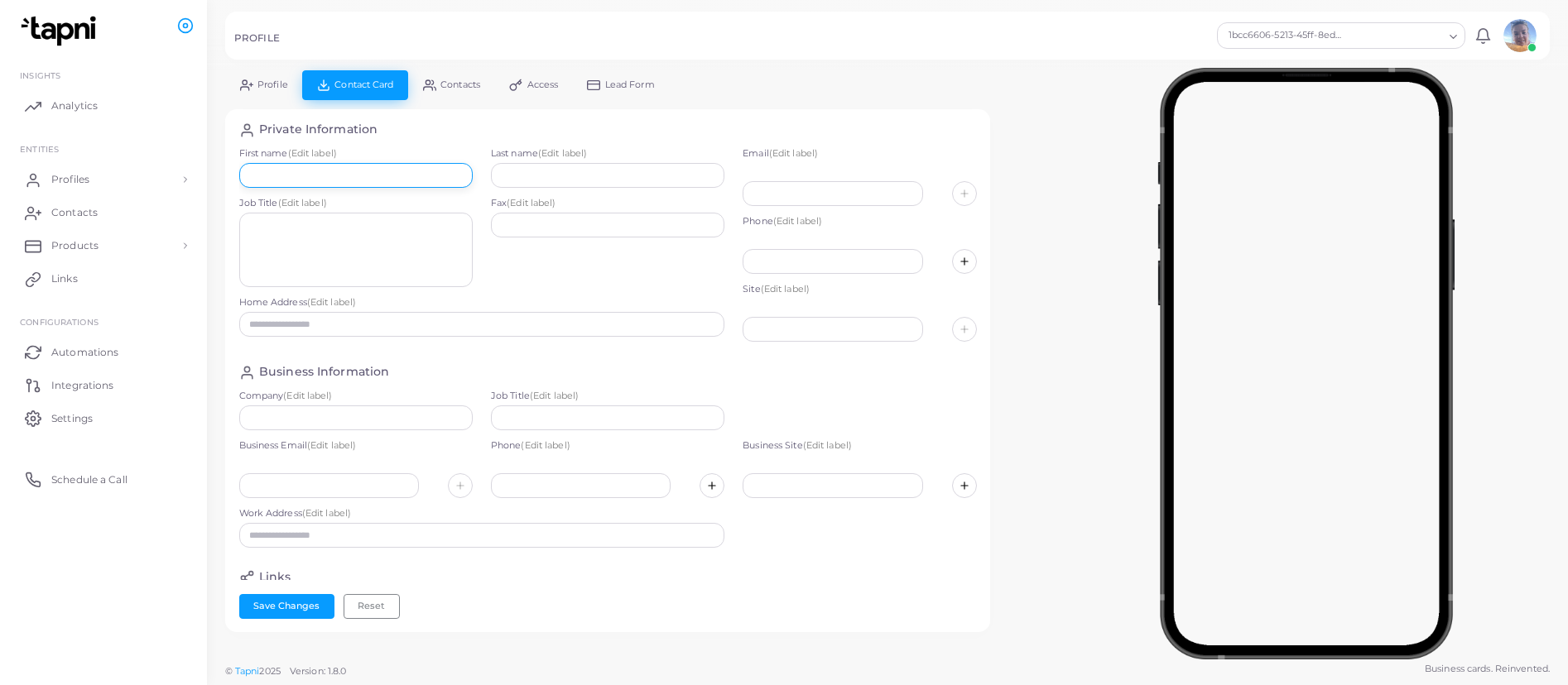 click at bounding box center (356, 175) 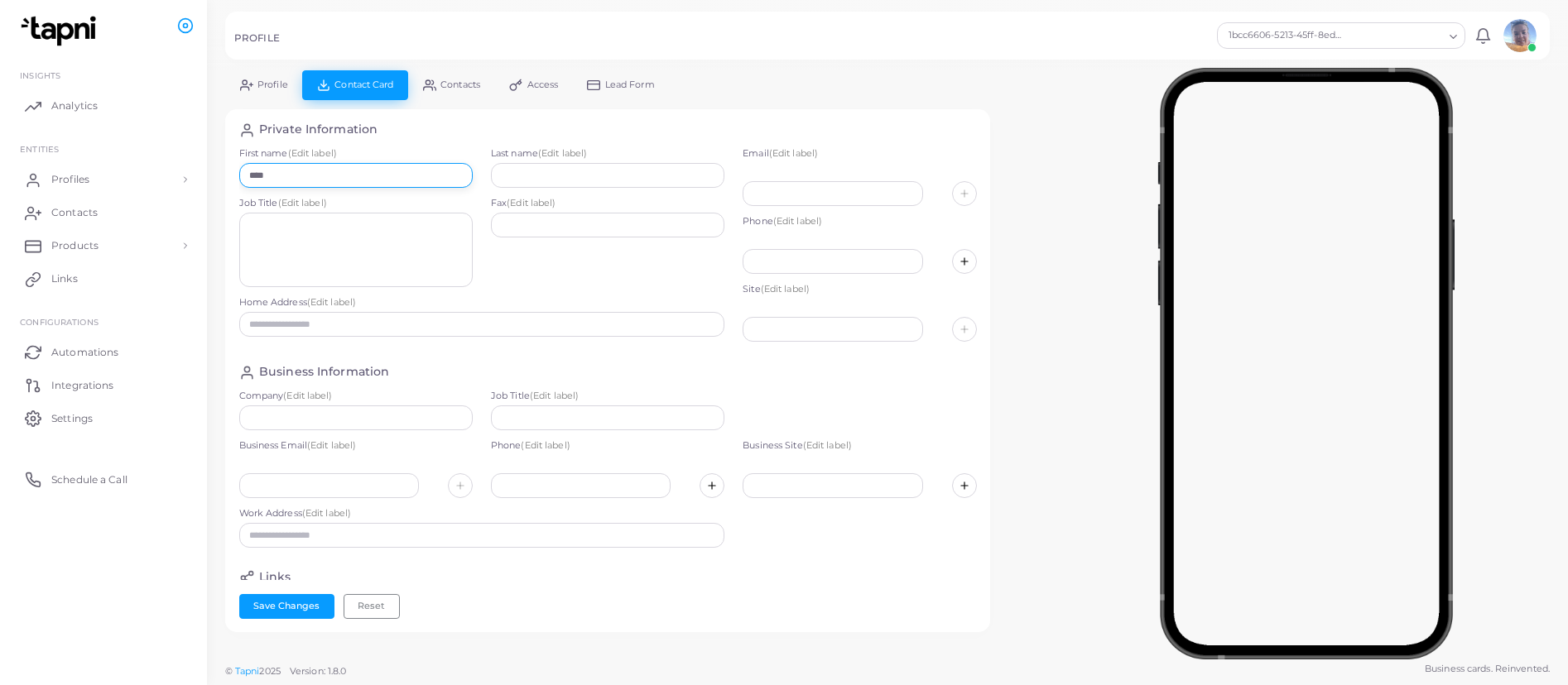type on "****" 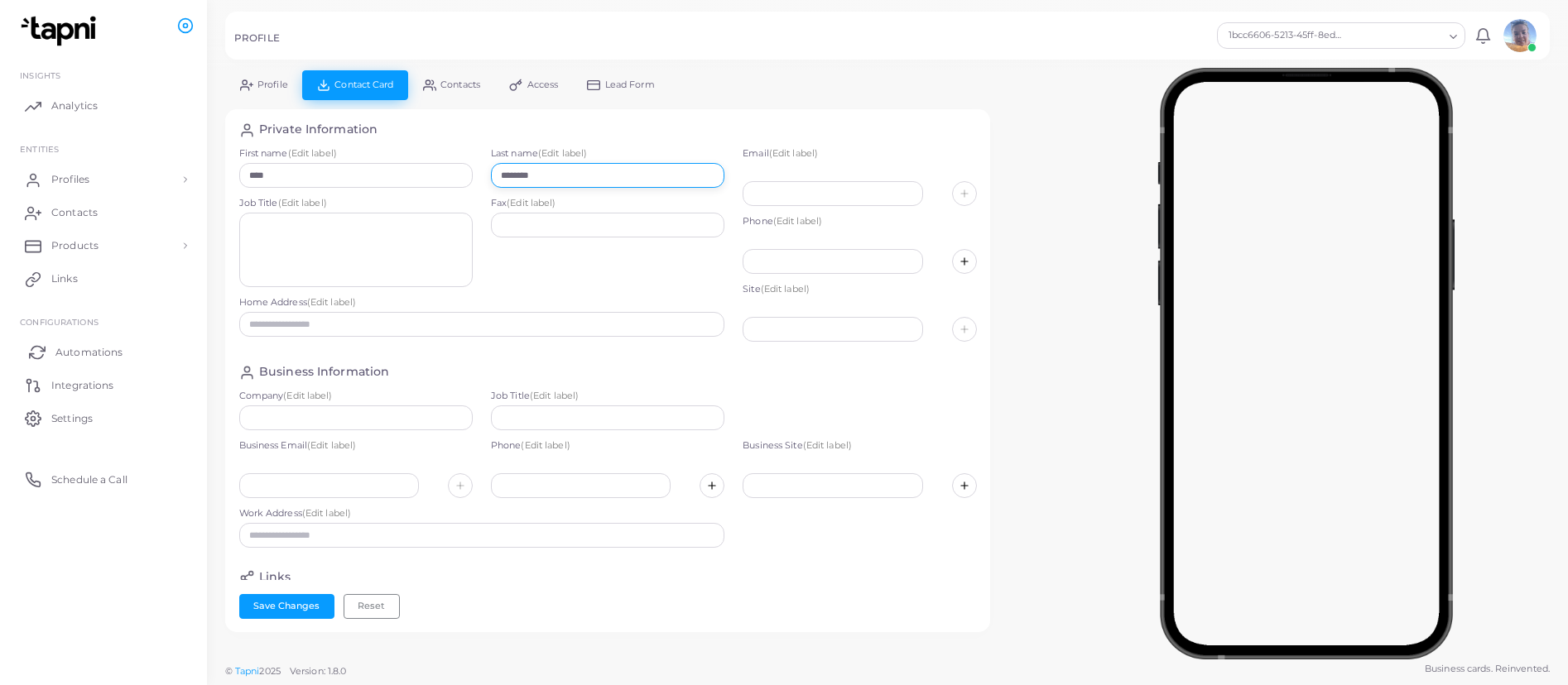 type on "********" 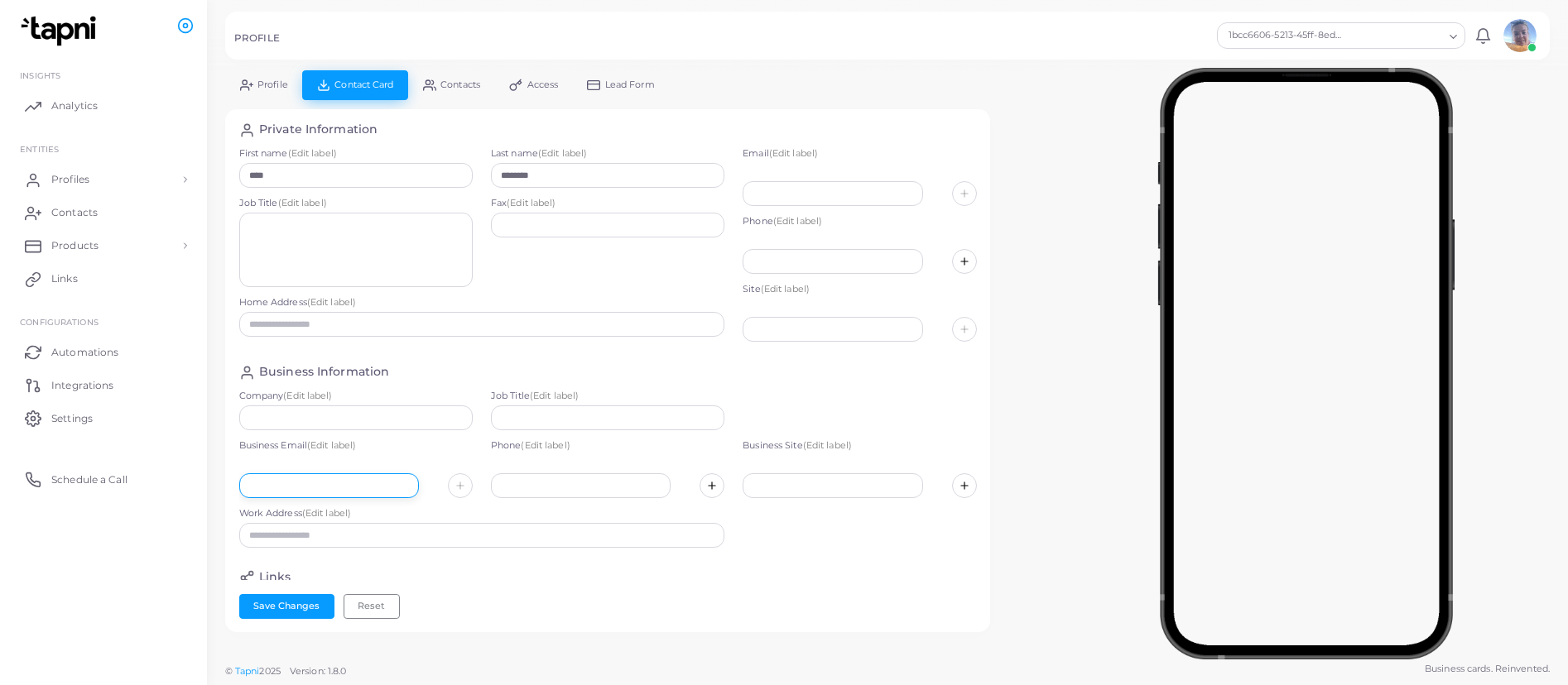 click at bounding box center (329, 486) 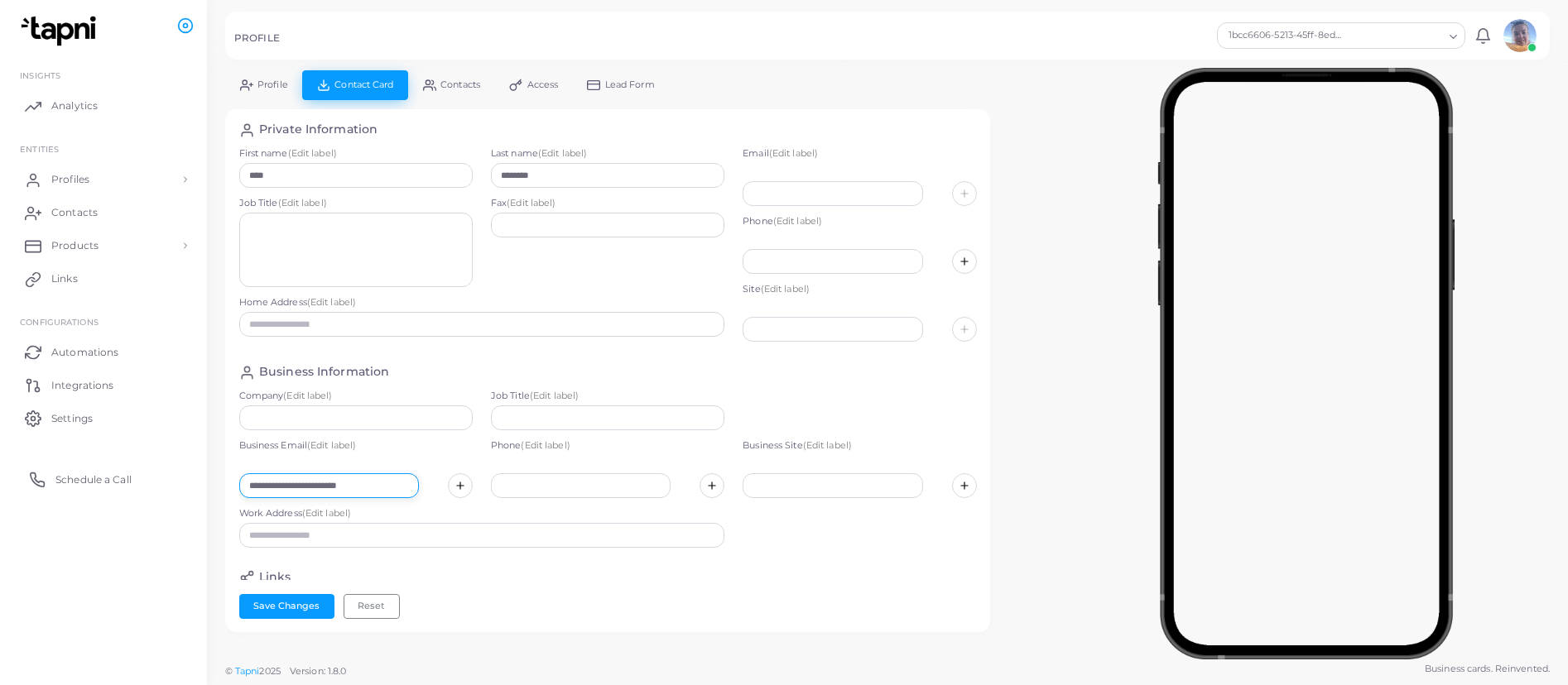 type on "**********" 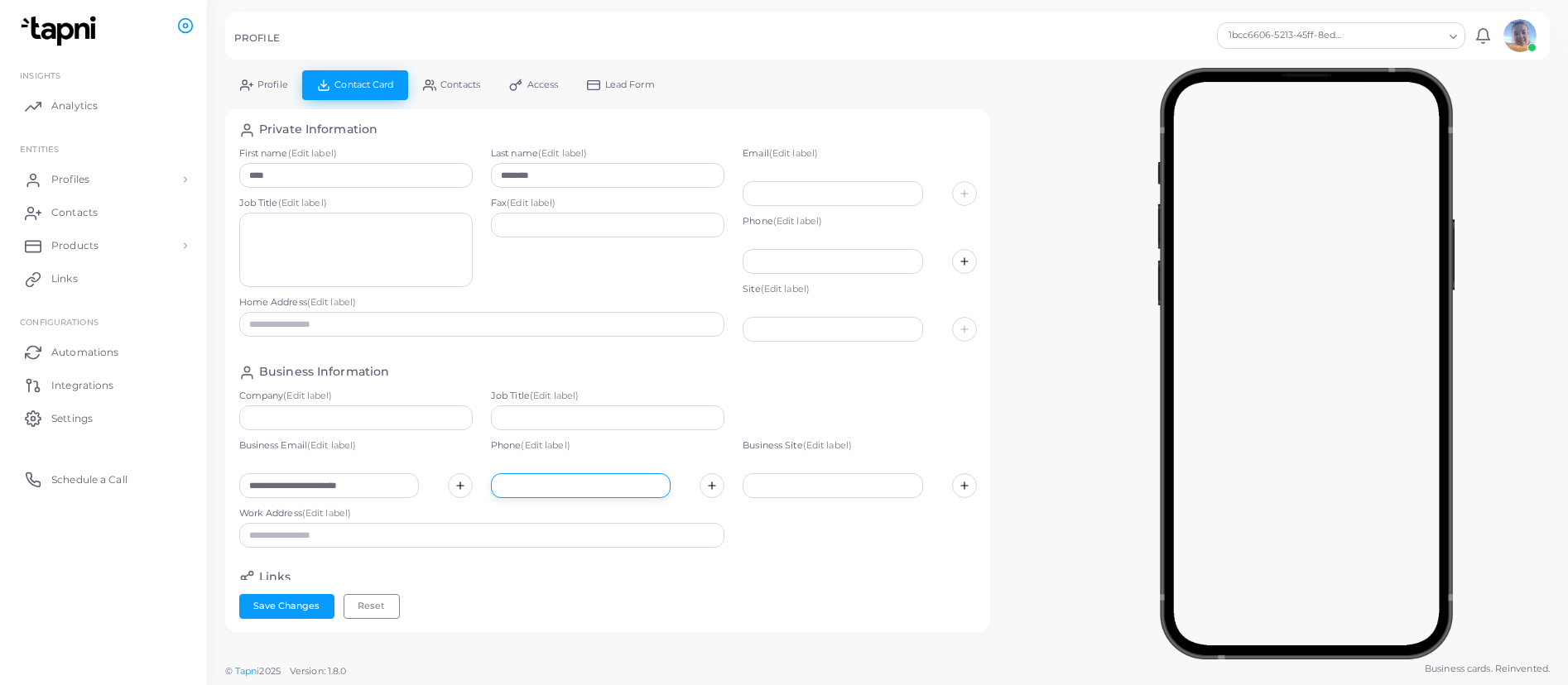 click at bounding box center (580, 486) 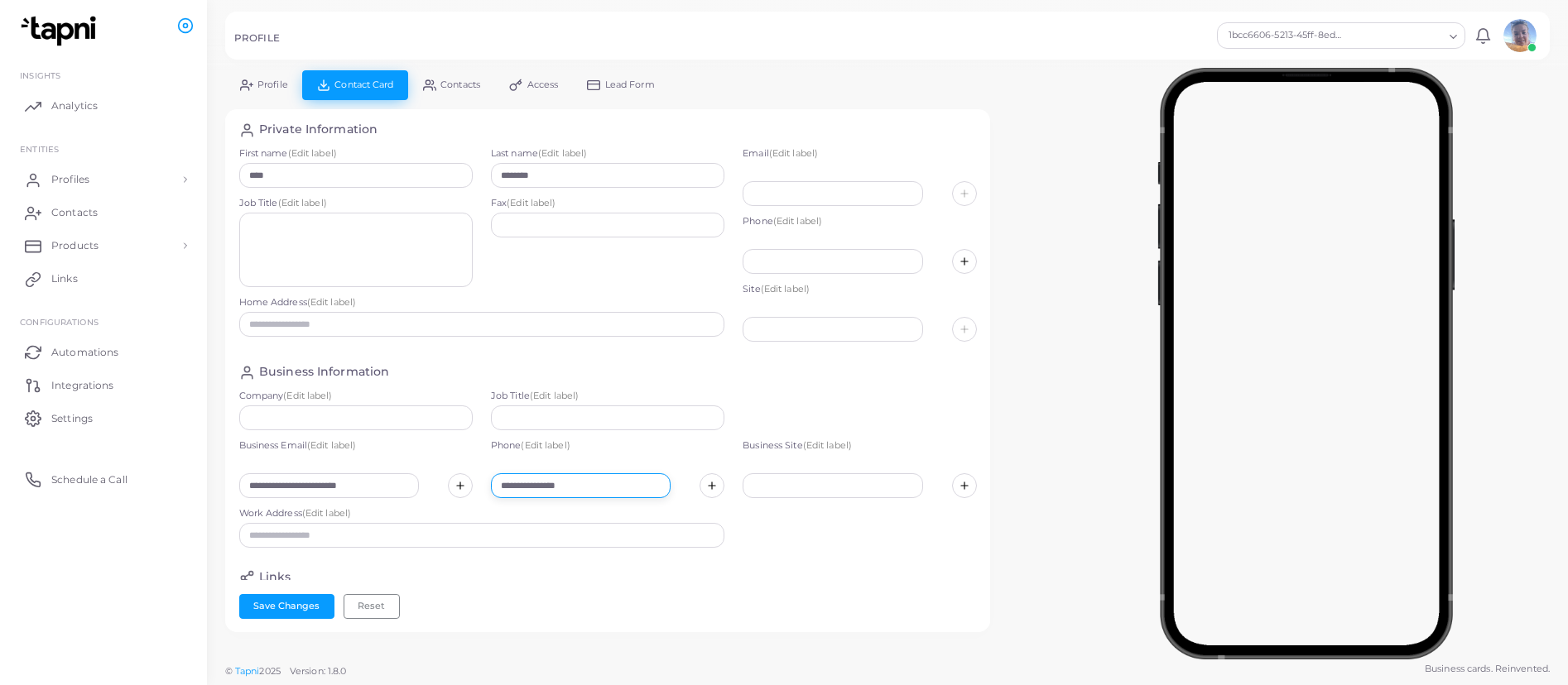 type on "**********" 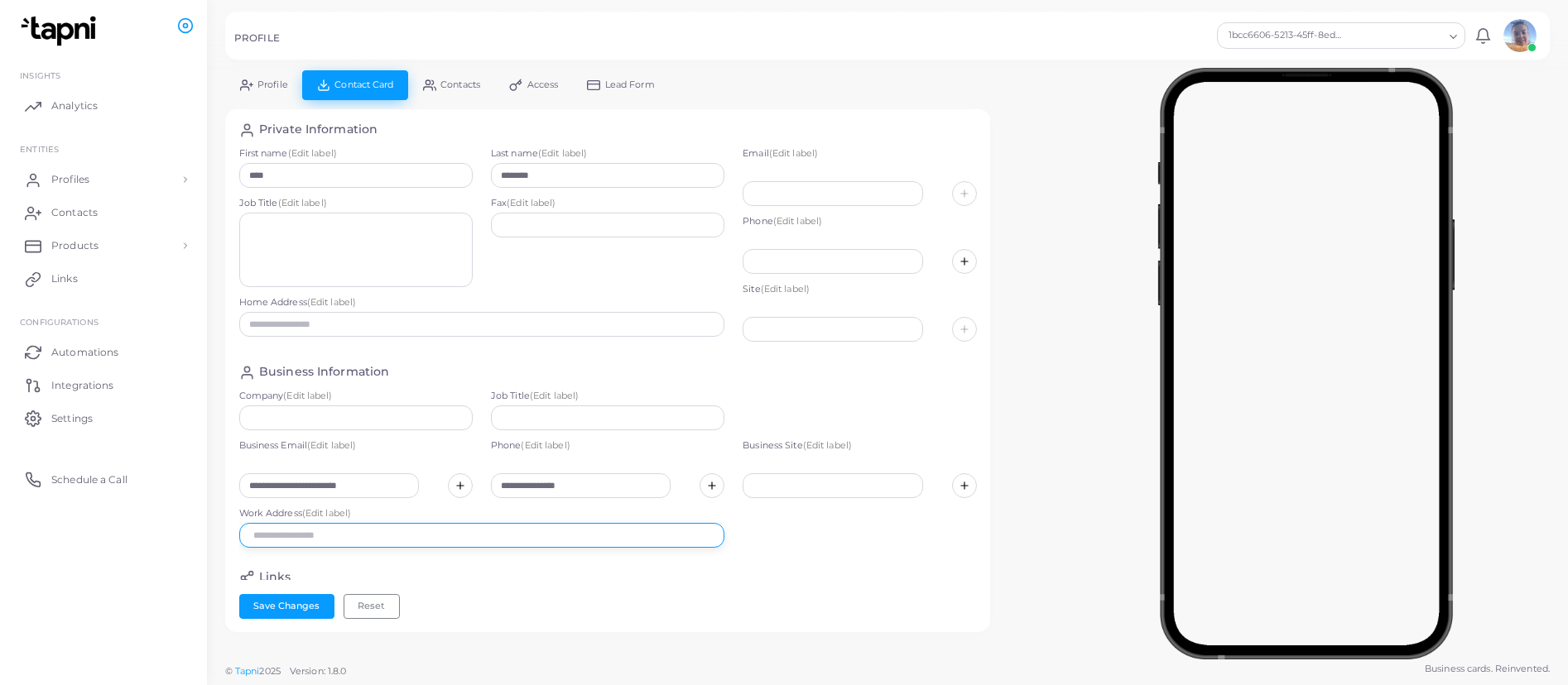 click at bounding box center [482, 535] 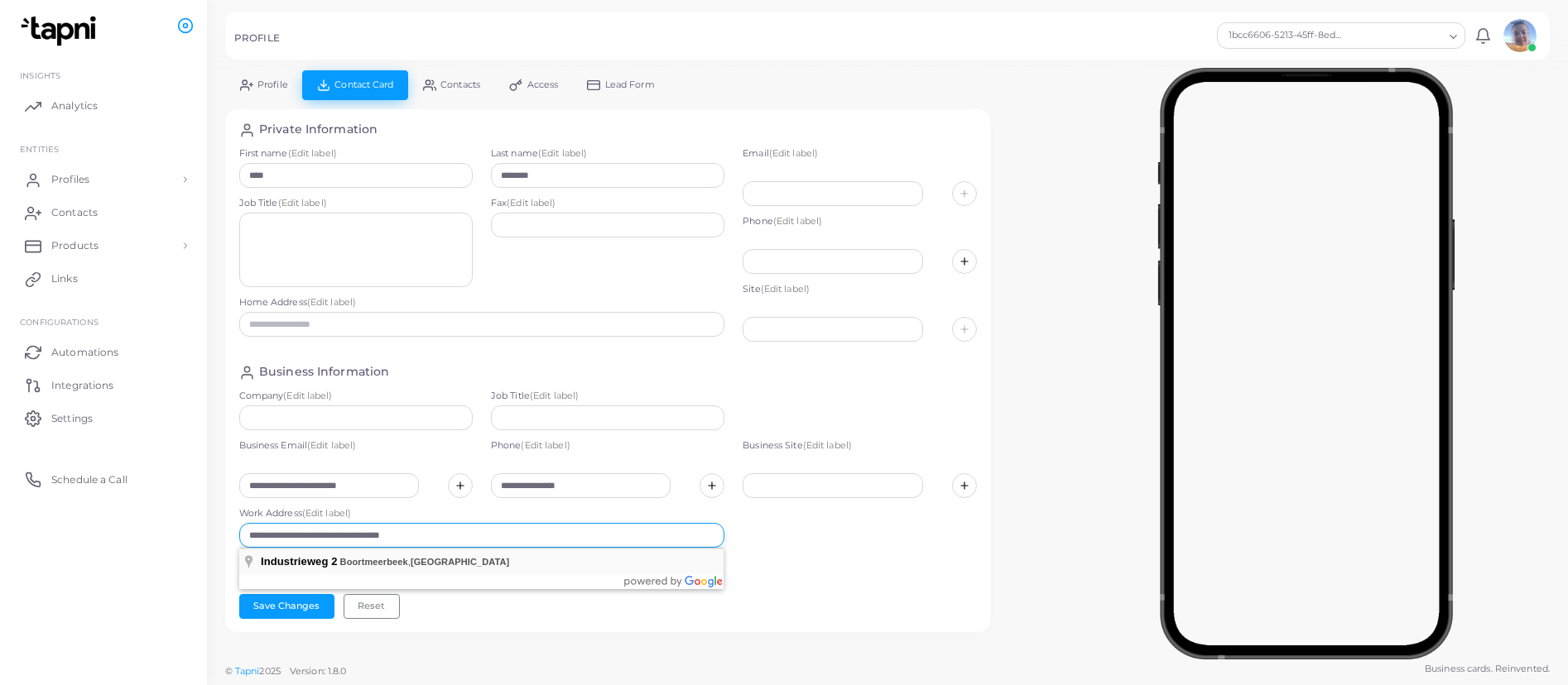 type on "**********" 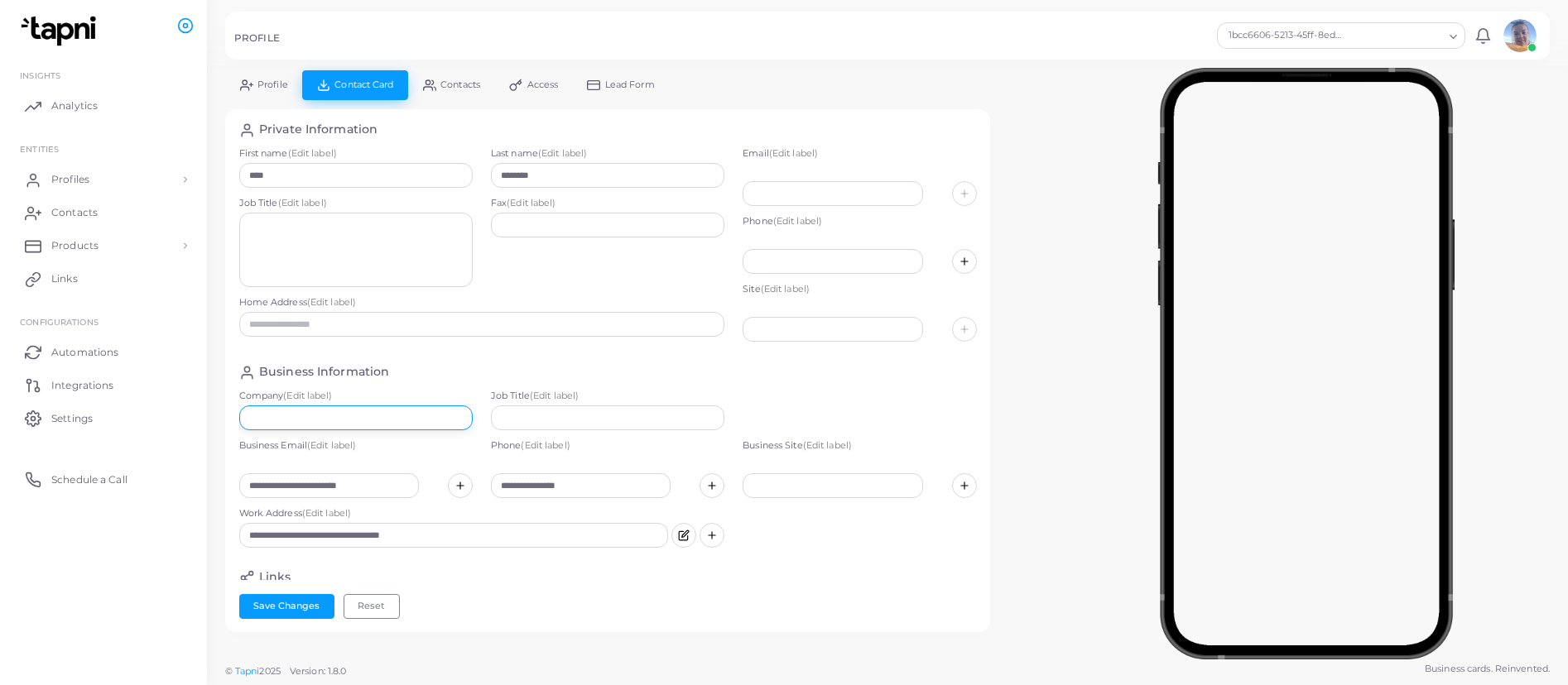 click at bounding box center [356, 418] 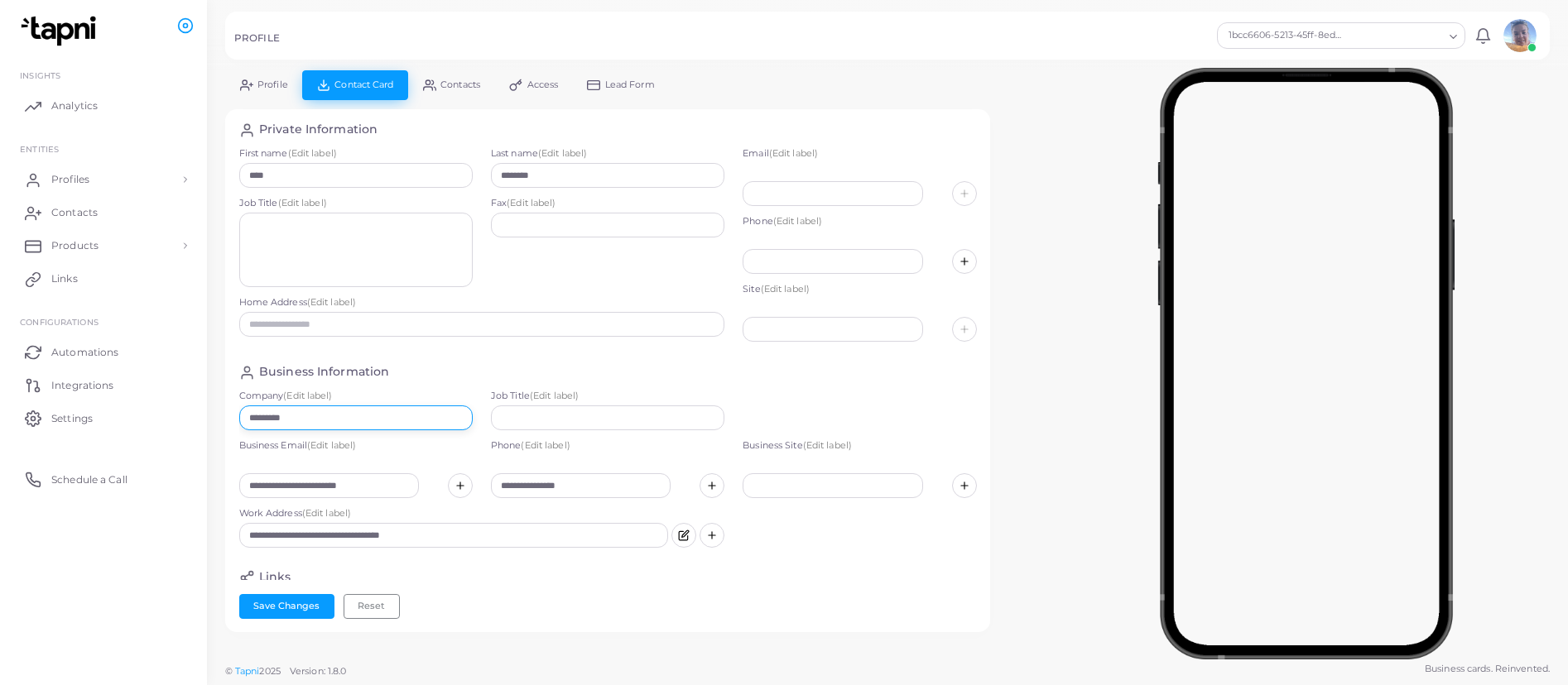 type on "*********" 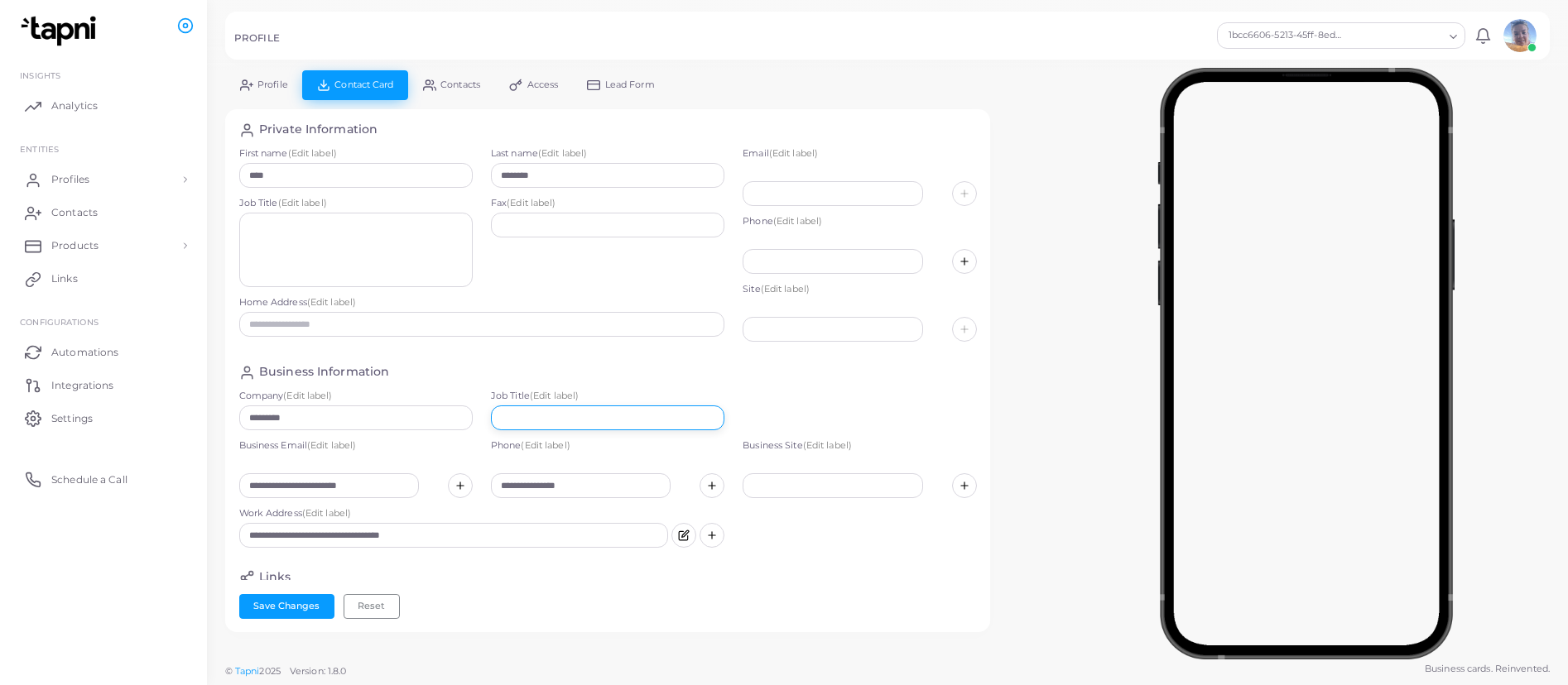 click at bounding box center (608, 418) 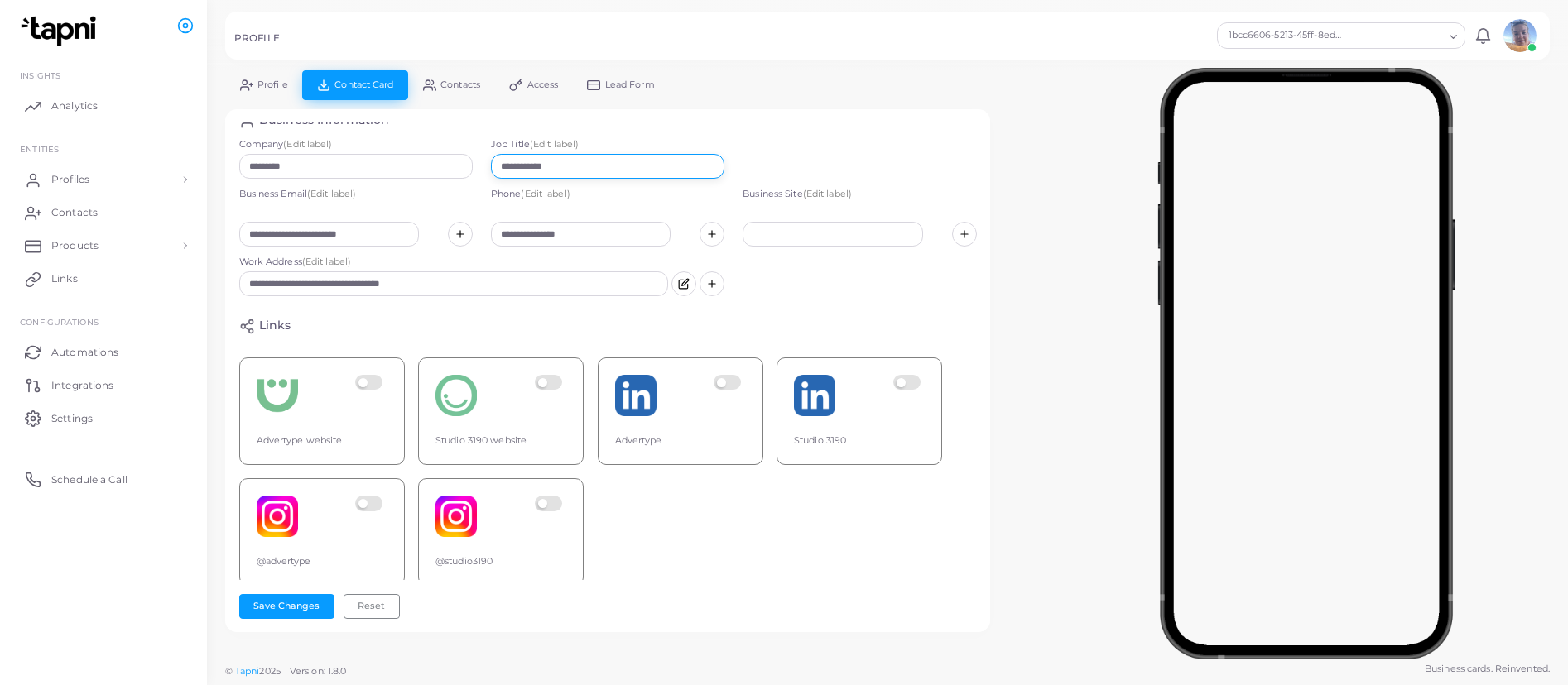 scroll, scrollTop: 266, scrollLeft: 0, axis: vertical 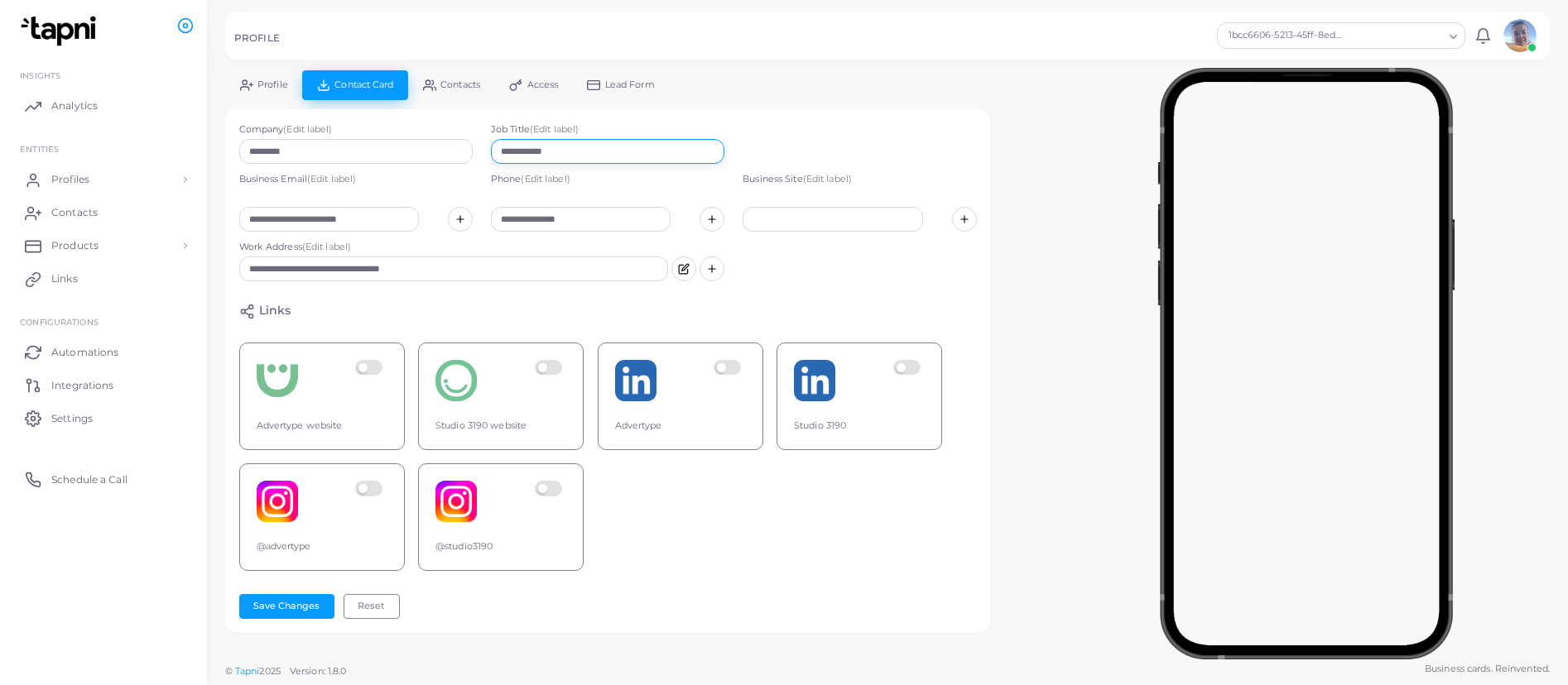type on "**********" 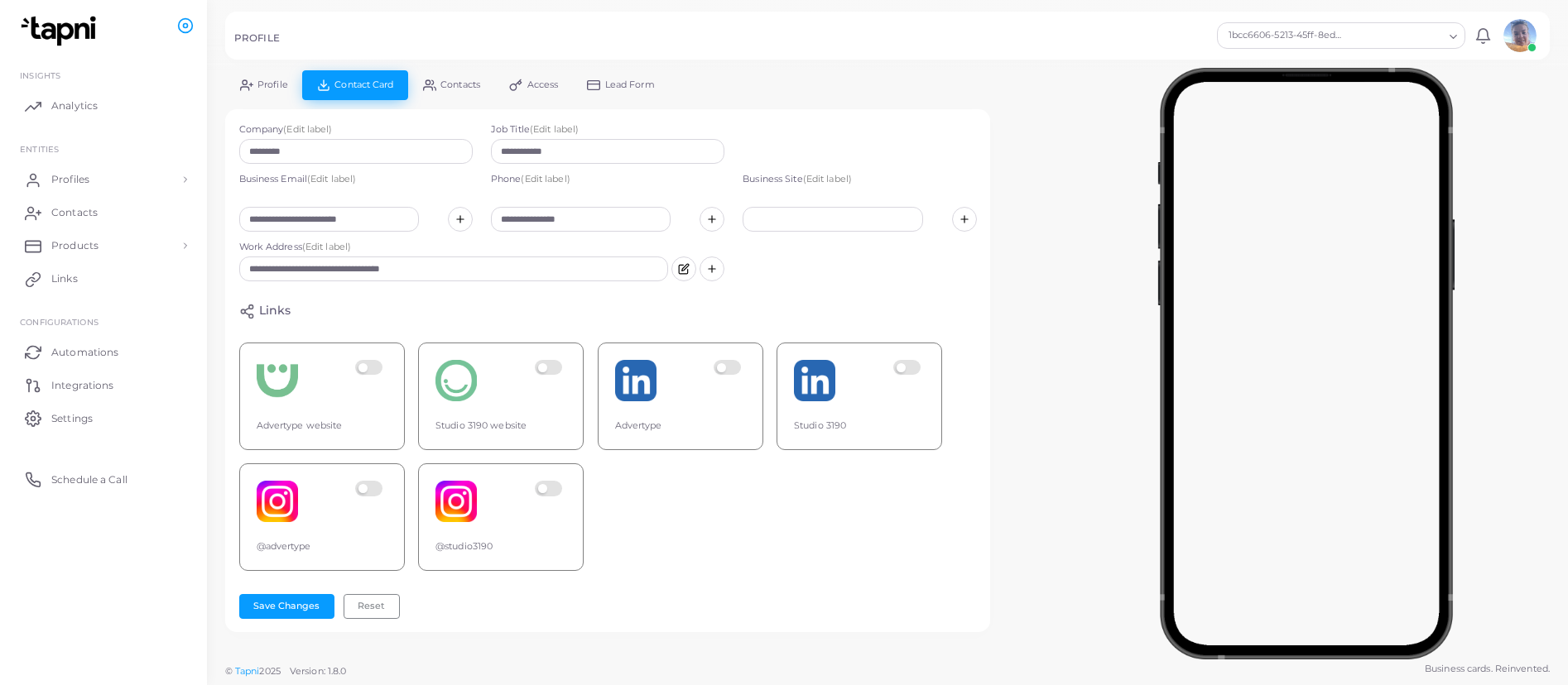 click at bounding box center [371, 381] 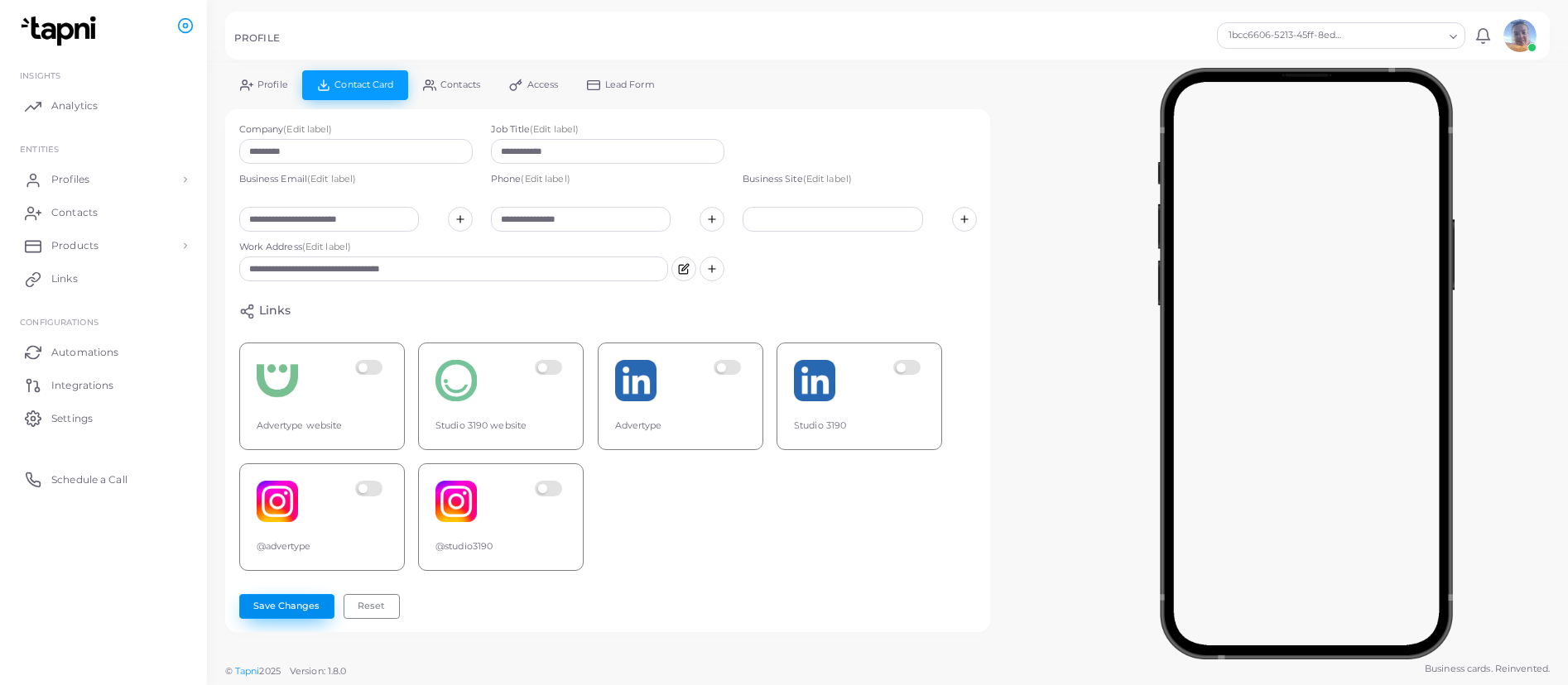 click on "Save Changes" at bounding box center (286, 606) 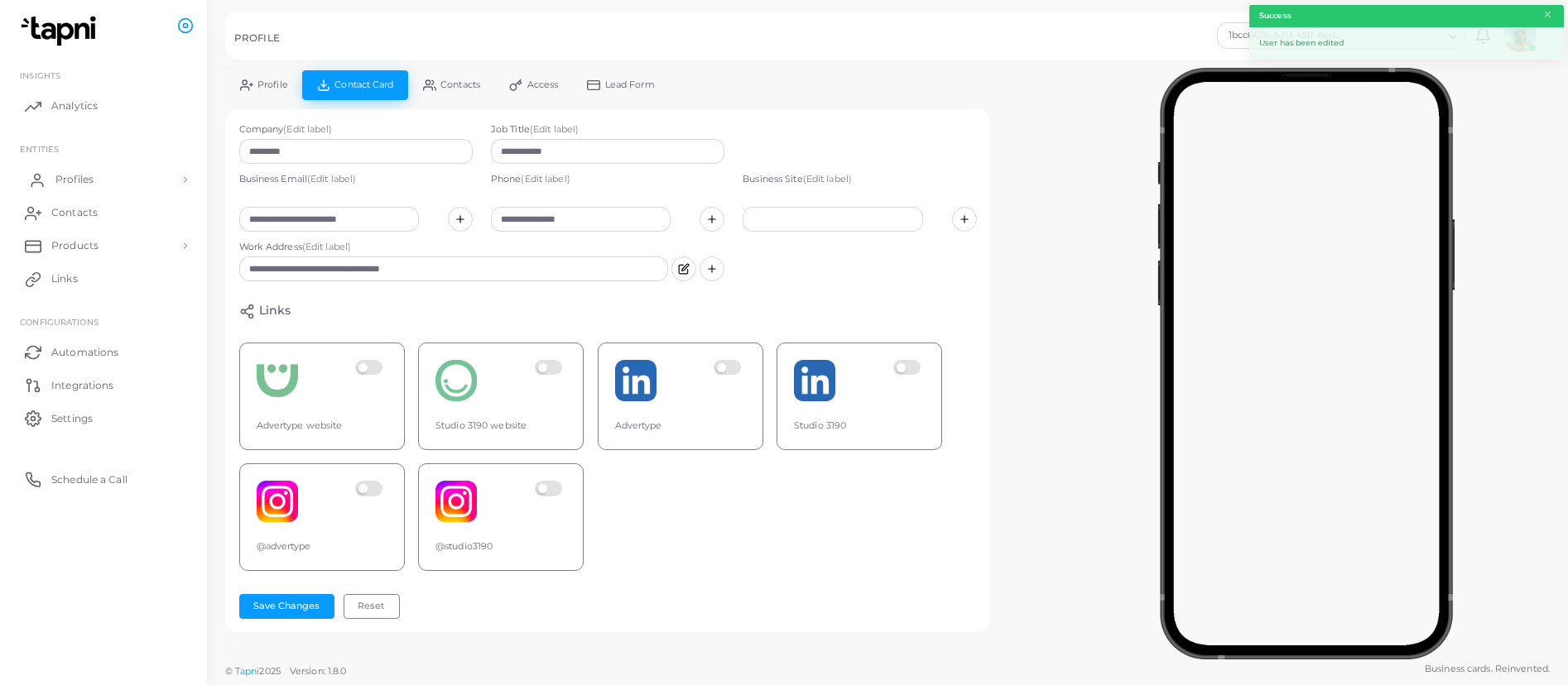 click on "Profiles" at bounding box center (75, 180) 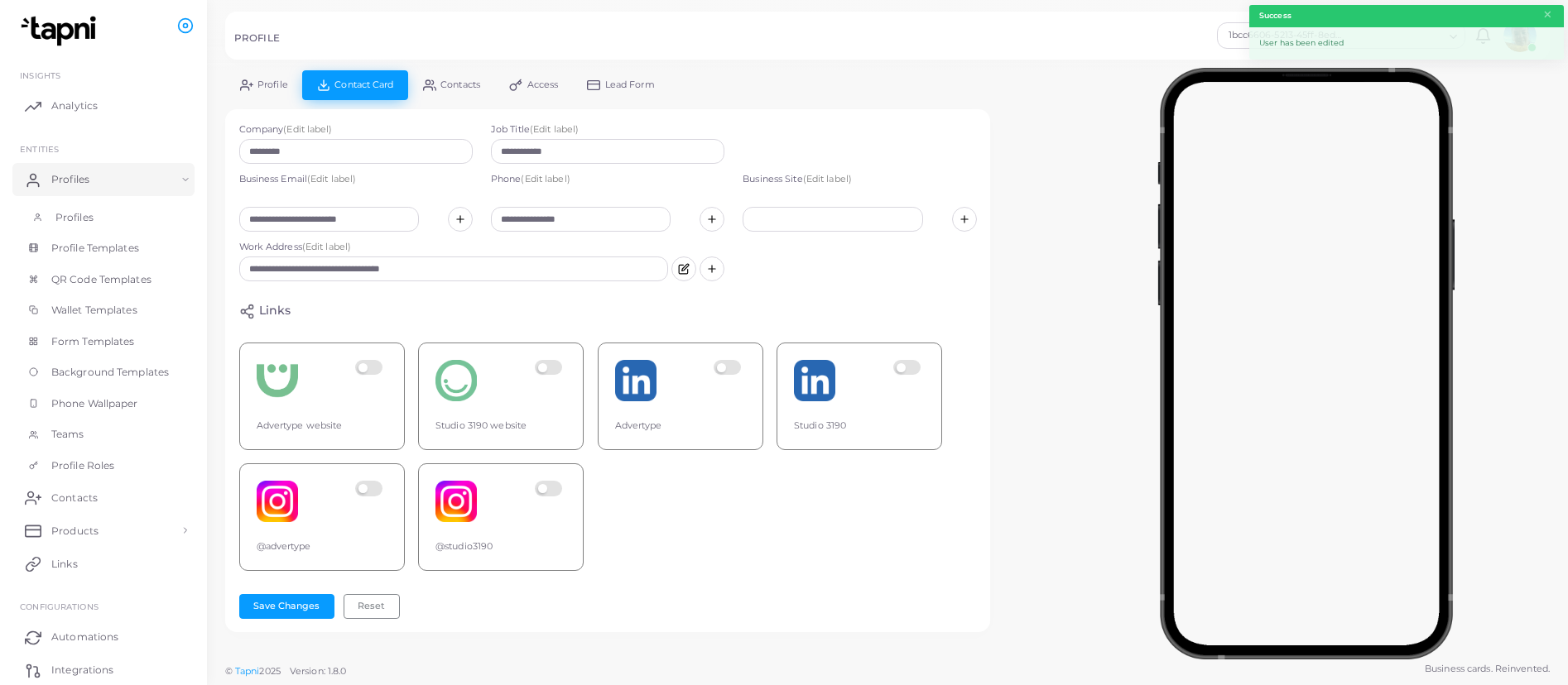 click on "Profiles" at bounding box center [103, 218] 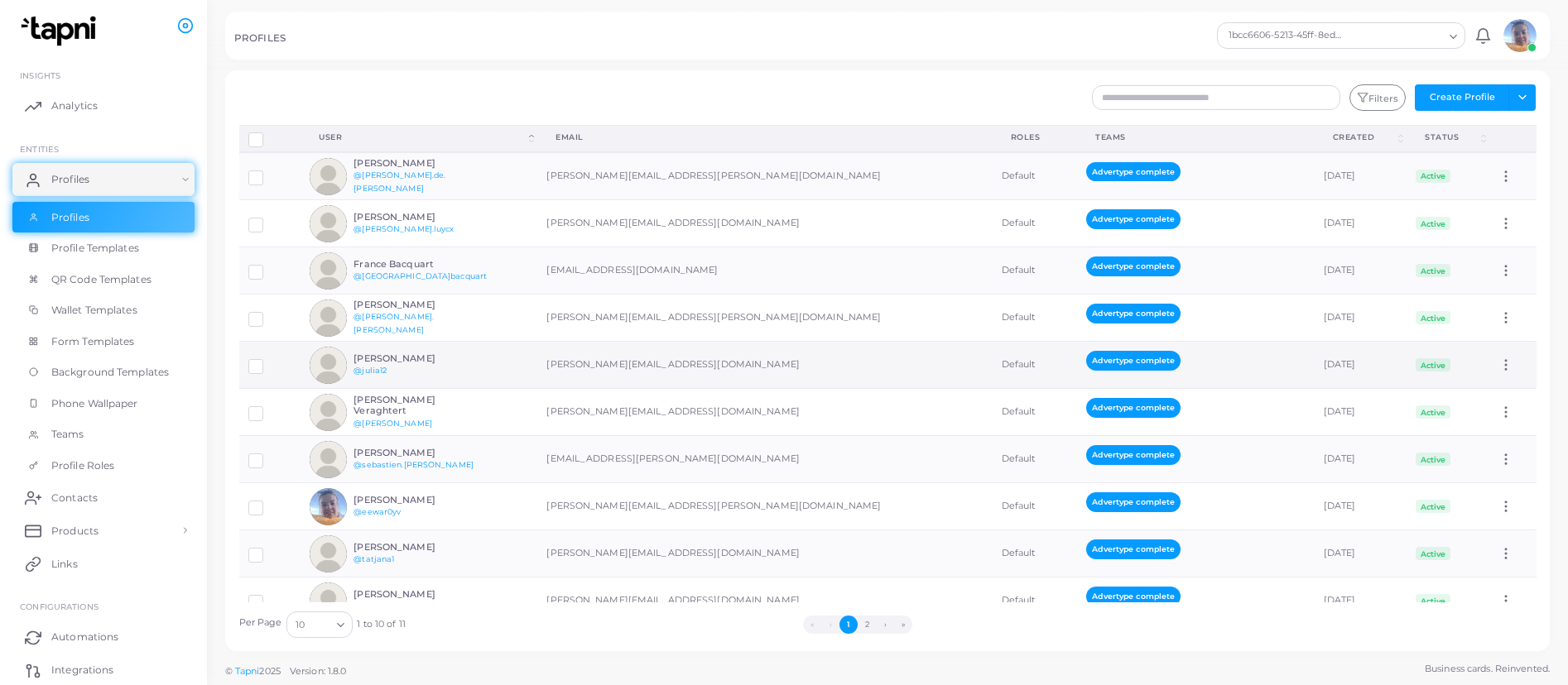 click on "[PERSON_NAME]" at bounding box center [414, 358] 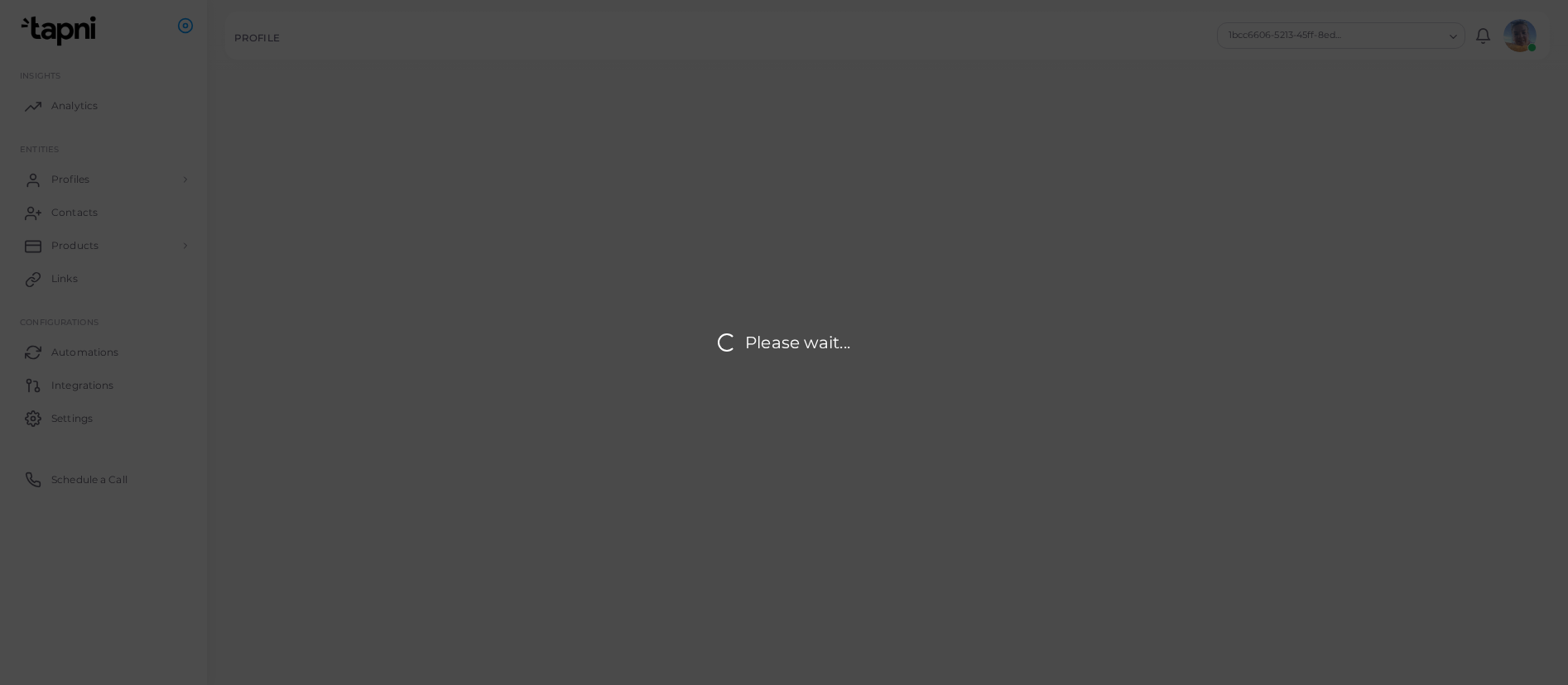 type on "**********" 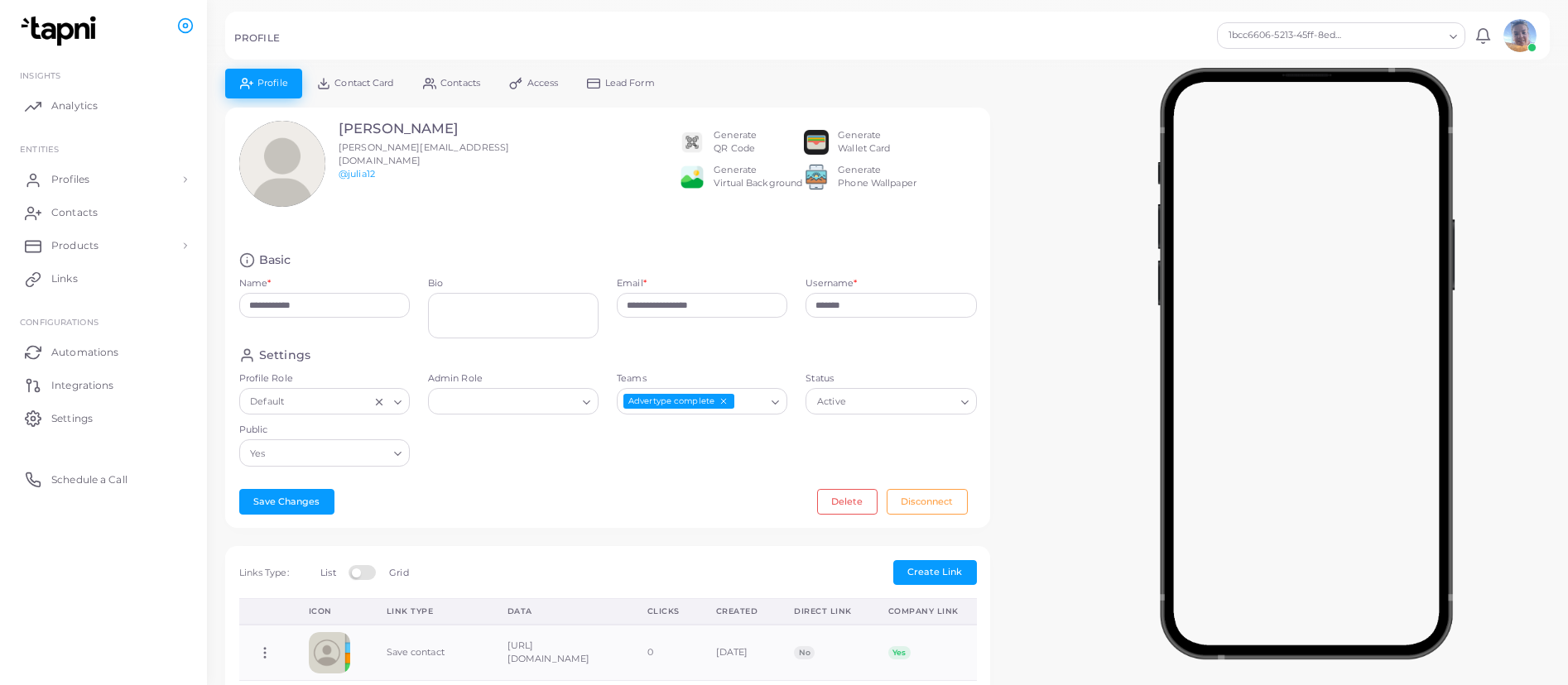scroll, scrollTop: 1, scrollLeft: 0, axis: vertical 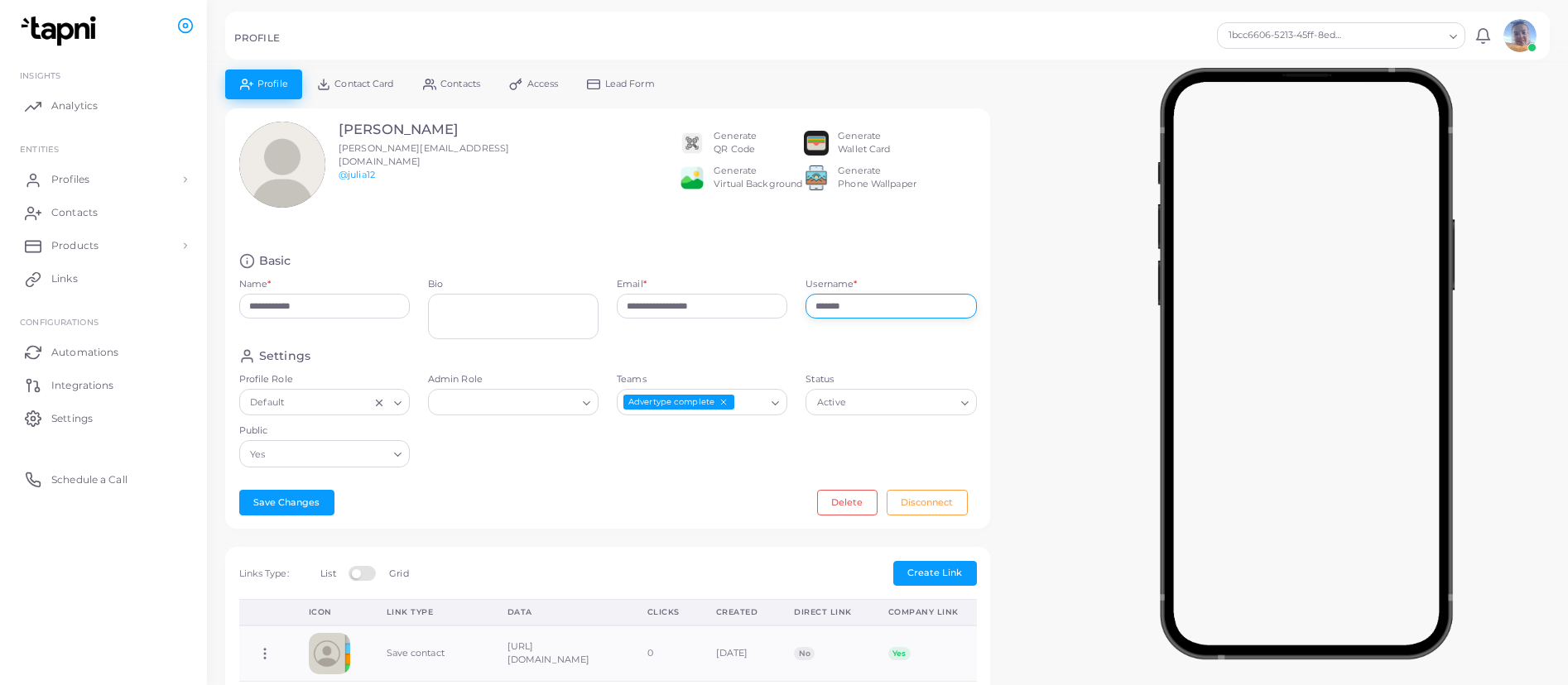 click on "*******" at bounding box center (891, 306) 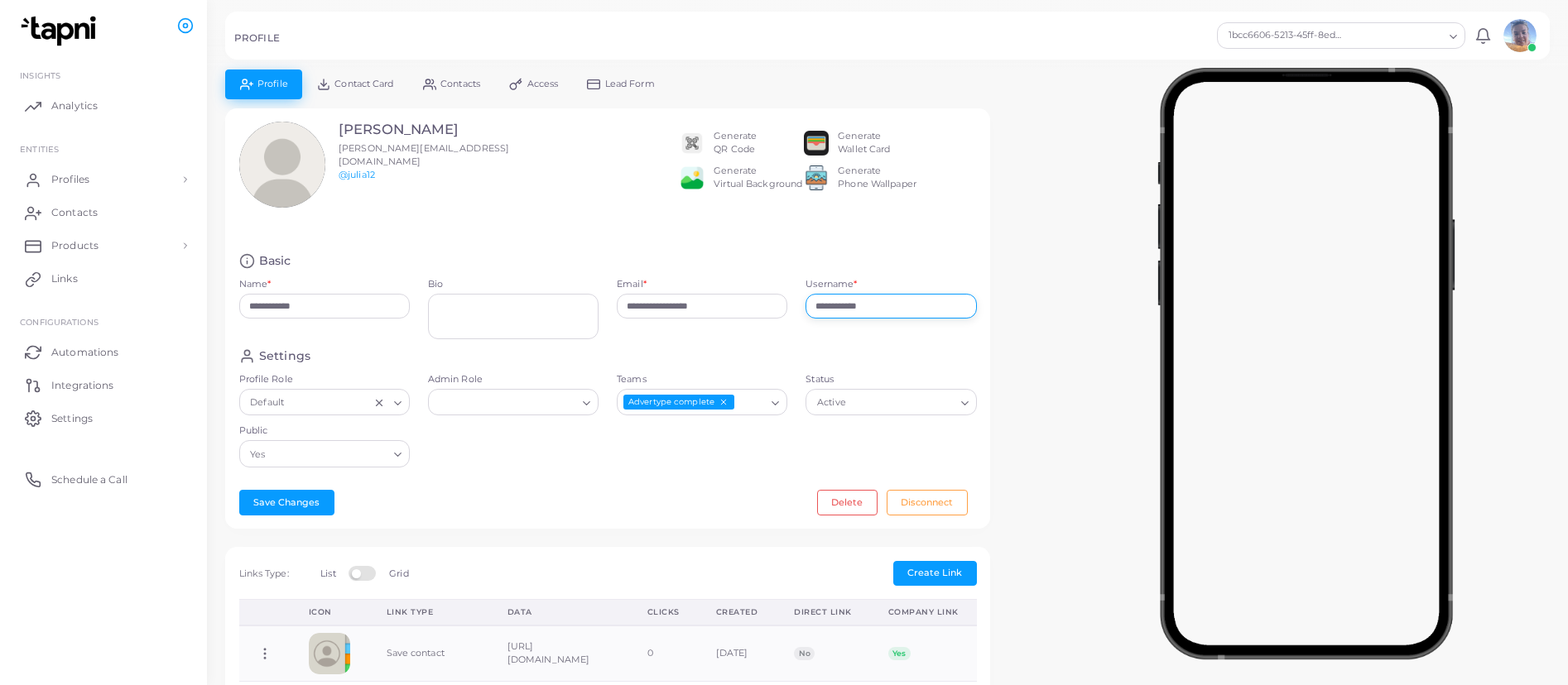 type on "**********" 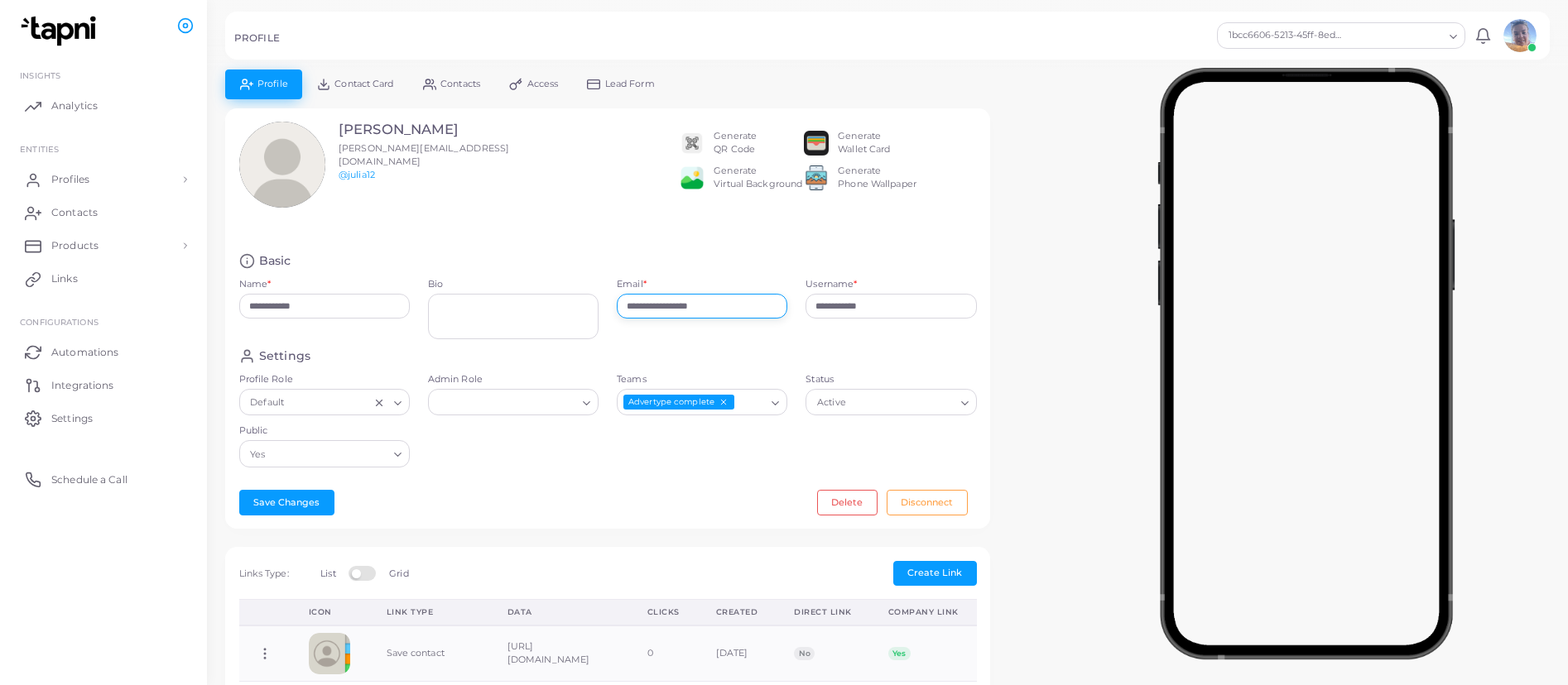 click on "**********" at bounding box center (702, 306) 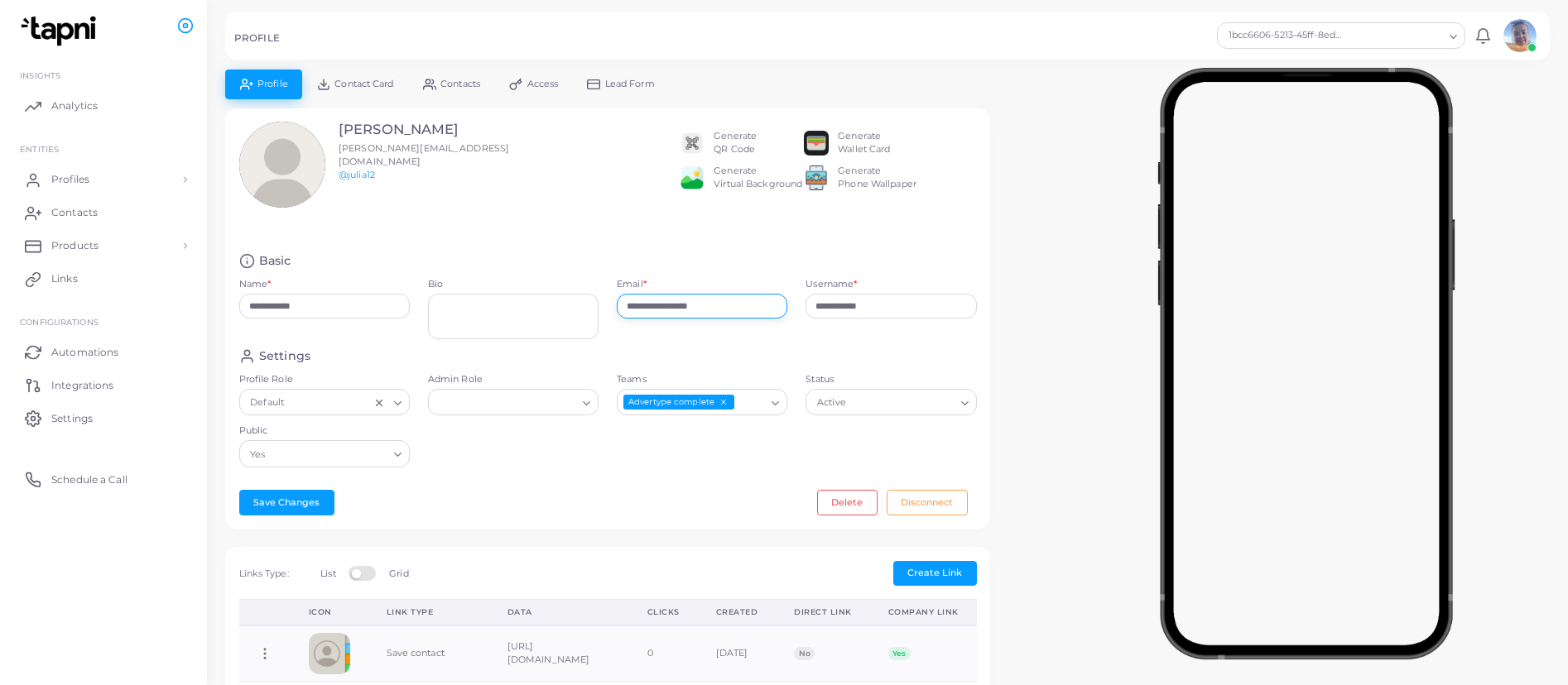 click on "**********" at bounding box center [702, 306] 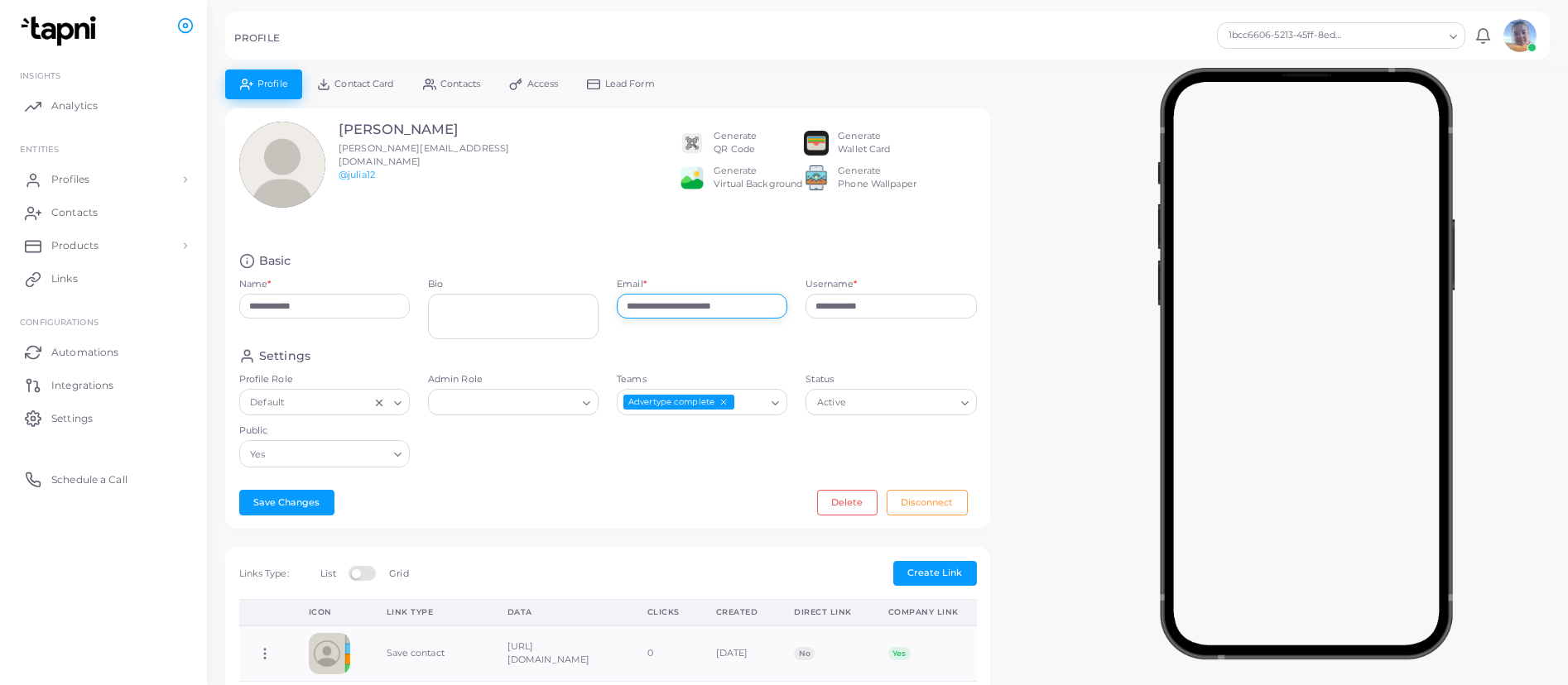 type on "**********" 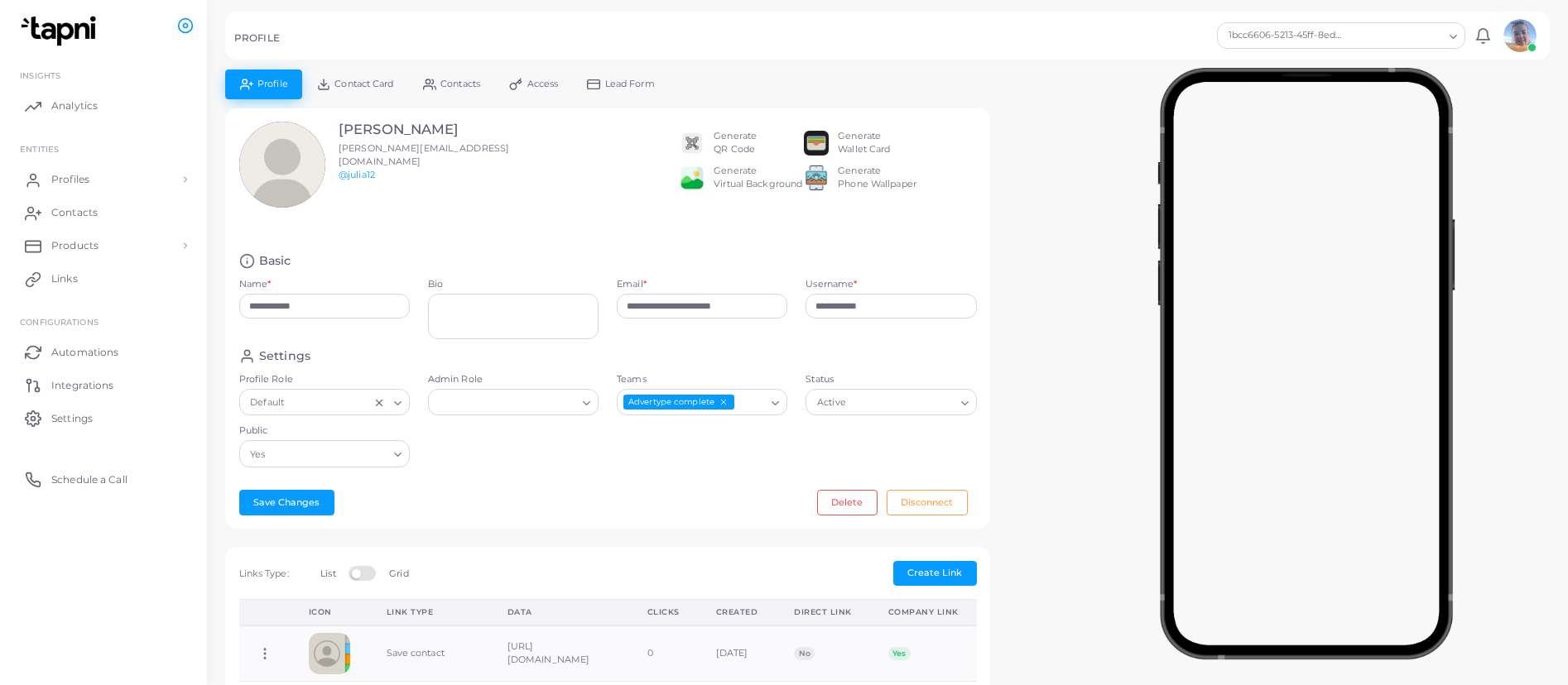 click on "Settings  Profile Role
Default
Loading...     Admin Role           Loading...     Teams
Advertype complete
Loading...     Status
Active
Loading...     Public
Yes
Loading..." at bounding box center (608, 412) 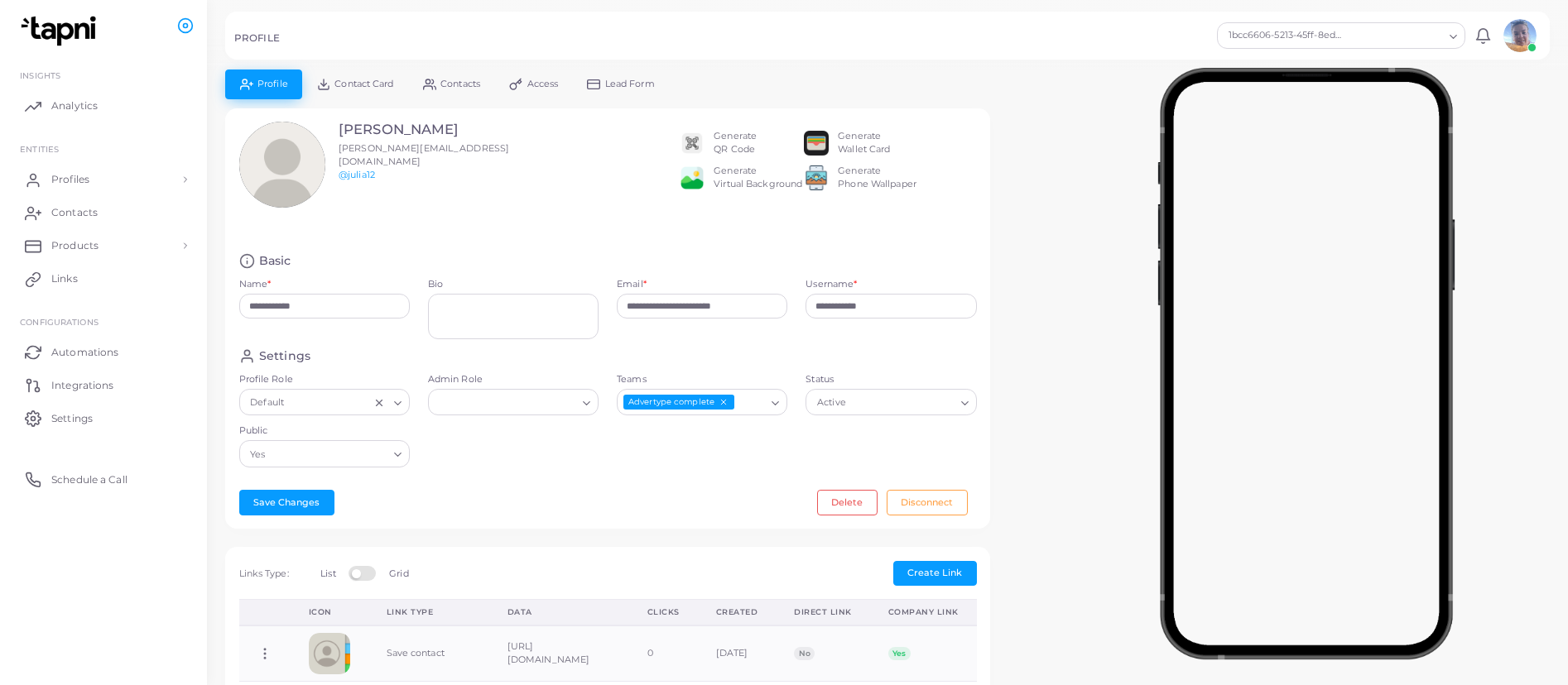 click on "**********" at bounding box center [702, 313] 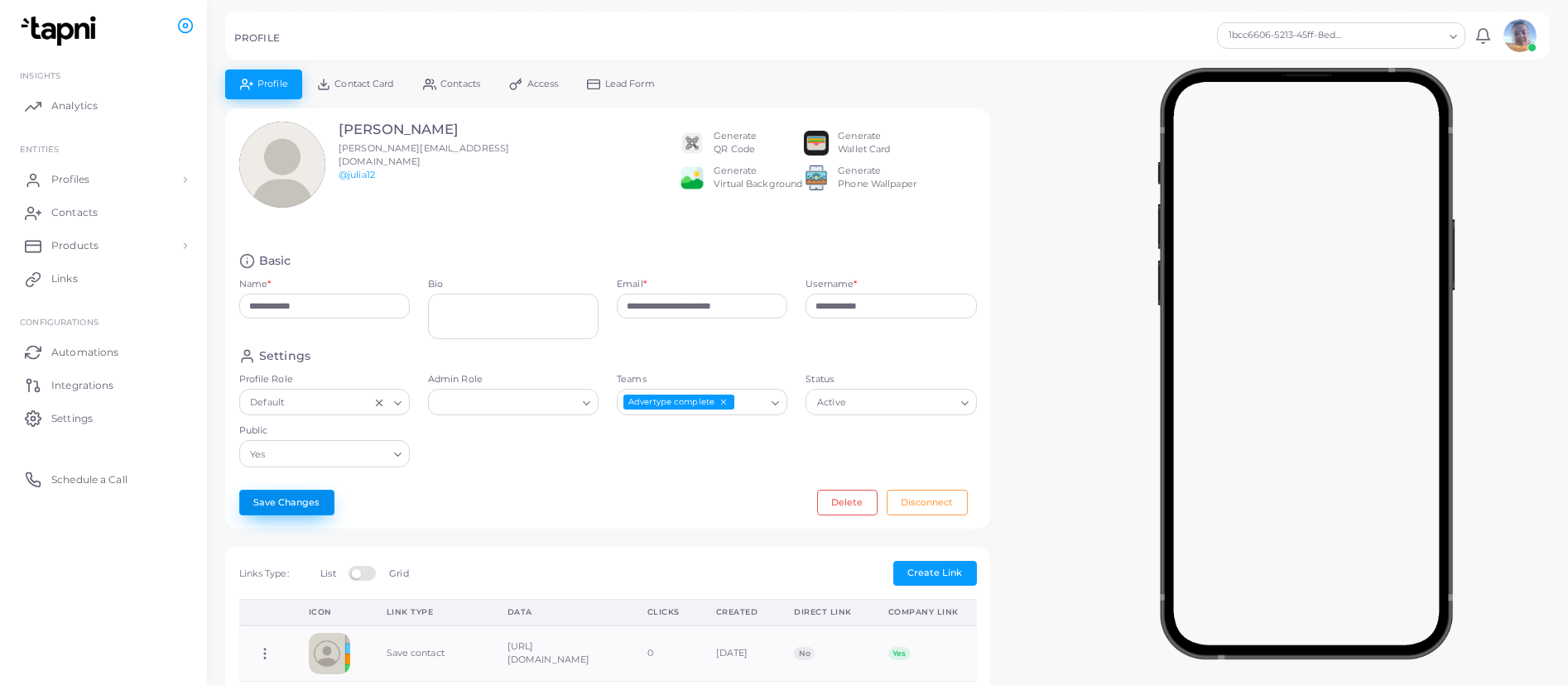 click on "Save Changes" at bounding box center [286, 502] 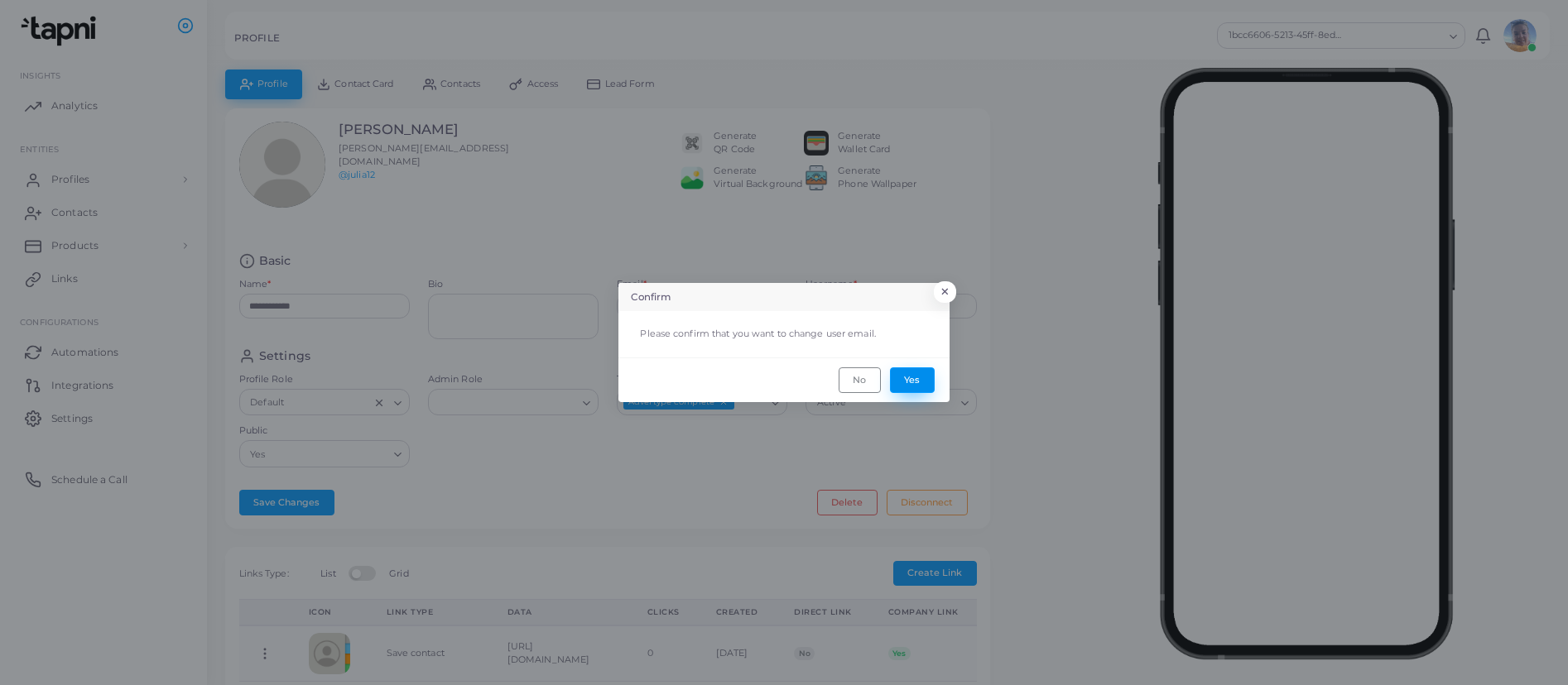 click on "Yes" at bounding box center (912, 380) 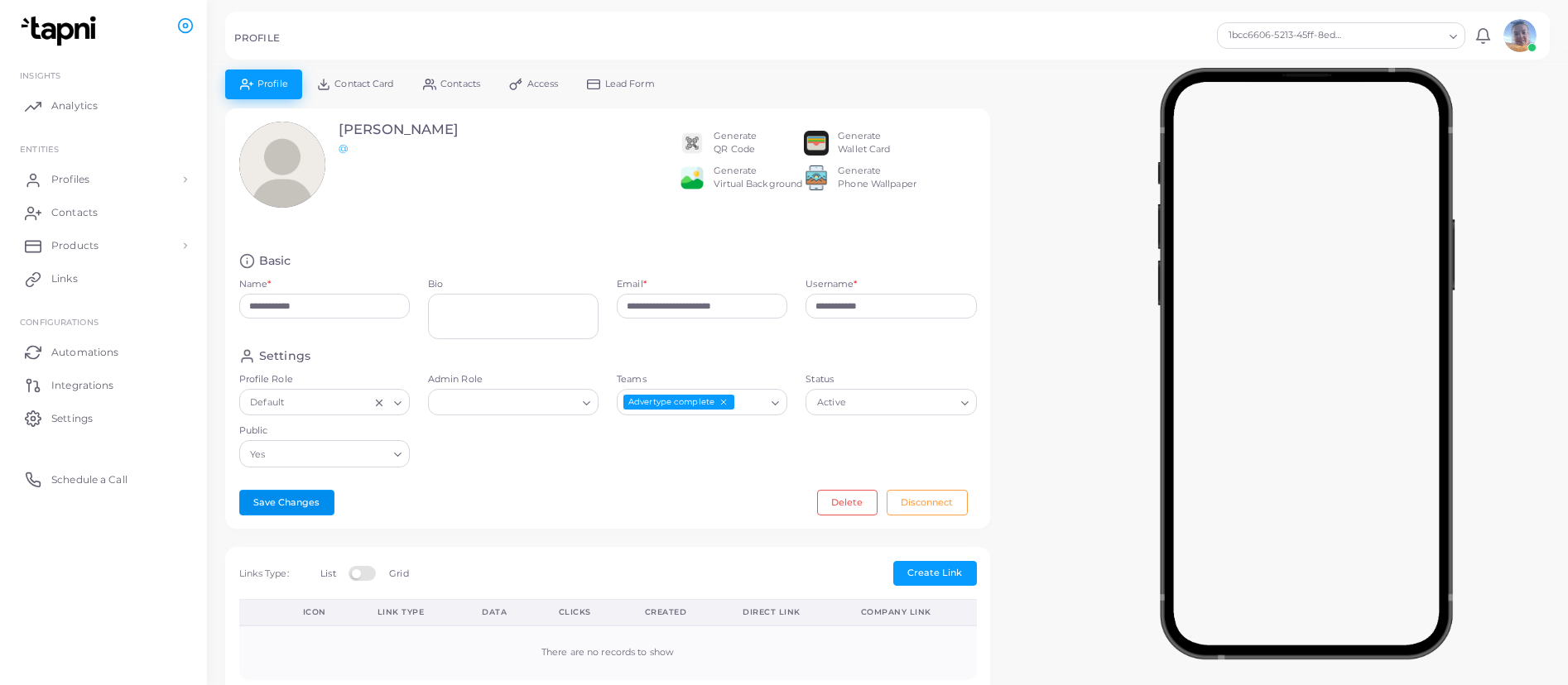 type on "**********" 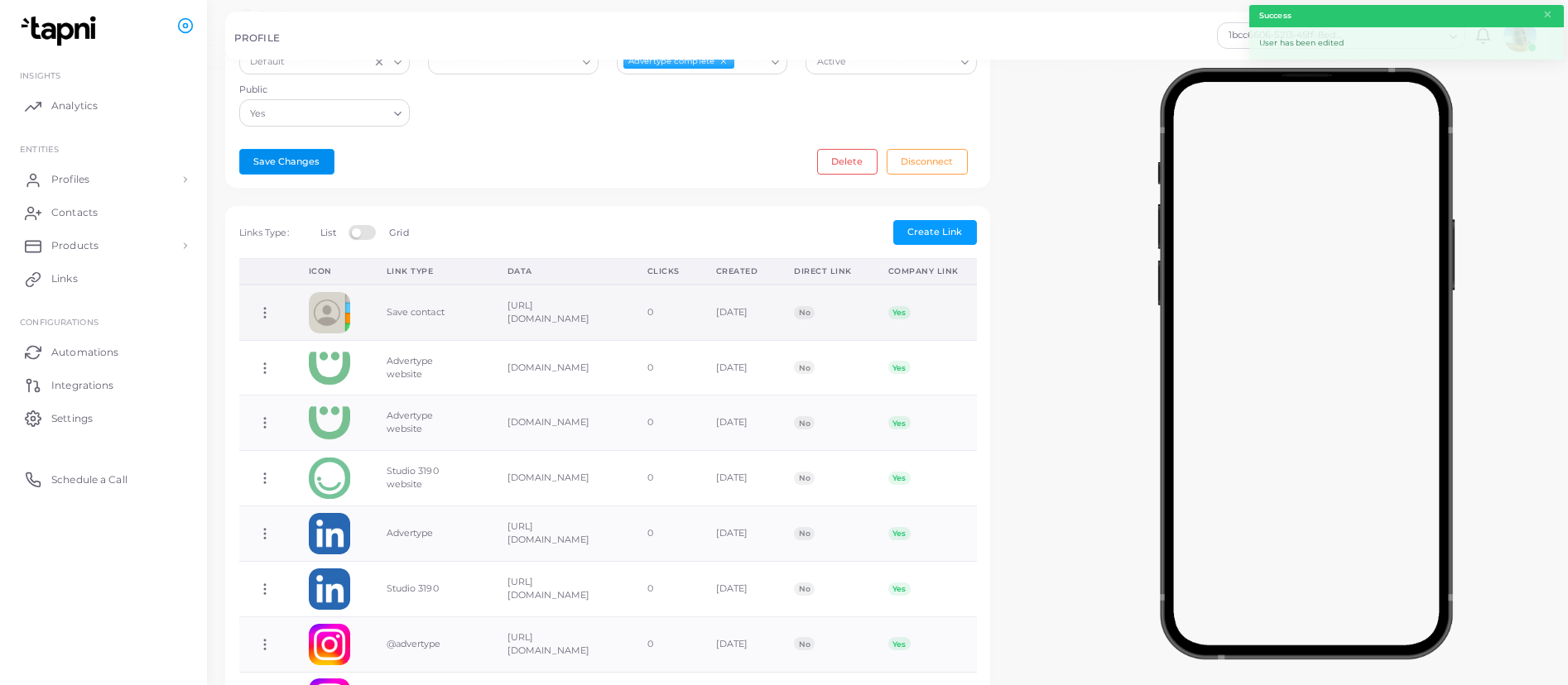 scroll, scrollTop: 462, scrollLeft: 0, axis: vertical 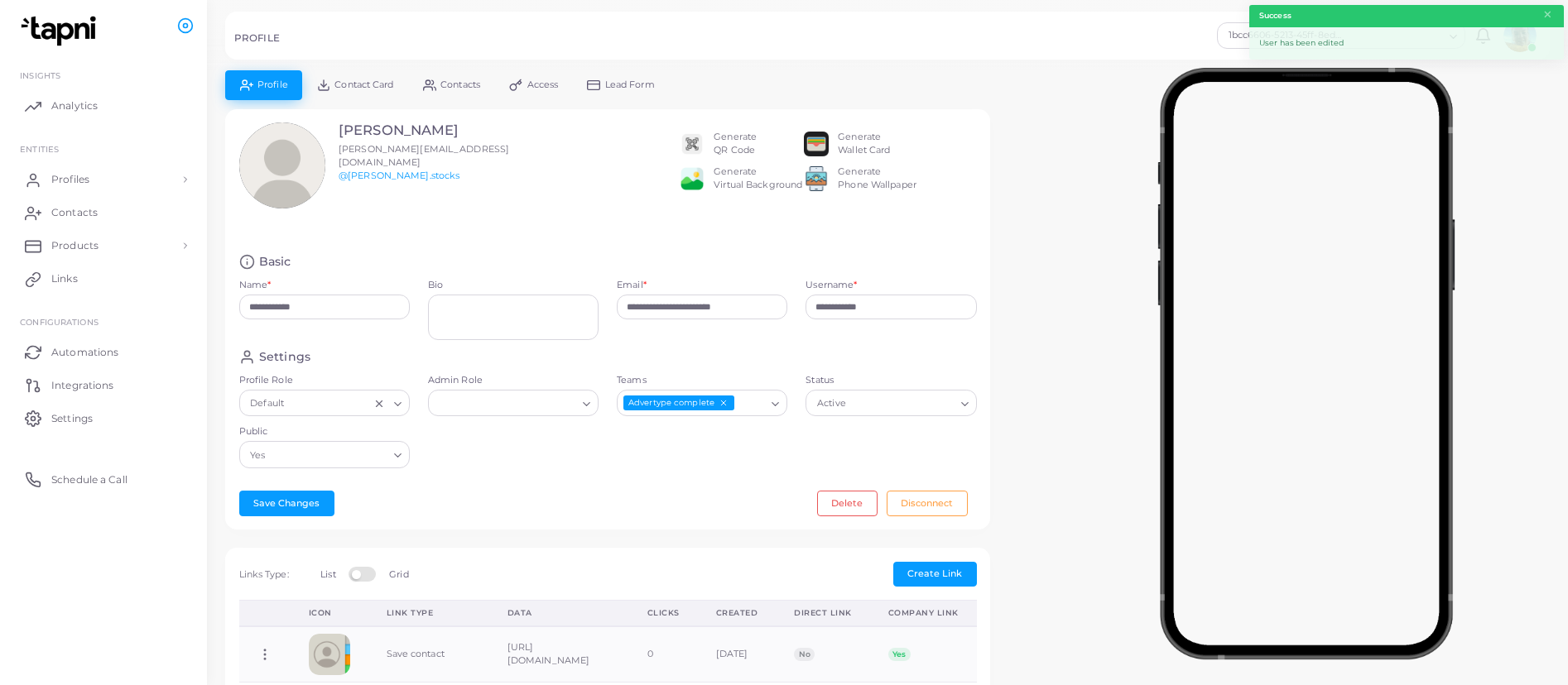 click on "Contact Card" at bounding box center [363, 84] 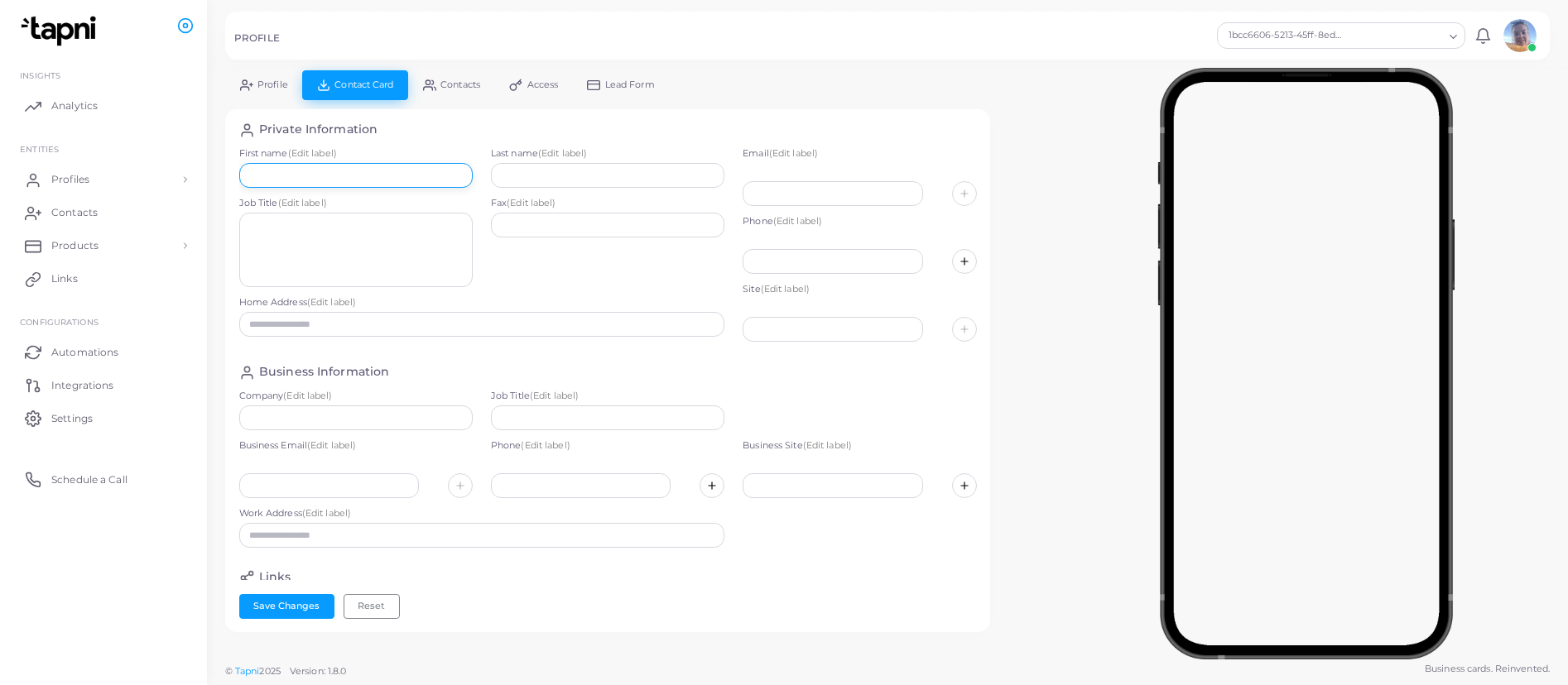 click at bounding box center (356, 175) 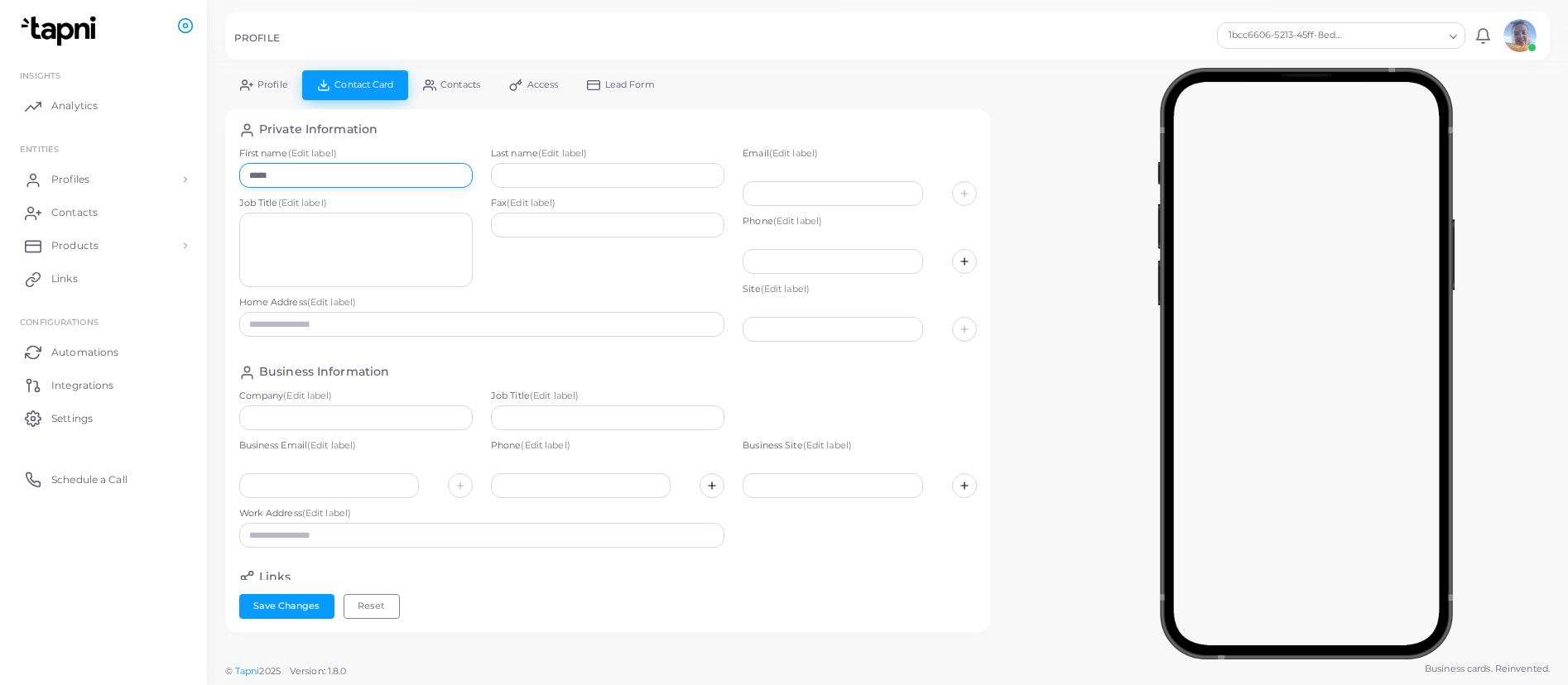 type on "*****" 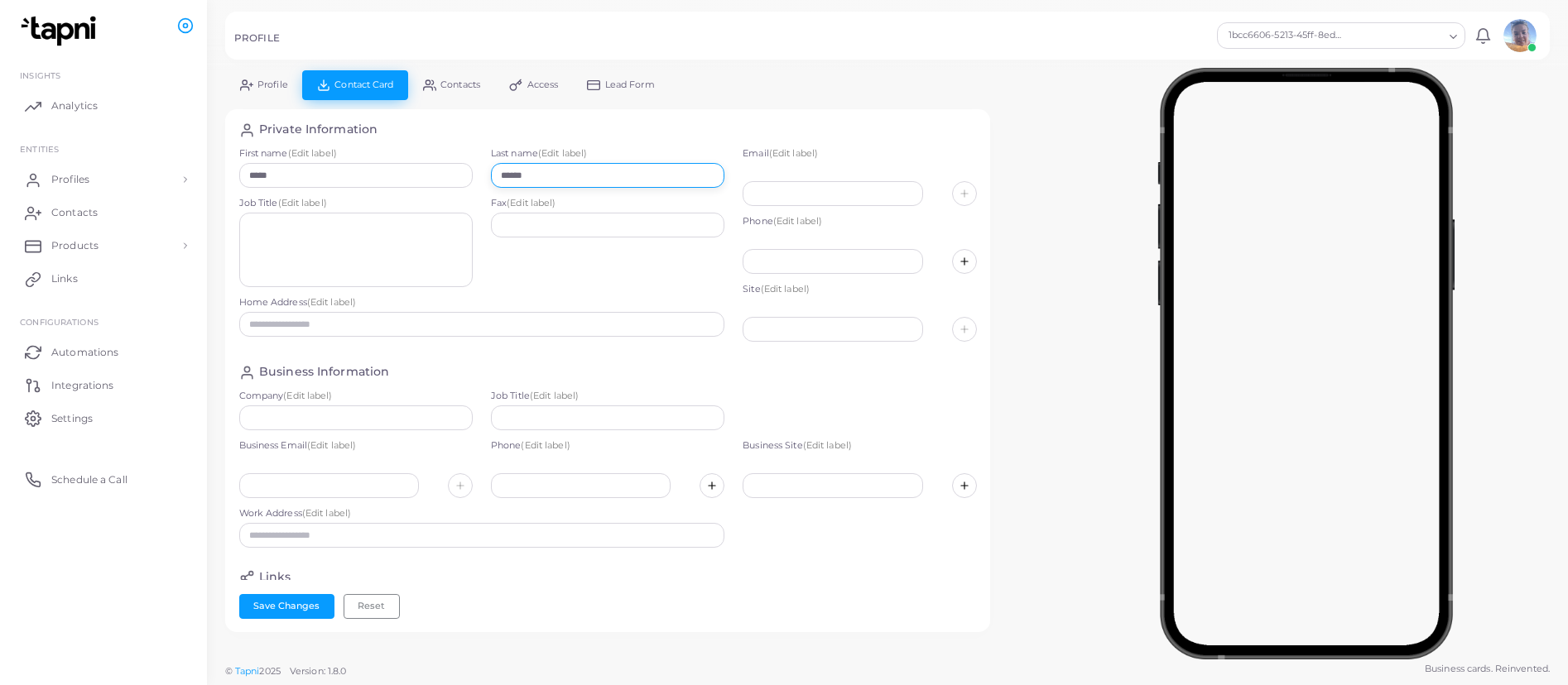 type on "******" 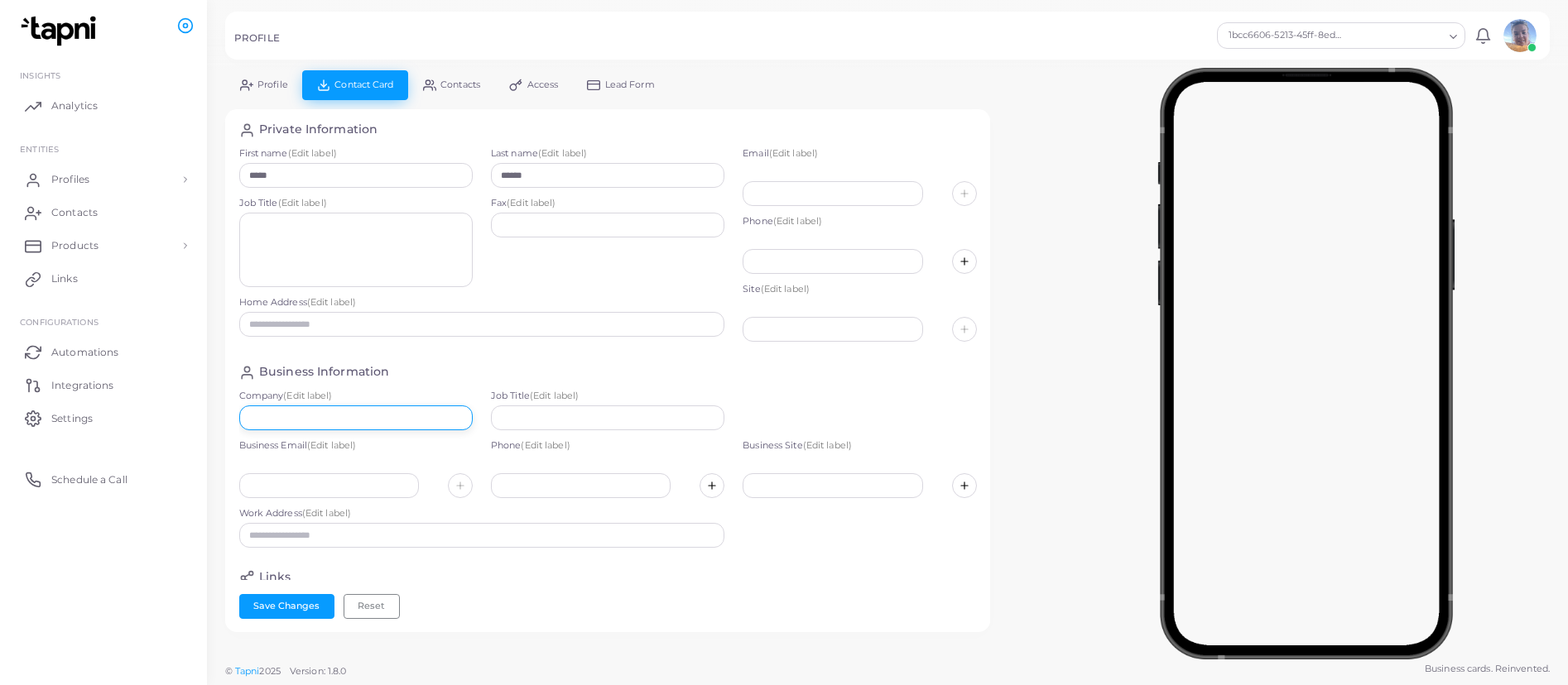click at bounding box center (356, 418) 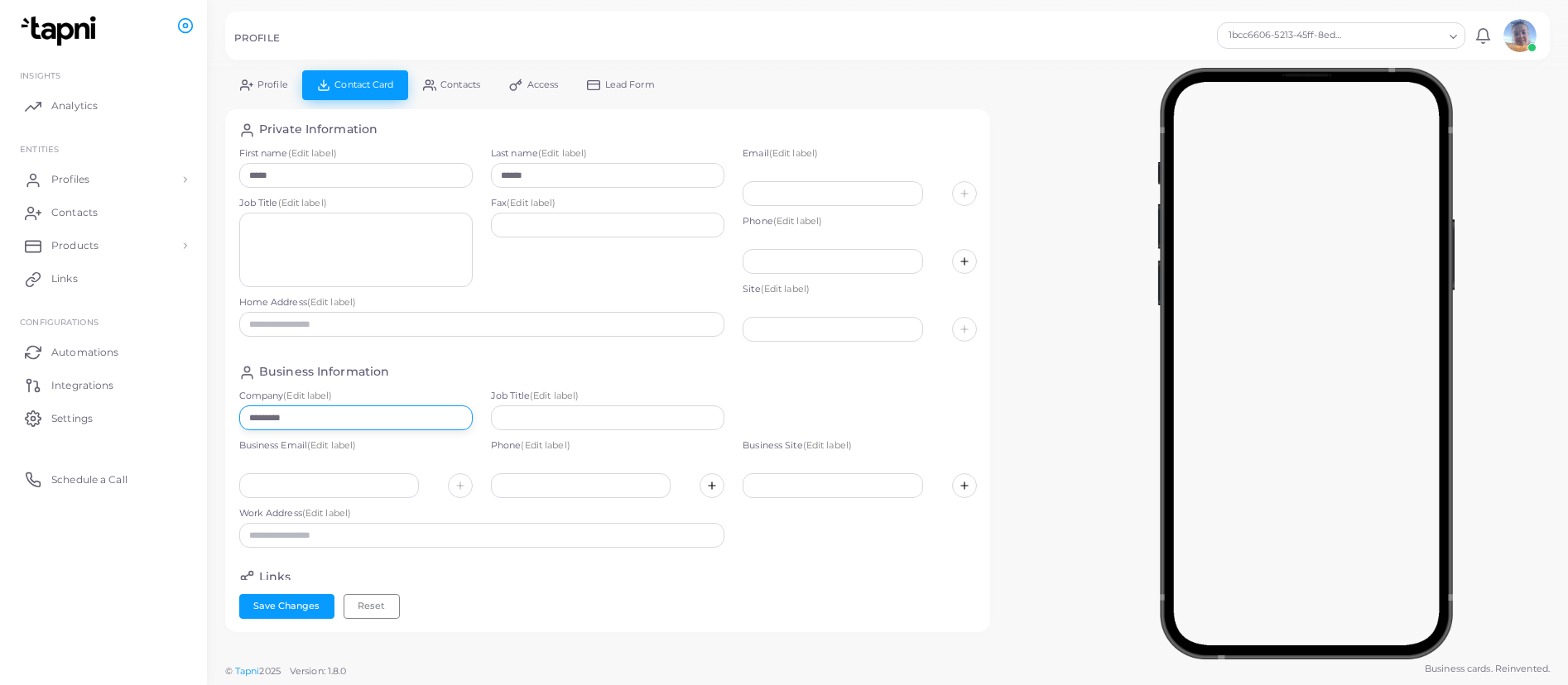 type on "*********" 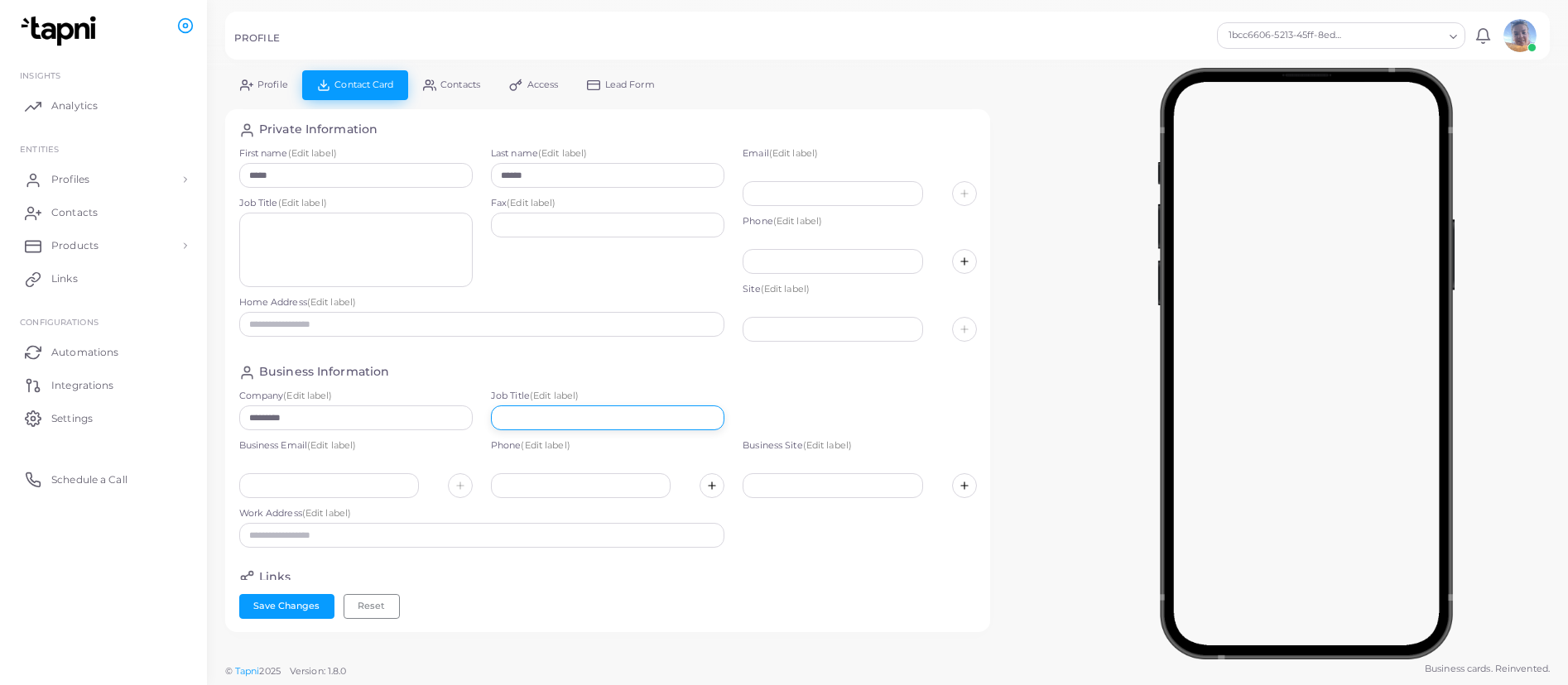 click at bounding box center [608, 418] 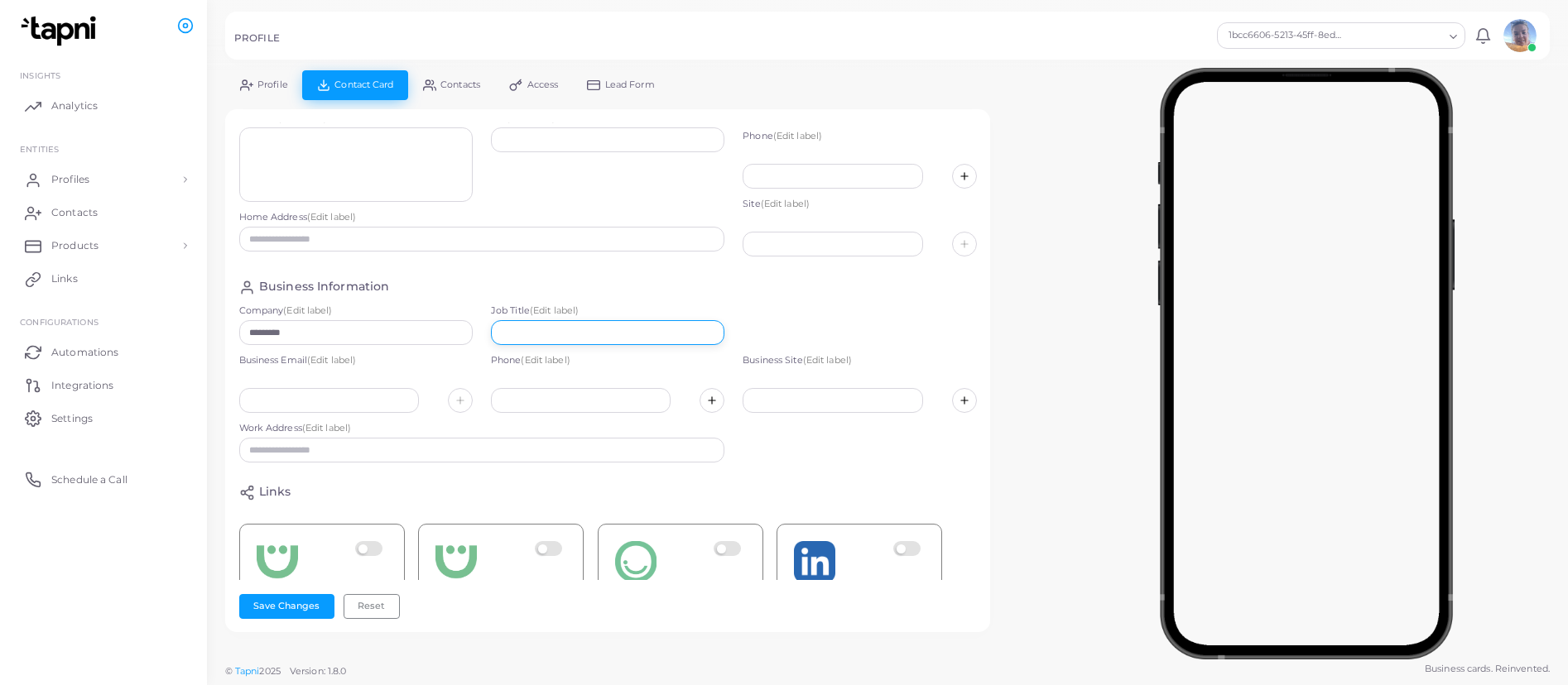 scroll, scrollTop: 95, scrollLeft: 0, axis: vertical 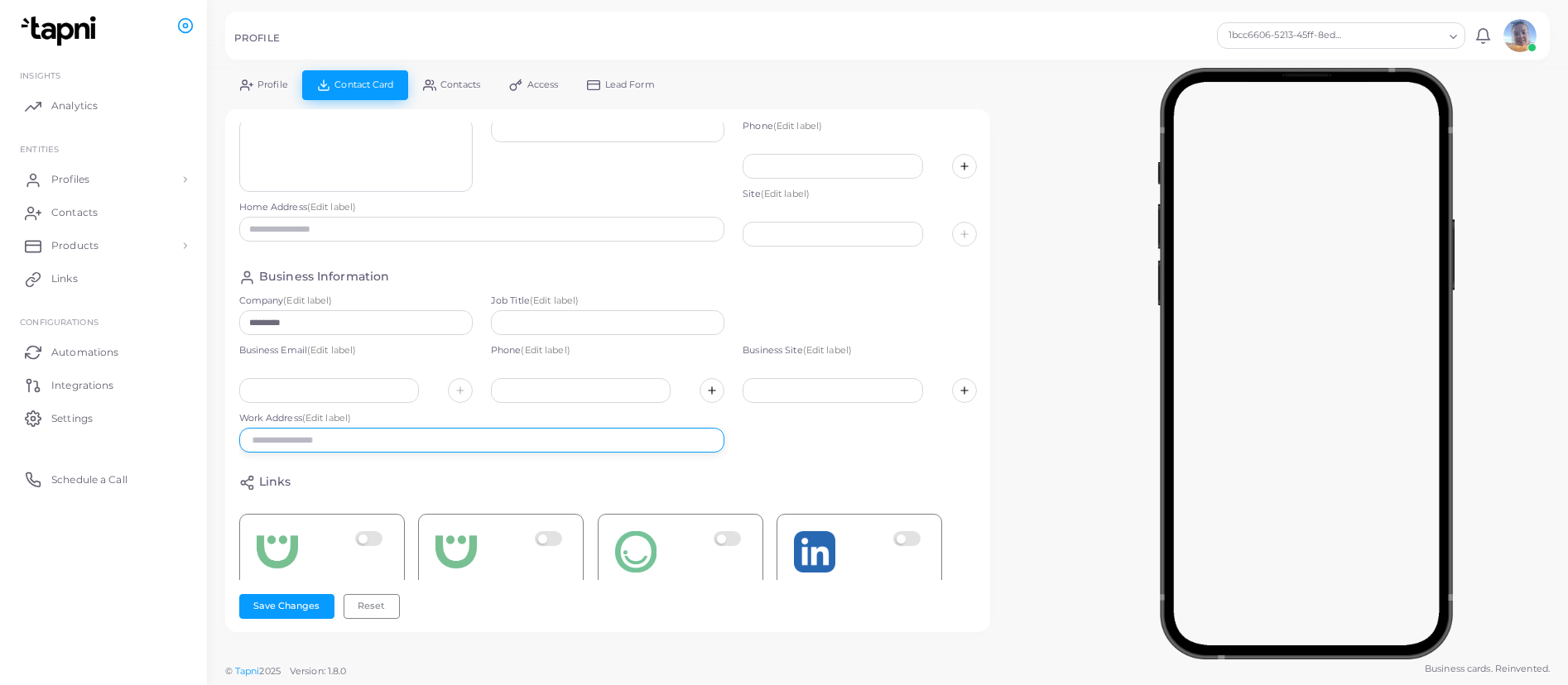 click at bounding box center [482, 440] 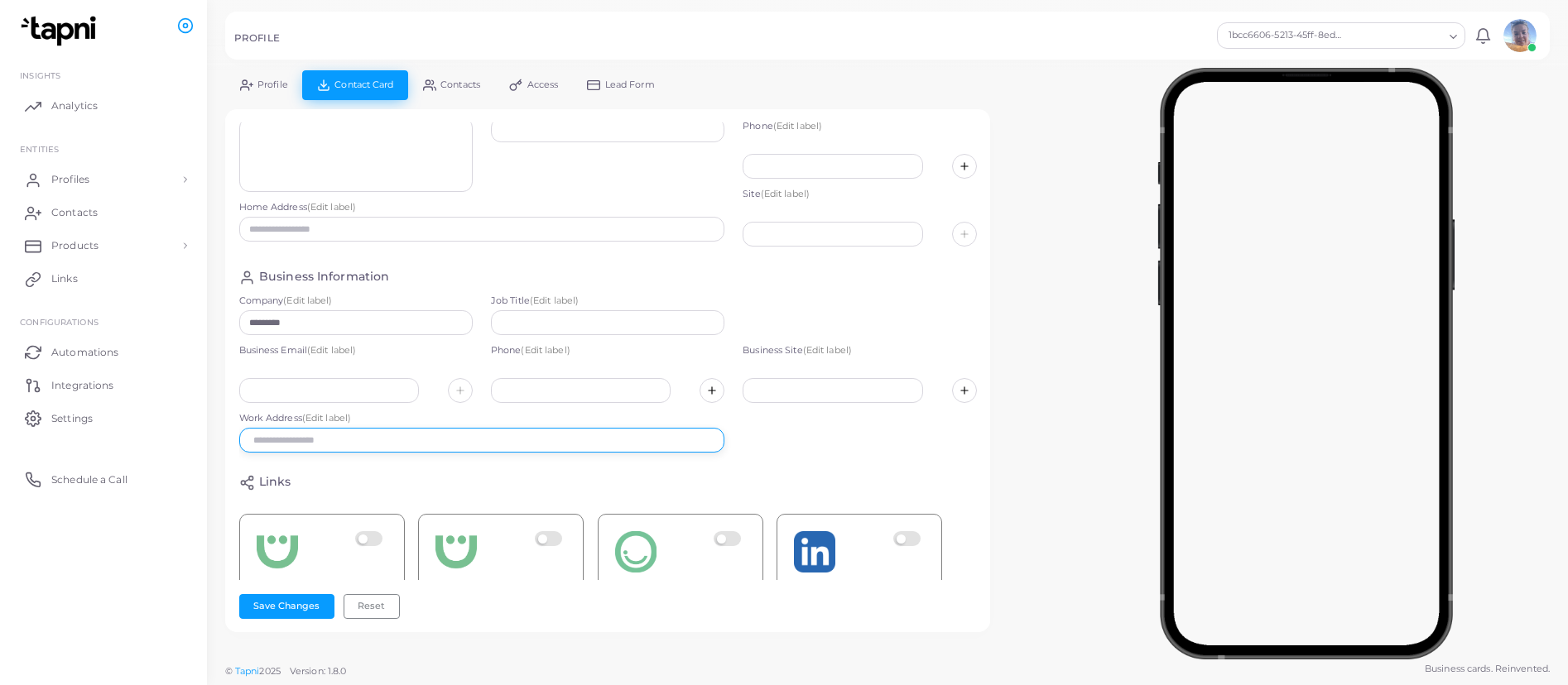 paste on "**********" 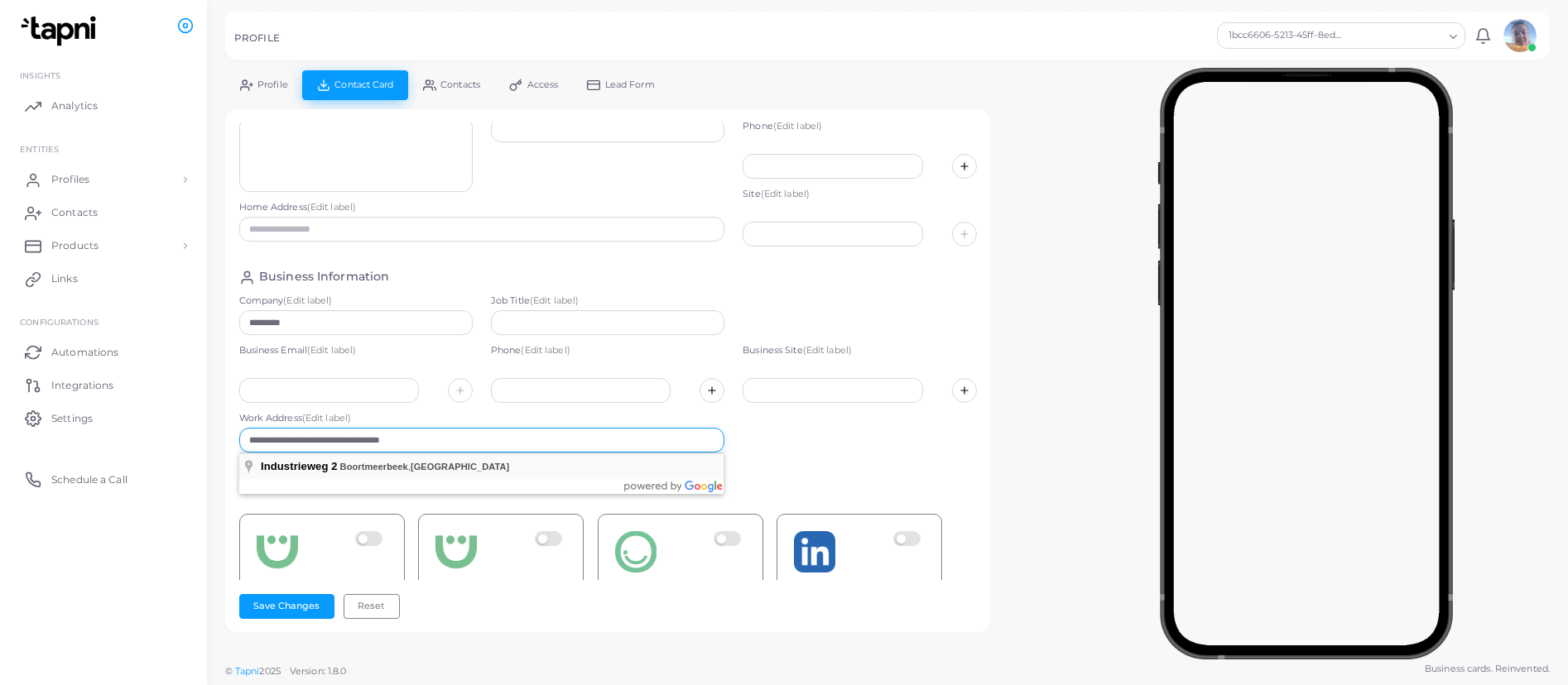 type on "**********" 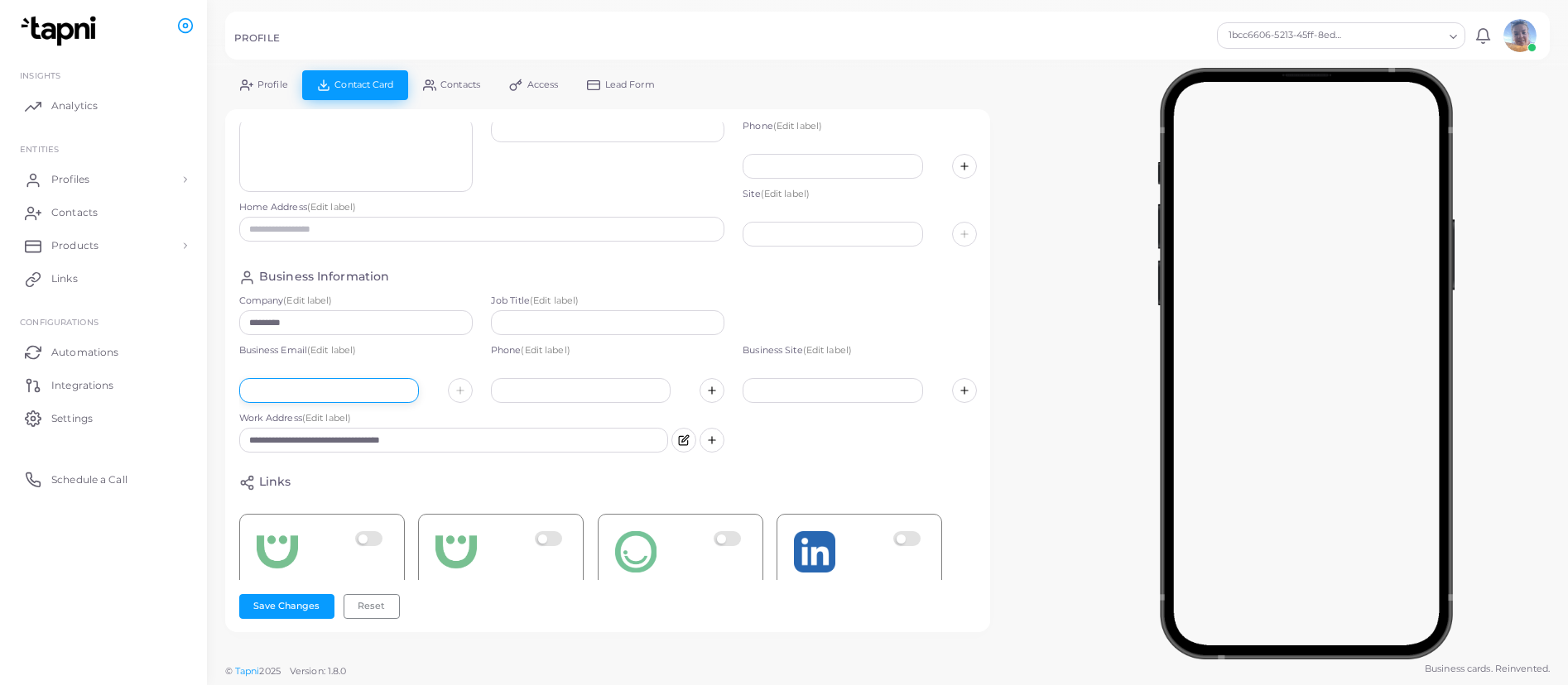 click at bounding box center (329, 390) 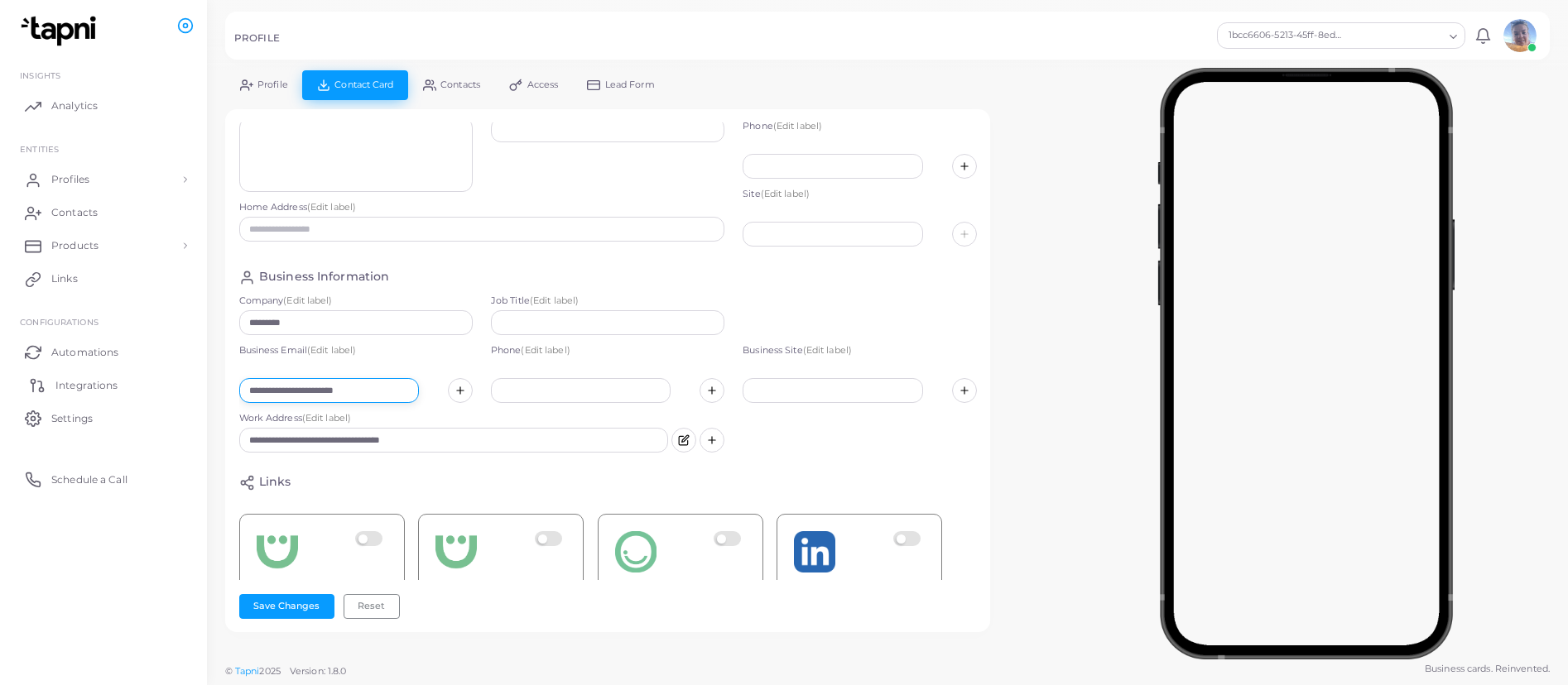 type on "**********" 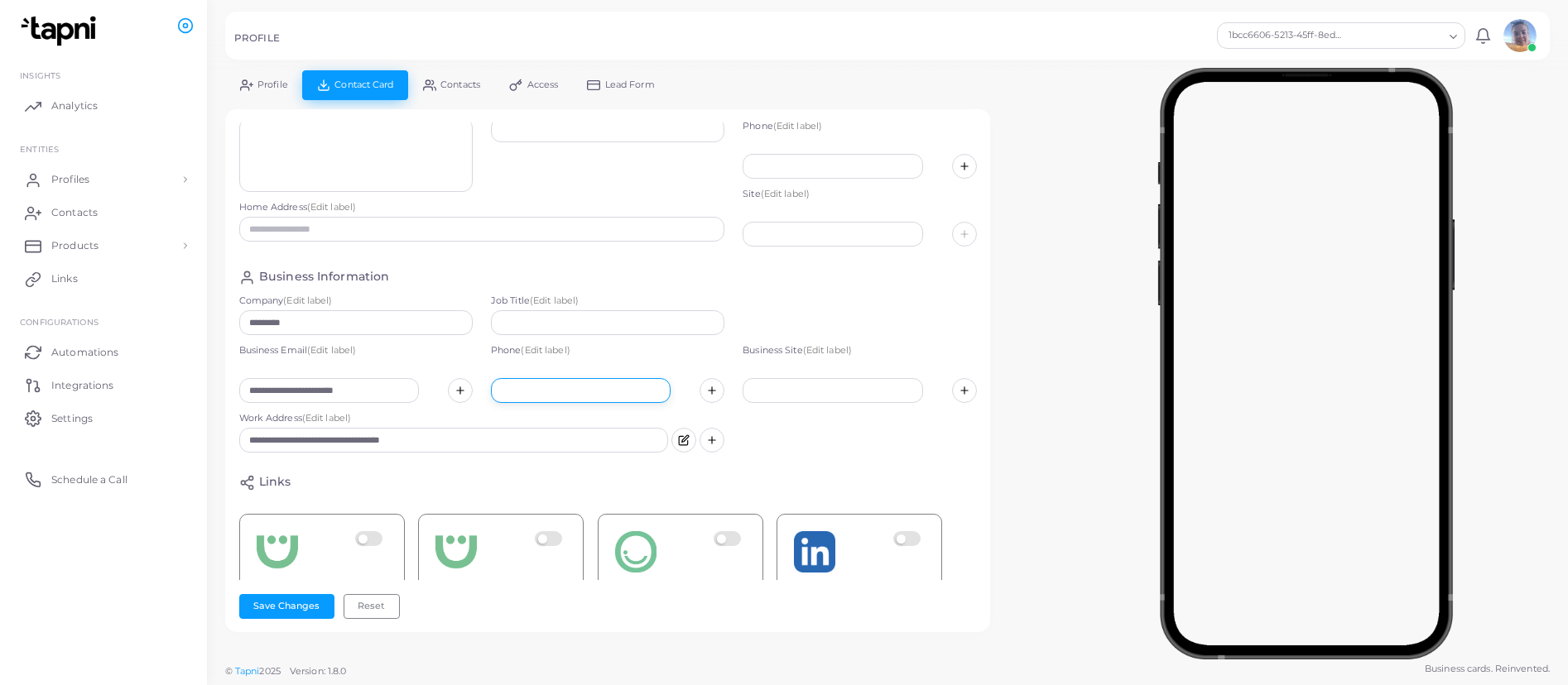 click at bounding box center (580, 390) 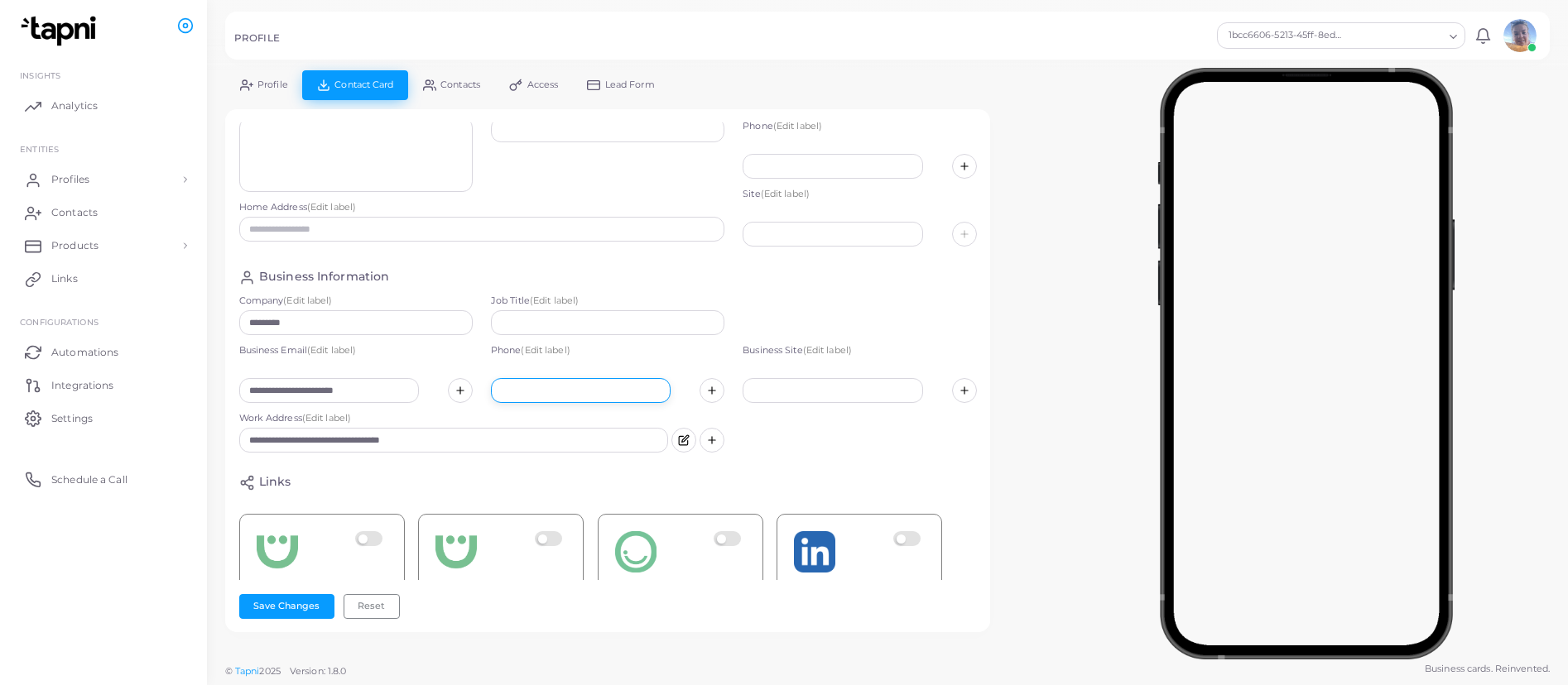 paste on "**********" 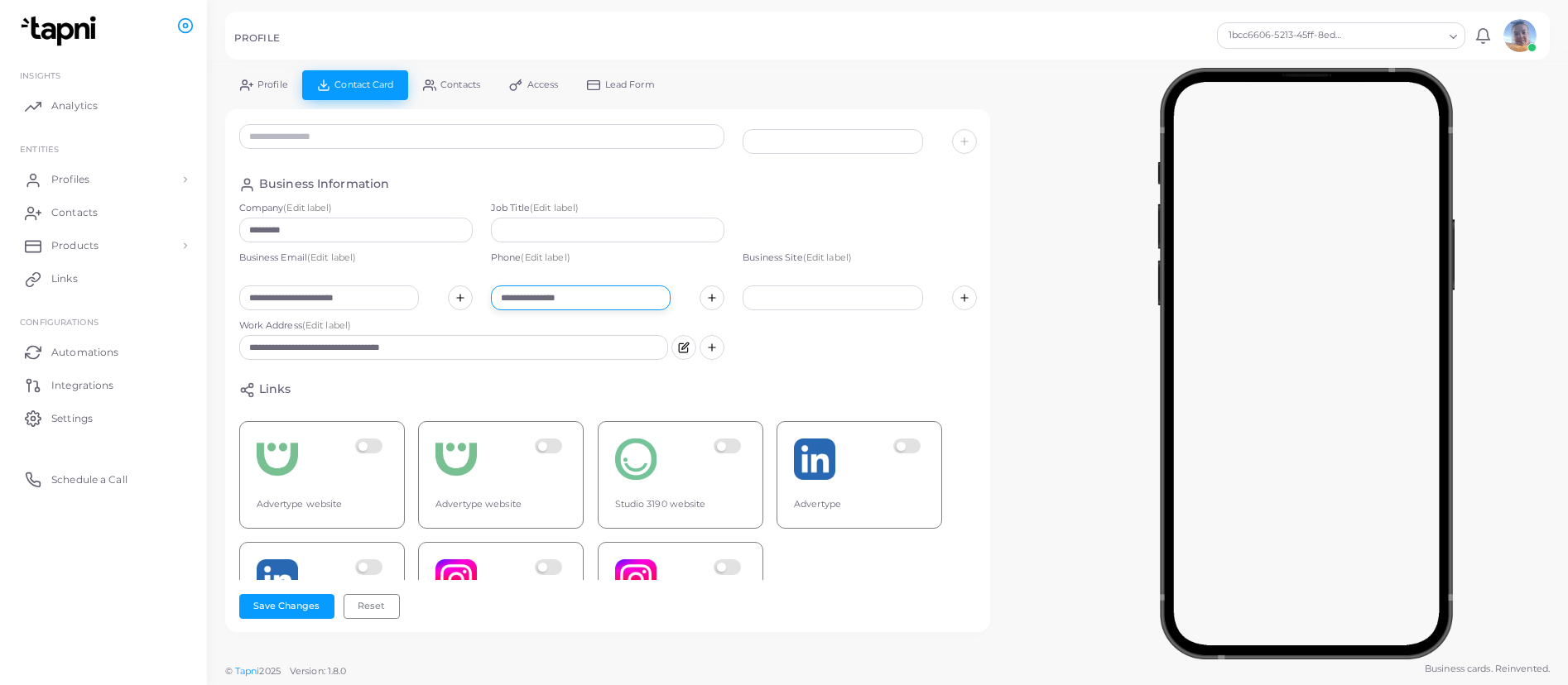 scroll, scrollTop: 266, scrollLeft: 0, axis: vertical 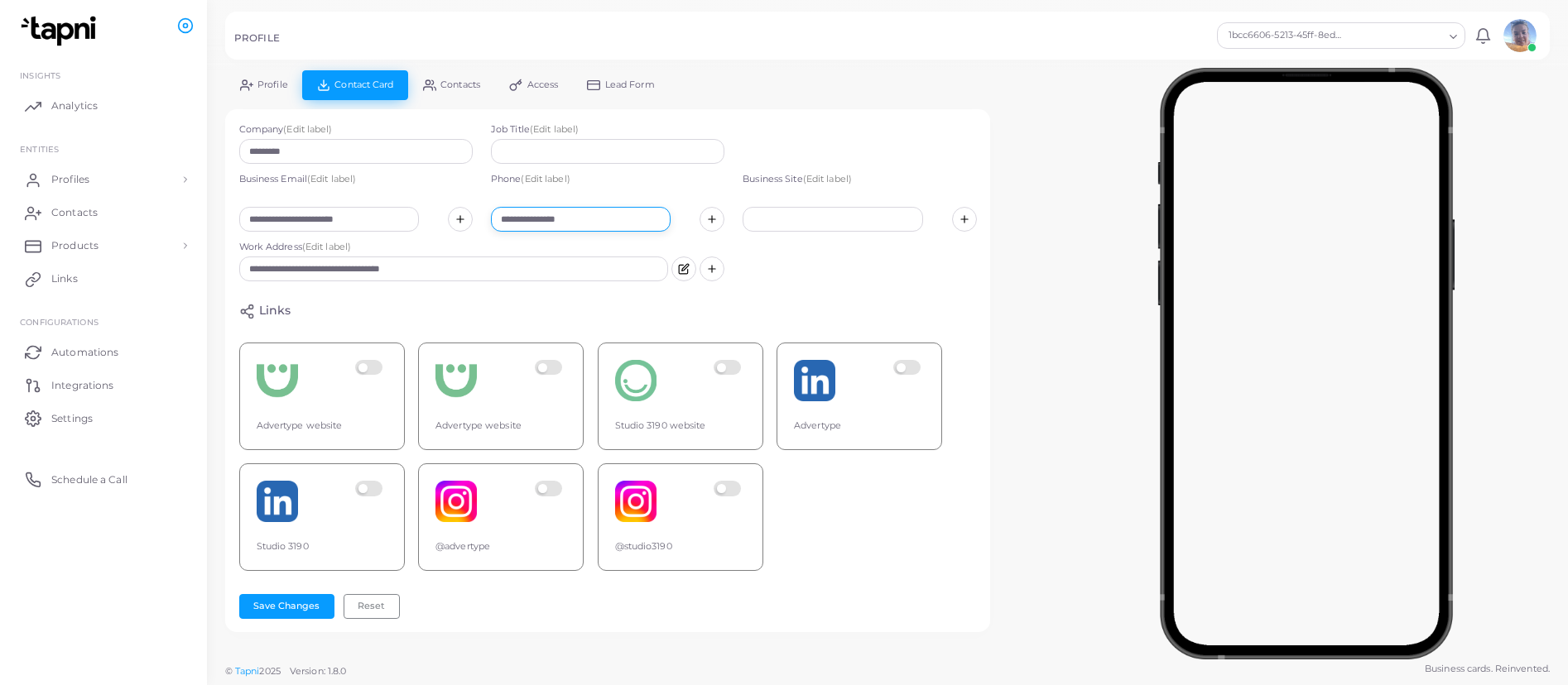 type on "**********" 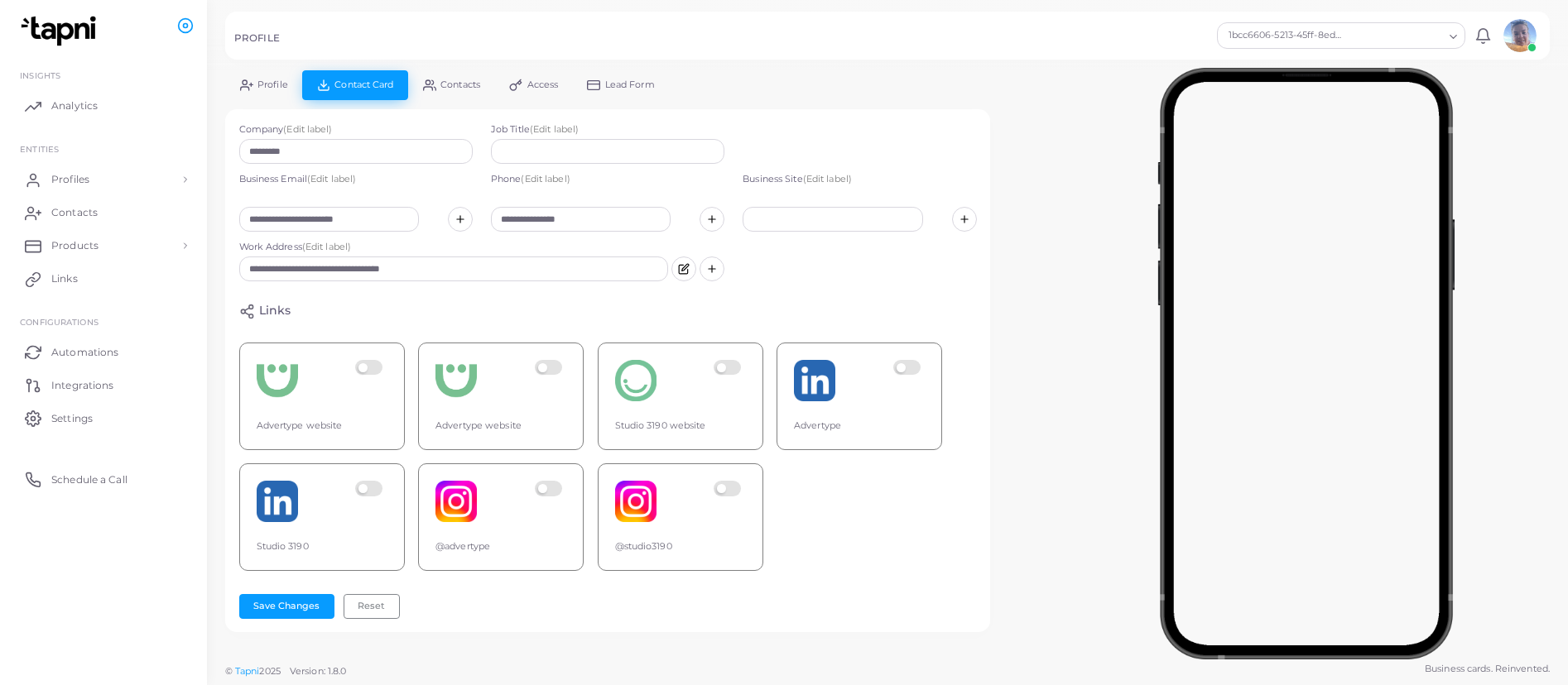 drag, startPoint x: 359, startPoint y: 366, endPoint x: 374, endPoint y: 396, distance: 33.54102 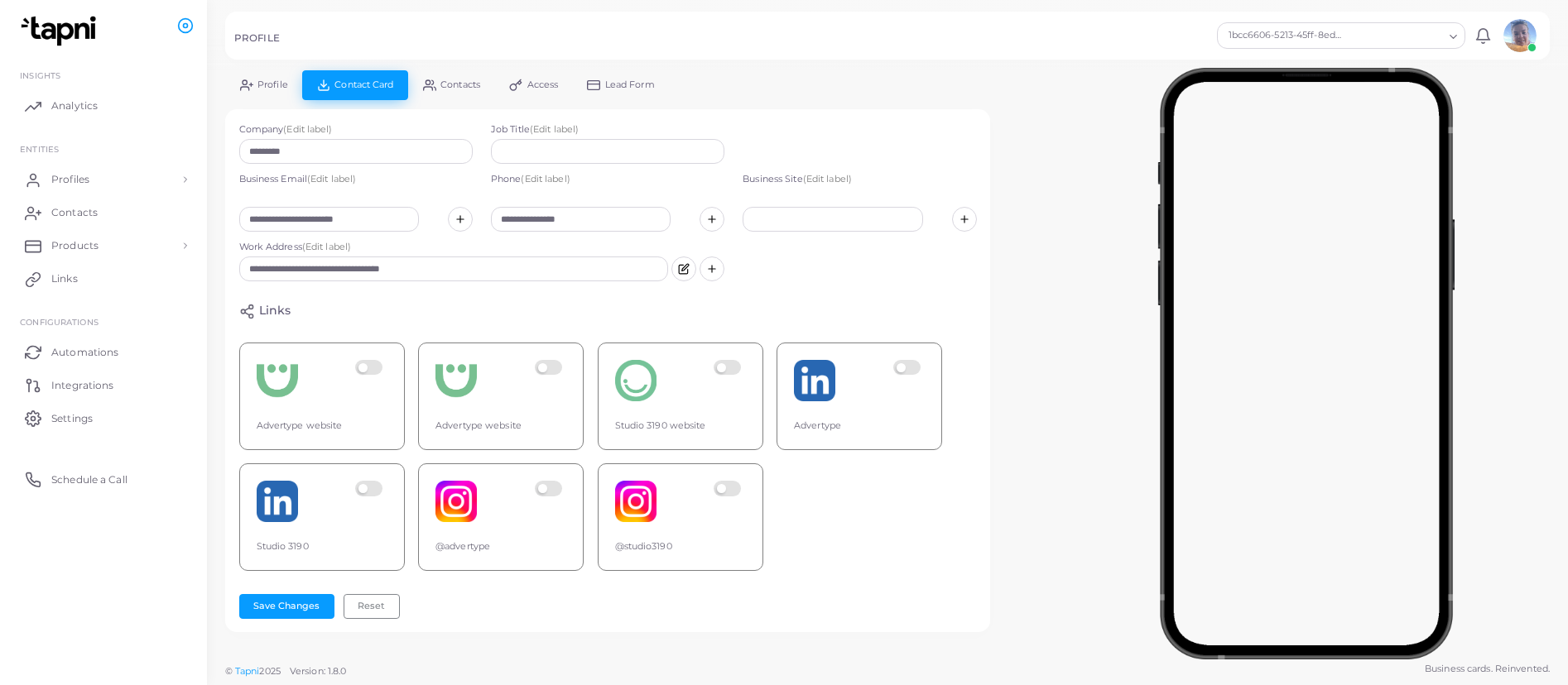 click at bounding box center (371, 381) 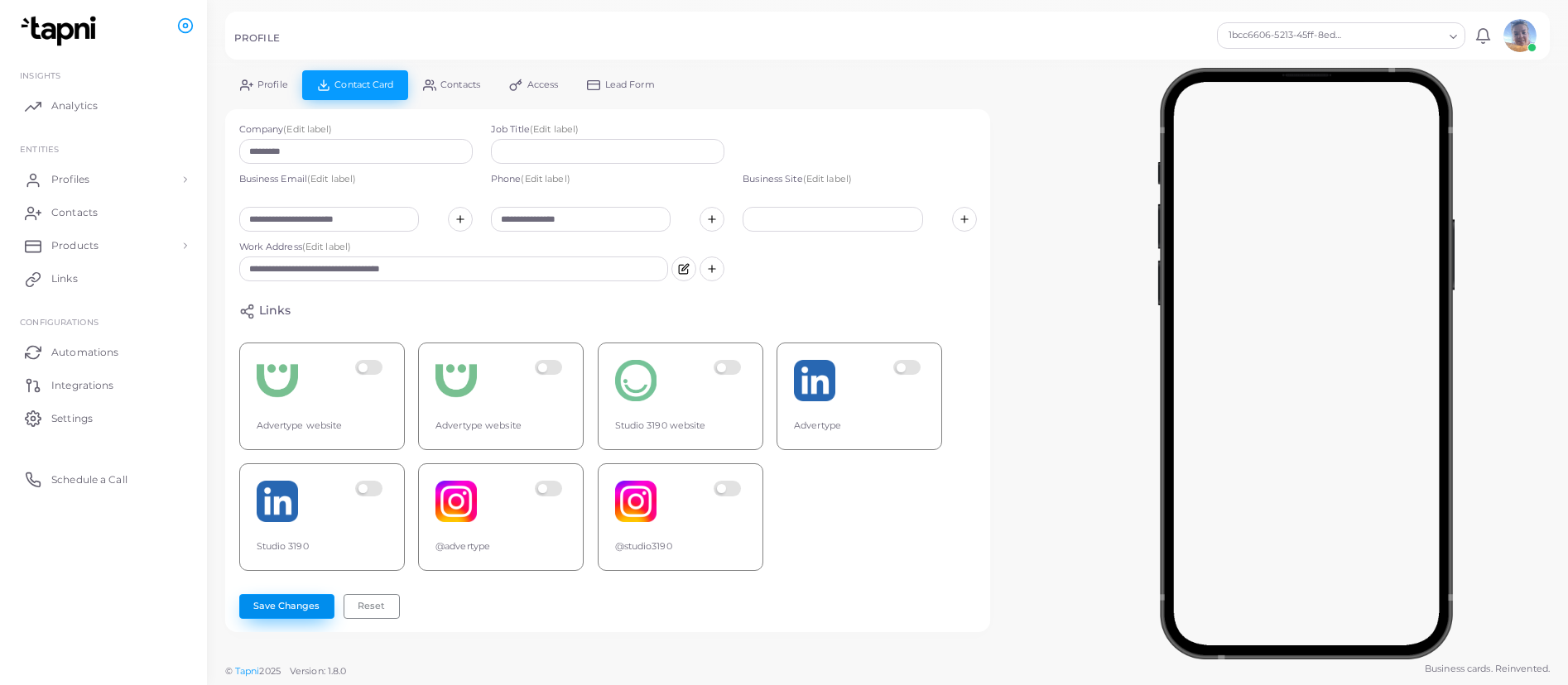 click on "Save Changes" at bounding box center (286, 606) 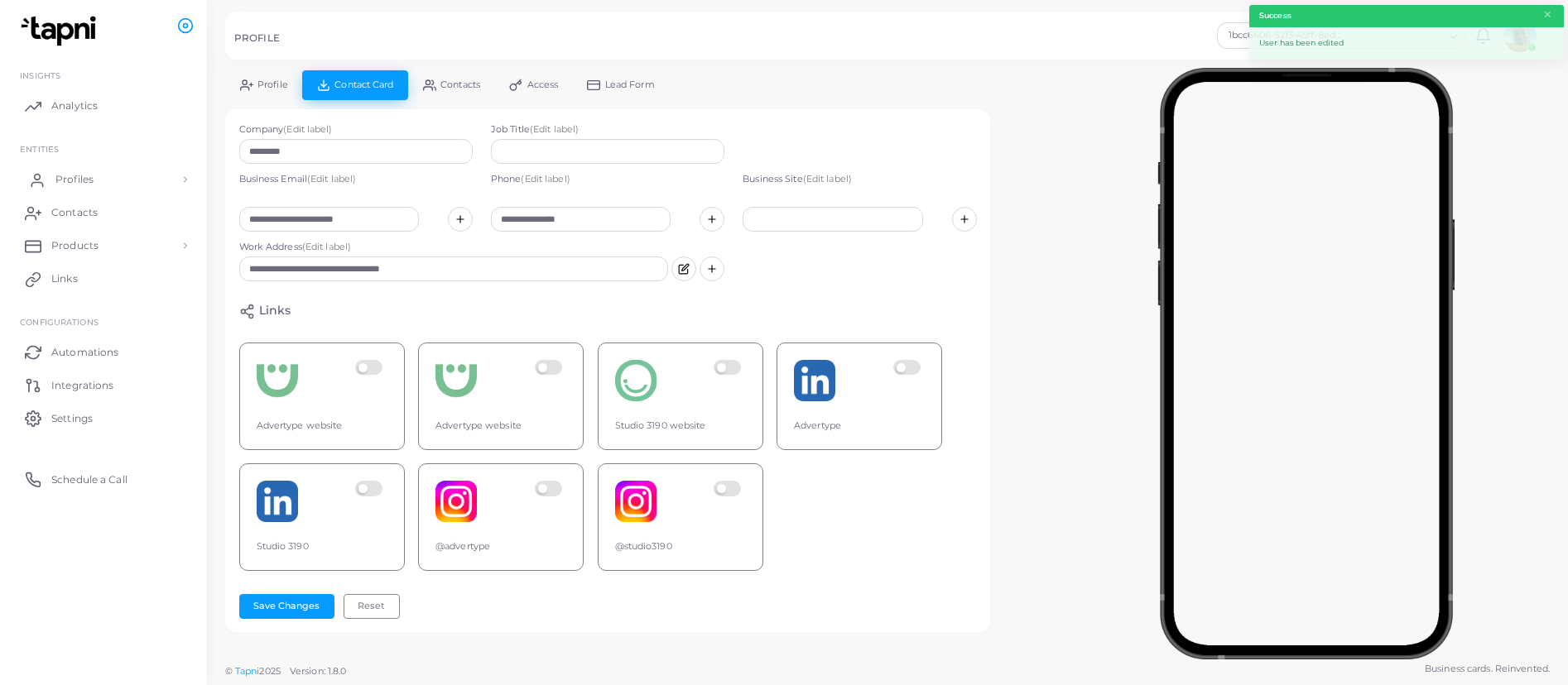click on "Profiles" at bounding box center [103, 180] 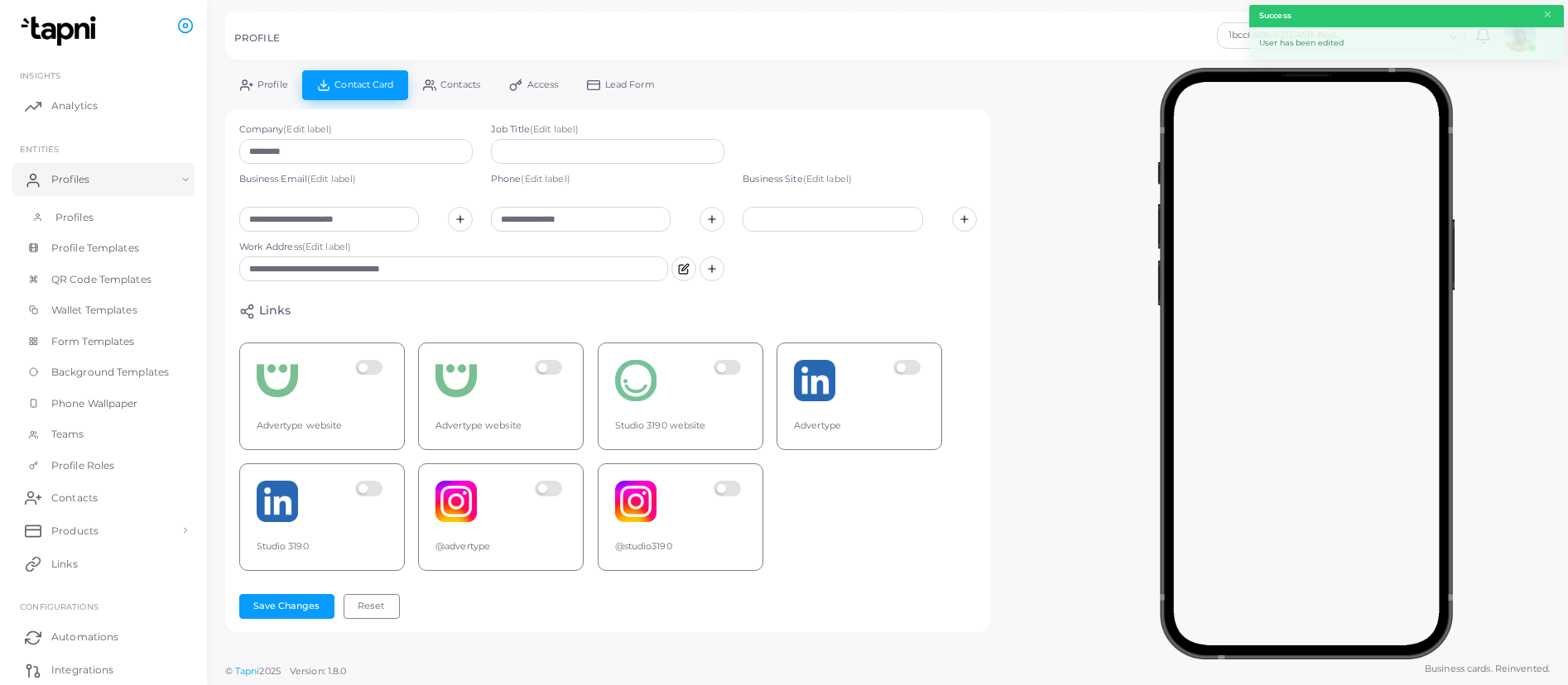 click on "Profiles" at bounding box center (103, 218) 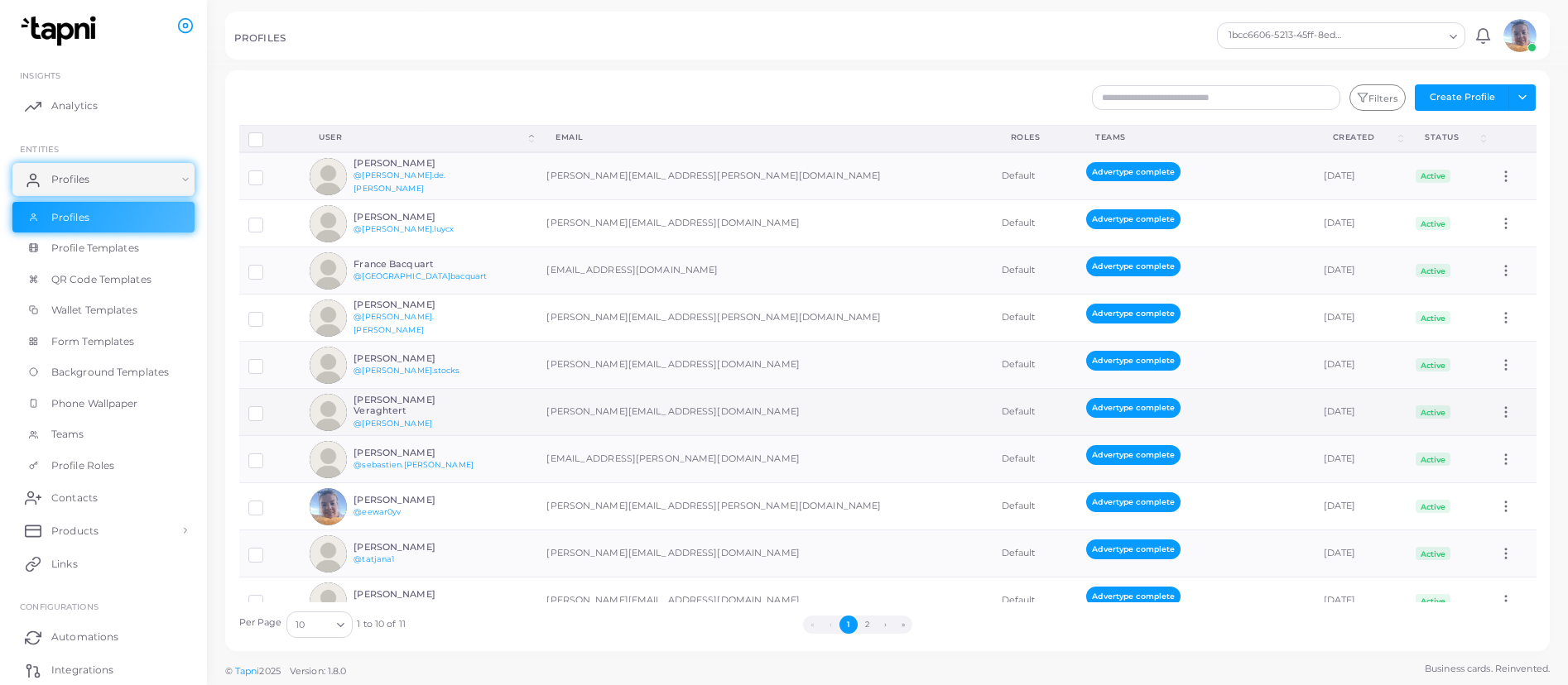click on "[PERSON_NAME] Veraghtert" at bounding box center [414, 405] 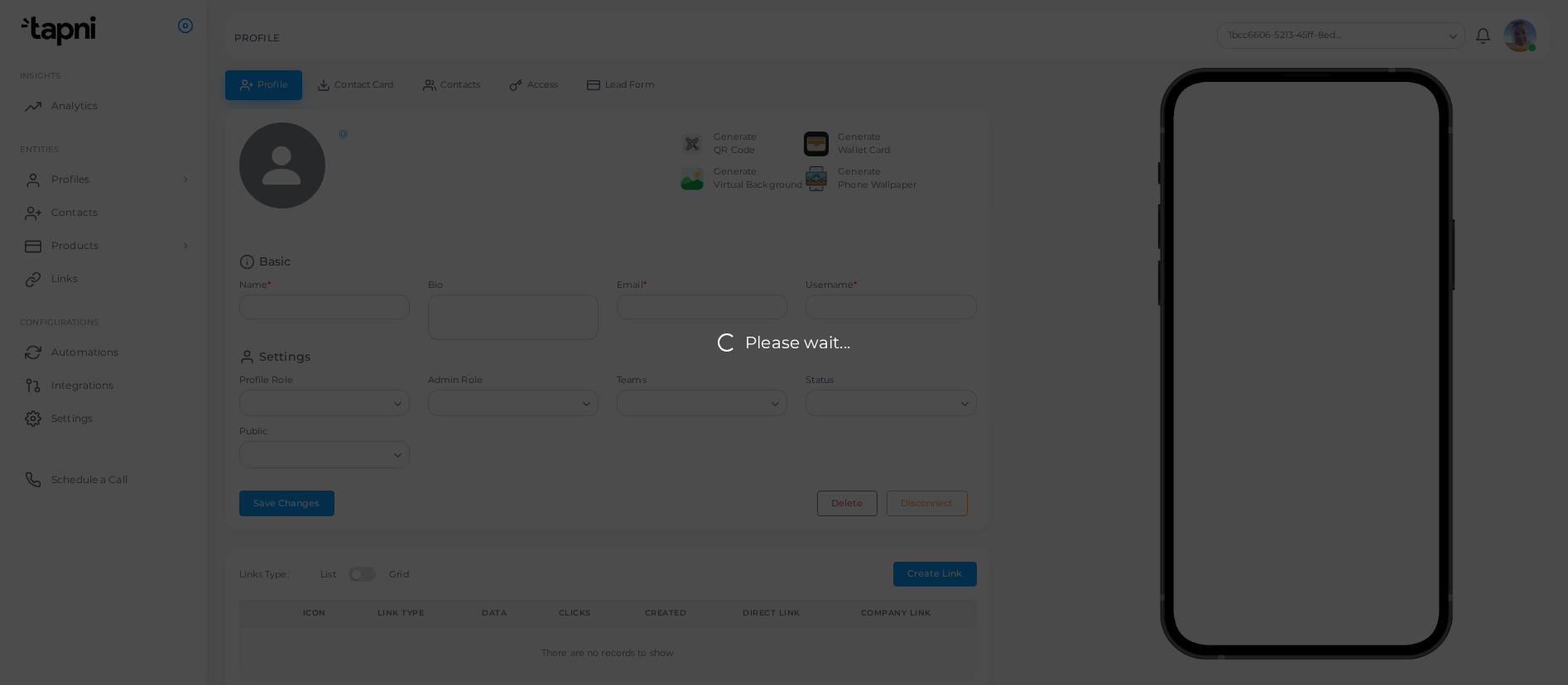 type on "**********" 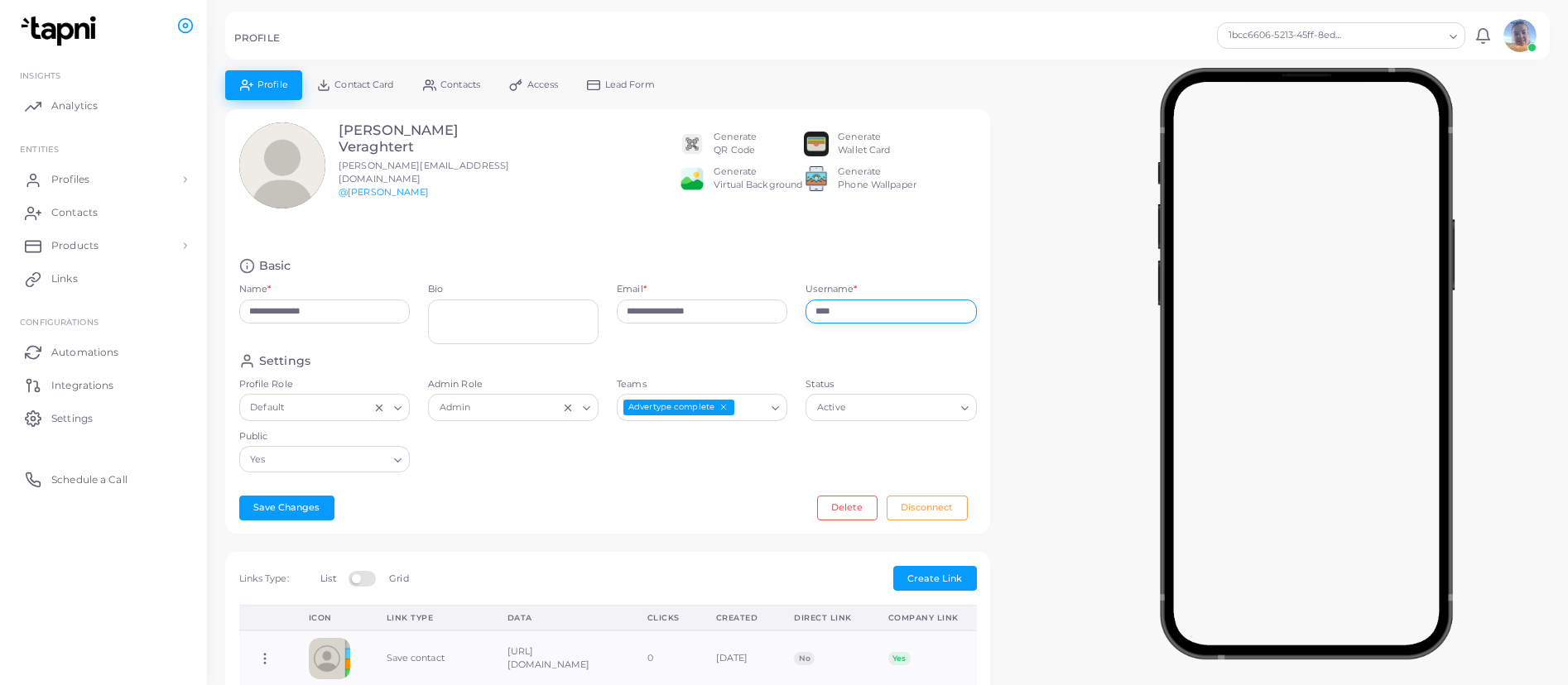 click on "****" at bounding box center [891, 312] 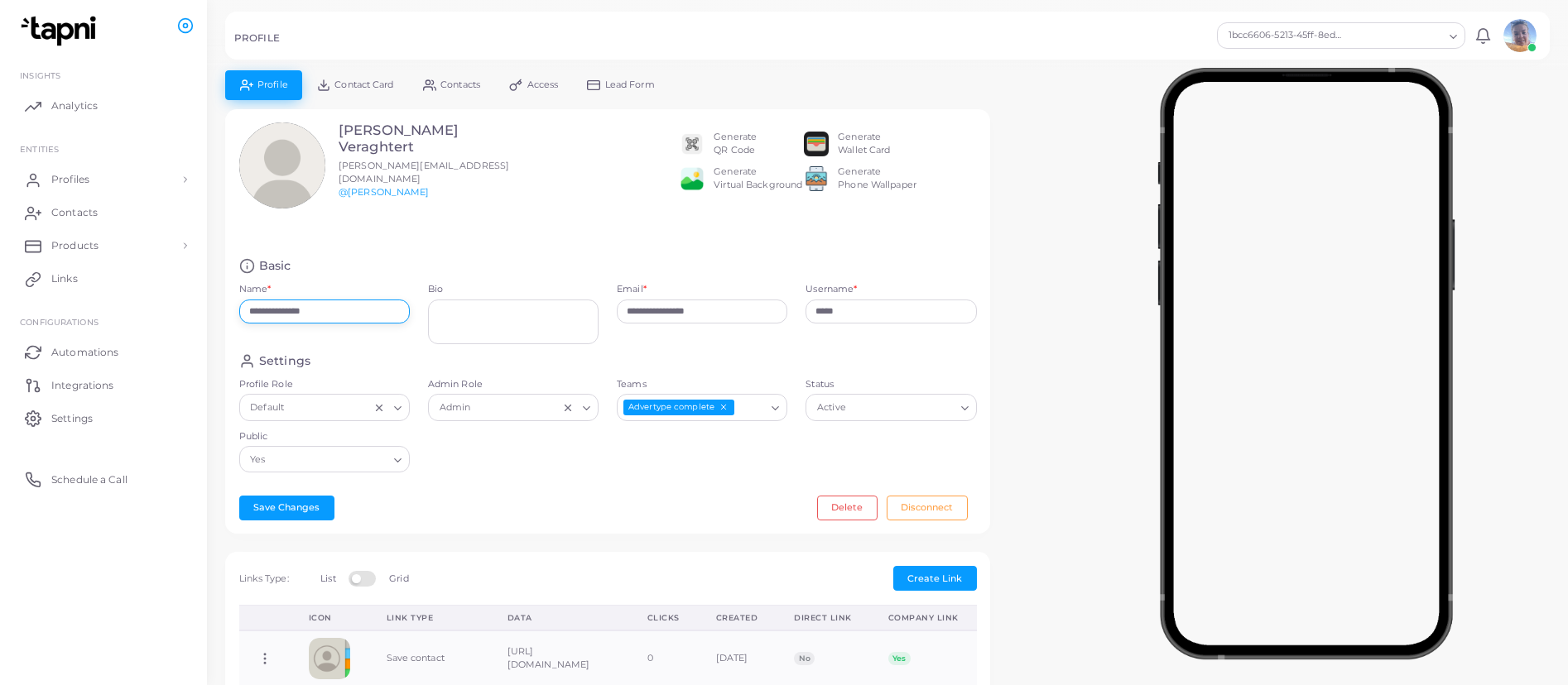 click on "**********" at bounding box center (325, 312) 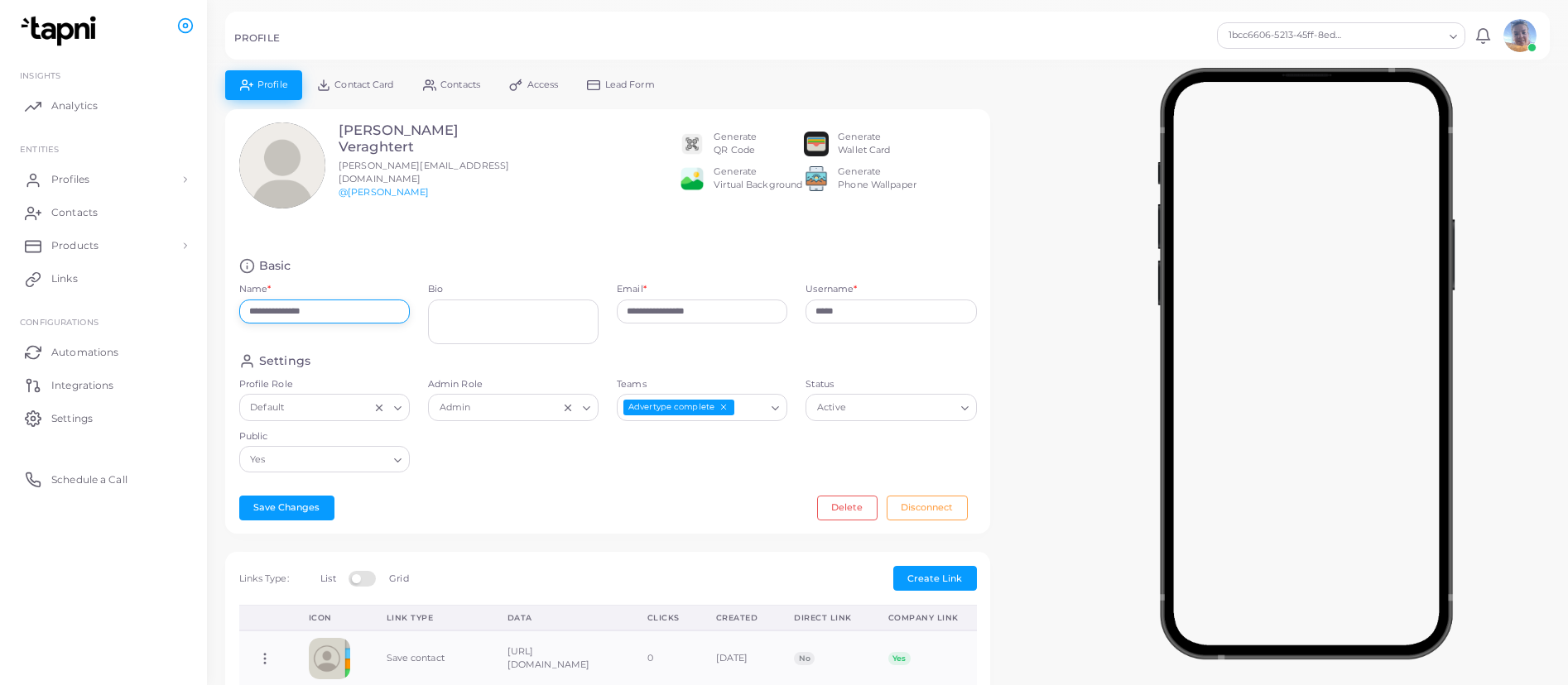 click on "**********" at bounding box center [325, 312] 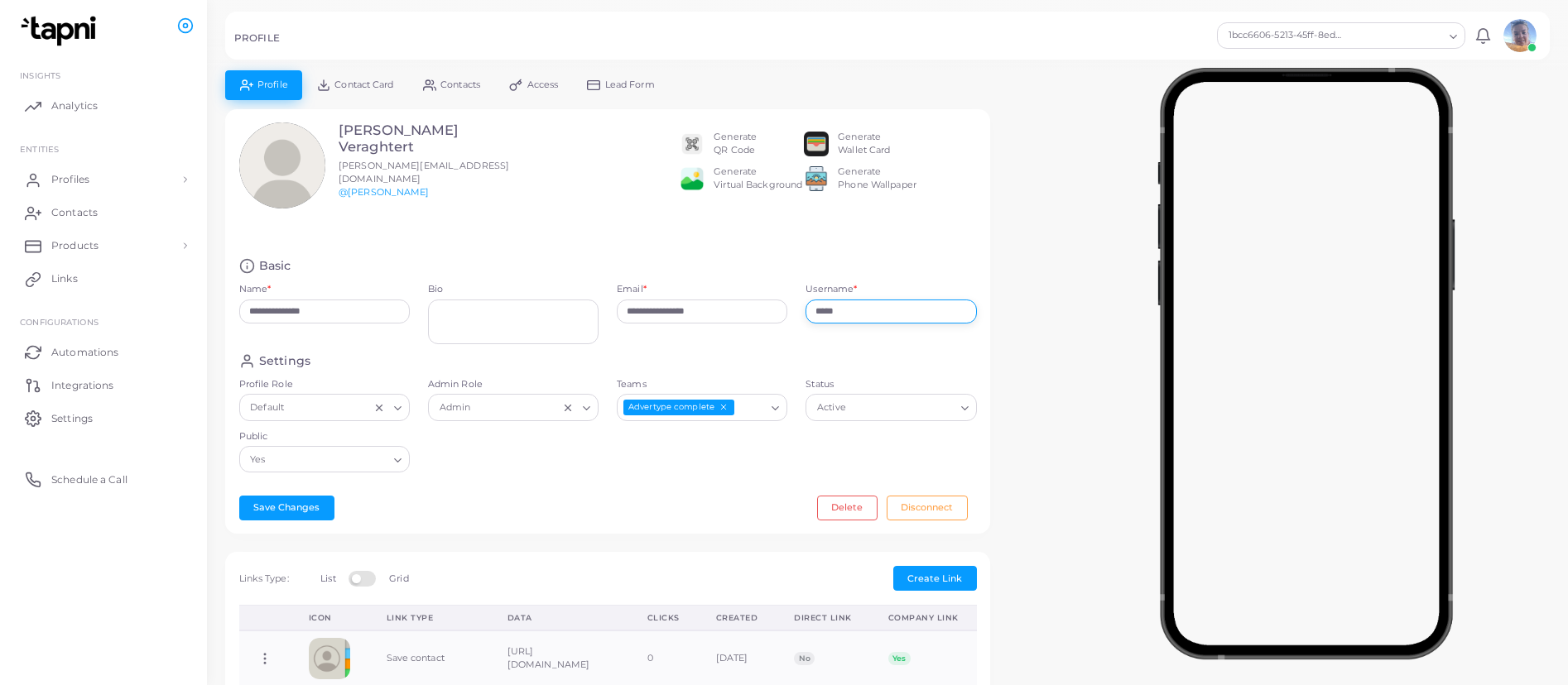 click on "*****" at bounding box center (891, 312) 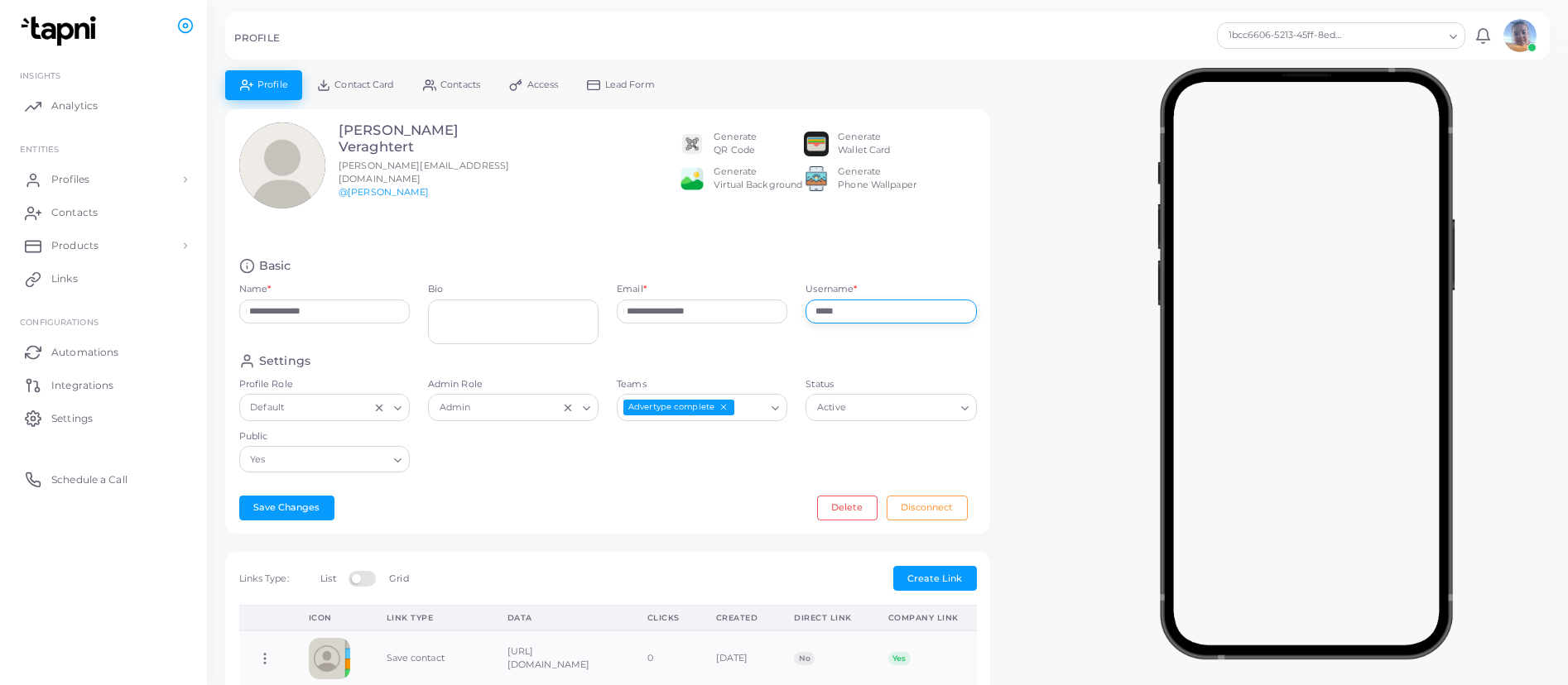 paste on "**********" 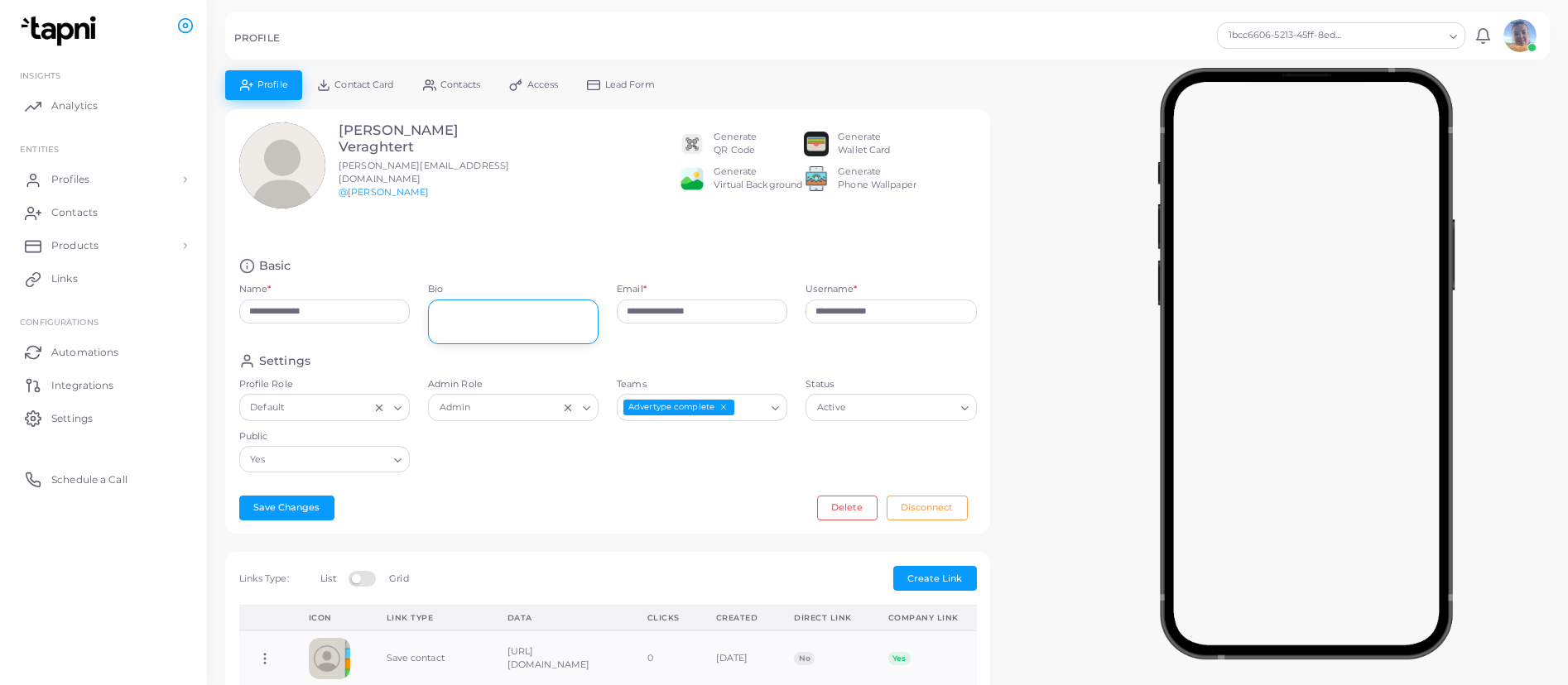 click on "Bio" at bounding box center [513, 322] 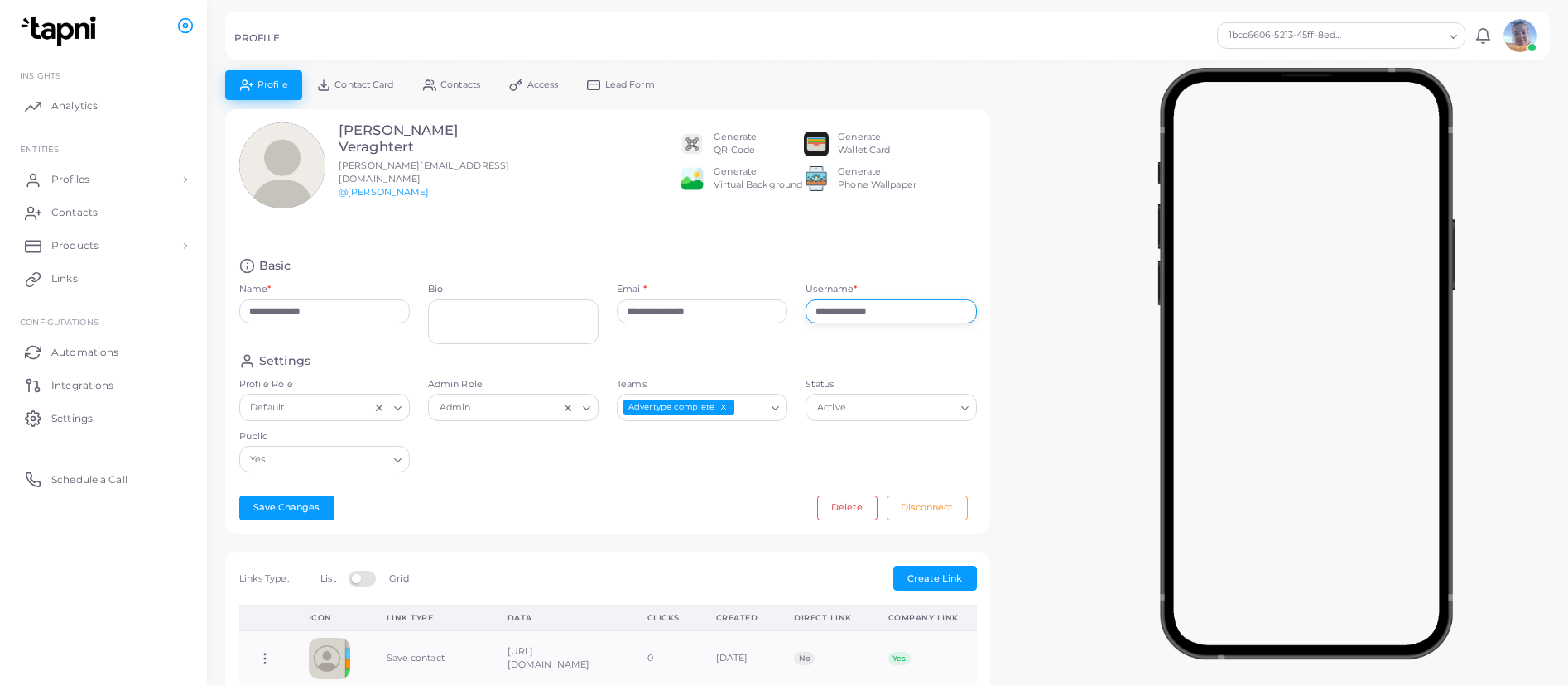 click on "**********" at bounding box center (891, 312) 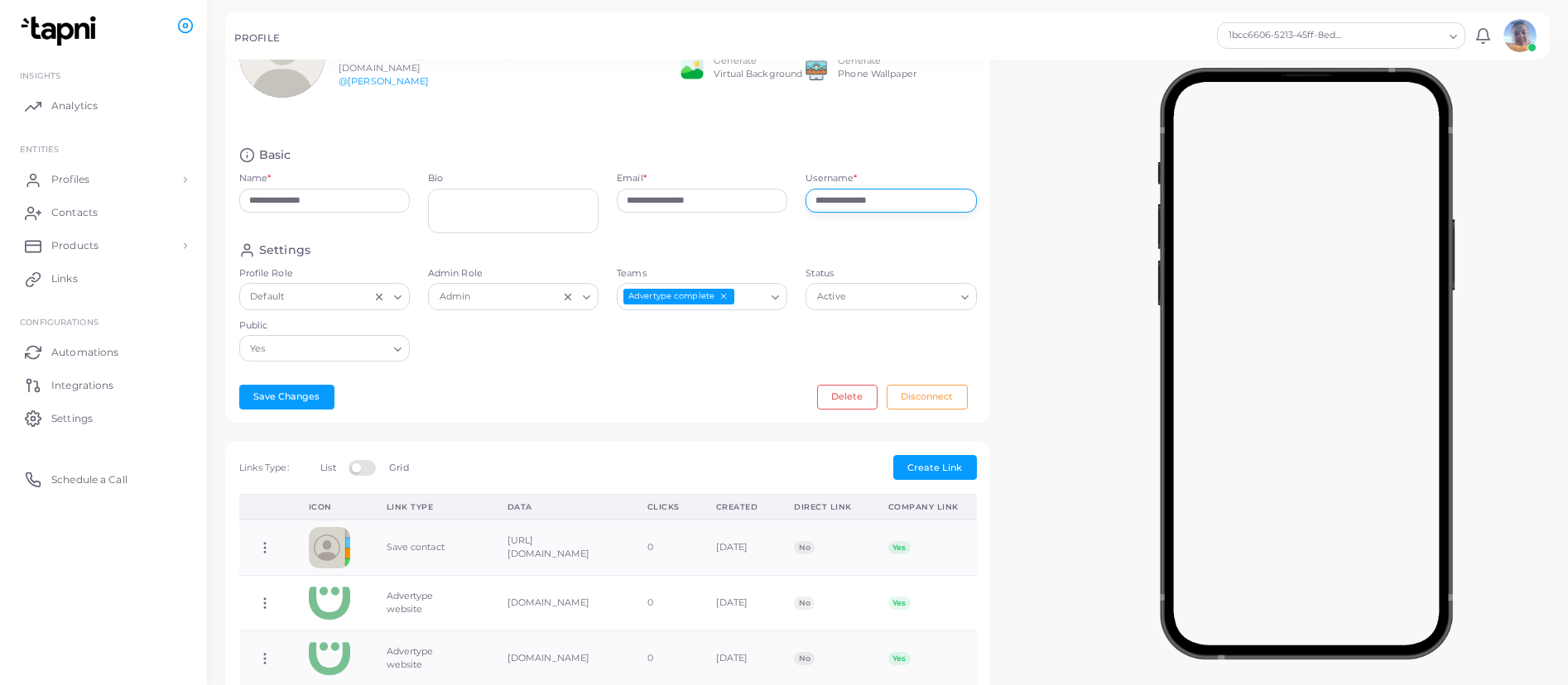 scroll, scrollTop: 113, scrollLeft: 0, axis: vertical 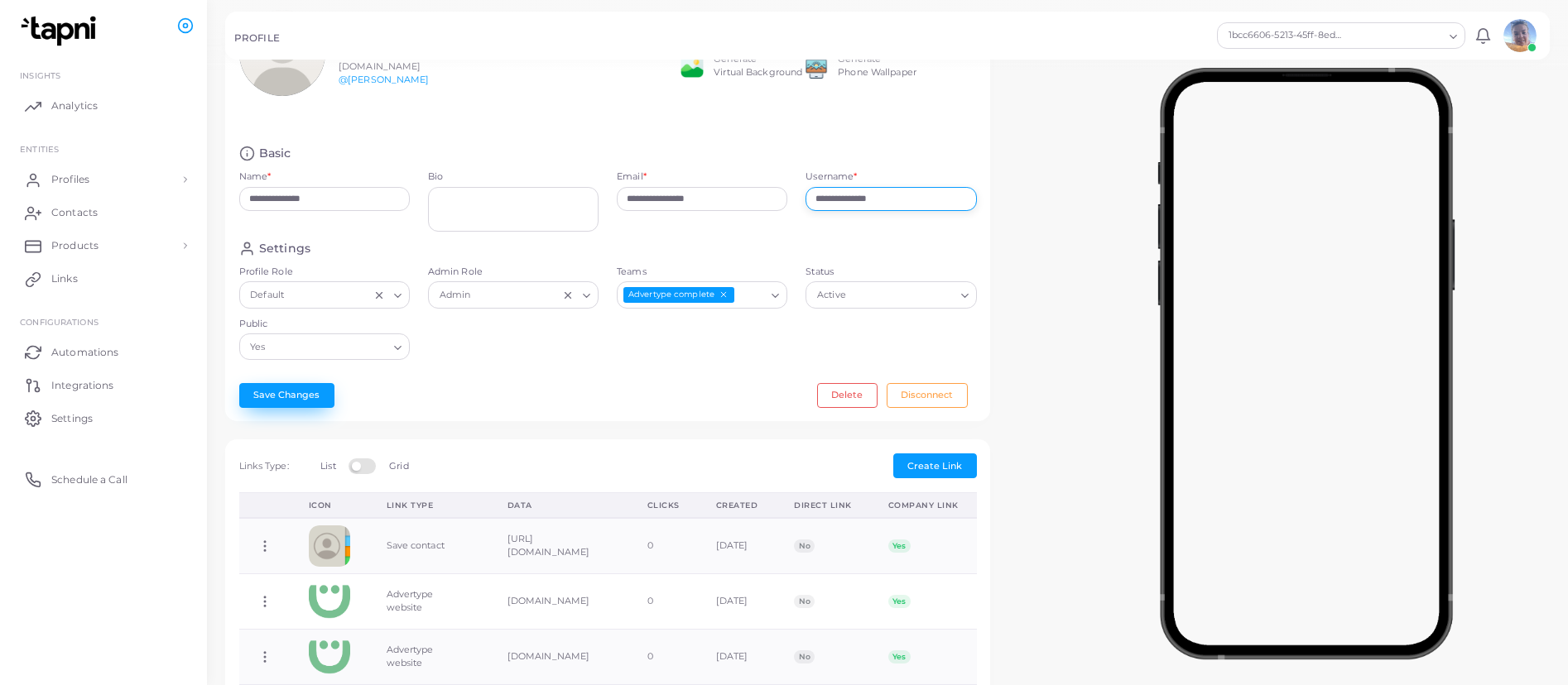 type on "**********" 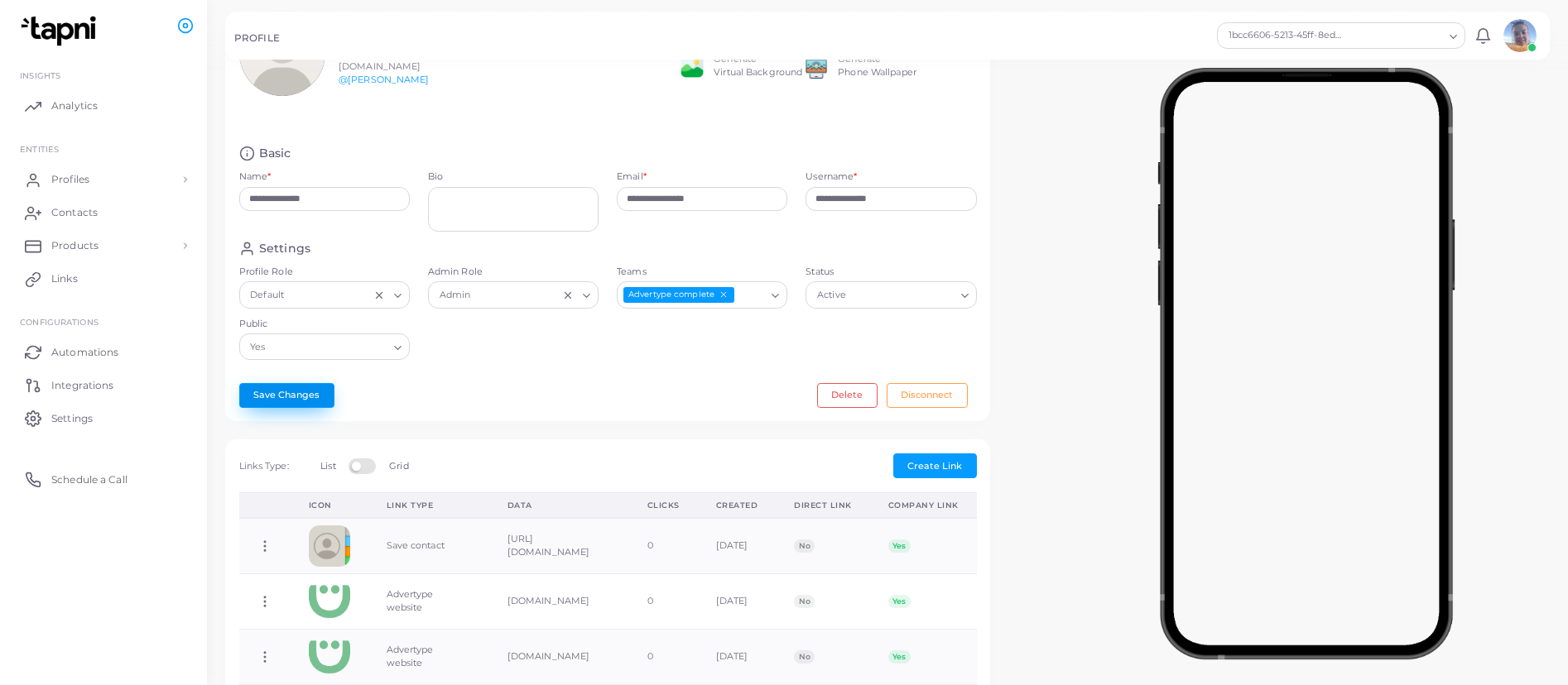 click on "Save Changes" at bounding box center (286, 395) 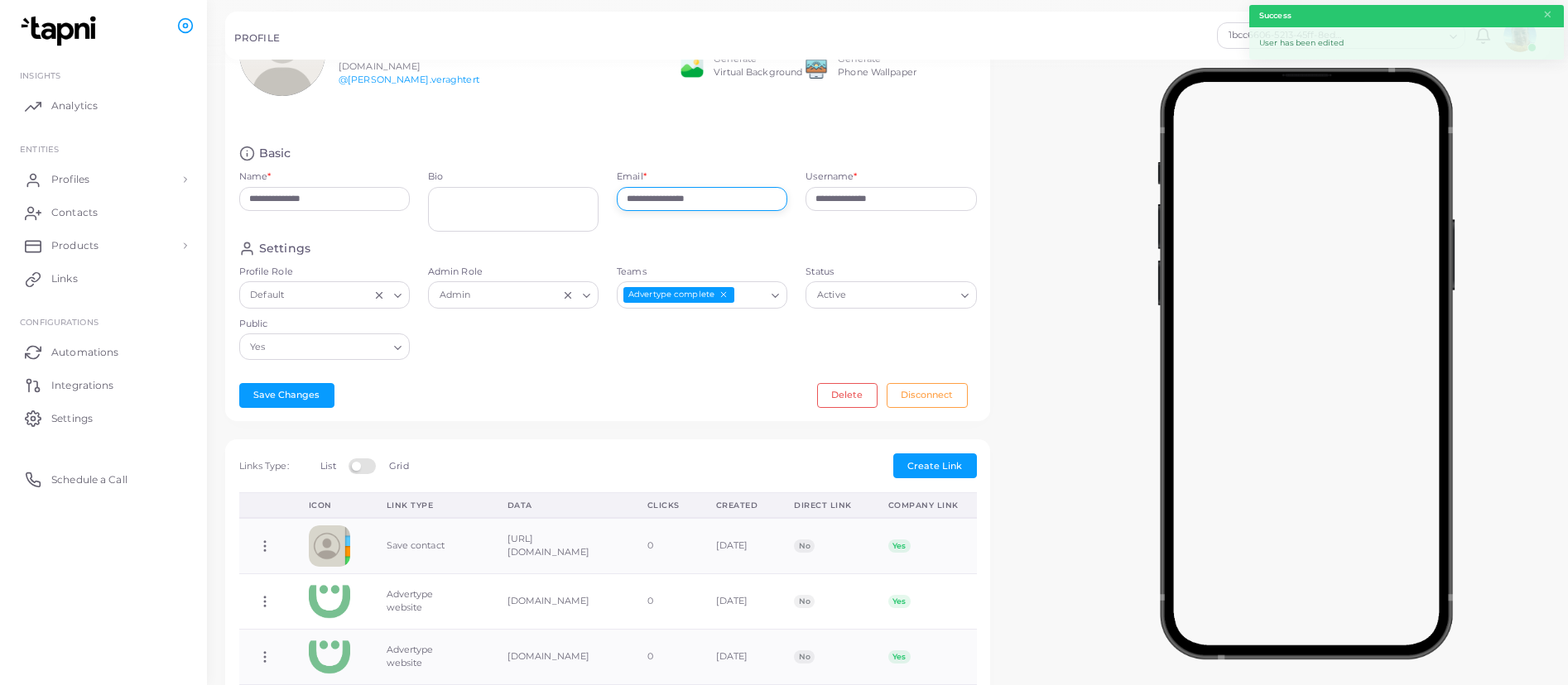 click on "**********" at bounding box center (702, 199) 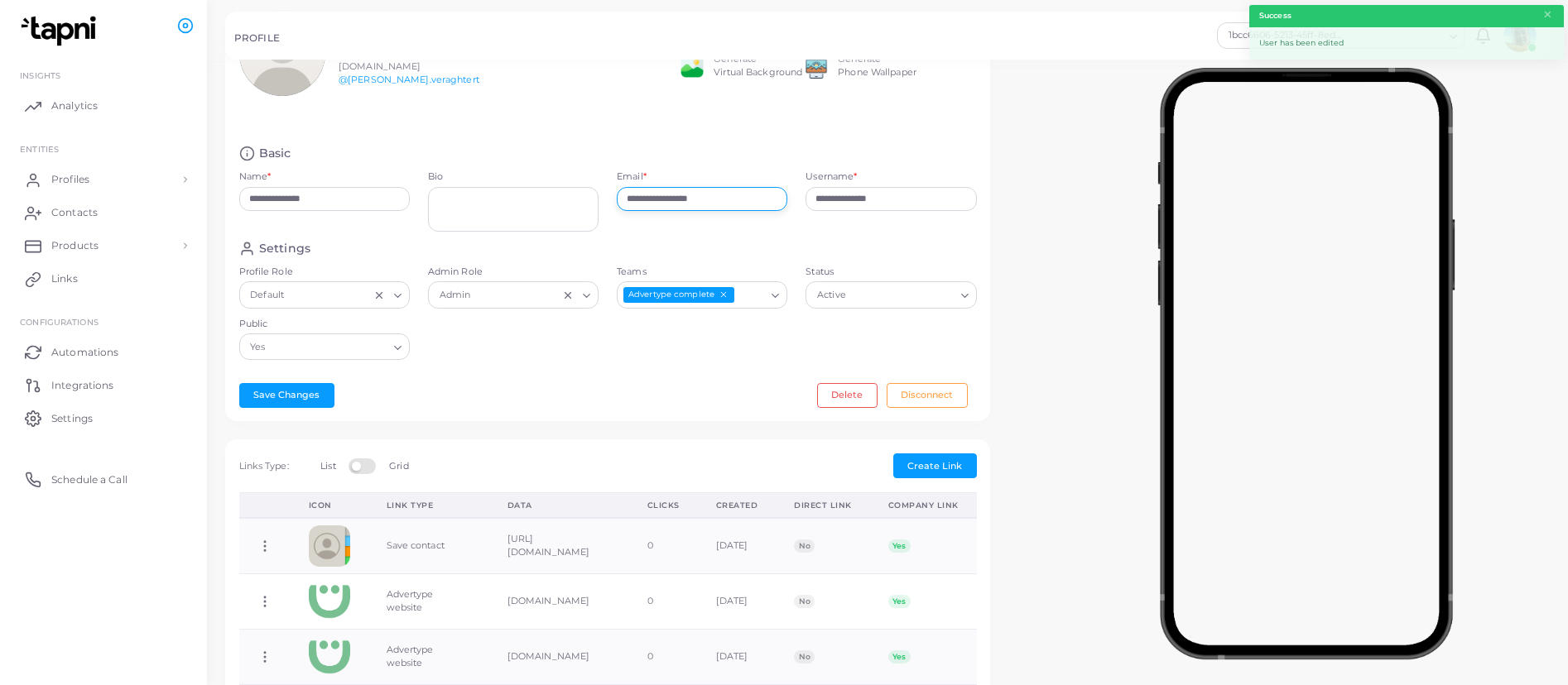 paste on "**********" 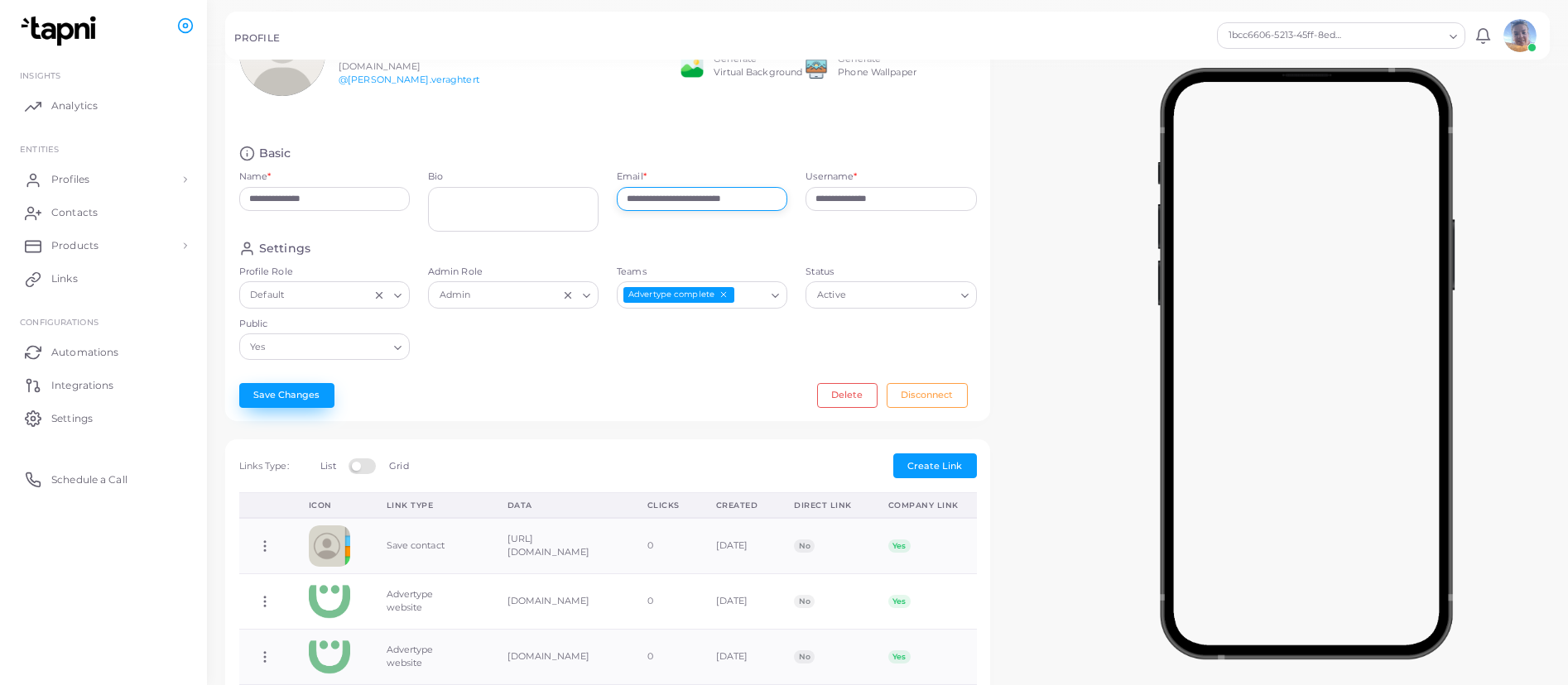 type on "**********" 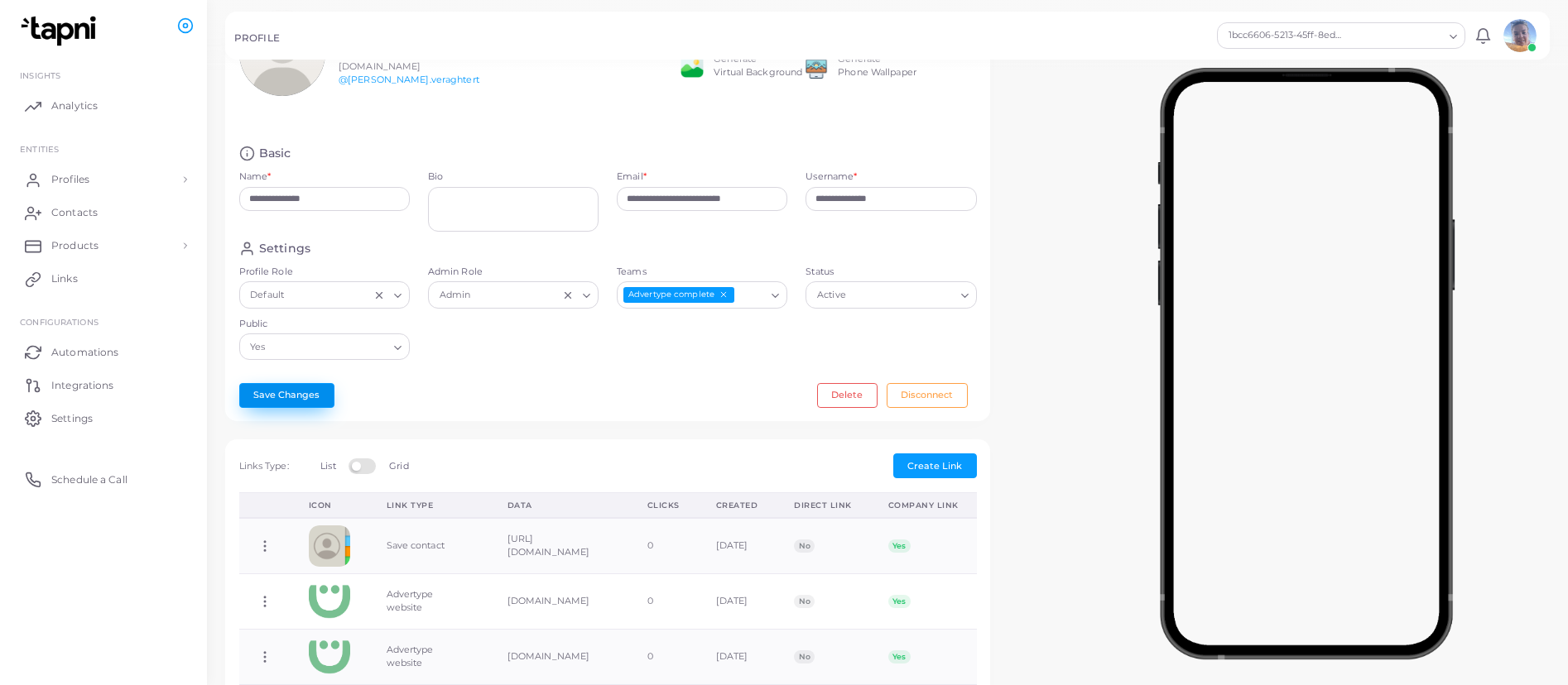 click on "Save Changes" at bounding box center (286, 395) 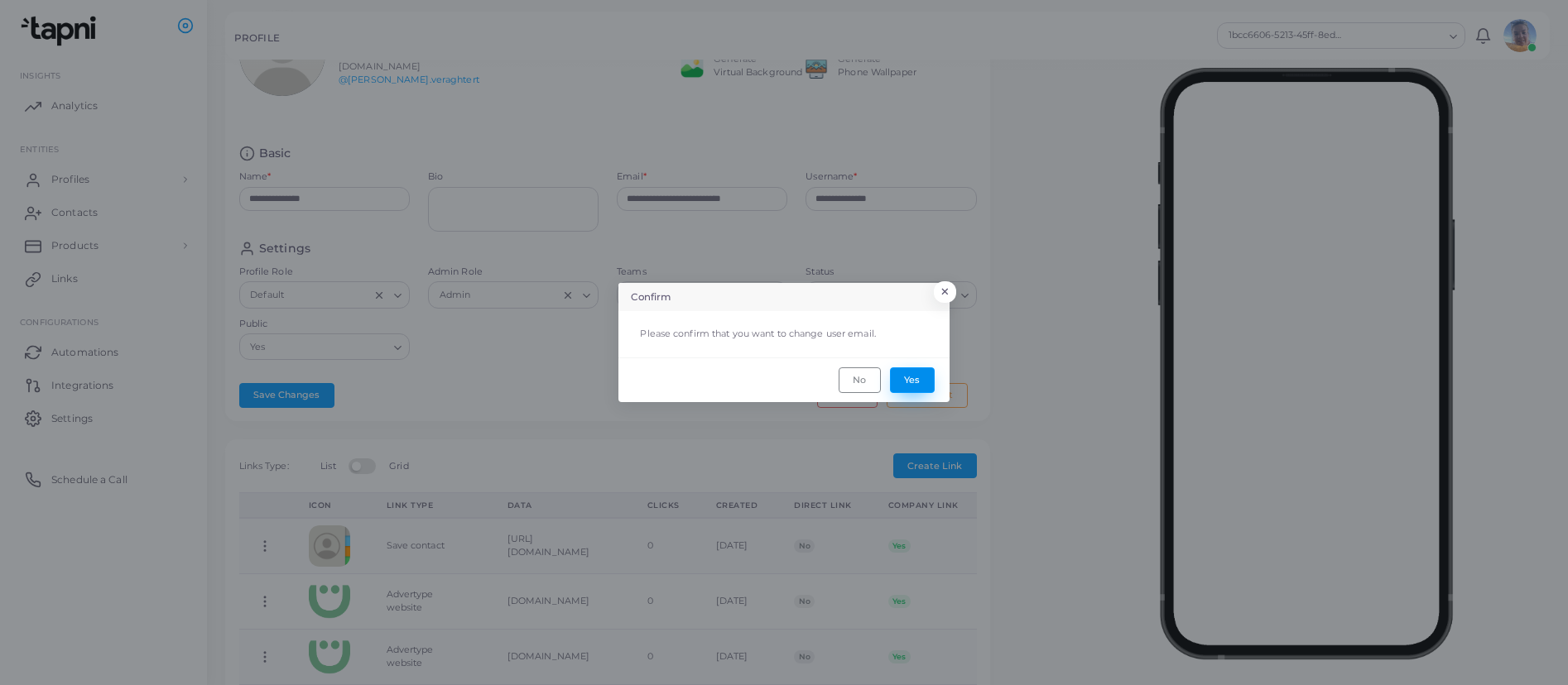 click on "Yes" at bounding box center (912, 380) 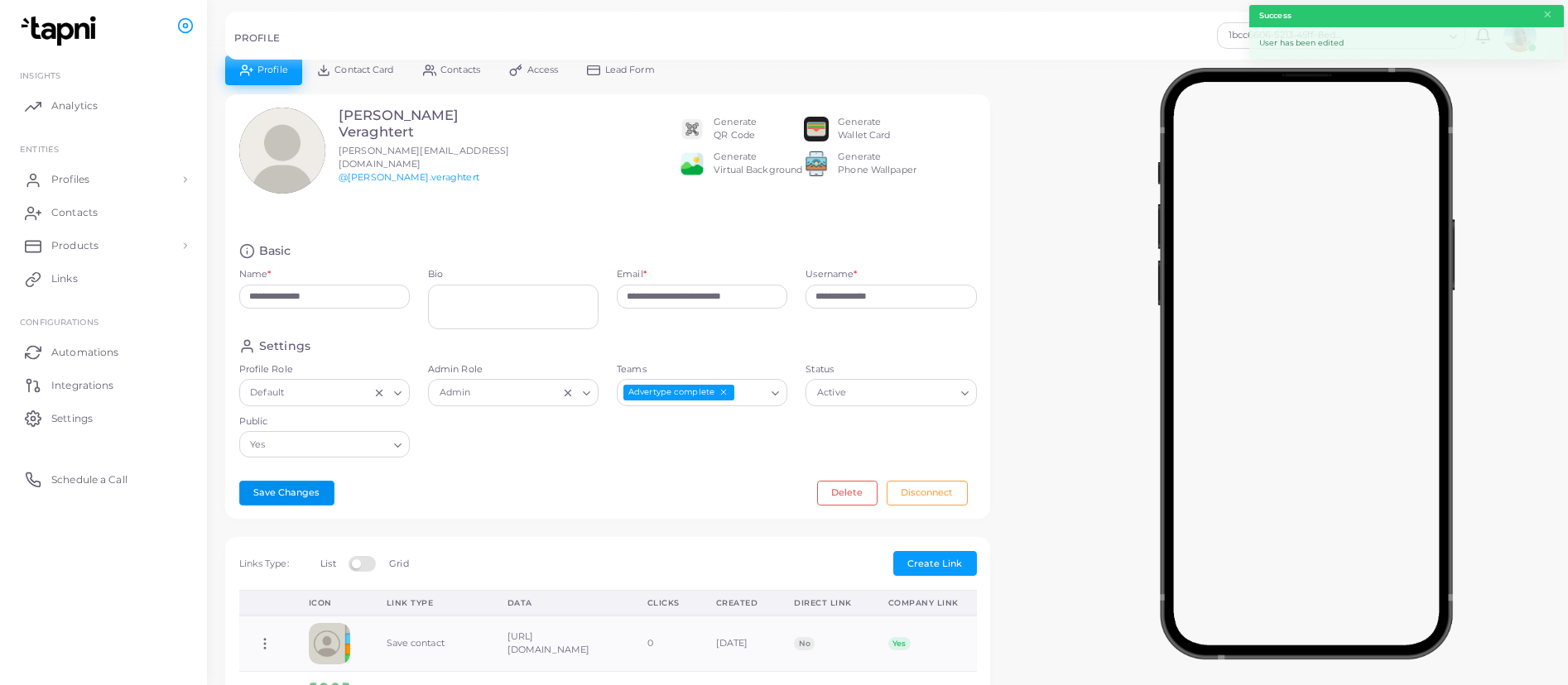 scroll, scrollTop: 0, scrollLeft: 0, axis: both 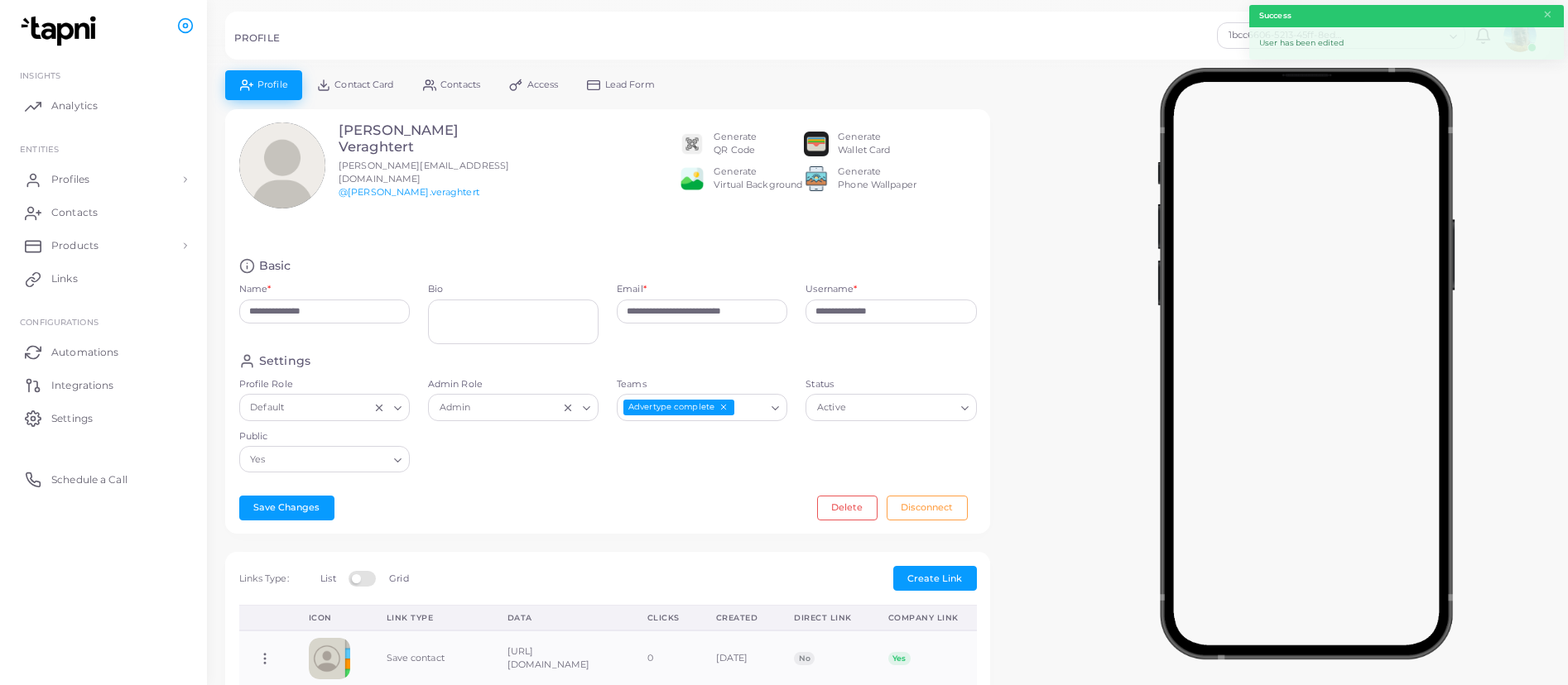 click on "Contact Card" at bounding box center (355, 84) 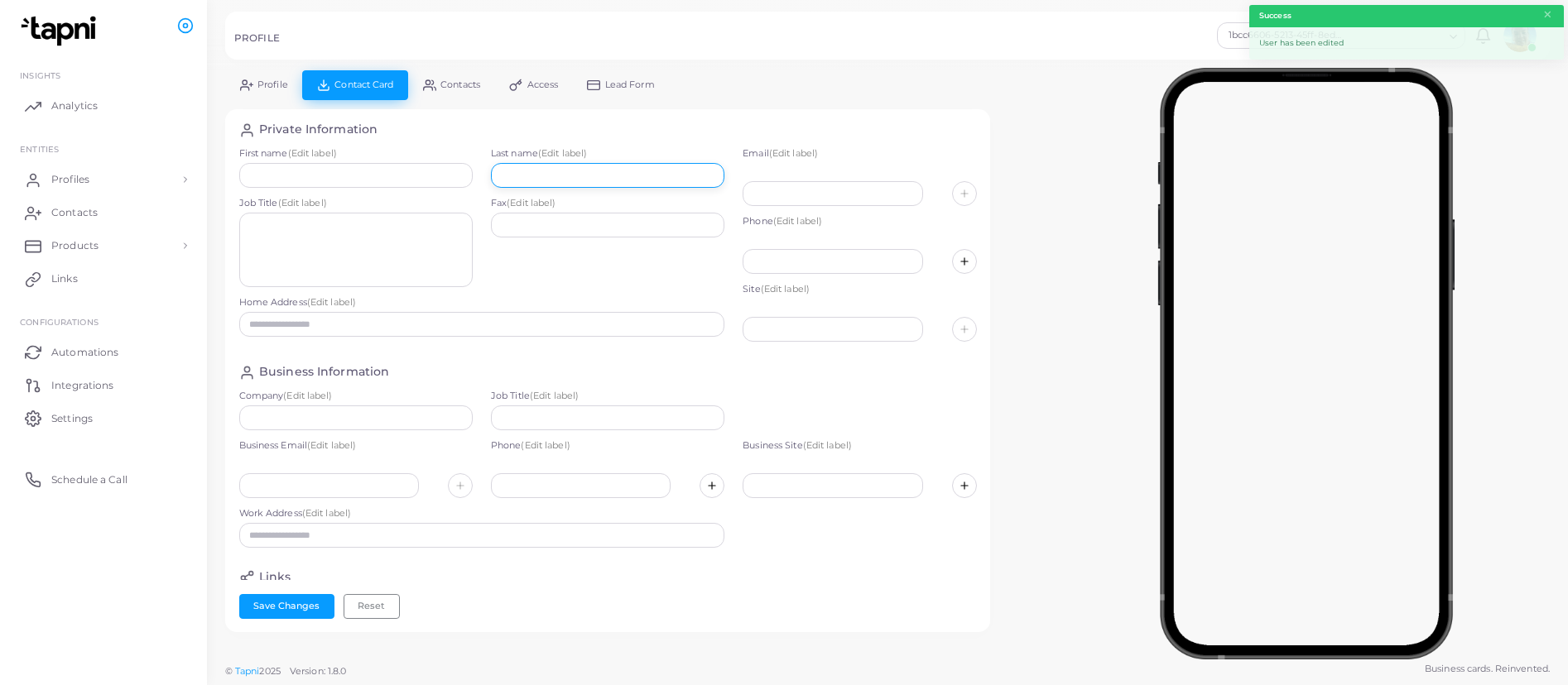 click at bounding box center (608, 175) 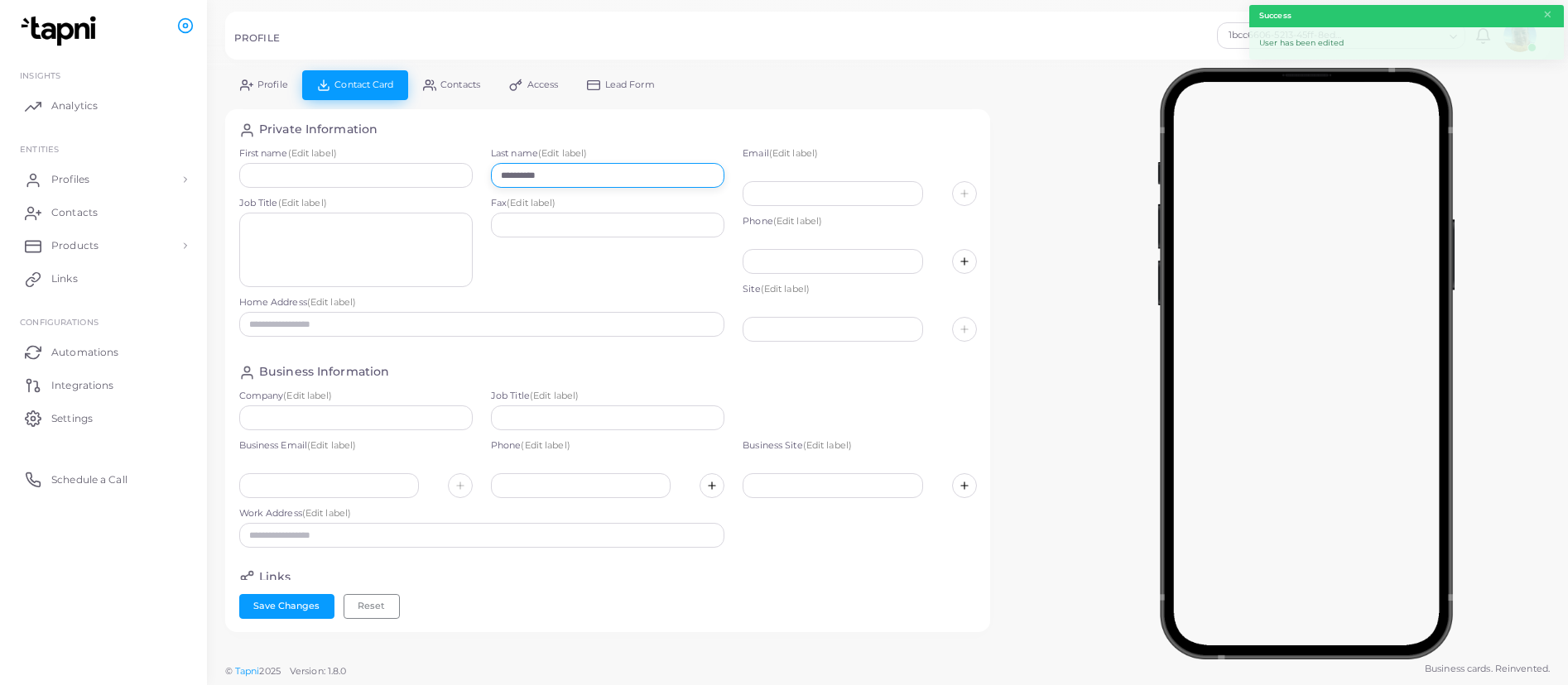 type on "**********" 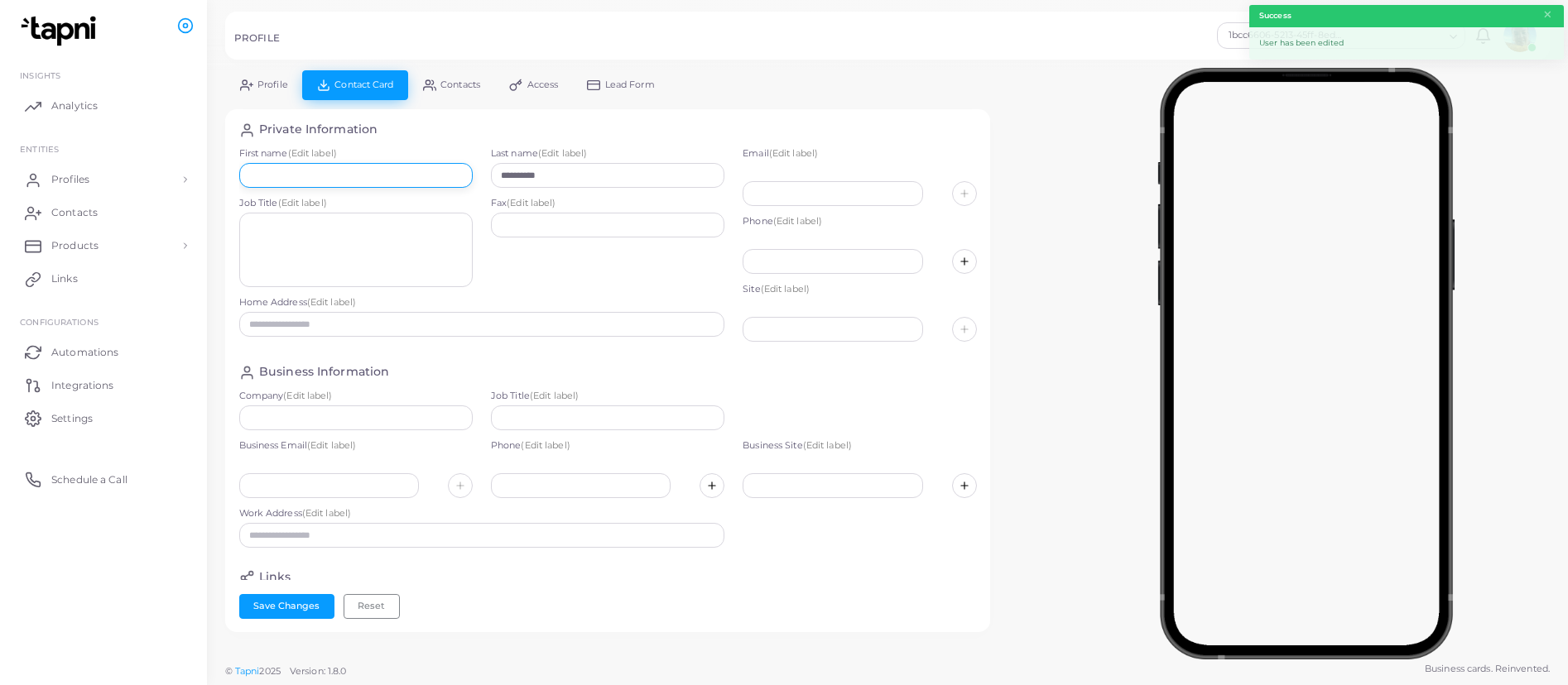 click at bounding box center [356, 175] 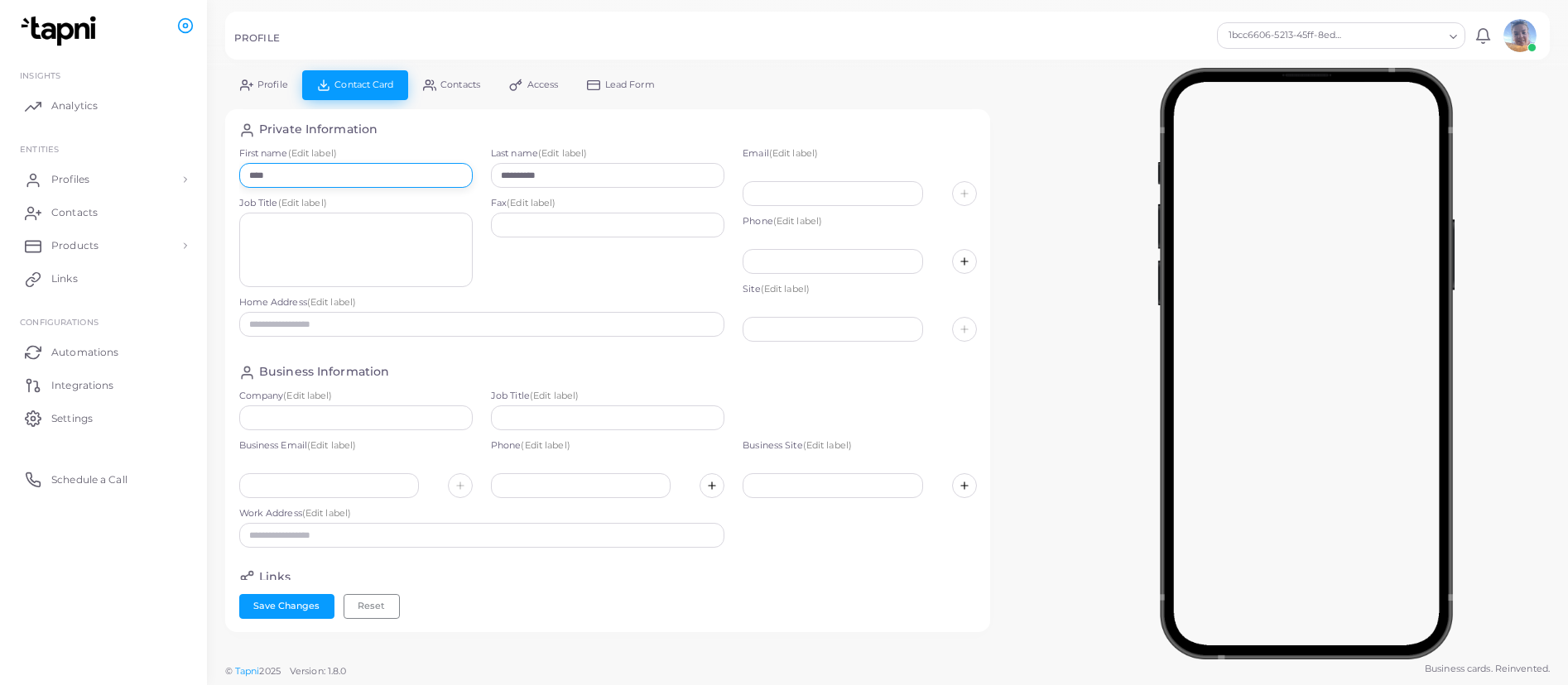 type on "****" 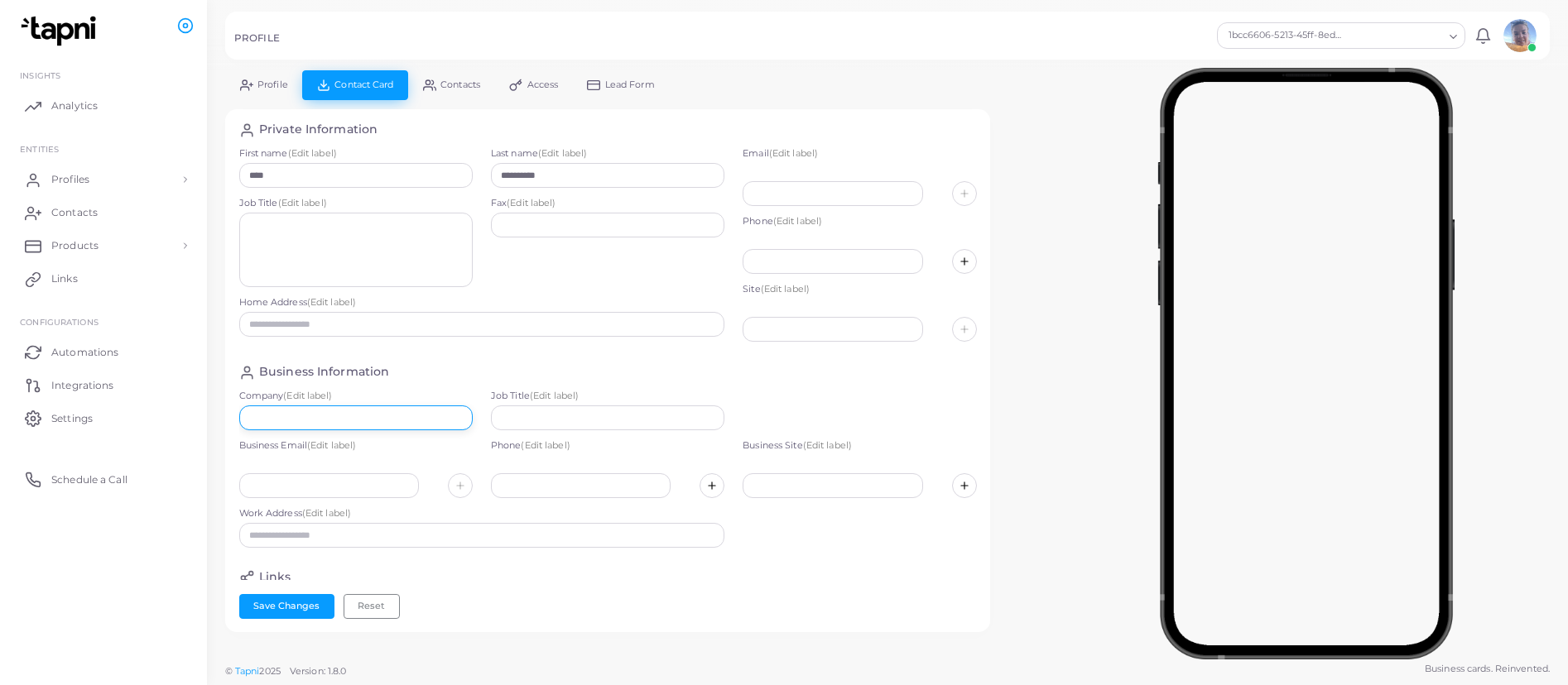 click at bounding box center (356, 418) 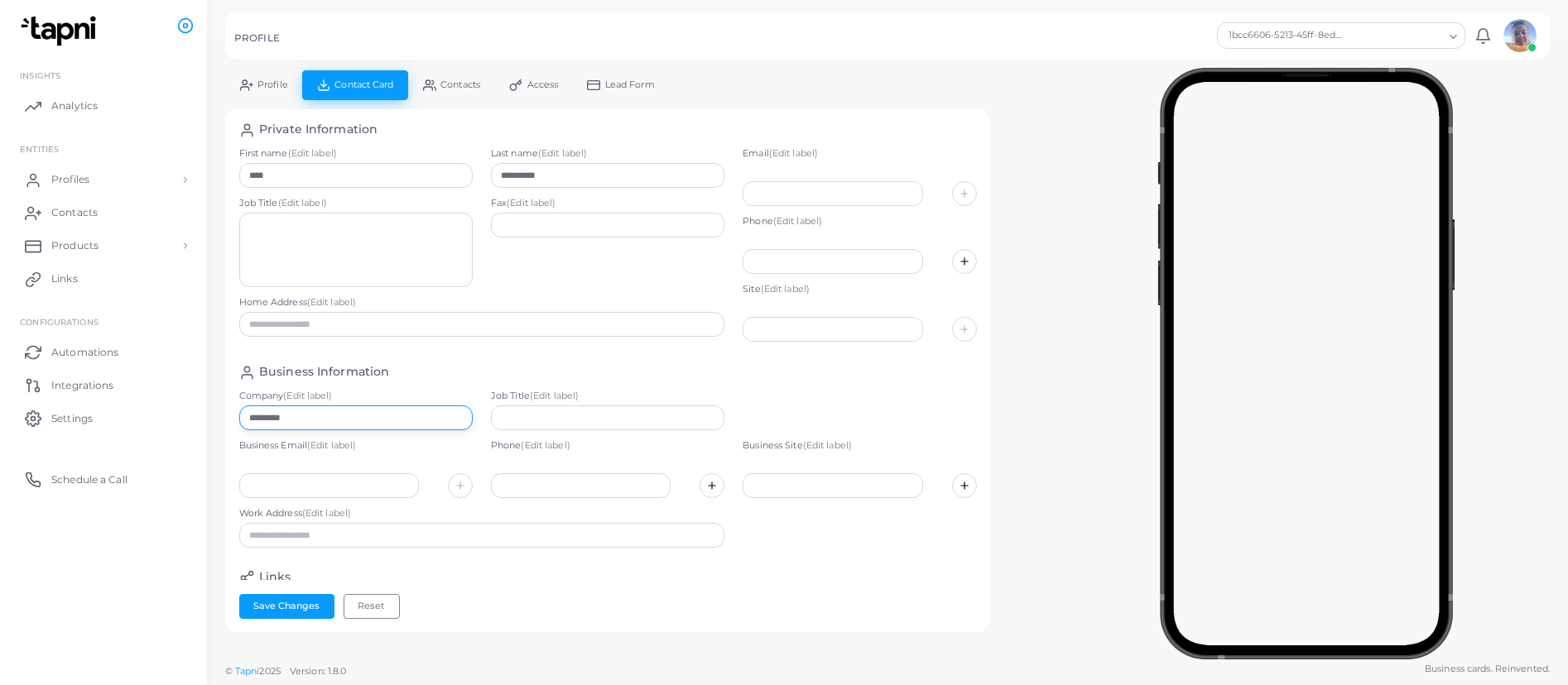 scroll, scrollTop: 85, scrollLeft: 0, axis: vertical 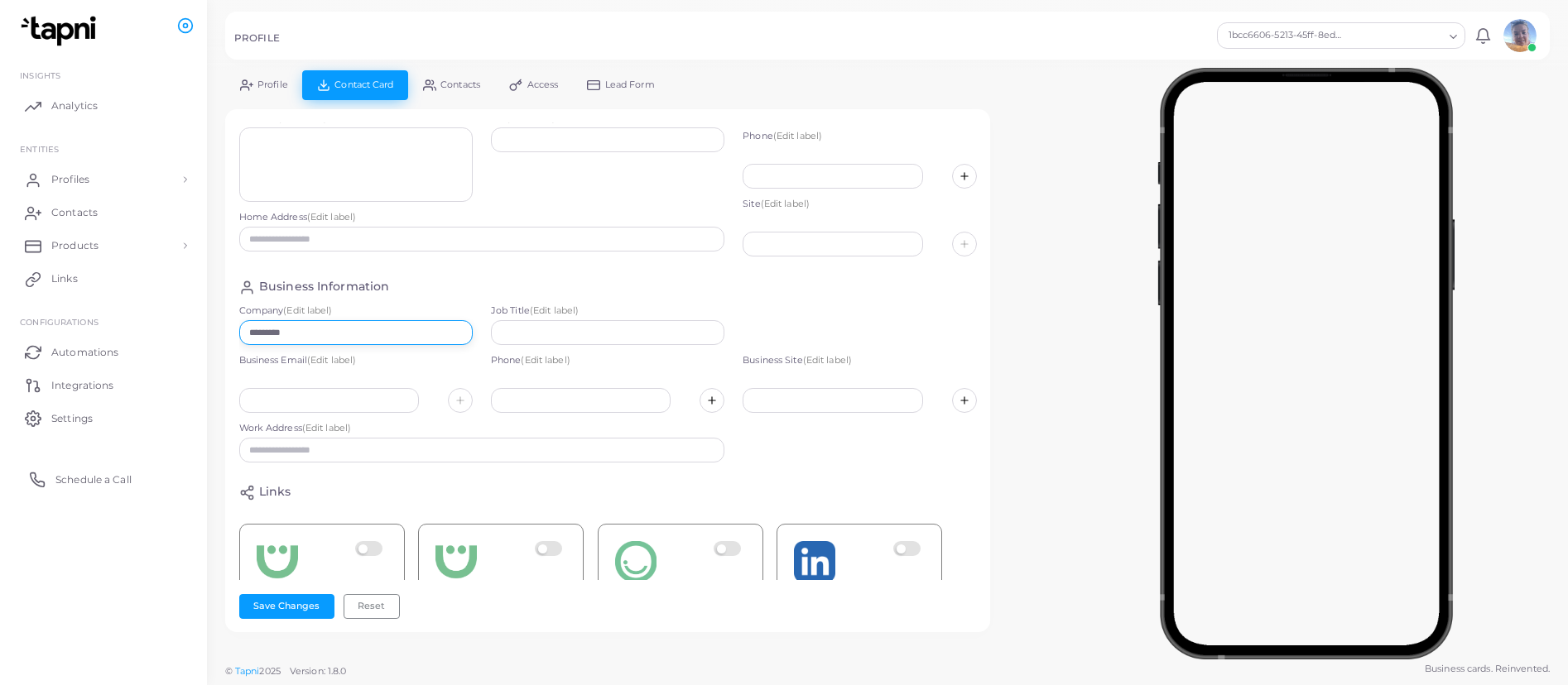 type on "*********" 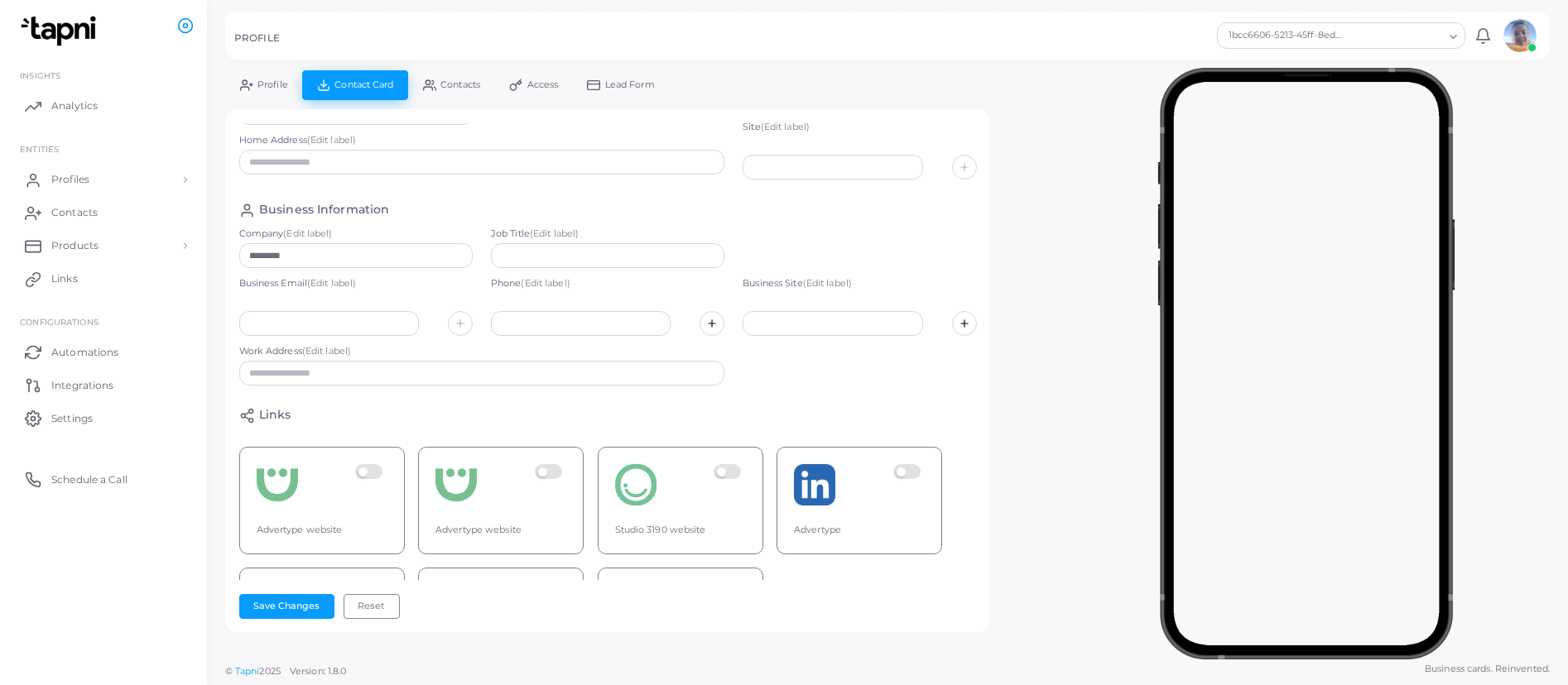 scroll, scrollTop: 164, scrollLeft: 0, axis: vertical 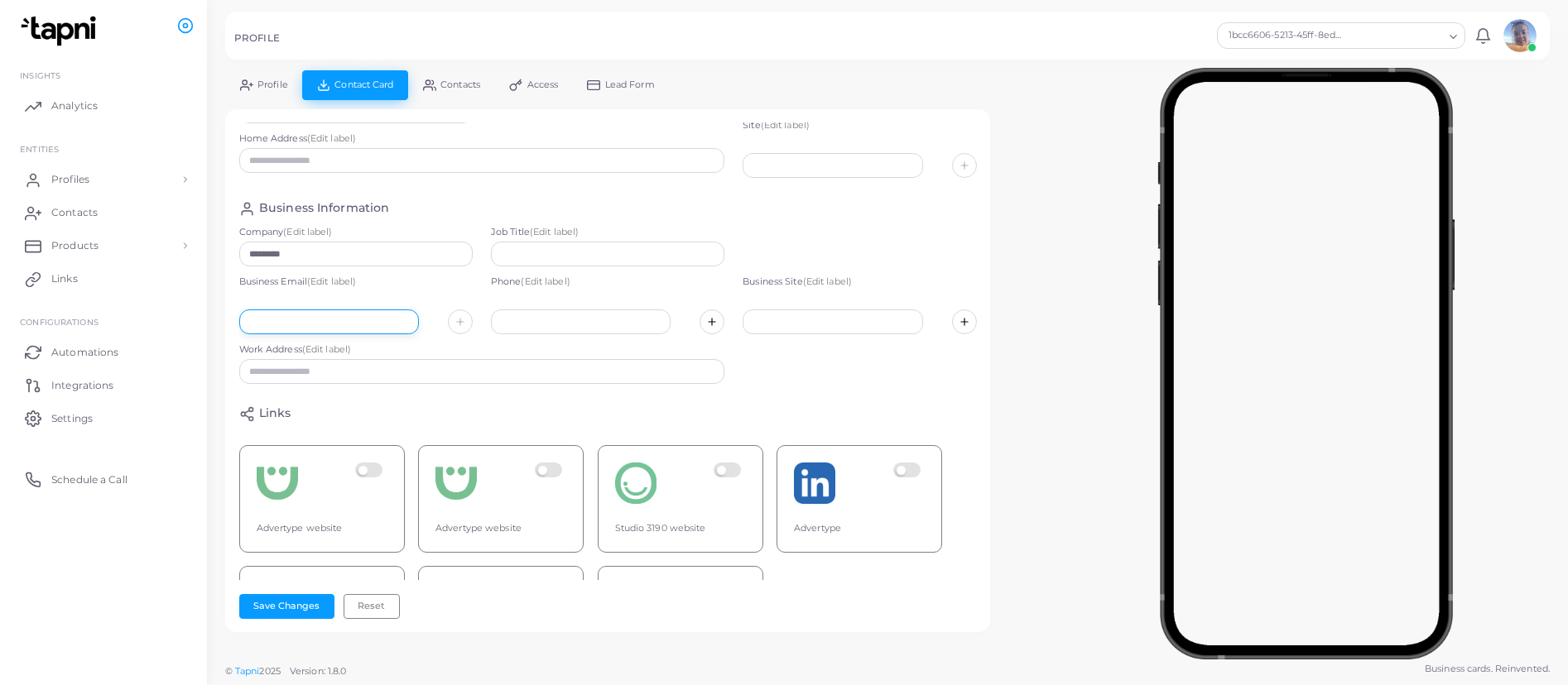 click at bounding box center (329, 322) 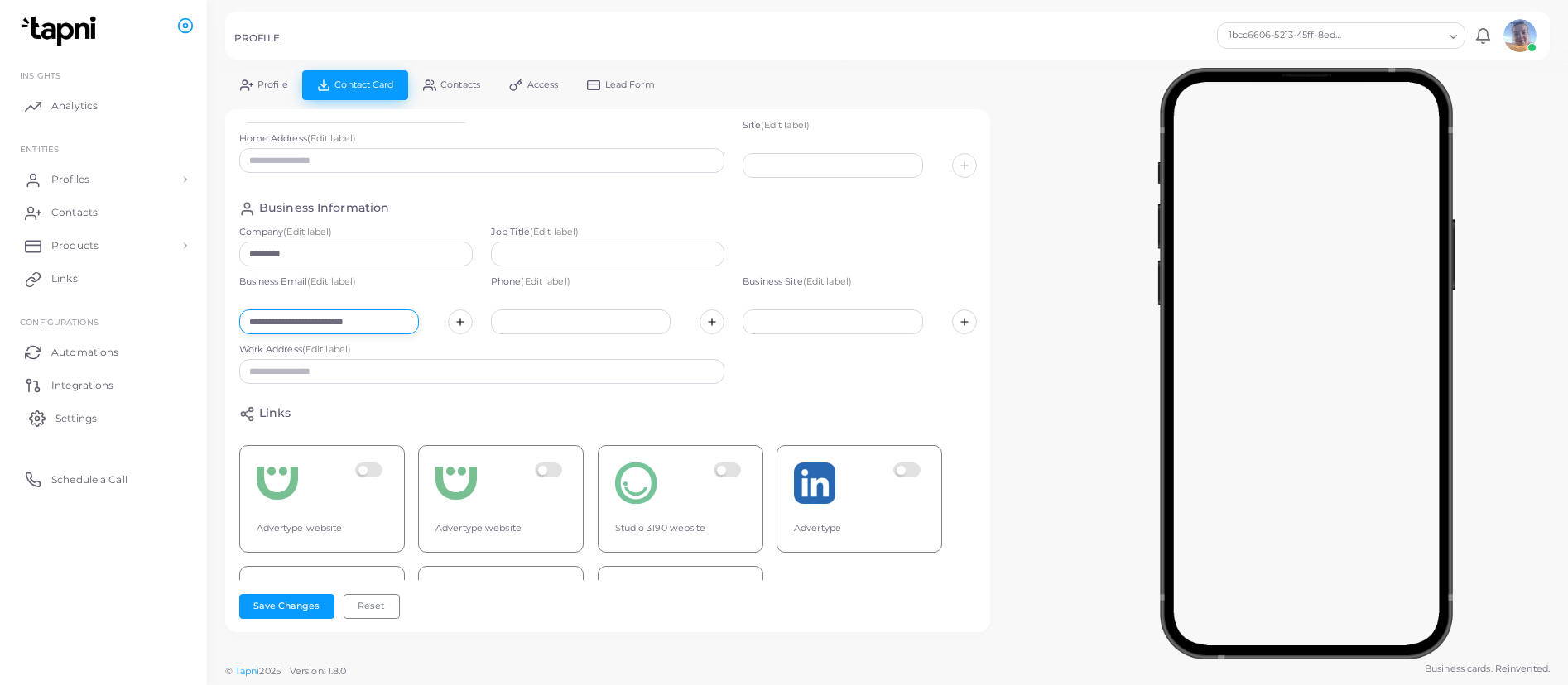 type on "**********" 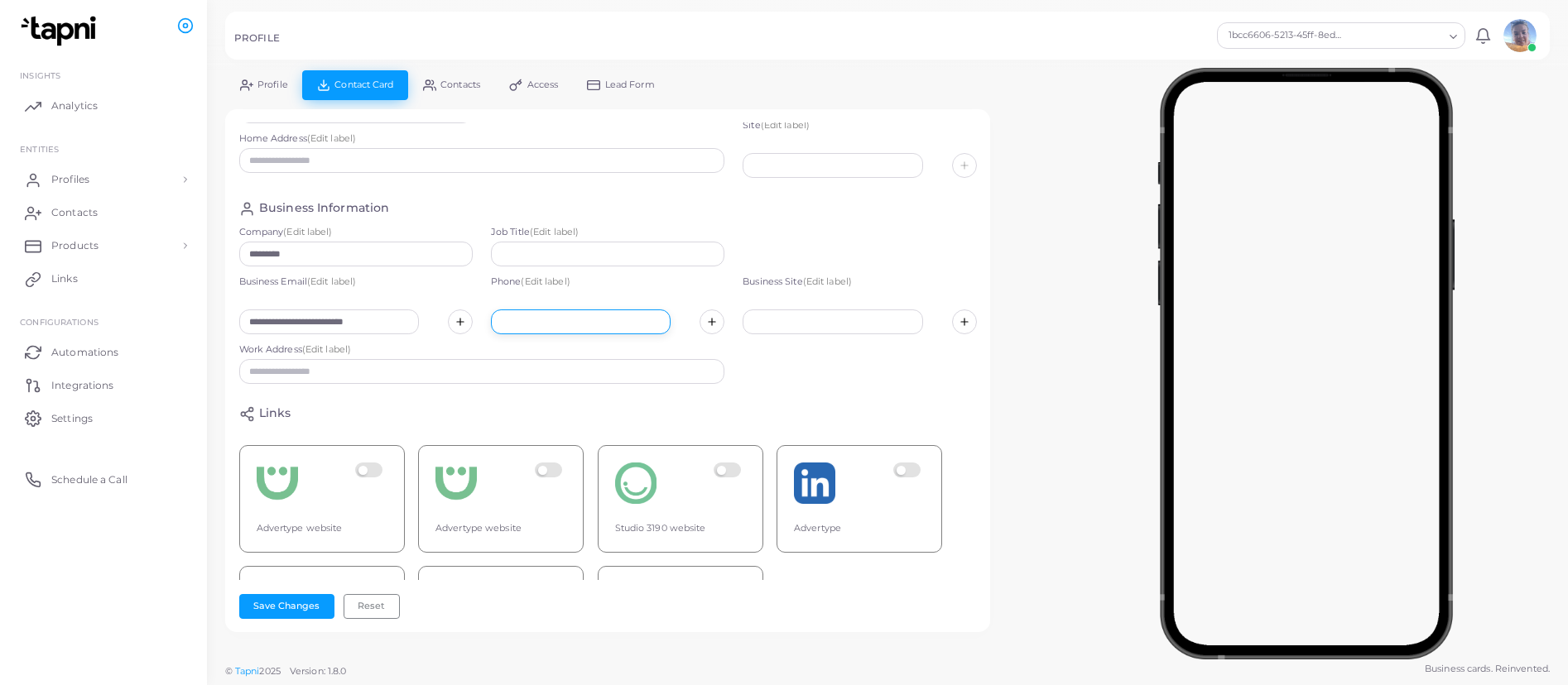 click at bounding box center [580, 322] 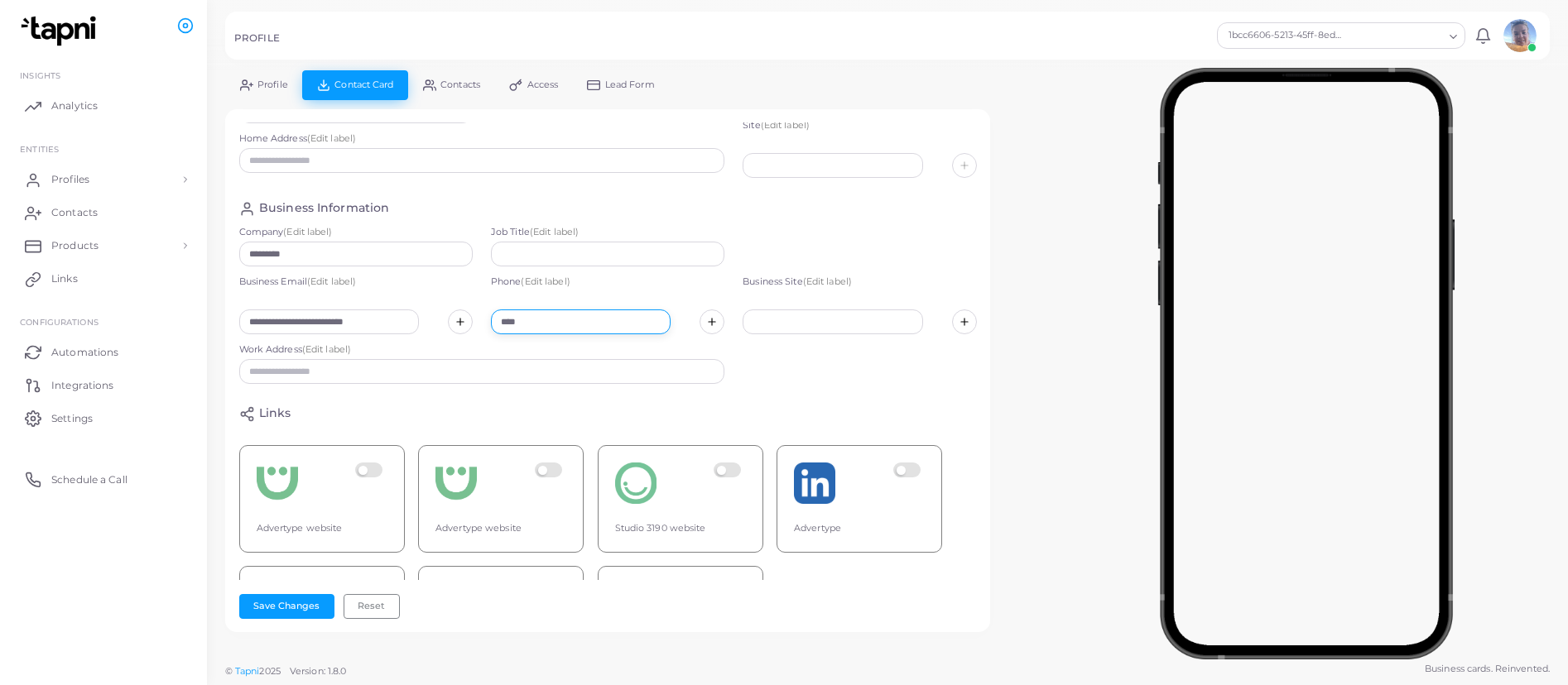paste on "**********" 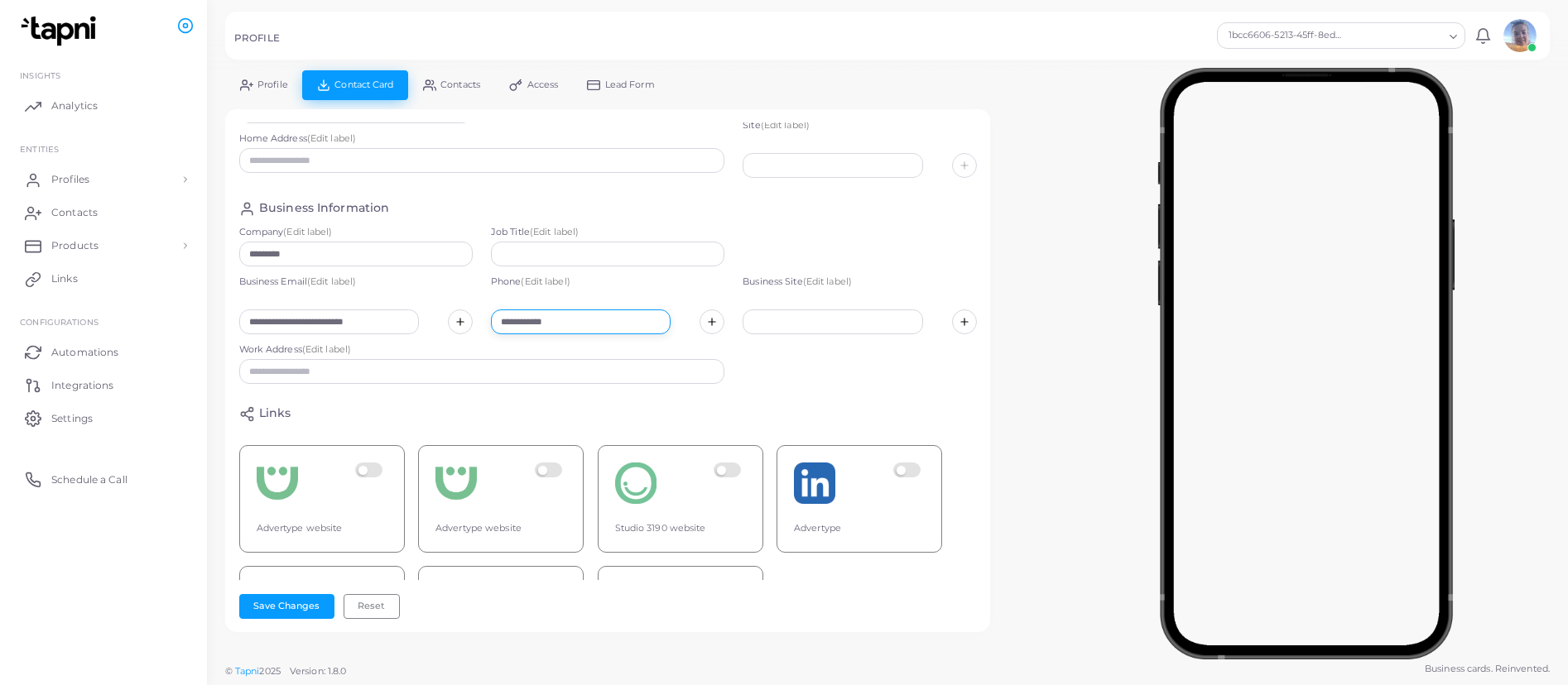 type on "**********" 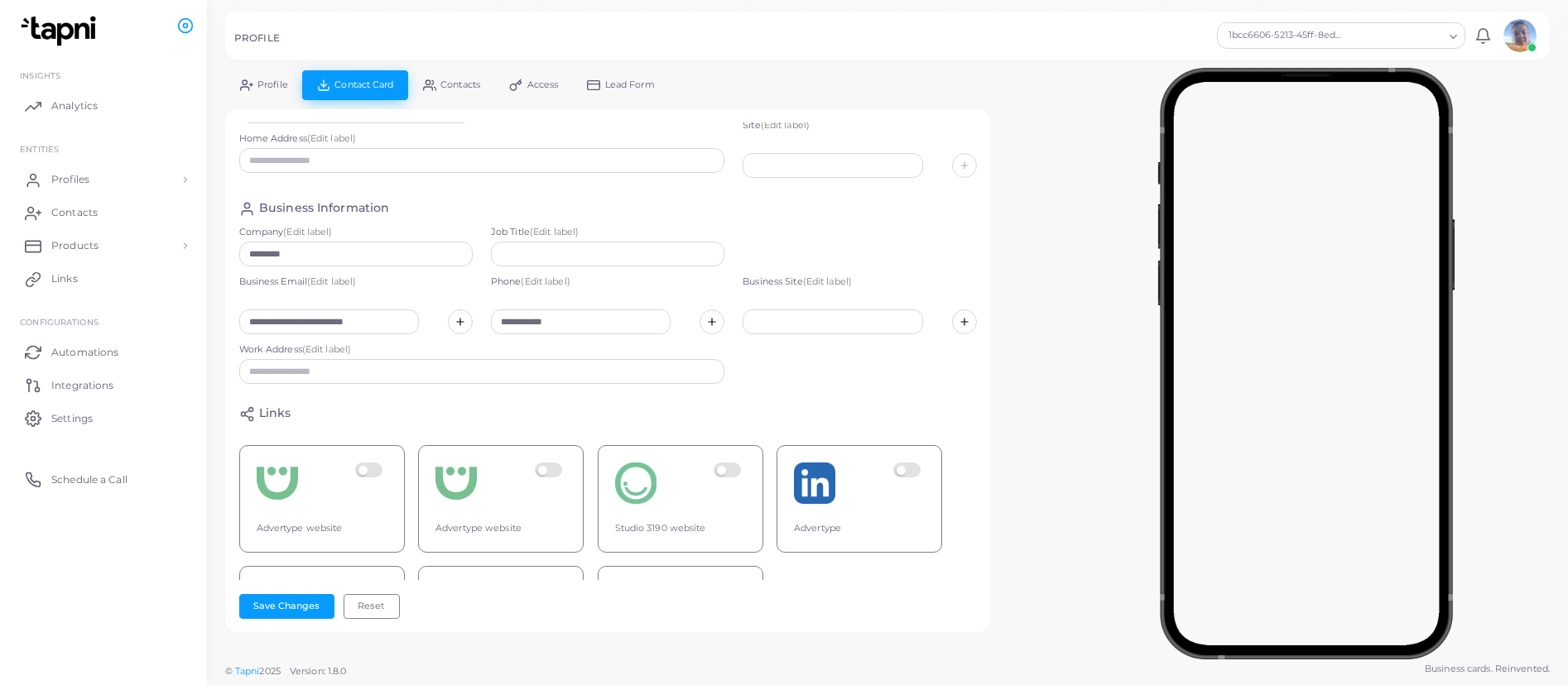 drag, startPoint x: 373, startPoint y: 472, endPoint x: 451, endPoint y: 468, distance: 78.1025 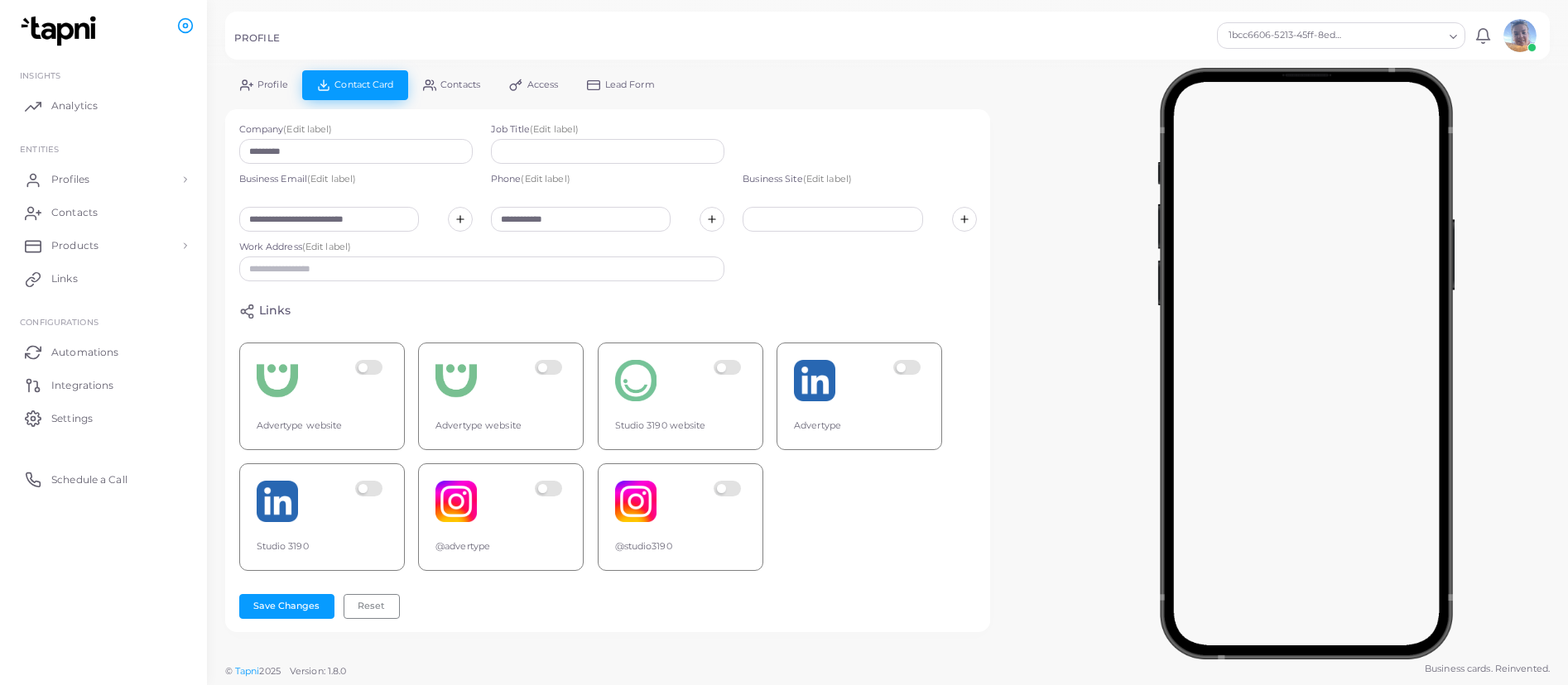 drag, startPoint x: 371, startPoint y: 486, endPoint x: 486, endPoint y: 488, distance: 115.01739 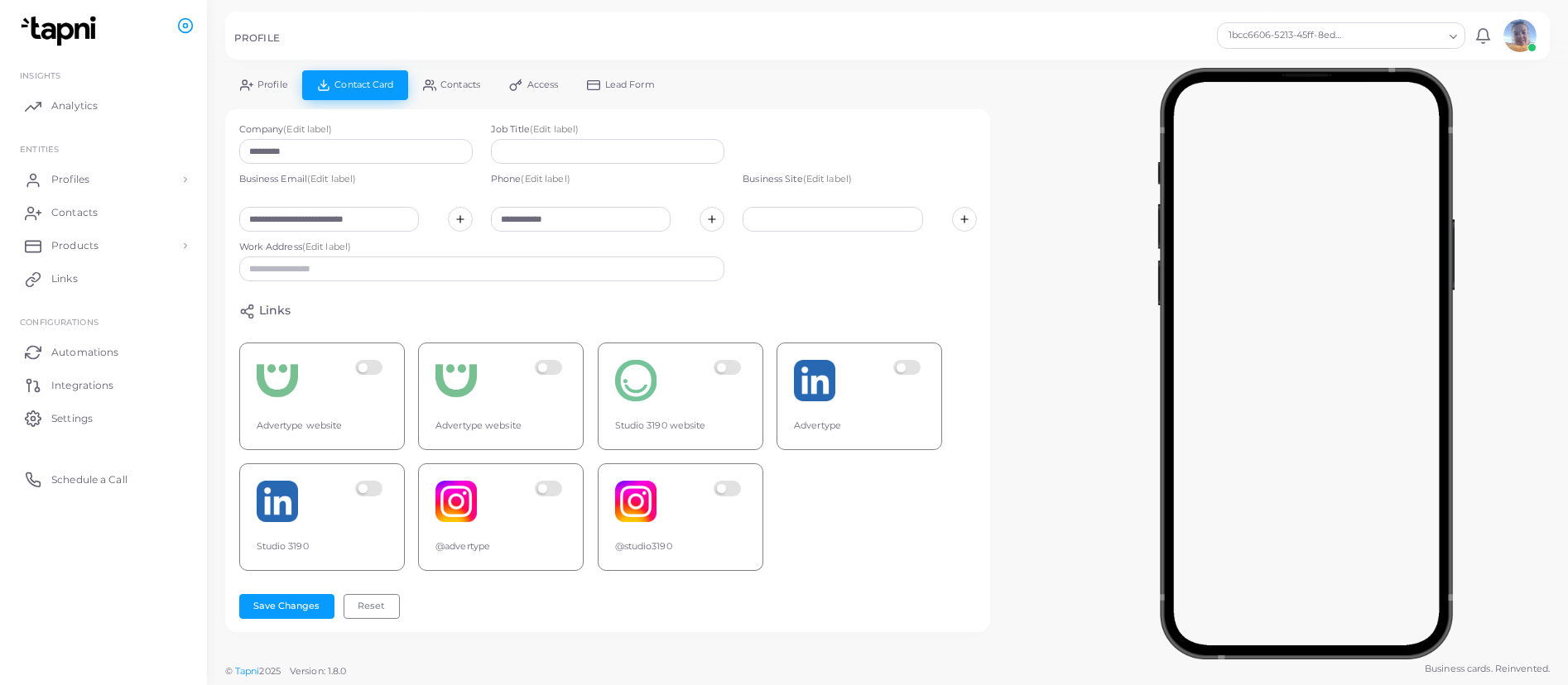 scroll, scrollTop: 241, scrollLeft: 0, axis: vertical 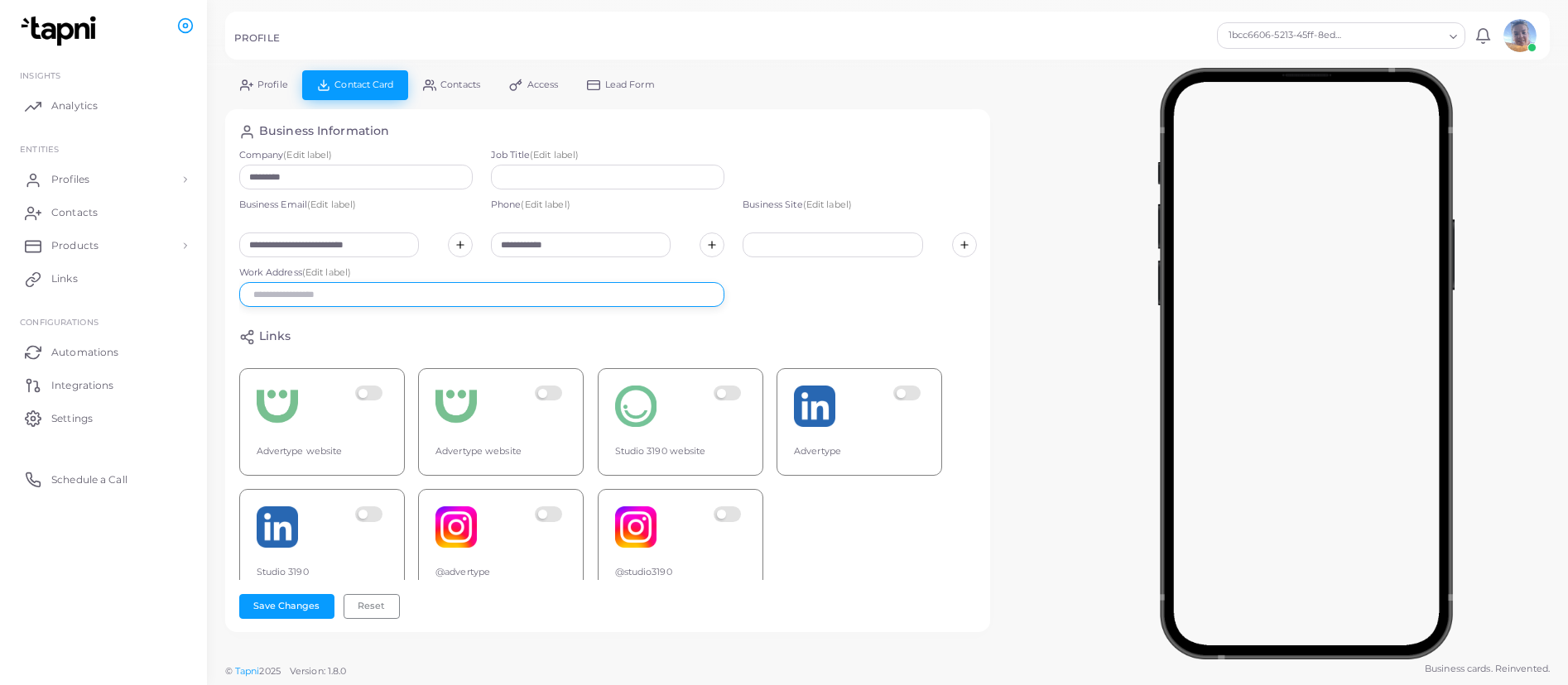 click at bounding box center (482, 295) 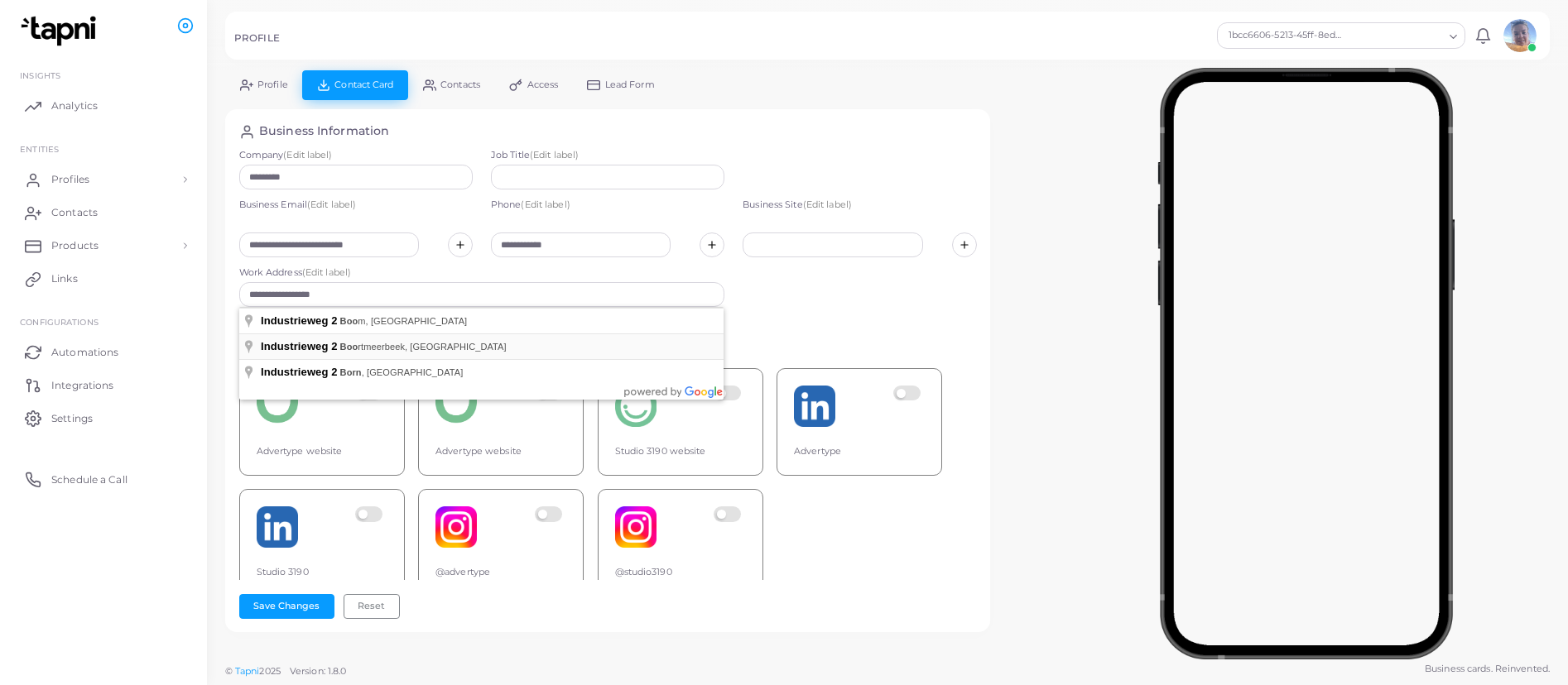 type on "**********" 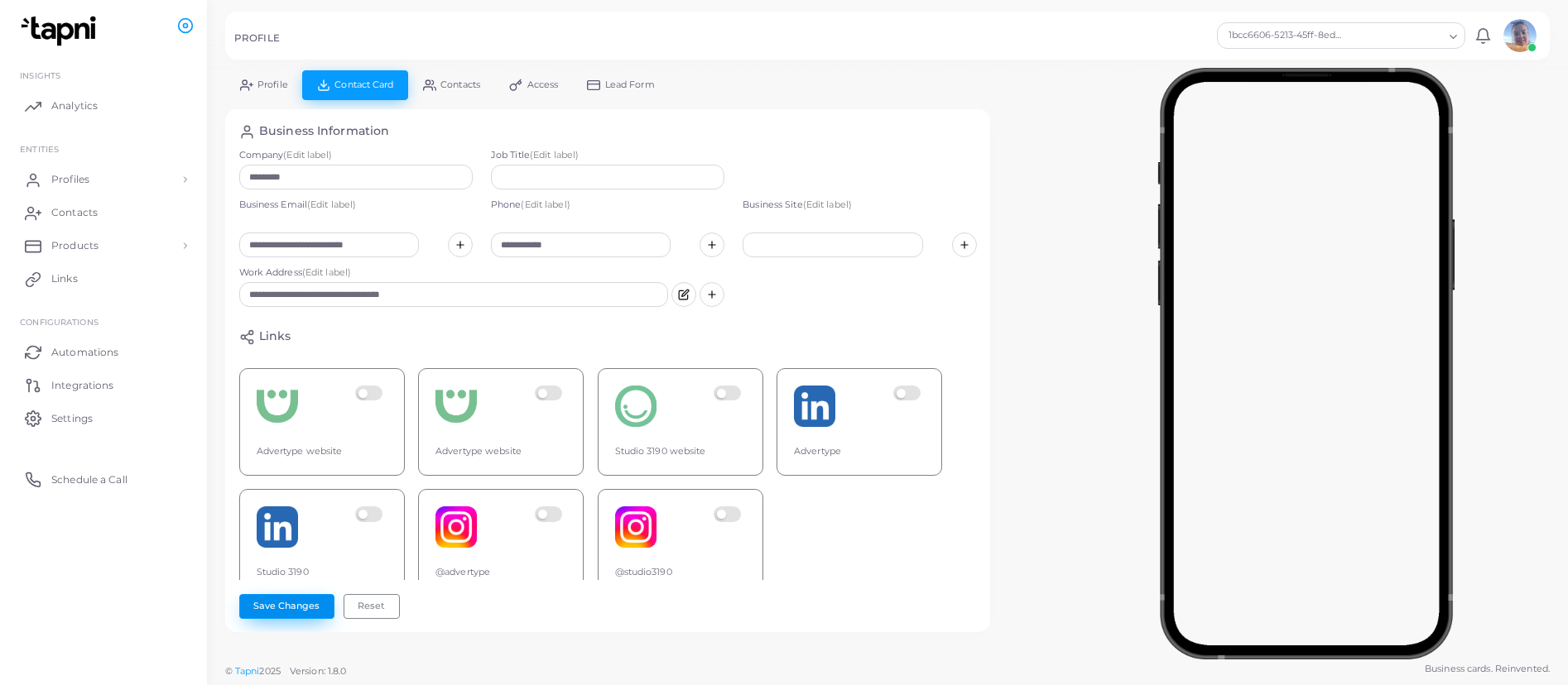 click on "Save Changes" at bounding box center (286, 606) 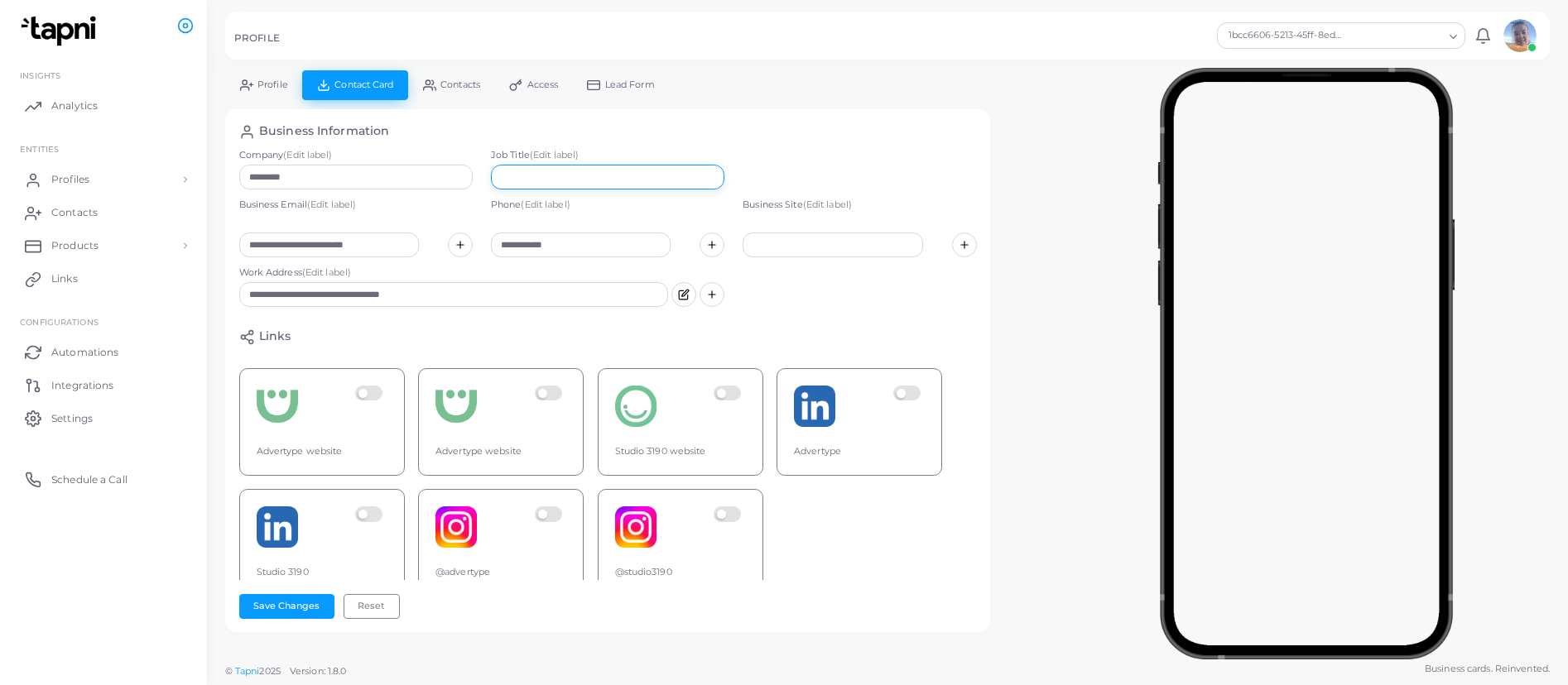 click at bounding box center (608, 177) 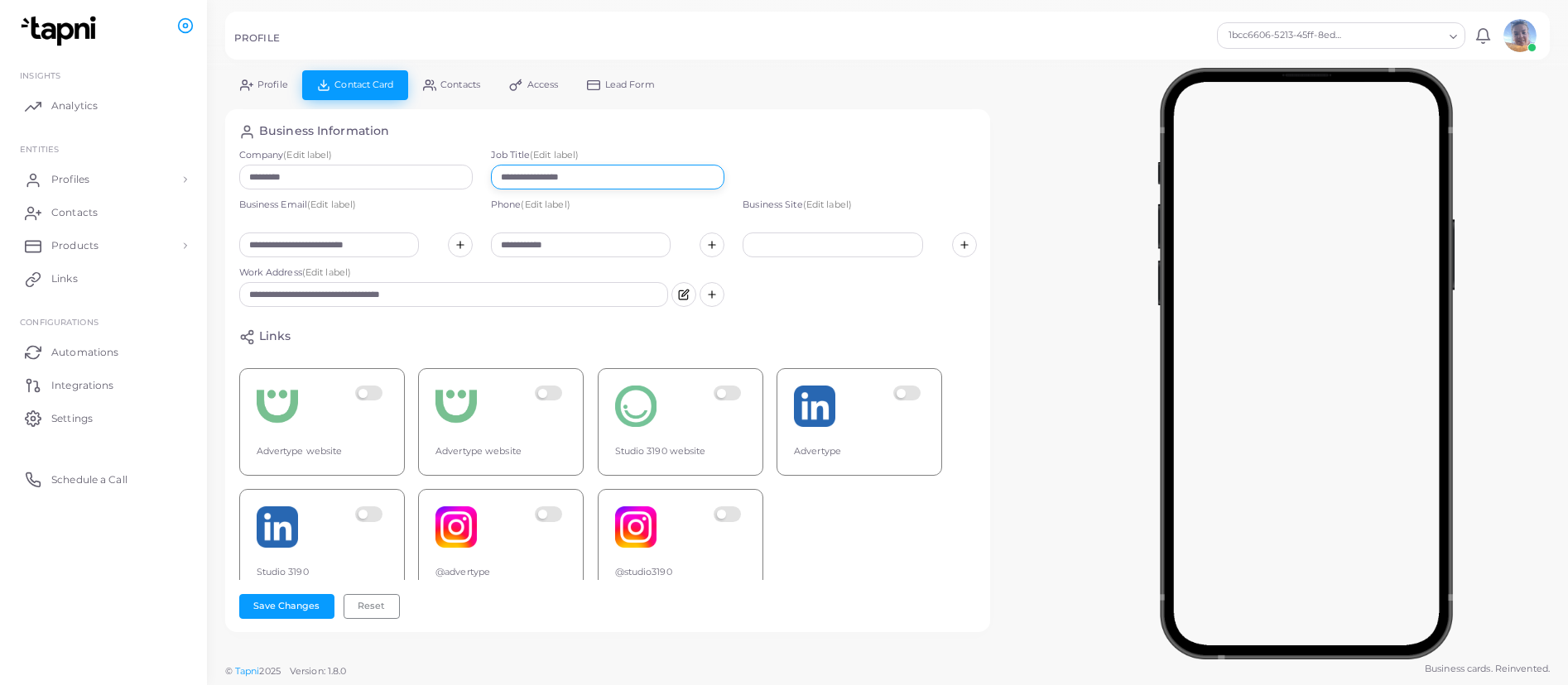 scroll, scrollTop: 266, scrollLeft: 0, axis: vertical 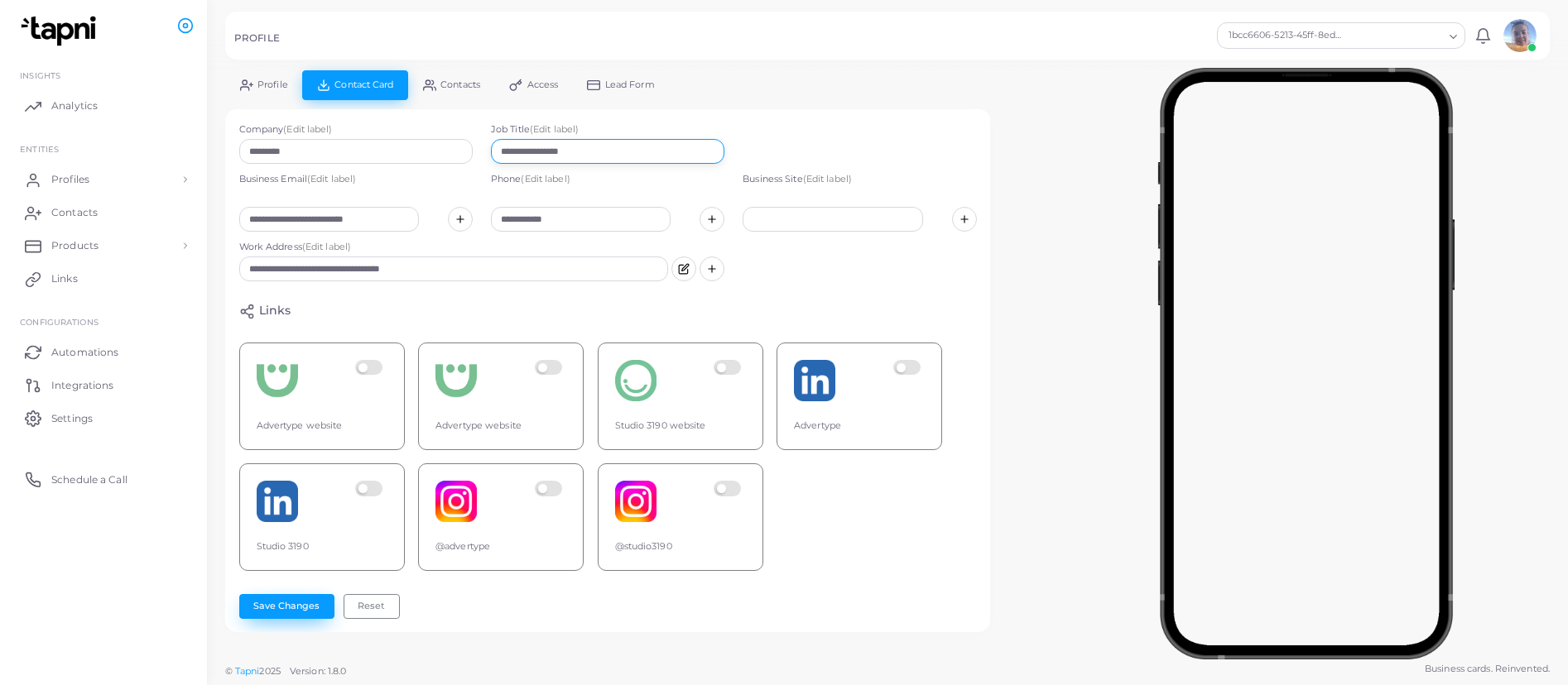 type on "**********" 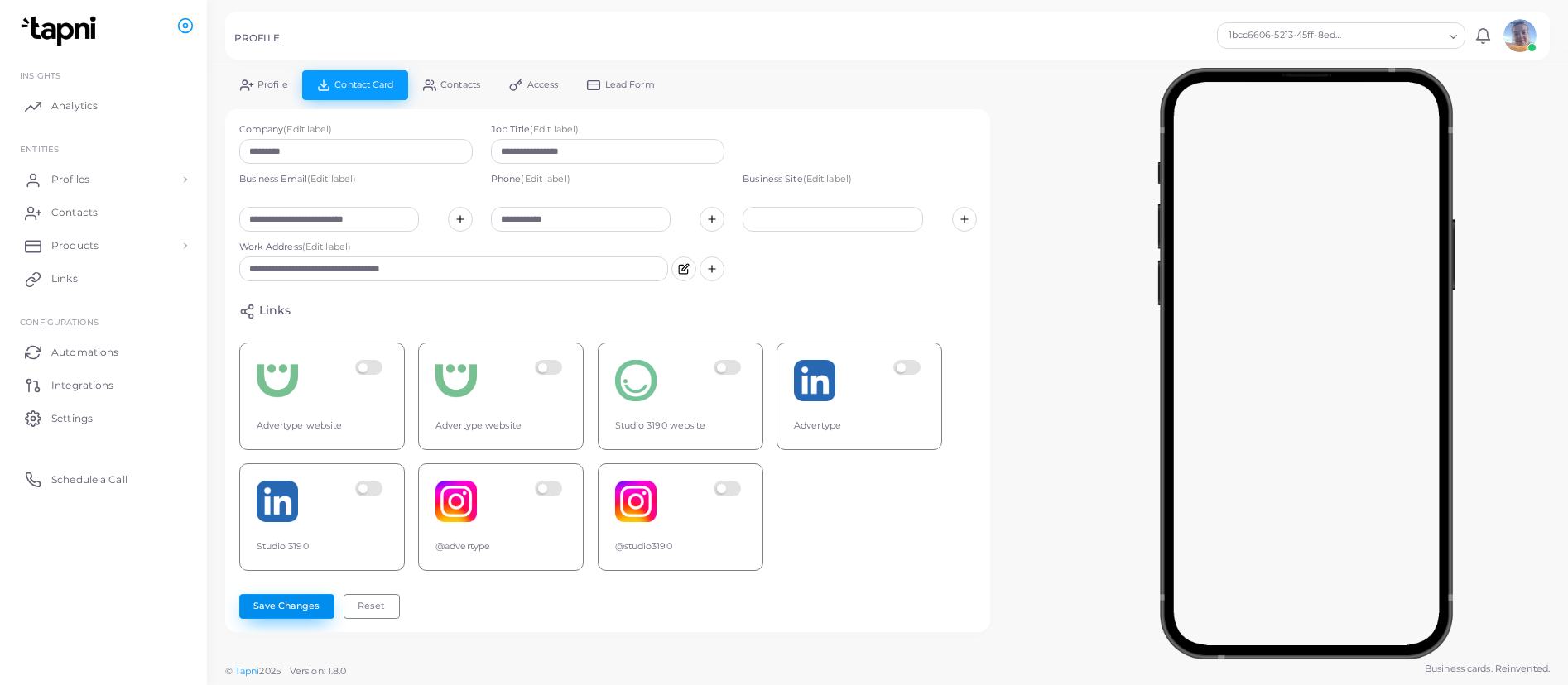 click on "Save Changes" at bounding box center (286, 606) 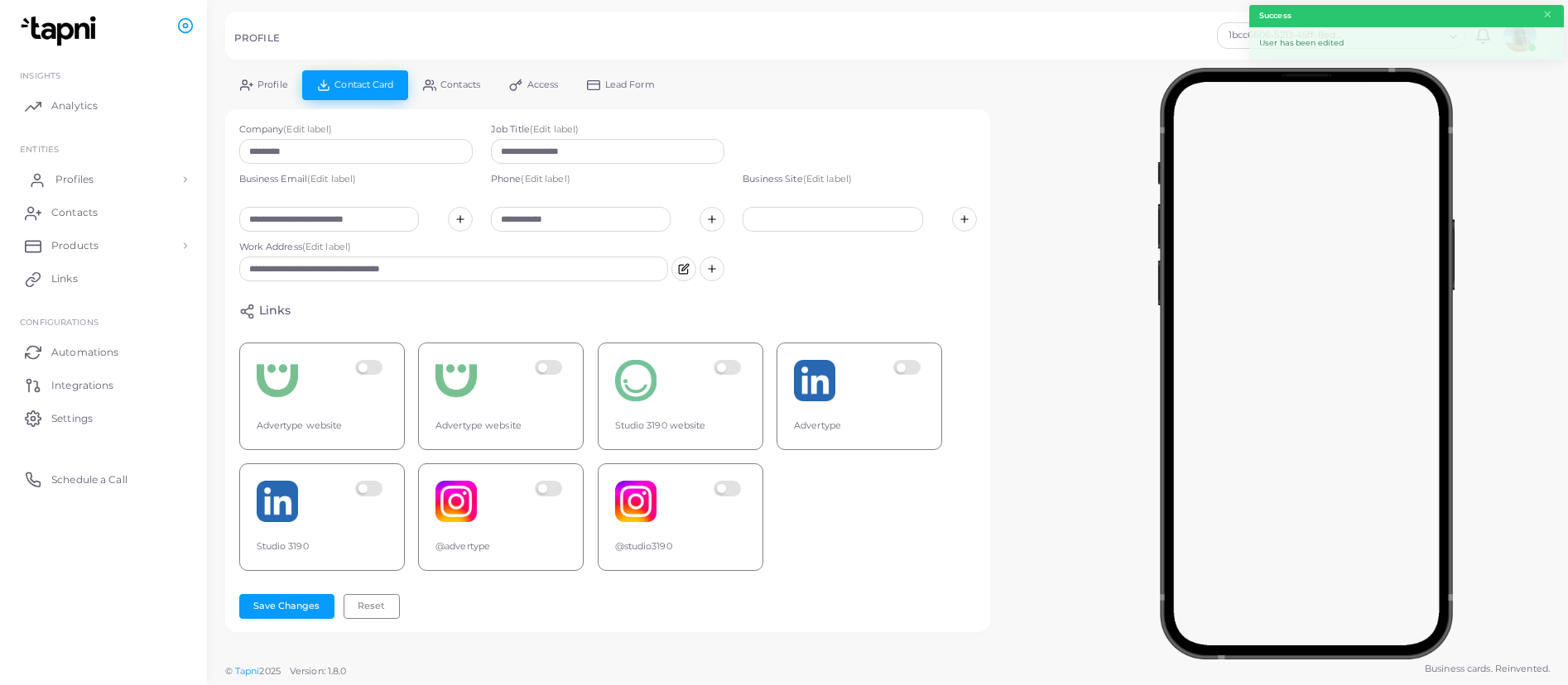 click on "Profiles" at bounding box center (103, 180) 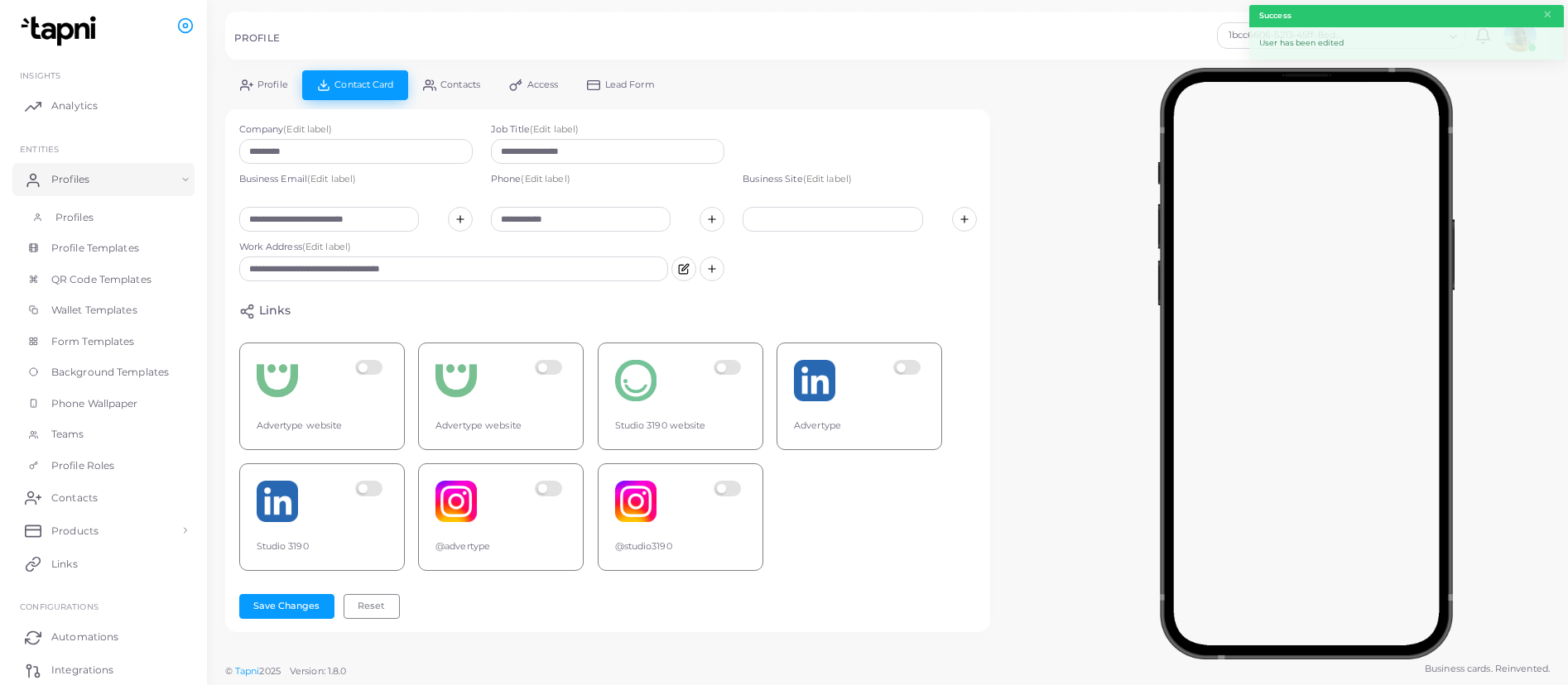 click on "Profiles" at bounding box center (103, 218) 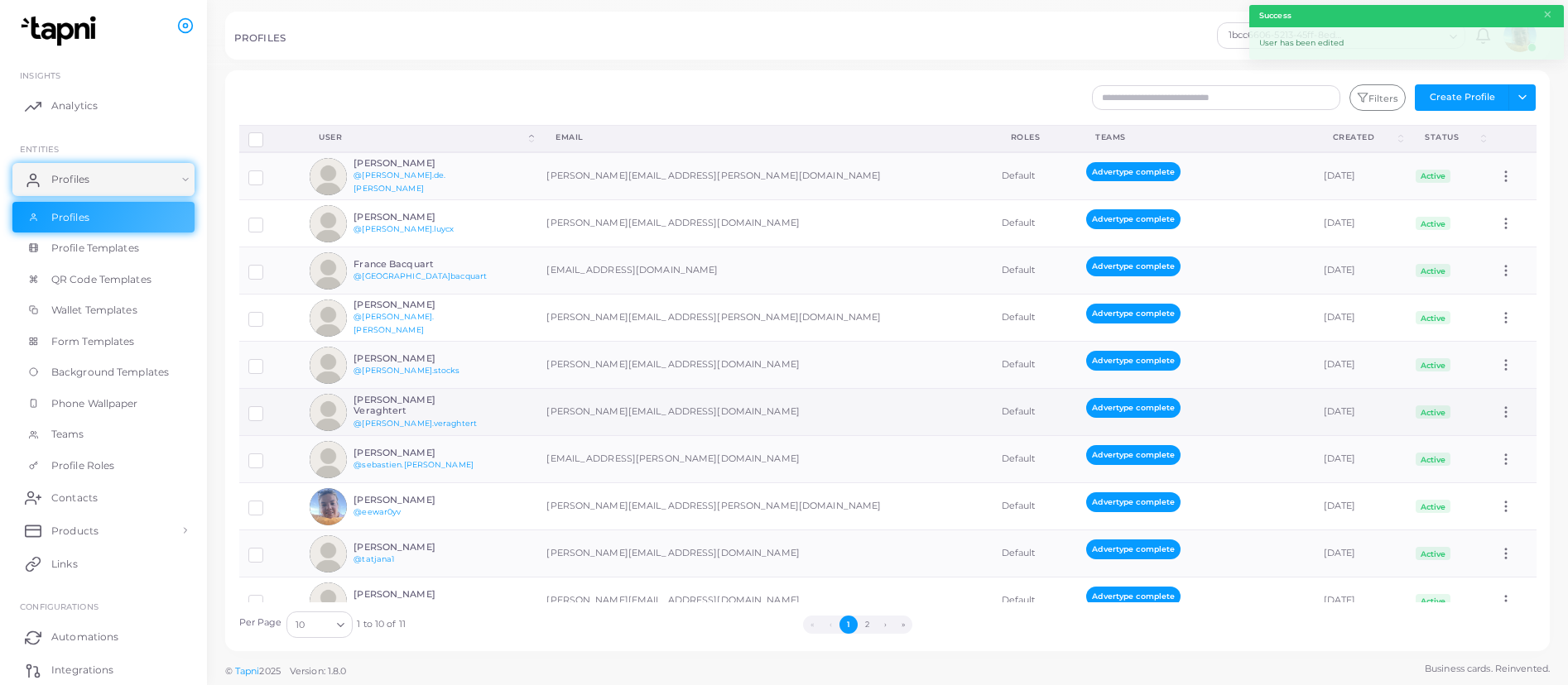 scroll, scrollTop: 31, scrollLeft: 0, axis: vertical 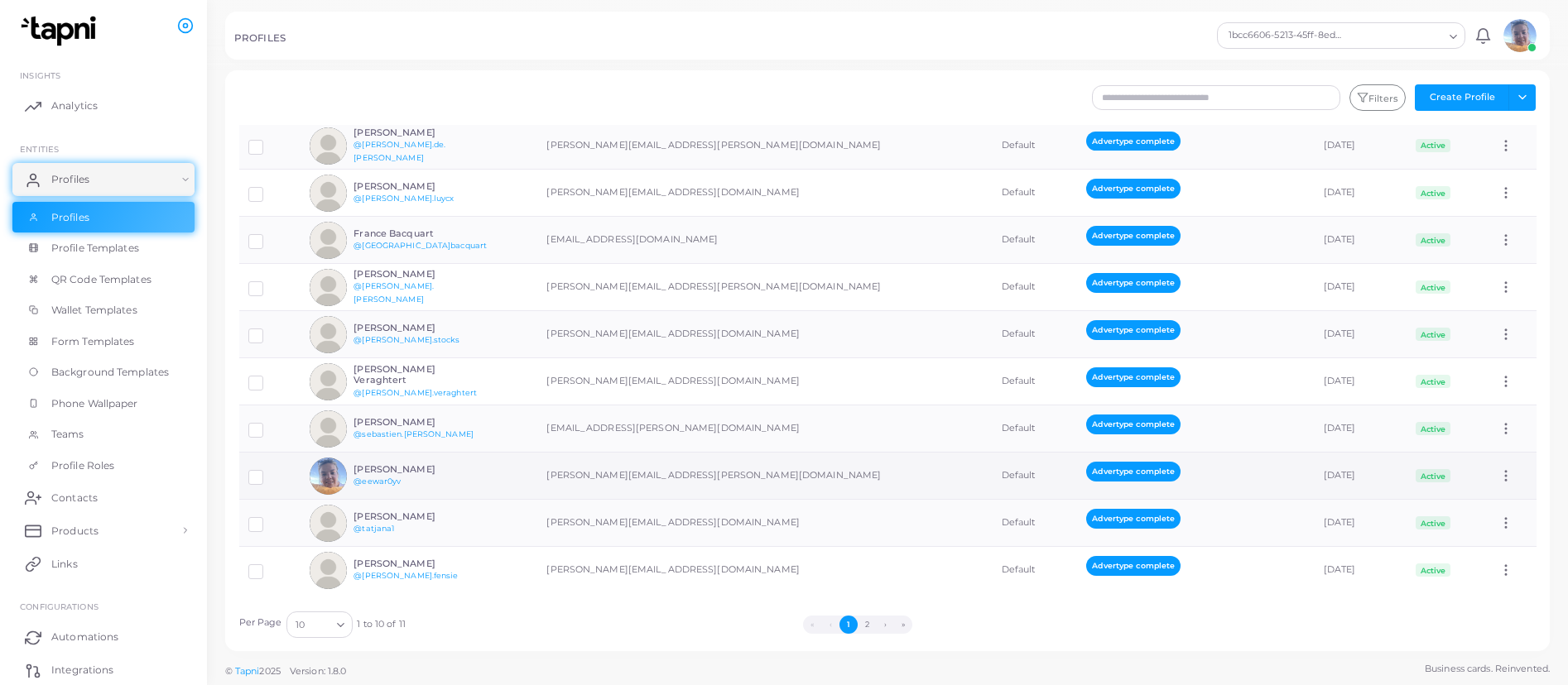 click on "[PERSON_NAME]" at bounding box center (414, 469) 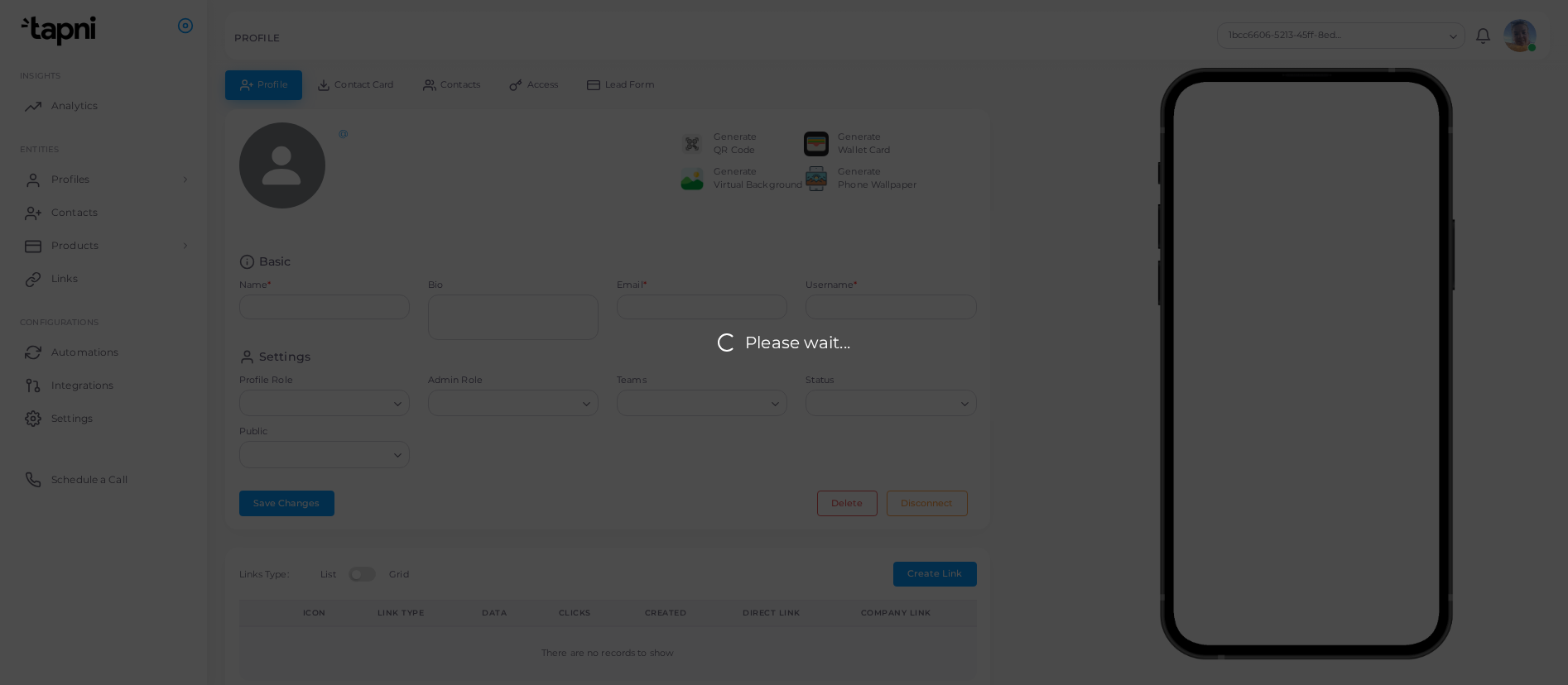 type on "**********" 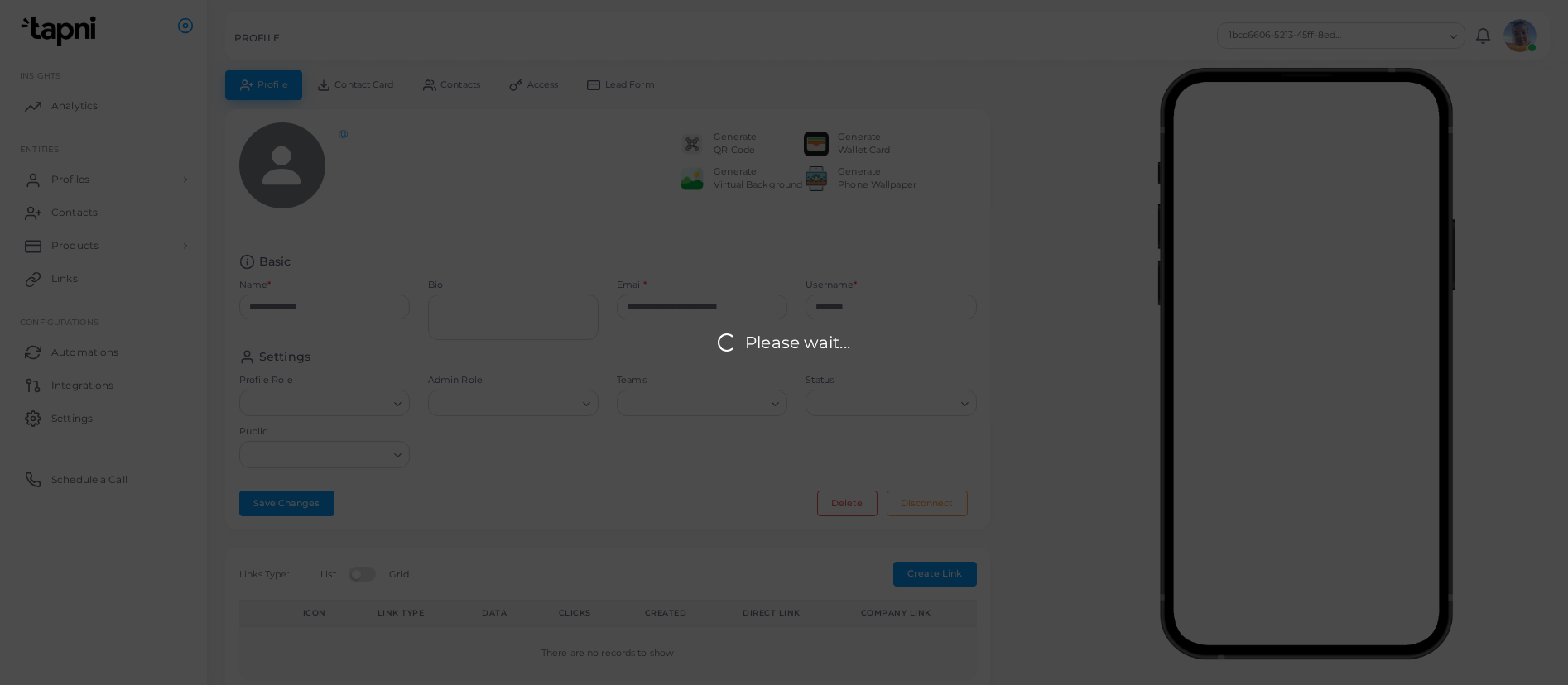 type on "*********" 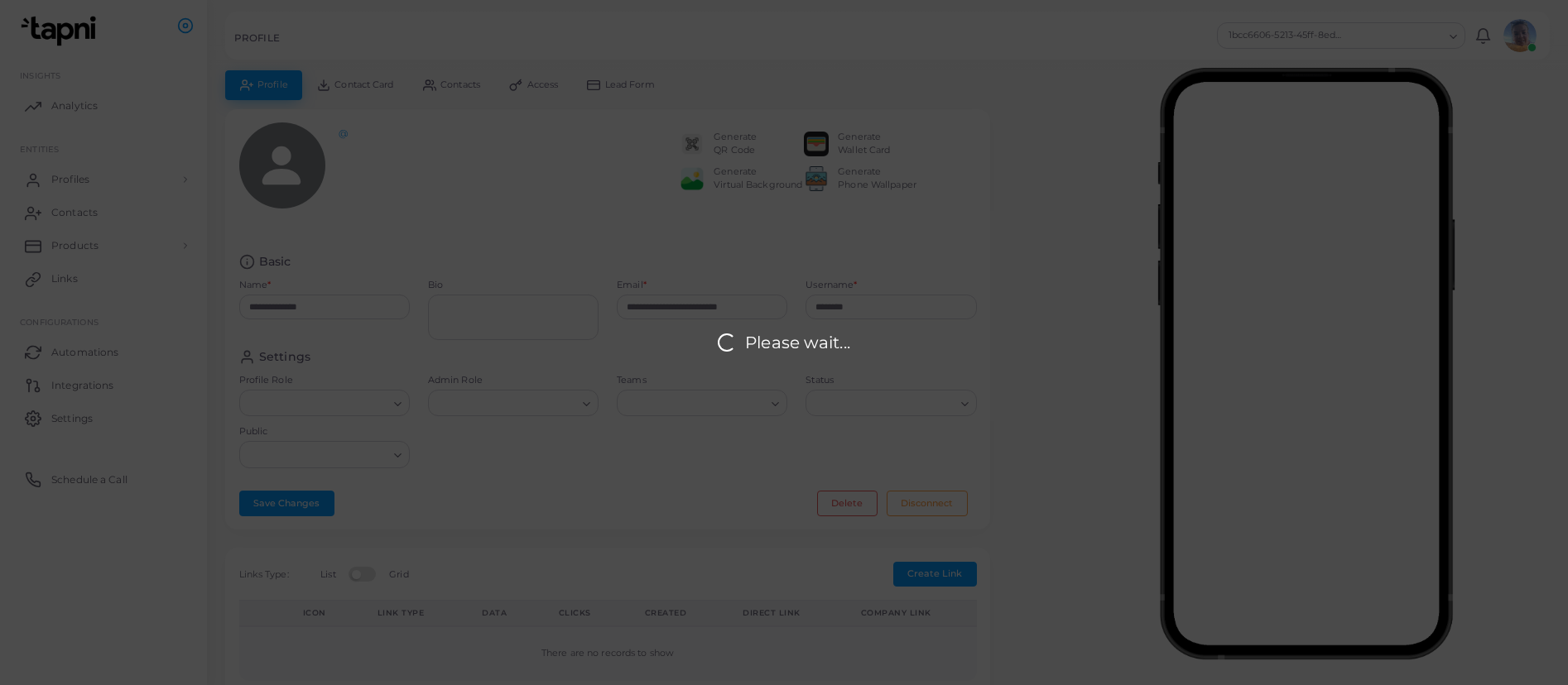 type on "**********" 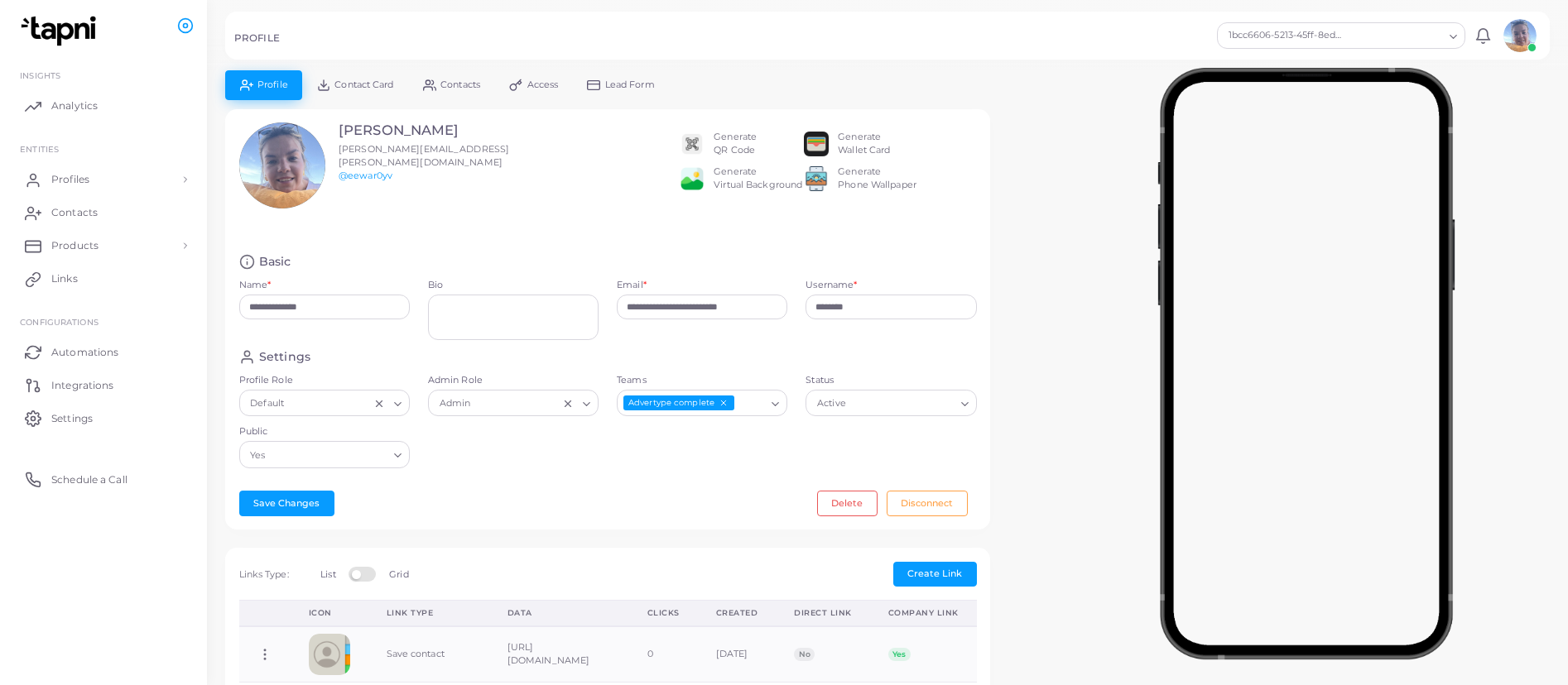 click on "Contact Card" at bounding box center [363, 84] 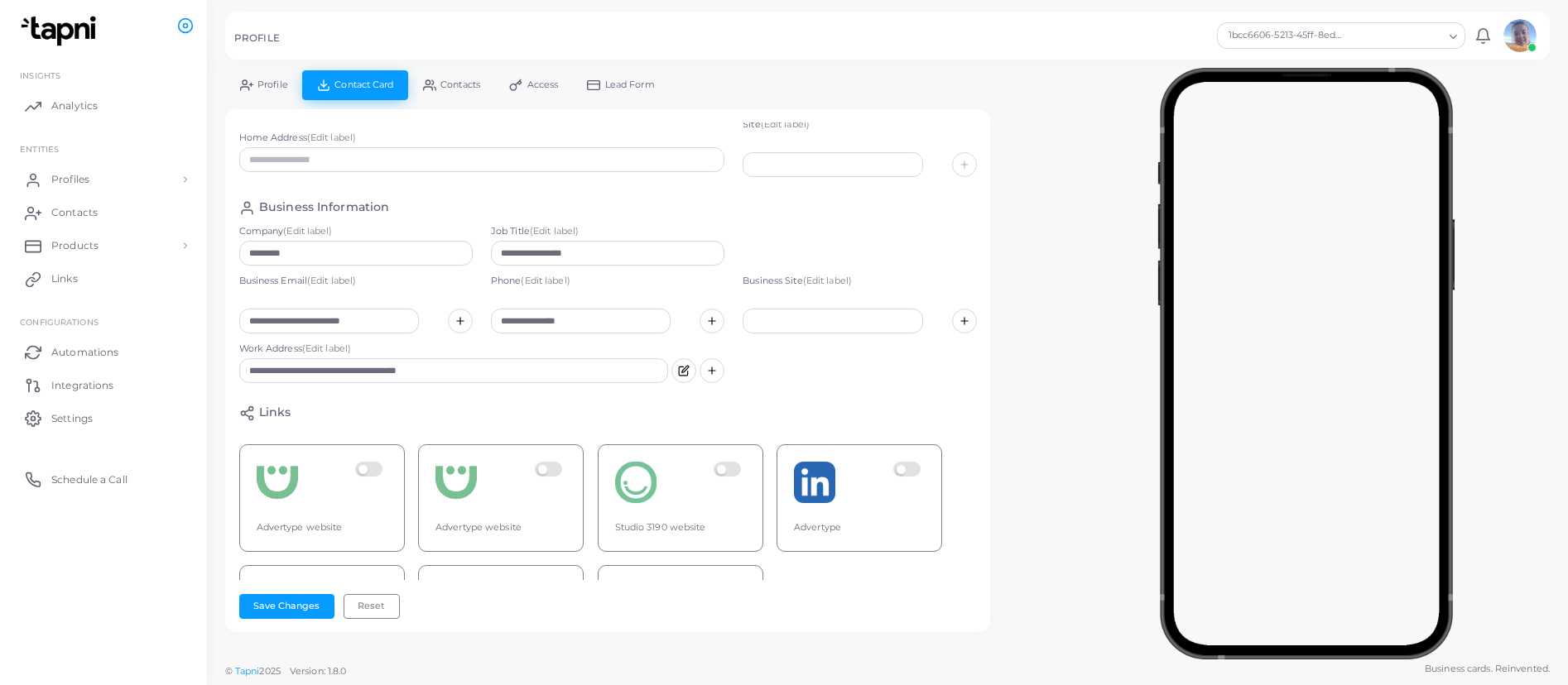 scroll, scrollTop: 266, scrollLeft: 0, axis: vertical 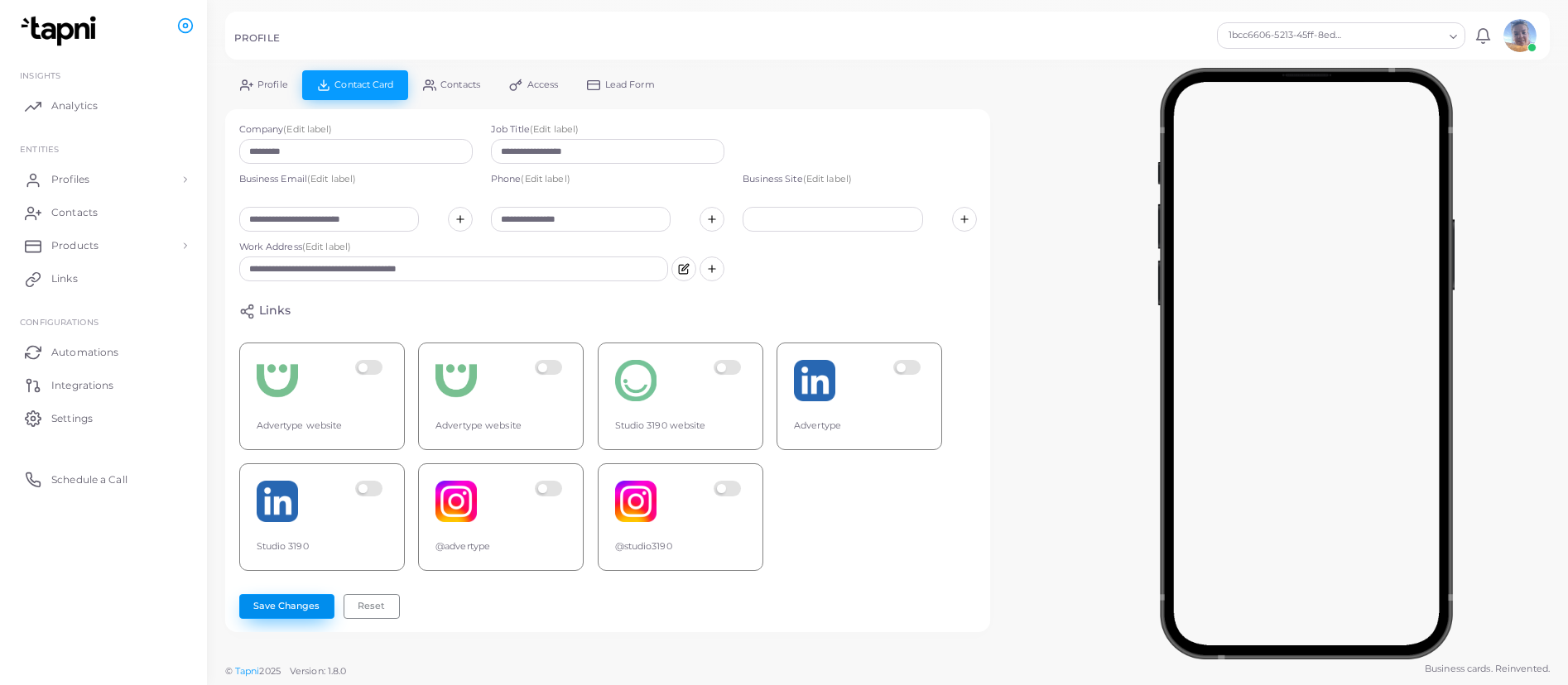 click on "Save Changes" at bounding box center (286, 606) 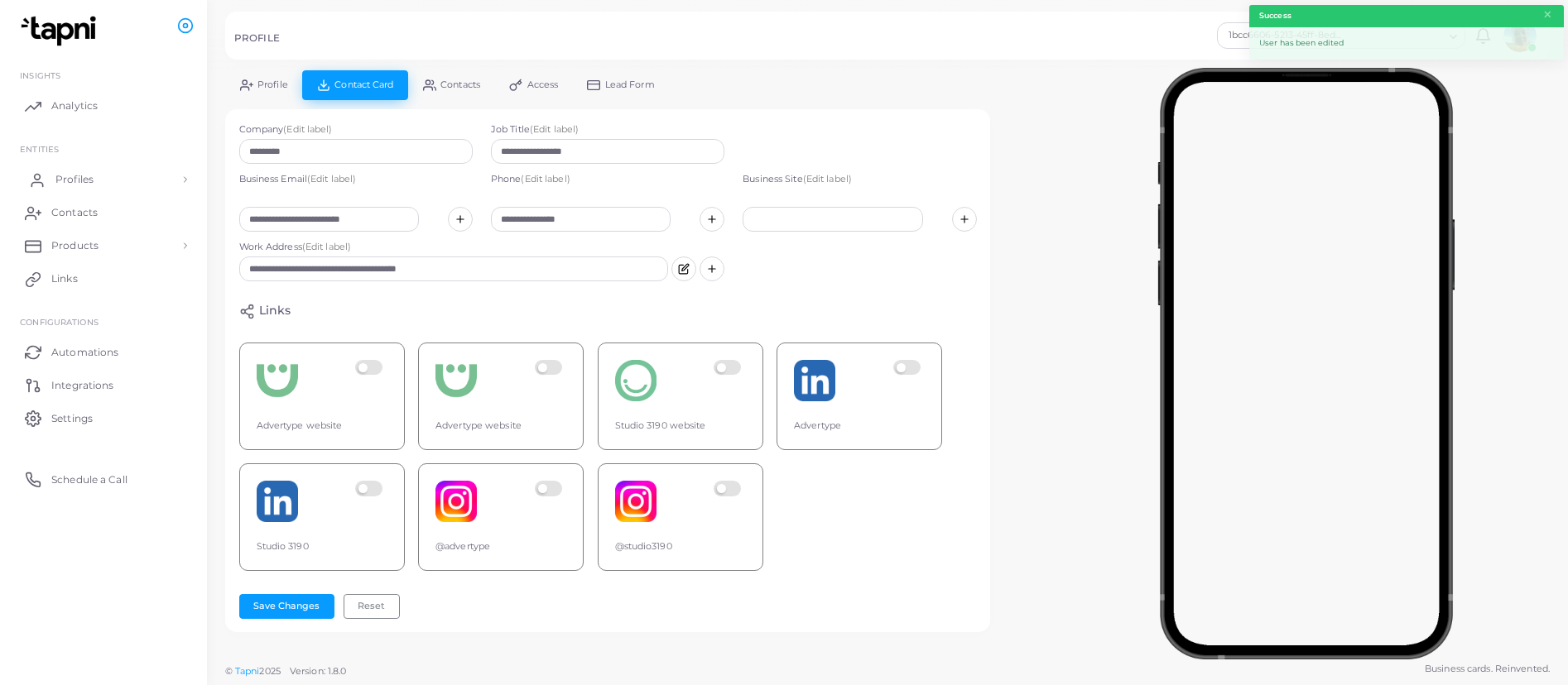 click on "Profiles" at bounding box center (103, 180) 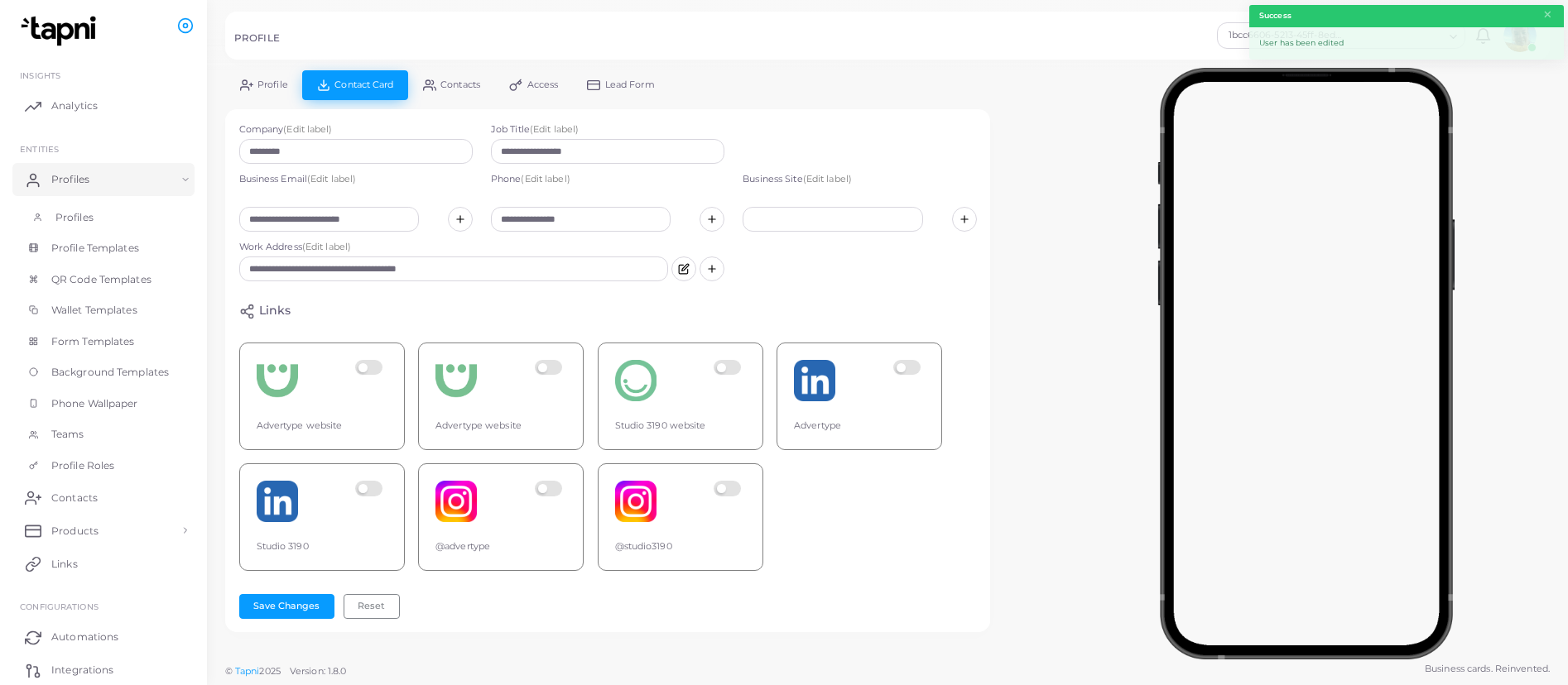 click on "Profiles" at bounding box center (103, 218) 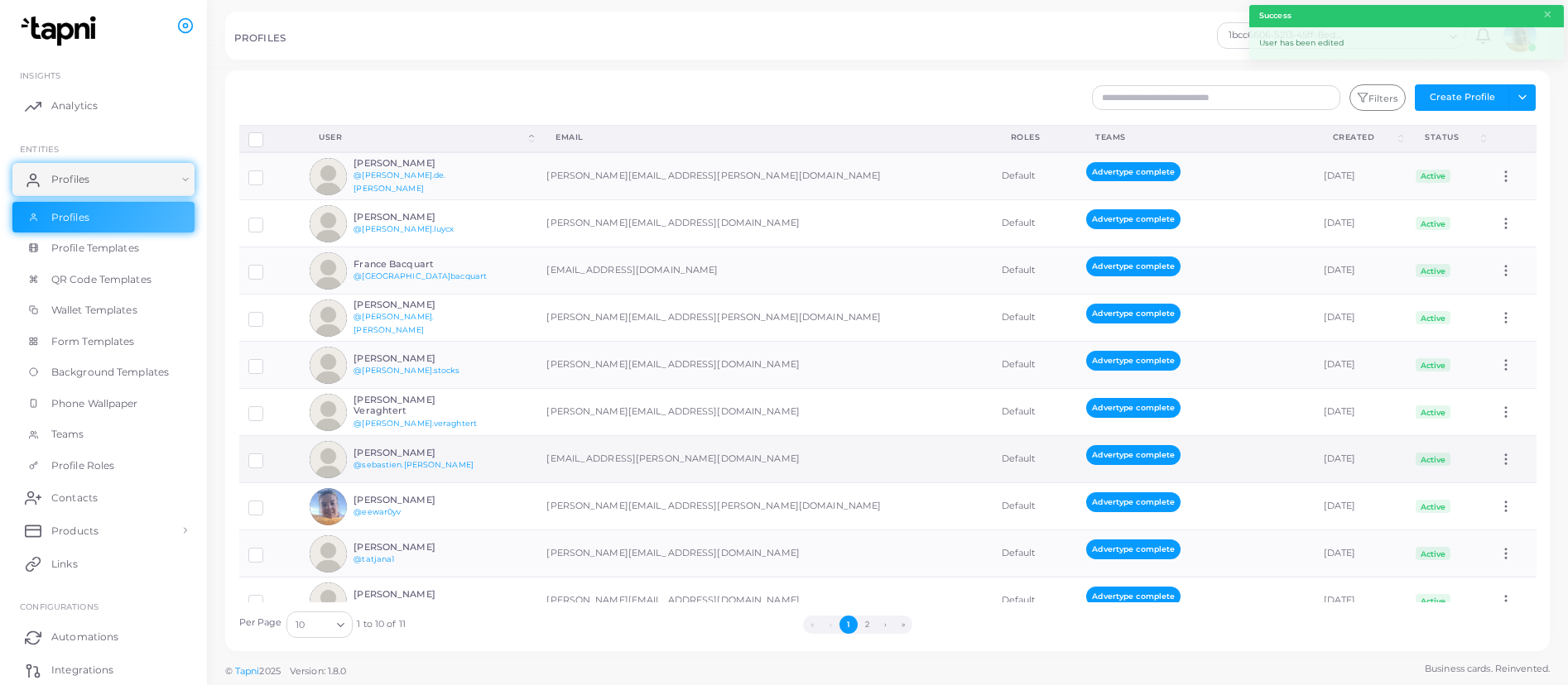 scroll, scrollTop: 31, scrollLeft: 0, axis: vertical 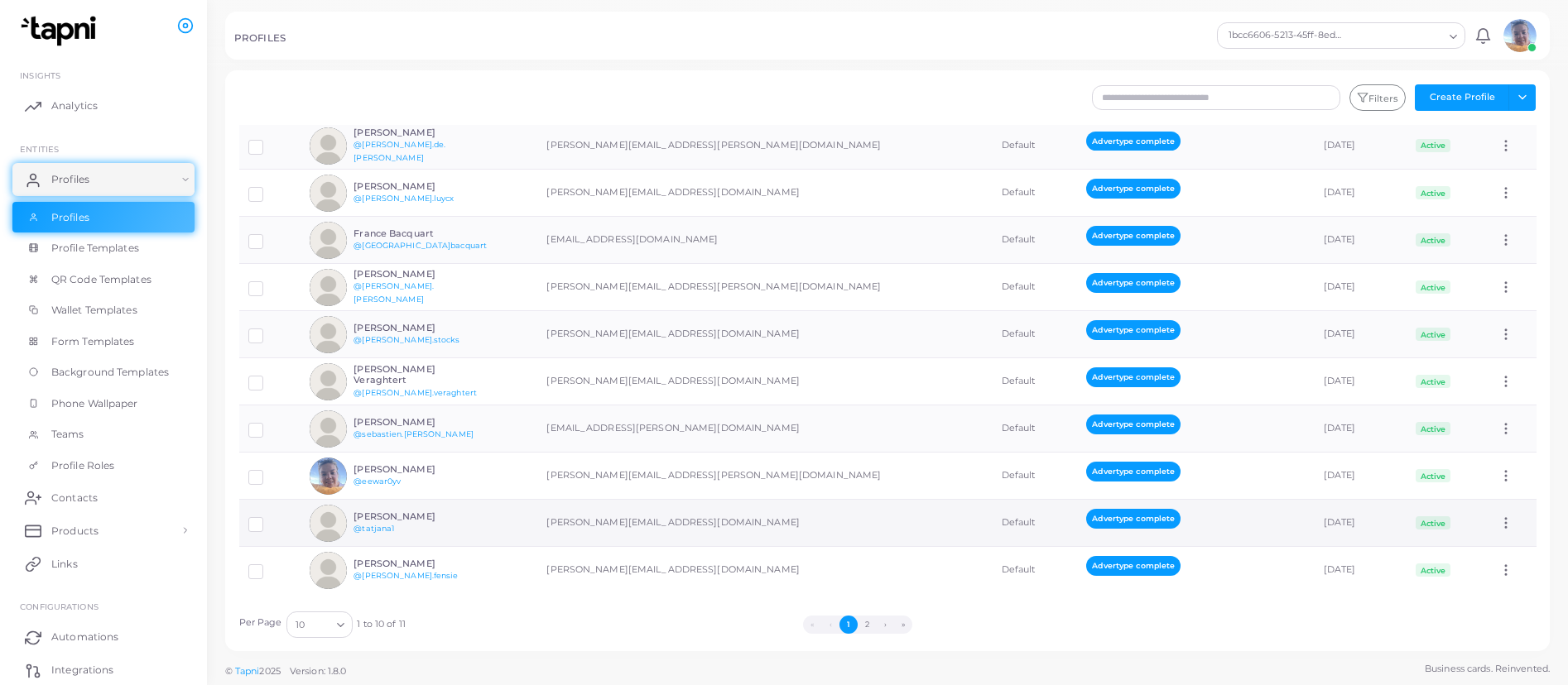 click on "[PERSON_NAME]" at bounding box center (414, 516) 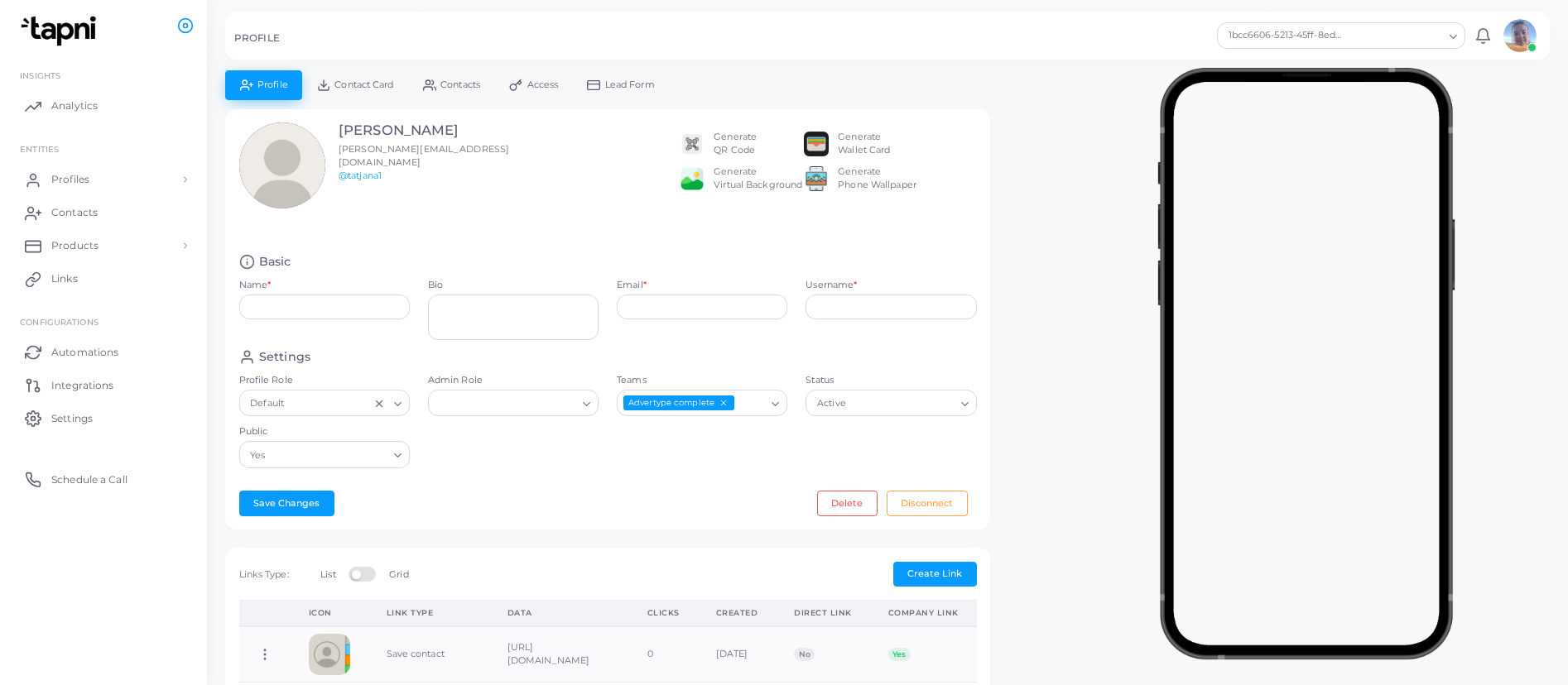 type on "**********" 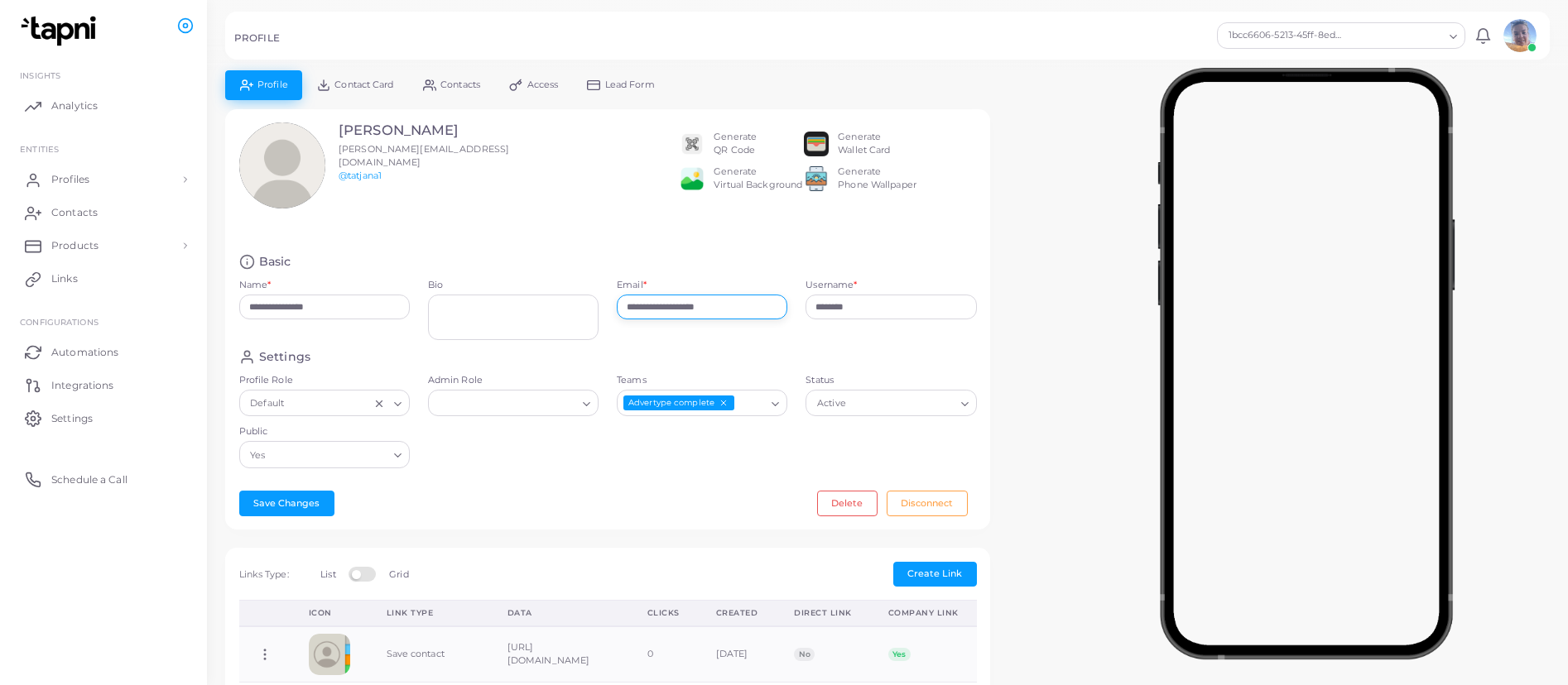 click on "**********" at bounding box center (702, 307) 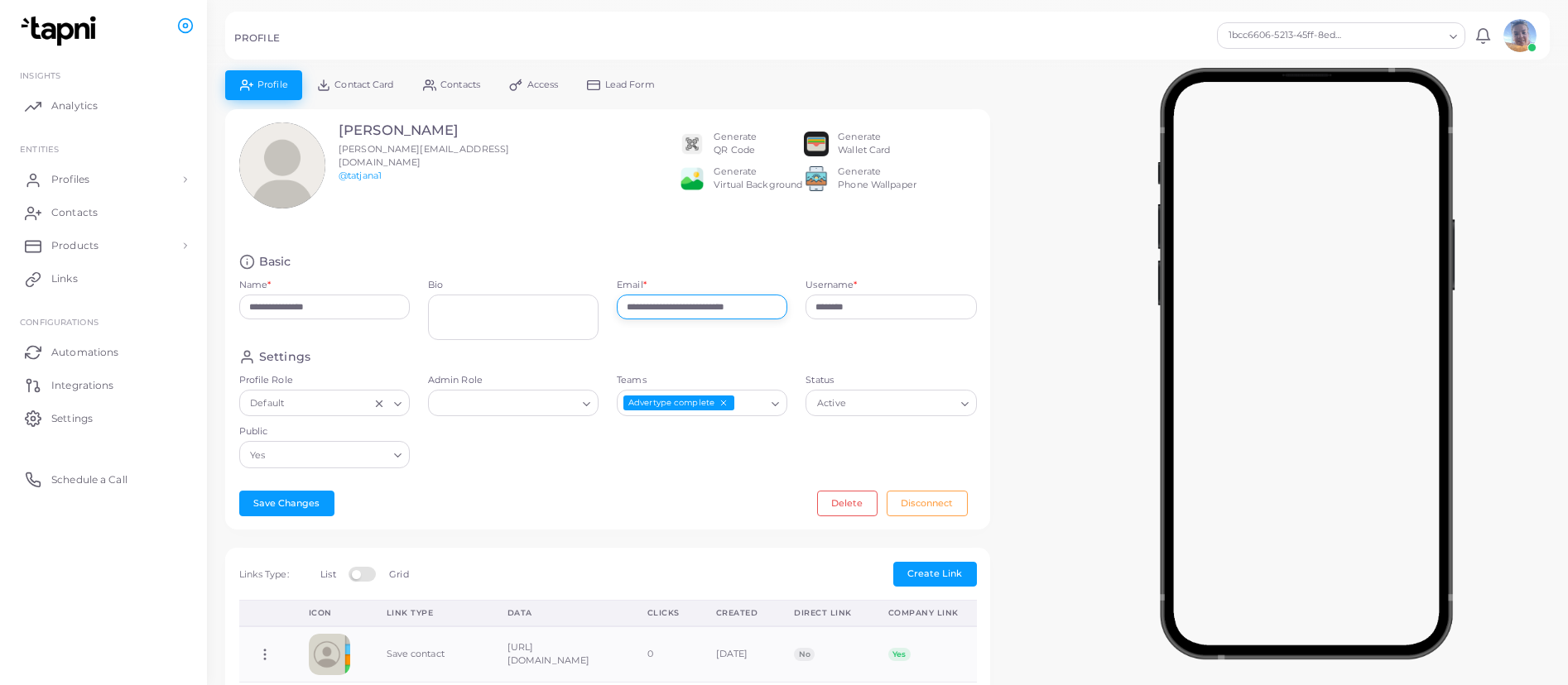 type on "**********" 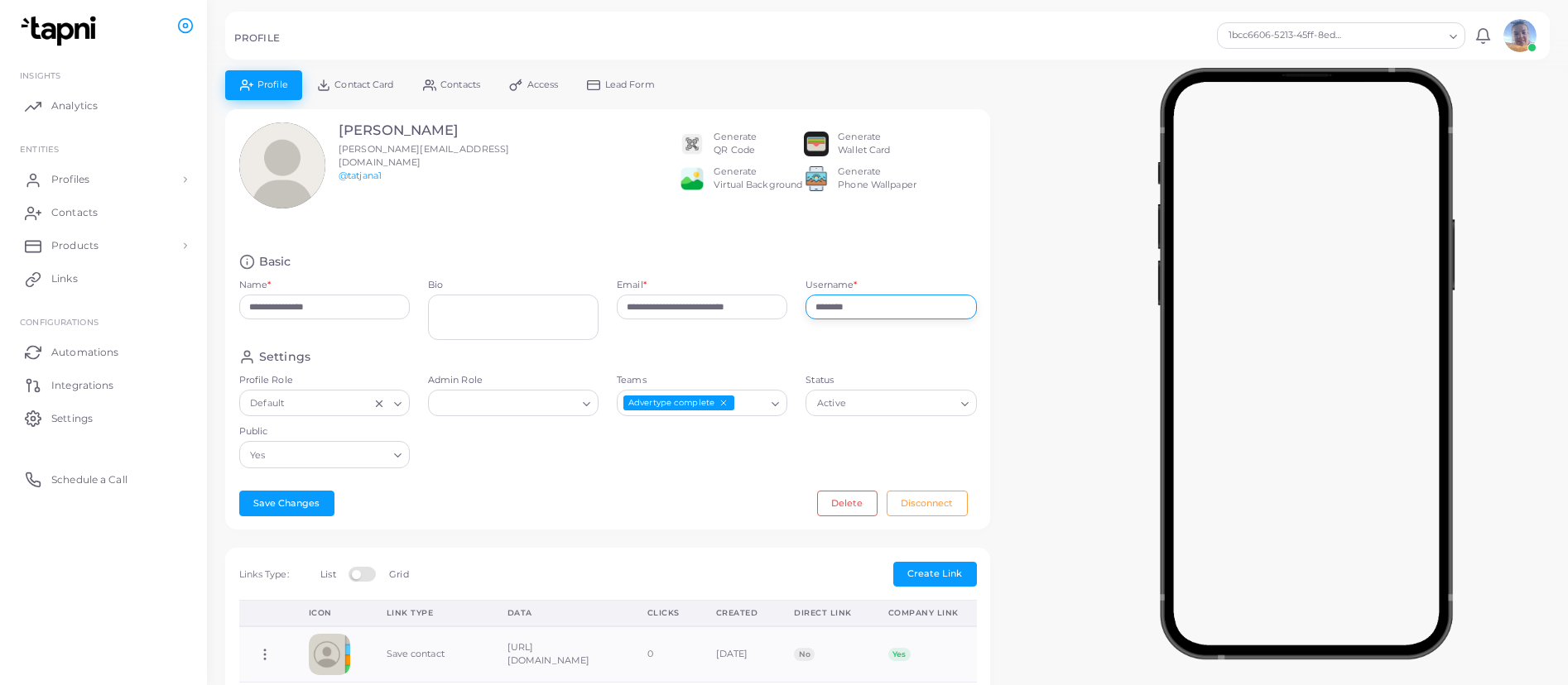 click on "********" at bounding box center [891, 307] 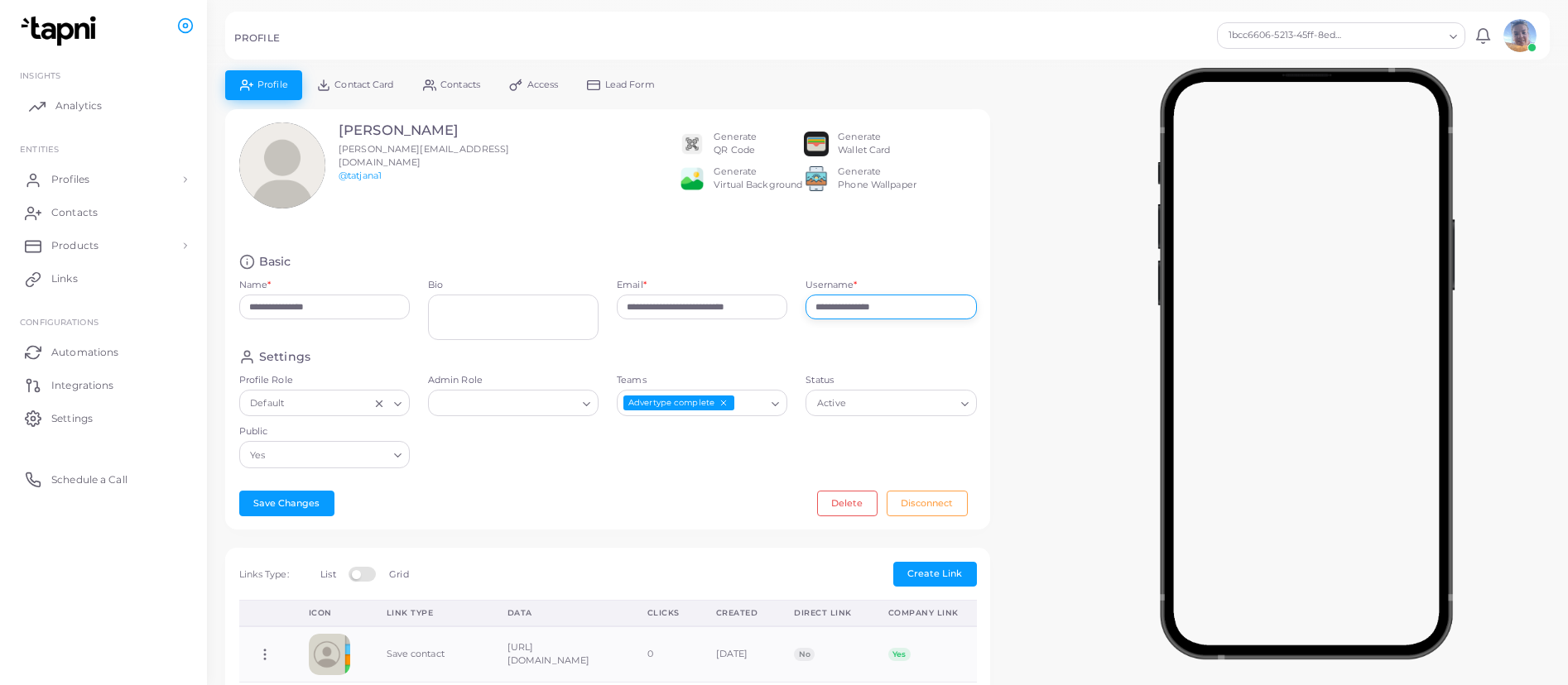 type on "**********" 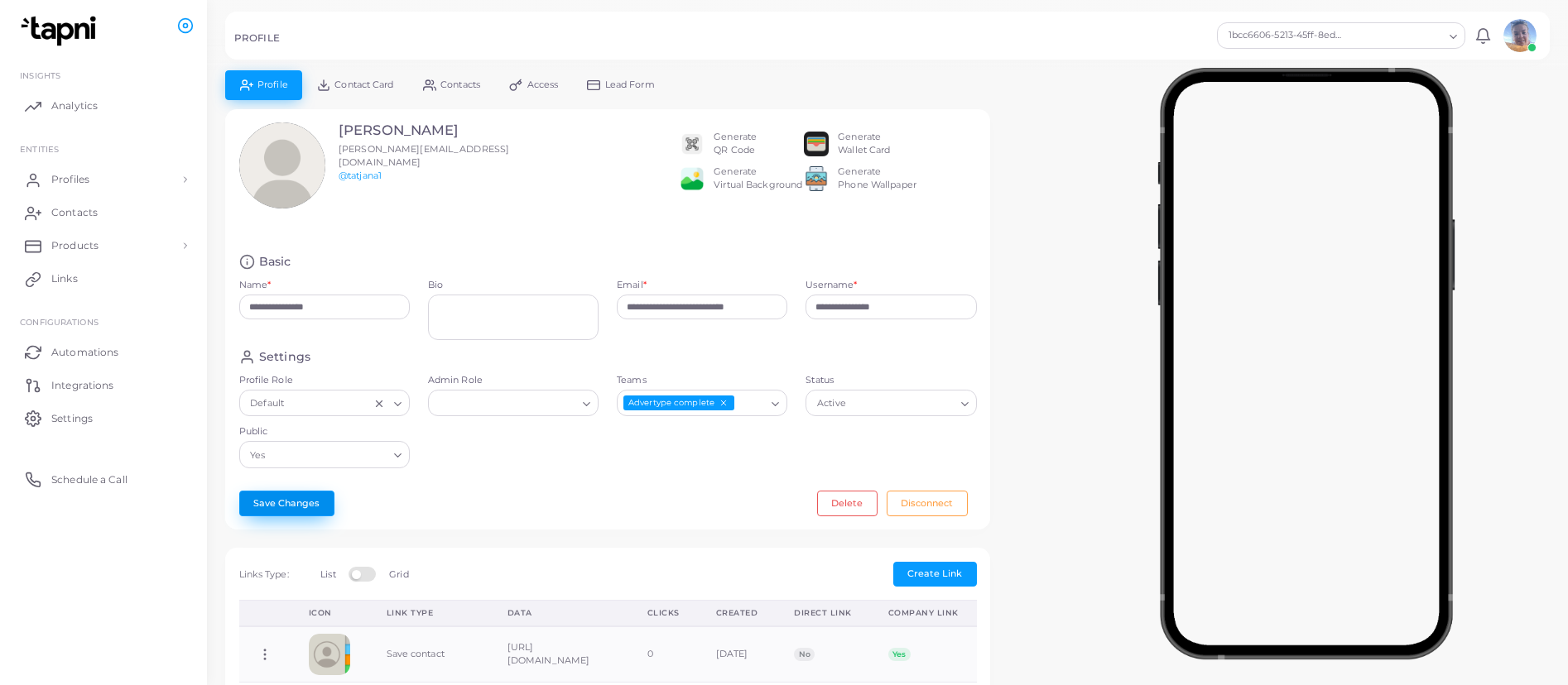 click on "Save Changes" at bounding box center (286, 503) 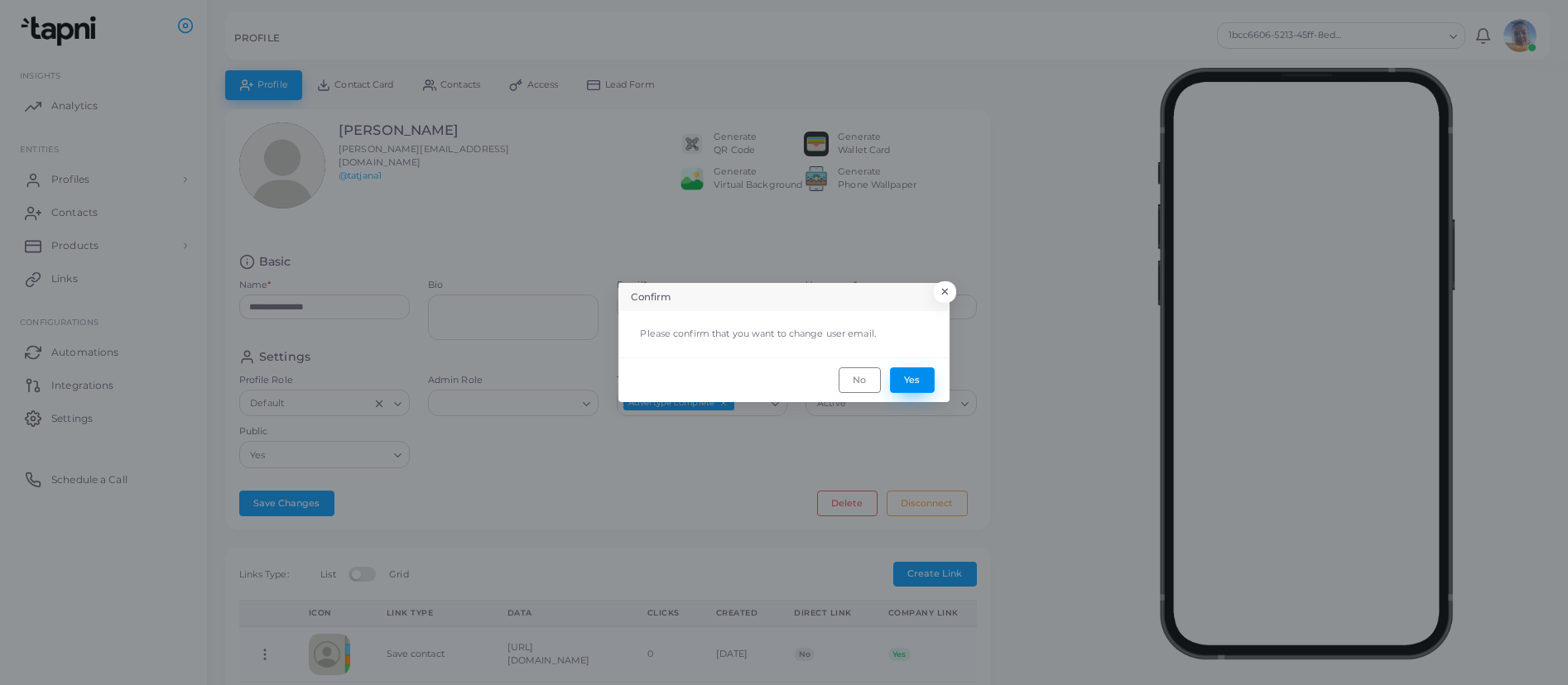 click on "Yes" at bounding box center (912, 380) 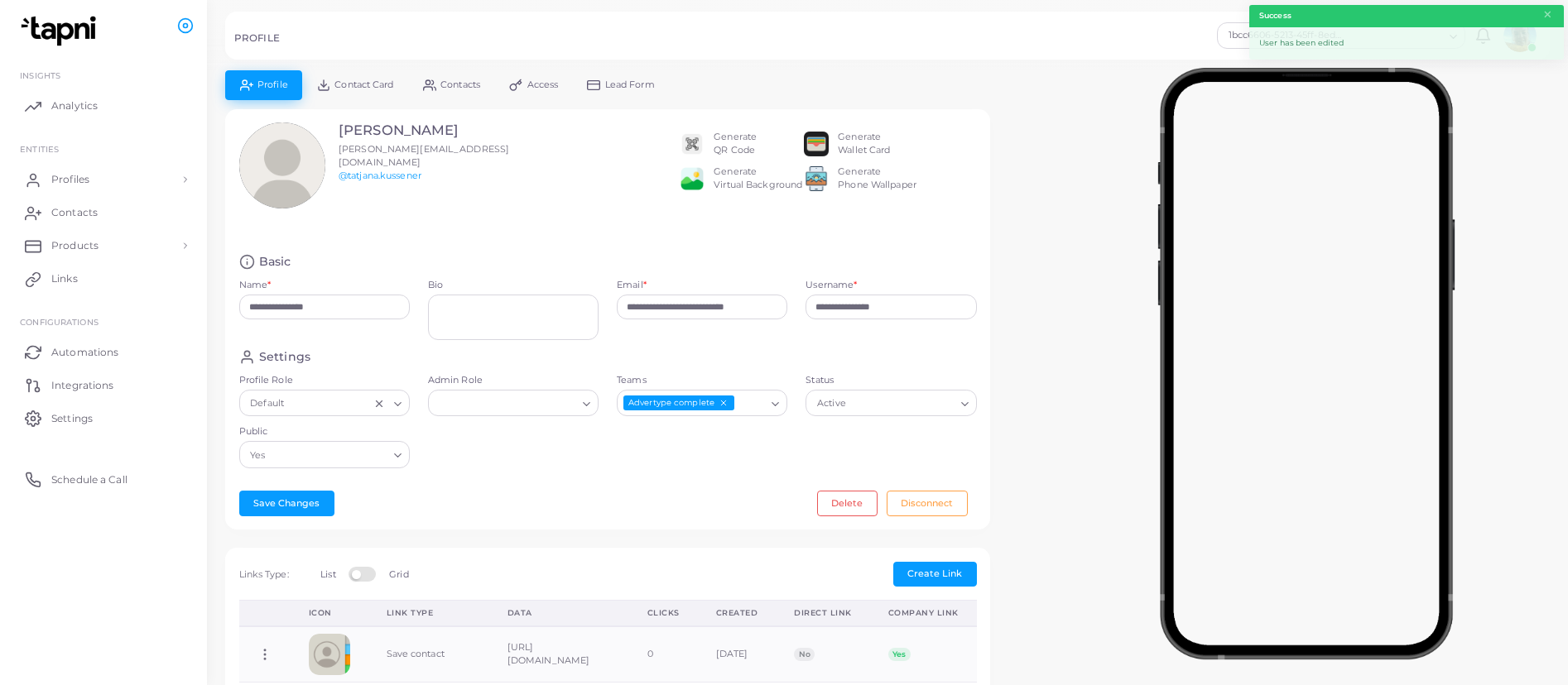 click on "Contact Card" at bounding box center (363, 84) 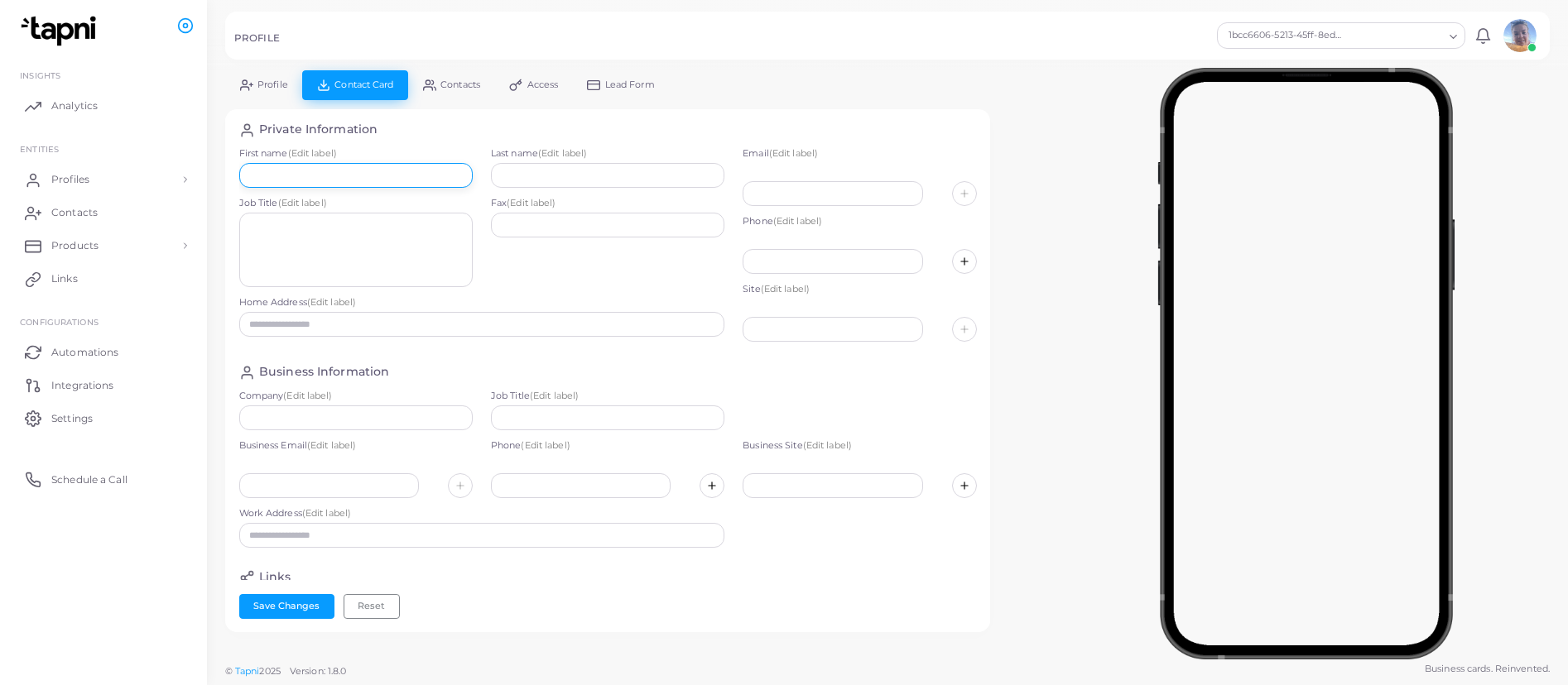 click at bounding box center (356, 175) 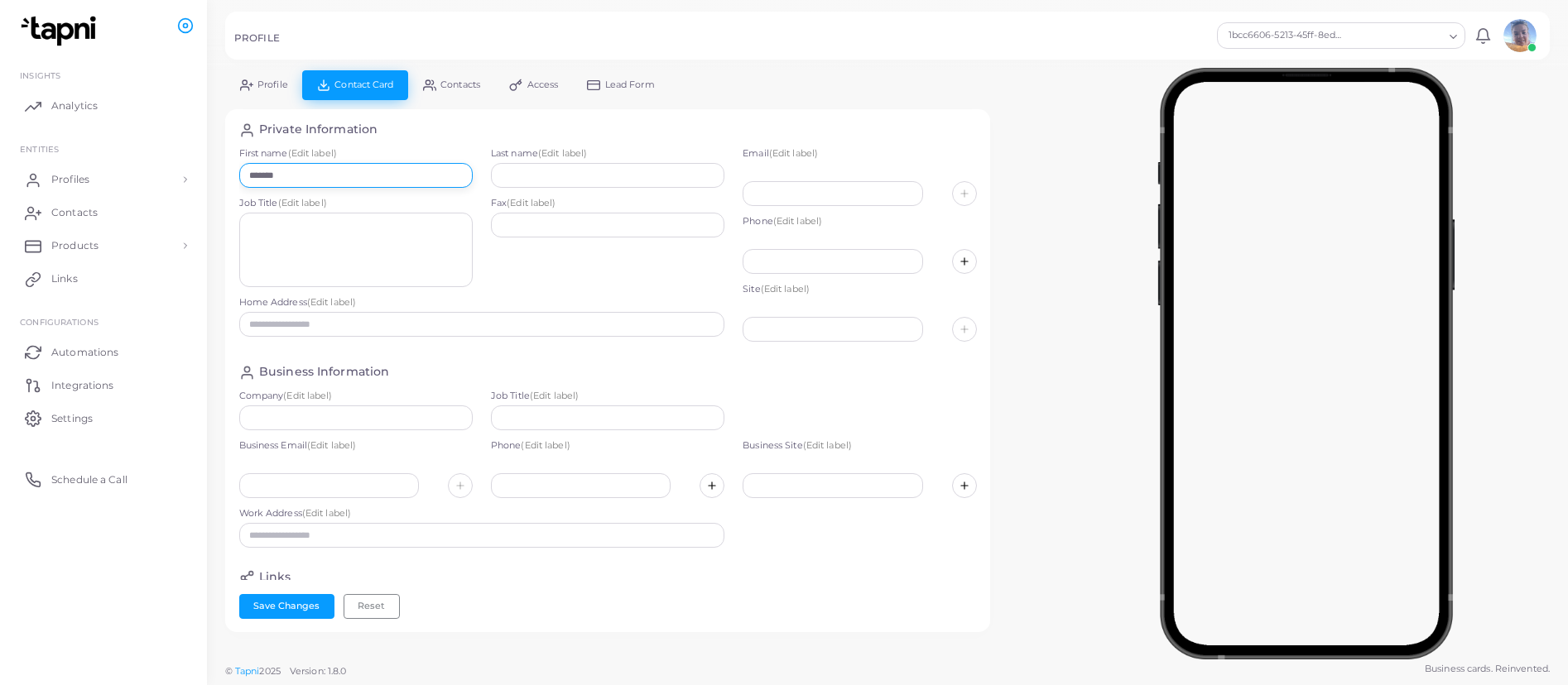 type on "*******" 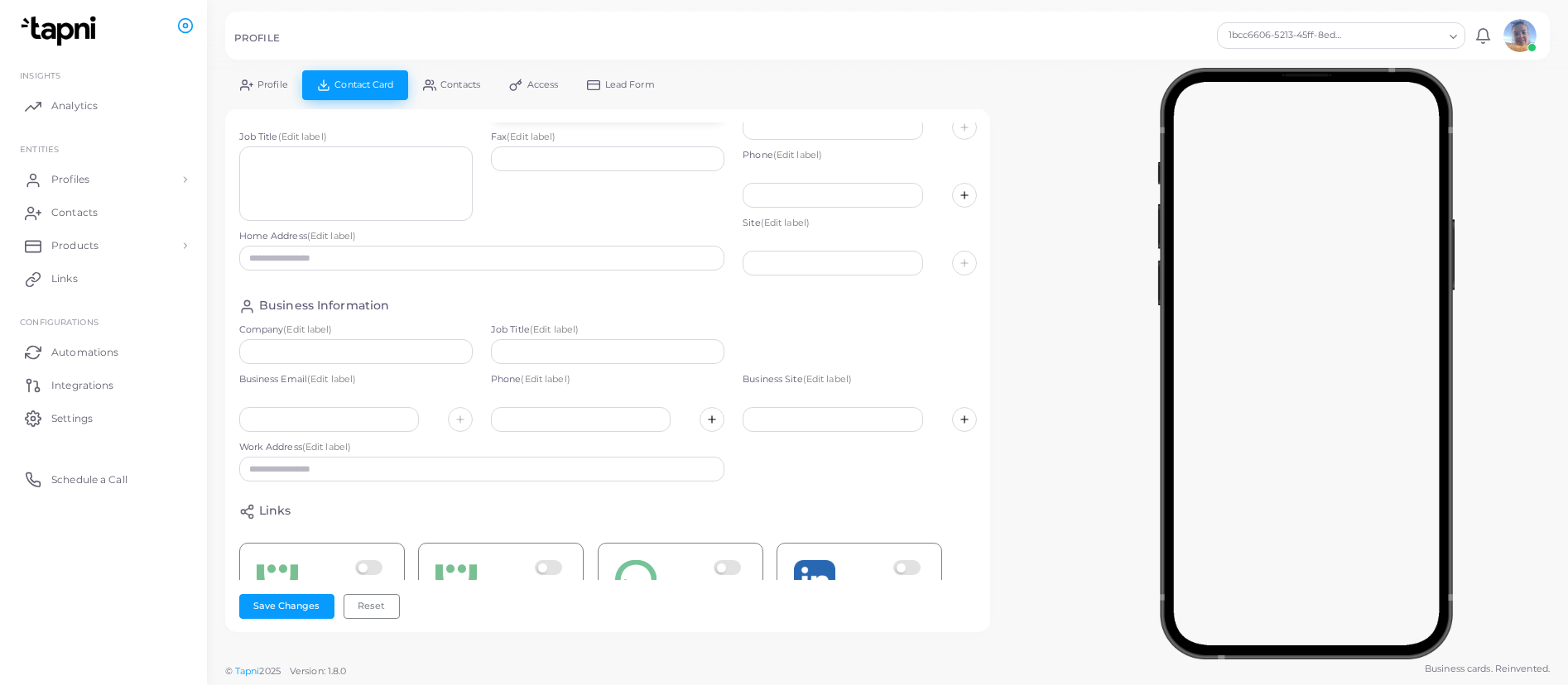 scroll, scrollTop: 78, scrollLeft: 0, axis: vertical 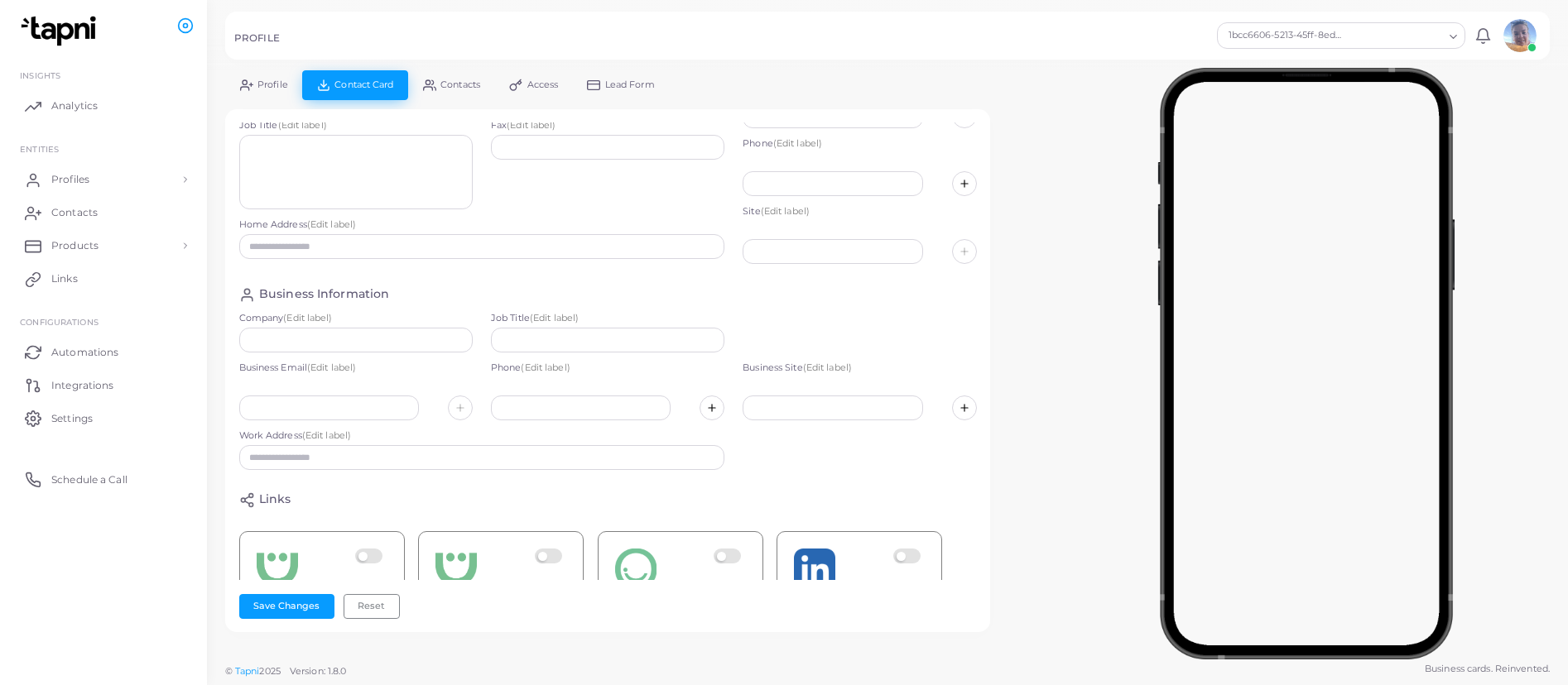 type on "********" 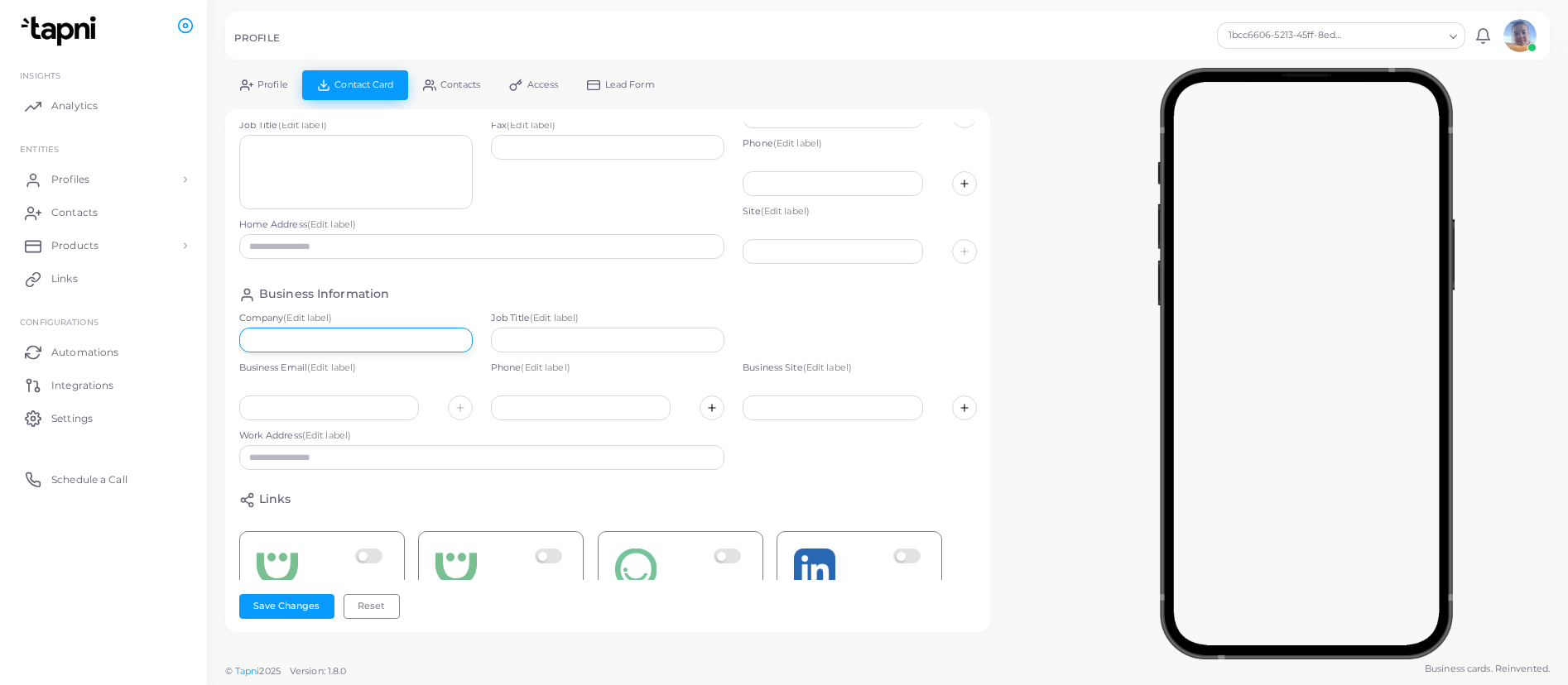 click at bounding box center [356, 340] 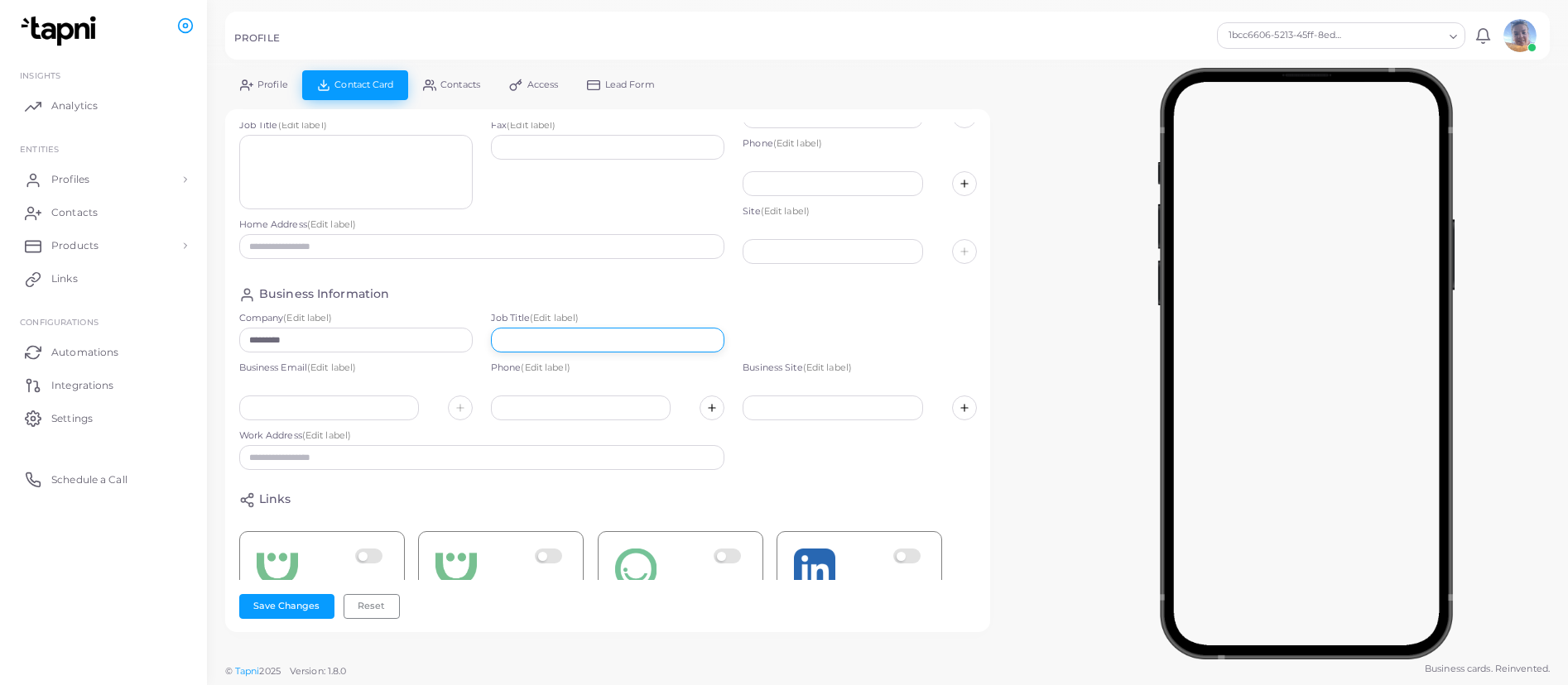 click at bounding box center [608, 340] 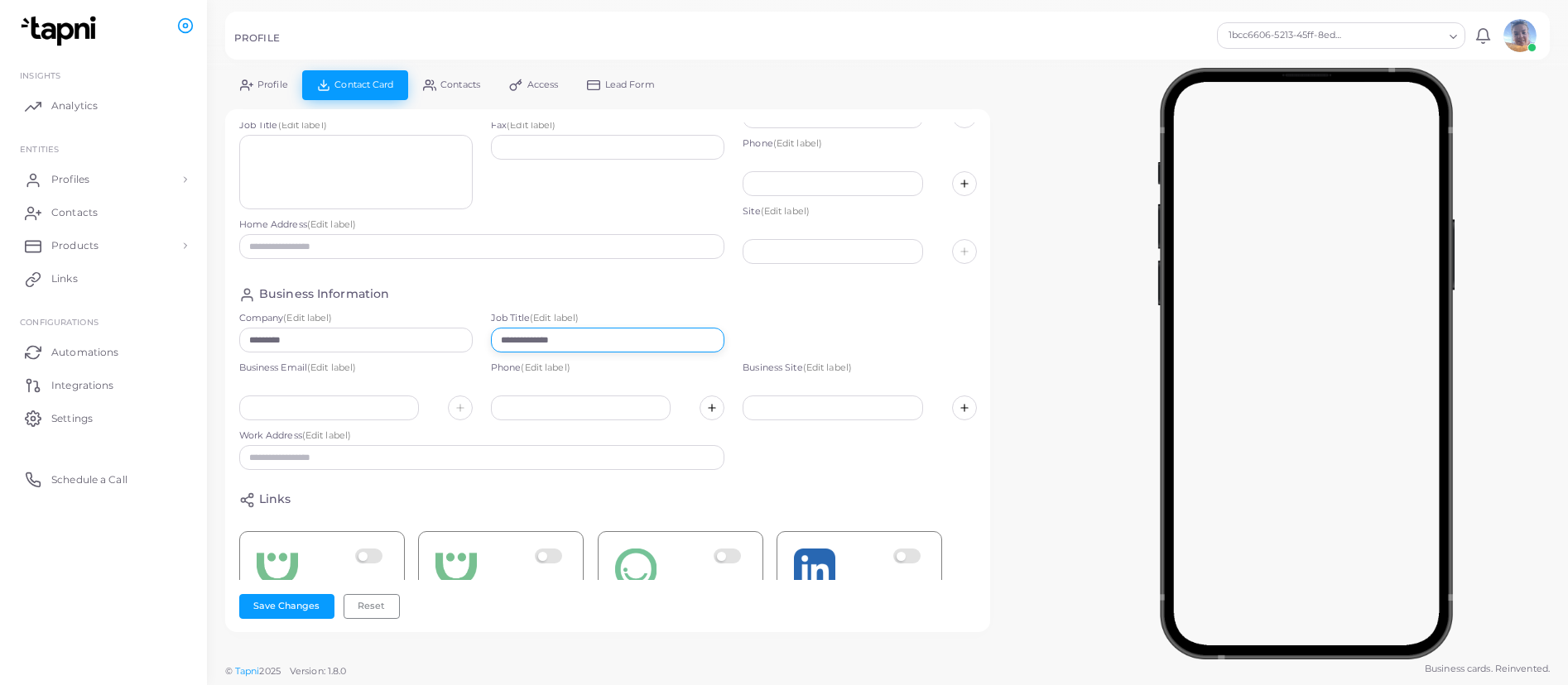 type on "**********" 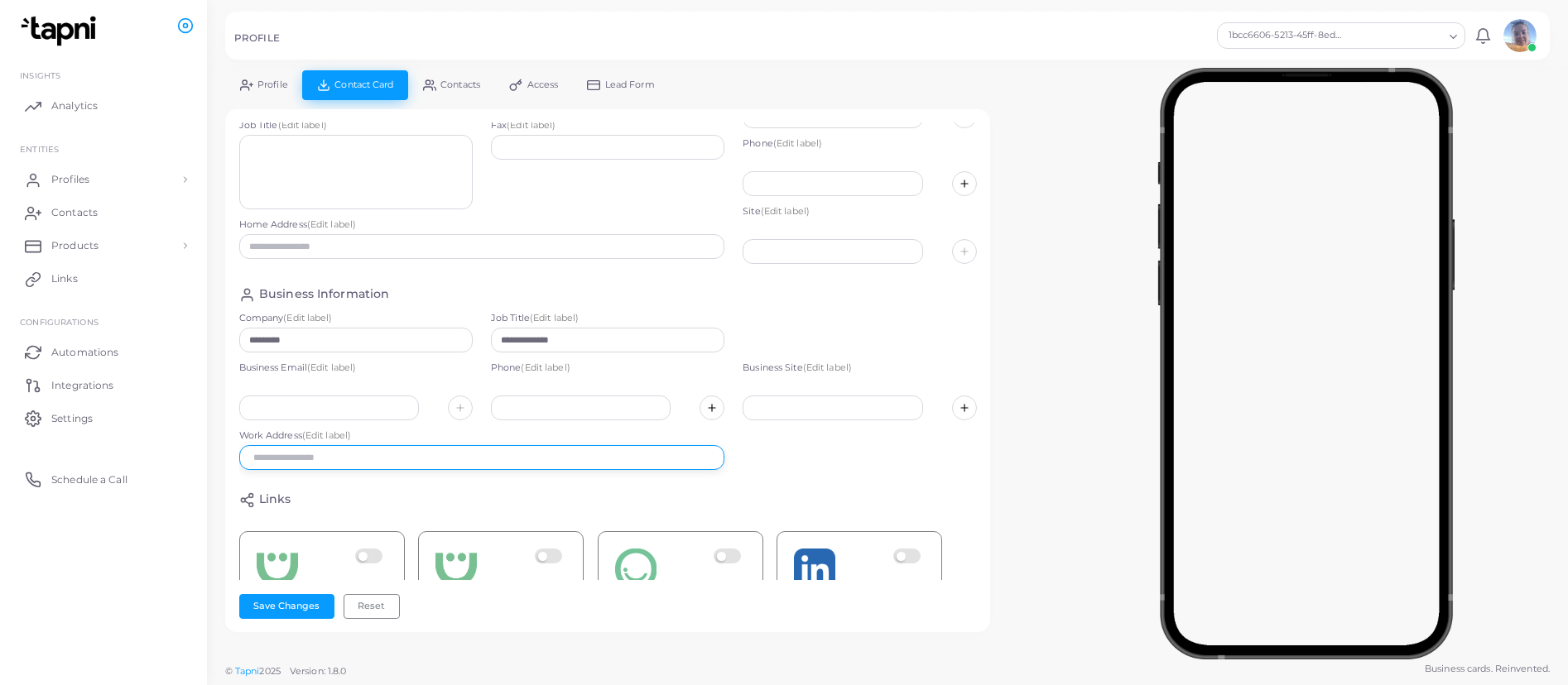 click at bounding box center (482, 457) 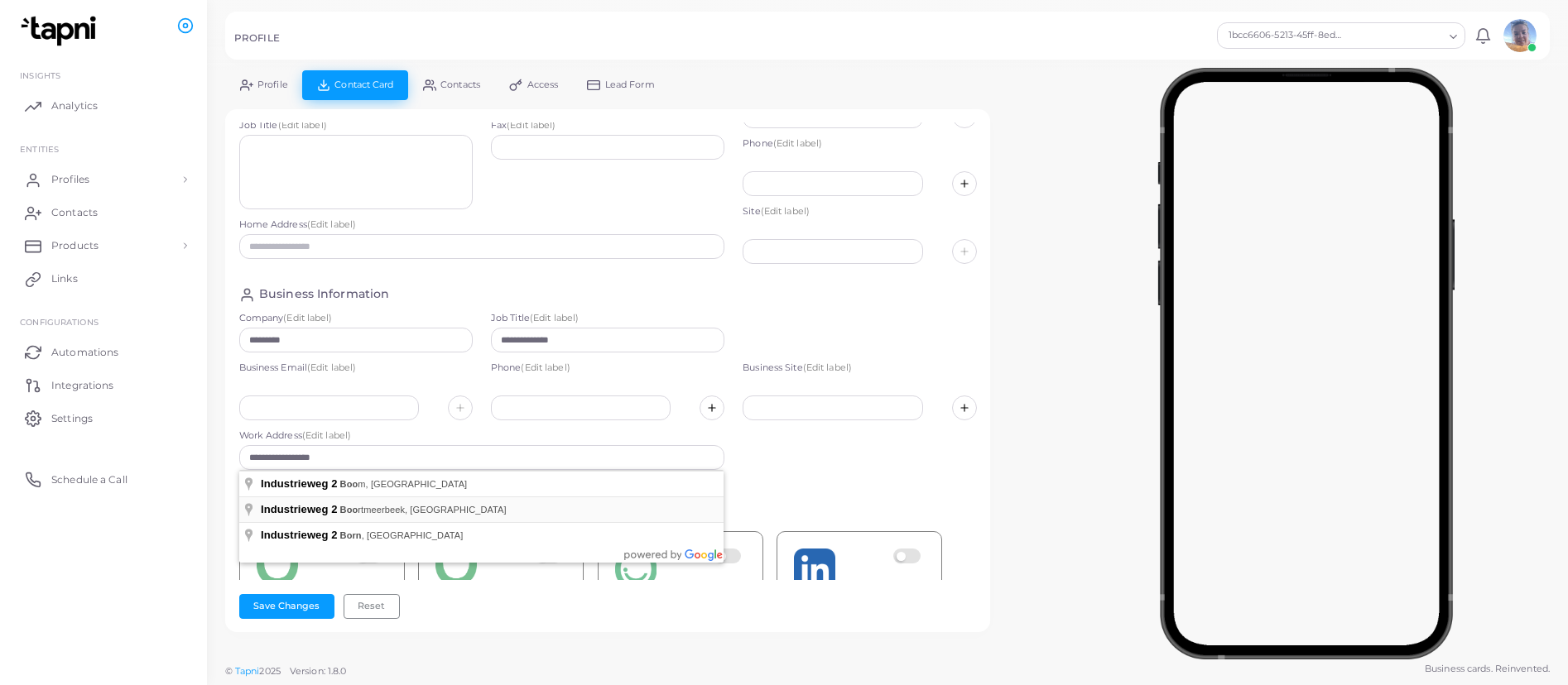 type on "**********" 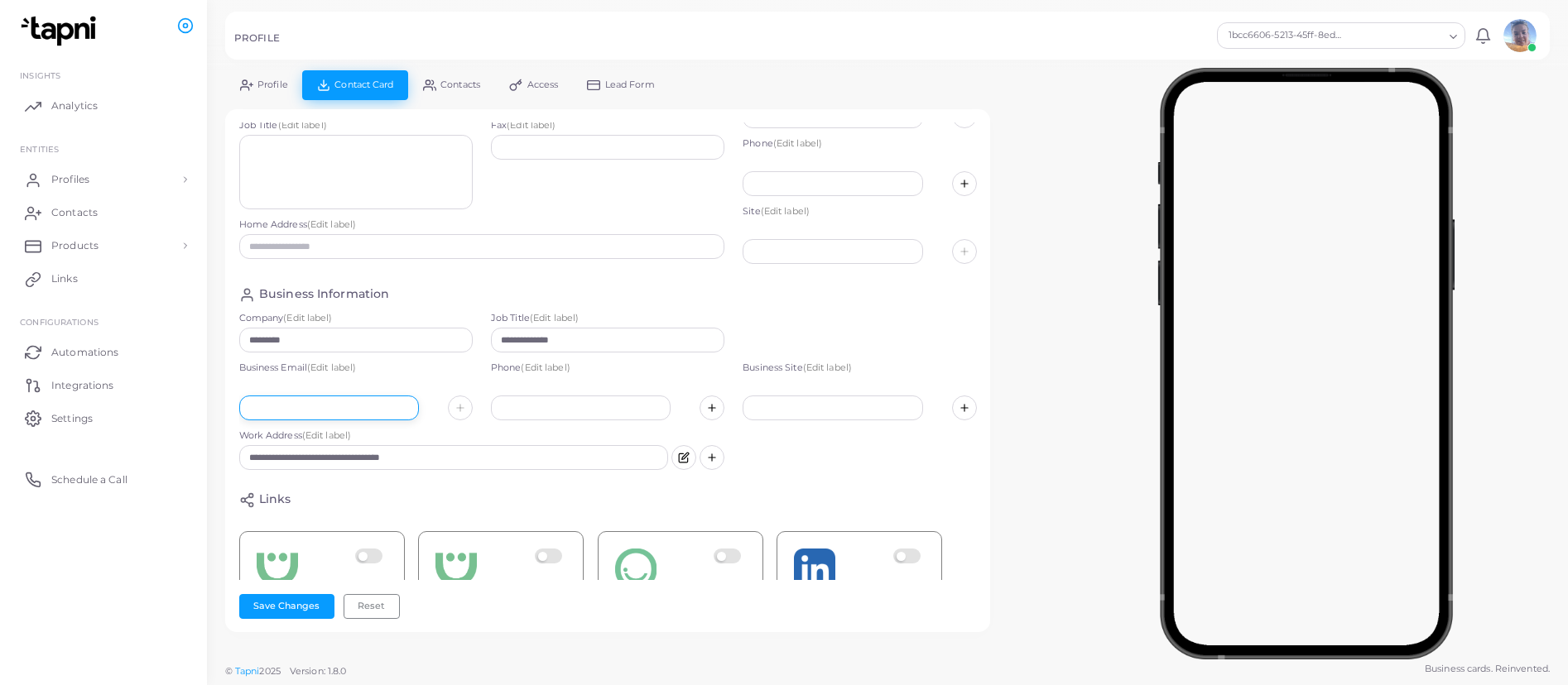 click at bounding box center (329, 408) 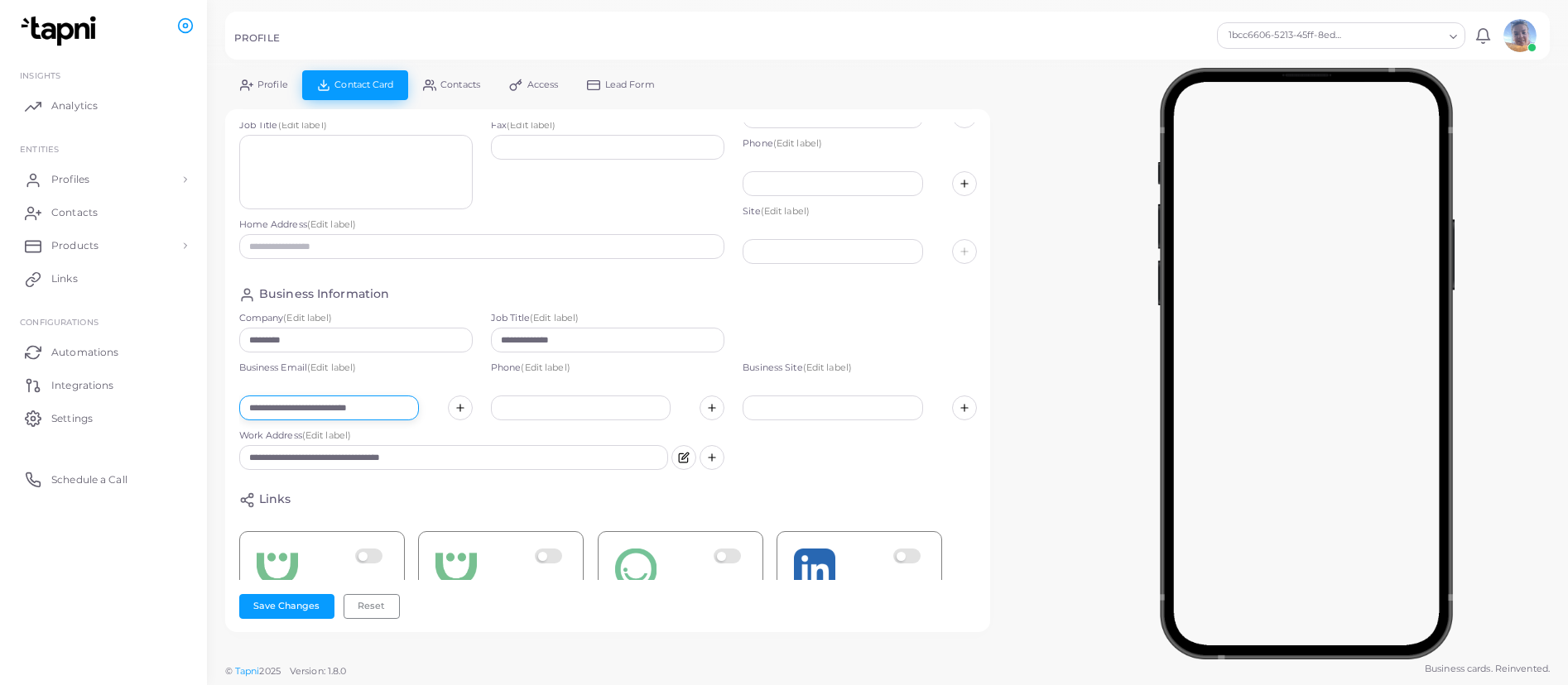 type on "**********" 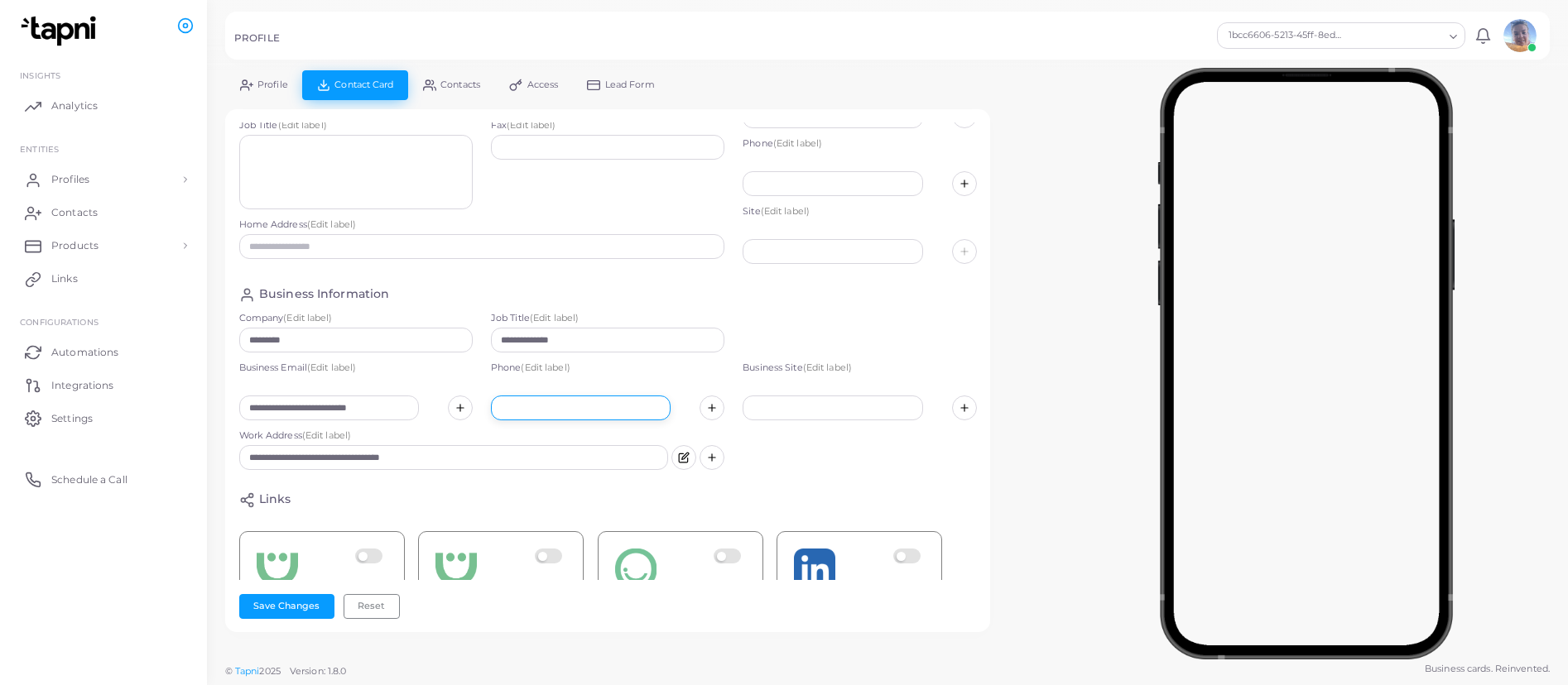 click at bounding box center [580, 408] 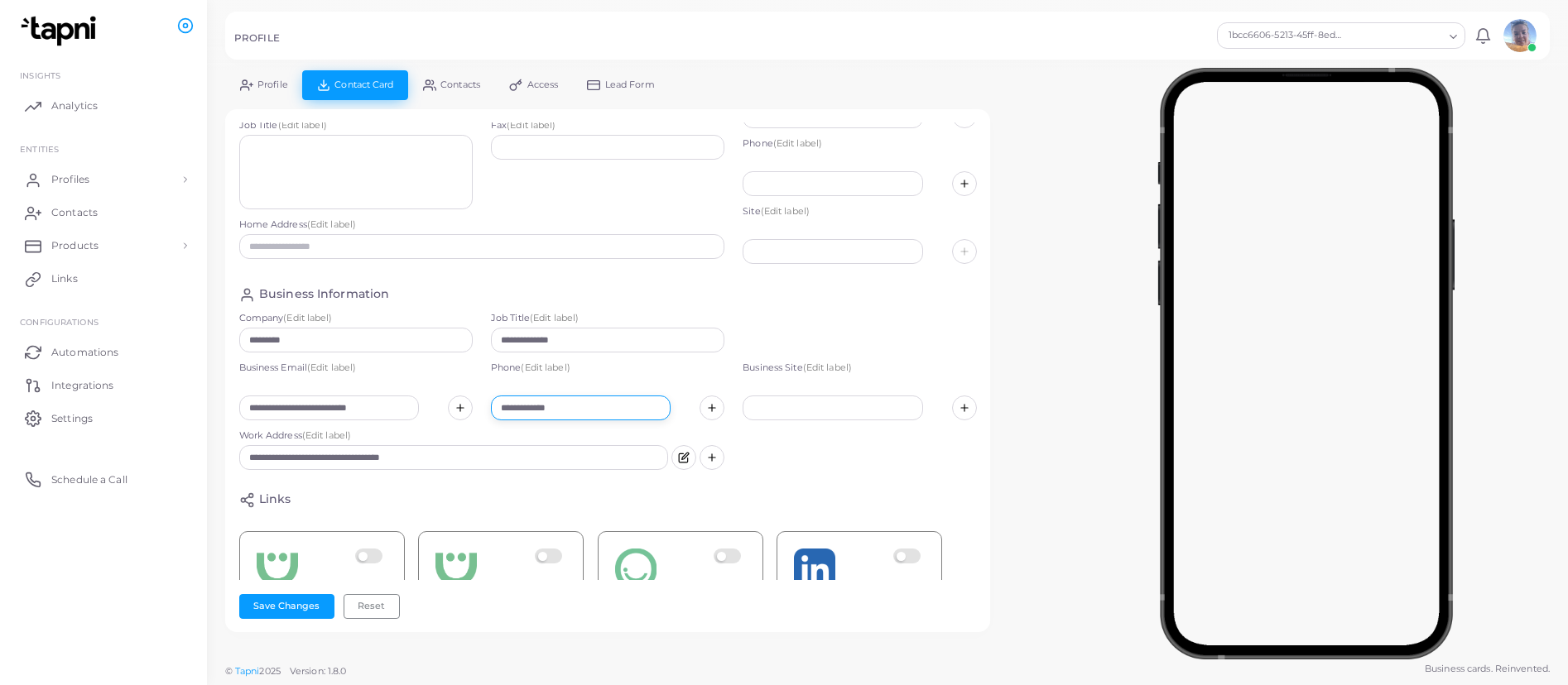 click on "**********" at bounding box center [580, 408] 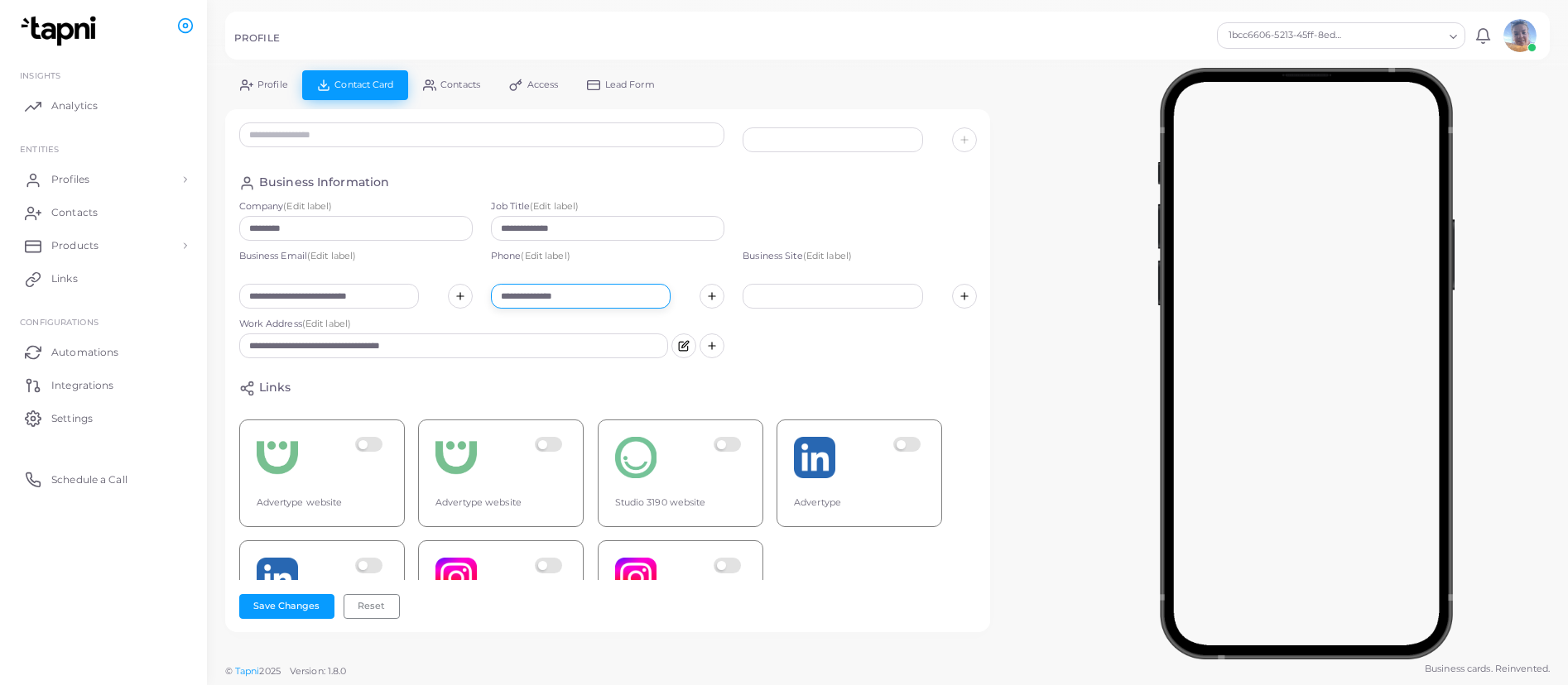 scroll, scrollTop: 266, scrollLeft: 0, axis: vertical 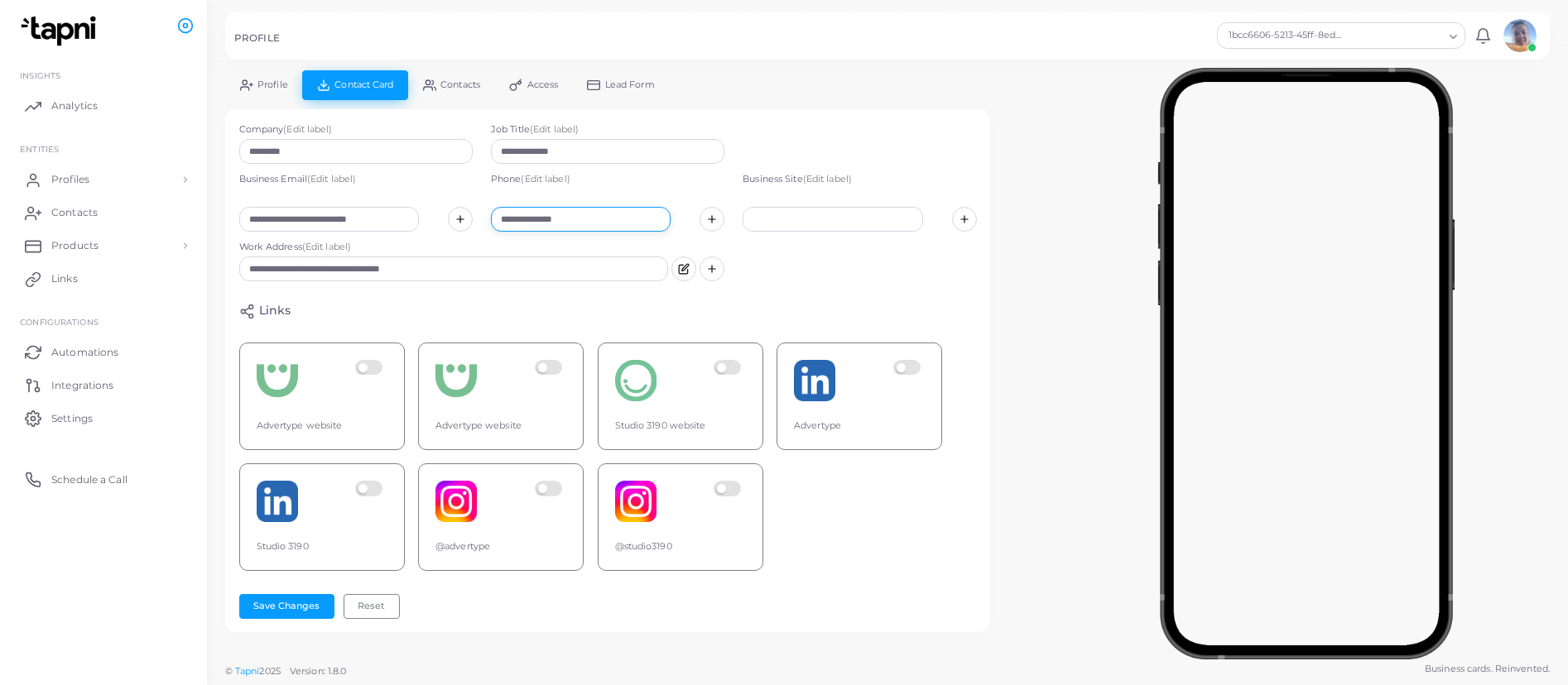 type on "**********" 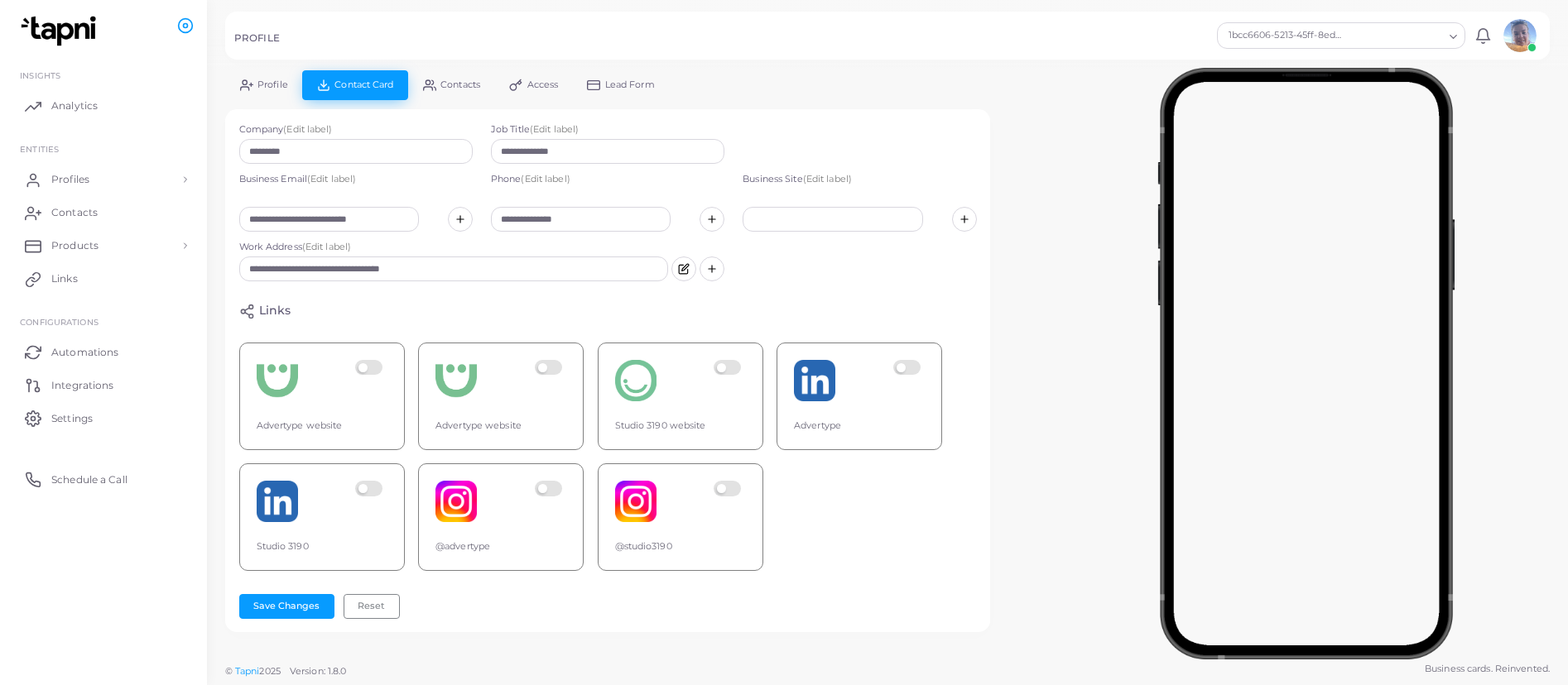 drag, startPoint x: 368, startPoint y: 368, endPoint x: 482, endPoint y: 365, distance: 114.03947 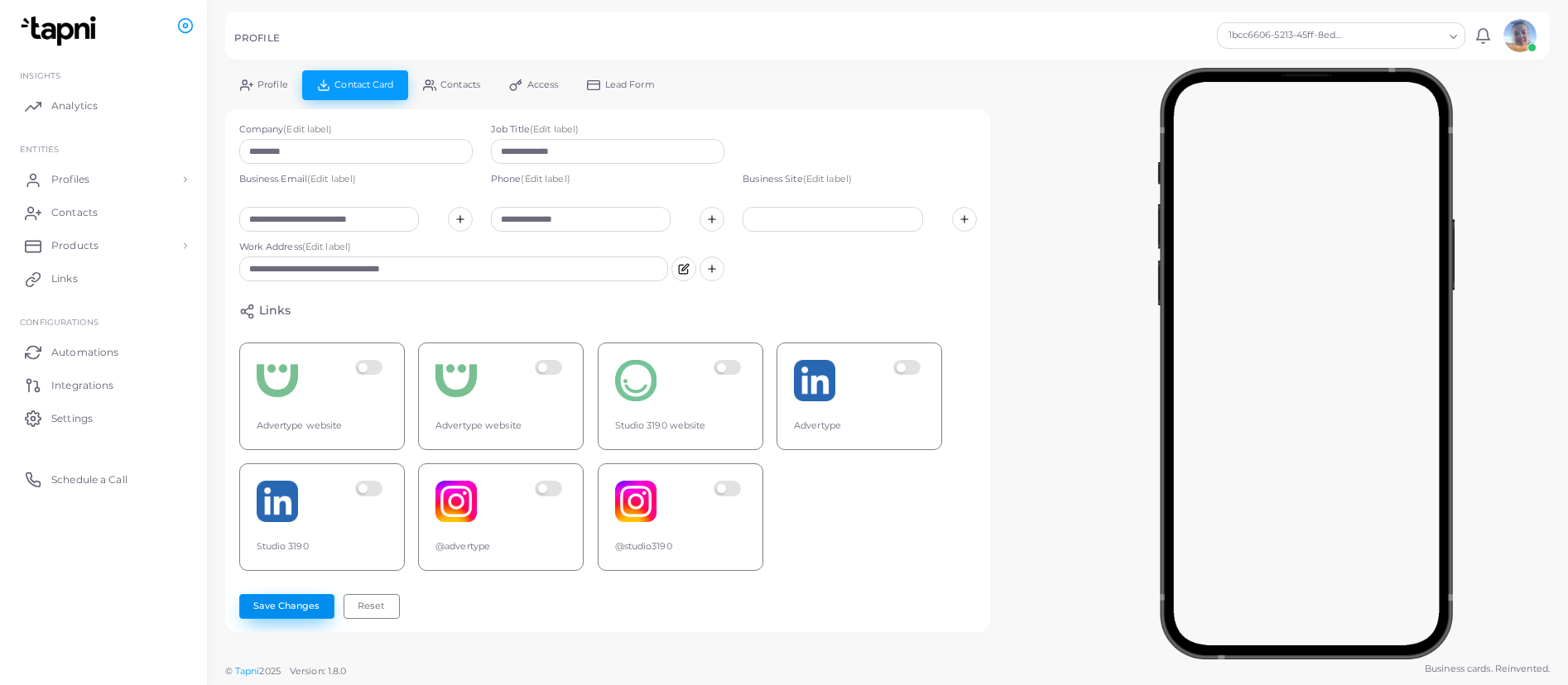 click on "Save Changes" at bounding box center (286, 606) 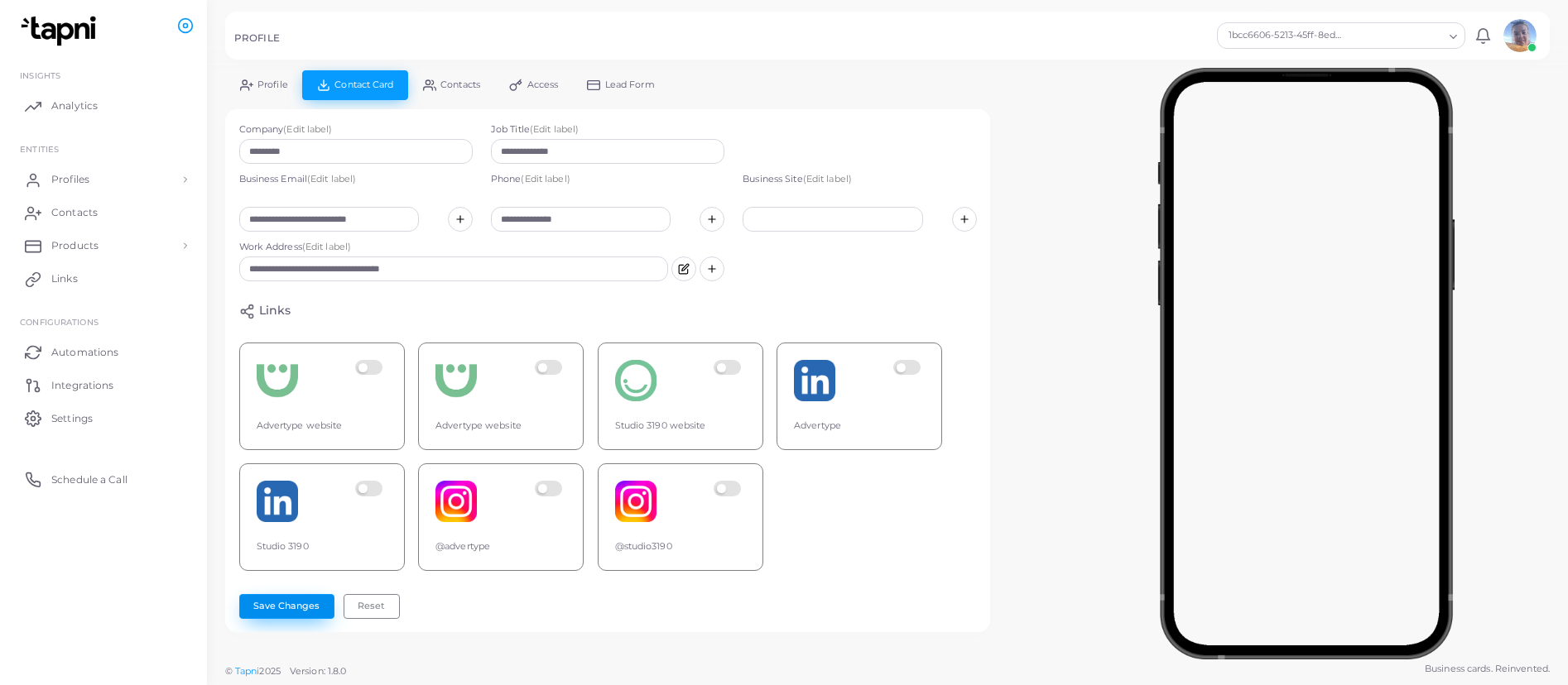 click on "Save Changes" at bounding box center [286, 606] 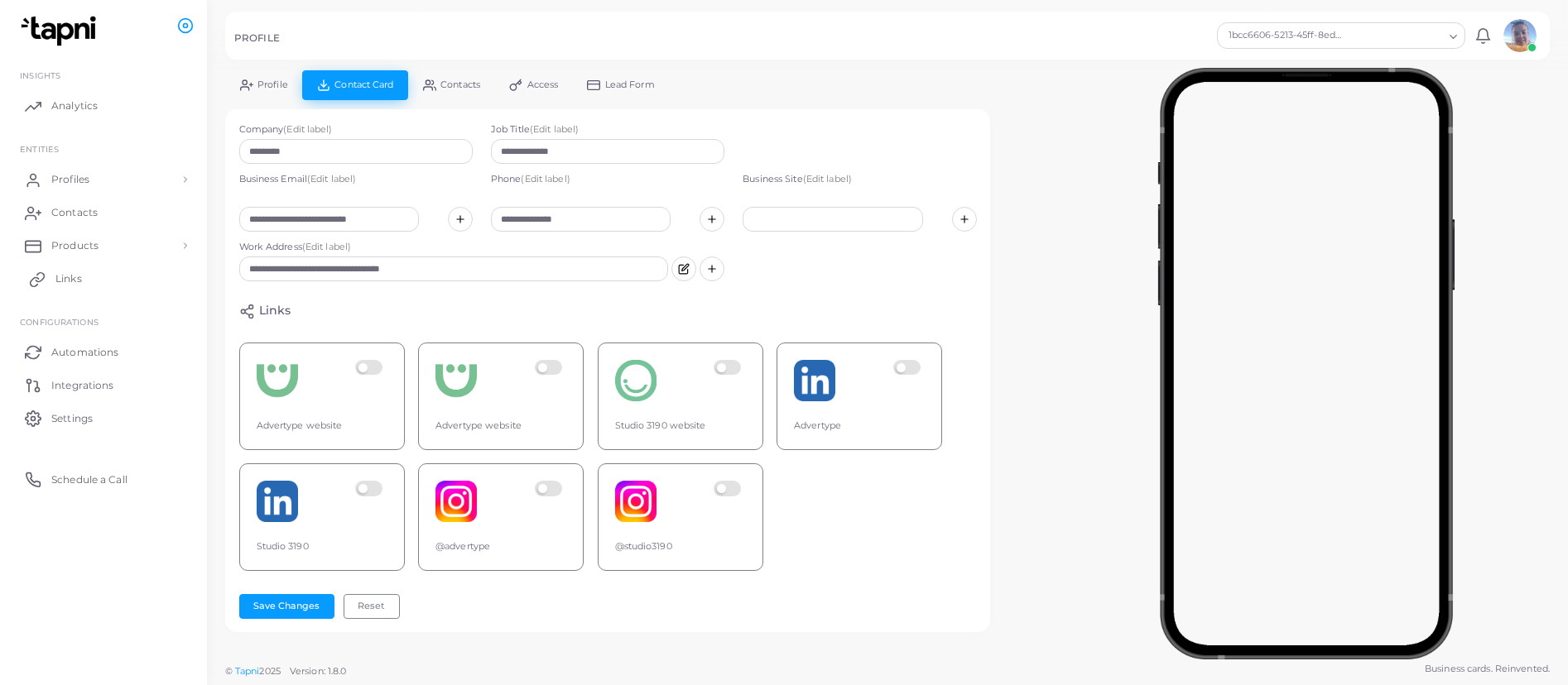 click on "Links" at bounding box center [69, 279] 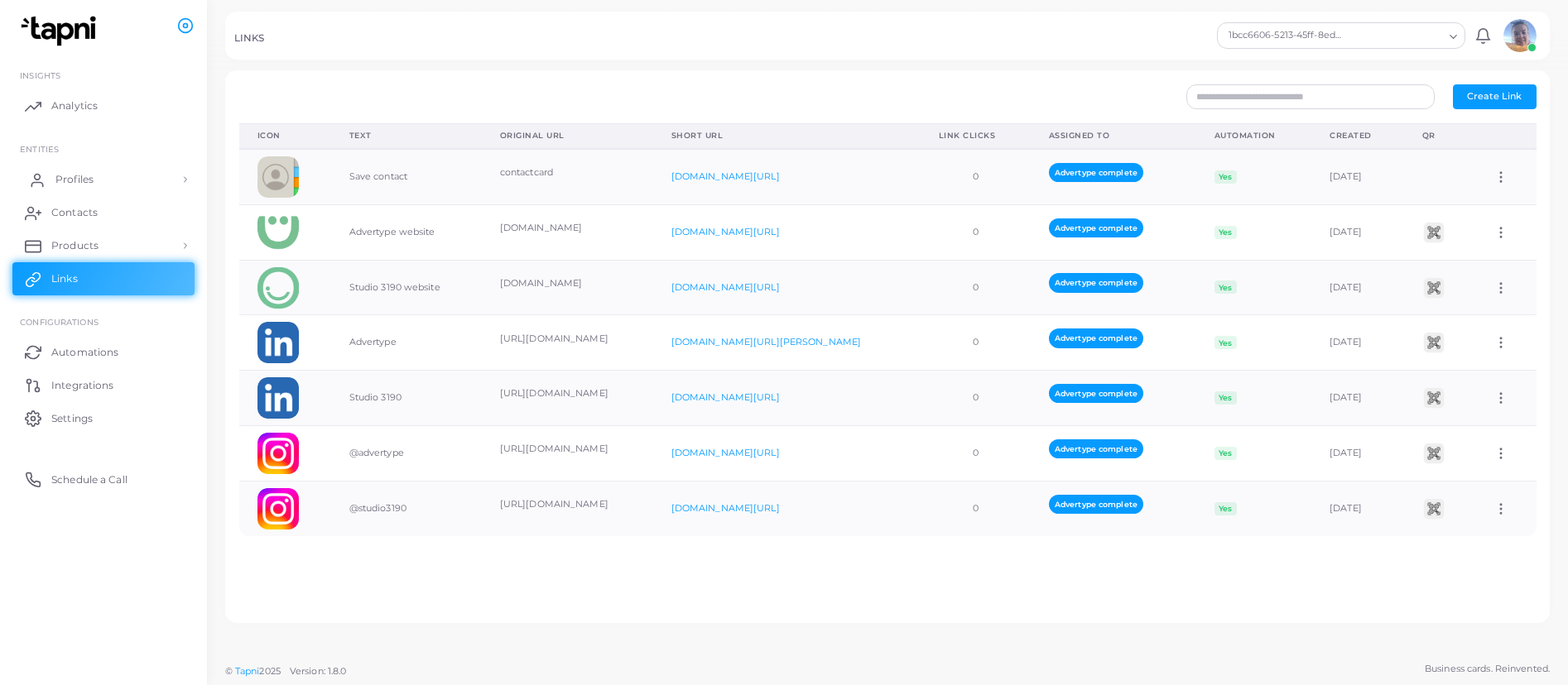 click on "Profiles" at bounding box center [103, 180] 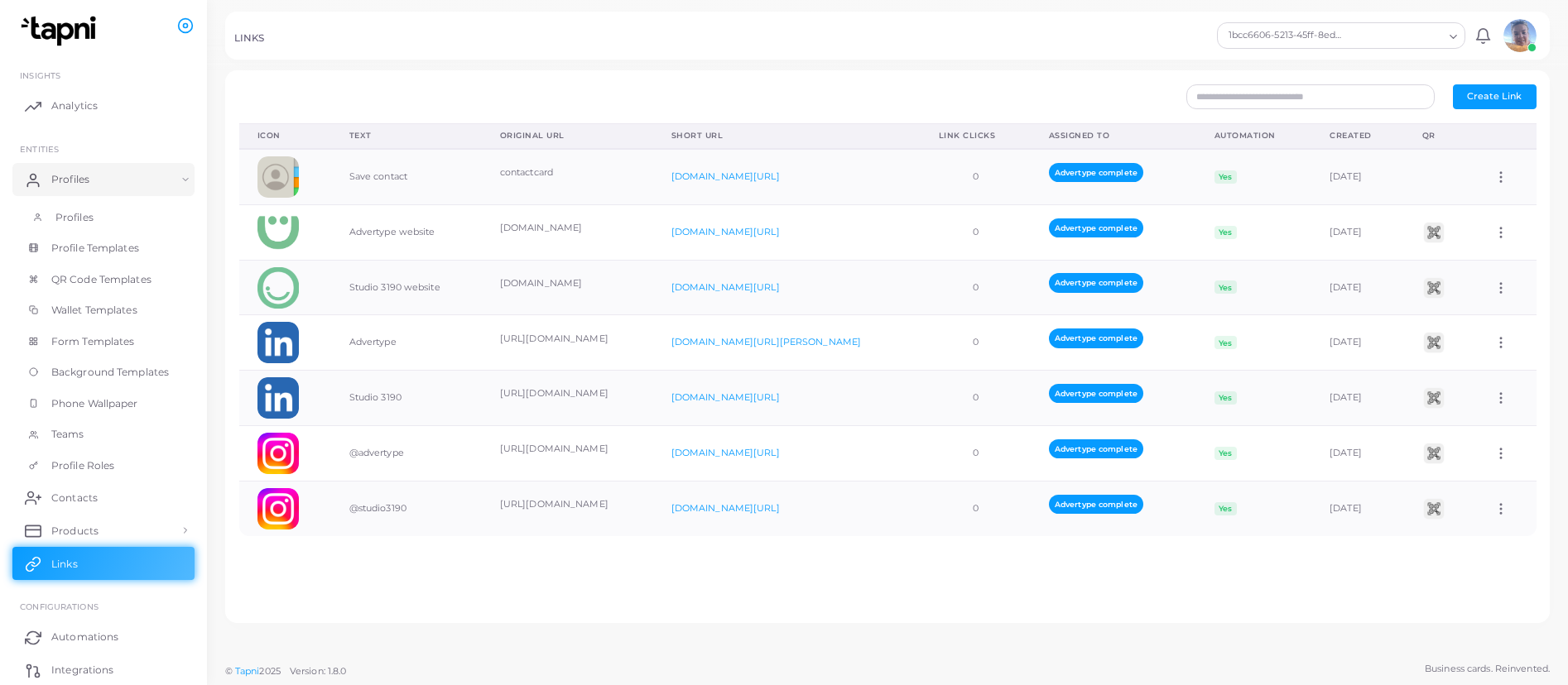 click on "Profiles" at bounding box center (103, 218) 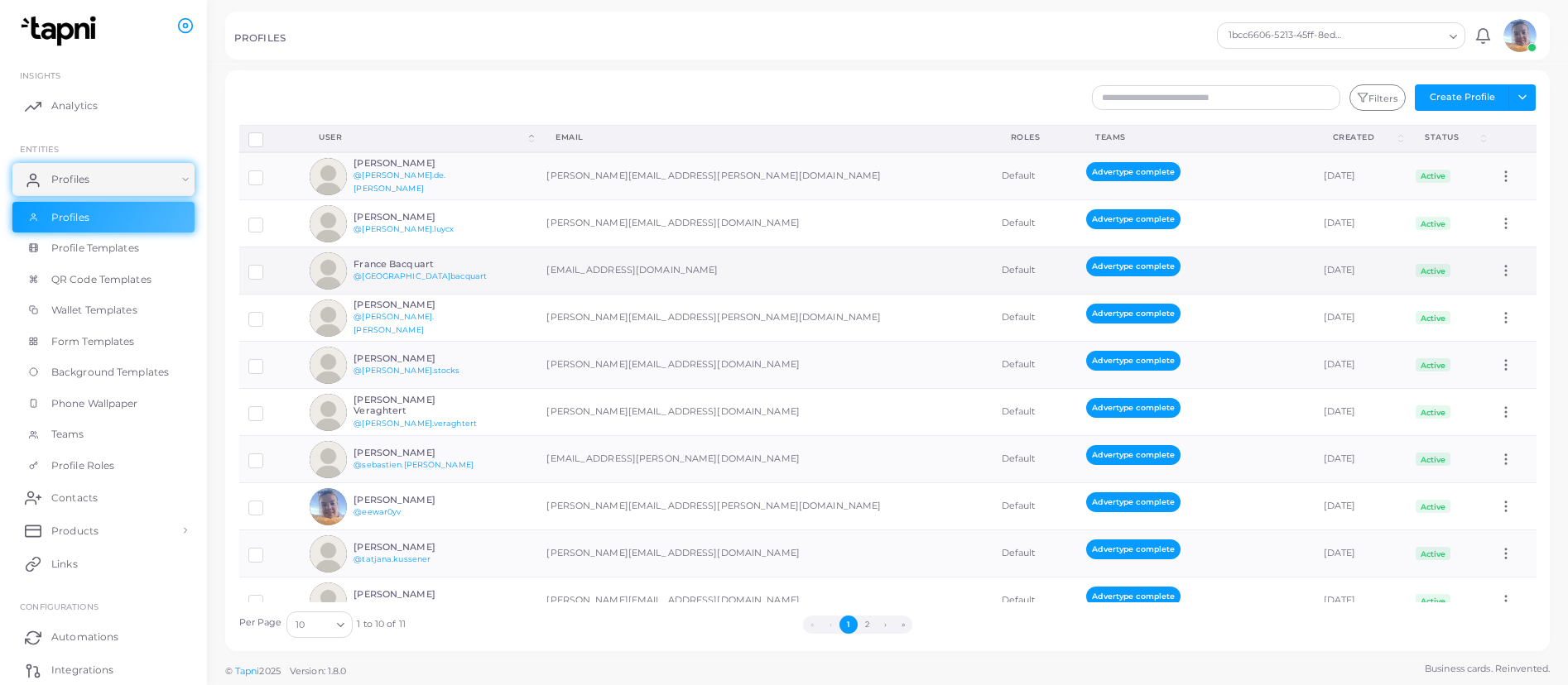 click on "France Bacquart" at bounding box center (420, 264) 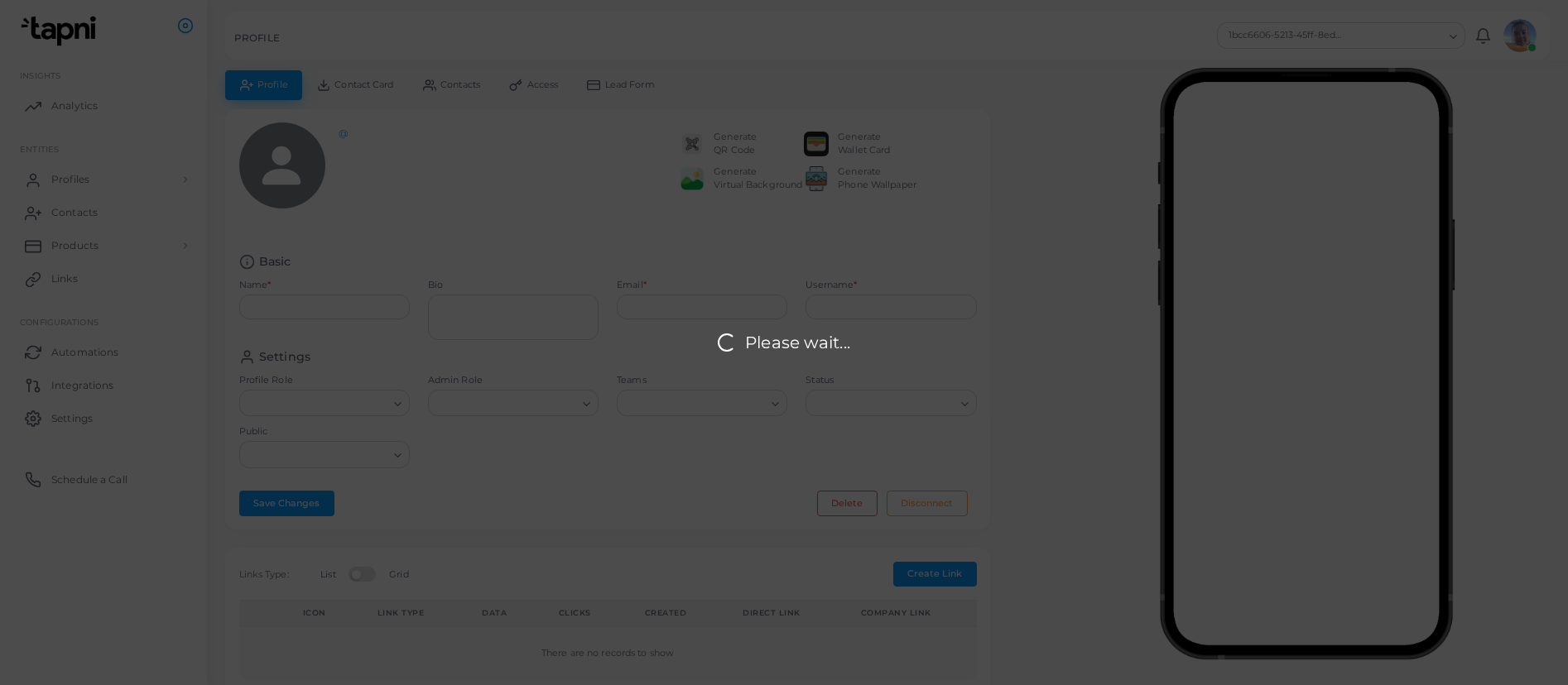 type on "**********" 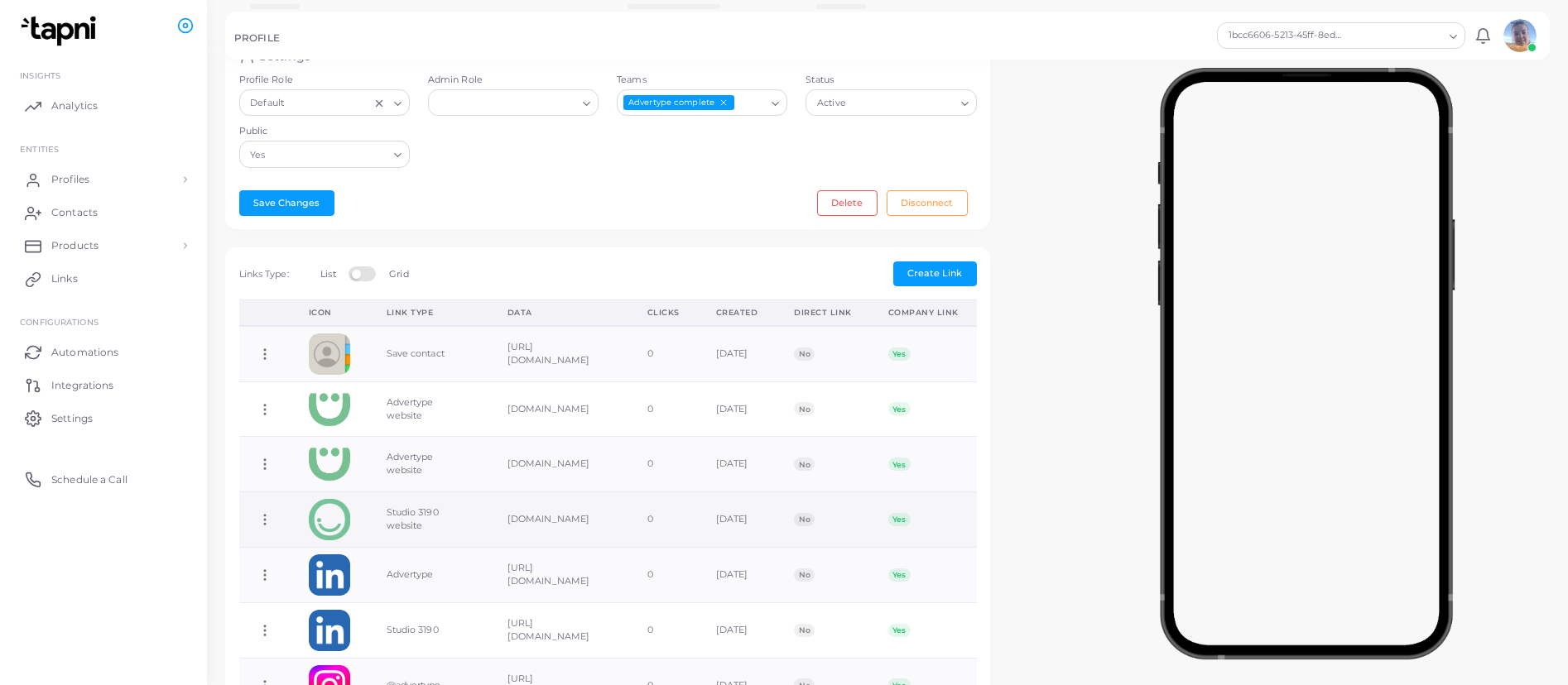 scroll, scrollTop: 345, scrollLeft: 0, axis: vertical 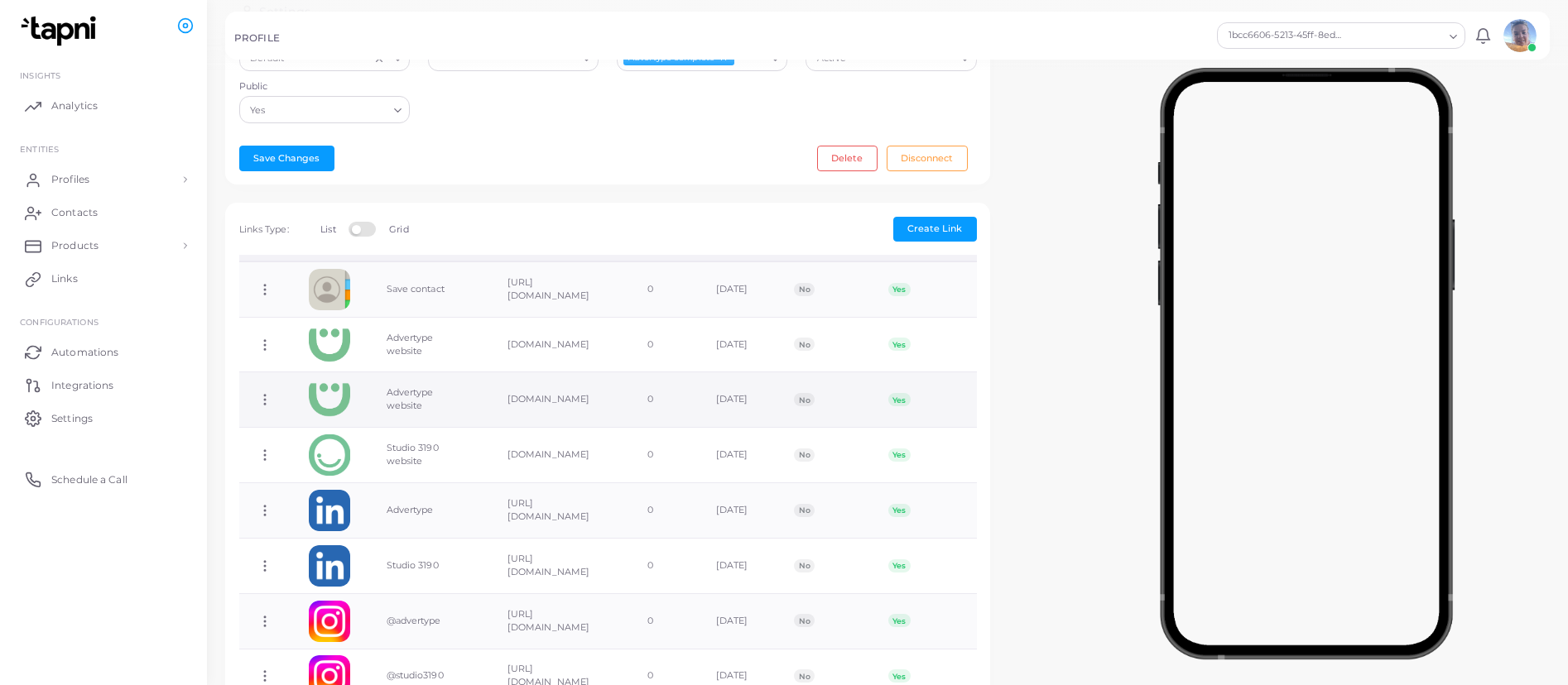 click 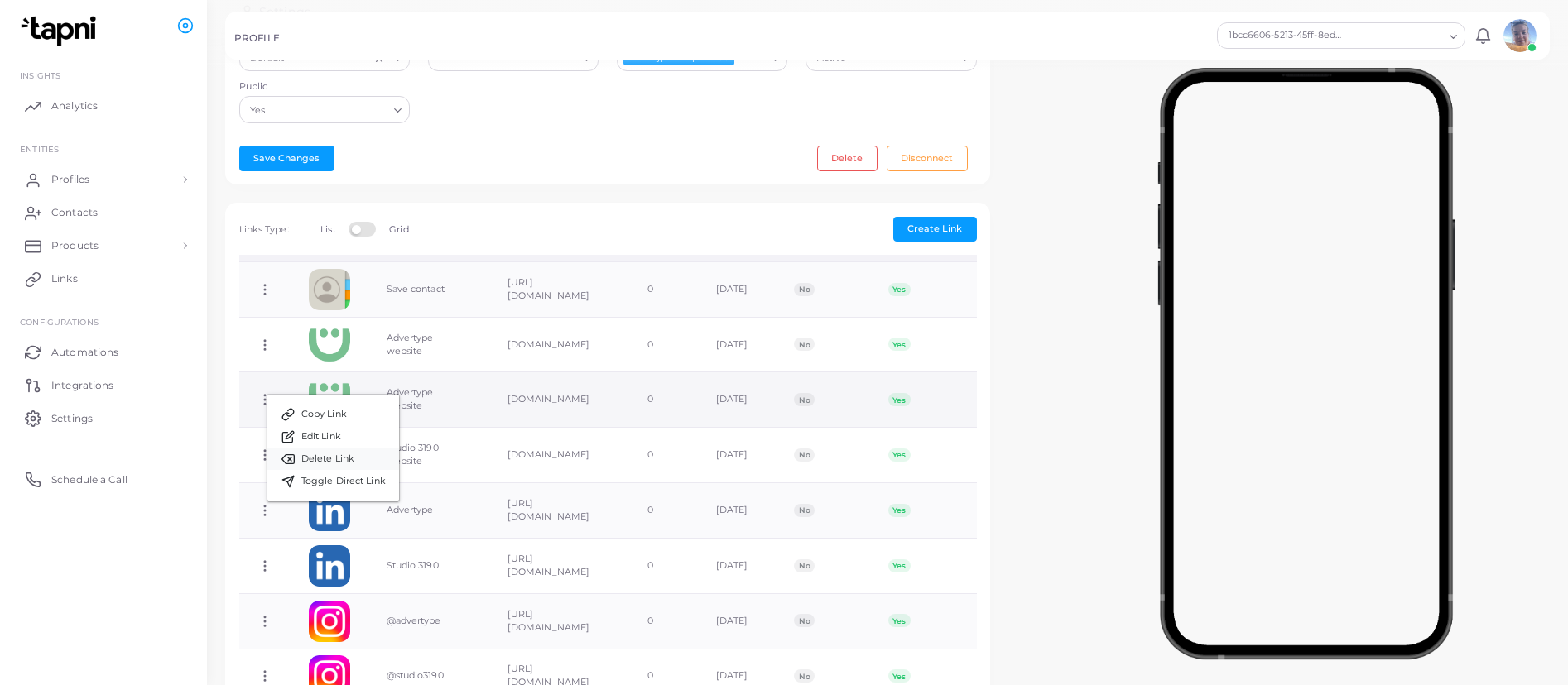 click on "Delete Link" at bounding box center (328, 459) 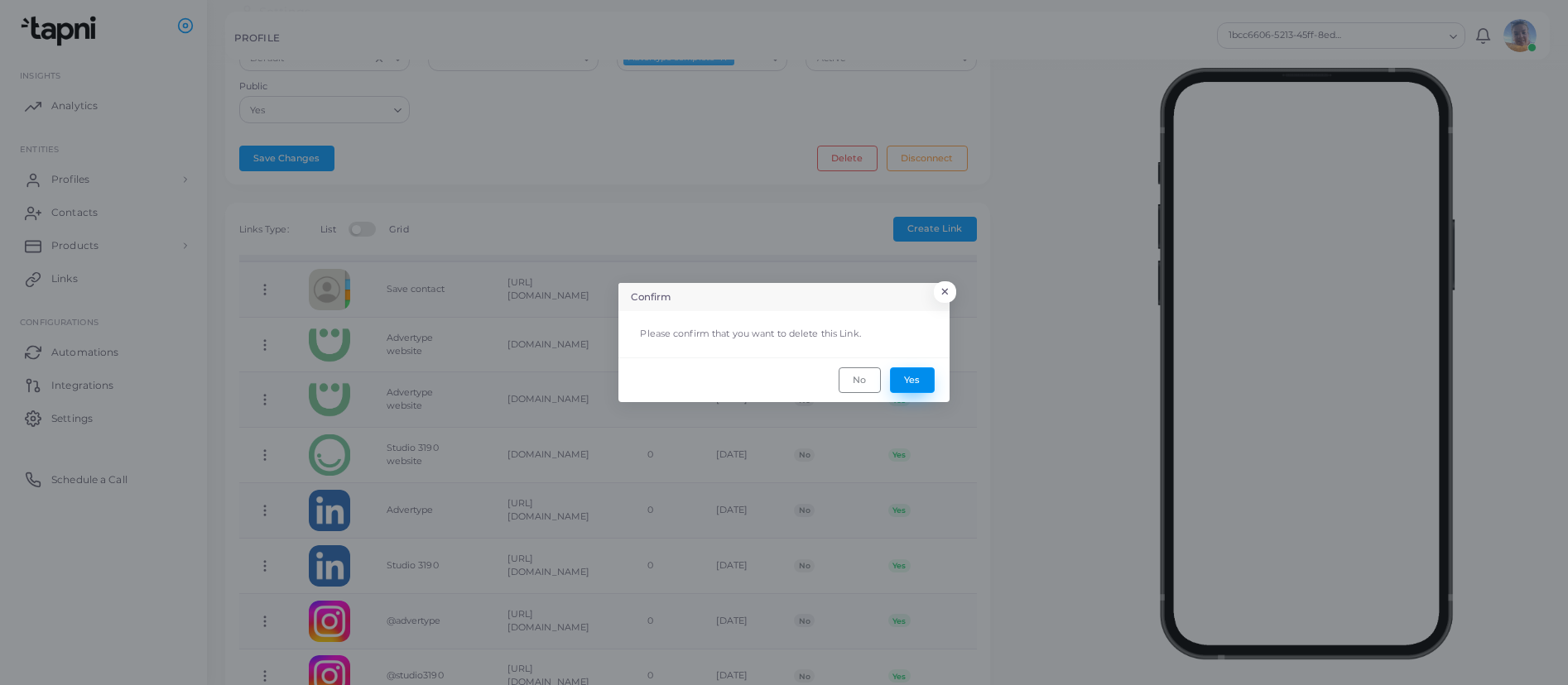 click on "Yes" at bounding box center [912, 380] 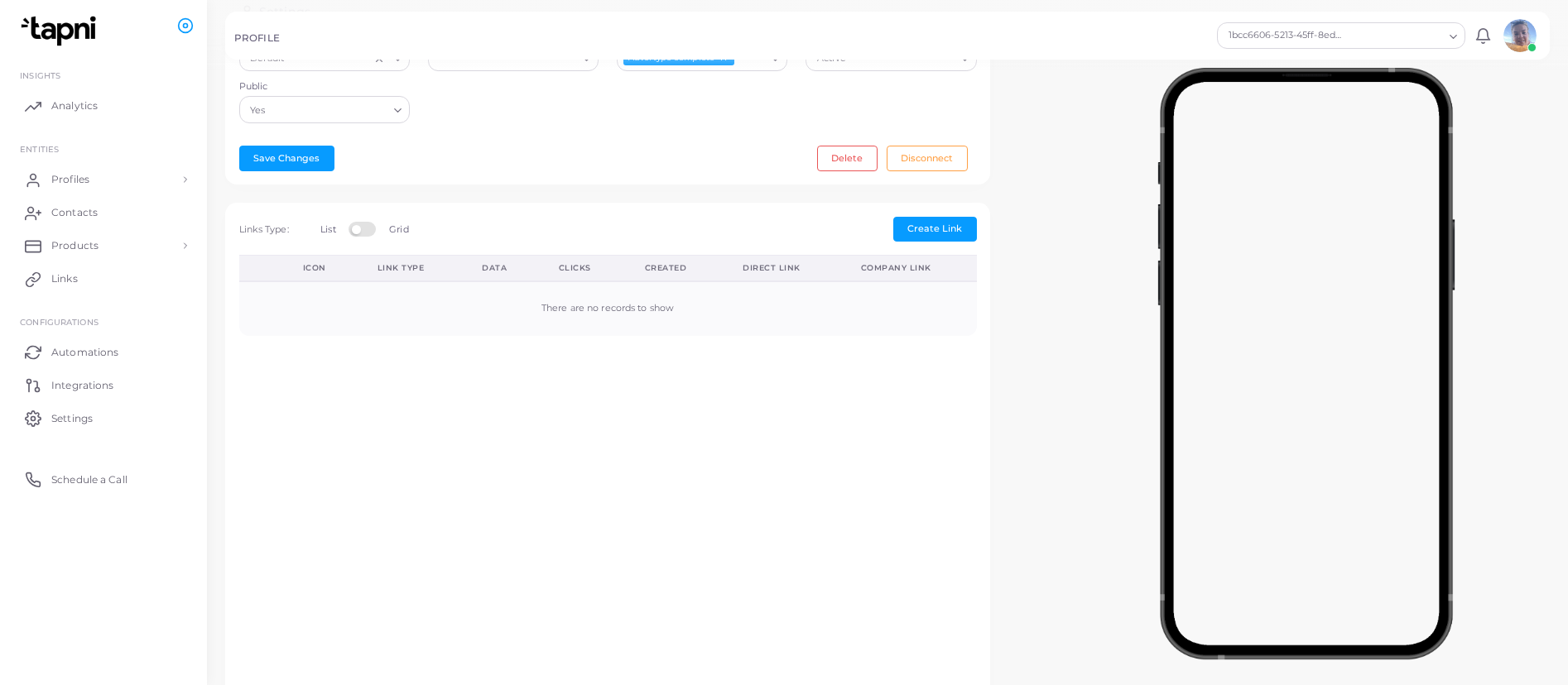 scroll, scrollTop: 0, scrollLeft: 0, axis: both 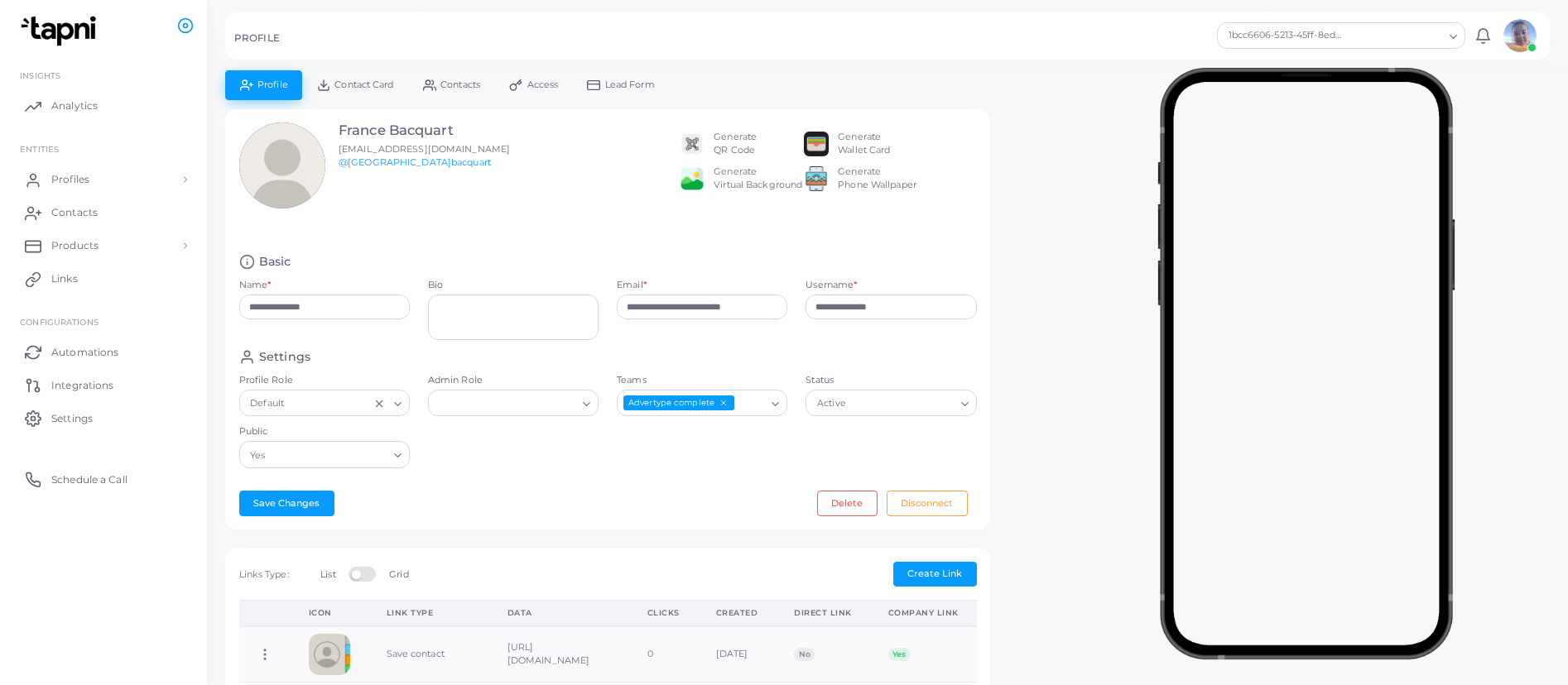 click on "Contact Card" at bounding box center [363, 84] 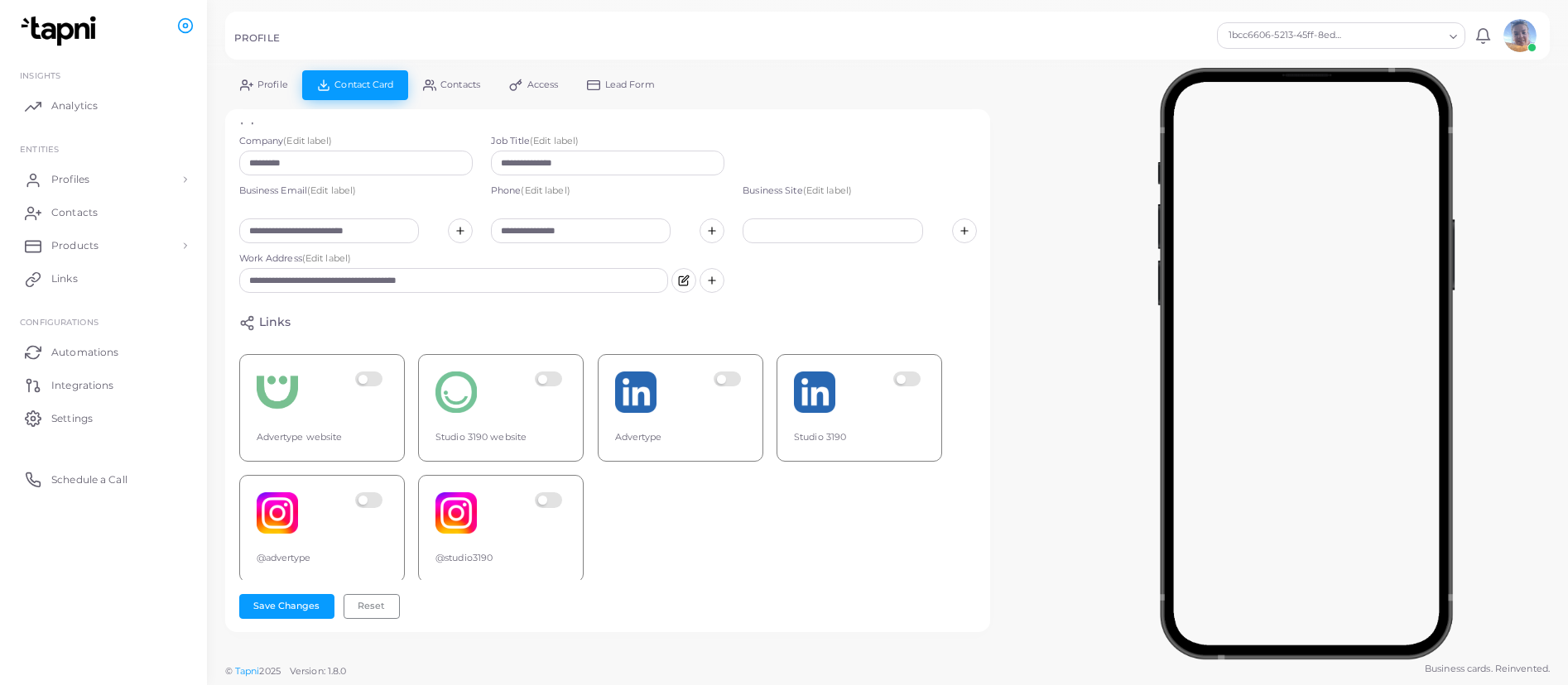 scroll, scrollTop: 266, scrollLeft: 0, axis: vertical 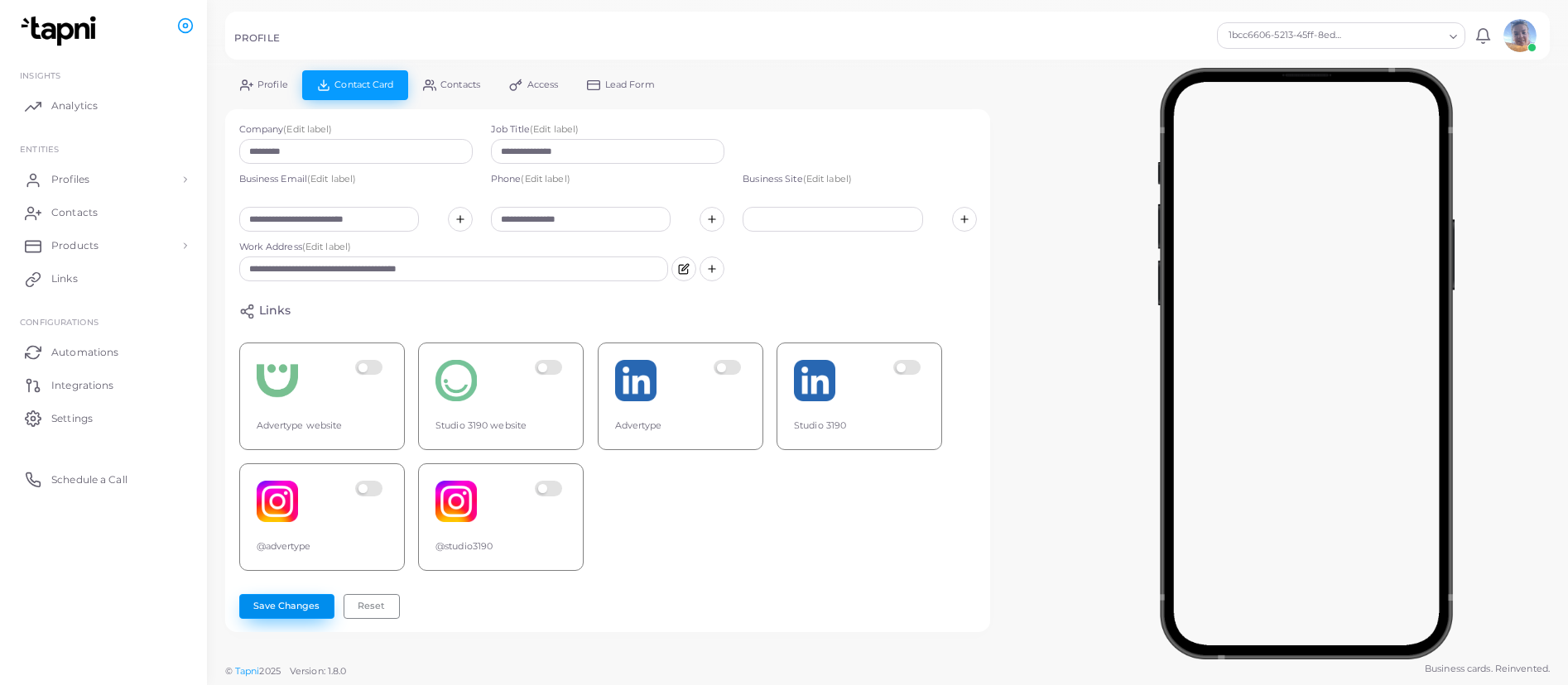 click on "Save Changes" at bounding box center [286, 606] 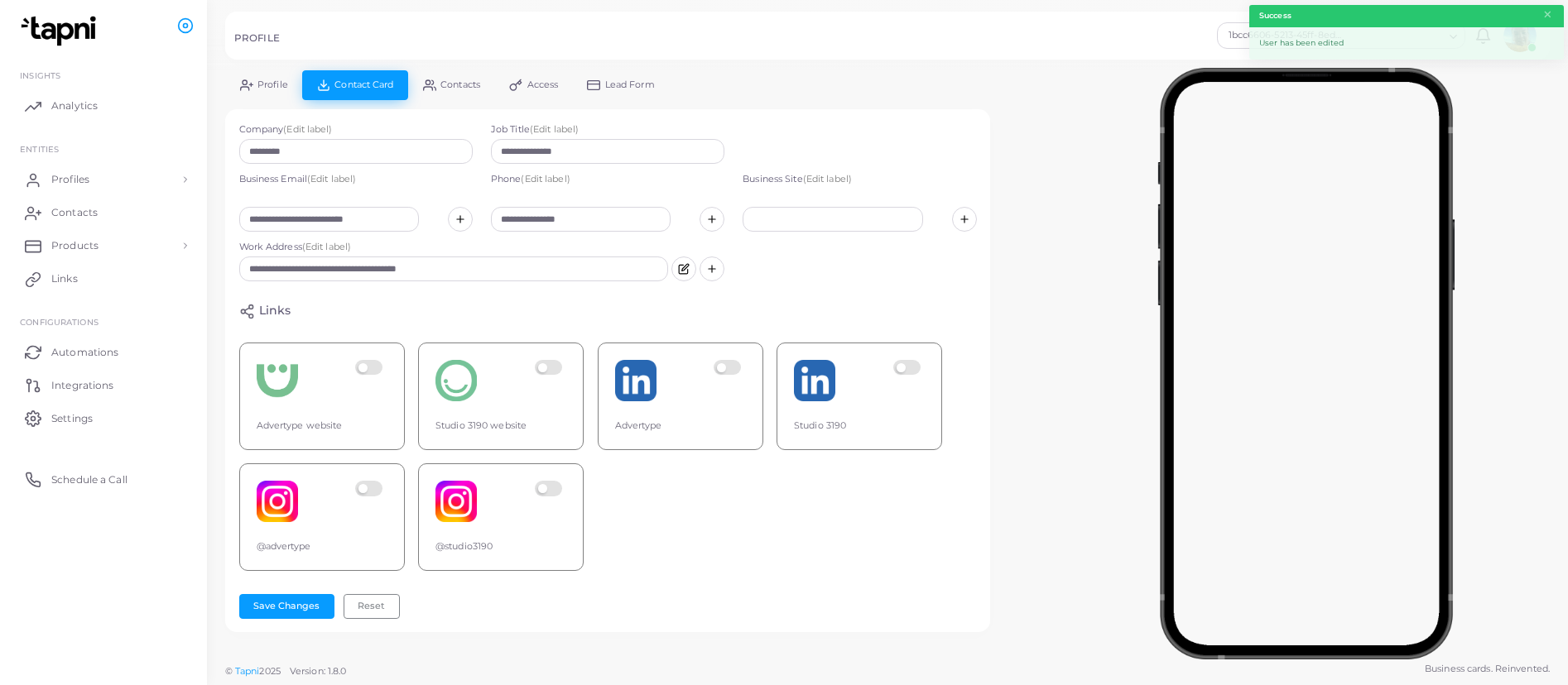 click on "Profile" at bounding box center [263, 84] 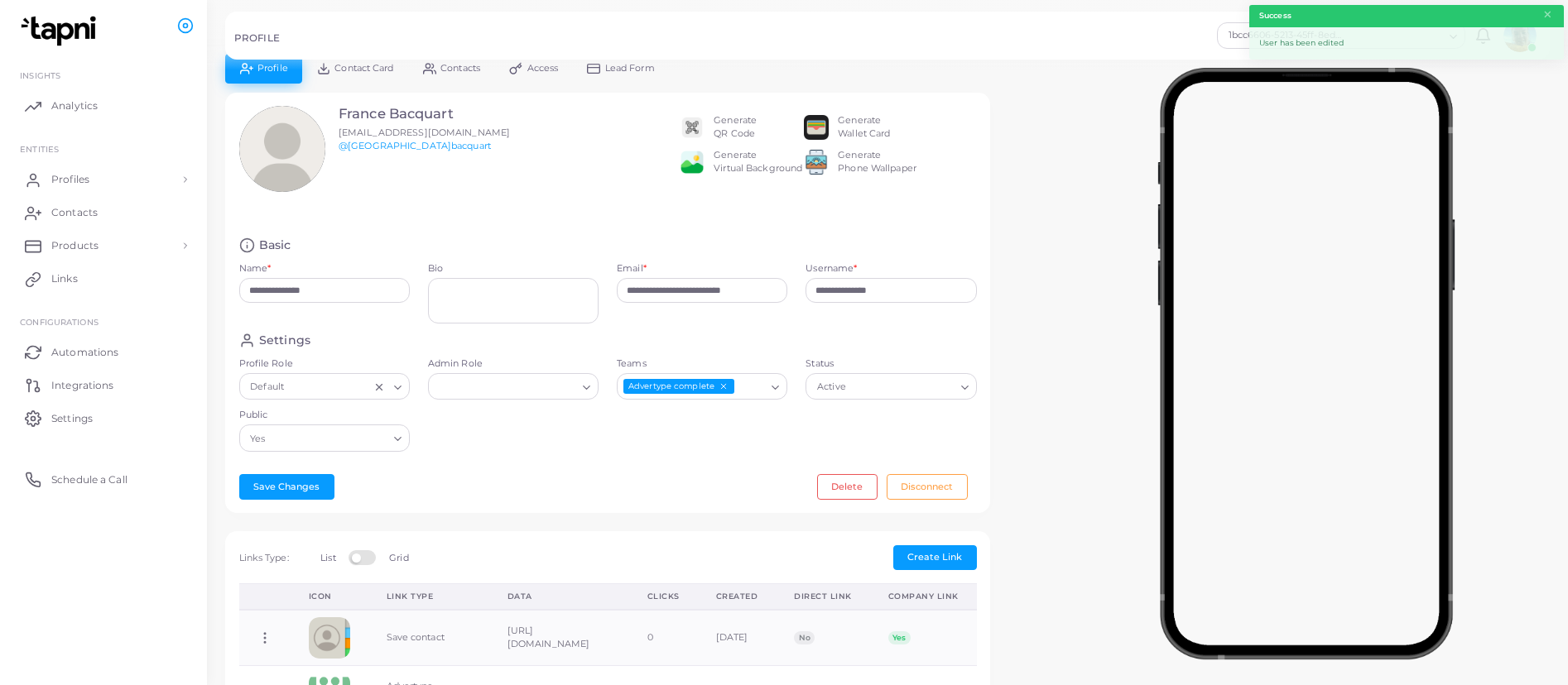 scroll, scrollTop: 0, scrollLeft: 0, axis: both 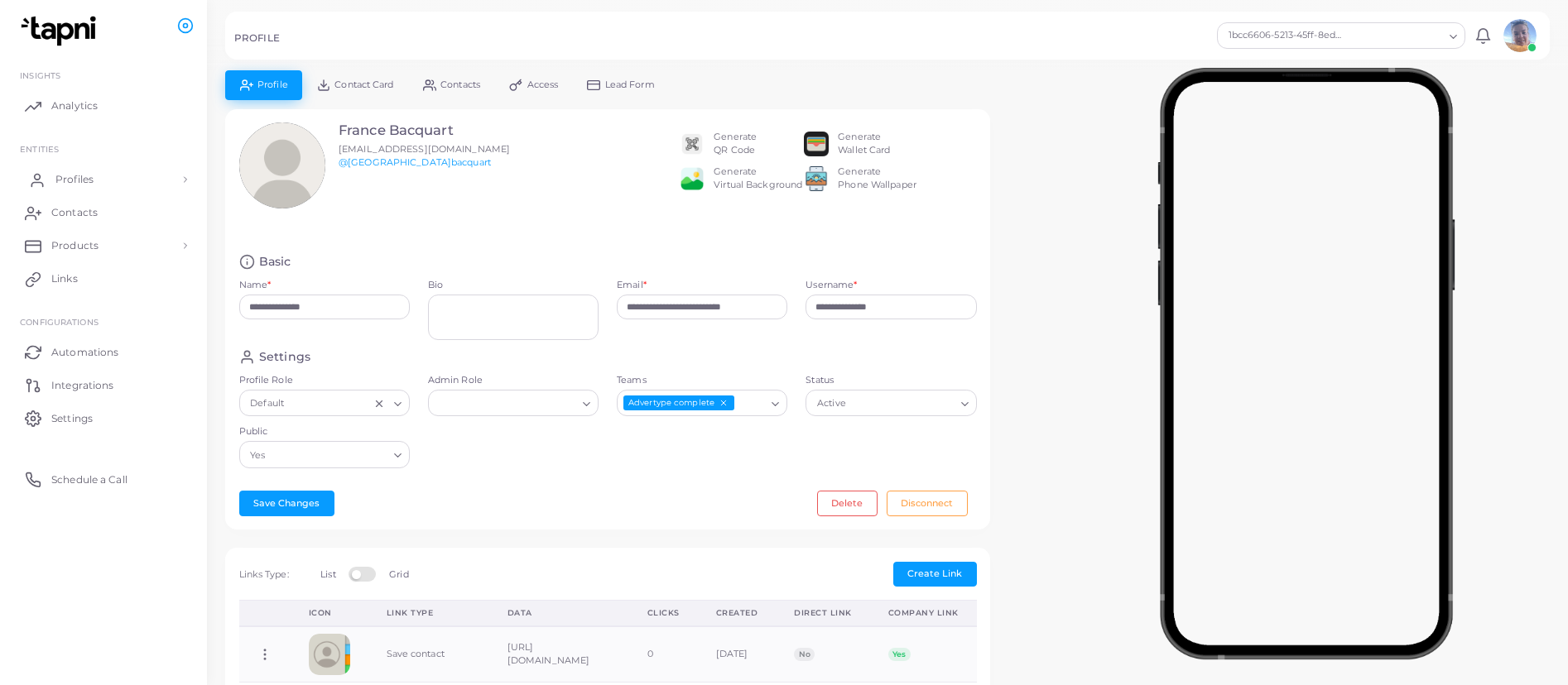 click on "Profiles" at bounding box center (75, 180) 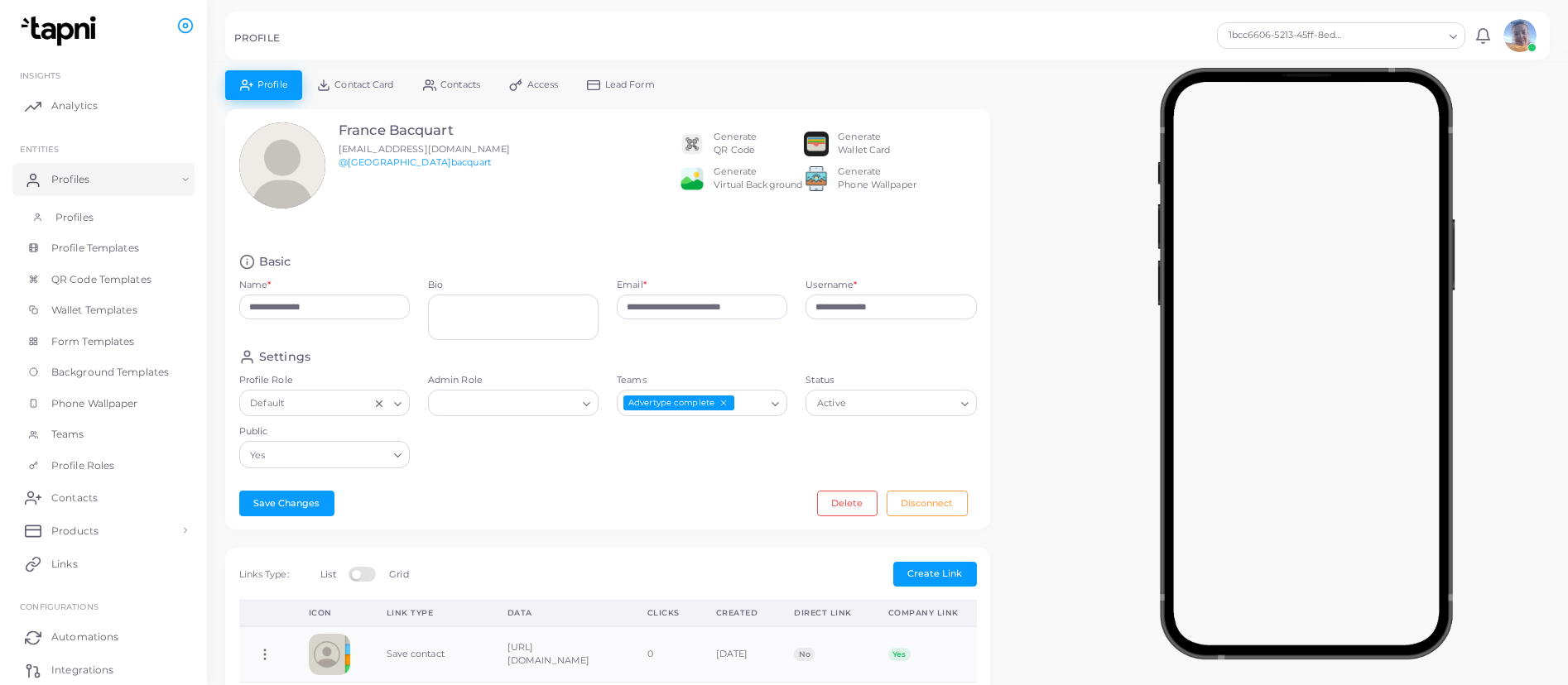 click on "Profiles" at bounding box center [103, 218] 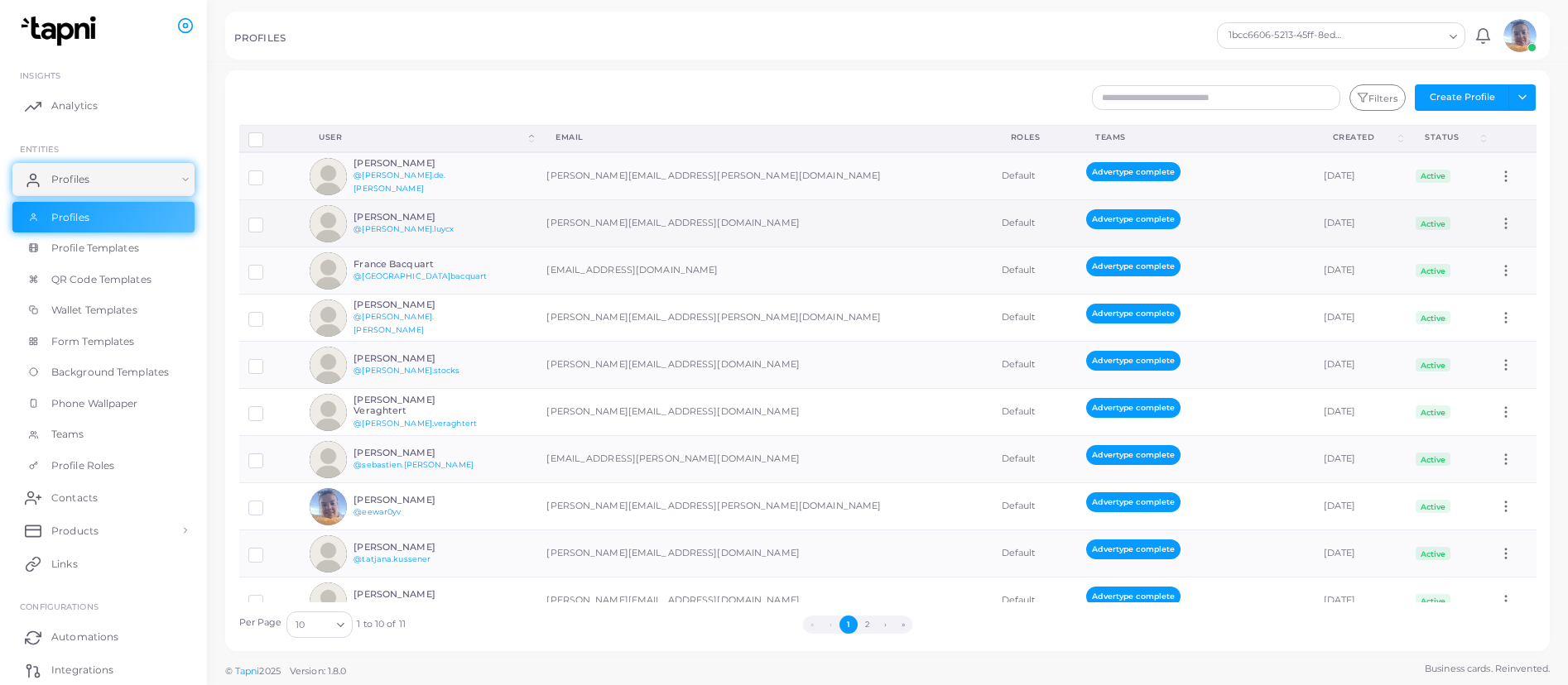 click on "[PERSON_NAME]" at bounding box center [414, 217] 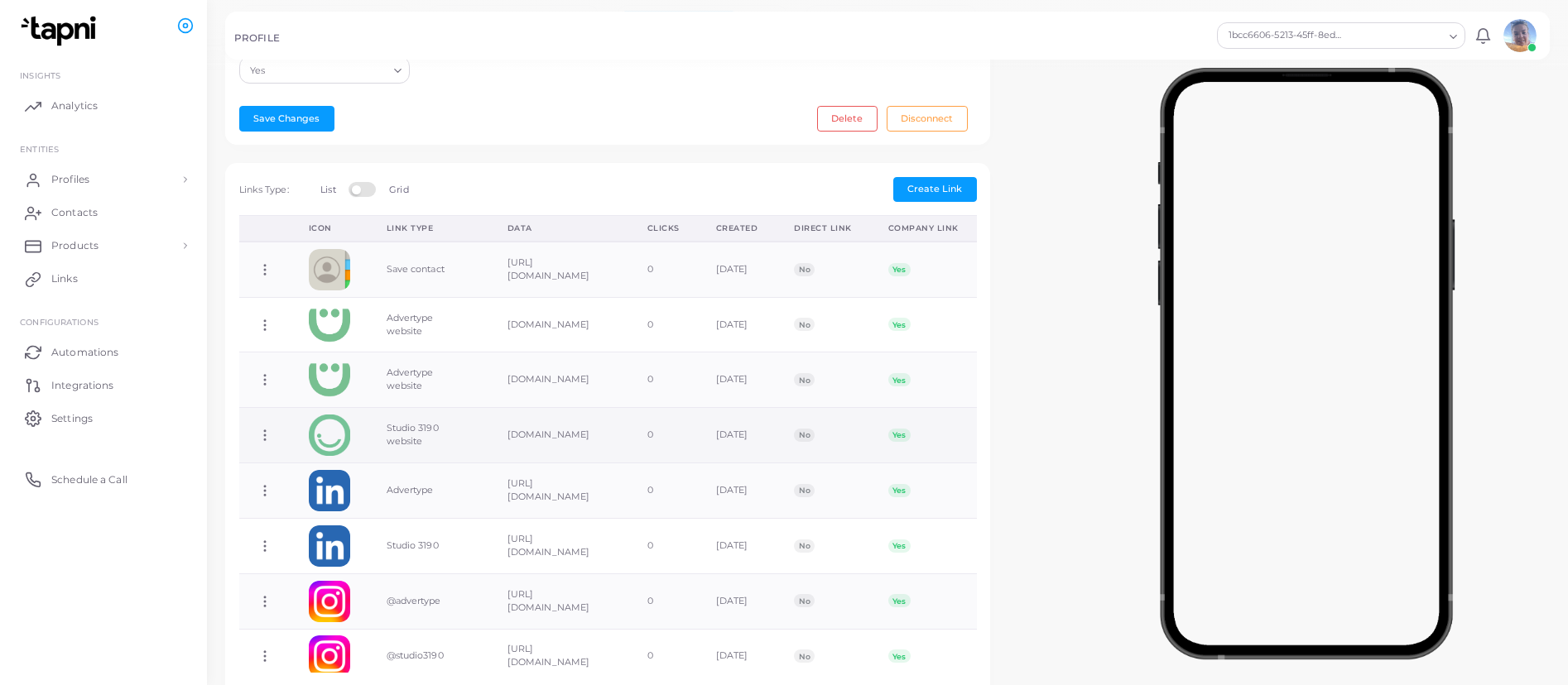 scroll, scrollTop: 416, scrollLeft: 0, axis: vertical 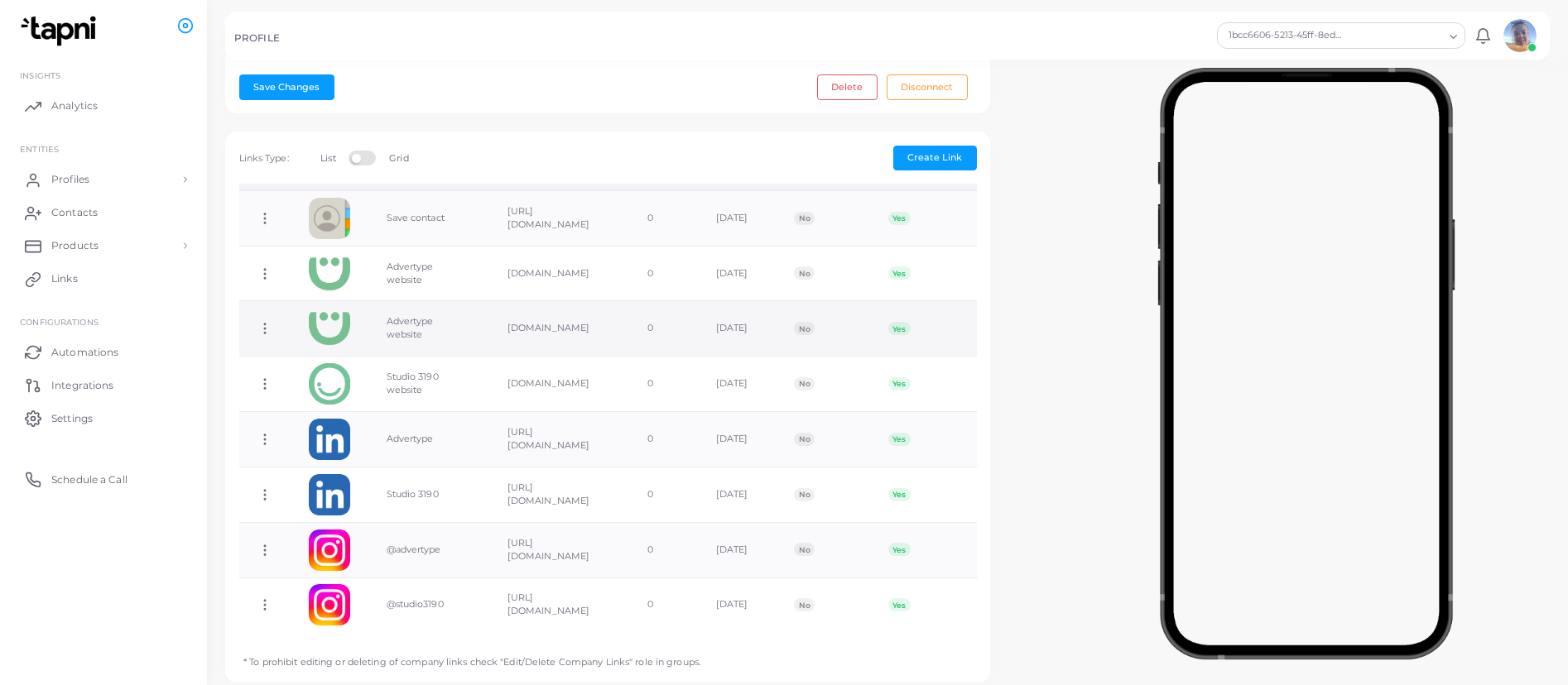 click 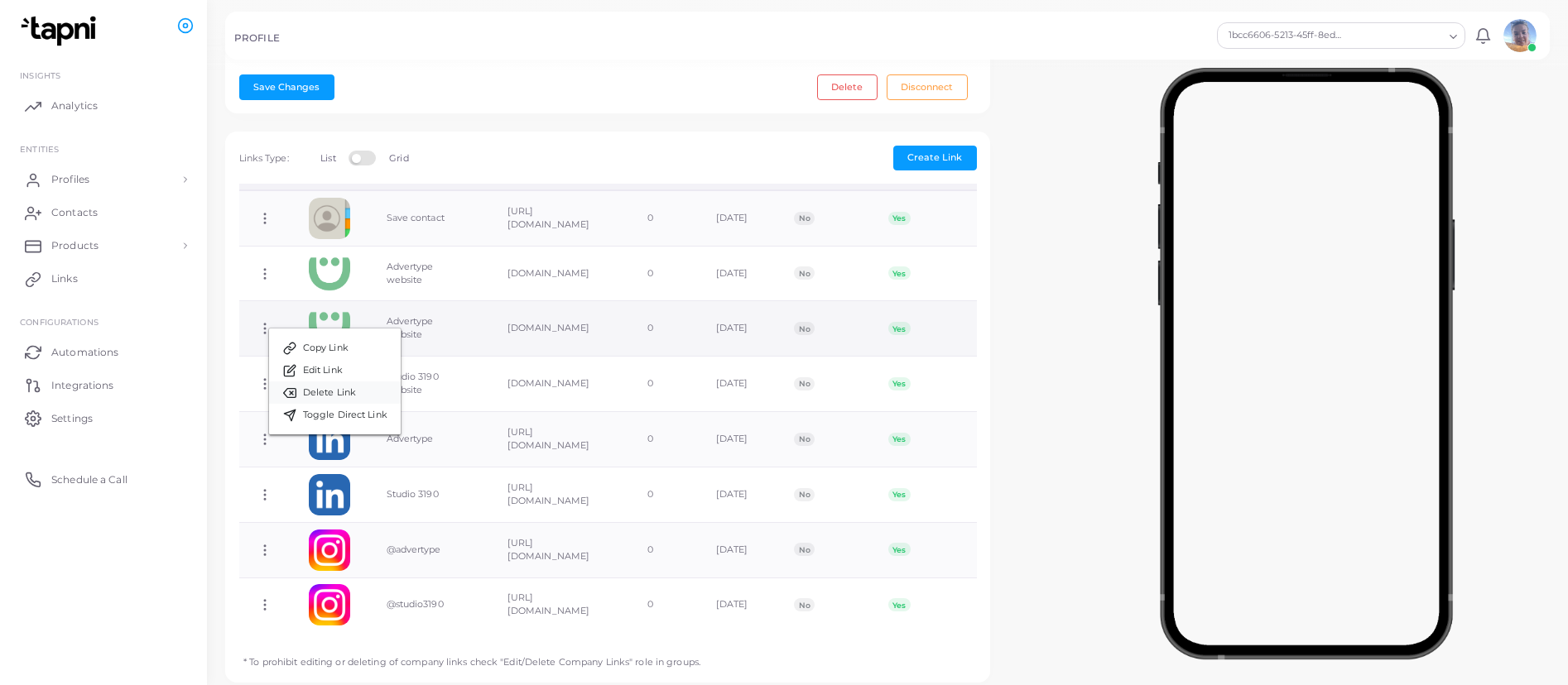 click on "Delete Link" at bounding box center (329, 393) 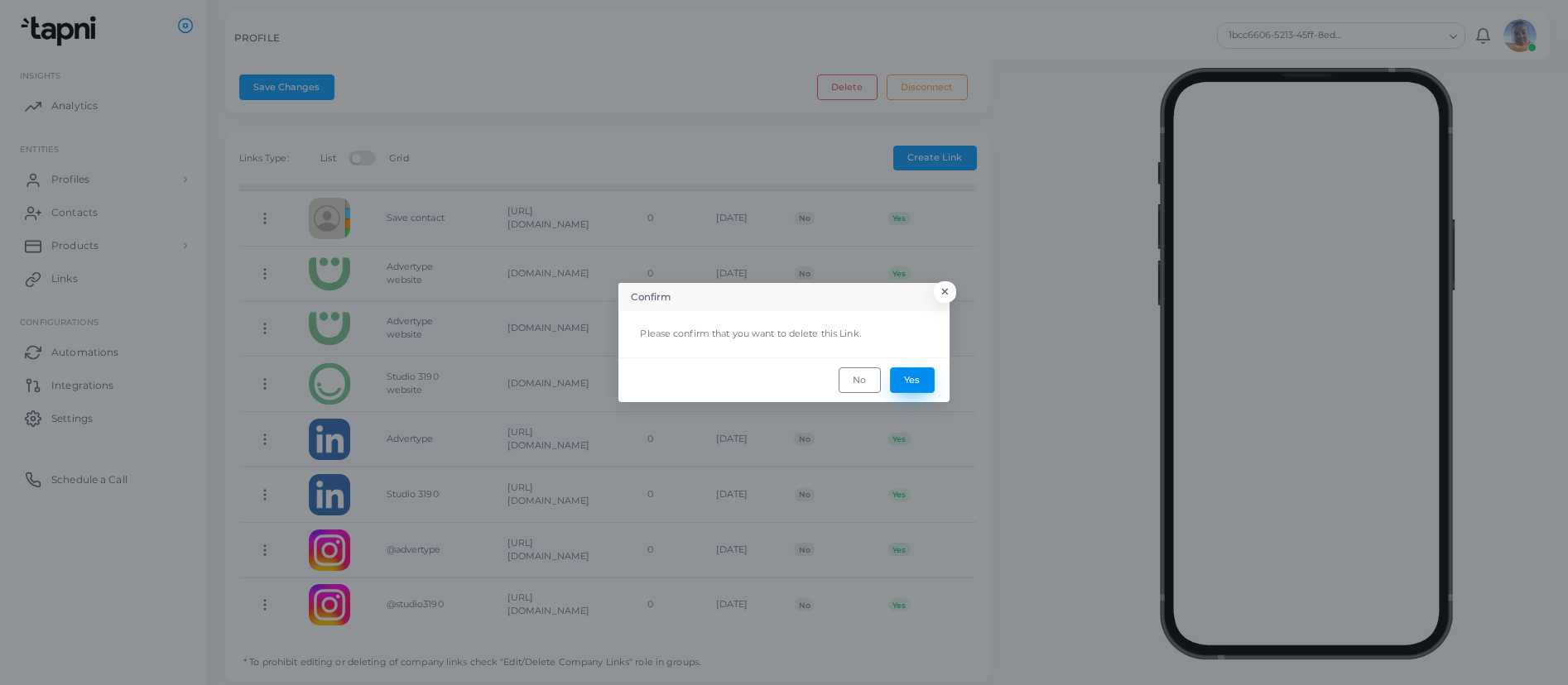 click on "Yes" at bounding box center (912, 380) 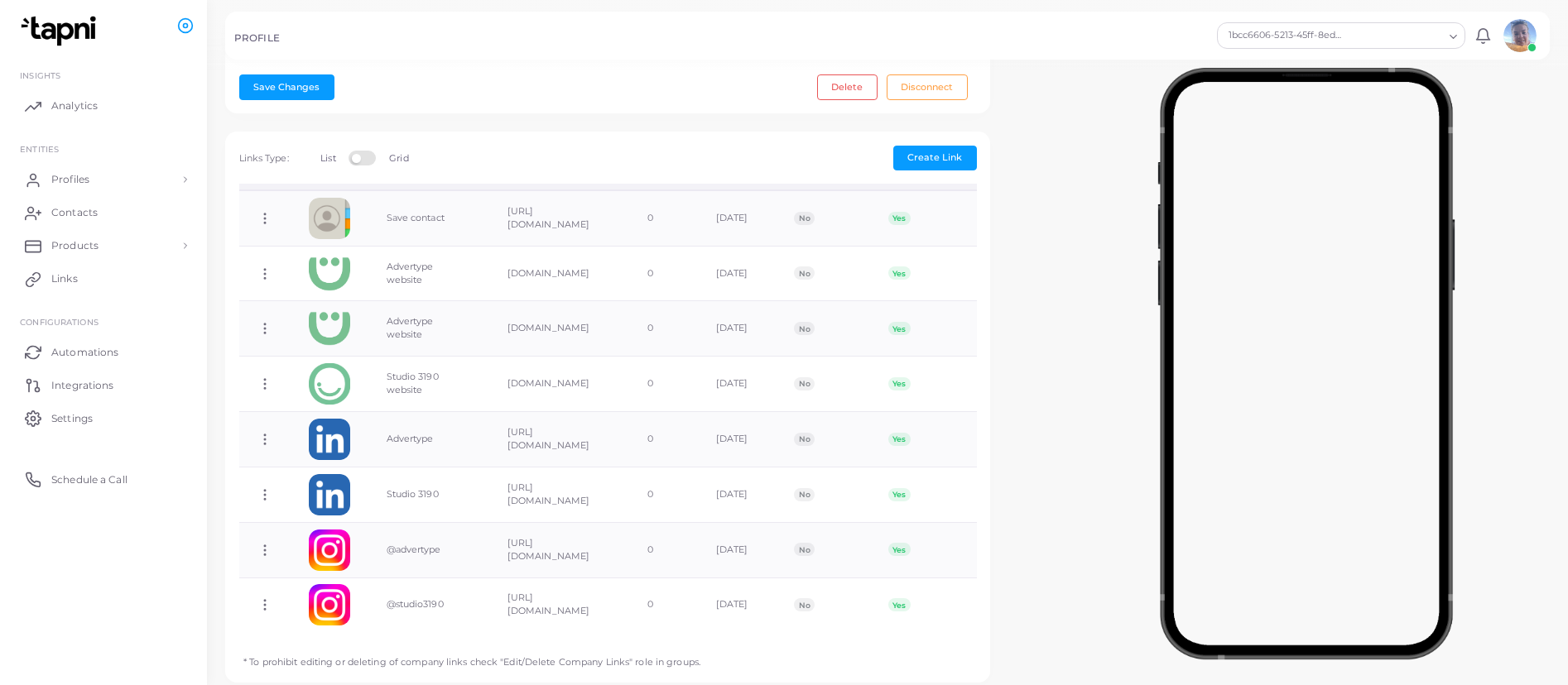 scroll, scrollTop: 0, scrollLeft: 0, axis: both 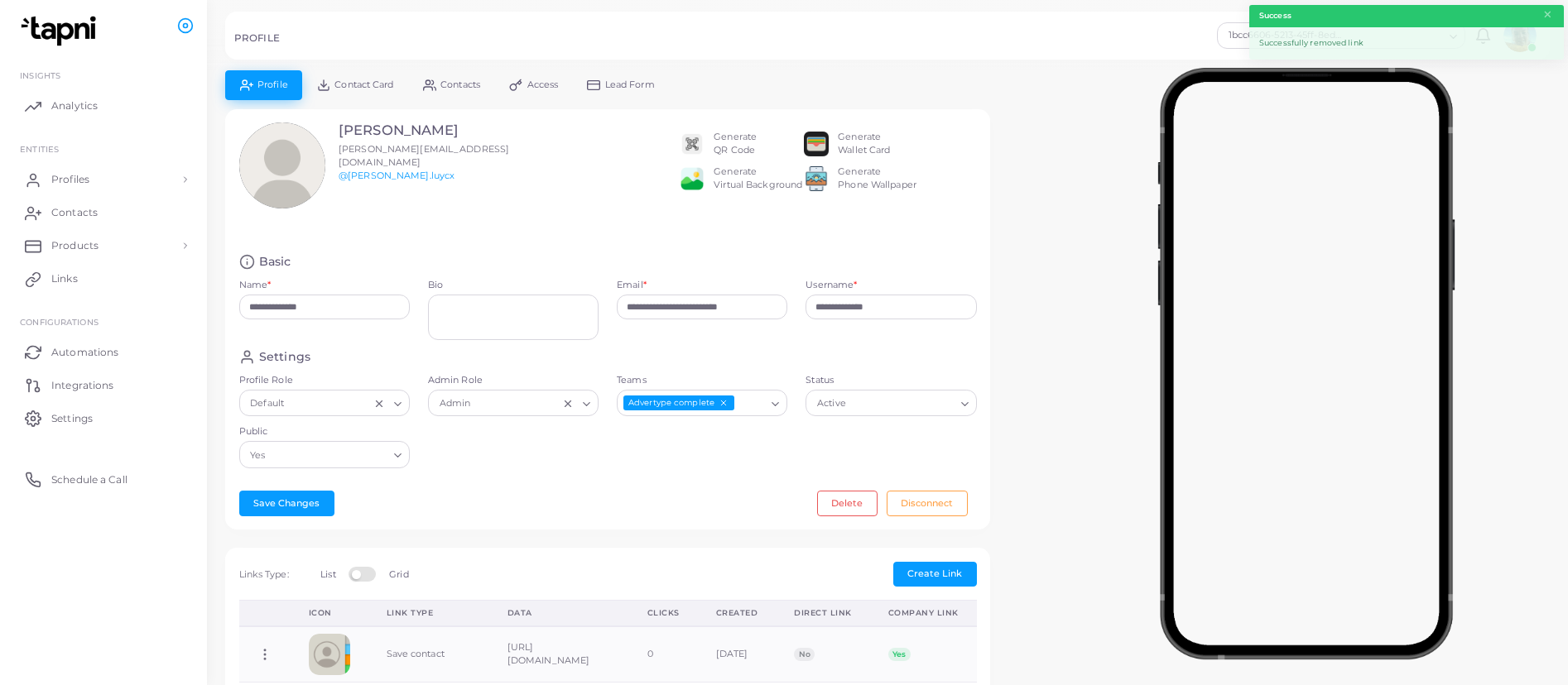 click on "Contact Card" at bounding box center [363, 84] 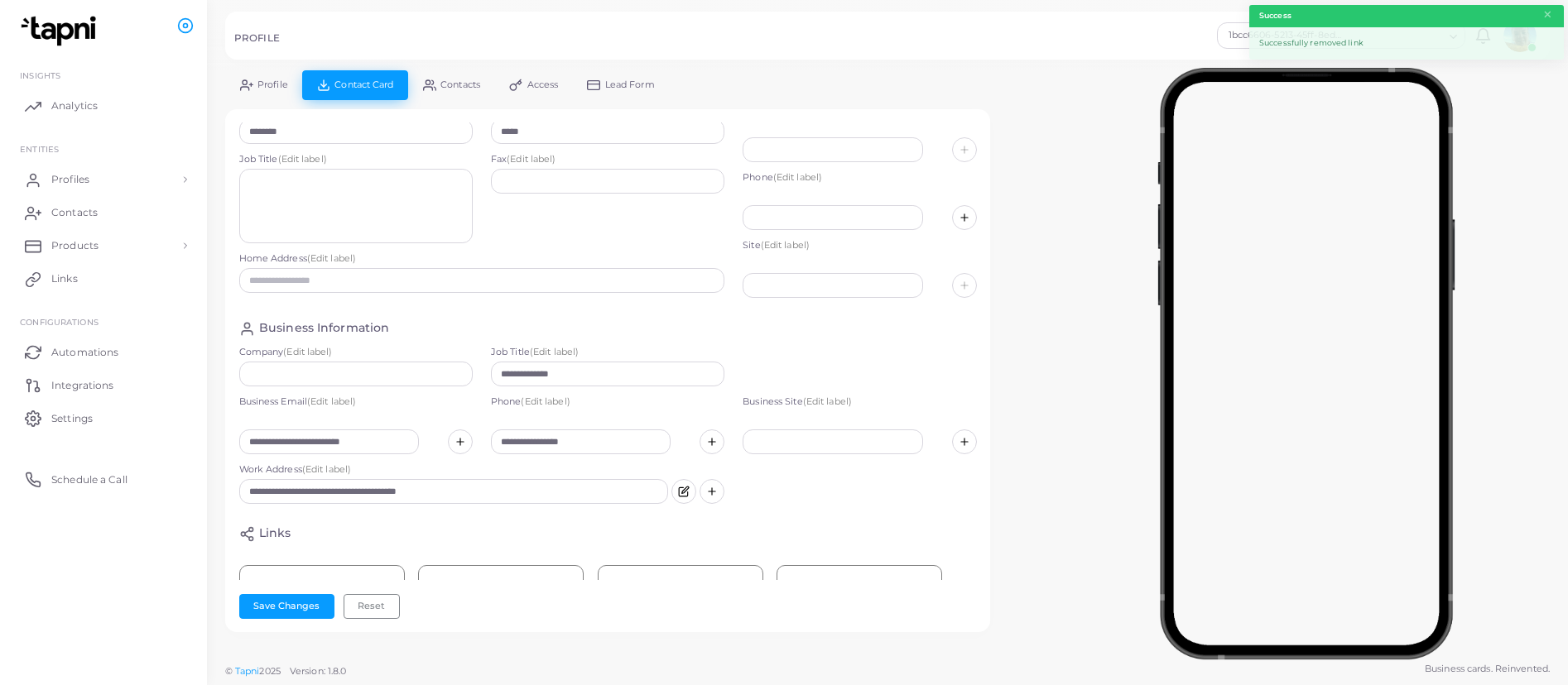 scroll, scrollTop: 266, scrollLeft: 0, axis: vertical 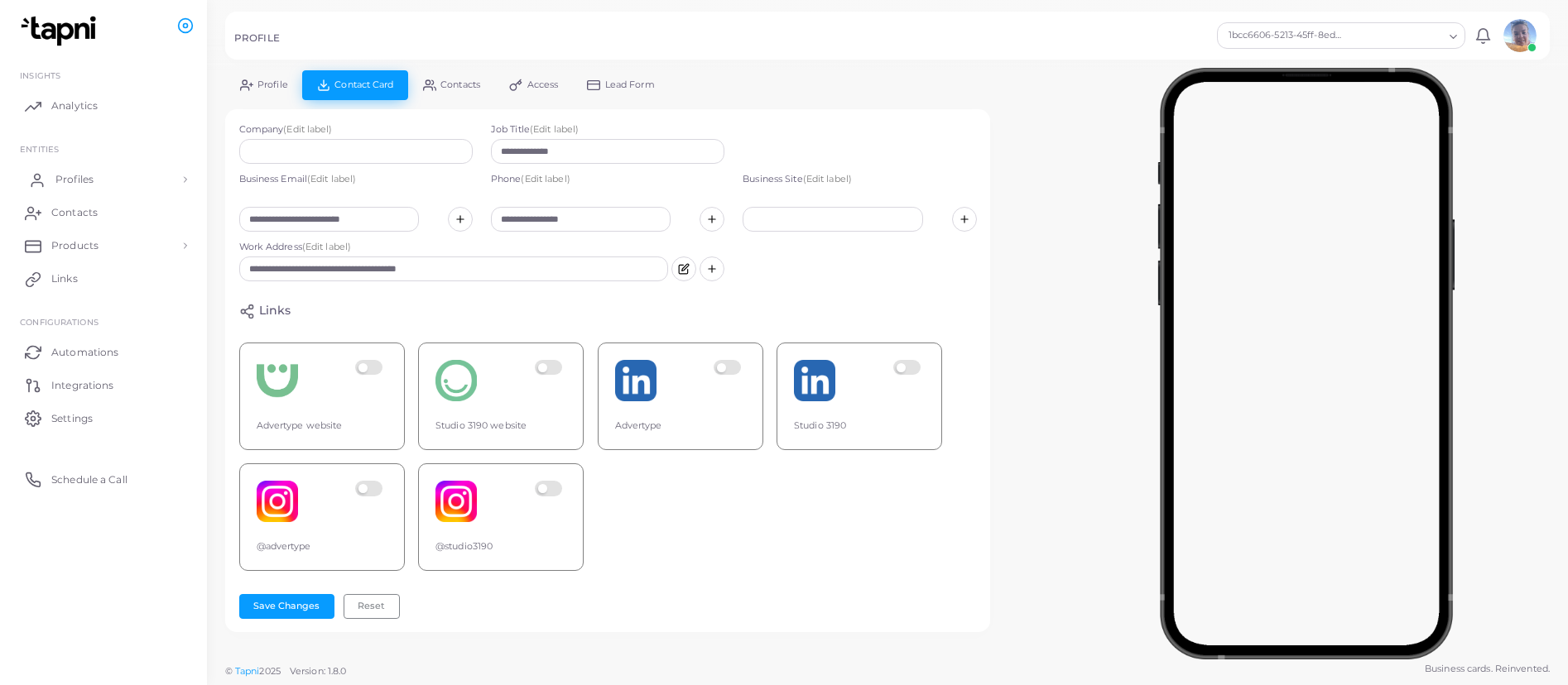 click on "Profiles" at bounding box center [103, 180] 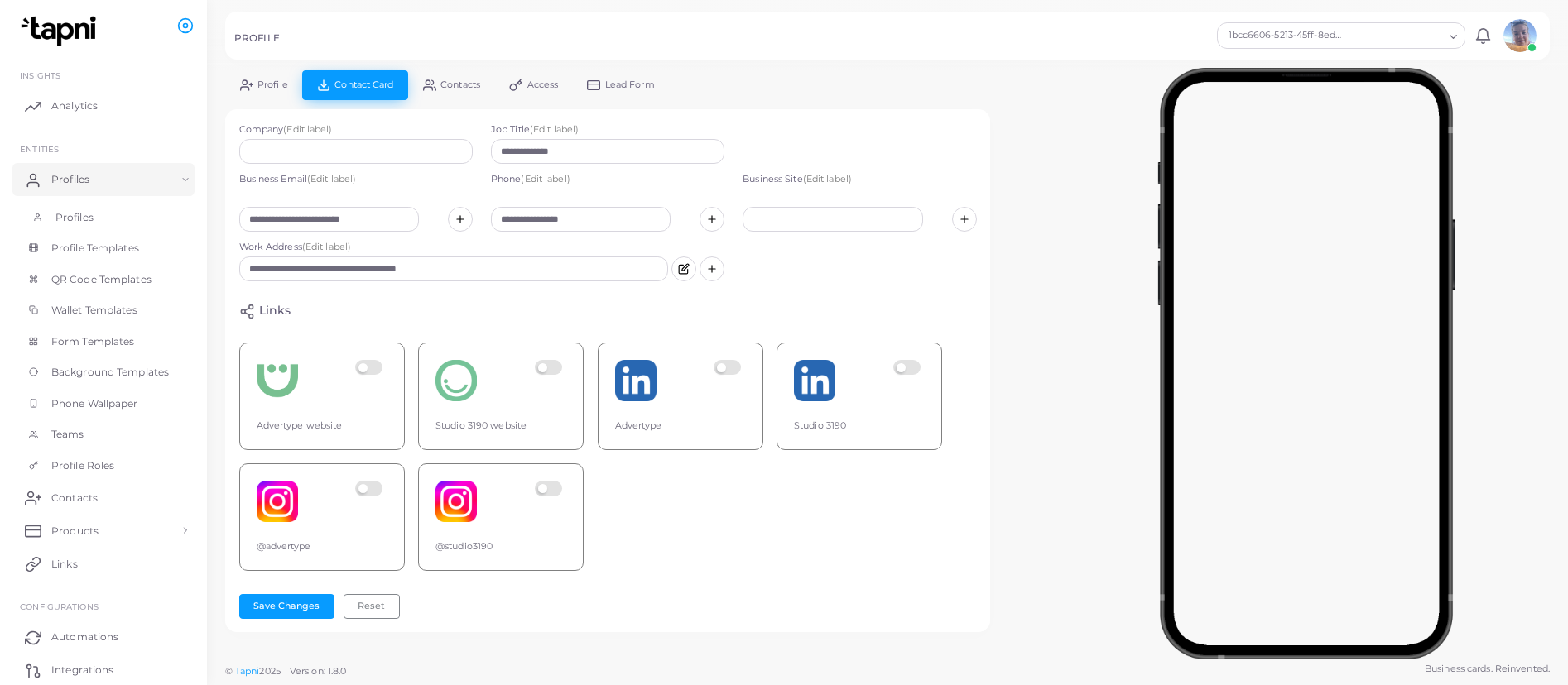 click on "Profiles" at bounding box center [103, 218] 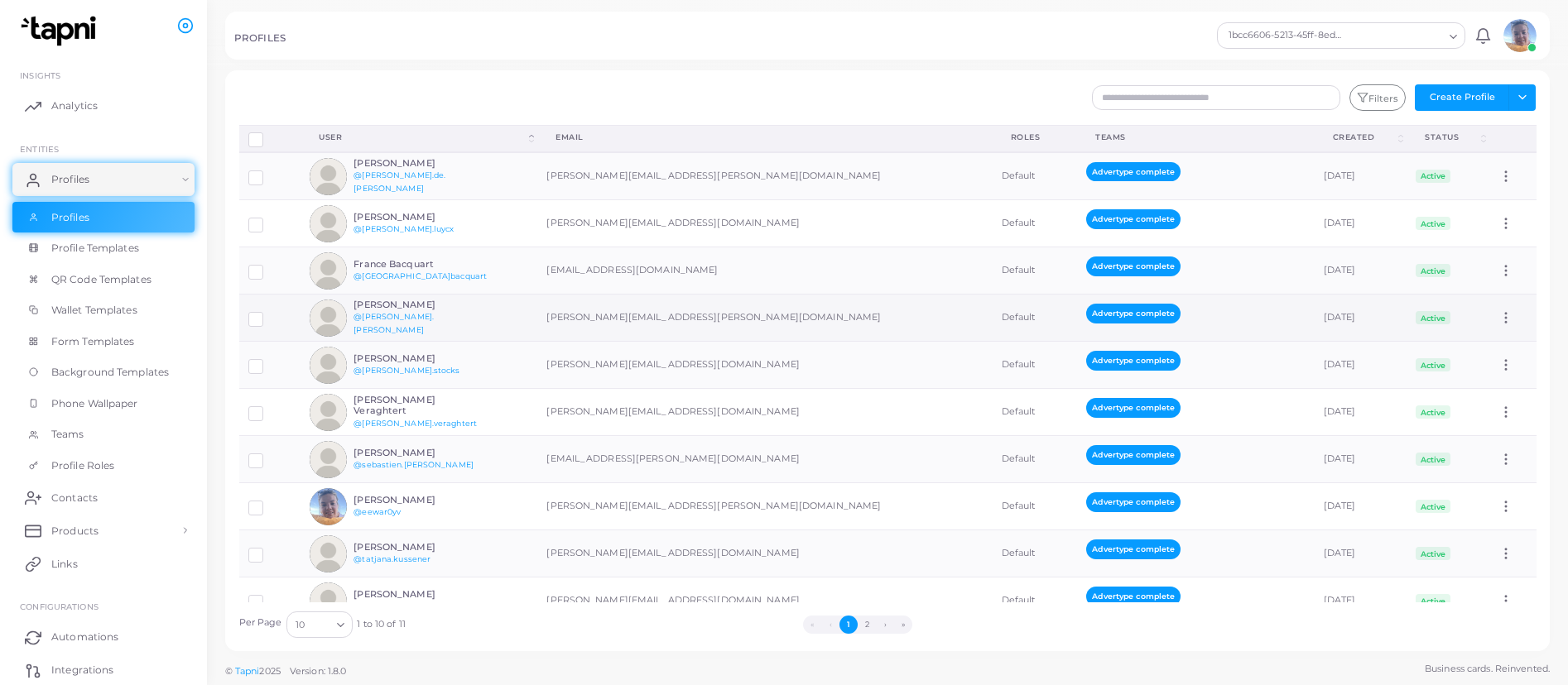 click on "[PERSON_NAME]" at bounding box center [414, 304] 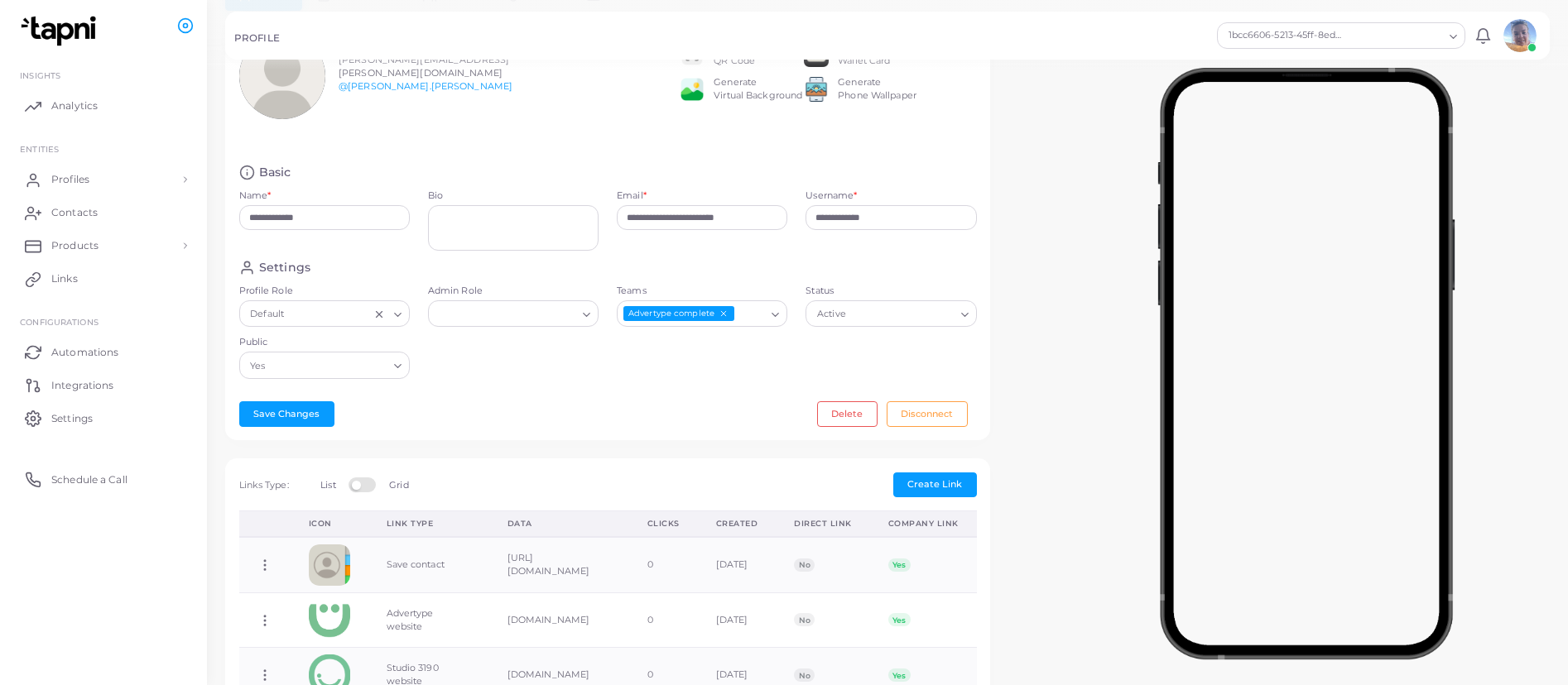 scroll, scrollTop: 0, scrollLeft: 0, axis: both 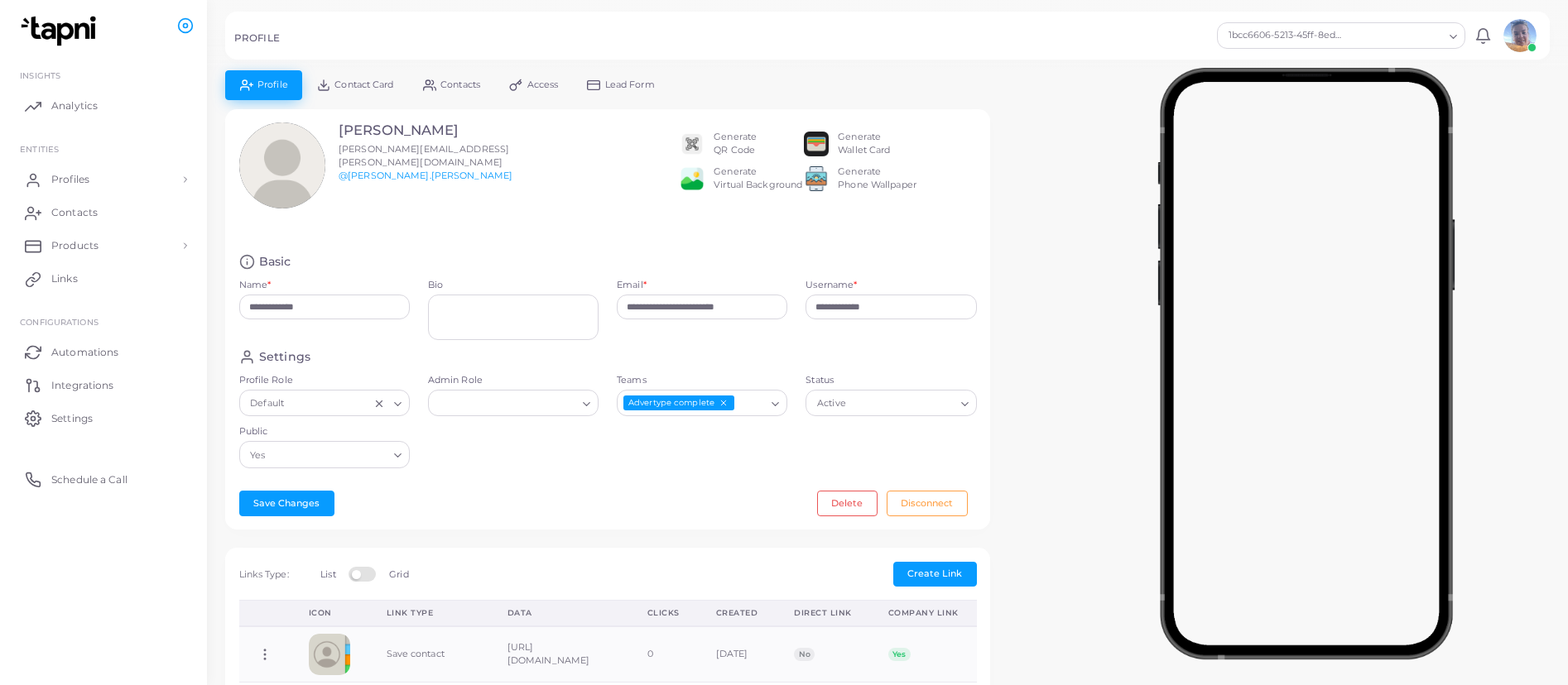 click on "Contact Card" at bounding box center (363, 84) 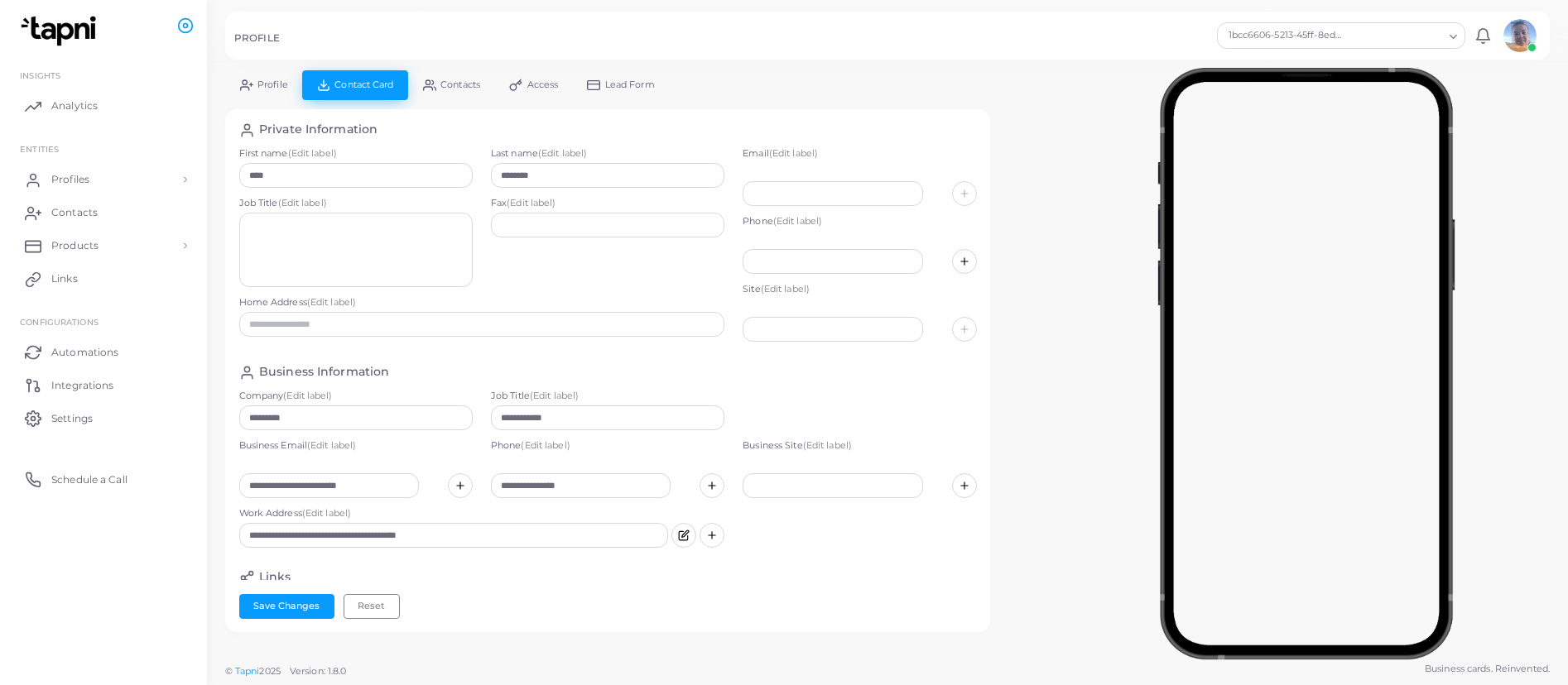 scroll, scrollTop: 266, scrollLeft: 0, axis: vertical 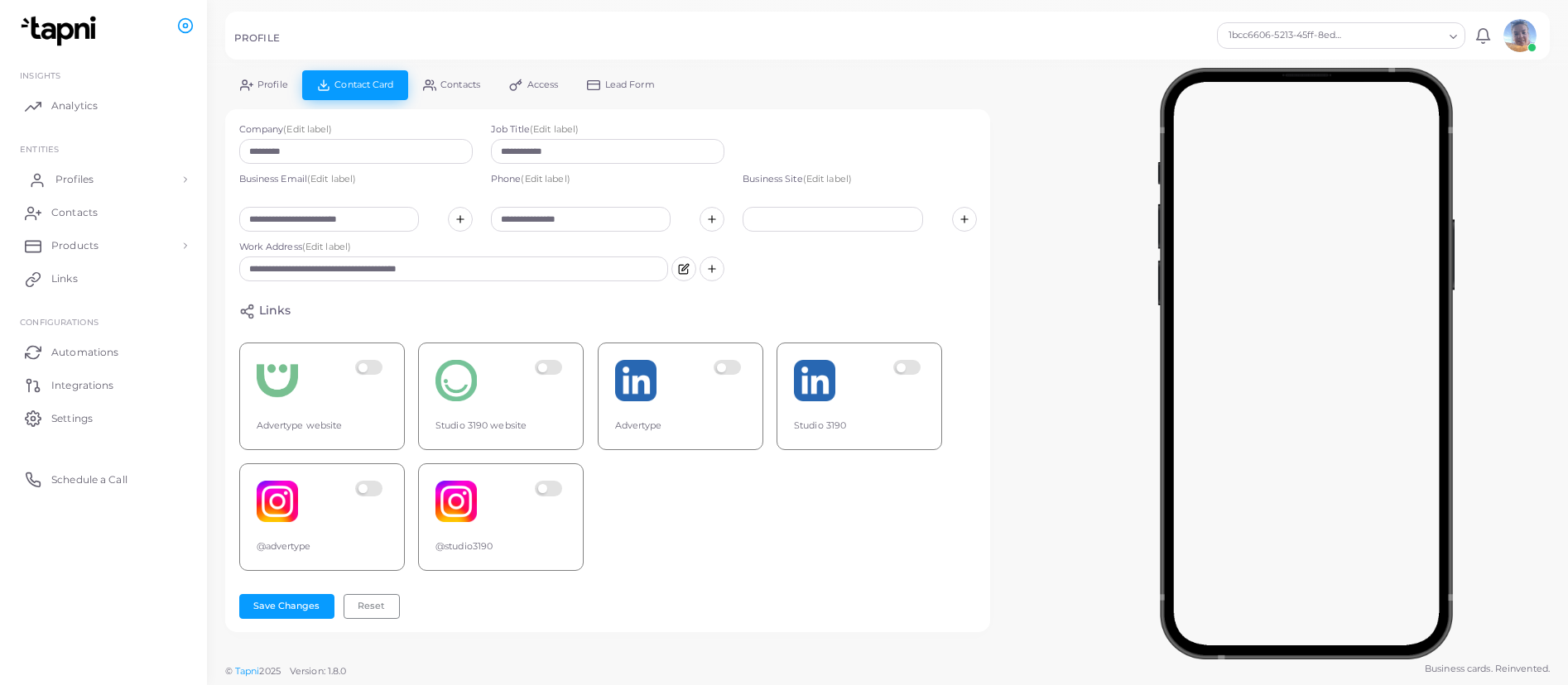 click on "Profiles" at bounding box center (75, 180) 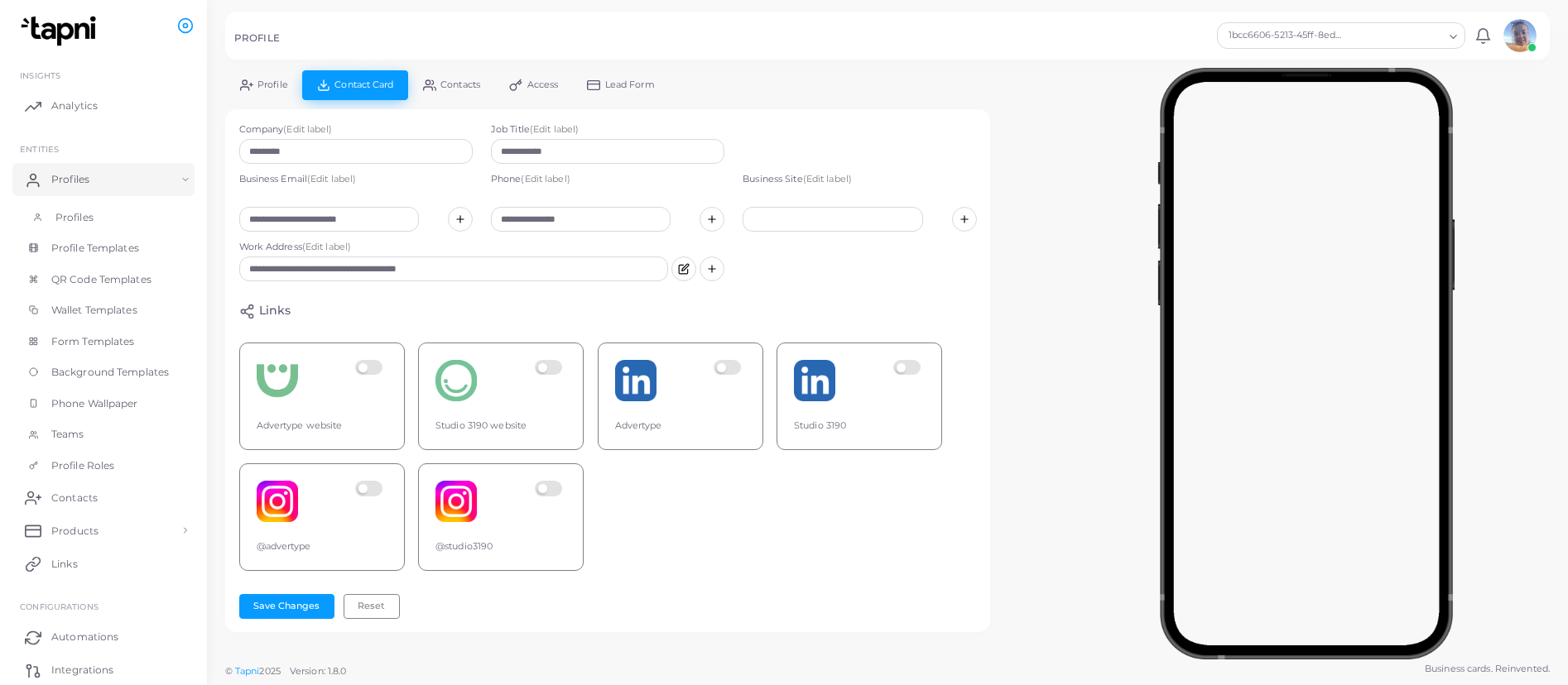 click on "Profiles" at bounding box center (103, 218) 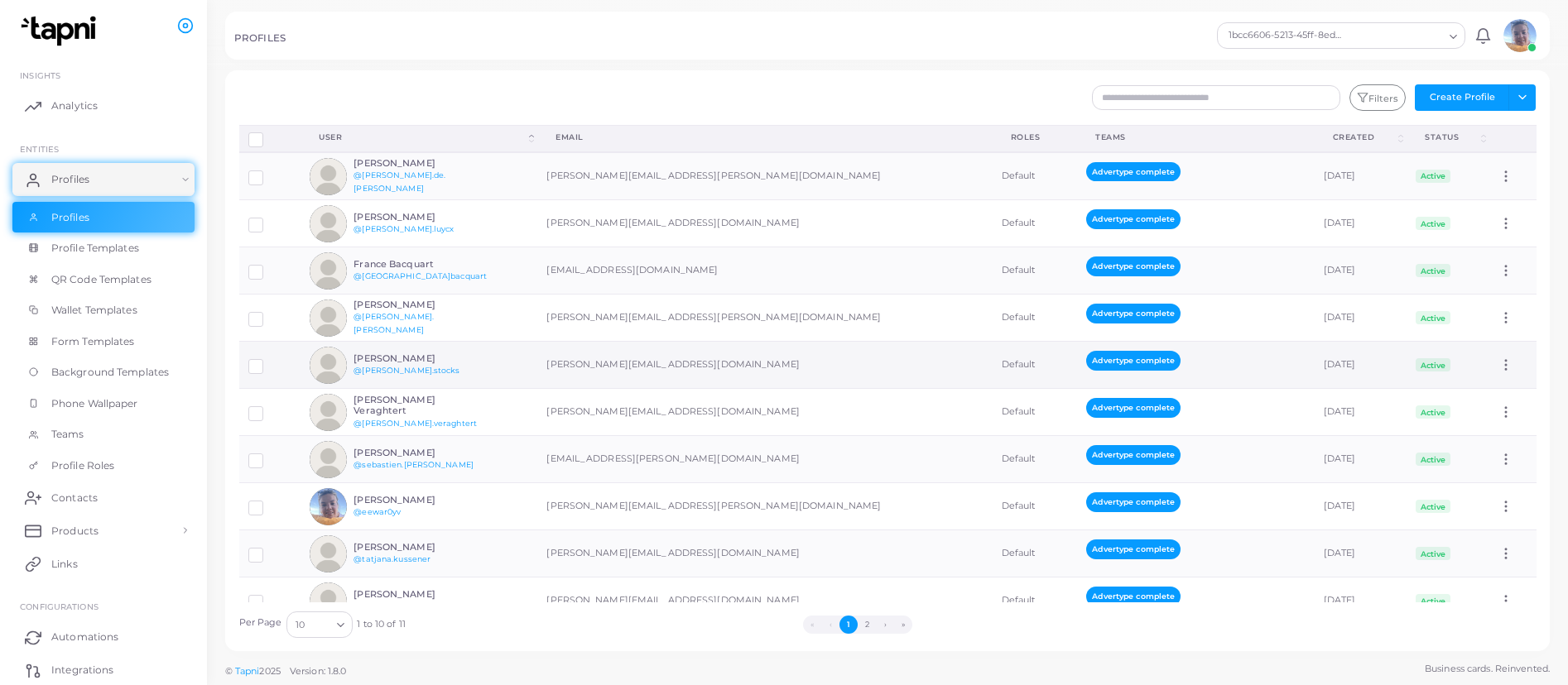 click on "[PERSON_NAME]" at bounding box center [414, 358] 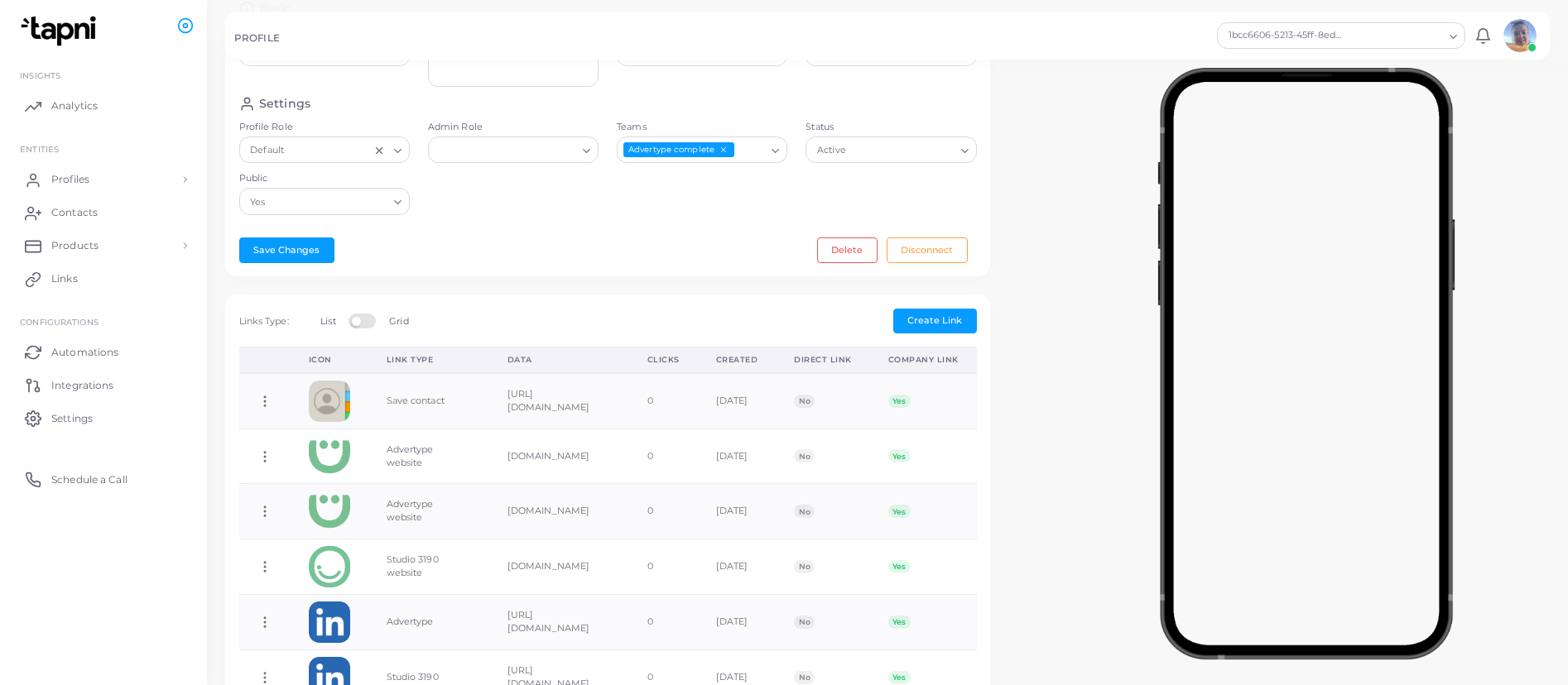 scroll, scrollTop: 281, scrollLeft: 0, axis: vertical 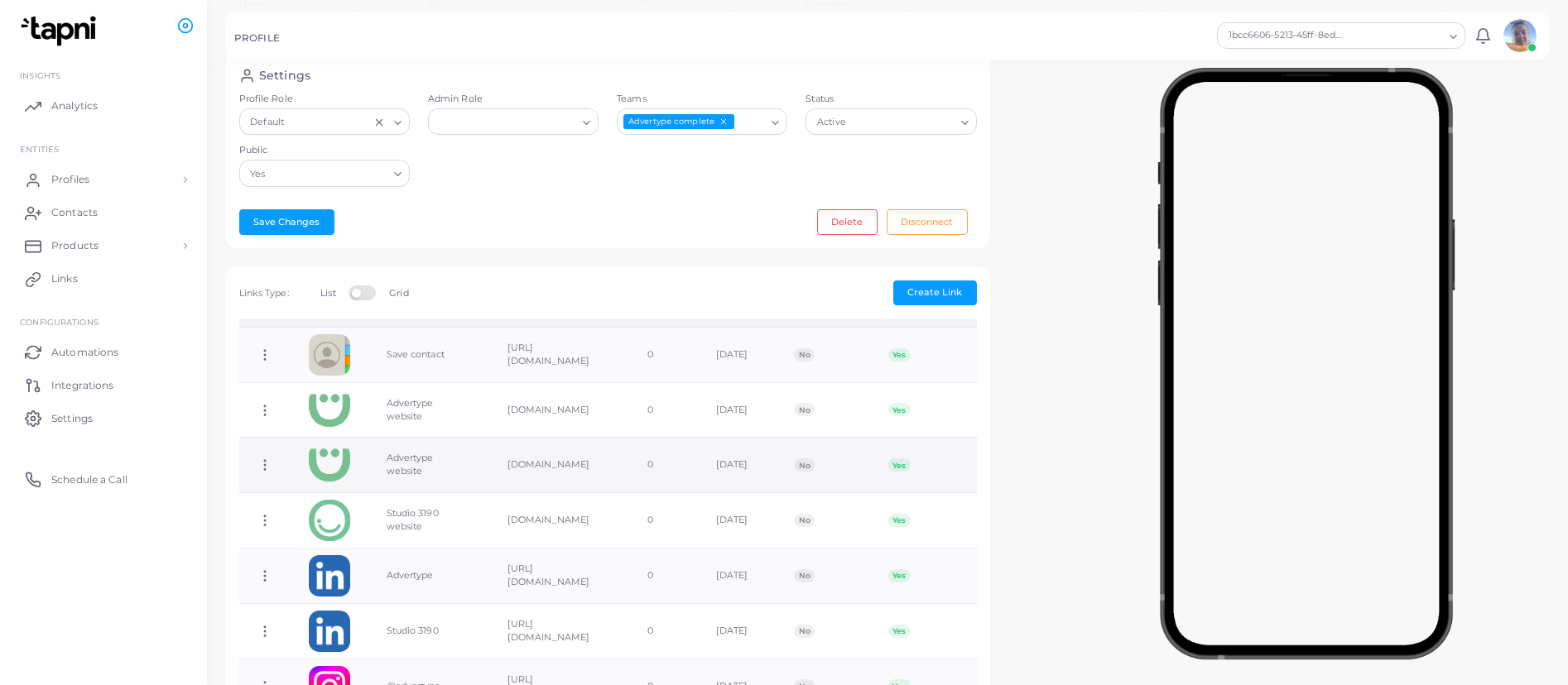 click 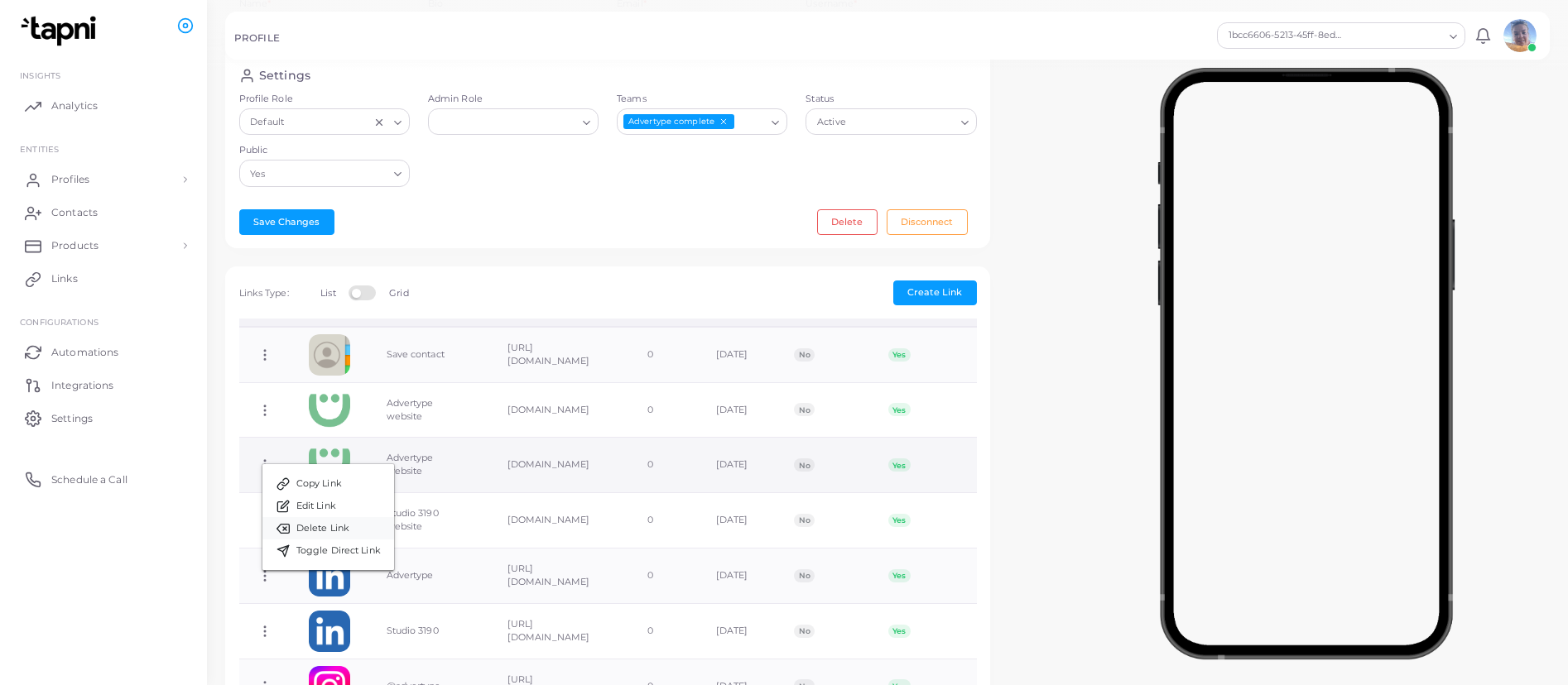 click on "Delete Link" at bounding box center [323, 529] 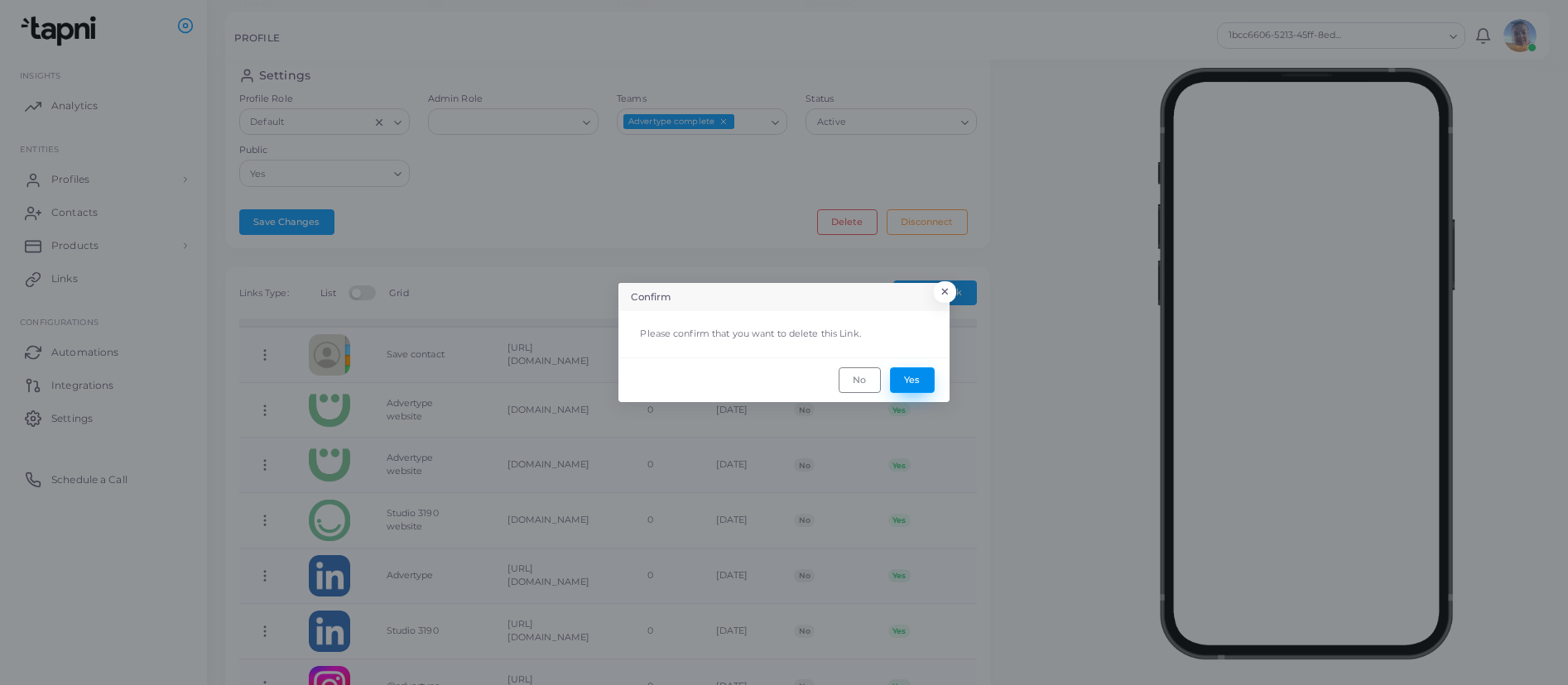 click on "Yes" at bounding box center (912, 380) 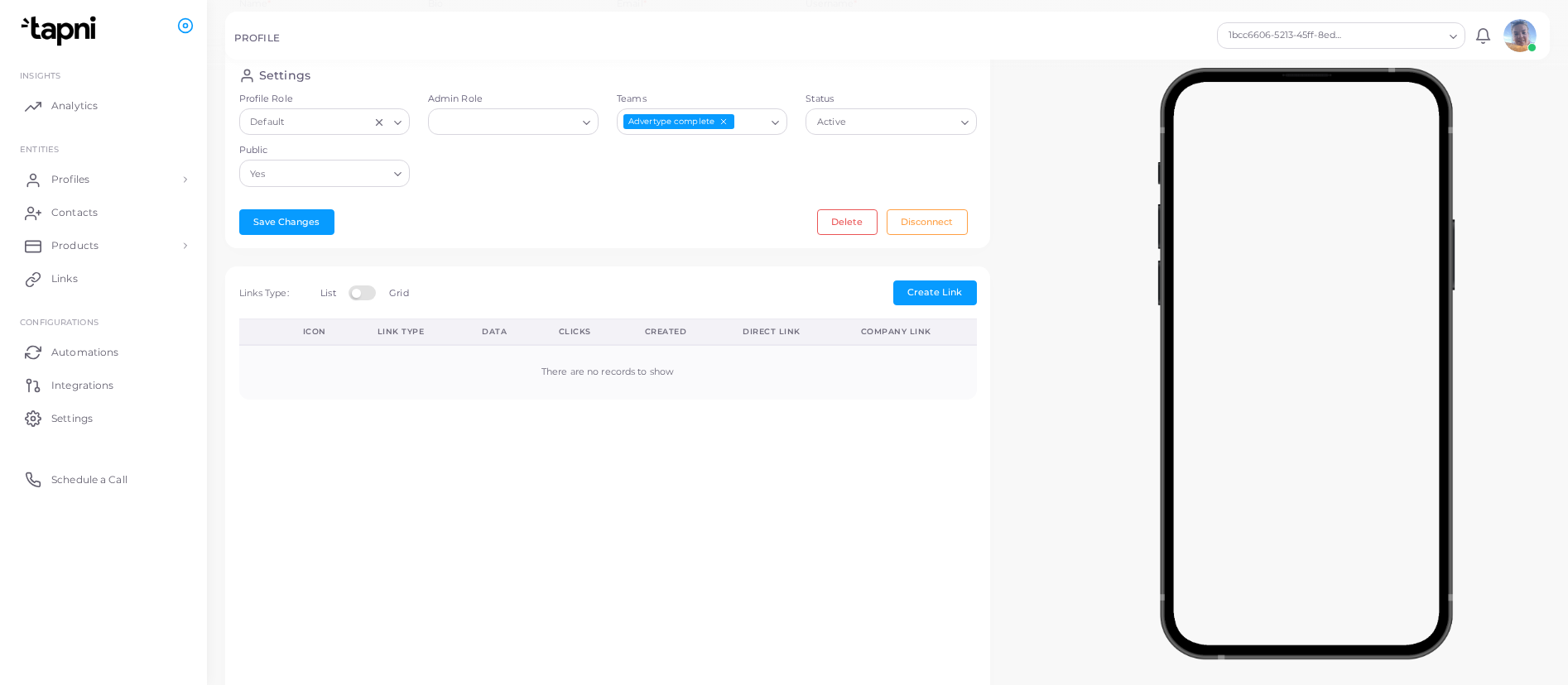 scroll, scrollTop: 0, scrollLeft: 0, axis: both 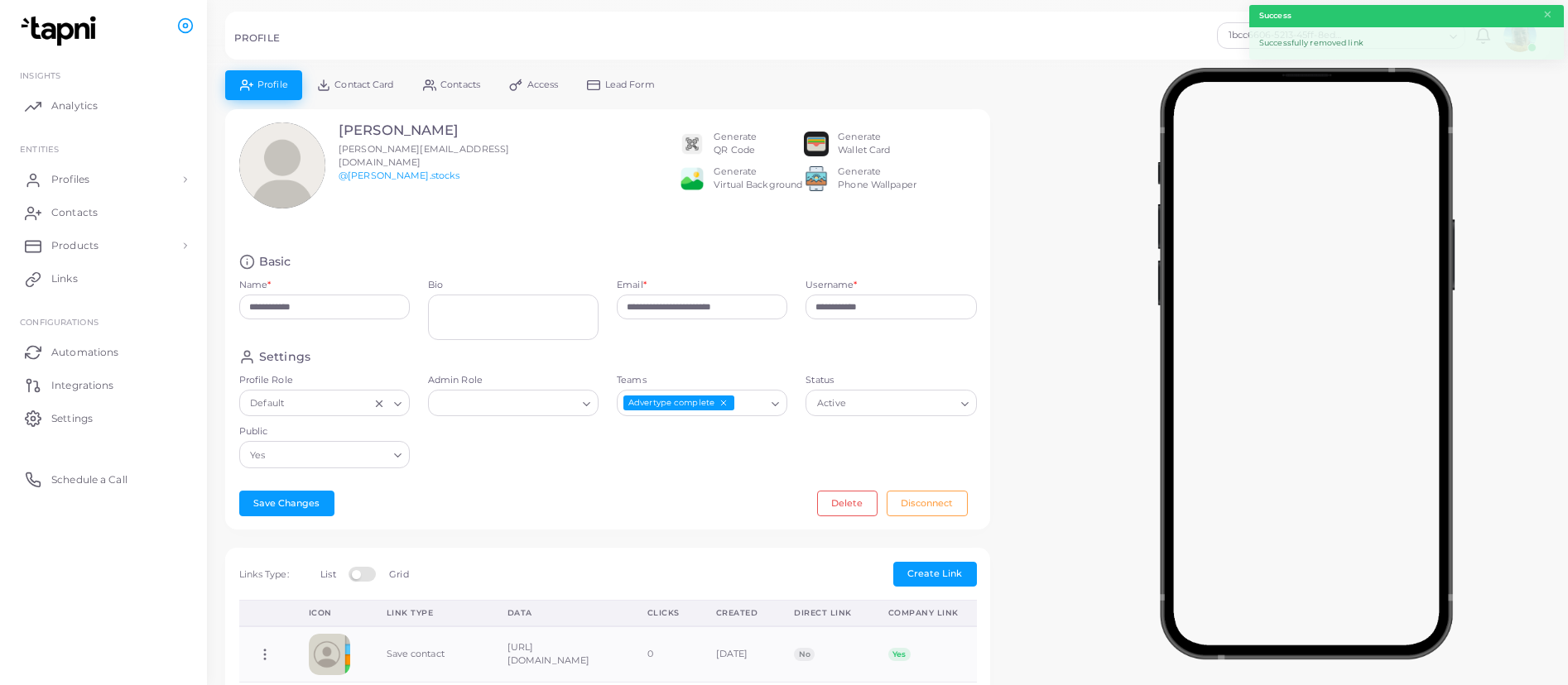 click on "Contact Card" at bounding box center (363, 84) 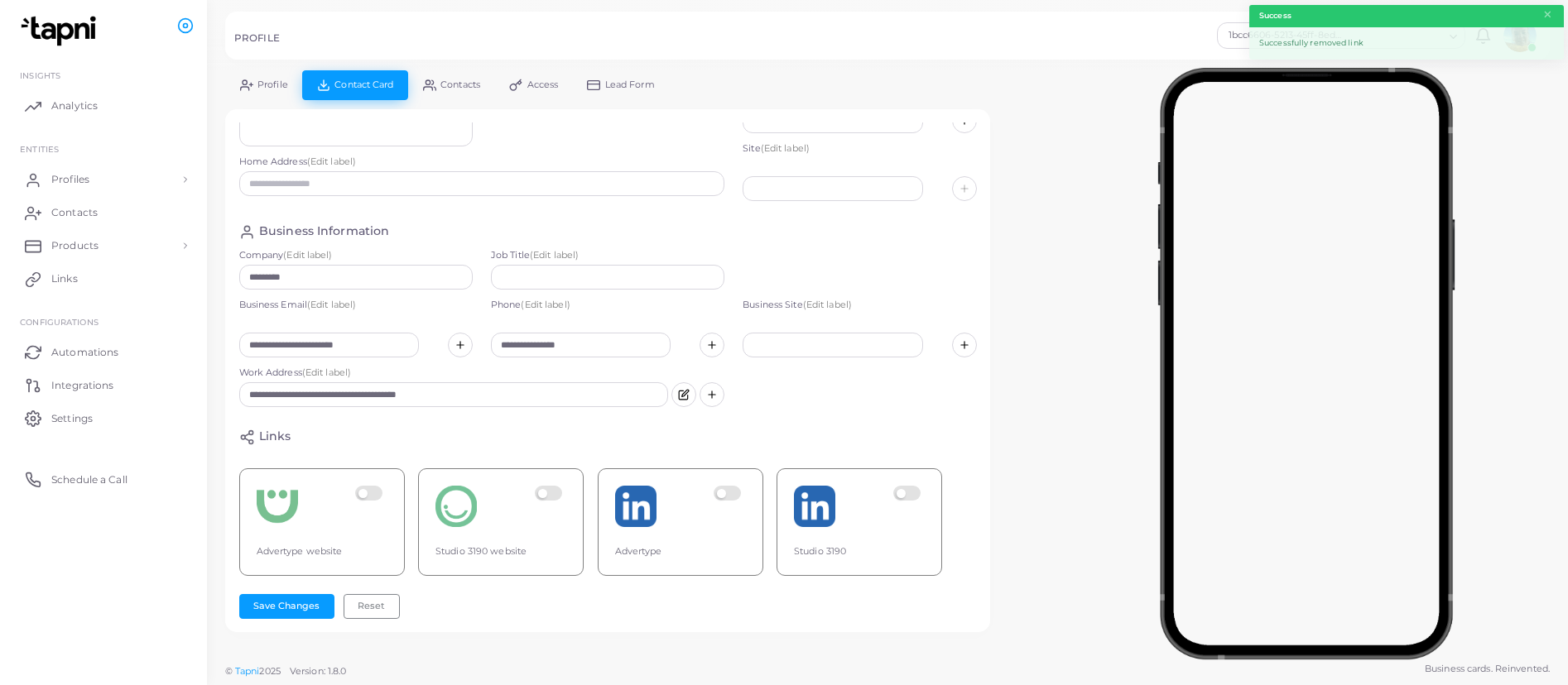 scroll, scrollTop: 266, scrollLeft: 0, axis: vertical 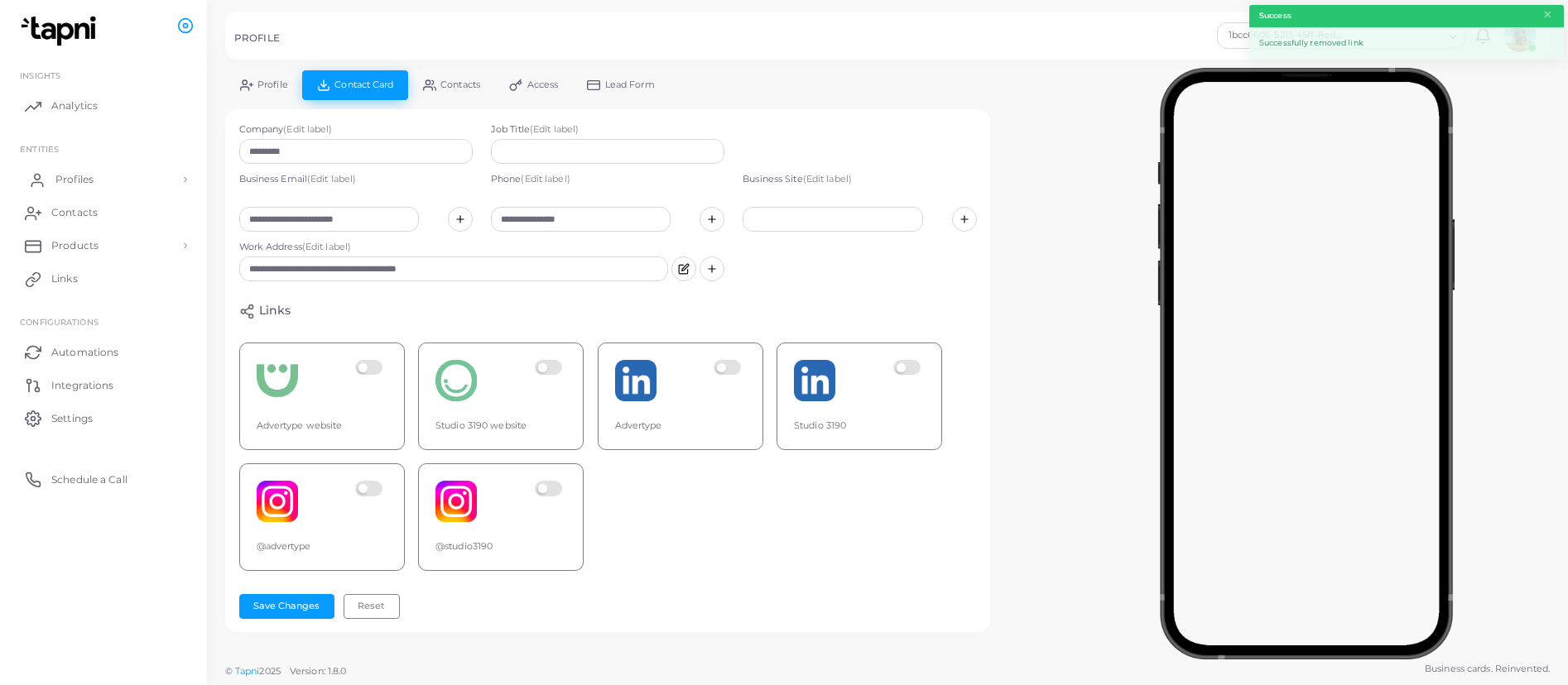 click on "Profiles" at bounding box center [103, 180] 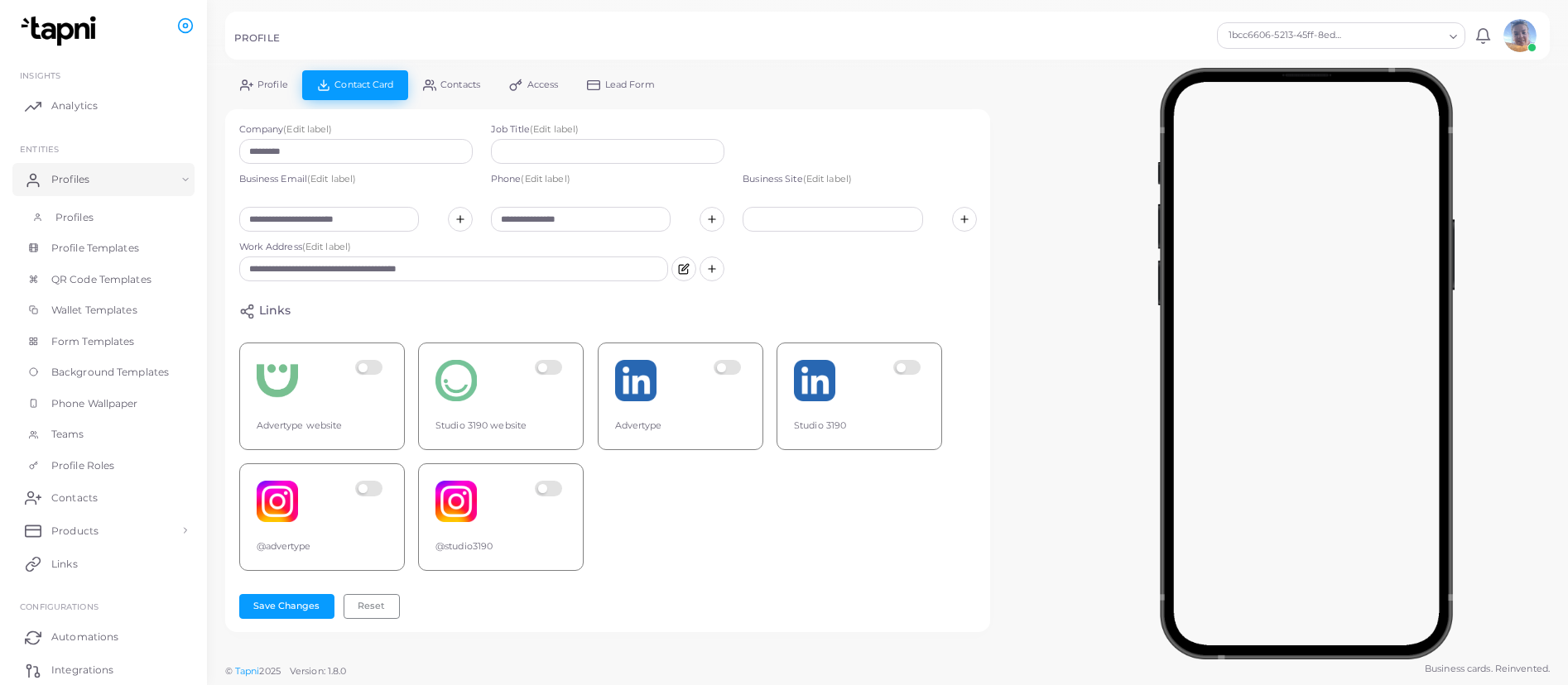 click on "Profiles" at bounding box center (103, 218) 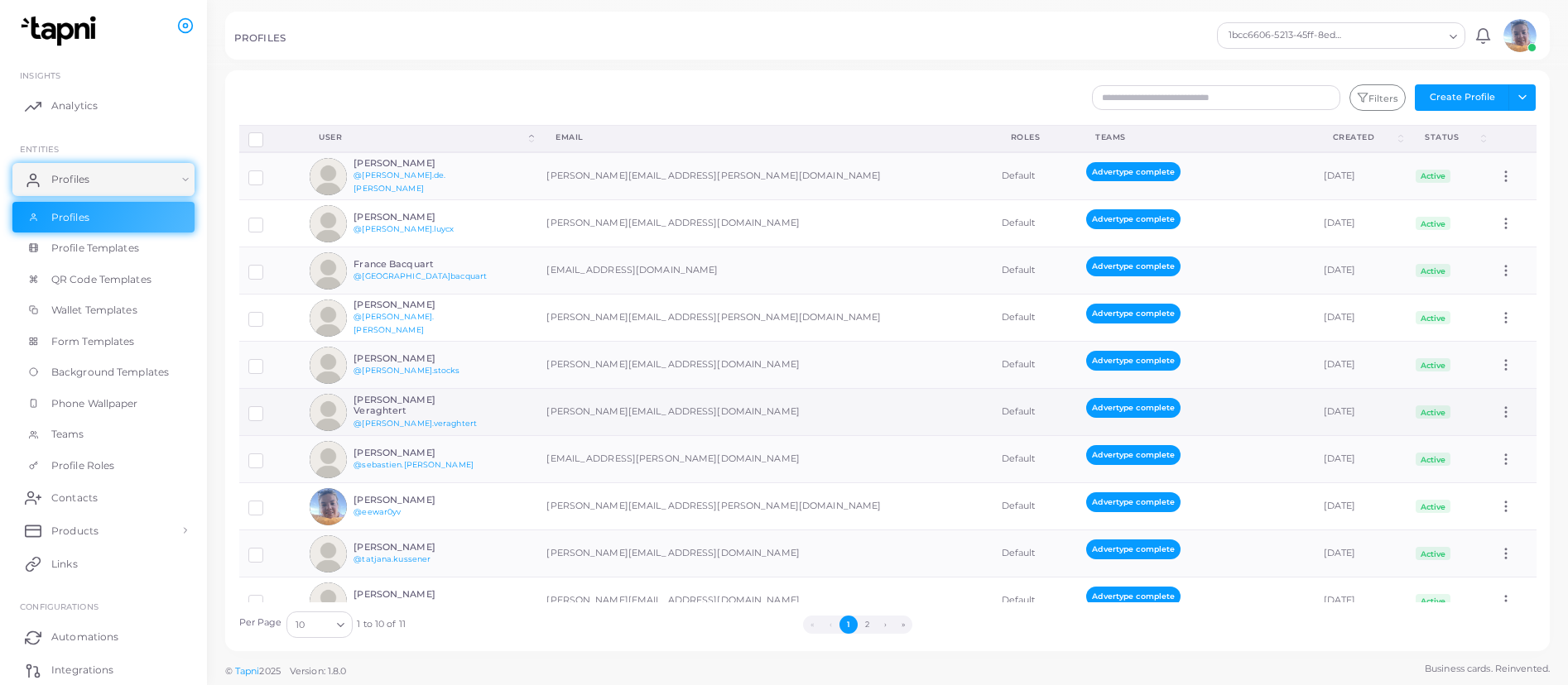 click on "[PERSON_NAME] Veraghtert" at bounding box center [415, 405] 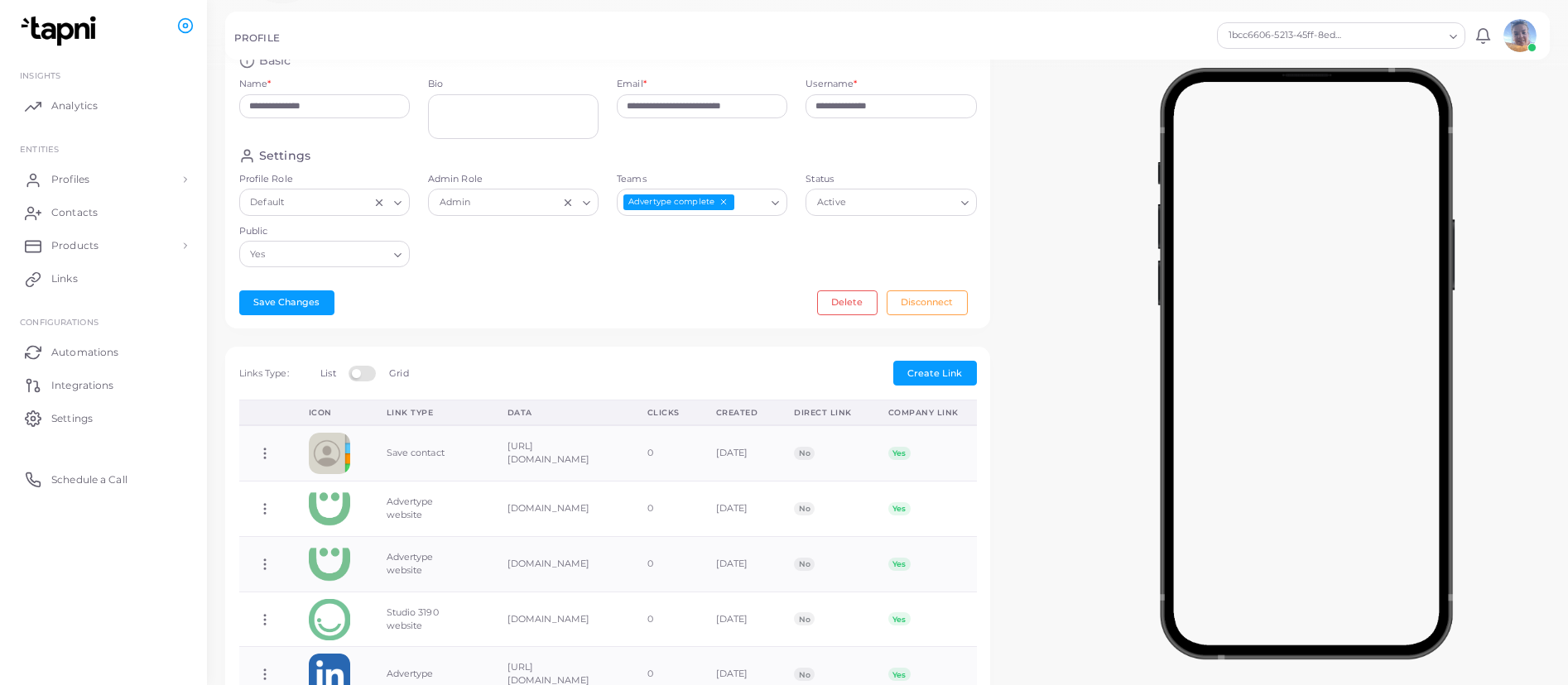 scroll, scrollTop: 320, scrollLeft: 0, axis: vertical 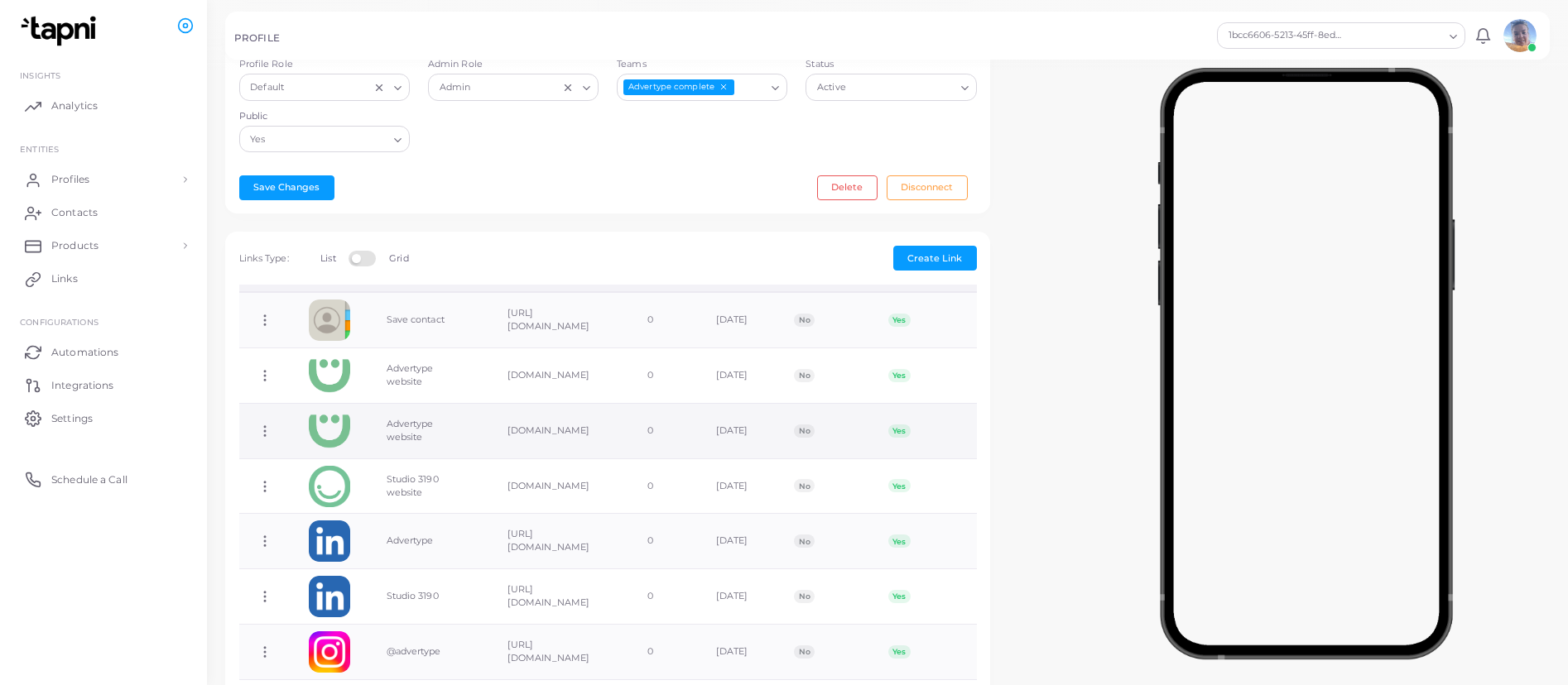 click 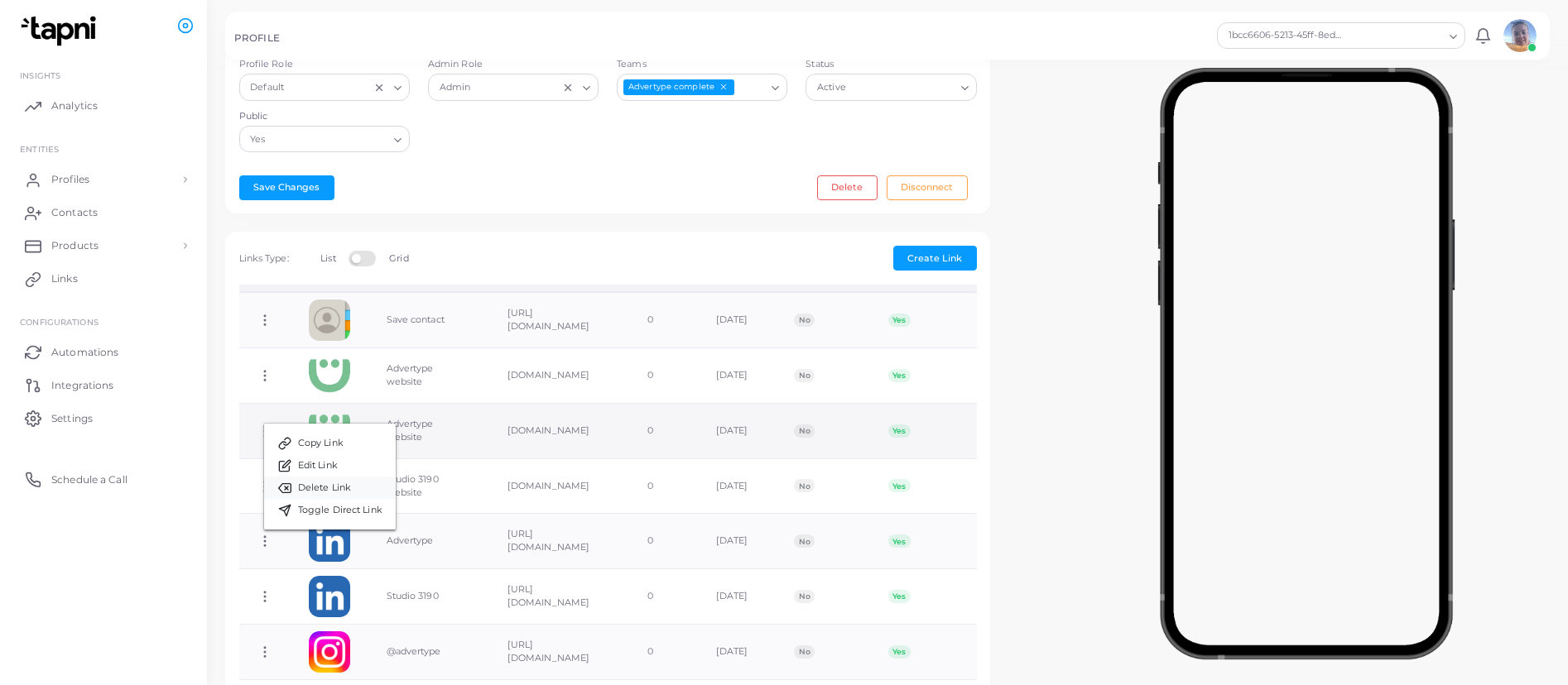 click on "Delete Link" at bounding box center (325, 488) 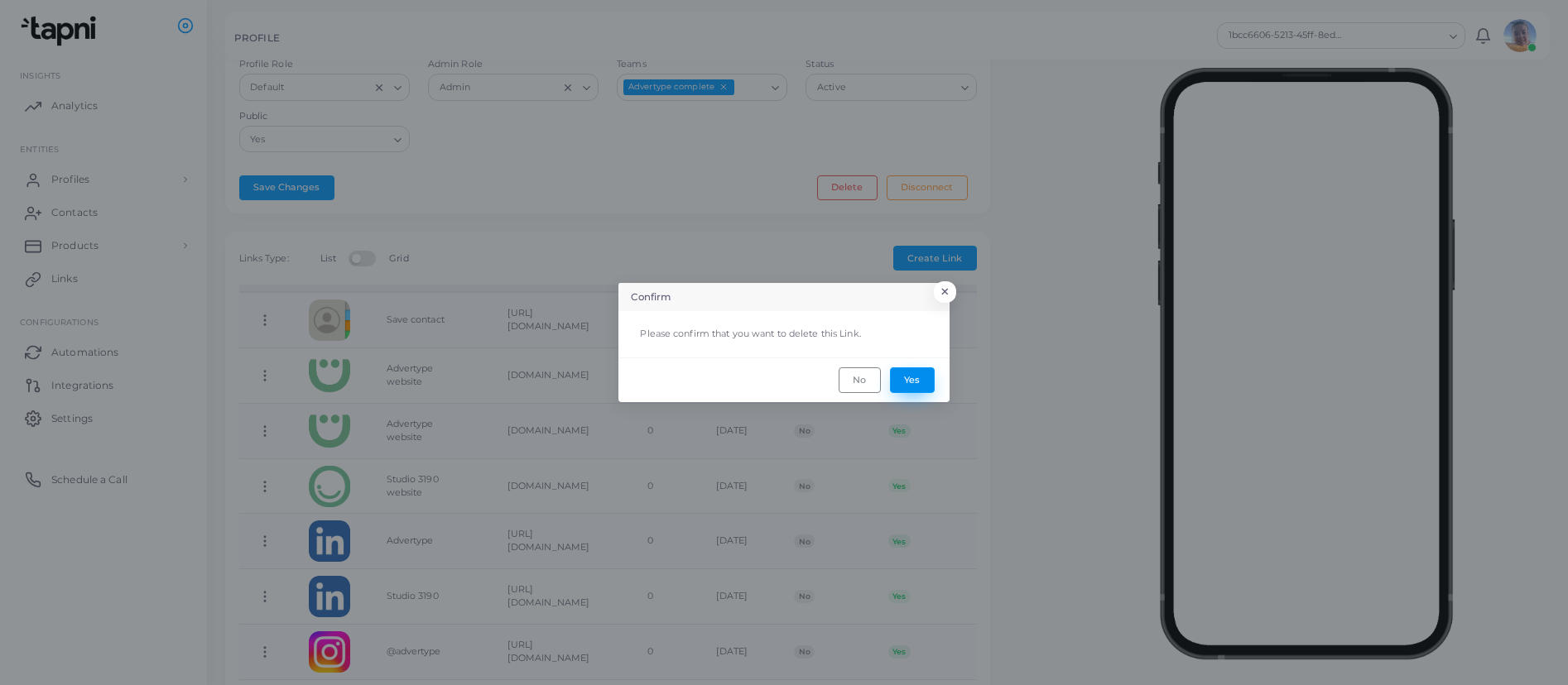 click on "Yes" at bounding box center [912, 380] 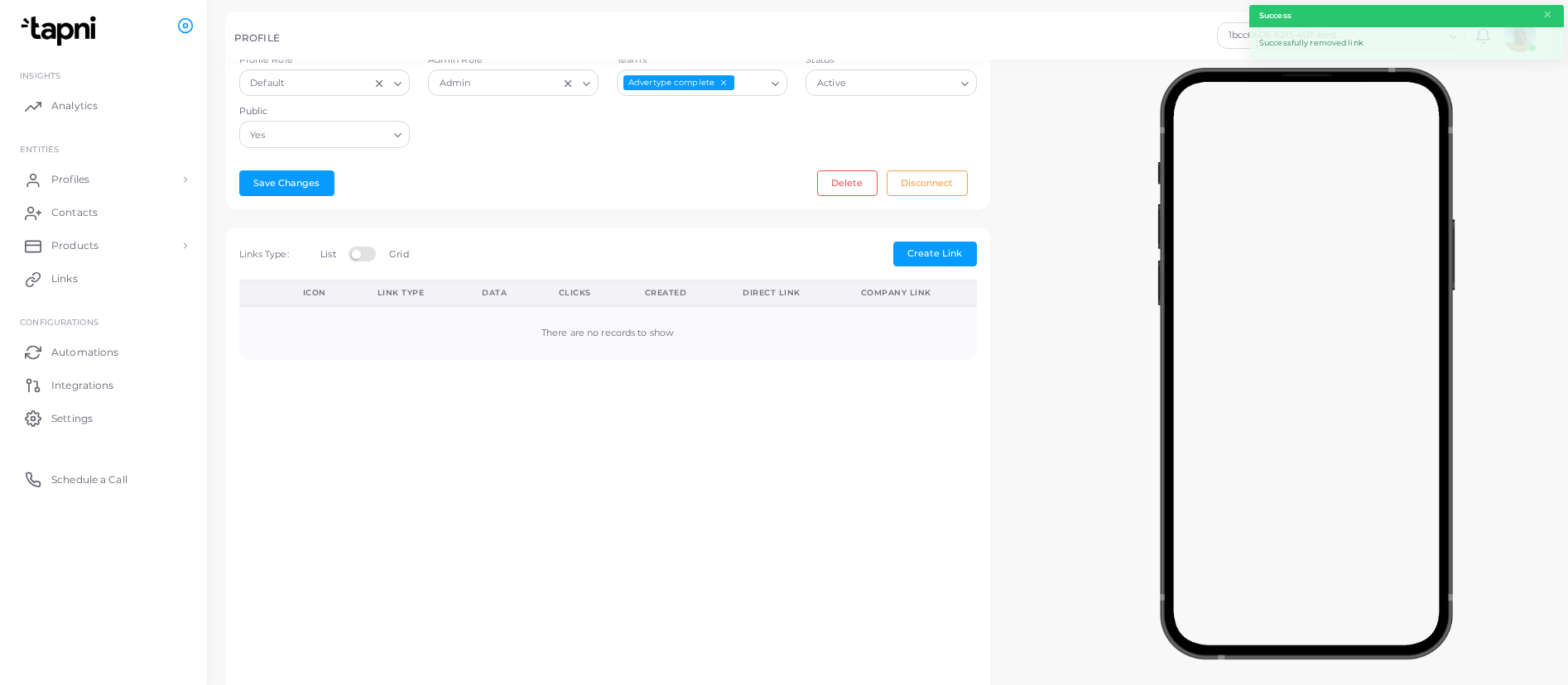 scroll, scrollTop: 0, scrollLeft: 0, axis: both 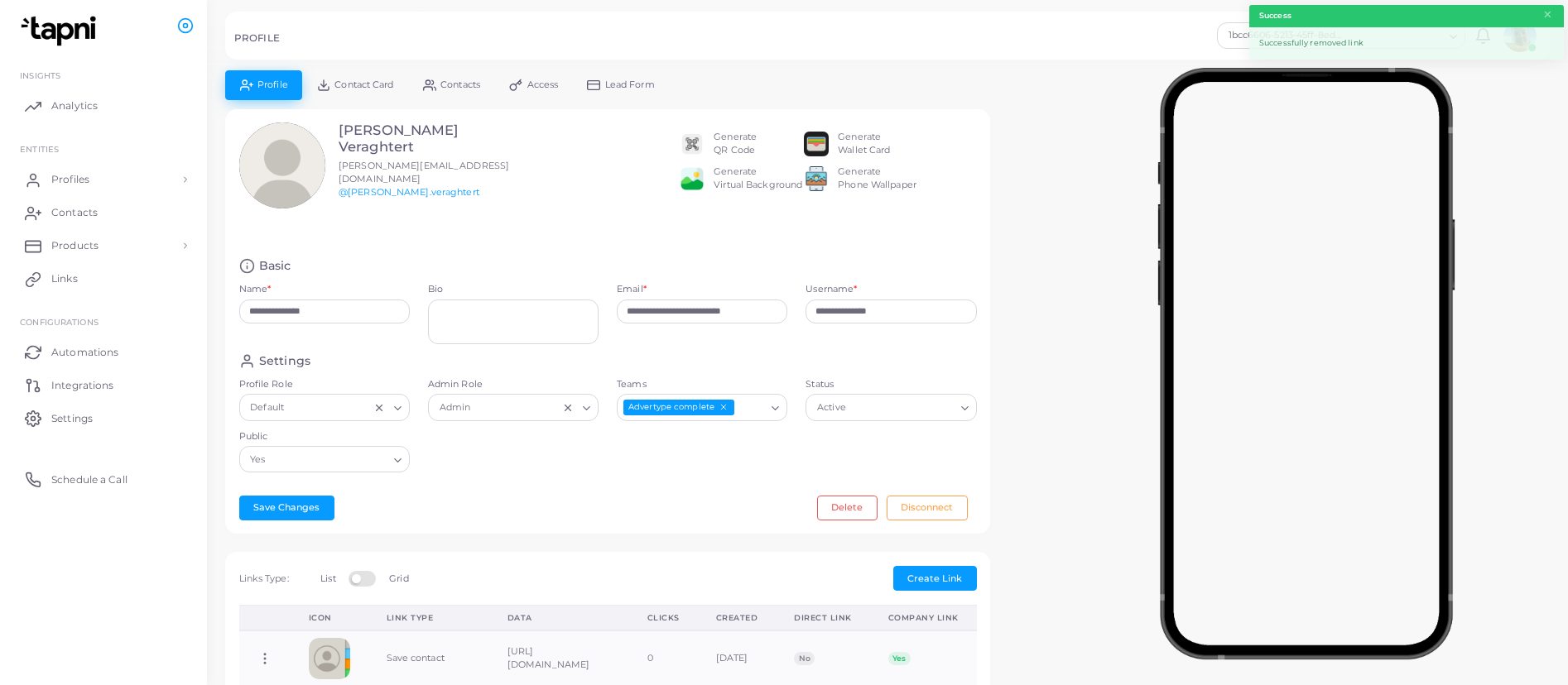 click on "Contact Card" at bounding box center [355, 84] 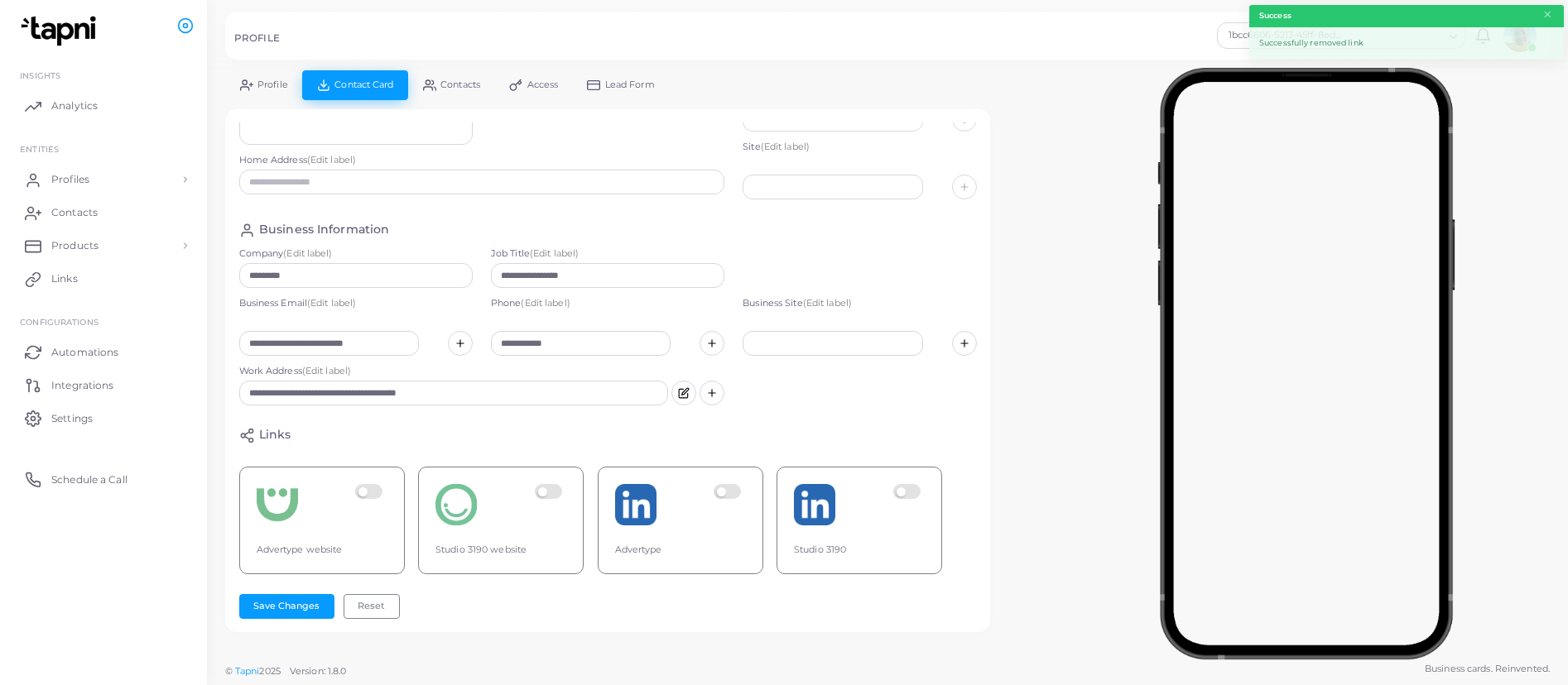 scroll, scrollTop: 266, scrollLeft: 0, axis: vertical 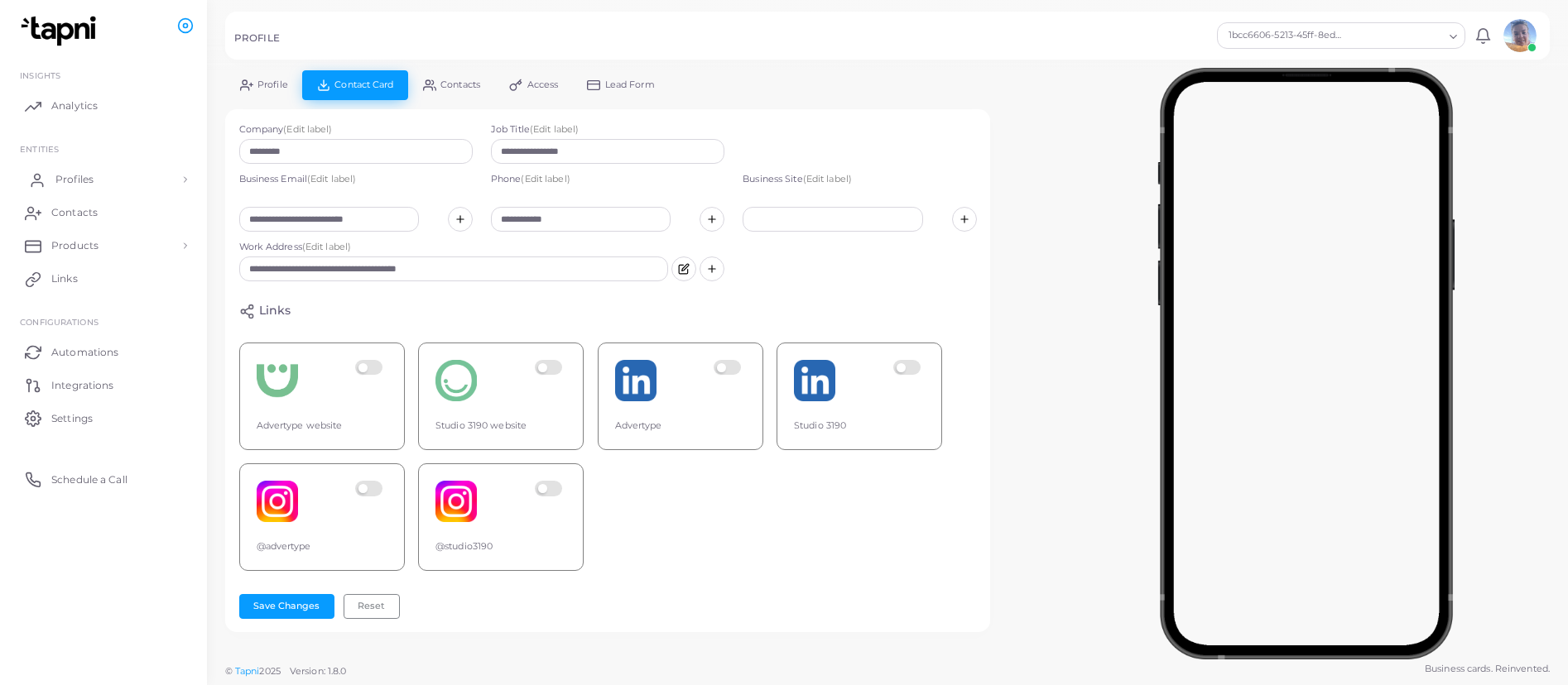click on "Profiles" at bounding box center (75, 180) 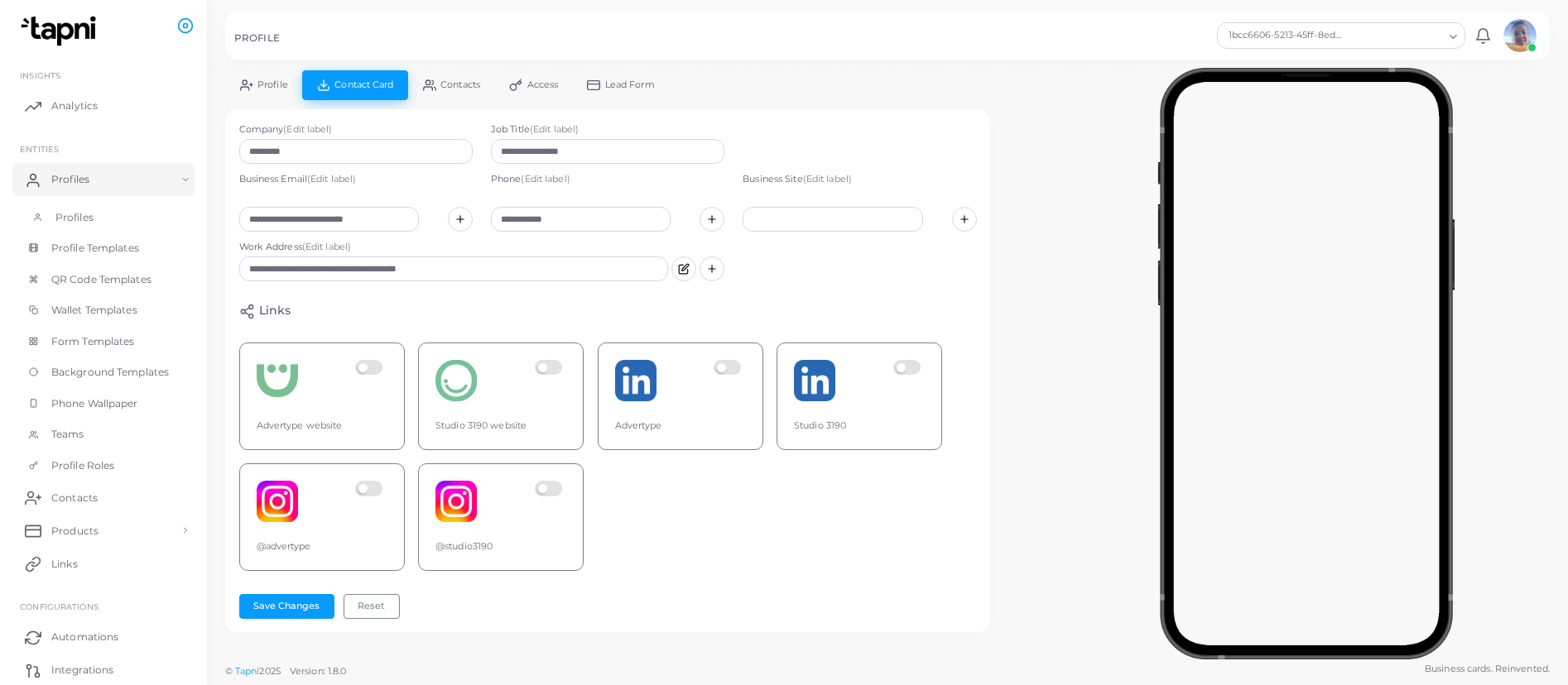 click on "Profiles" at bounding box center [103, 218] 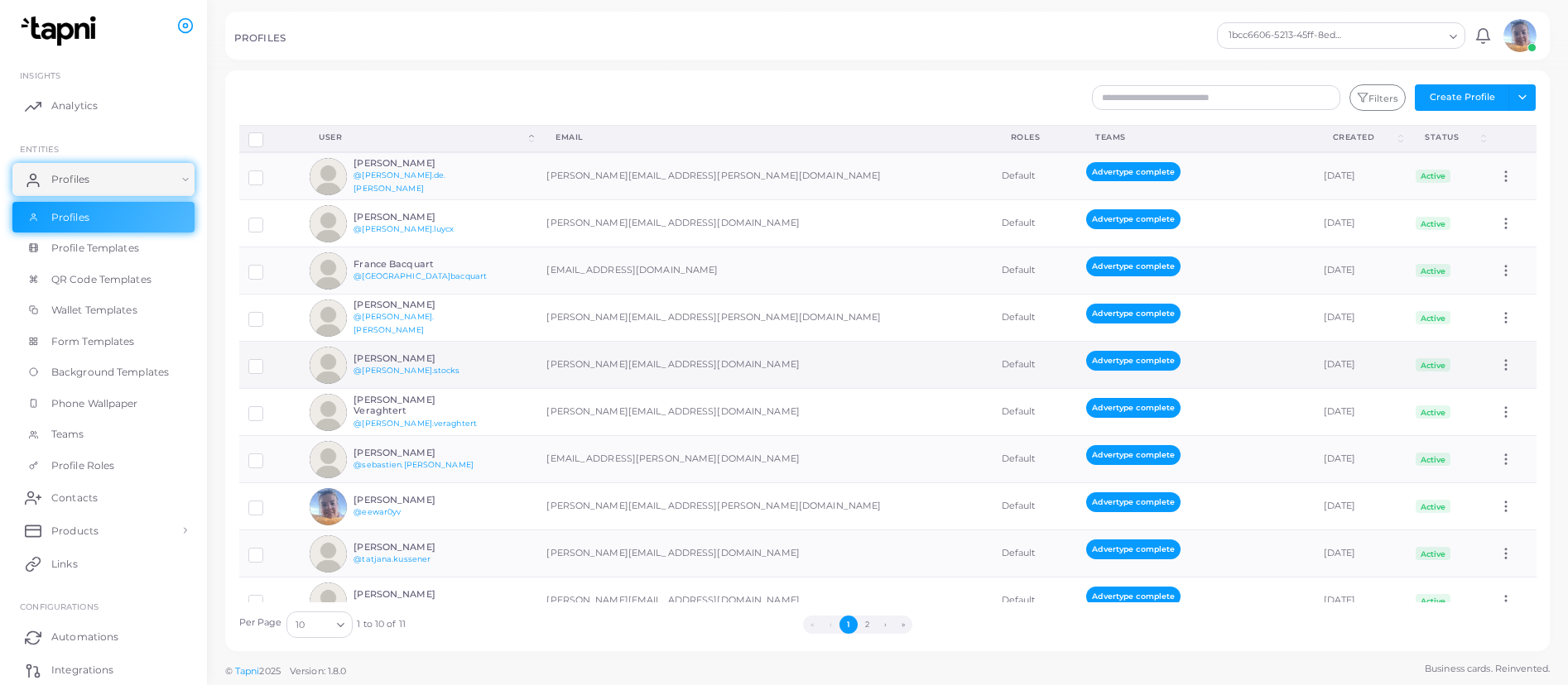 scroll, scrollTop: 31, scrollLeft: 0, axis: vertical 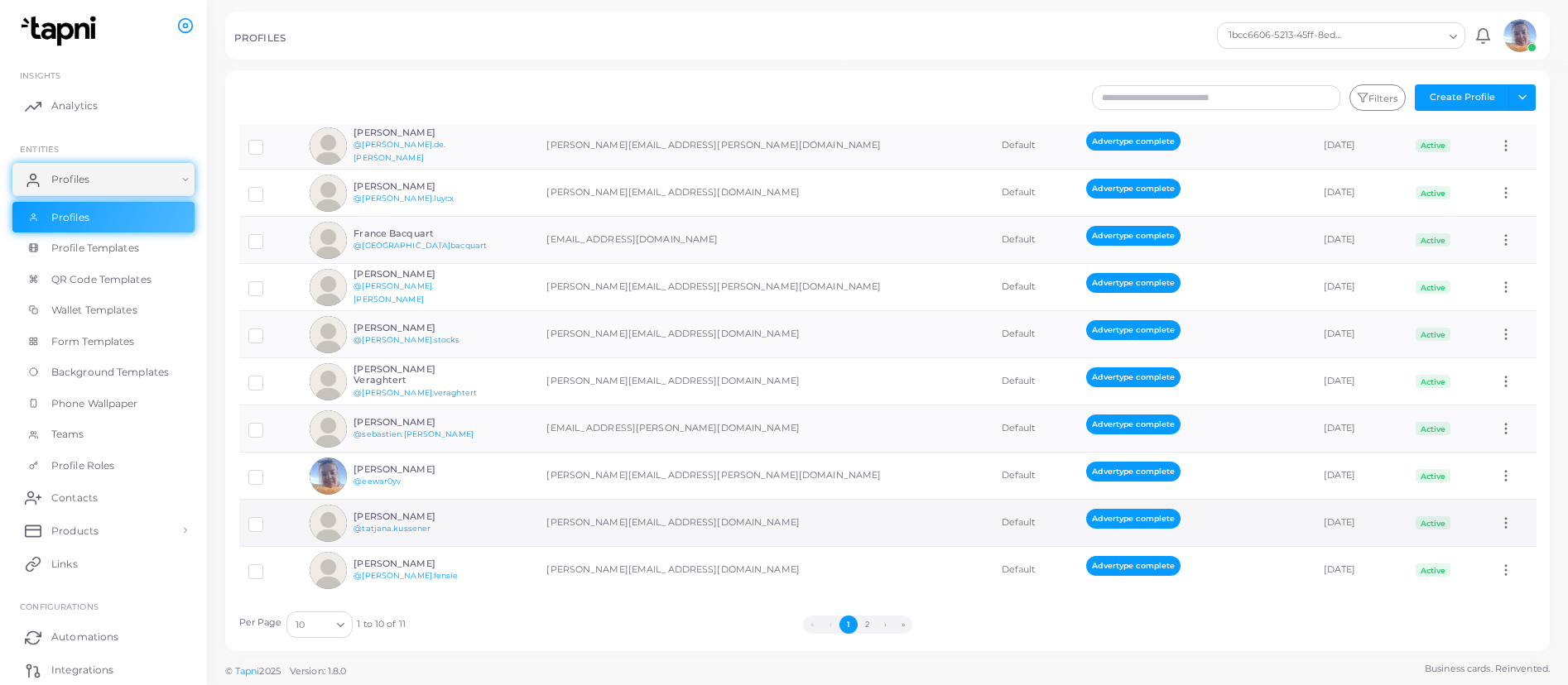 click on "[PERSON_NAME]" at bounding box center [414, 516] 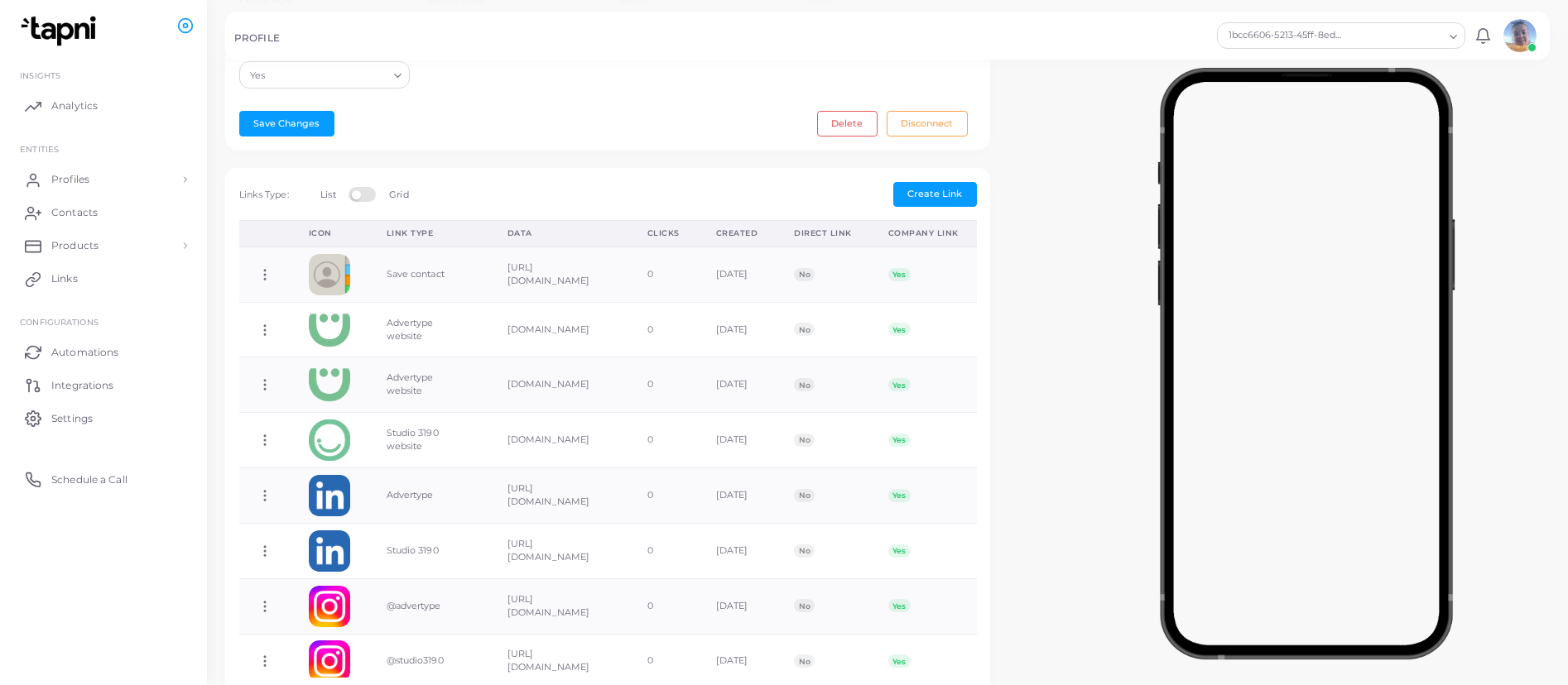 scroll, scrollTop: 462, scrollLeft: 0, axis: vertical 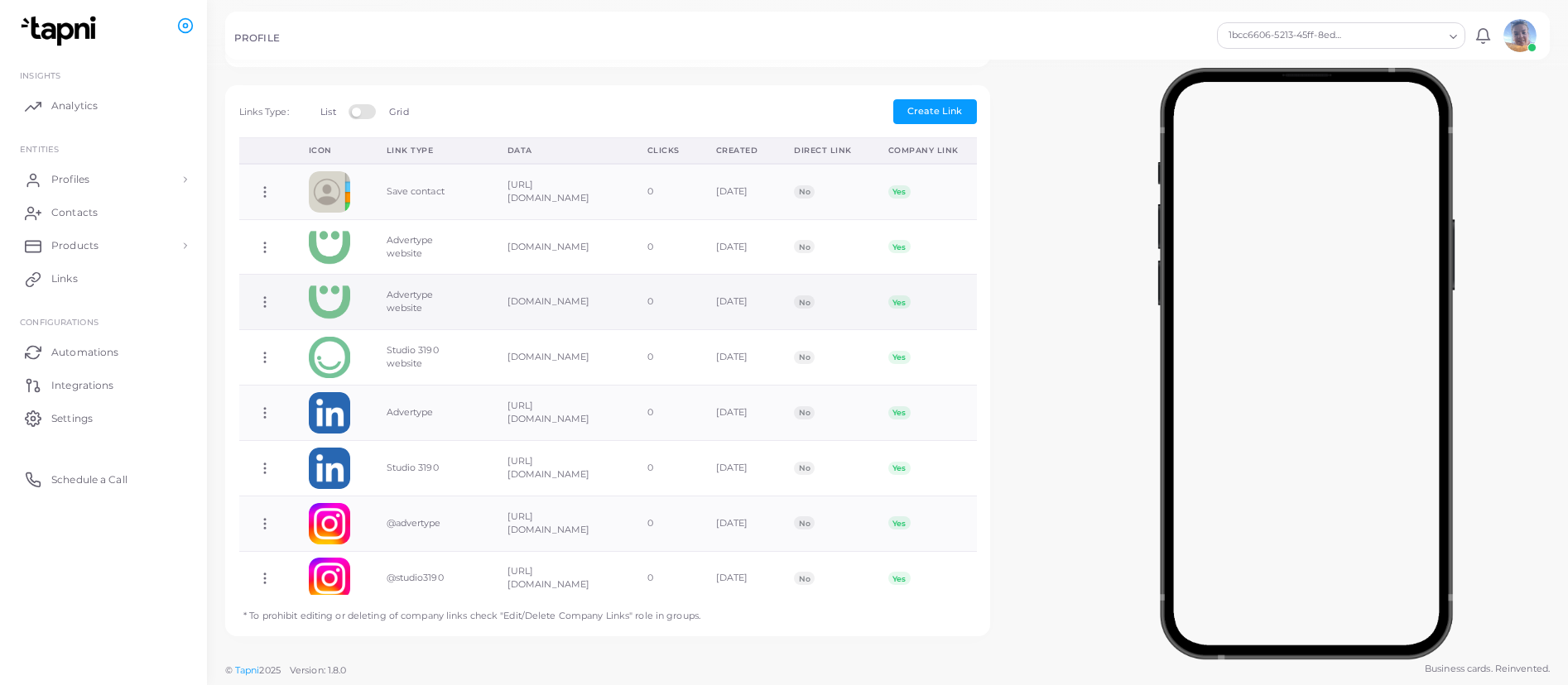 click 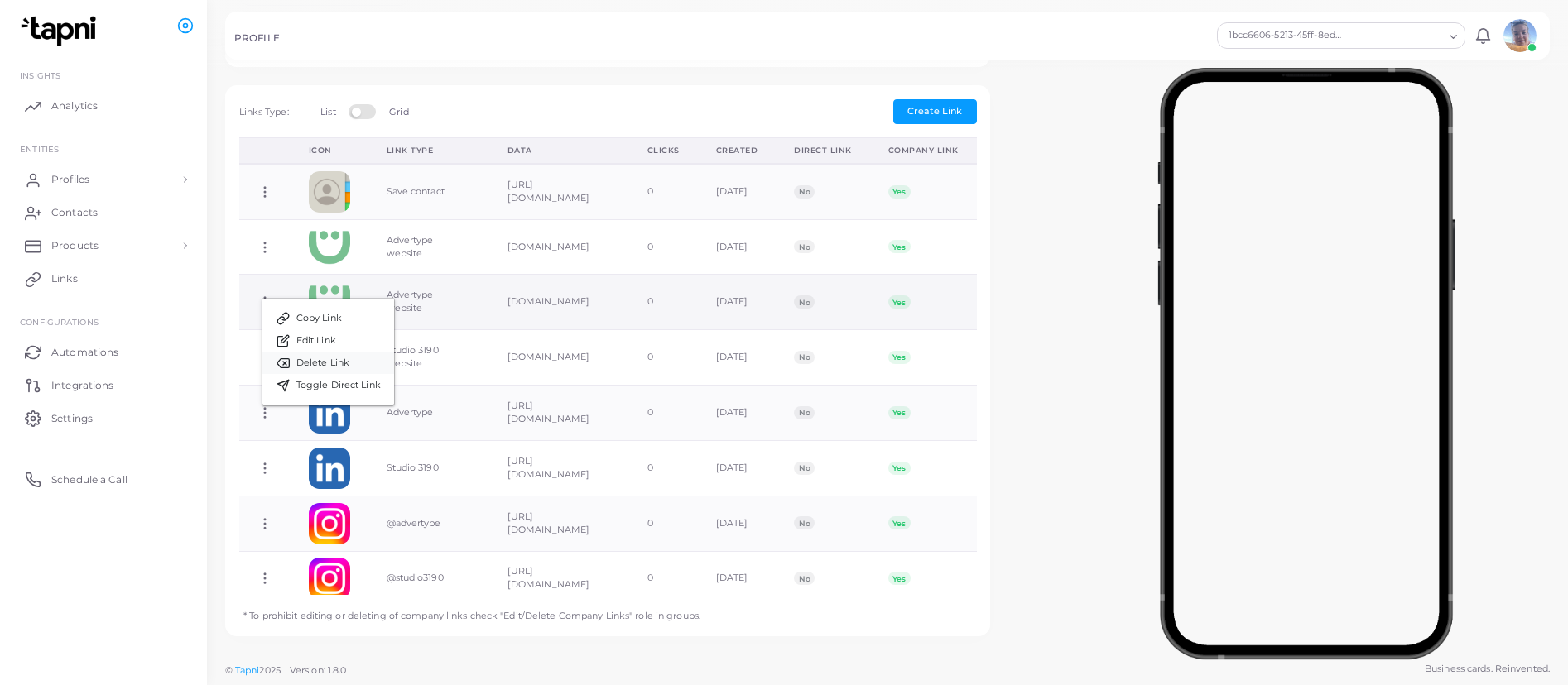click on "Delete Link" at bounding box center (323, 363) 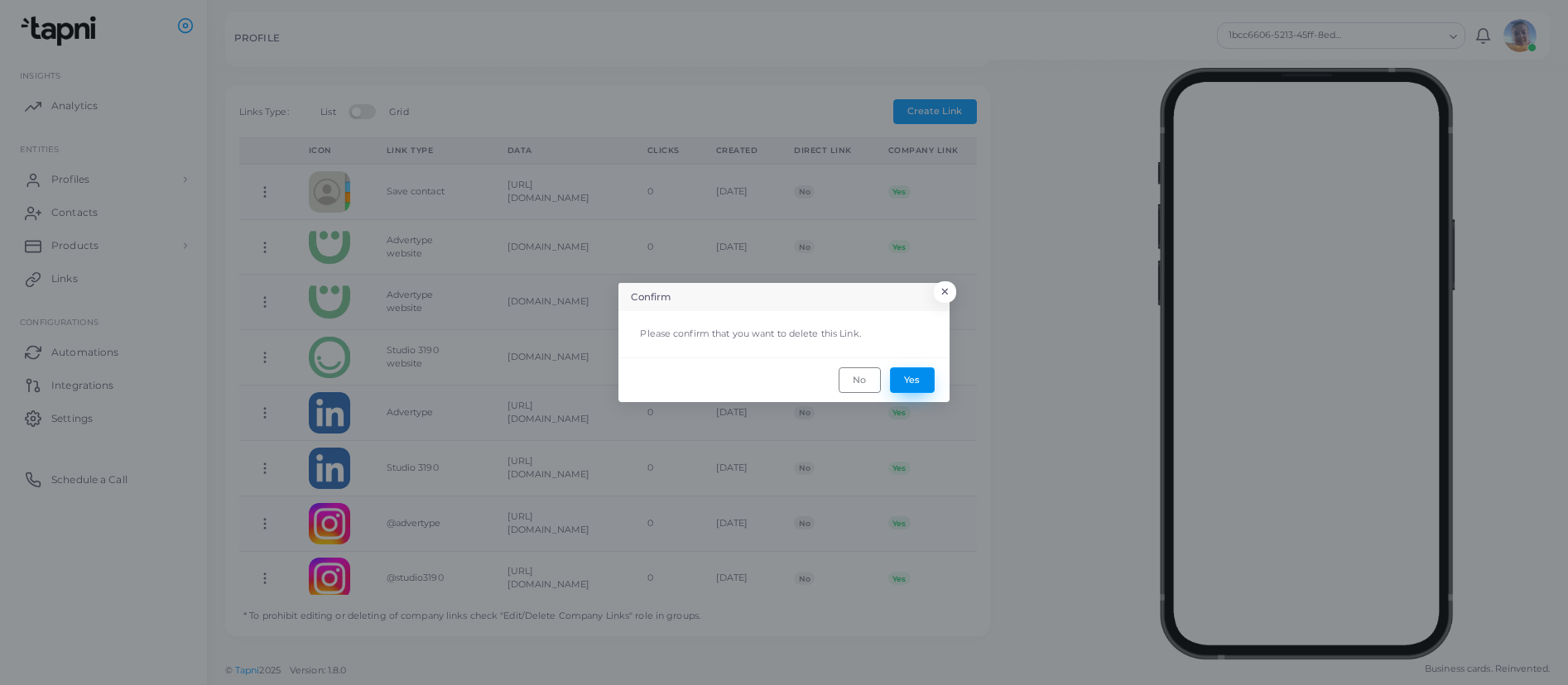 click on "Yes" at bounding box center [912, 380] 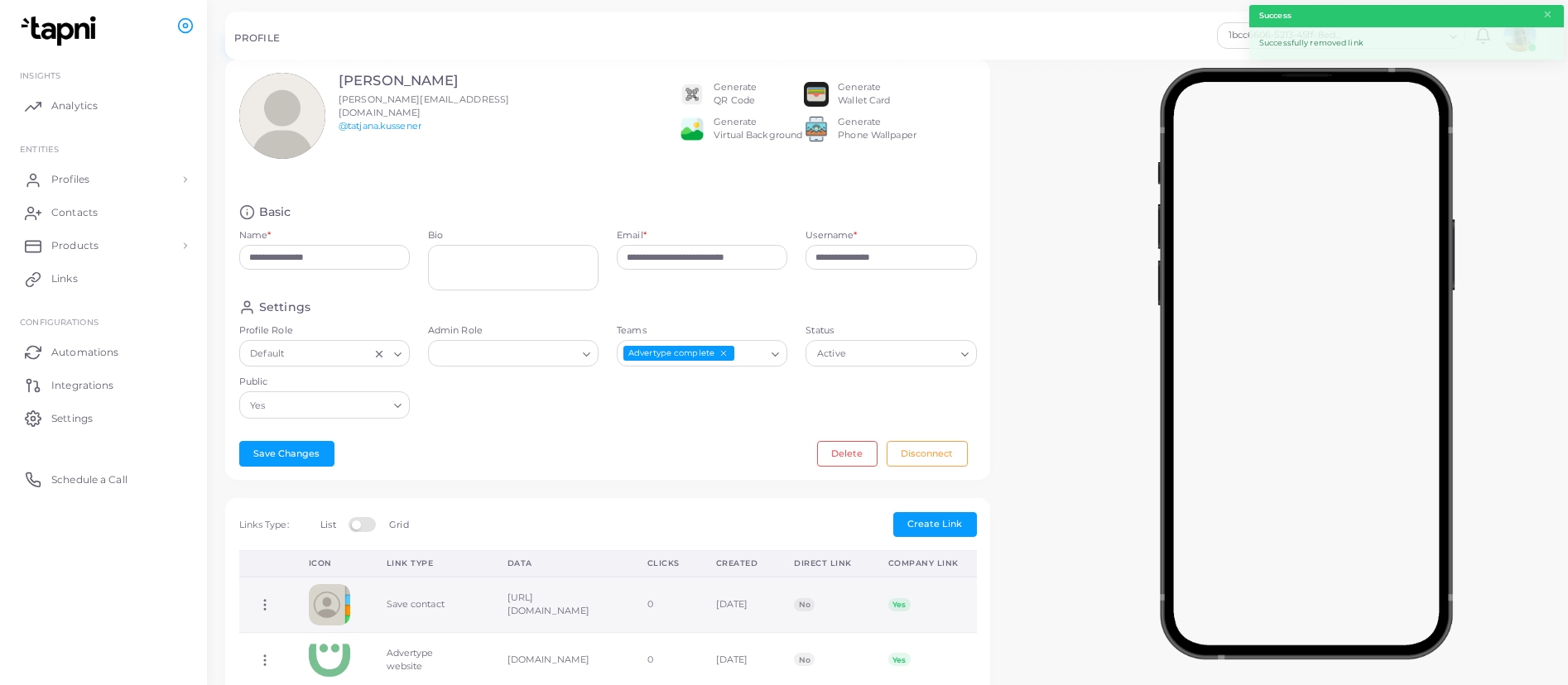 scroll, scrollTop: 0, scrollLeft: 0, axis: both 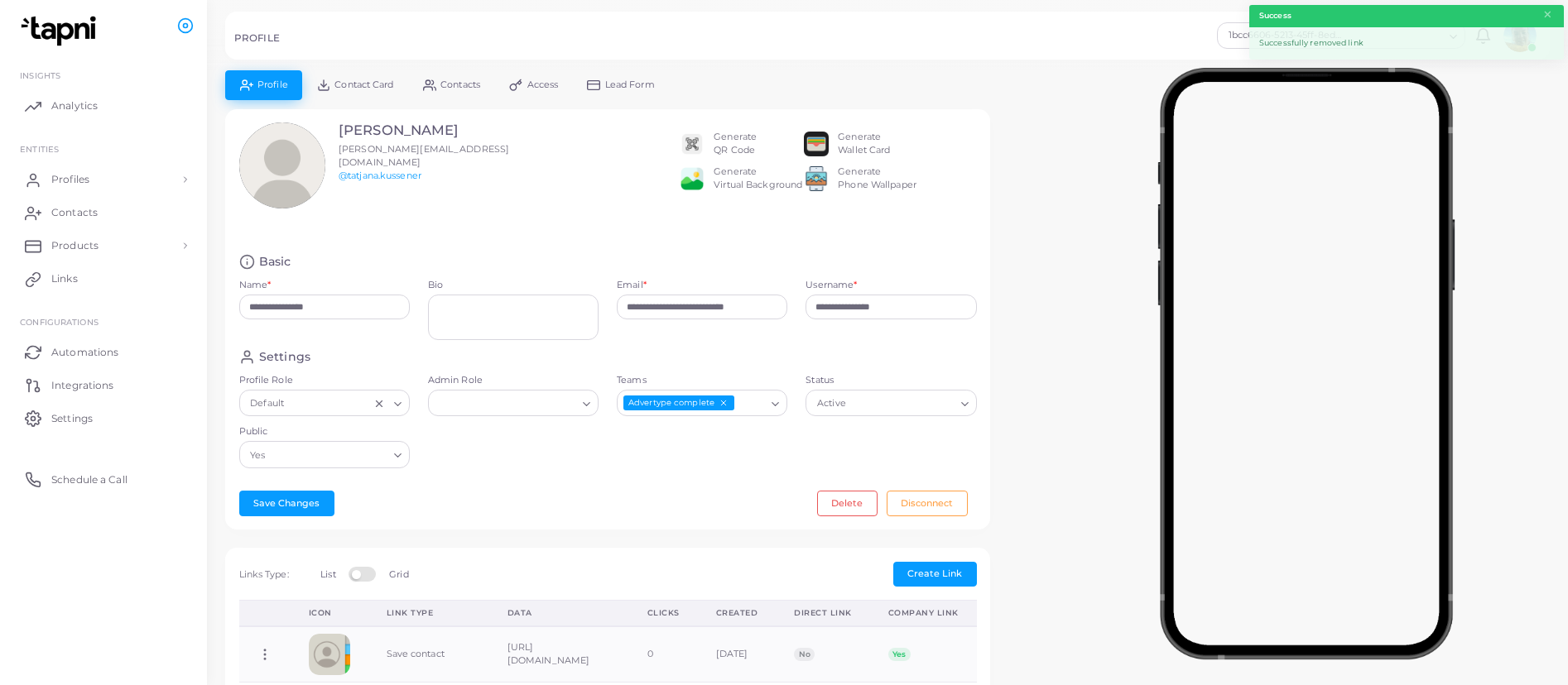 click on "Contact Card" at bounding box center (363, 84) 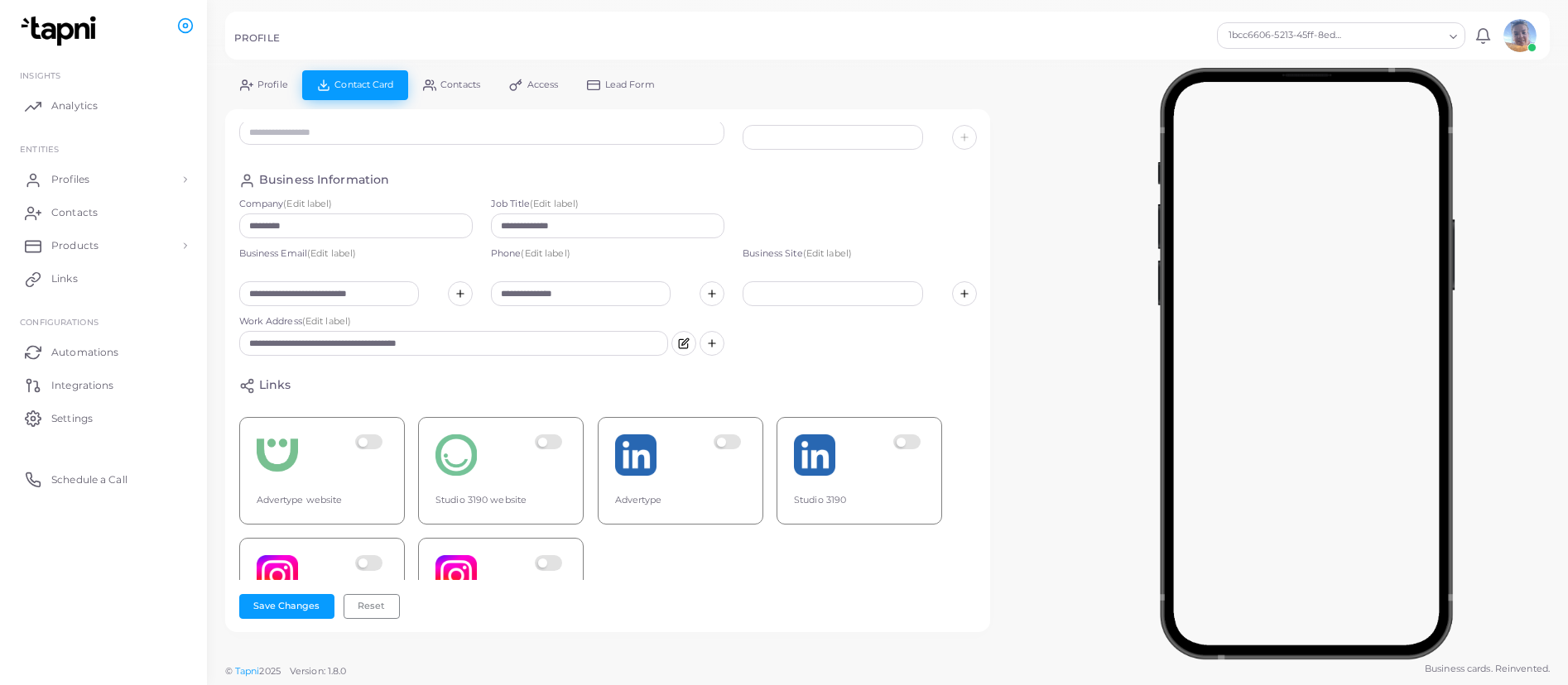 scroll, scrollTop: 266, scrollLeft: 0, axis: vertical 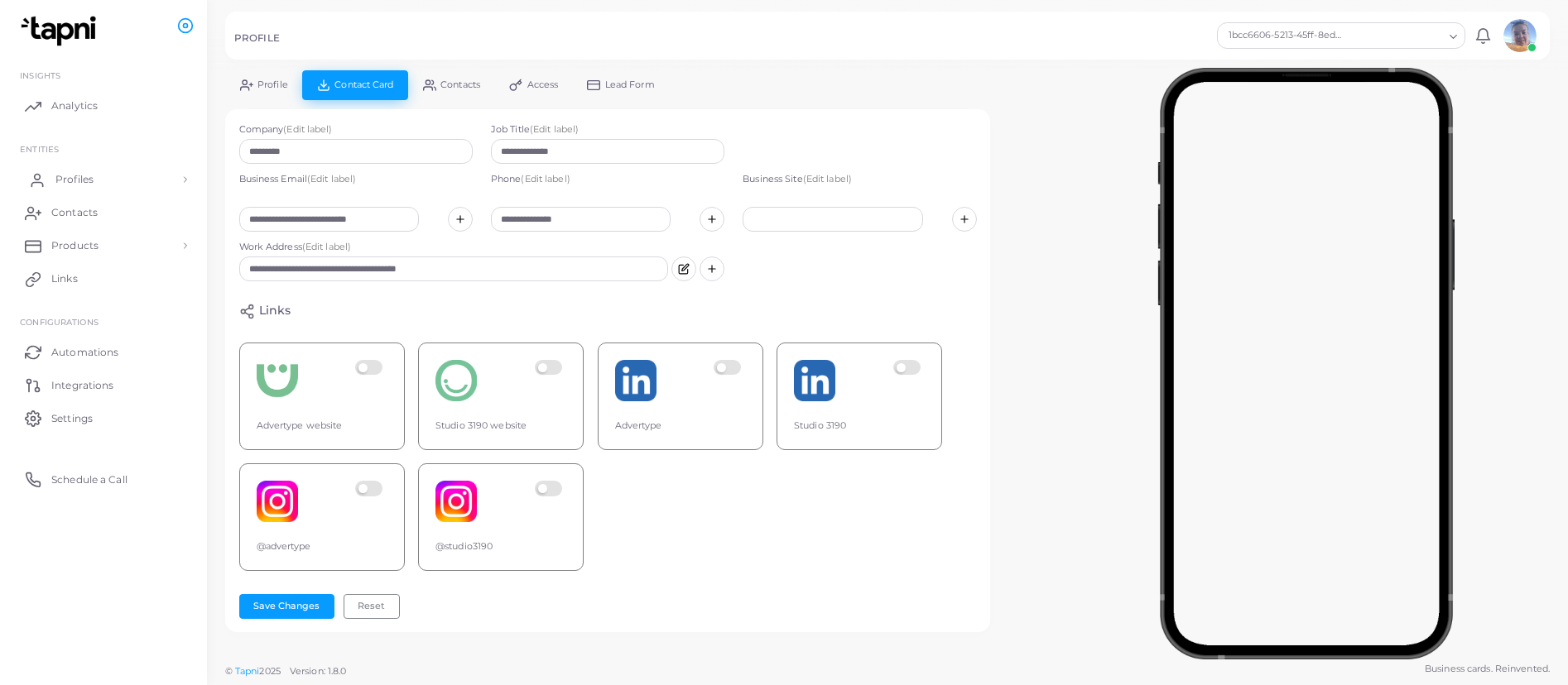 click on "Profiles" at bounding box center [103, 180] 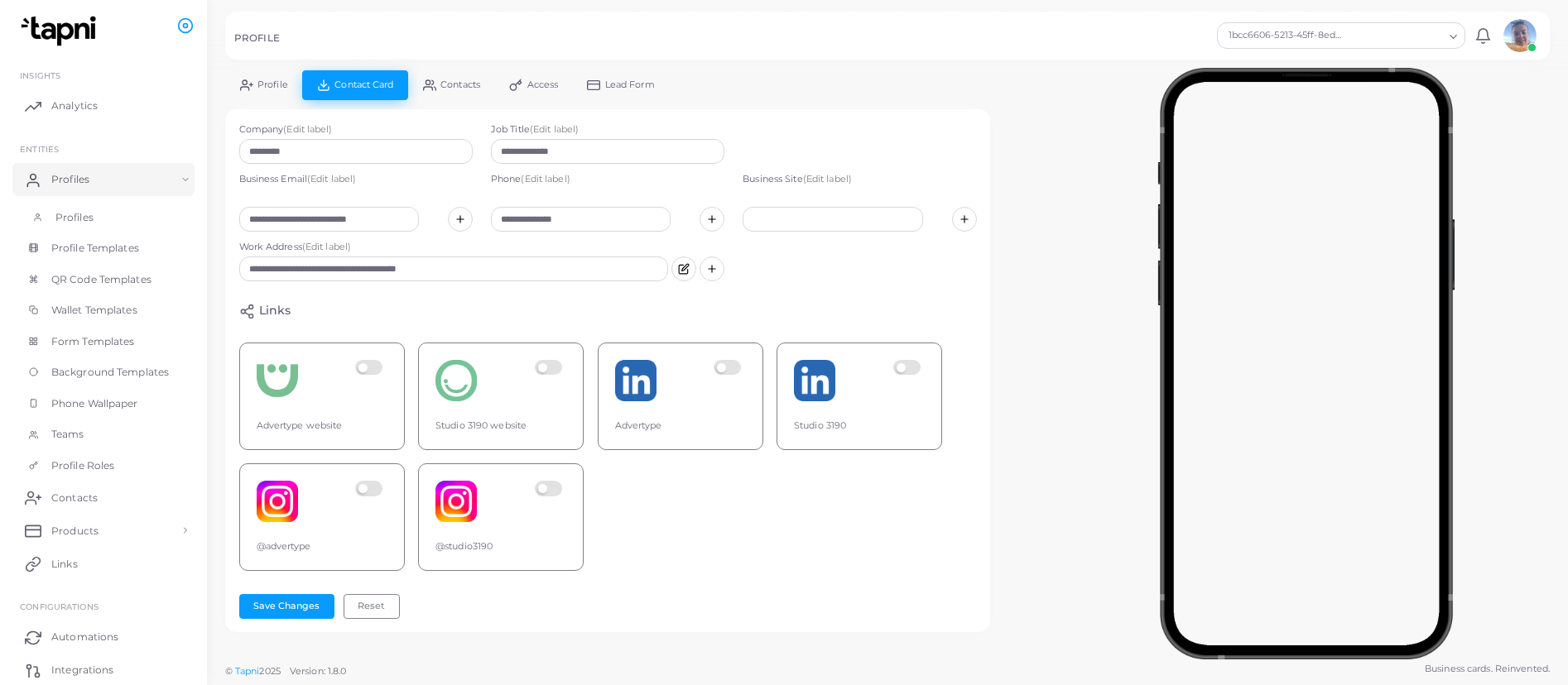 click on "Profiles" at bounding box center [75, 218] 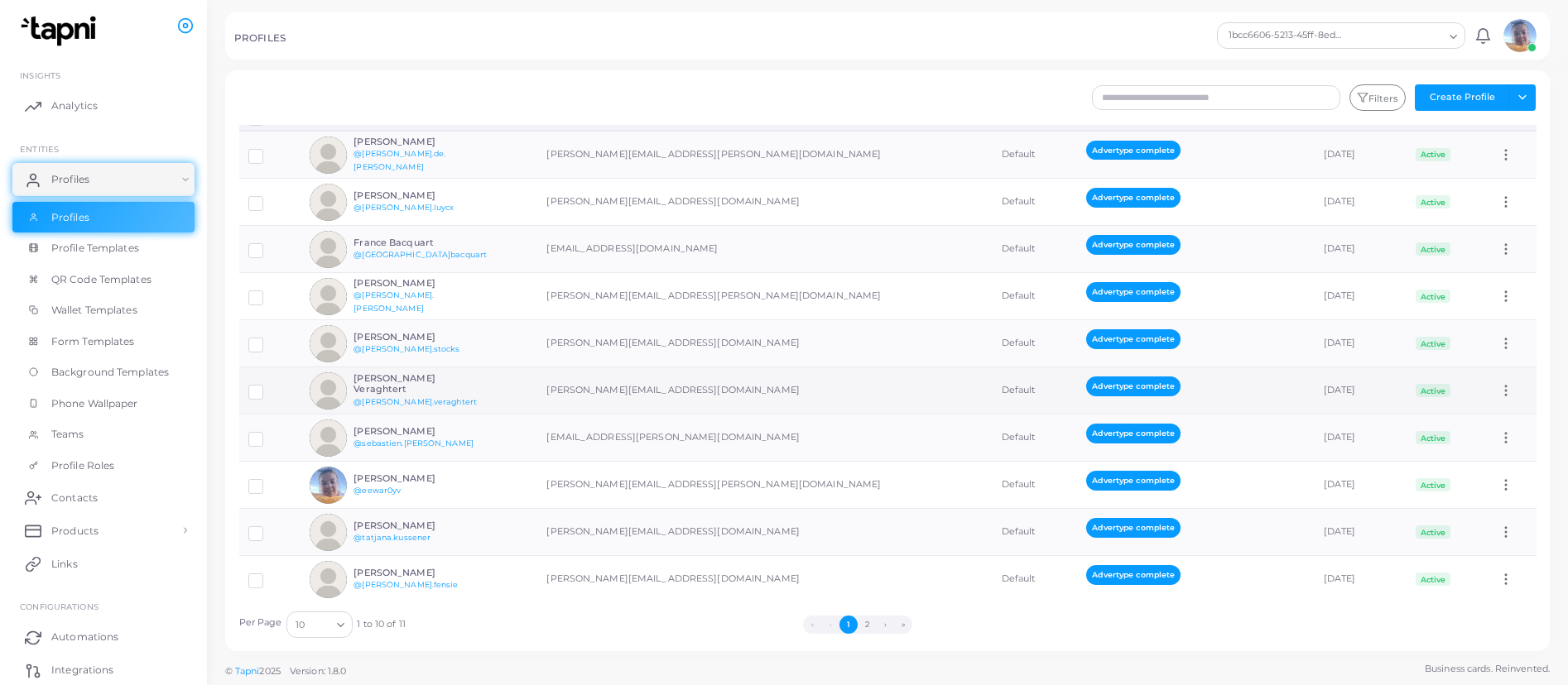 scroll, scrollTop: 31, scrollLeft: 0, axis: vertical 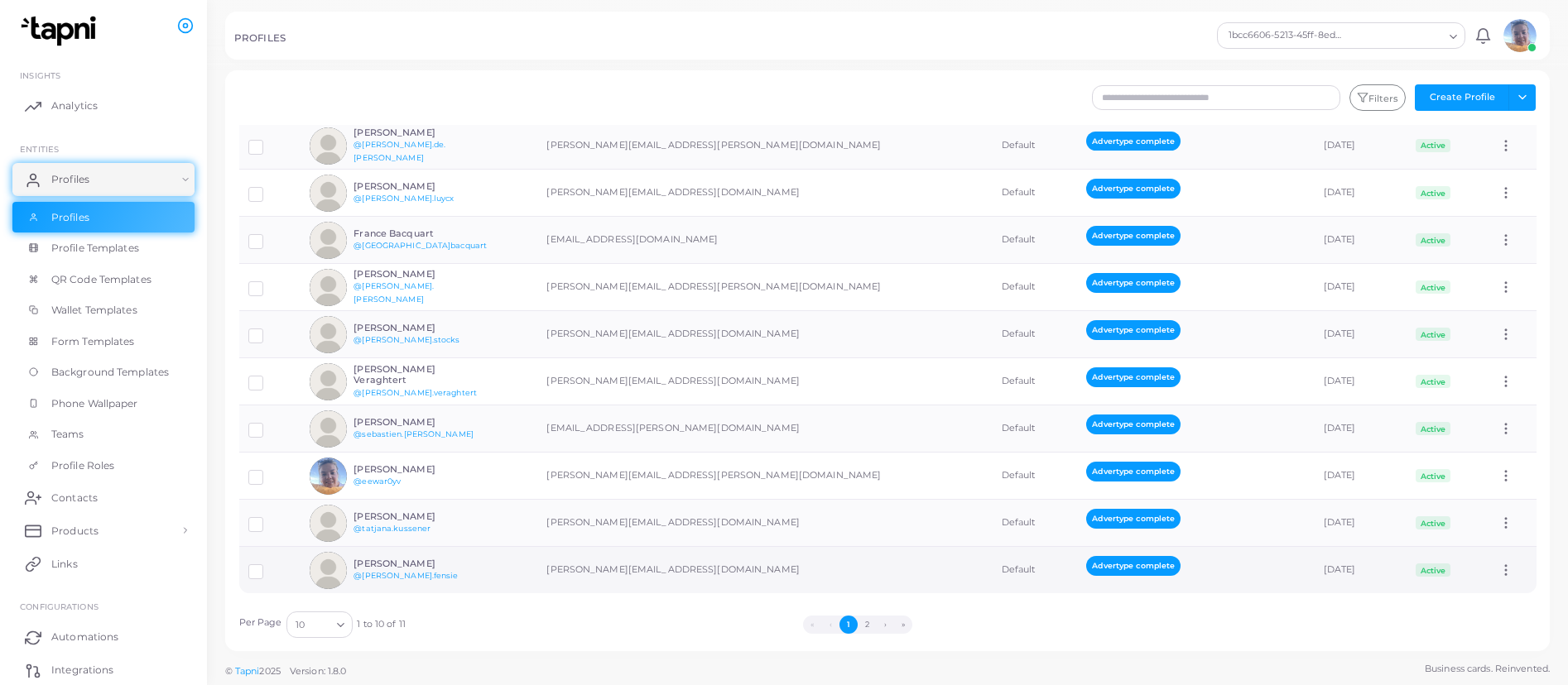 click on "[PERSON_NAME]" at bounding box center (414, 563) 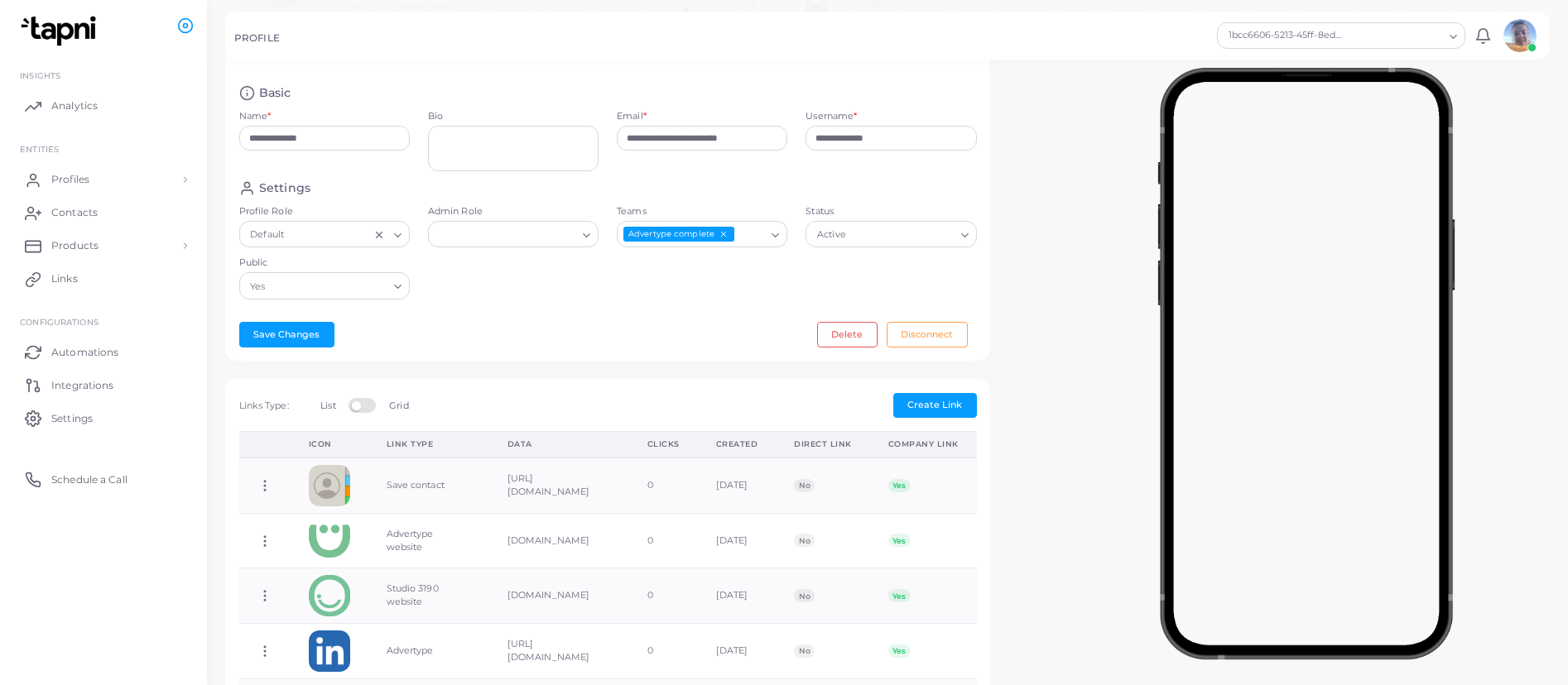 scroll, scrollTop: 0, scrollLeft: 0, axis: both 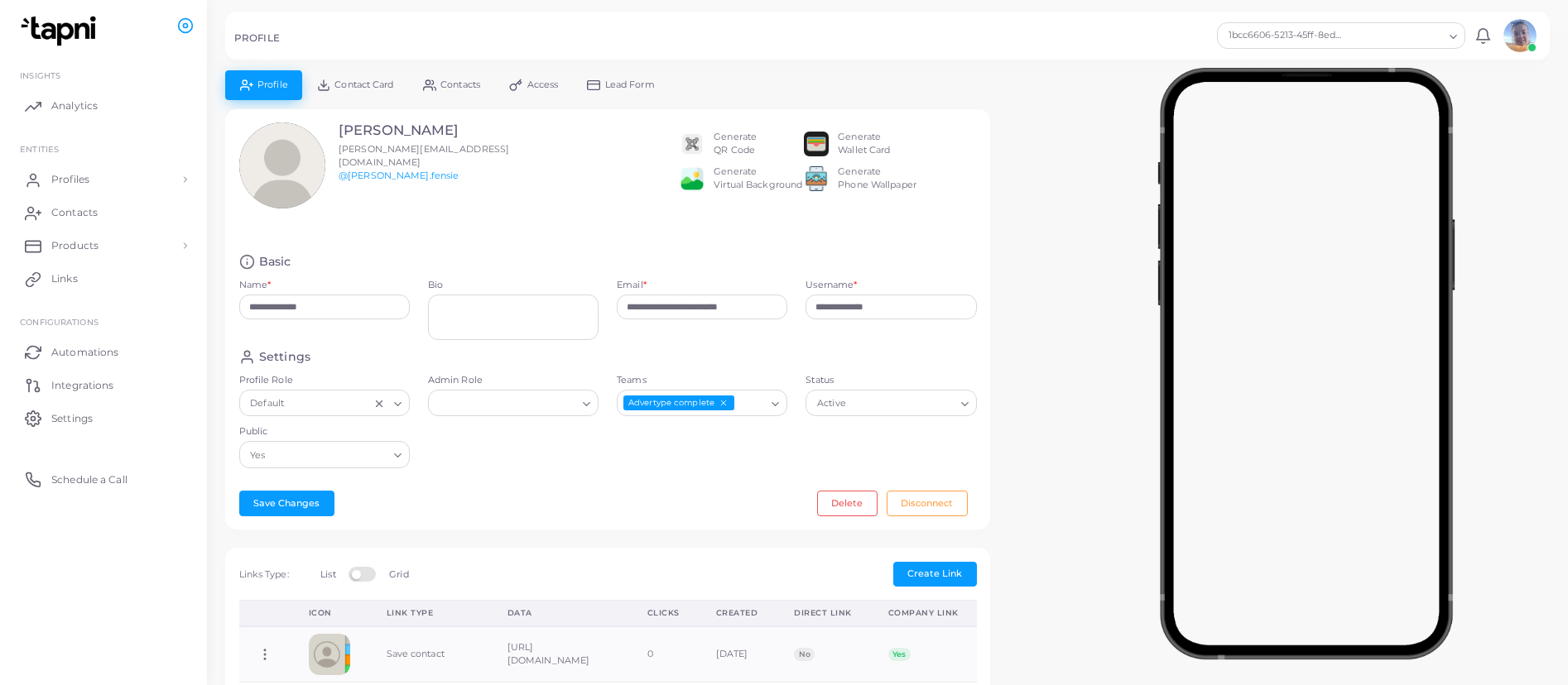 click on "Contact Card" at bounding box center (363, 84) 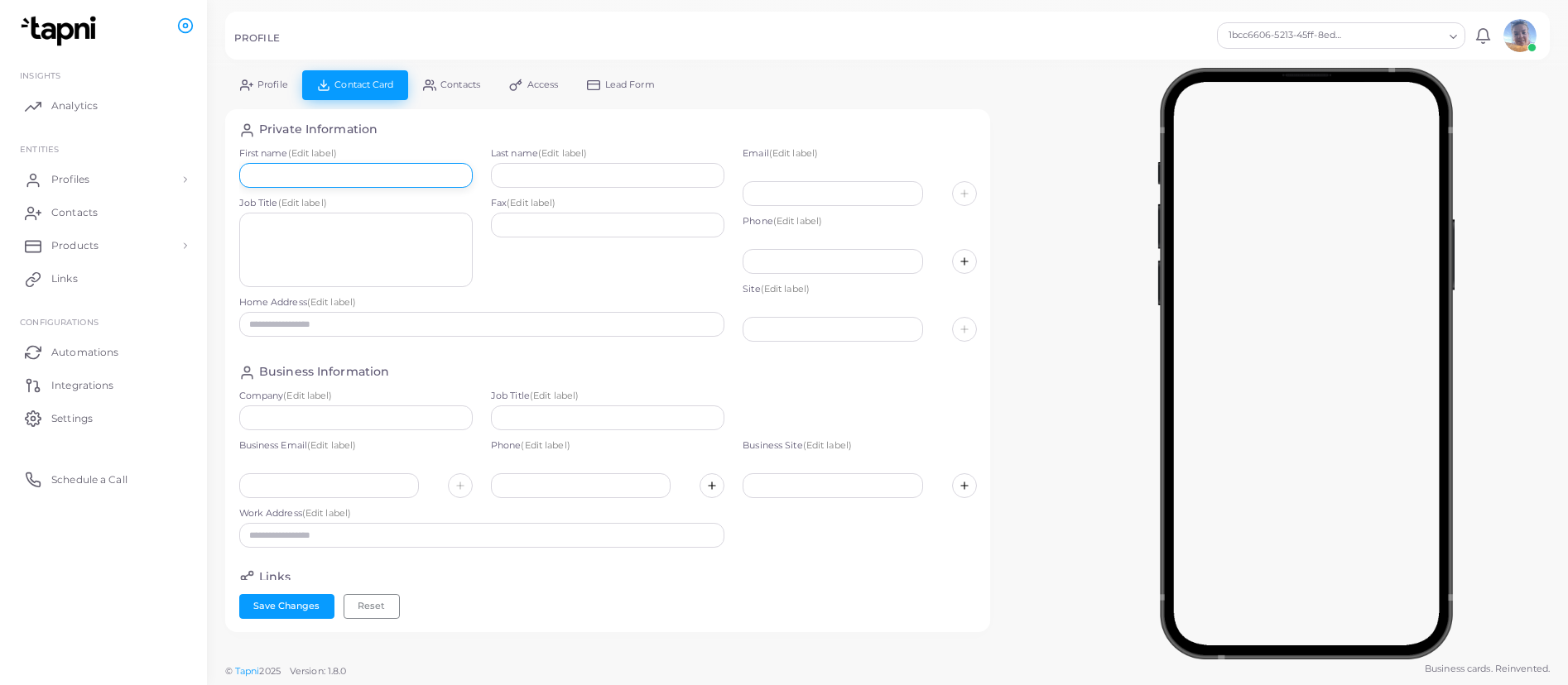click at bounding box center (356, 175) 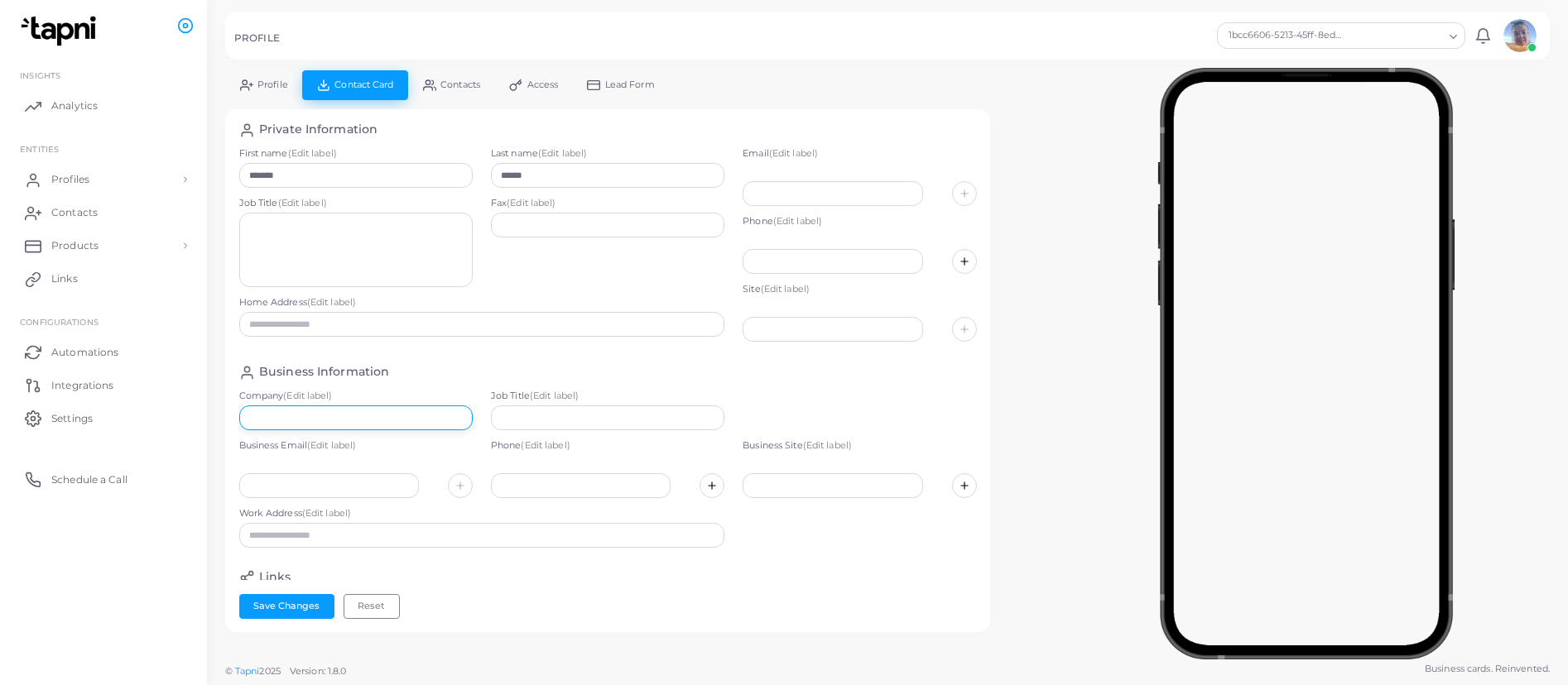 click at bounding box center (356, 418) 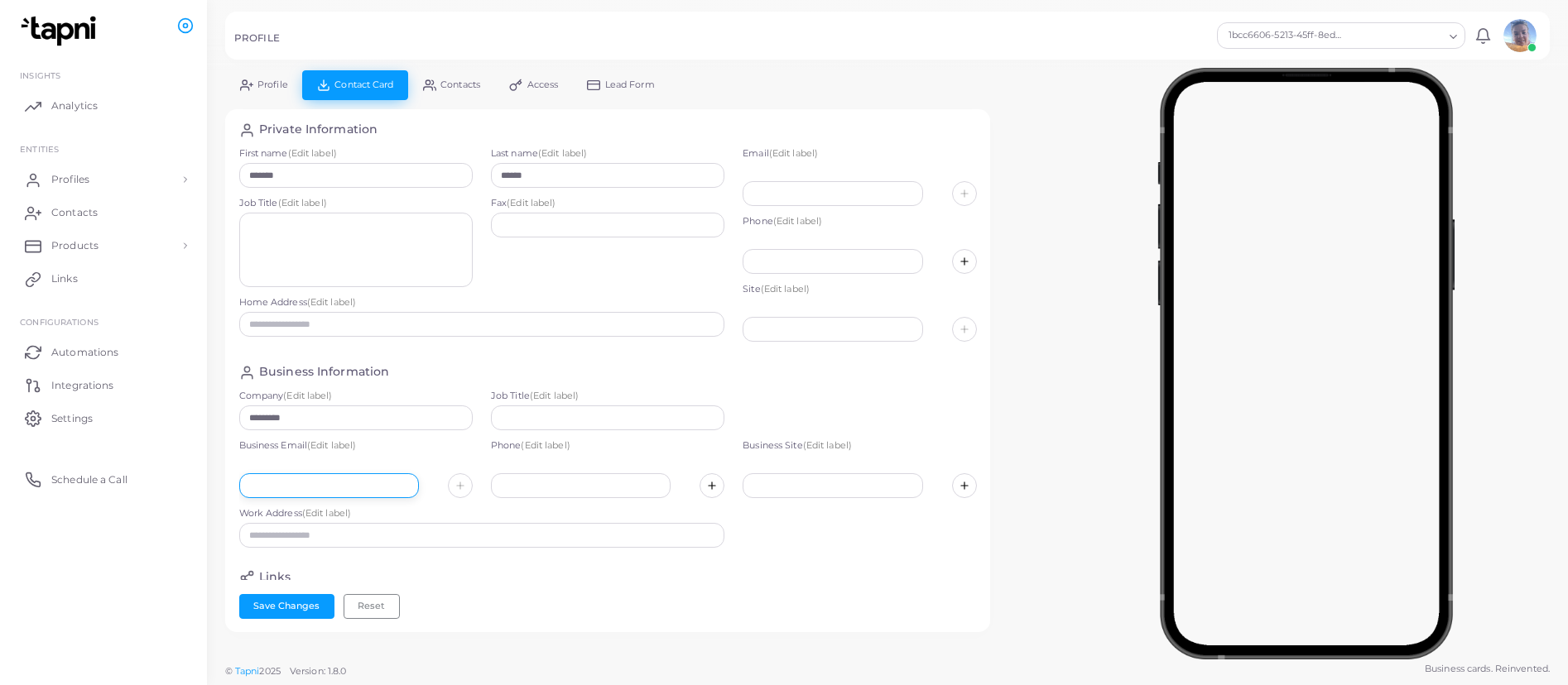 click at bounding box center [329, 486] 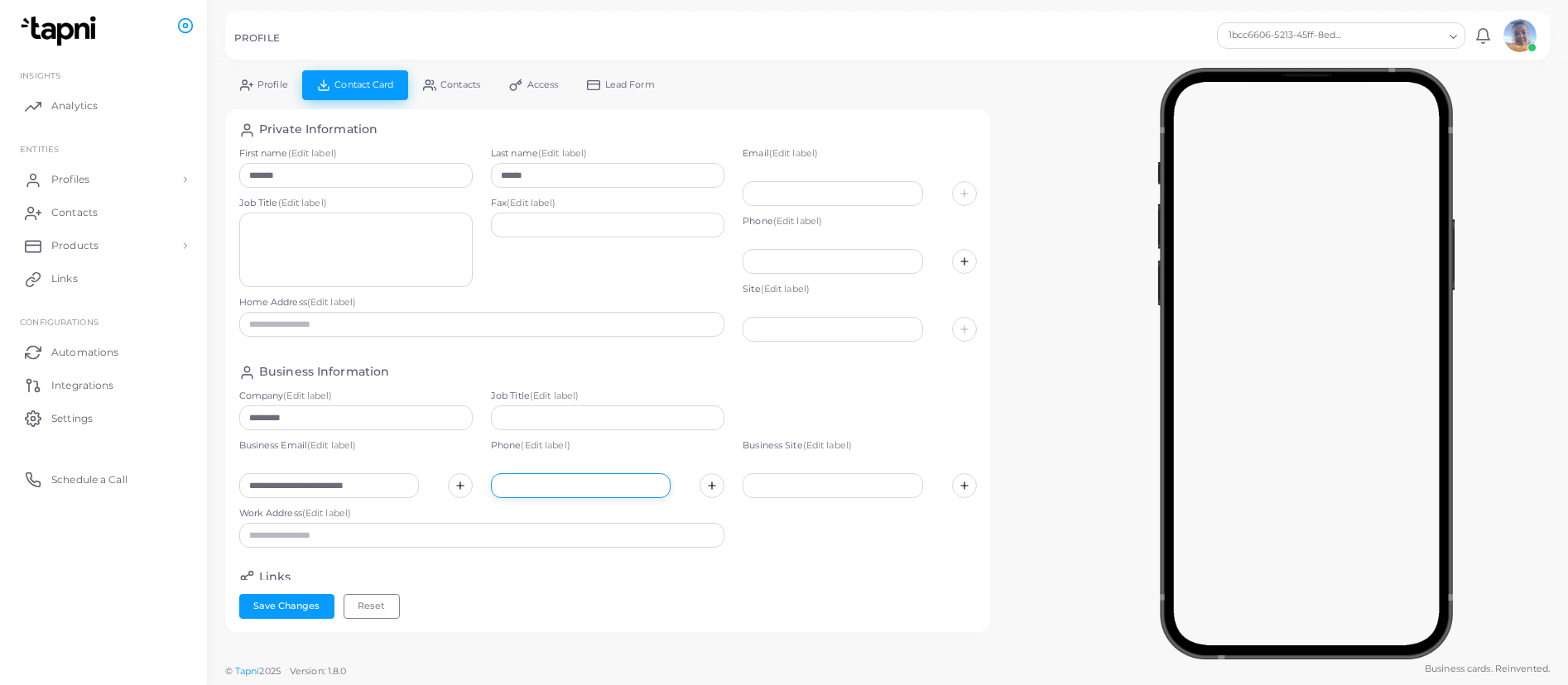 click at bounding box center (580, 486) 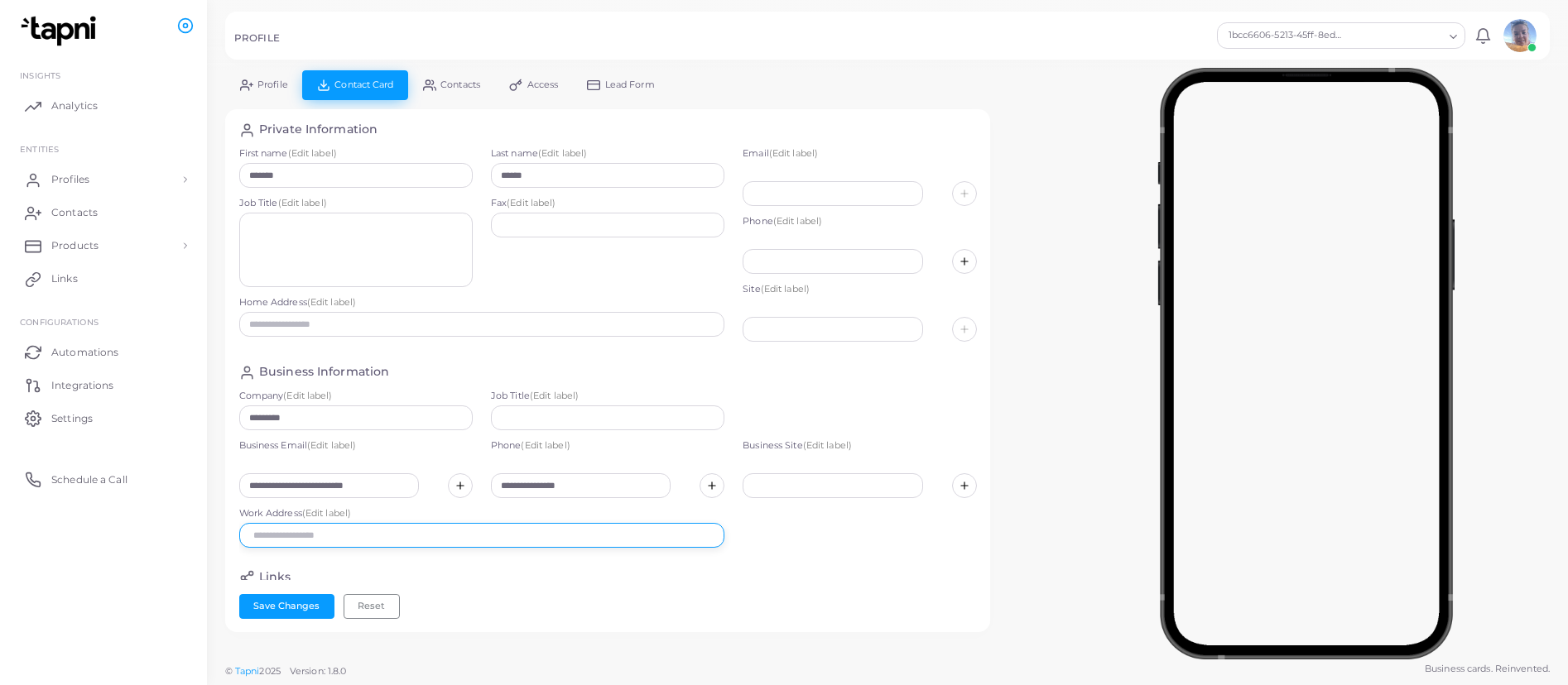 click at bounding box center [482, 535] 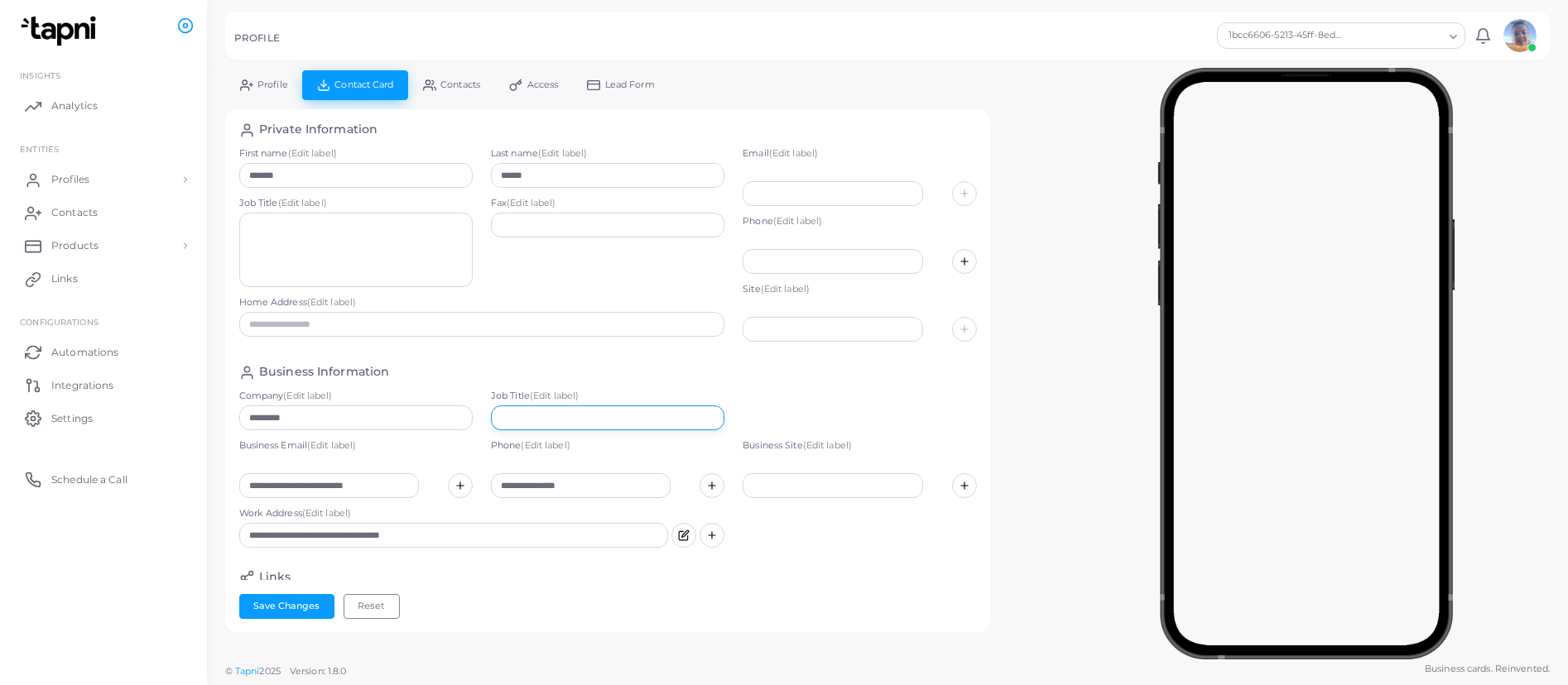 click at bounding box center (608, 418) 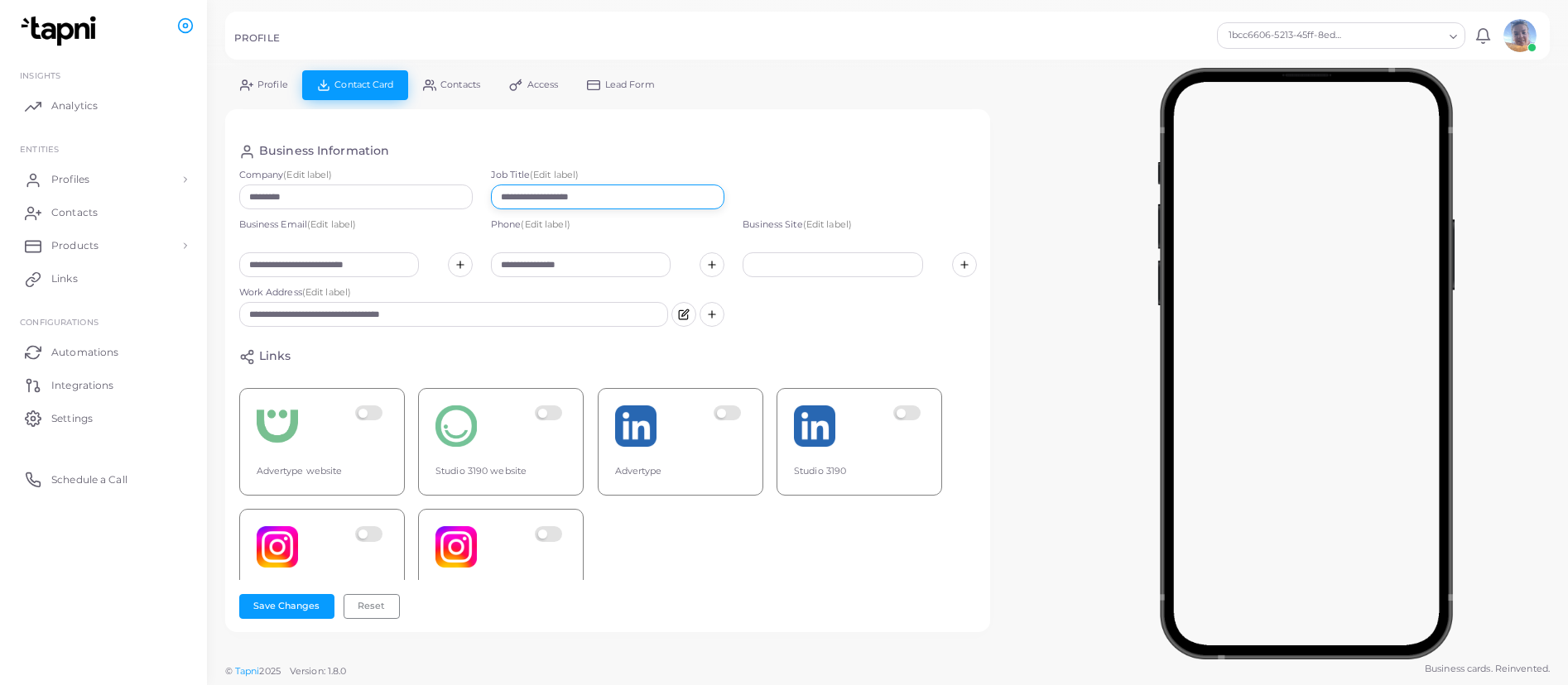 scroll, scrollTop: 266, scrollLeft: 0, axis: vertical 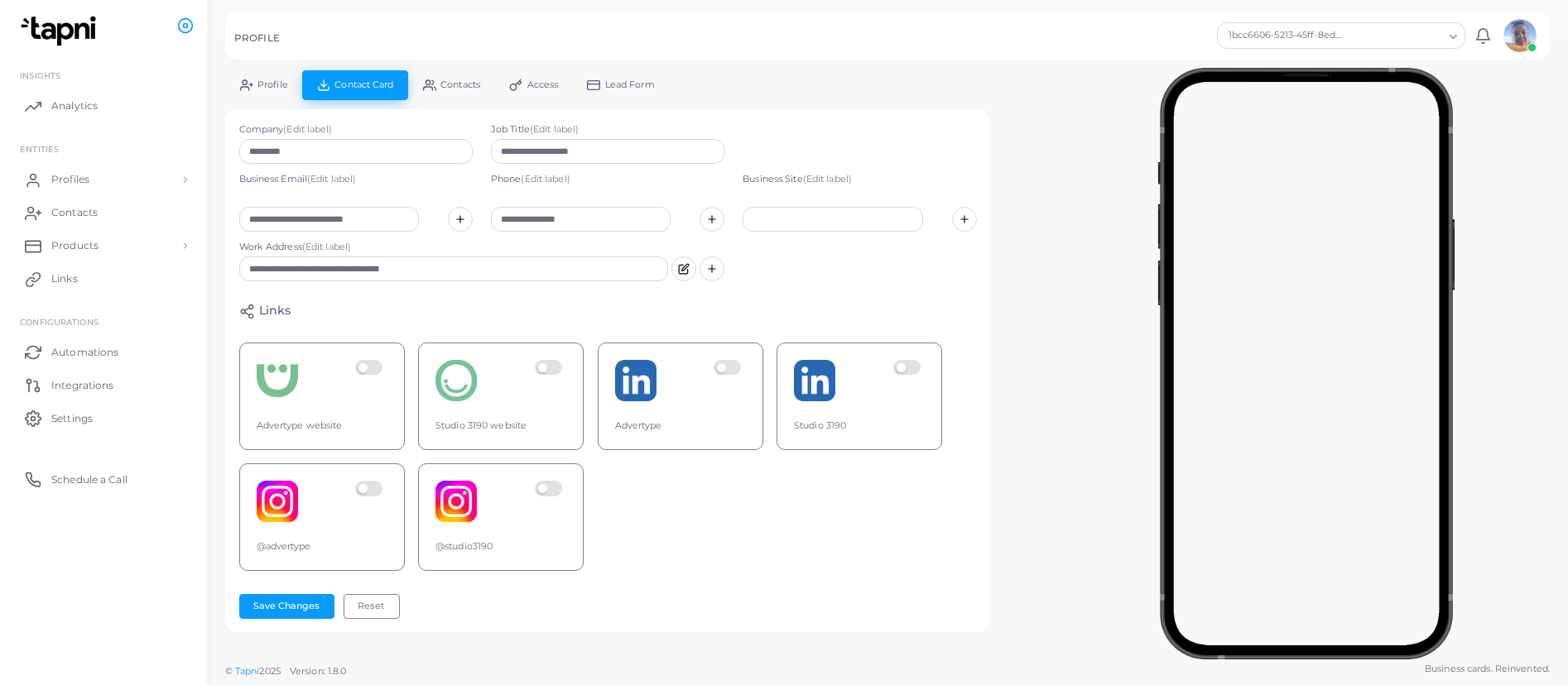 drag, startPoint x: 368, startPoint y: 365, endPoint x: 376, endPoint y: 426, distance: 61.52235 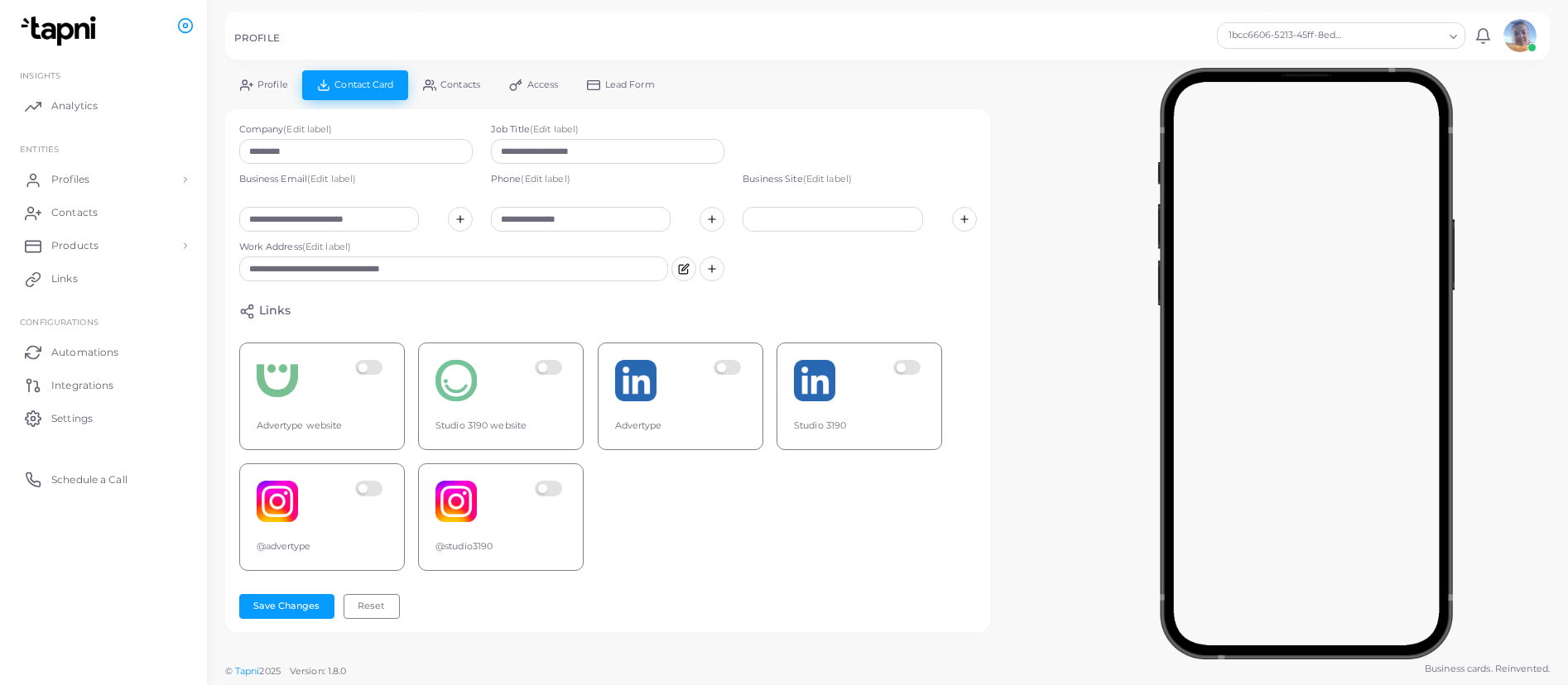 click at bounding box center (551, 381) 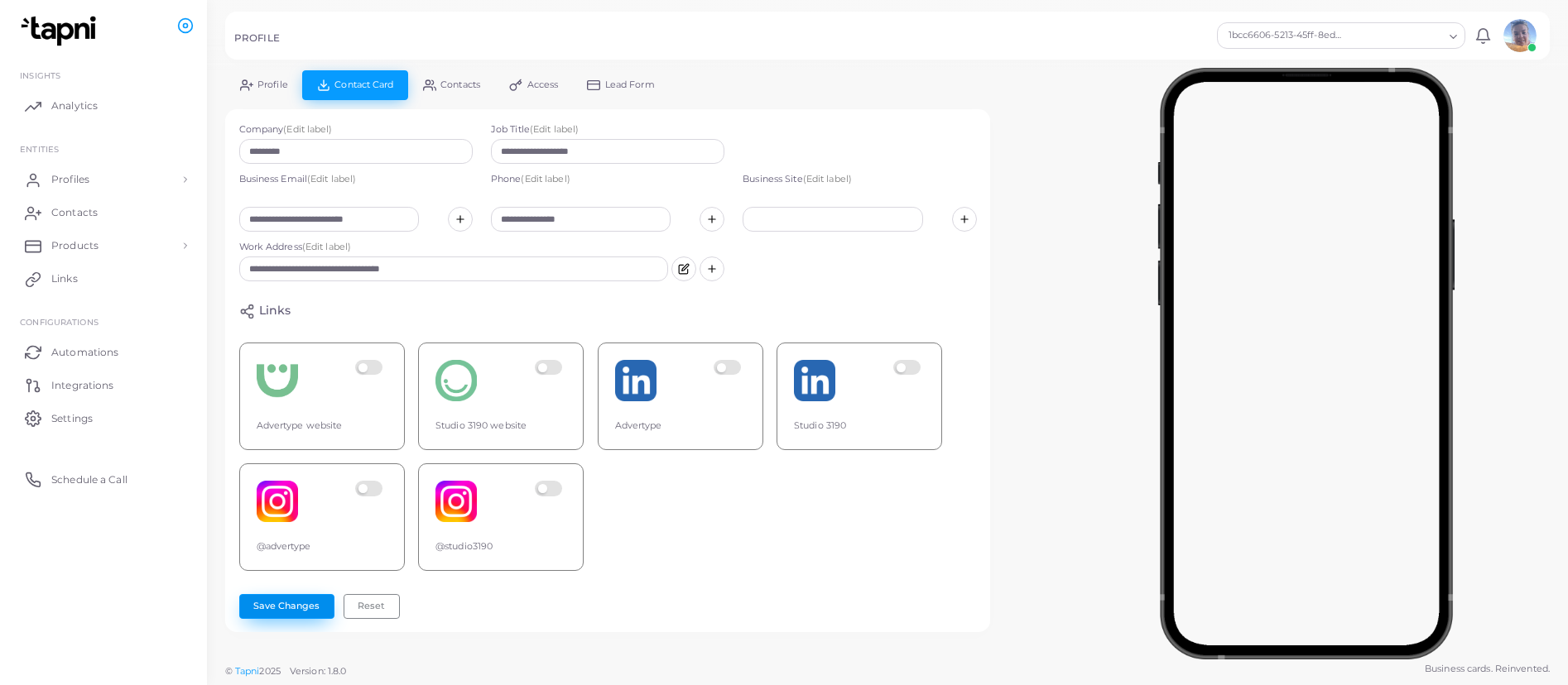 click on "Save Changes" at bounding box center (286, 606) 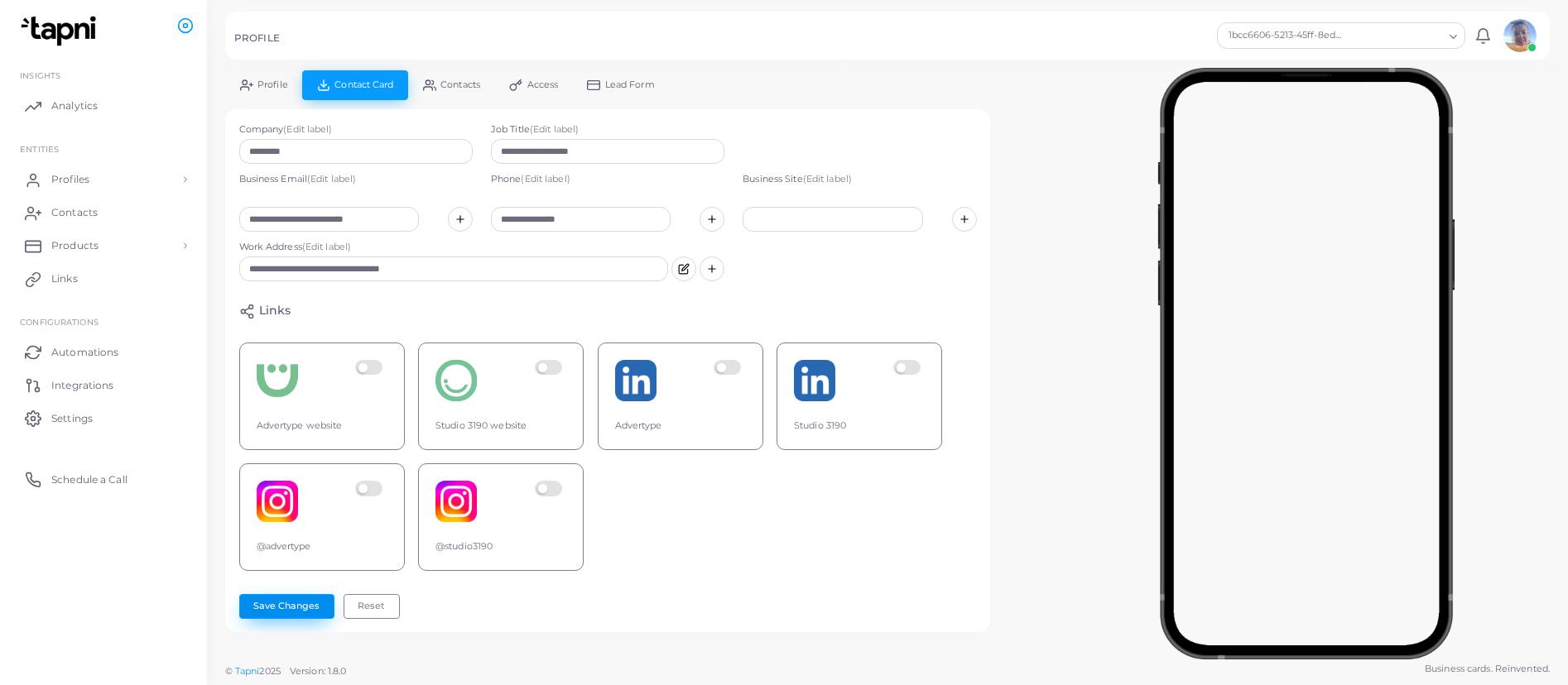click on "Save Changes" at bounding box center [286, 606] 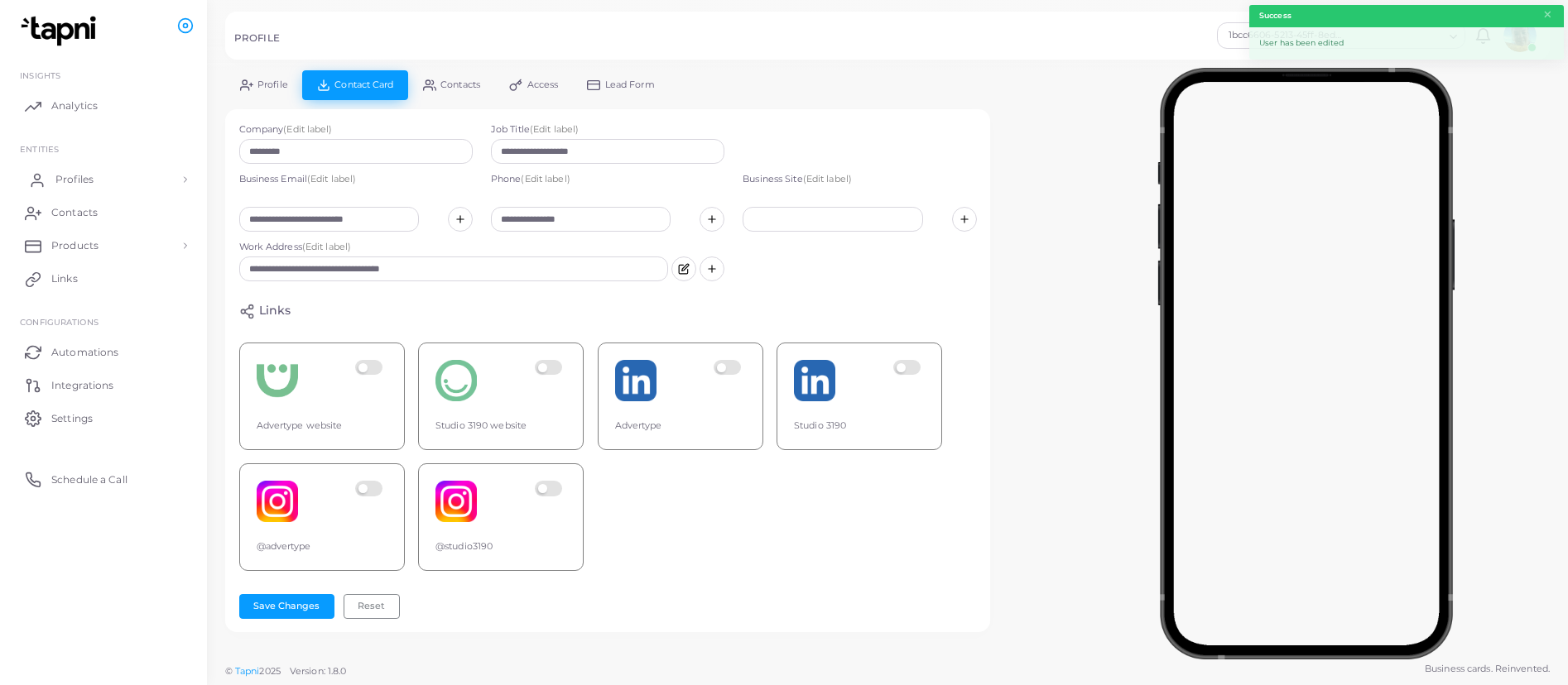 click on "Profiles" at bounding box center [103, 180] 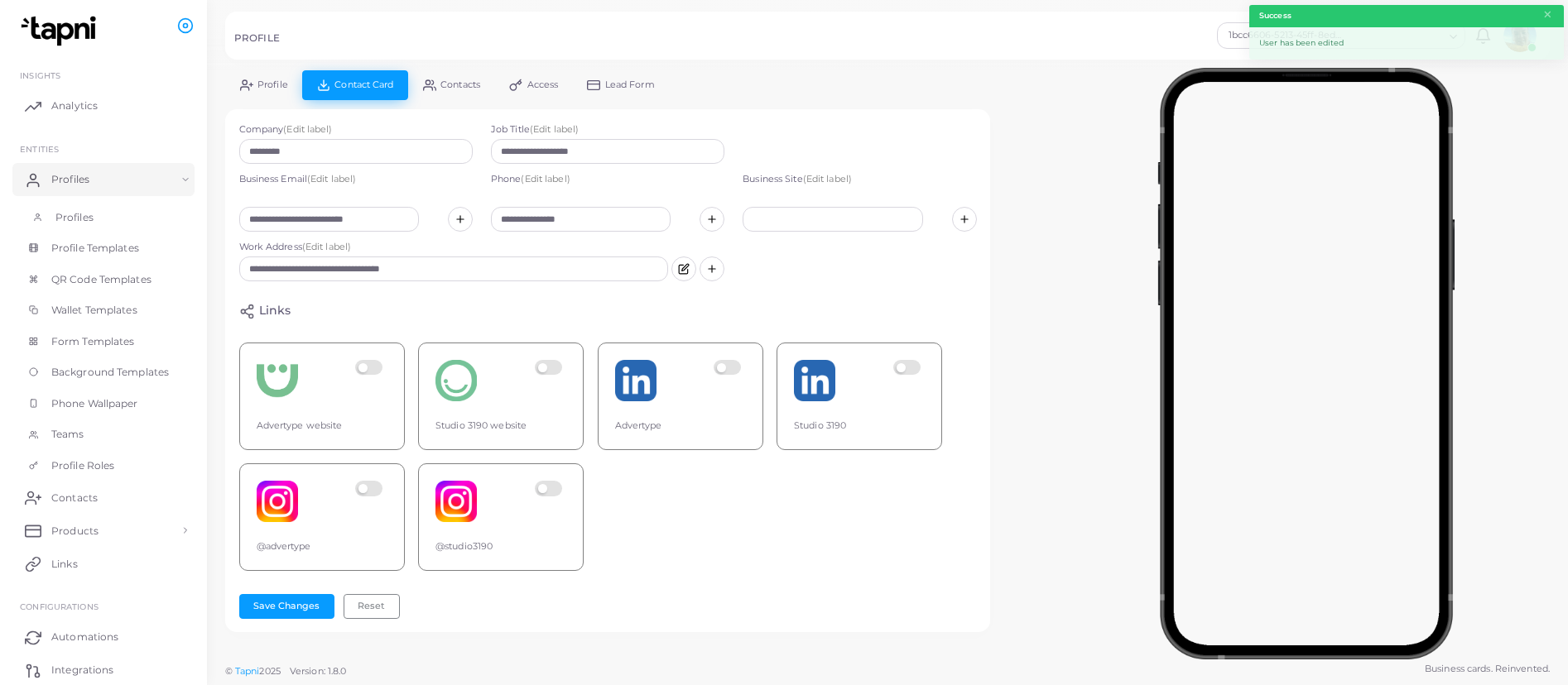 click on "Profiles" at bounding box center (103, 218) 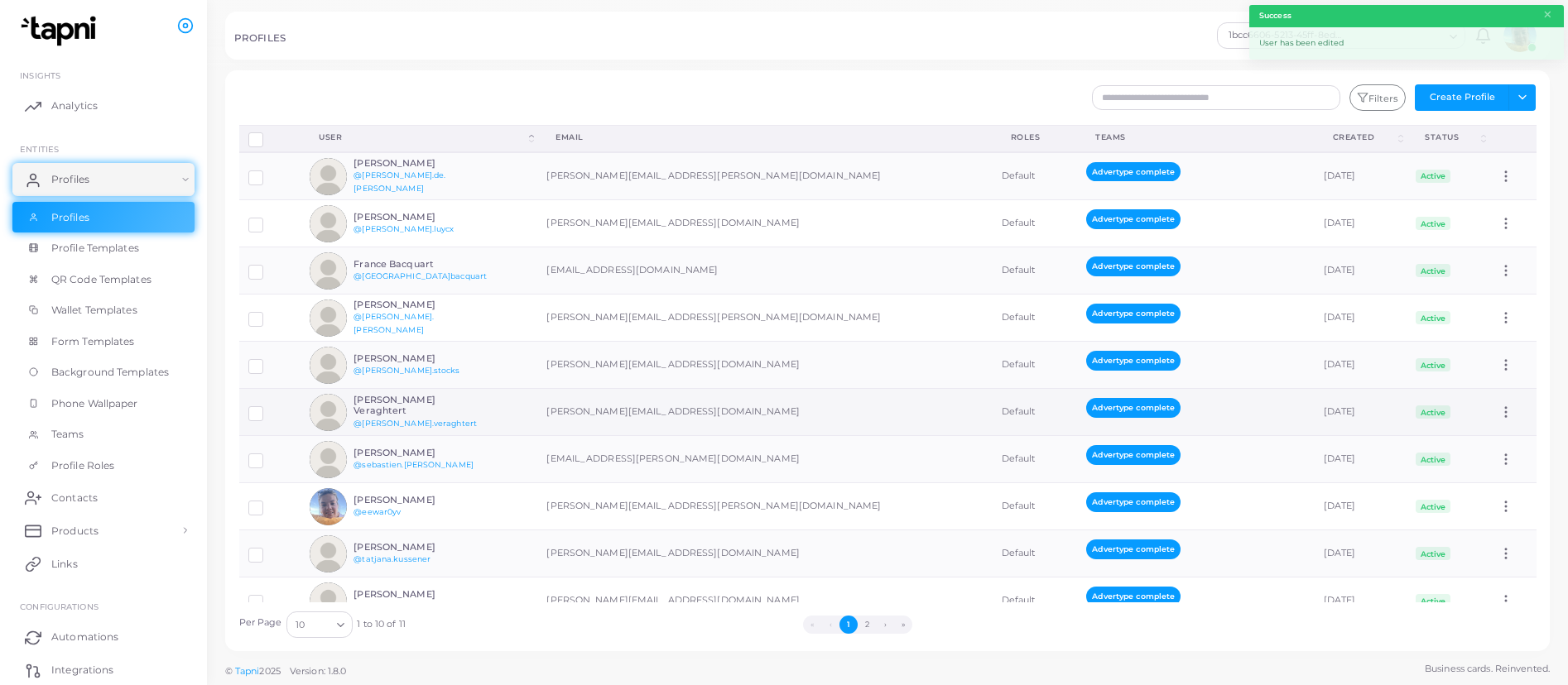 scroll, scrollTop: 31, scrollLeft: 0, axis: vertical 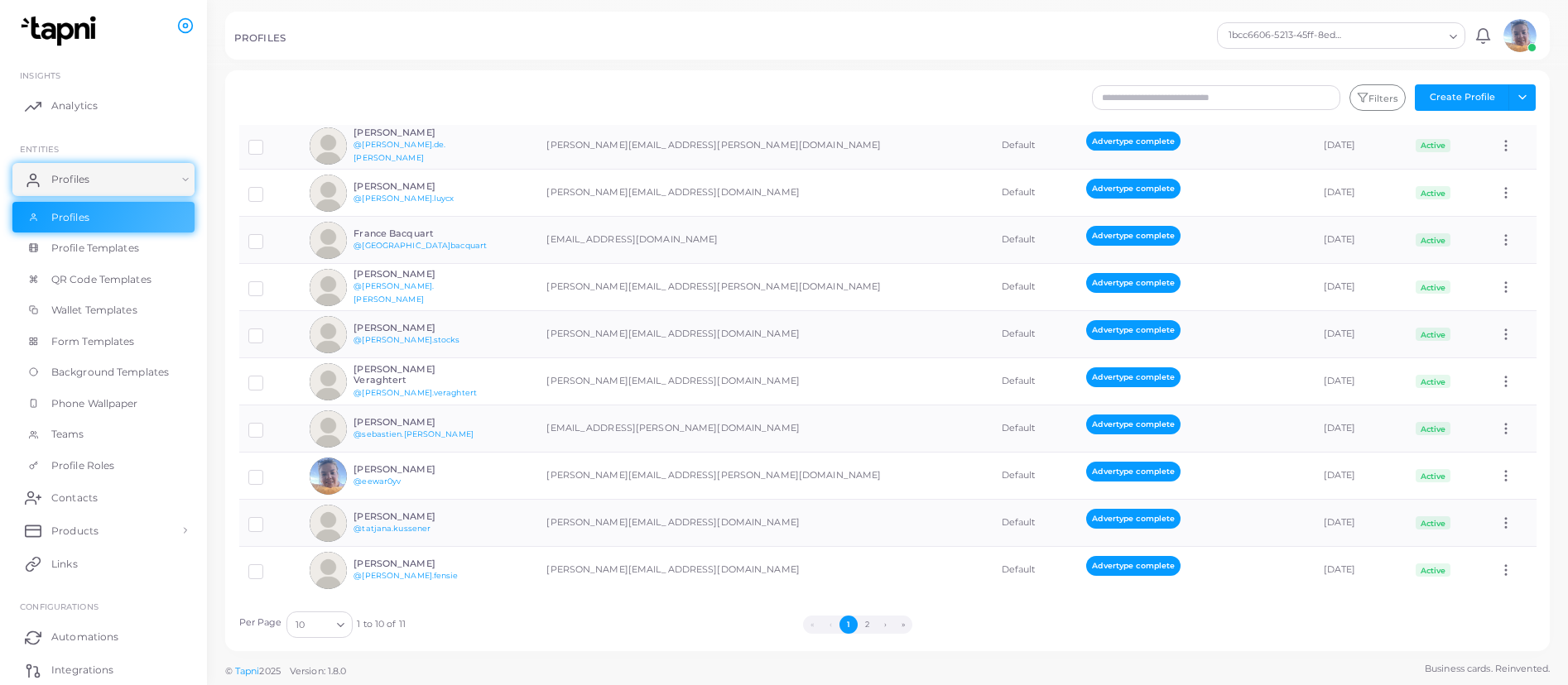 click on "2" at bounding box center [867, 625] 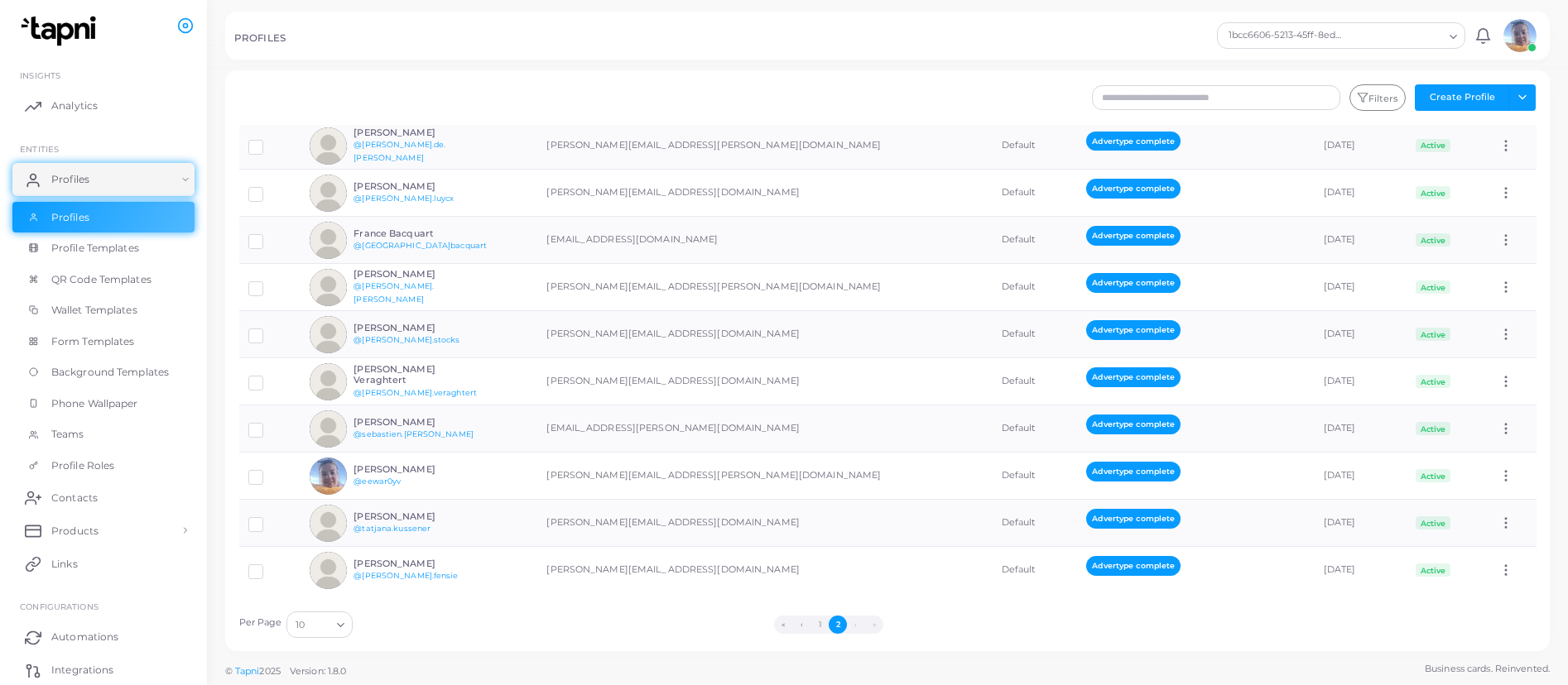 scroll, scrollTop: 0, scrollLeft: 0, axis: both 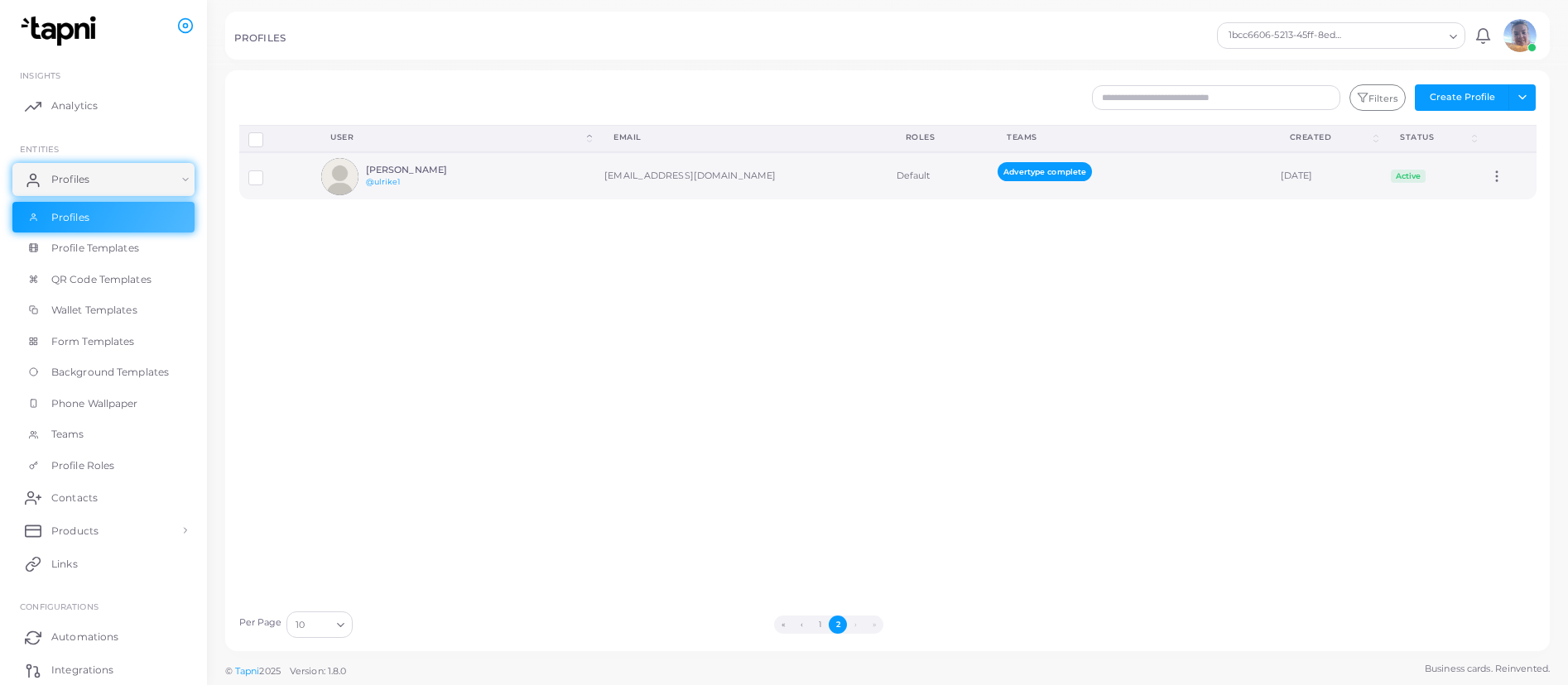 click on "[PERSON_NAME]" at bounding box center (426, 170) 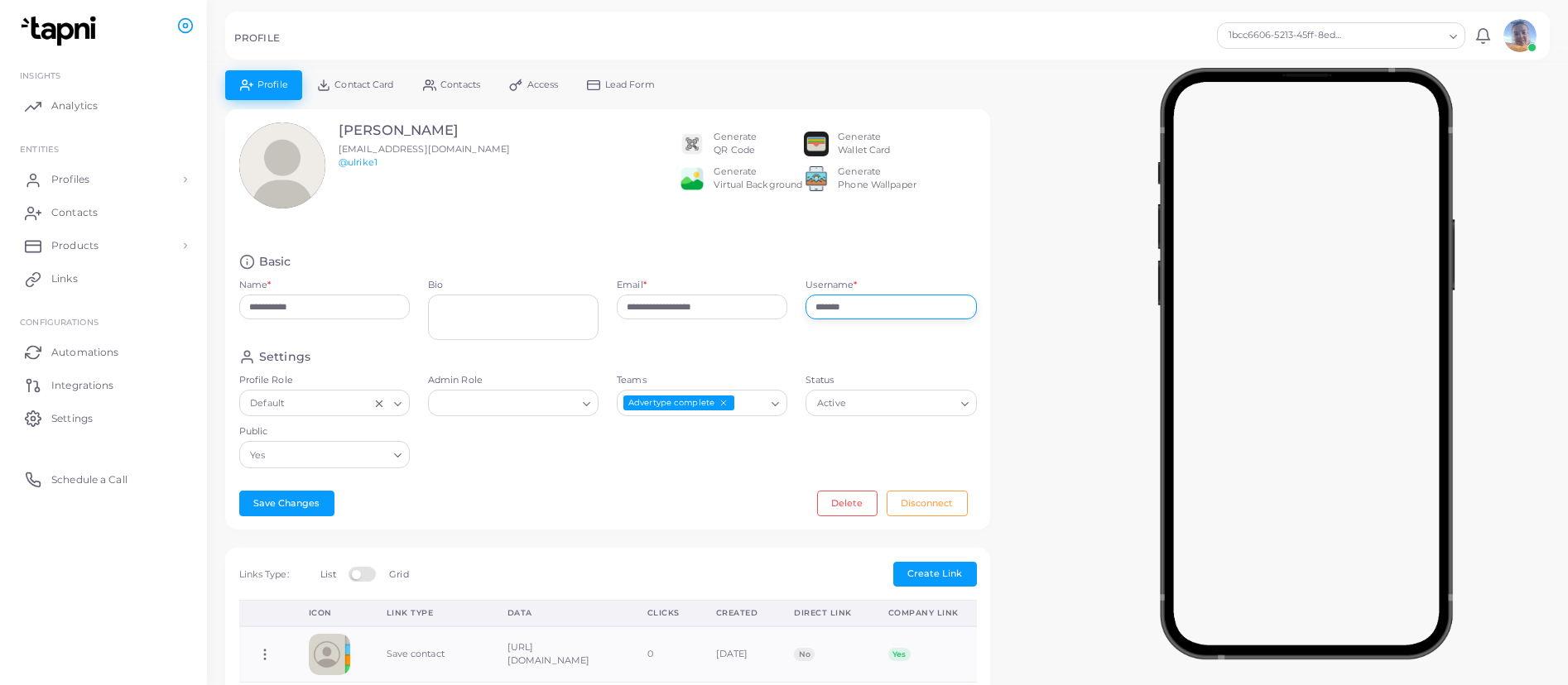 click on "*******" at bounding box center (891, 307) 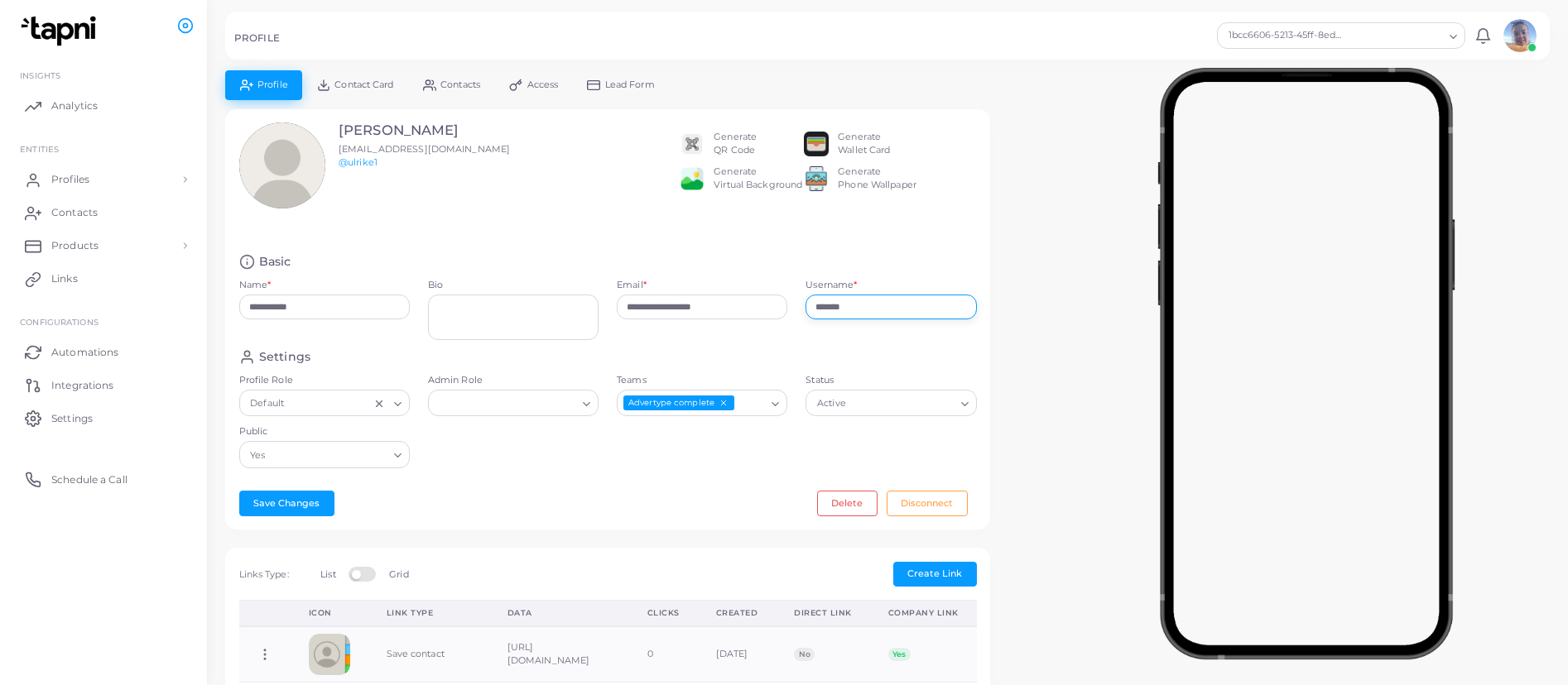 click on "*******" at bounding box center [891, 307] 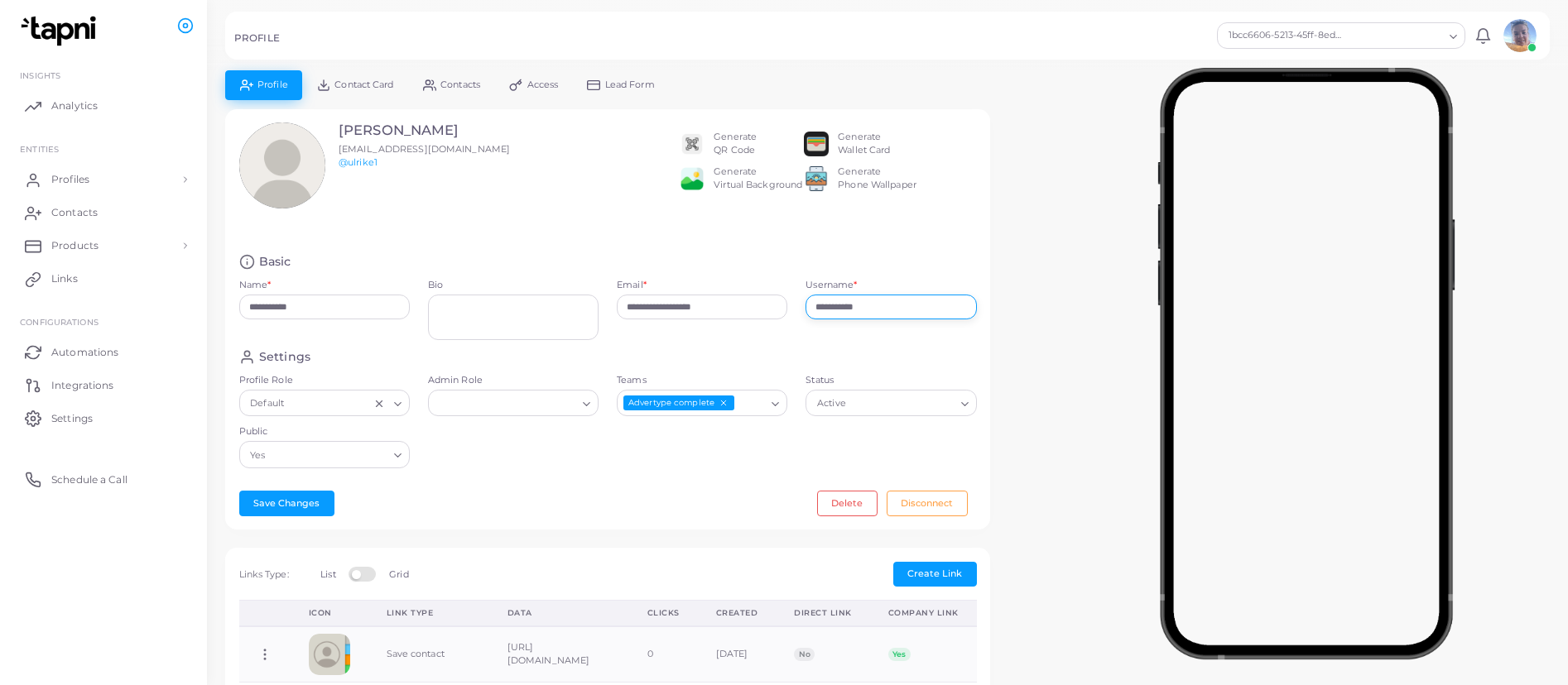 drag, startPoint x: 865, startPoint y: 305, endPoint x: 777, endPoint y: 302, distance: 88.05112 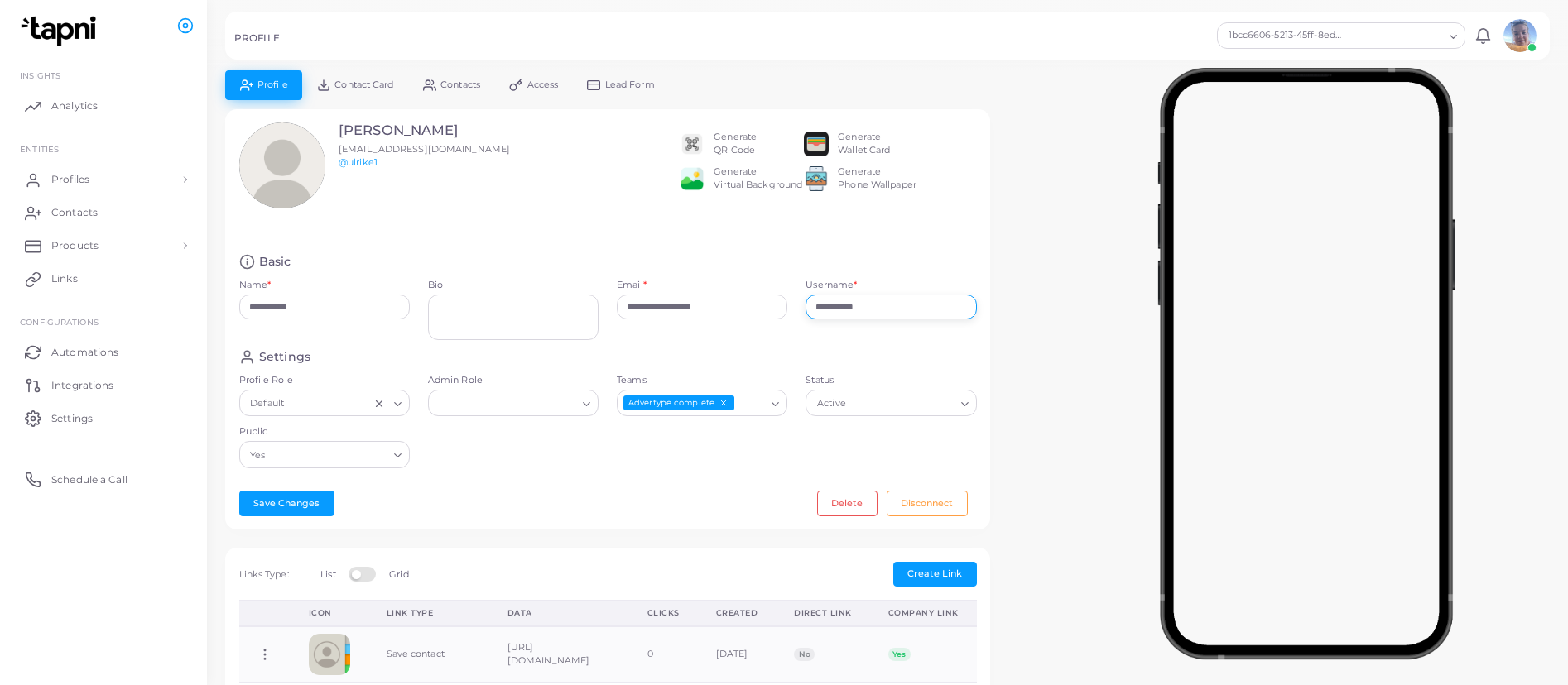 click on "**********" at bounding box center [608, 301] 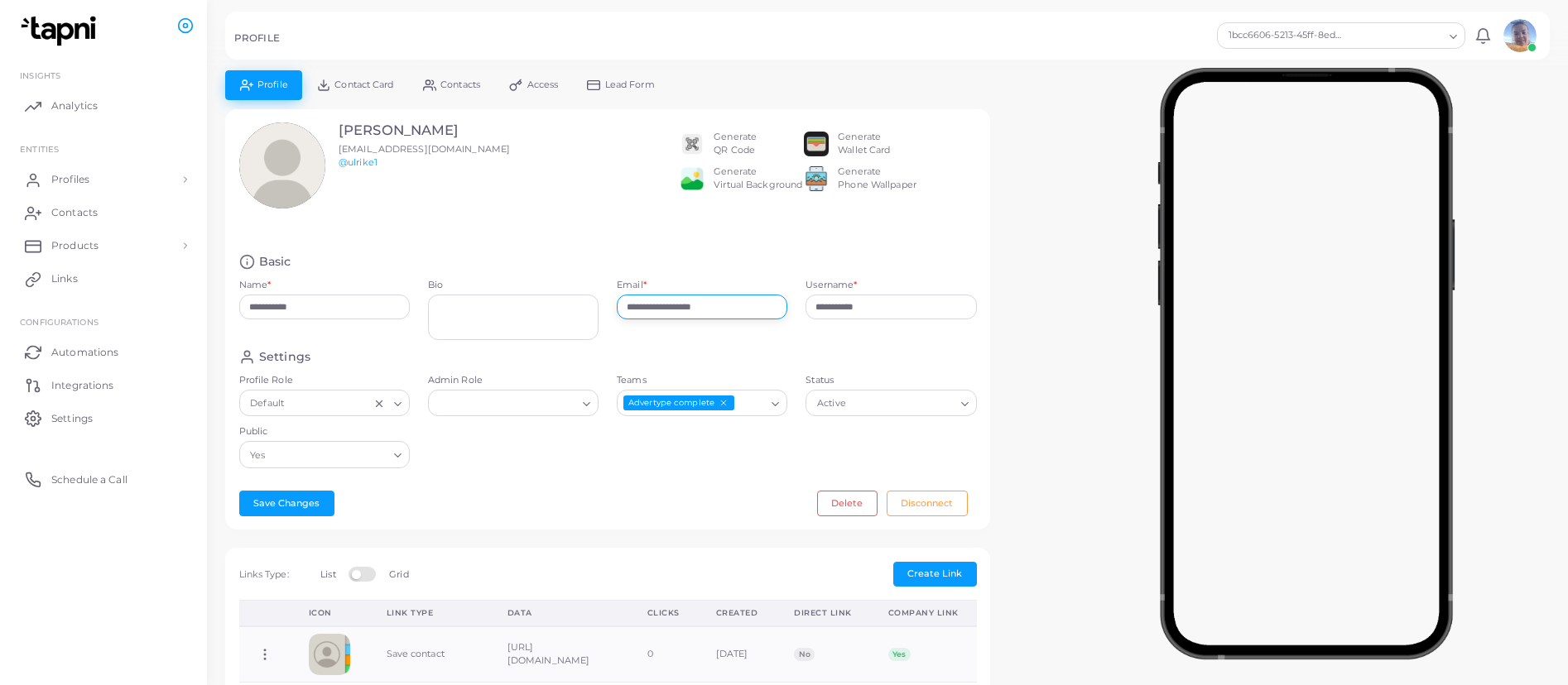 click on "**********" at bounding box center (702, 307) 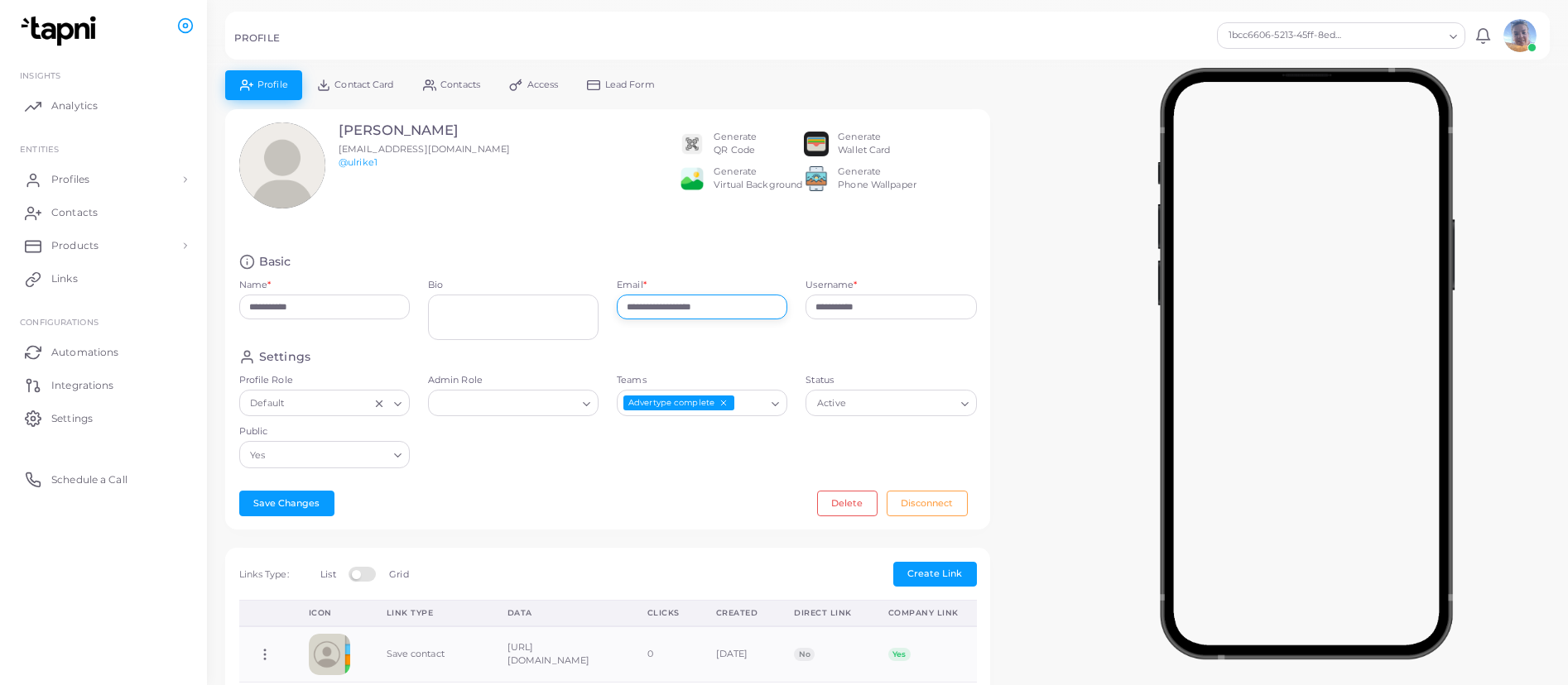 click on "**********" at bounding box center (702, 307) 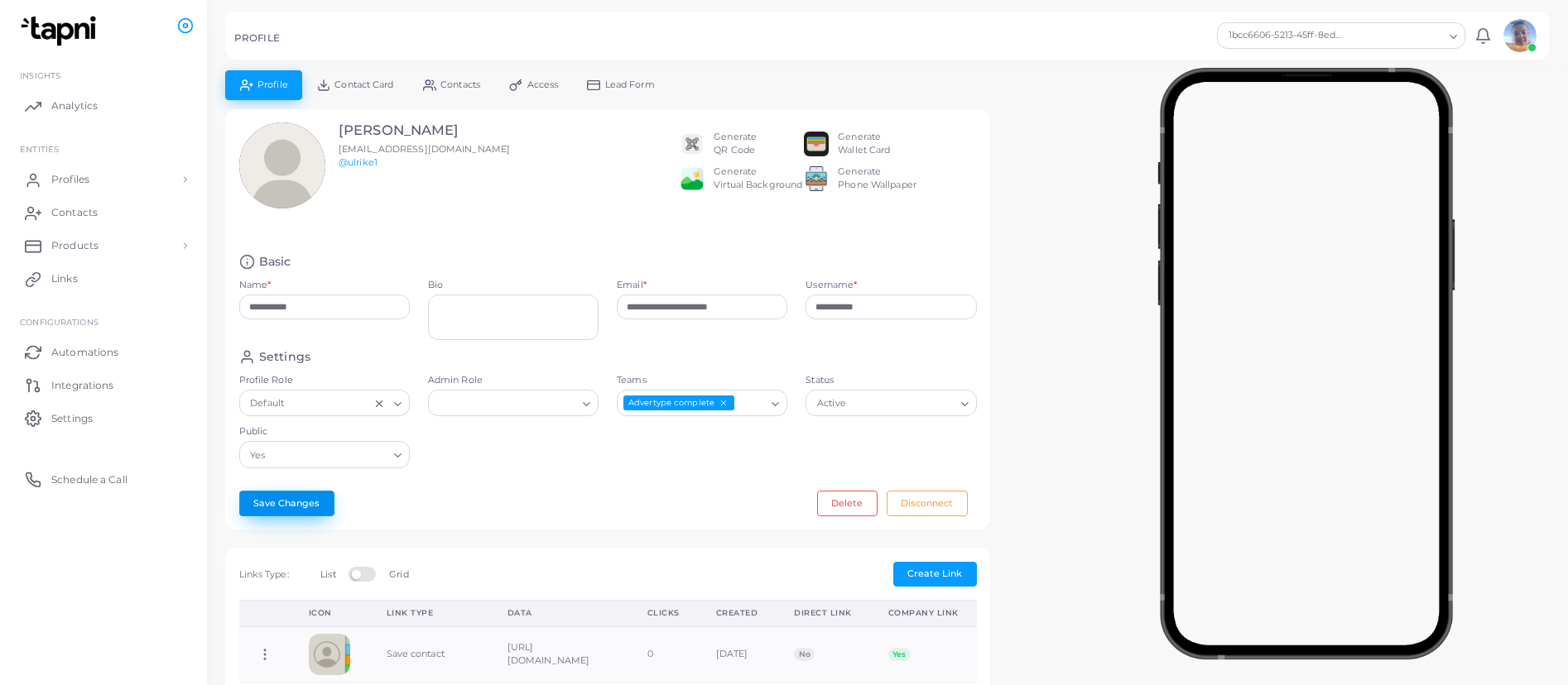 click on "Save Changes" at bounding box center (286, 503) 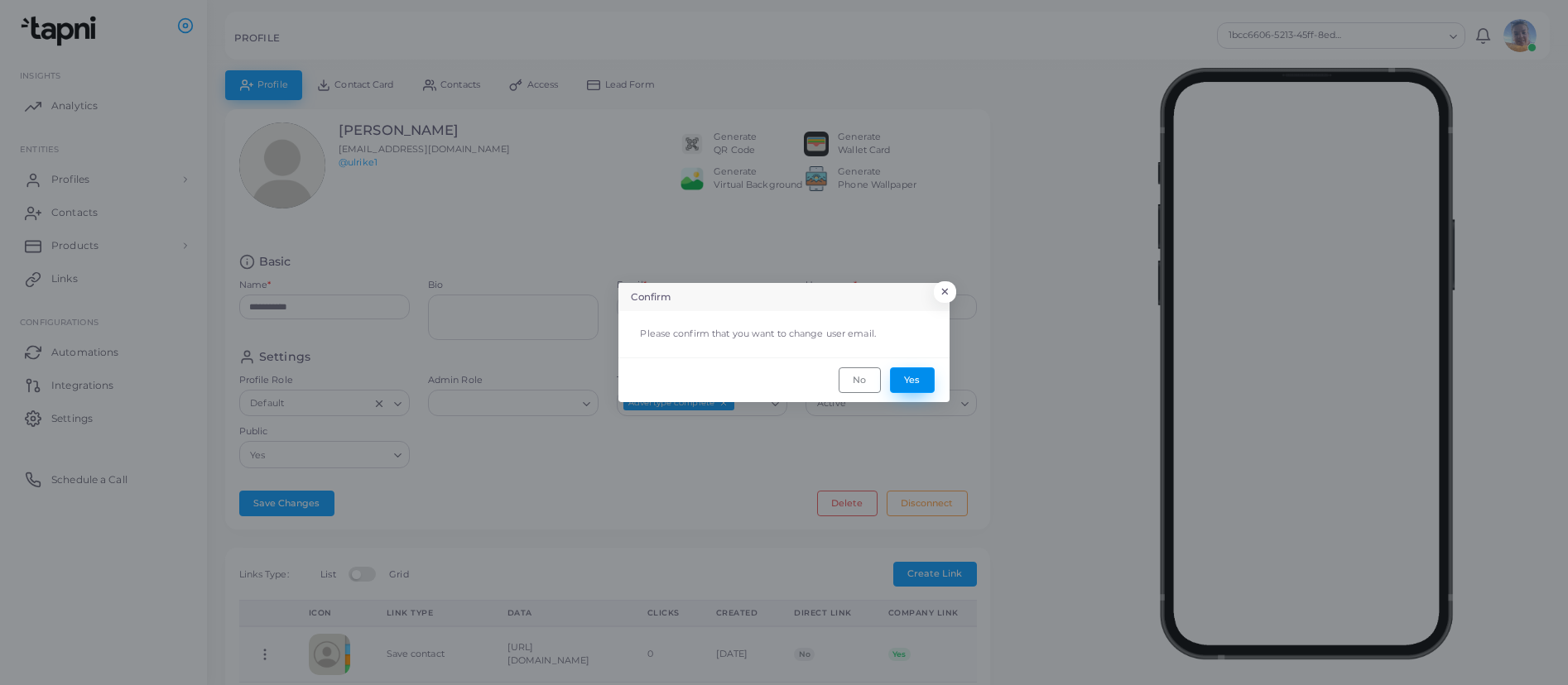 click on "Yes" at bounding box center (912, 380) 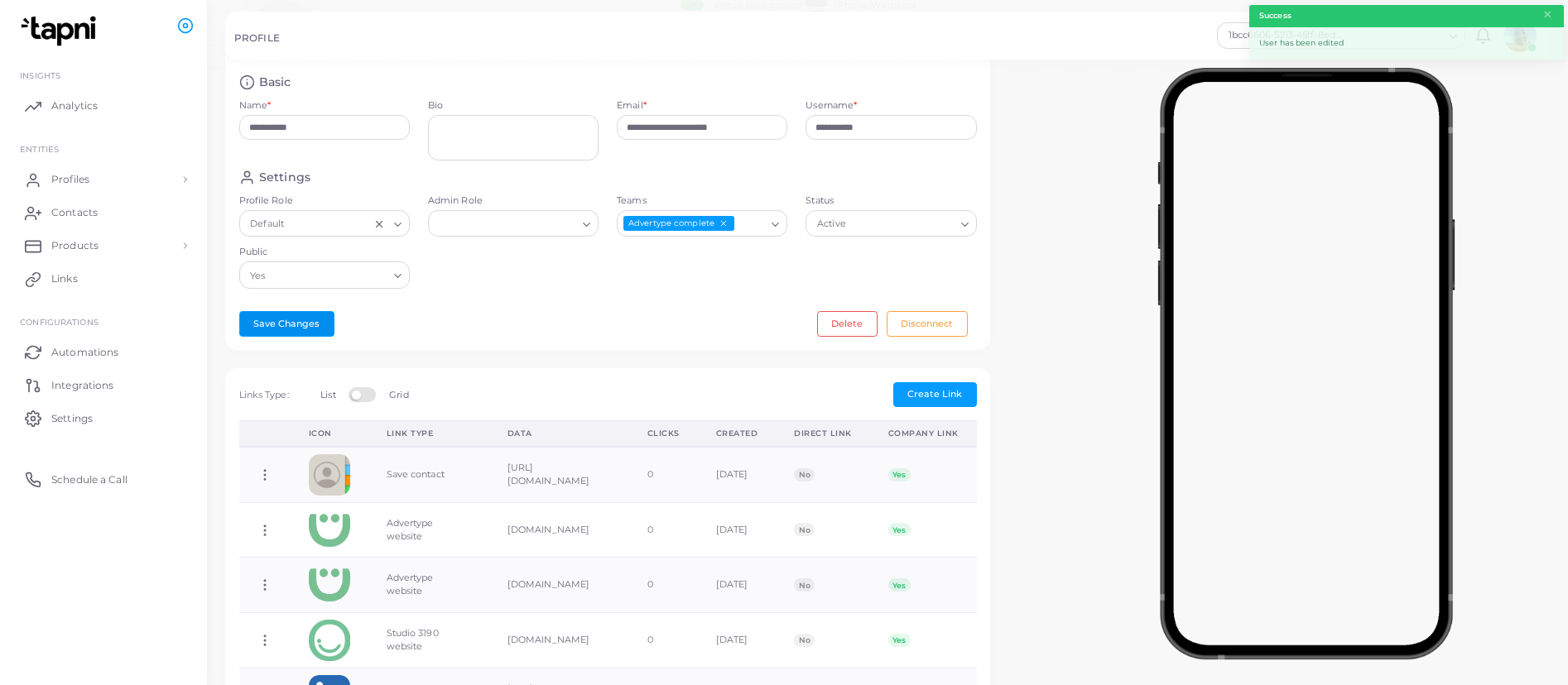 scroll, scrollTop: 323, scrollLeft: 0, axis: vertical 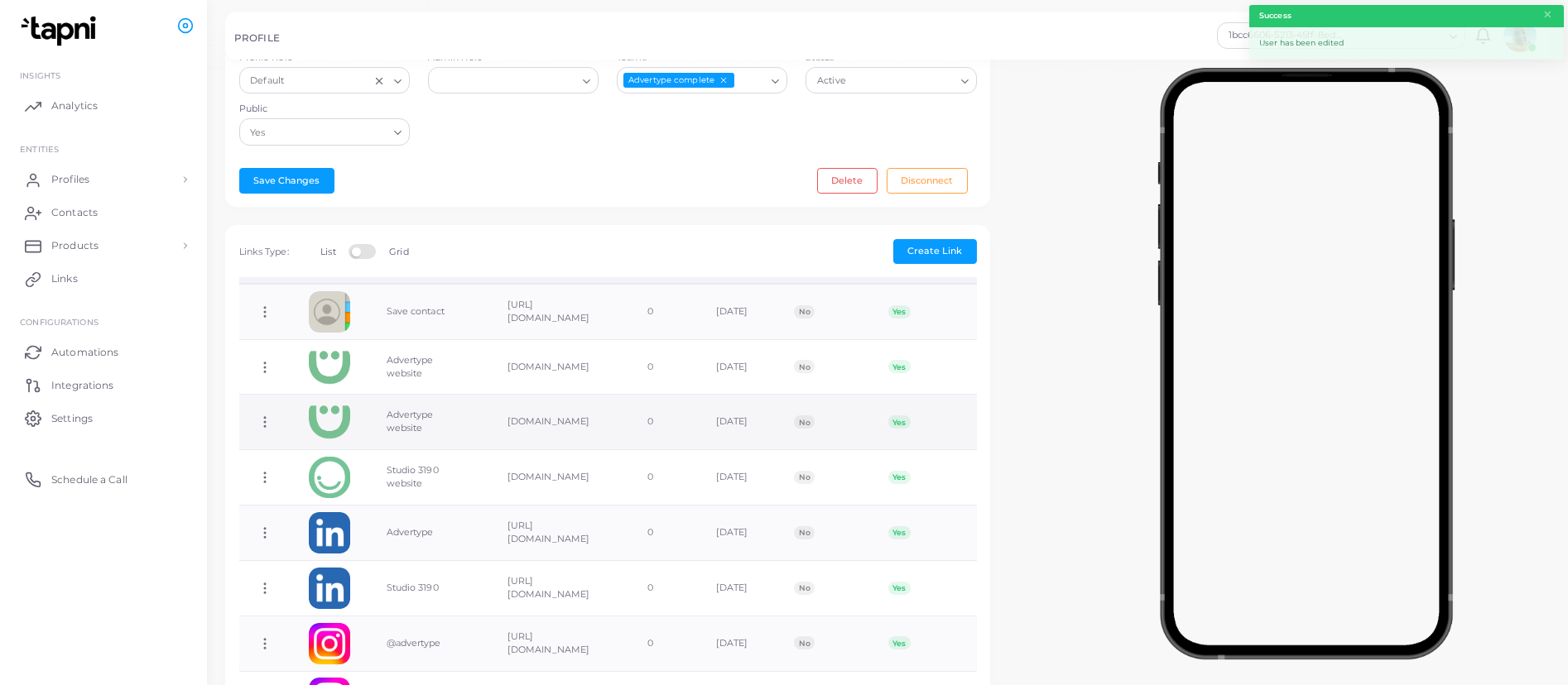 click 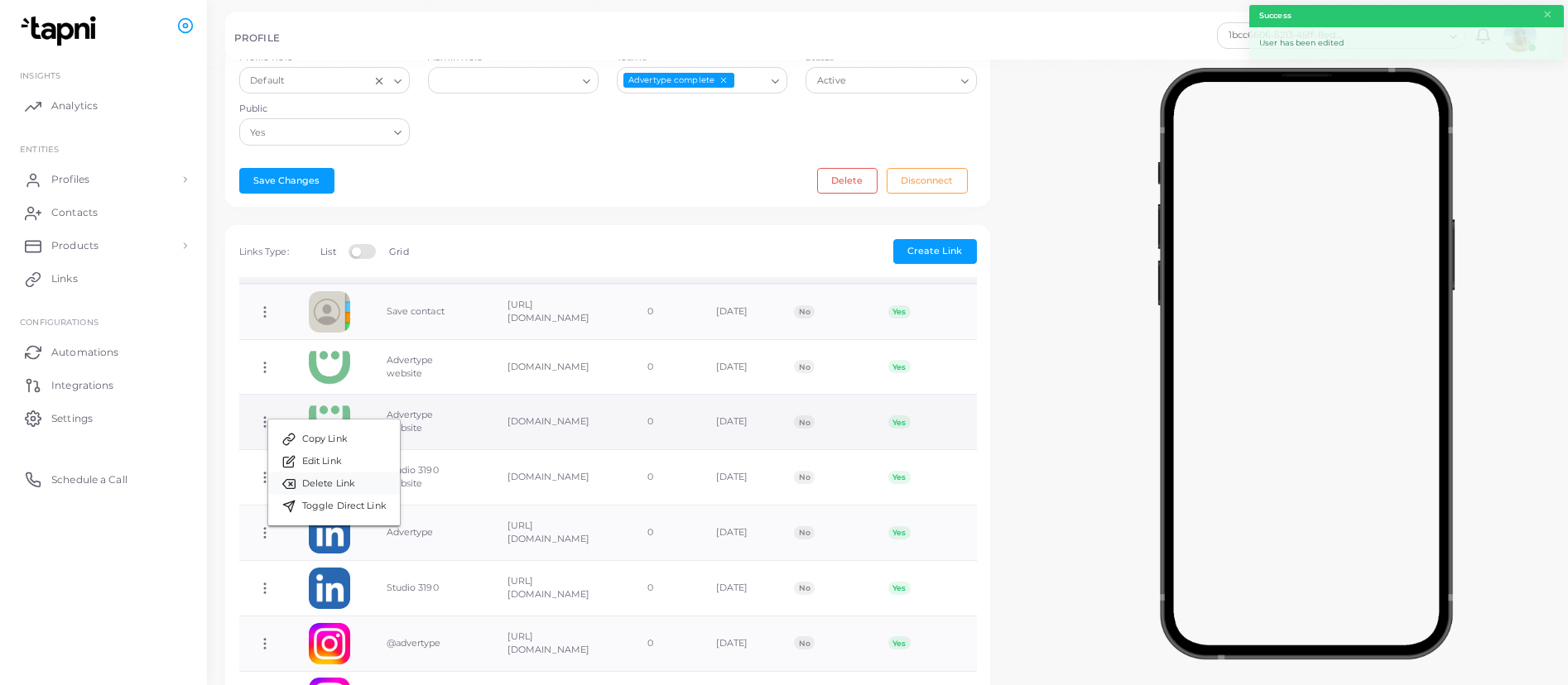 click on "Delete Link" at bounding box center [329, 484] 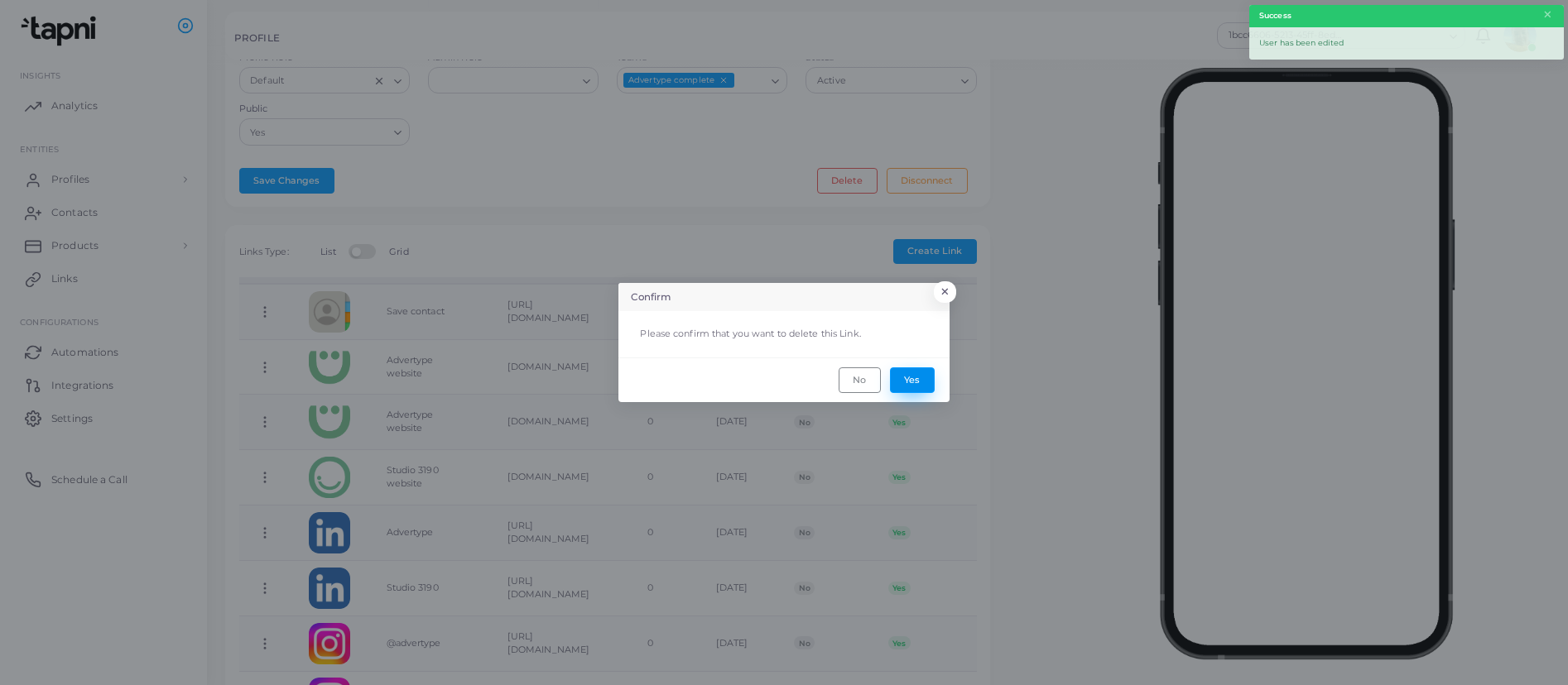 click on "Yes" at bounding box center (912, 380) 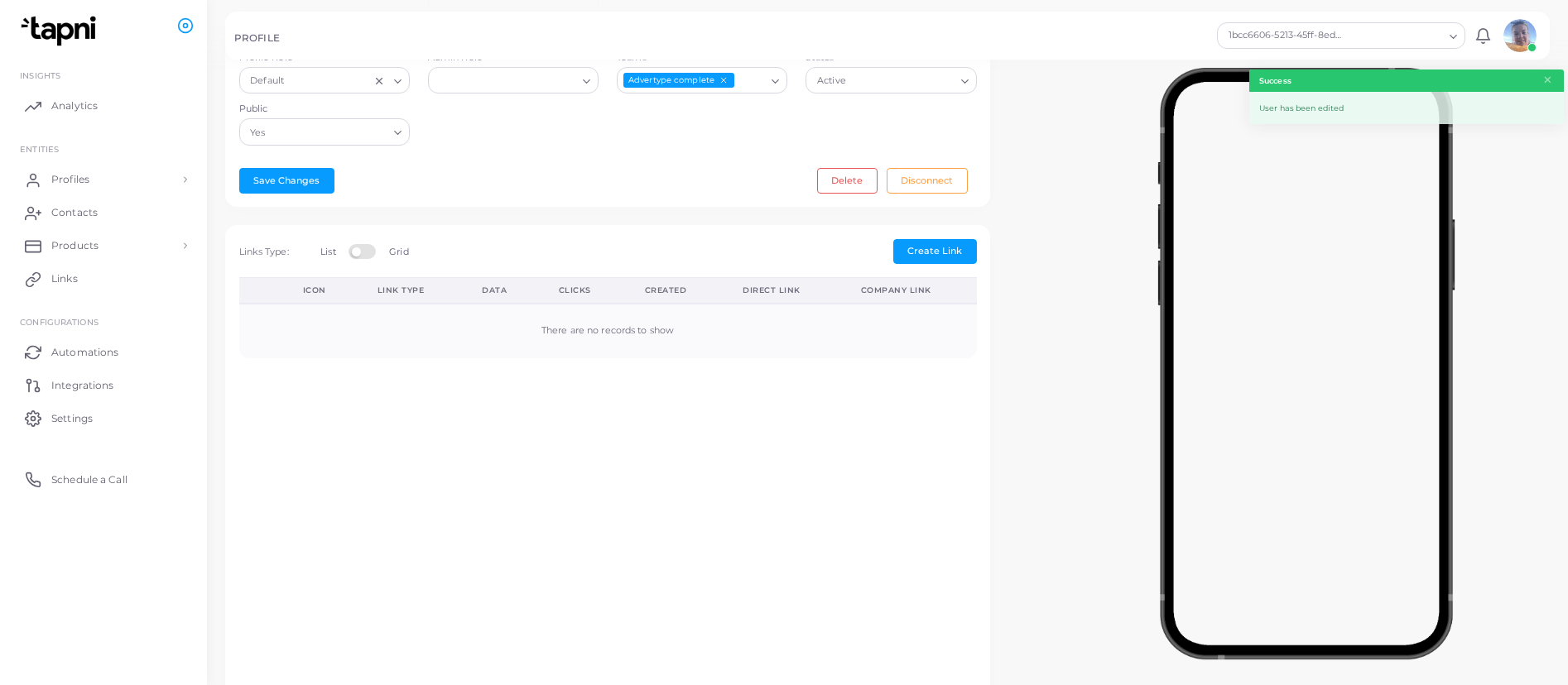 scroll, scrollTop: 0, scrollLeft: 0, axis: both 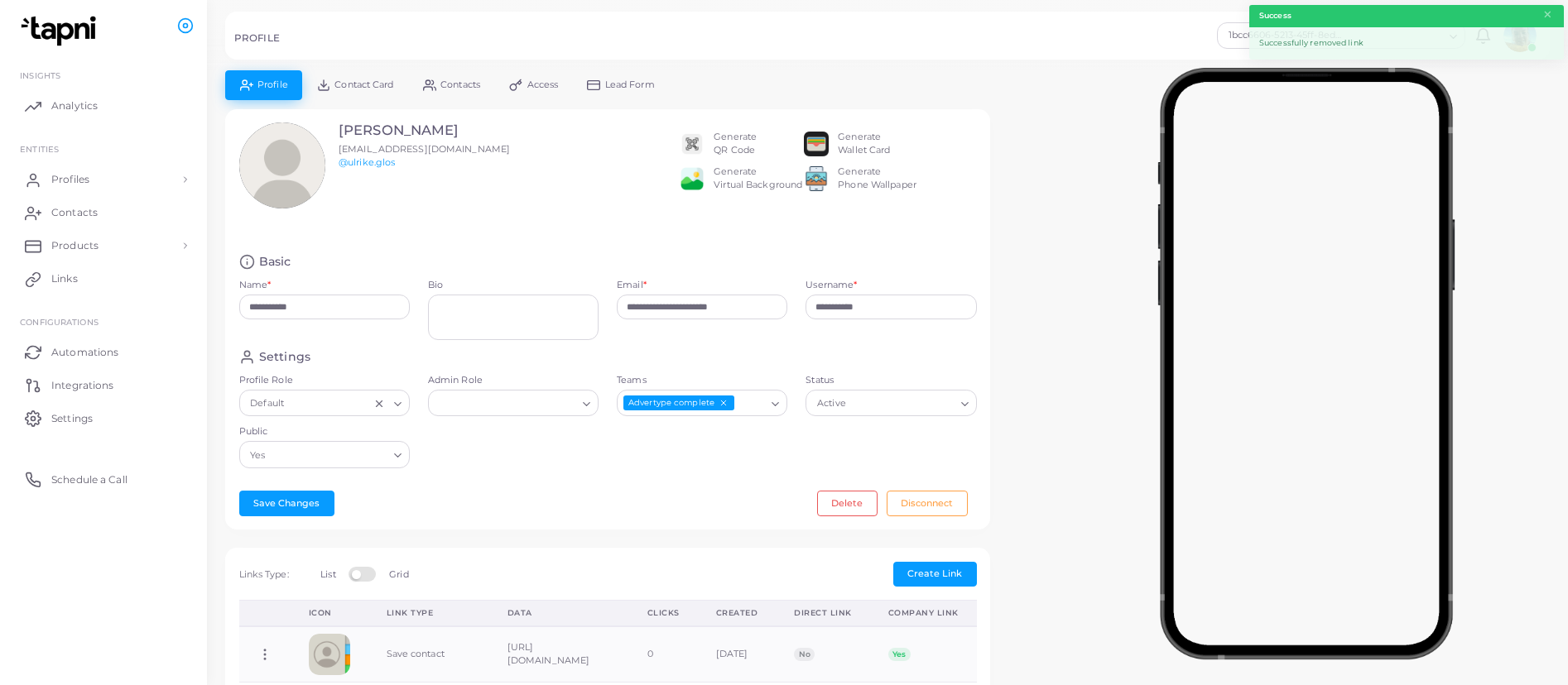 click on "Contact Card" at bounding box center (363, 84) 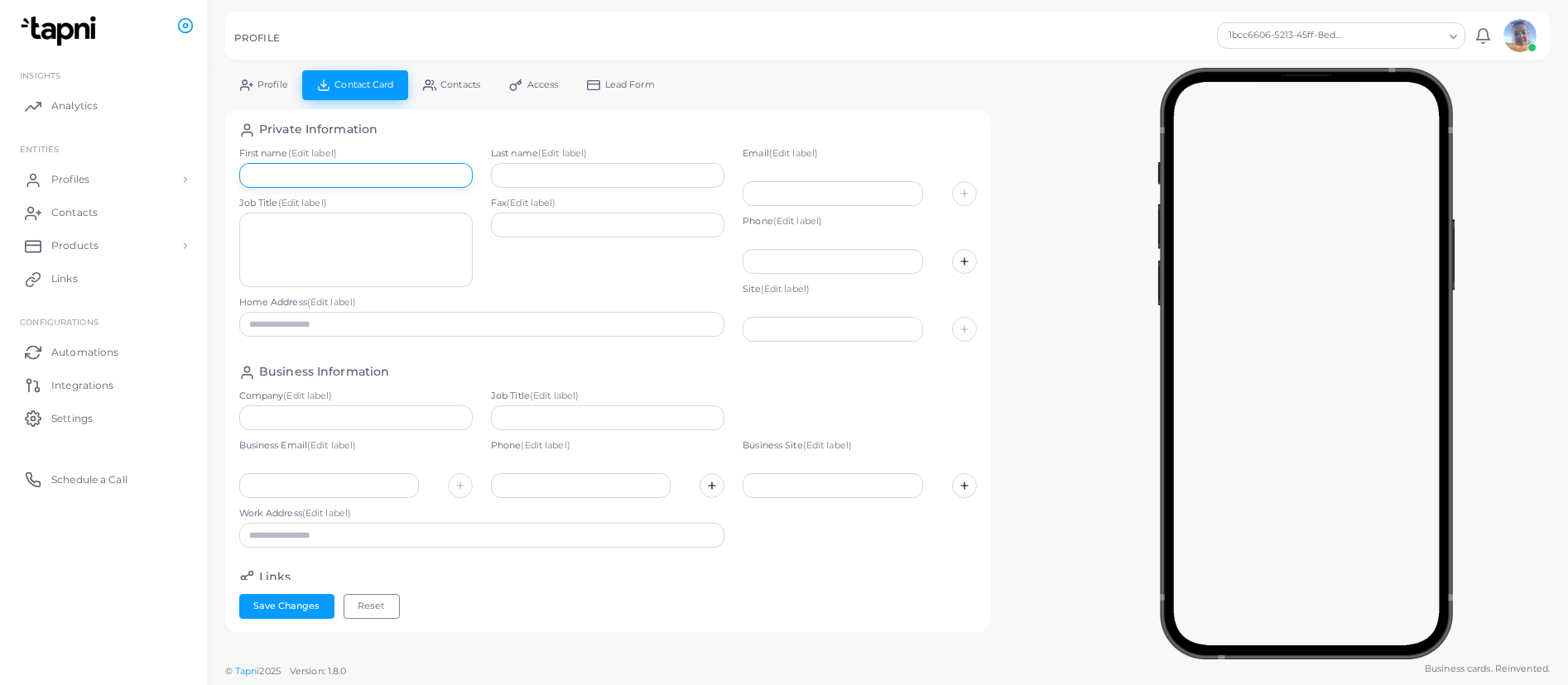 click at bounding box center (356, 175) 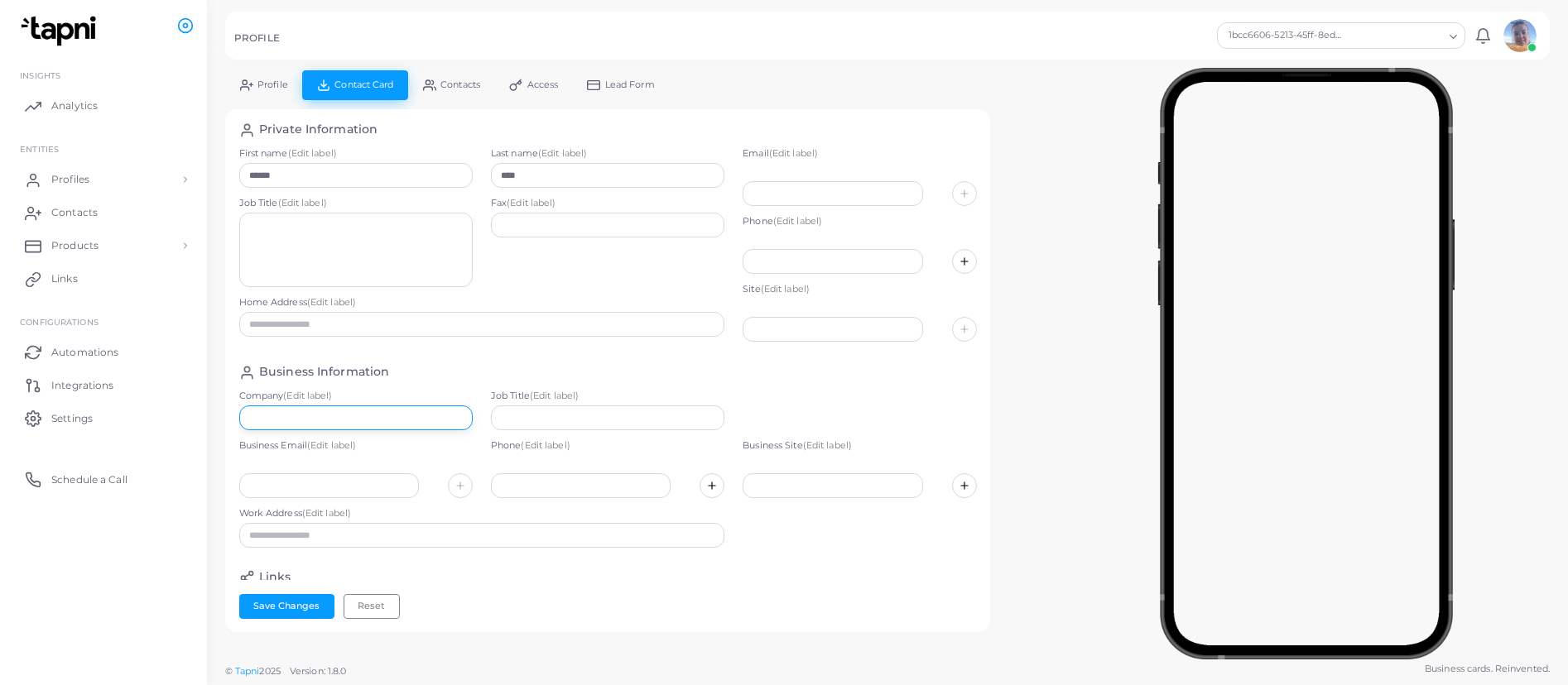click at bounding box center (356, 418) 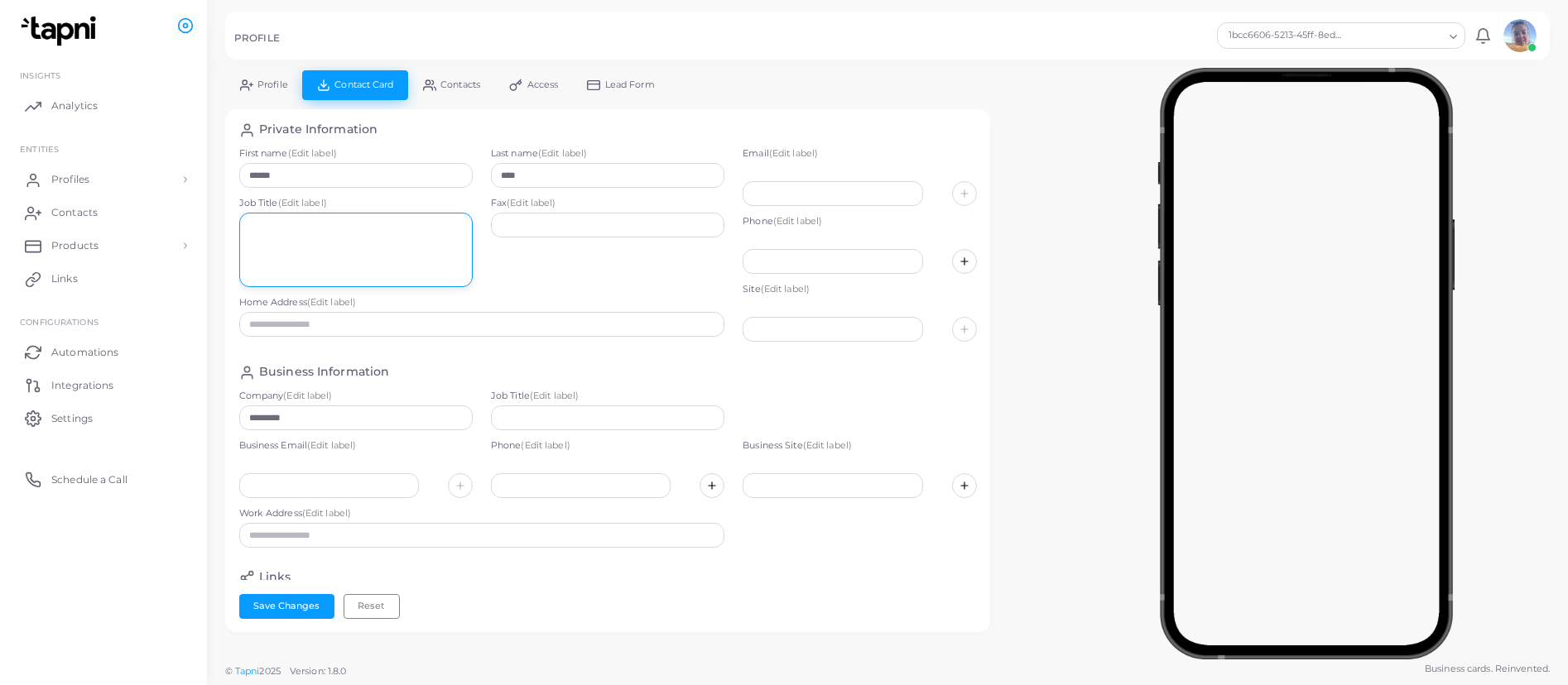 click at bounding box center [356, 250] 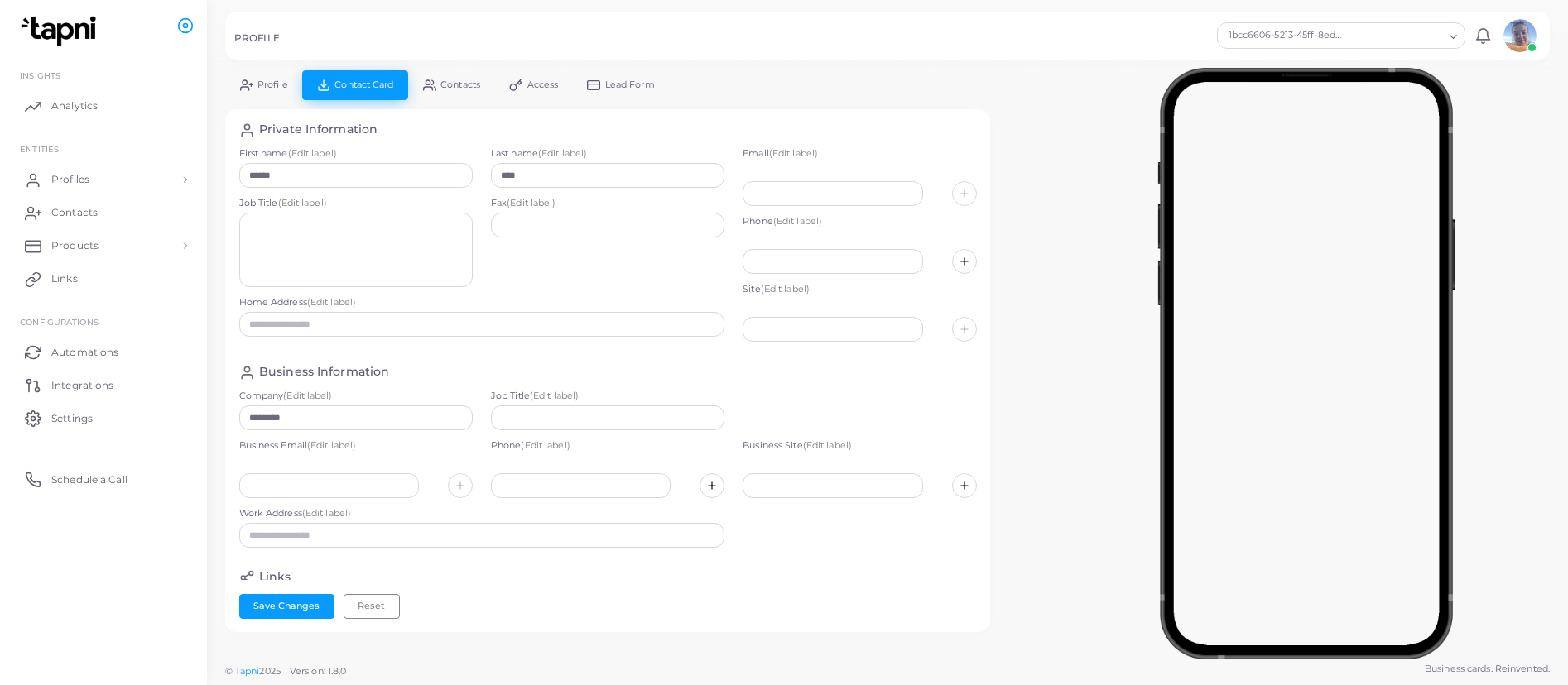 click on "(Edit label)" at bounding box center [302, 203] 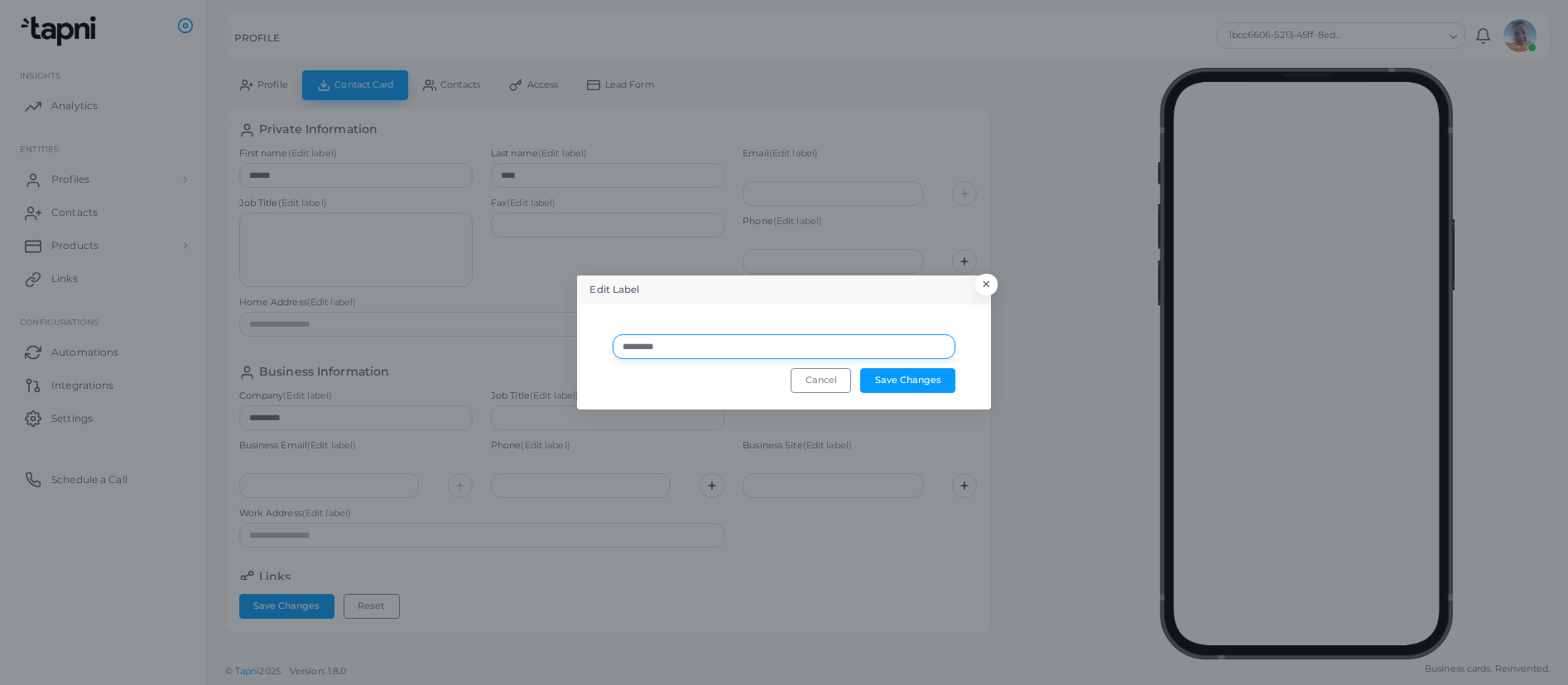 drag, startPoint x: 652, startPoint y: 347, endPoint x: 603, endPoint y: 344, distance: 49.091751 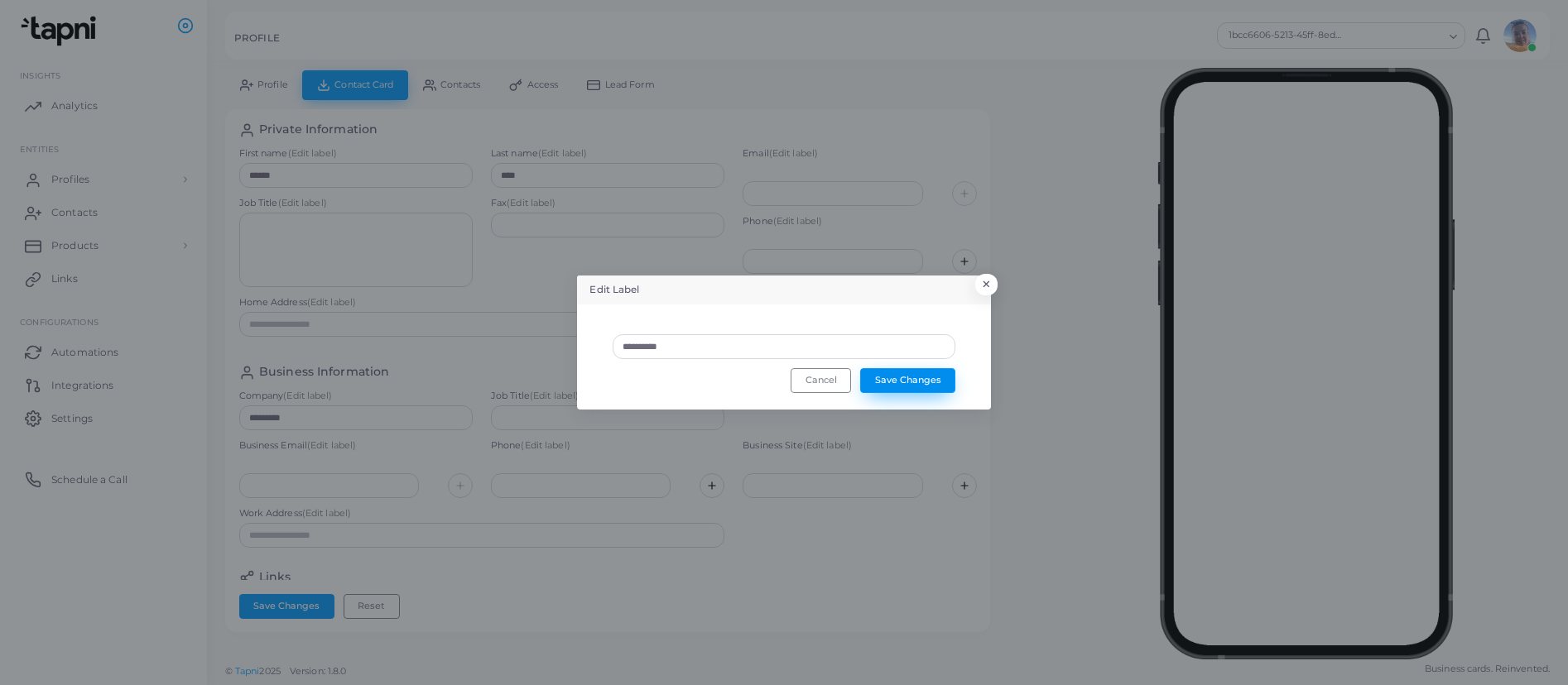 click on "Save Changes" at bounding box center [907, 381] 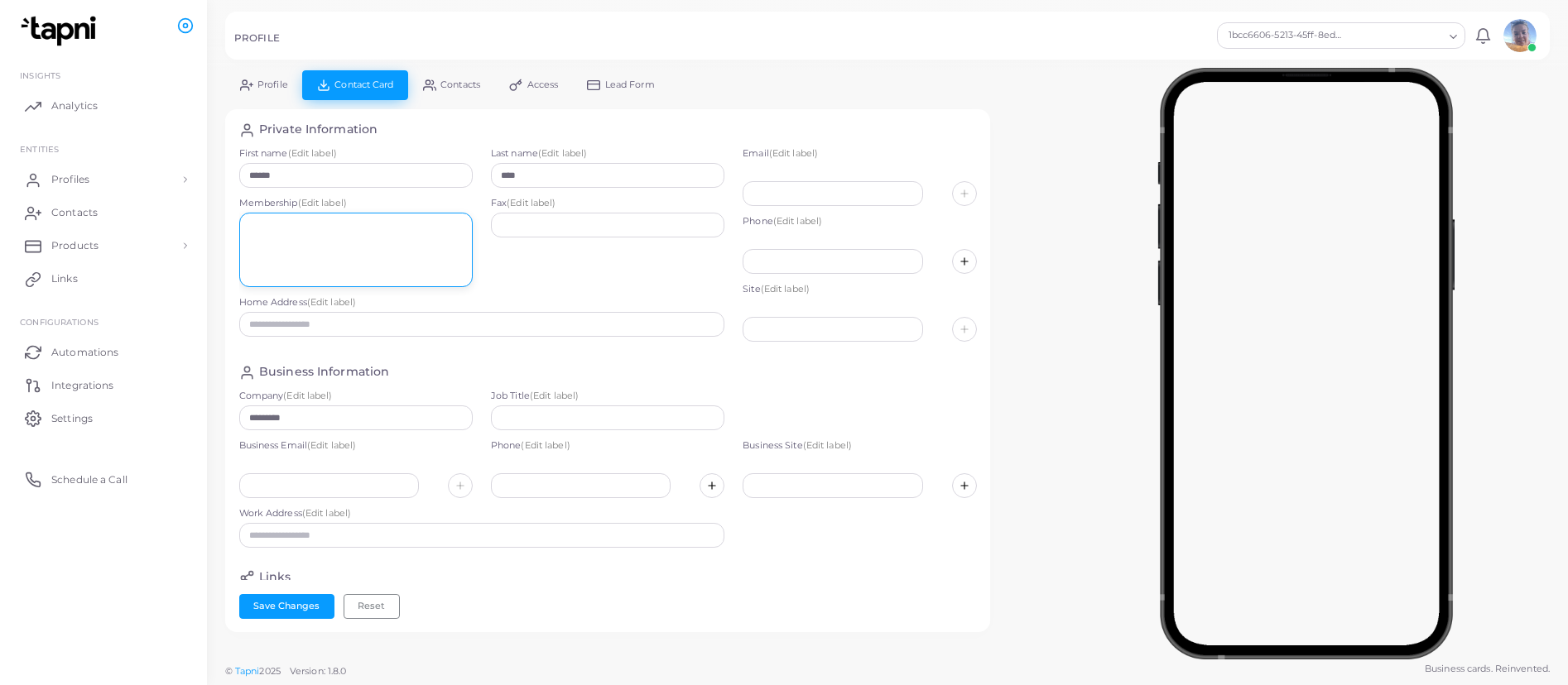 click at bounding box center [356, 250] 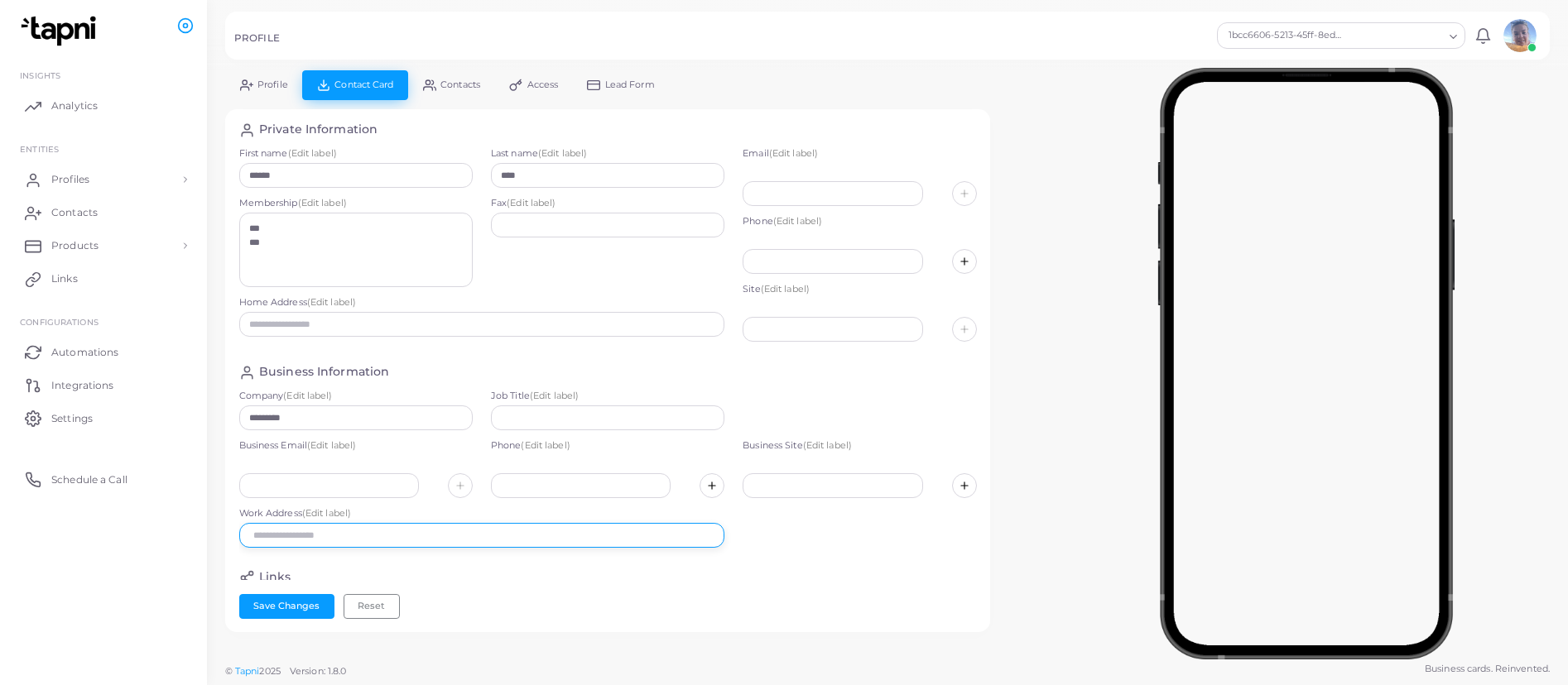 click at bounding box center [482, 535] 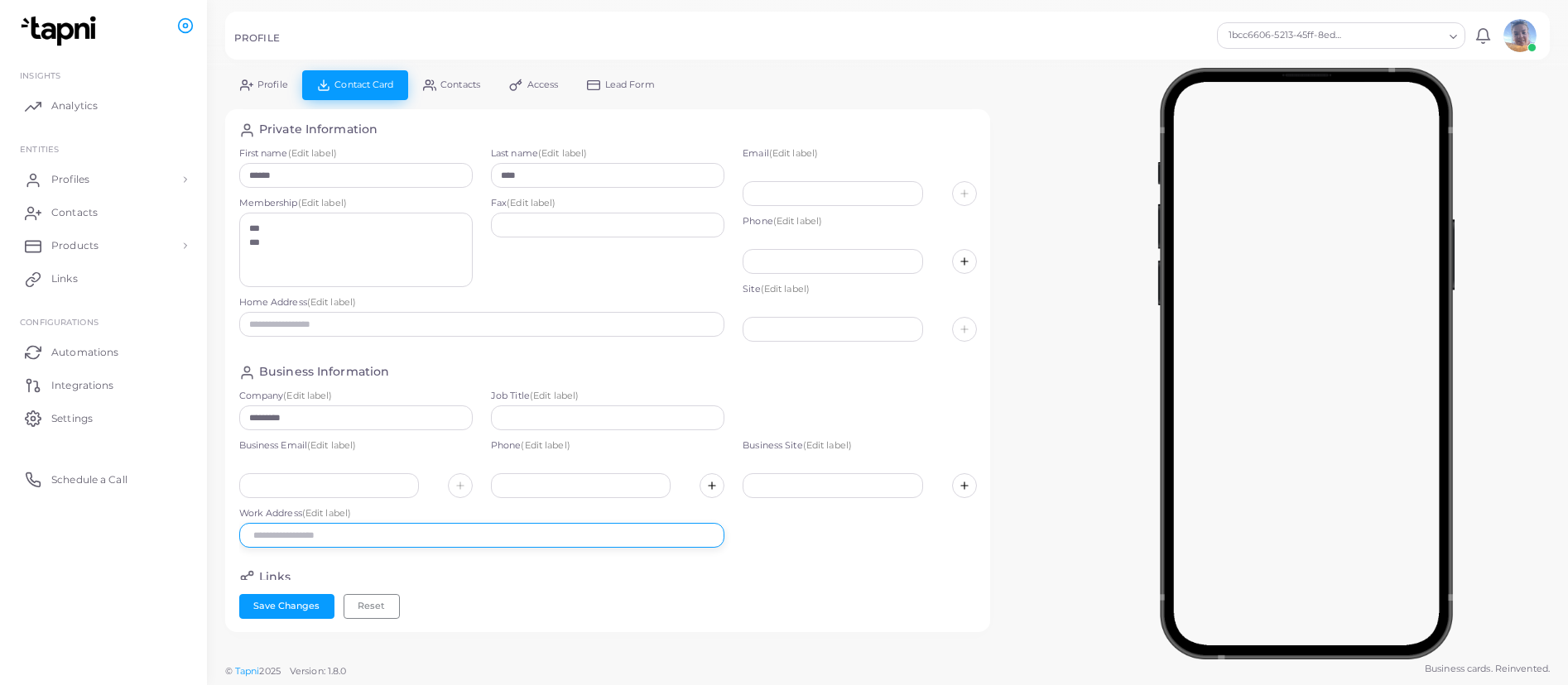click at bounding box center (482, 535) 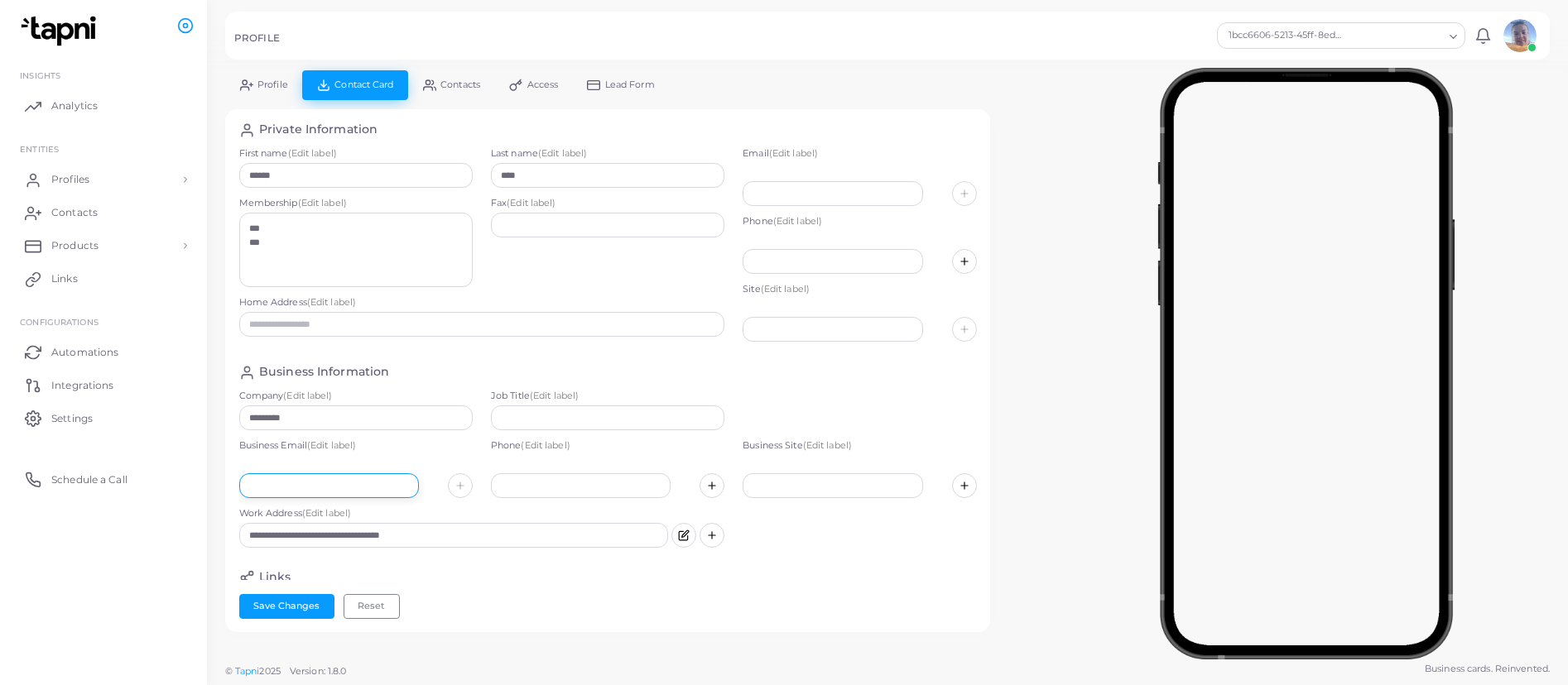 click at bounding box center (329, 486) 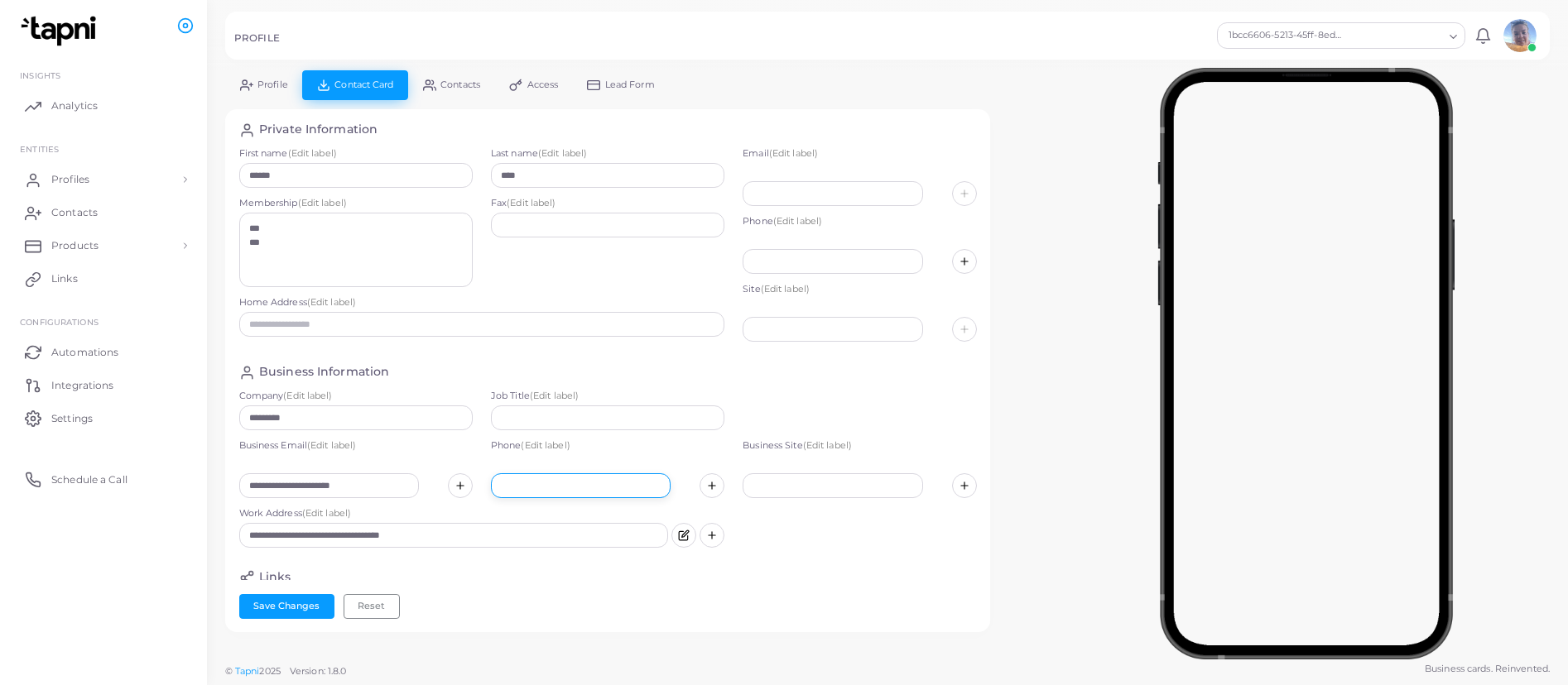 click at bounding box center (580, 486) 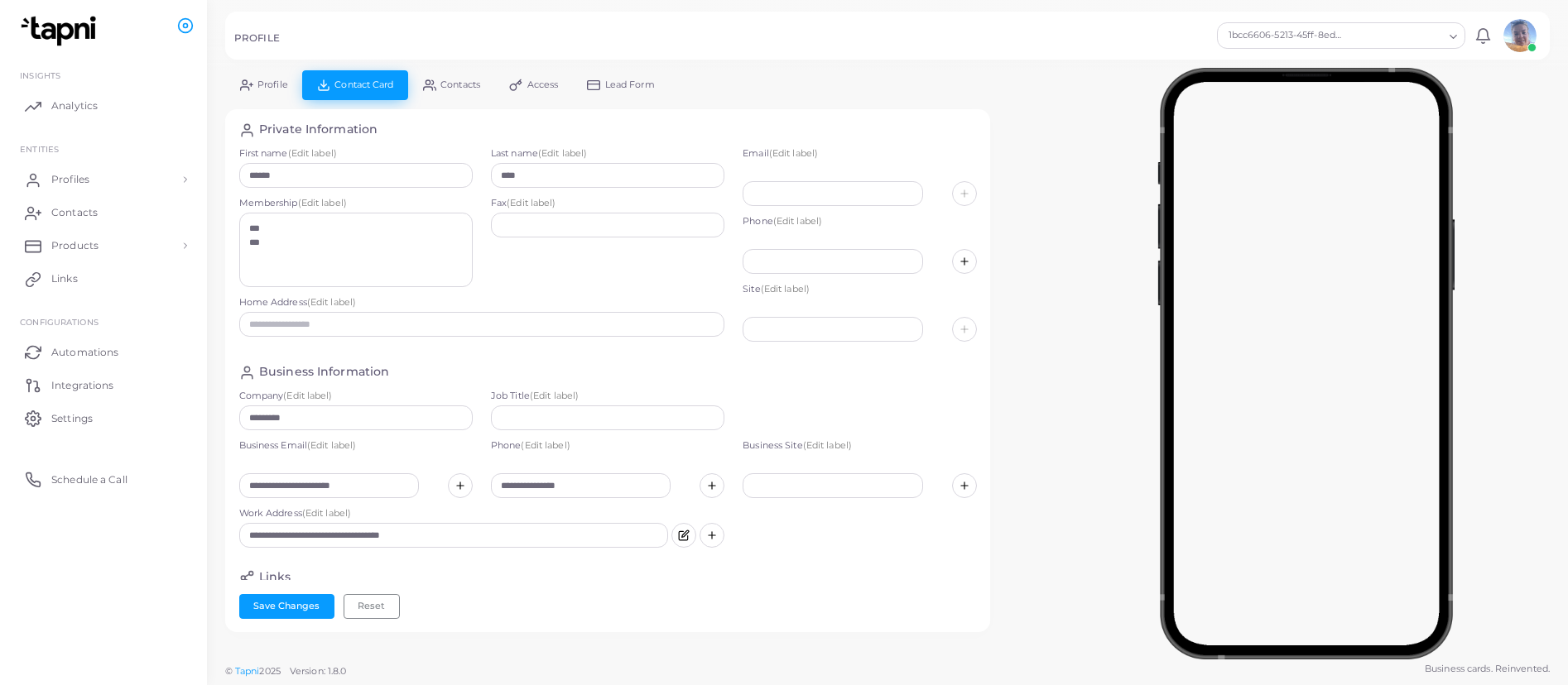click on "**********" at bounding box center [608, 532] 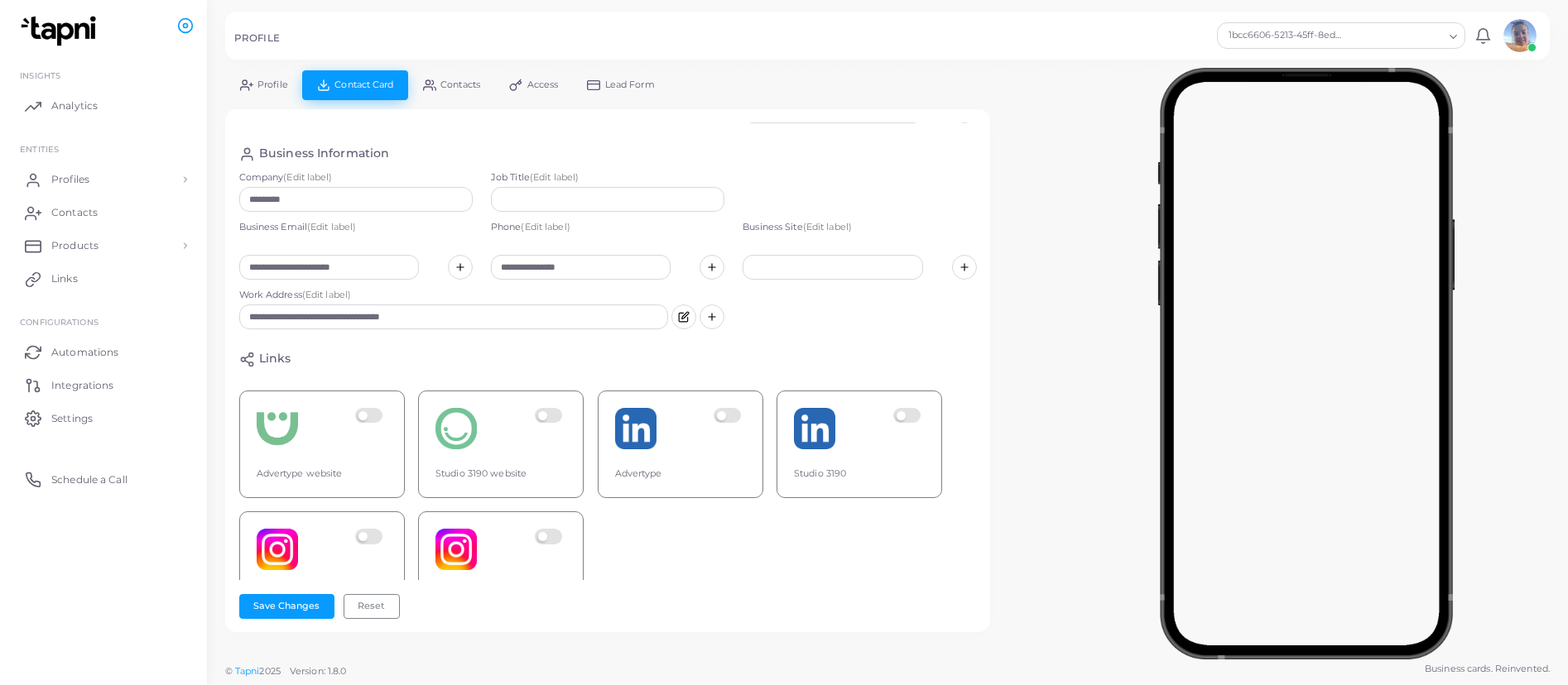 scroll, scrollTop: 266, scrollLeft: 0, axis: vertical 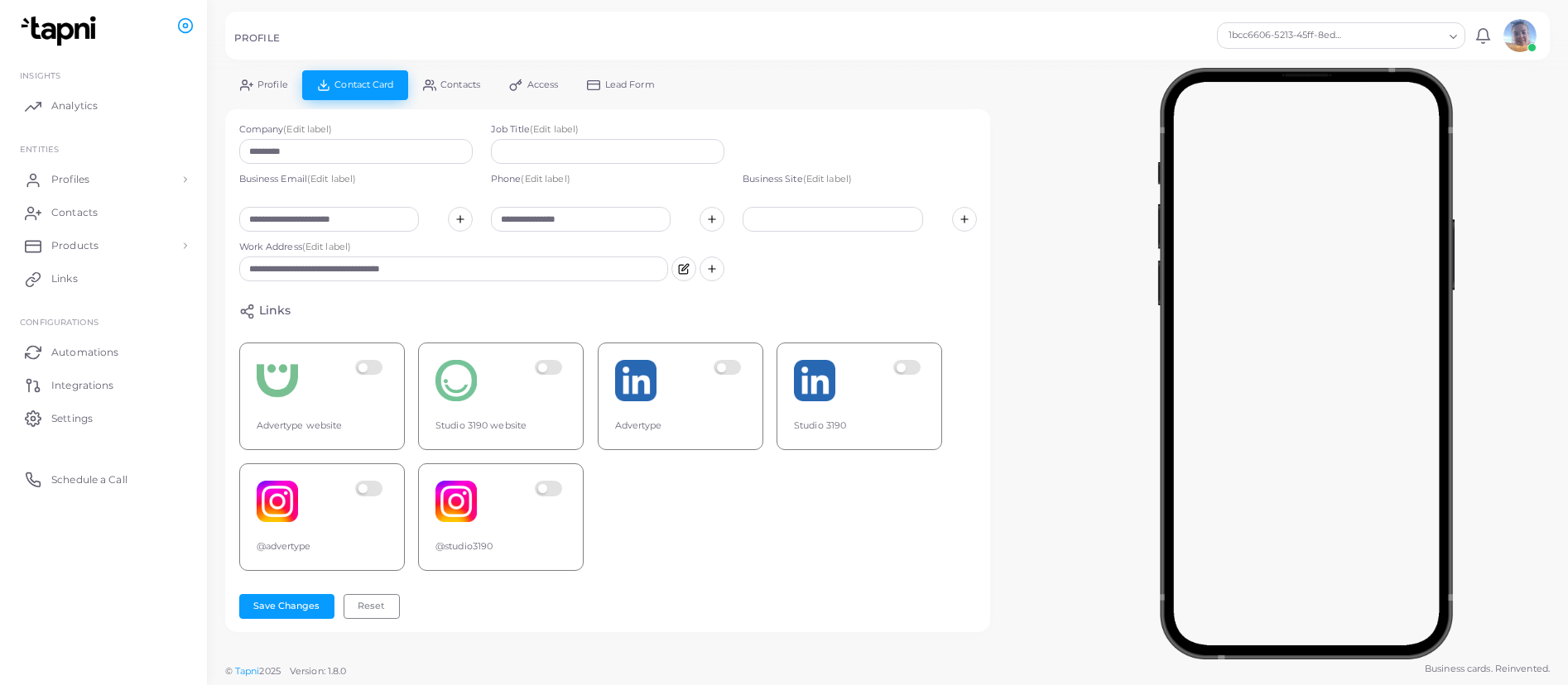 drag, startPoint x: 363, startPoint y: 366, endPoint x: 546, endPoint y: 380, distance: 183.53474 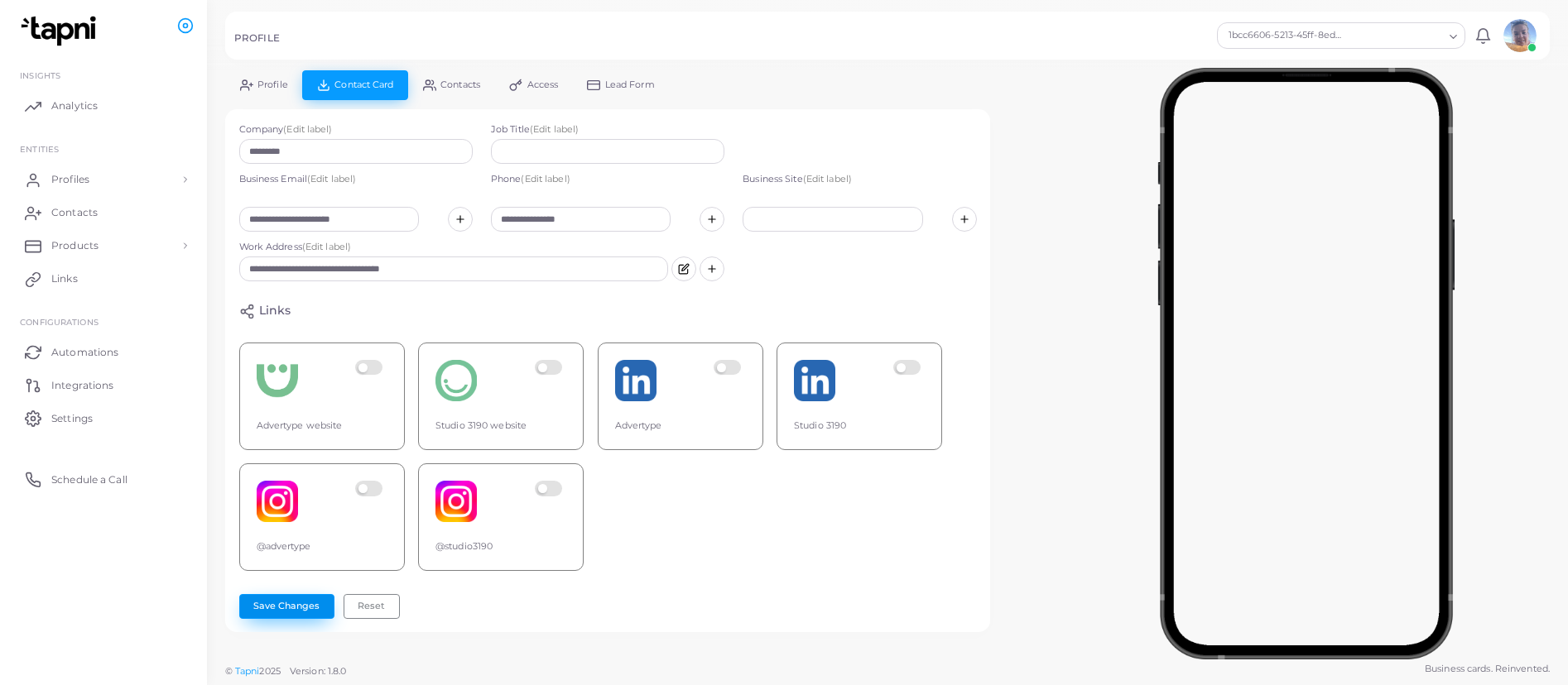 click on "Save Changes" at bounding box center (286, 606) 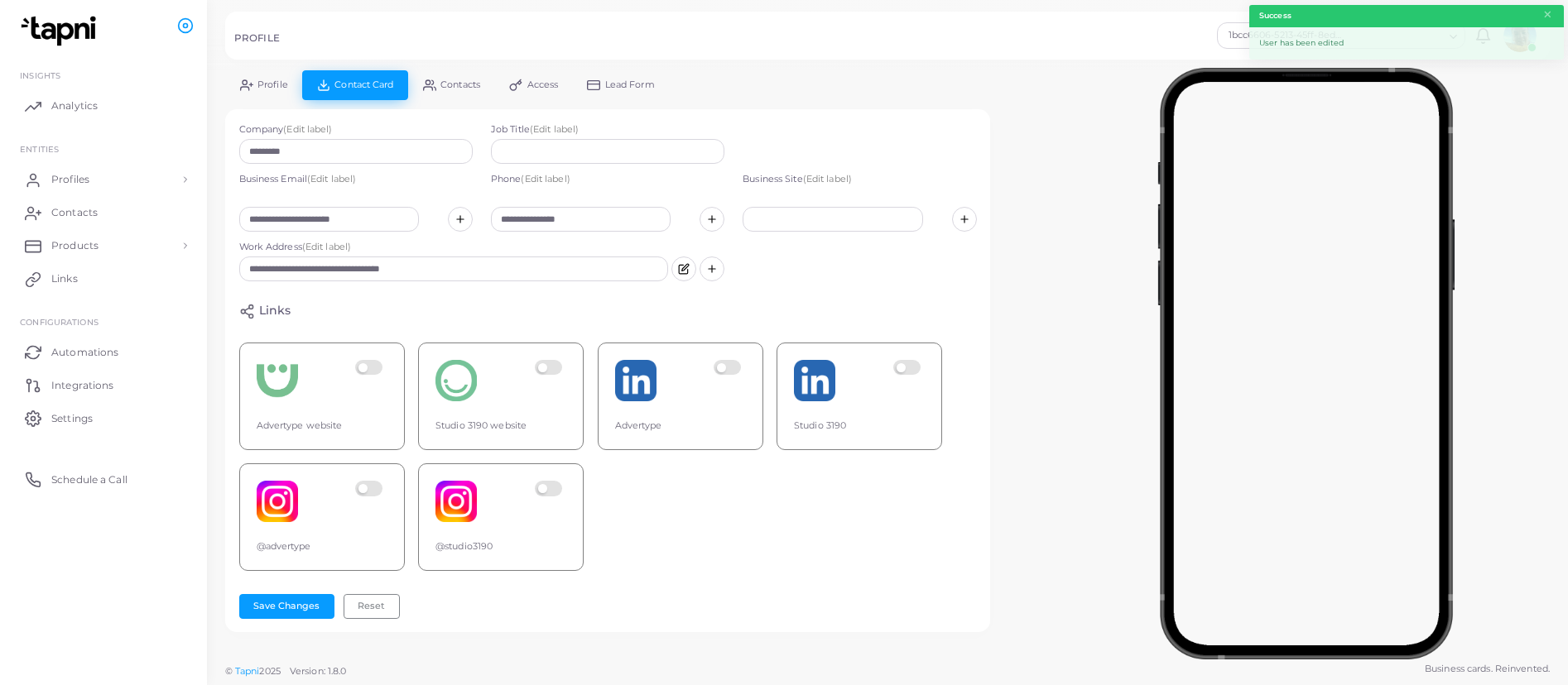 click on "Profile" at bounding box center (272, 84) 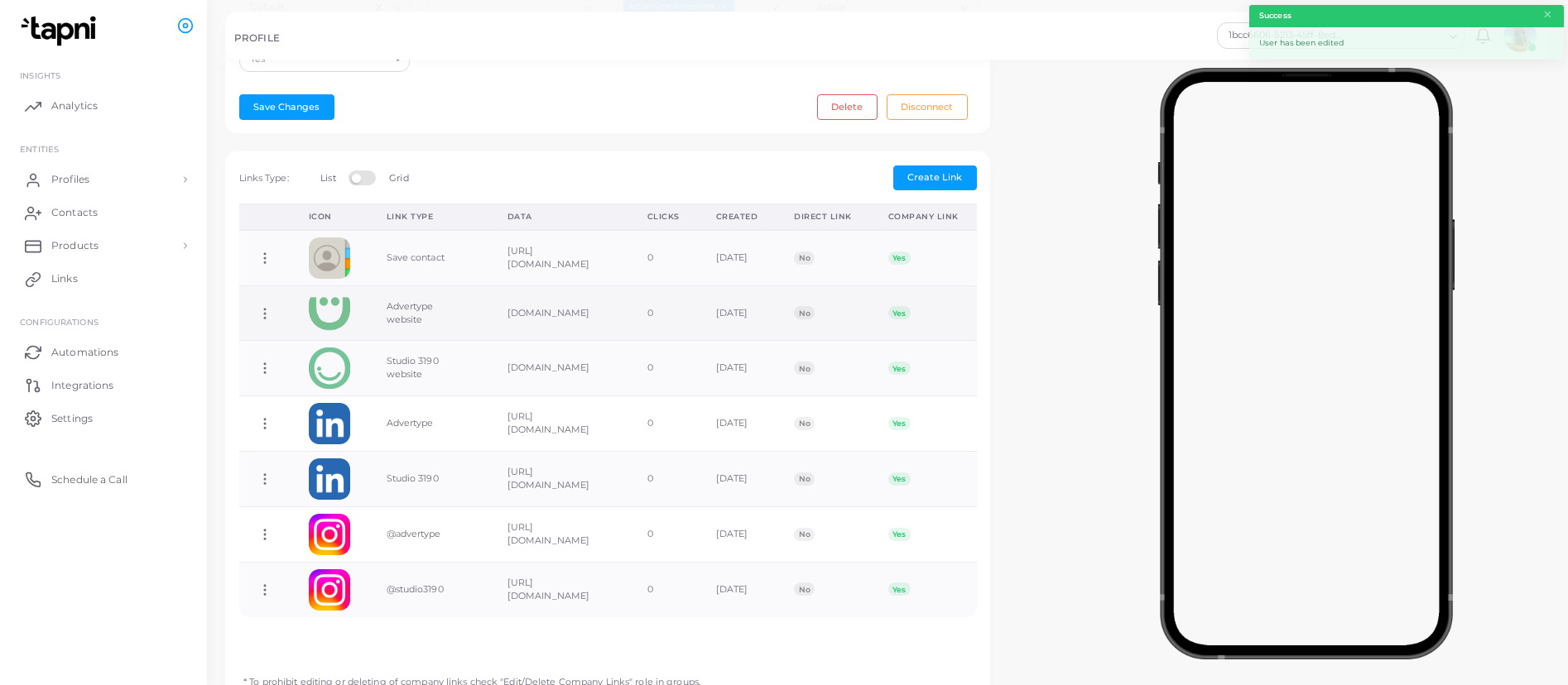 scroll, scrollTop: 462, scrollLeft: 0, axis: vertical 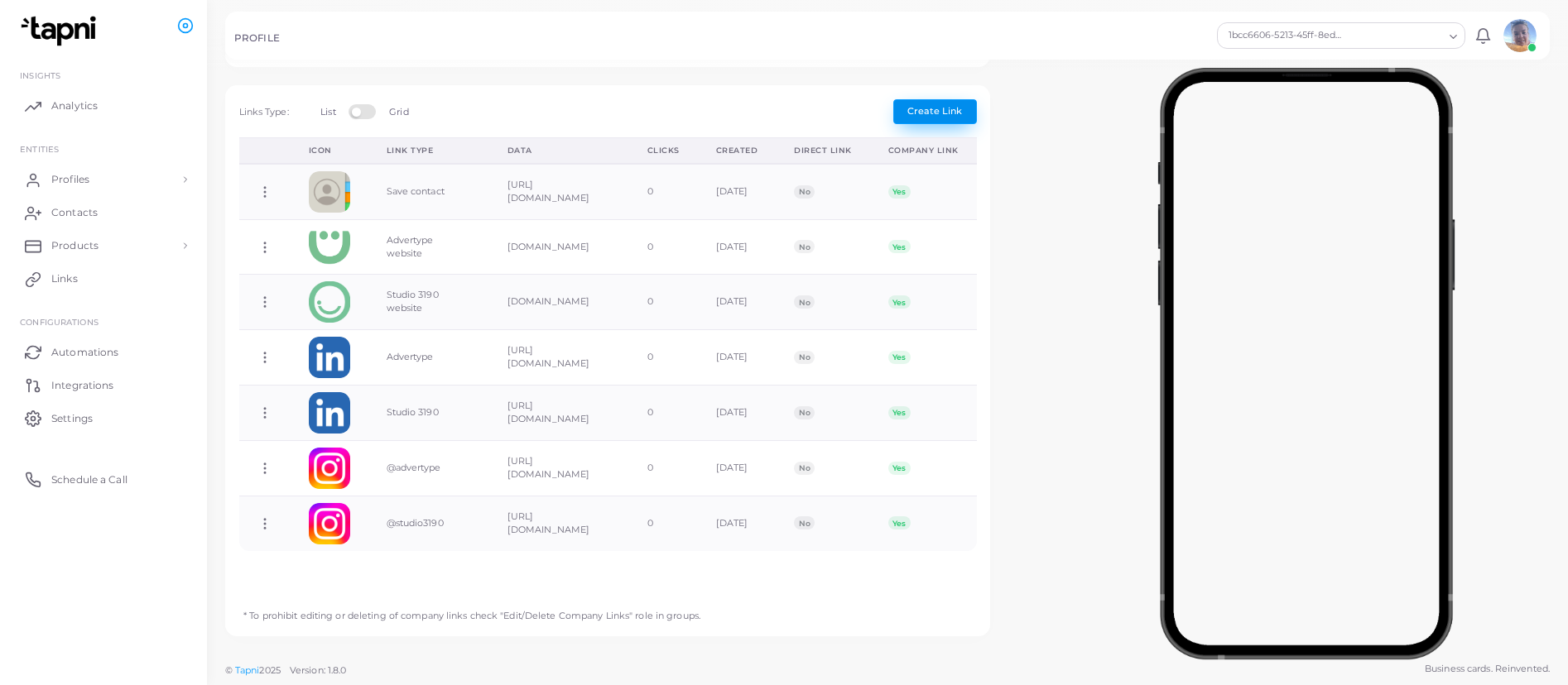 click on "Create Link" at bounding box center (935, 111) 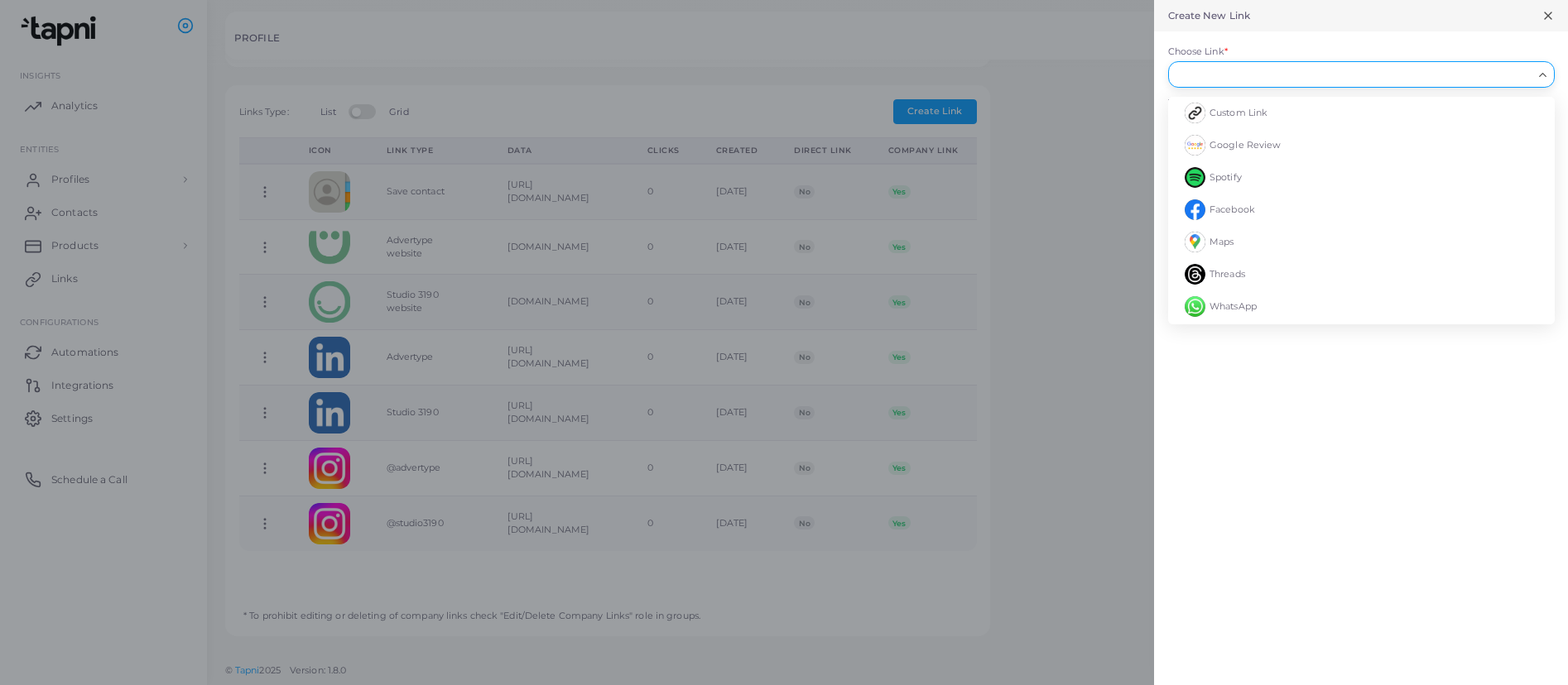 click on "Choose Link  *" at bounding box center [1354, 74] 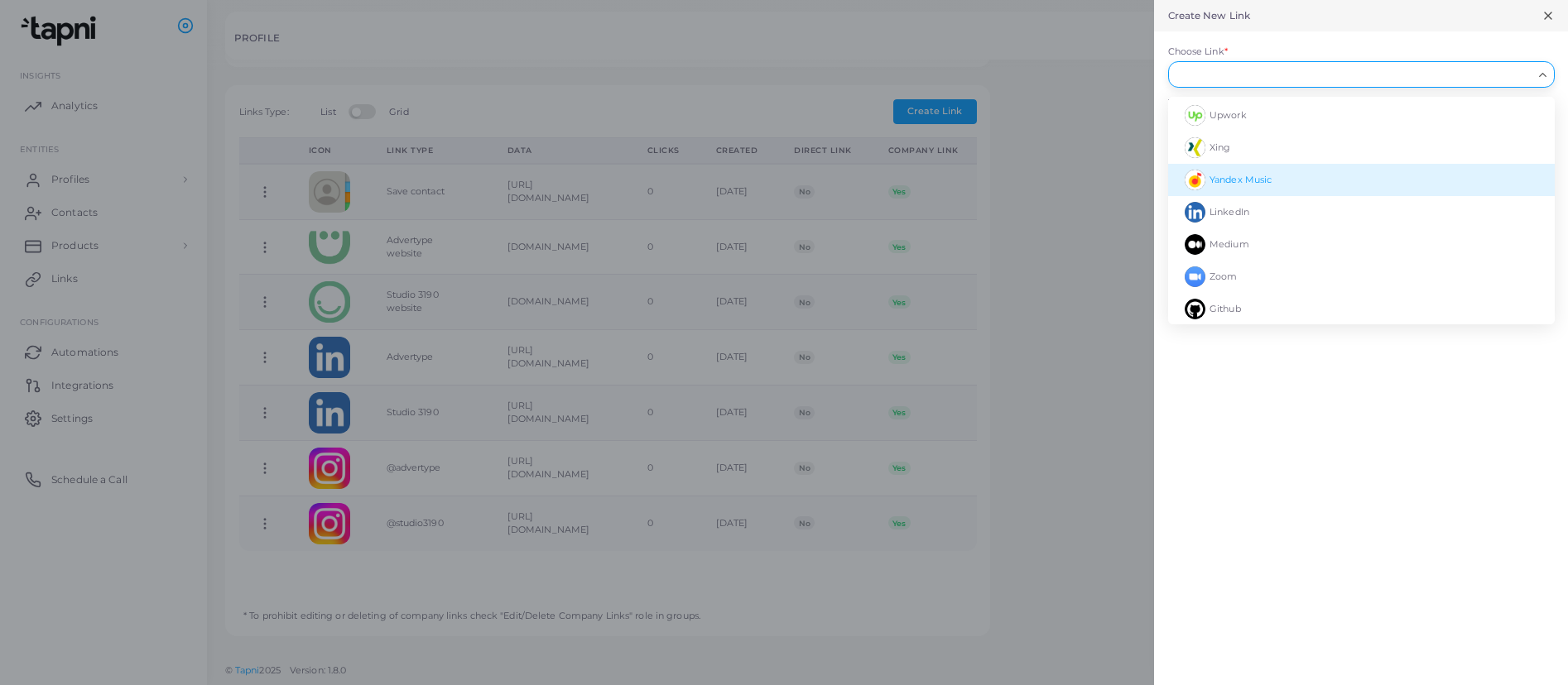 scroll, scrollTop: 230, scrollLeft: 0, axis: vertical 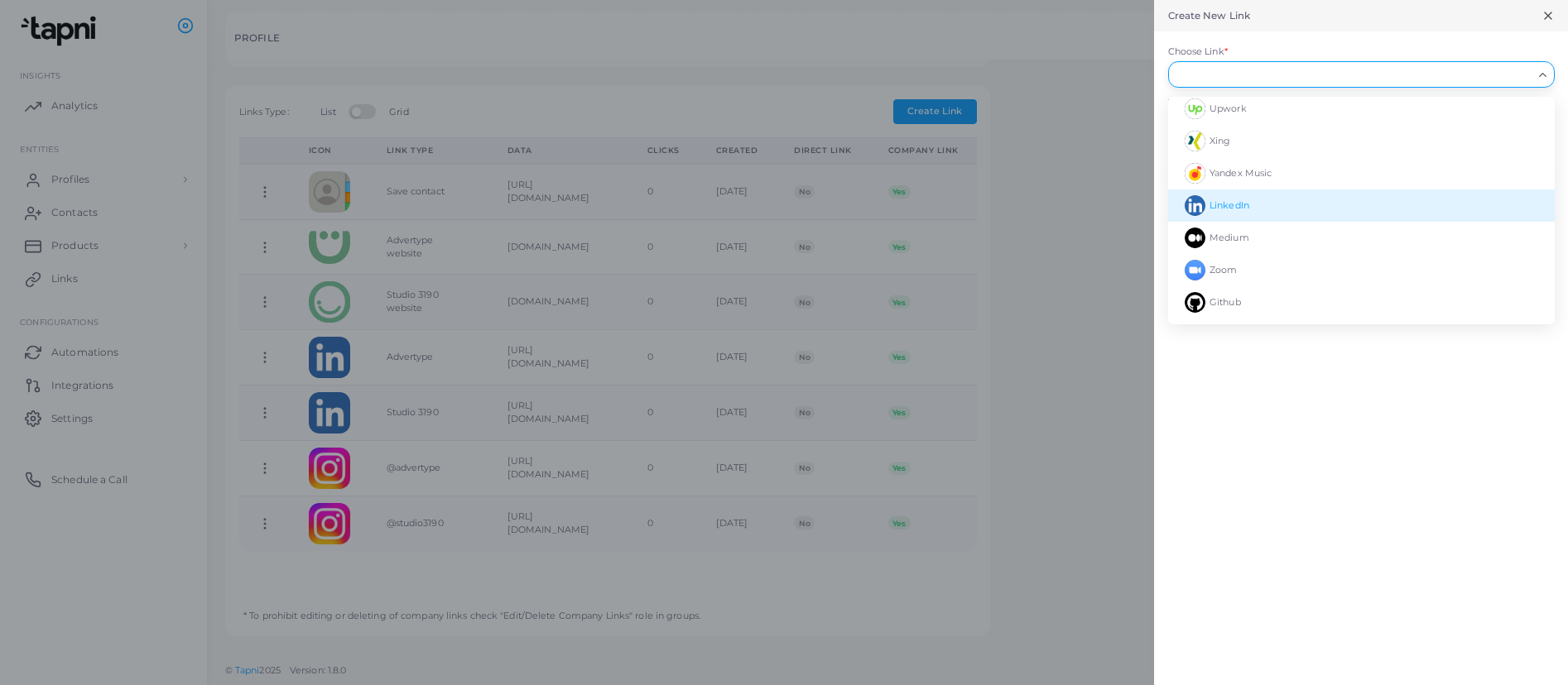 click on "LinkedIn" at bounding box center [1361, 205] 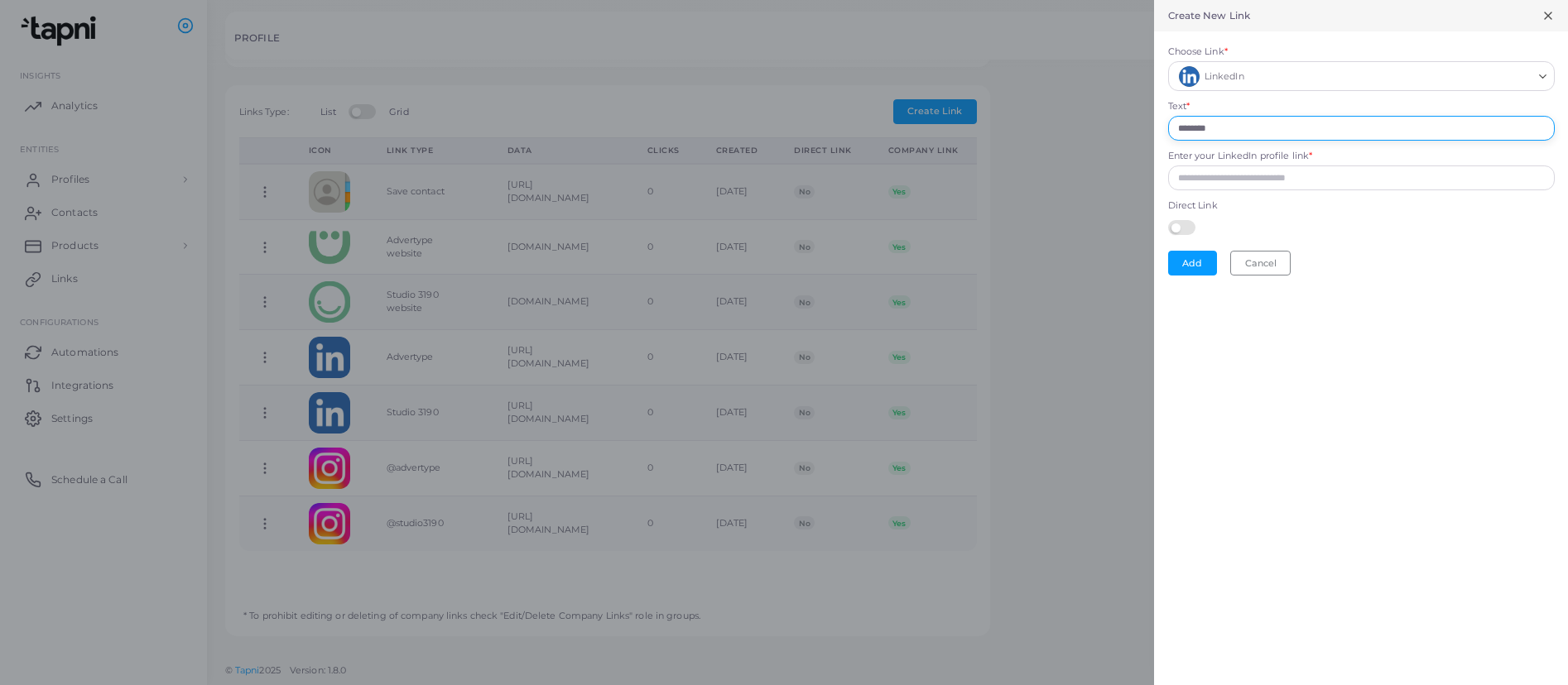 drag, startPoint x: 1226, startPoint y: 128, endPoint x: 1129, endPoint y: 118, distance: 97.5141 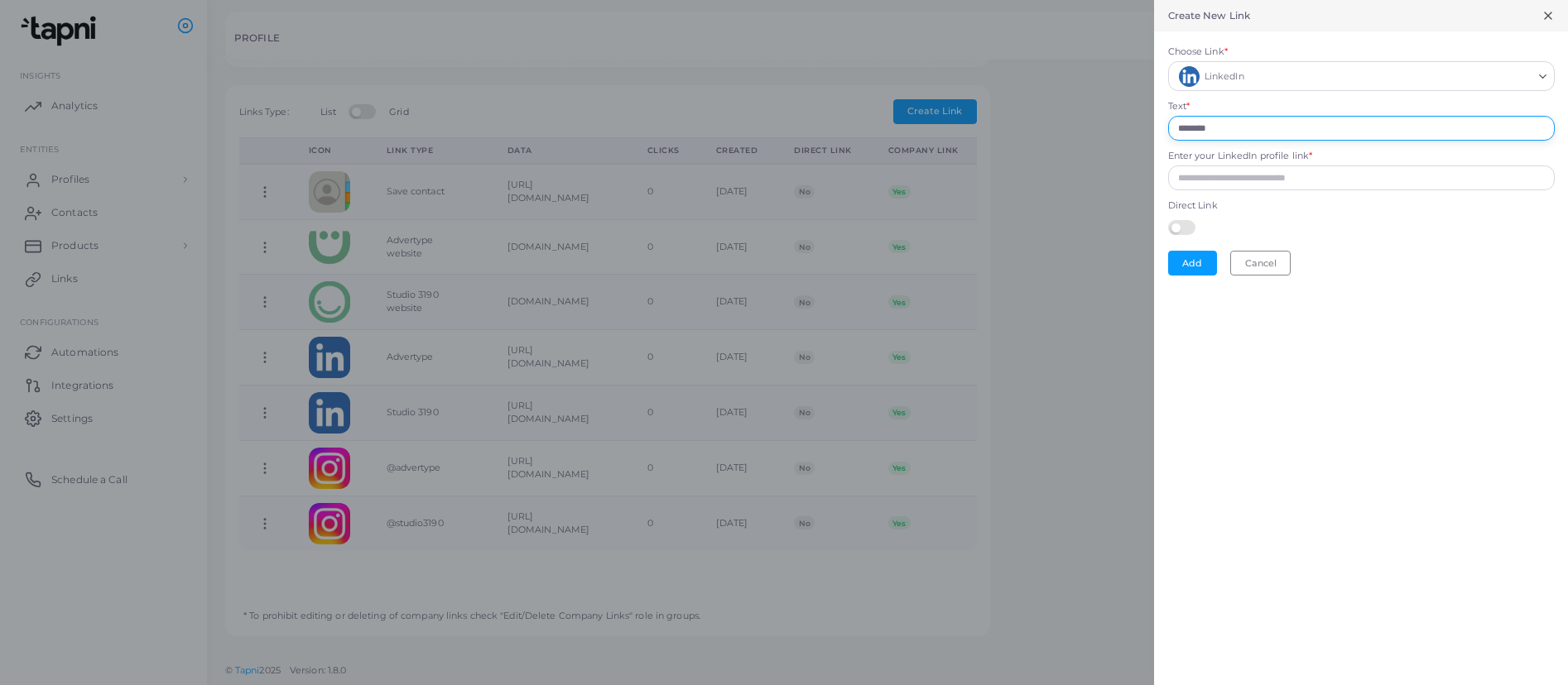 click on "Create New Link  Choose Link  *    LinkedIn           Loading...         Text  * ********     Enter your LinkedIn profile link  *    Direct Link  Add   Cancel" at bounding box center [784, 0] 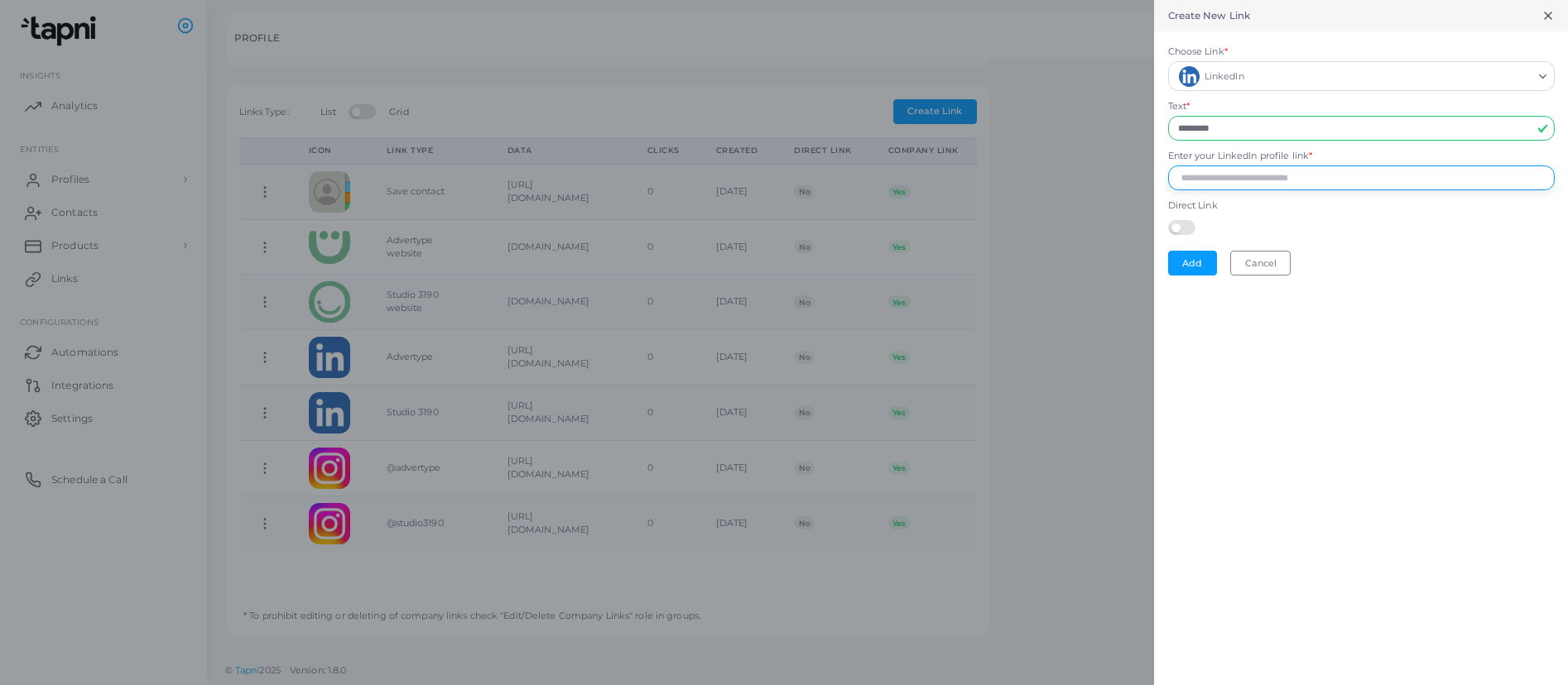 drag, startPoint x: 1286, startPoint y: 182, endPoint x: 936, endPoint y: 124, distance: 354.77317 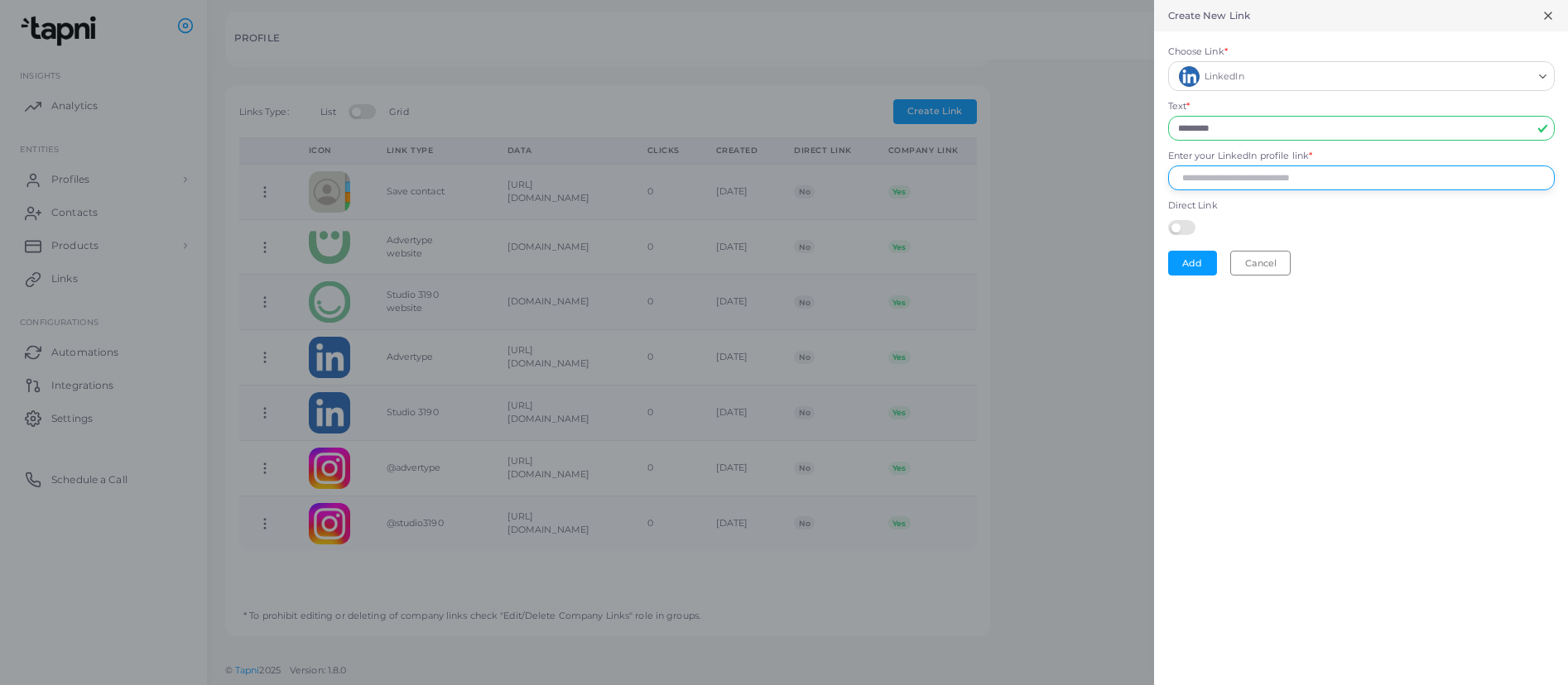 click on "Enter your LinkedIn profile link  *" at bounding box center [1361, 178] 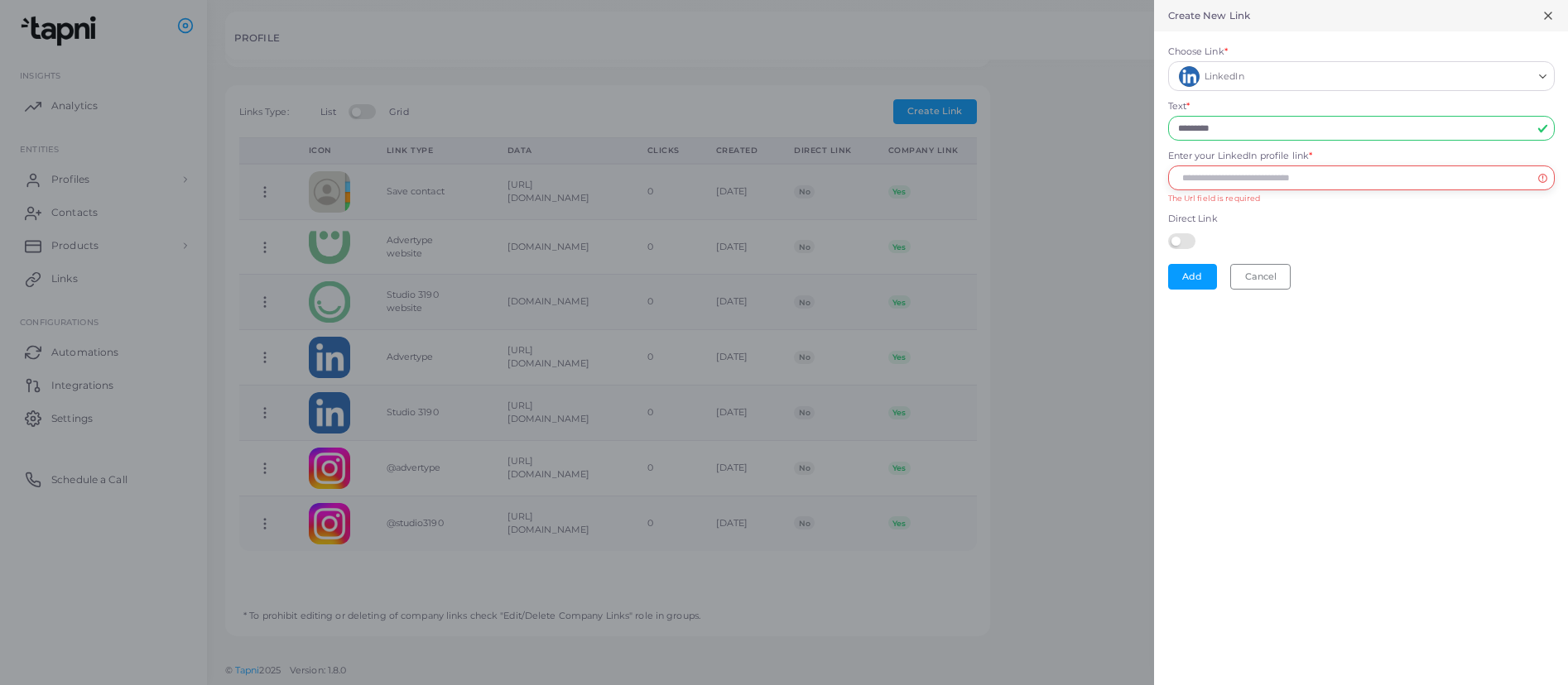 paste on "**********" 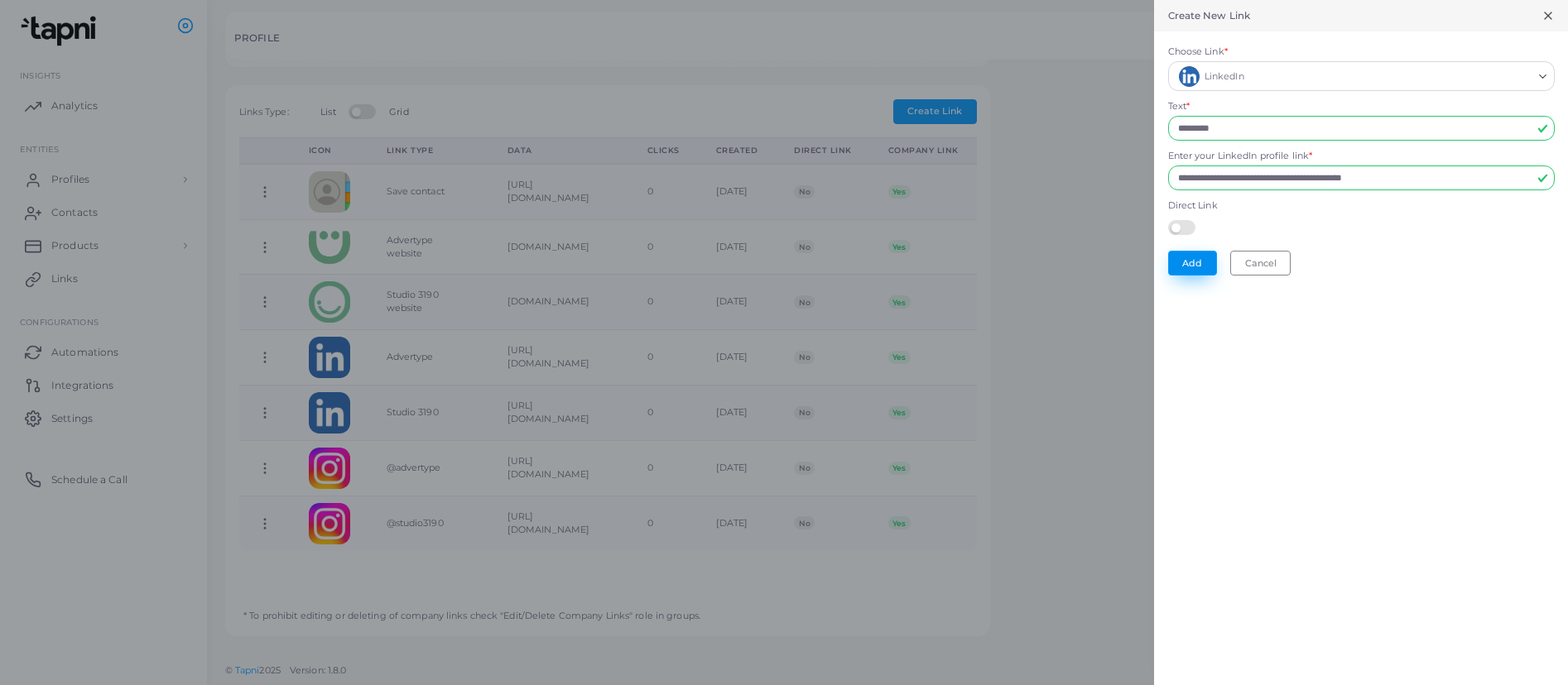click on "Add" at bounding box center [1192, 263] 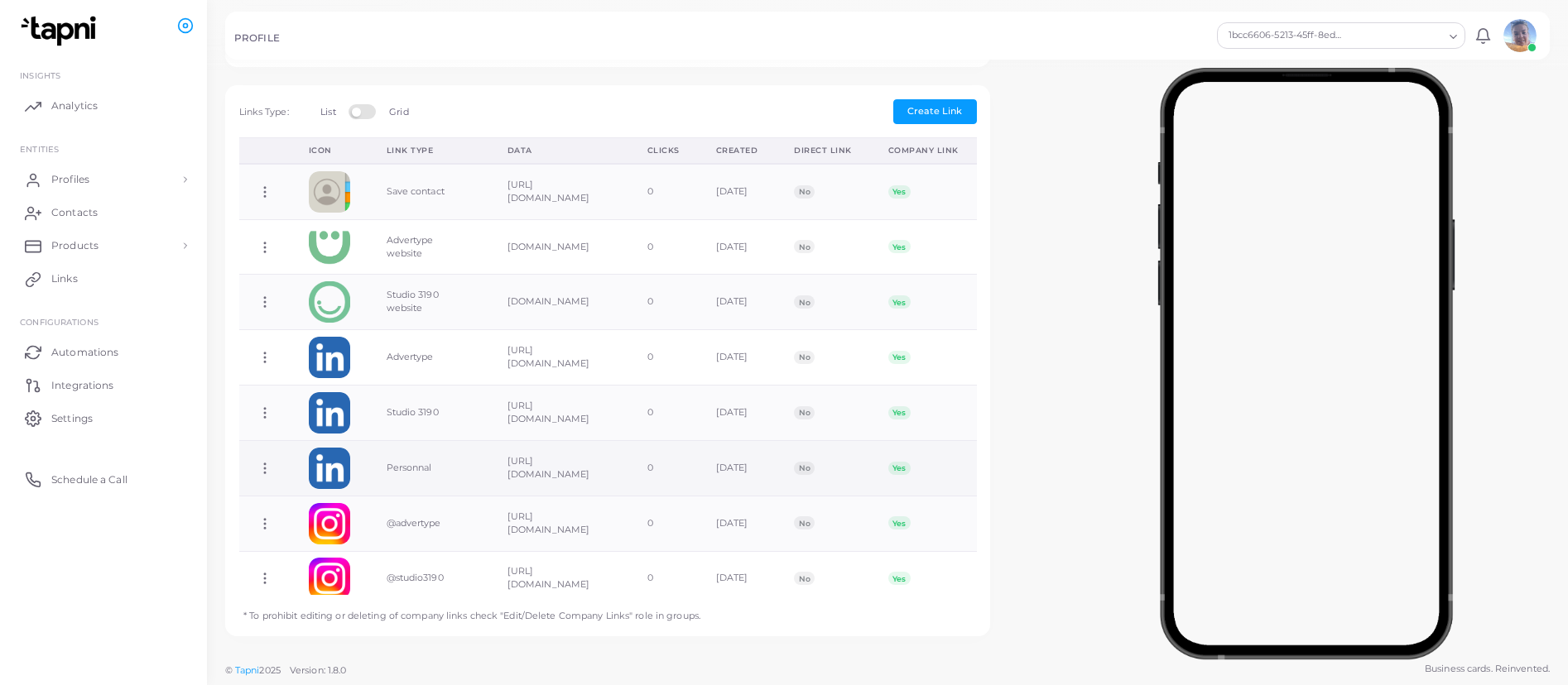 click on "No" at bounding box center (823, 467) 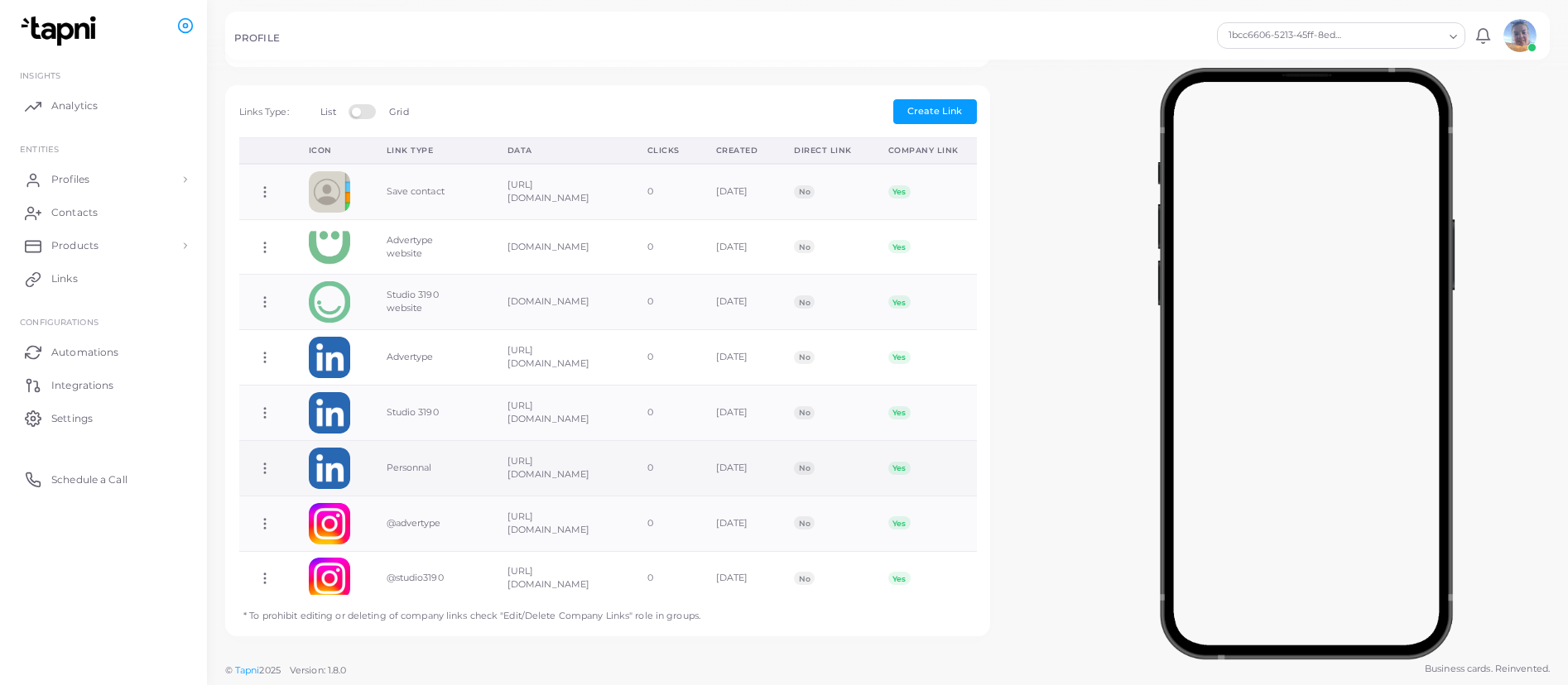 click 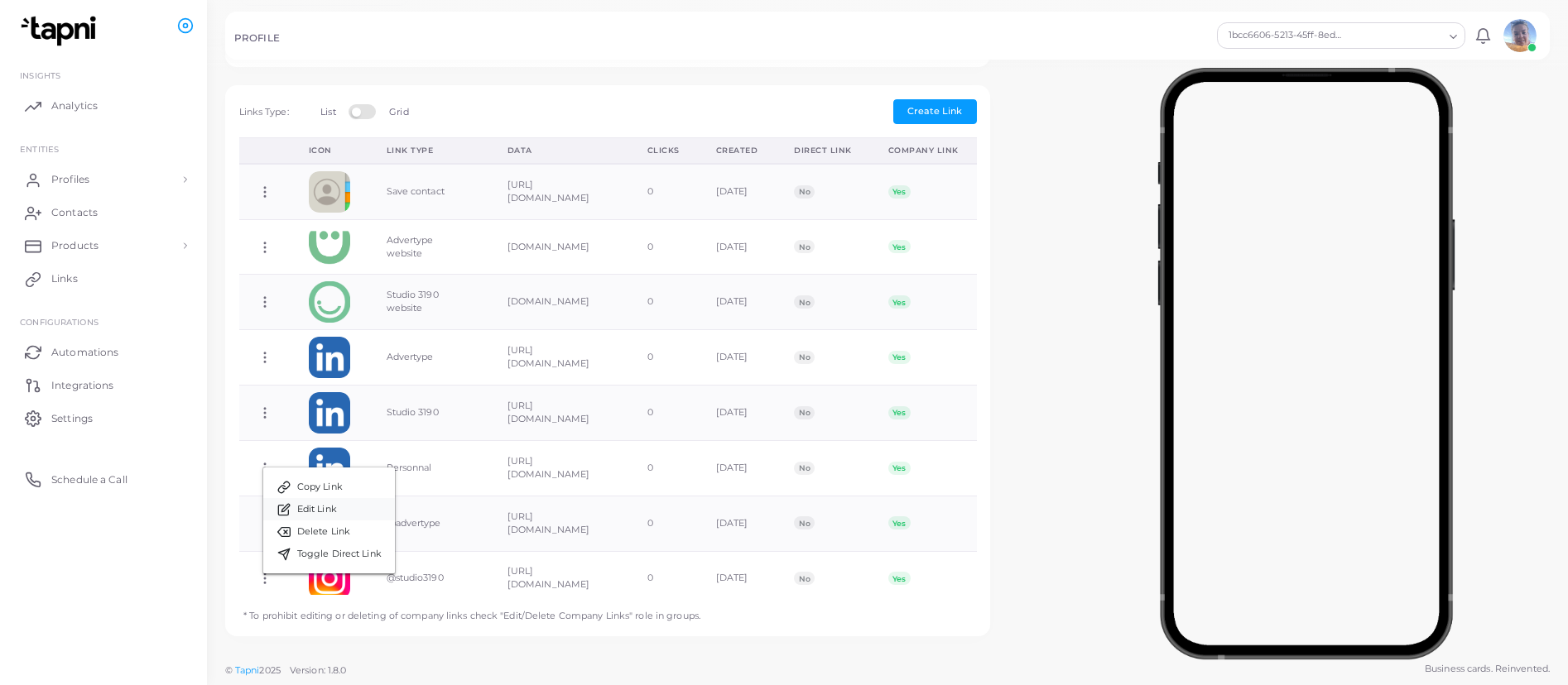 click on "Edit Link" at bounding box center (329, 509) 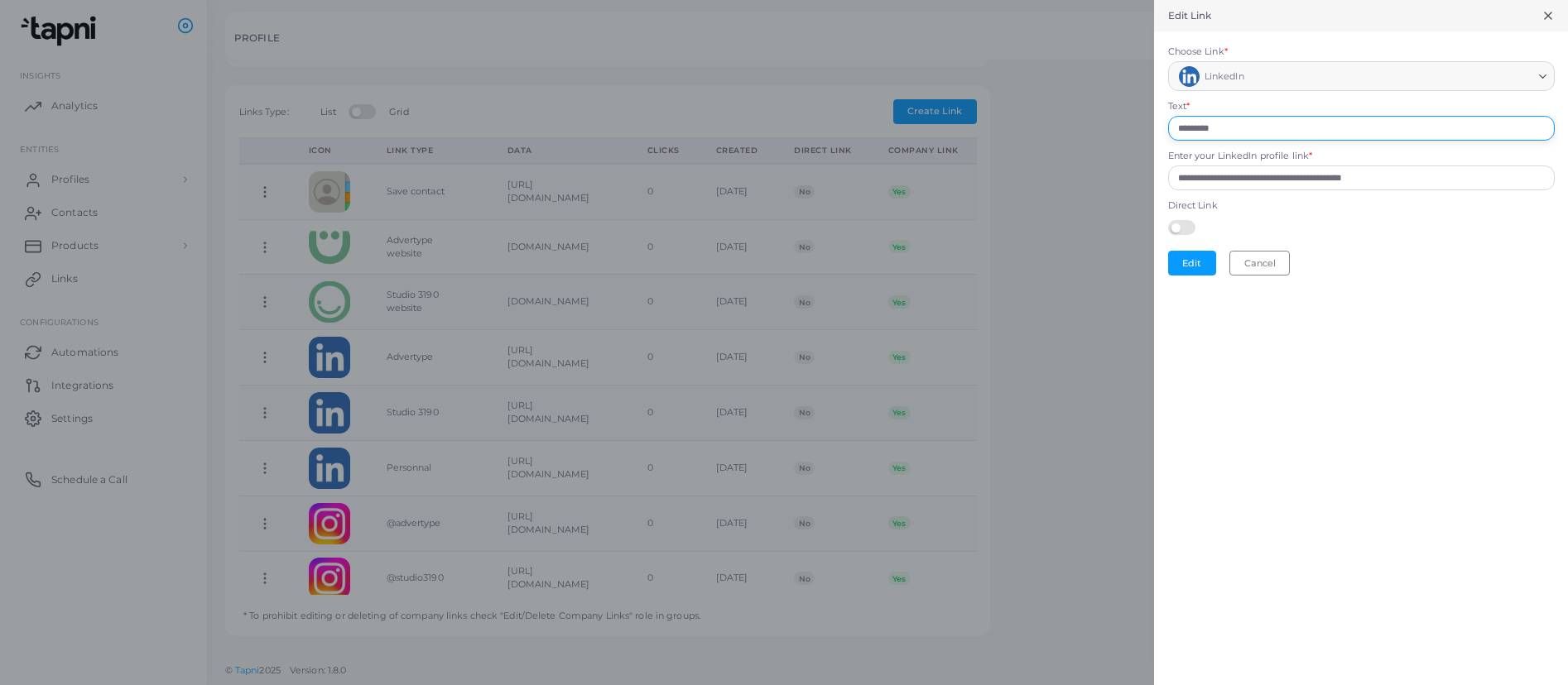 click on "*********" at bounding box center [1361, 128] 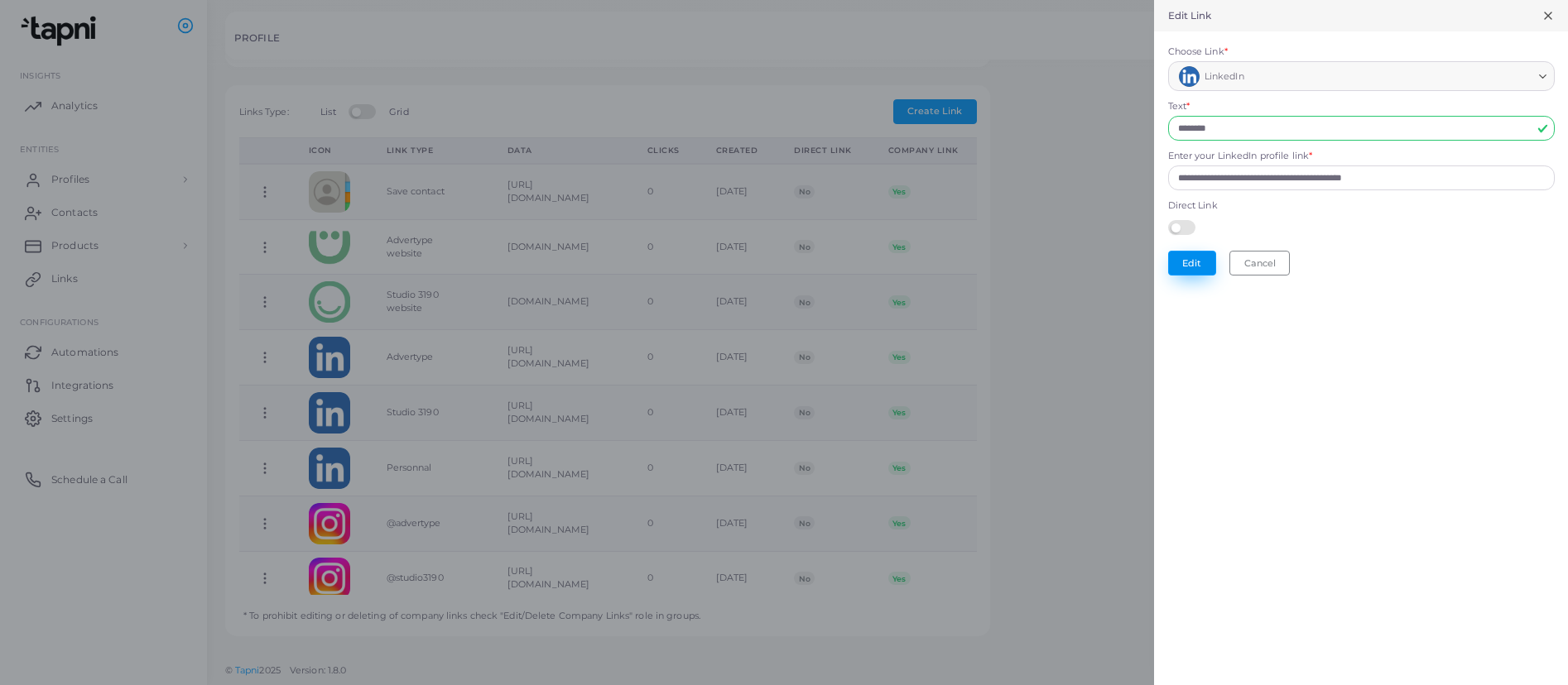 click on "Edit" at bounding box center (1192, 263) 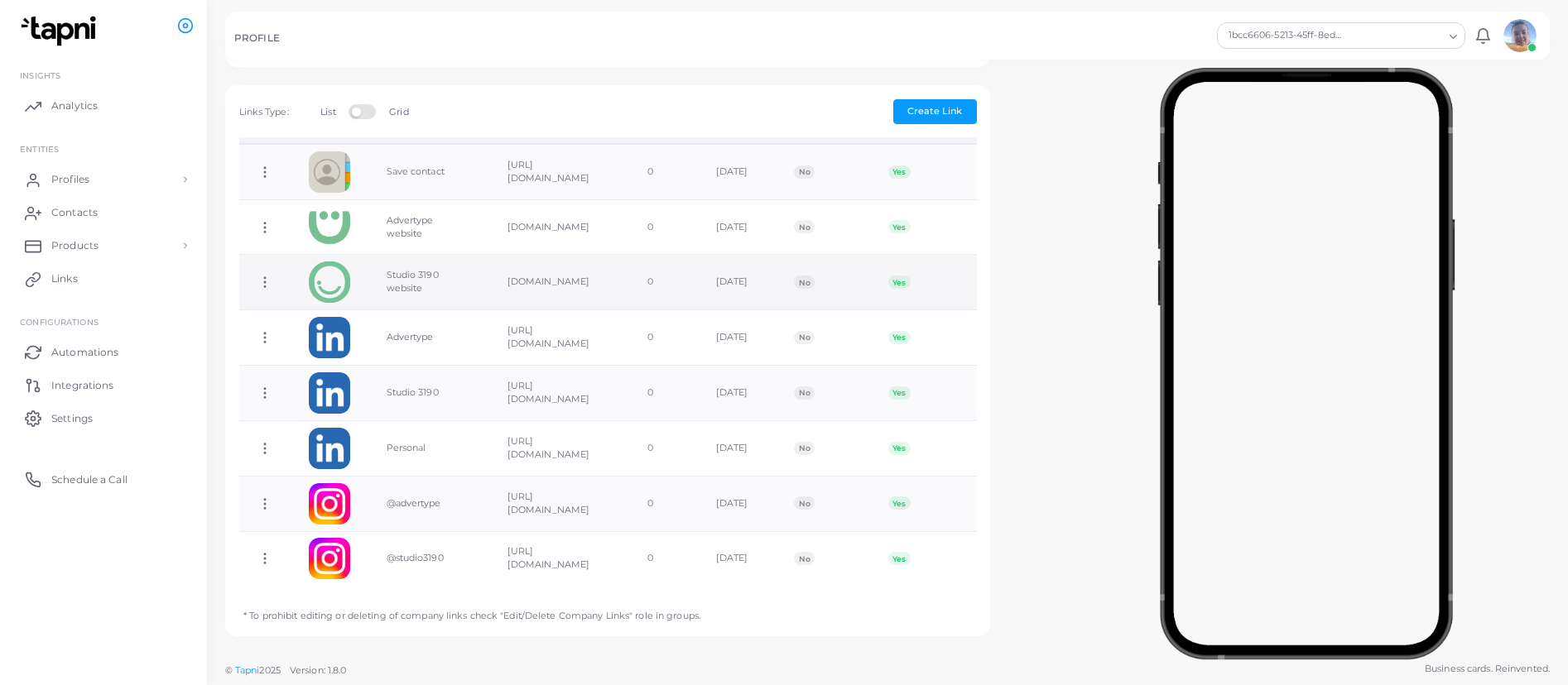 scroll, scrollTop: 0, scrollLeft: 0, axis: both 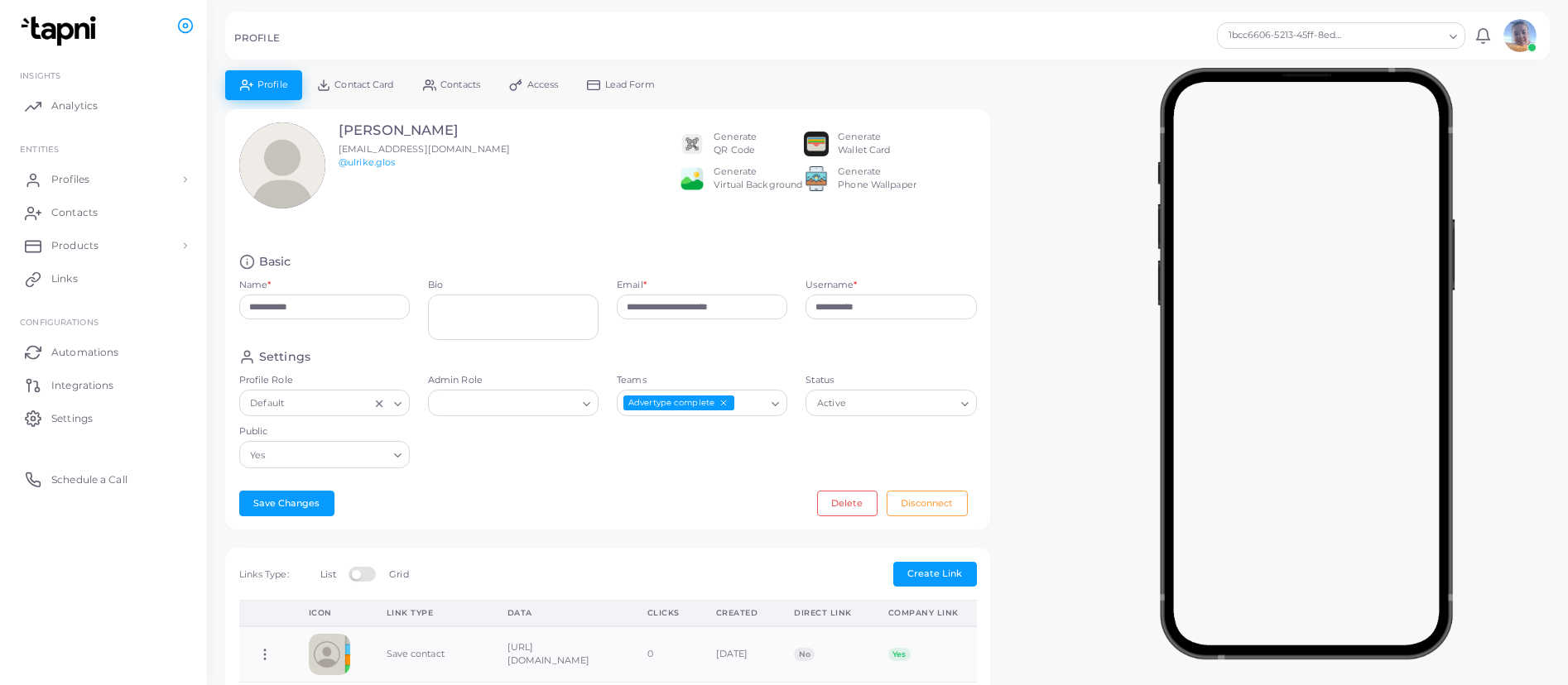 click on "Generate  Virtual Background" at bounding box center (758, 179) 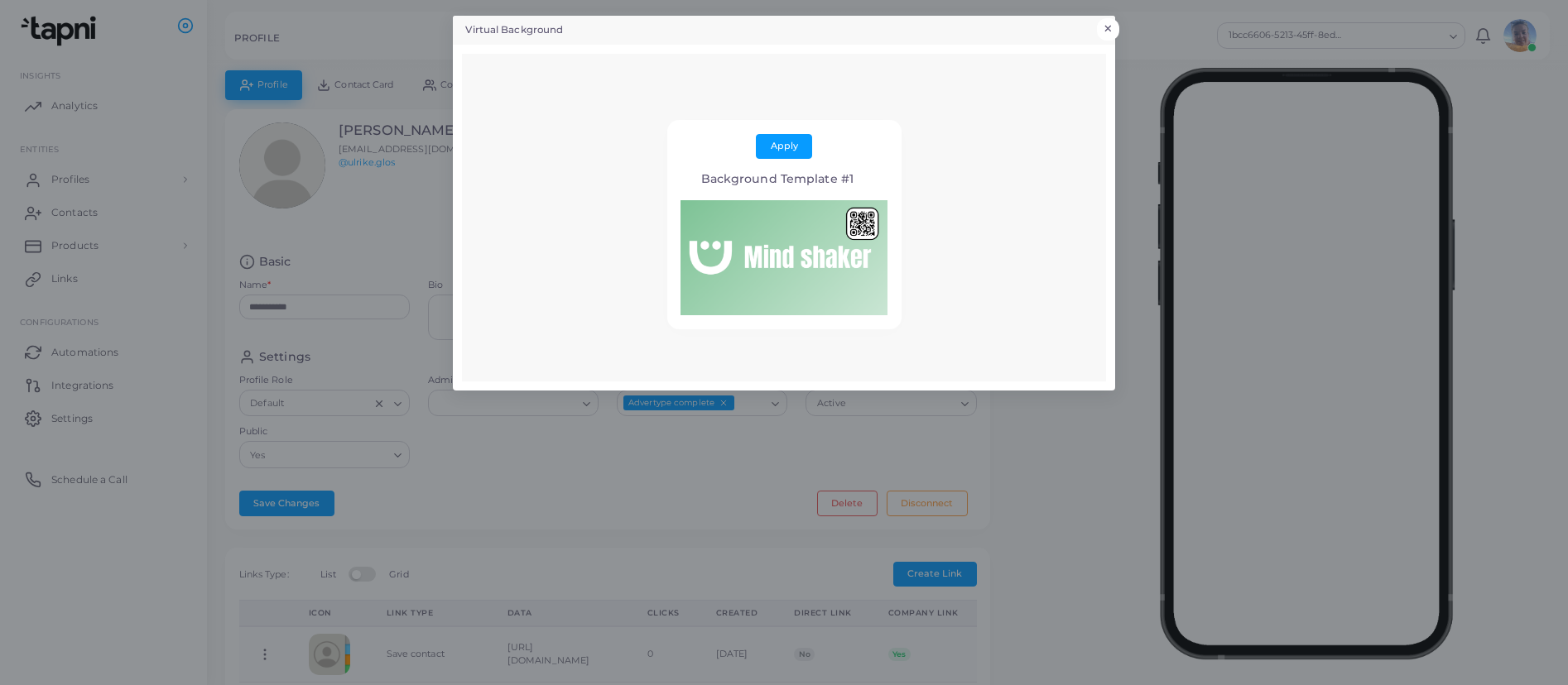 click on "×" at bounding box center [1108, 29] 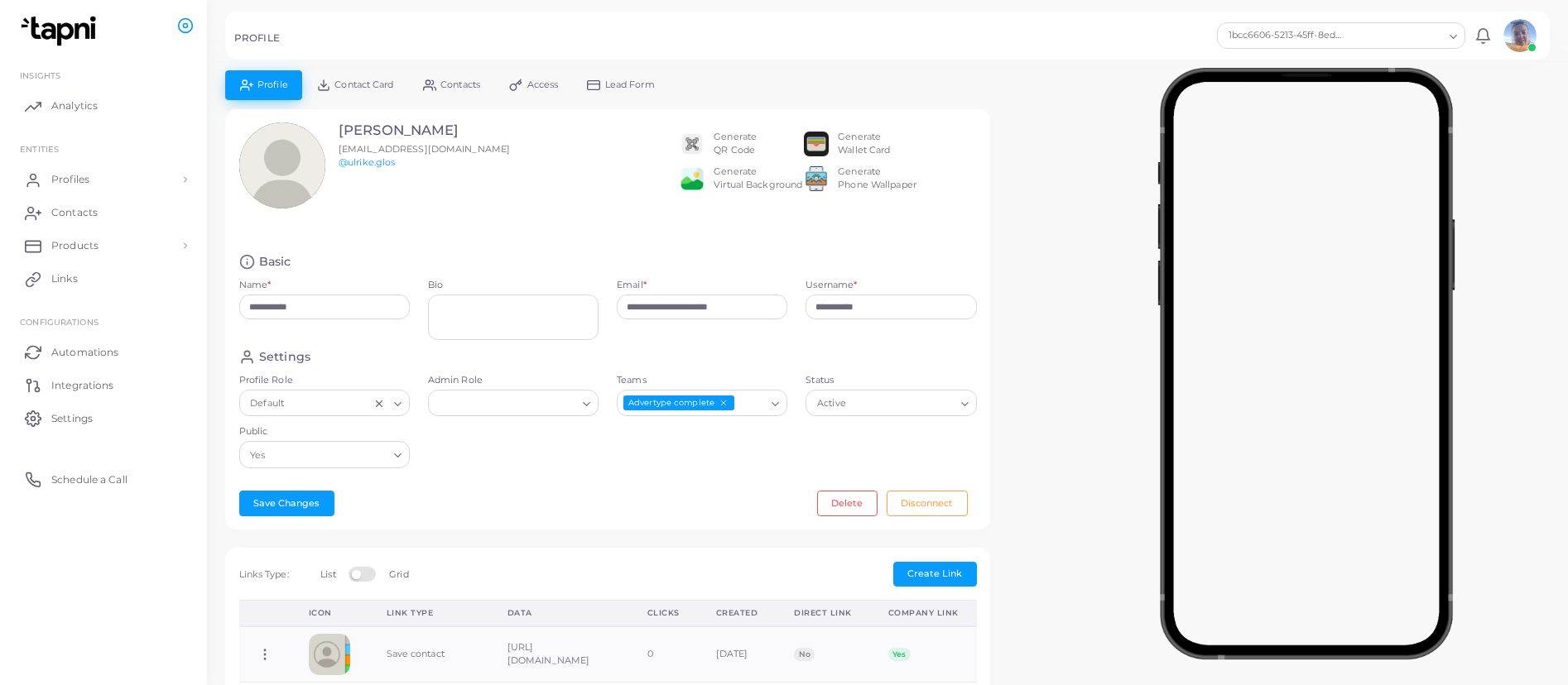 click on "Generate  Phone Wallpaper" at bounding box center [877, 179] 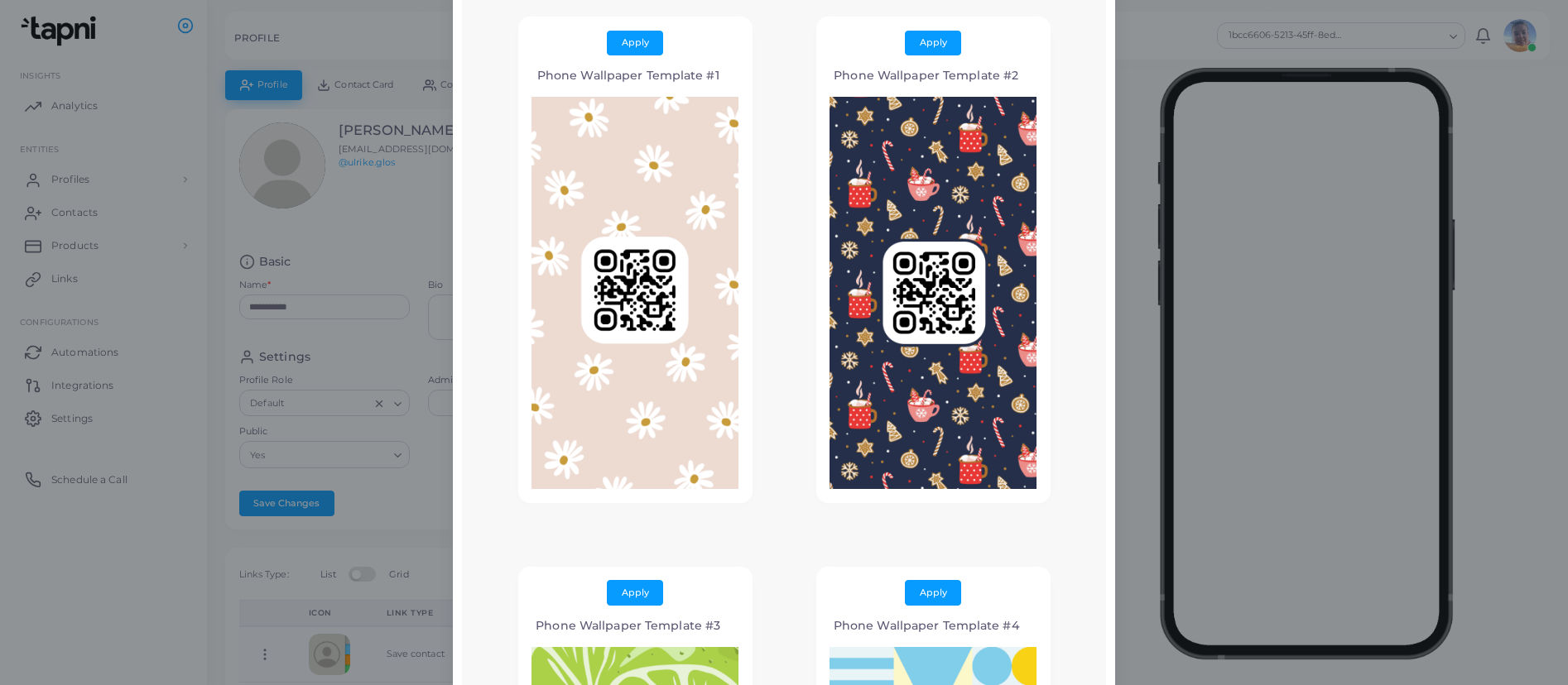 scroll, scrollTop: 0, scrollLeft: 0, axis: both 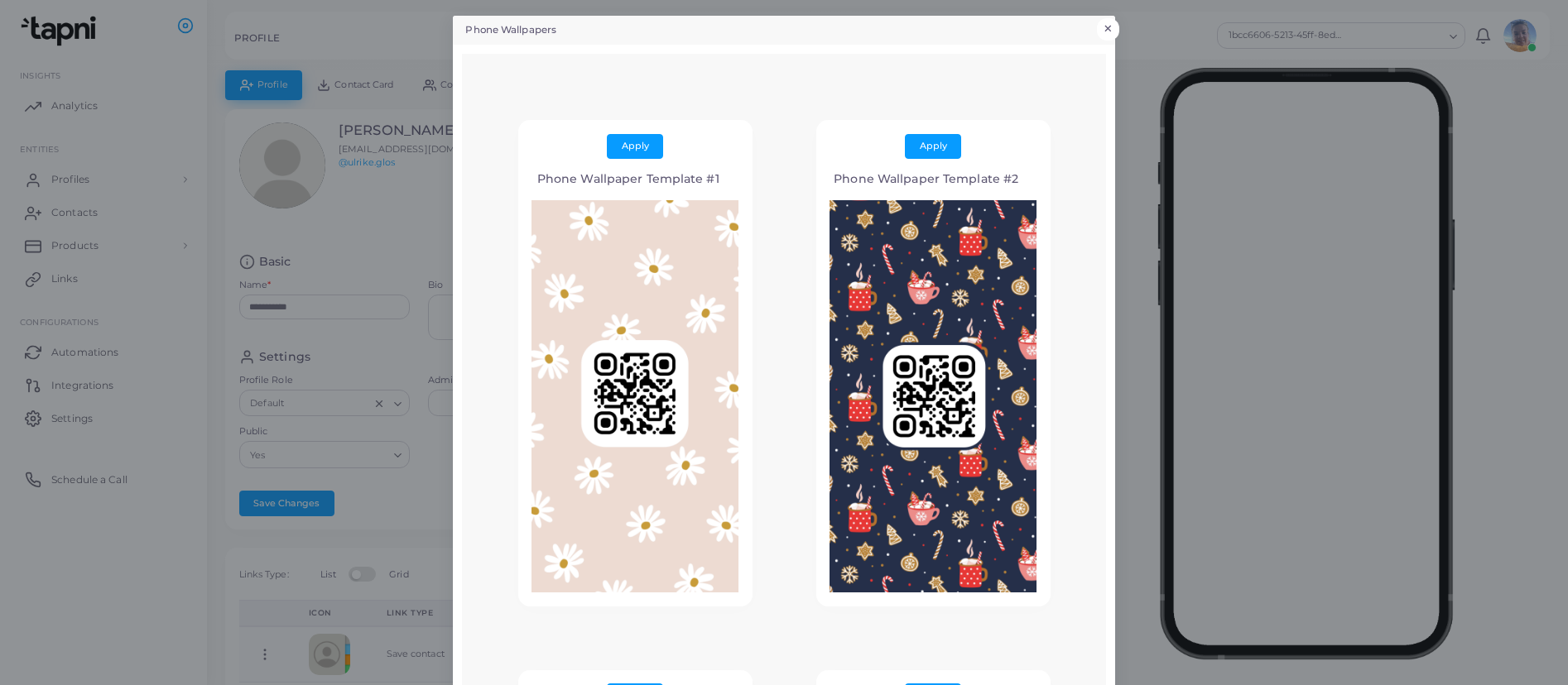 click on "×" at bounding box center (1108, 29) 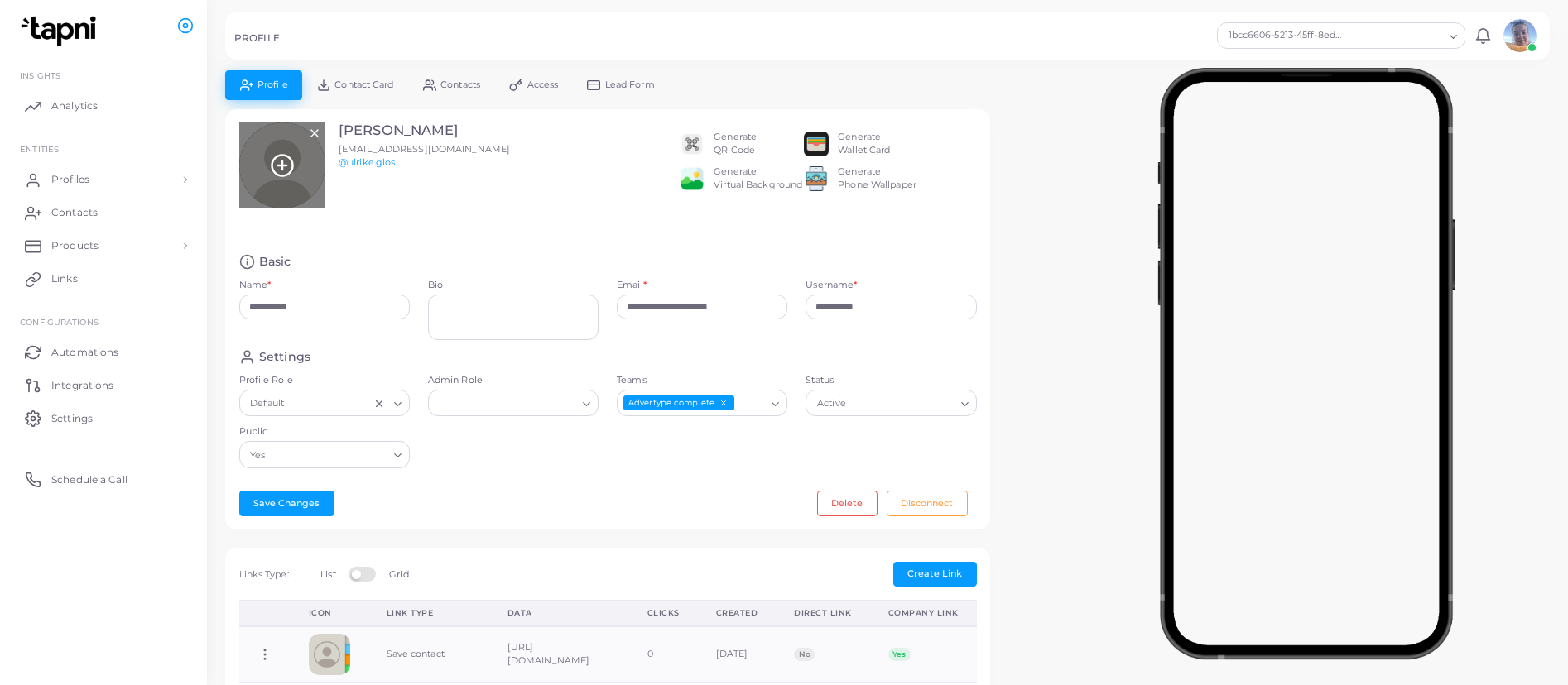 click 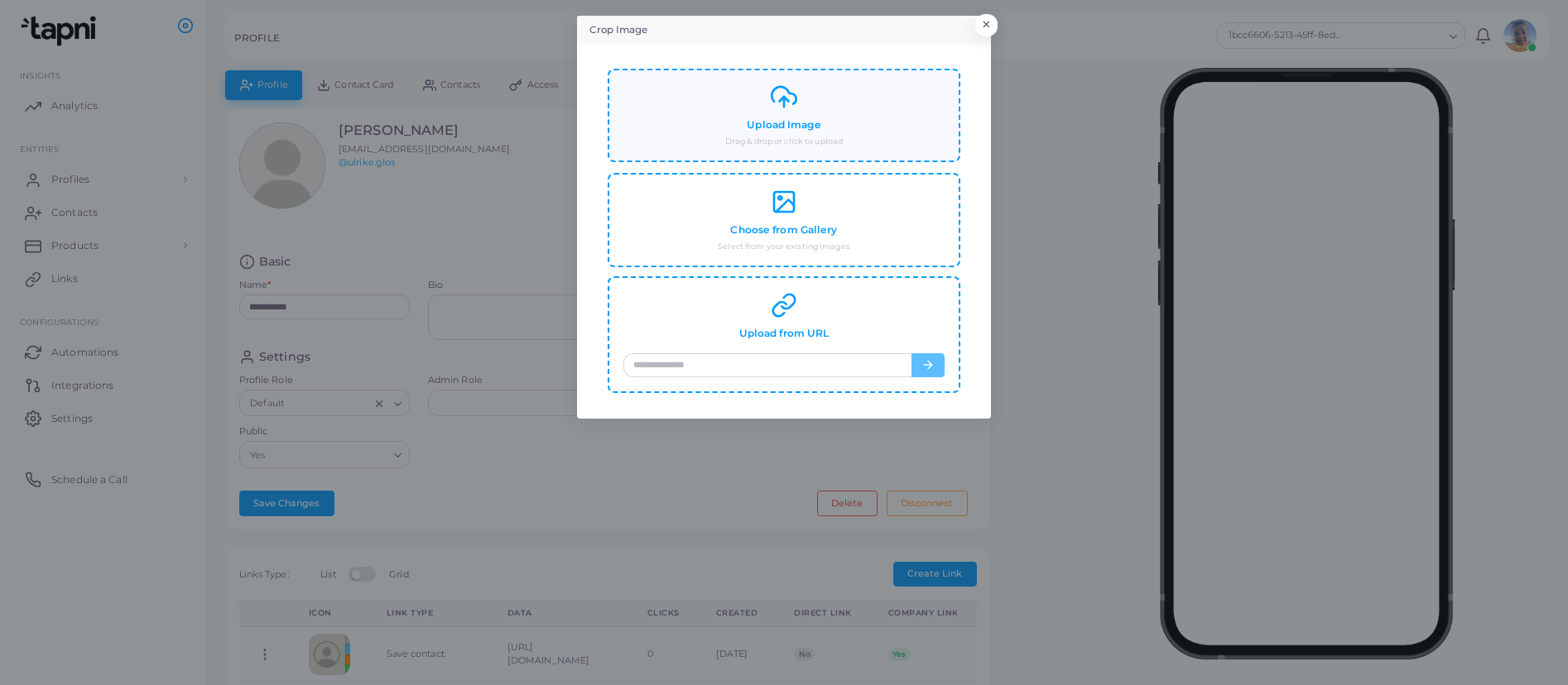 click on "Upload Image" at bounding box center [783, 125] 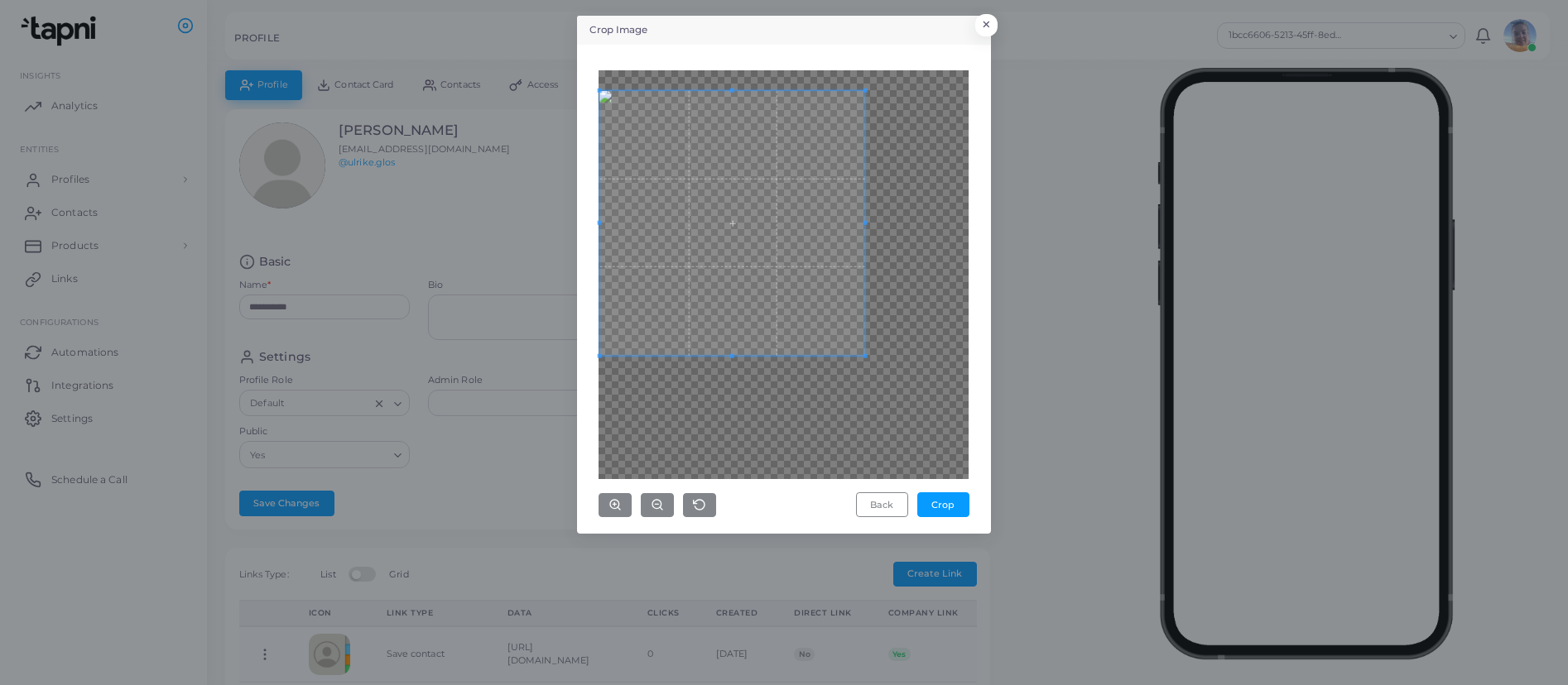 click at bounding box center [733, 223] 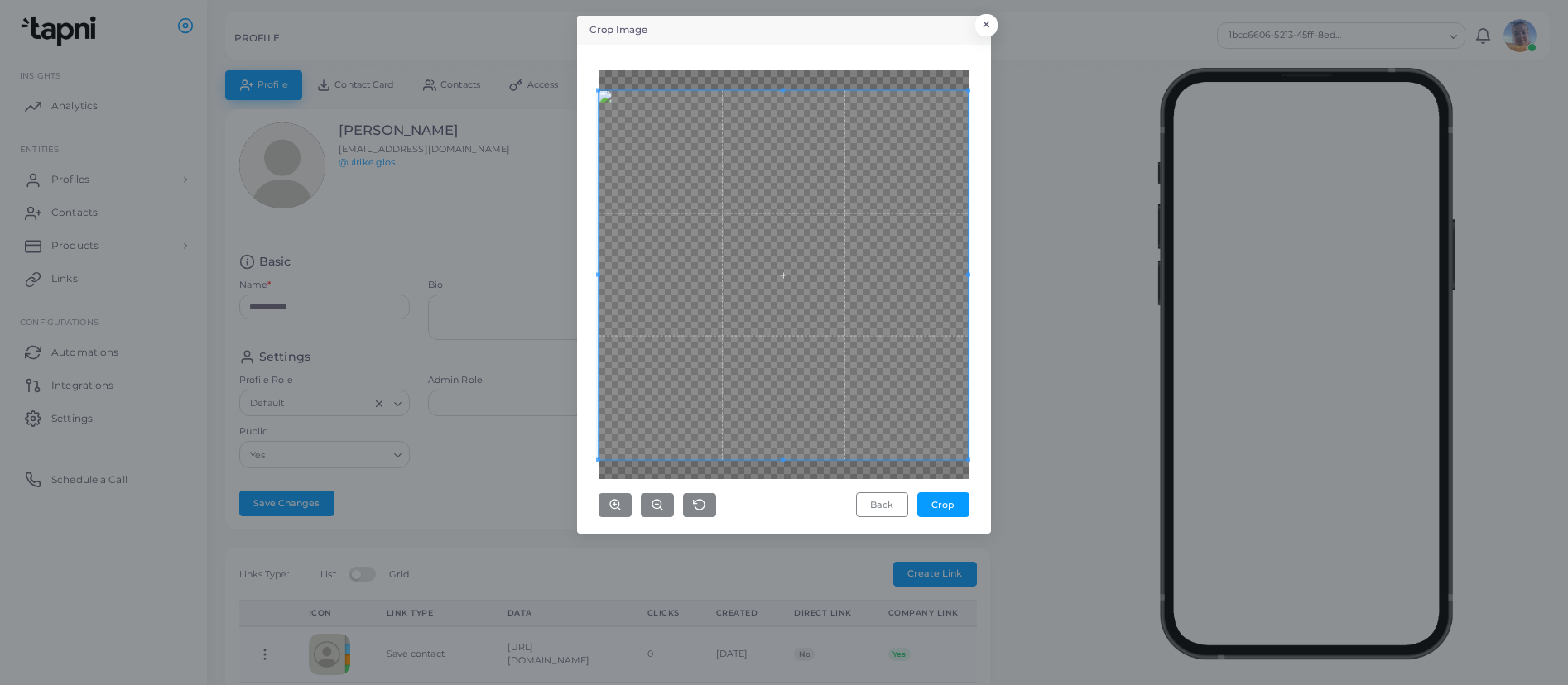 click at bounding box center [968, 459] 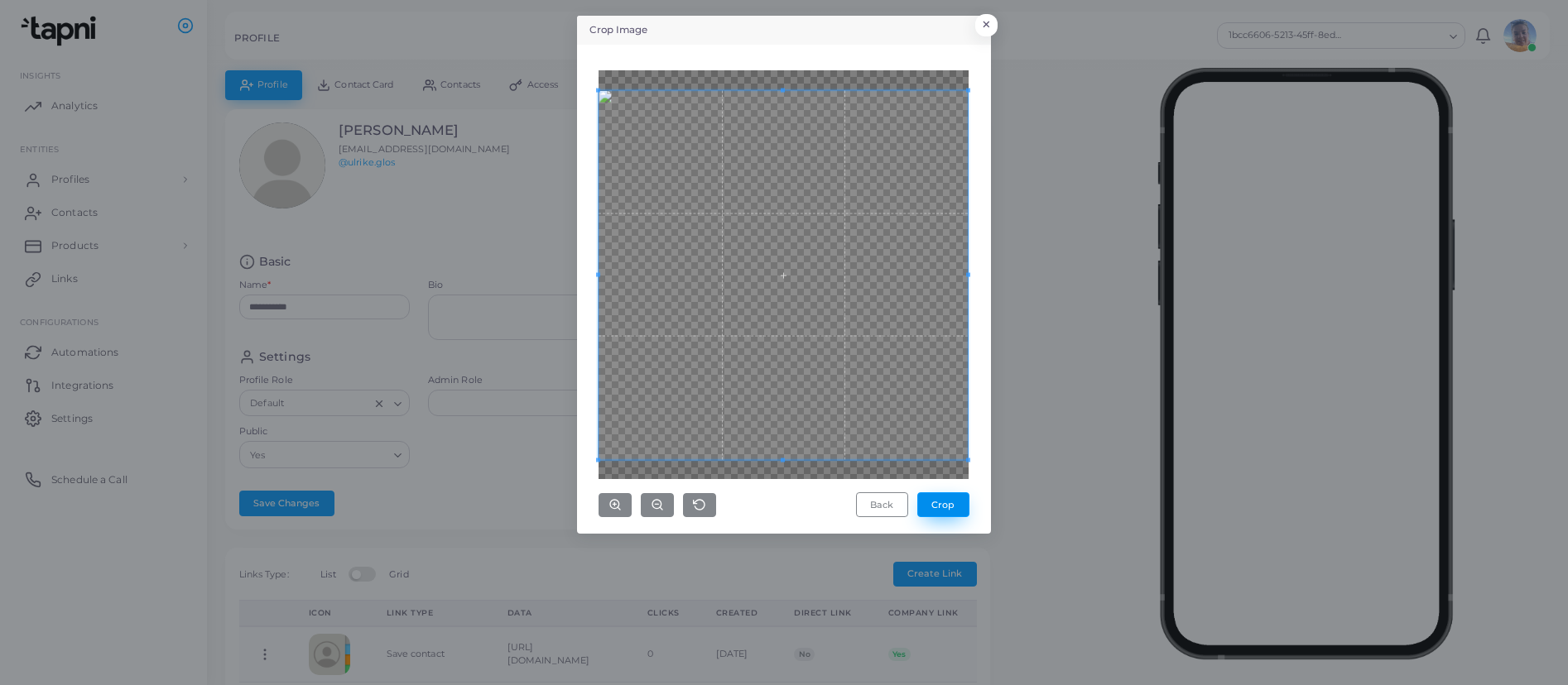 click on "Crop" at bounding box center [943, 505] 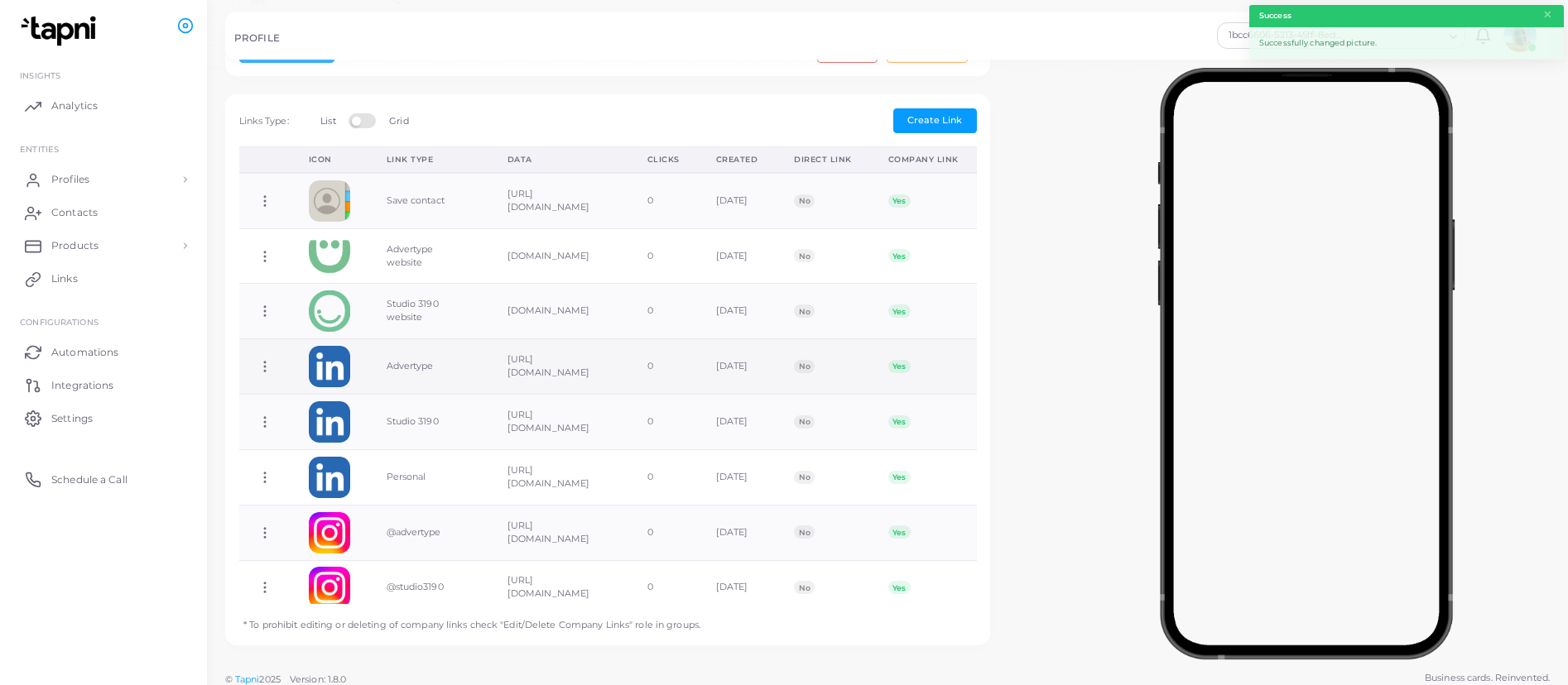 scroll, scrollTop: 462, scrollLeft: 0, axis: vertical 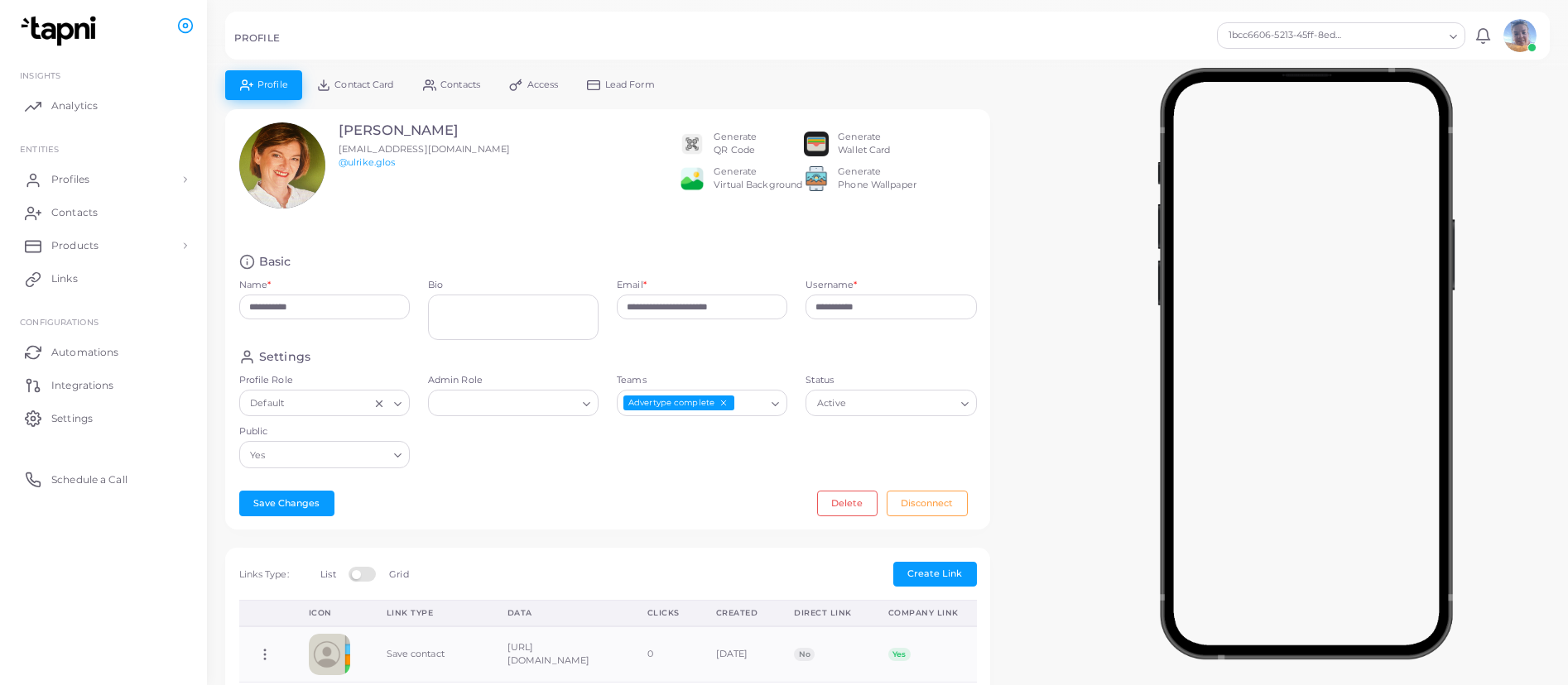 click on "Access" at bounding box center [534, 84] 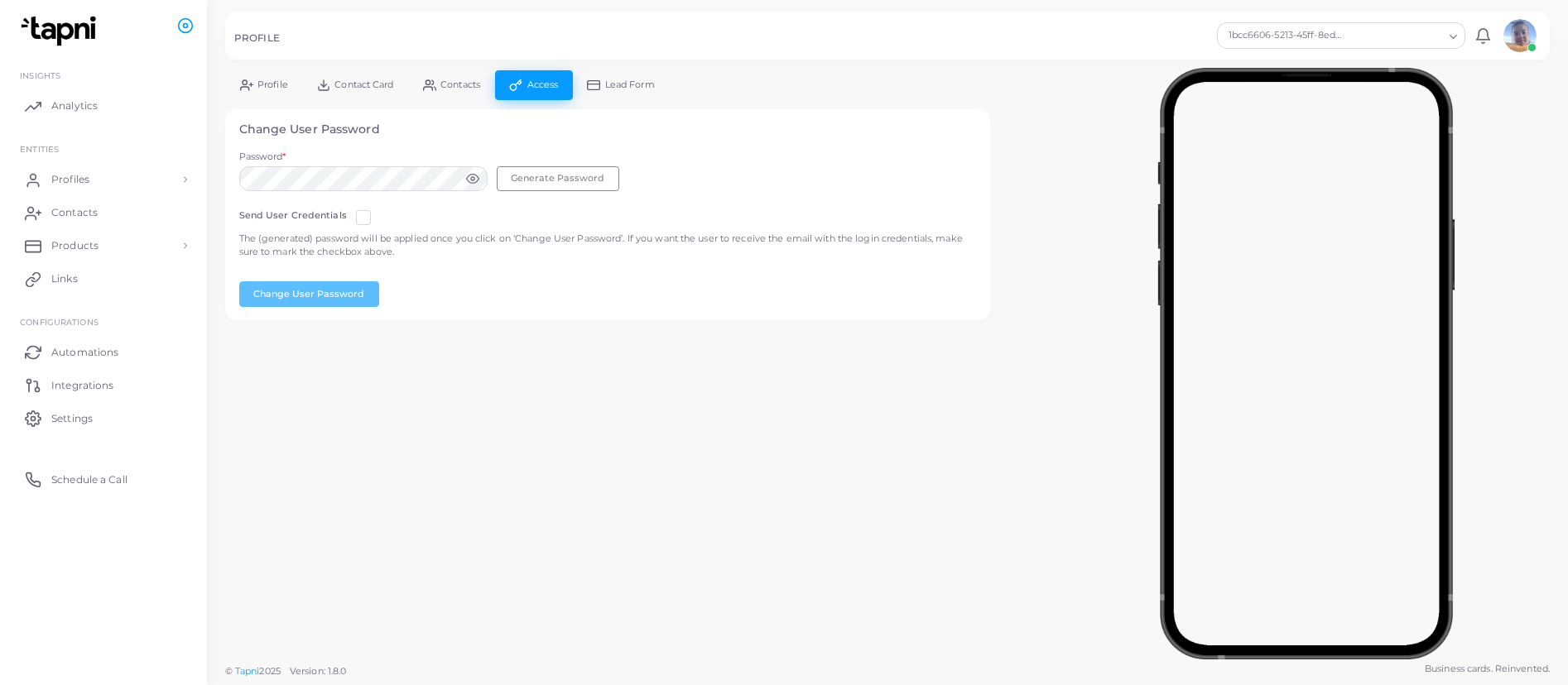 click on "**********" at bounding box center [887, 327] 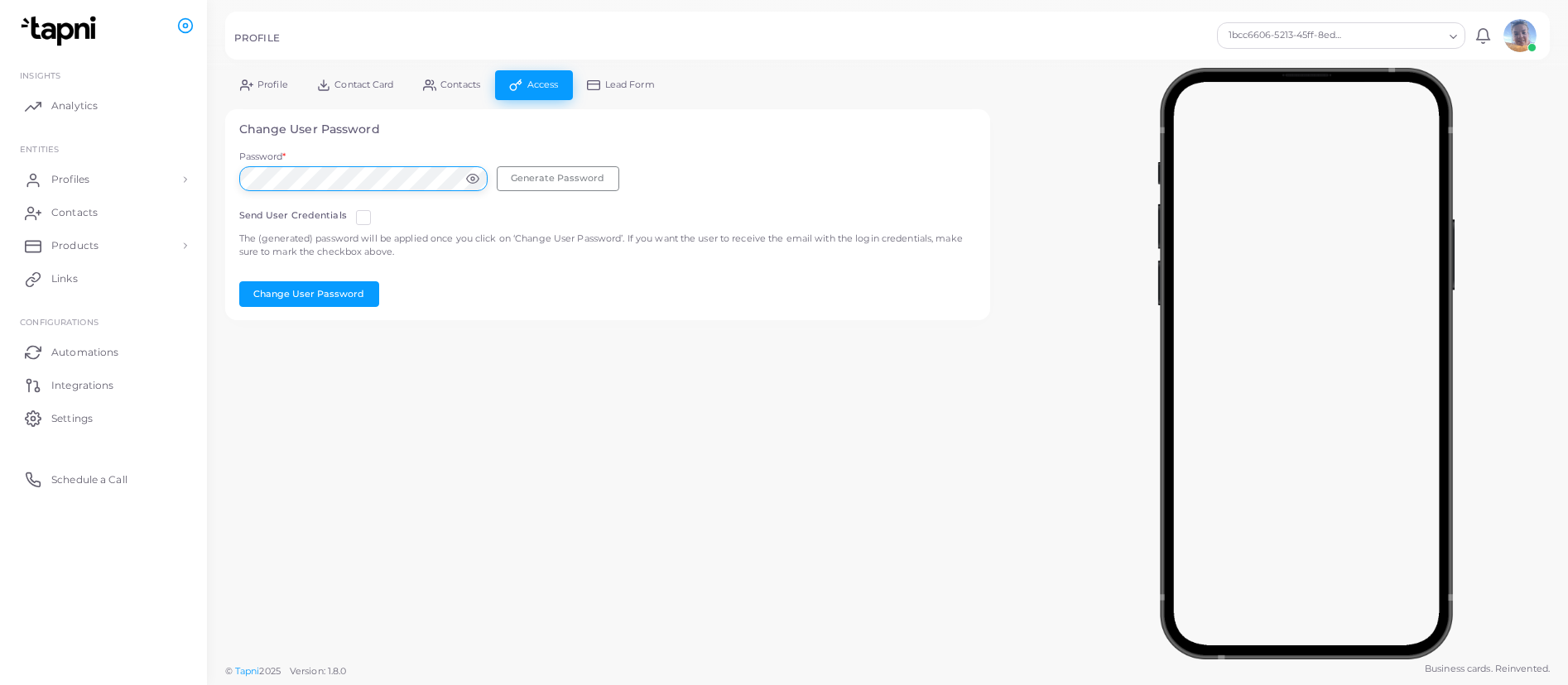 click on "**********" at bounding box center (887, 327) 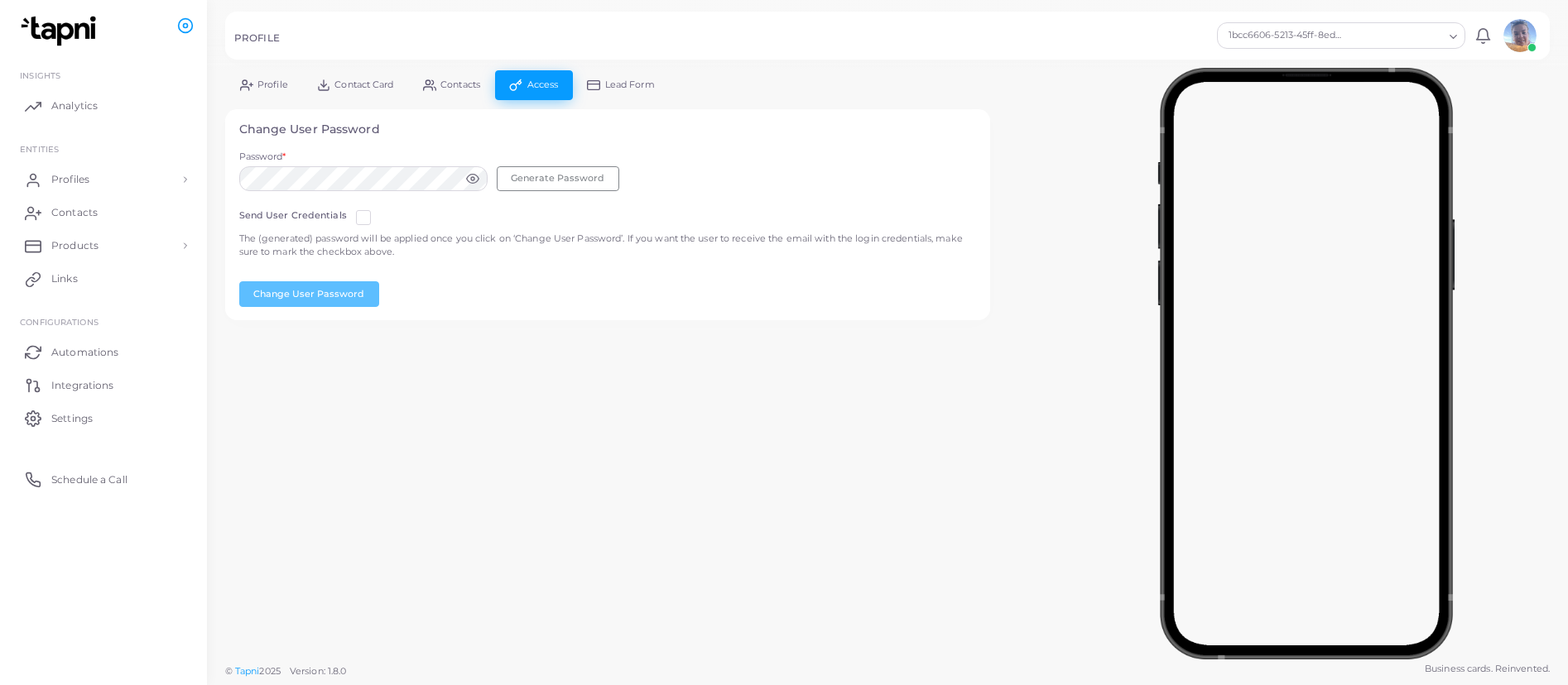 click on "**********" at bounding box center [887, 327] 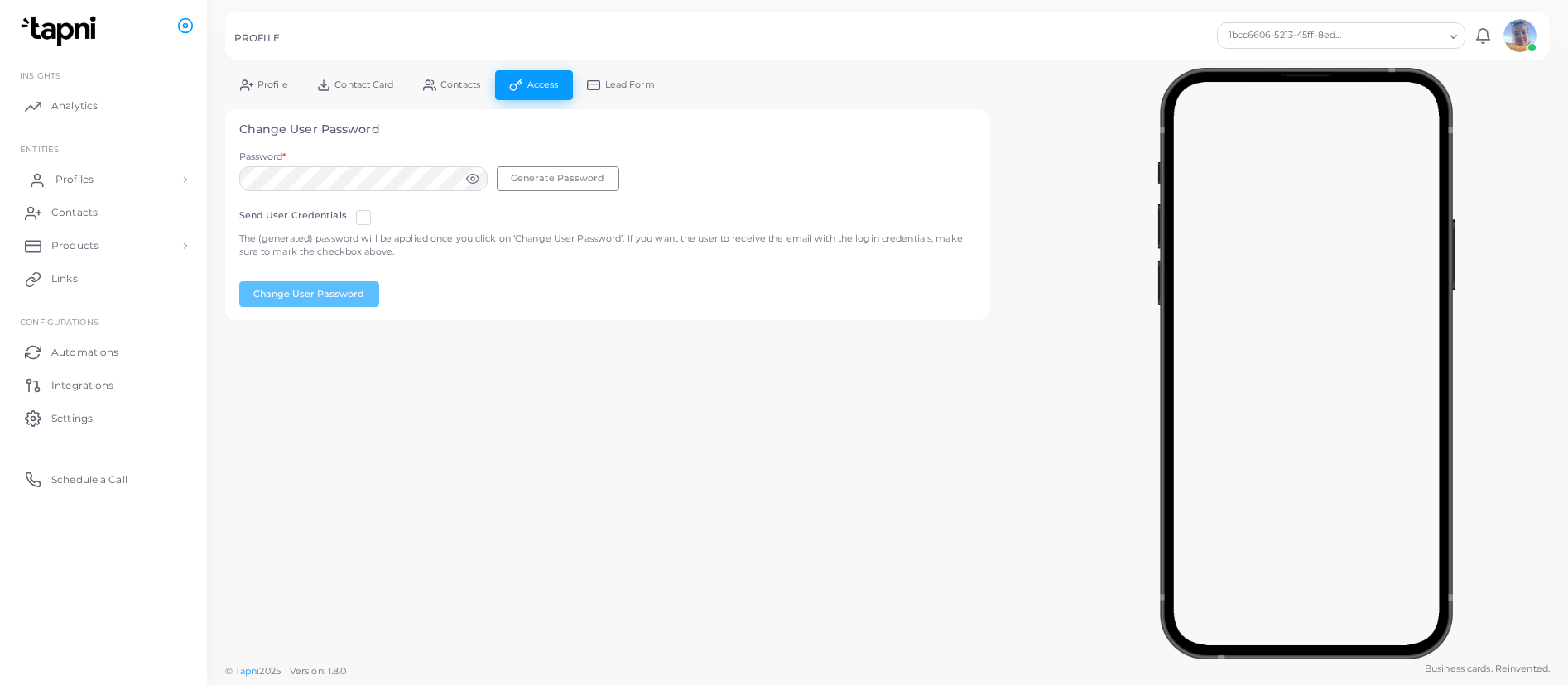 click on "Profiles" at bounding box center [75, 180] 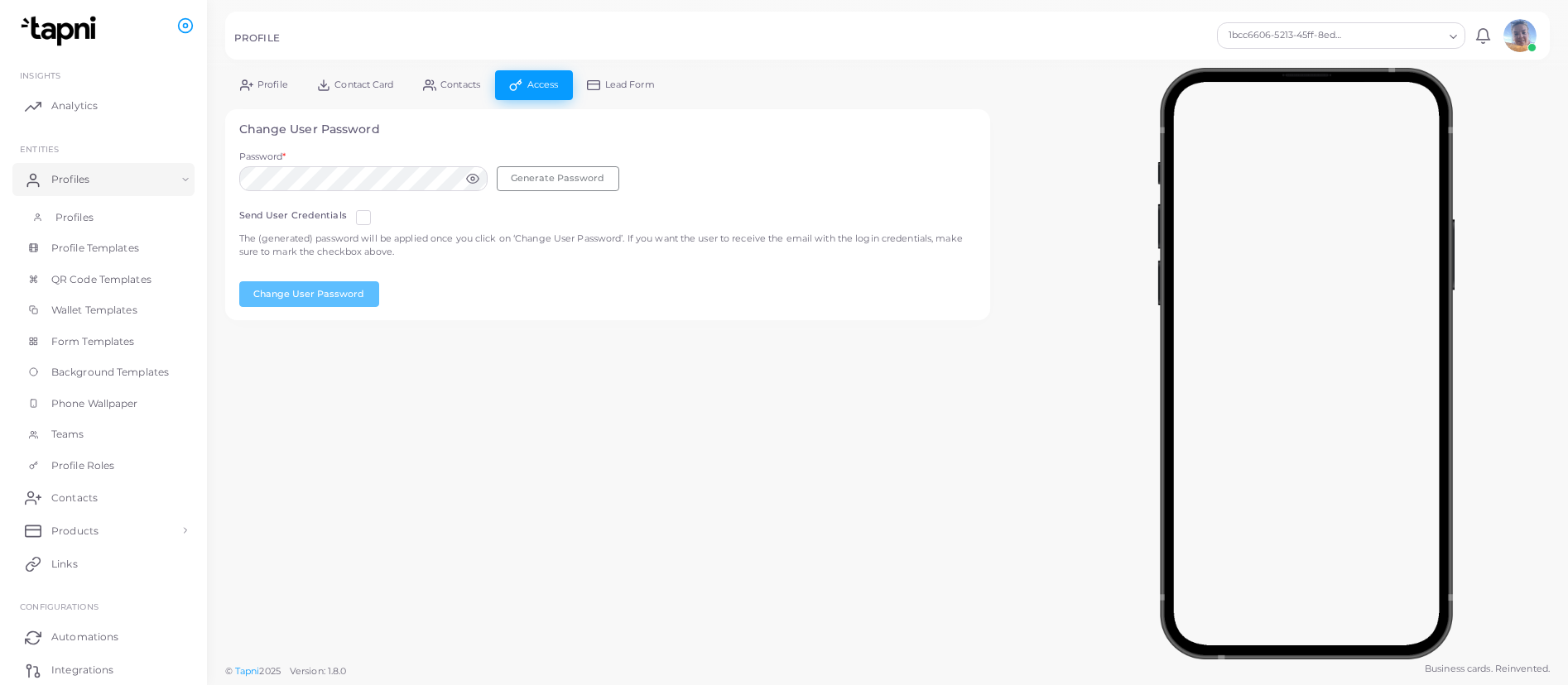 click on "Profiles" at bounding box center [103, 218] 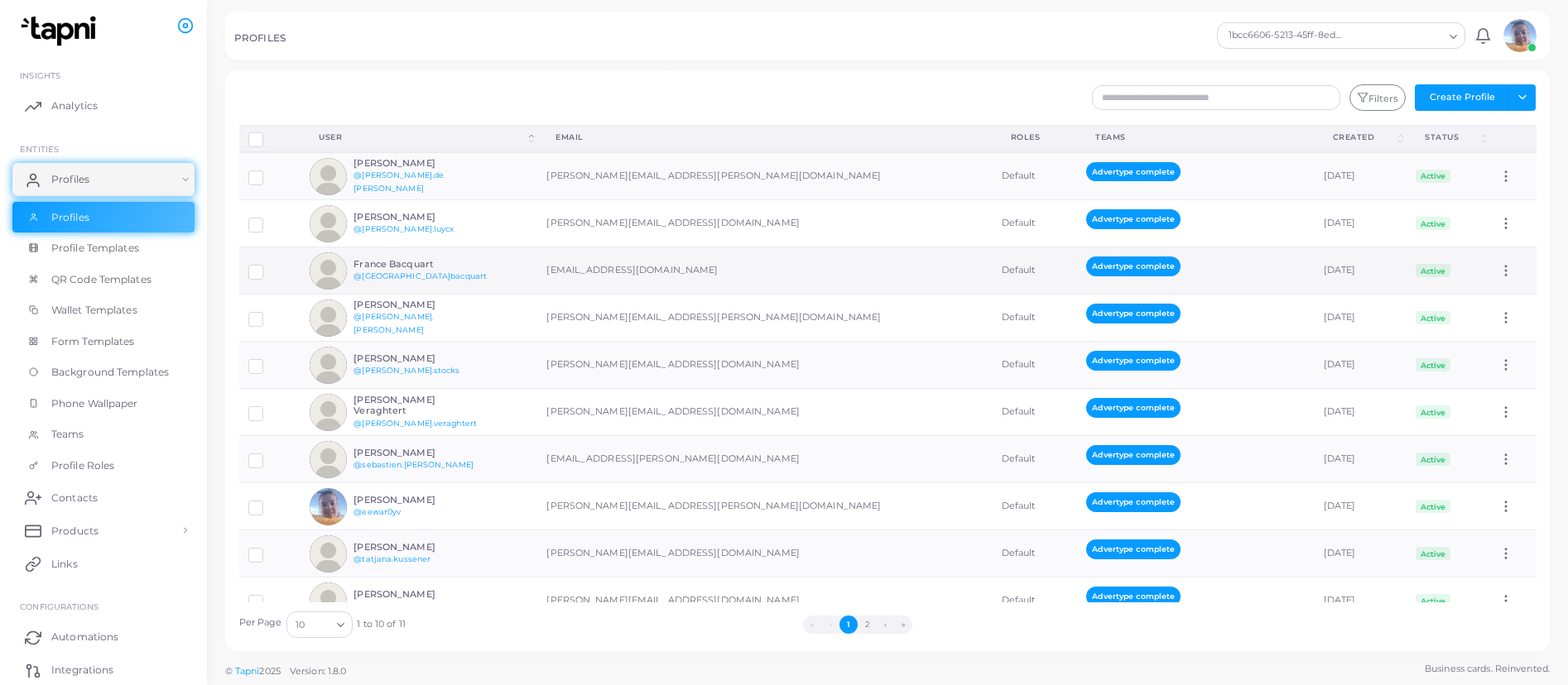 scroll, scrollTop: 31, scrollLeft: 0, axis: vertical 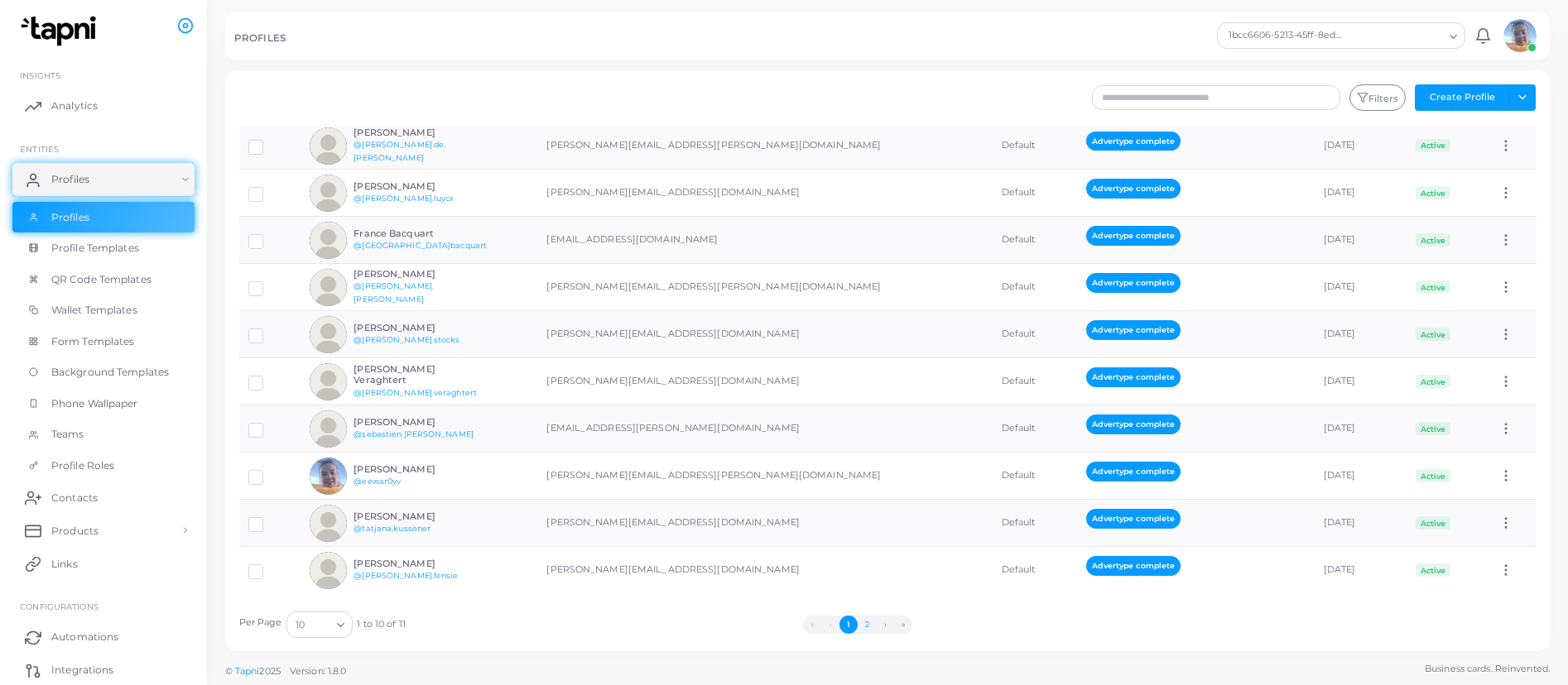 click on "2" at bounding box center [867, 625] 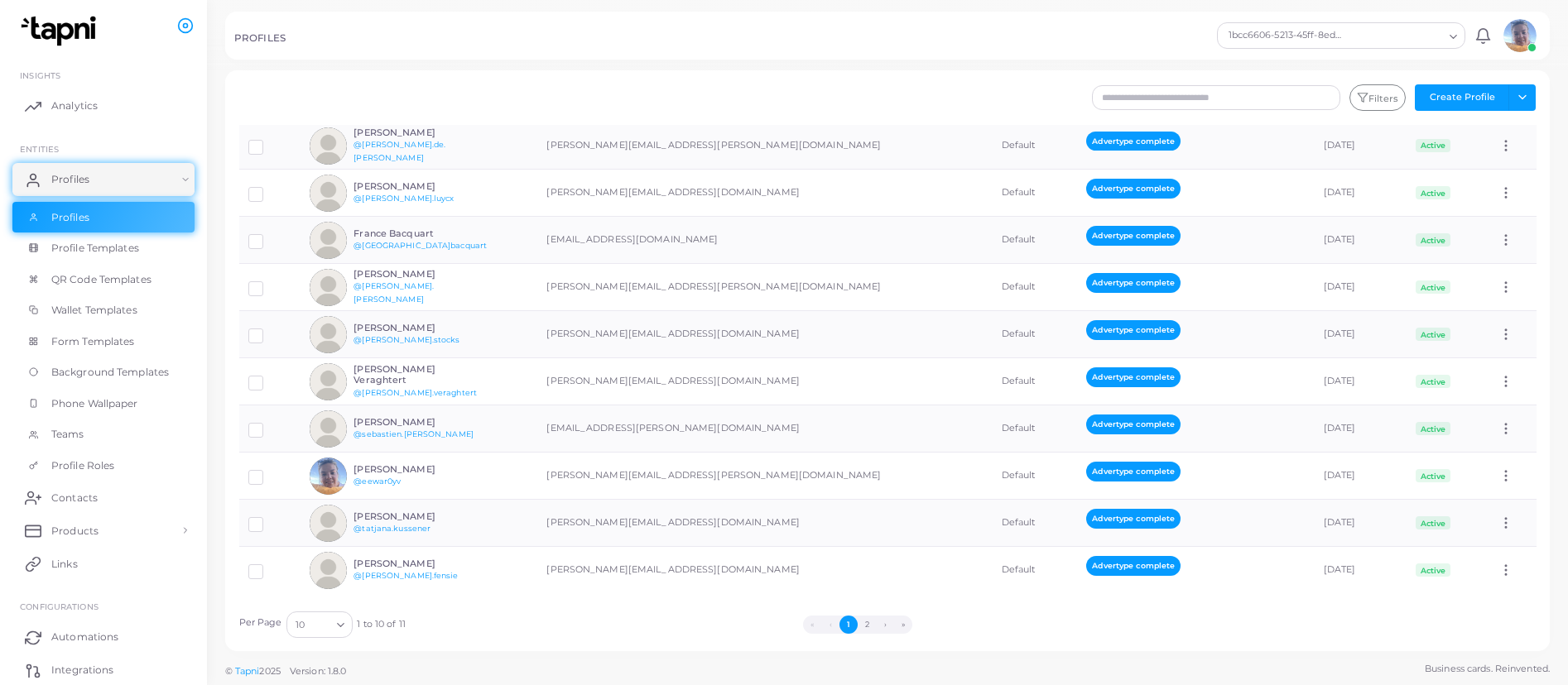 scroll, scrollTop: 0, scrollLeft: 0, axis: both 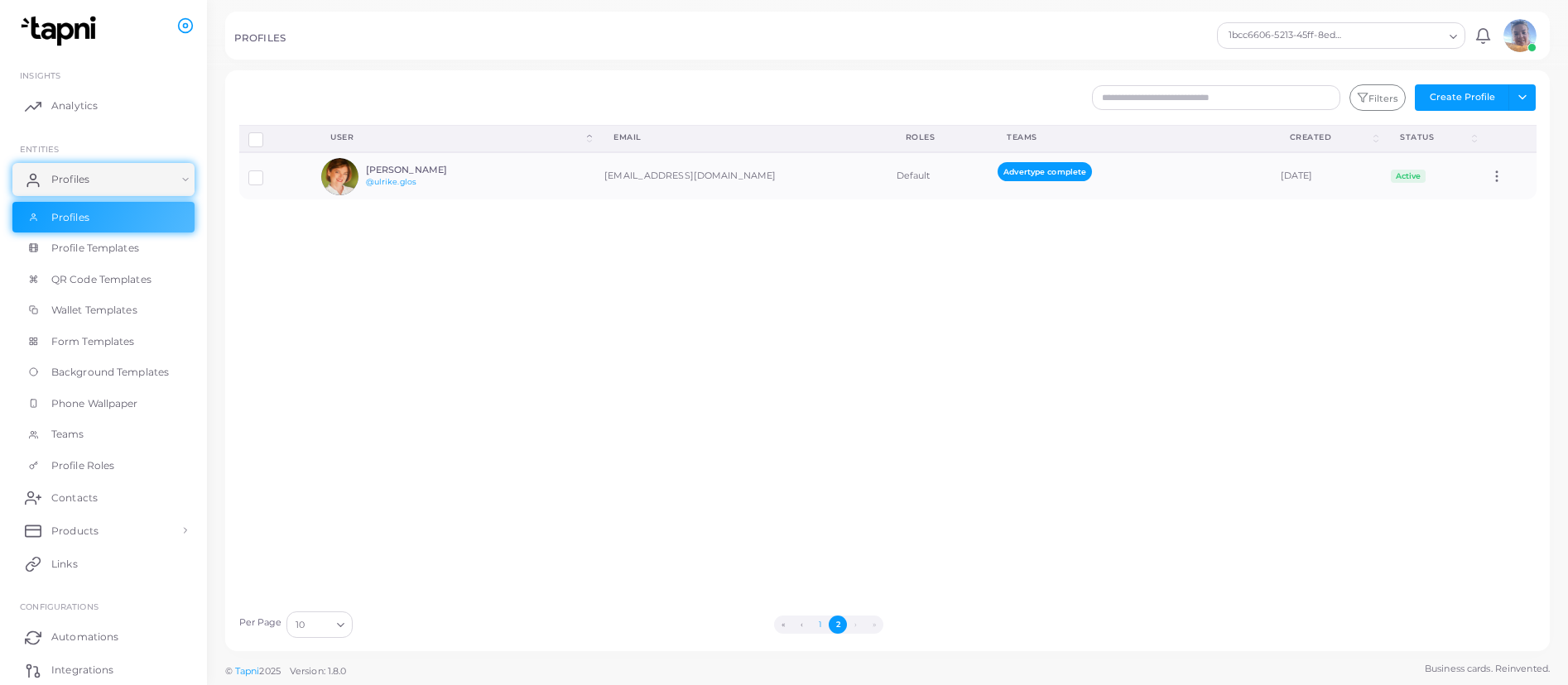 click on "1" at bounding box center (820, 625) 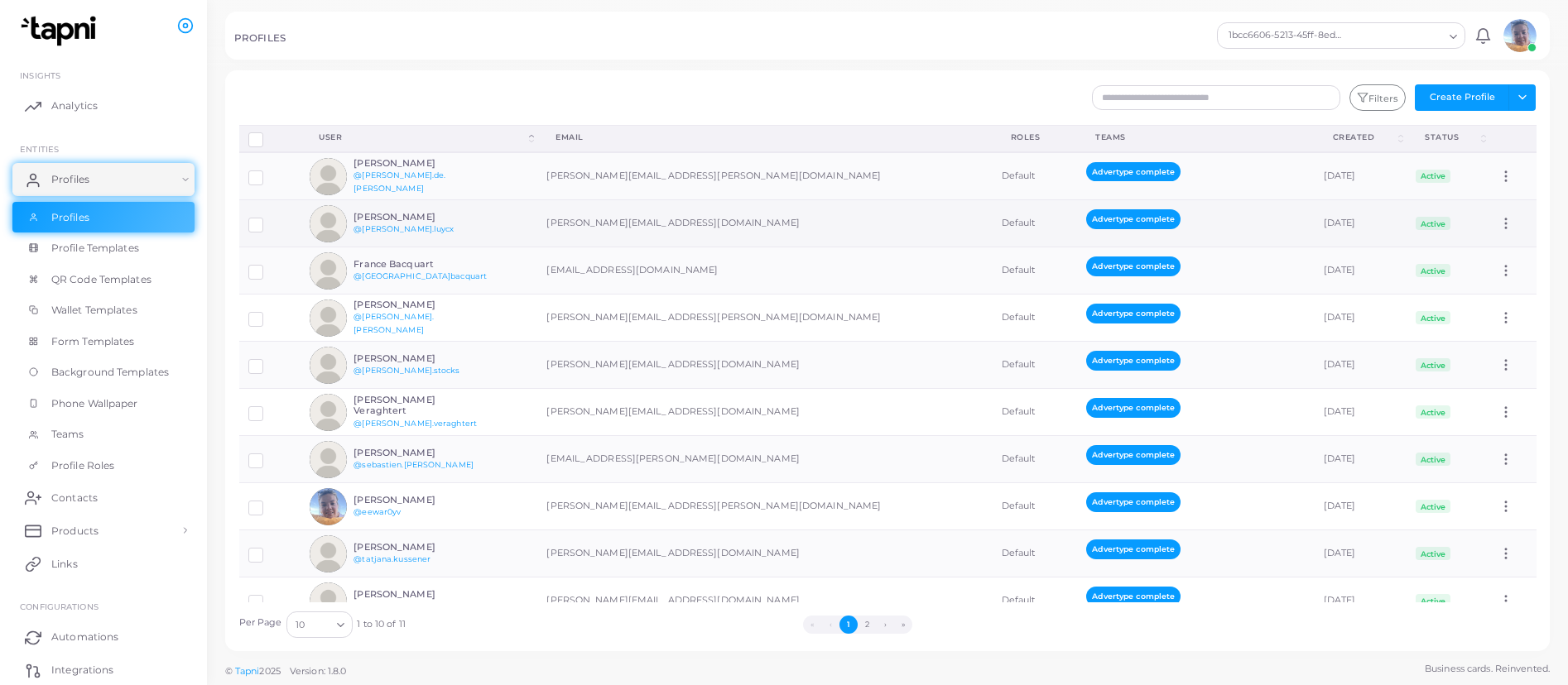 scroll, scrollTop: 31, scrollLeft: 0, axis: vertical 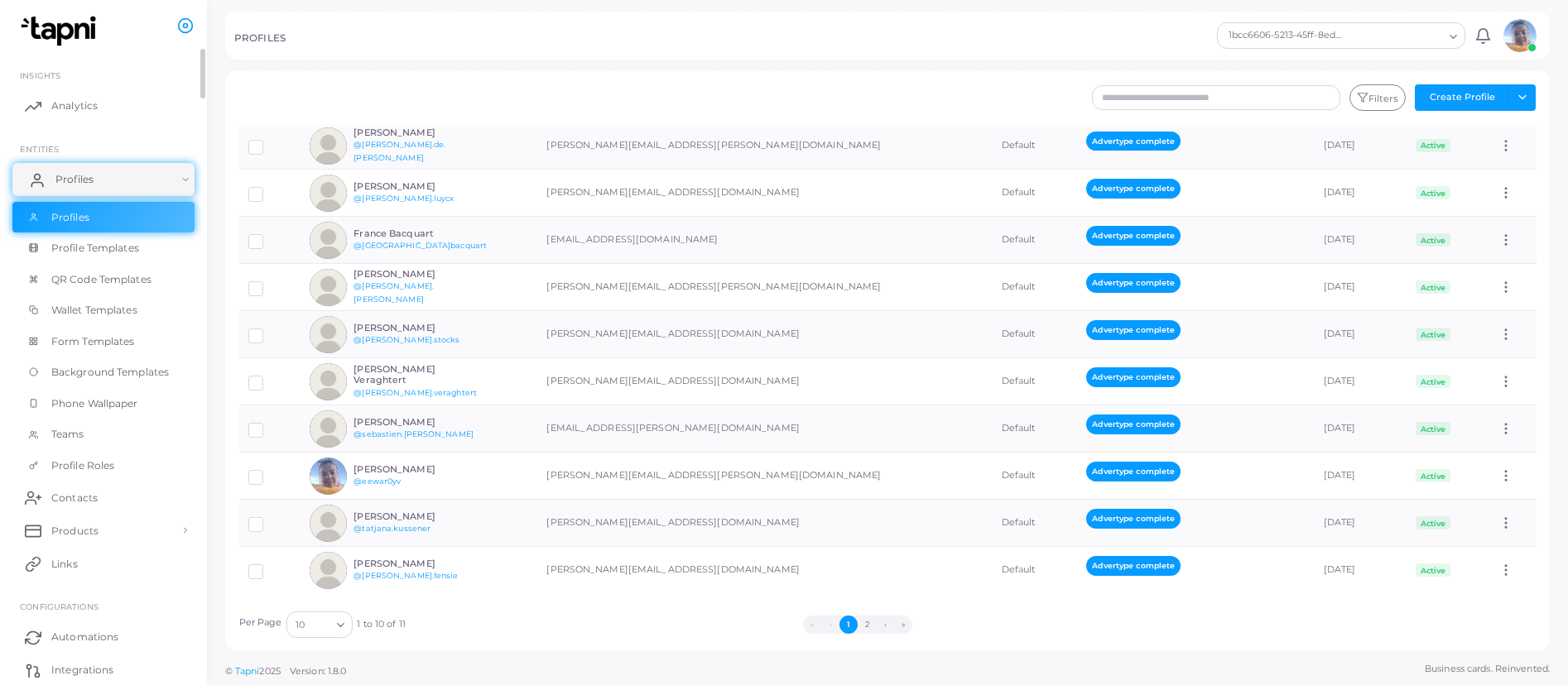 click on "Profiles" at bounding box center [103, 180] 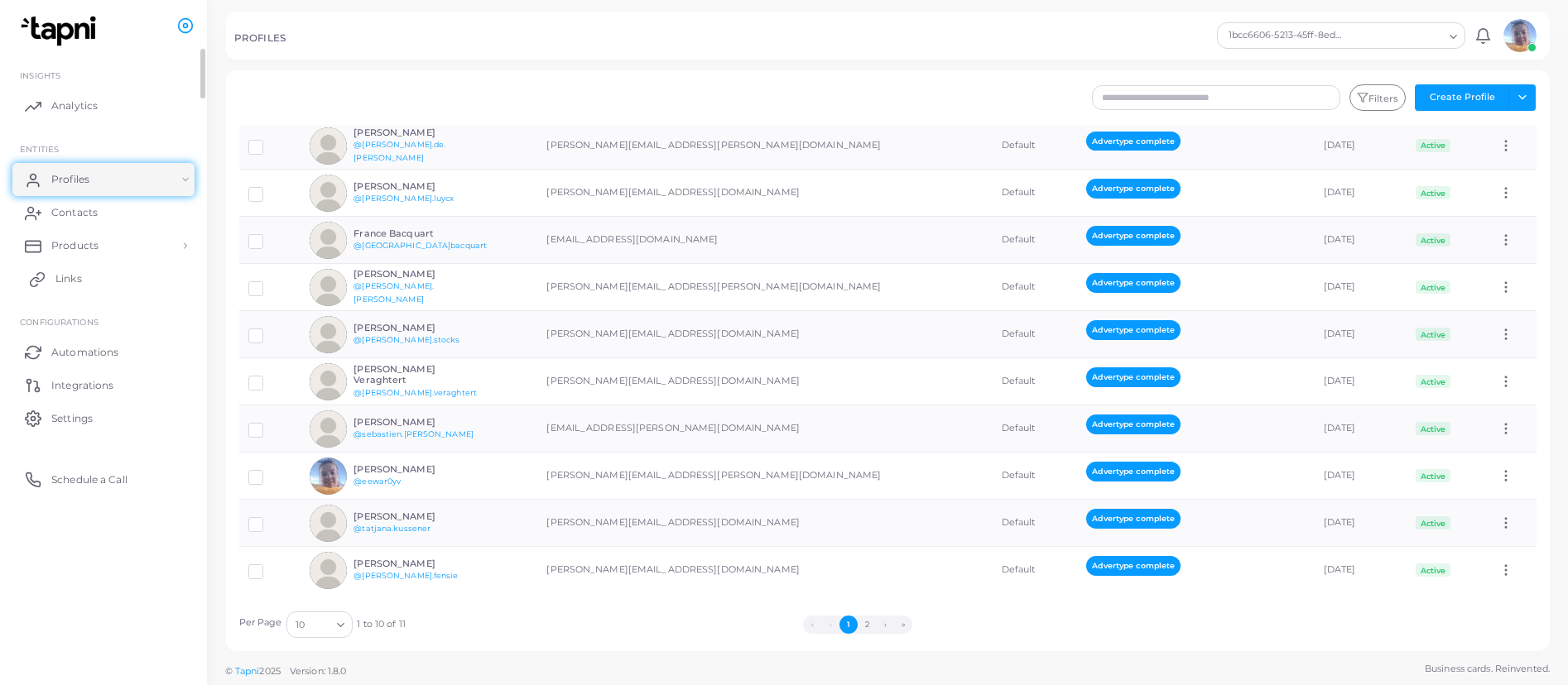click on "Links" at bounding box center [103, 279] 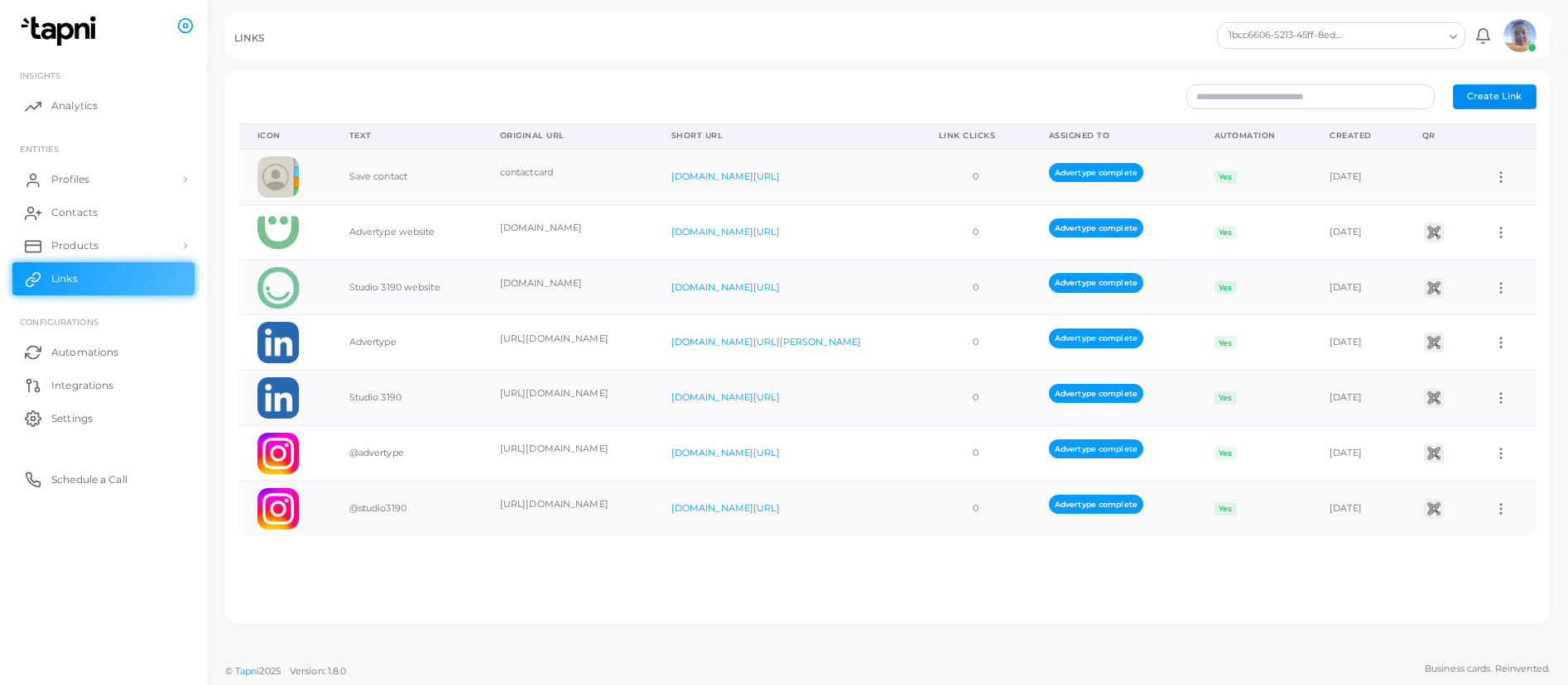 click on "Create Link" at bounding box center (1494, 96) 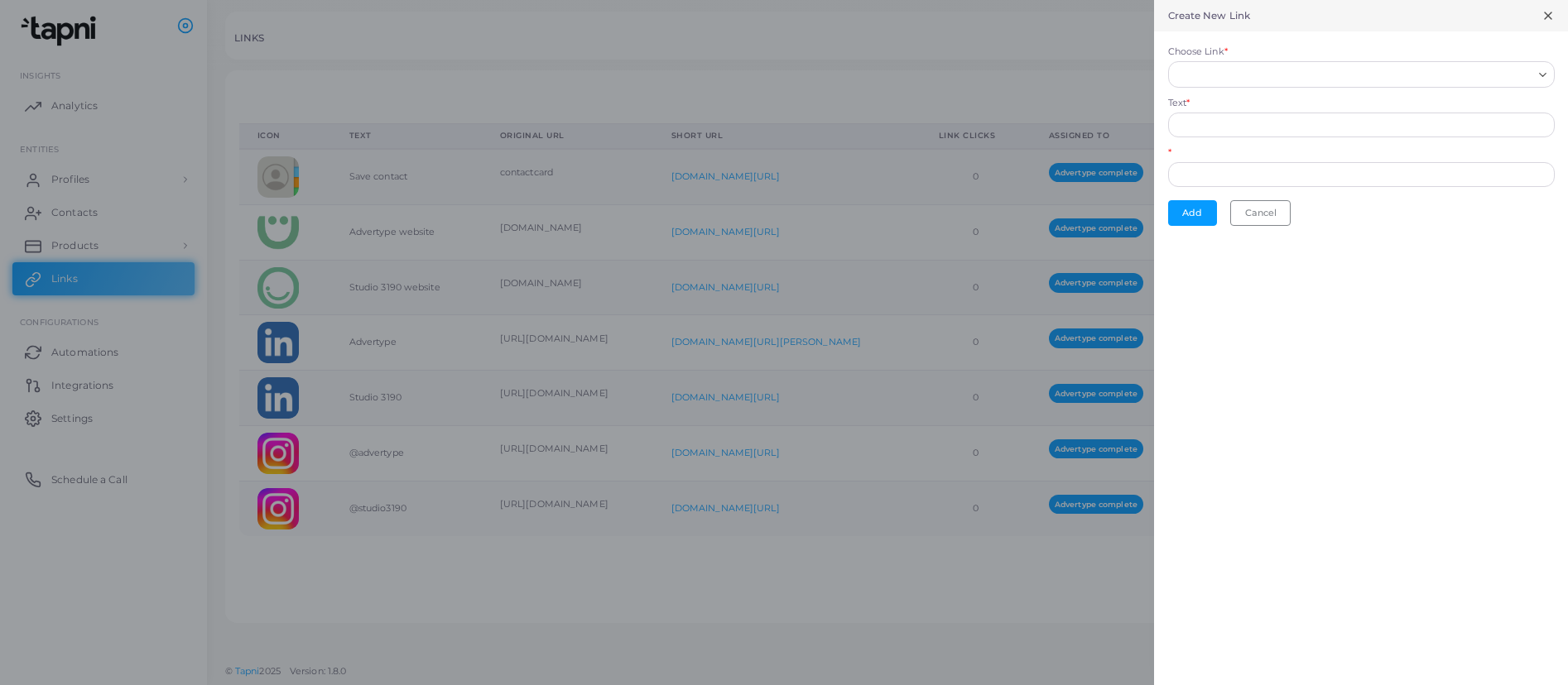 click on "Choose Link  *" at bounding box center [1354, 74] 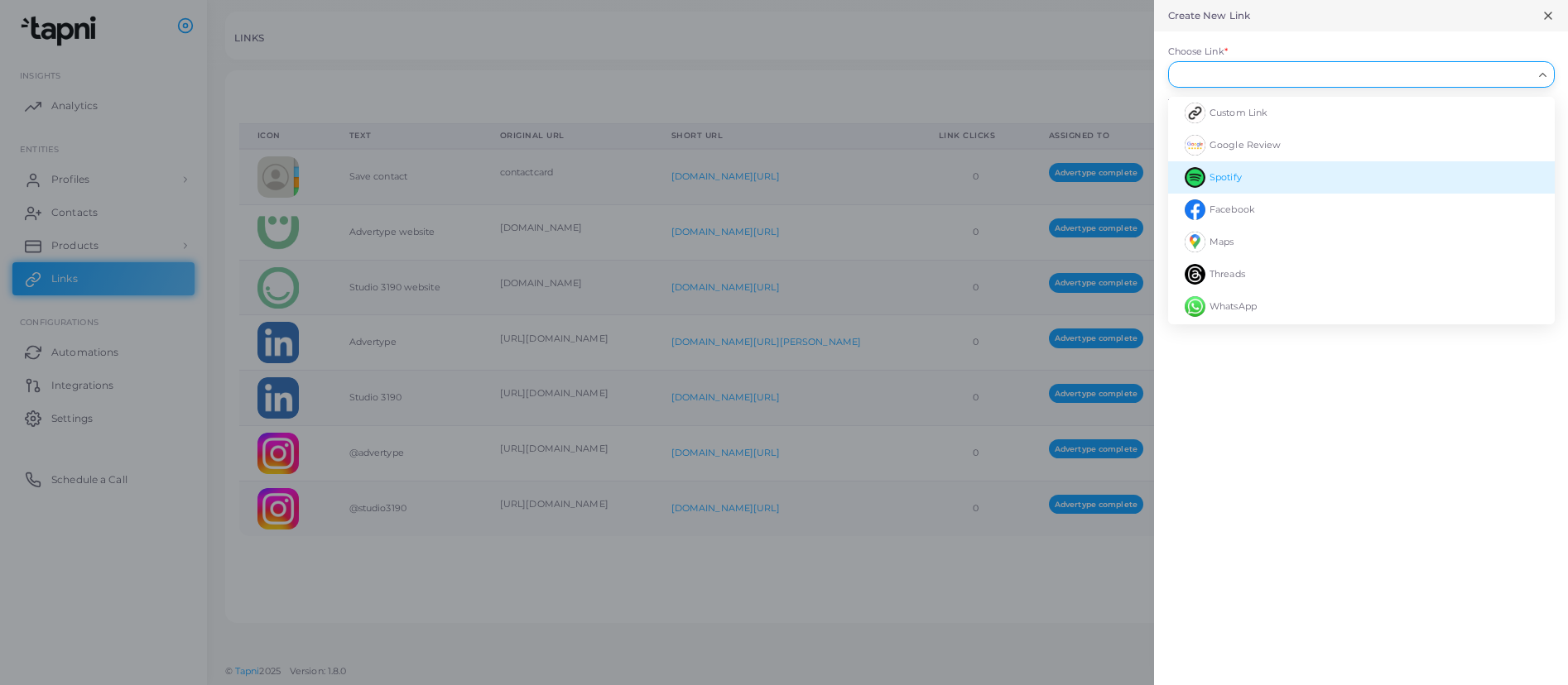 click on "Spotify" at bounding box center (1361, 177) 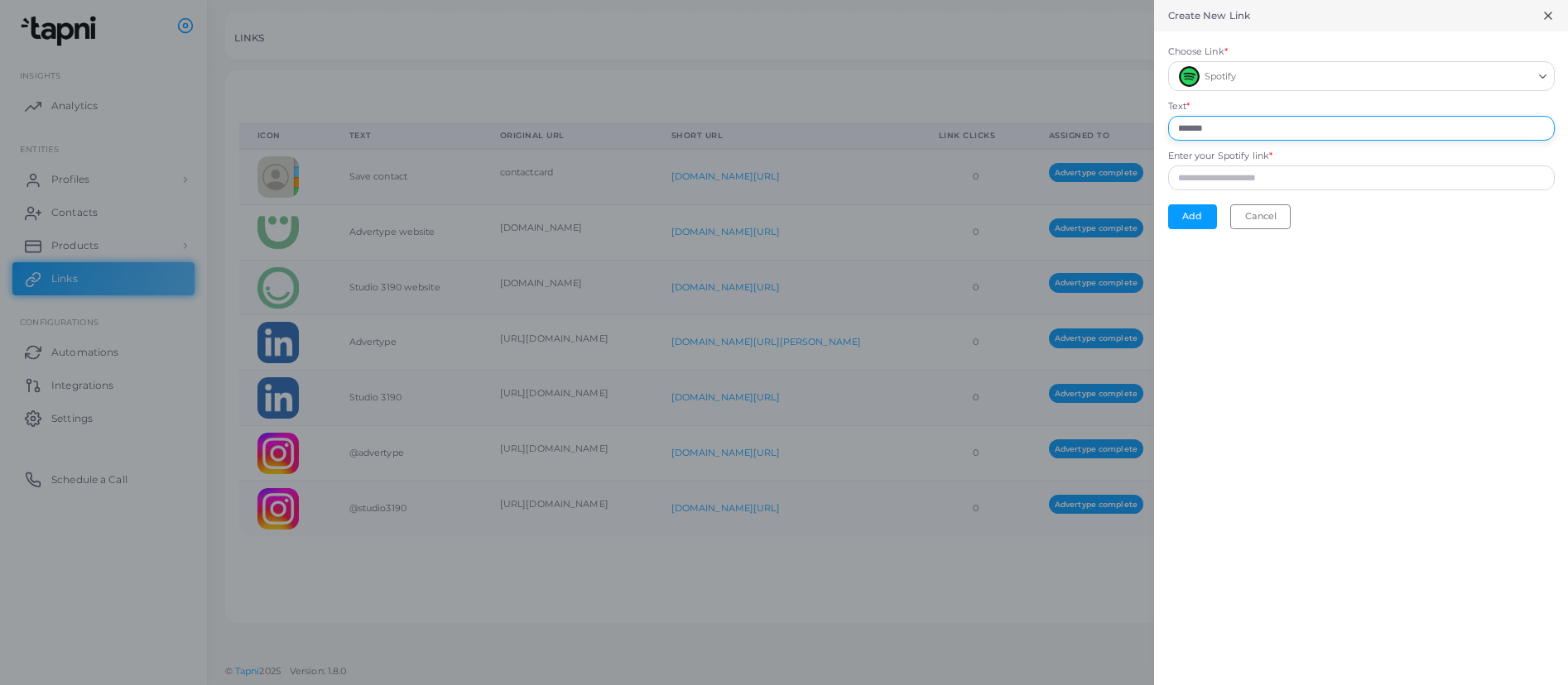drag, startPoint x: 1236, startPoint y: 129, endPoint x: 1141, endPoint y: 125, distance: 95.08417 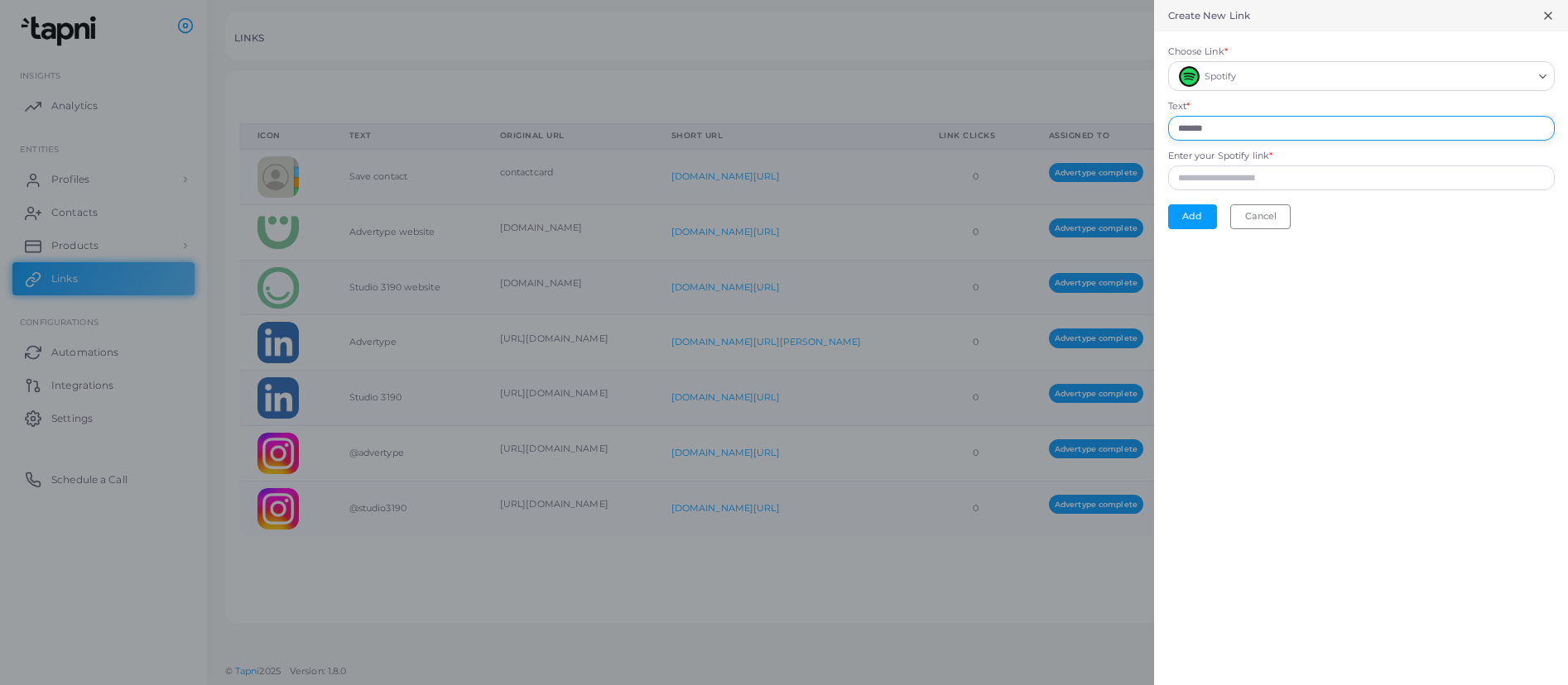 click on "Create New Link  Choose Link  *    Spotify           Loading...         Text  * *******     Enter your Spotify link  *     Add   Cancel" at bounding box center [784, 0] 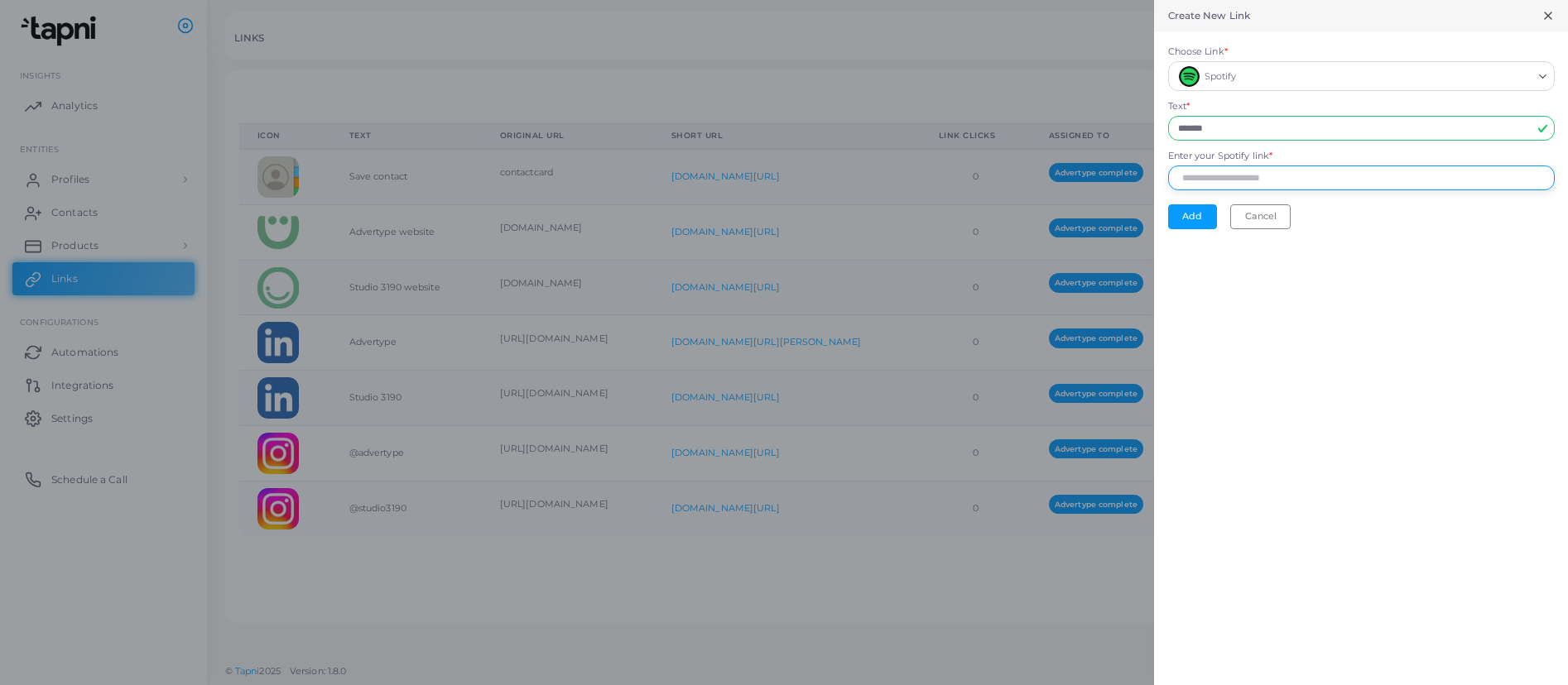 click on "Enter your Spotify link  *" at bounding box center (1361, 178) 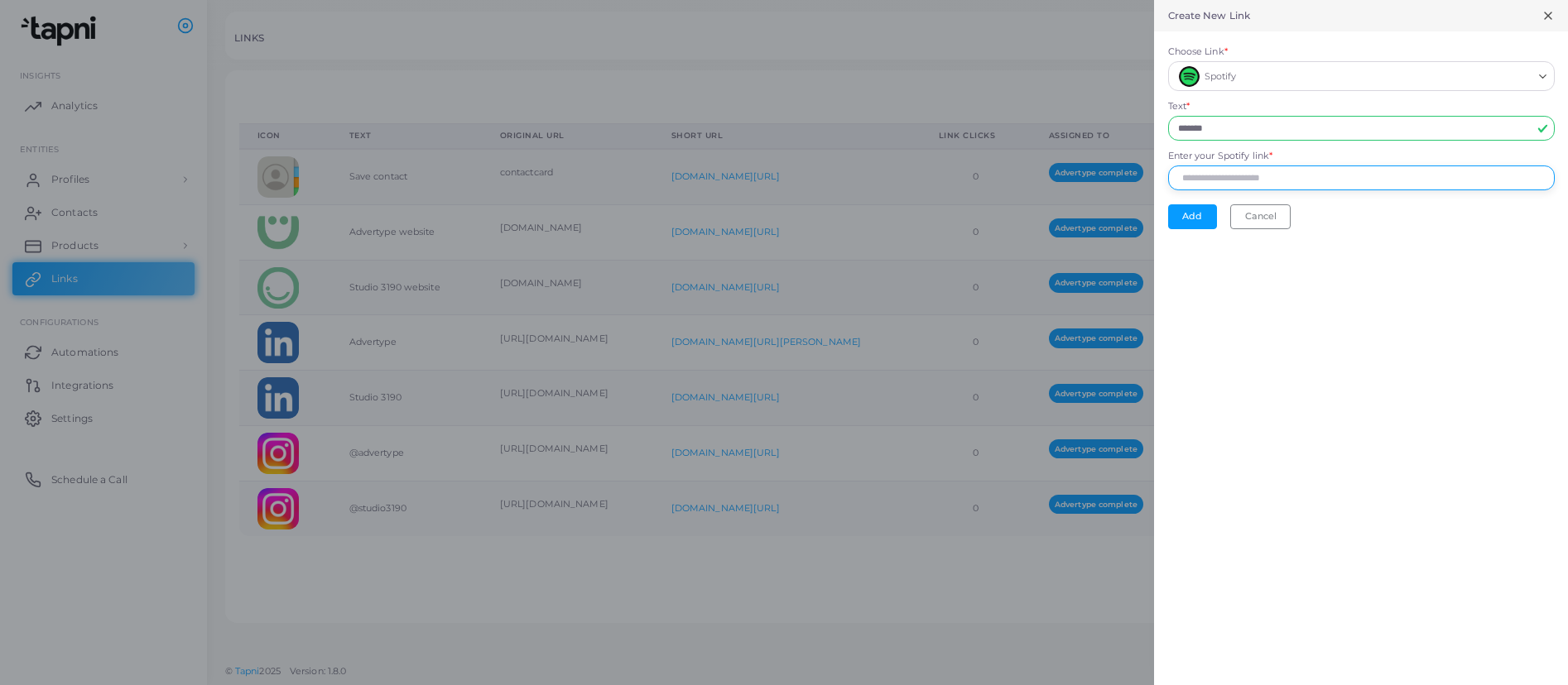 paste on "**********" 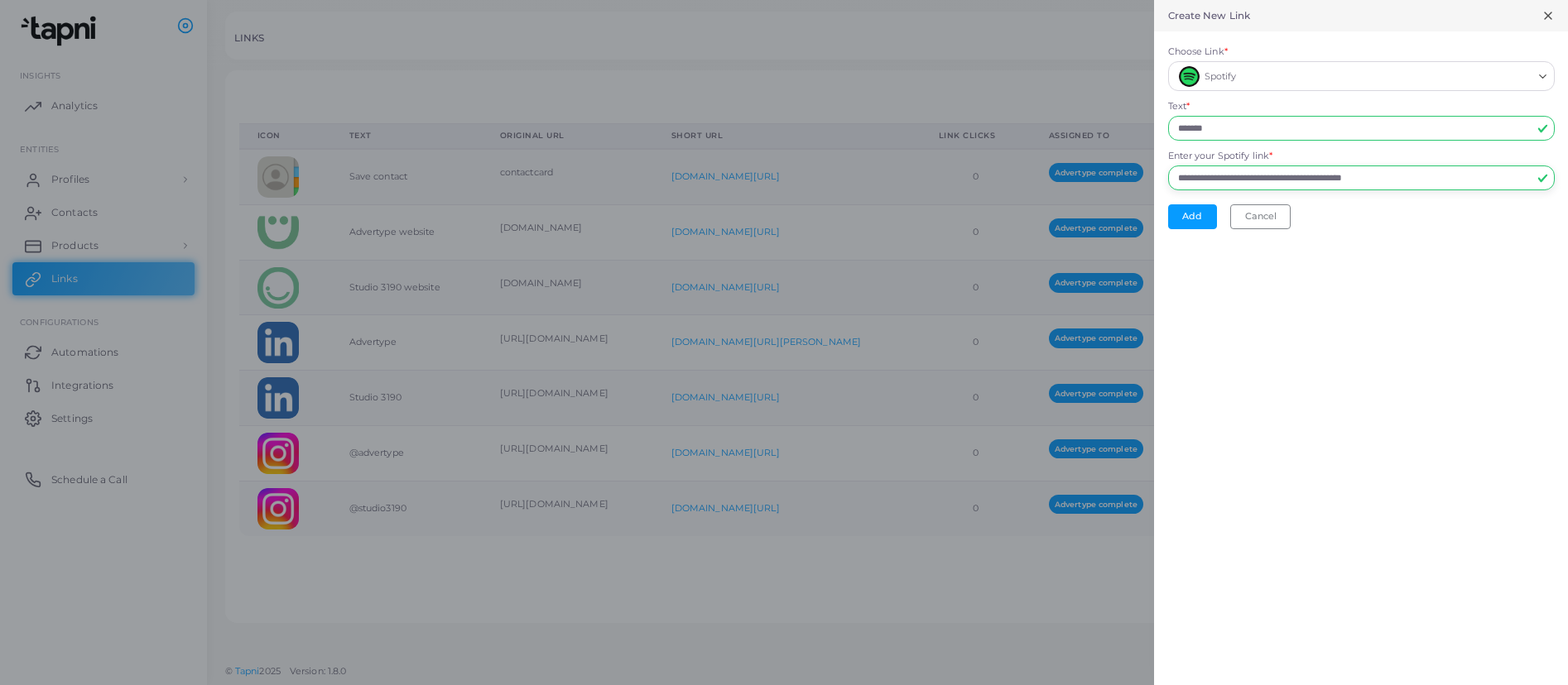 drag, startPoint x: 1135, startPoint y: 156, endPoint x: 1046, endPoint y: 160, distance: 89.08984 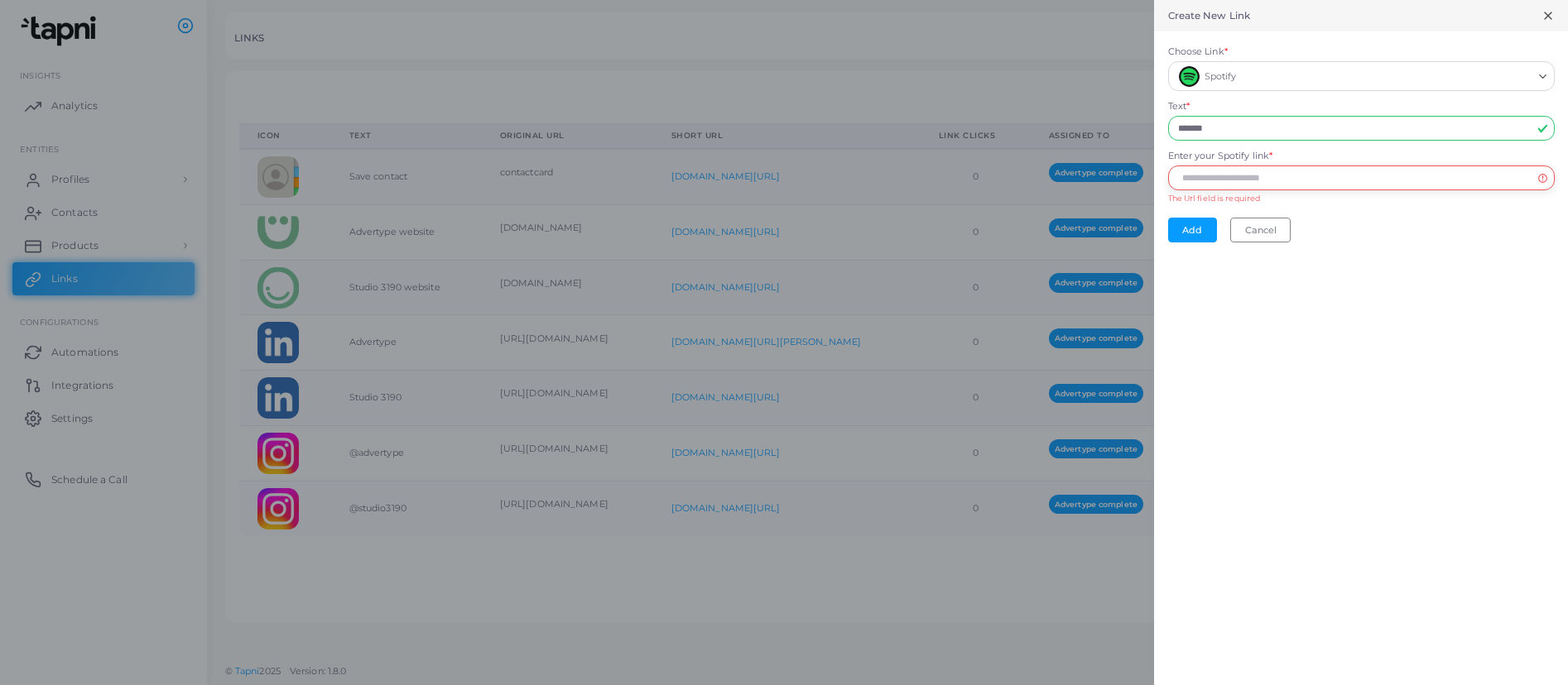 click on "Enter your Spotify link  *" at bounding box center [1361, 178] 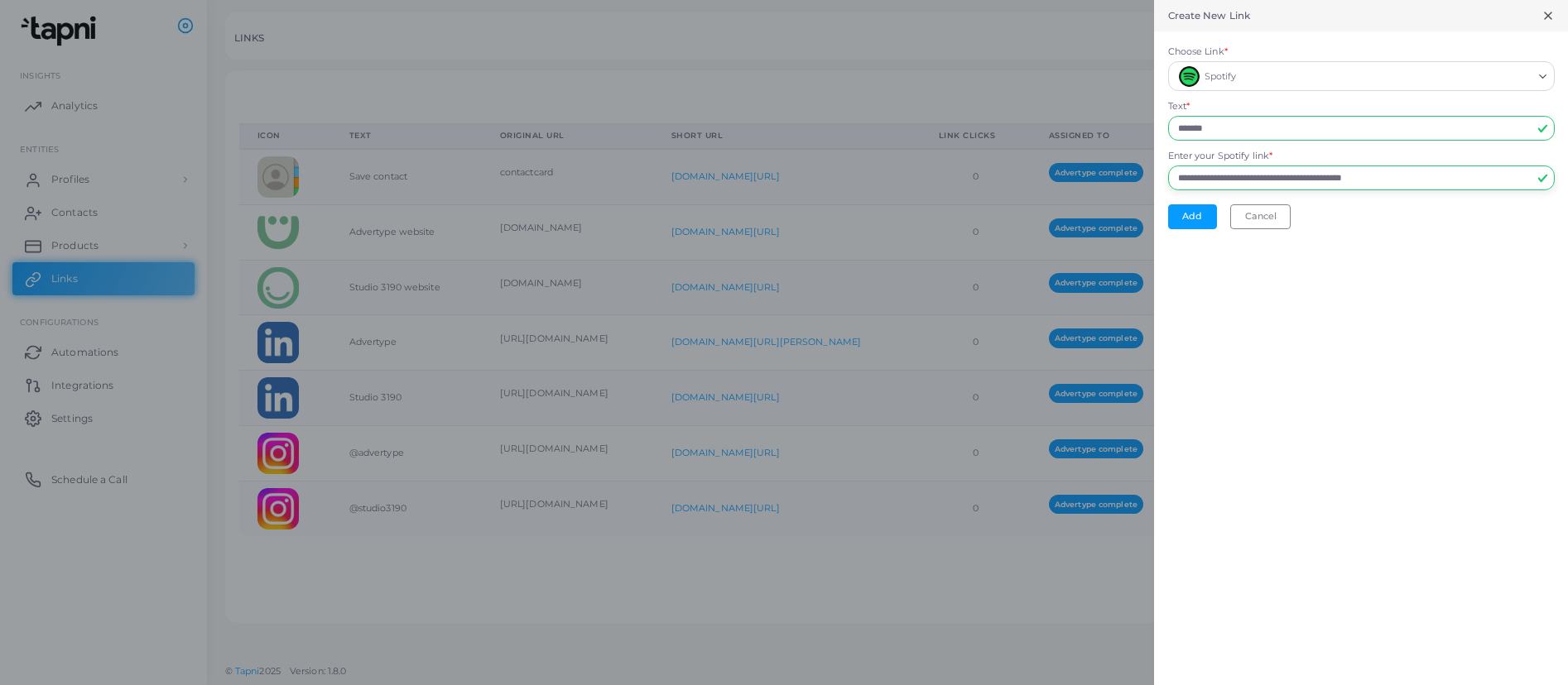 drag, startPoint x: 1424, startPoint y: 174, endPoint x: 1038, endPoint y: 173, distance: 386.0013 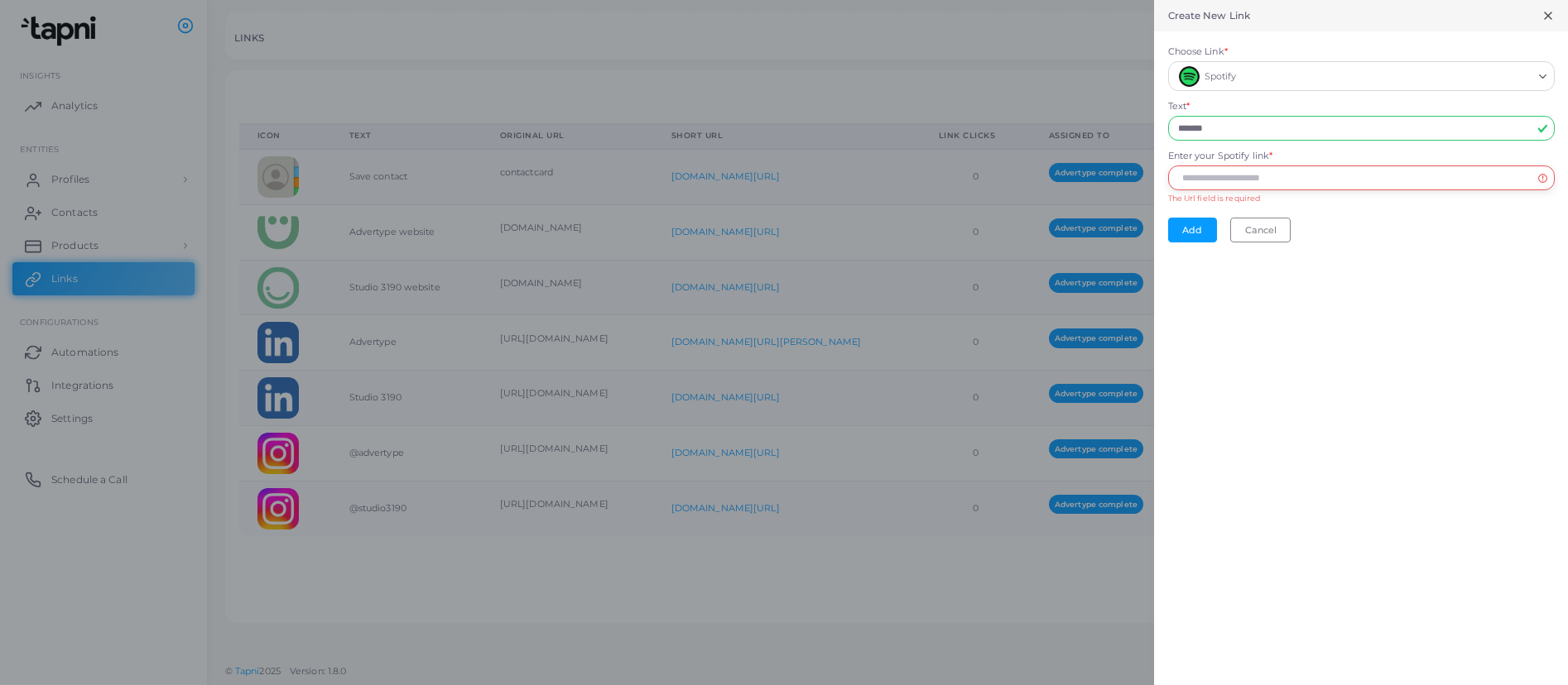 click on "Enter your Spotify link  *" at bounding box center [1361, 178] 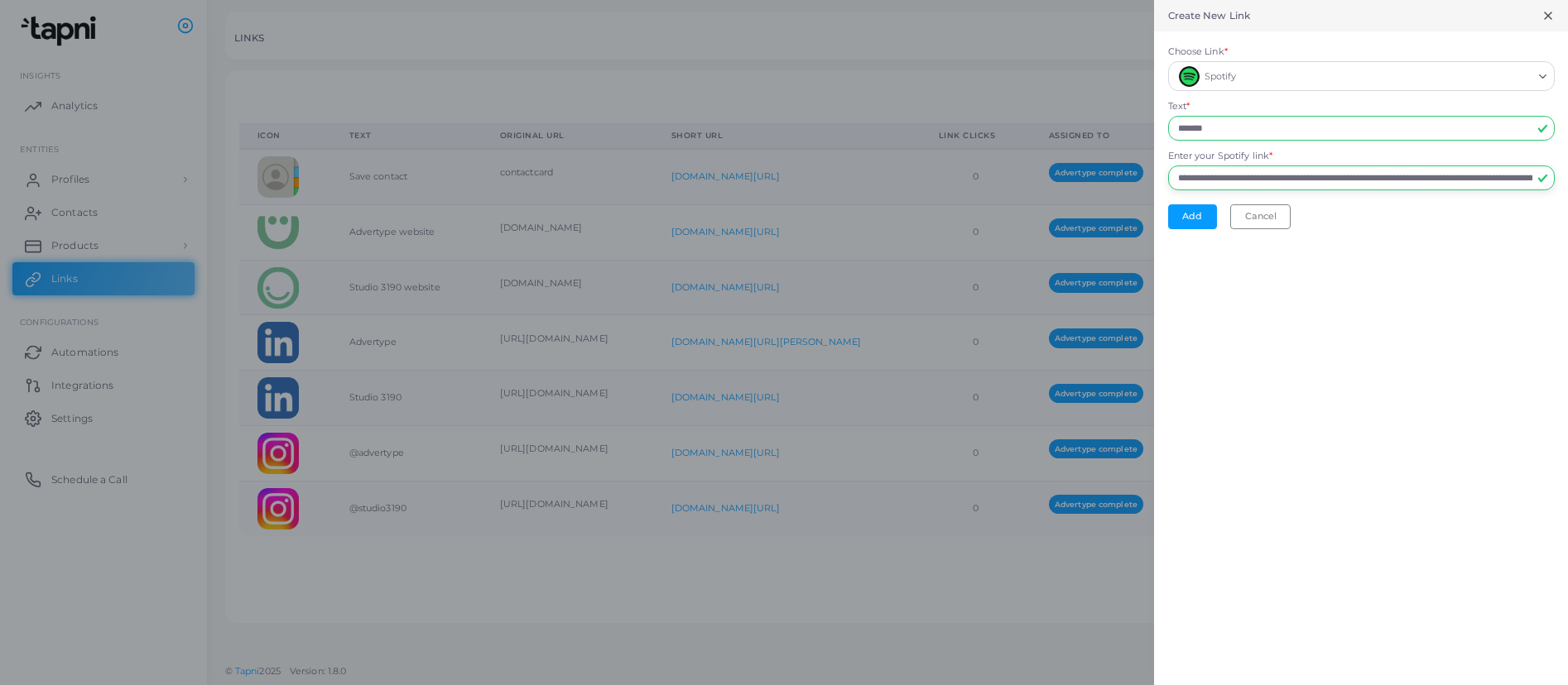 scroll, scrollTop: 0, scrollLeft: 277, axis: horizontal 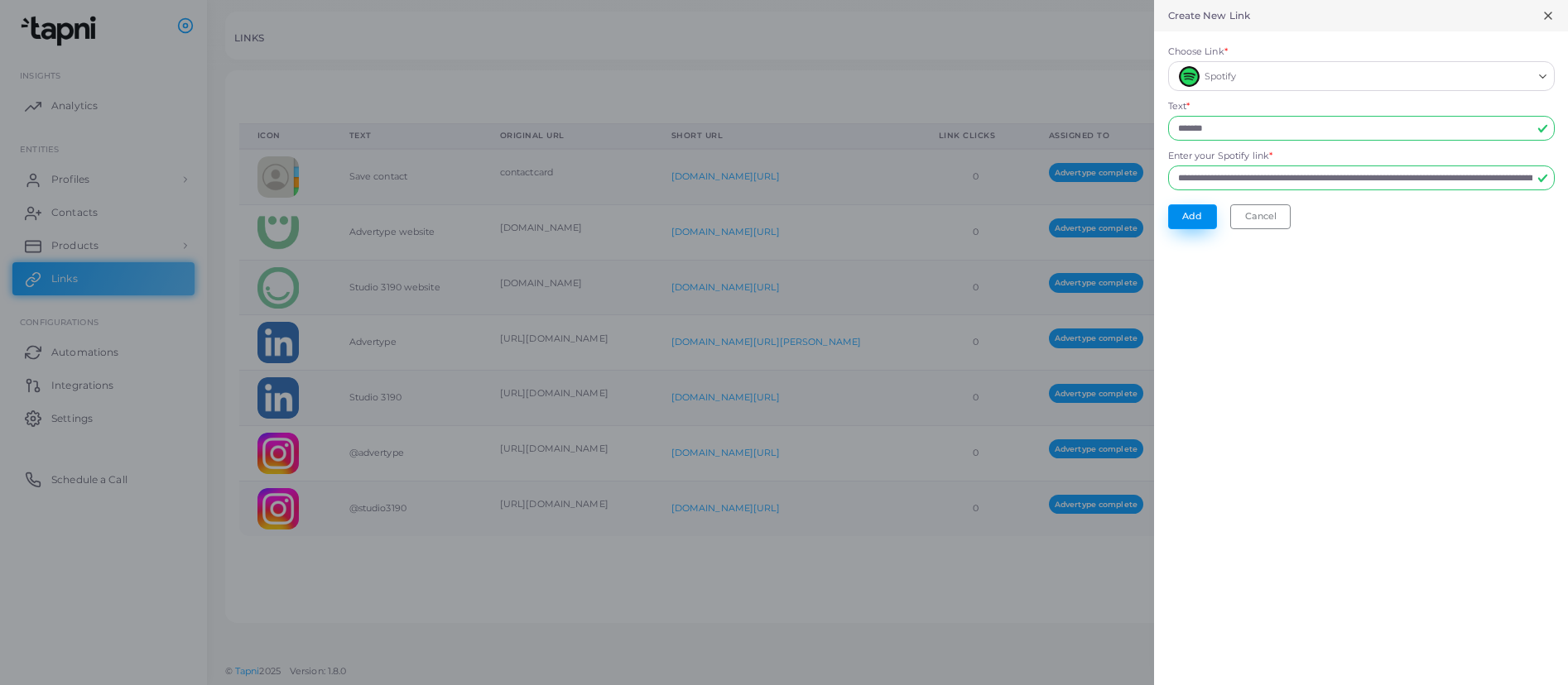 click on "Add" at bounding box center [1192, 217] 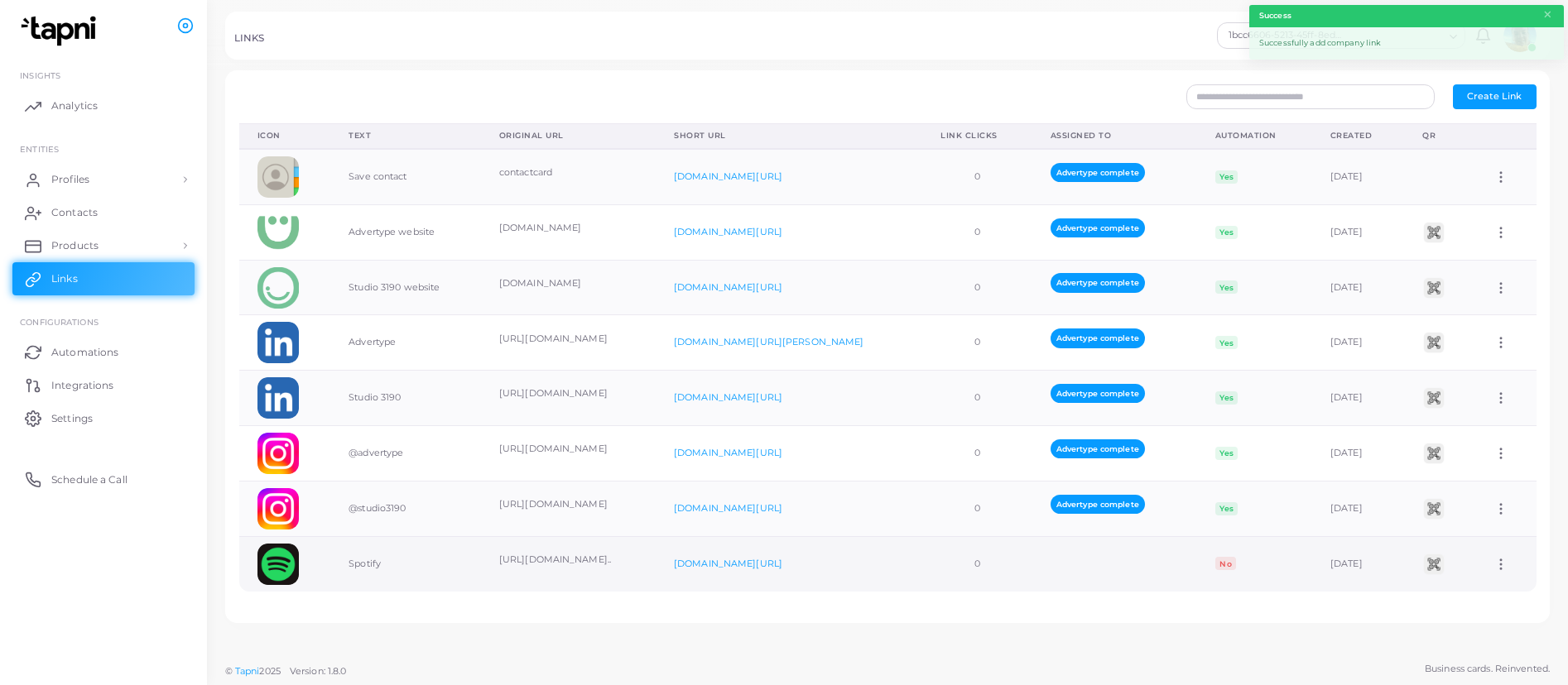 click 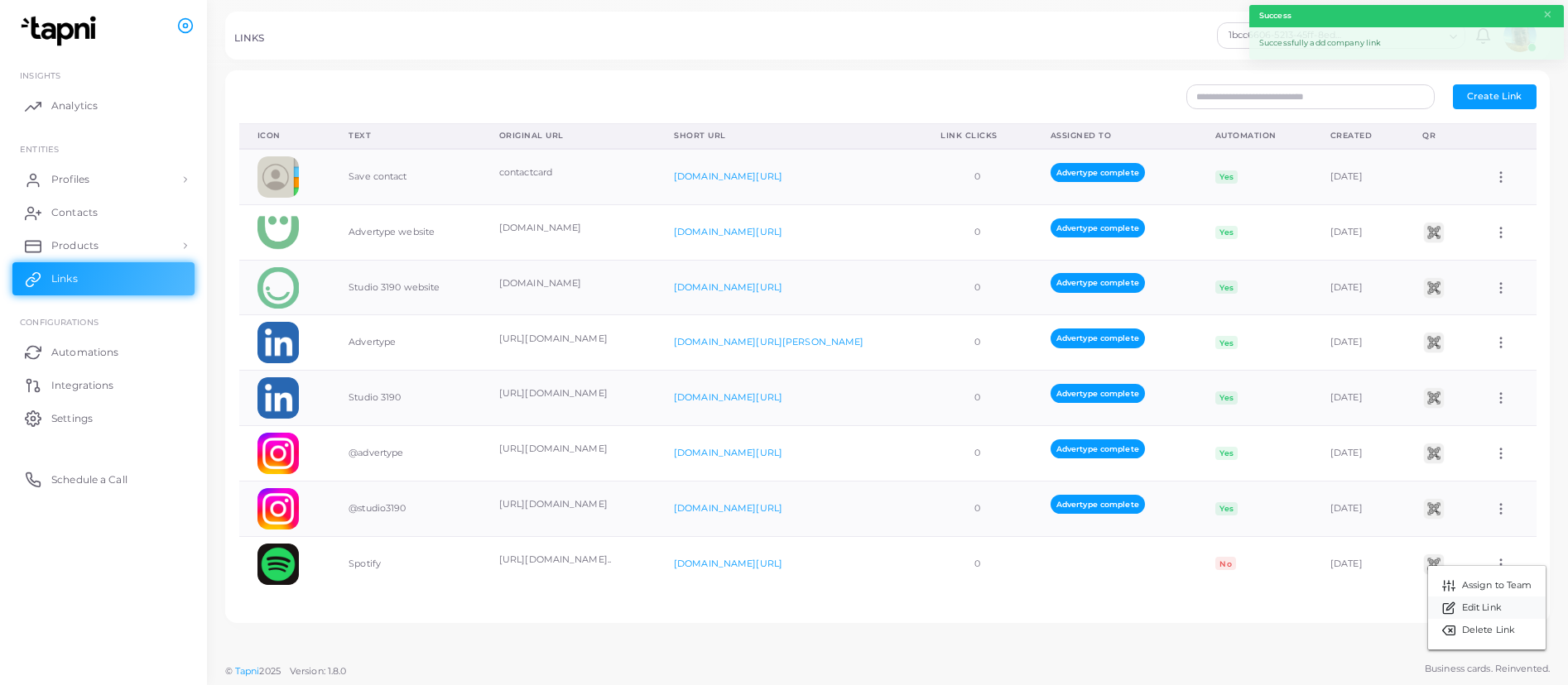 click on "Edit Link" at bounding box center (1487, 607) 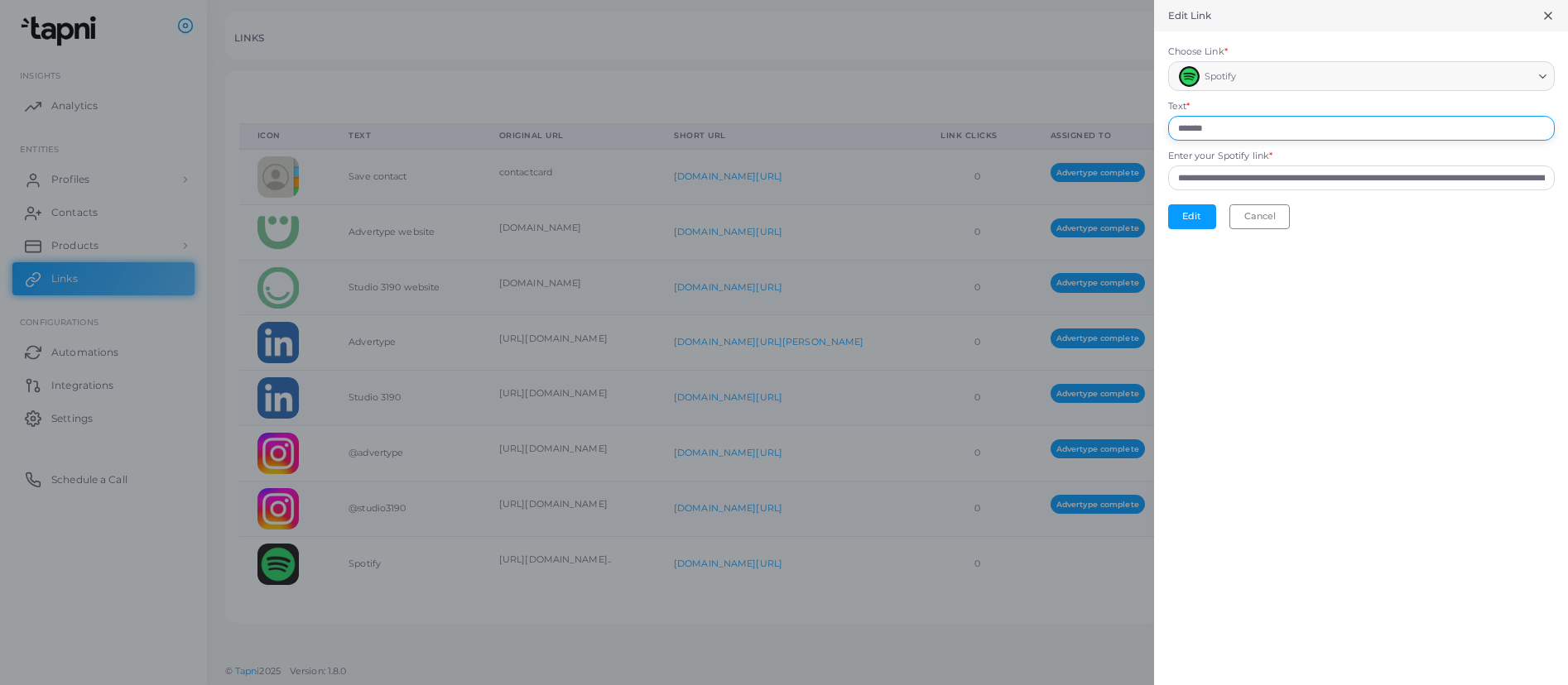drag, startPoint x: 1057, startPoint y: 135, endPoint x: 1003, endPoint y: 134, distance: 54.00926 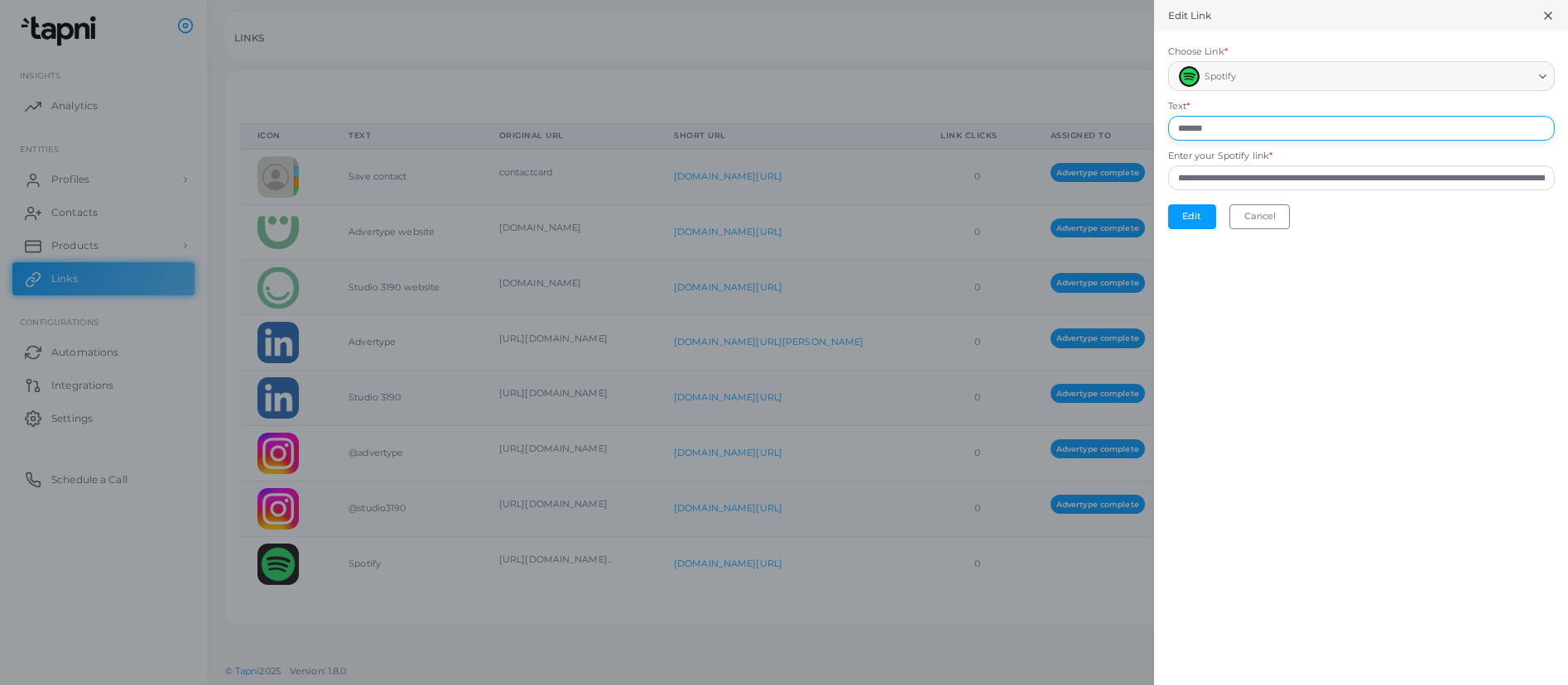 click on "**********" at bounding box center (784, 0) 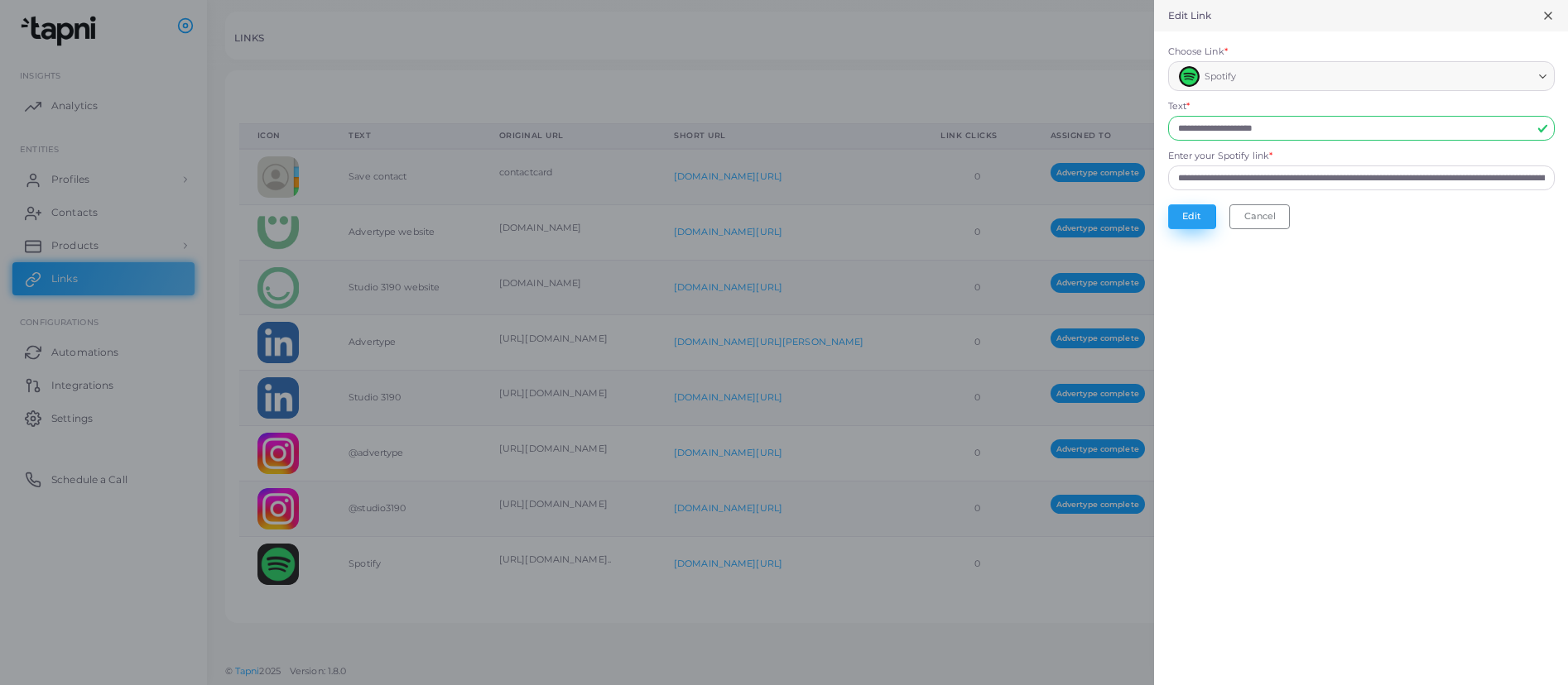 click on "Edit" at bounding box center (1192, 217) 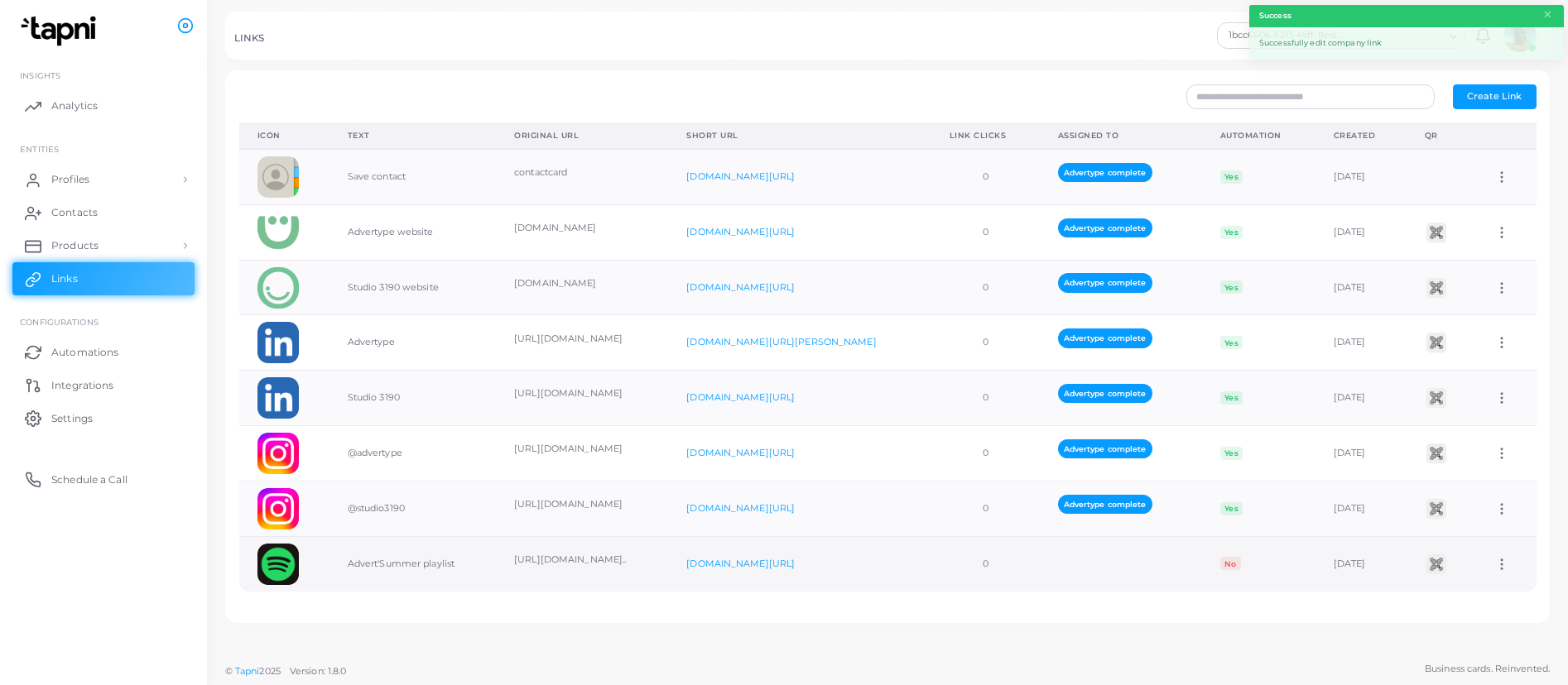 click at bounding box center (1121, 563) 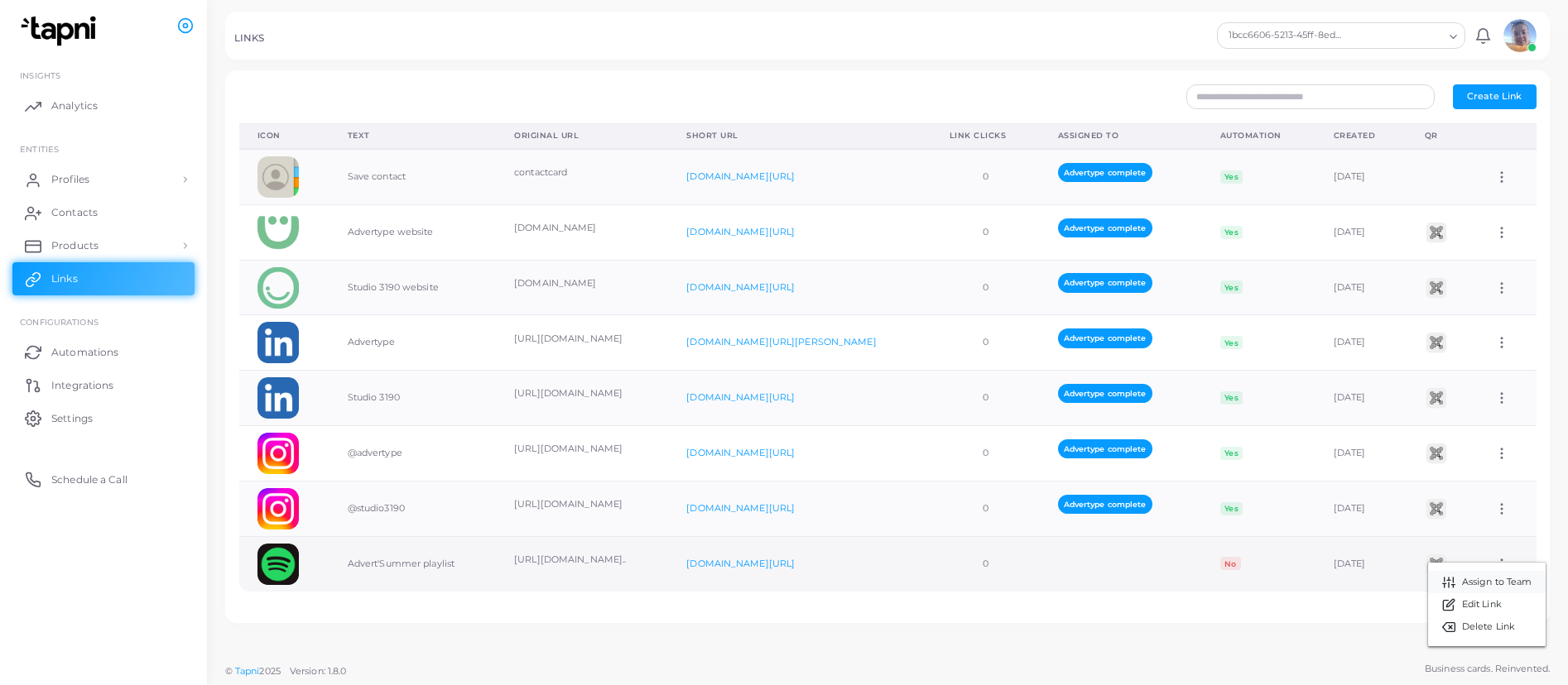 click on "Assign to Team" at bounding box center [1497, 582] 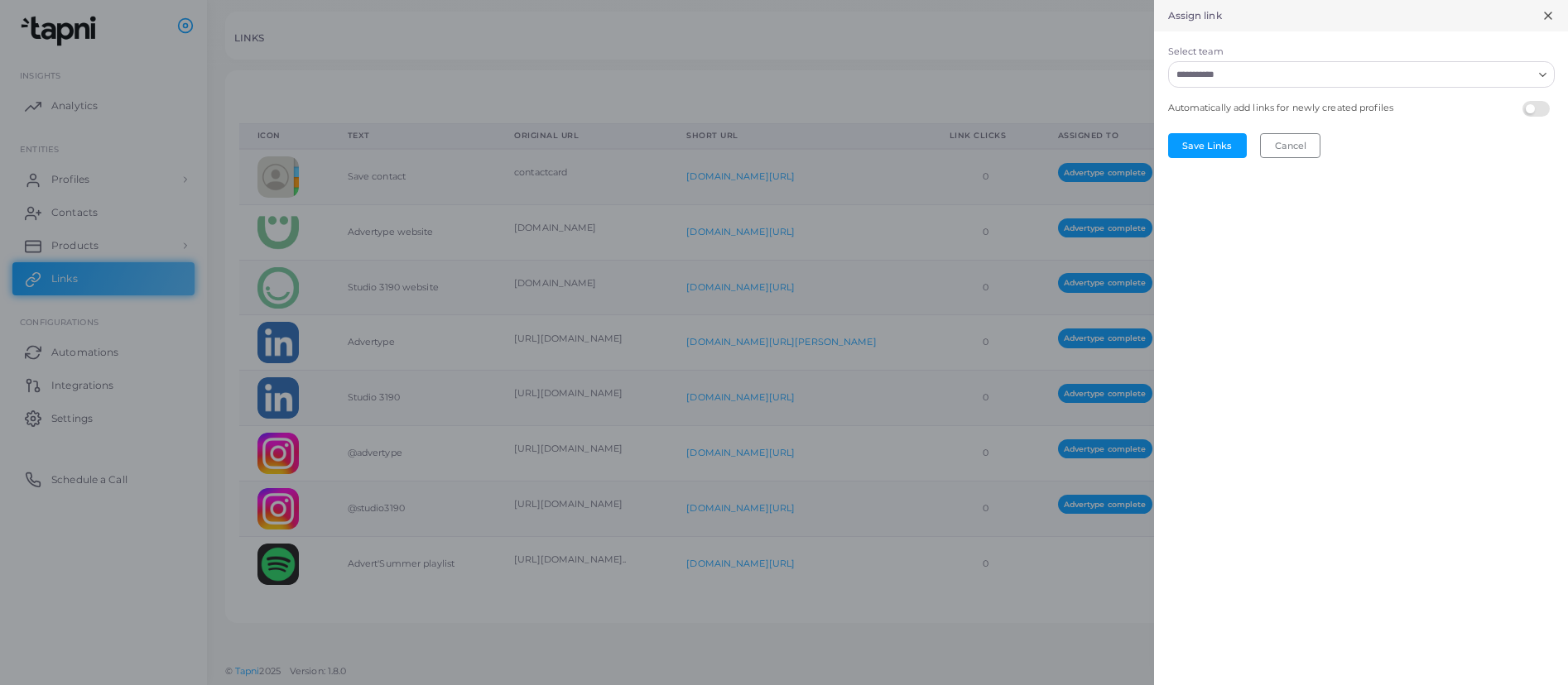 click on "Select team" at bounding box center [1351, 74] 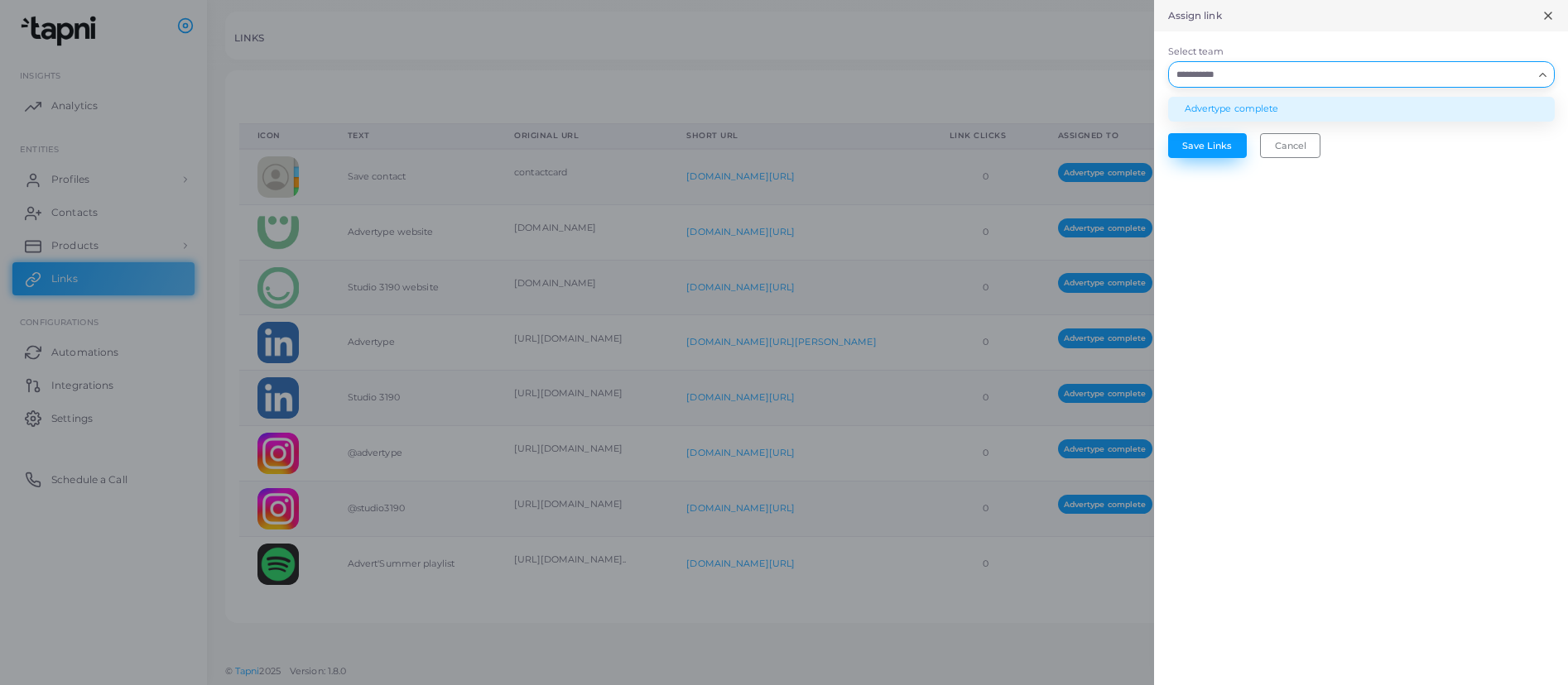 drag, startPoint x: 1279, startPoint y: 112, endPoint x: 1217, endPoint y: 138, distance: 67.2309 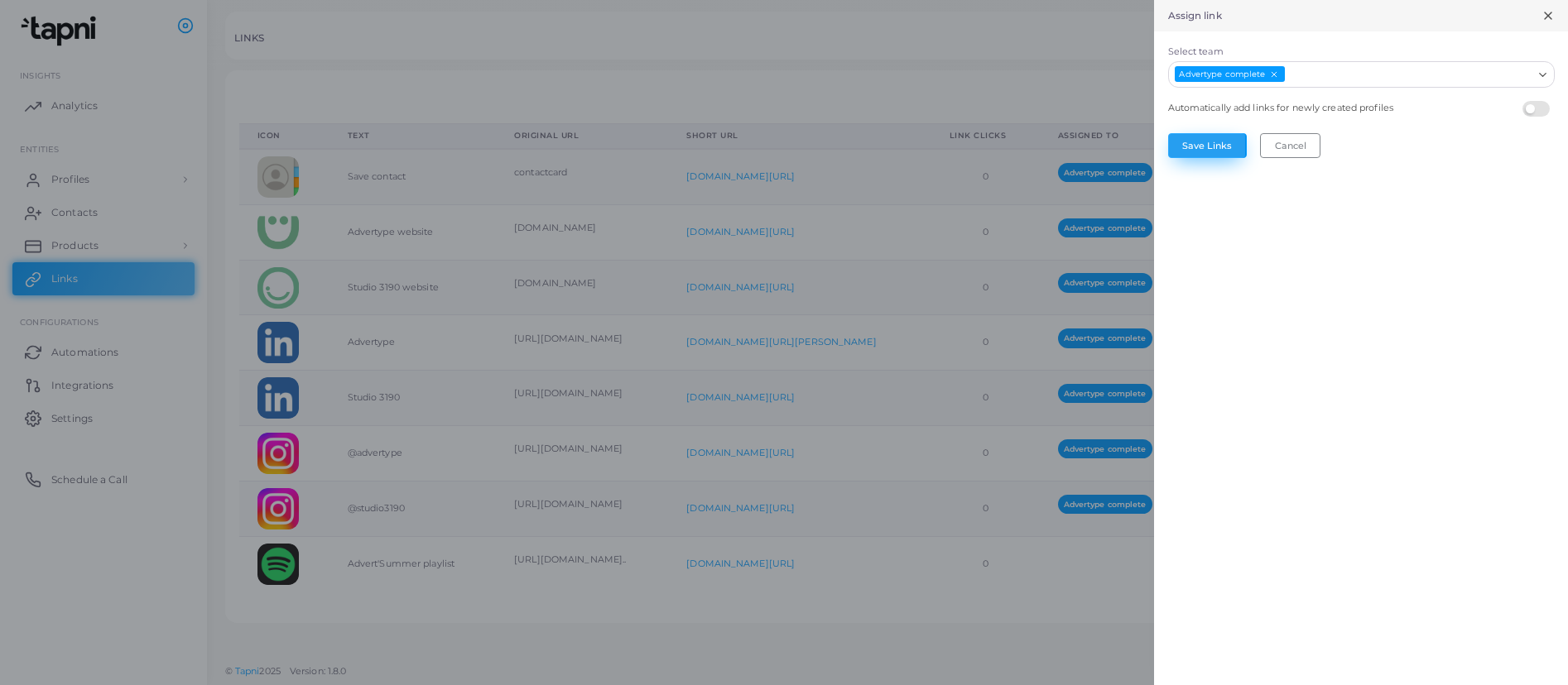 click on "Save Links" at bounding box center [1207, 146] 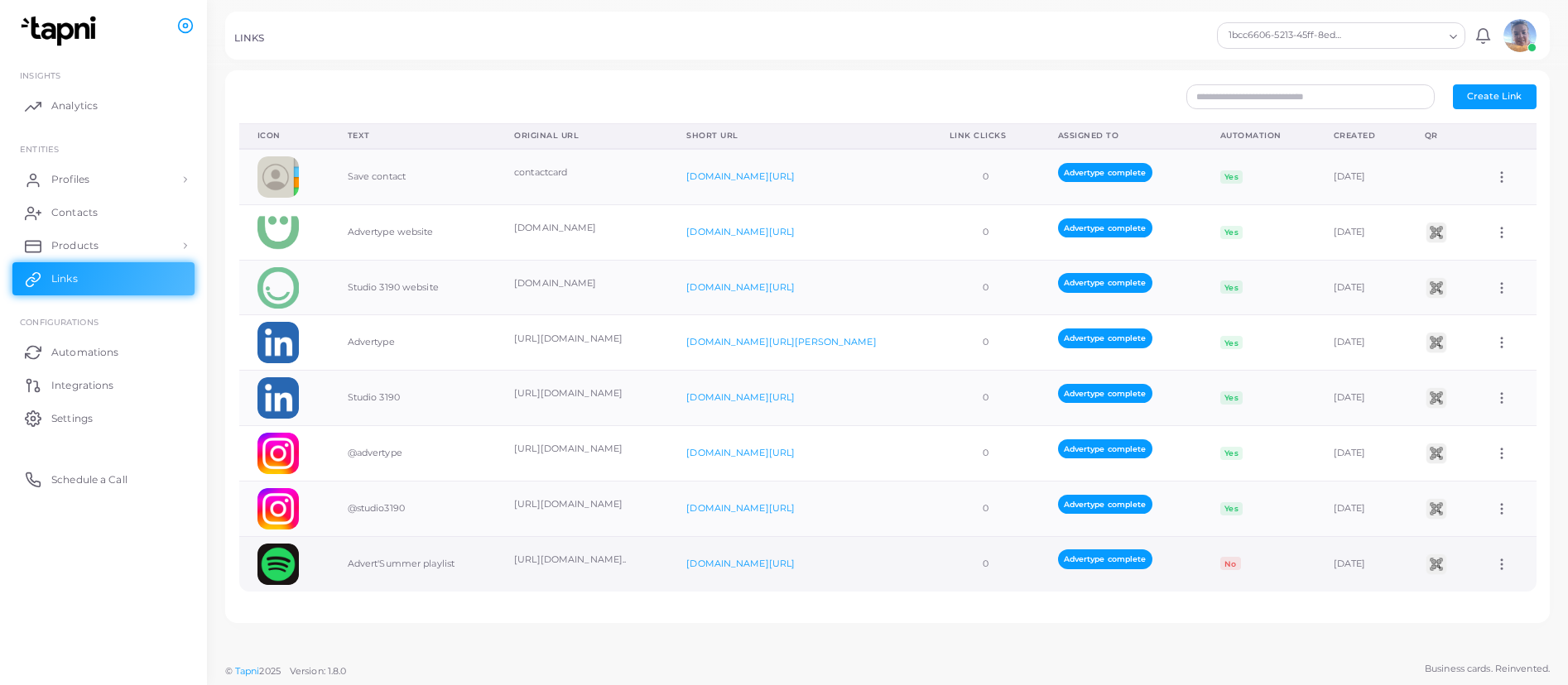 click on "No" at bounding box center [1230, 563] 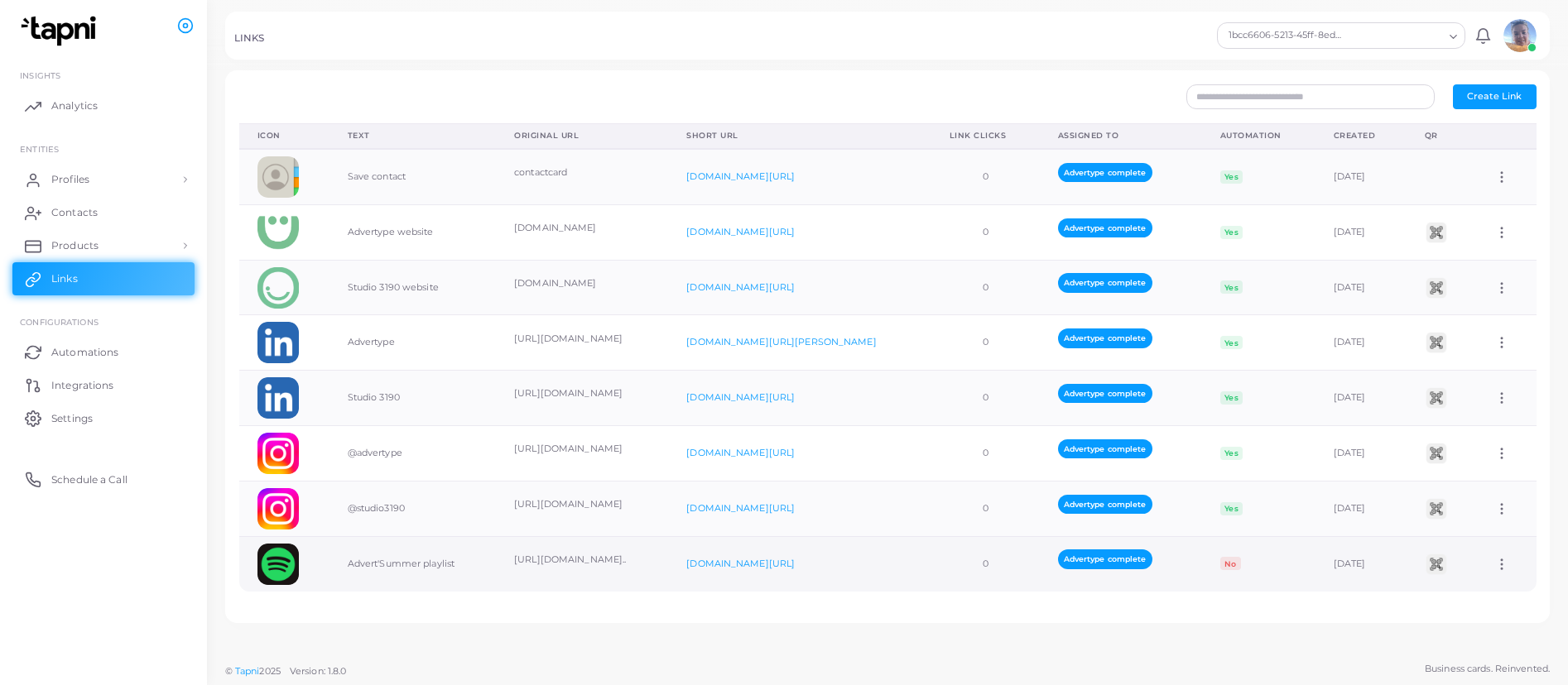 click on "Assign to Team Edit Link Delete Link" at bounding box center [1506, 564] 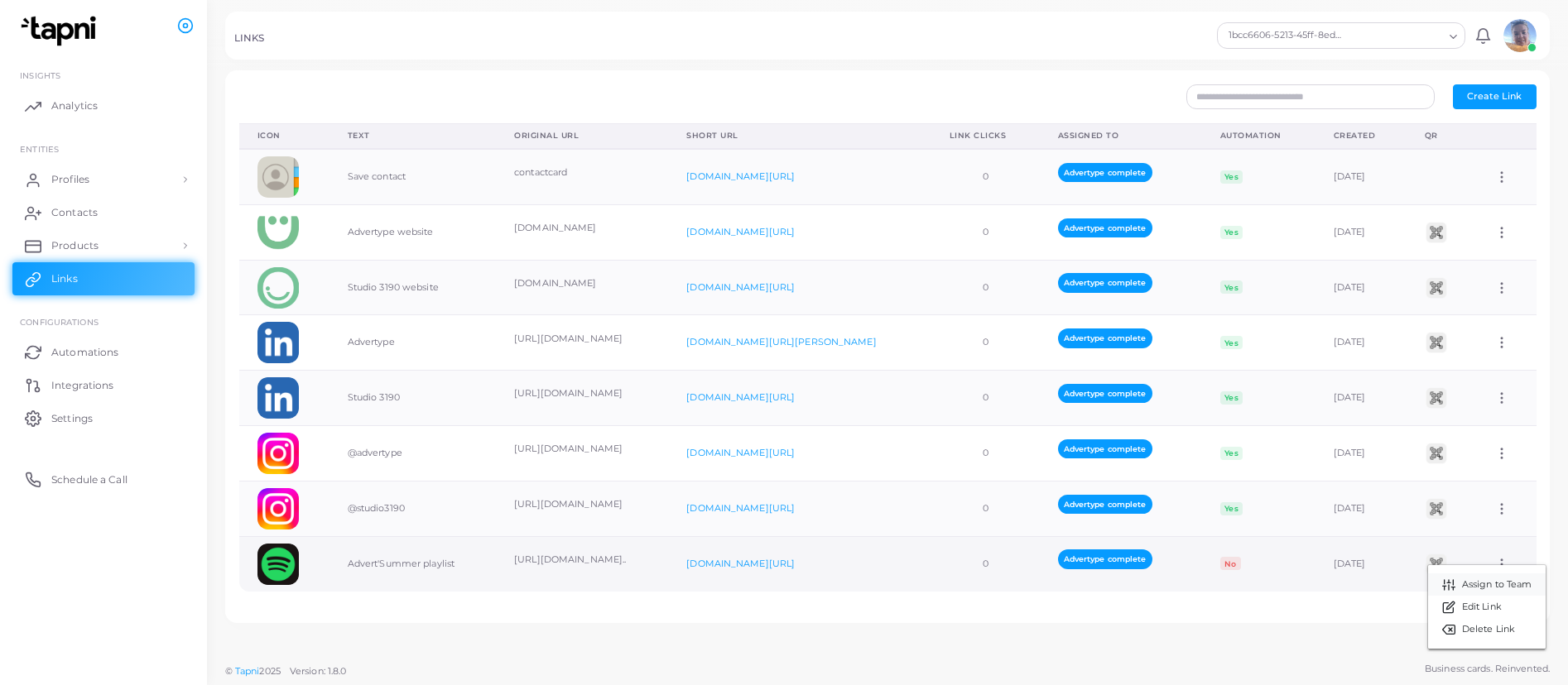 click on "Assign to Team" at bounding box center (1497, 585) 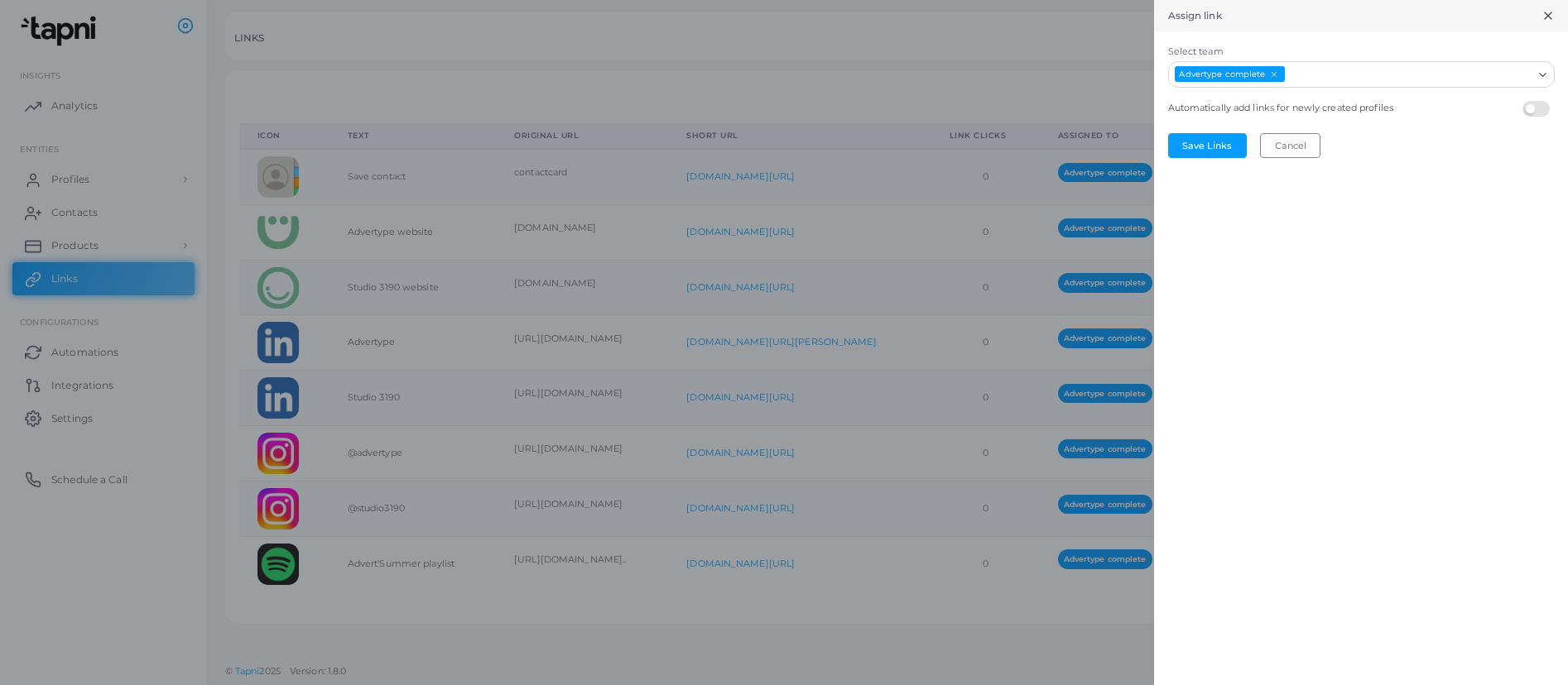click at bounding box center [1538, 101] 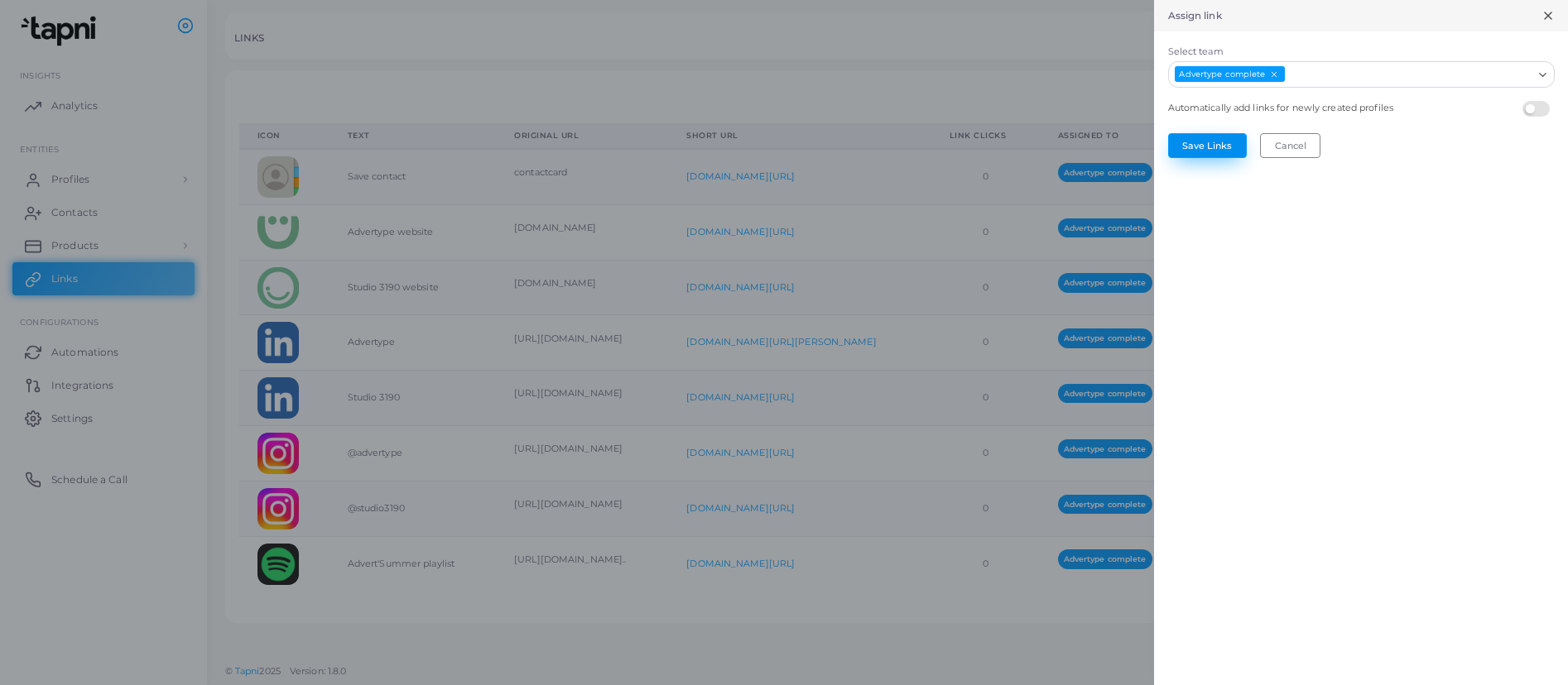click on "Save Links" at bounding box center [1207, 146] 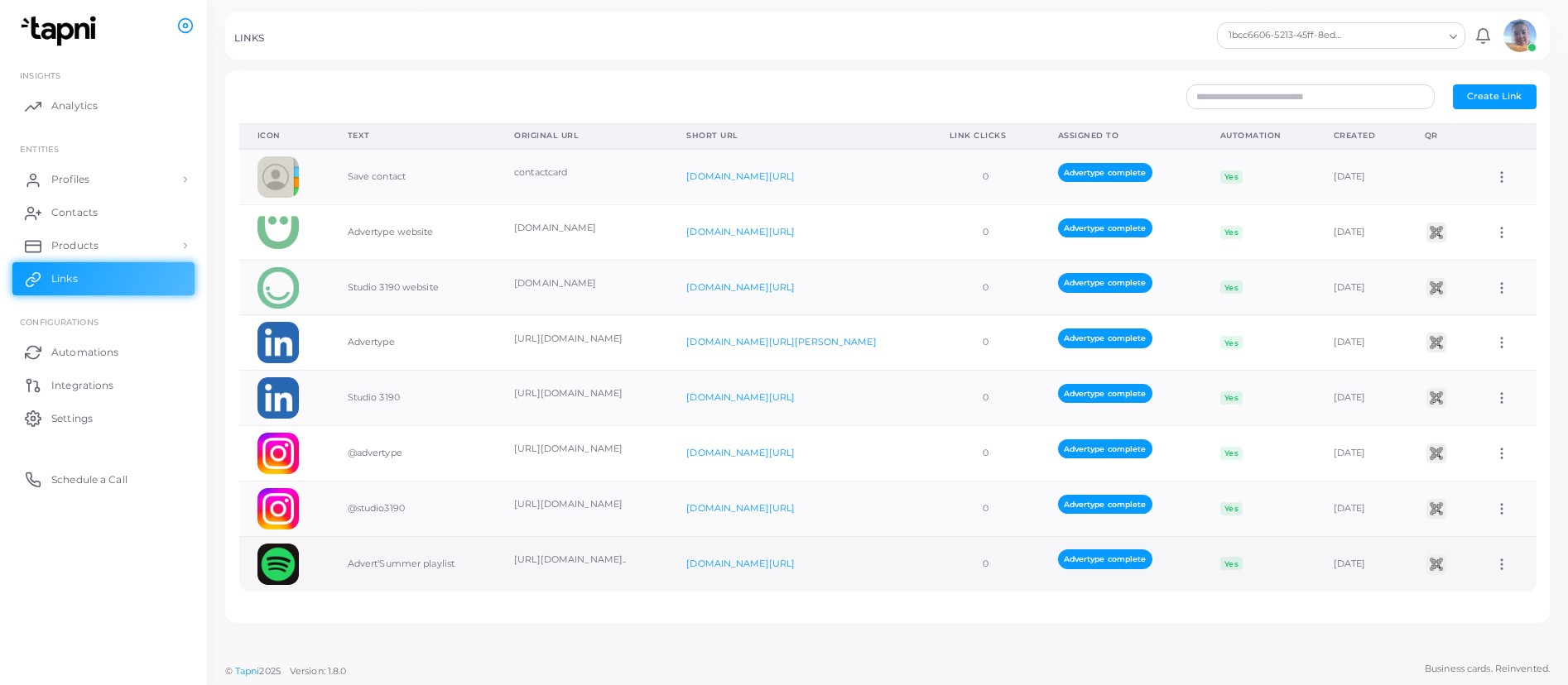 click at bounding box center [1436, 564] 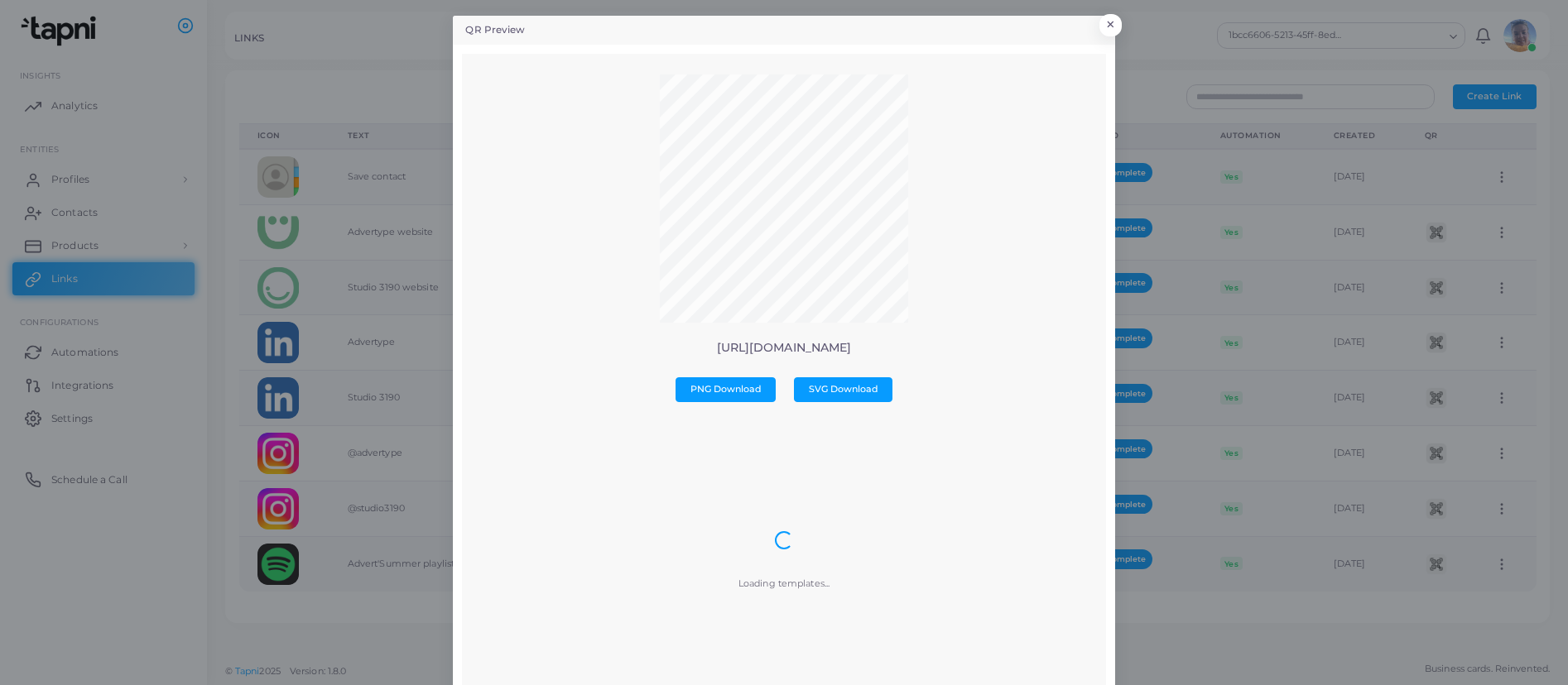 scroll, scrollTop: 0, scrollLeft: 0, axis: both 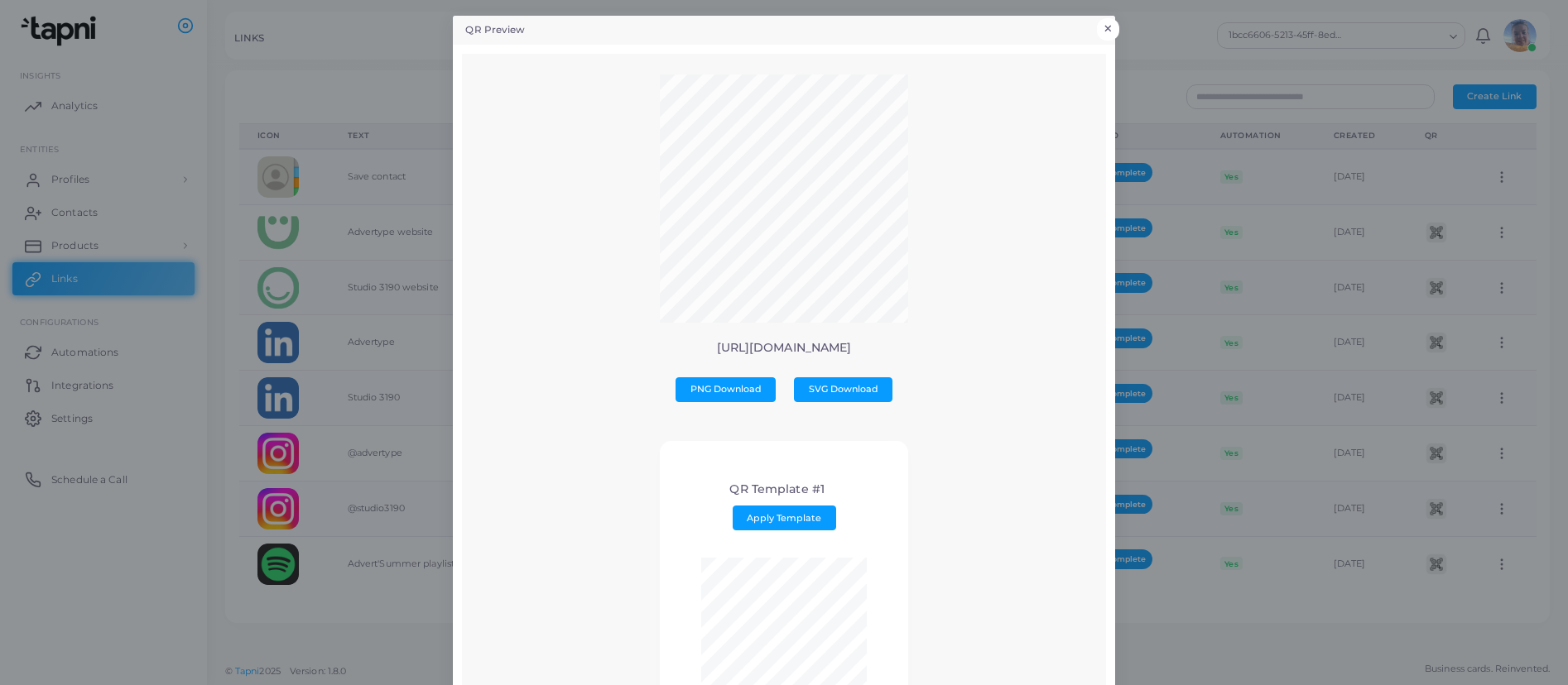click on "×" at bounding box center (1108, 29) 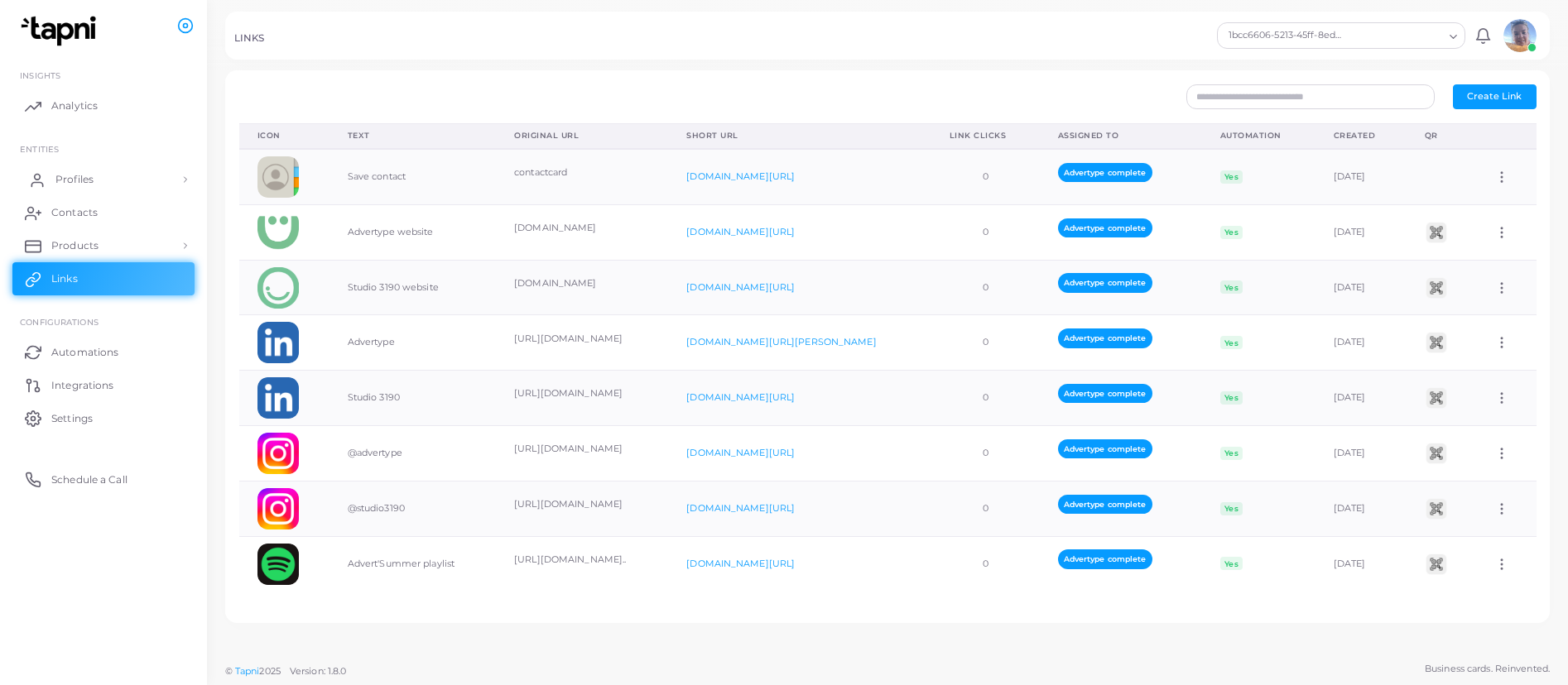 click on "Profiles" at bounding box center (103, 180) 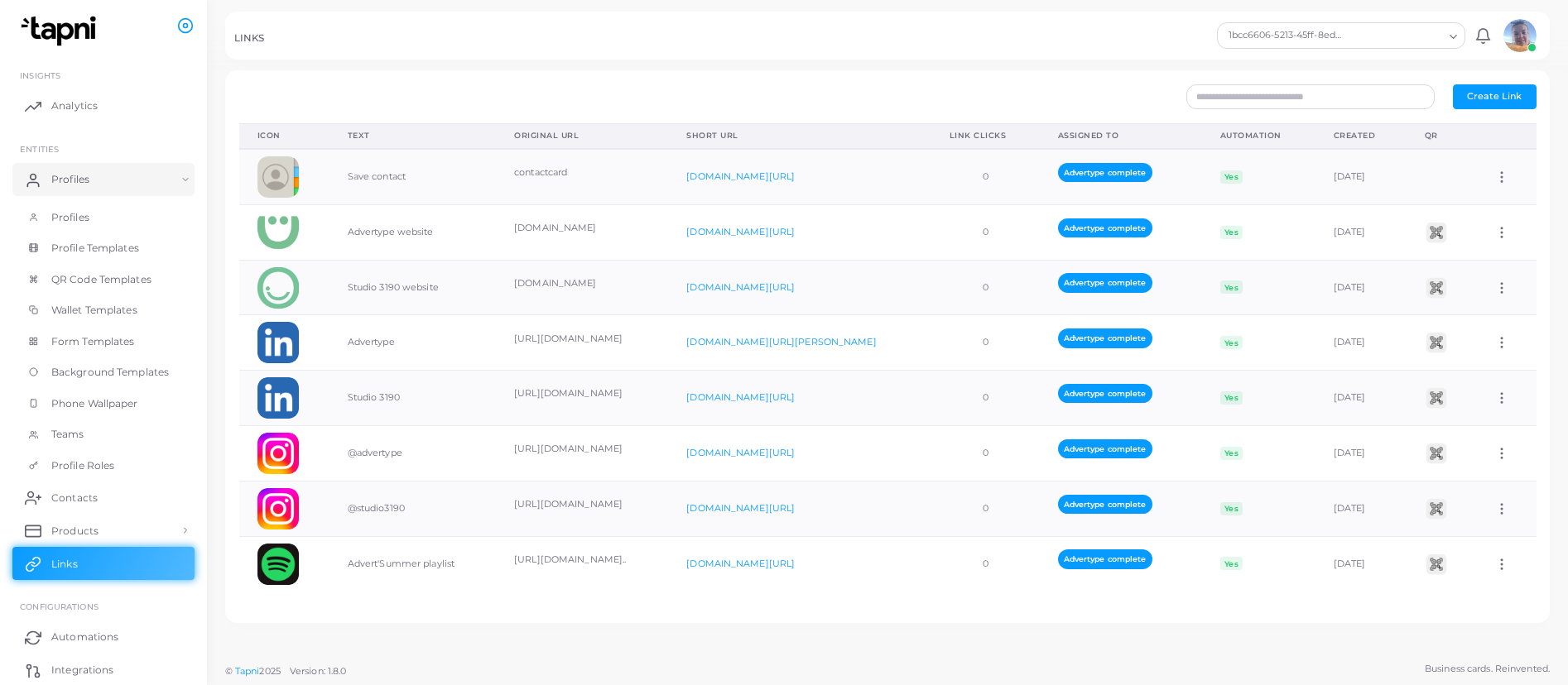 click on "LINKS
1bcc6606-5213-45ff-8edf-c05ebed66d30
Loading...      Notifications   0 New  Mark All As Read  [PERSON_NAME]   ([PERSON_NAME][EMAIL_ADDRESS][PERSON_NAME][DOMAIN_NAME])  Logout" at bounding box center [887, 36] 